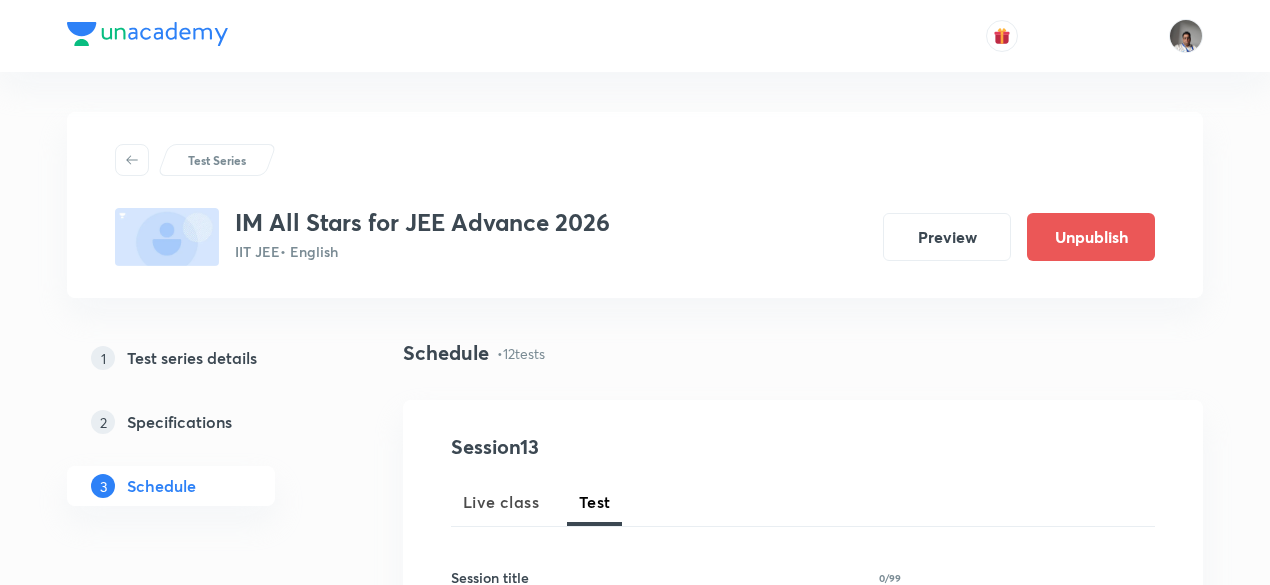 click on "May 25 Minor Test 6 Test 6 • 9:01 AM • 60 min Work, Power & Energy · Modern Physics - 2 · Kinematics · Laws of Motion & Friction · Rigid Body Dynamics · Modern Physics - 1 · Centre of Mass, Impulse and Collisions · Gravitation Edit questions" at bounding box center [803, 2417] 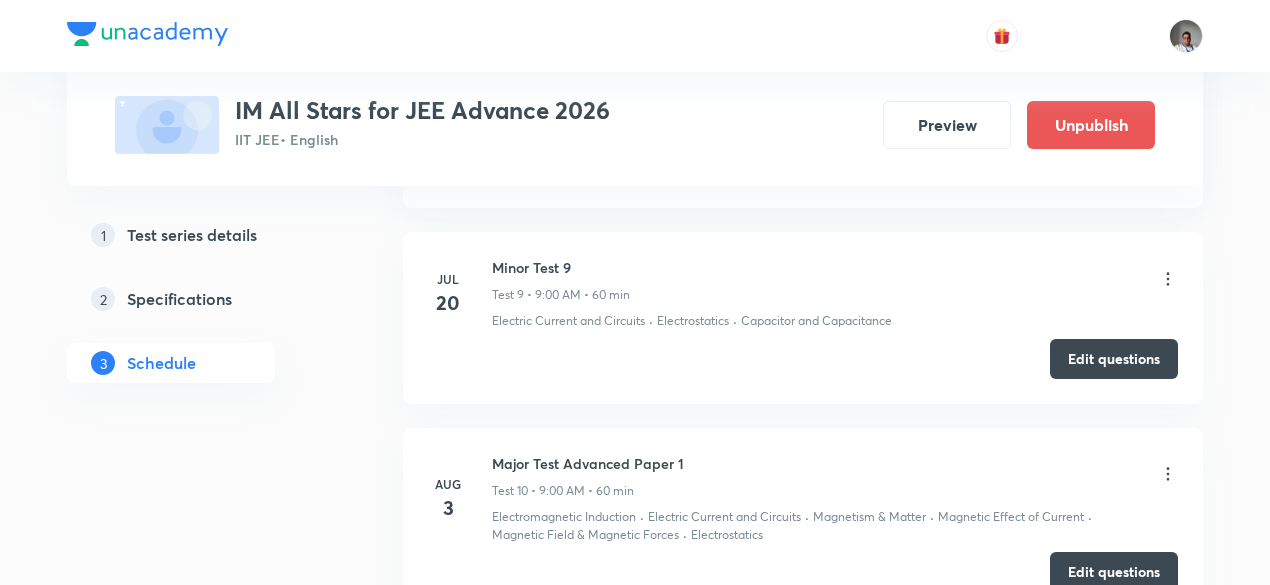 scroll, scrollTop: 2803, scrollLeft: 0, axis: vertical 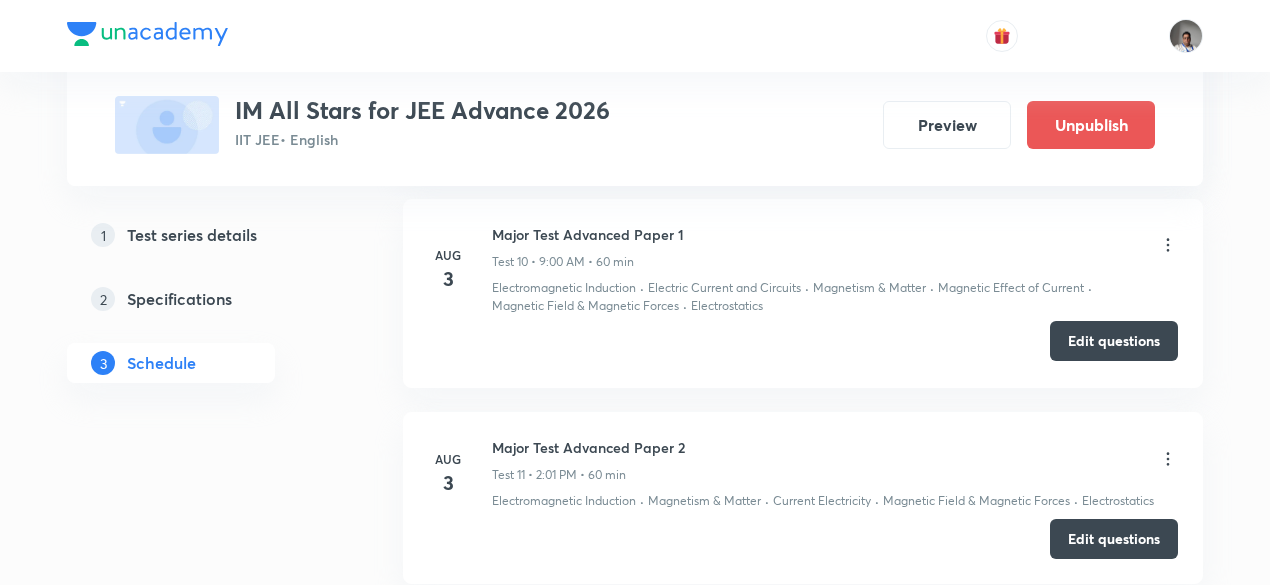 click on "Edit questions" at bounding box center (1114, 341) 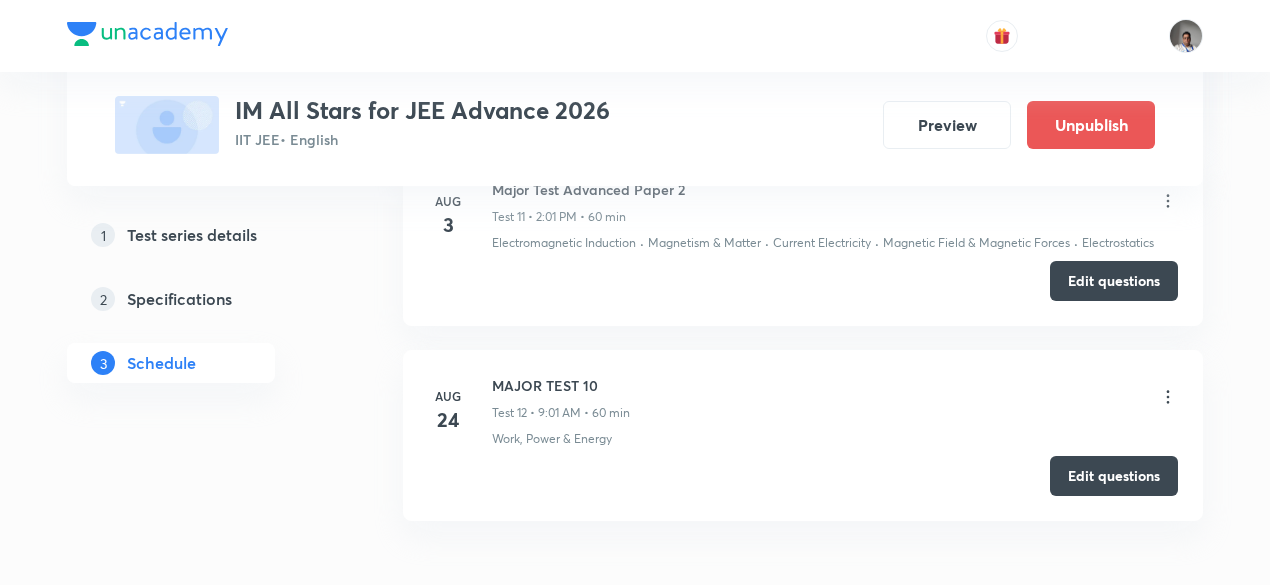 scroll, scrollTop: 3204, scrollLeft: 0, axis: vertical 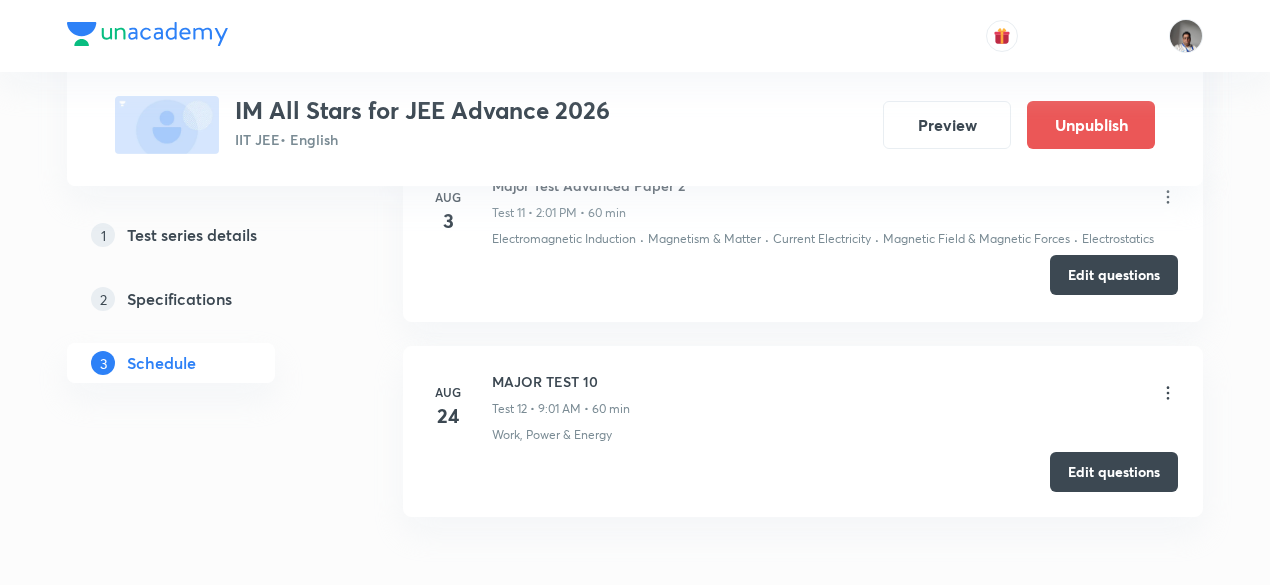 click on "Edit questions" at bounding box center (1114, 275) 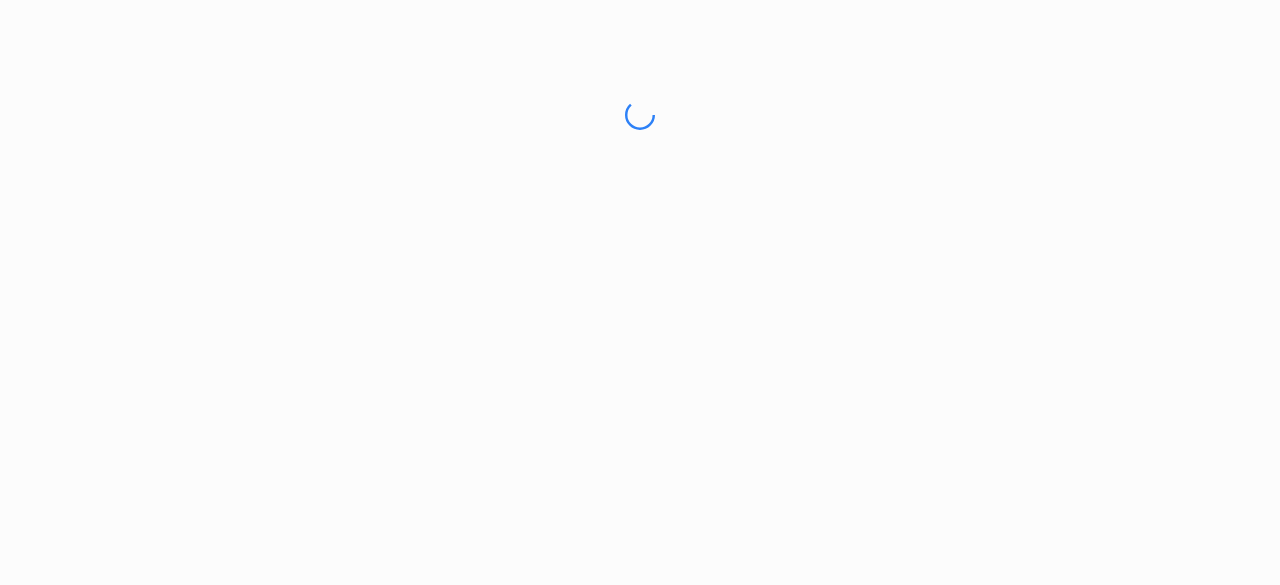 scroll, scrollTop: 0, scrollLeft: 0, axis: both 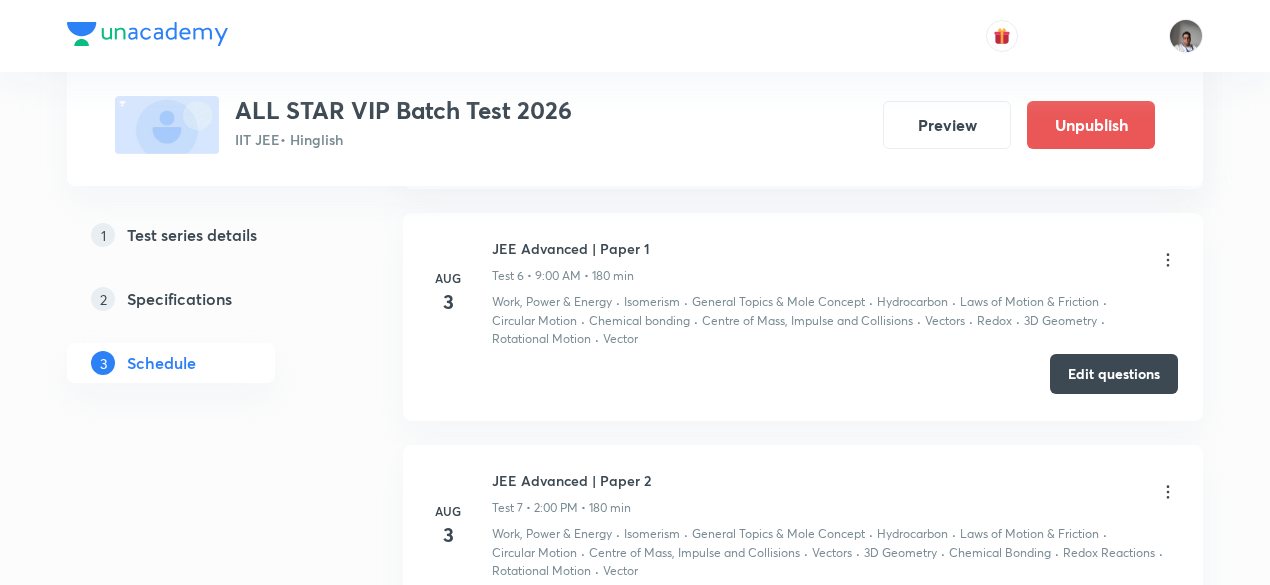 click on "Edit questions" at bounding box center [1114, 374] 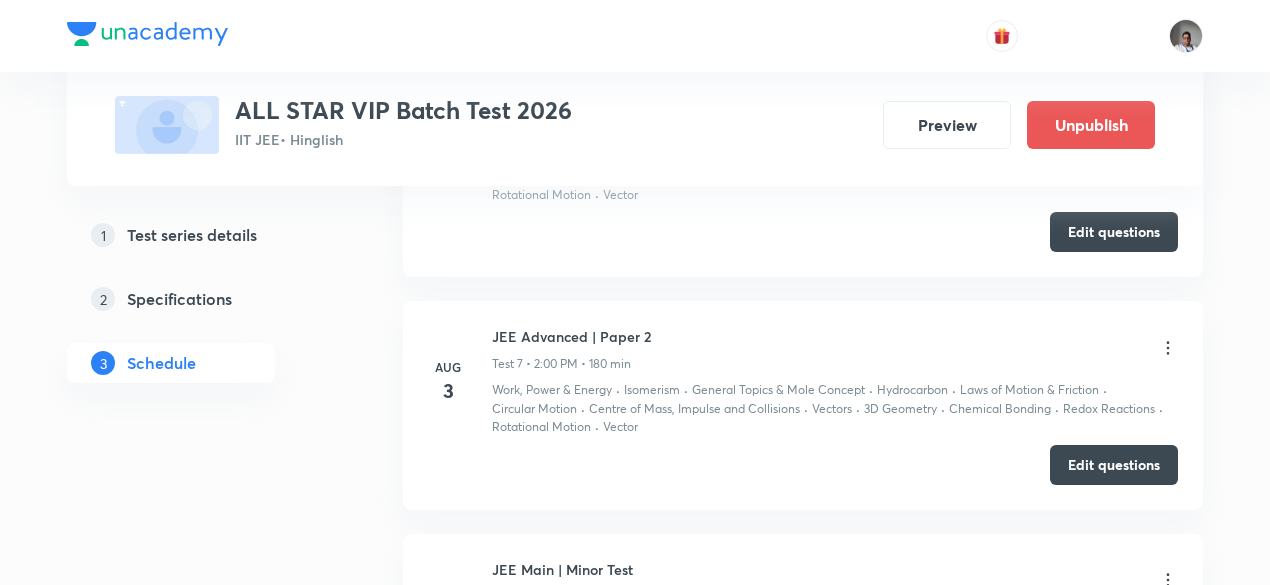 scroll, scrollTop: 2353, scrollLeft: 0, axis: vertical 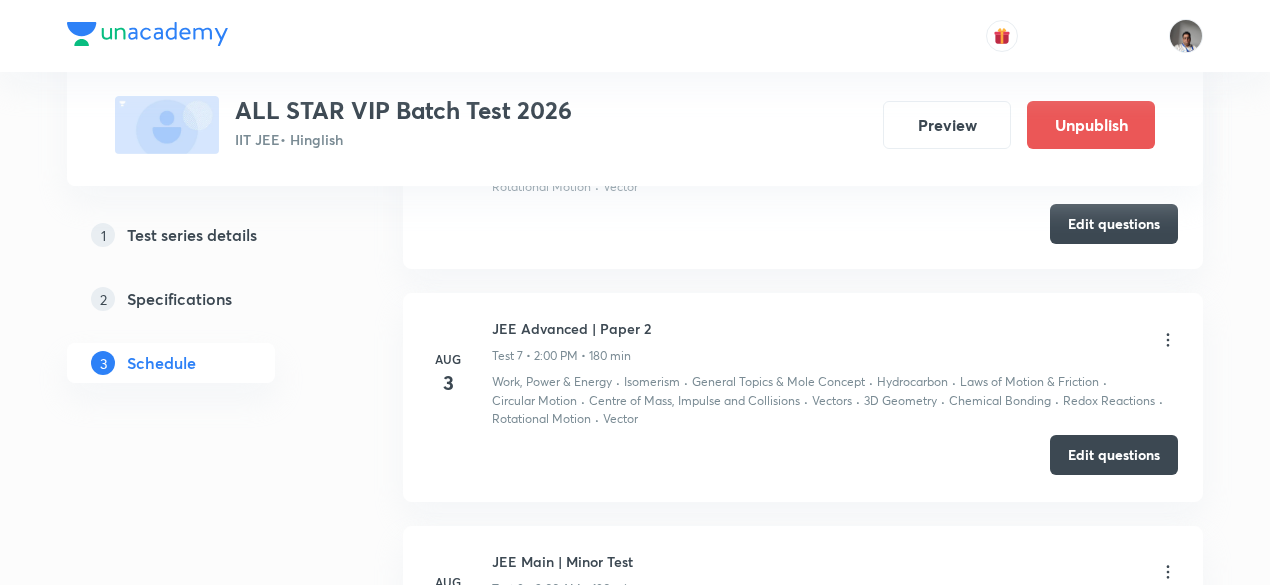 click on "Edit questions" at bounding box center (1114, 455) 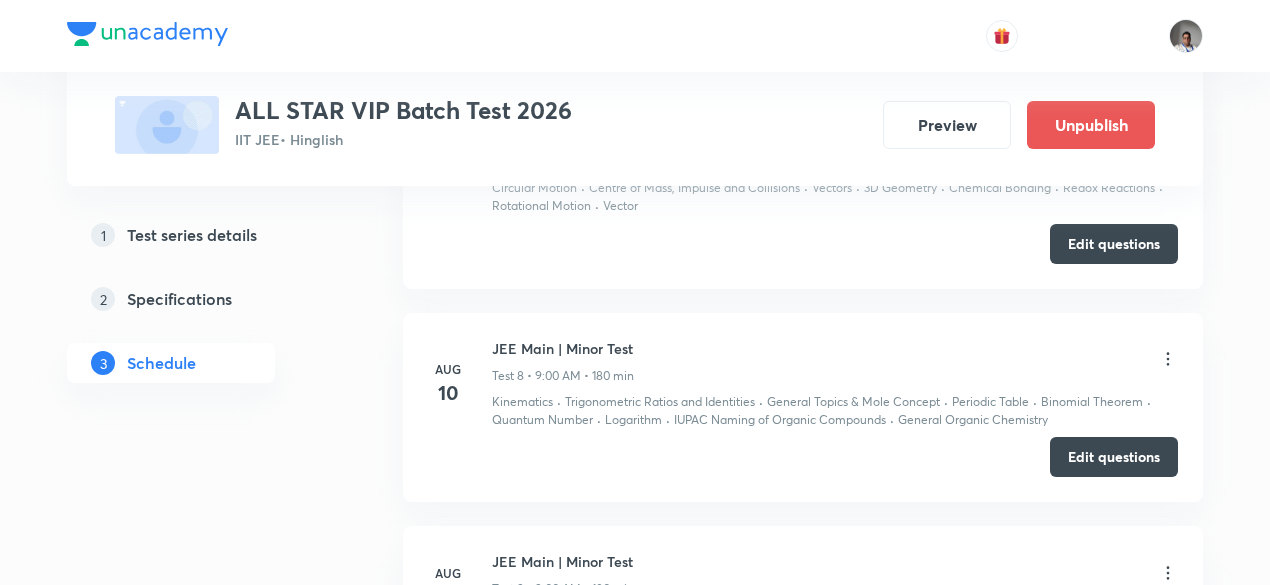 scroll, scrollTop: 2562, scrollLeft: 0, axis: vertical 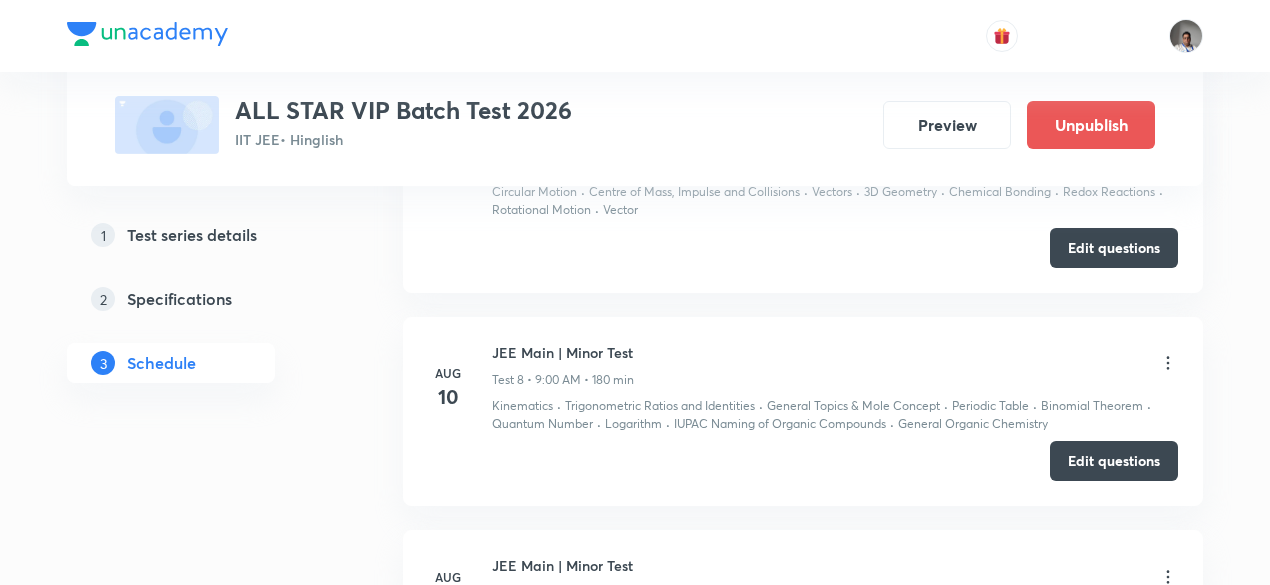 click on "ALL STAR VIP Batch Test 2026" at bounding box center [403, 110] 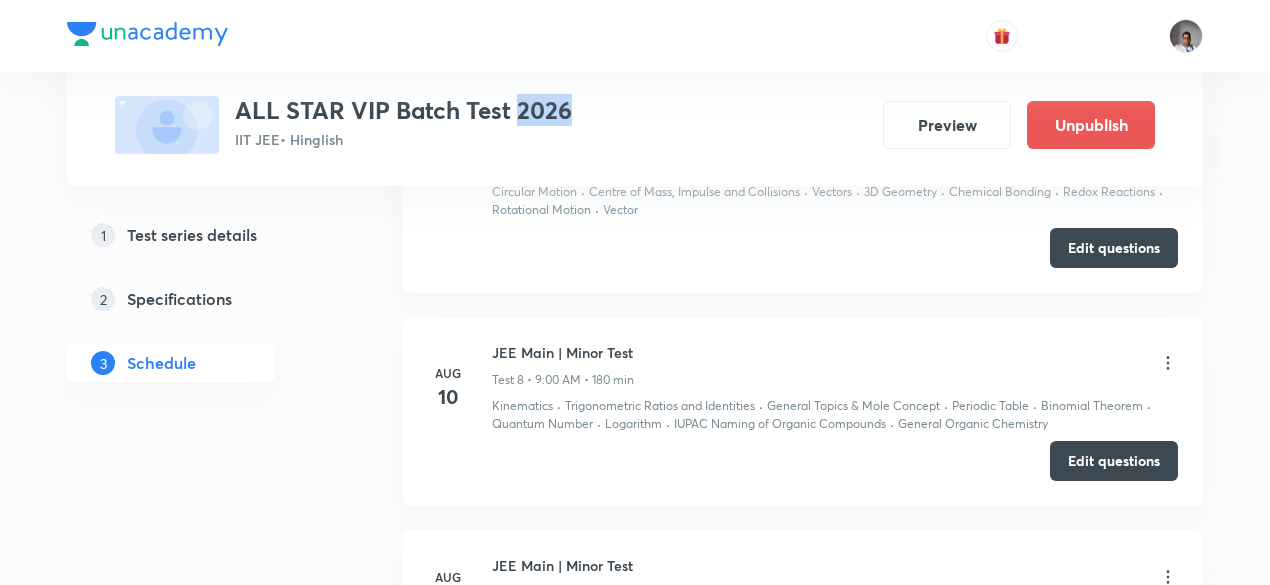 click on "ALL STAR VIP Batch Test 2026" at bounding box center (403, 110) 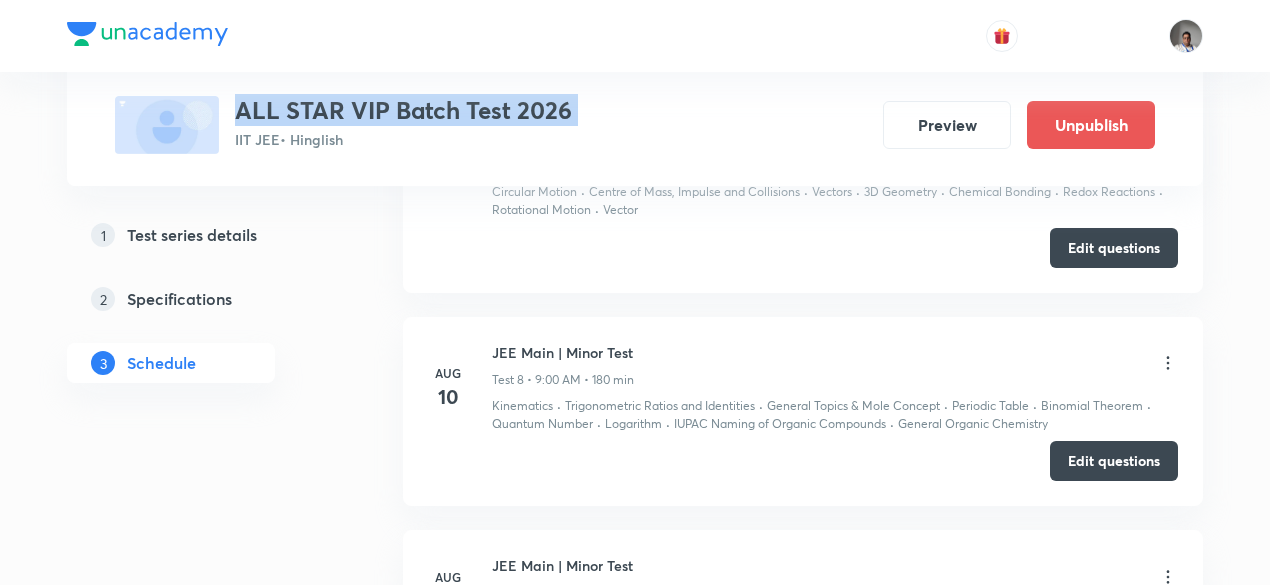 click on "ALL STAR VIP Batch Test 2026" at bounding box center (403, 110) 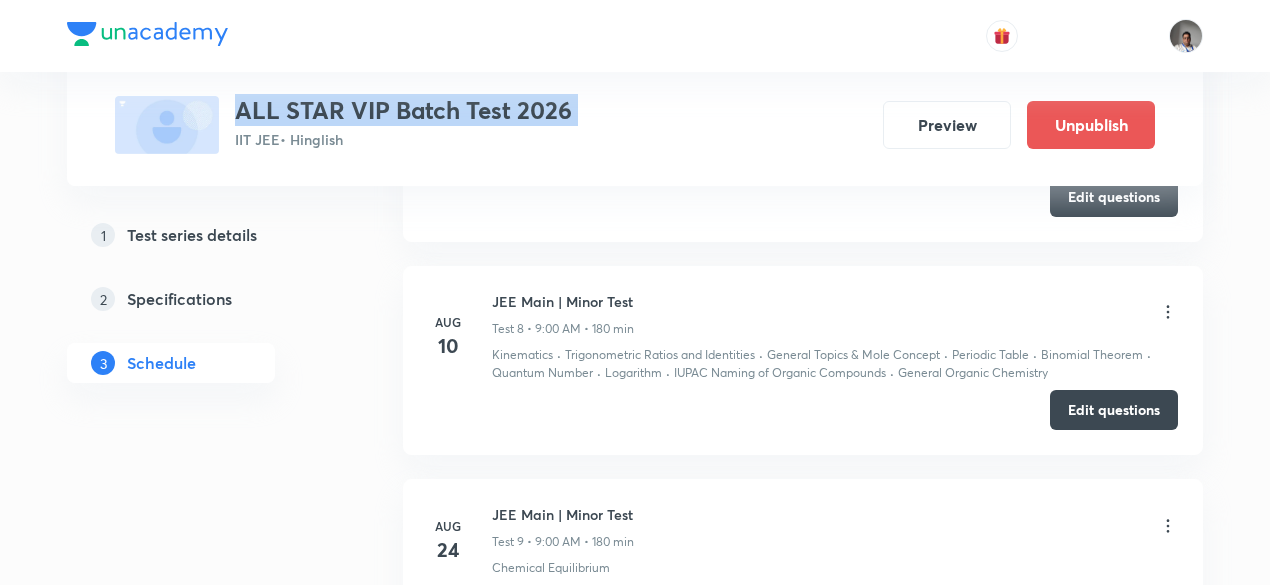 scroll, scrollTop: 2571, scrollLeft: 0, axis: vertical 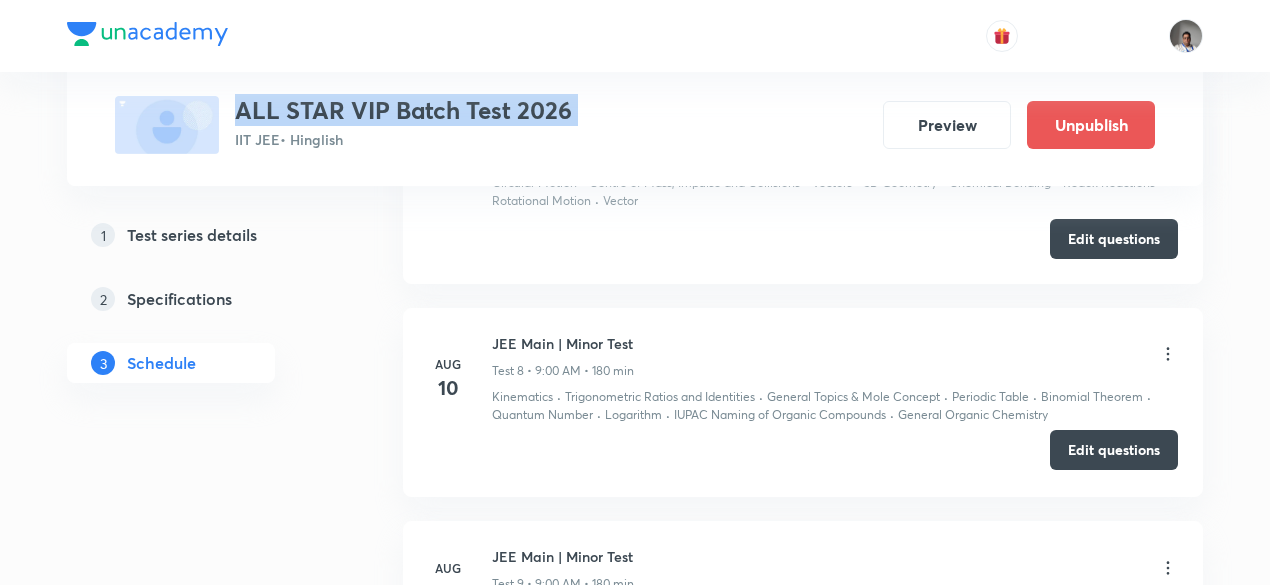 click on "Edit questions" at bounding box center (1114, 450) 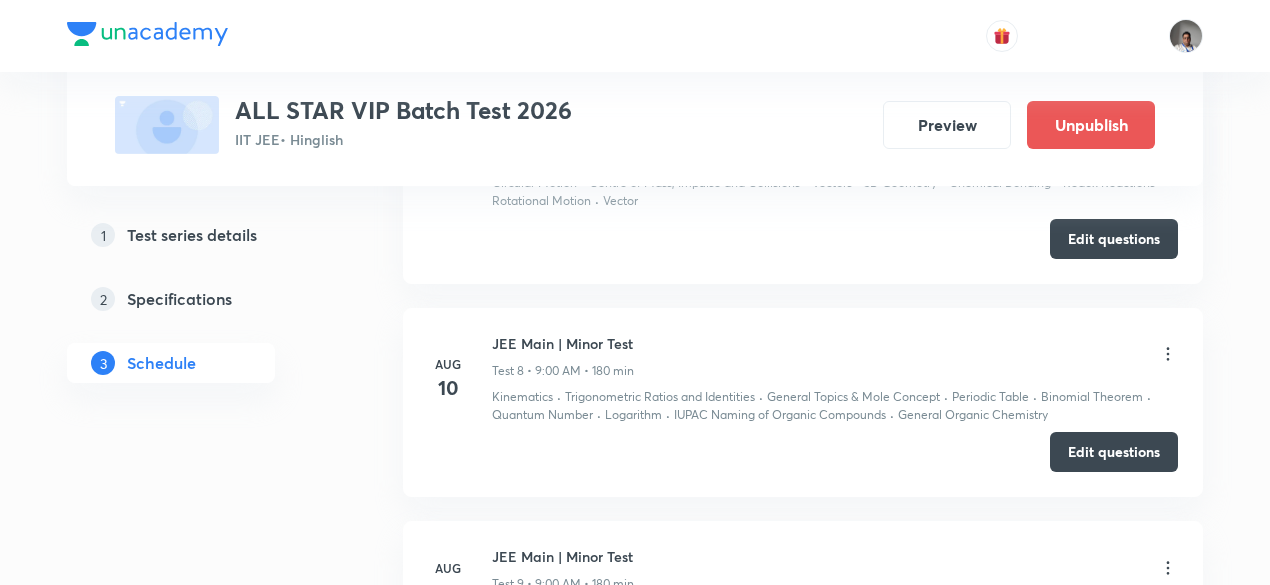 click on "Aug 3 JEE Advanced | Paper 2 Test 7 • 2:00 PM • 180 min Work, Power & Energy · Isomerism · General Topics & Mole Concept · Hydrocarbon · Laws of Motion & Friction · Circular Motion · Centre of Mass, Impulse and Collisions · Vectors · 3D Geometry · Chemical Bonding · Redox Reactions · Rotational Motion · Vector Edit questions" at bounding box center (803, 179) 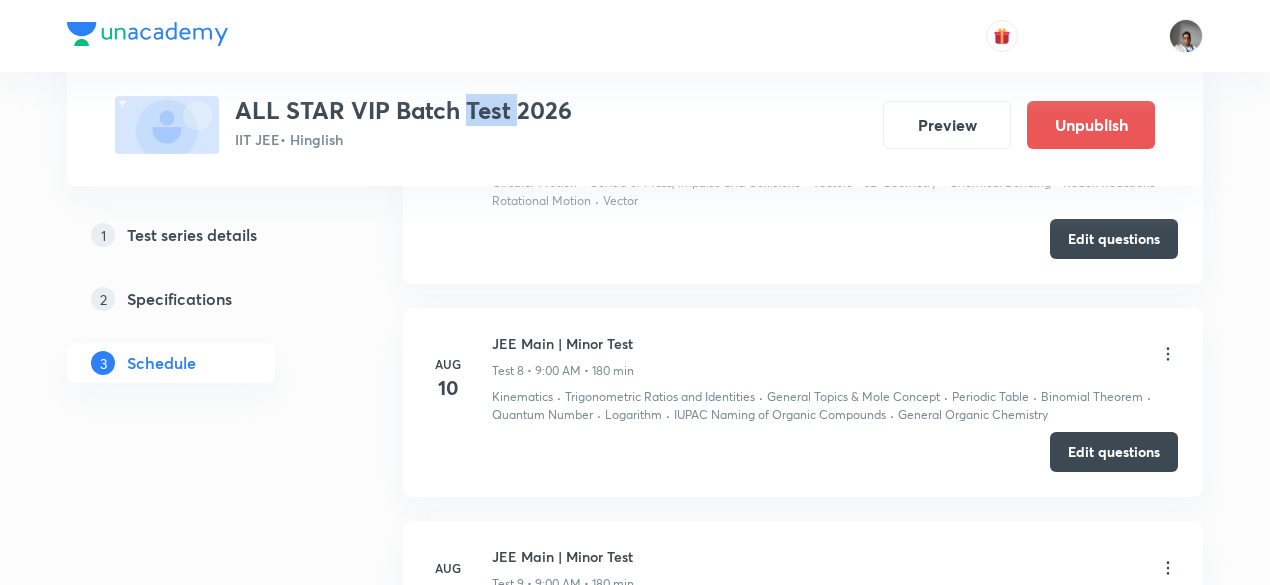 click on "ALL STAR VIP Batch Test 2026" at bounding box center [403, 110] 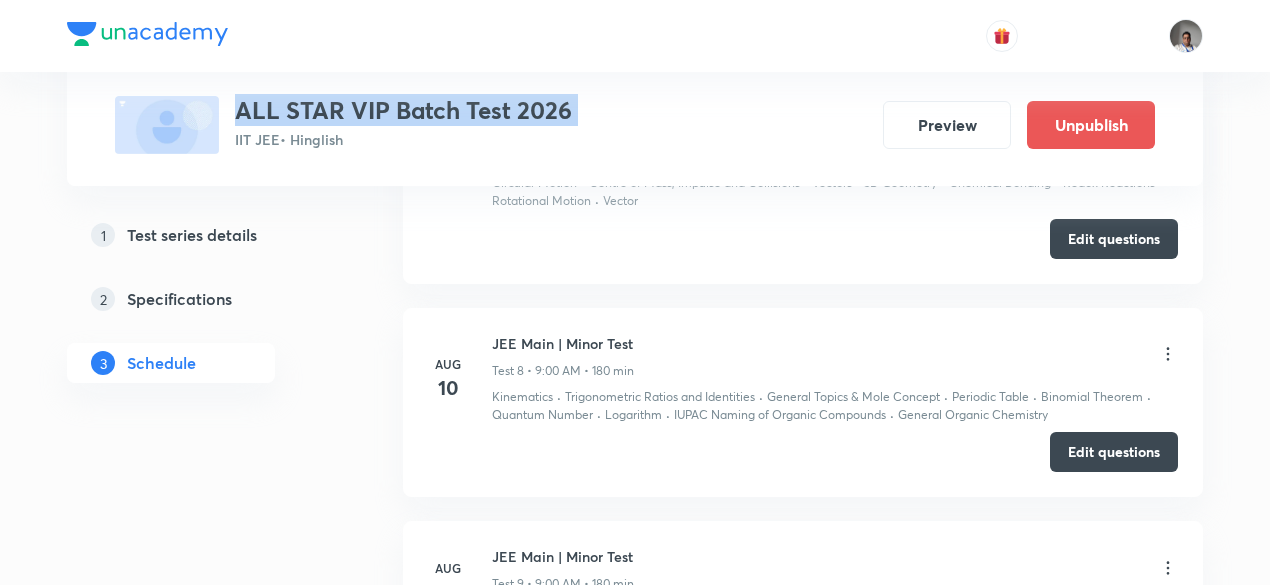 click on "ALL STAR VIP Batch Test 2026" at bounding box center [403, 110] 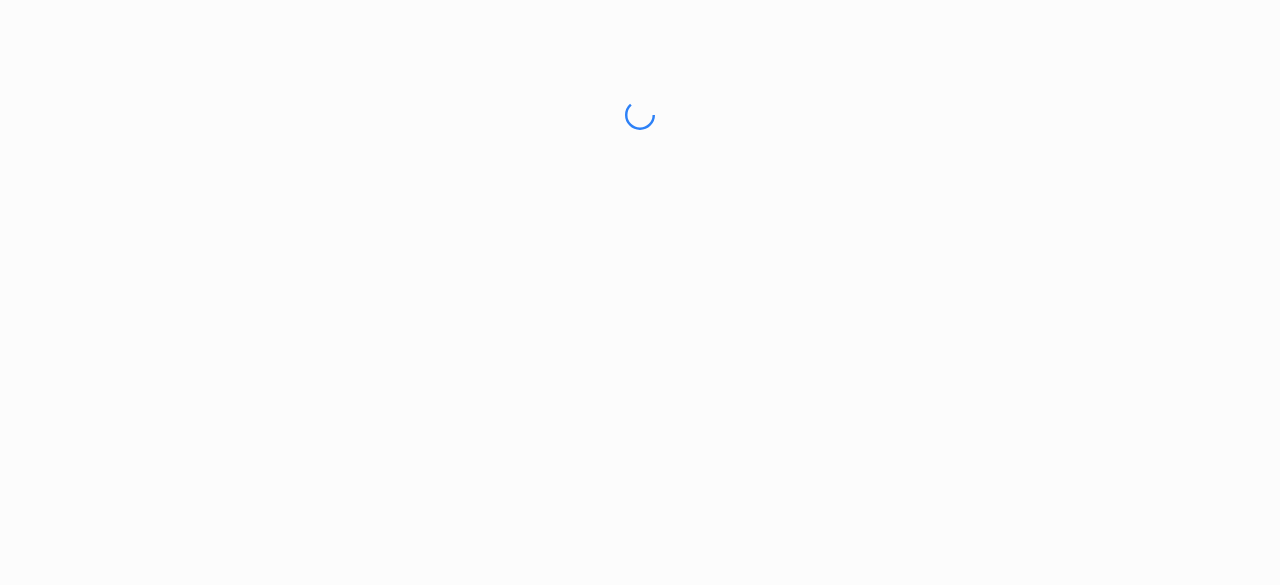 scroll, scrollTop: 0, scrollLeft: 0, axis: both 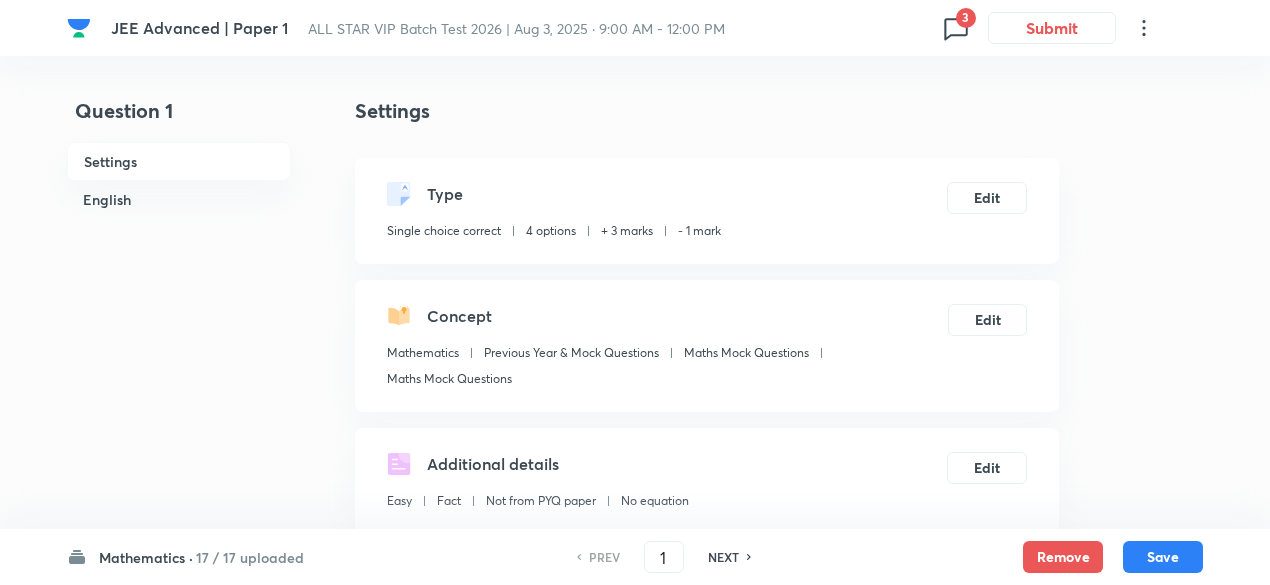 click on "3" at bounding box center (966, 18) 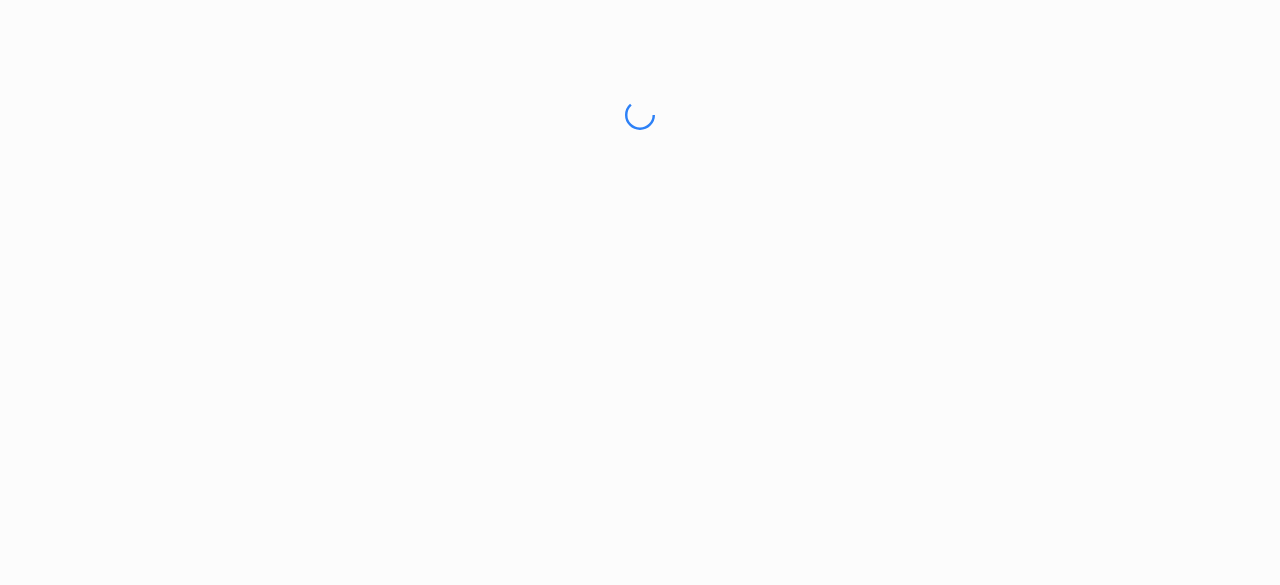 scroll, scrollTop: 0, scrollLeft: 0, axis: both 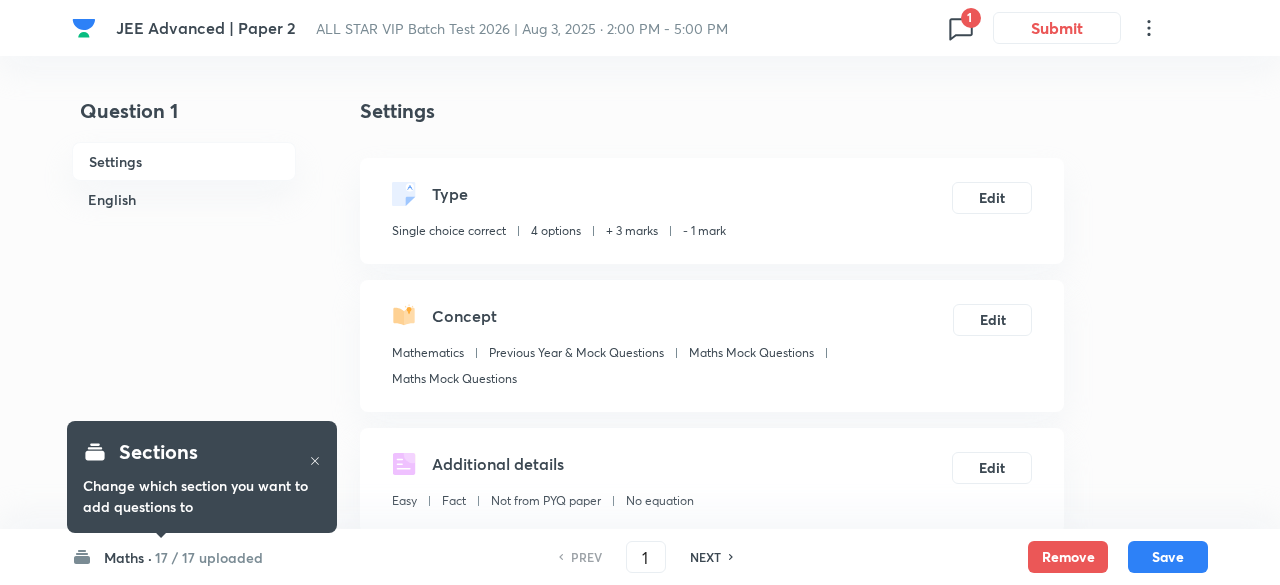 checkbox on "true" 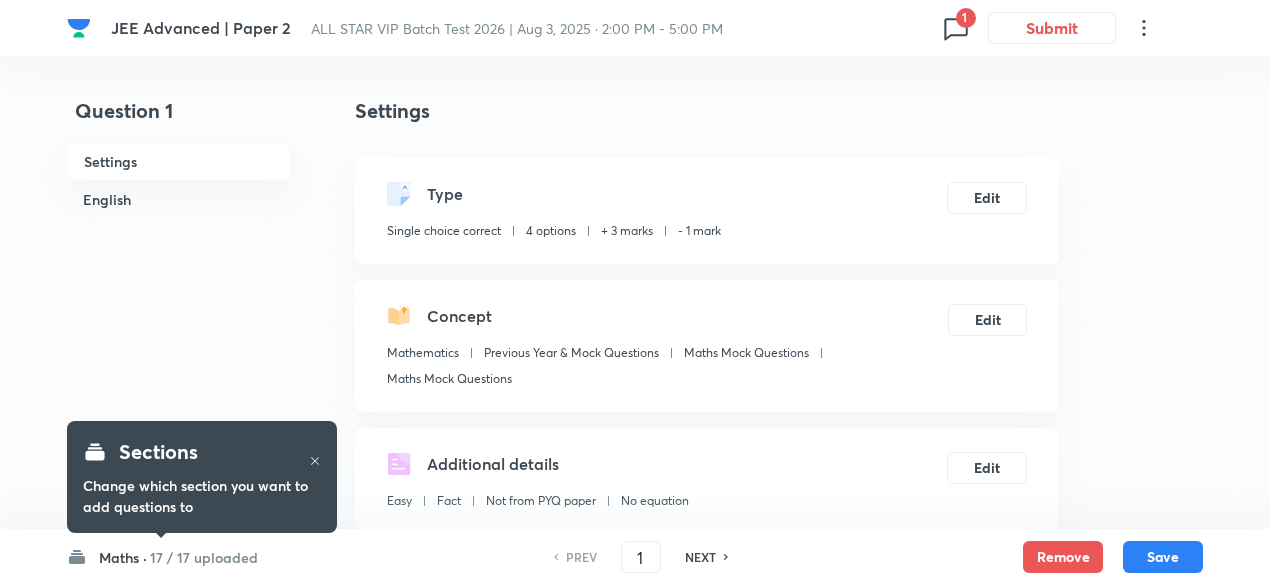 click 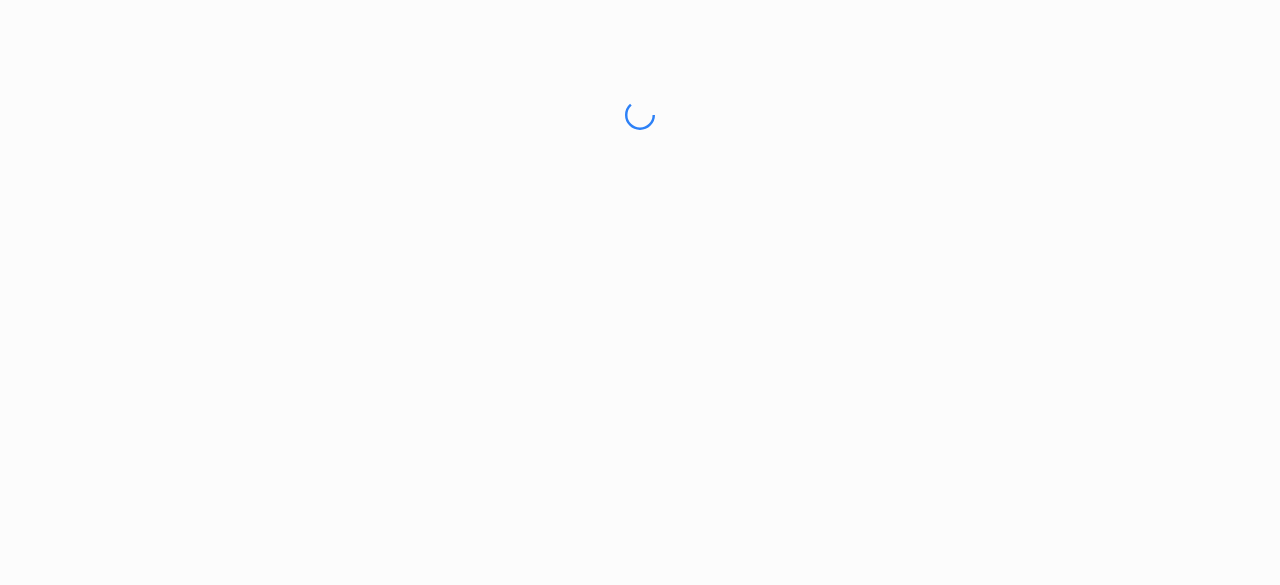 scroll, scrollTop: 0, scrollLeft: 0, axis: both 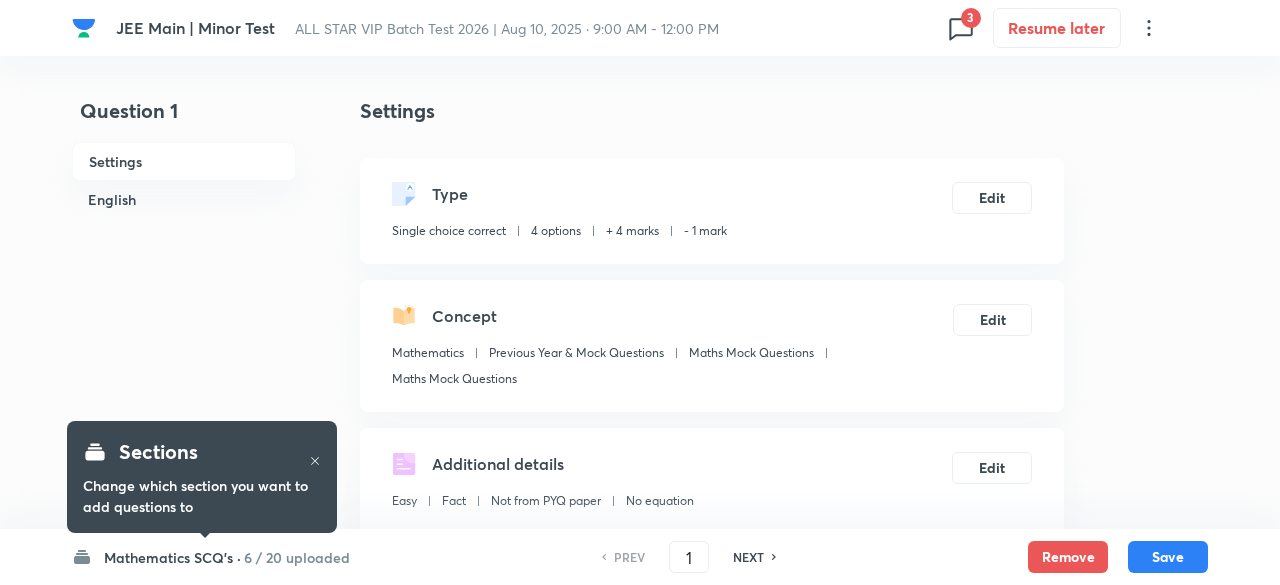 checkbox on "true" 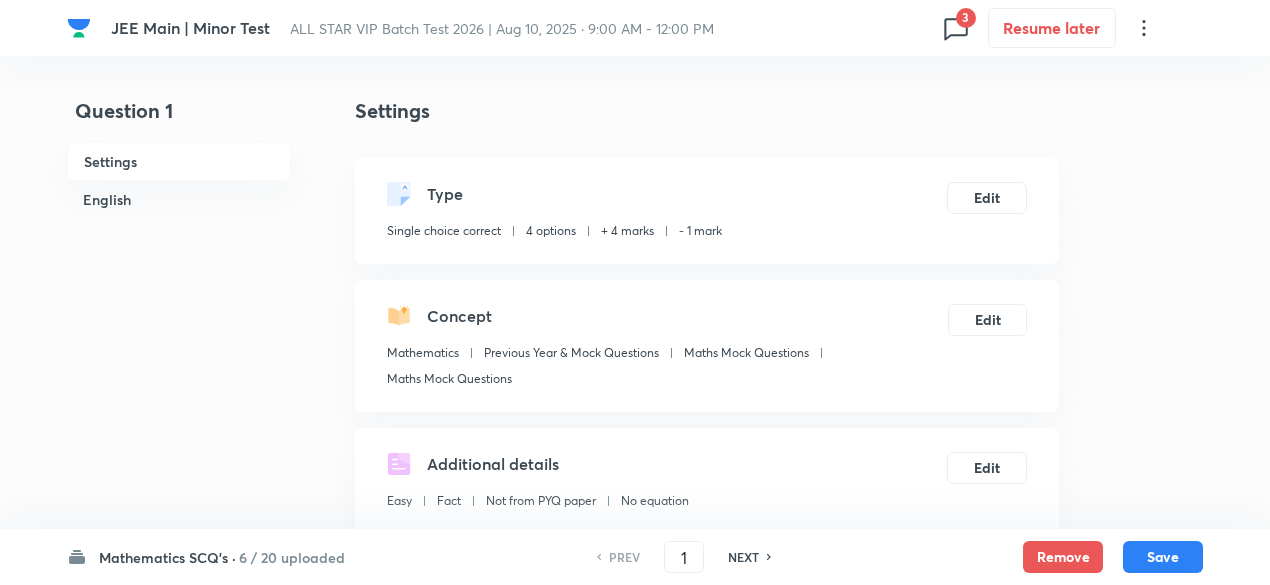 click on "3" at bounding box center (966, 18) 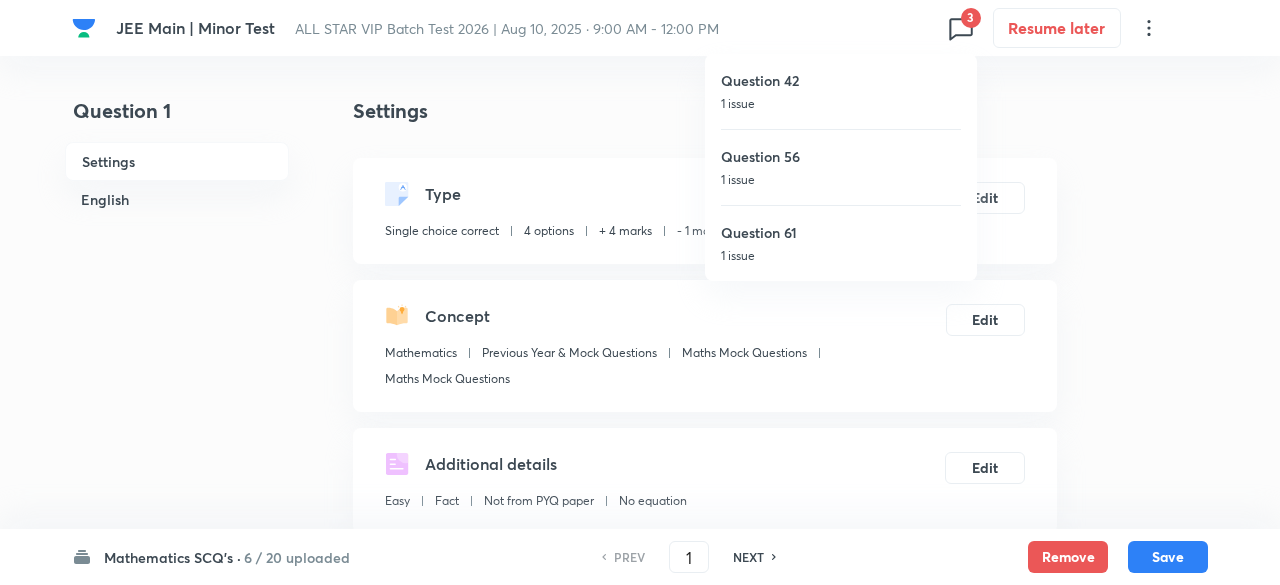 click on "1 issue" at bounding box center (841, 104) 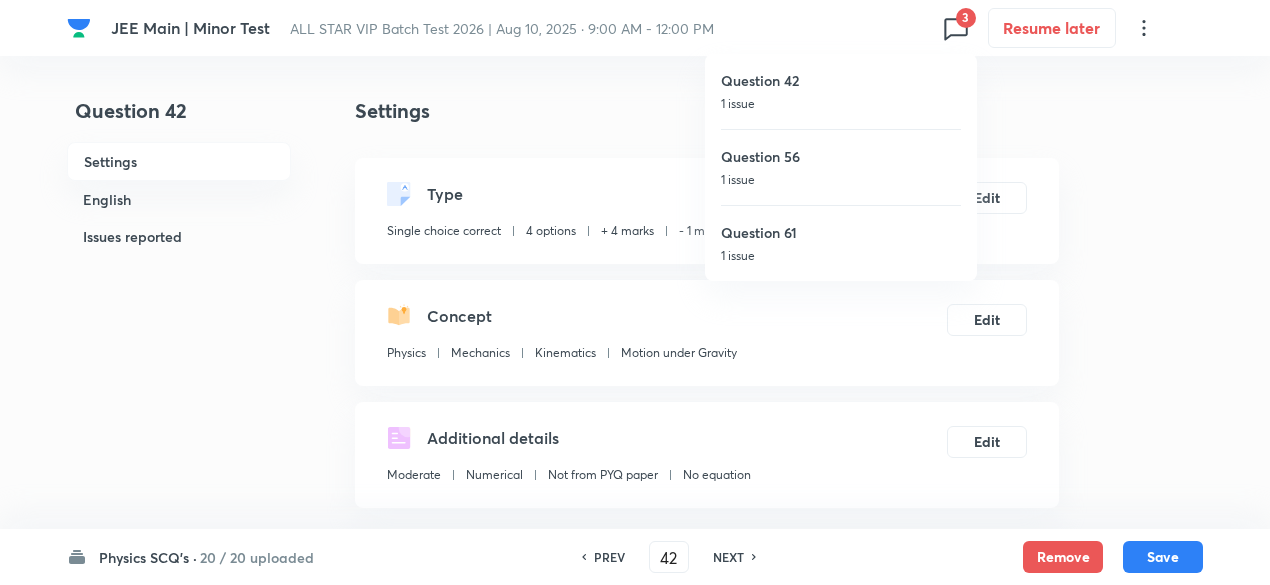 checkbox on "false" 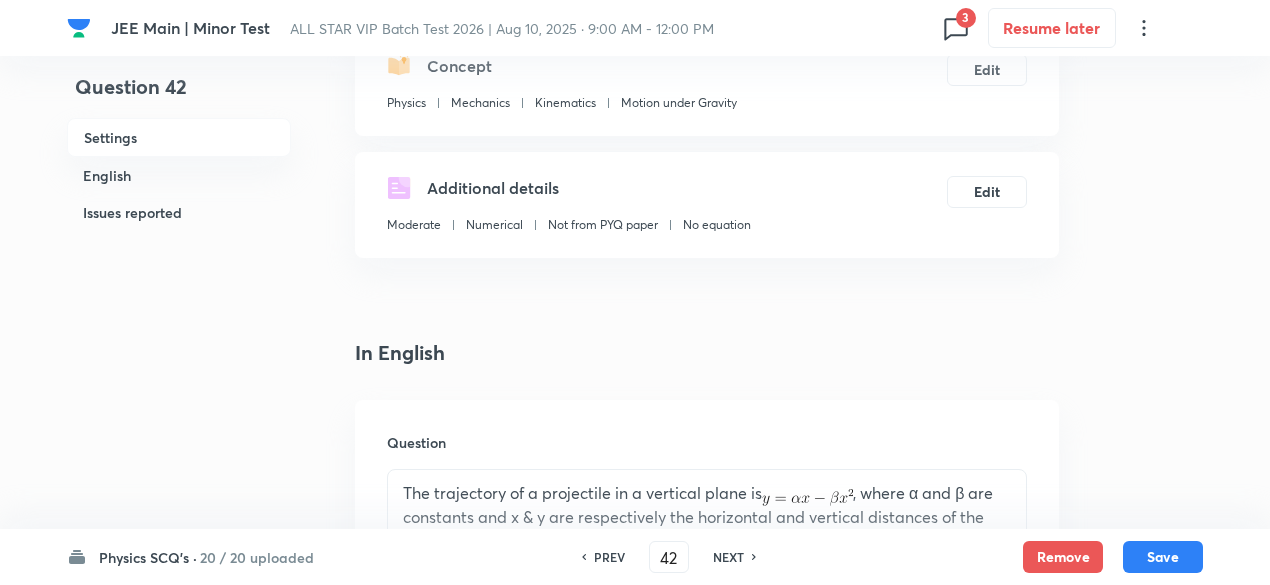 scroll, scrollTop: 0, scrollLeft: 0, axis: both 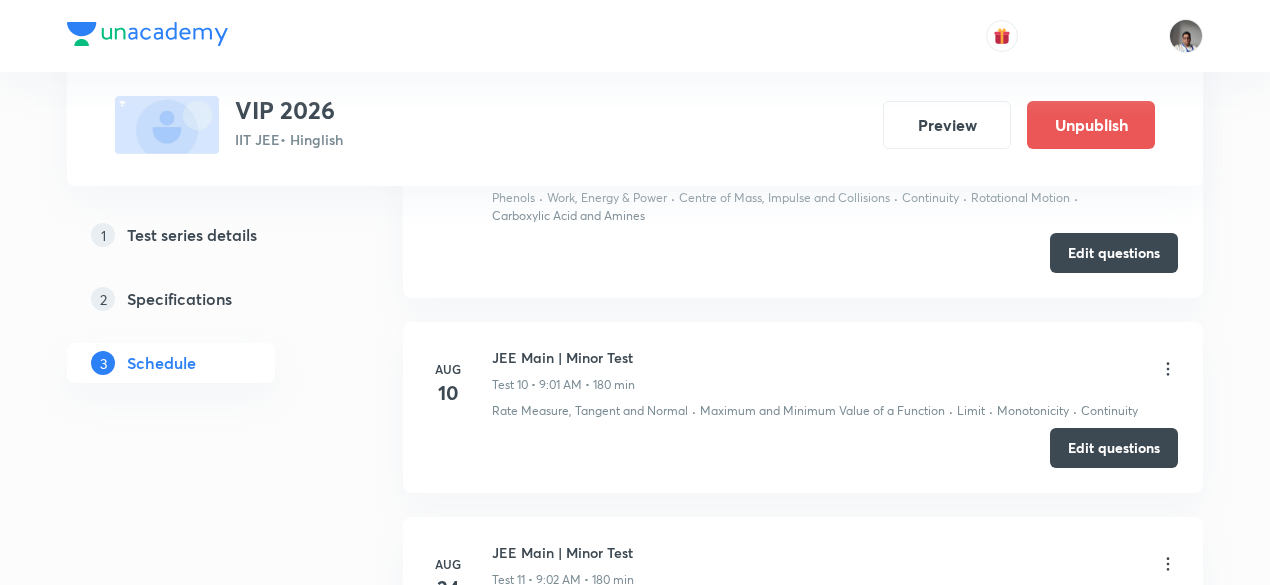 click on "VIP 2026" at bounding box center [289, 110] 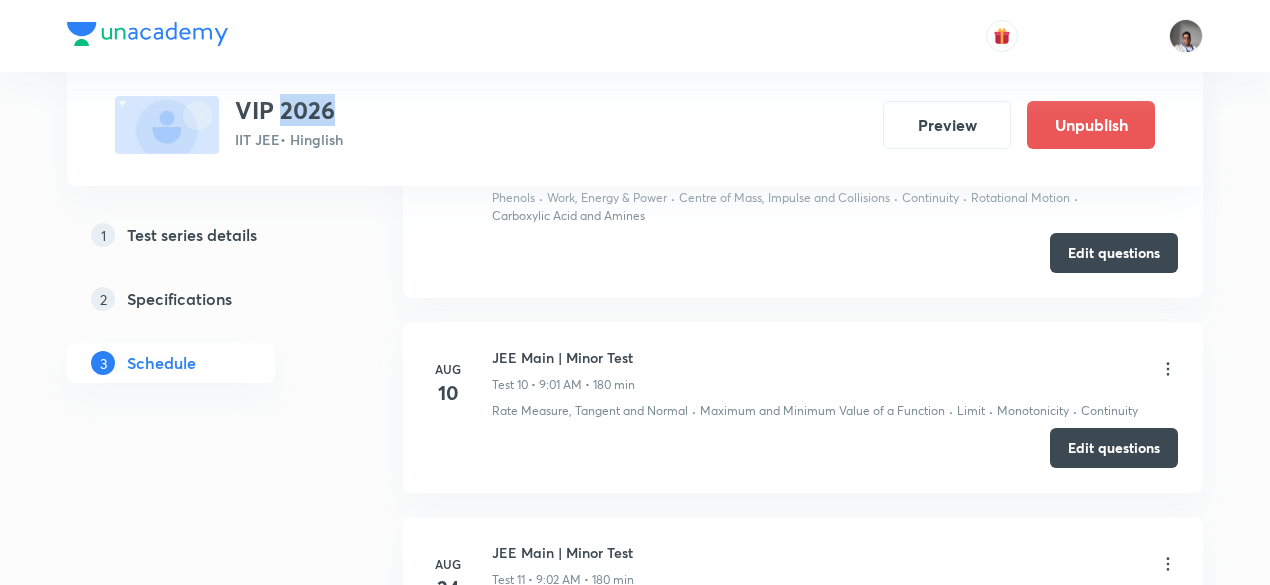 click on "VIP 2026" at bounding box center [289, 110] 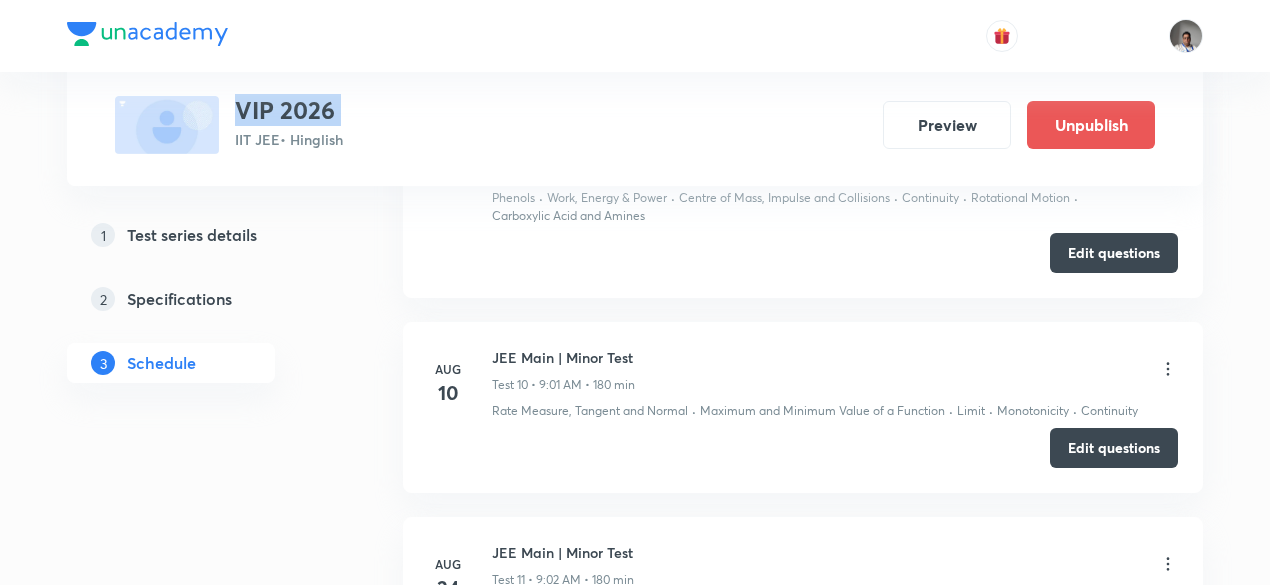 click on "VIP 2026" at bounding box center (289, 110) 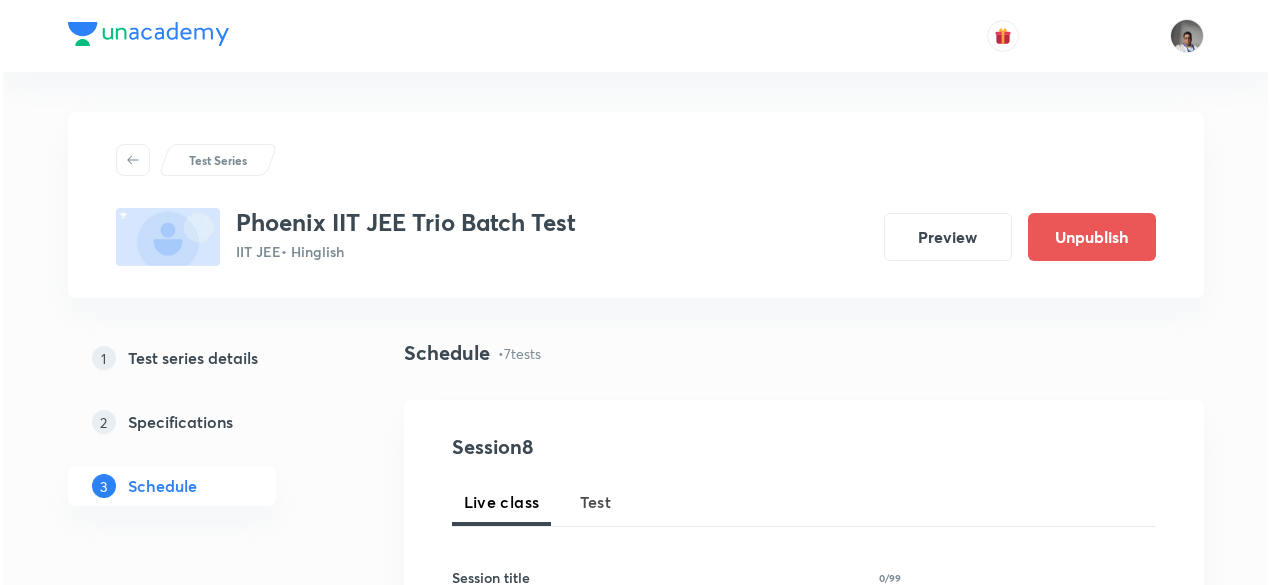 scroll, scrollTop: 0, scrollLeft: 0, axis: both 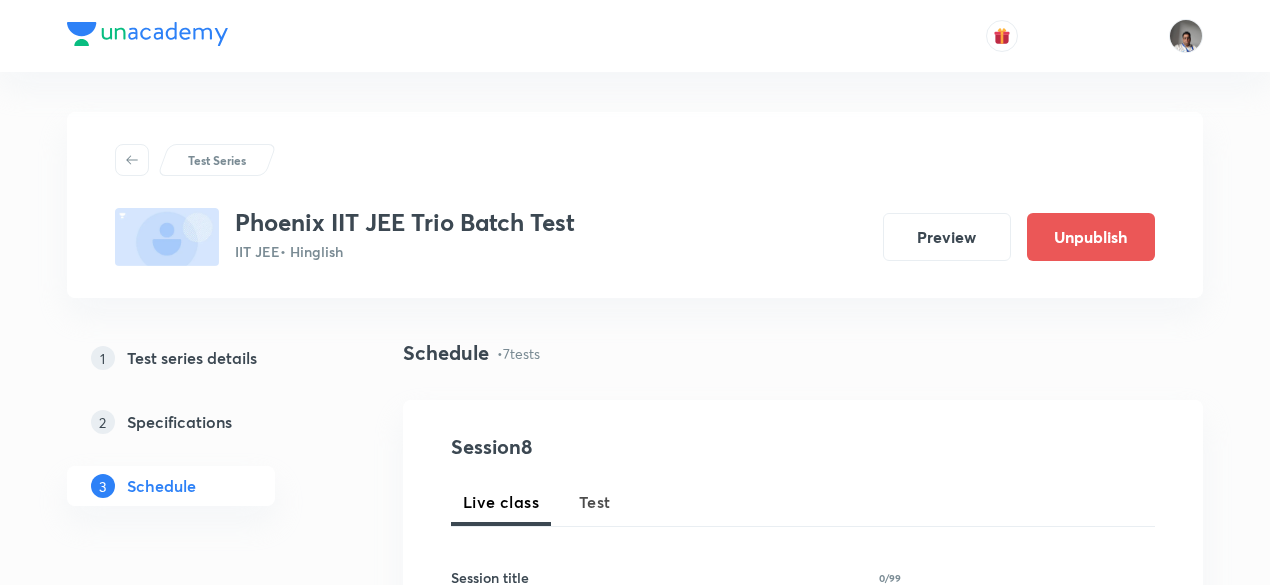 click on "Test" at bounding box center [595, 502] 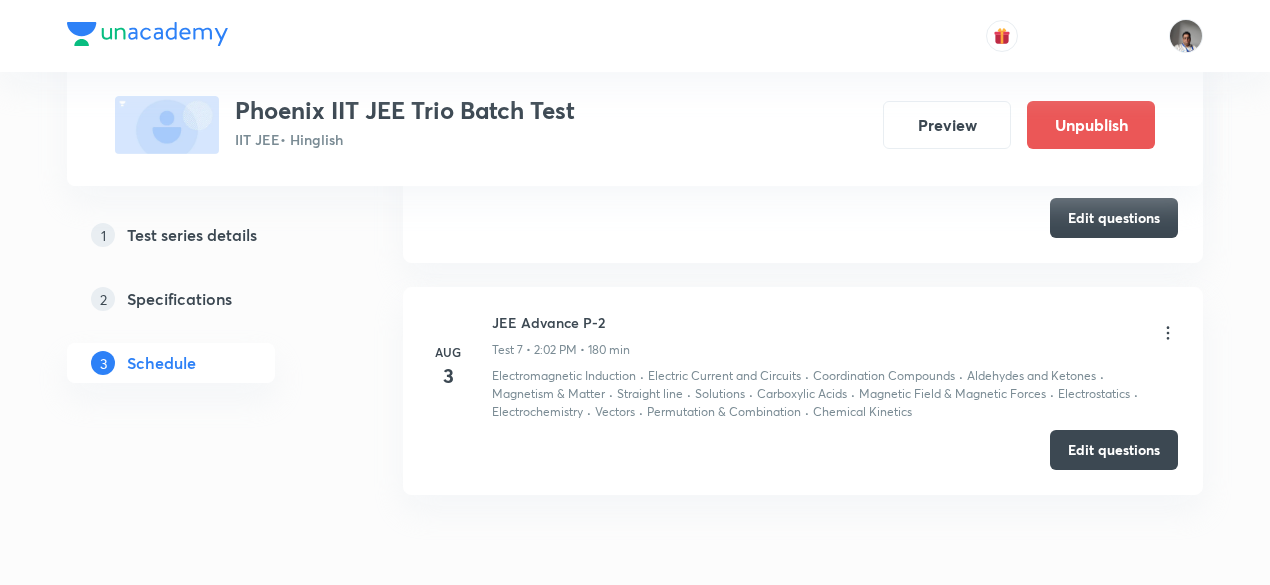 scroll, scrollTop: 2394, scrollLeft: 0, axis: vertical 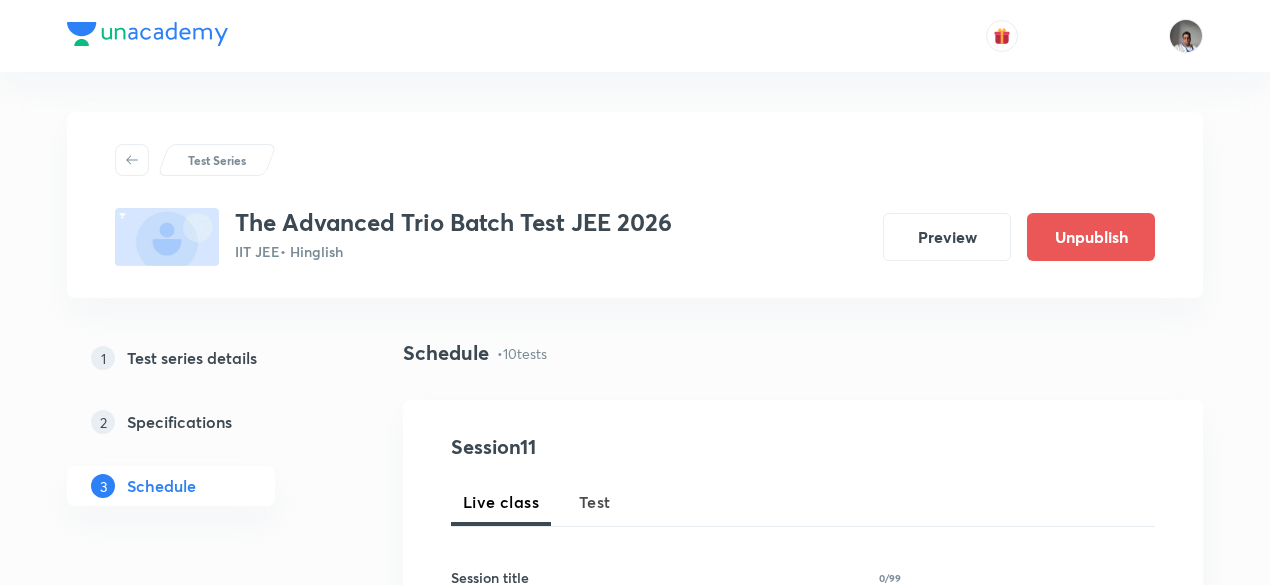 click on "Test" at bounding box center [595, 502] 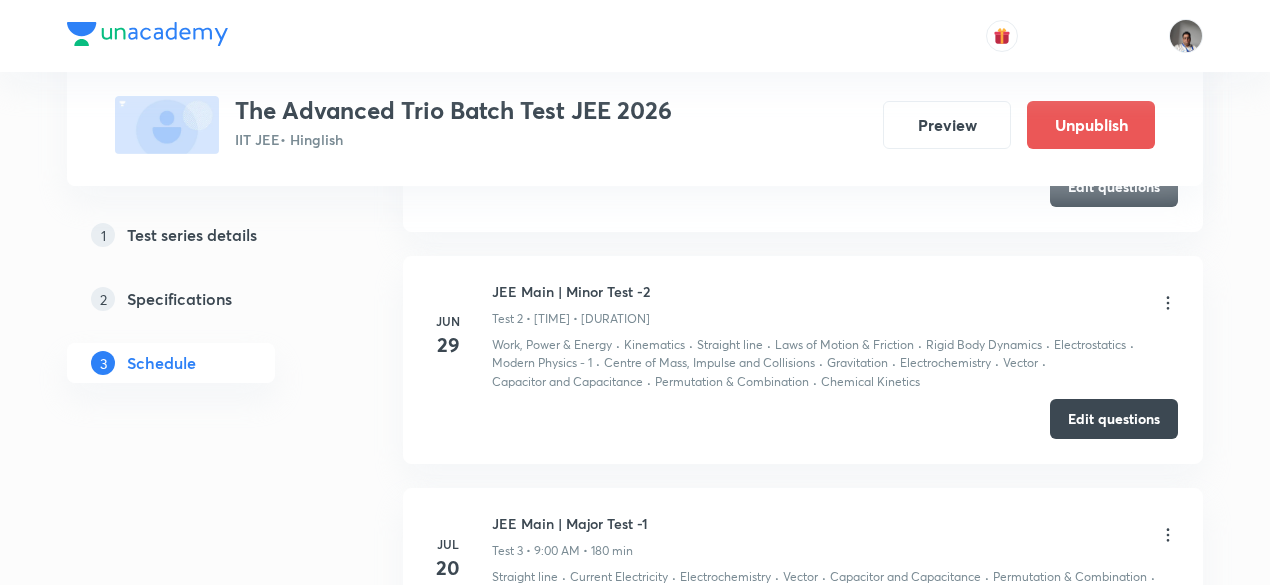 scroll, scrollTop: 0, scrollLeft: 0, axis: both 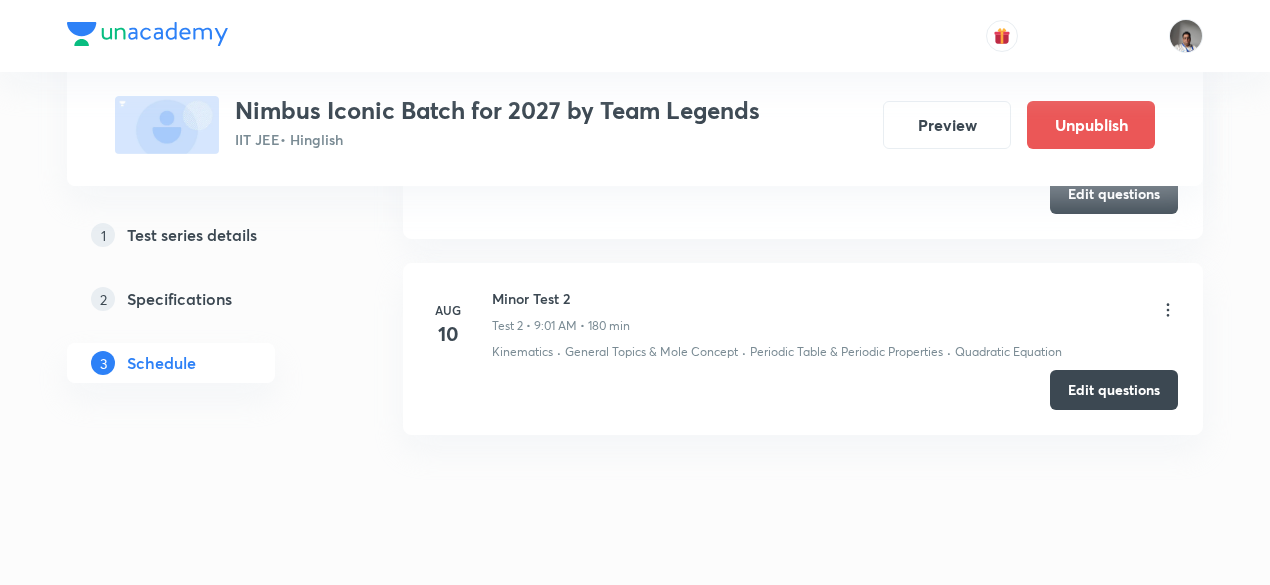 click on "Nimbus Iconic Batch for 2027 by Team Legends" at bounding box center [497, 110] 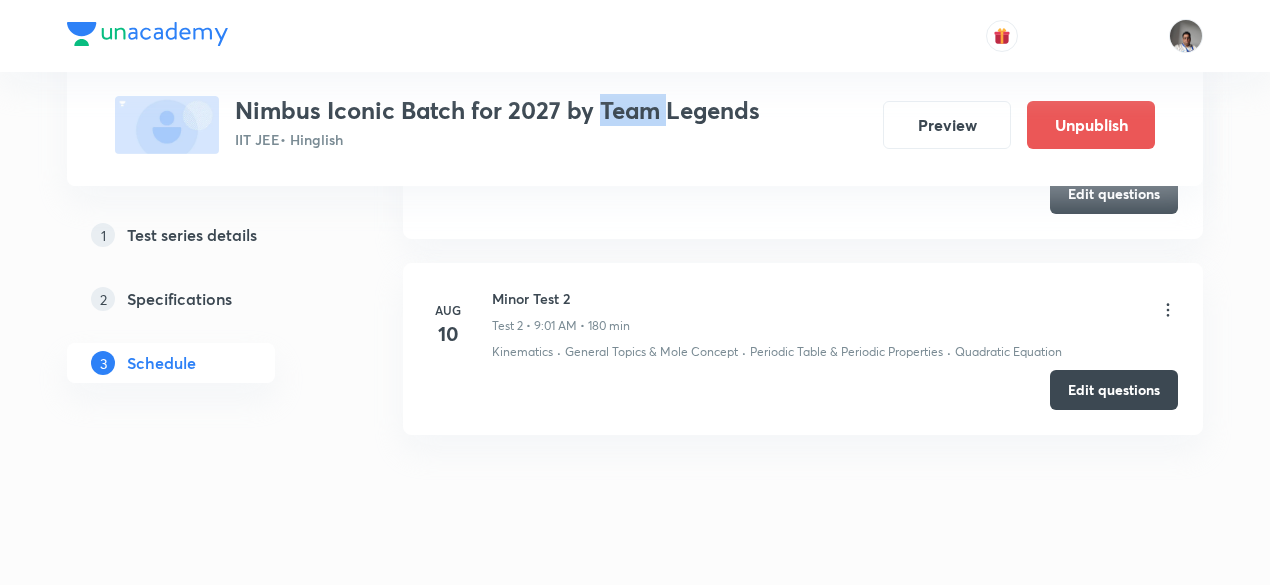 click on "Nimbus Iconic Batch for 2027 by Team Legends" at bounding box center [497, 110] 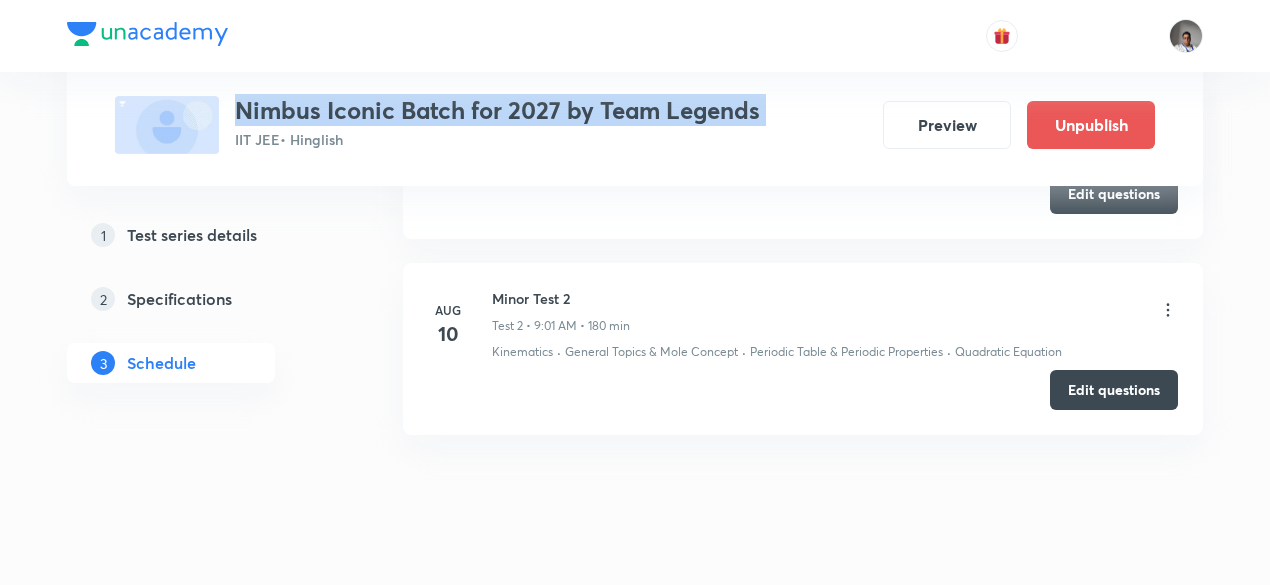 click on "Nimbus Iconic Batch for 2027 by Team Legends" at bounding box center (497, 110) 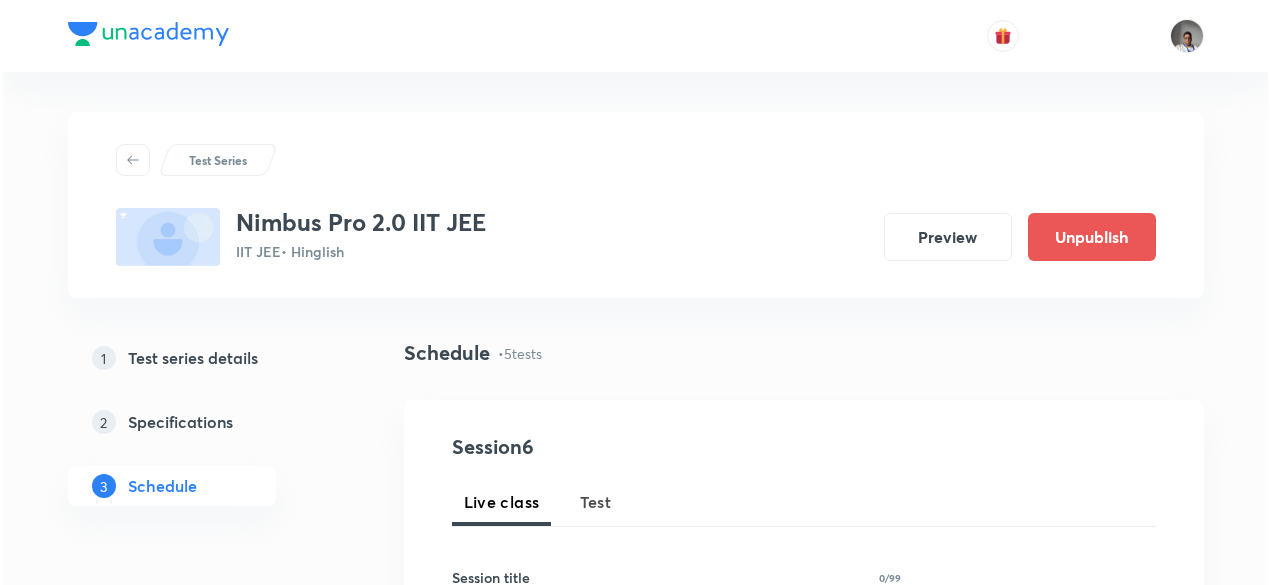 scroll, scrollTop: 0, scrollLeft: 0, axis: both 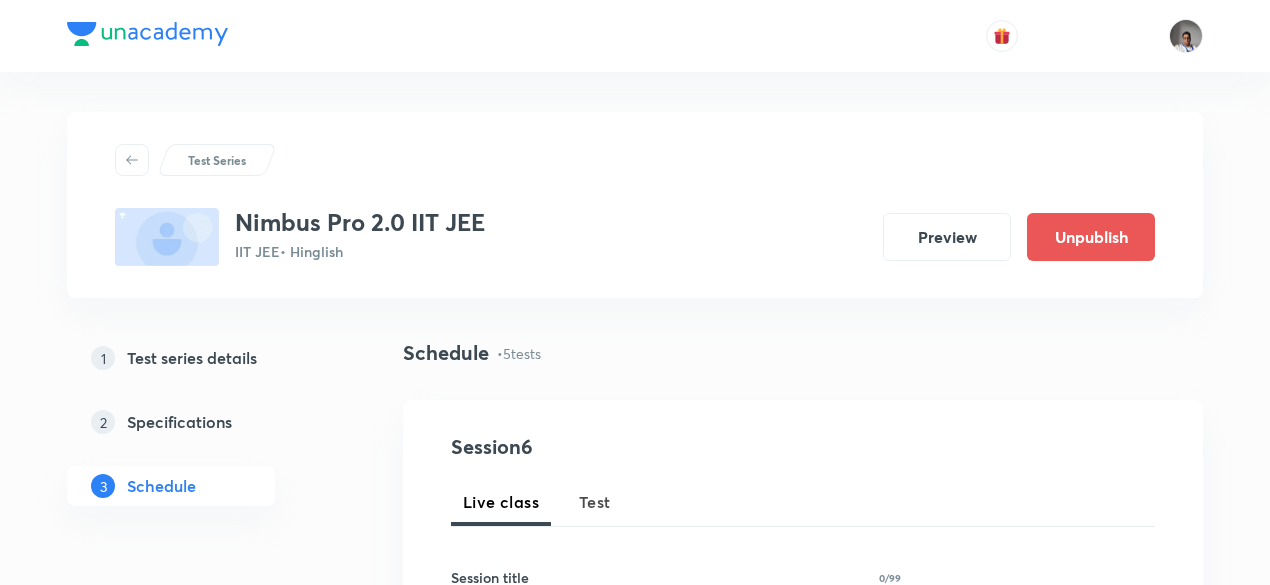 click on "Test" at bounding box center [595, 502] 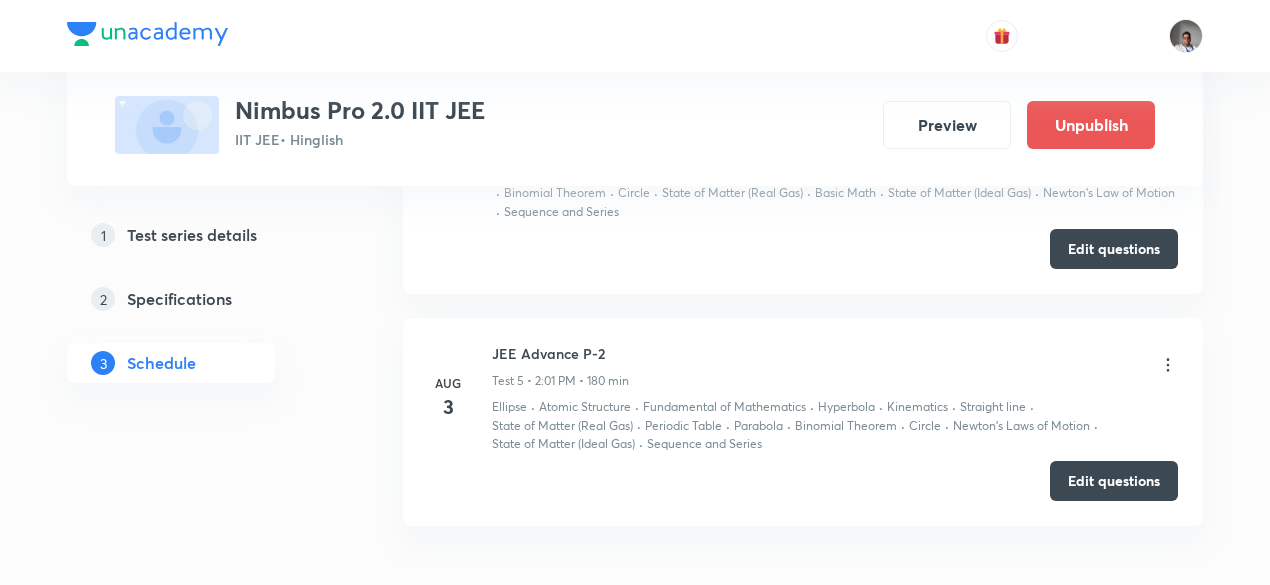 scroll, scrollTop: 1847, scrollLeft: 0, axis: vertical 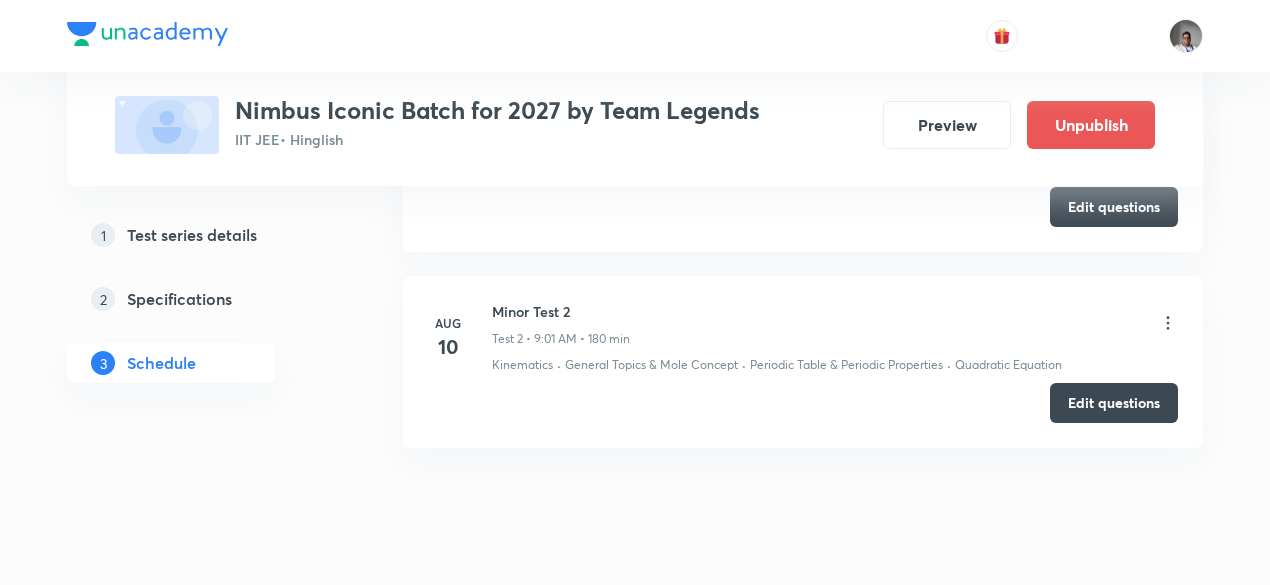 click on "Aug 10 Minor Test 2 Test 2 • 9:01 AM • 180 min Kinematics · General Topics & Mole Concept · Periodic Table & Periodic Properties · Quadratic Equation Edit questions" at bounding box center [803, 361] 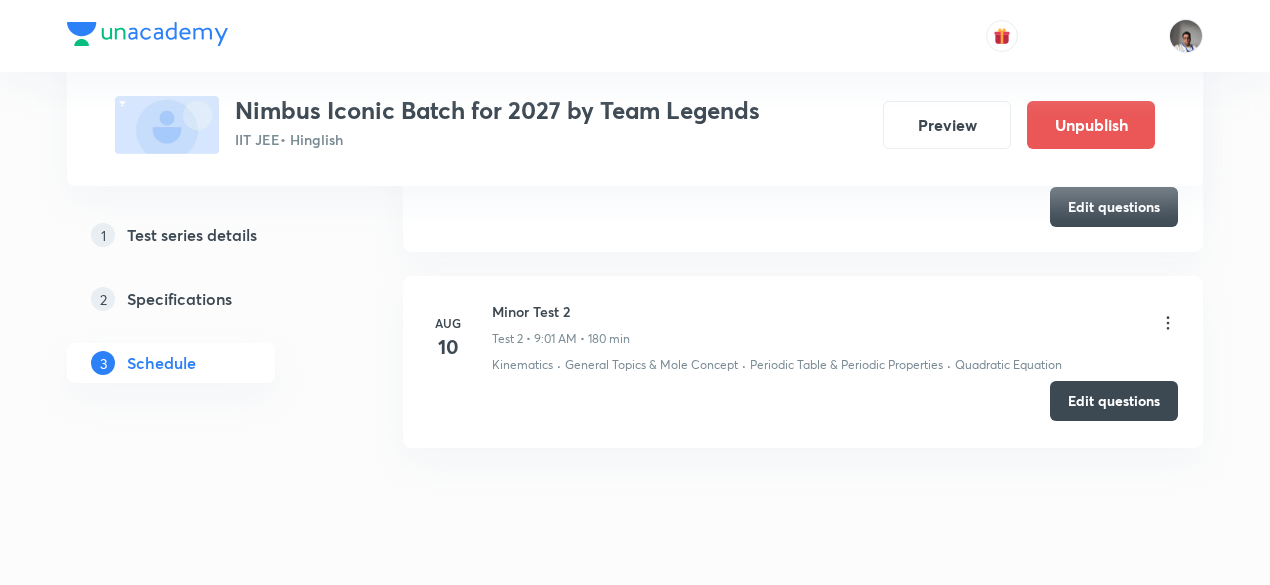 click on "Edit questions" at bounding box center (1114, 401) 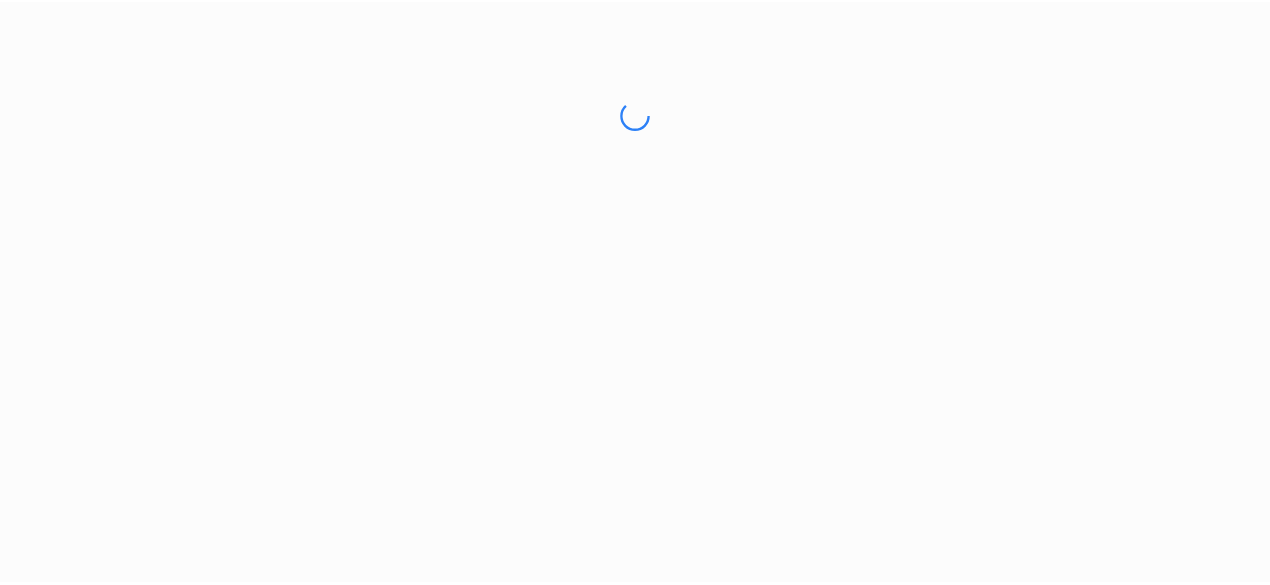 scroll, scrollTop: 0, scrollLeft: 0, axis: both 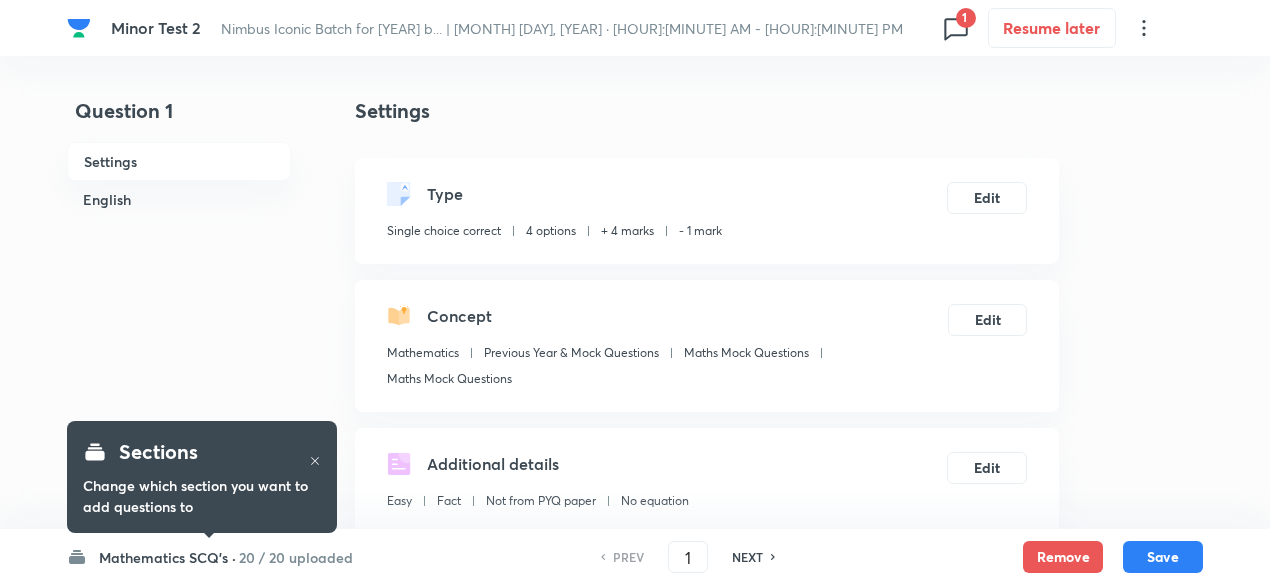 click 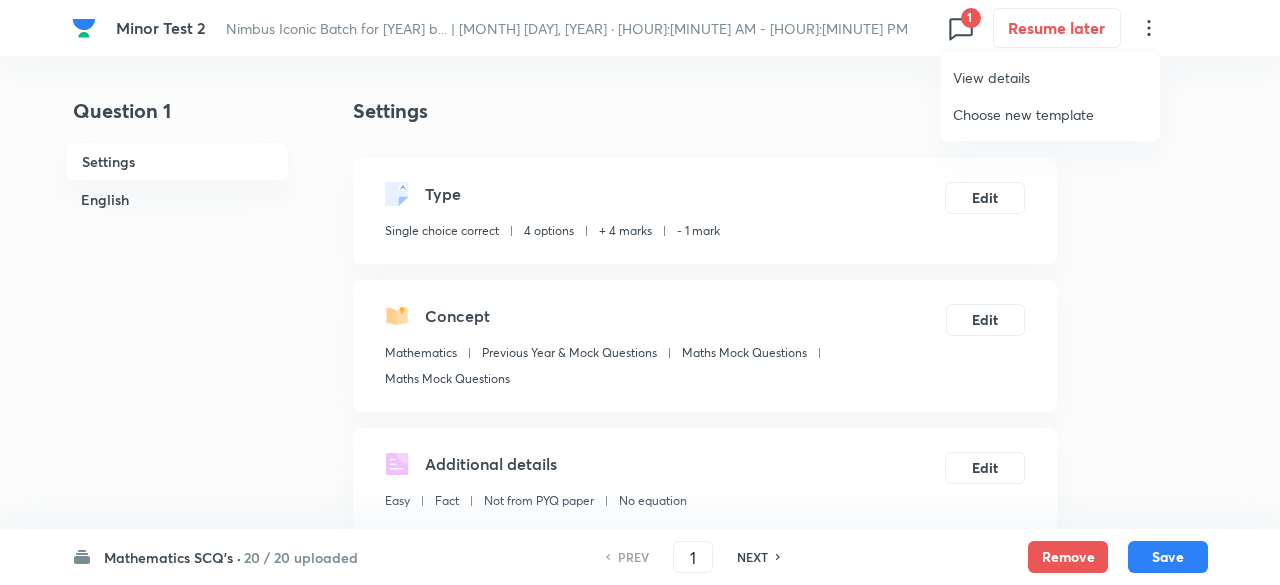 click on "View details" at bounding box center (1050, 77) 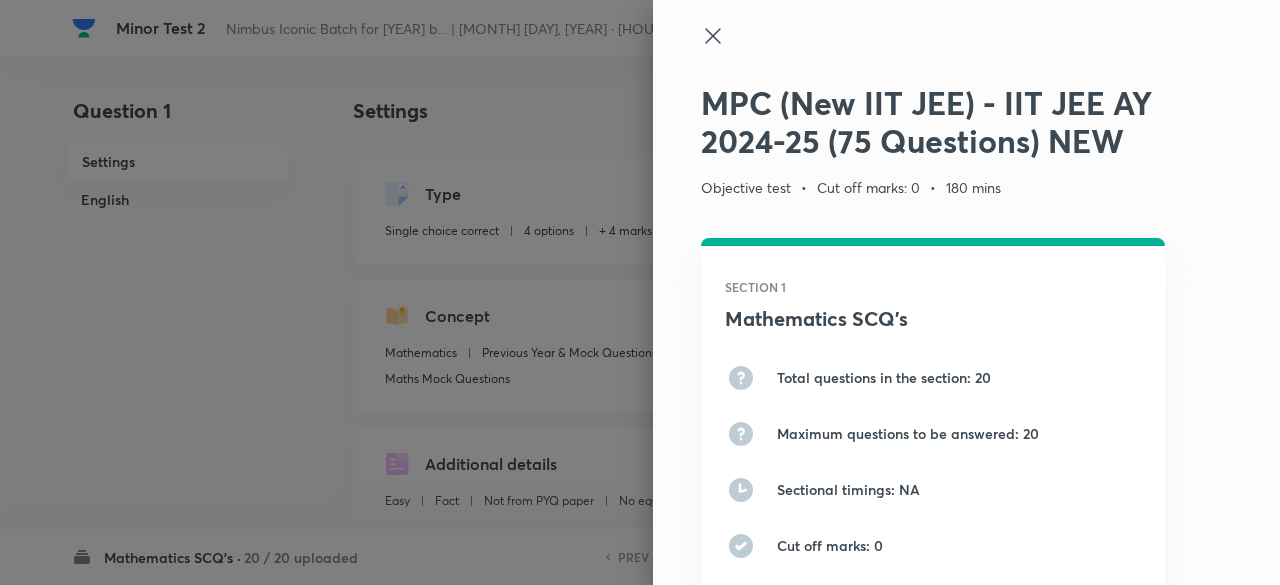 click 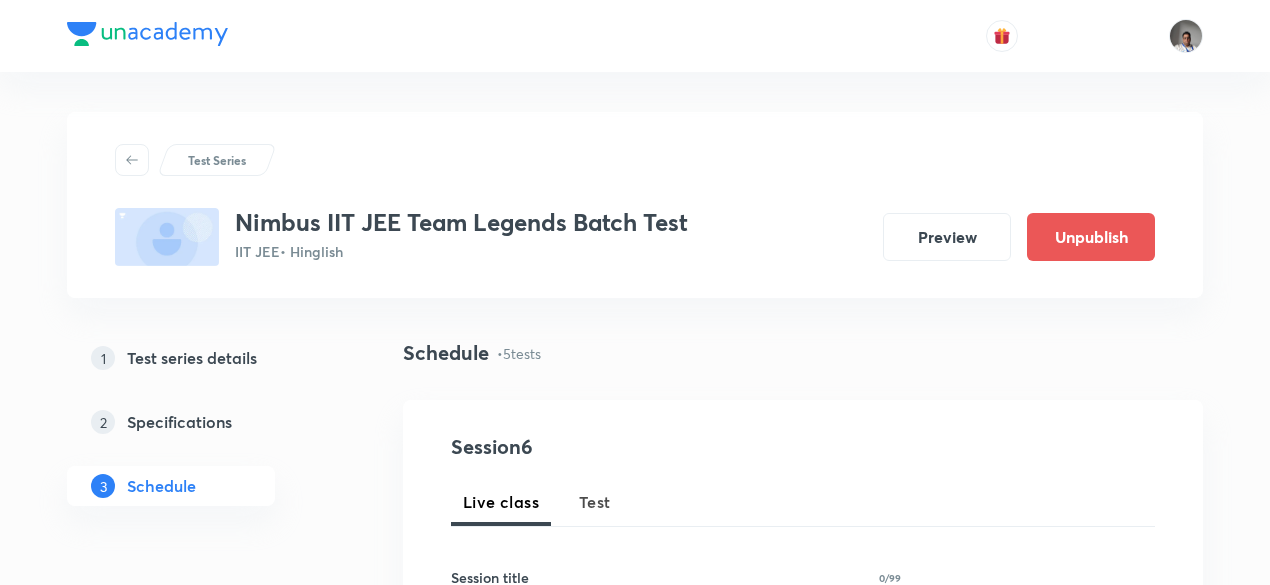 scroll, scrollTop: 0, scrollLeft: 0, axis: both 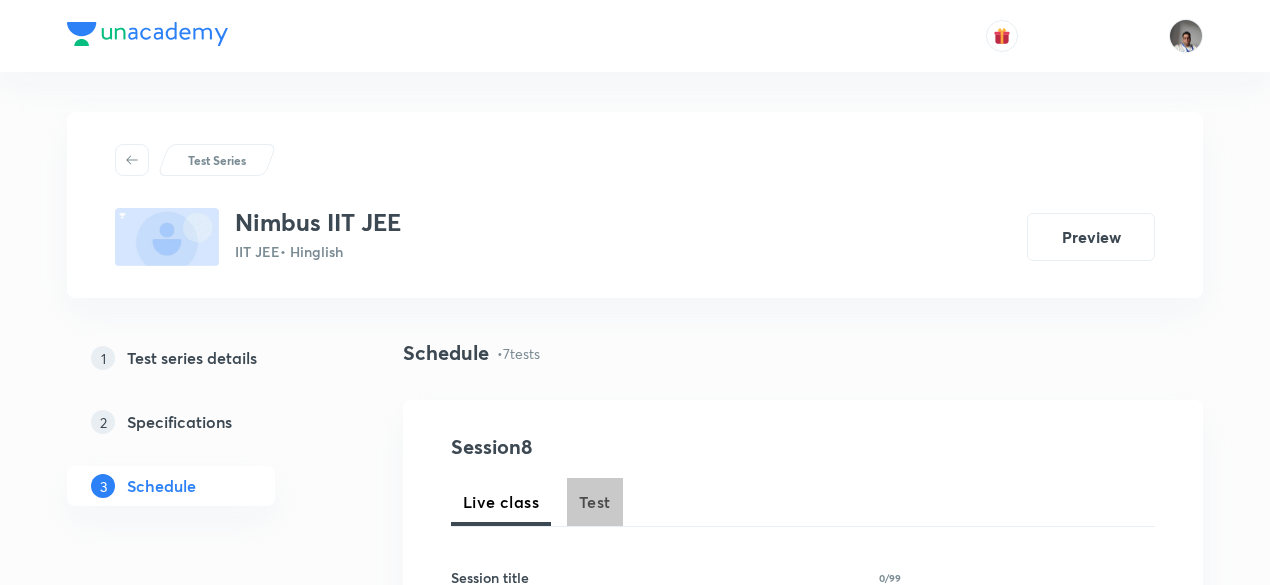 click on "Test" at bounding box center (595, 502) 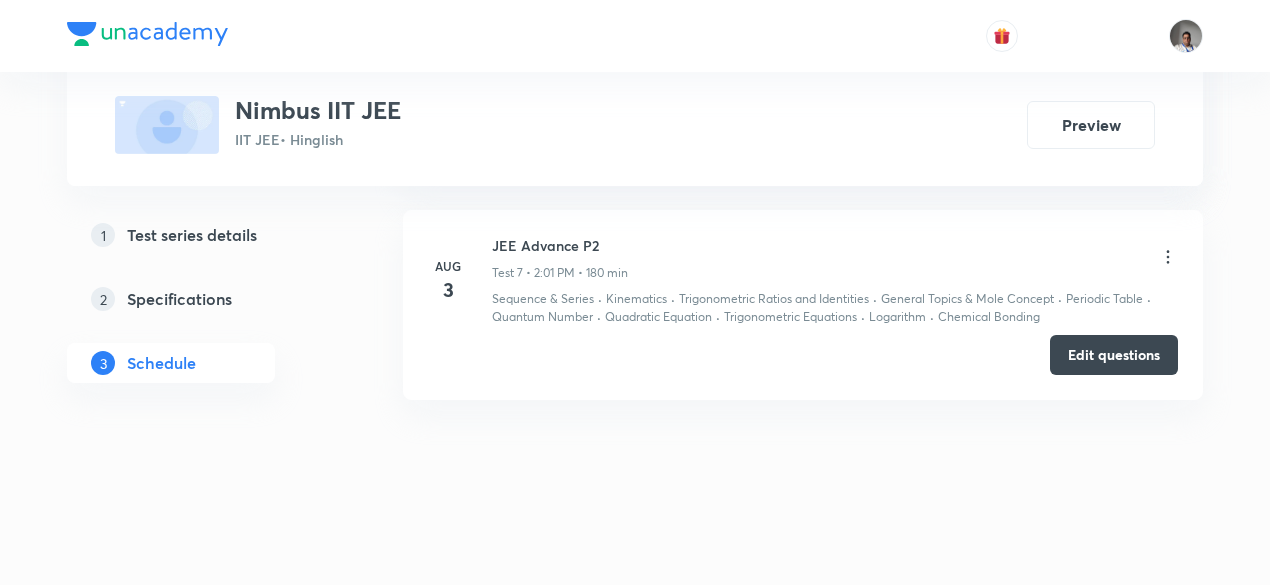 scroll, scrollTop: 2357, scrollLeft: 0, axis: vertical 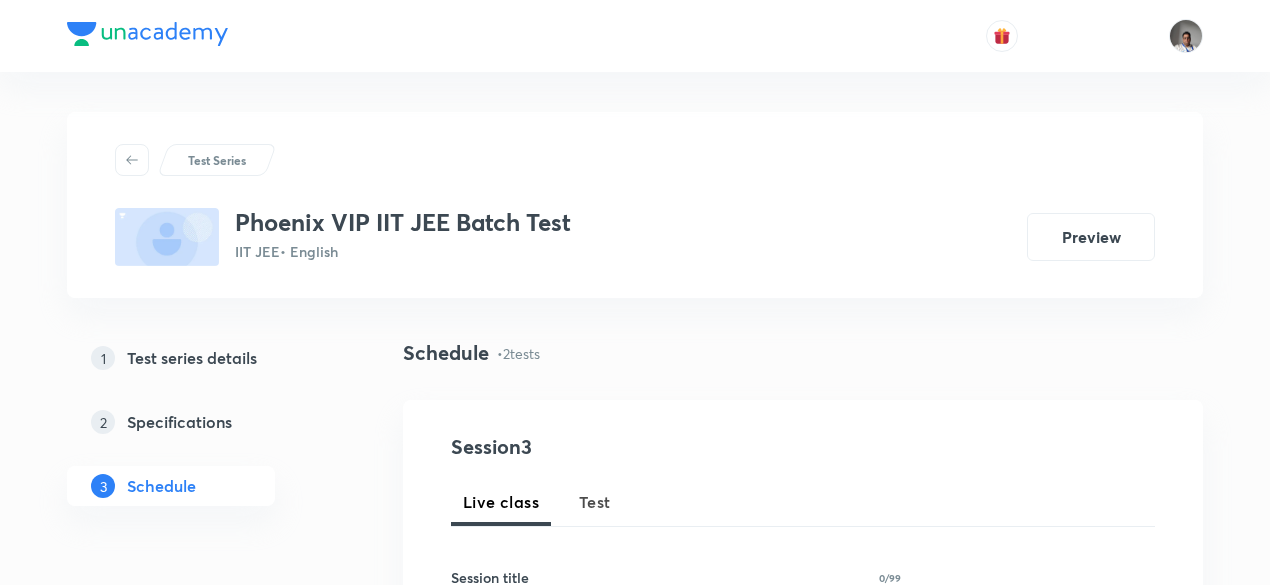 click on "Test" at bounding box center [595, 502] 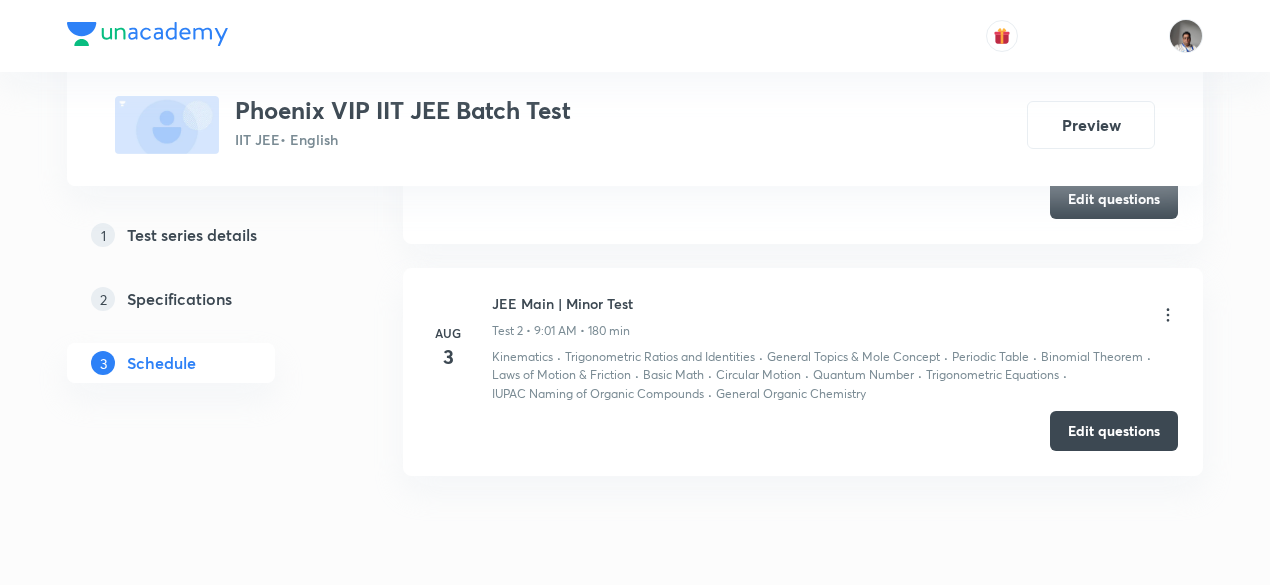 scroll, scrollTop: 1328, scrollLeft: 0, axis: vertical 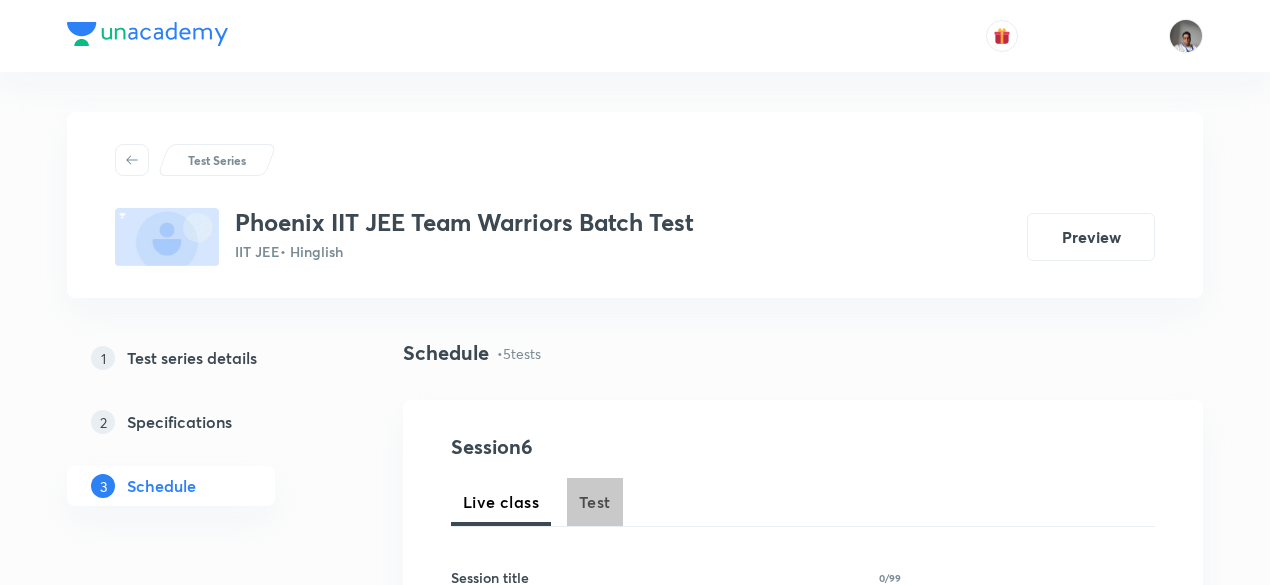 click on "Test" at bounding box center [595, 502] 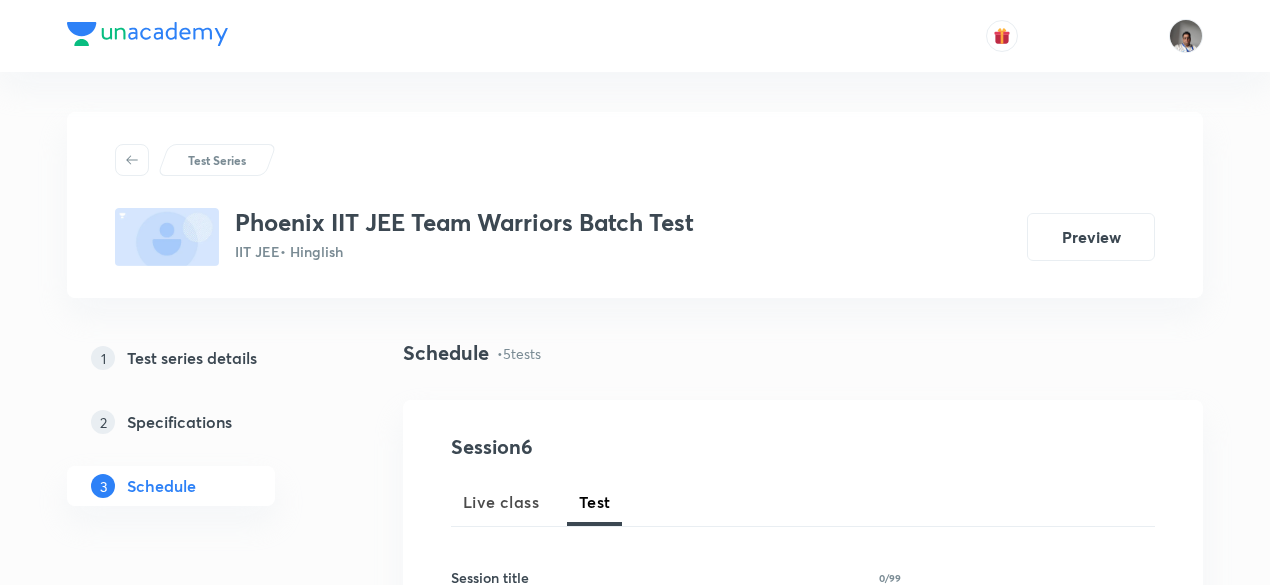scroll, scrollTop: 0, scrollLeft: 0, axis: both 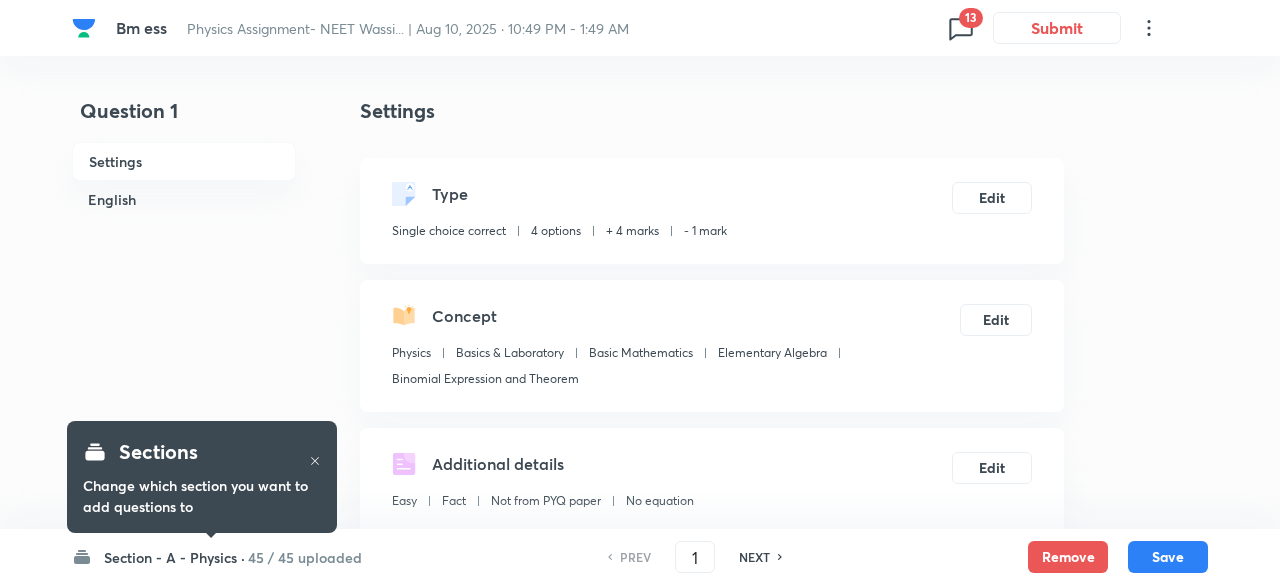 checkbox on "true" 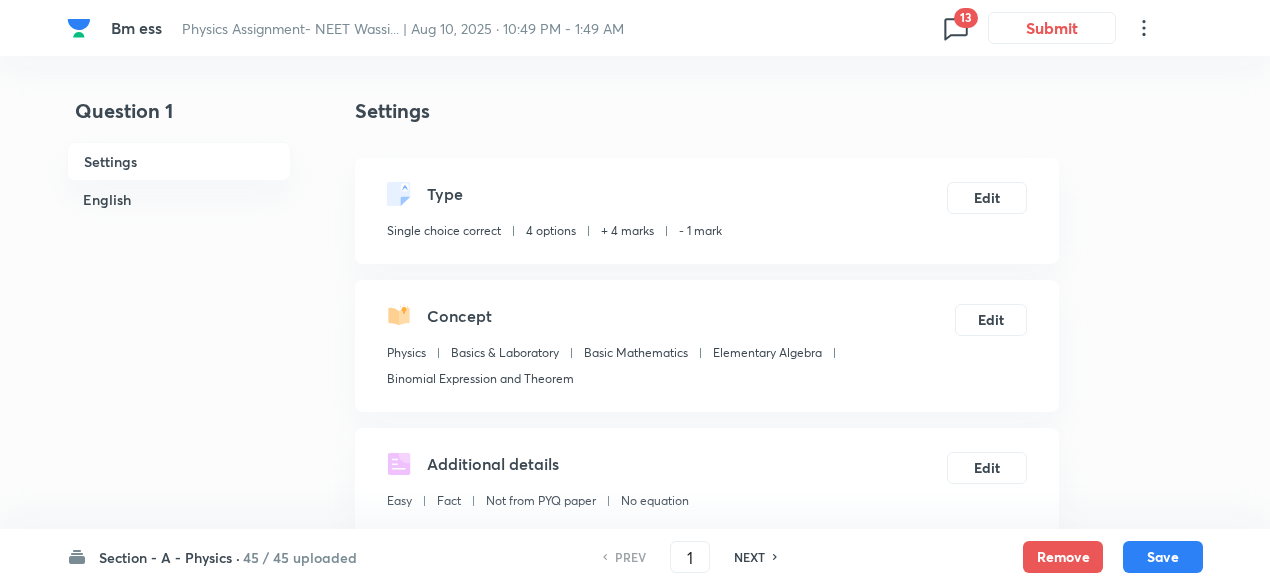 click on "13" at bounding box center (966, 18) 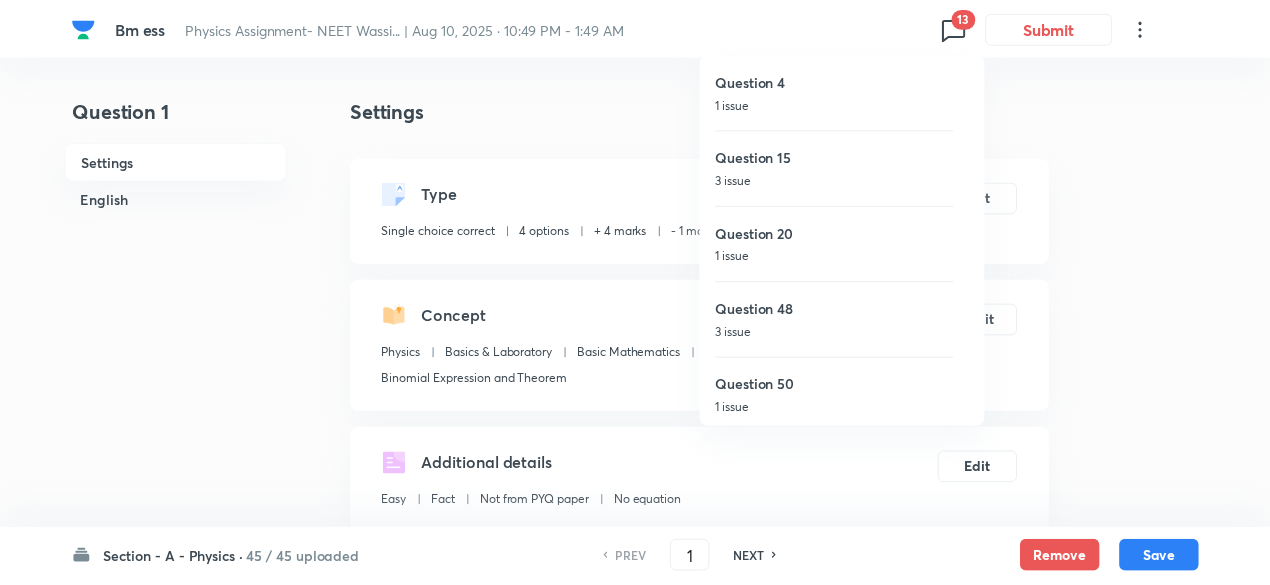 scroll, scrollTop: 610, scrollLeft: 0, axis: vertical 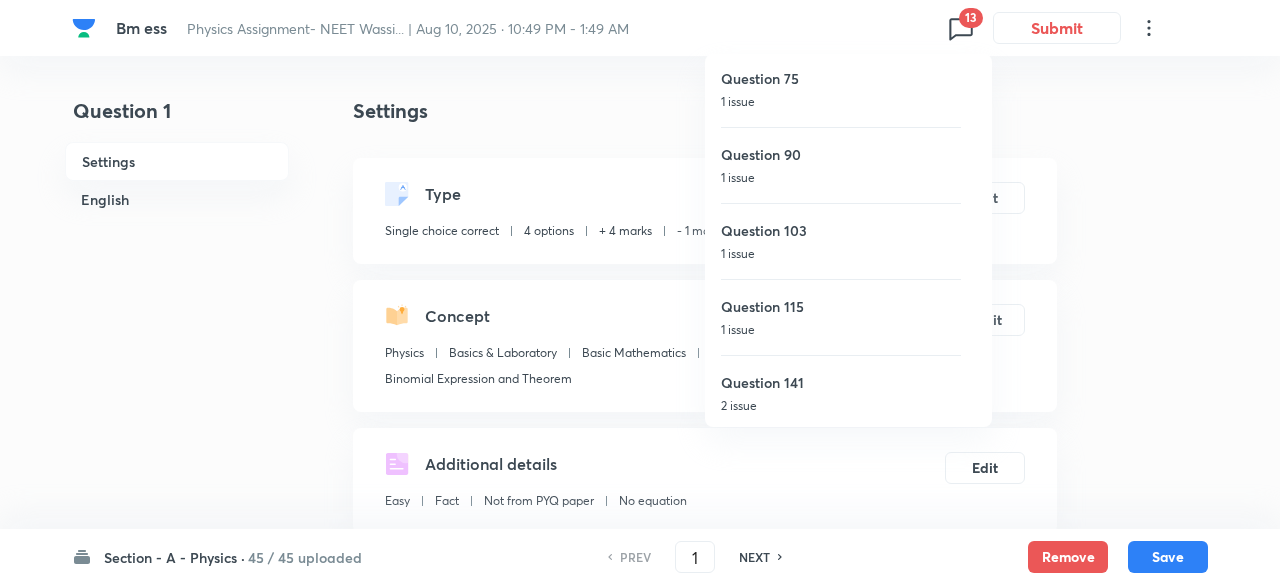 click on "Question 141" at bounding box center [841, 382] 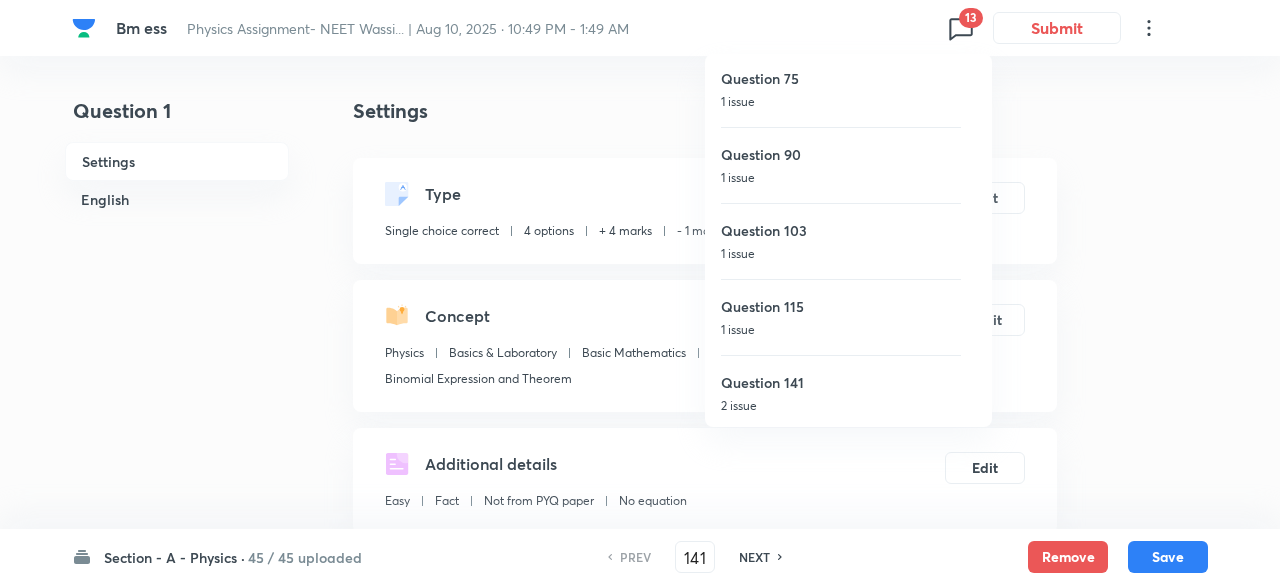 checkbox on "false" 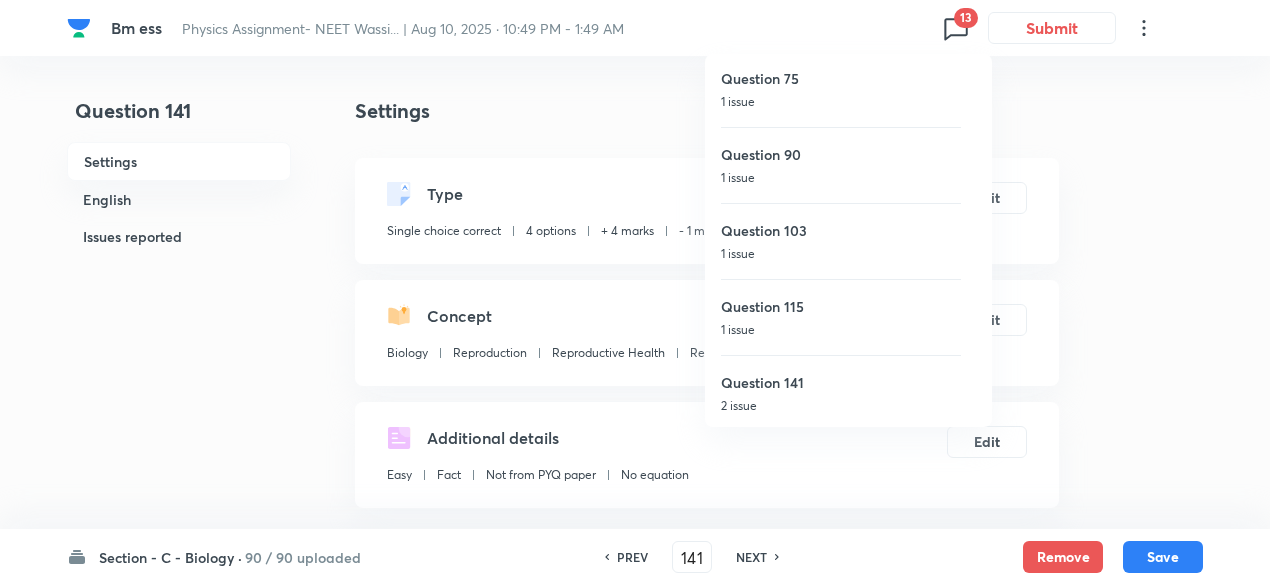 checkbox on "true" 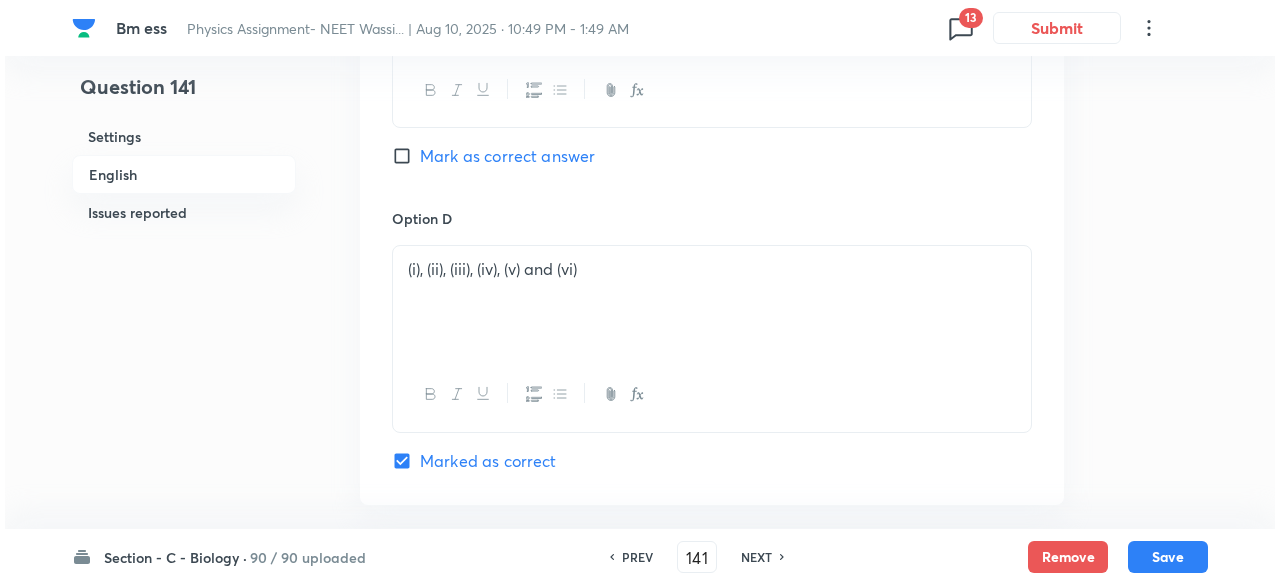 scroll, scrollTop: 1868, scrollLeft: 0, axis: vertical 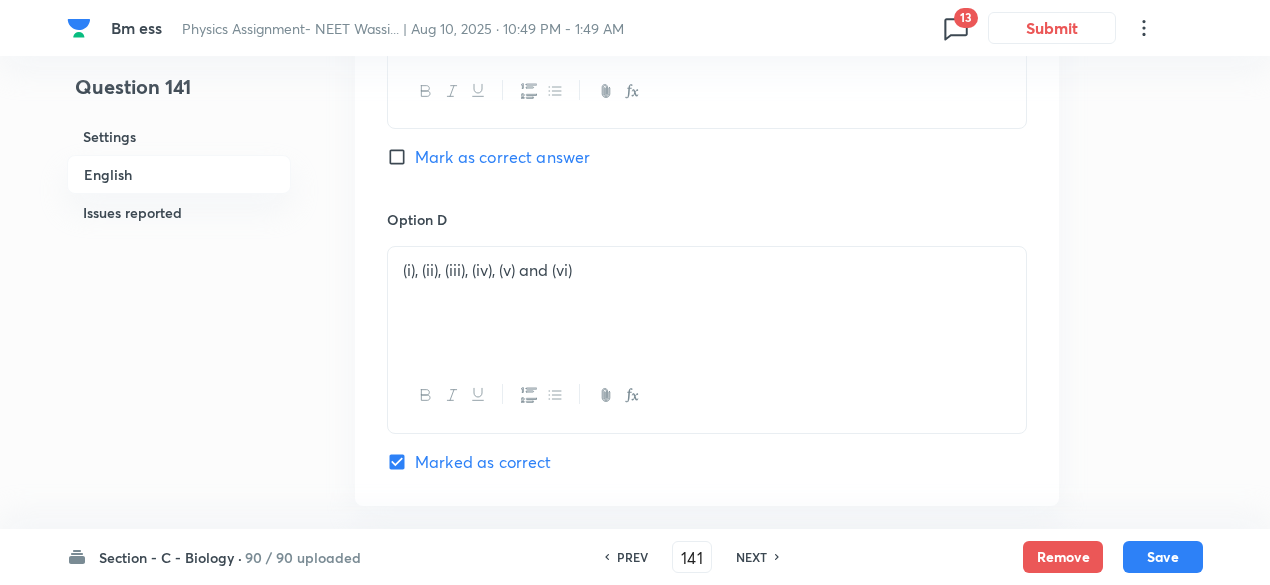 click 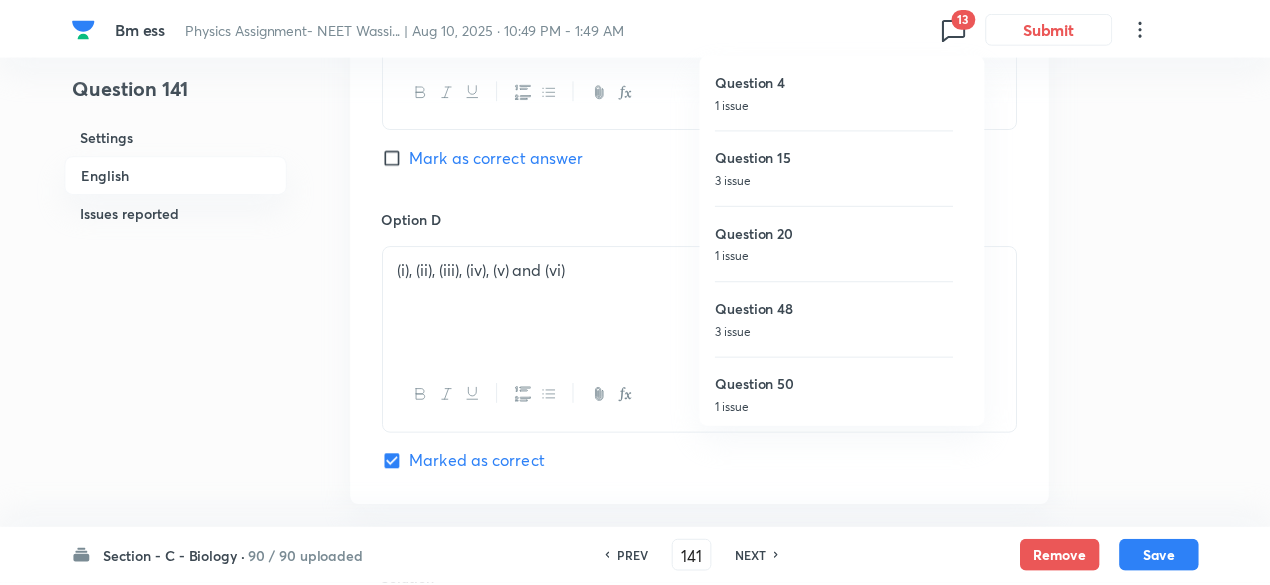 scroll, scrollTop: 610, scrollLeft: 0, axis: vertical 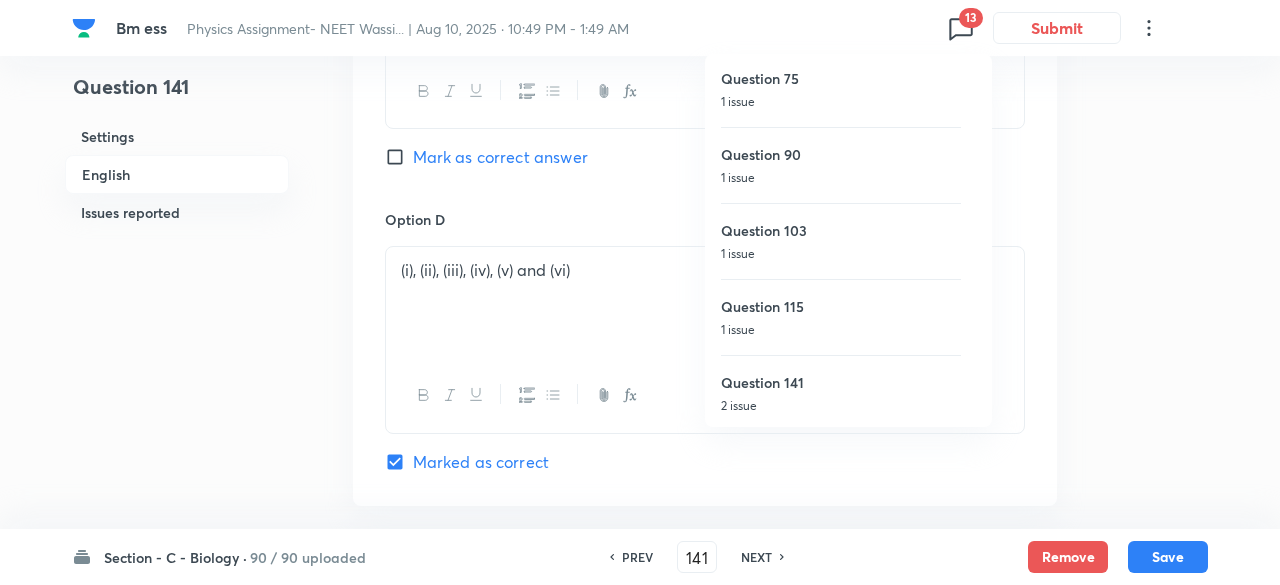 click on "Question 115" at bounding box center [841, 306] 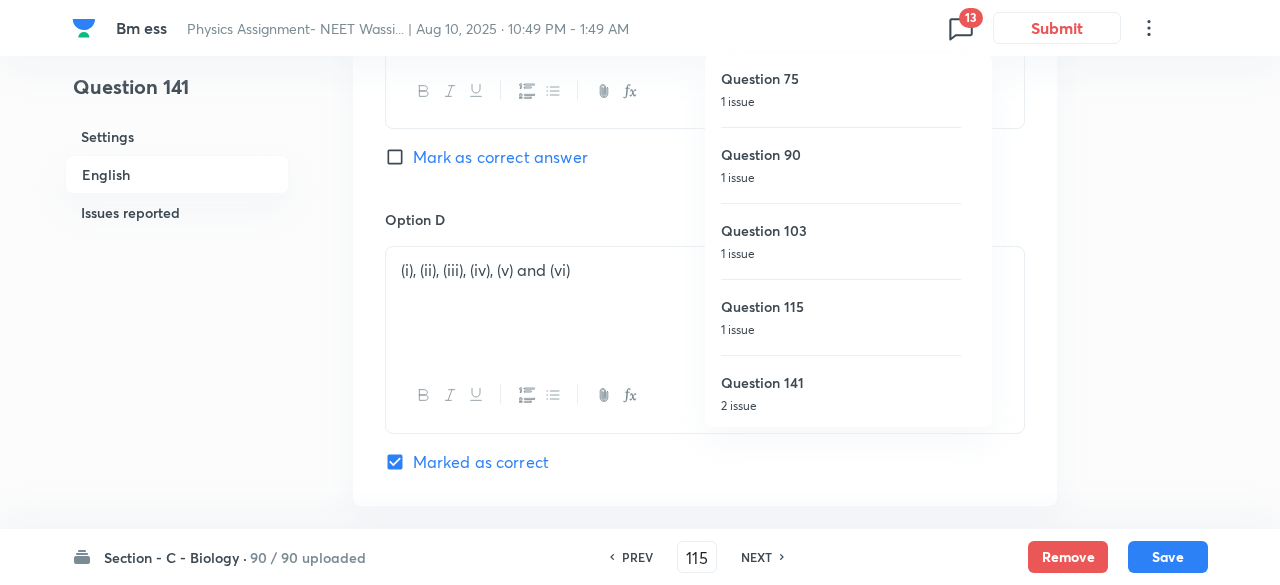 checkbox on "false" 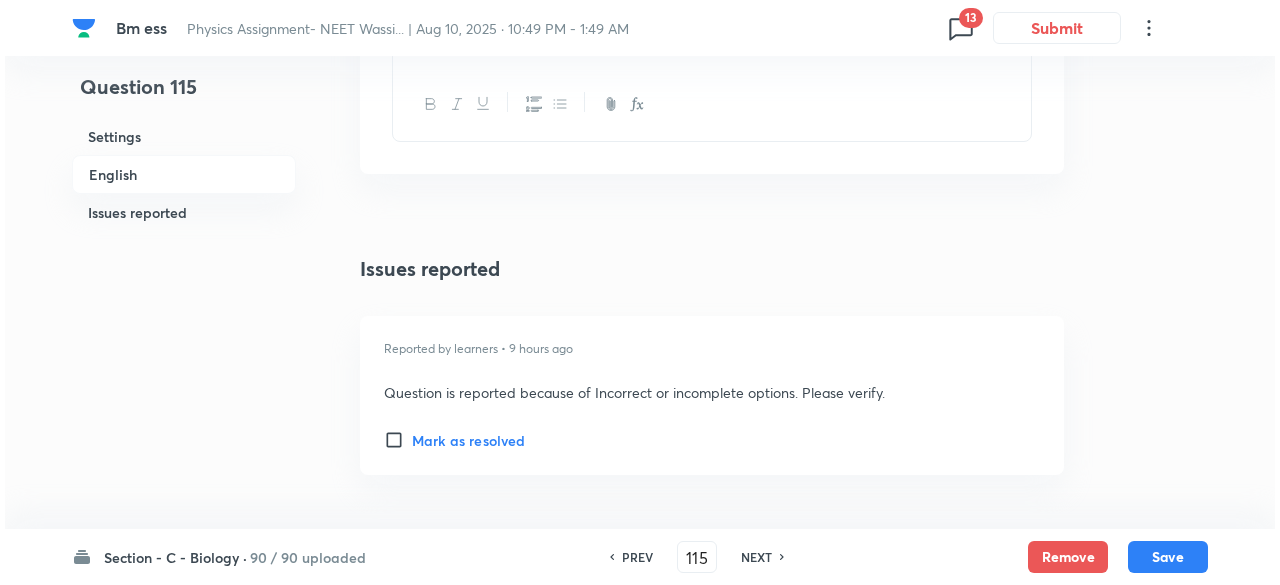 scroll, scrollTop: 2382, scrollLeft: 0, axis: vertical 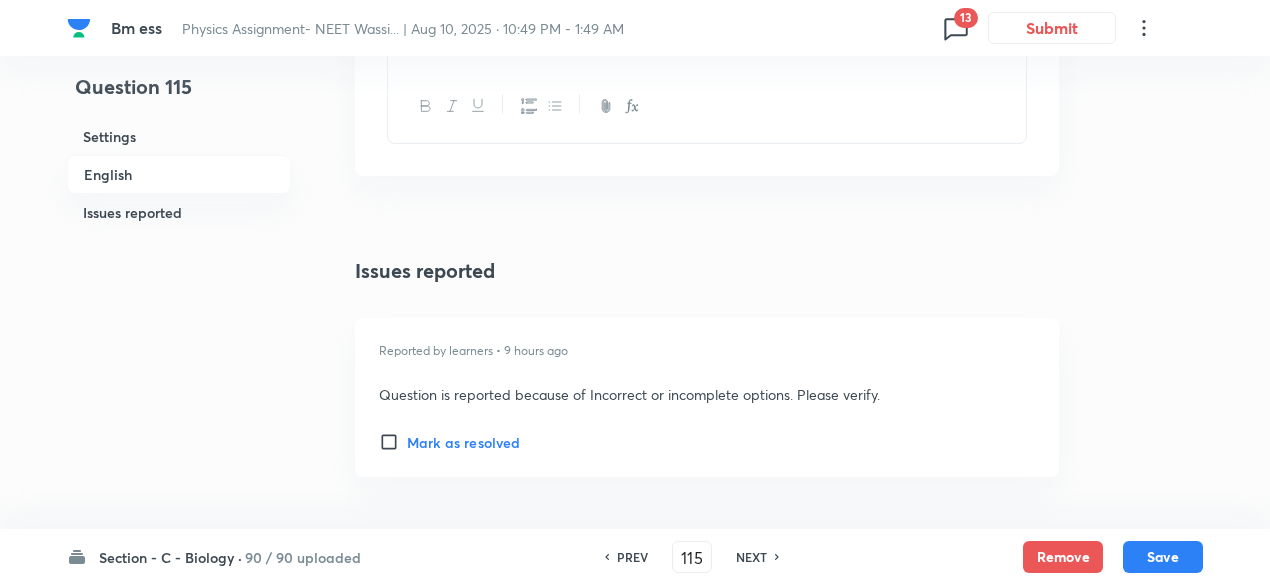 click 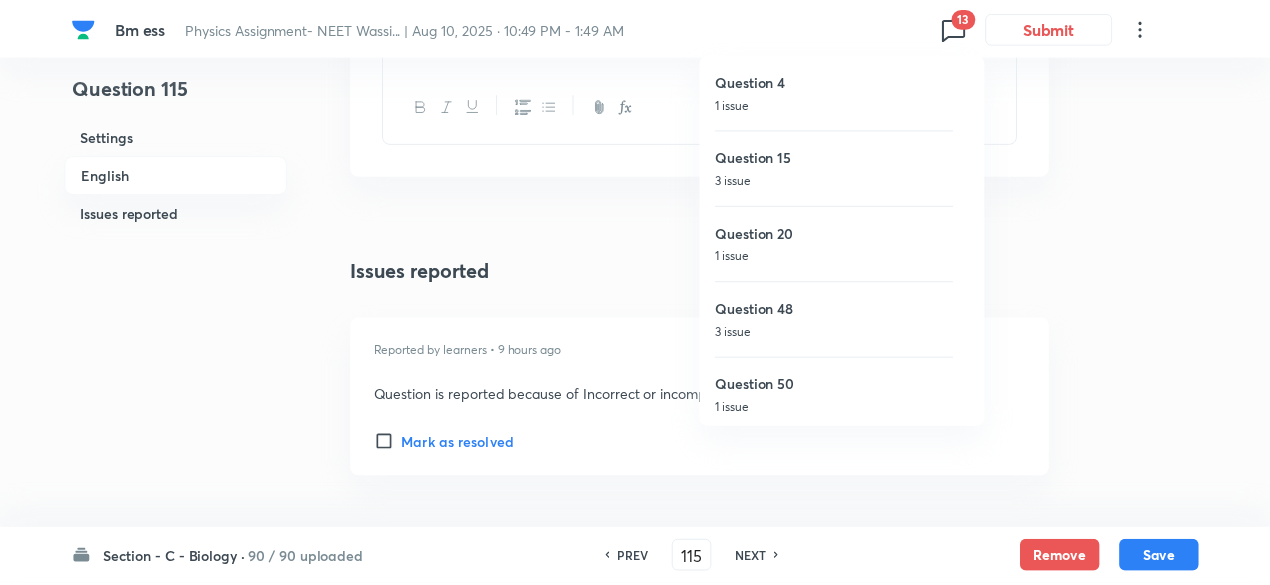 scroll, scrollTop: 610, scrollLeft: 0, axis: vertical 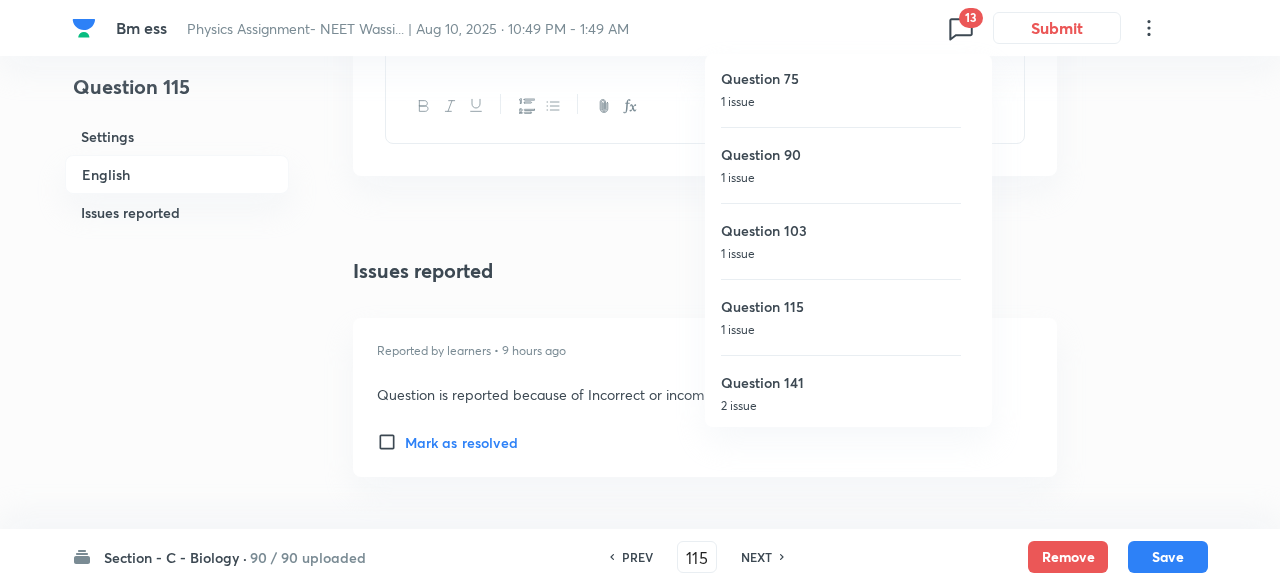 click on "1 issue" at bounding box center [841, 254] 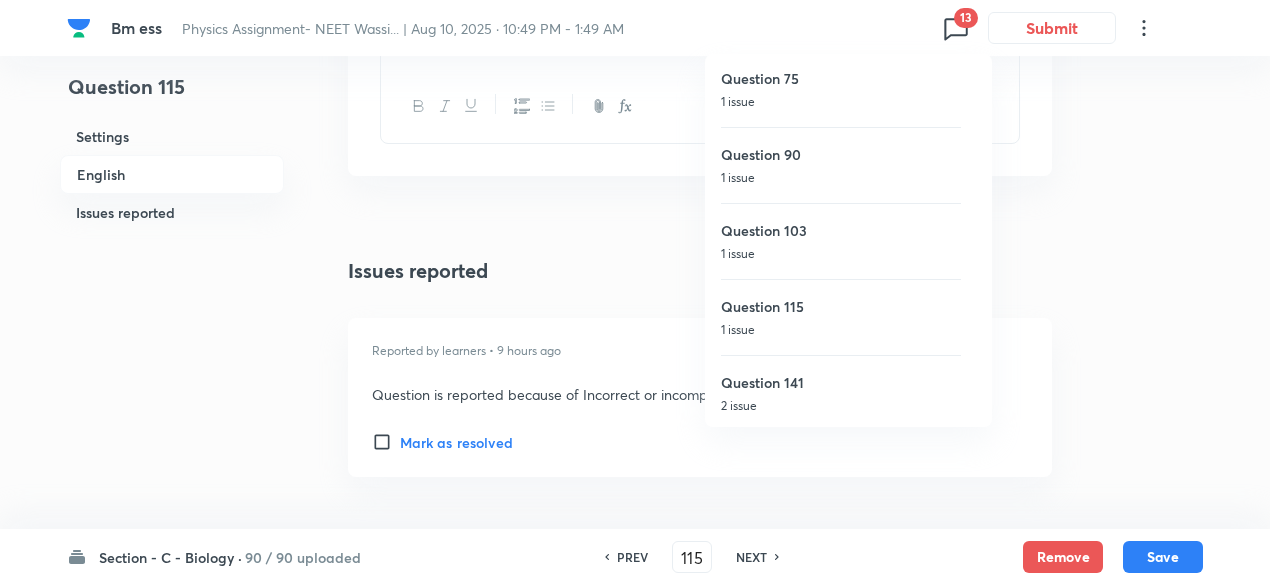 type on "103" 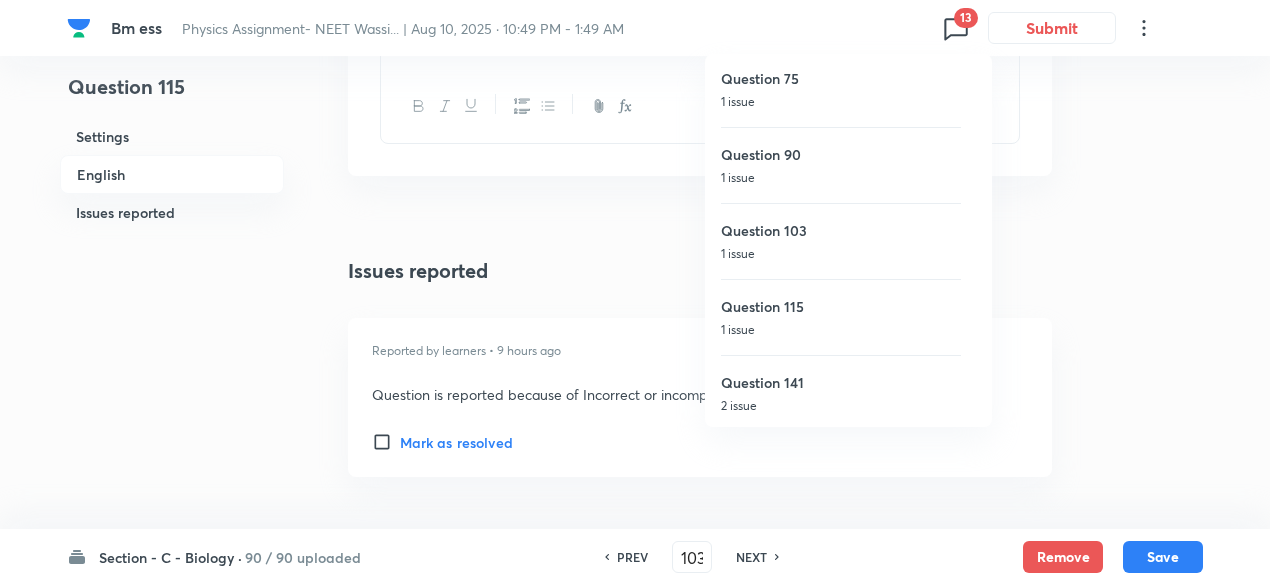 checkbox on "false" 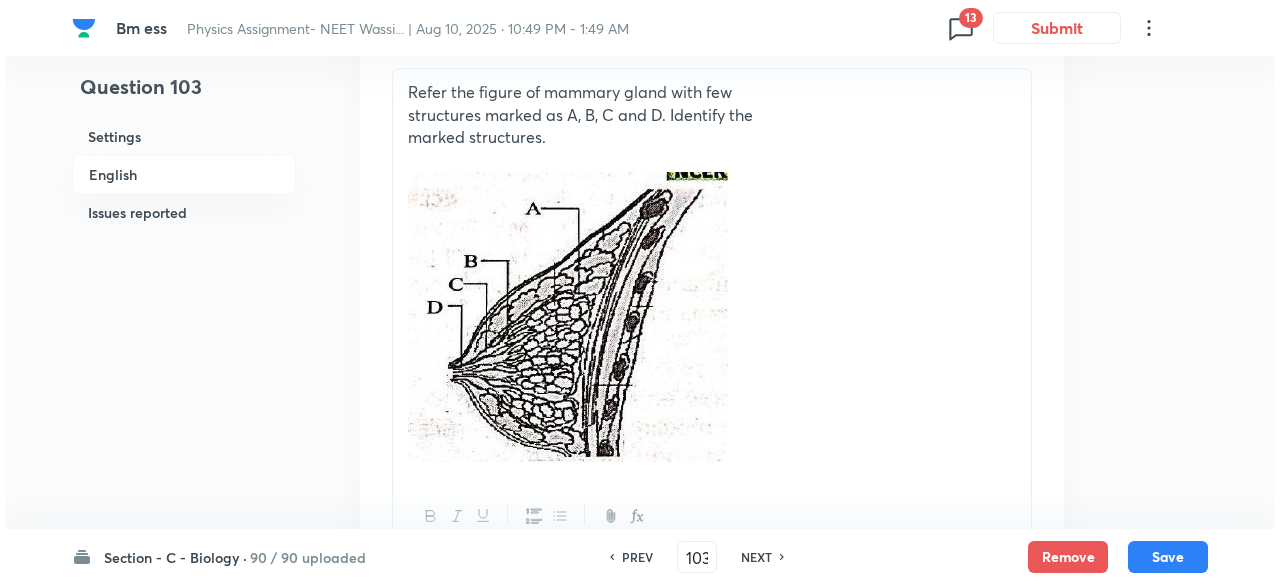 scroll, scrollTop: 650, scrollLeft: 0, axis: vertical 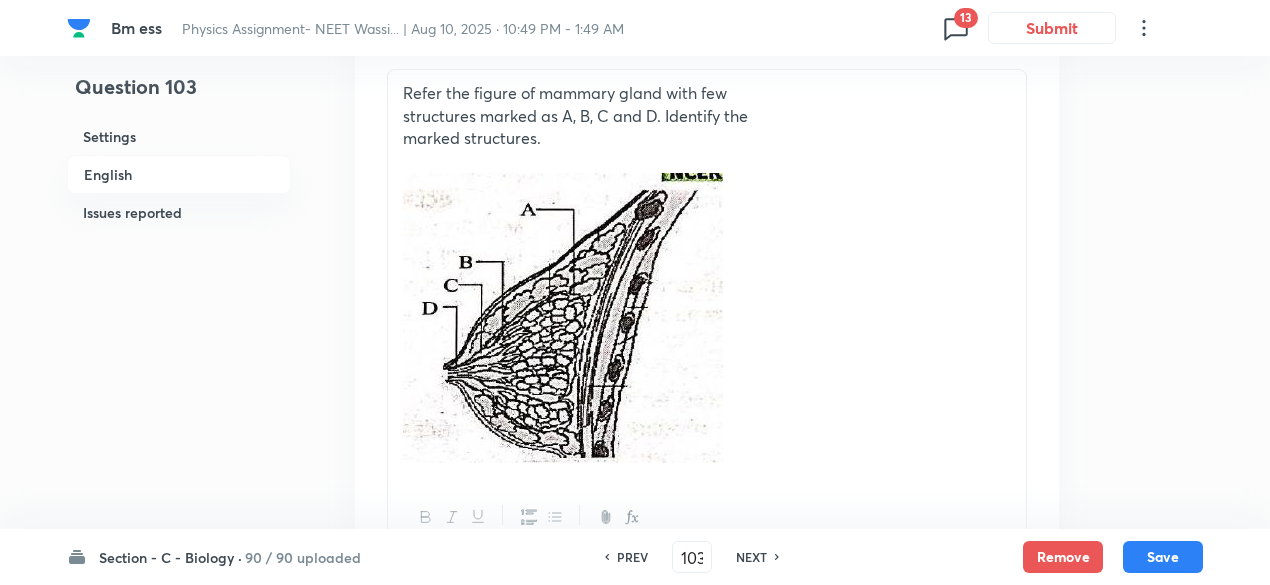 click 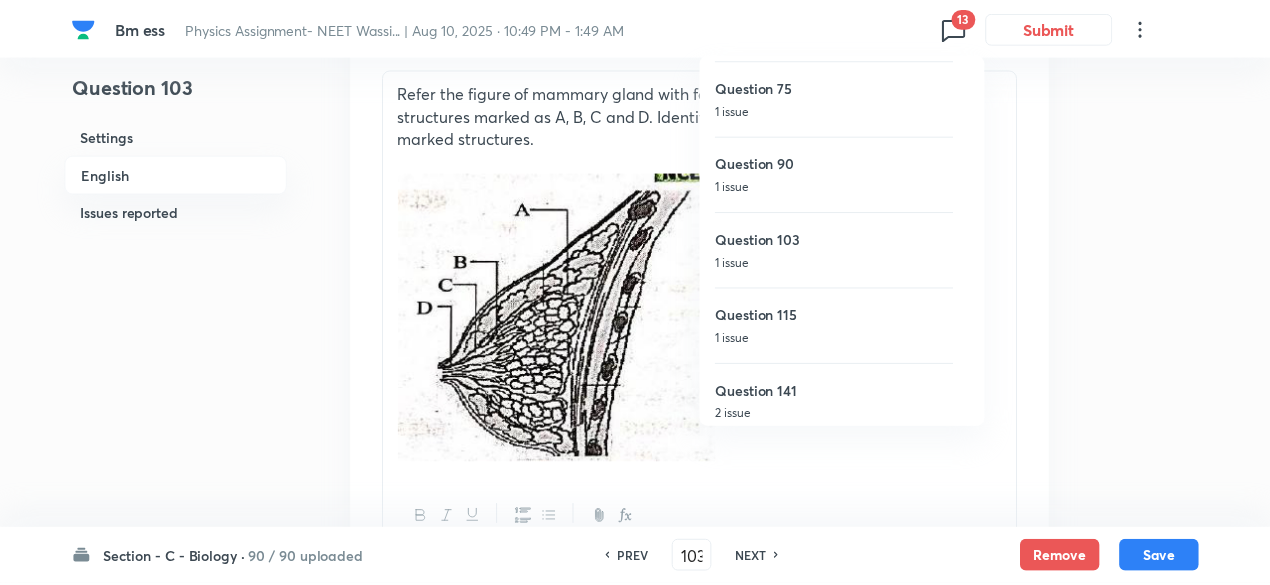 scroll, scrollTop: 610, scrollLeft: 0, axis: vertical 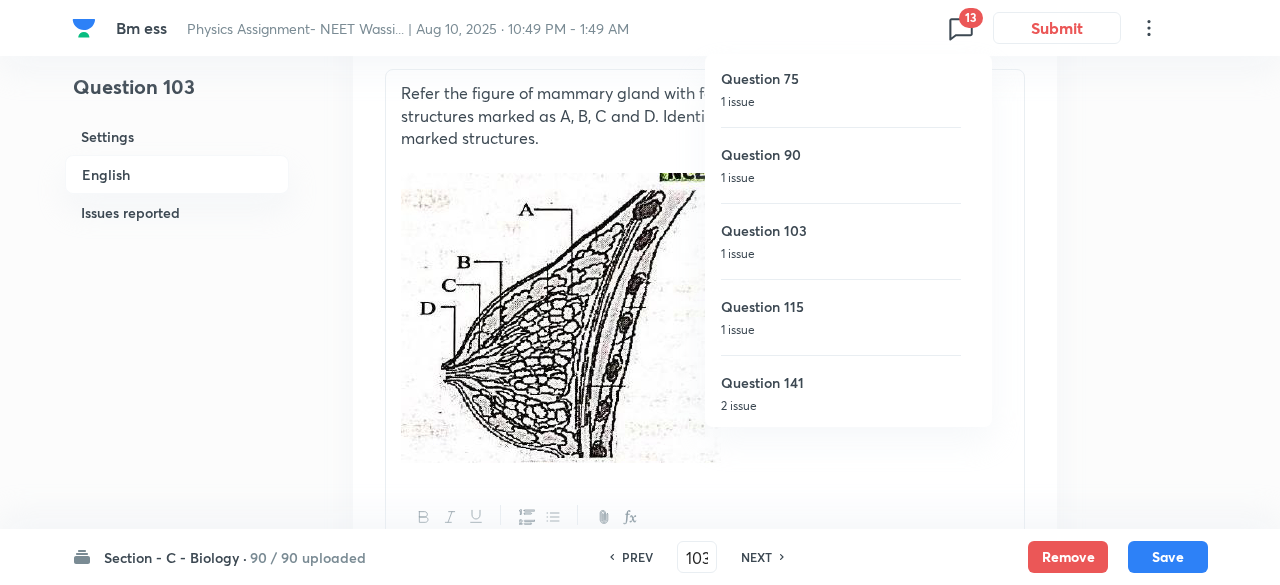 click on "Question 90" at bounding box center (841, 154) 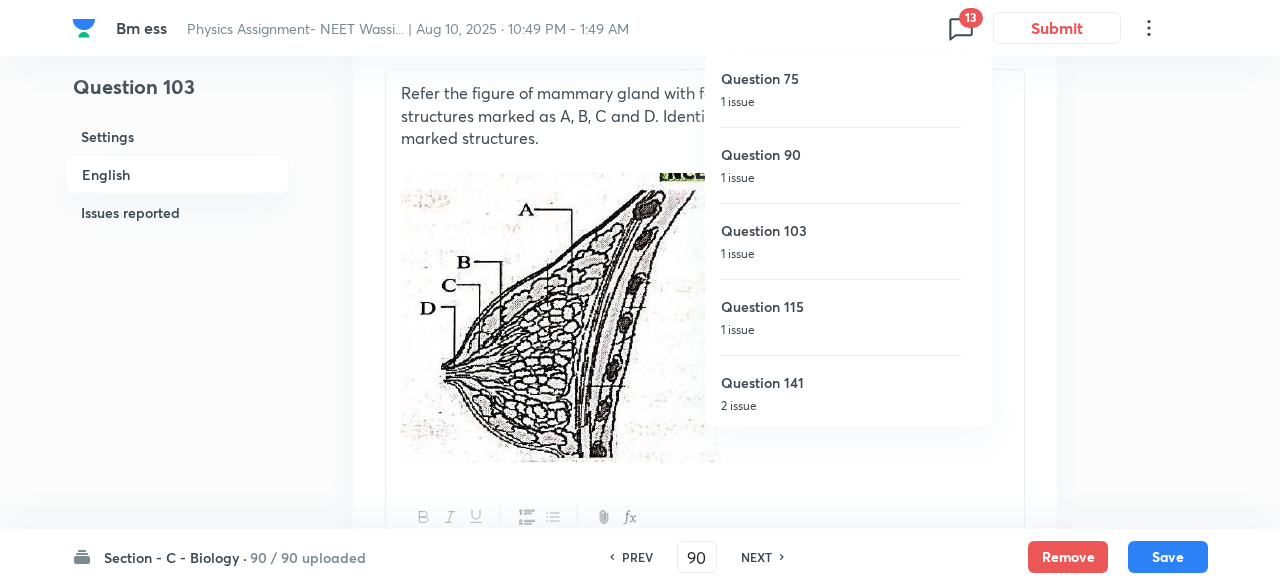 checkbox on "false" 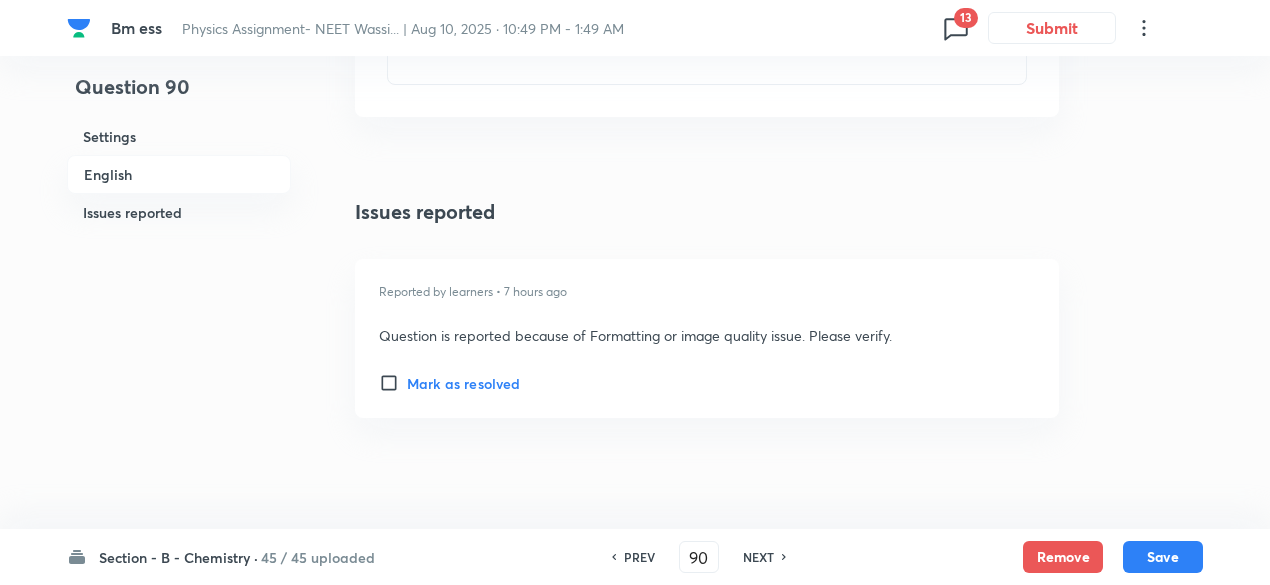 scroll, scrollTop: 2471, scrollLeft: 0, axis: vertical 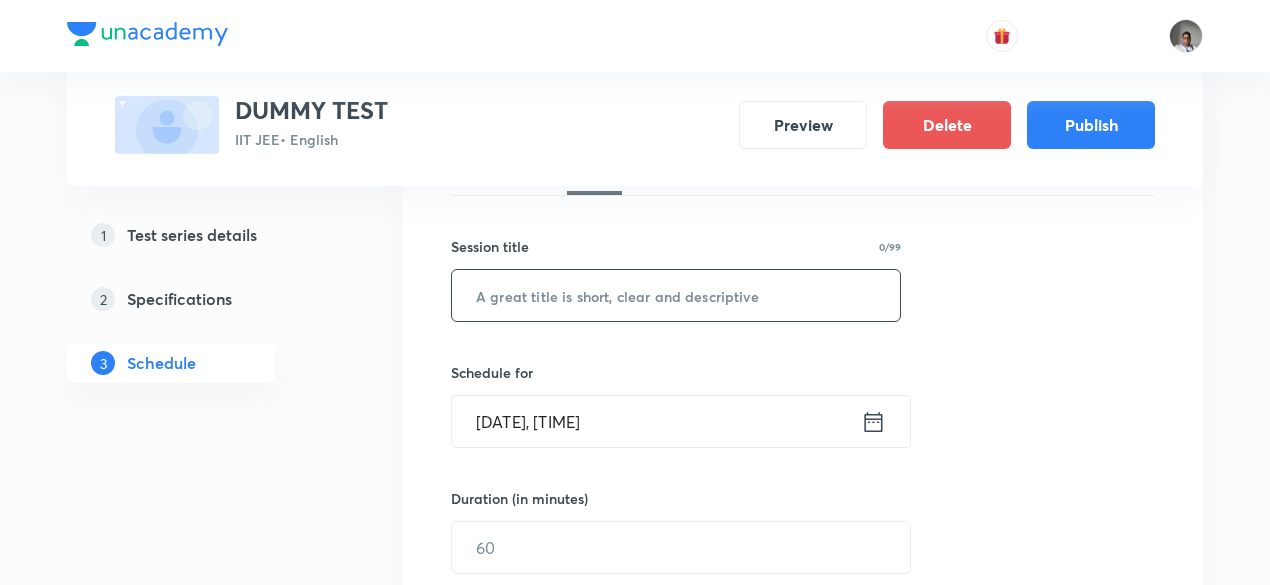 click at bounding box center [676, 295] 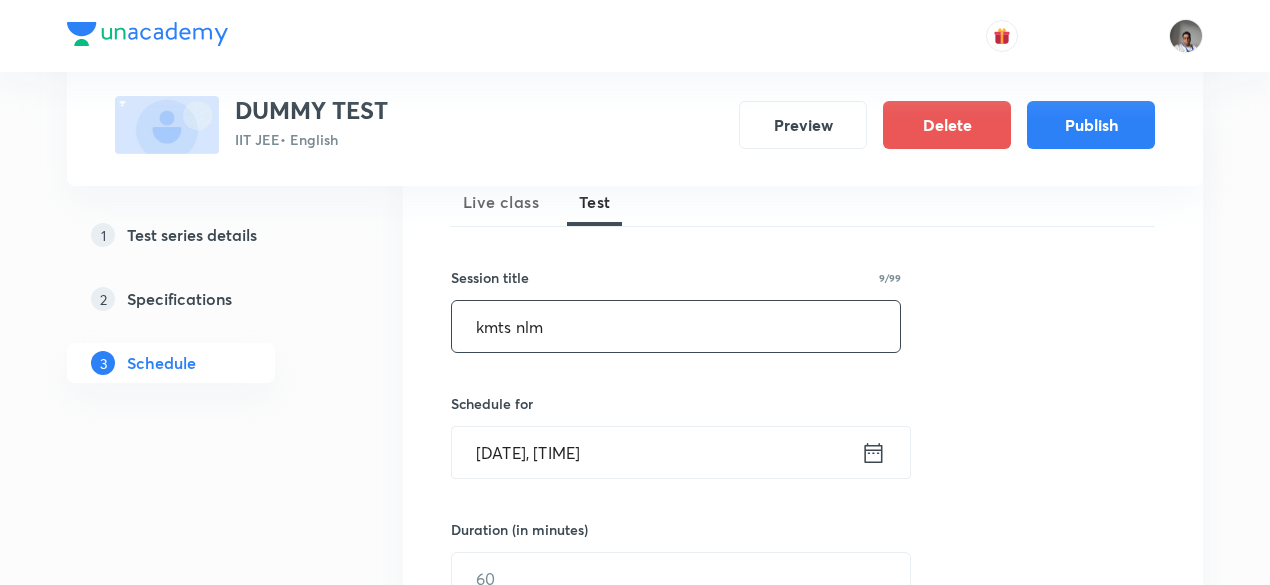 scroll, scrollTop: 299, scrollLeft: 0, axis: vertical 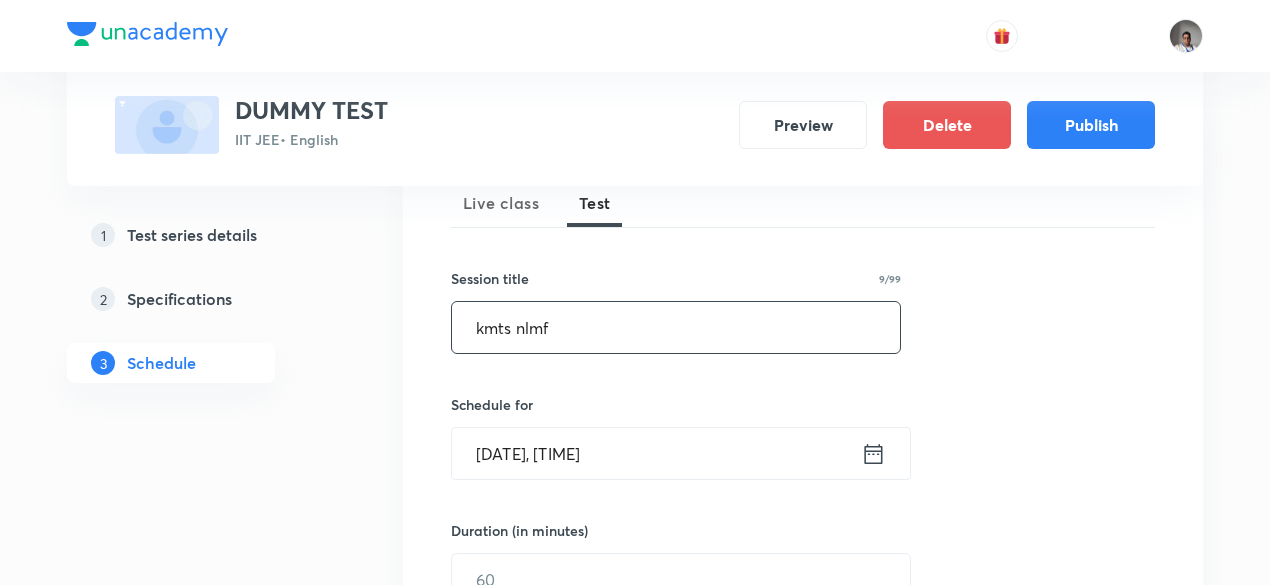 type on "kmts nlmf" 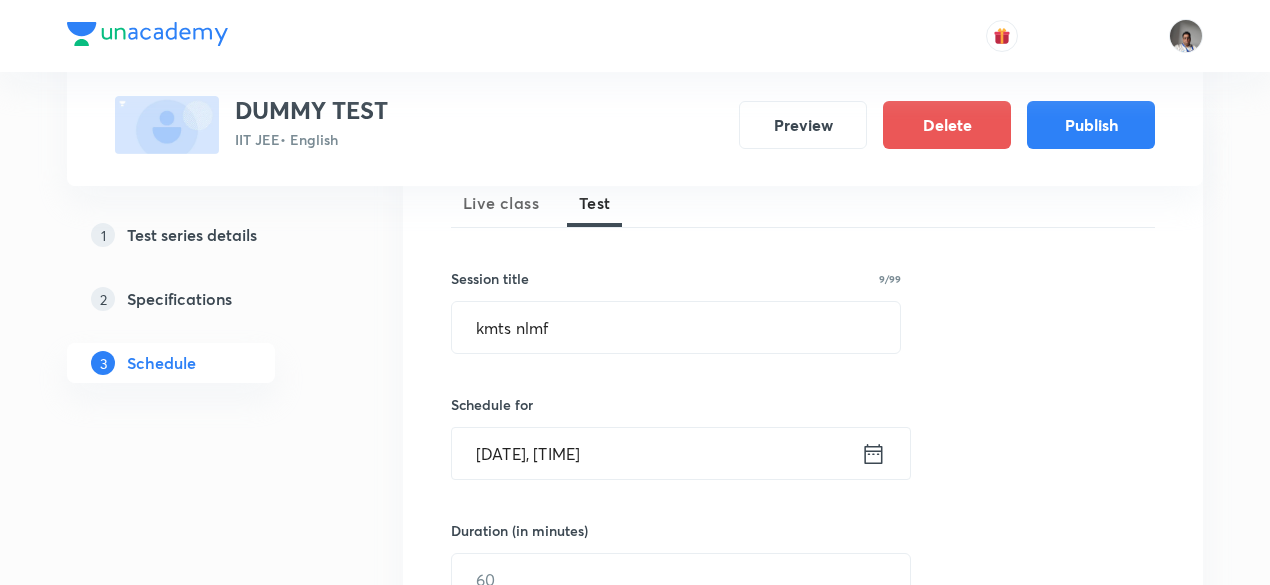click on "[DATE], [TIME] ​" at bounding box center [681, 453] 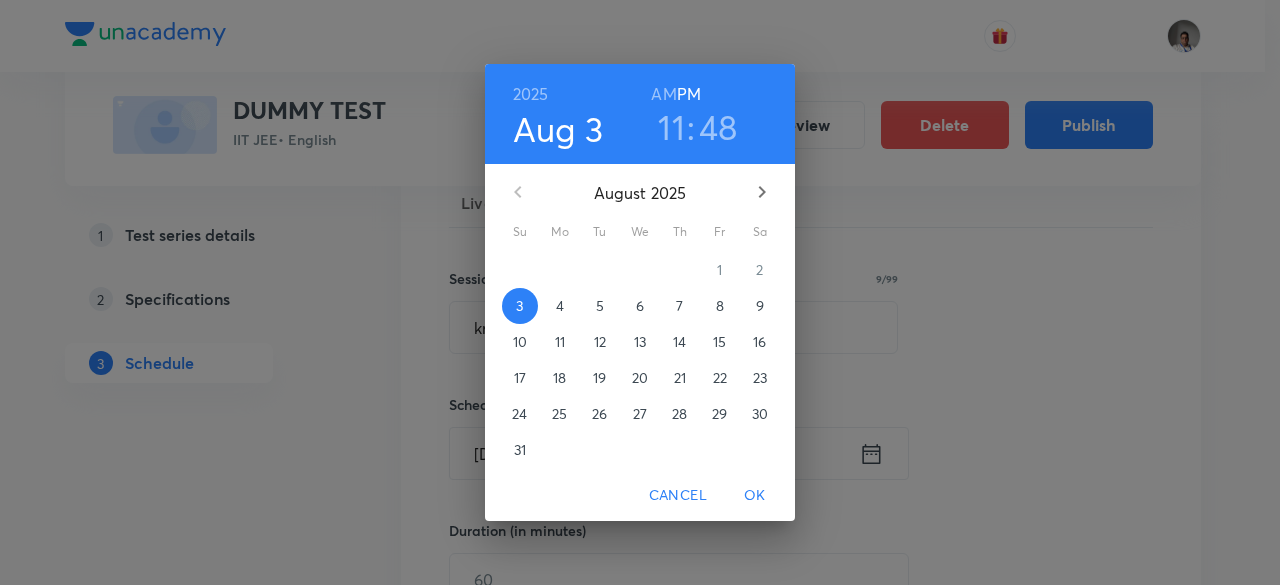 click on "10" at bounding box center (520, 342) 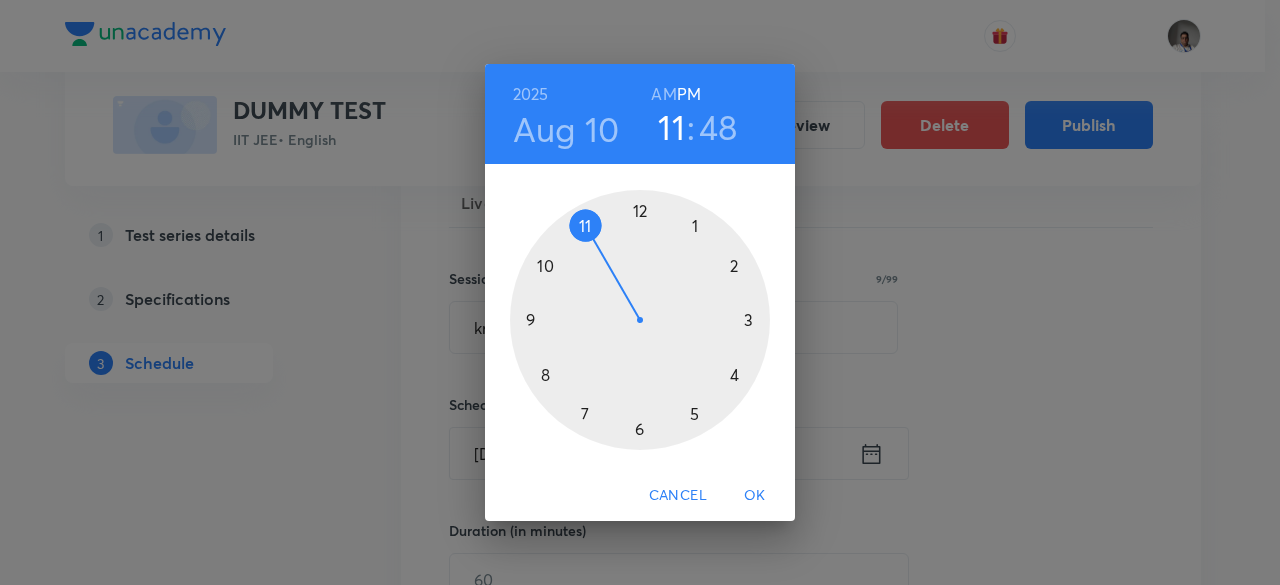 click on "OK" at bounding box center (755, 495) 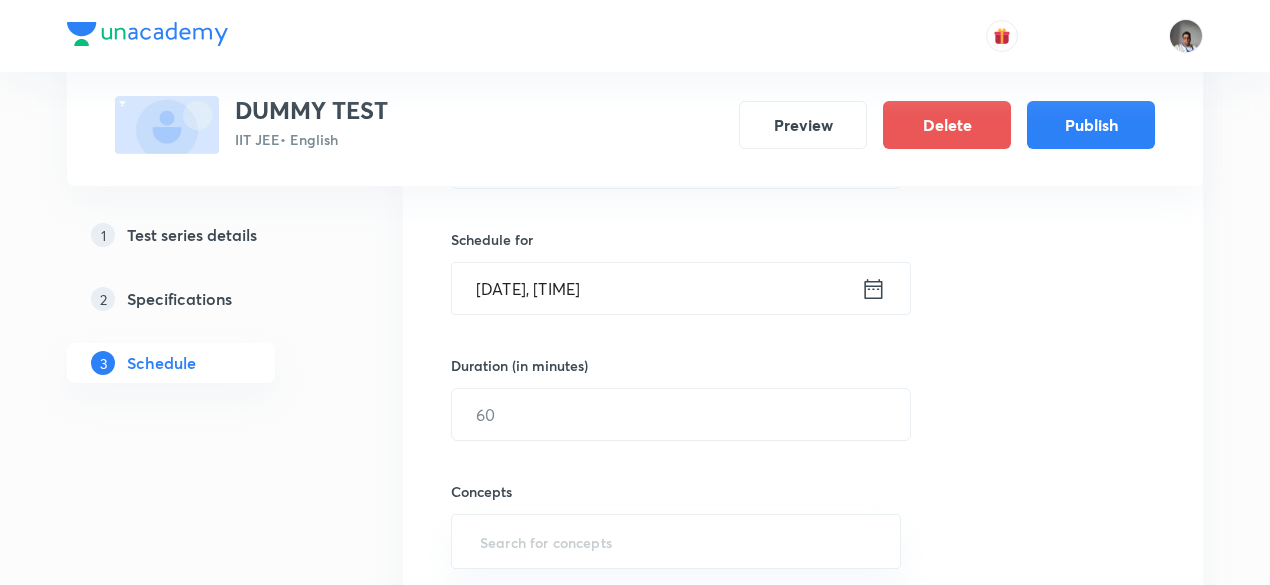scroll, scrollTop: 502, scrollLeft: 0, axis: vertical 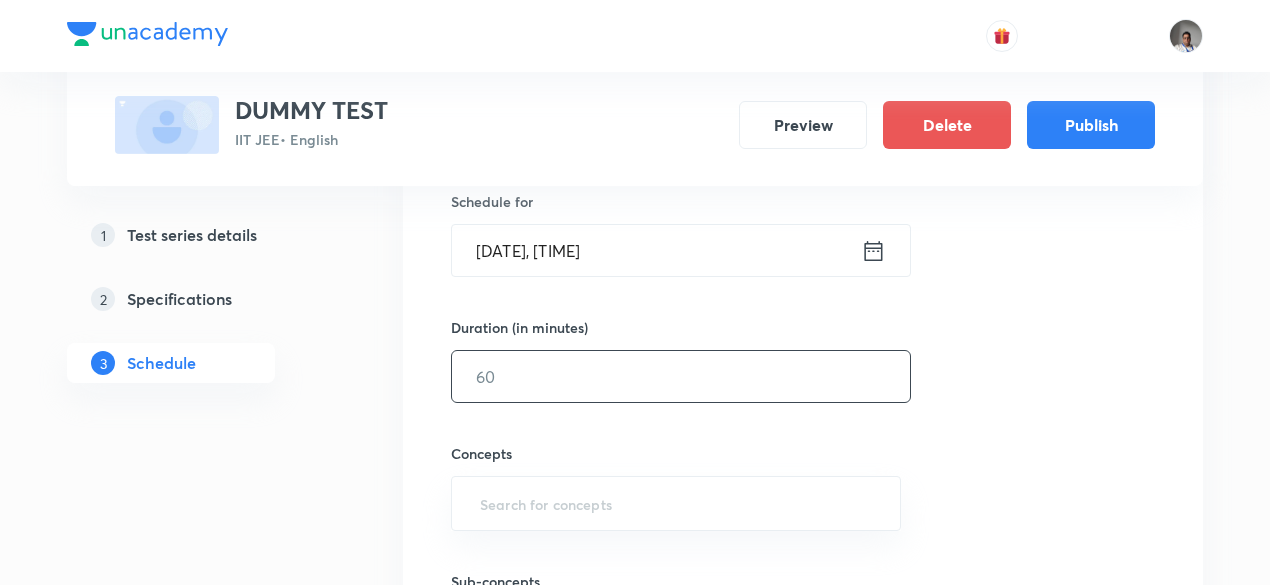 click at bounding box center [681, 376] 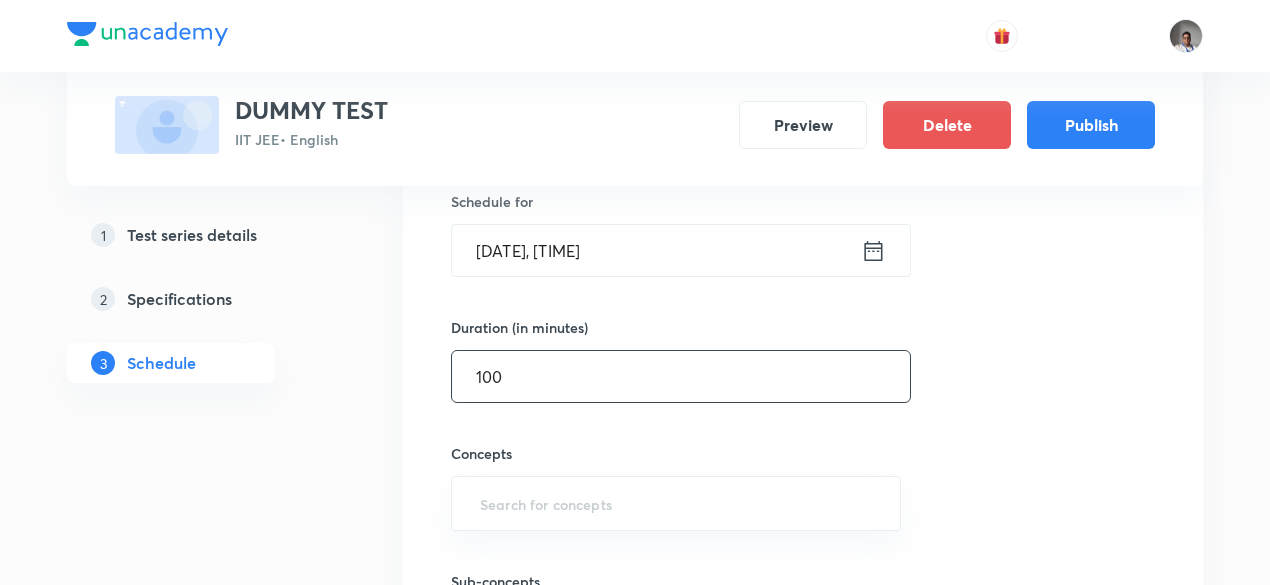 type on "100" 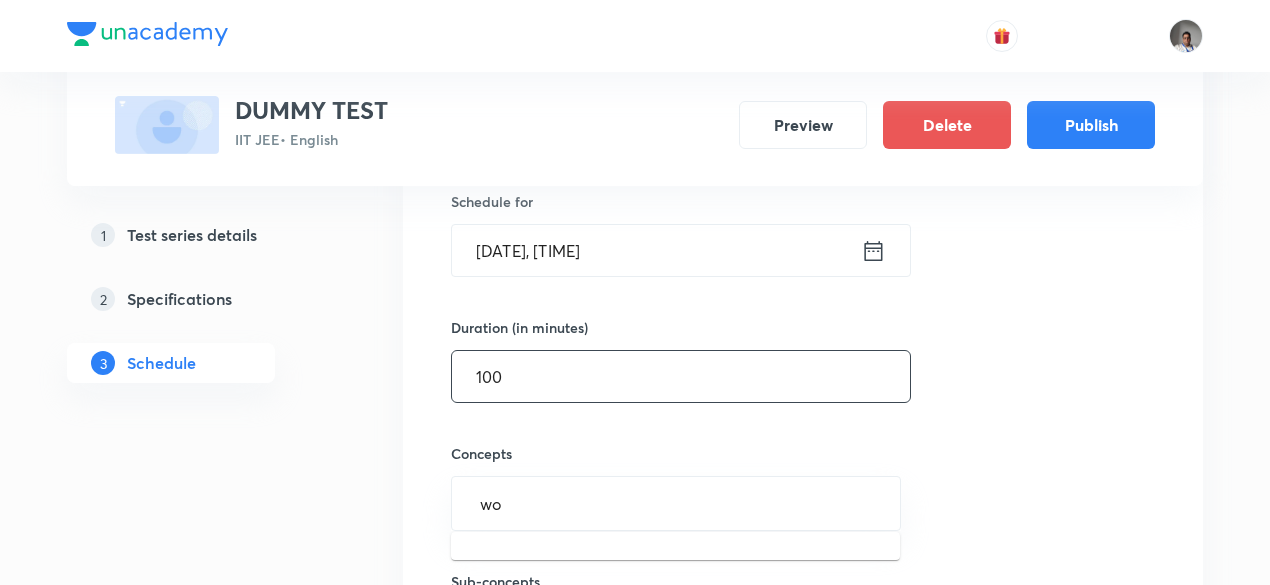 type on "wor" 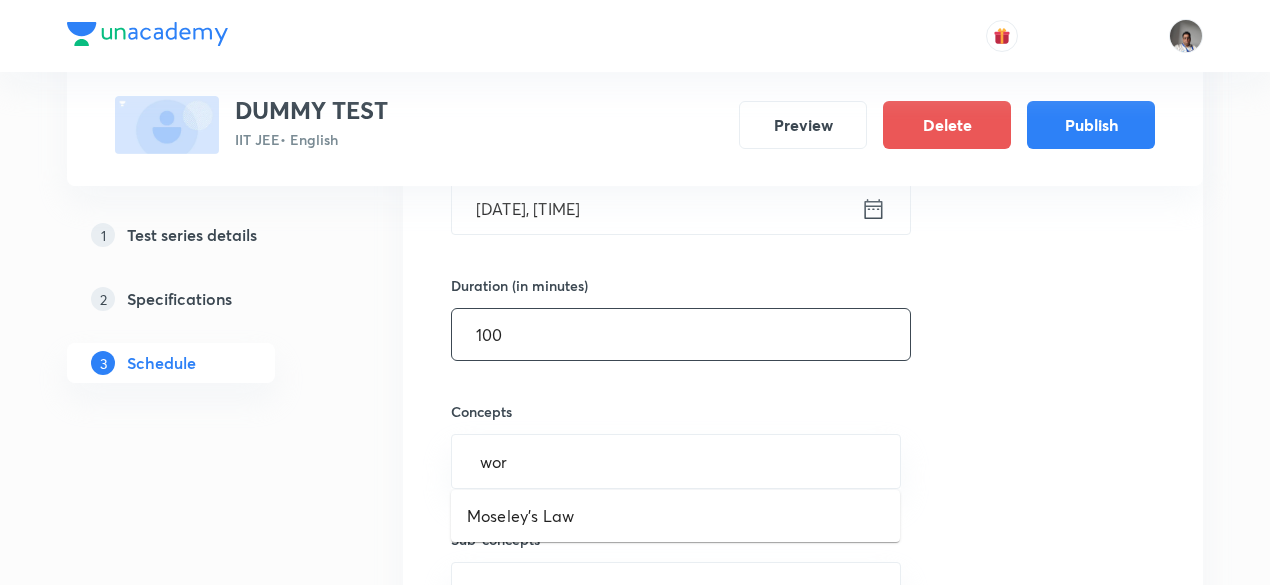 scroll, scrollTop: 633, scrollLeft: 0, axis: vertical 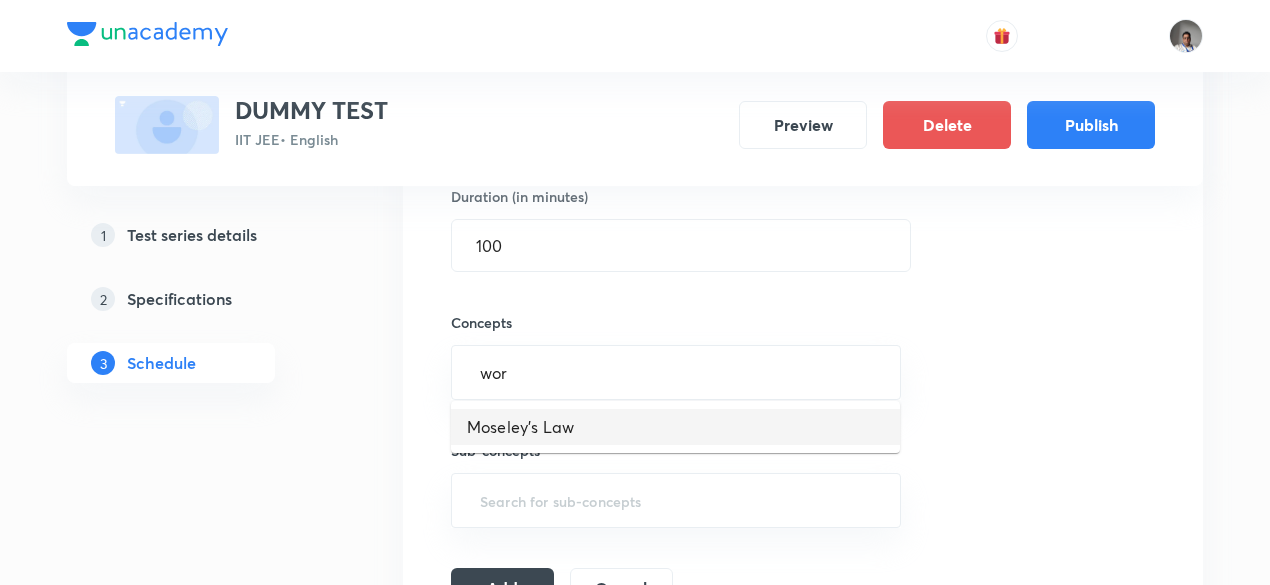 click on "Moseley's Law" at bounding box center (675, 427) 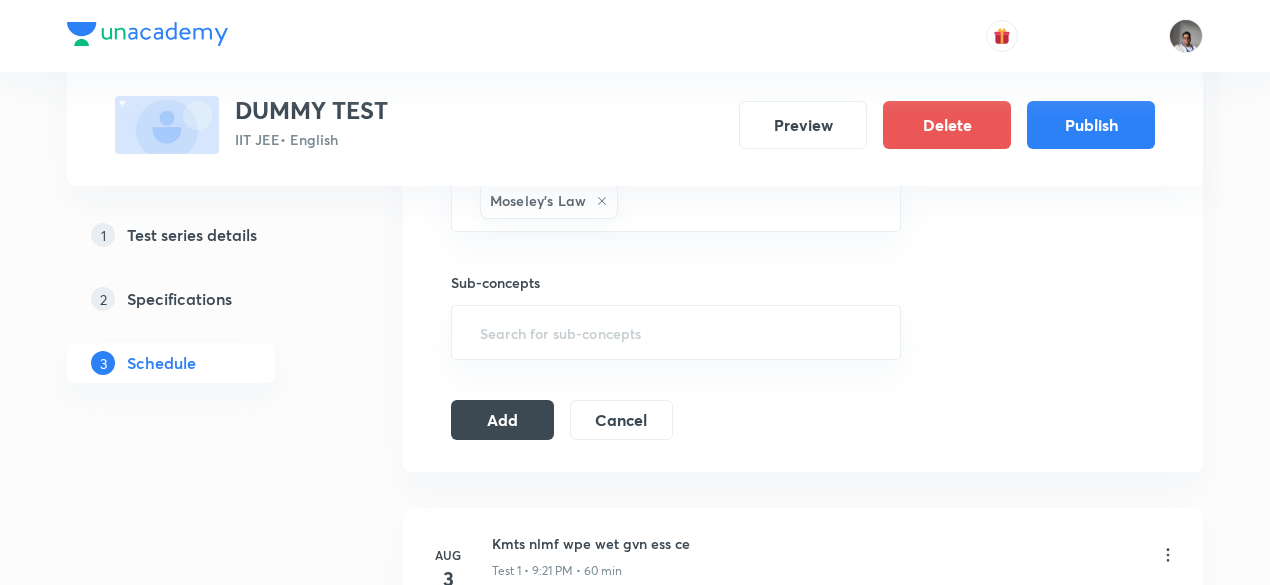 scroll, scrollTop: 824, scrollLeft: 0, axis: vertical 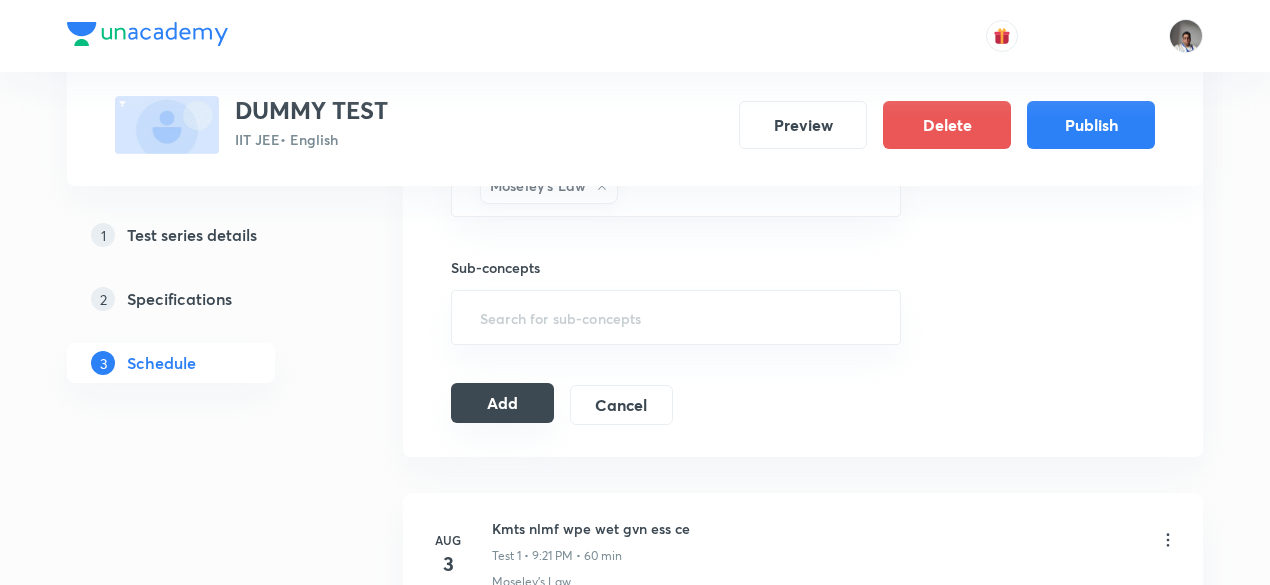 click on "Add" at bounding box center [502, 403] 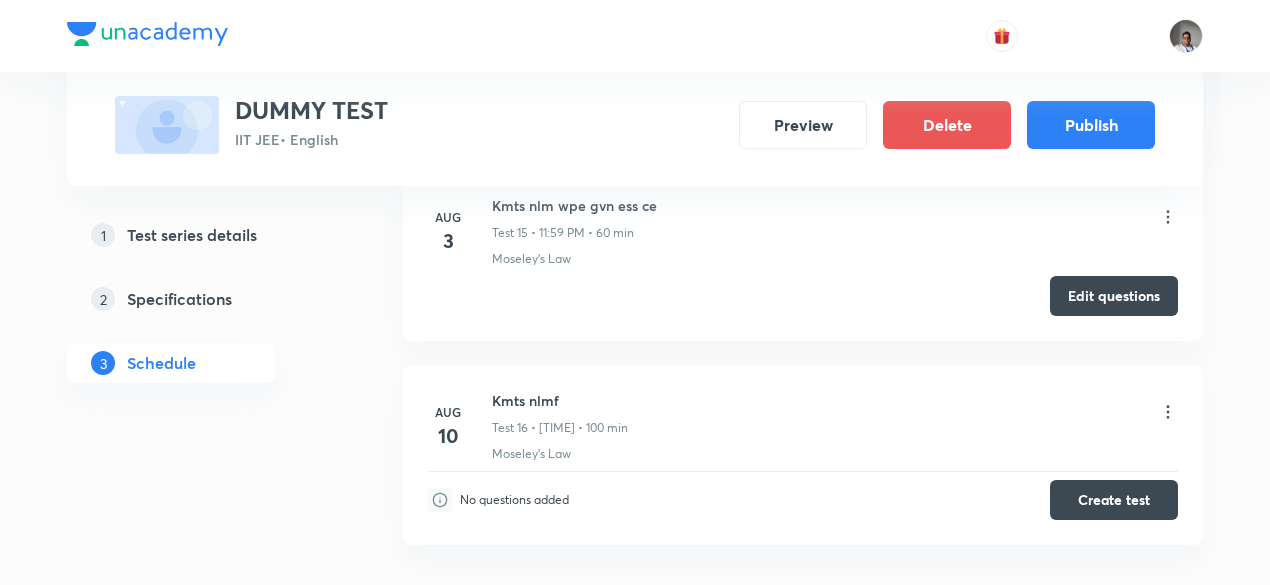 scroll, scrollTop: 3234, scrollLeft: 0, axis: vertical 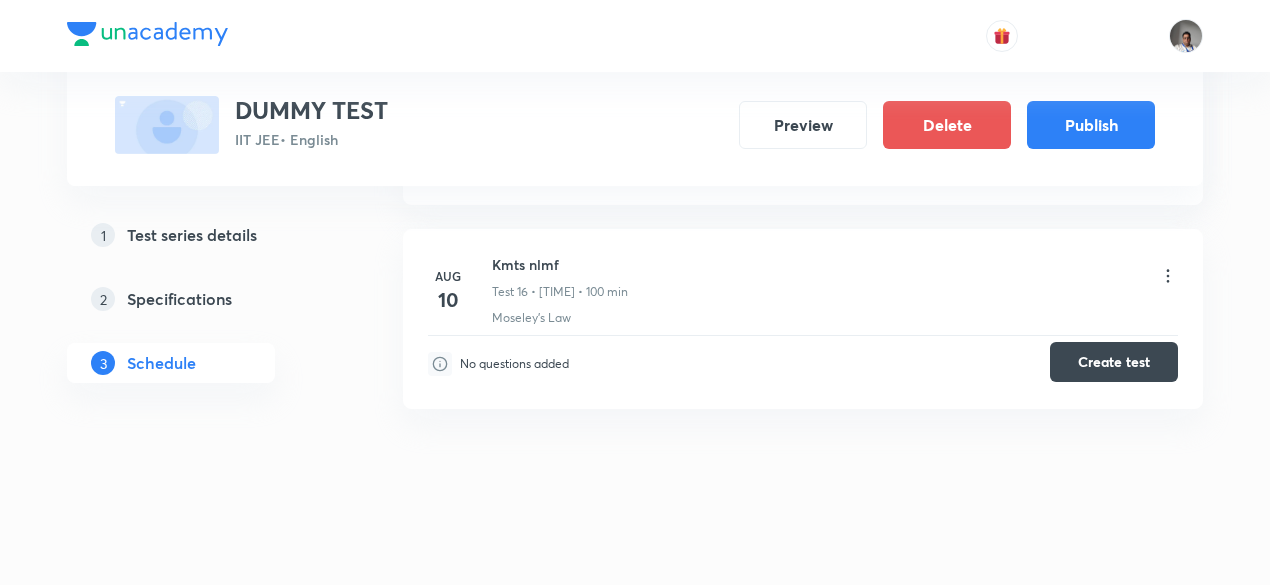 click on "Create test" at bounding box center (1114, 362) 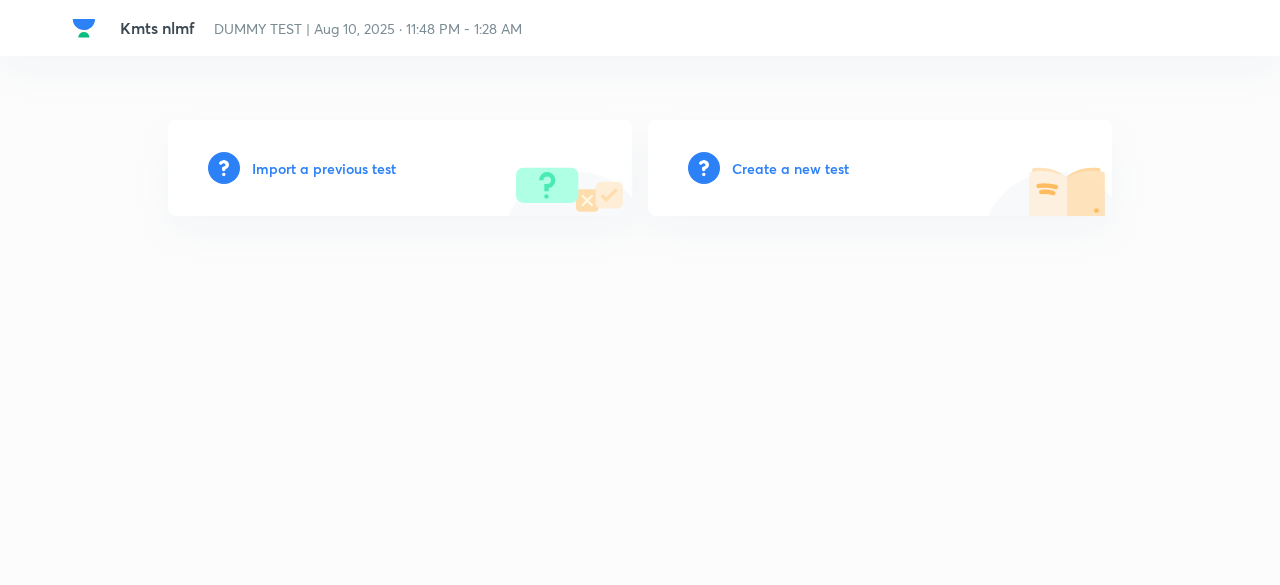 scroll, scrollTop: 0, scrollLeft: 0, axis: both 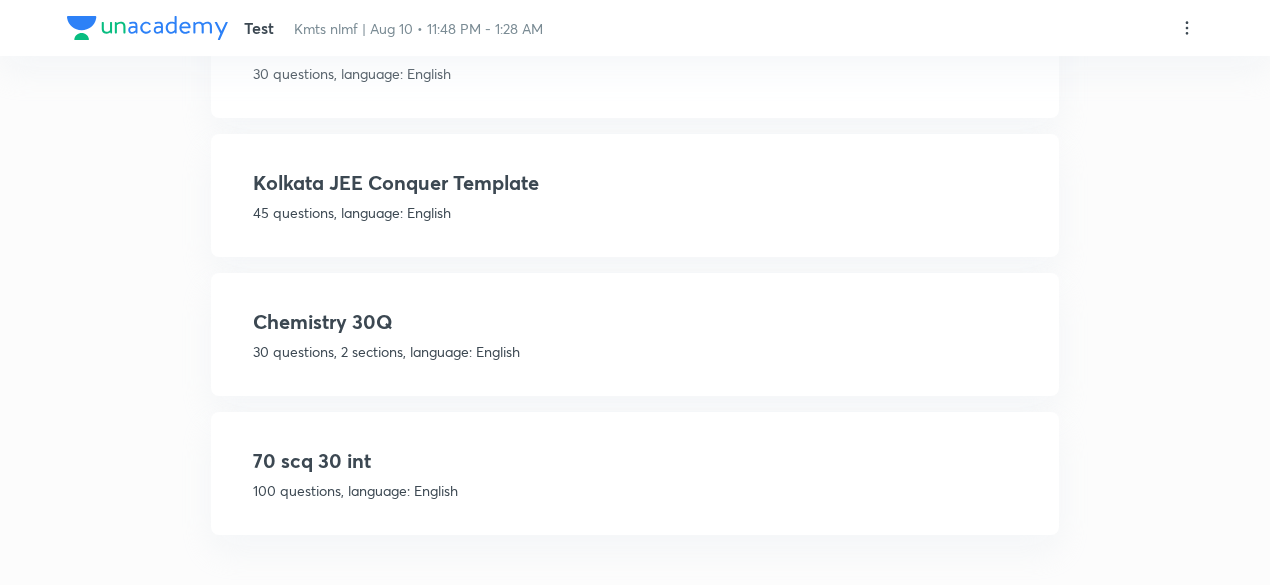 click on "100 questions, language: English" at bounding box center [635, 490] 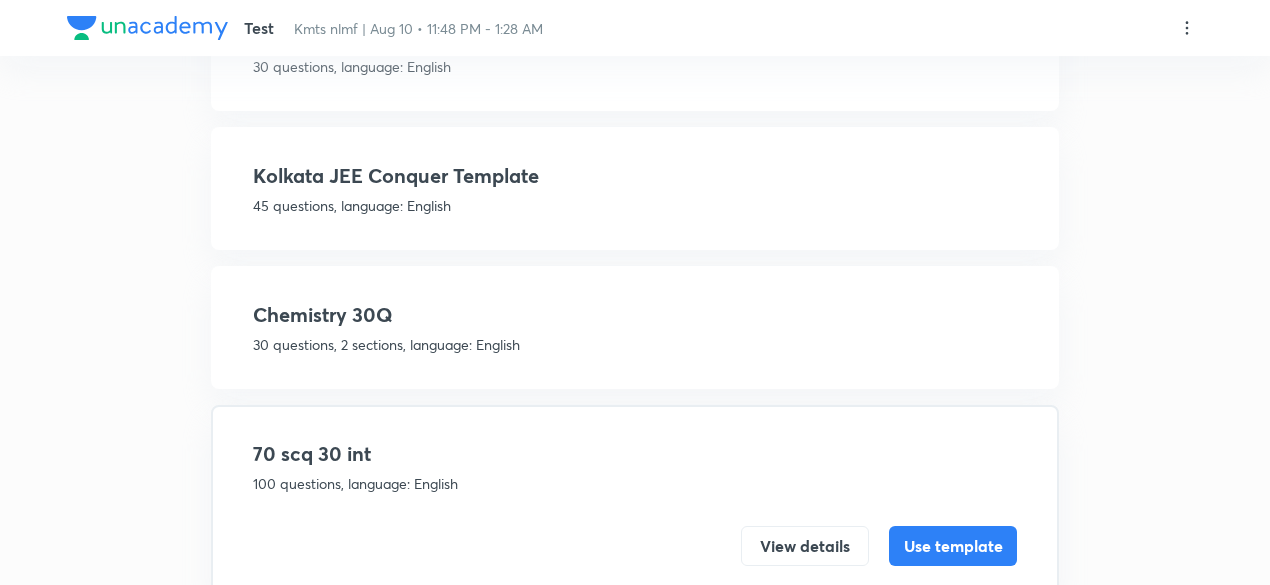 scroll, scrollTop: 350, scrollLeft: 0, axis: vertical 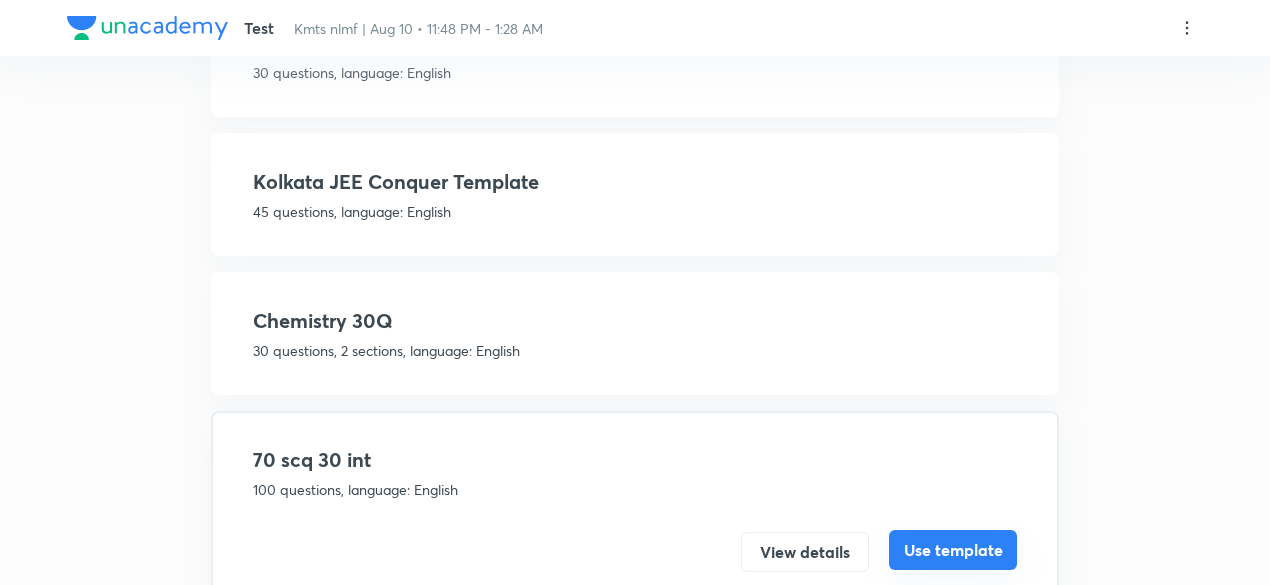 click on "Use template" at bounding box center [953, 550] 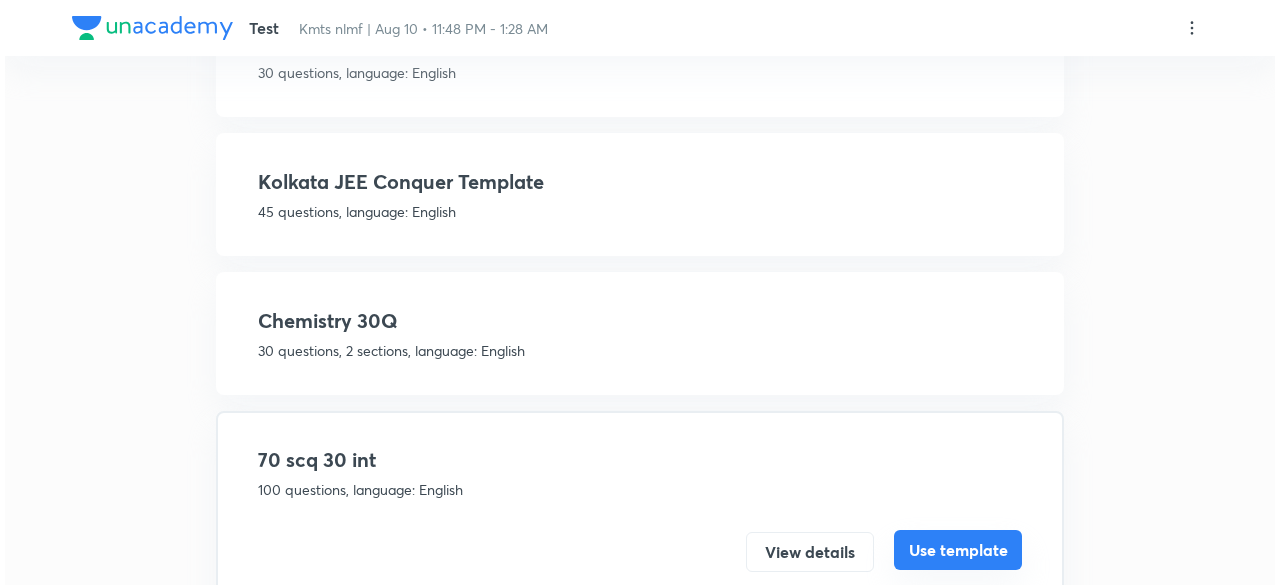 scroll, scrollTop: 0, scrollLeft: 0, axis: both 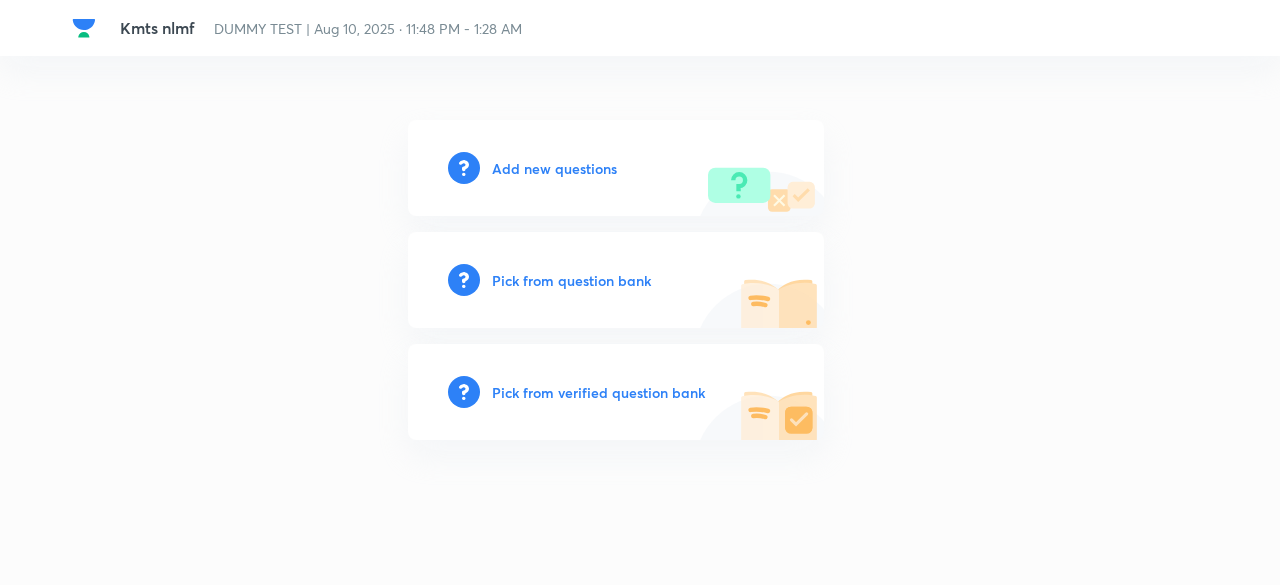 click on "Pick from verified question bank" at bounding box center (598, 392) 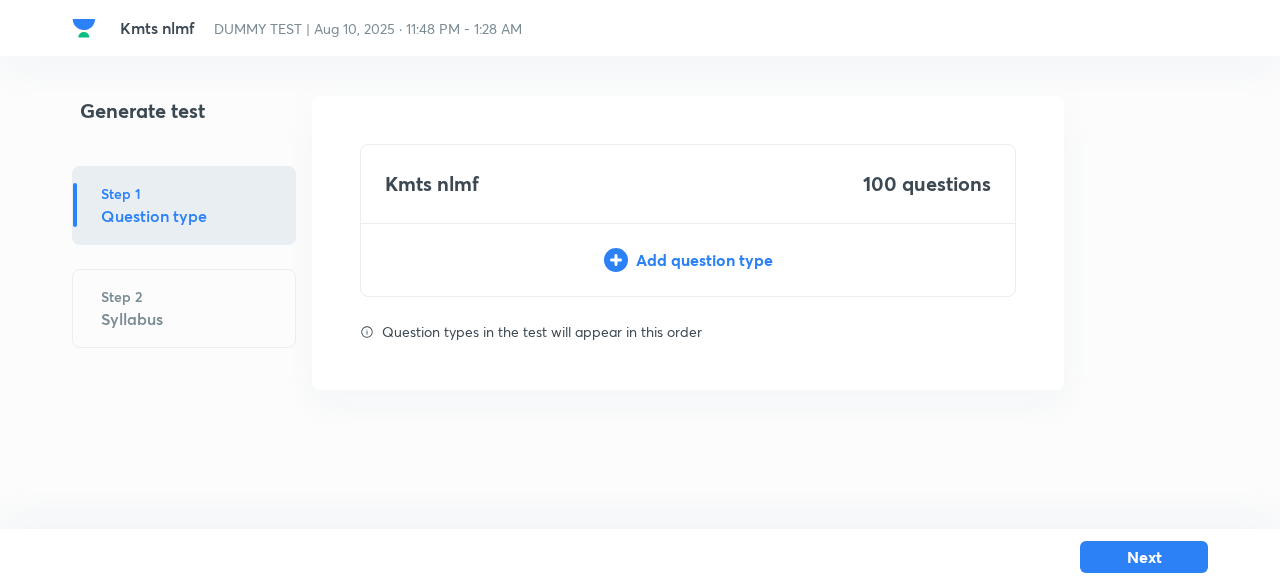 click on "Add question type" at bounding box center [688, 260] 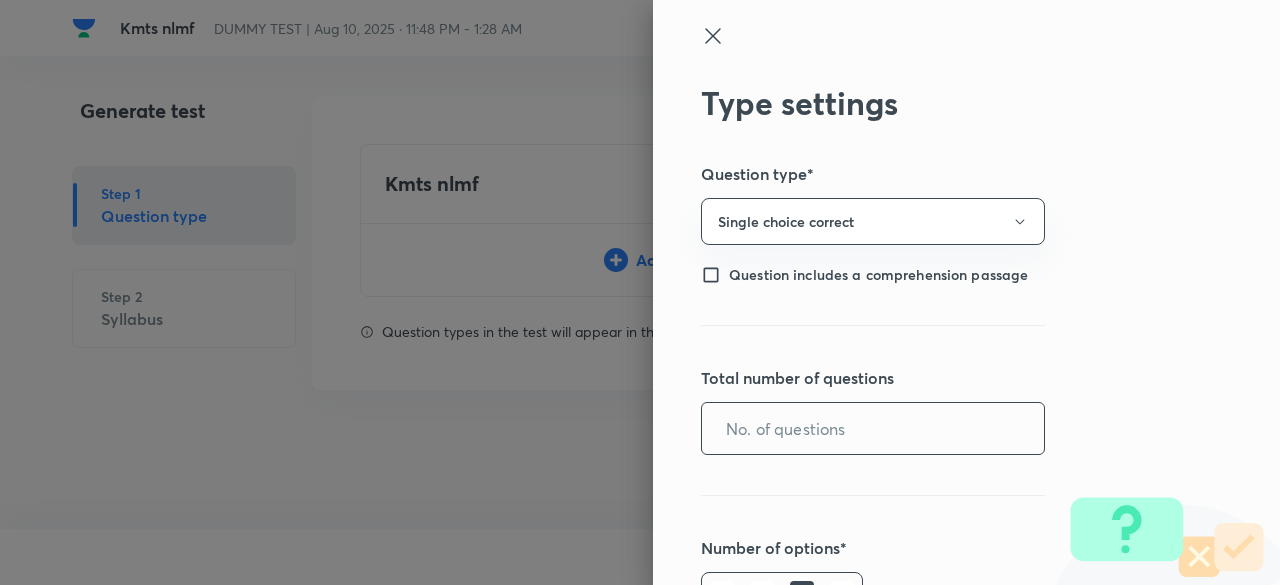 click at bounding box center [873, 428] 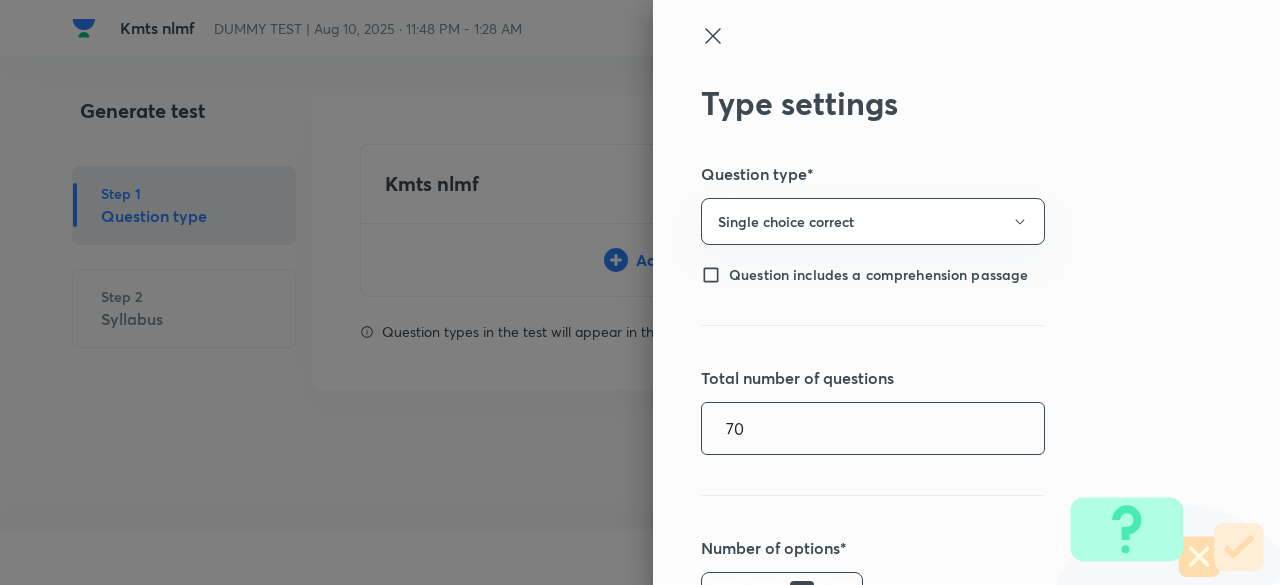 type on "70" 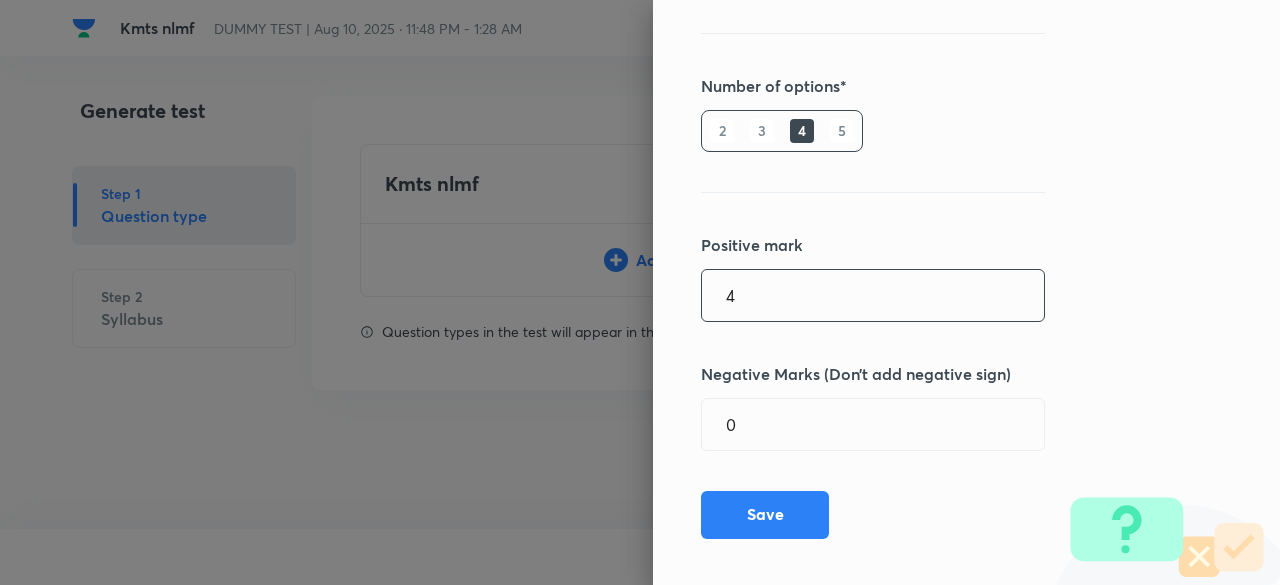 type on "4" 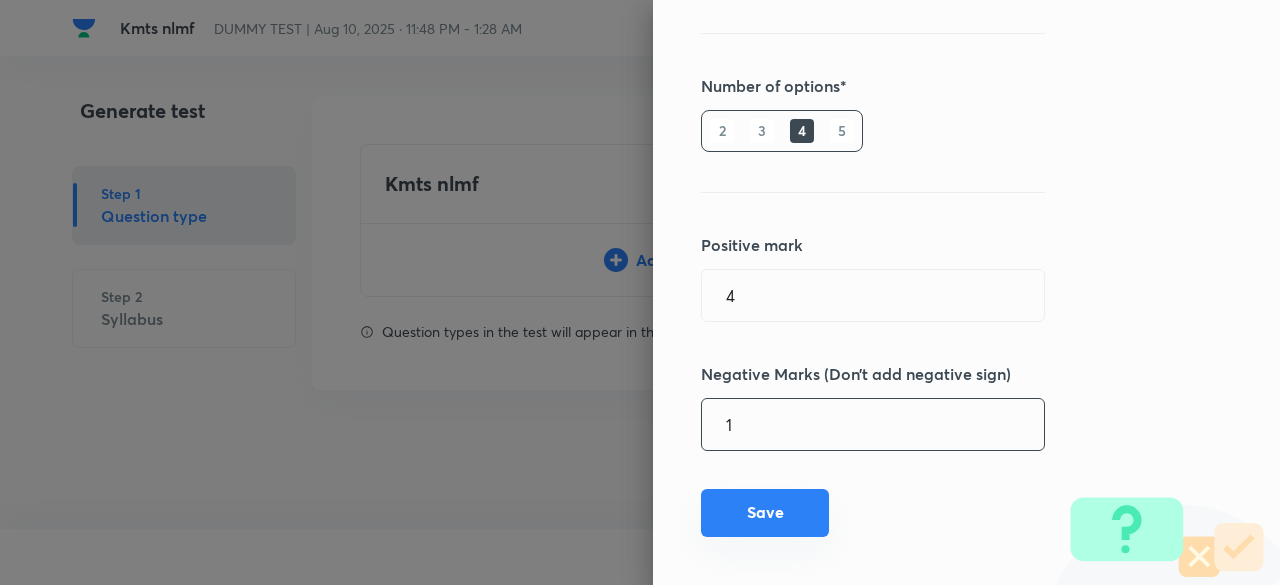 type on "1" 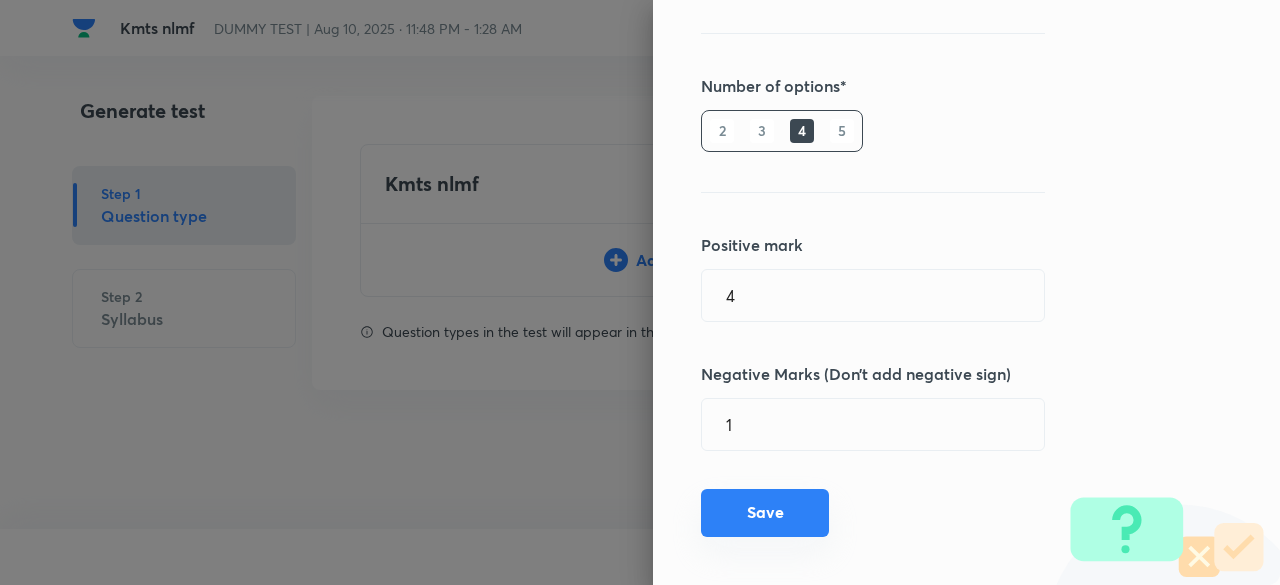 click on "Save" at bounding box center [765, 513] 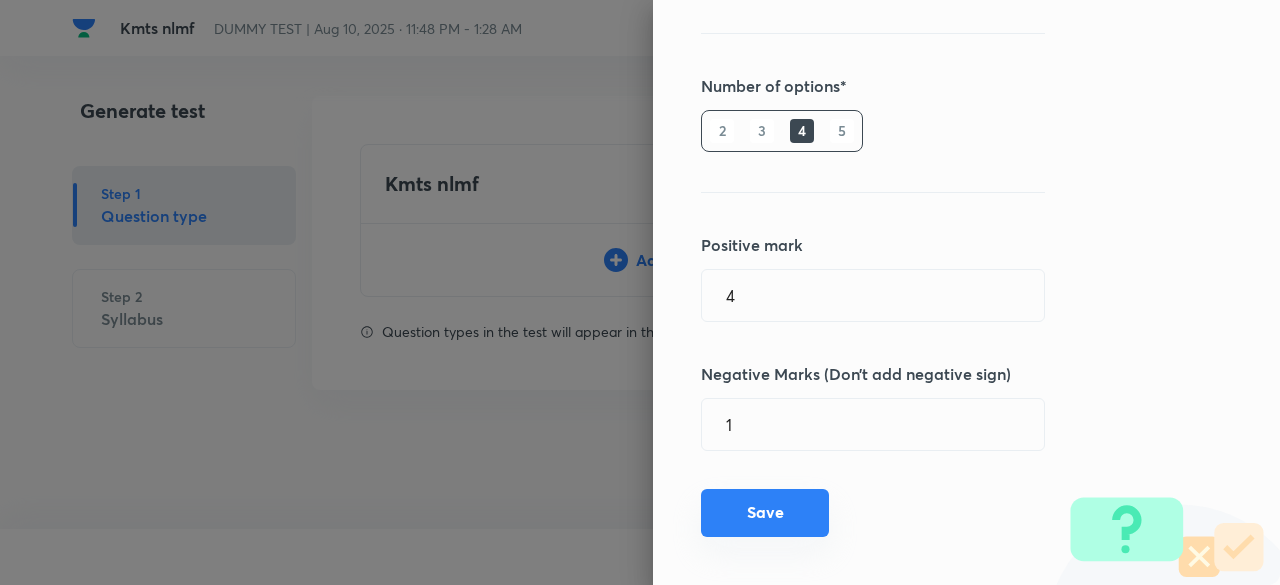 type 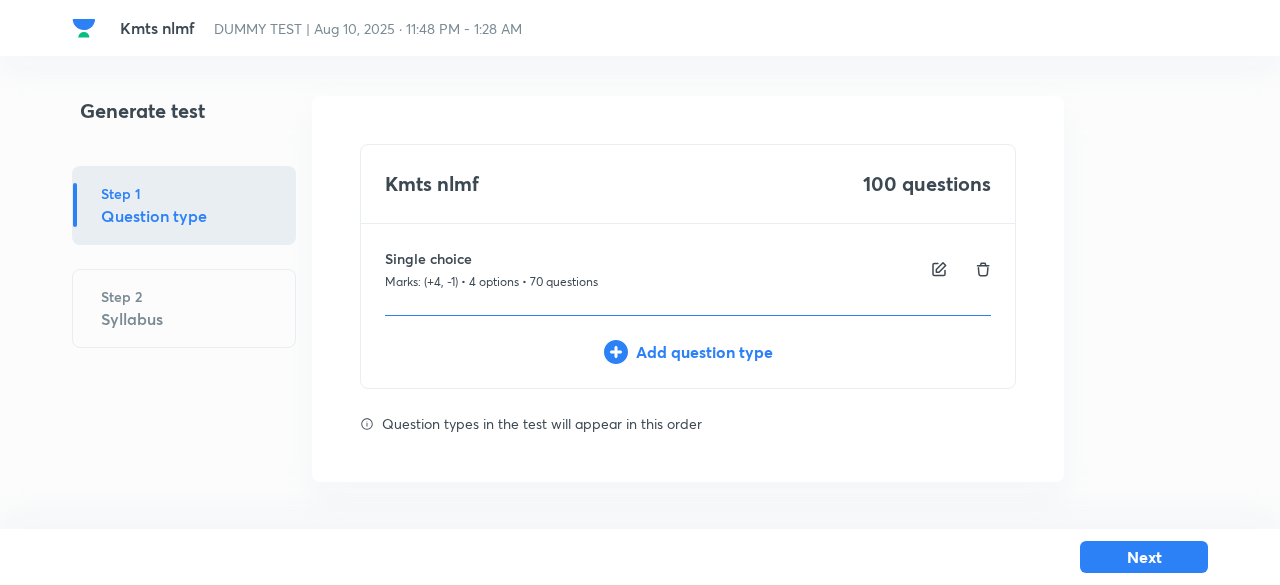 click on "Add question type" at bounding box center [688, 352] 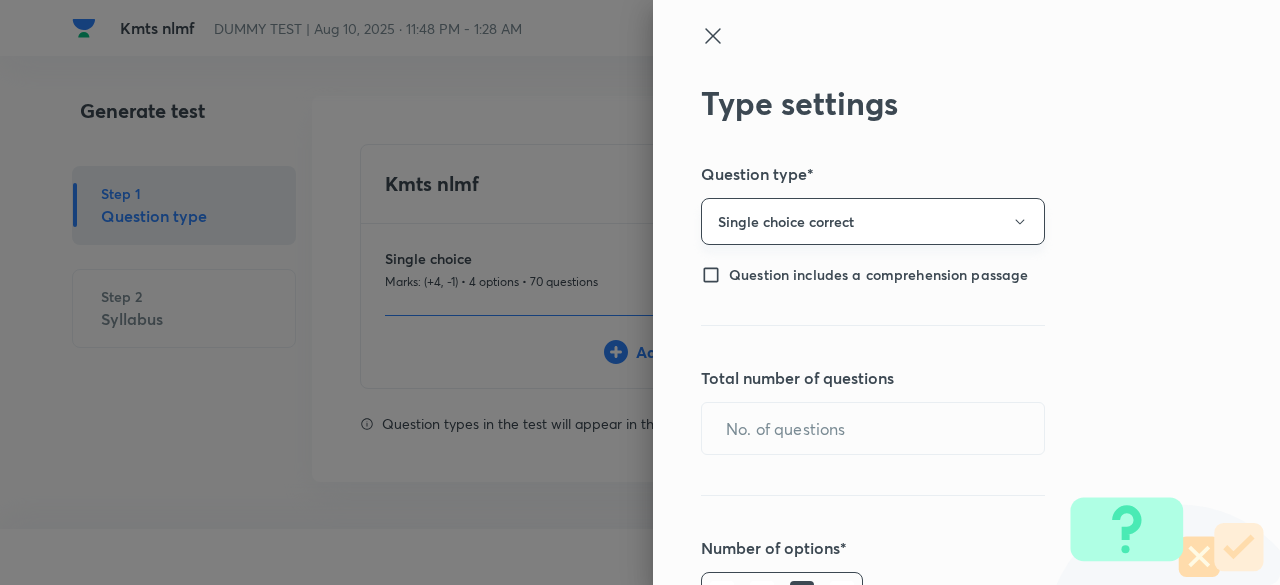 click on "Single choice correct" at bounding box center [873, 221] 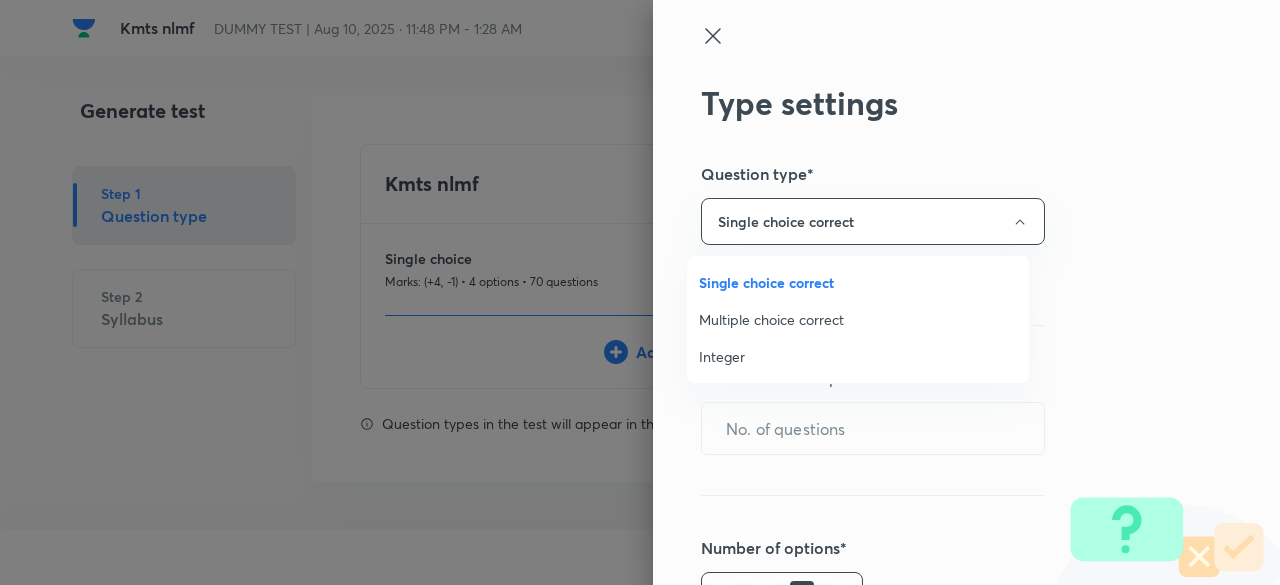 click on "Integer" at bounding box center (858, 356) 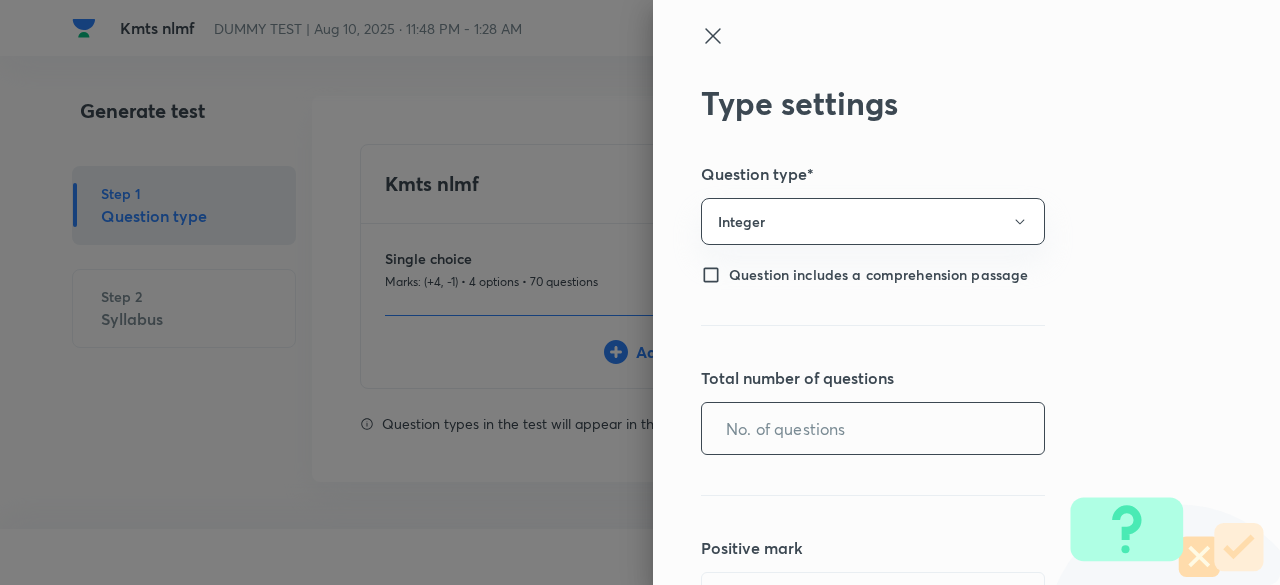 click at bounding box center [873, 428] 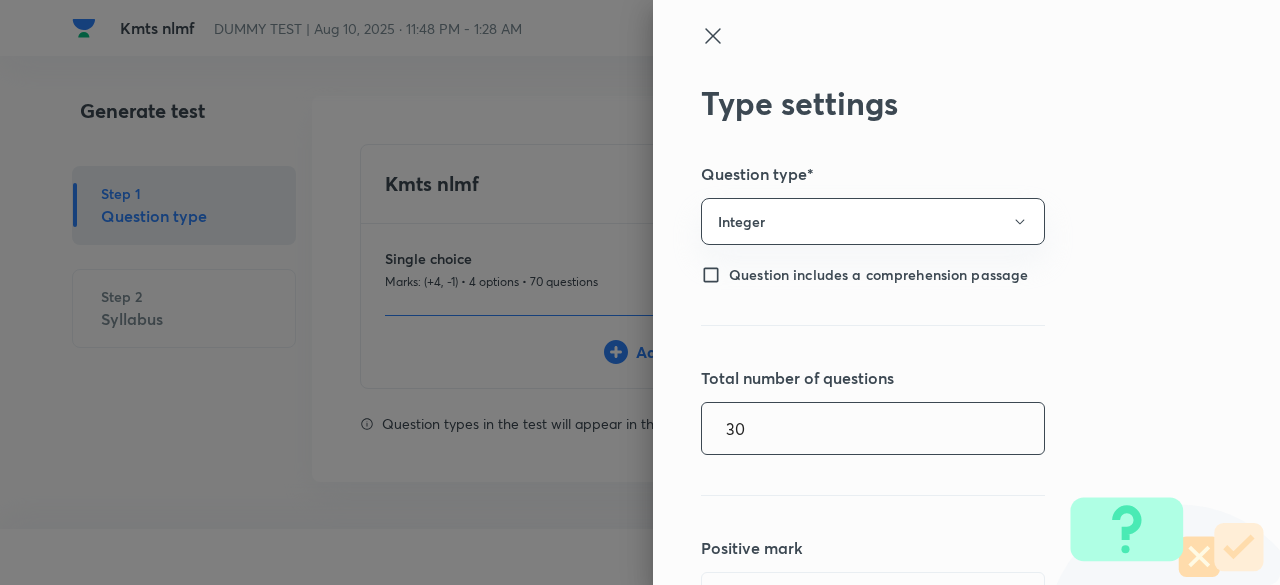 type on "30" 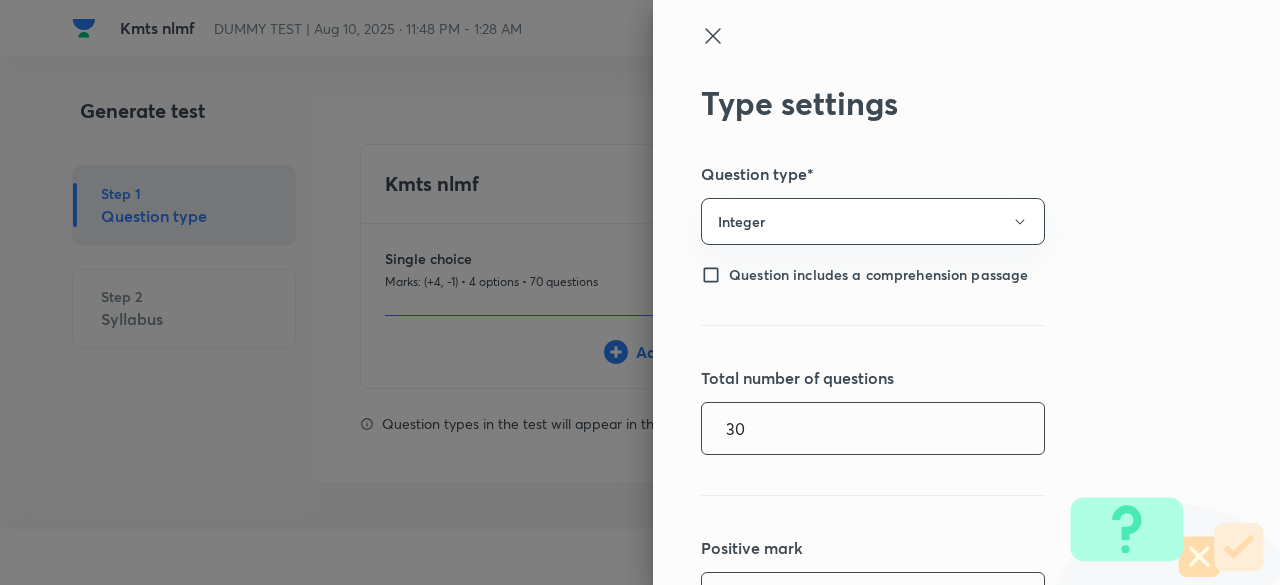 scroll, scrollTop: 36, scrollLeft: 0, axis: vertical 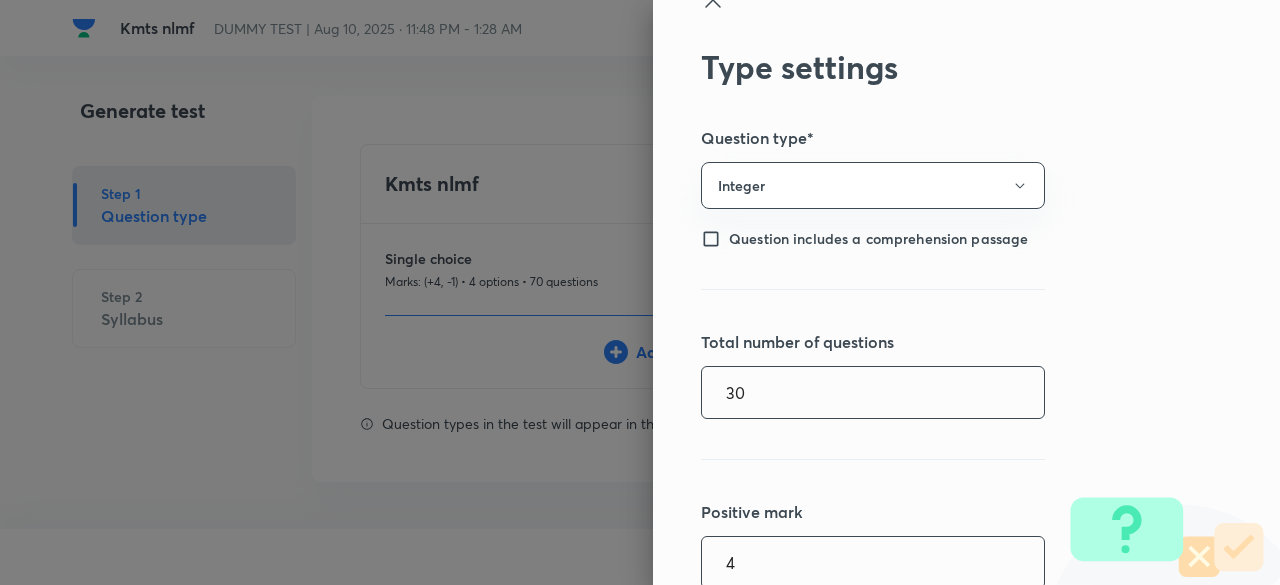 type on "4" 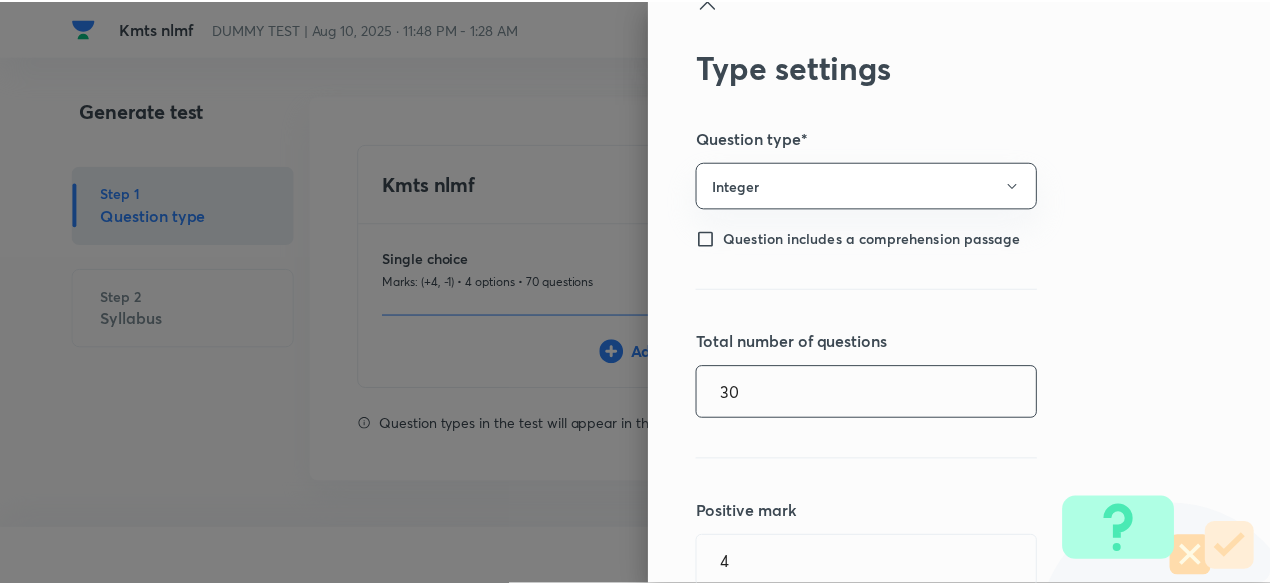 scroll, scrollTop: 318, scrollLeft: 0, axis: vertical 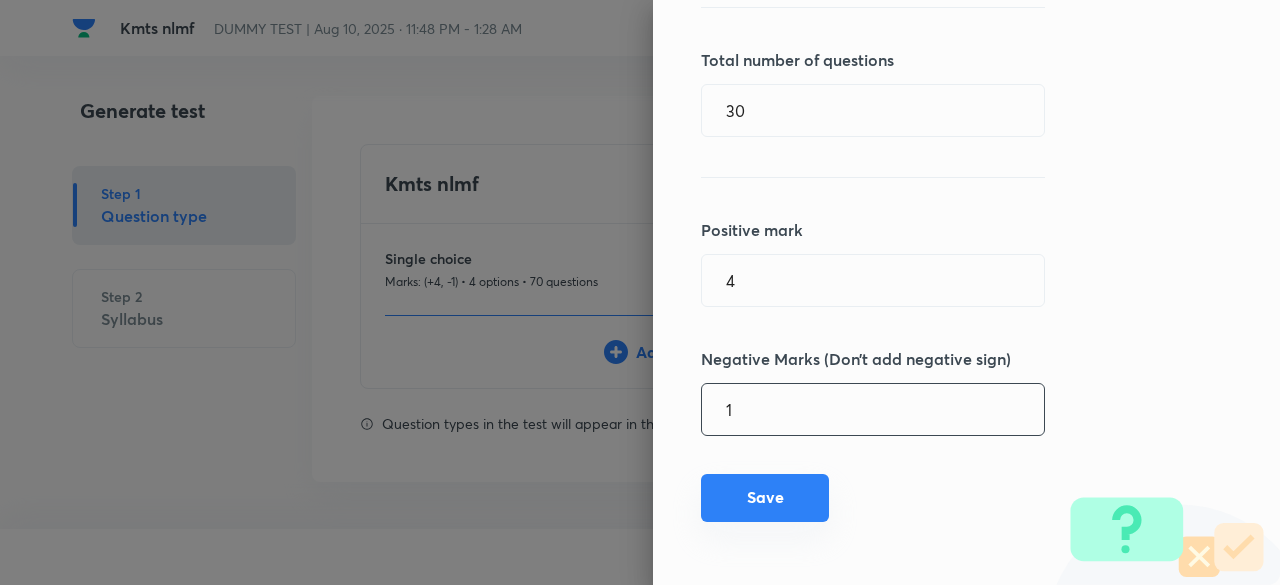 type on "1" 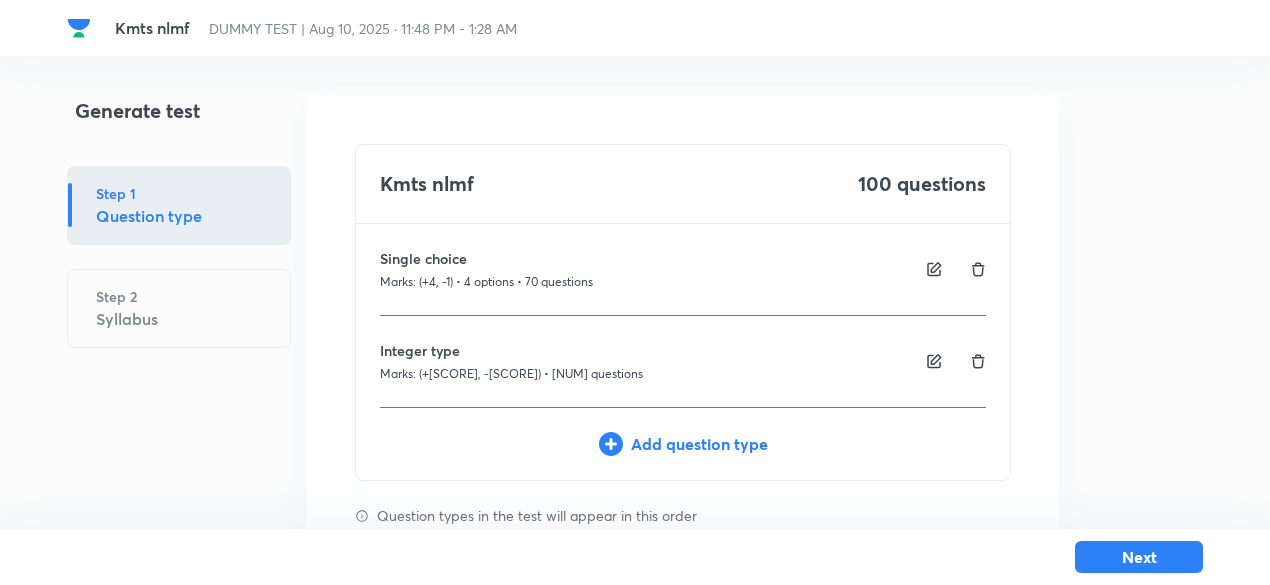 scroll, scrollTop: 84, scrollLeft: 0, axis: vertical 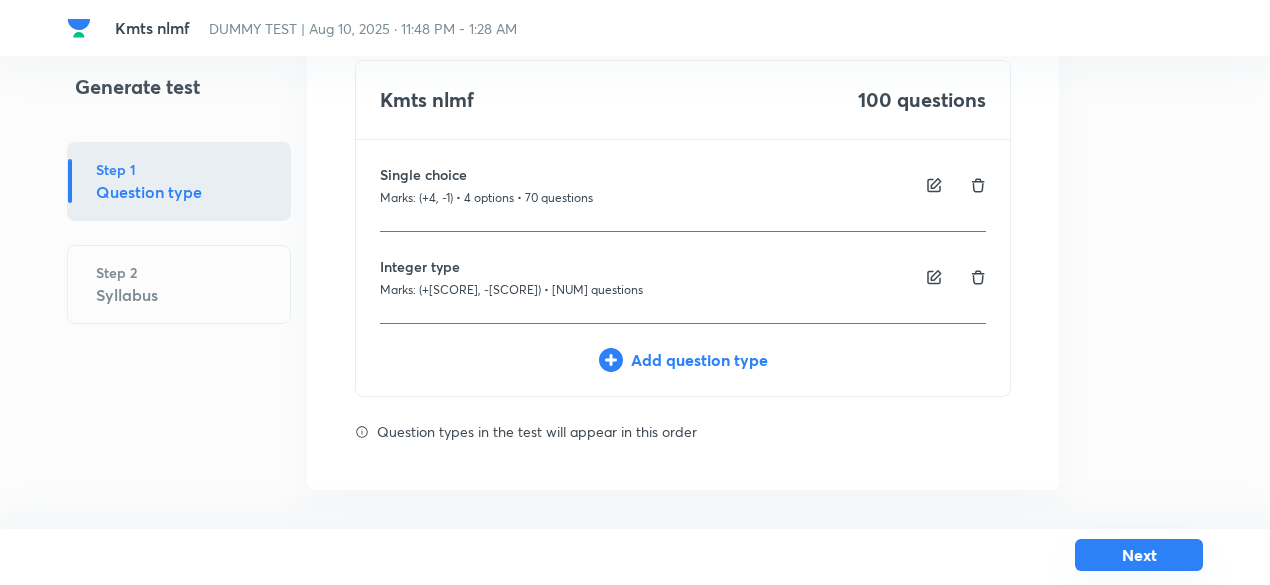 click on "Next" at bounding box center (1139, 555) 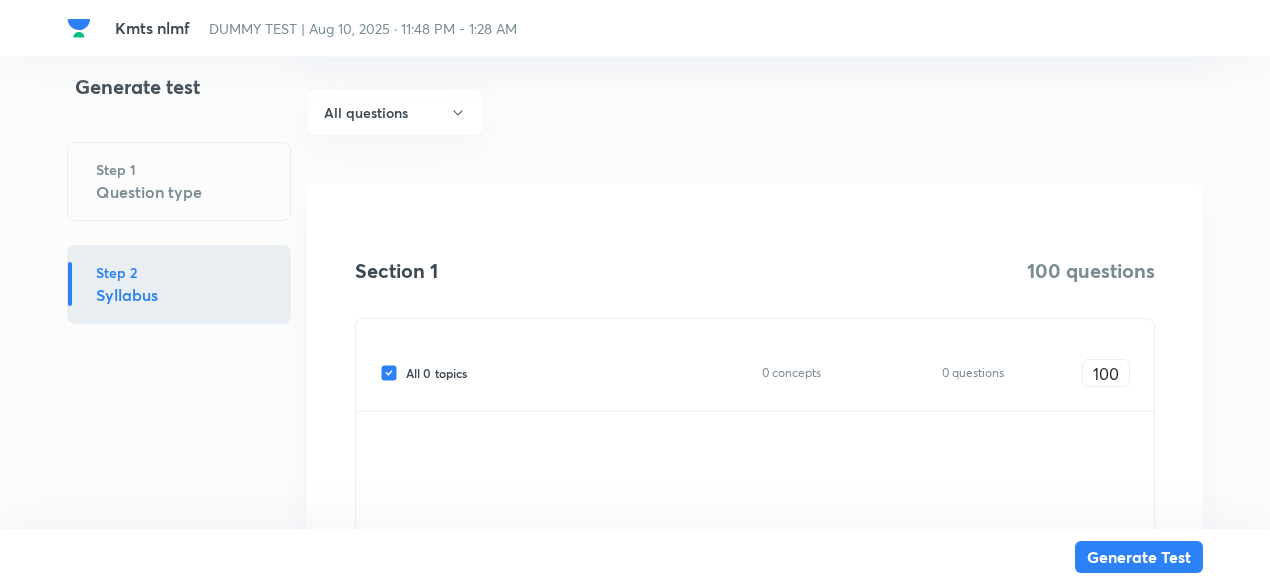scroll, scrollTop: 210, scrollLeft: 0, axis: vertical 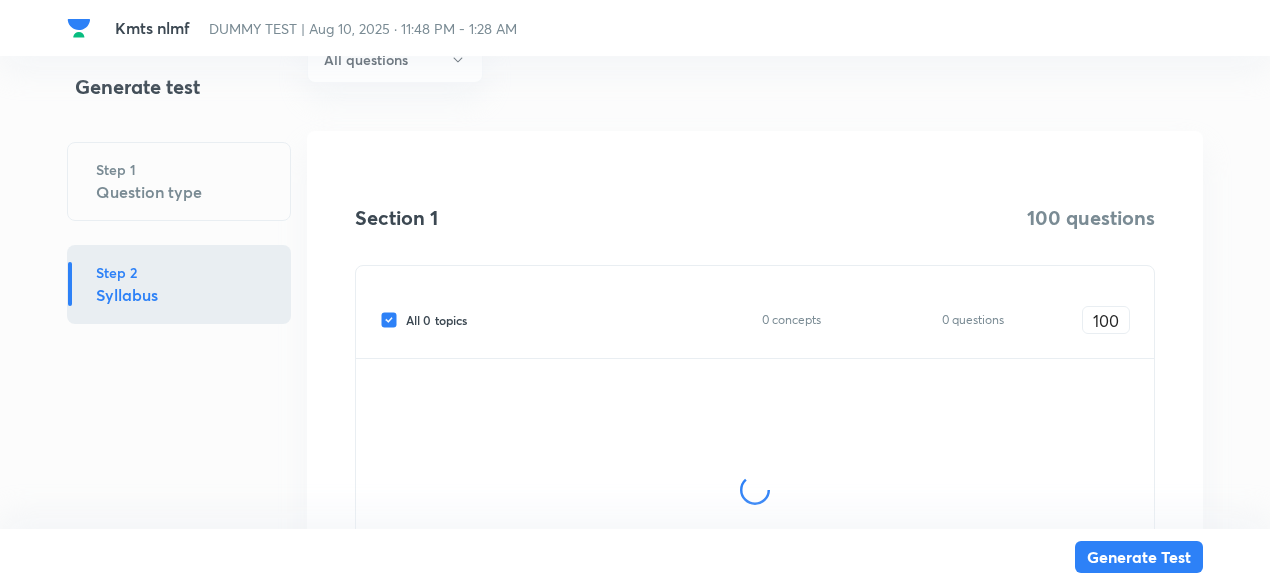 click on "All 0 topics" at bounding box center (436, 320) 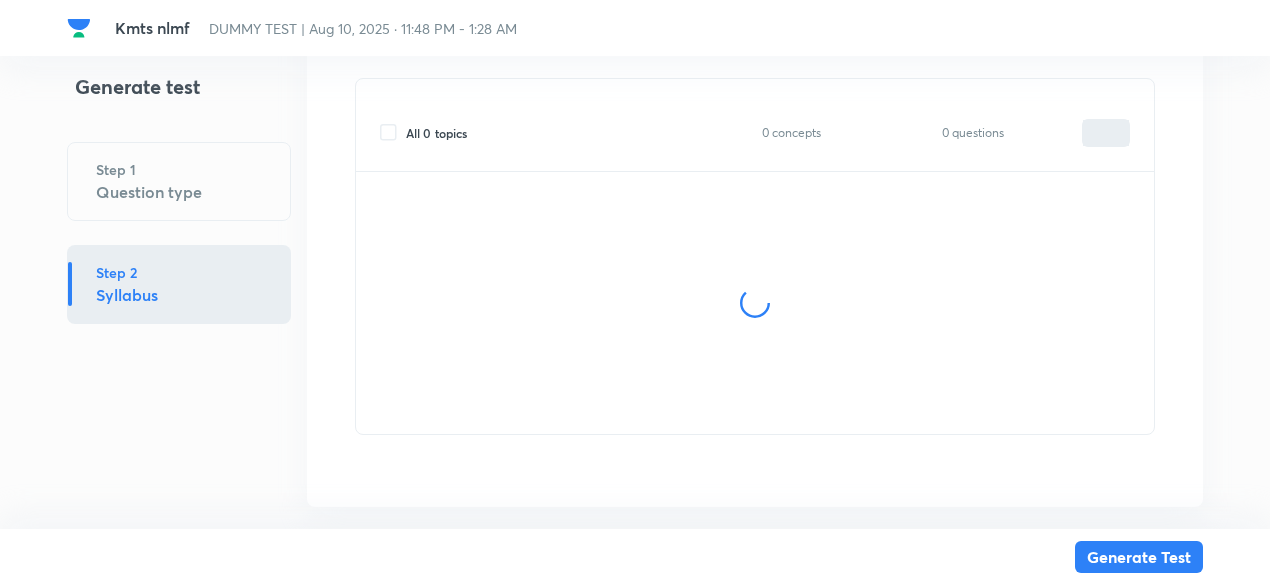 scroll, scrollTop: 437, scrollLeft: 0, axis: vertical 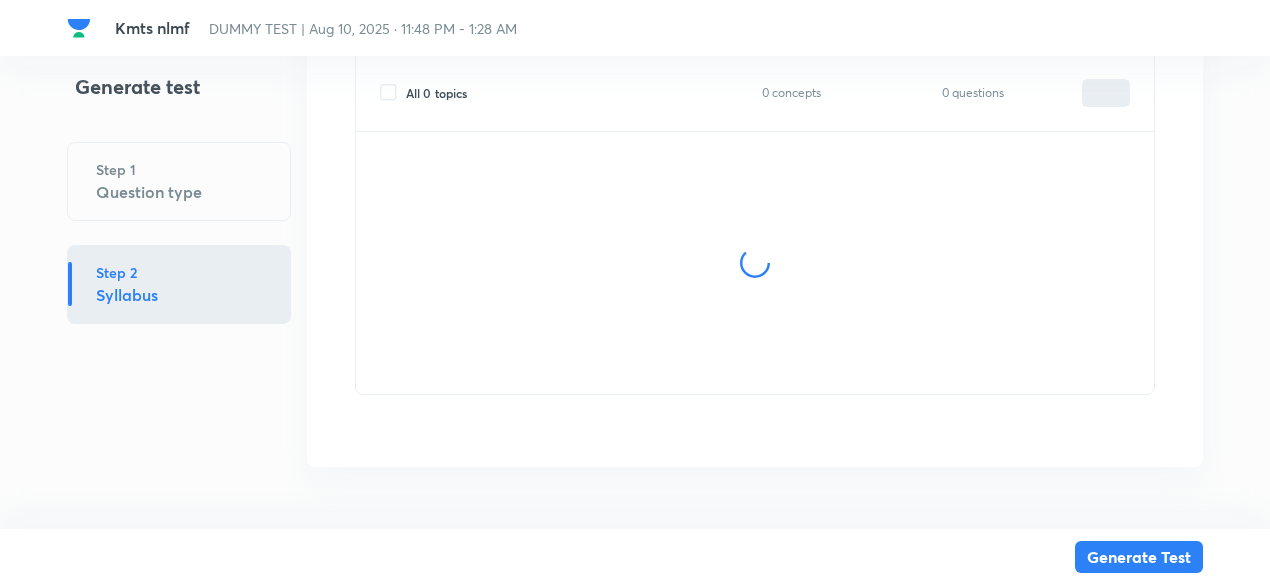 click at bounding box center [755, 263] 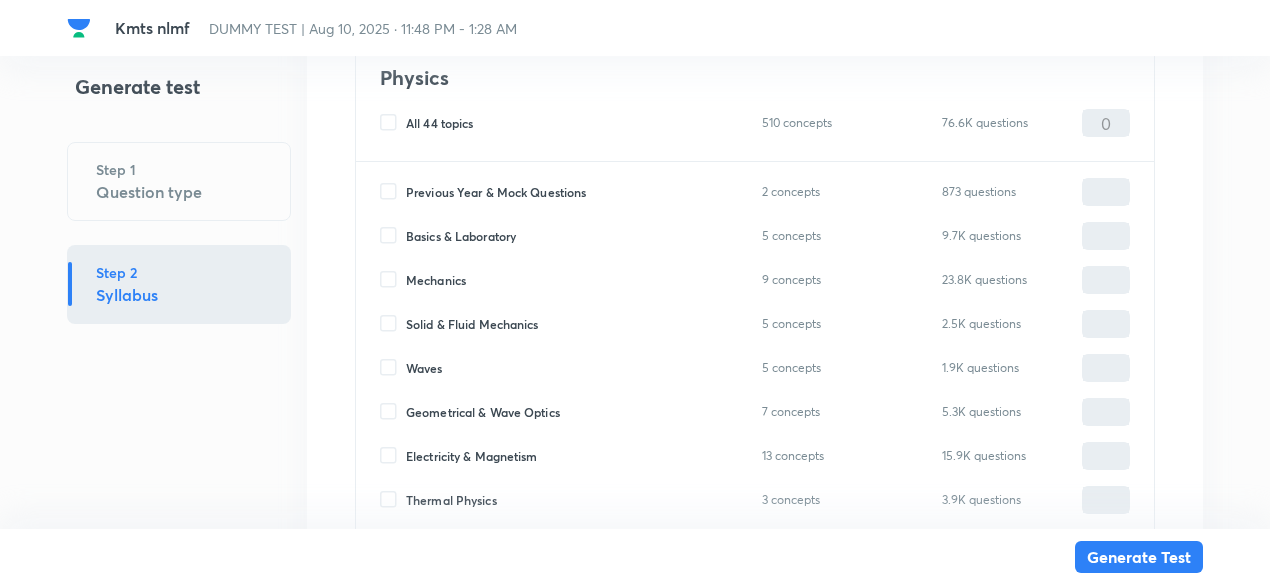 click on "Mechanics" at bounding box center [436, 280] 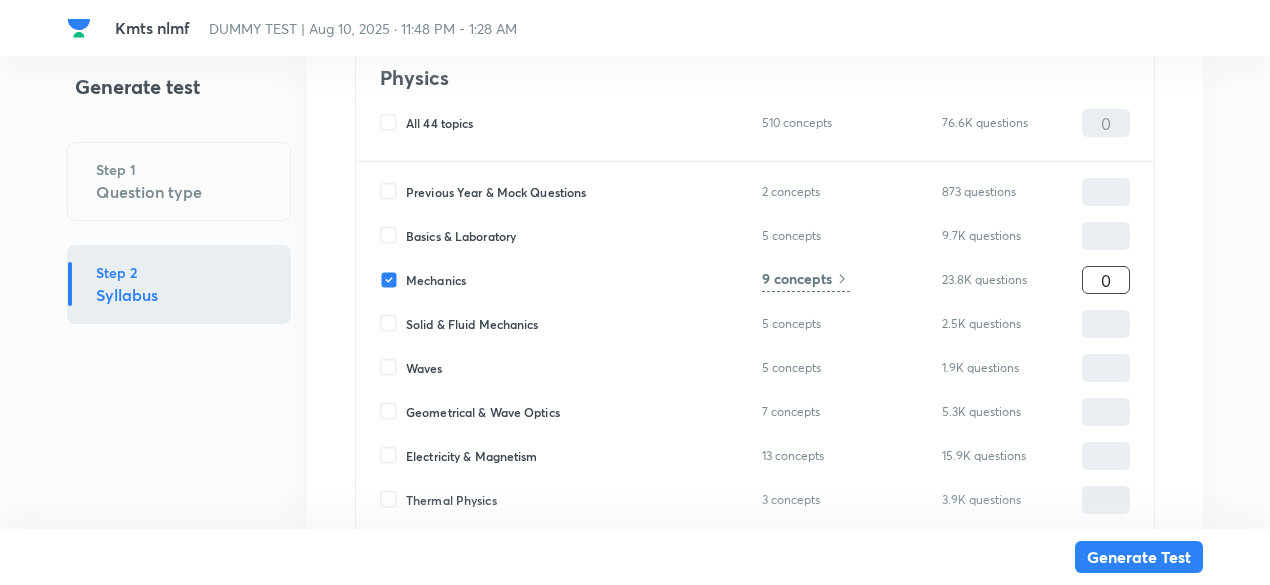 click on "0" at bounding box center [1106, 280] 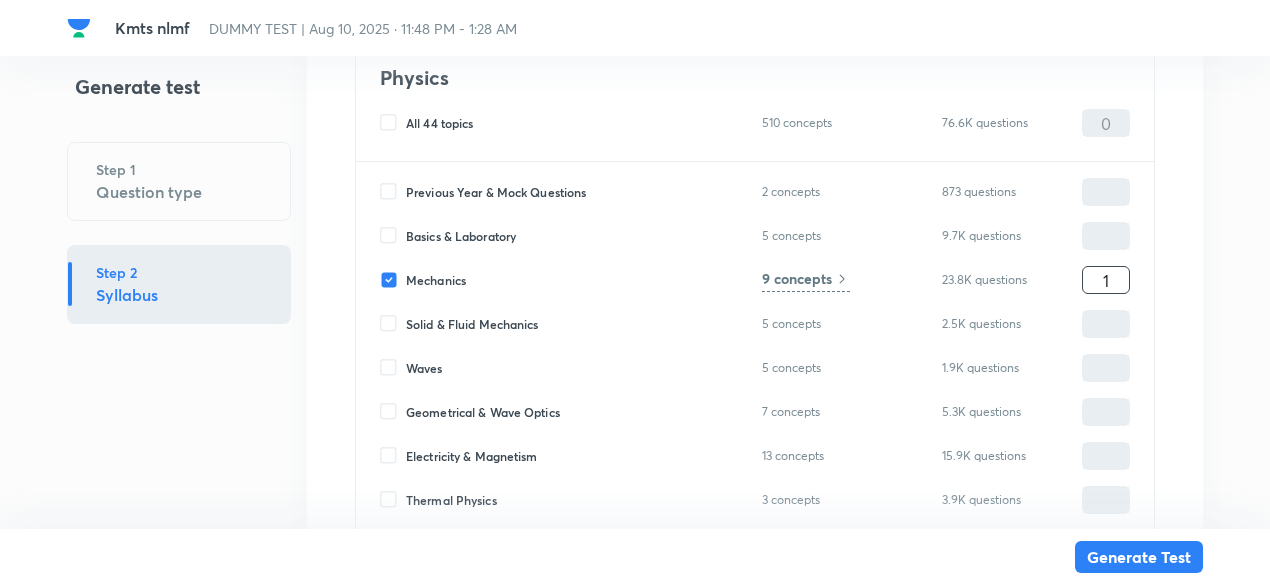 type on "1" 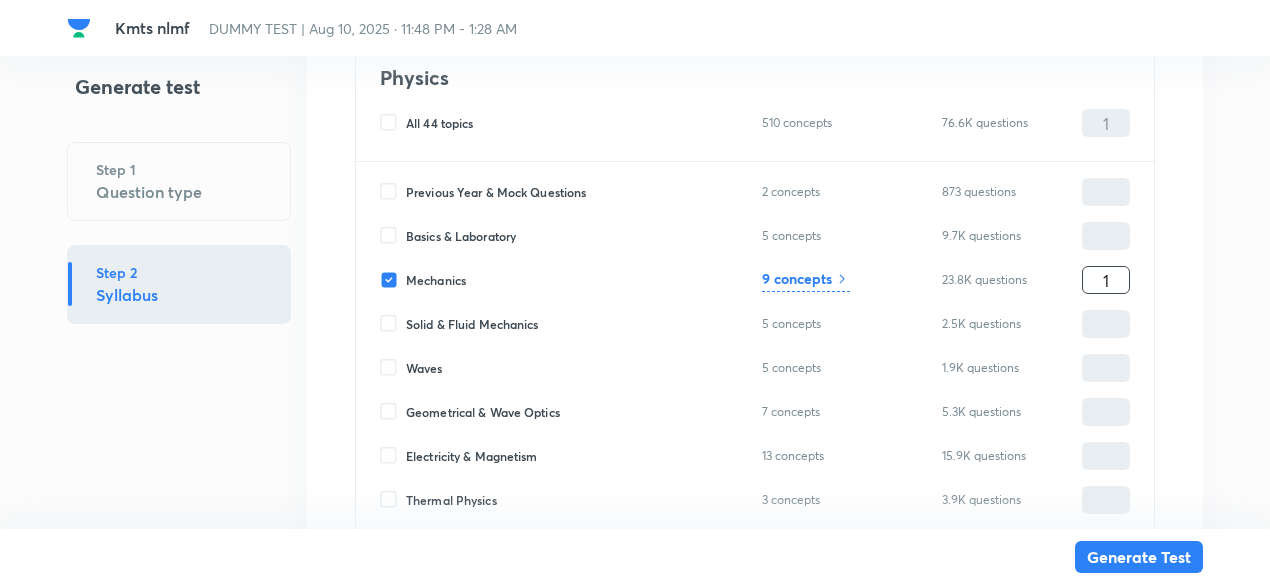 type on "10" 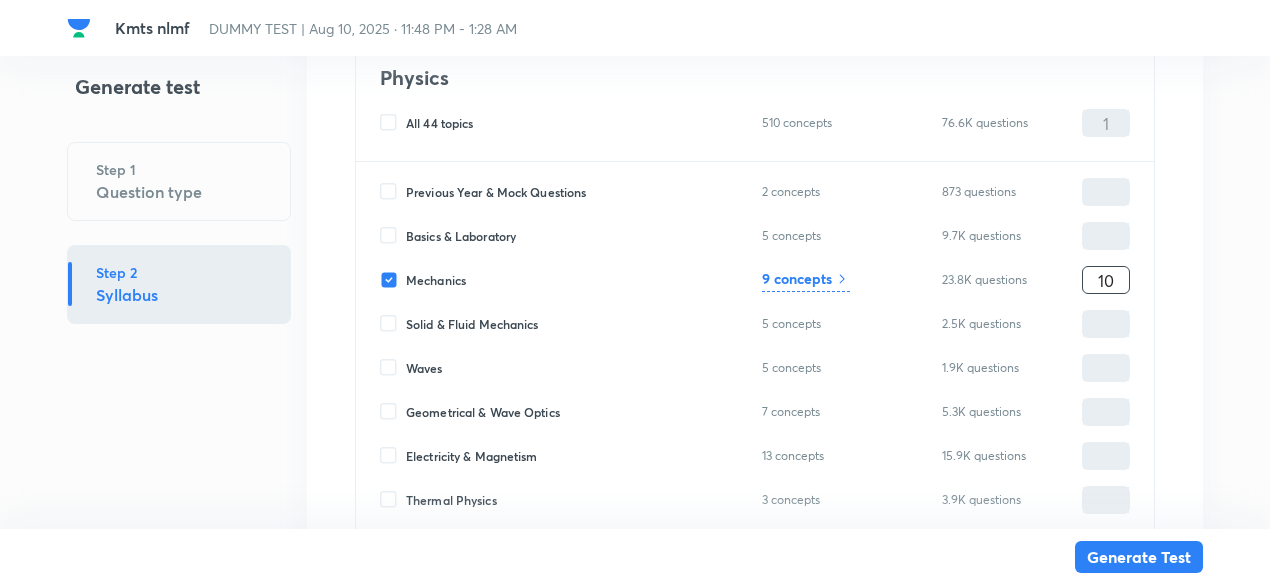 type on "10" 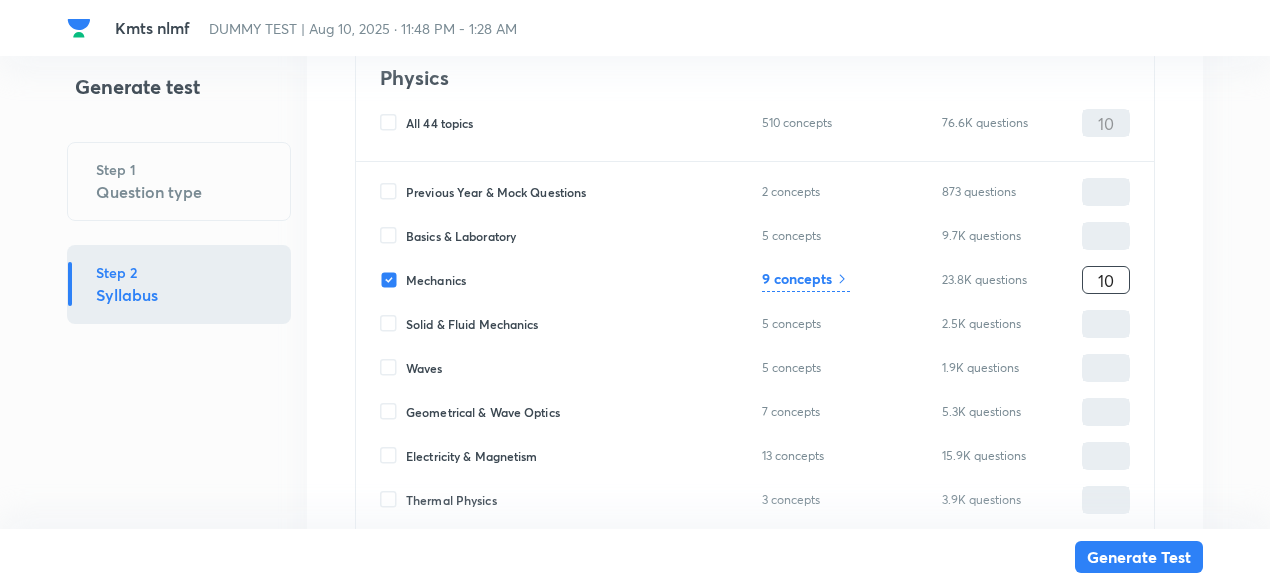 type on "100" 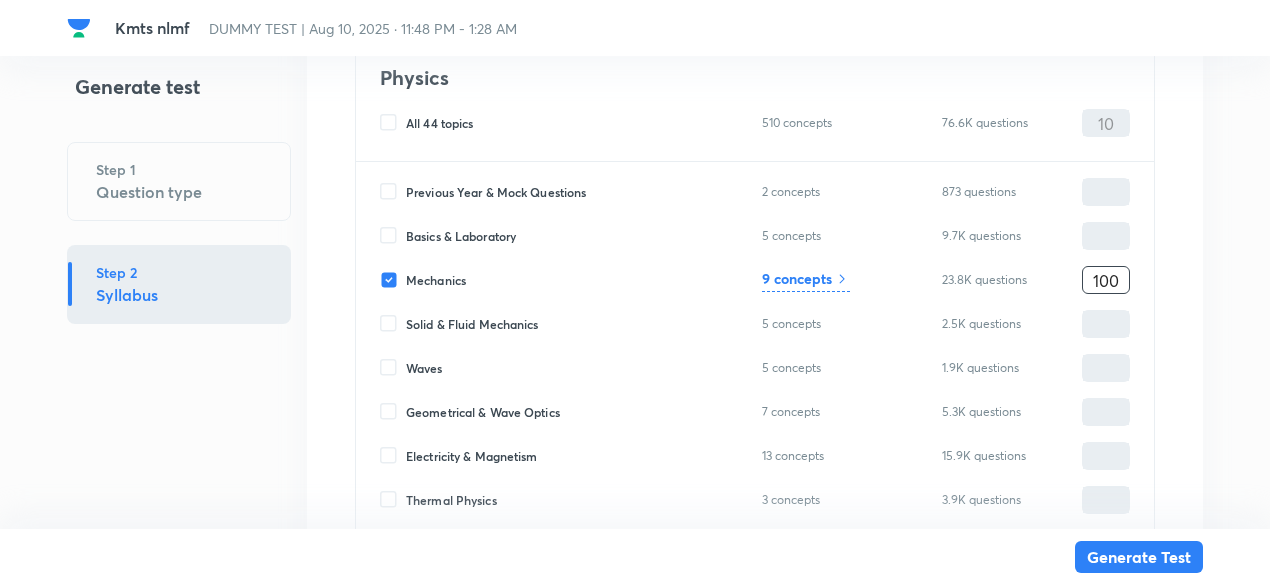 type on "100" 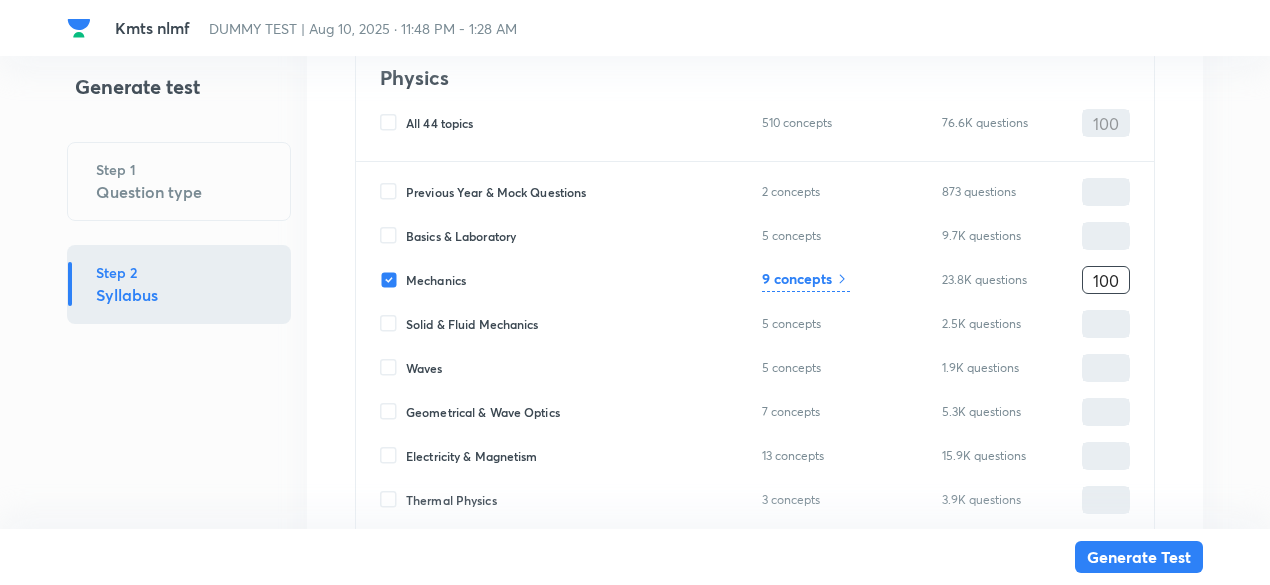 type on "100" 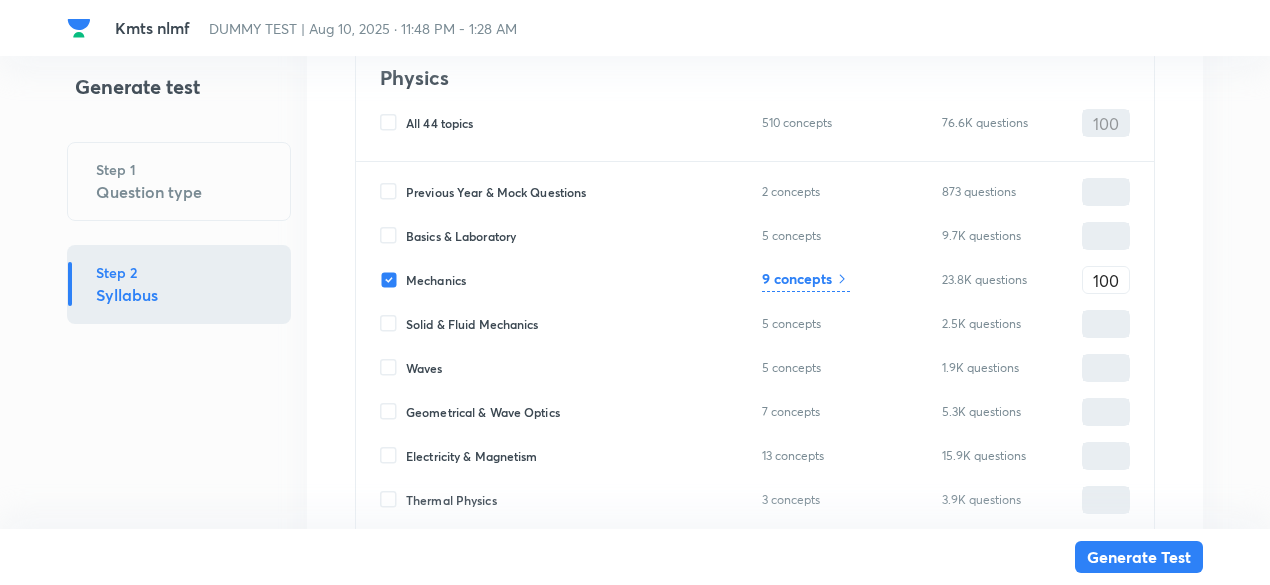 click on "9 concepts" at bounding box center [806, 280] 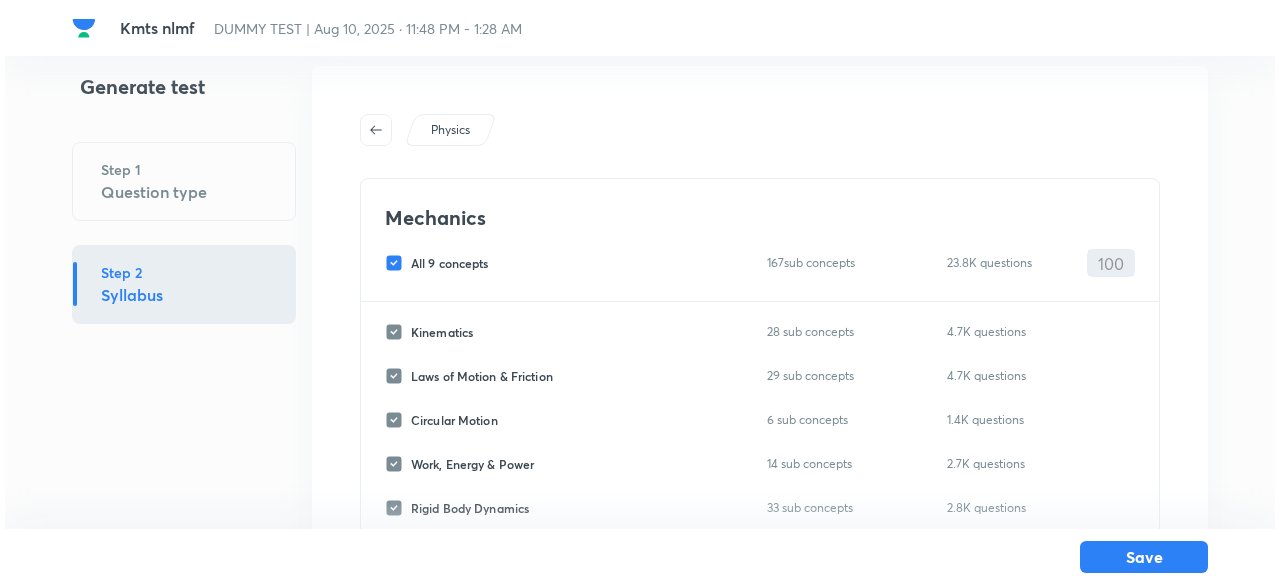 scroll, scrollTop: 28, scrollLeft: 0, axis: vertical 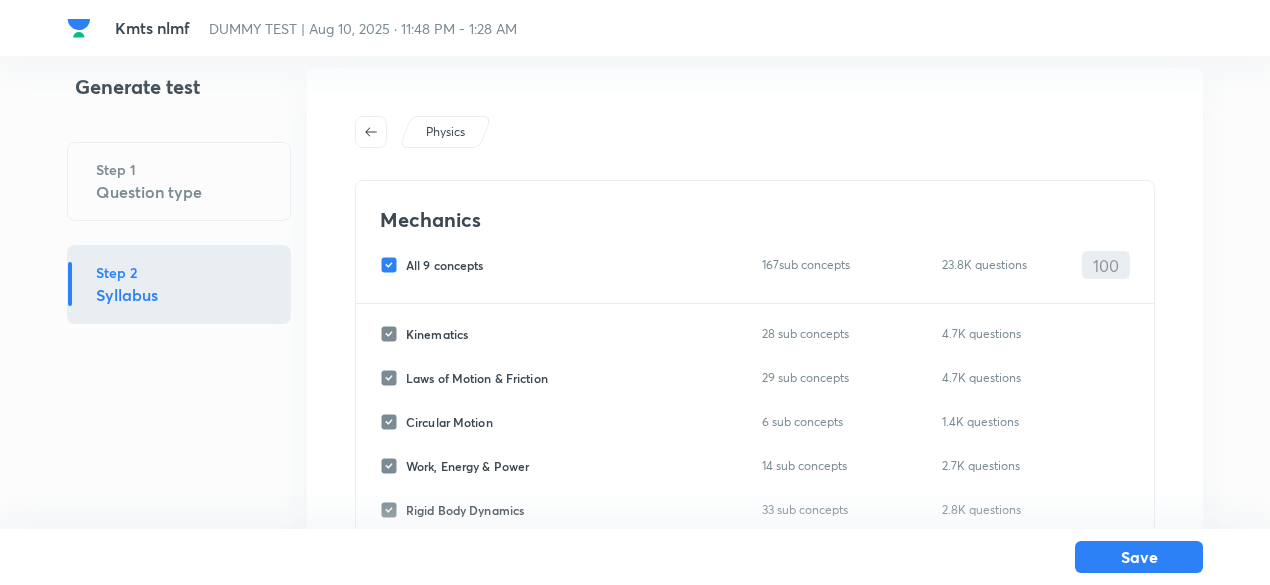 click on "All 9 concepts" at bounding box center [445, 265] 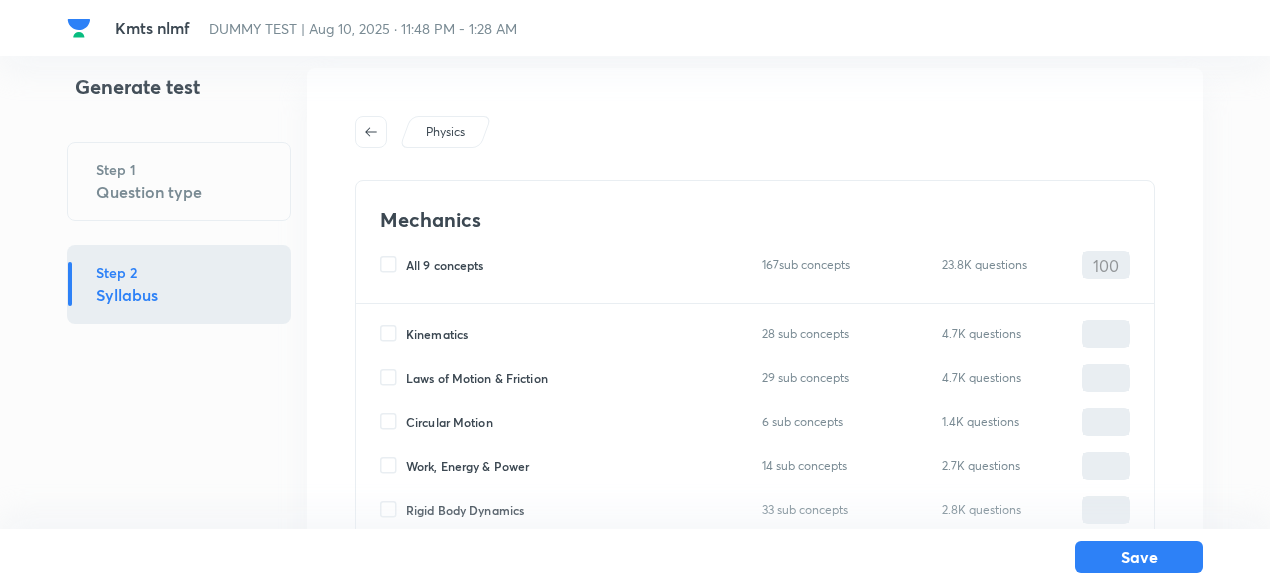 click on "Kinematics" at bounding box center [437, 334] 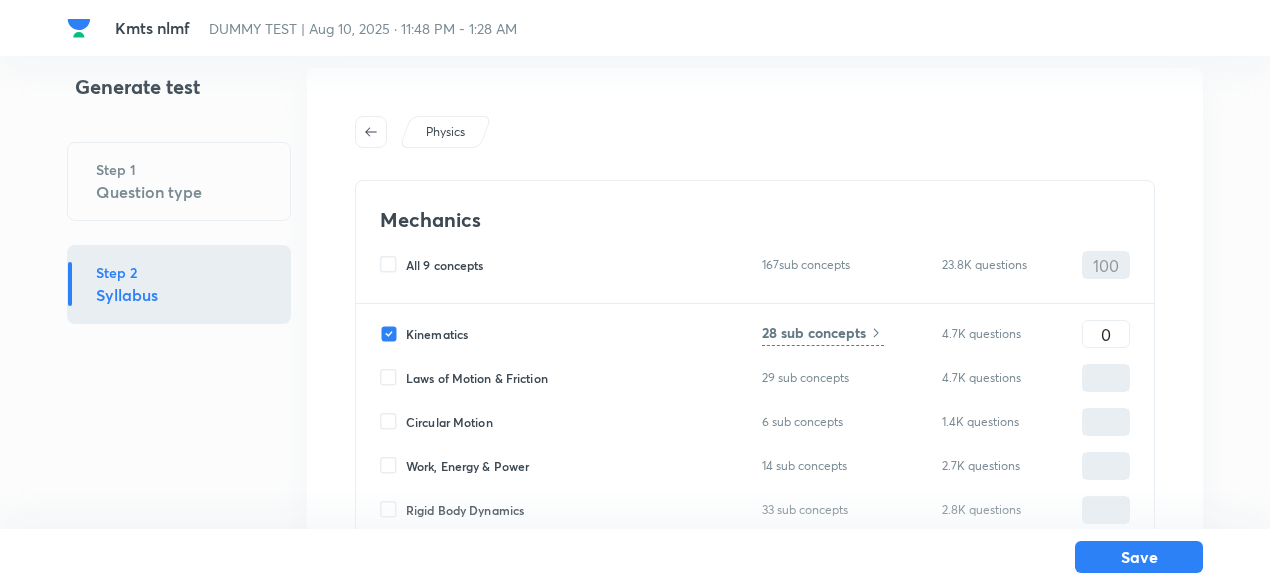 click on "Laws of Motion & Friction" at bounding box center [477, 378] 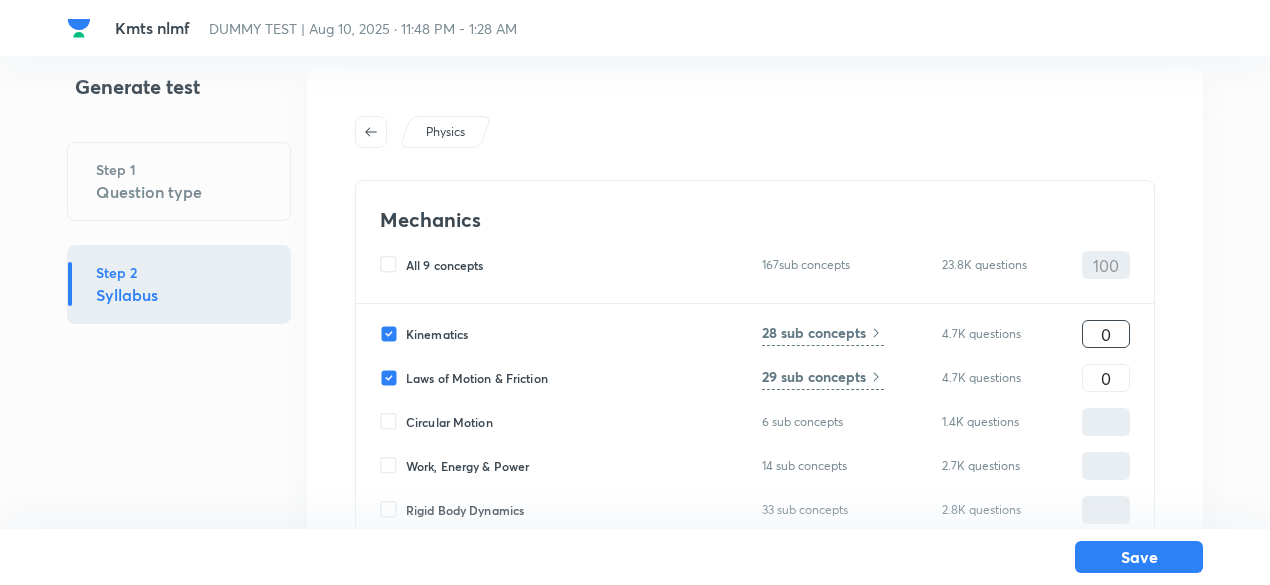 click on "0" at bounding box center (1106, 334) 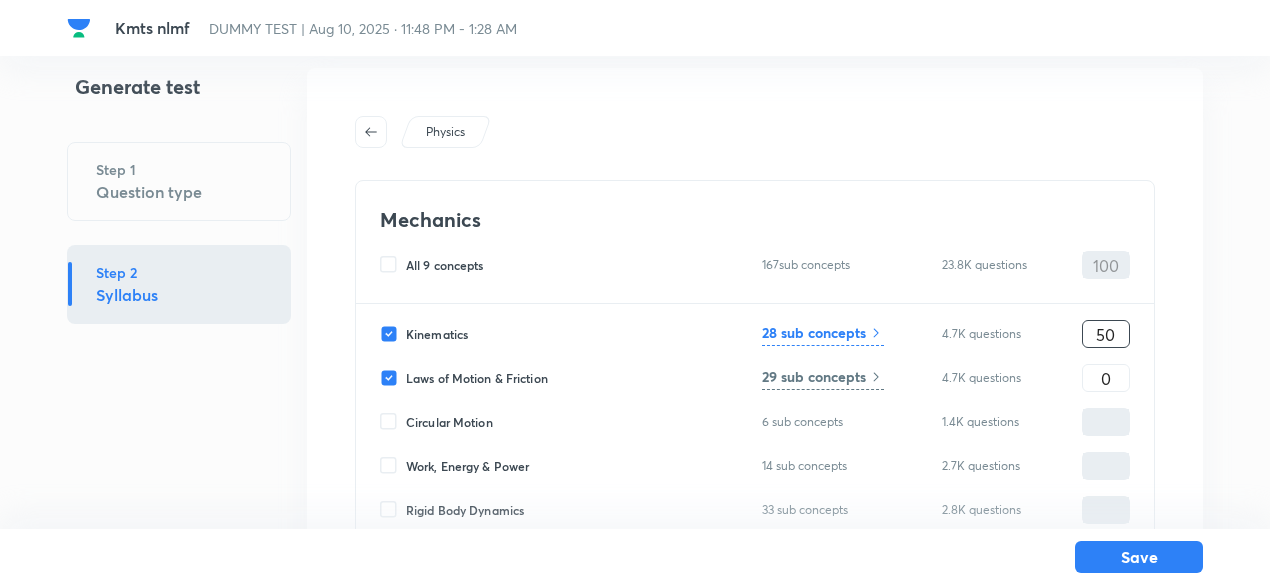 type on "50" 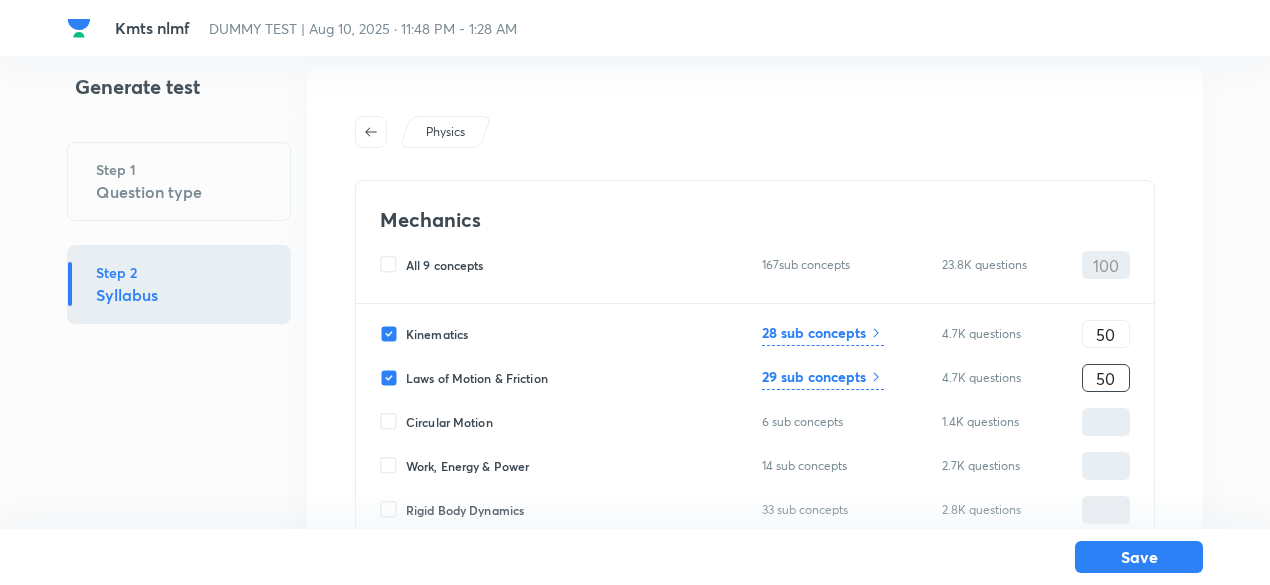 type on "50" 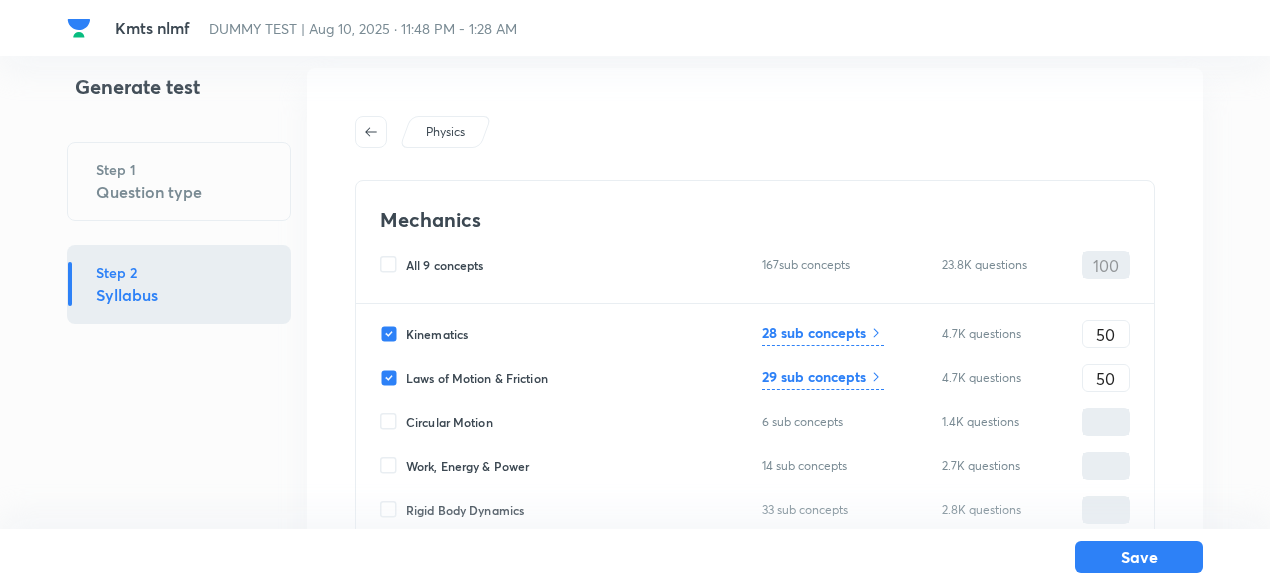 click on "28 sub concepts" at bounding box center (814, 332) 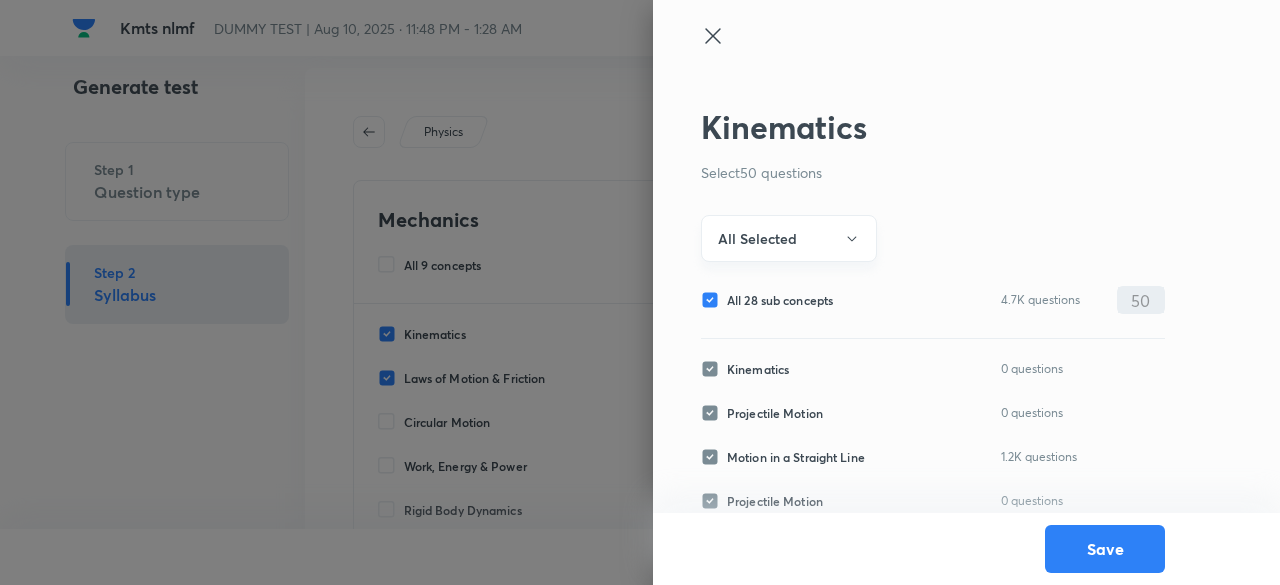 click on "All Selected" at bounding box center (789, 238) 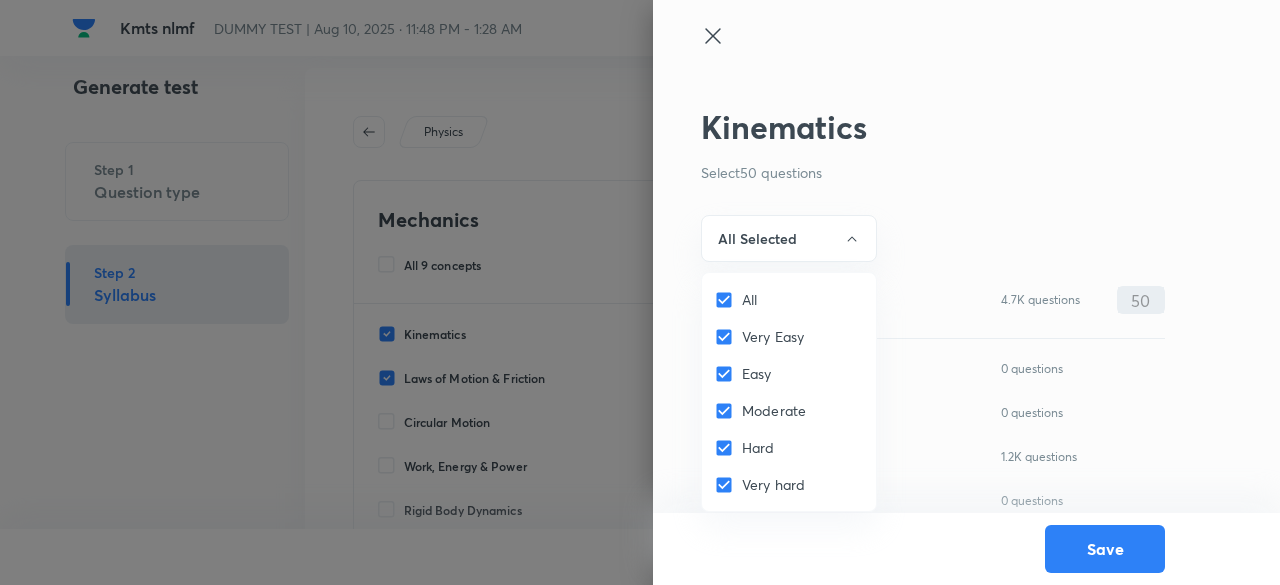 click on "All" at bounding box center [728, 300] 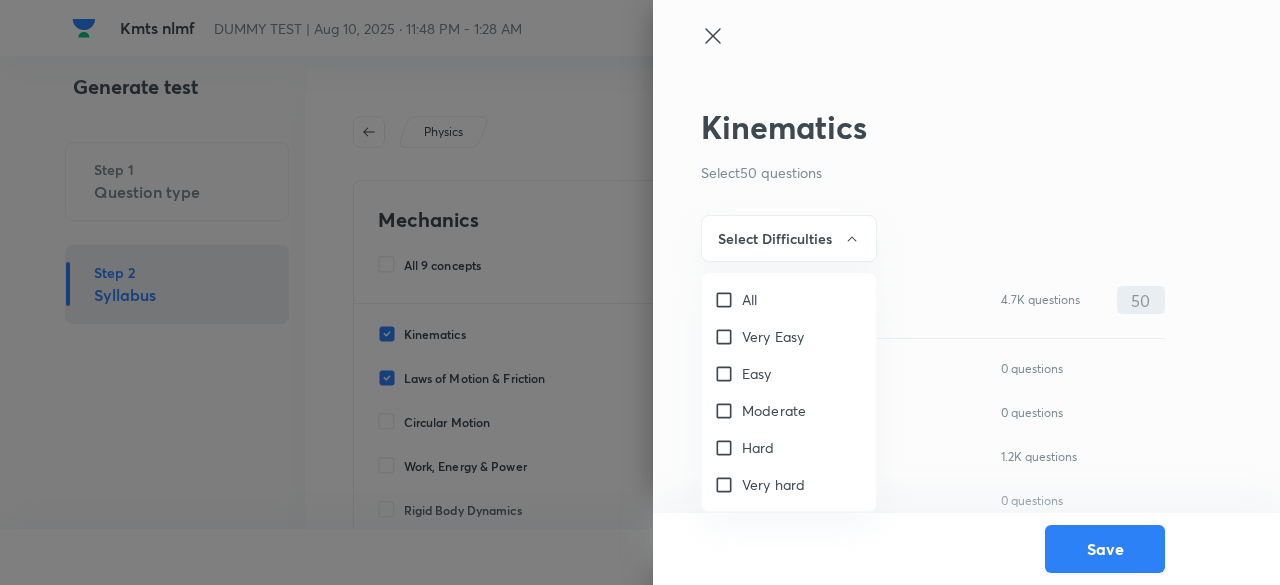 click on "Moderate" at bounding box center [728, 411] 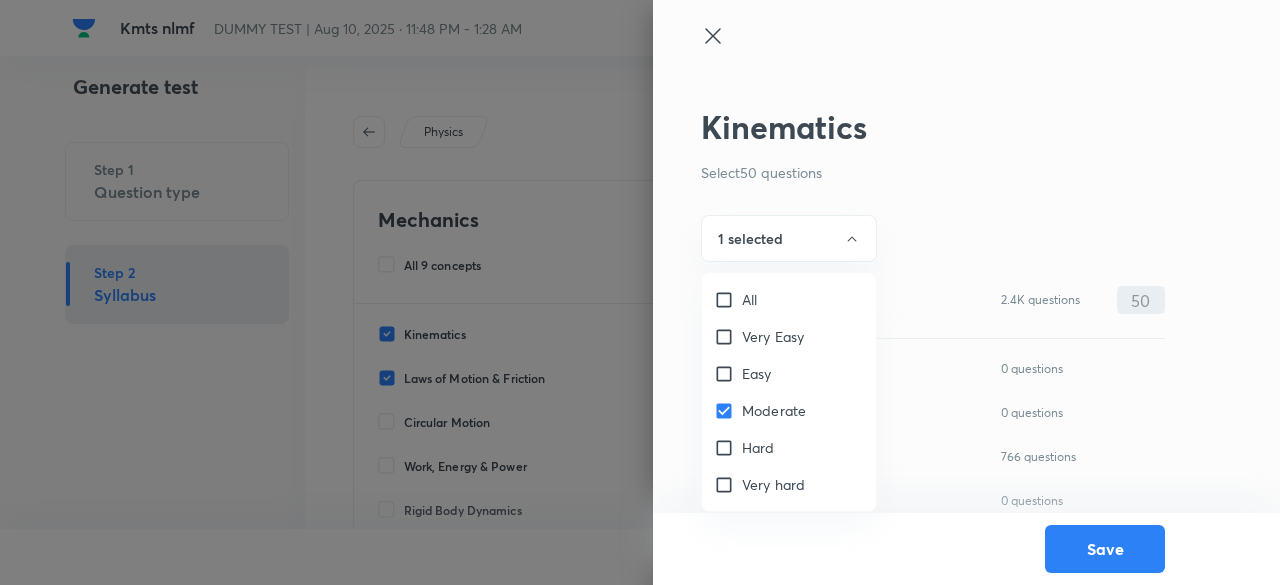 click on "Hard" at bounding box center (728, 448) 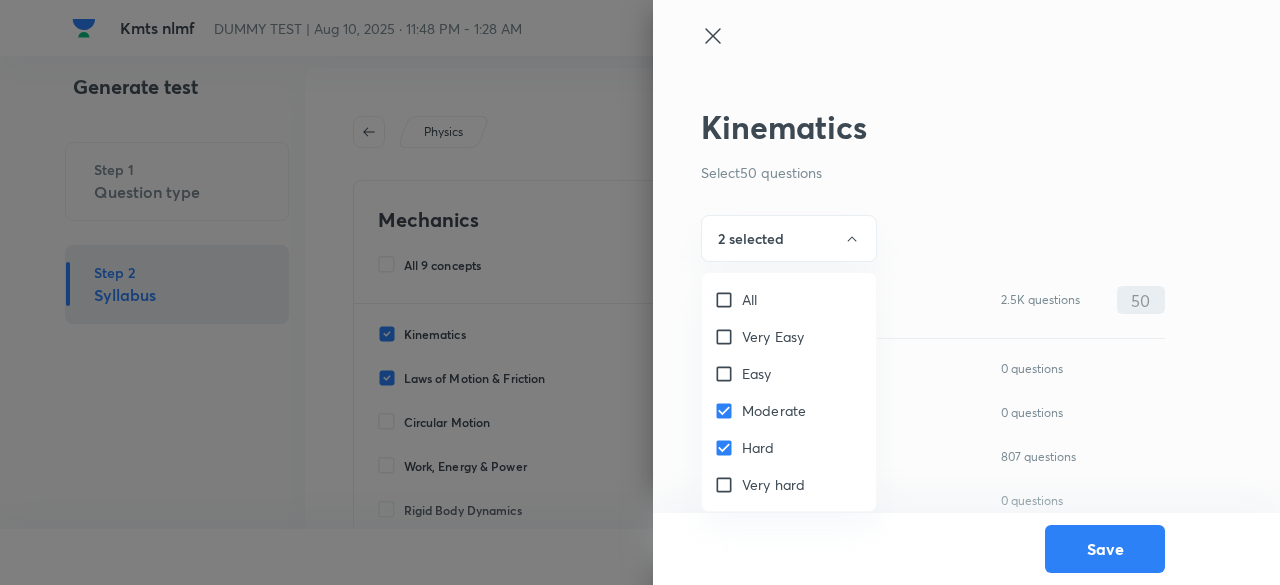 click on "Easy" at bounding box center [728, 374] 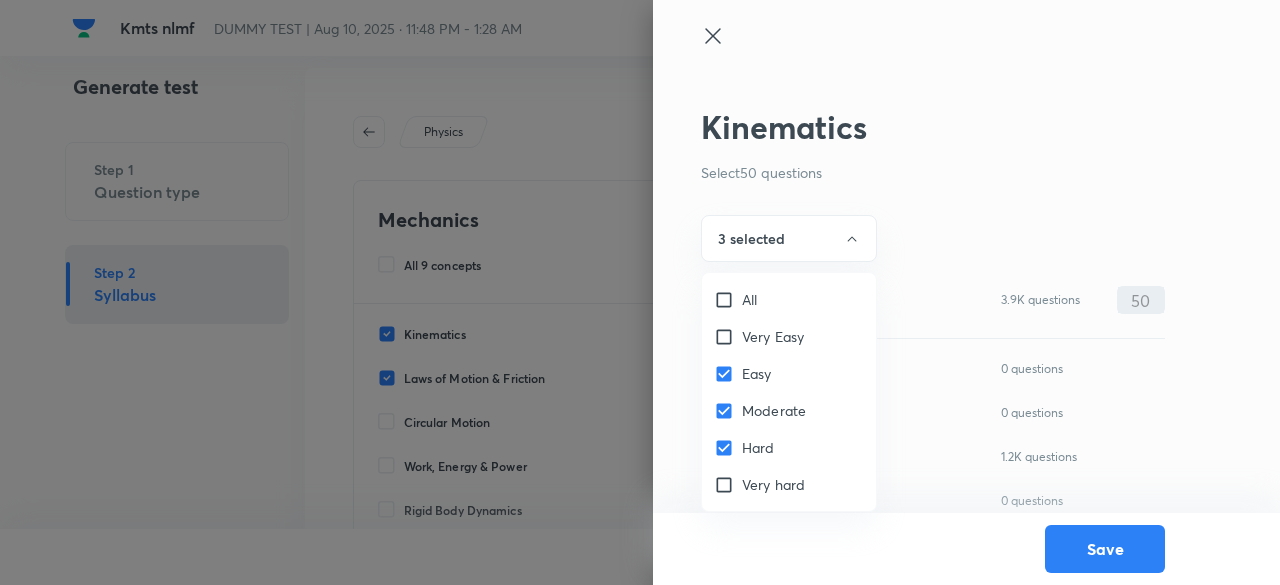 click at bounding box center [640, 292] 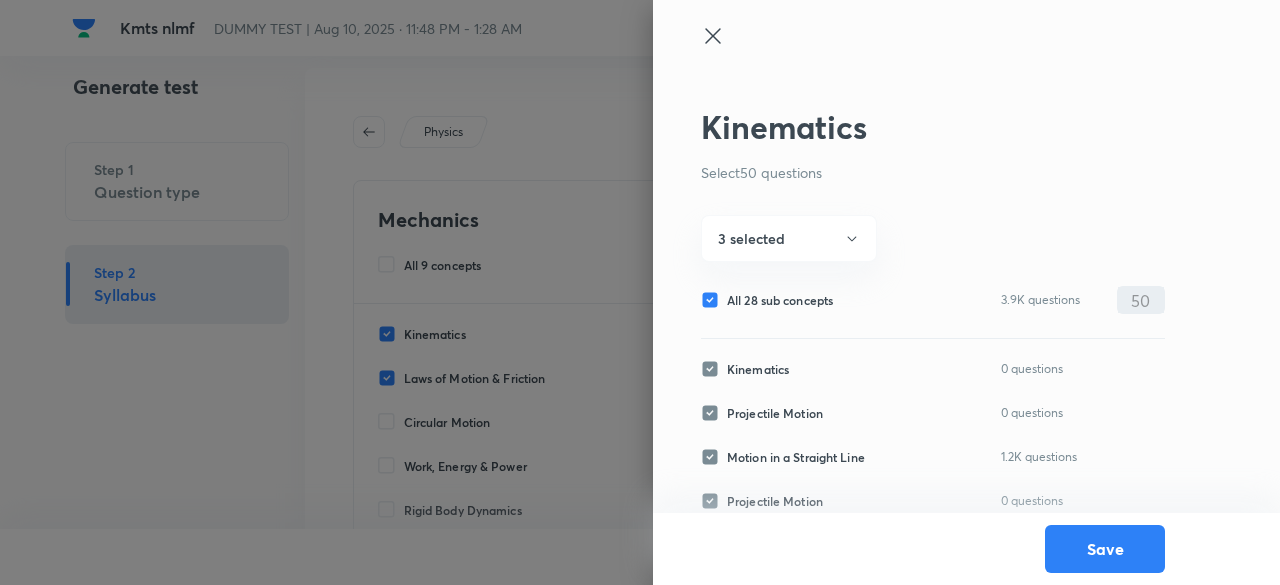 click on "All 28 sub concepts" at bounding box center [780, 300] 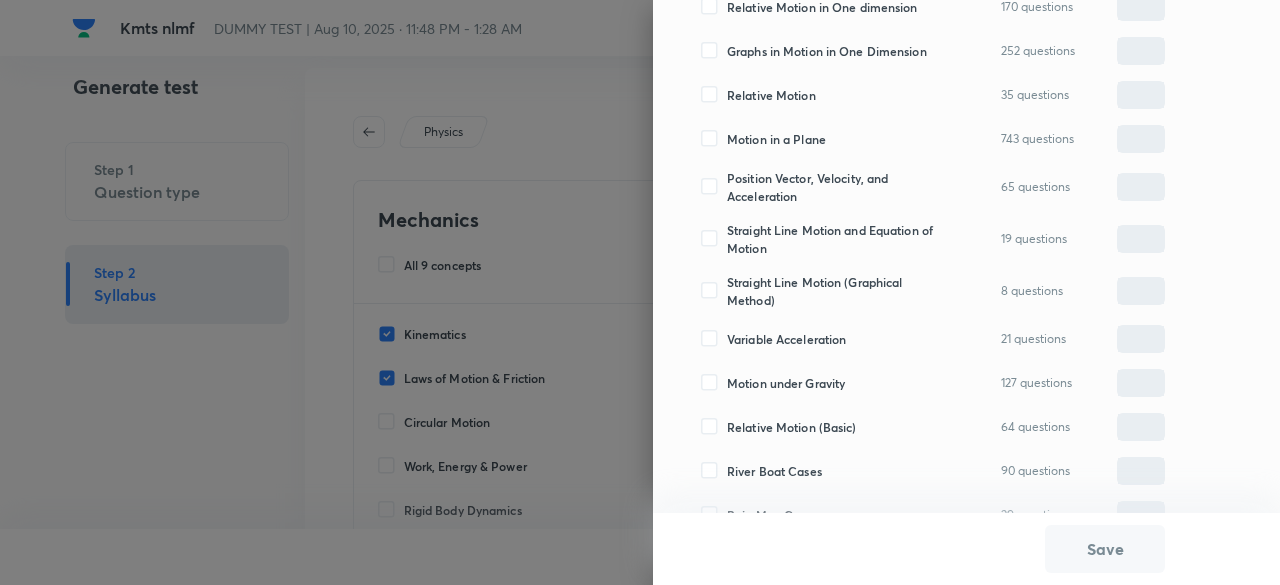 scroll, scrollTop: 1035, scrollLeft: 0, axis: vertical 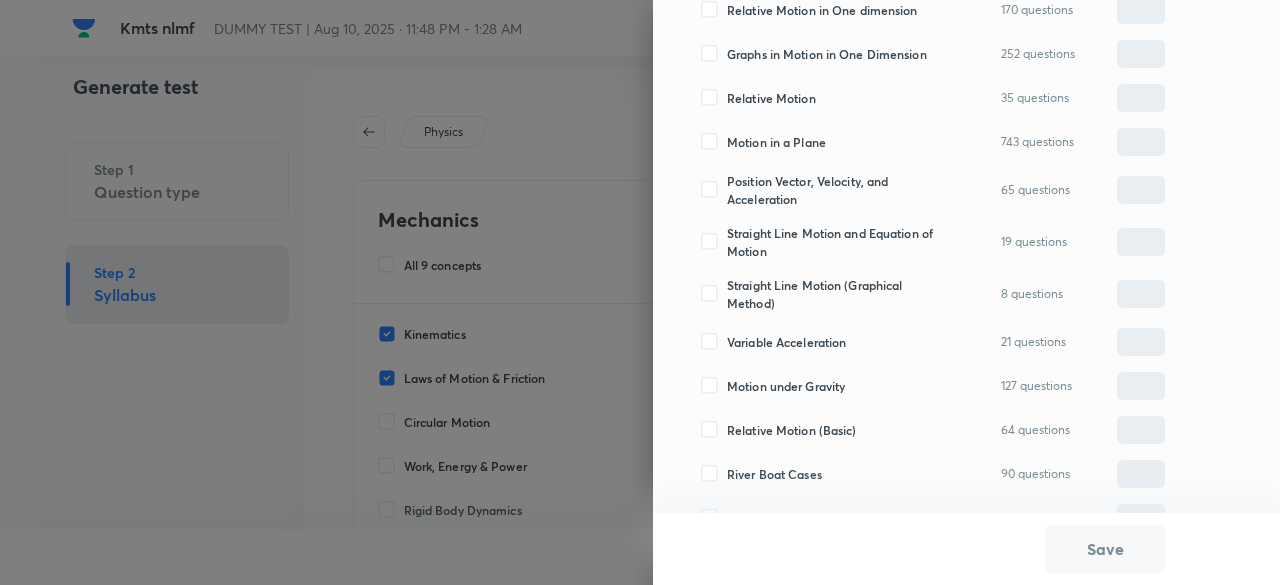 click on "Variable Acceleration" at bounding box center [786, 342] 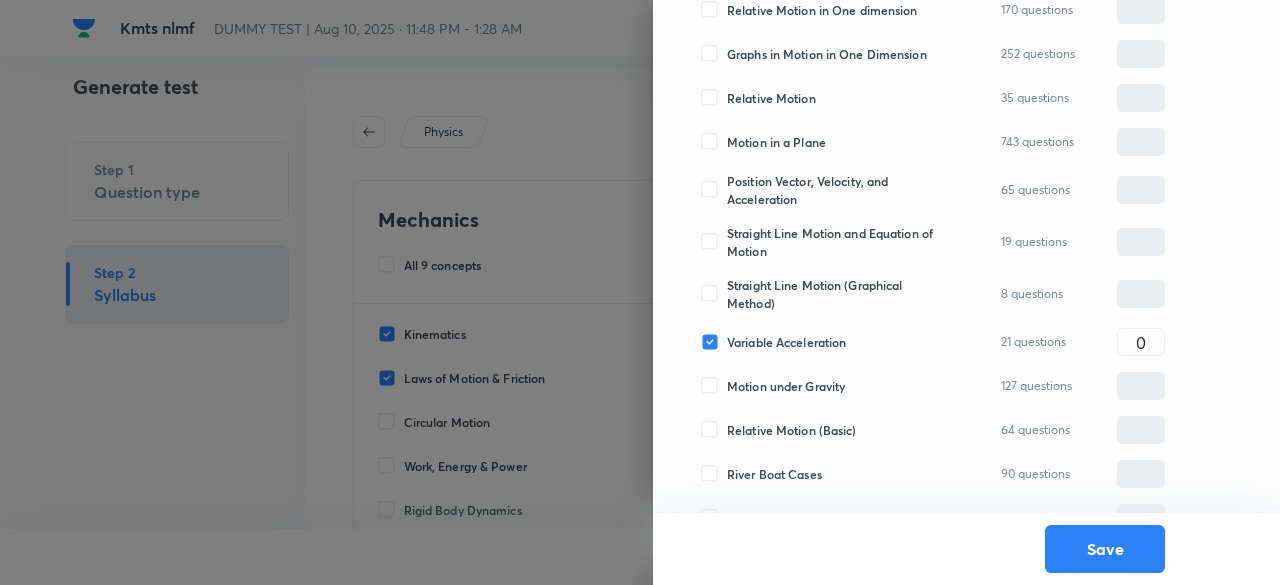 click on "Motion under Gravity" at bounding box center (786, 386) 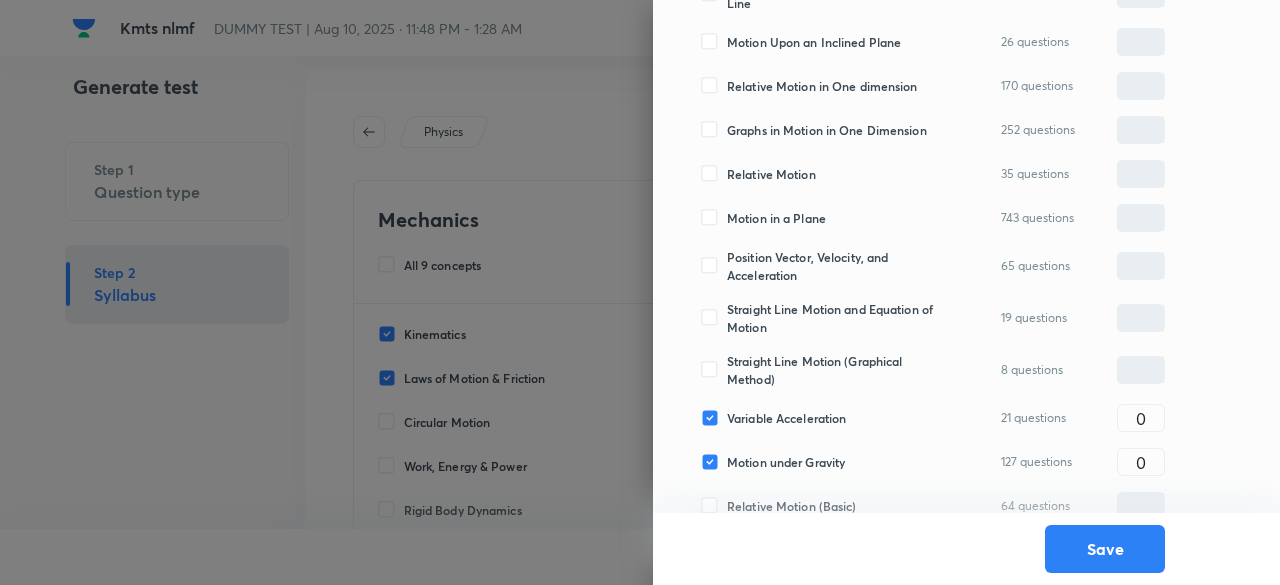 scroll, scrollTop: 948, scrollLeft: 0, axis: vertical 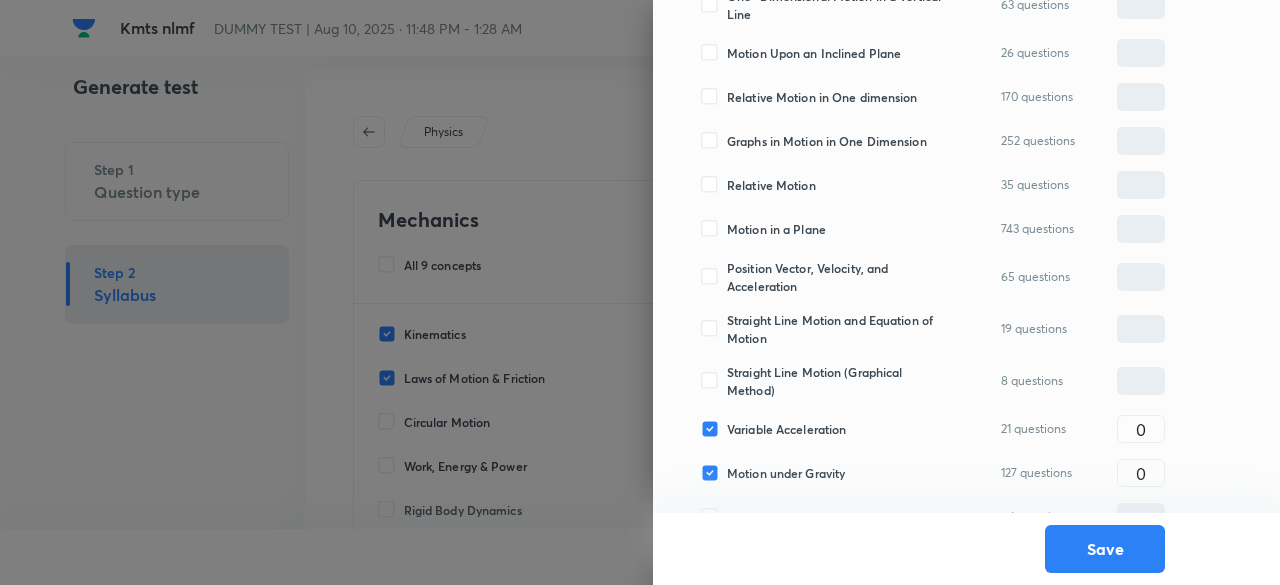 click on "Straight Line Motion (Graphical Method)" at bounding box center (836, 381) 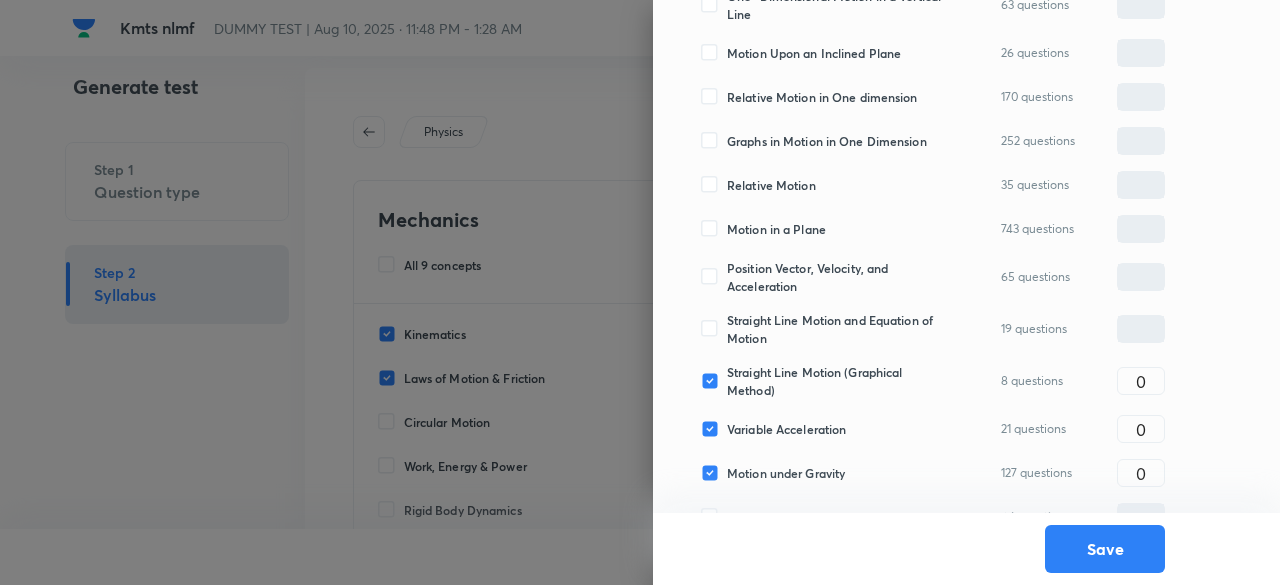 click on "Straight Line Motion and Equation of Motion" at bounding box center [836, 329] 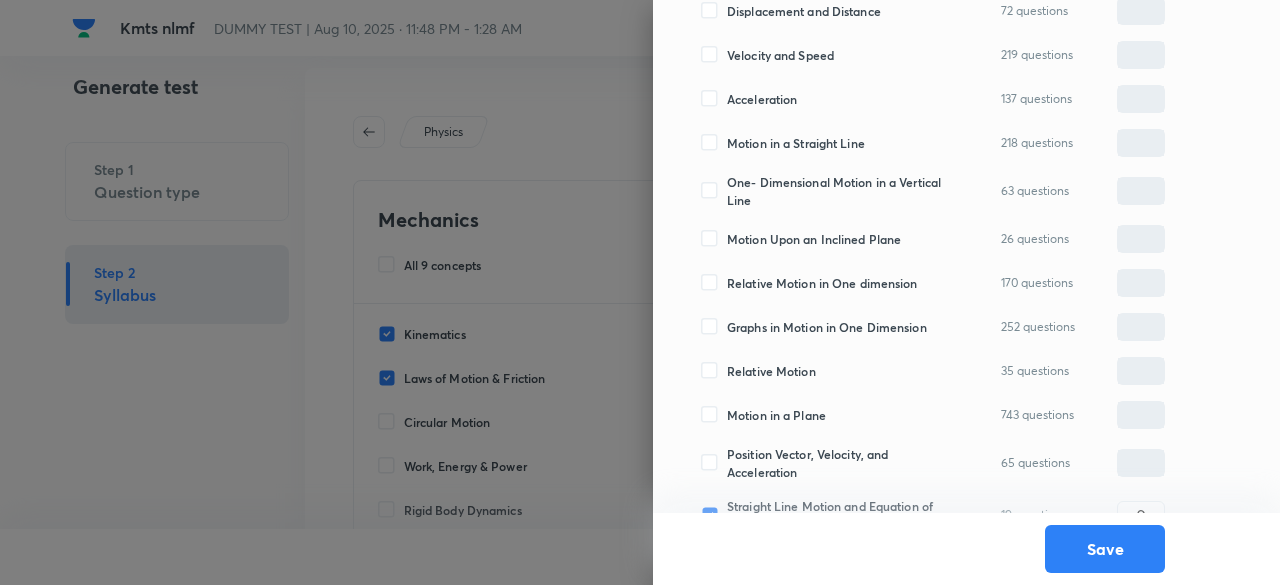 scroll, scrollTop: 754, scrollLeft: 0, axis: vertical 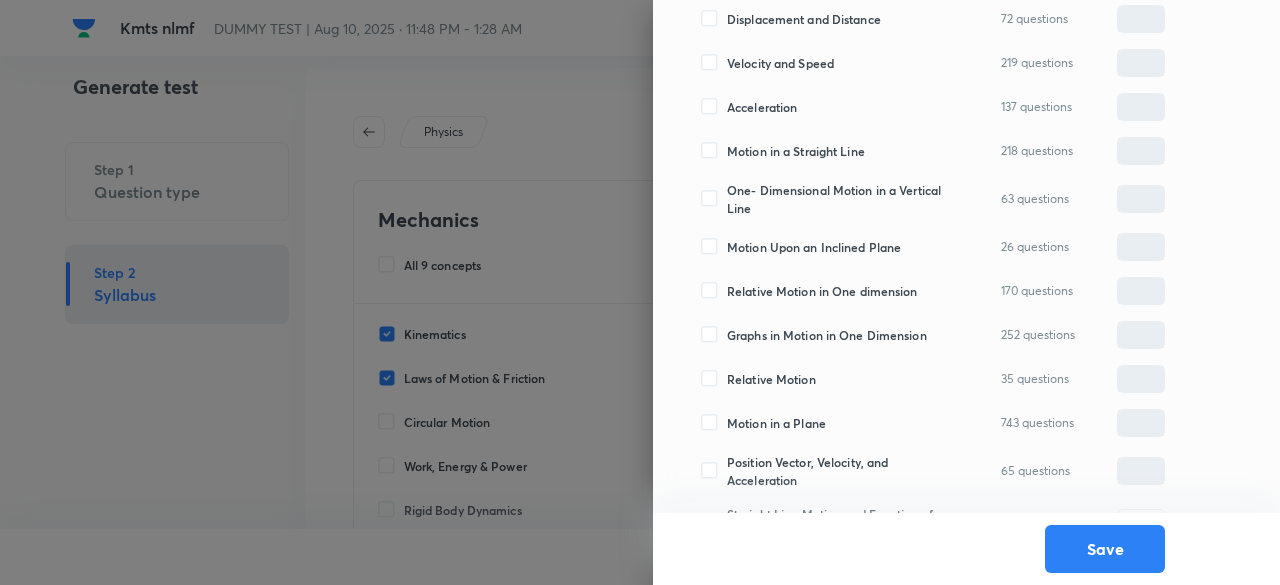click on "Graphs in Motion in One Dimension" at bounding box center [827, 335] 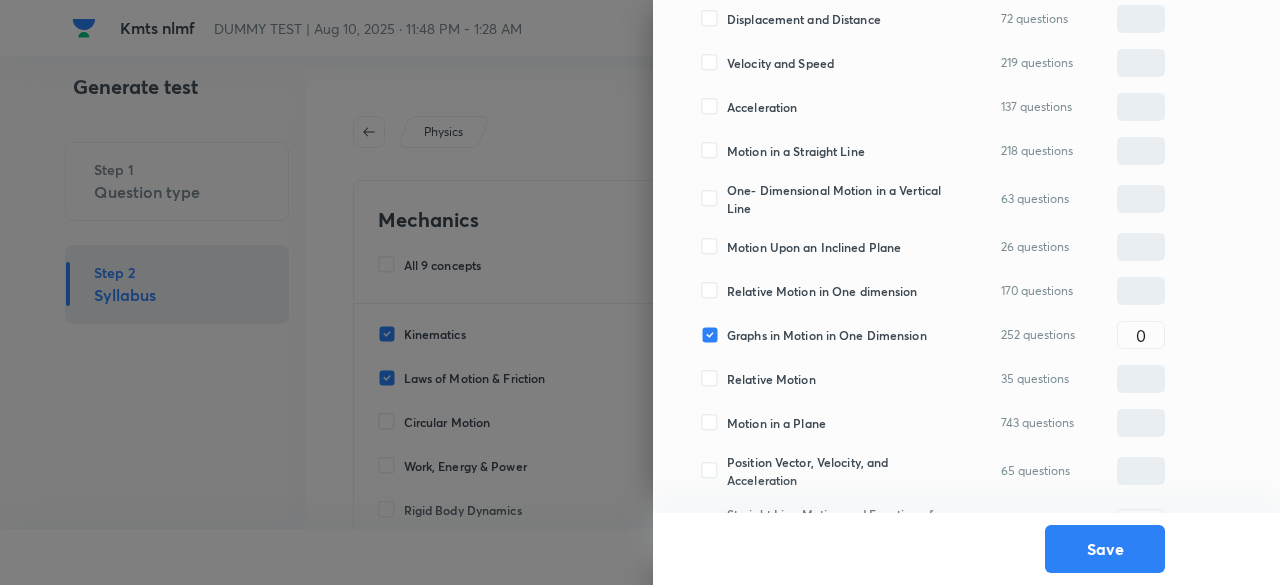 click on "Motion Upon an Inclined Plane" at bounding box center (814, 247) 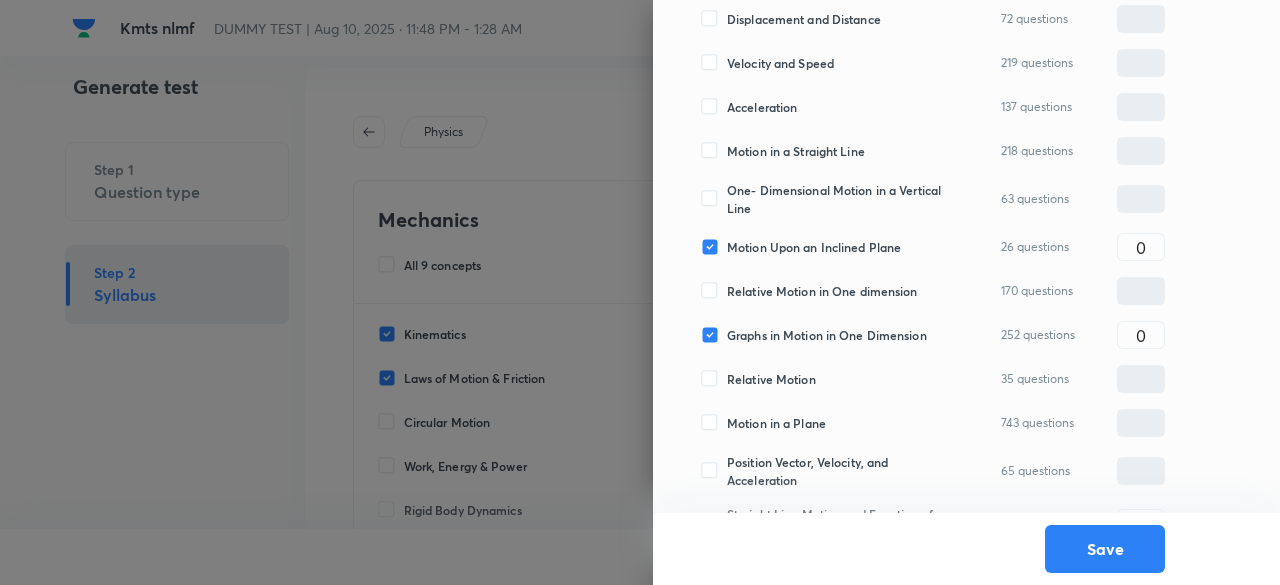 click on "Acceleration" at bounding box center [762, 107] 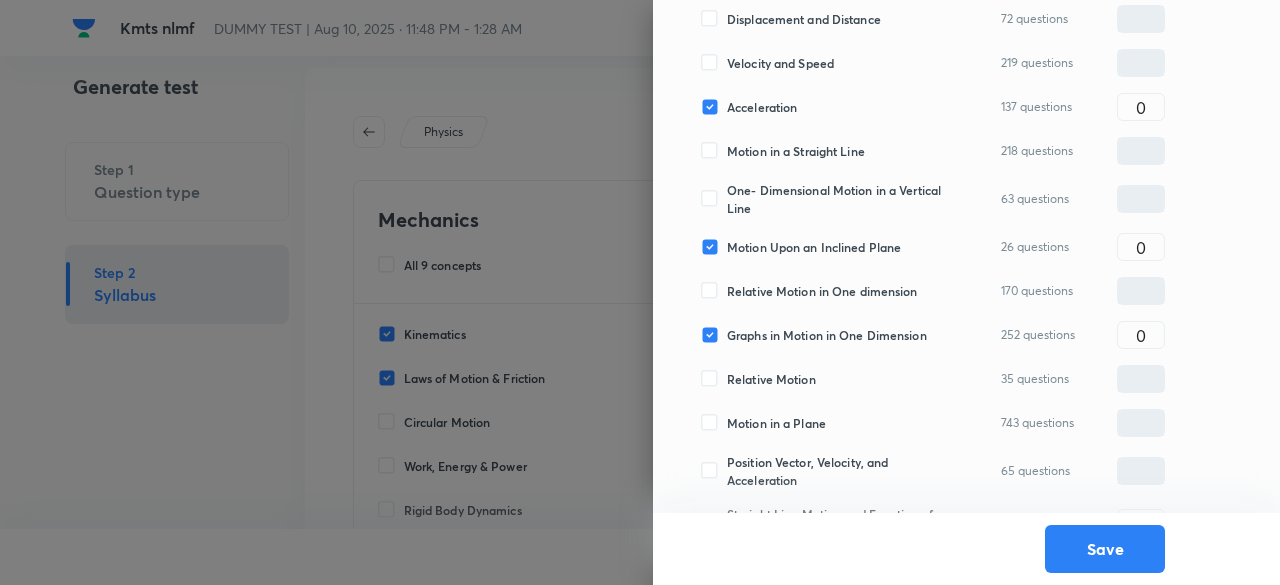 click on "Velocity and Speed" at bounding box center [780, 63] 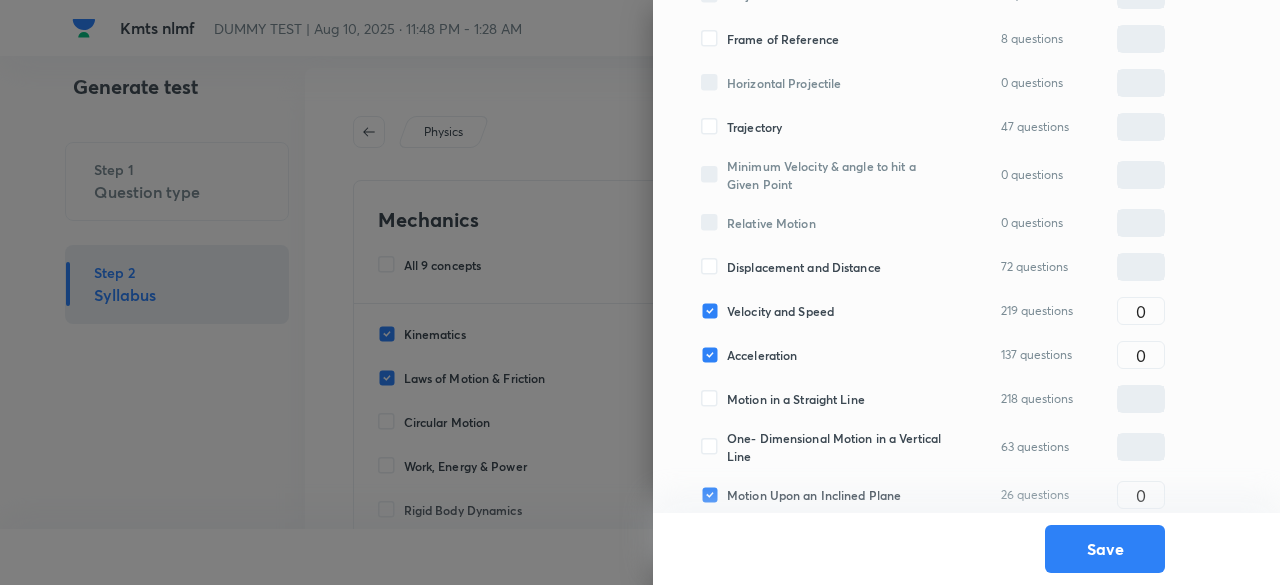 scroll, scrollTop: 500, scrollLeft: 0, axis: vertical 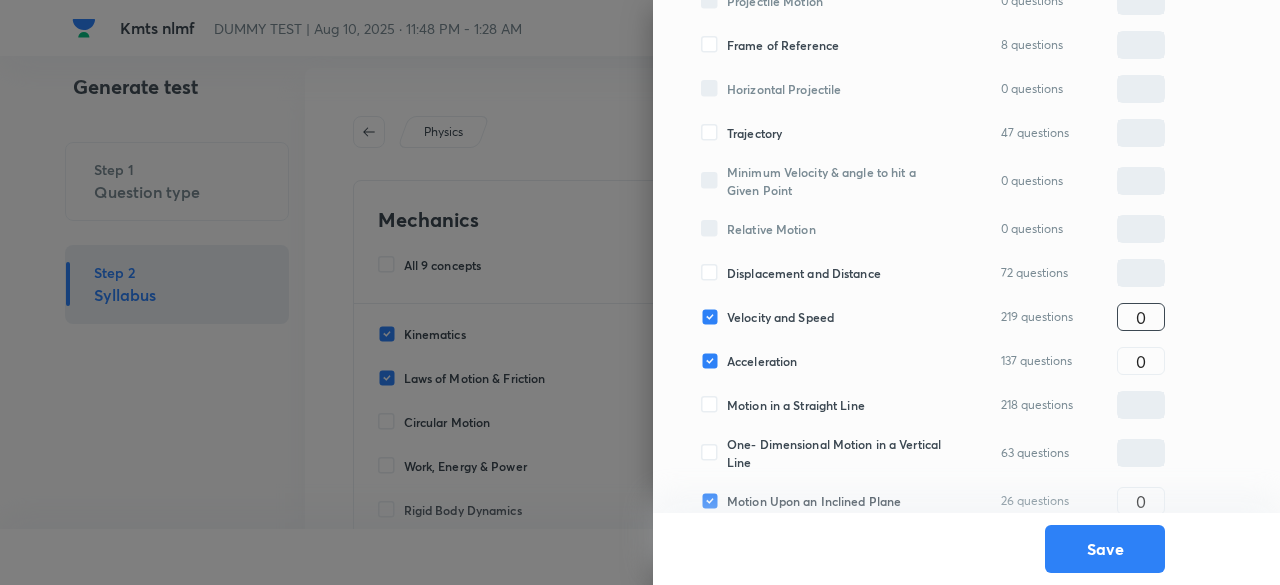 click on "0" at bounding box center [1141, 317] 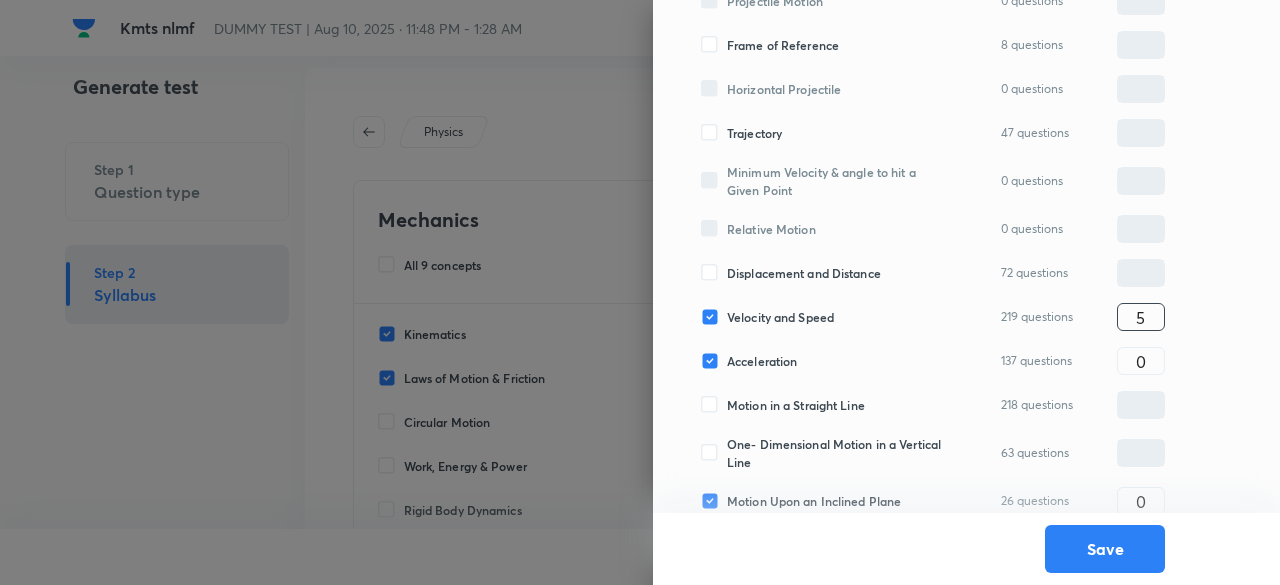 type on "5" 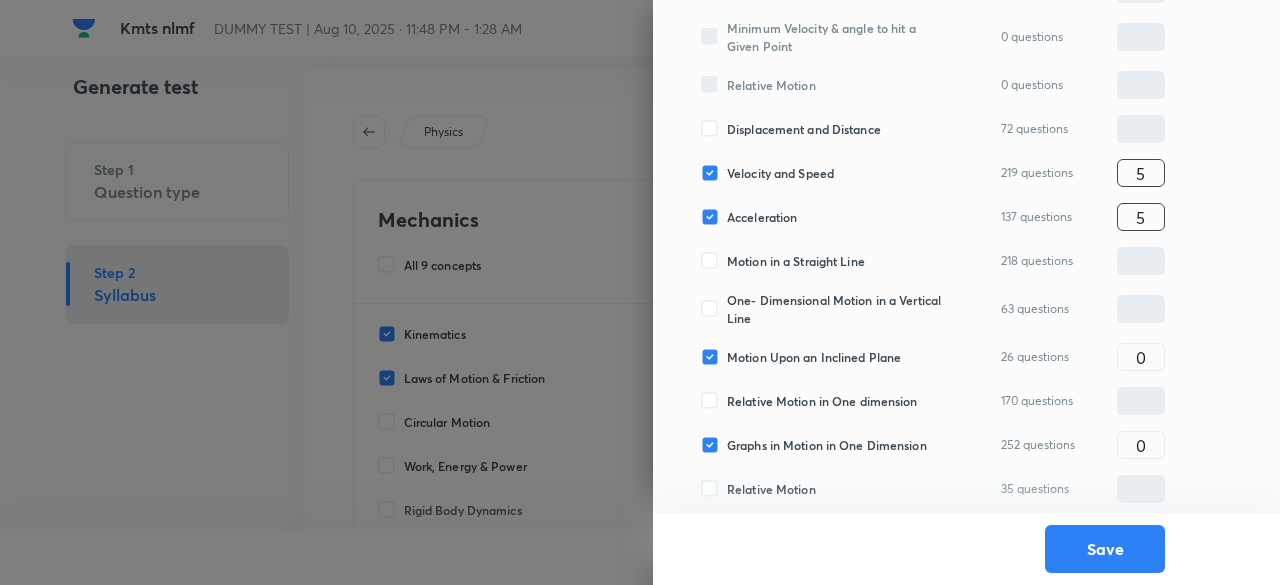 scroll, scrollTop: 678, scrollLeft: 0, axis: vertical 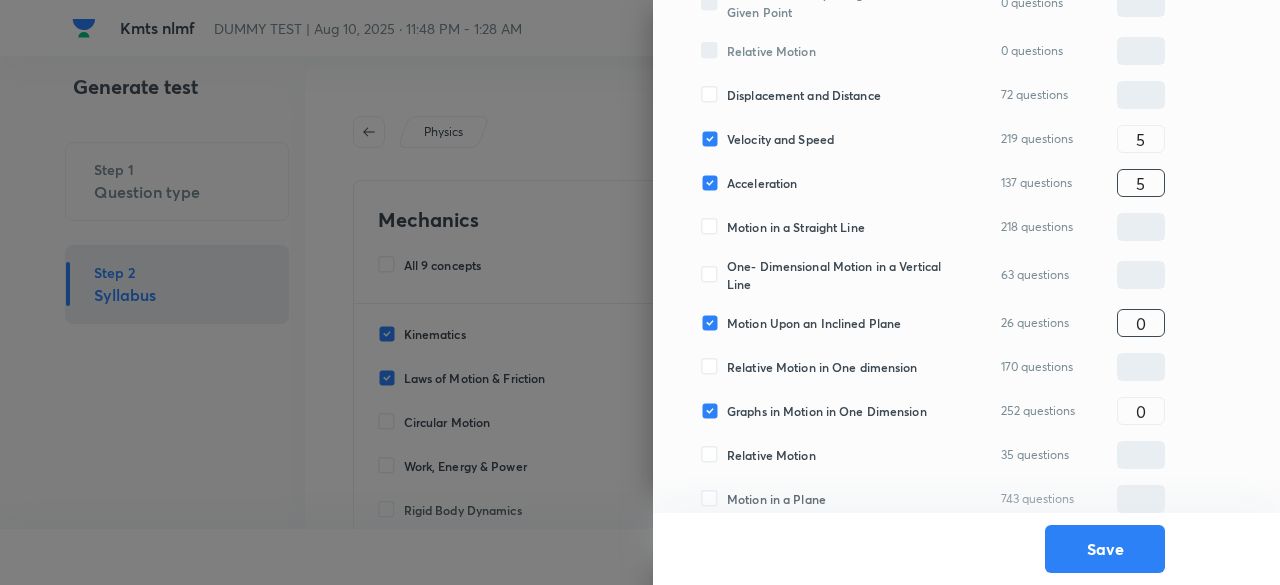 type on "5" 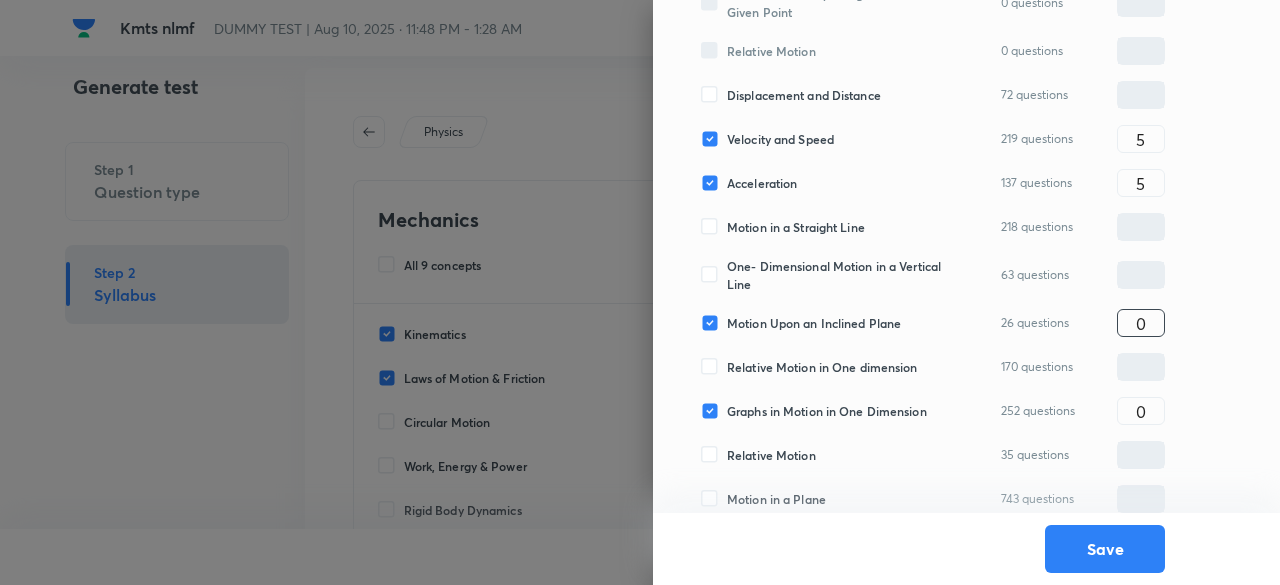 click on "0" at bounding box center [1141, 323] 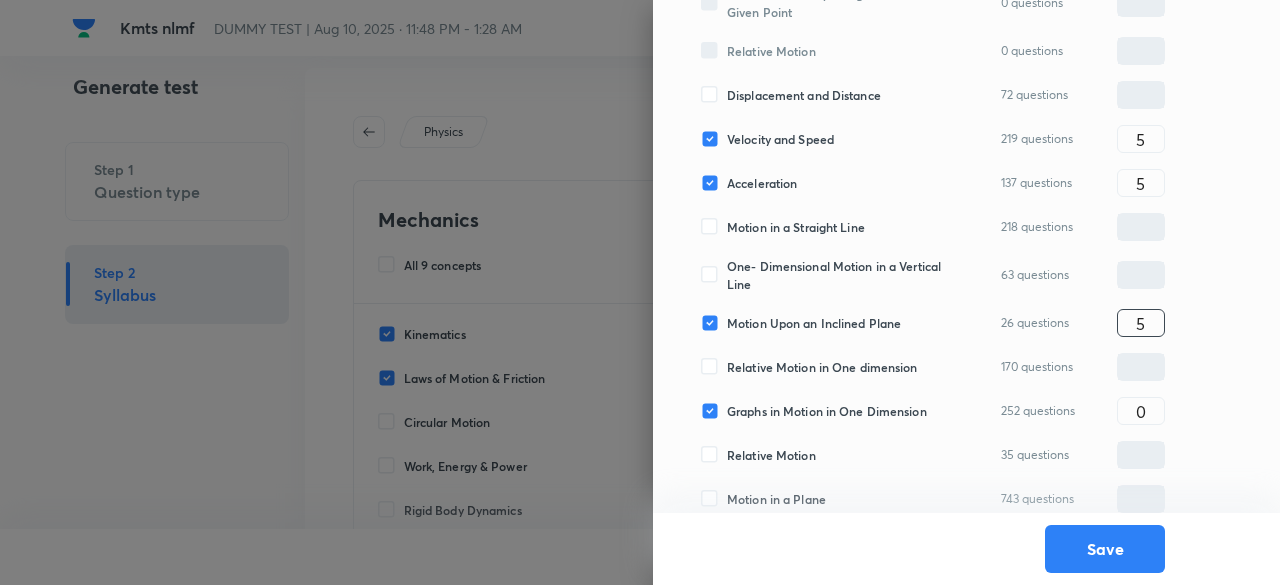 type on "5" 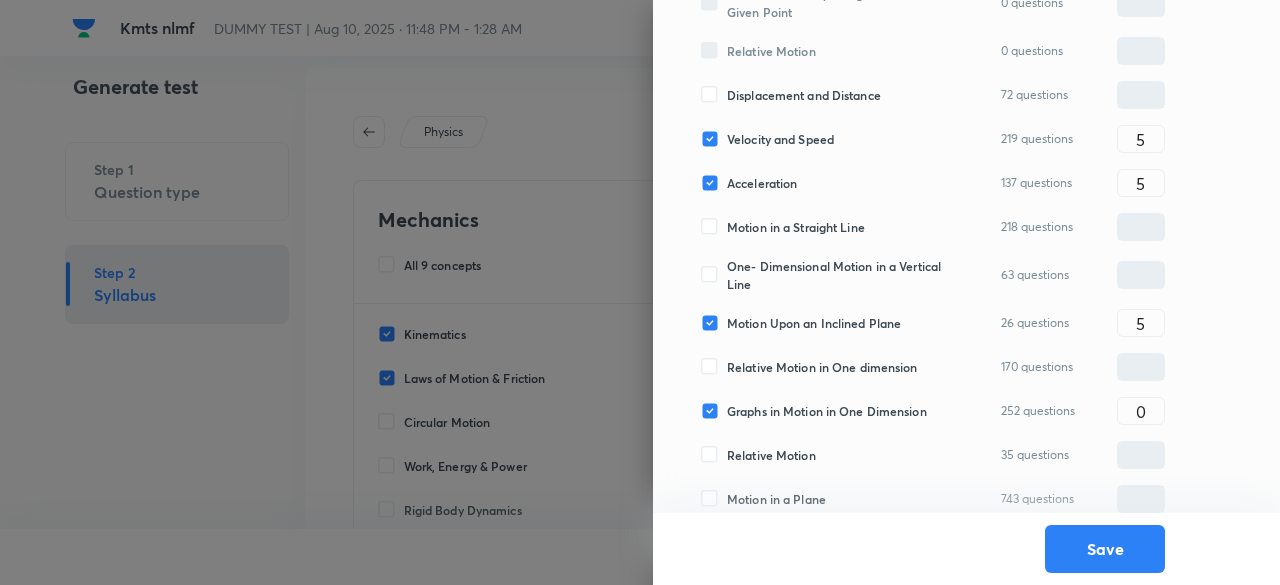 click on "Relative Motion in One dimension" at bounding box center (822, 367) 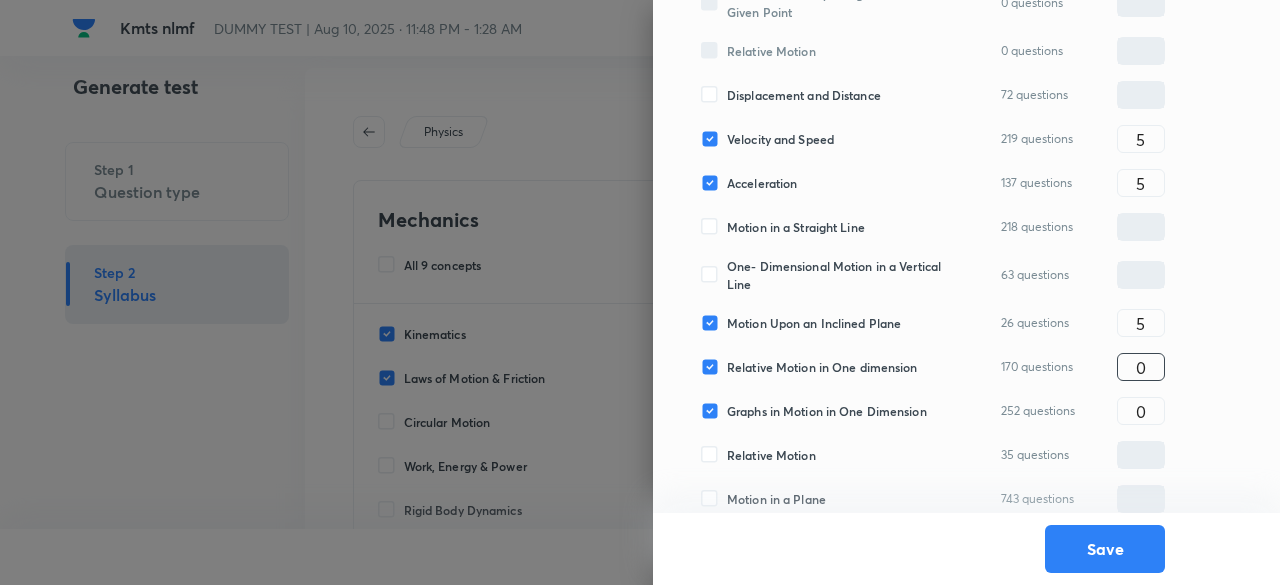 click on "0" at bounding box center (1141, 367) 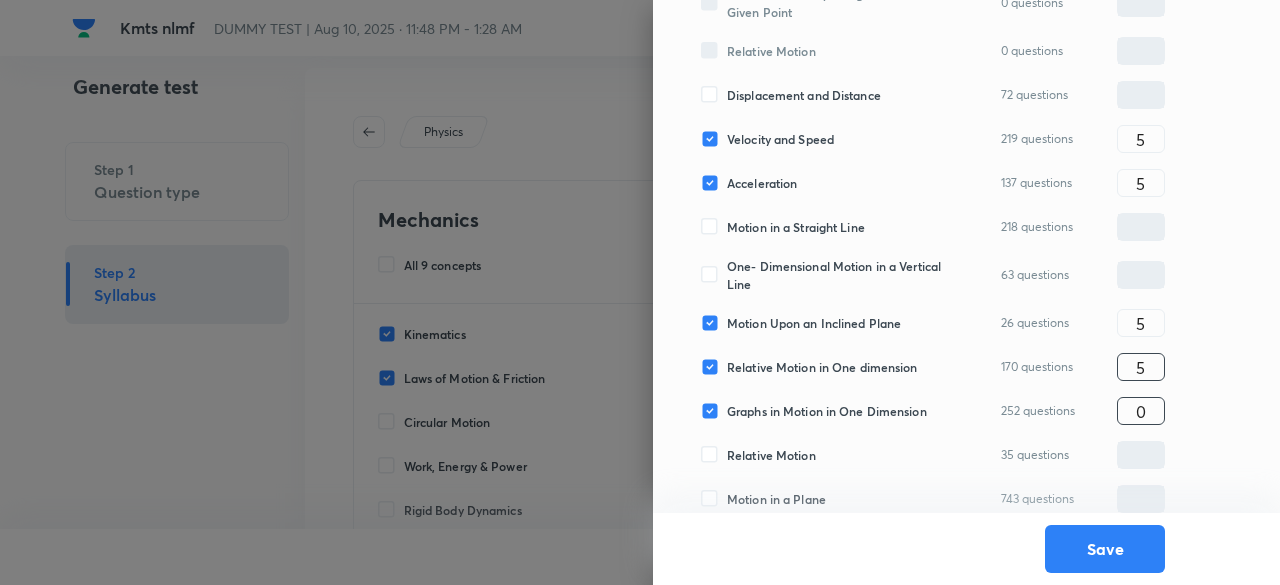type on "5" 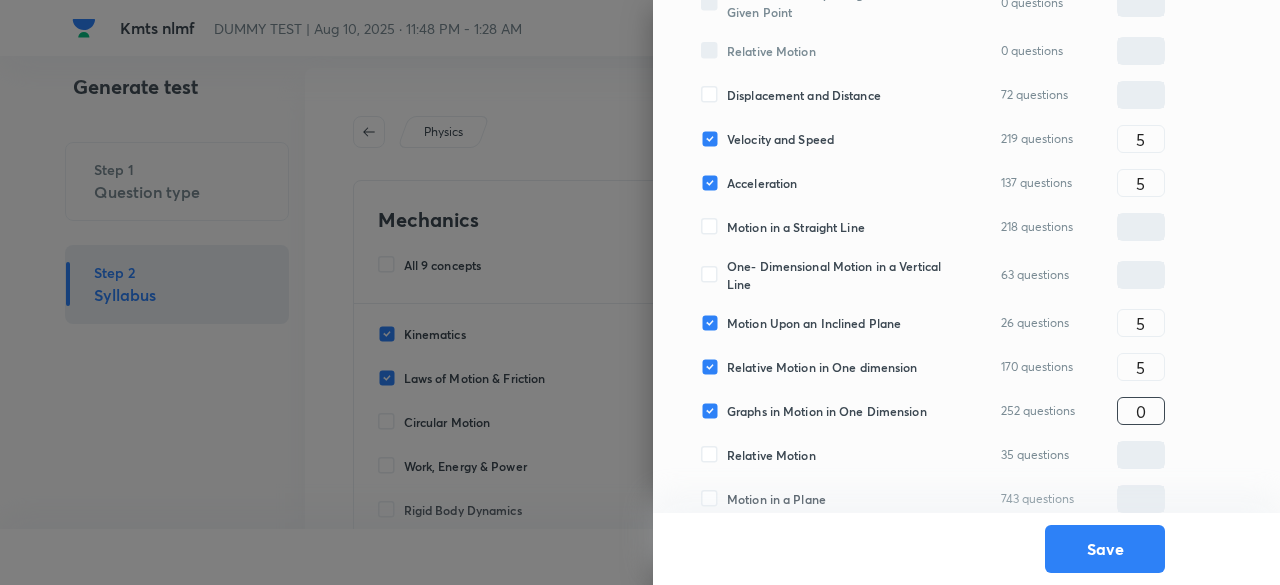 click on "0" at bounding box center [1141, 411] 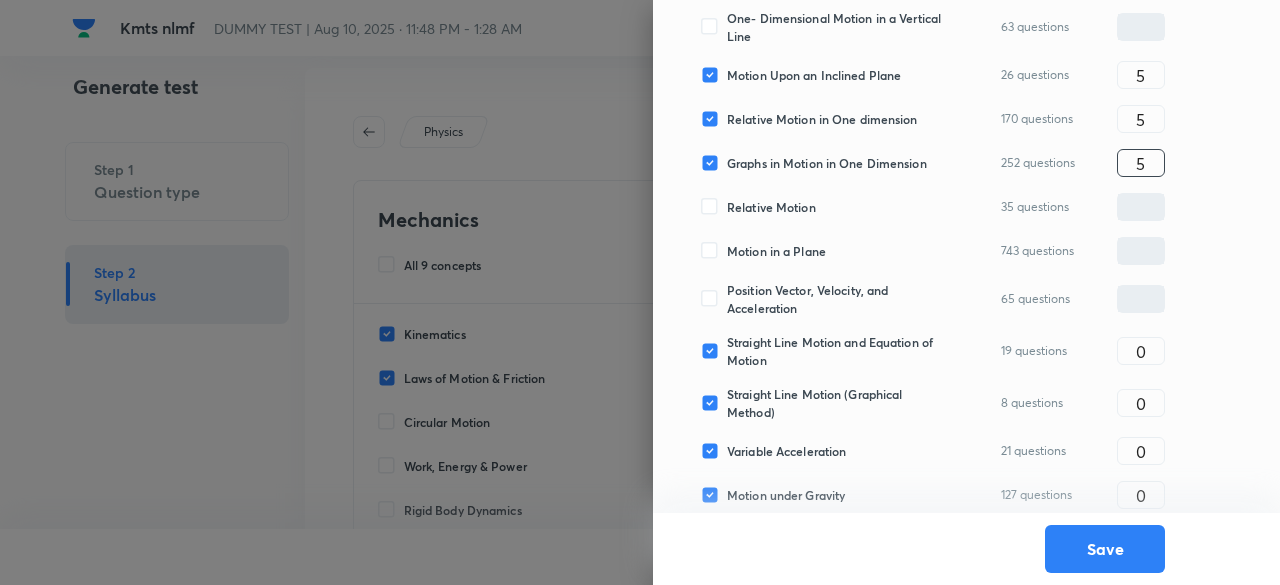 scroll, scrollTop: 928, scrollLeft: 0, axis: vertical 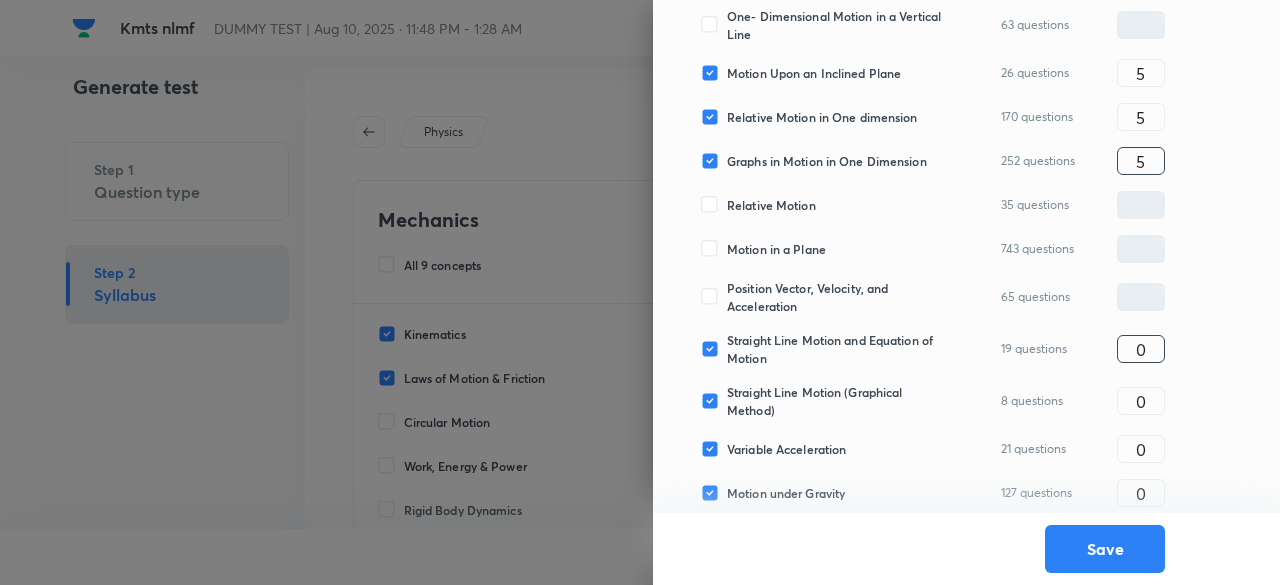 type on "5" 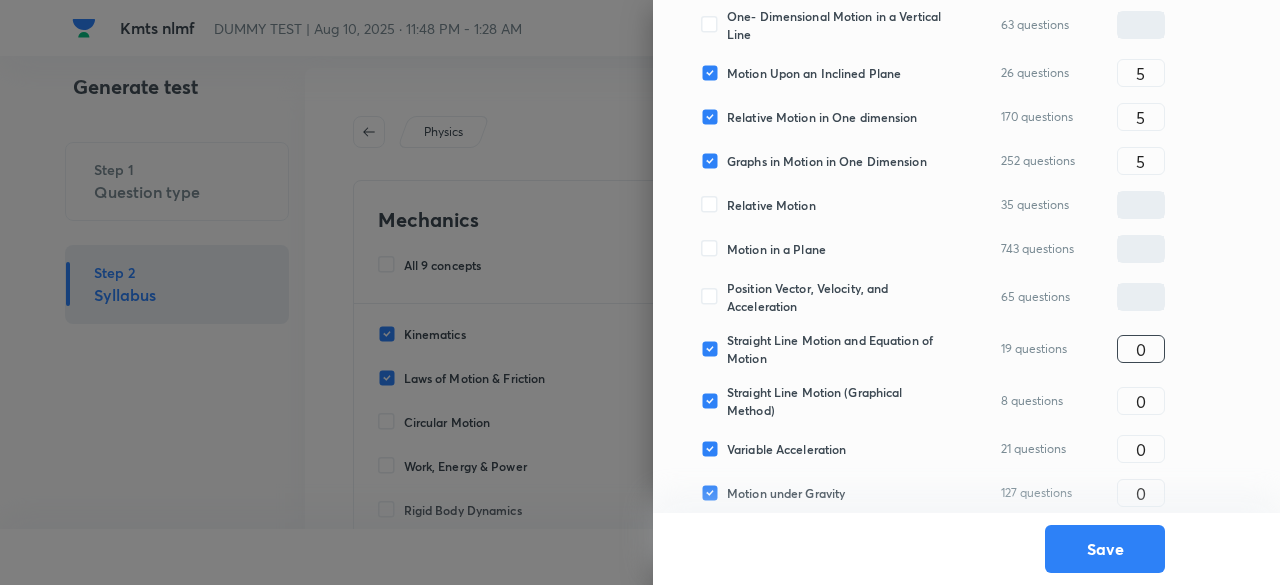 click on "0" at bounding box center (1141, 349) 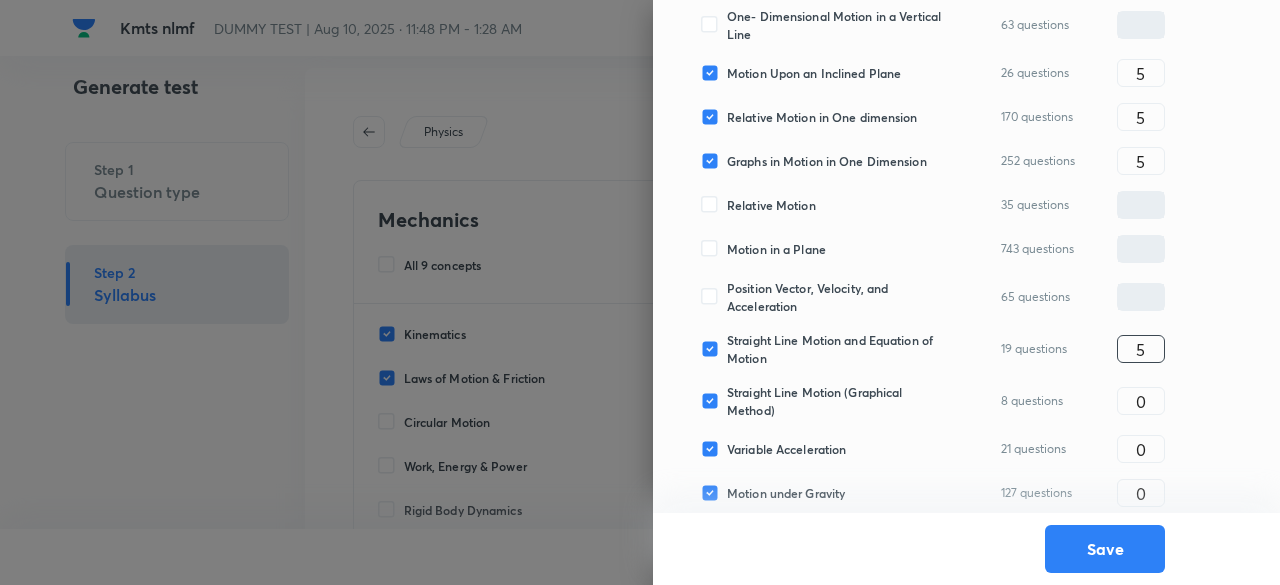 type on "5" 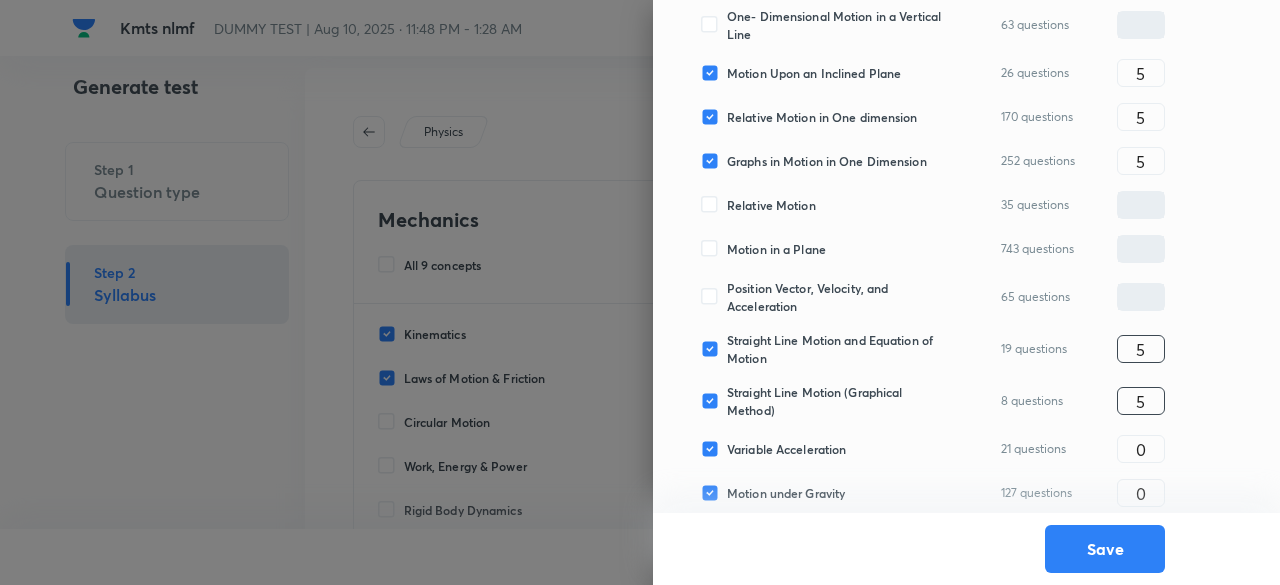 type on "5" 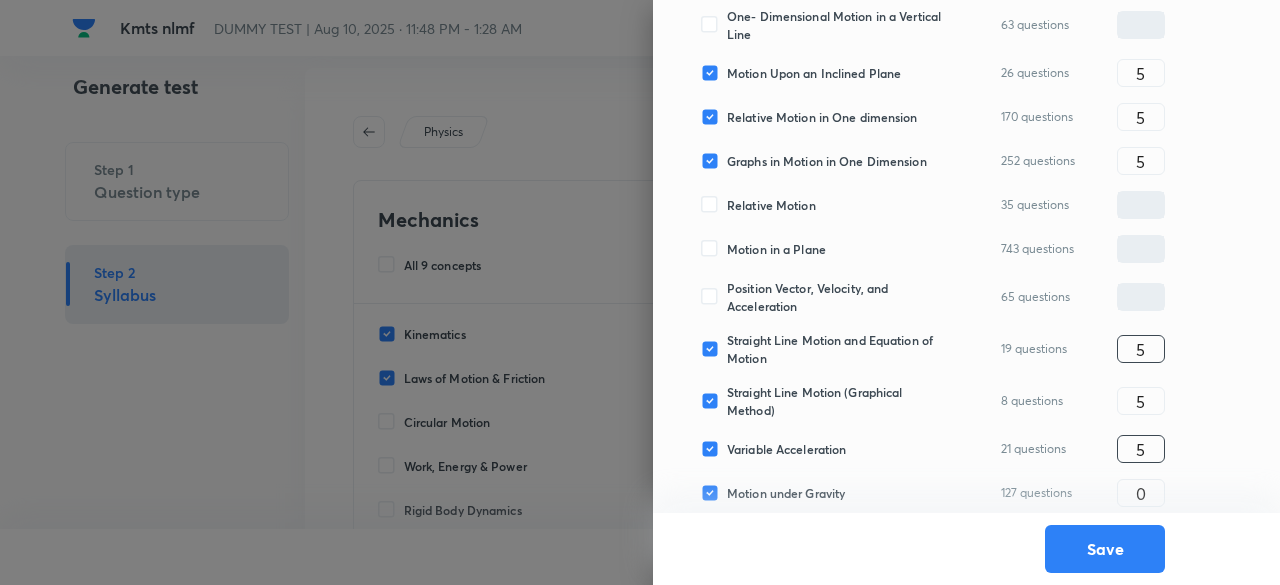 type on "5" 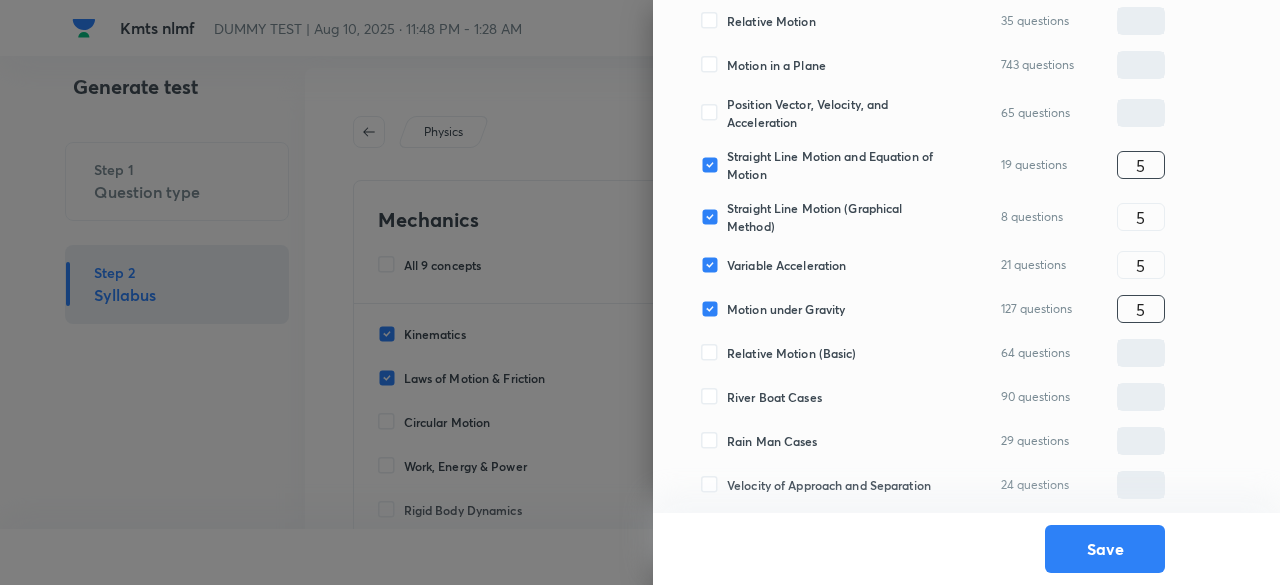 scroll, scrollTop: 1113, scrollLeft: 0, axis: vertical 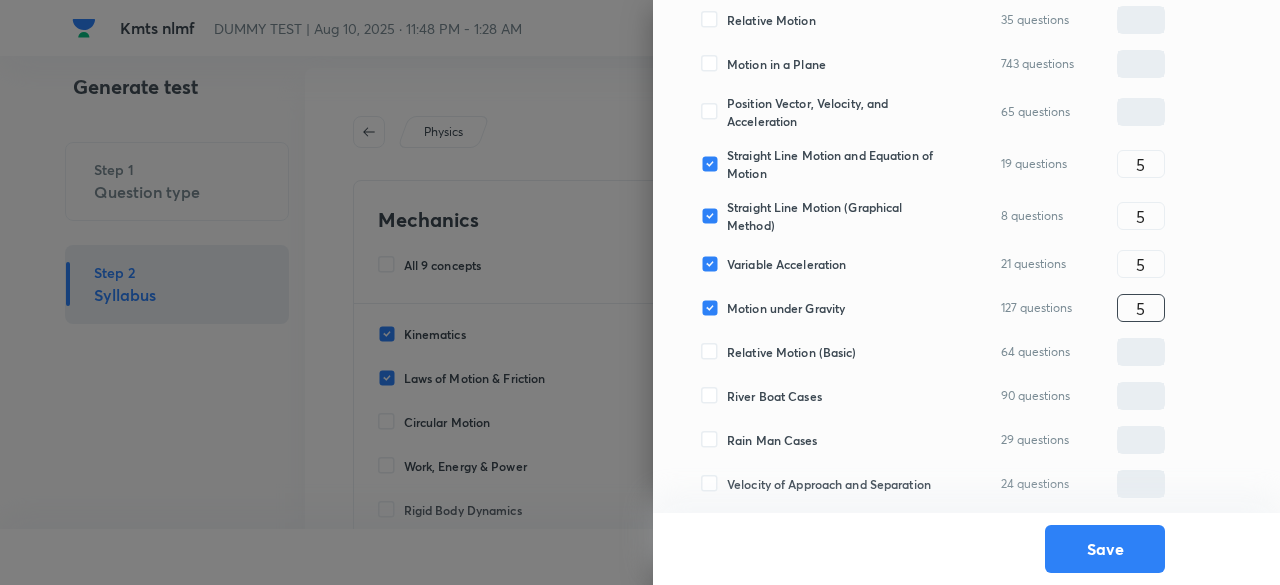type on "5" 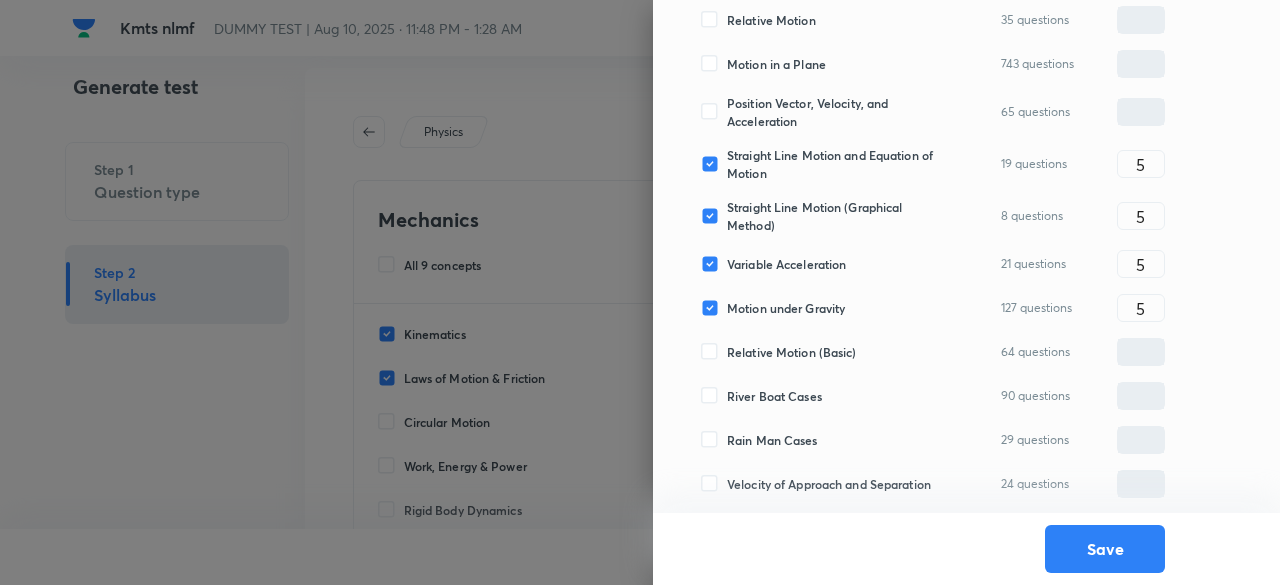 click on "Kinematics 0 questions Projectile Motion 0 questions Motion in a Straight Line 1.2K questions Projectile Motion 0 questions Frame of Reference 8 questions Horizontal Projectile 0 questions Trajectory 47 questions Minimum Velocity & angle to hit a Given Point 0 questions Relative Motion 0 questions Displacement and Distance 72 questions Velocity and Speed 219 questions 5 Acceleration 137 questions 5 Motion in a Straight Line 218 questions One- Dimensional Motion in a Vertical Line 63 questions Motion Upon an Inclined Plane 26 questions 5 Relative Motion in One dimension 170 questions 5 Graphs in Motion in One Dimension 252 questions 5 Relative Motion 35 questions Motion in a Plane 743 questions Position Vector, Velocity, and Acceleration 65 questions Straight Line Motion and Equation of Motion 19 questions 5 Straight Line Motion (Graphical Method) 8 questions 5 Variable Acceleration 21 questions 5 5" at bounding box center (933, -122) 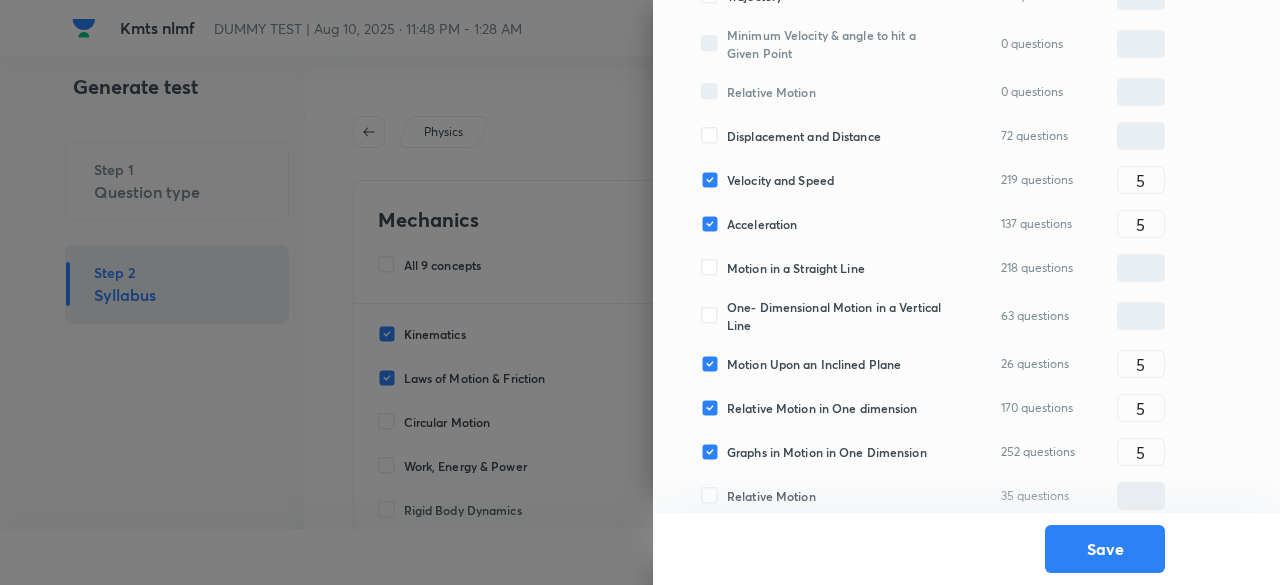 scroll, scrollTop: 638, scrollLeft: 0, axis: vertical 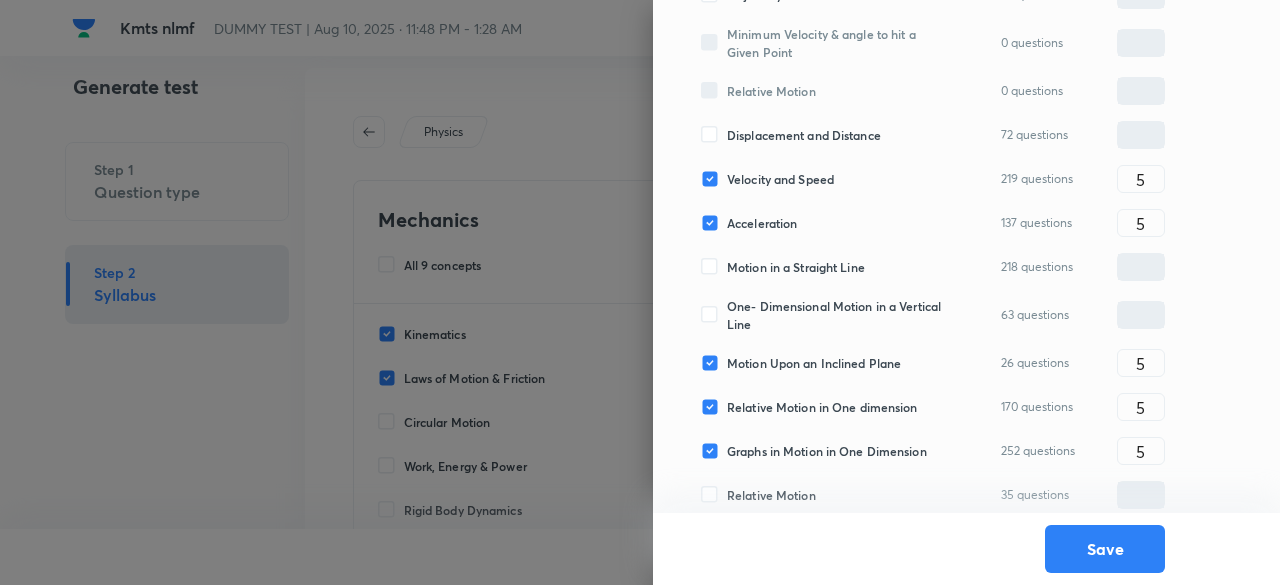 click on "Acceleration  137 questions 5 ​" at bounding box center (933, 223) 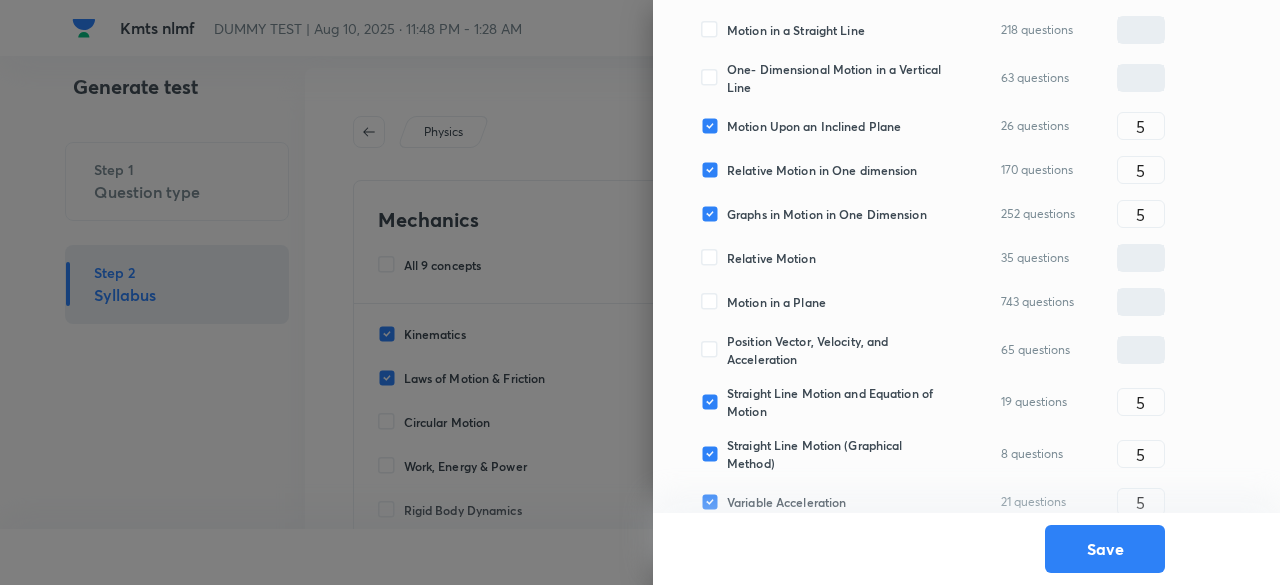 scroll, scrollTop: 876, scrollLeft: 0, axis: vertical 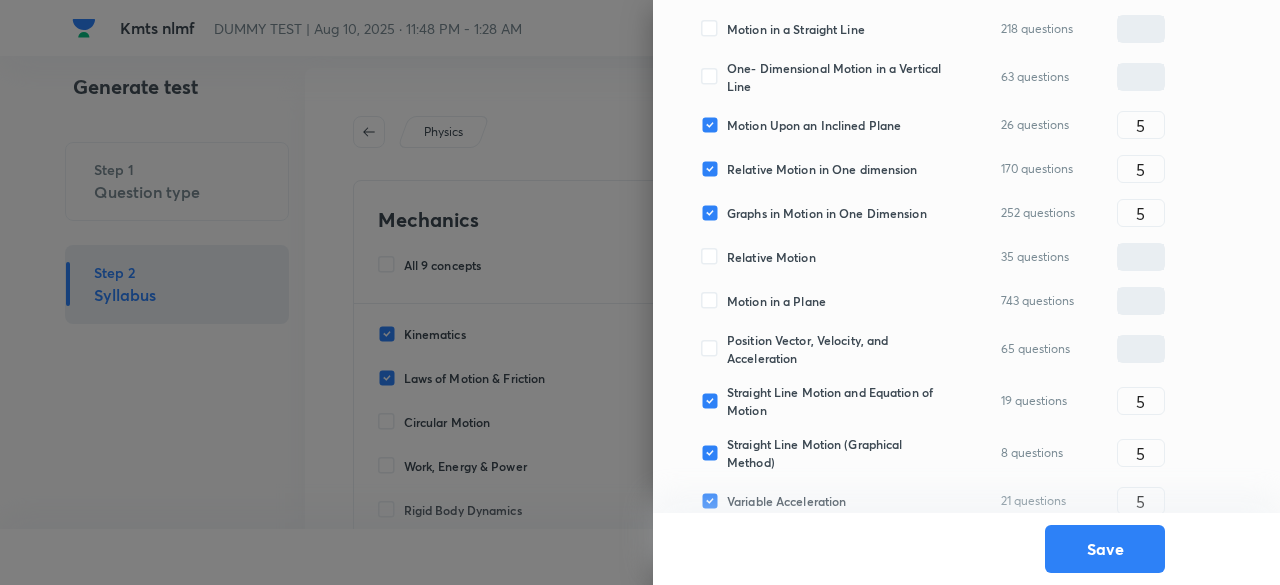 click on "Motion in a Plane" at bounding box center [776, 301] 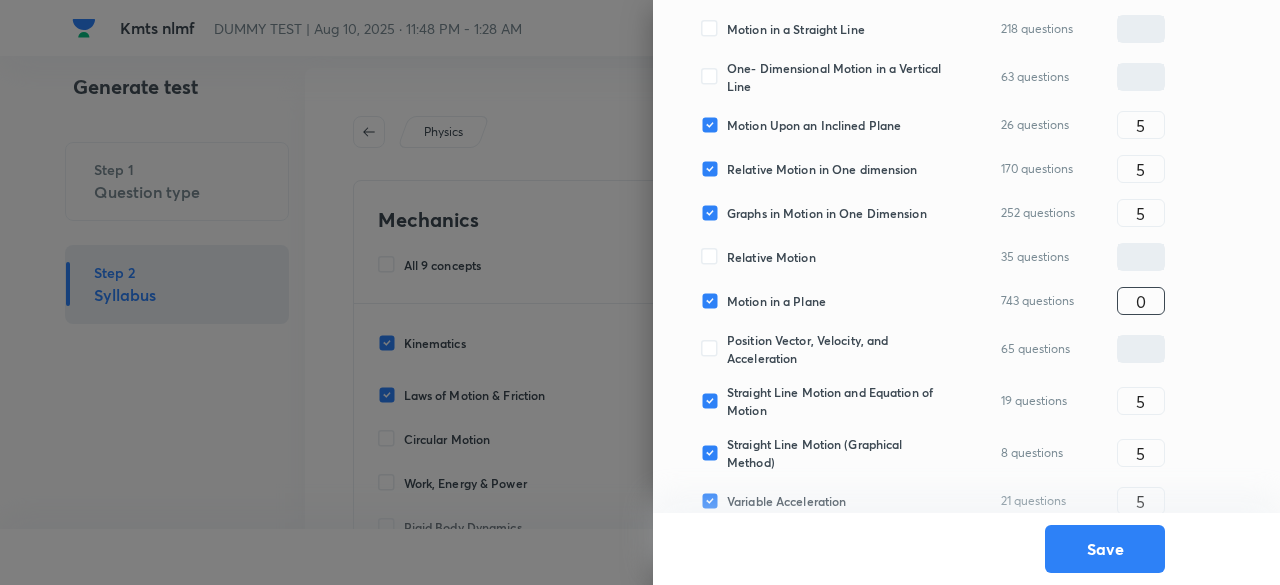 click on "0" at bounding box center (1141, 301) 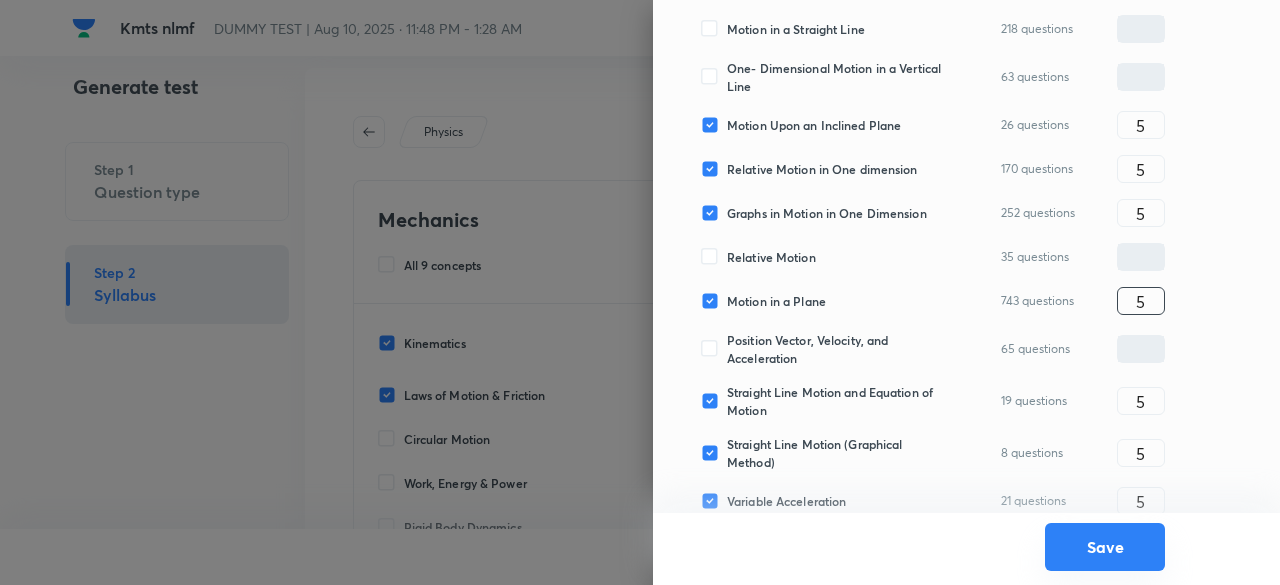 type on "5" 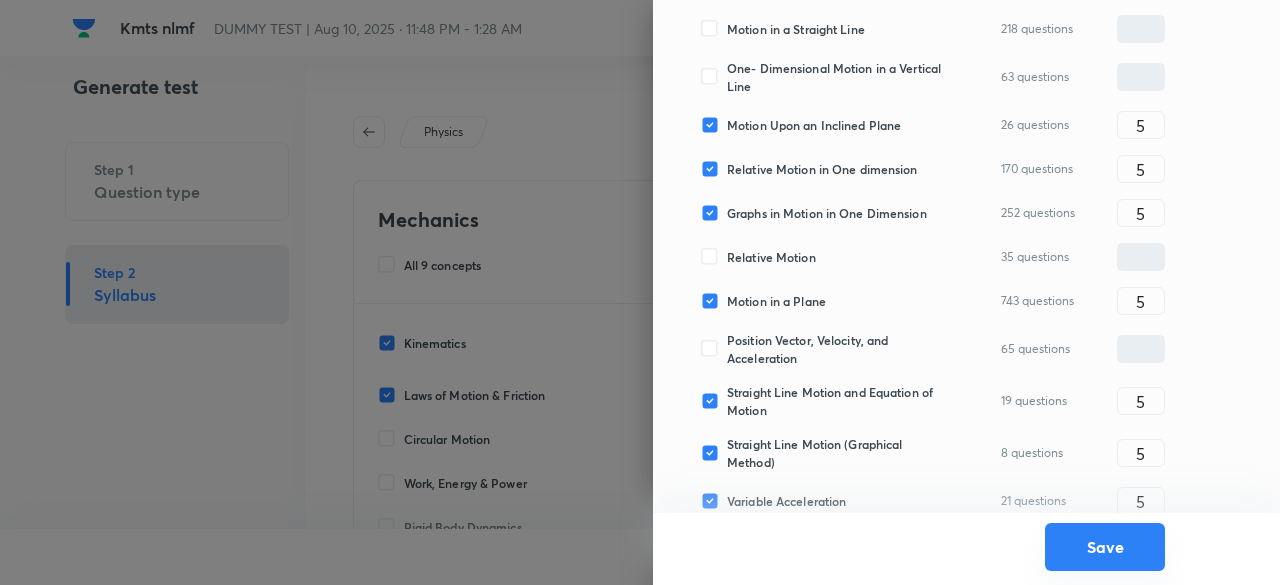 click on "Save" at bounding box center (1105, 547) 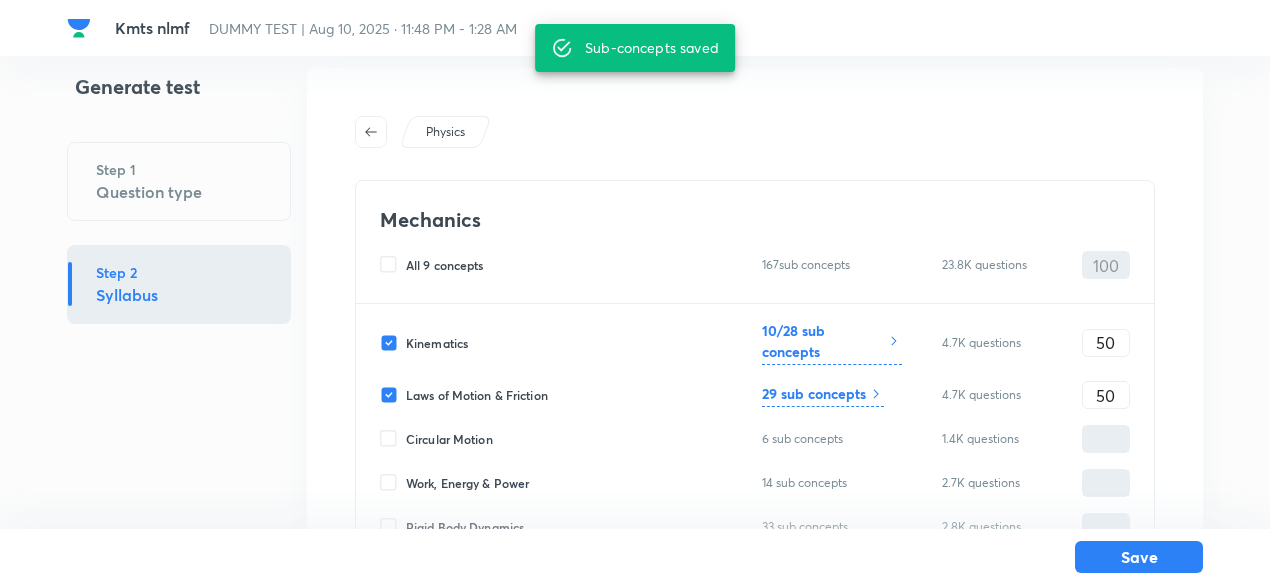 click on "29 sub concepts" at bounding box center [814, 393] 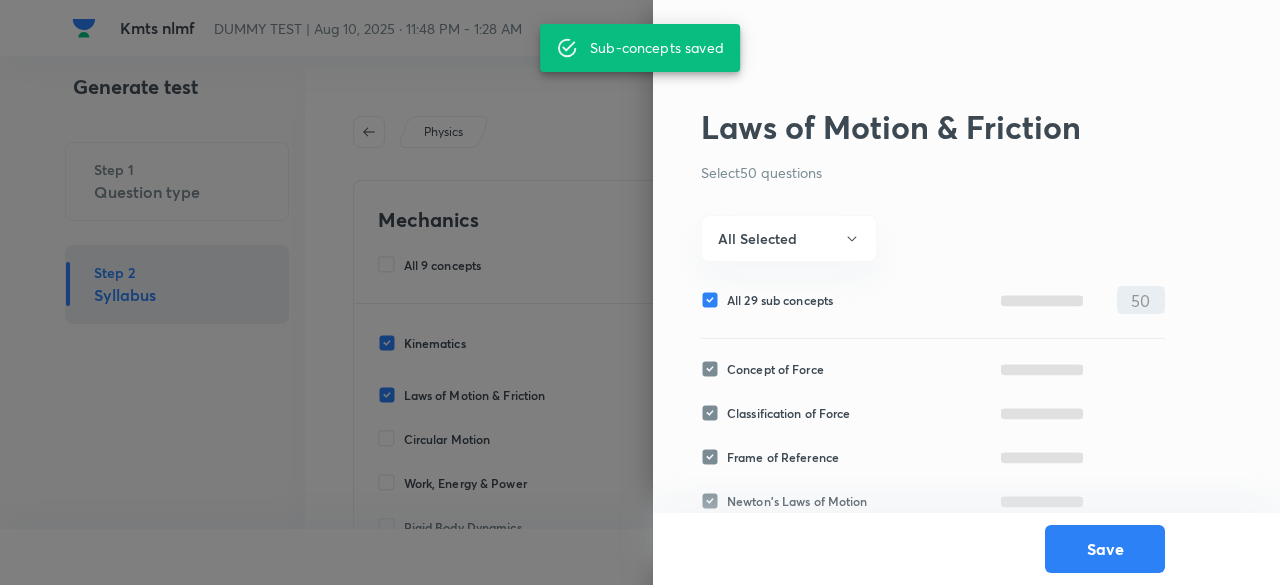 click on "All 29 sub concepts" at bounding box center (780, 300) 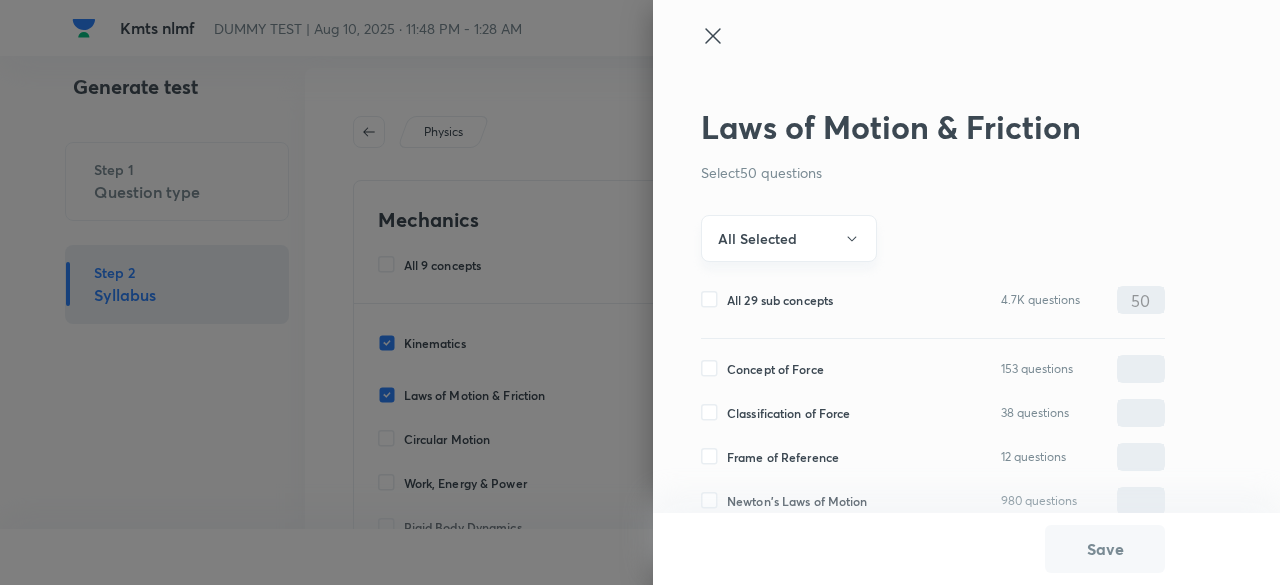 click on "All Selected" at bounding box center (757, 238) 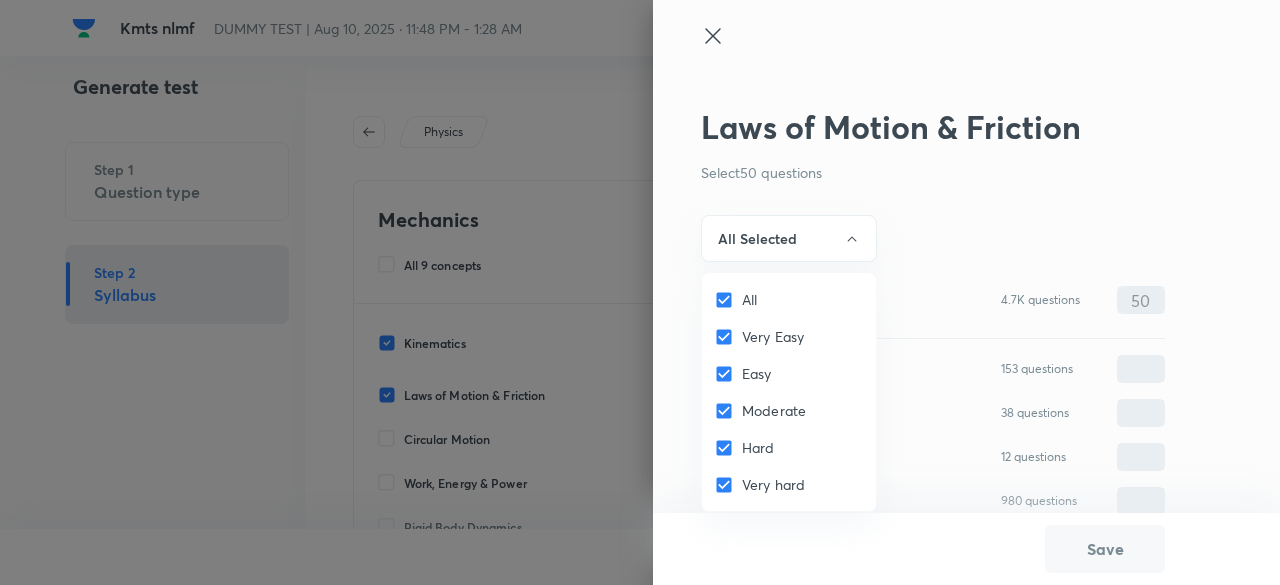 click on "All" at bounding box center [728, 300] 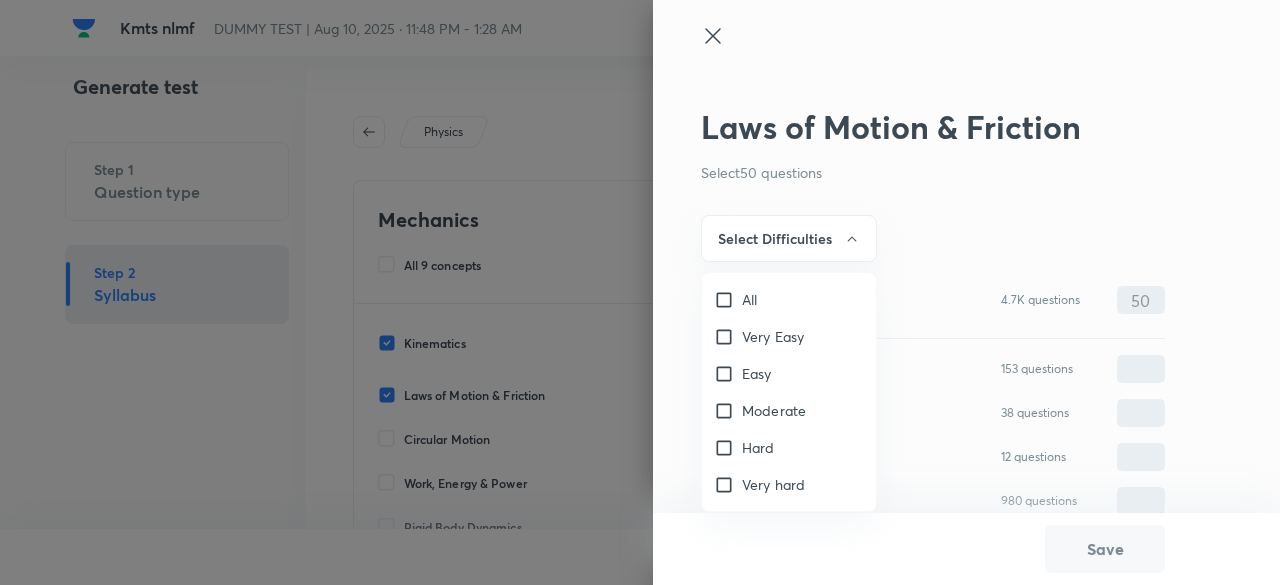 click on "Easy" at bounding box center [728, 374] 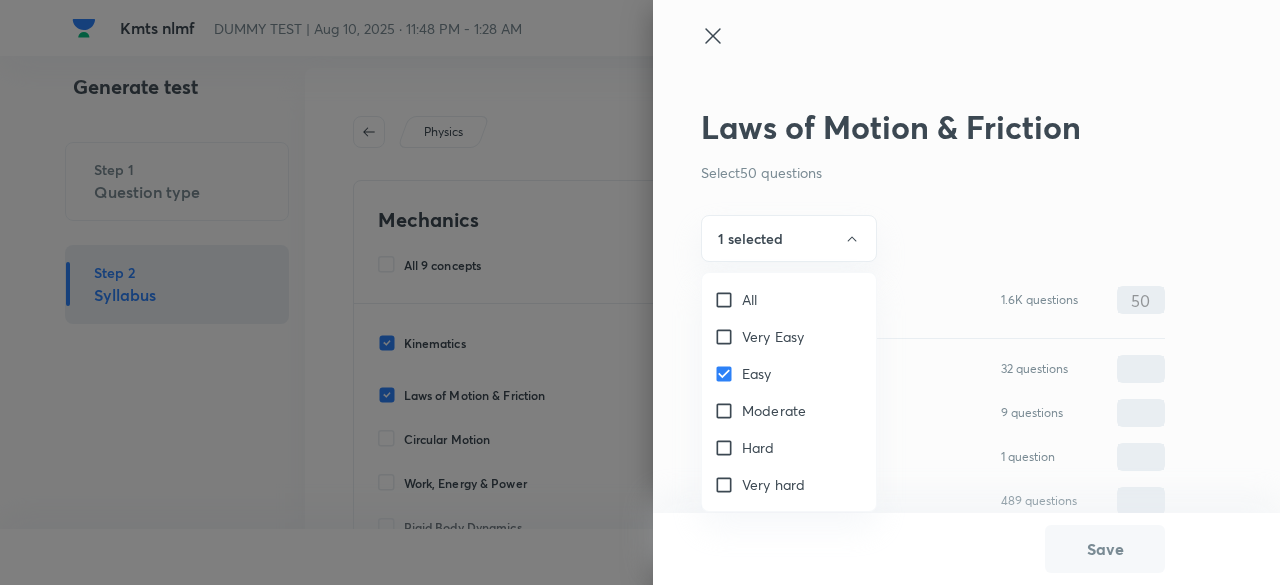 click on "Moderate" at bounding box center (728, 411) 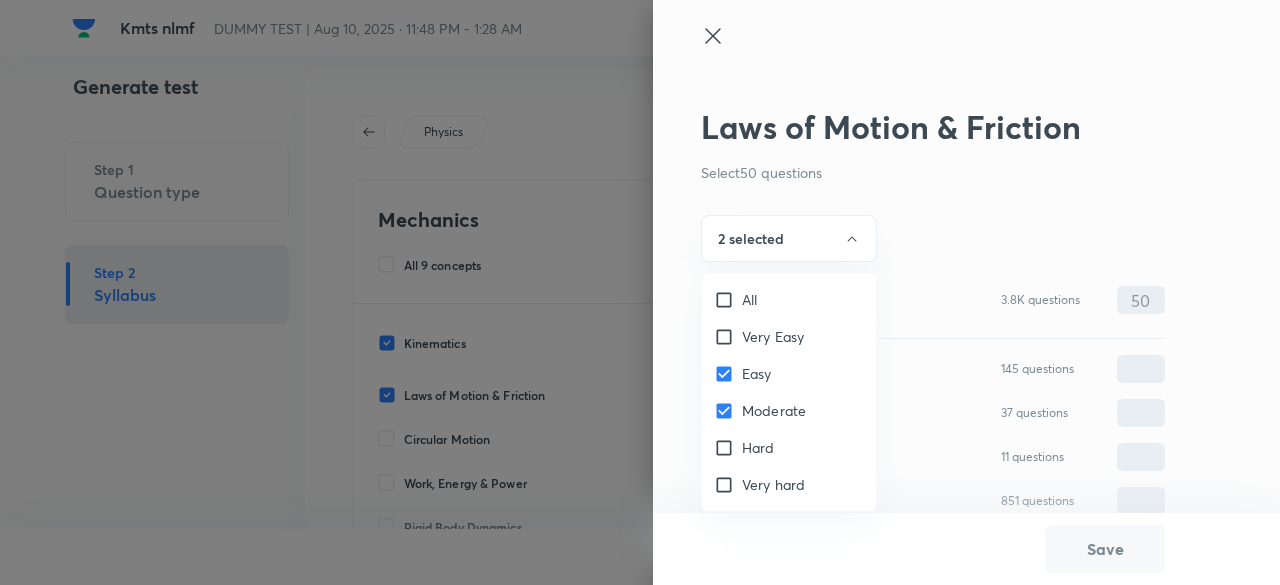 click on "Hard" at bounding box center (728, 448) 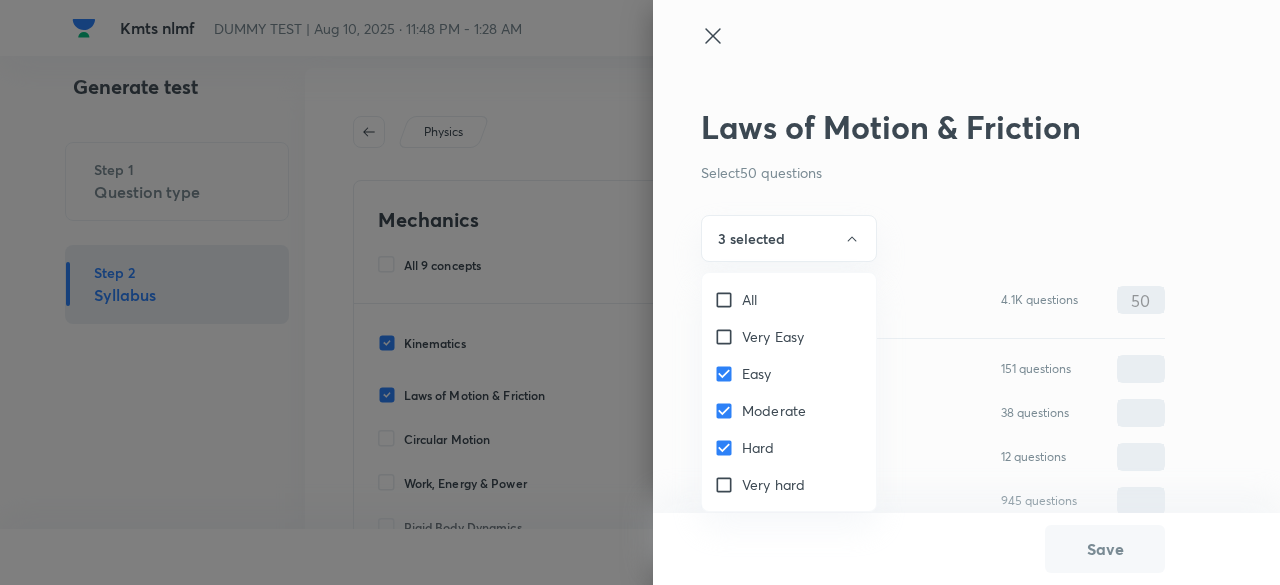 click at bounding box center (640, 292) 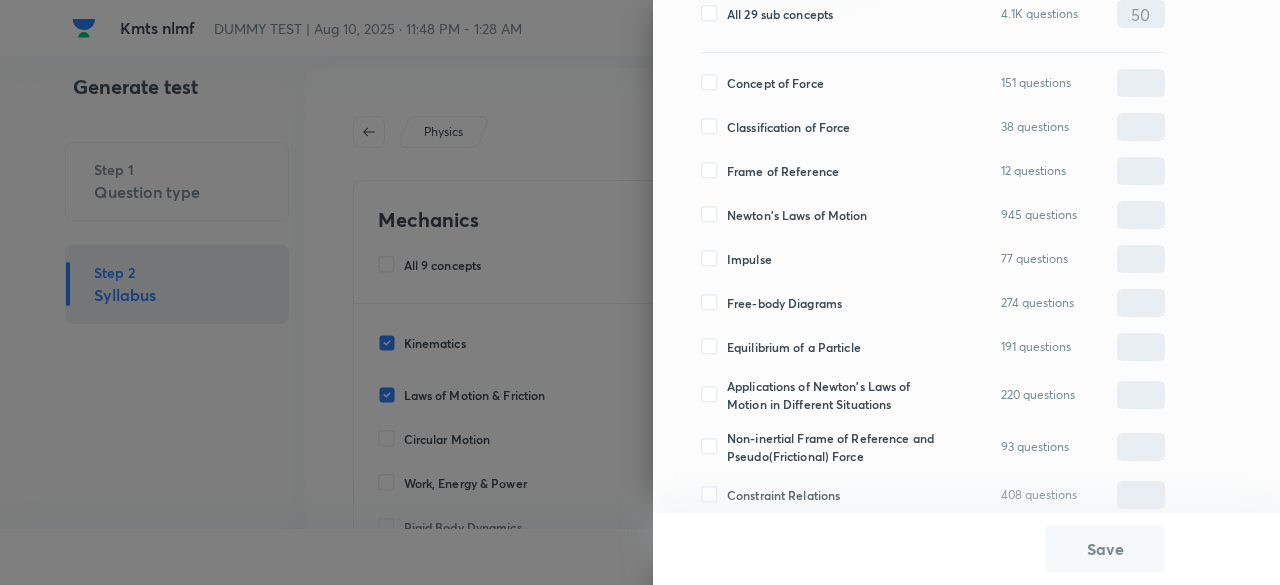 scroll, scrollTop: 291, scrollLeft: 0, axis: vertical 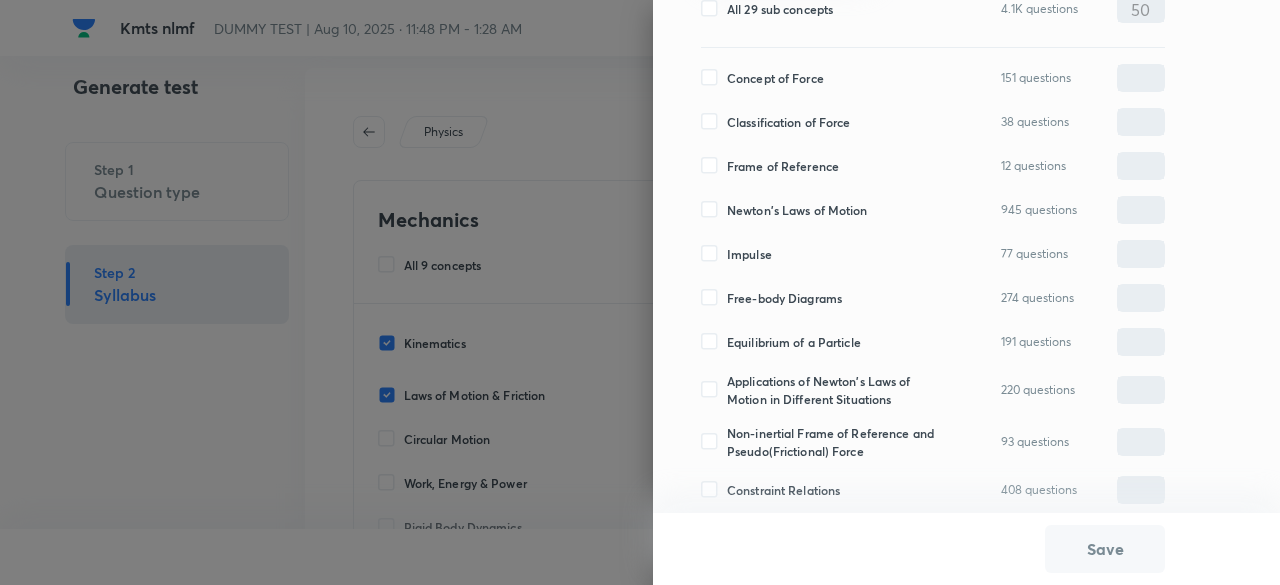 click on "Newton's Laws of Motion" at bounding box center [797, 210] 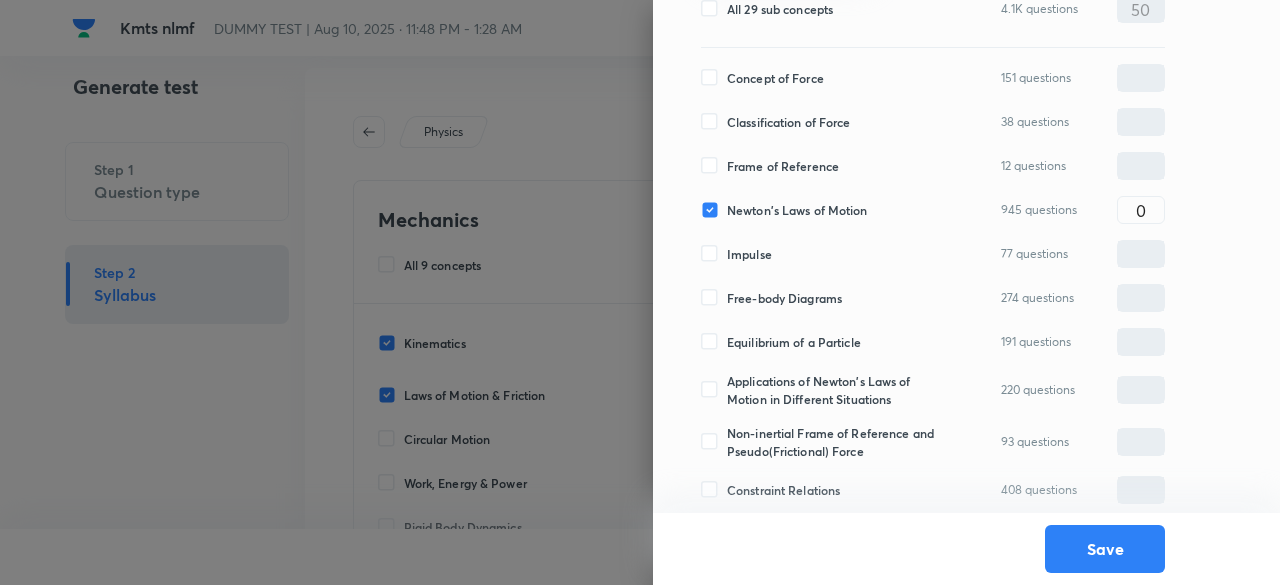 click on "Free-body Diagrams" at bounding box center (784, 298) 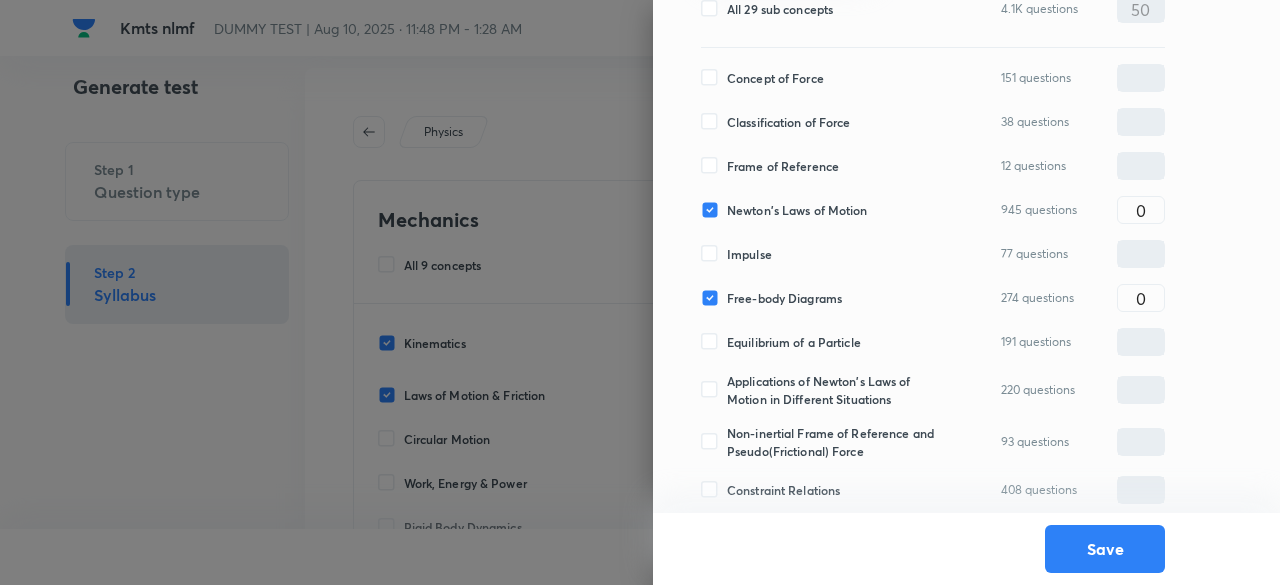 click on "Equilibrium of a Particle" at bounding box center (794, 342) 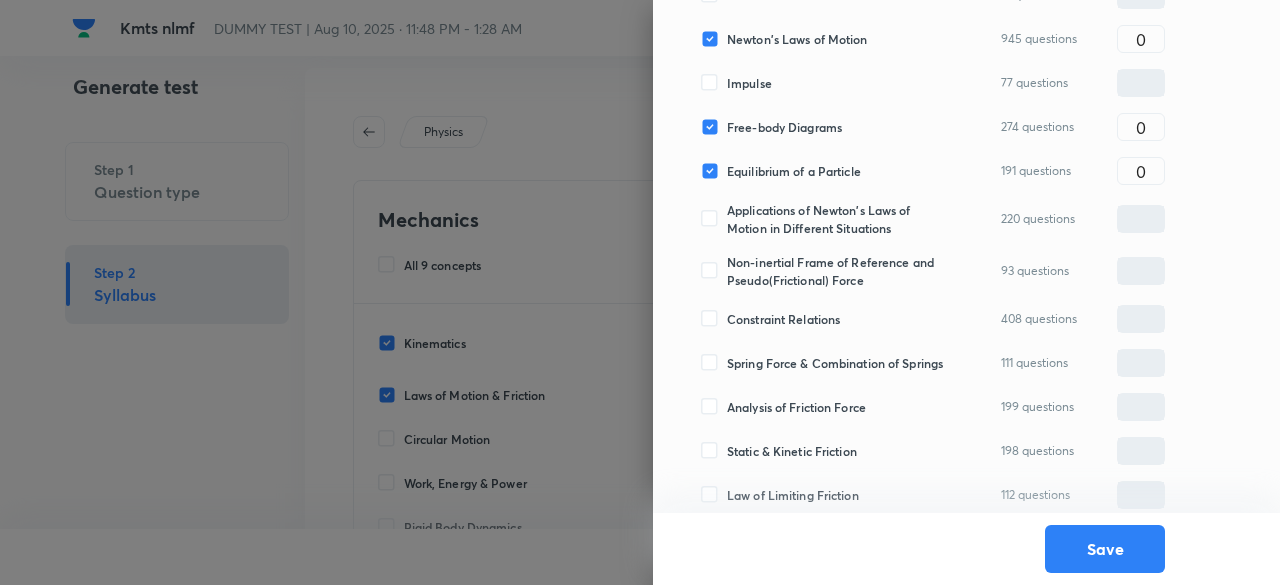 scroll, scrollTop: 463, scrollLeft: 0, axis: vertical 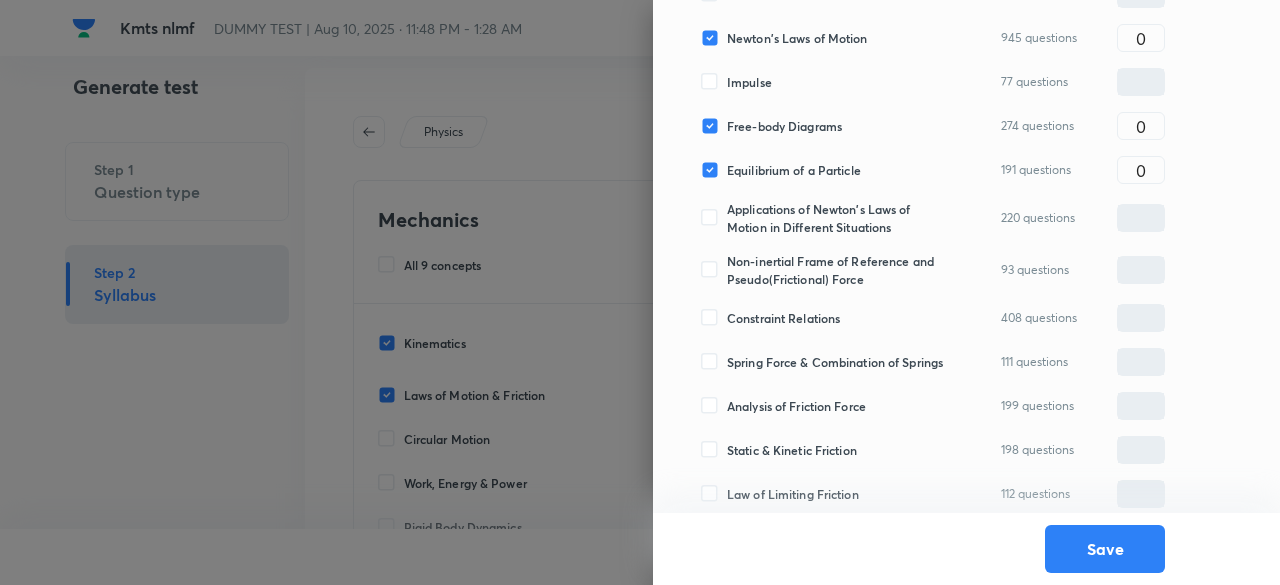 click on "Applications of Newton's Laws of Motion in Different Situations" at bounding box center [836, 218] 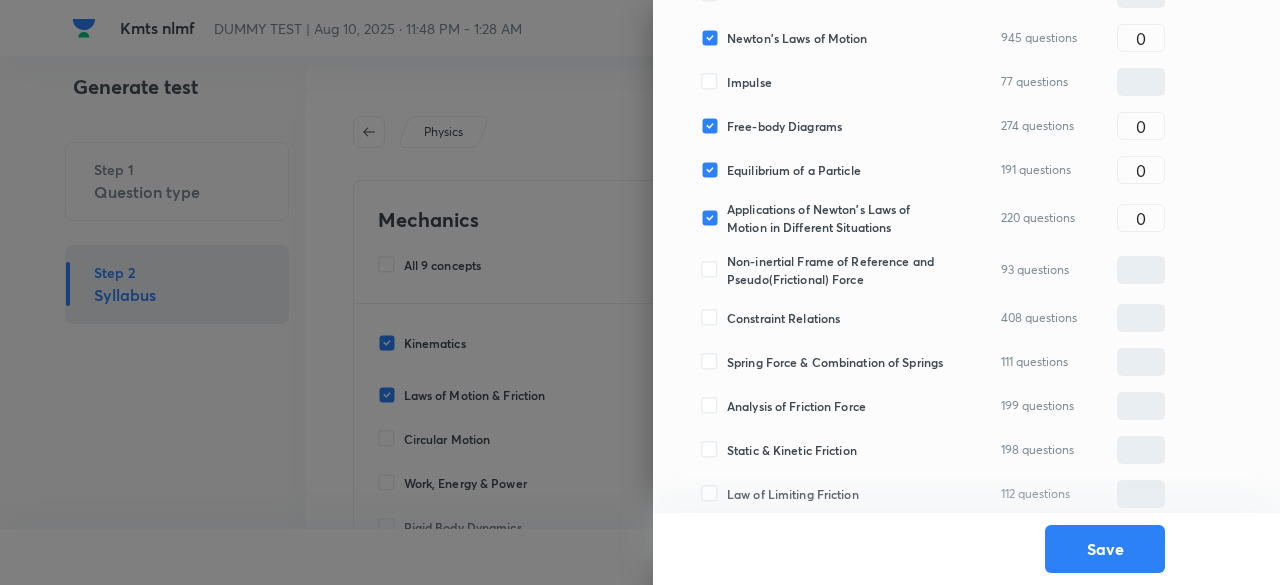 click on "Non-inertial Frame of Reference and Pseudo(Frictional) Force" at bounding box center [836, 270] 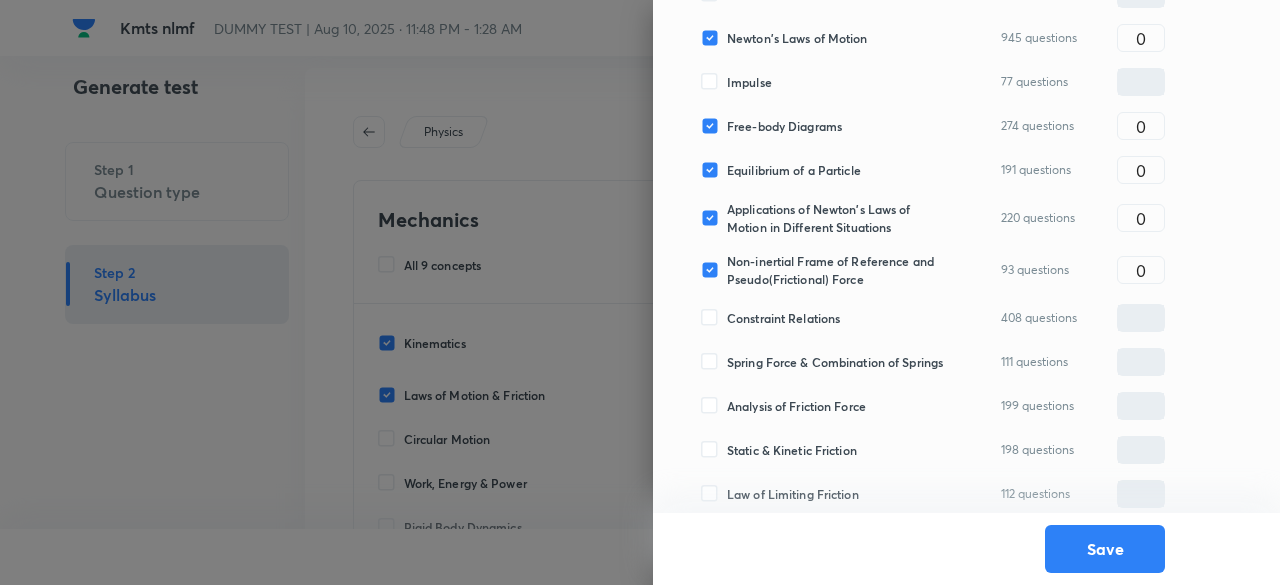 click on "Constraint Relations" at bounding box center [783, 318] 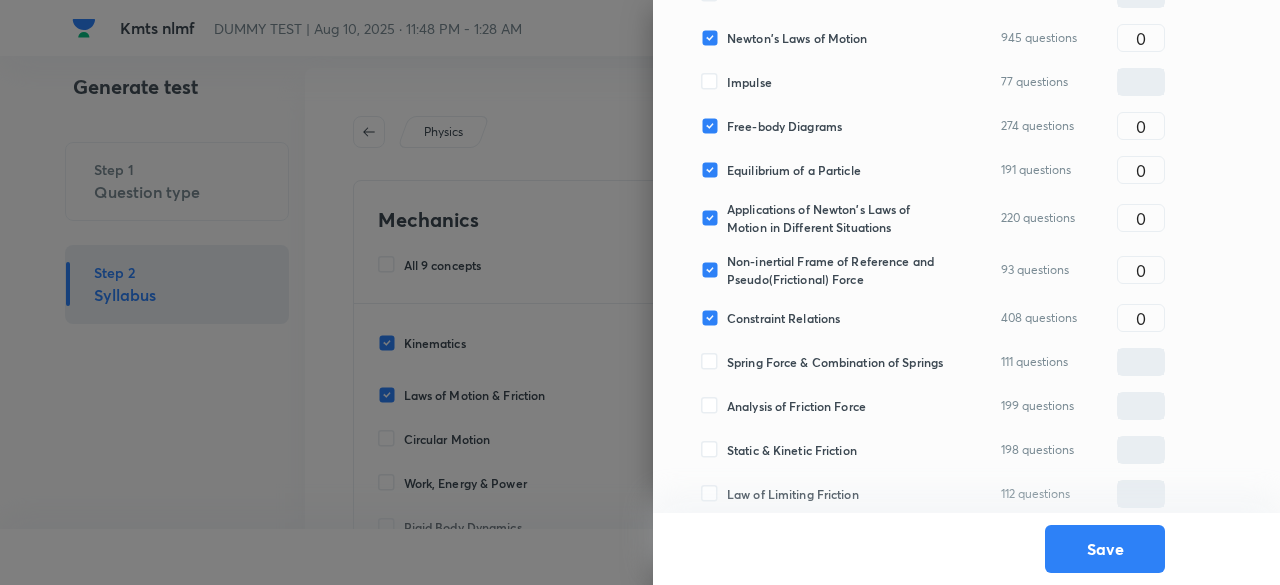 click on "Spring Force & Combination of Springs" at bounding box center (835, 362) 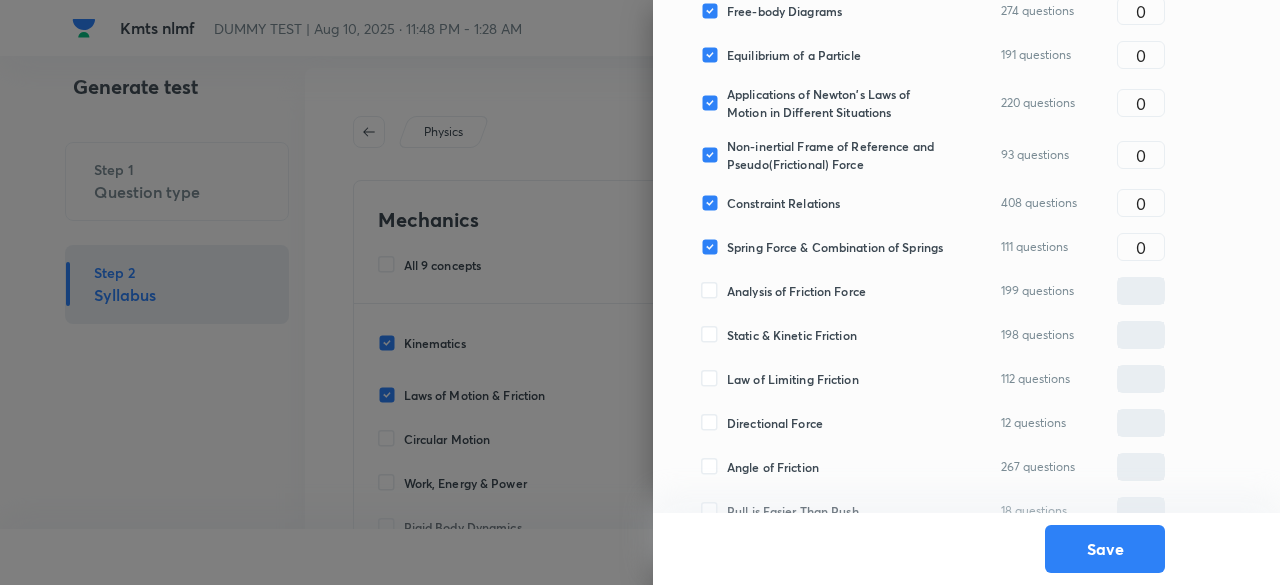 scroll, scrollTop: 637, scrollLeft: 0, axis: vertical 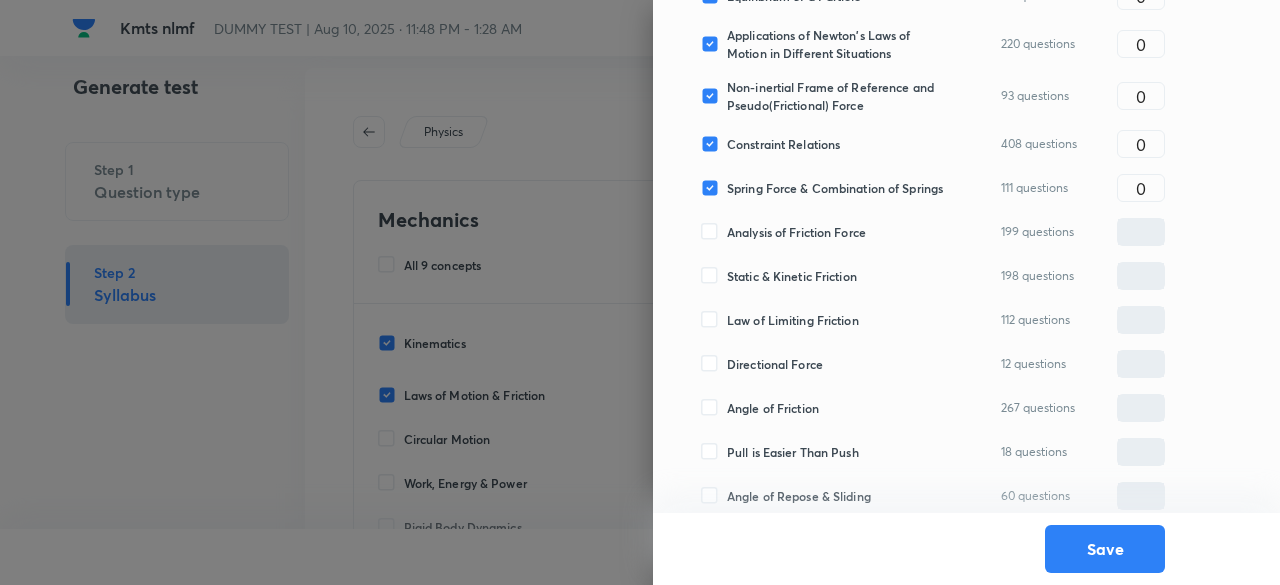 click on "Analysis of Friction Force" at bounding box center [796, 232] 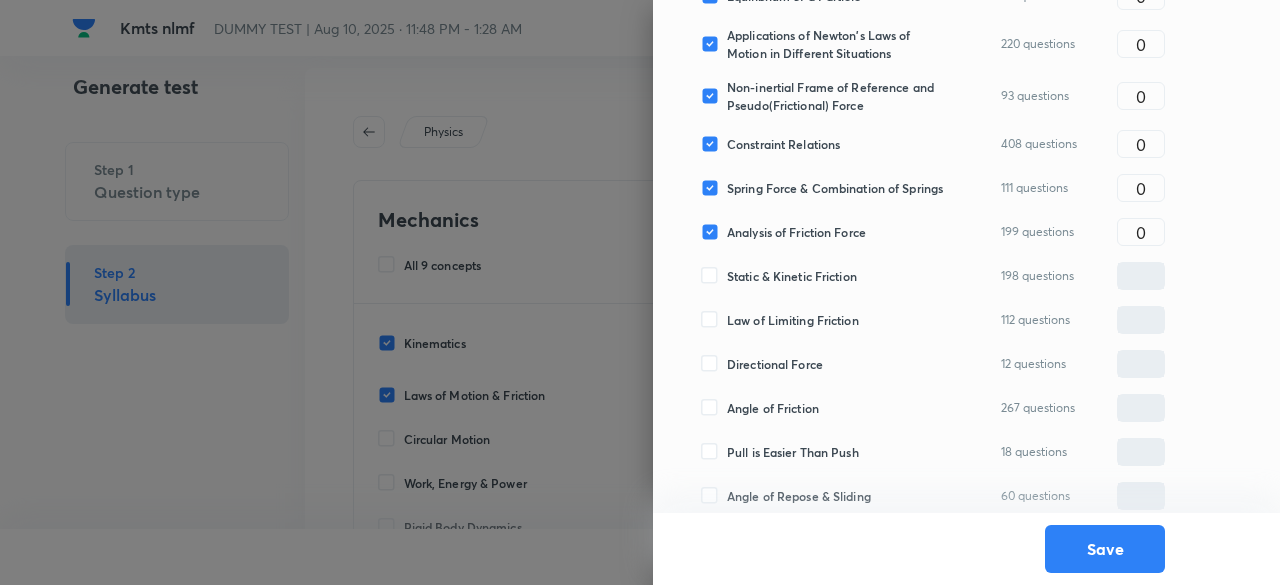 click on "Static & Kinetic Friction" at bounding box center (792, 276) 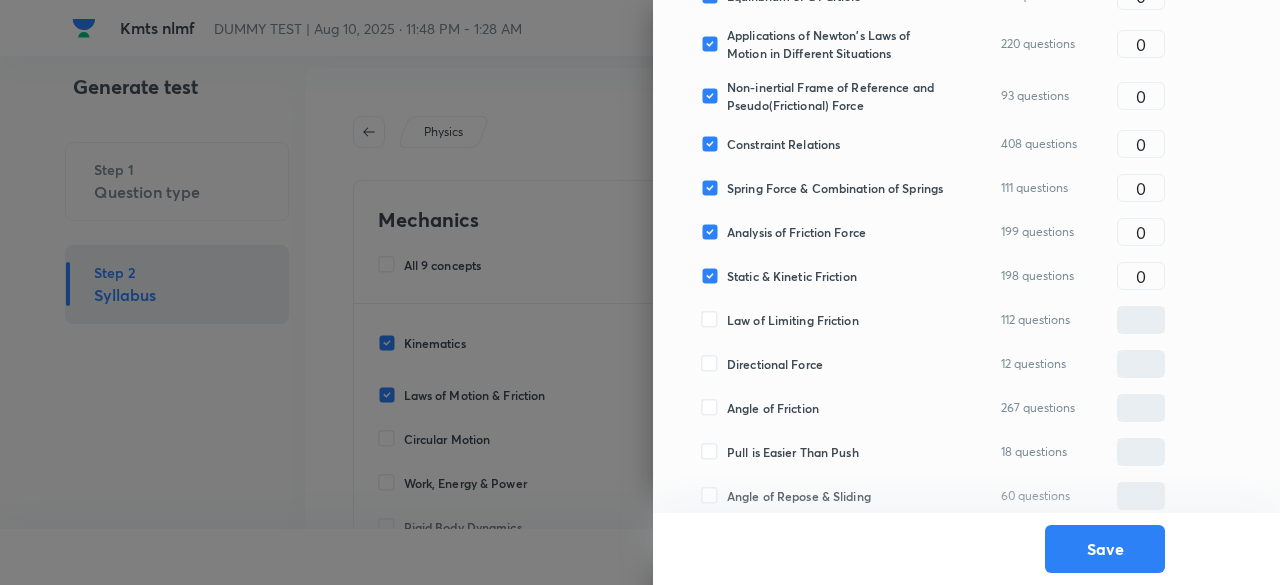 click on "Law of Limiting Friction" at bounding box center [793, 320] 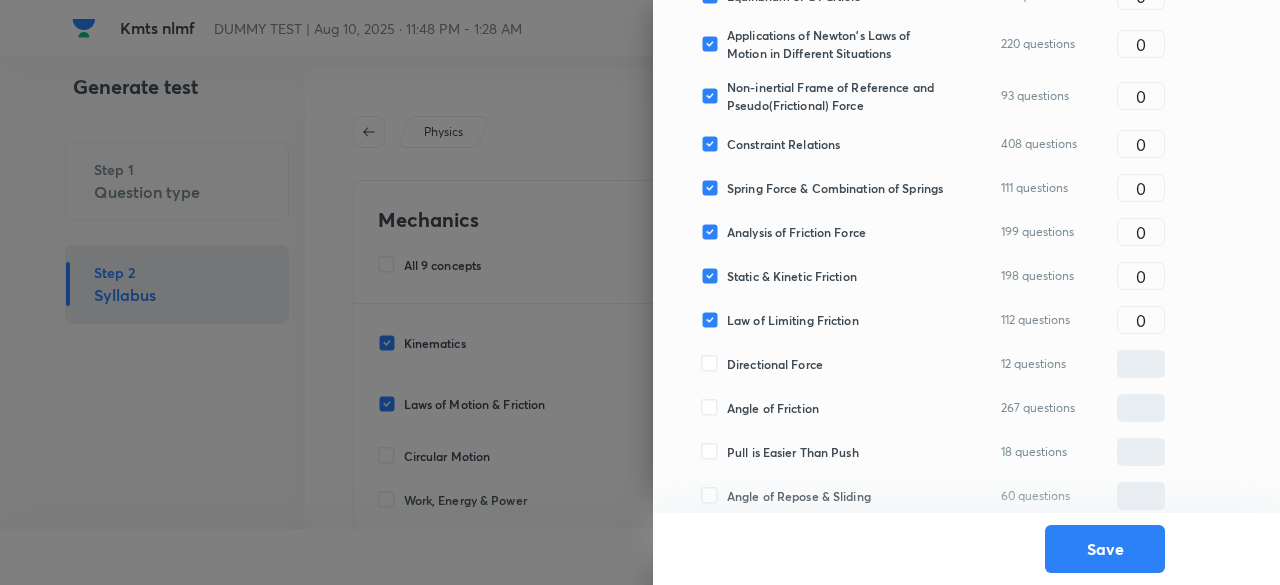 click on "Directional Force" at bounding box center (775, 364) 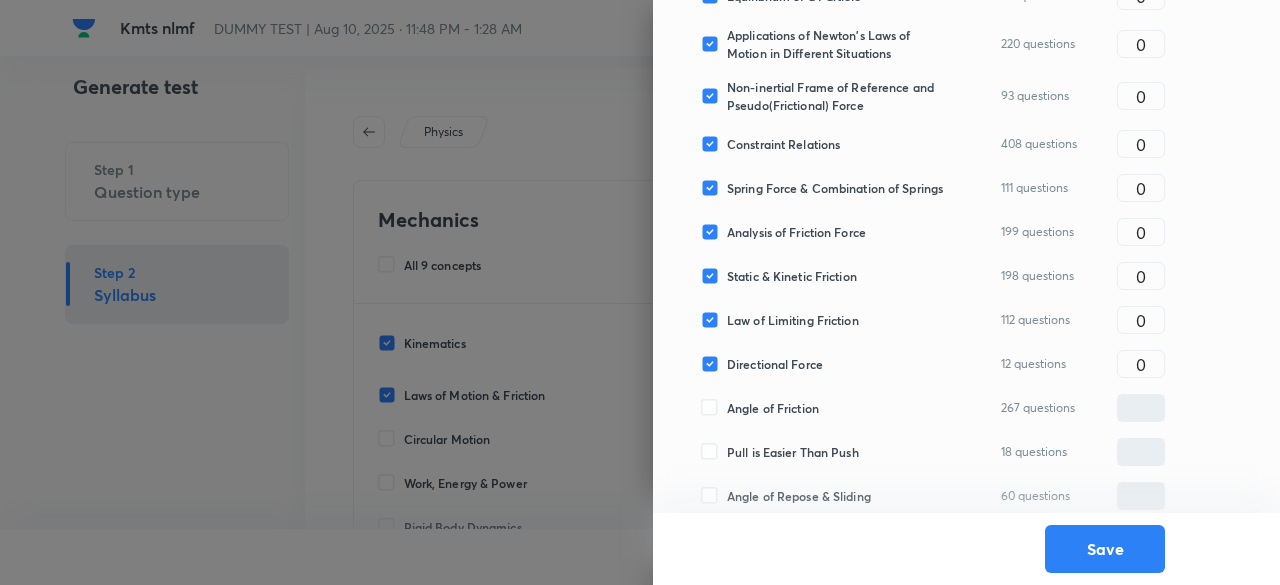 click on "Angle of Friction" at bounding box center [773, 408] 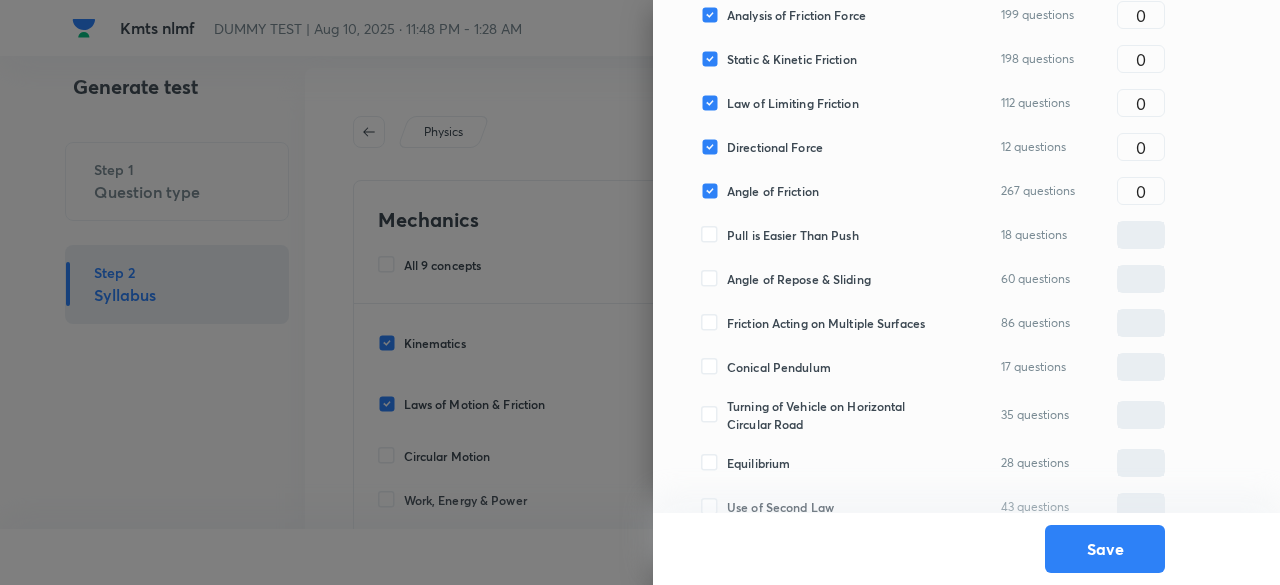scroll, scrollTop: 857, scrollLeft: 0, axis: vertical 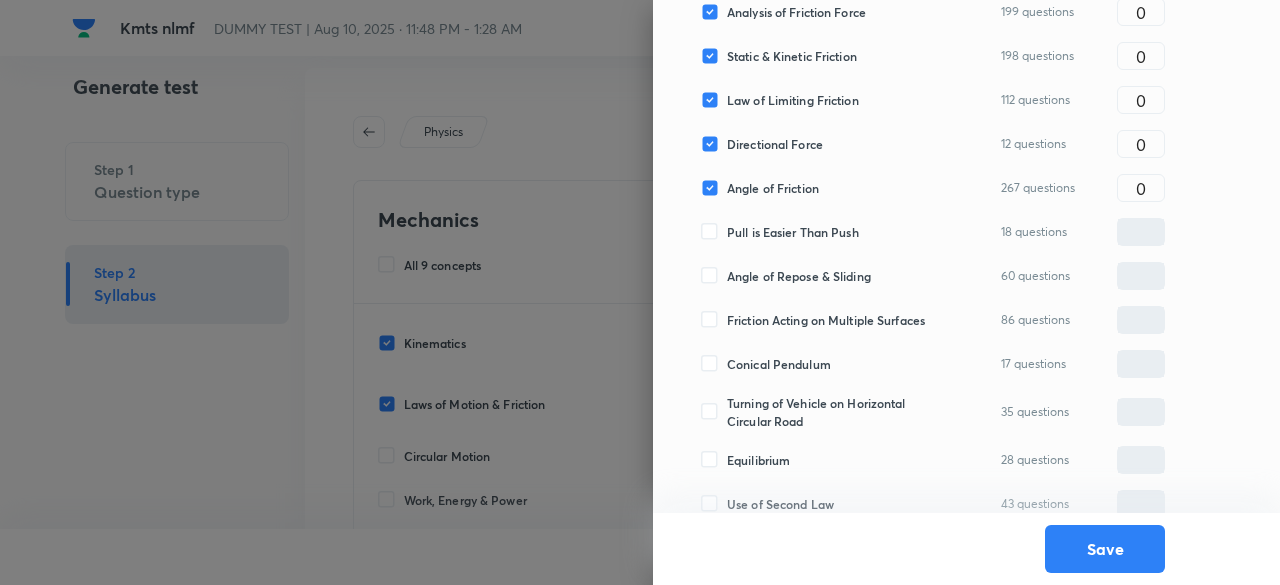 click on "Angle of Repose & Sliding" at bounding box center [799, 276] 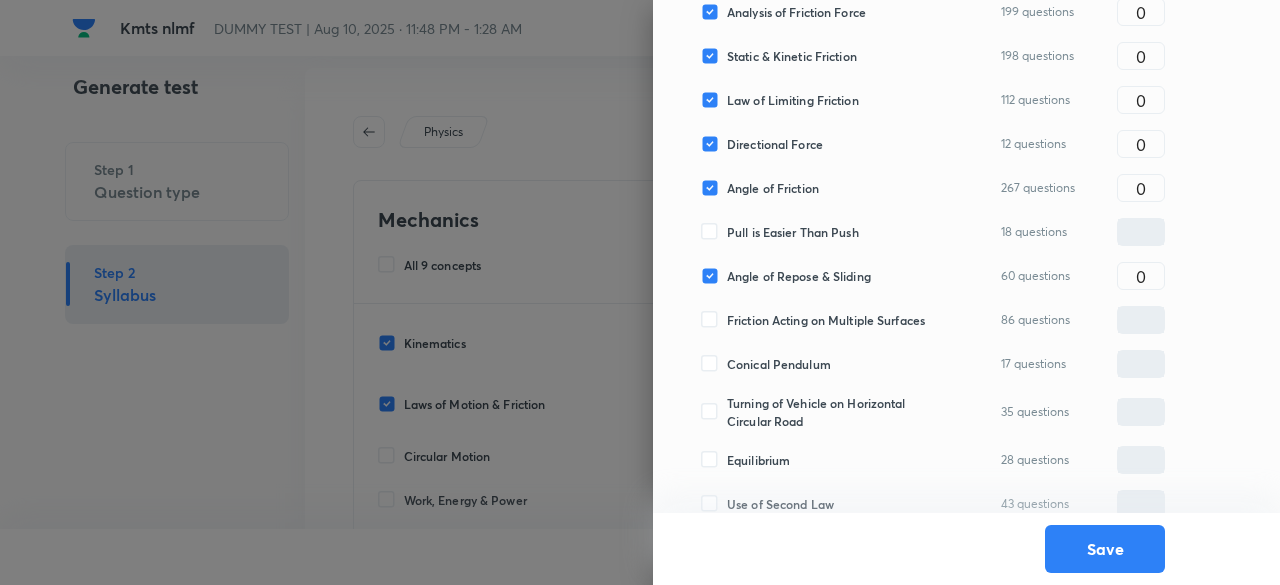 click on "Pull is Easier Than Push 18 questions" at bounding box center (933, 232) 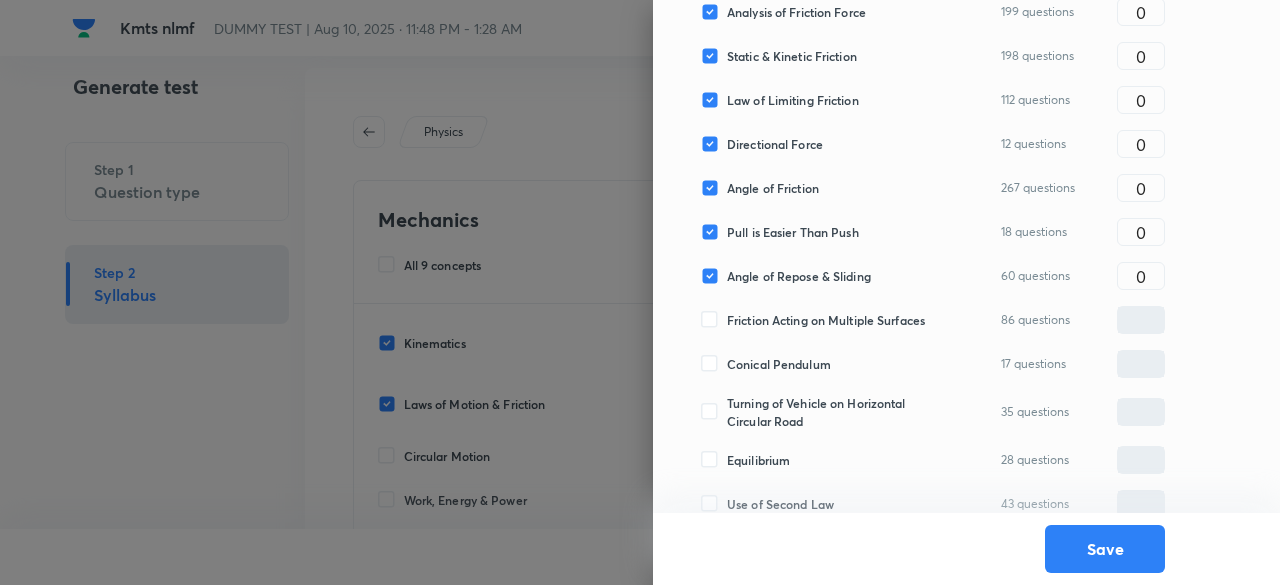 click on "Friction Acting on Multiple Surfaces" at bounding box center (826, 320) 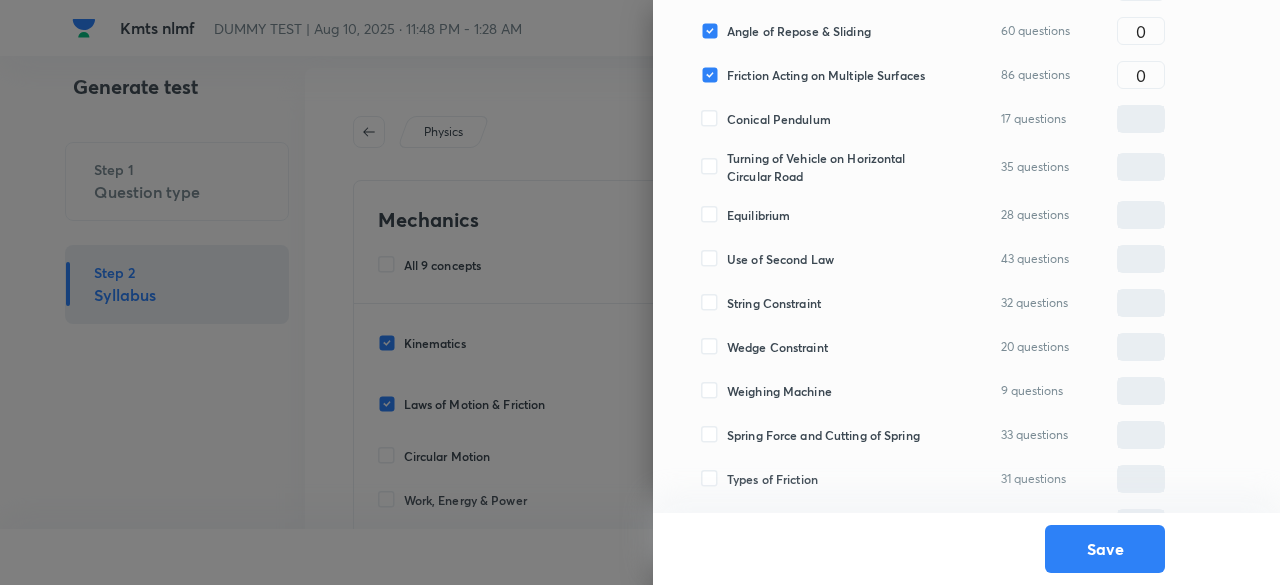 scroll, scrollTop: 1110, scrollLeft: 0, axis: vertical 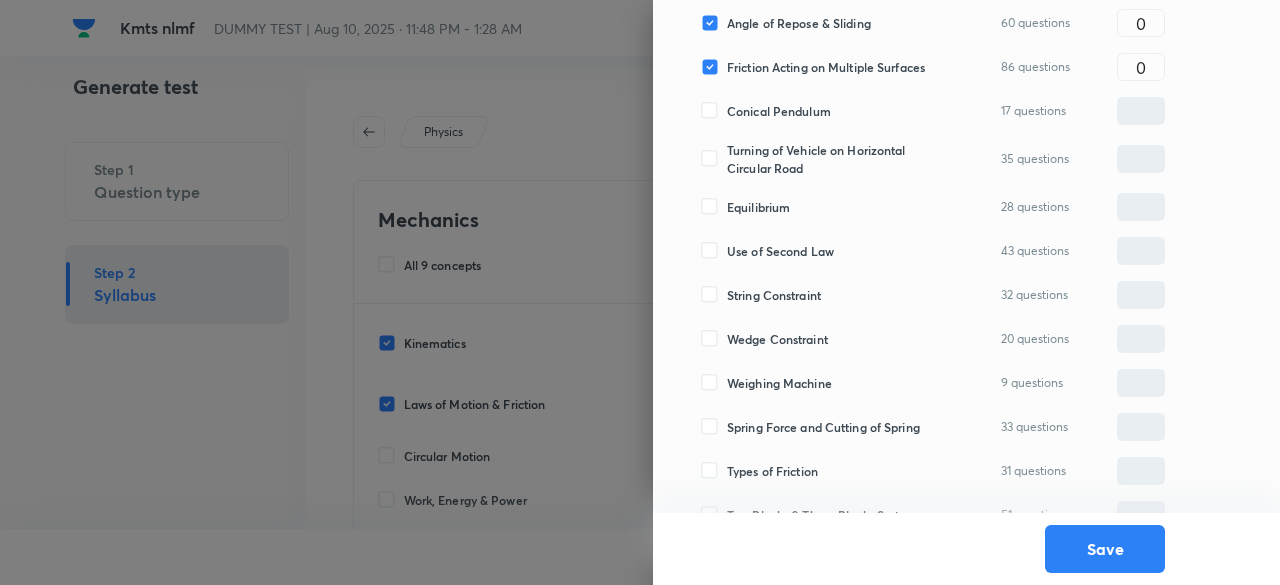 click on "Equilibrium" at bounding box center [758, 207] 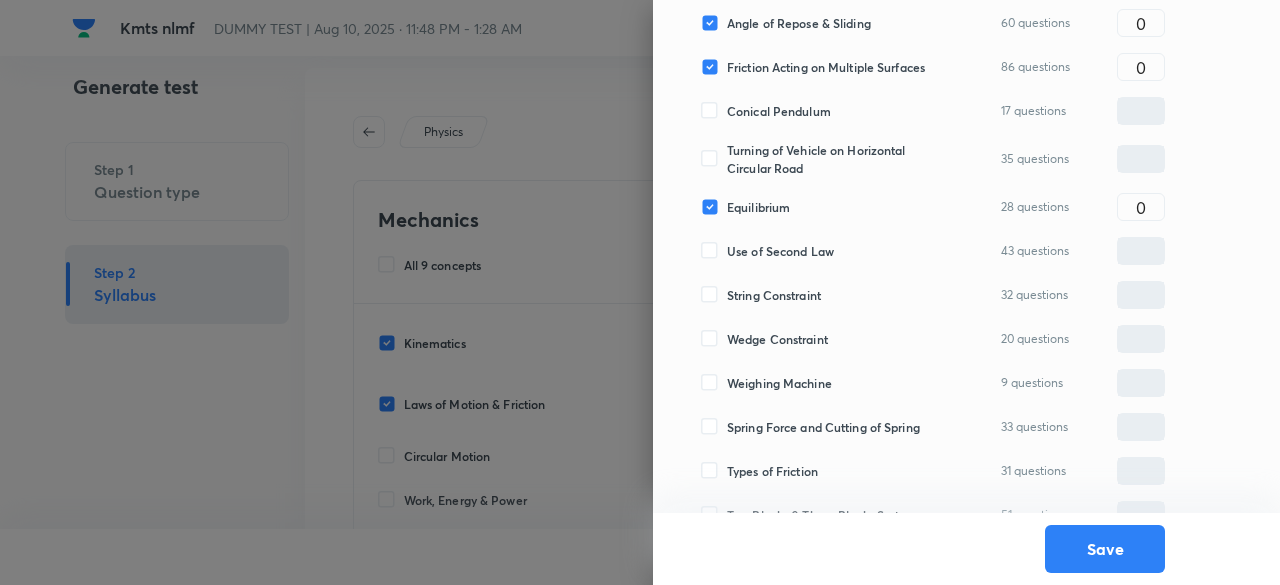 click on "String Constraint" at bounding box center (774, 295) 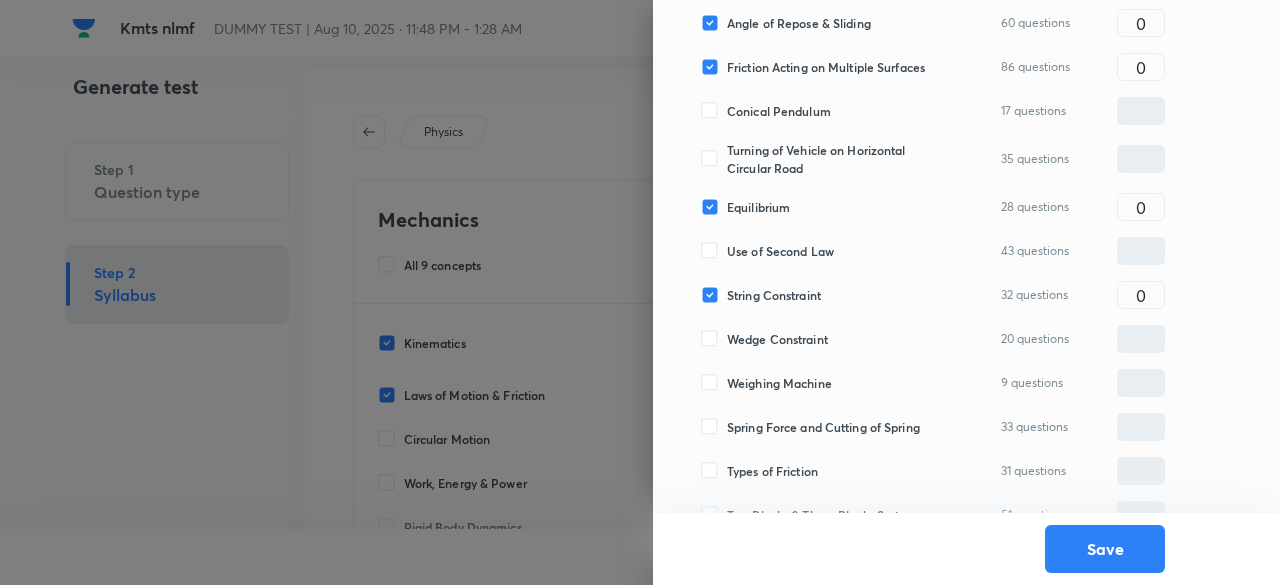click on "Use of Second Law" at bounding box center [780, 251] 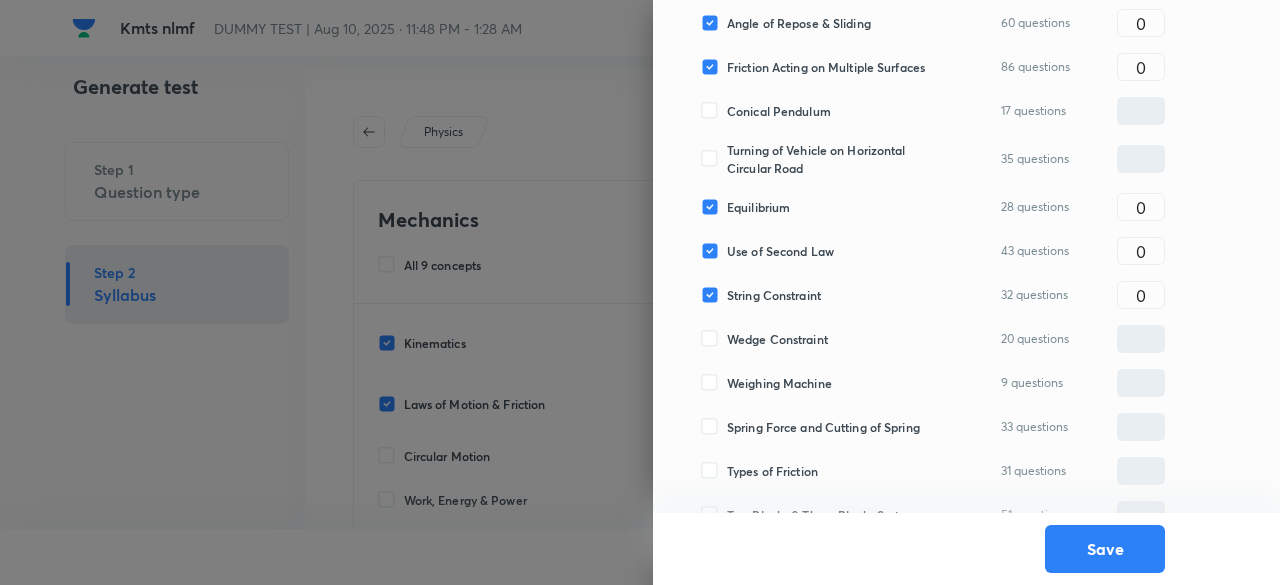 click on "Wedge Constraint" at bounding box center (777, 339) 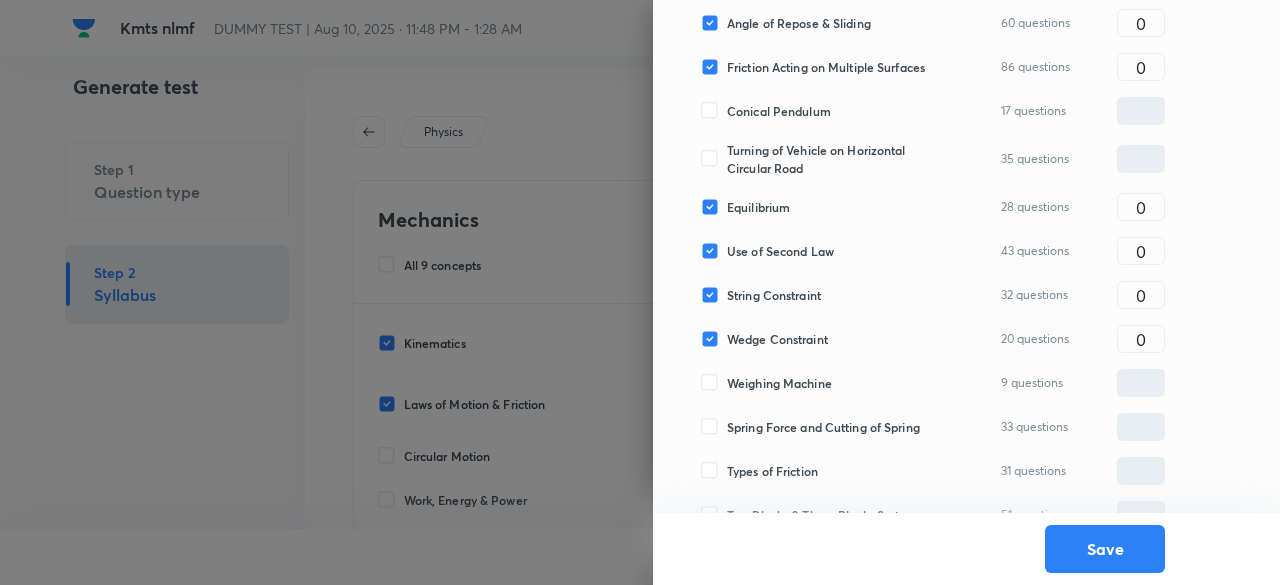click on "Weighing Machine" at bounding box center (779, 383) 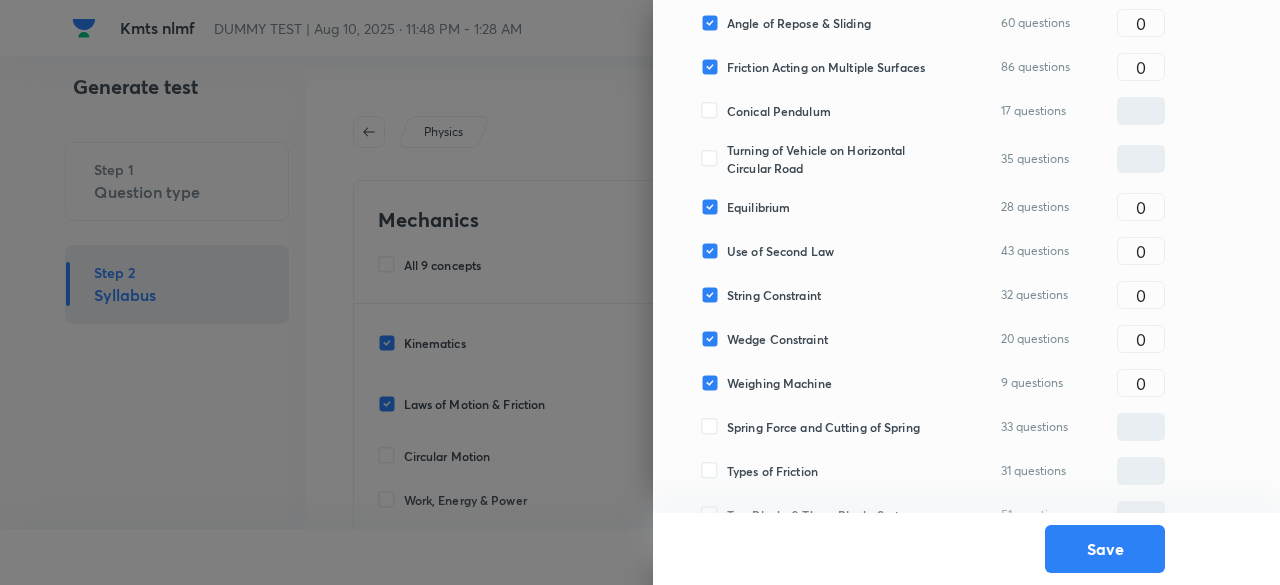 click on "Spring Force and Cutting of Spring" at bounding box center (823, 427) 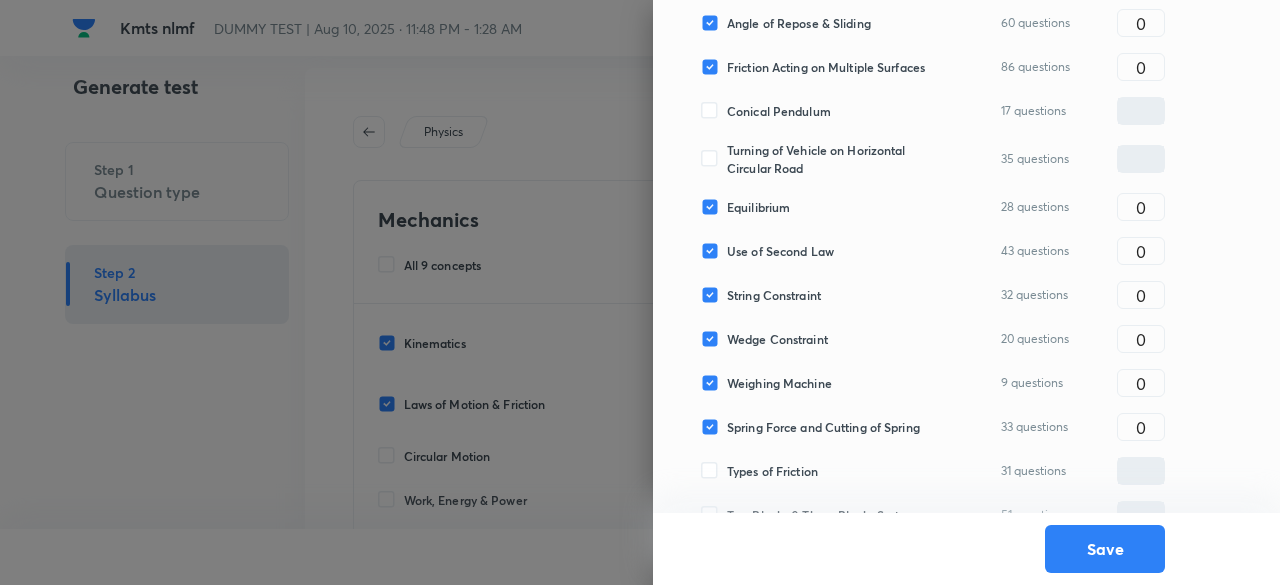 scroll, scrollTop: 1149, scrollLeft: 0, axis: vertical 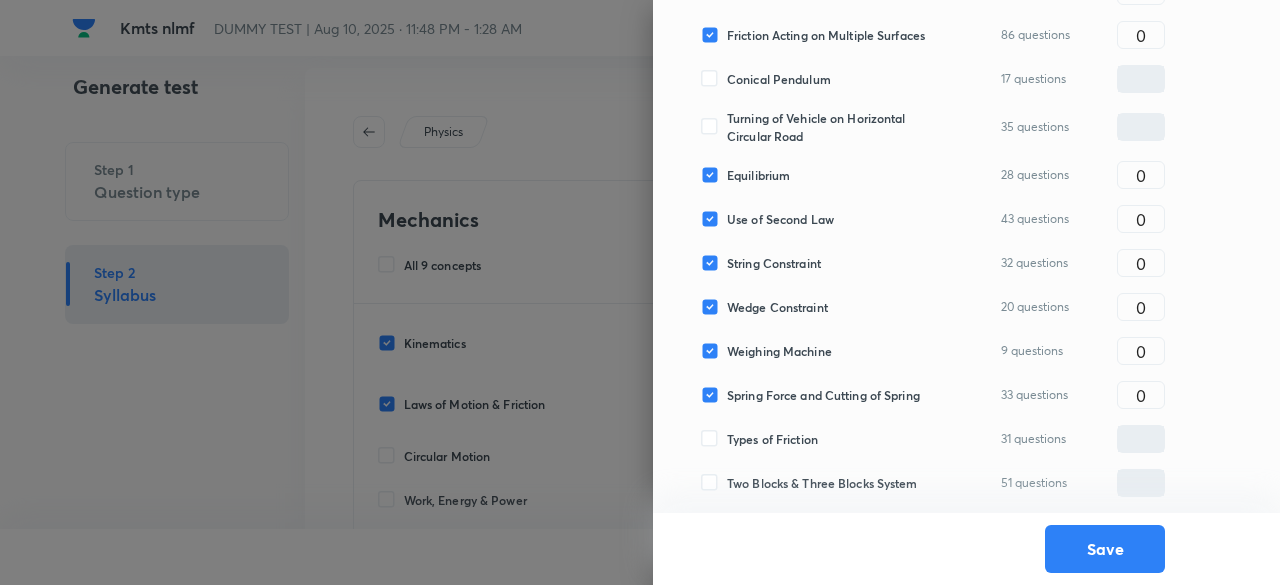 click on "Two Blocks & Three Blocks System" at bounding box center (822, 483) 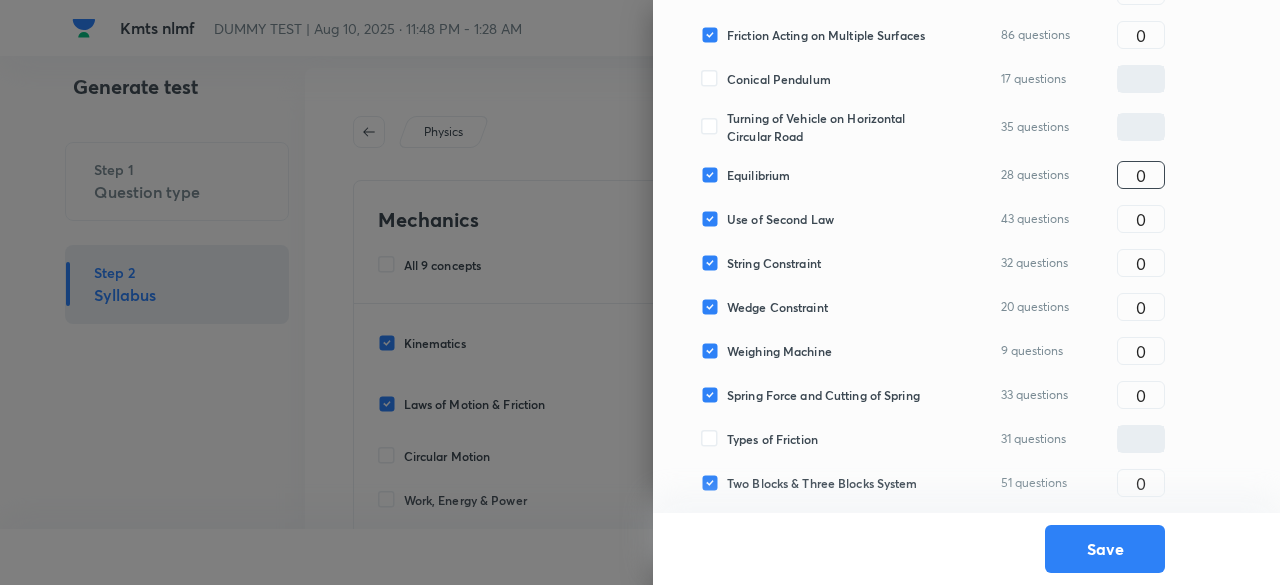 click on "0" at bounding box center (1141, 175) 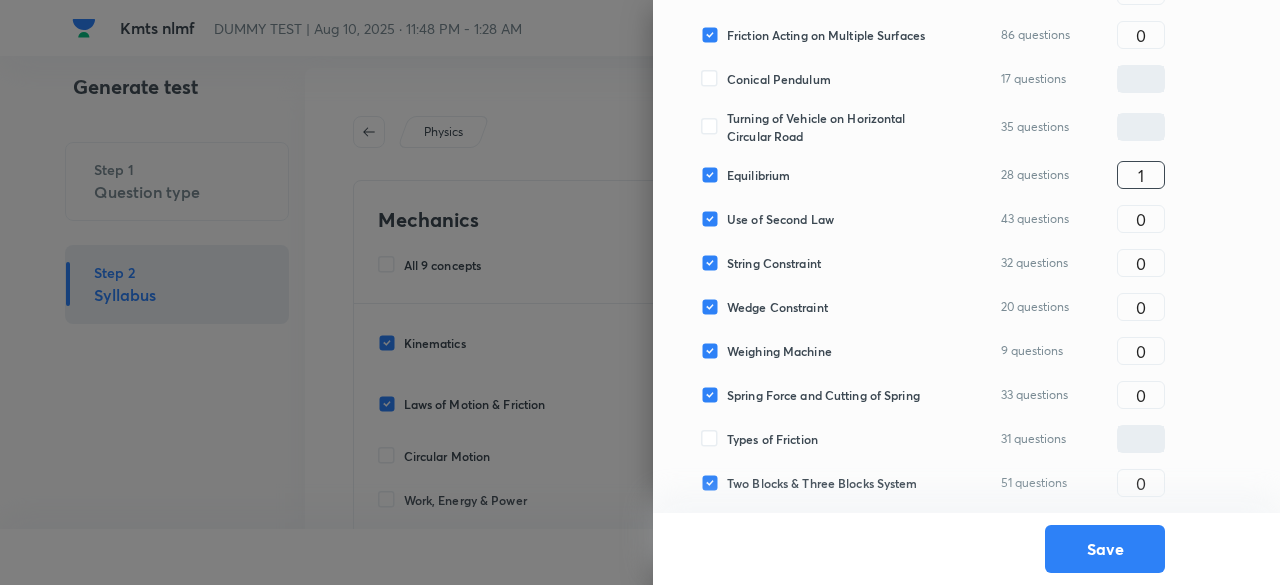 type on "1" 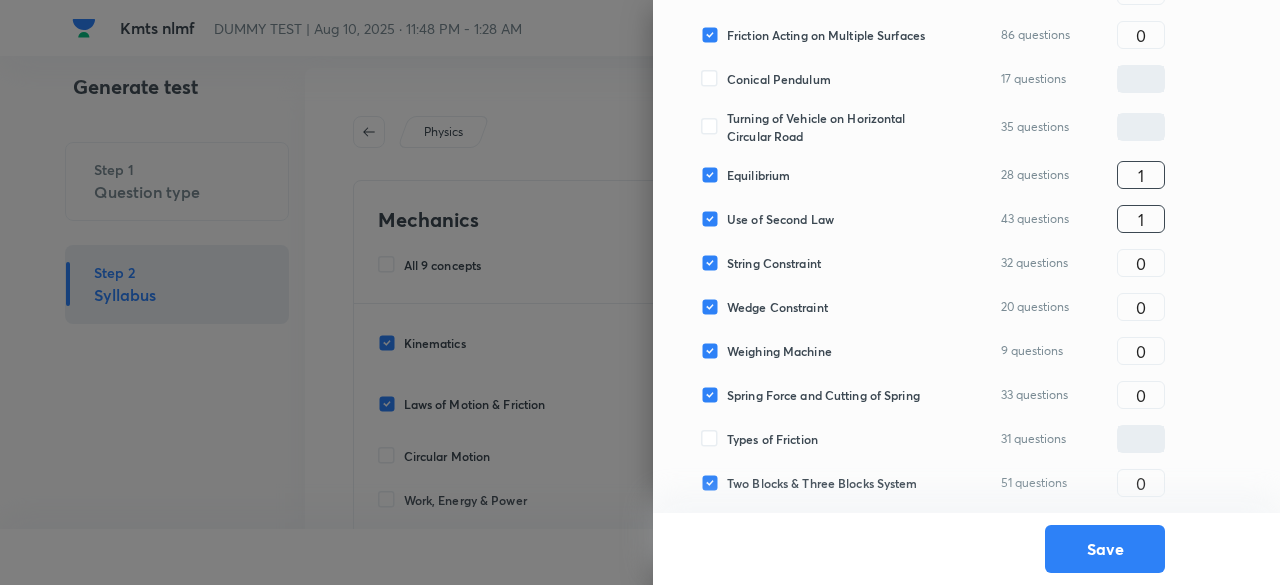 type on "1" 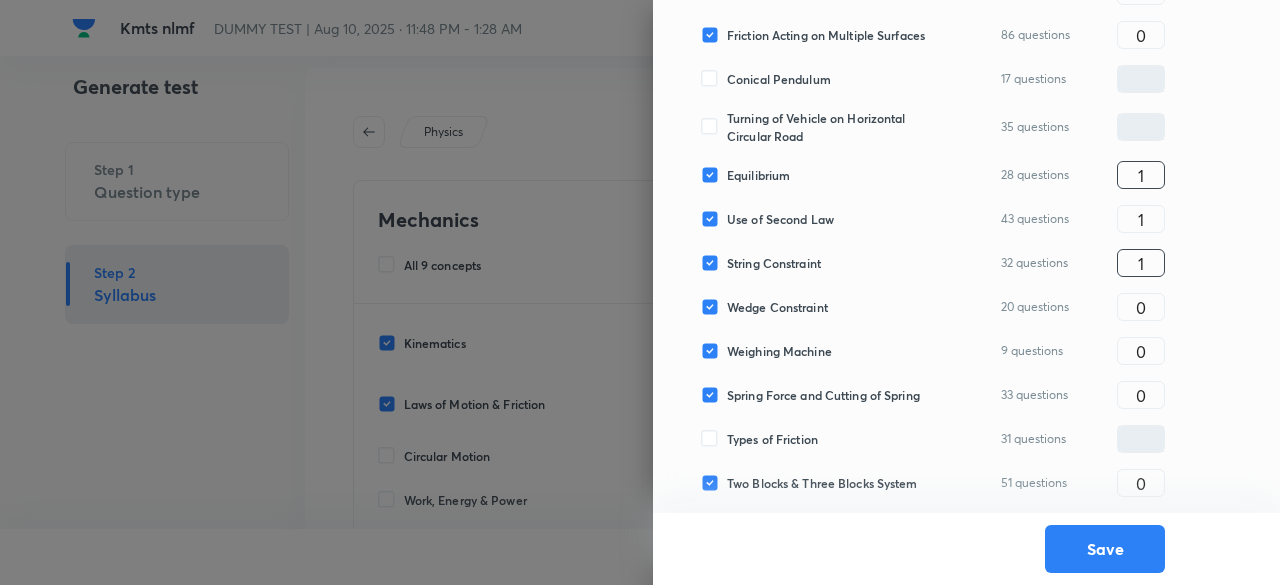 type on "1" 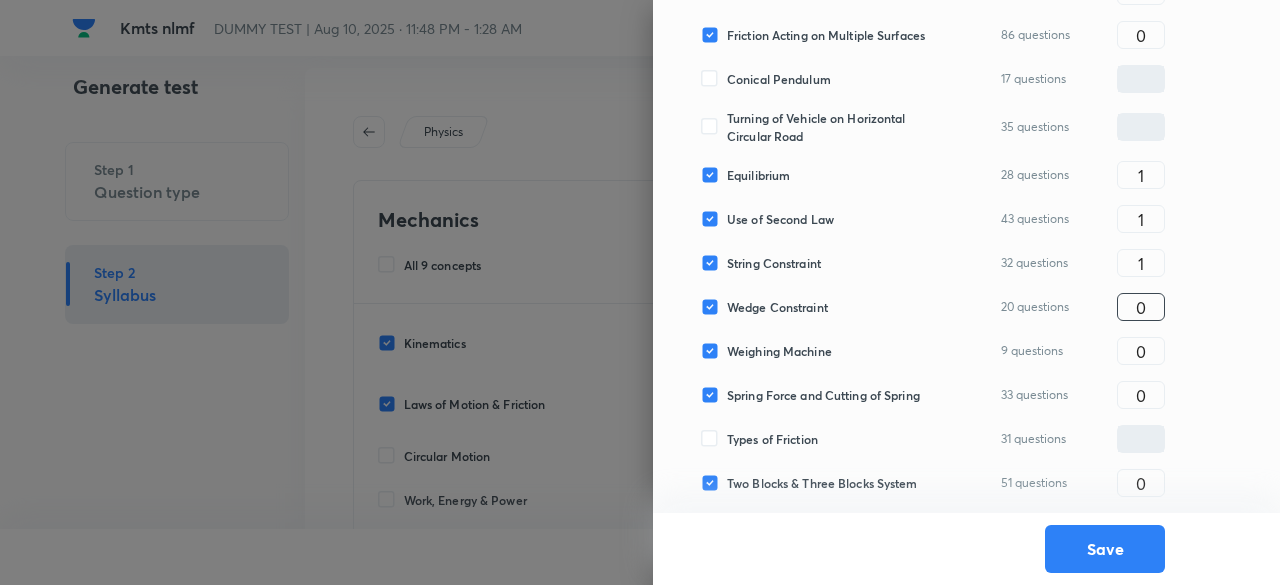 click on "0" at bounding box center [1141, 307] 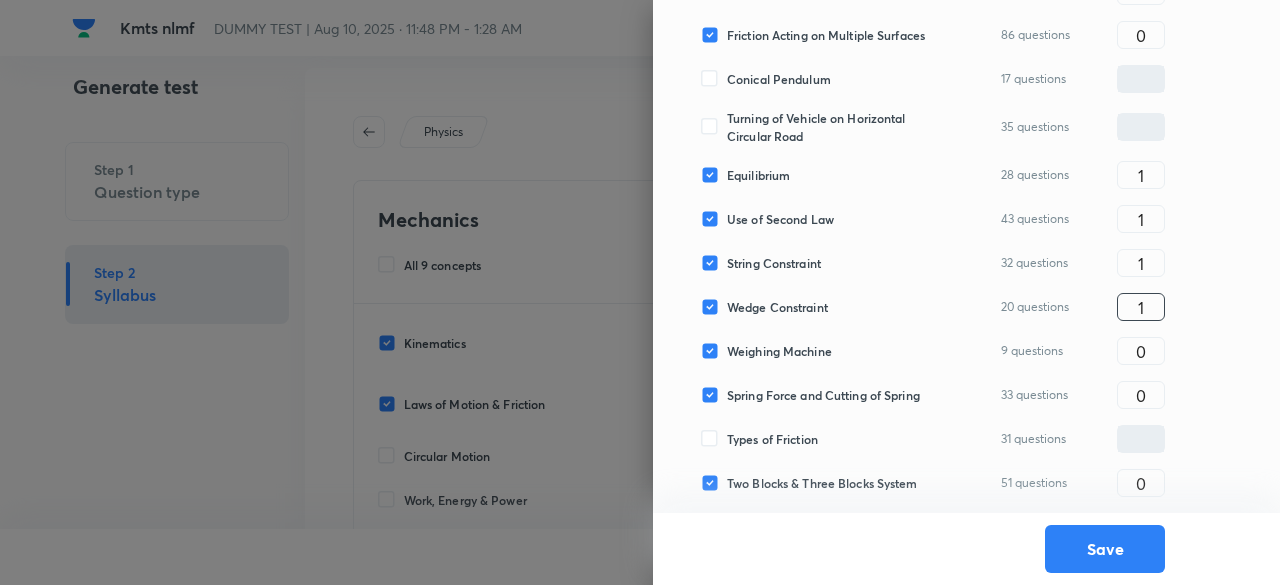 type on "1" 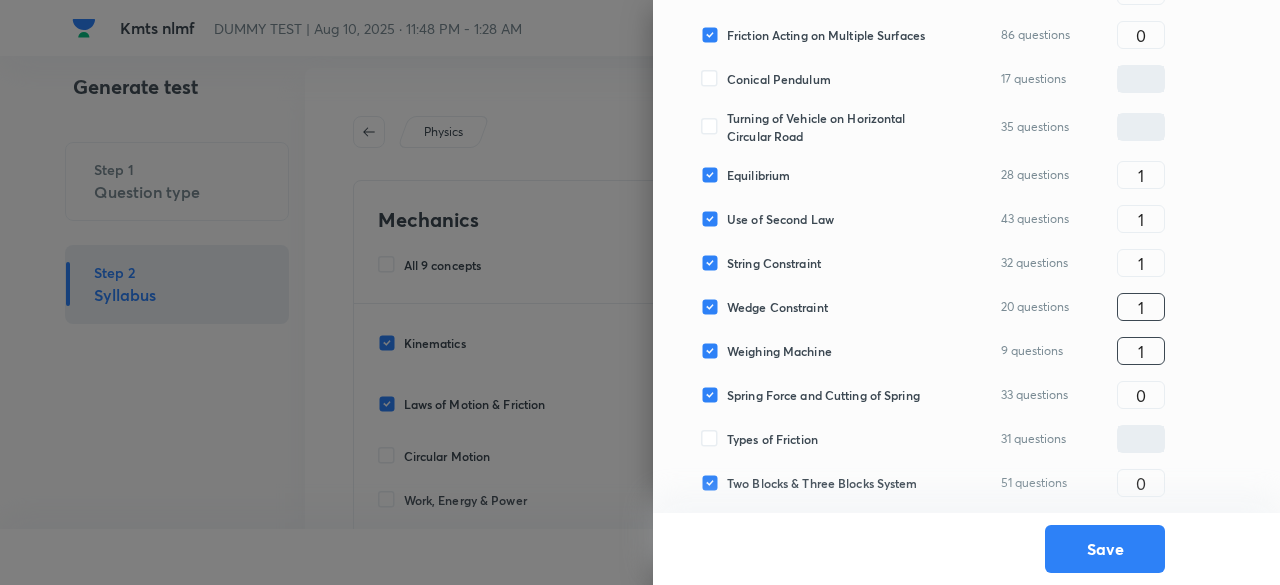 type on "1" 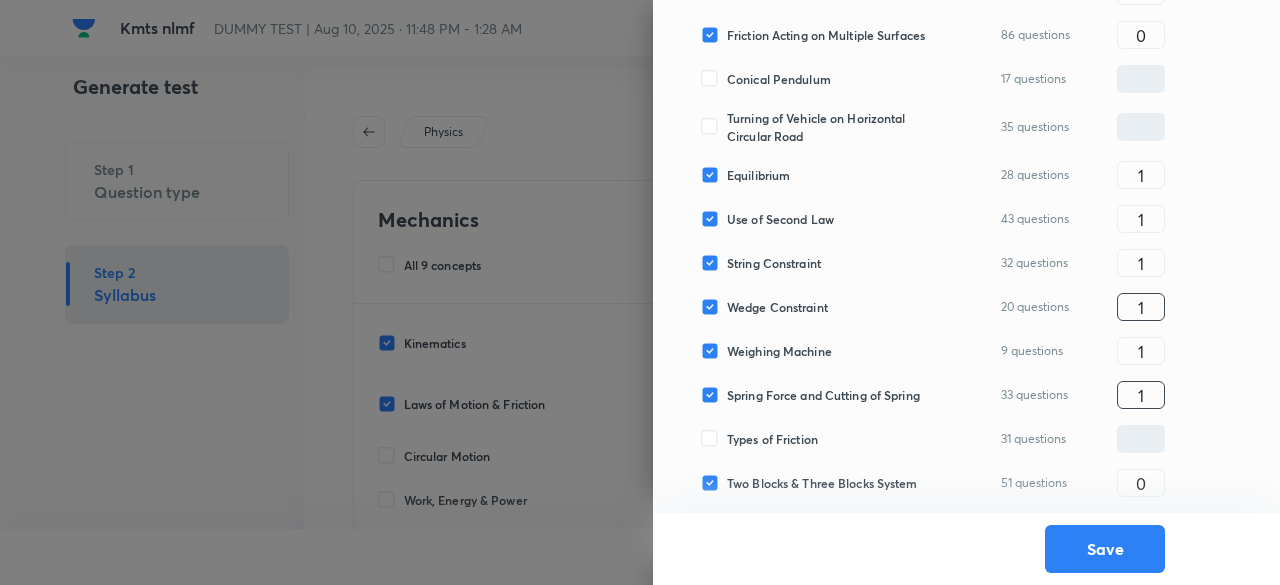 type on "1" 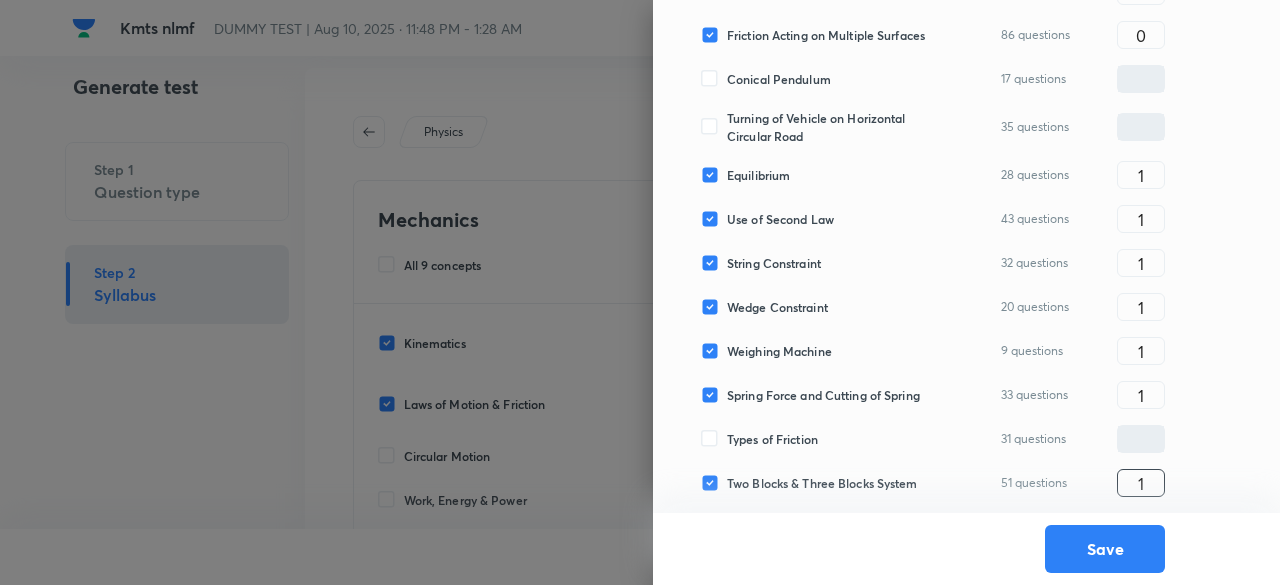 type on "1" 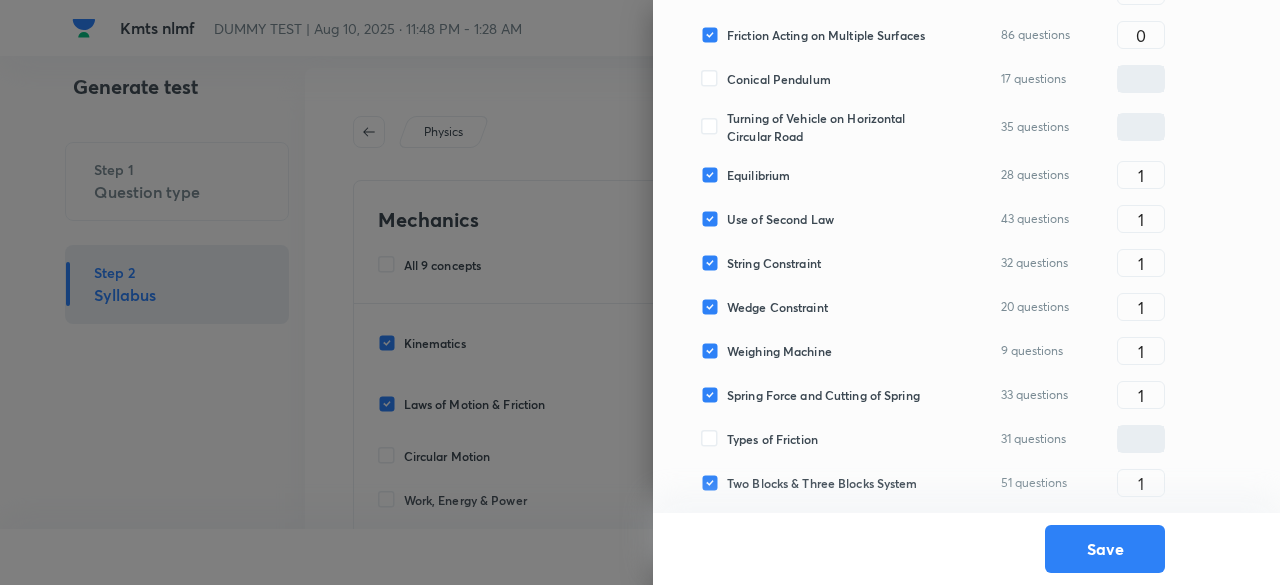 click on "9 questions" at bounding box center (1032, 351) 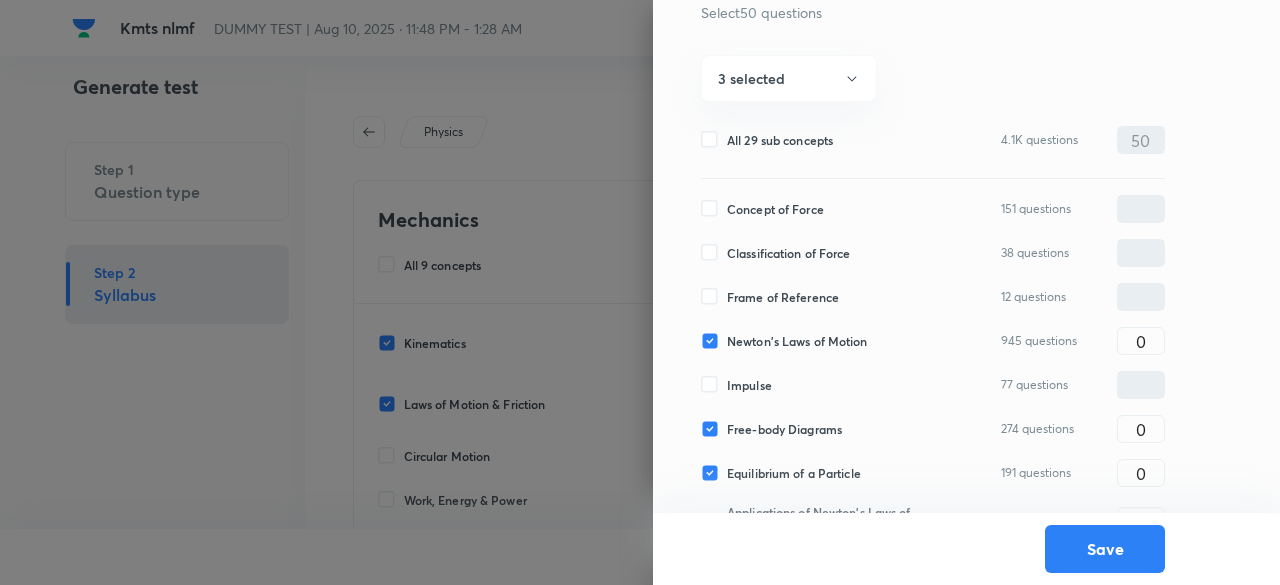 scroll, scrollTop: 159, scrollLeft: 0, axis: vertical 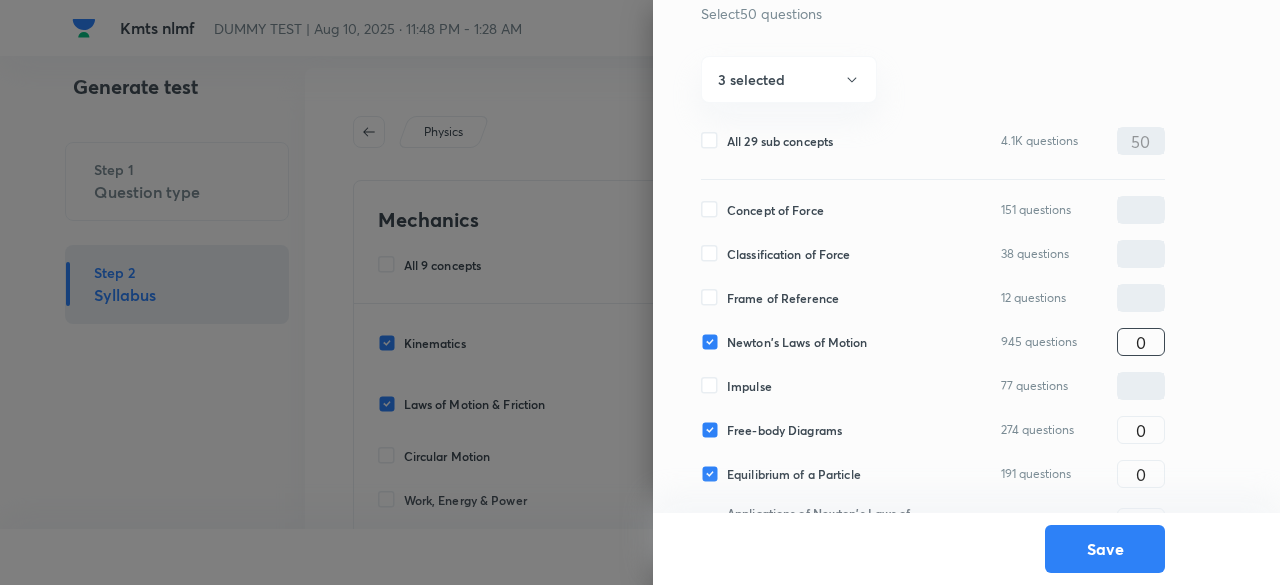 click on "0" at bounding box center (1141, 342) 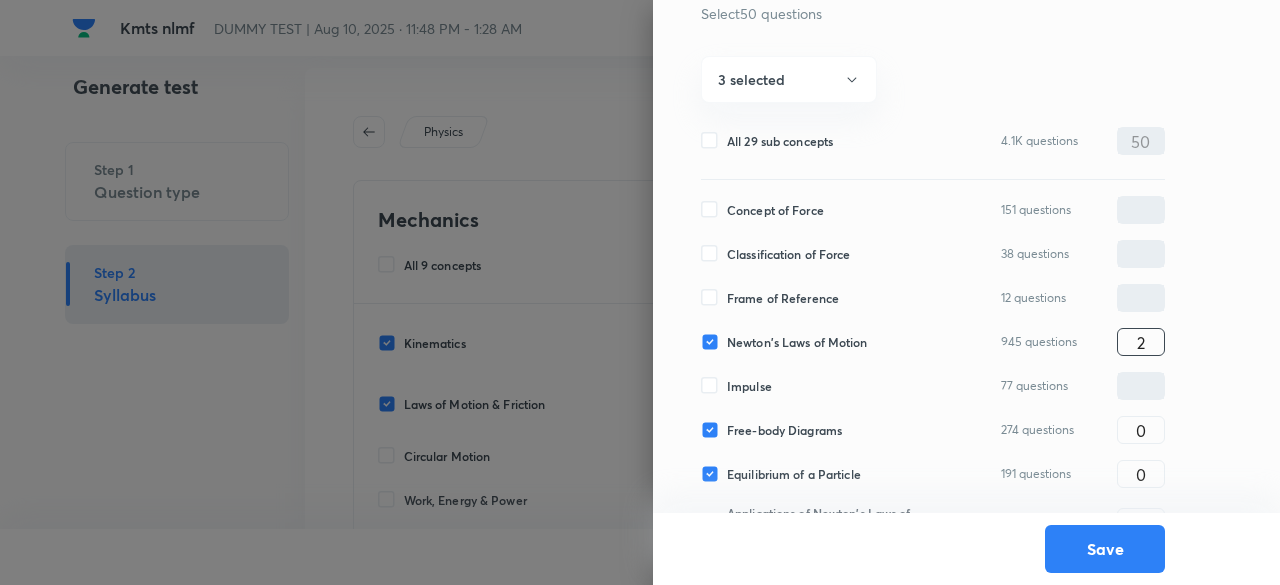 type on "2" 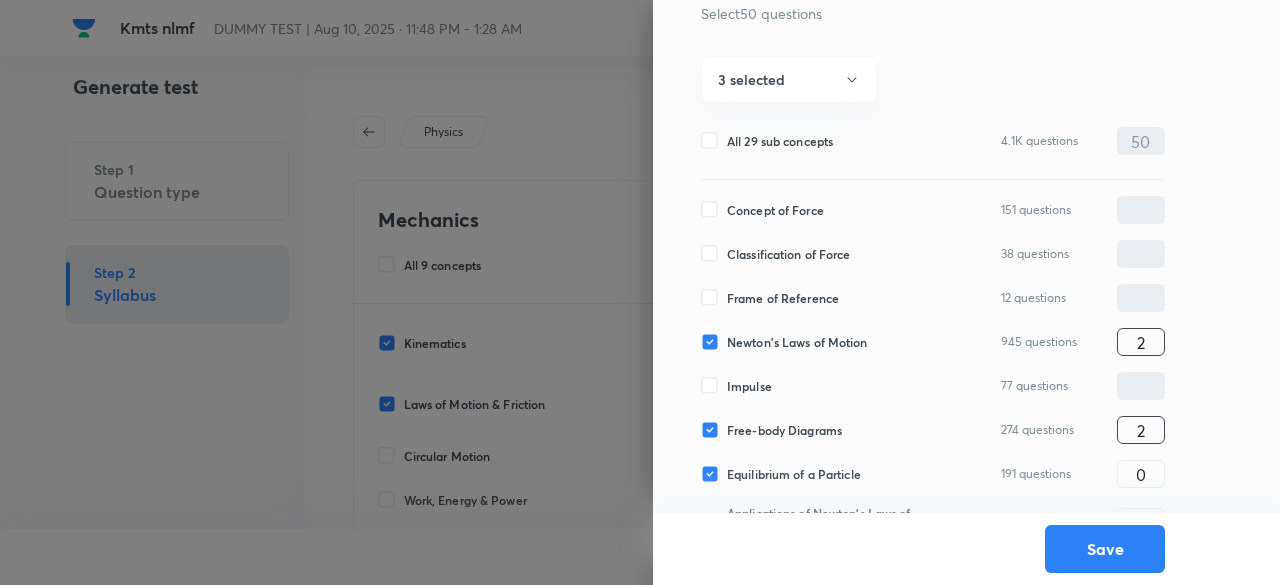 type on "2" 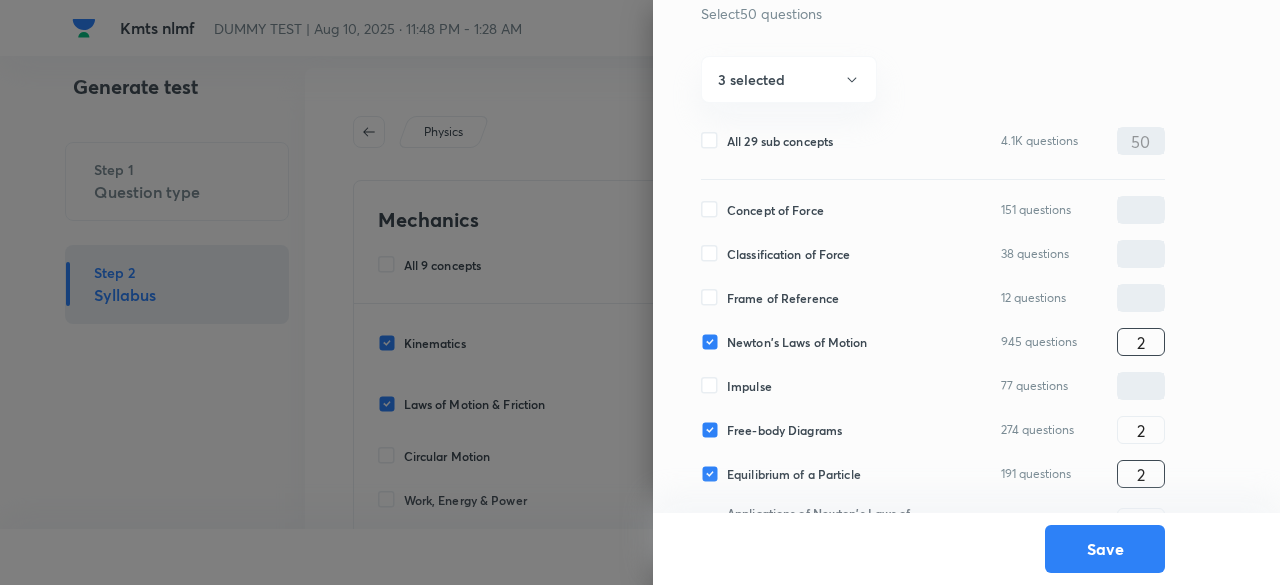 type on "2" 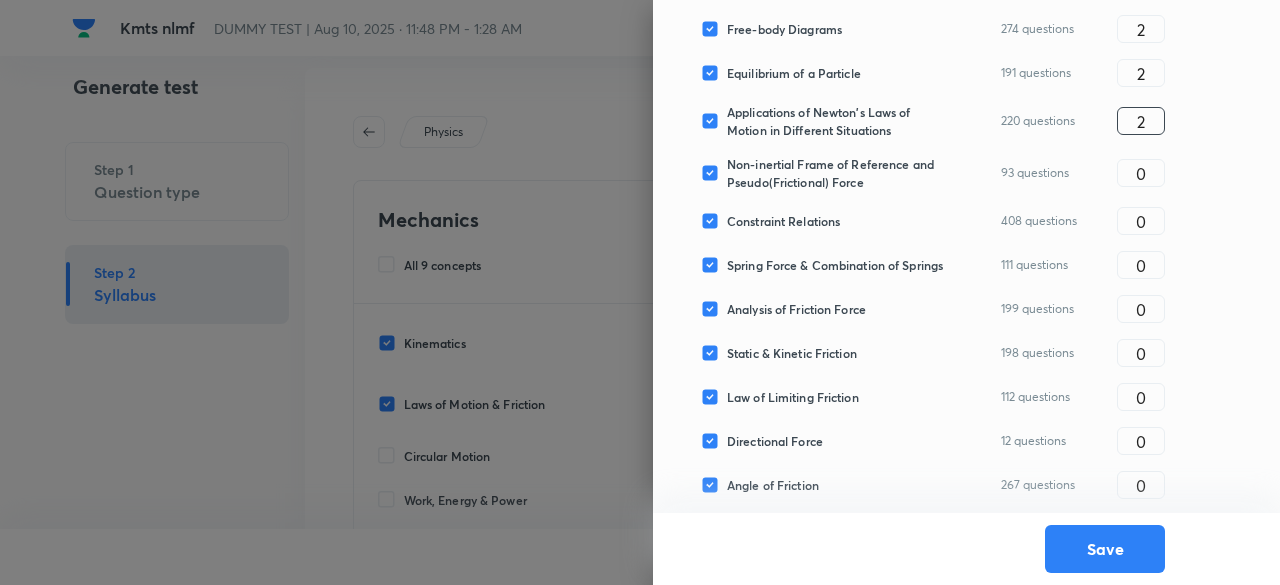 scroll, scrollTop: 561, scrollLeft: 0, axis: vertical 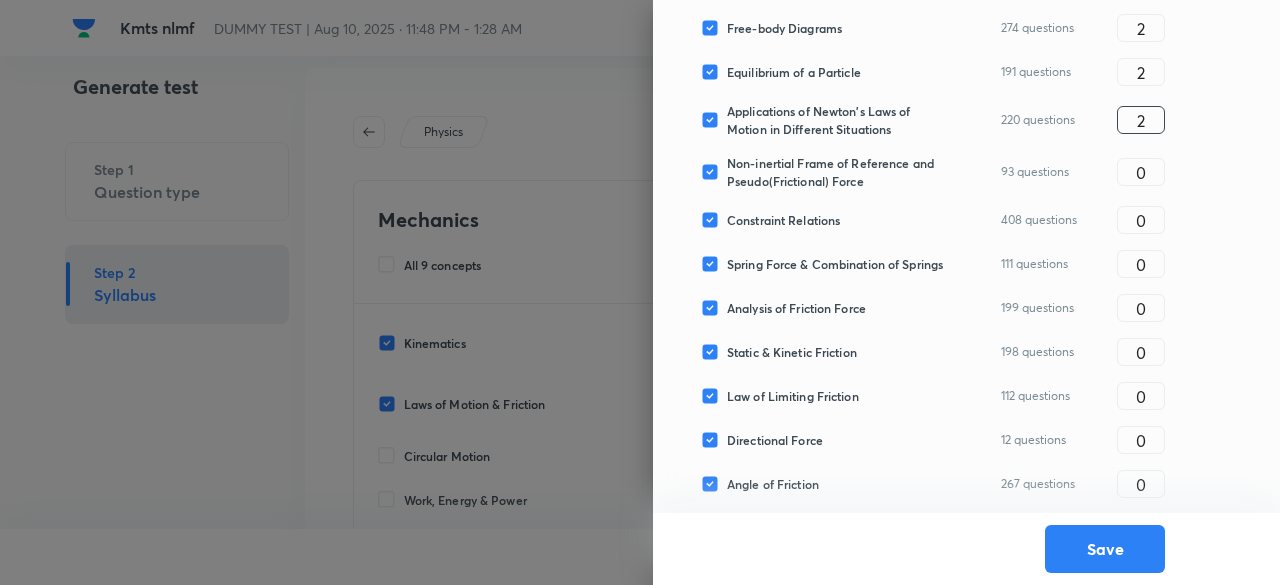 type on "2" 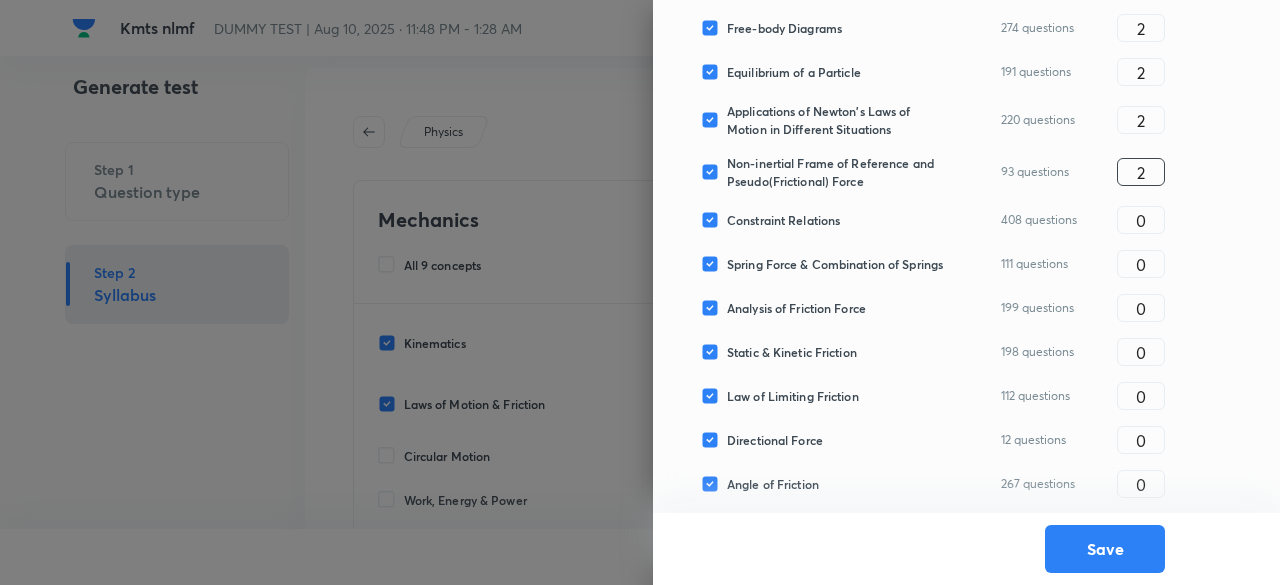 type on "2" 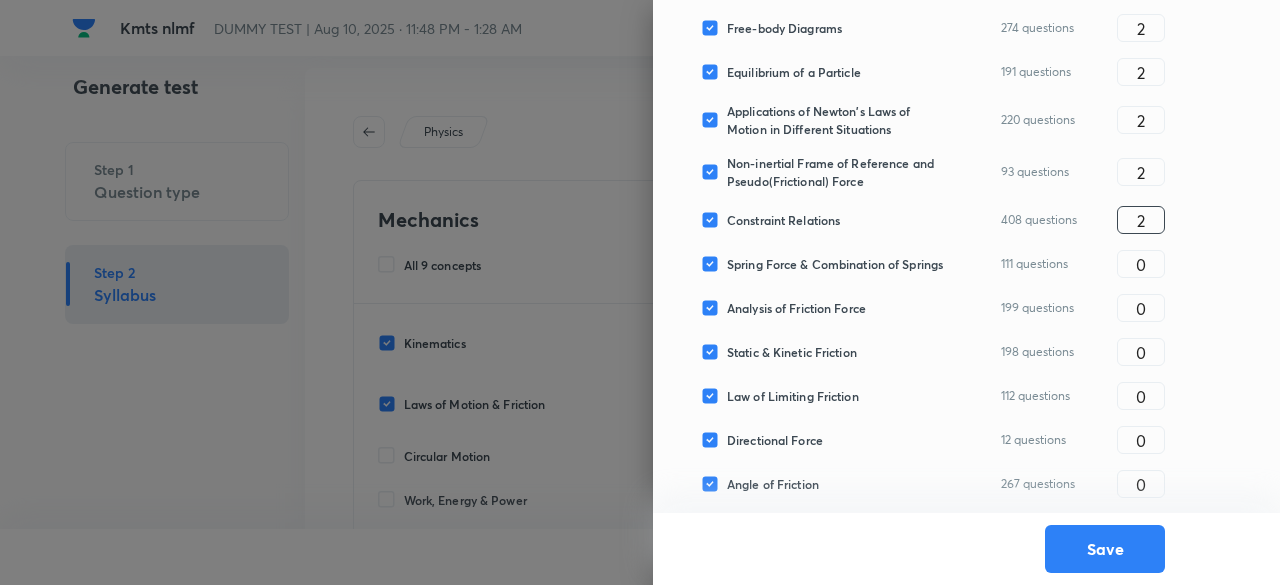 type on "2" 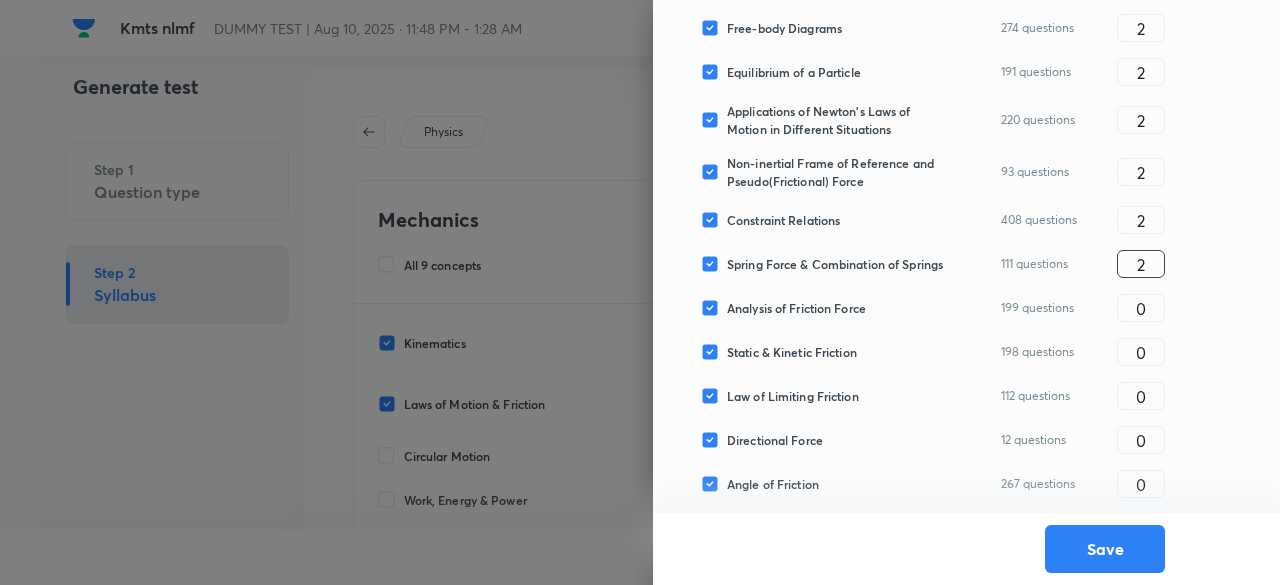 type on "2" 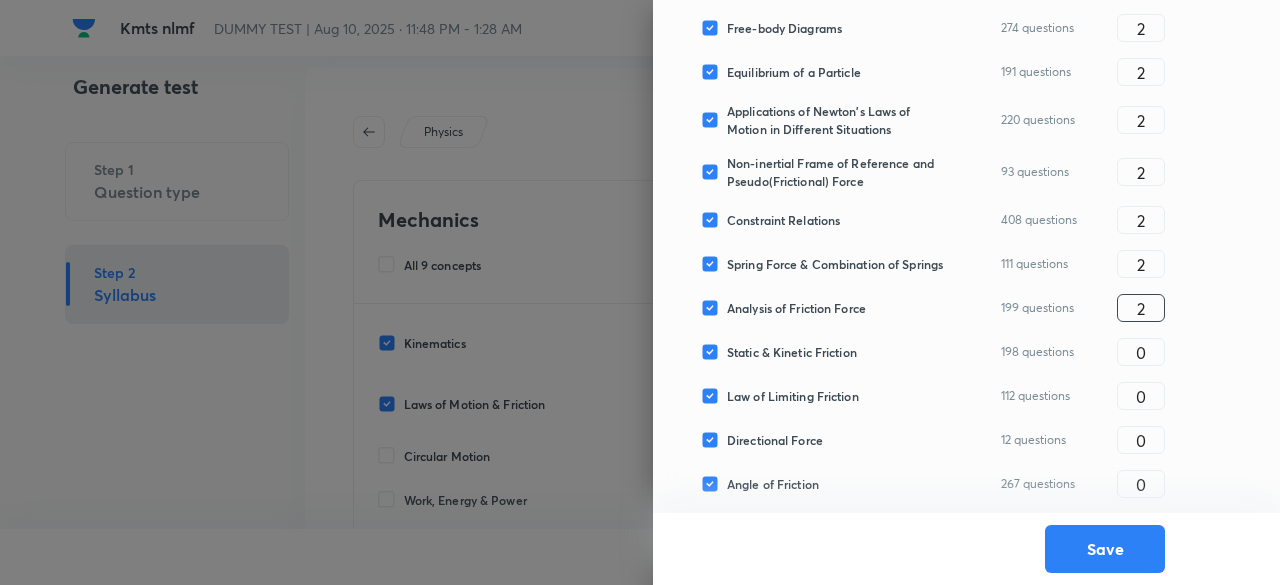 type 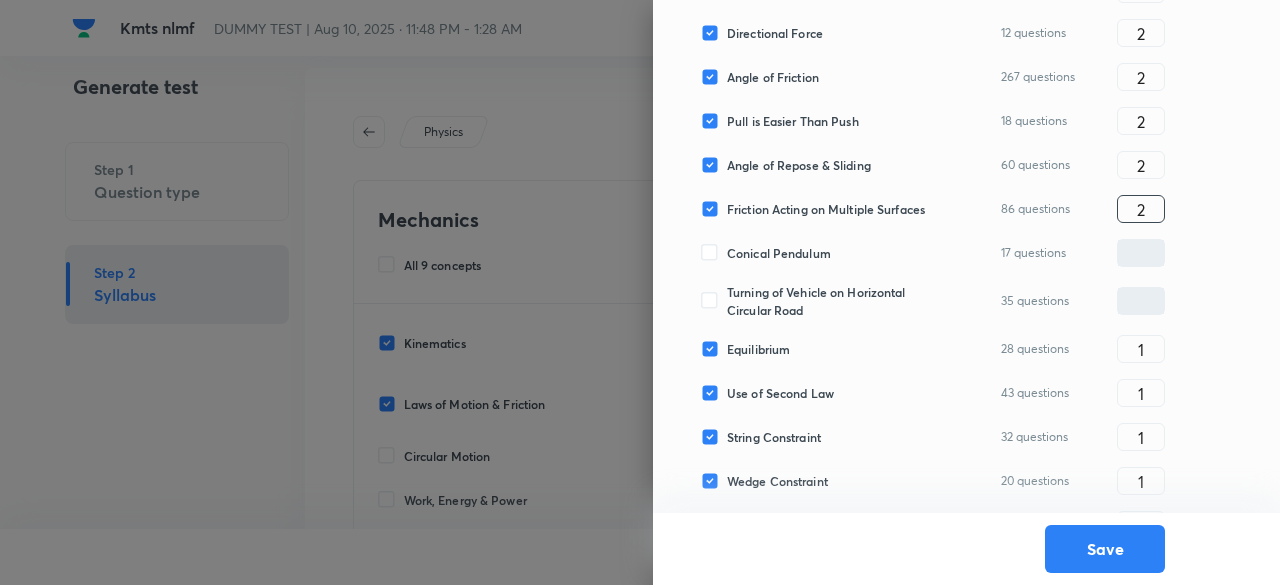 scroll, scrollTop: 969, scrollLeft: 0, axis: vertical 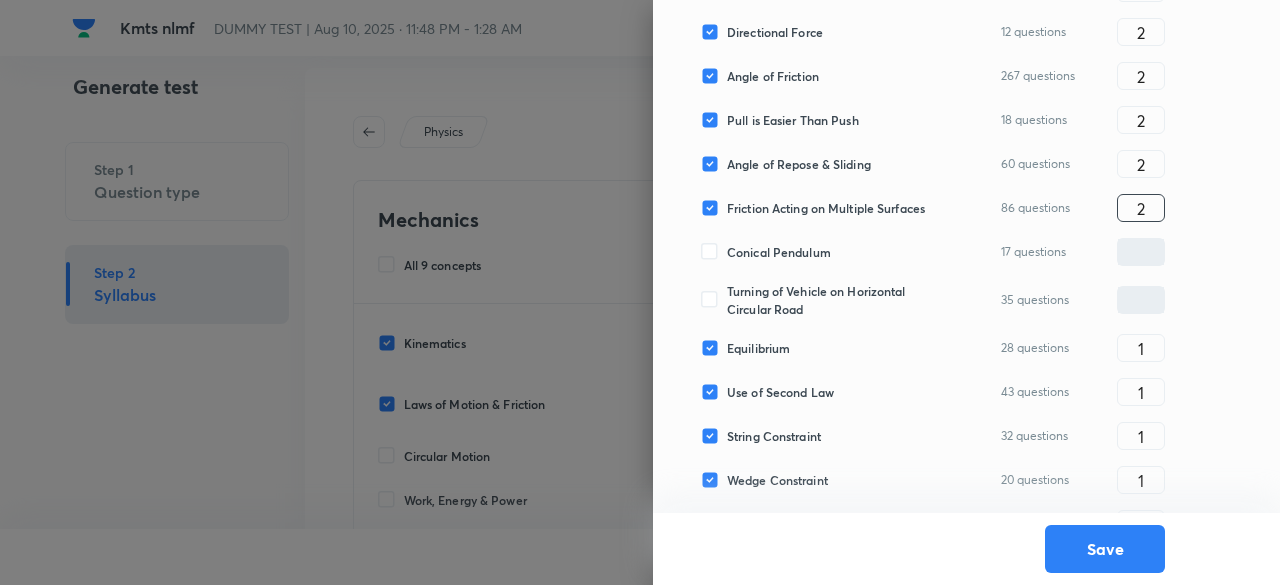 click on "2" at bounding box center [1141, 208] 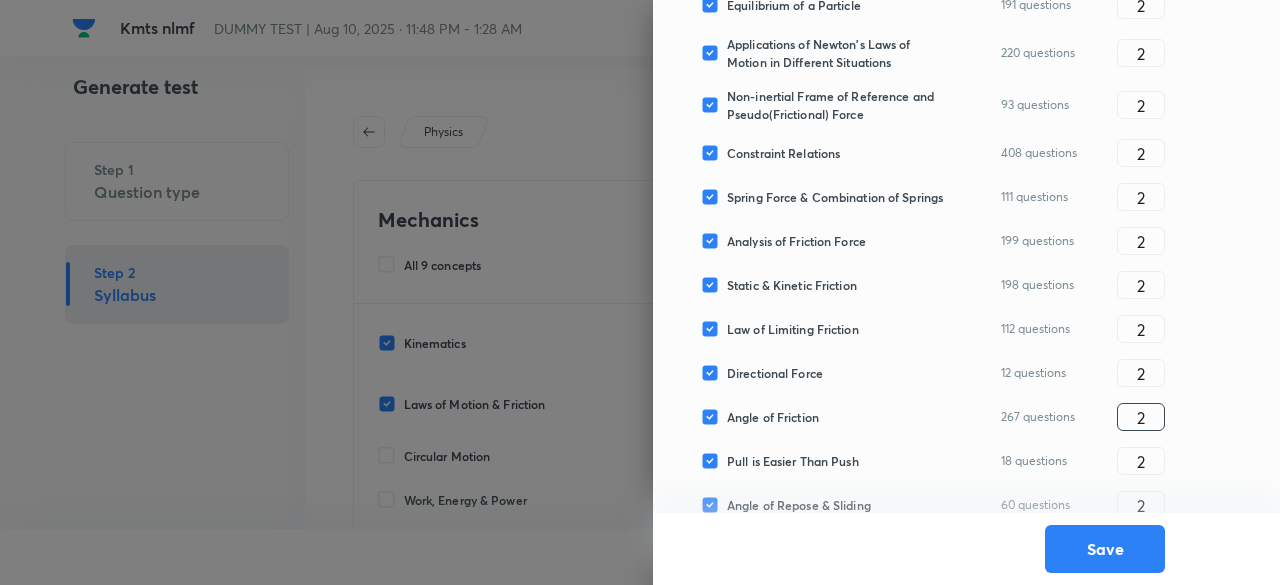 scroll, scrollTop: 626, scrollLeft: 0, axis: vertical 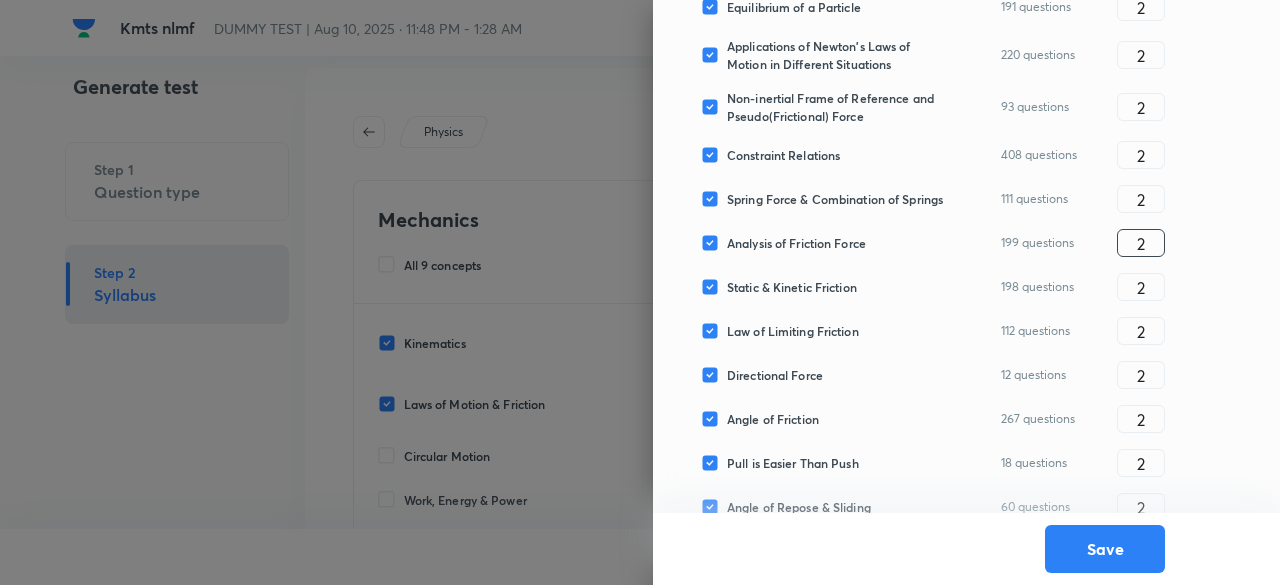 click on "2" at bounding box center (1141, 243) 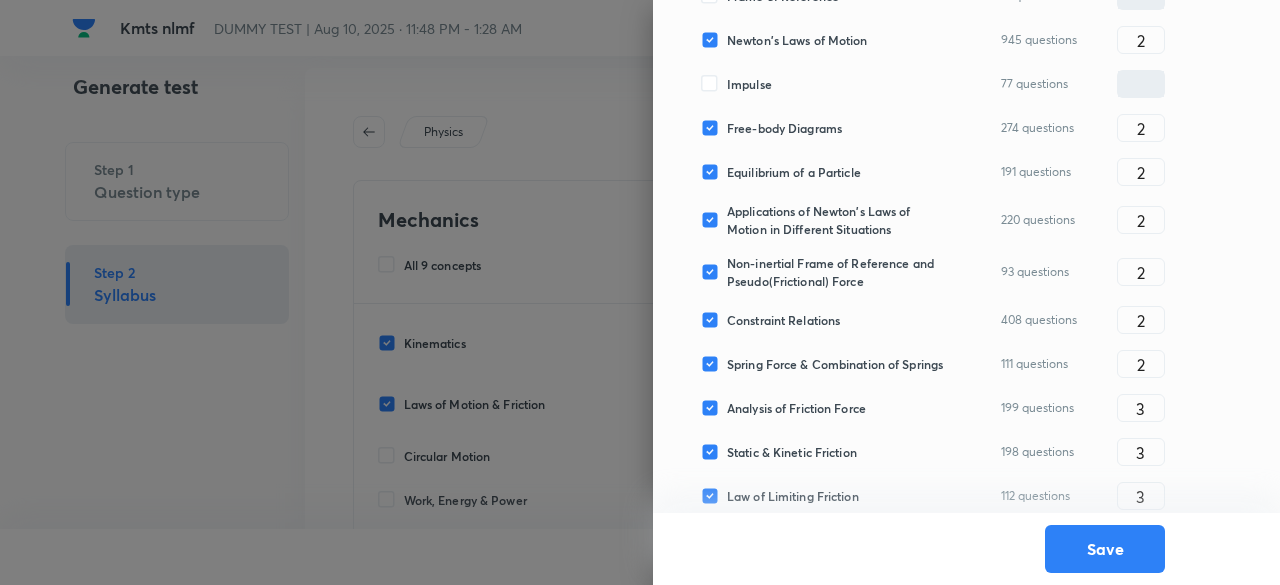 scroll, scrollTop: 460, scrollLeft: 0, axis: vertical 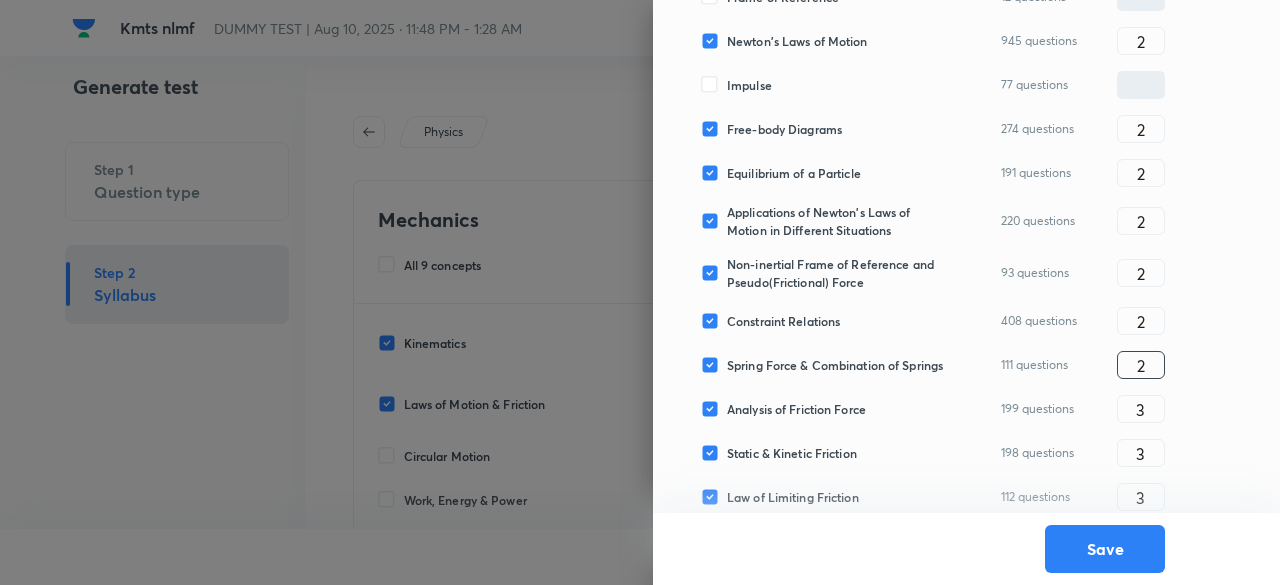 click on "2" at bounding box center (1141, 365) 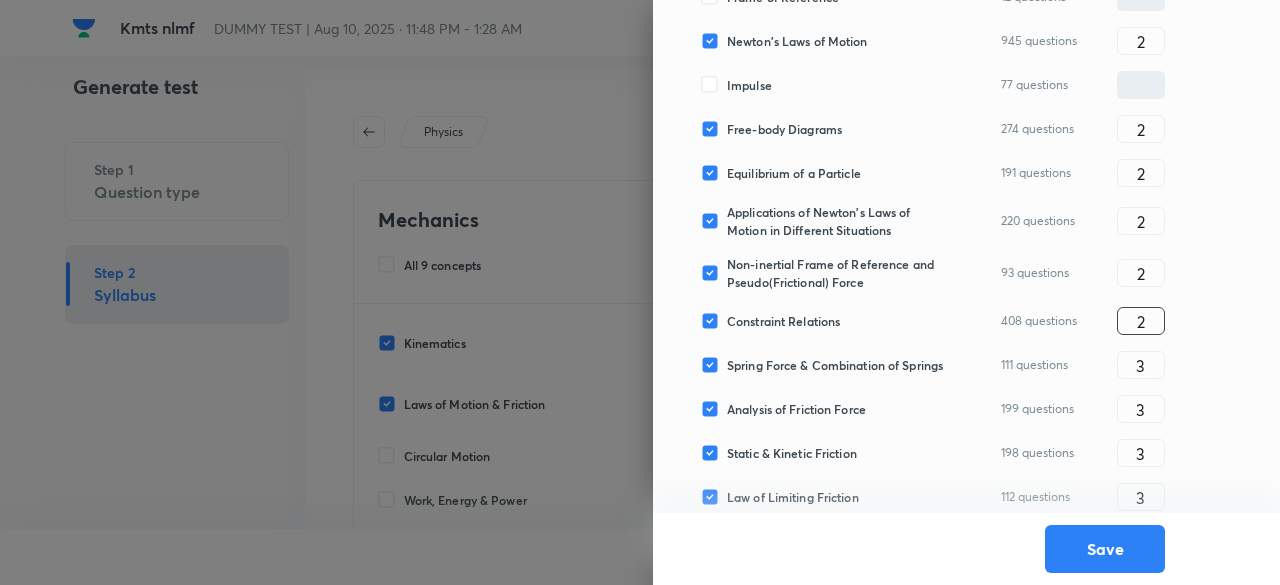 click on "2" at bounding box center (1141, 321) 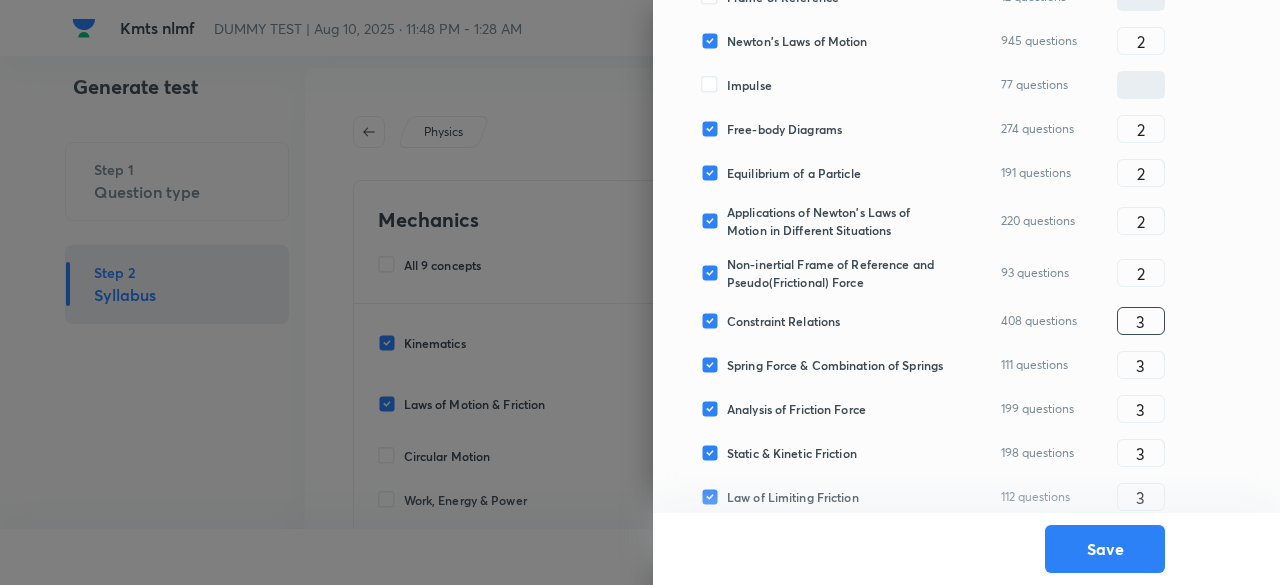 scroll, scrollTop: 459, scrollLeft: 0, axis: vertical 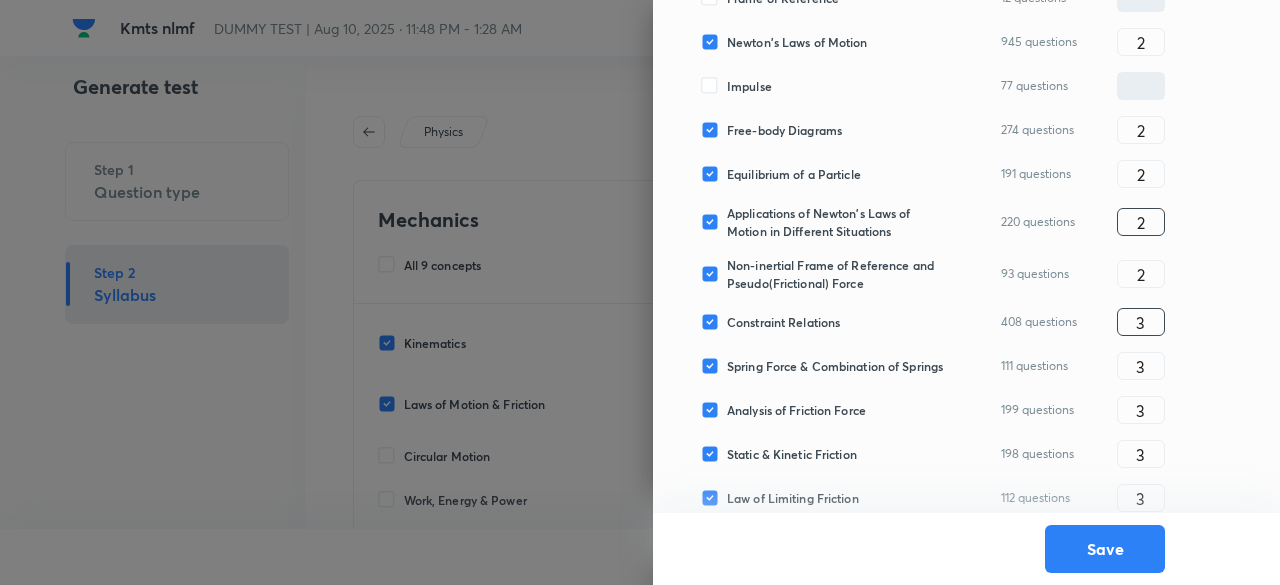 click on "2" at bounding box center (1141, 222) 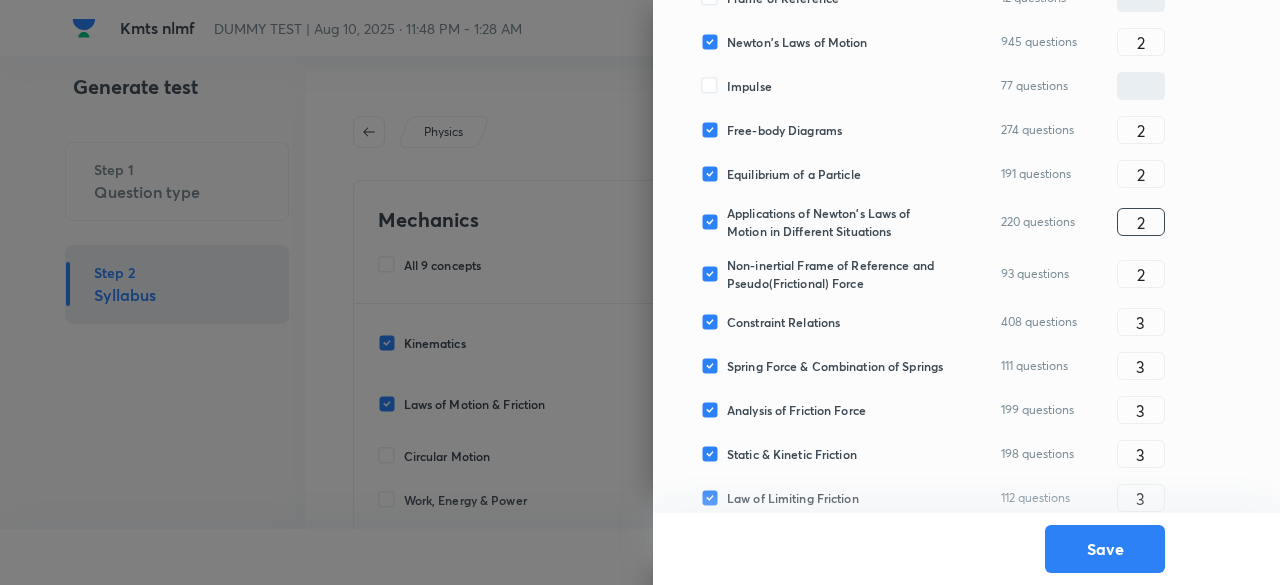 click on "2" at bounding box center (1141, 222) 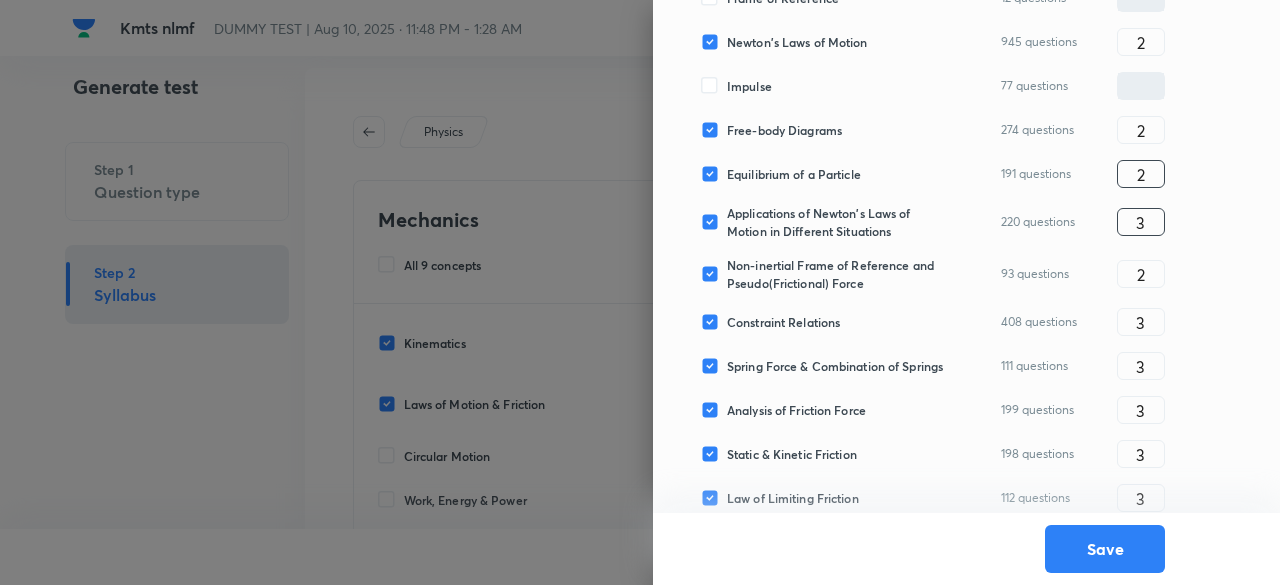 click on "2" at bounding box center (1141, 174) 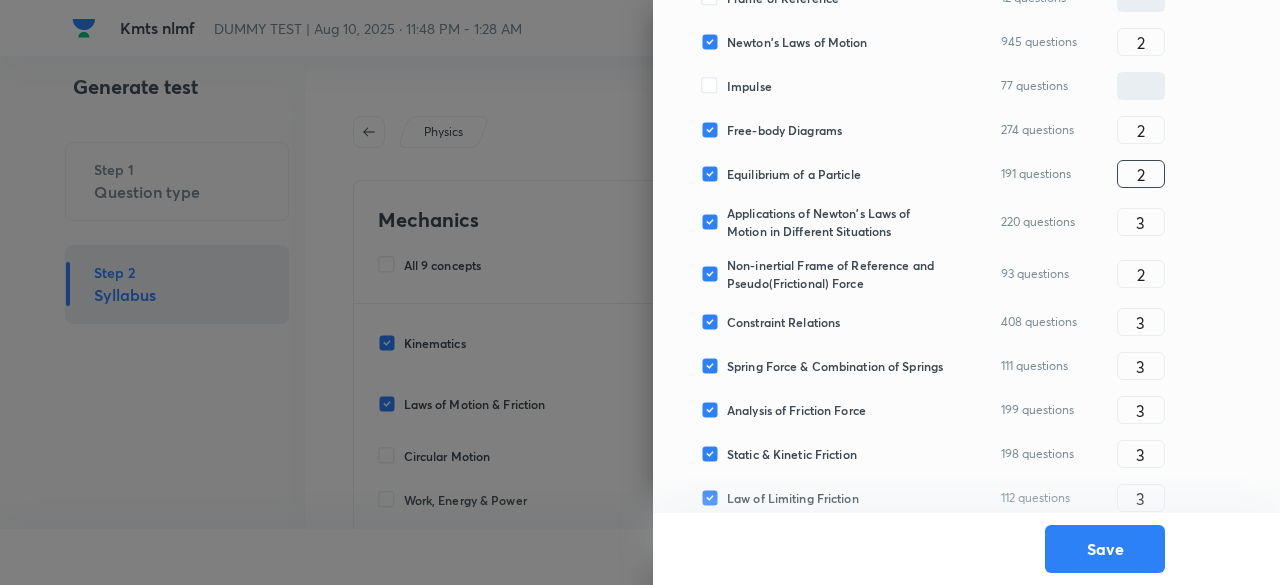 click on "2" at bounding box center (1141, 174) 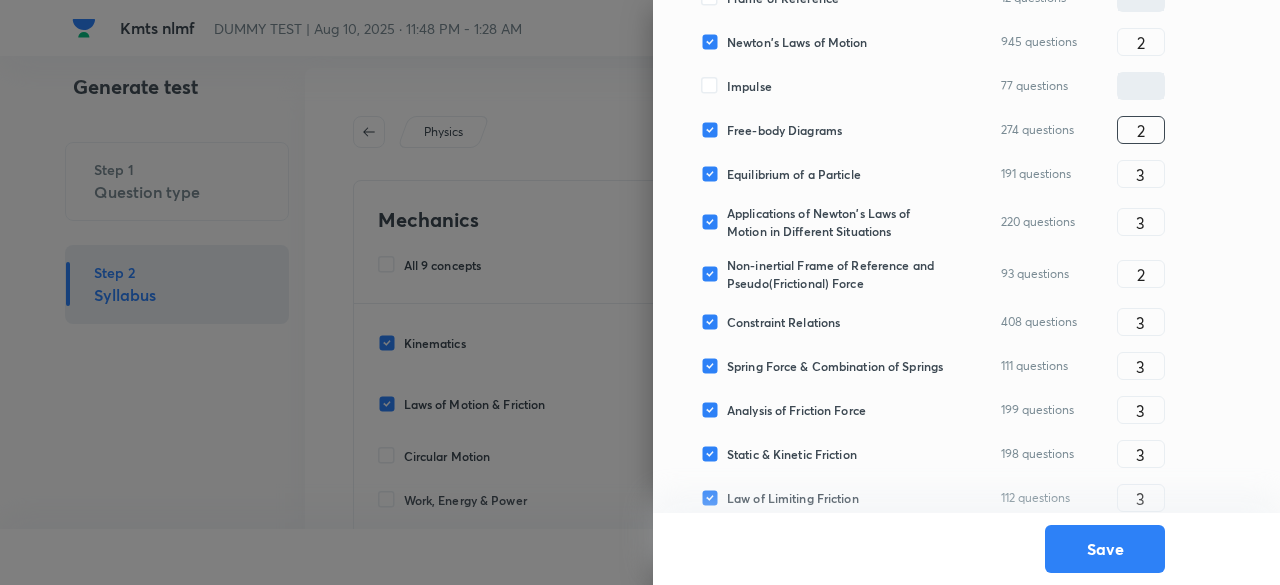 click on "2" at bounding box center (1141, 130) 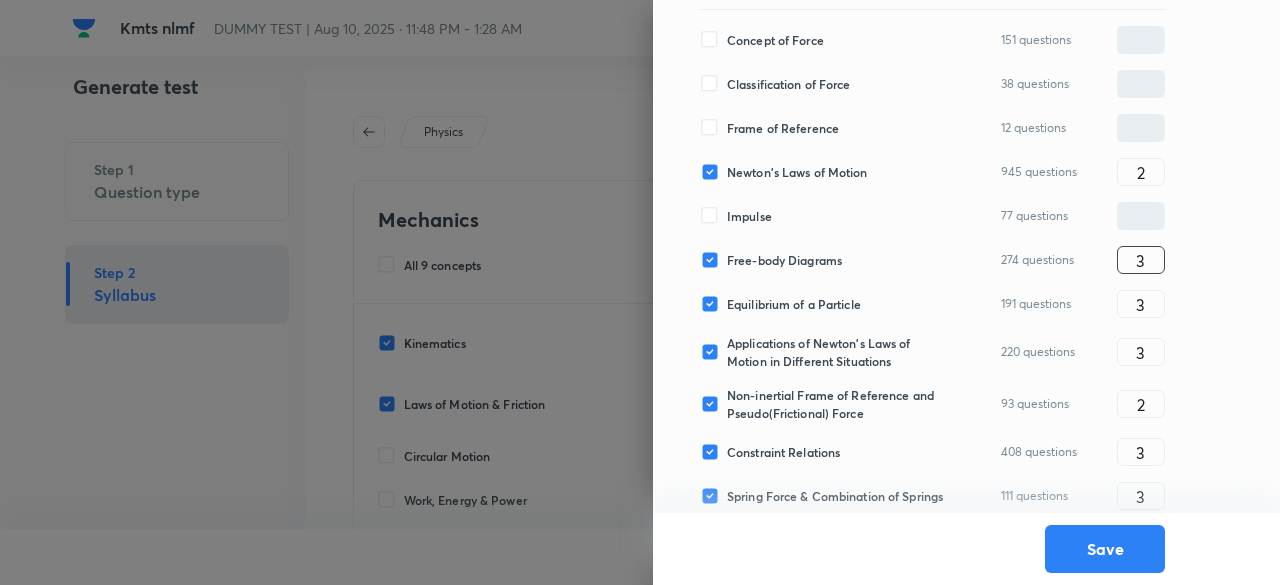 scroll, scrollTop: 309, scrollLeft: 0, axis: vertical 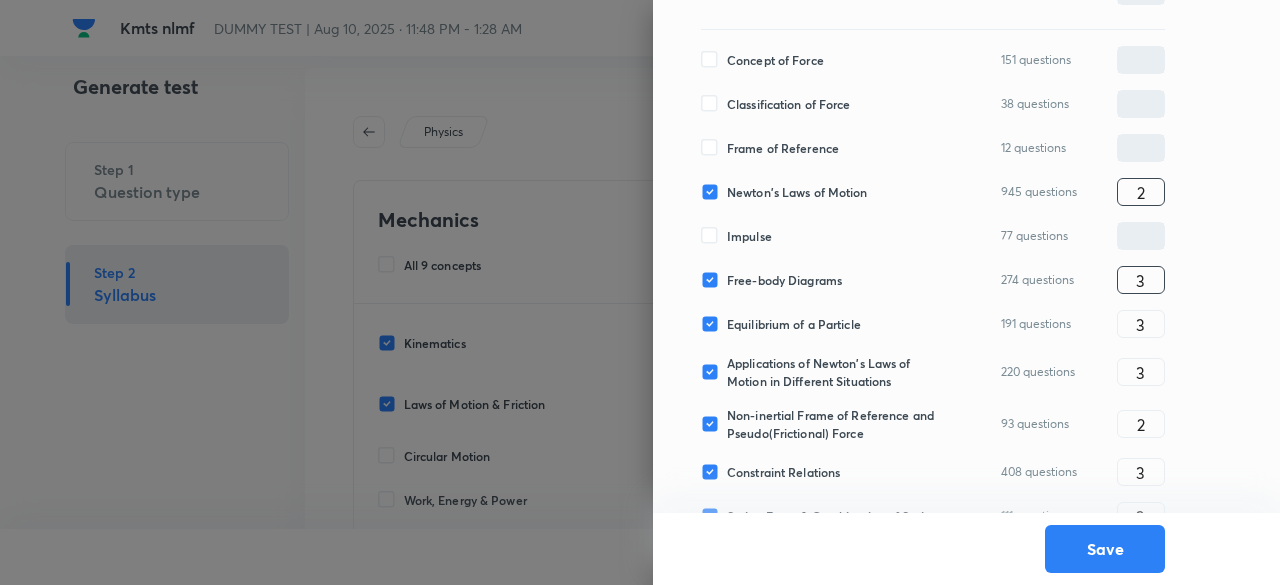 click on "2" at bounding box center (1141, 192) 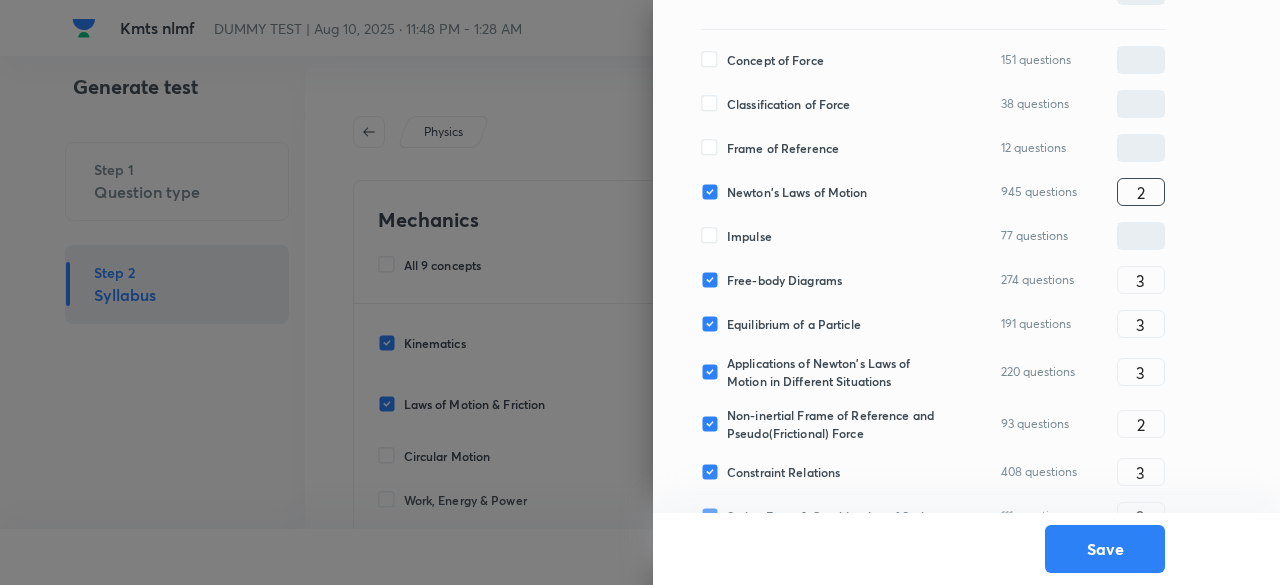 click on "2" at bounding box center (1141, 192) 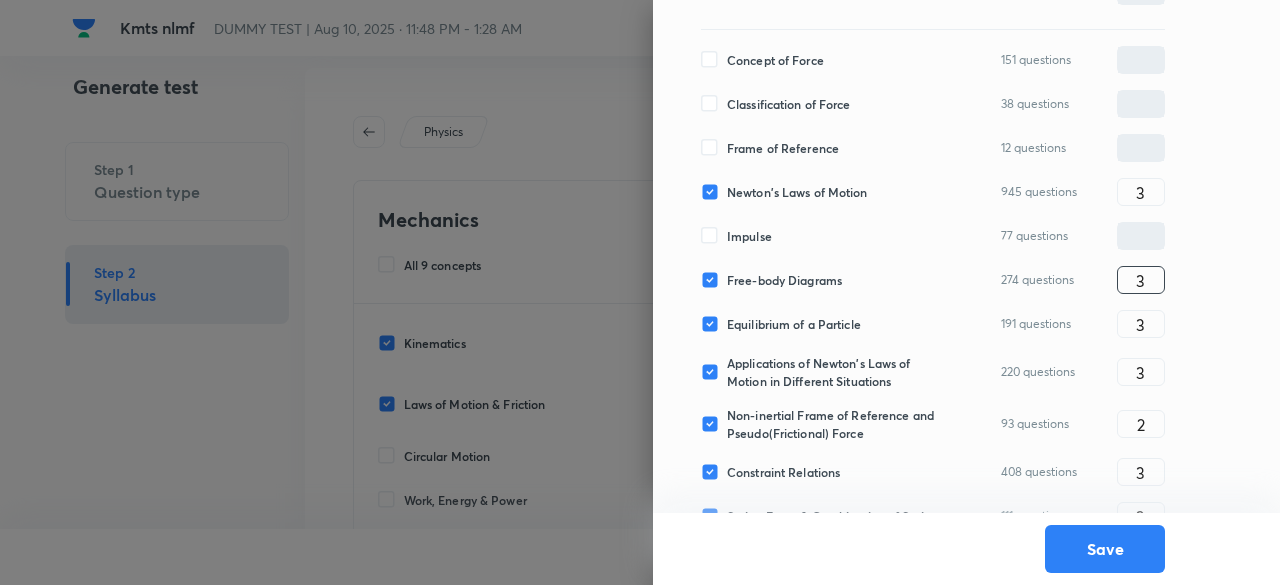 click on "3" at bounding box center (1141, 280) 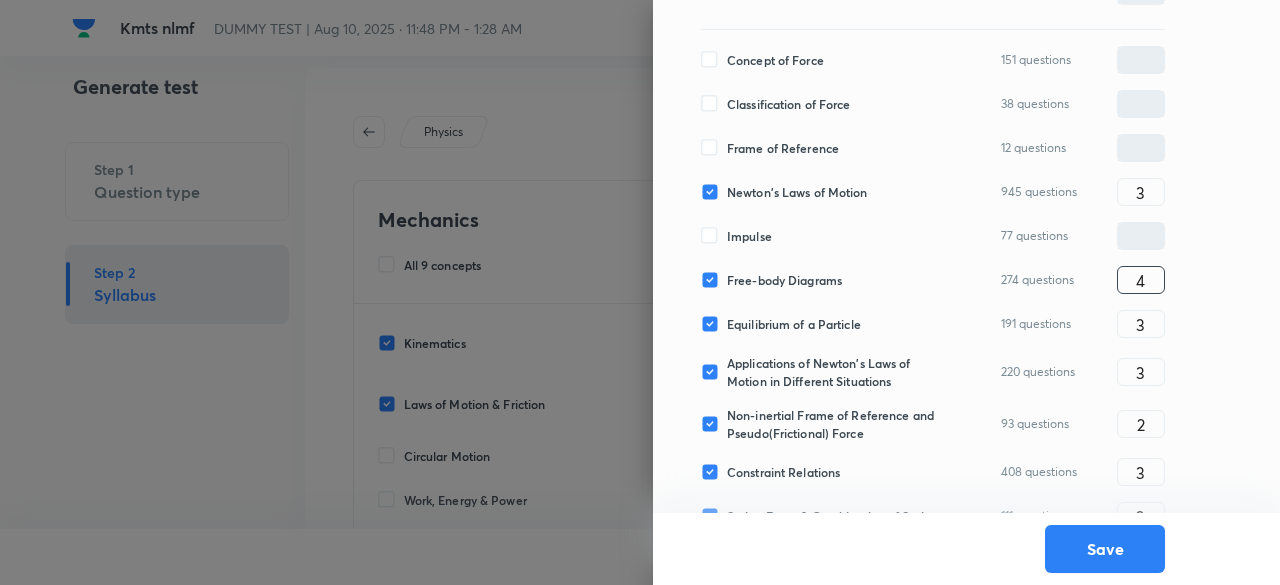 click on "220 questions" at bounding box center [1038, 372] 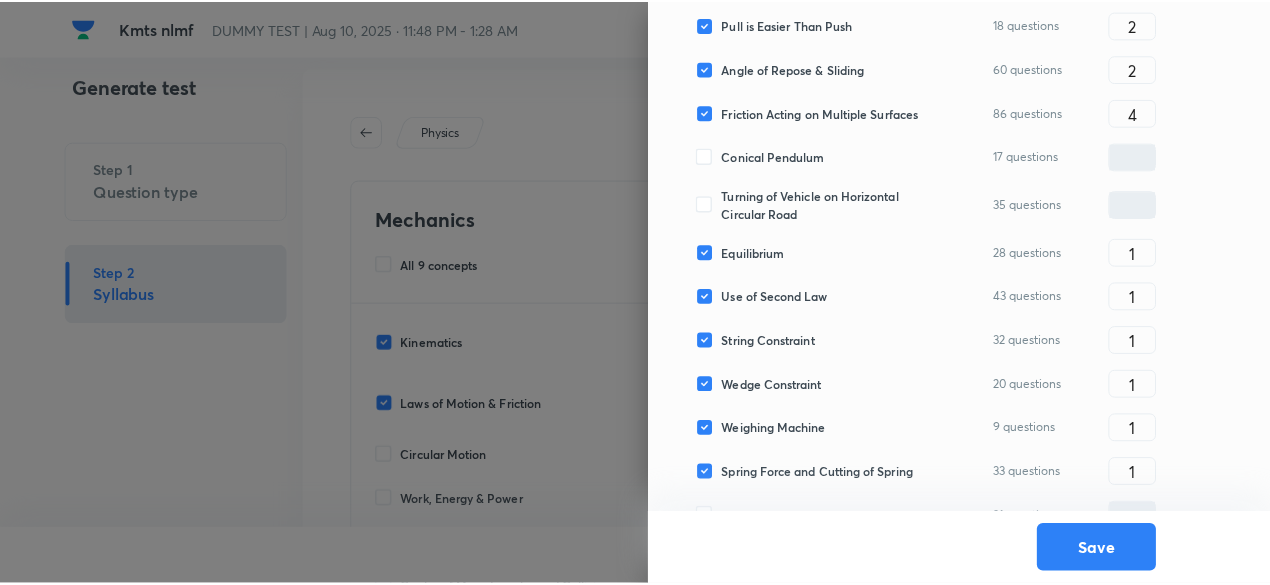 scroll, scrollTop: 1149, scrollLeft: 0, axis: vertical 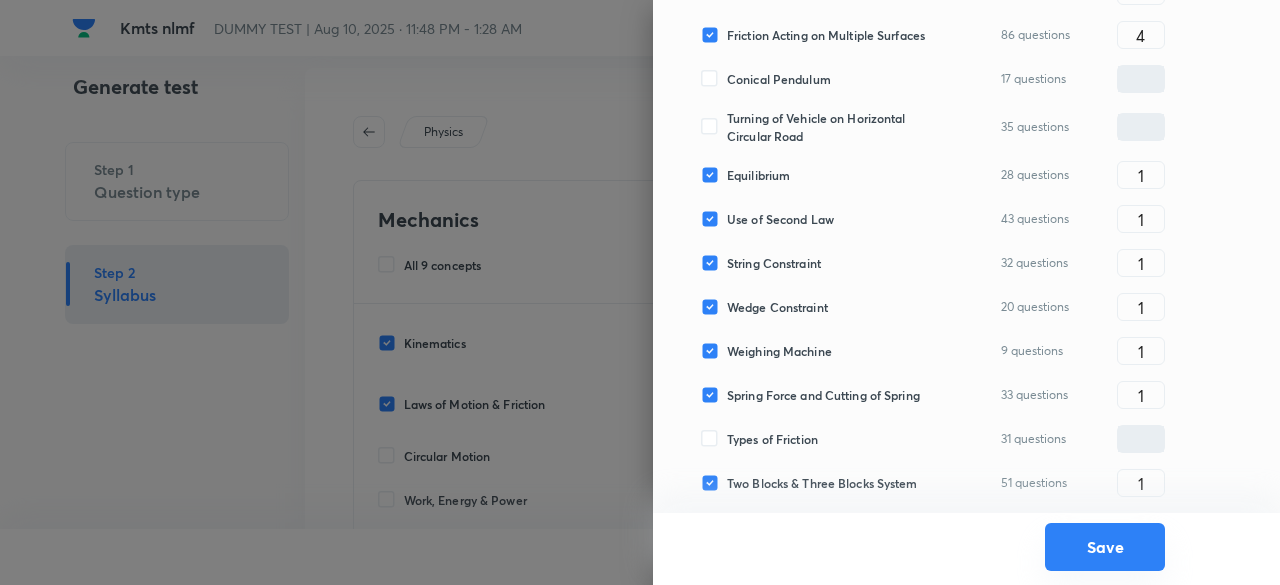 click on "Save" at bounding box center [1105, 547] 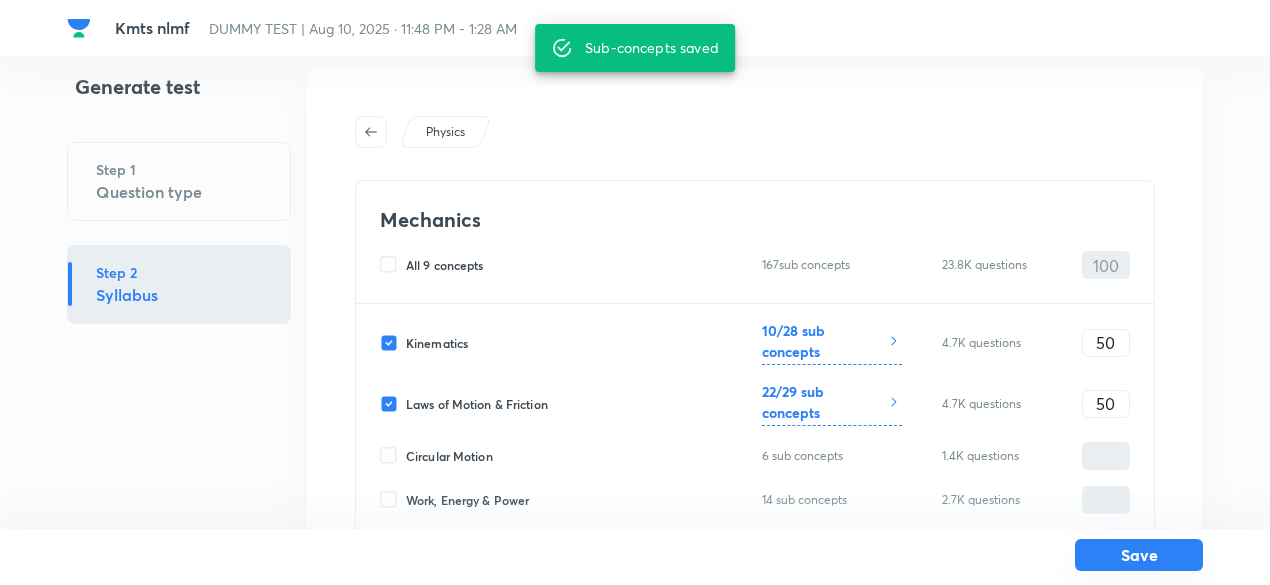 click on "Save" at bounding box center (1139, 555) 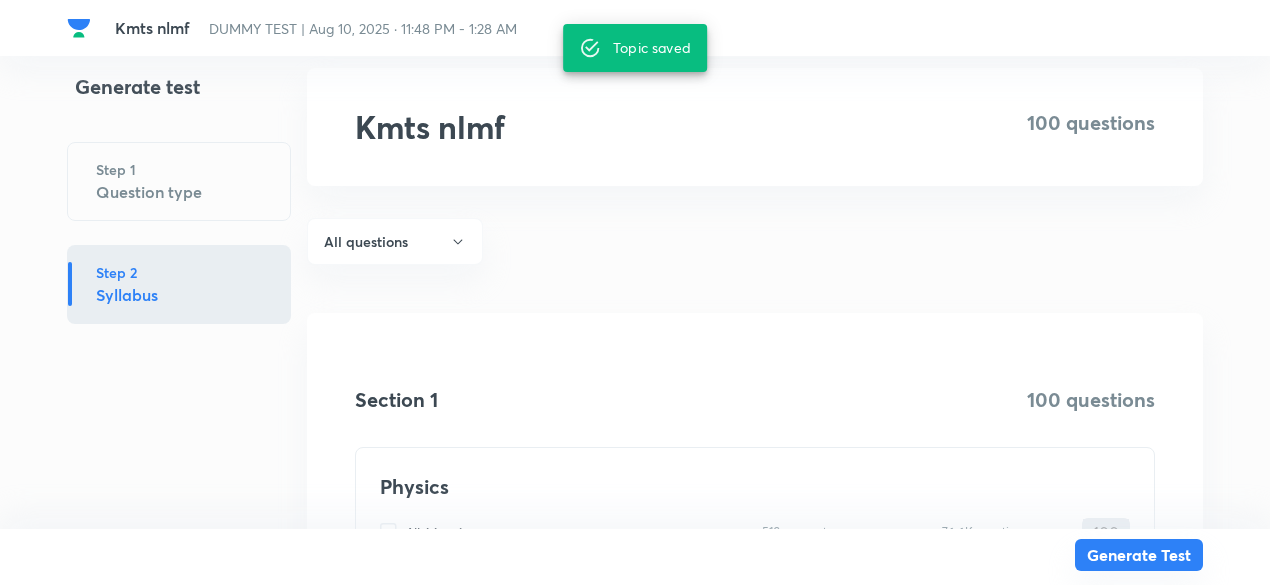 click on "Generate Test" at bounding box center [1139, 555] 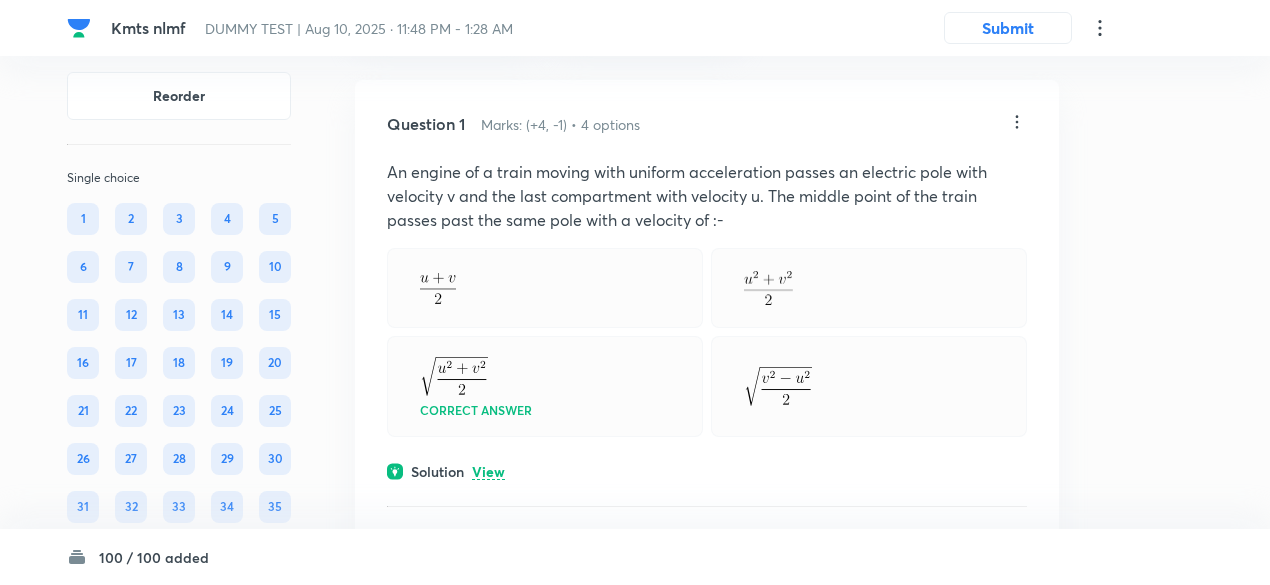 scroll, scrollTop: 115, scrollLeft: 0, axis: vertical 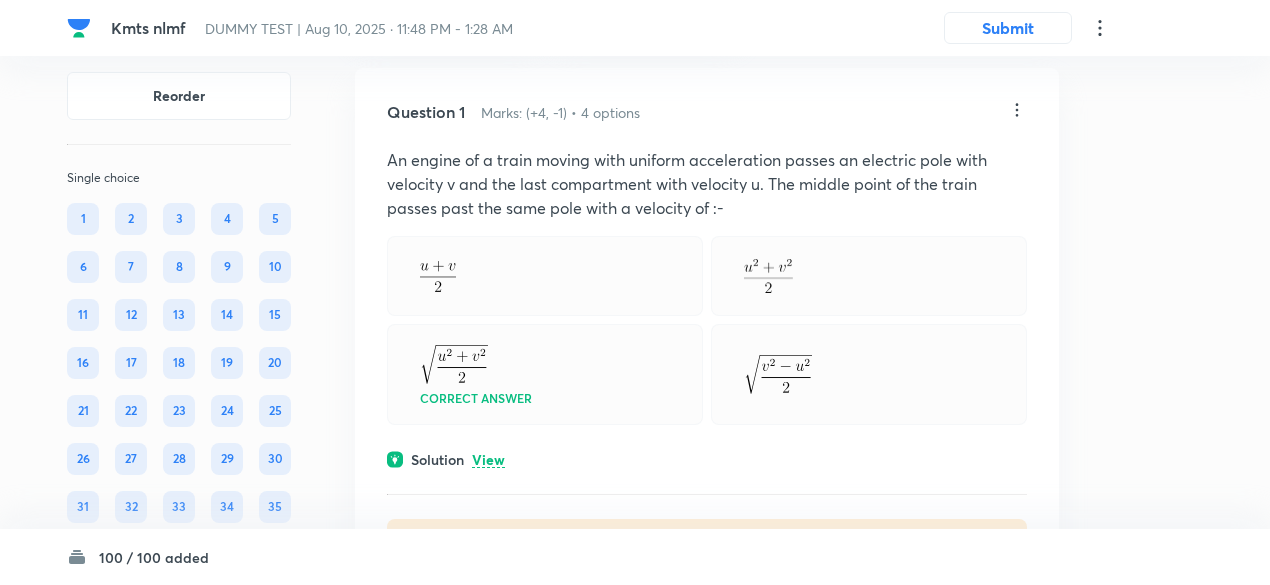 click on "View" at bounding box center [488, 460] 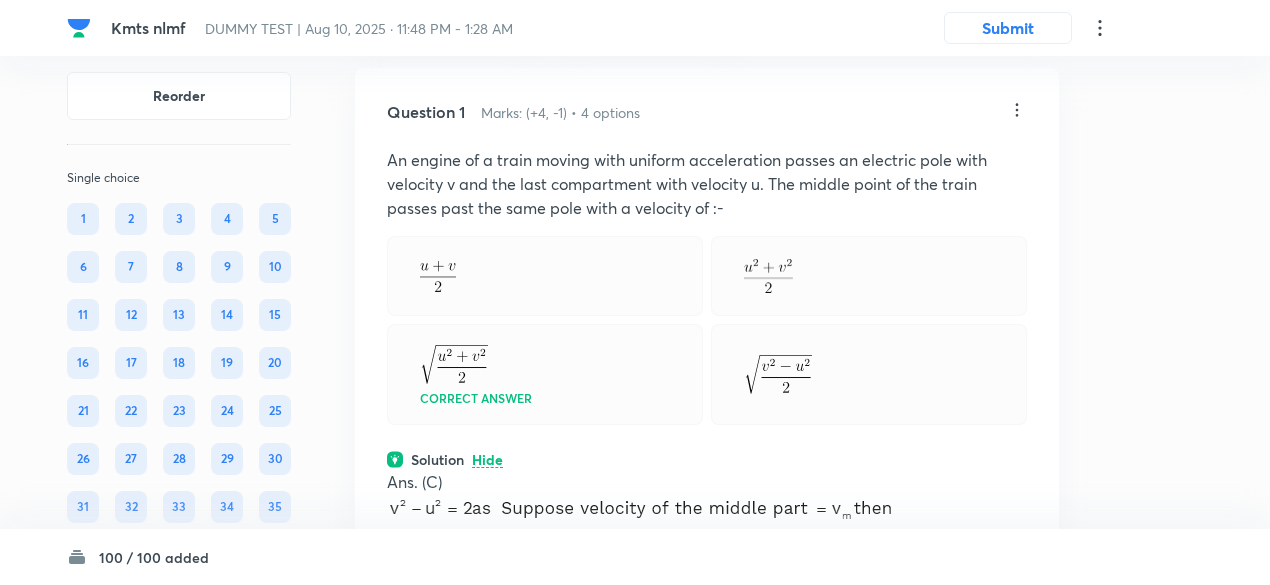click 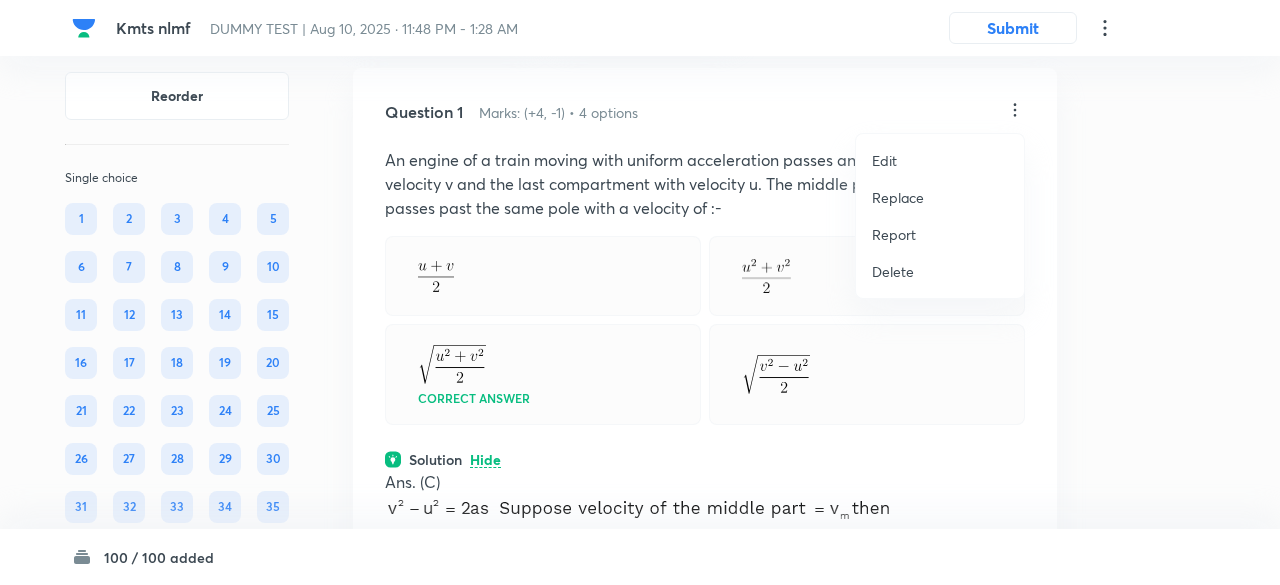 click on "Replace" at bounding box center [898, 197] 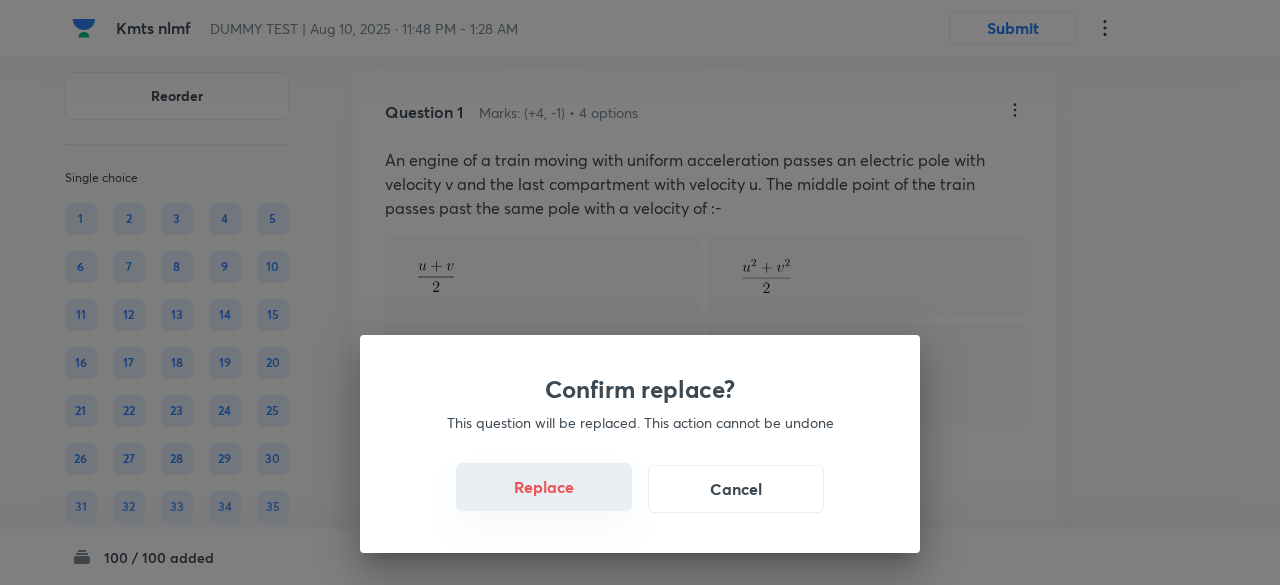 click on "Replace" at bounding box center [544, 487] 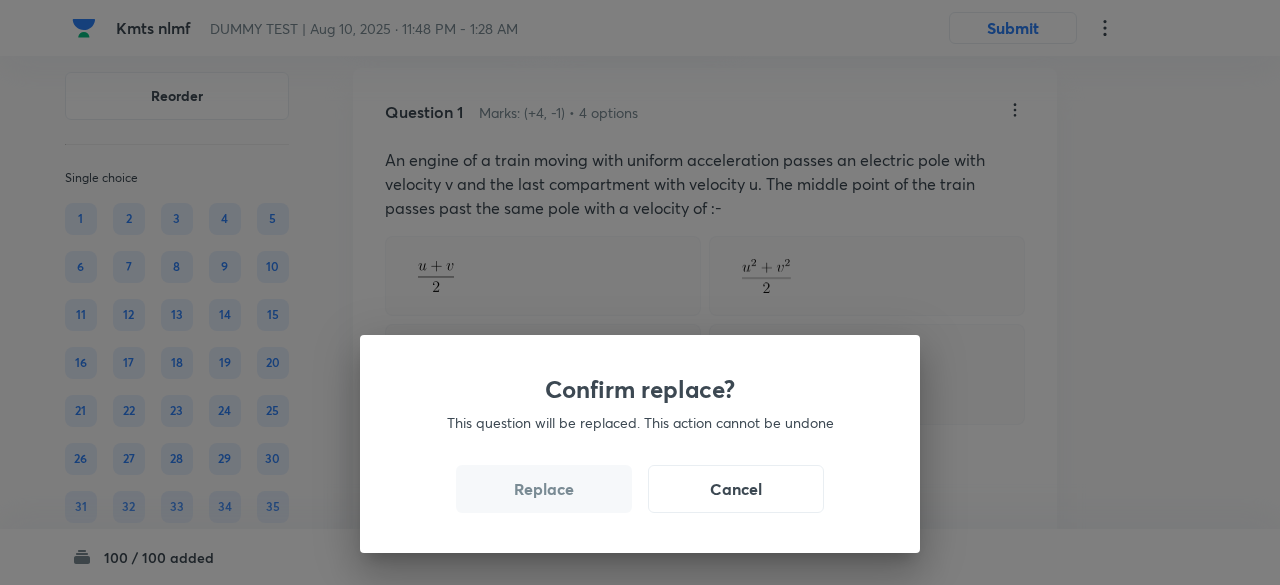 click on "Replace" at bounding box center (544, 489) 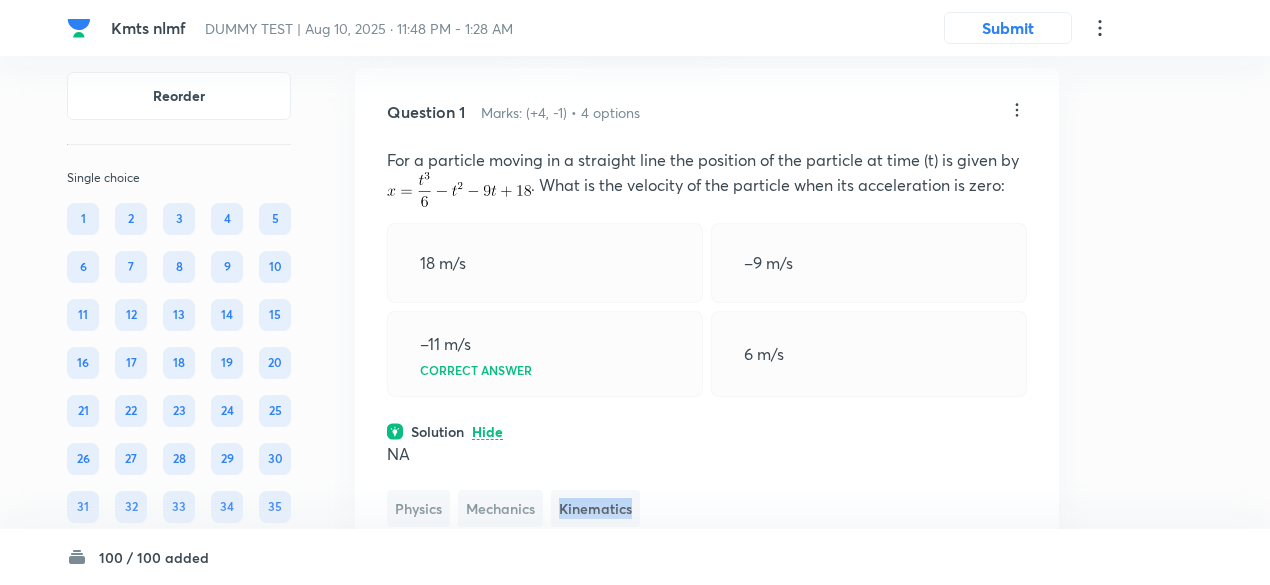 click on "Kinematics" at bounding box center (595, 508) 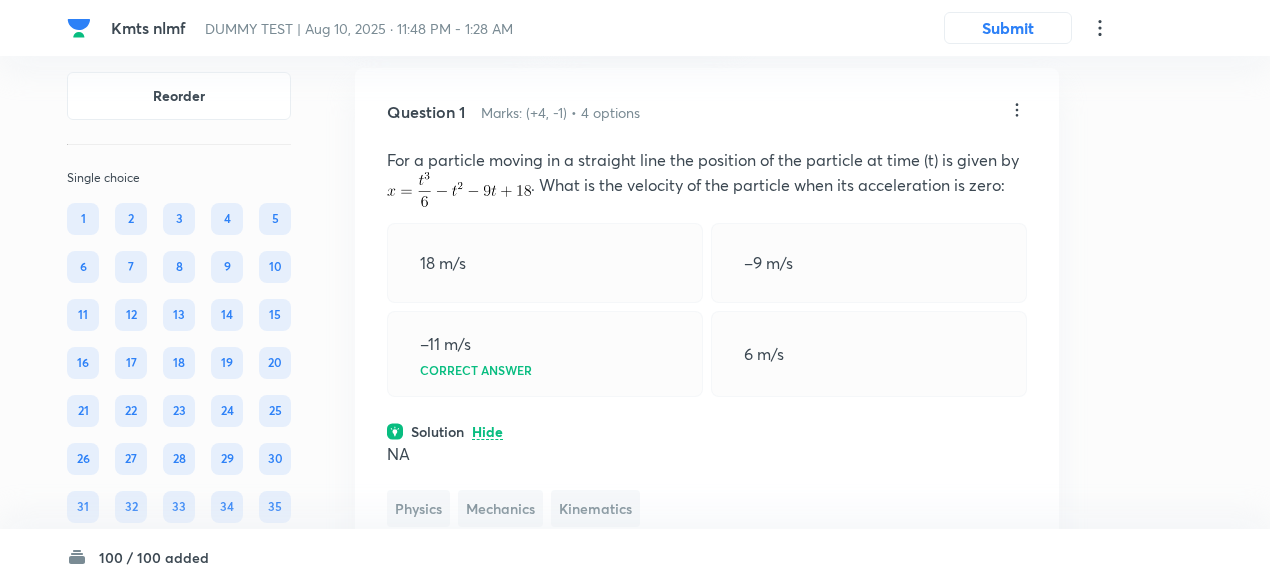 click 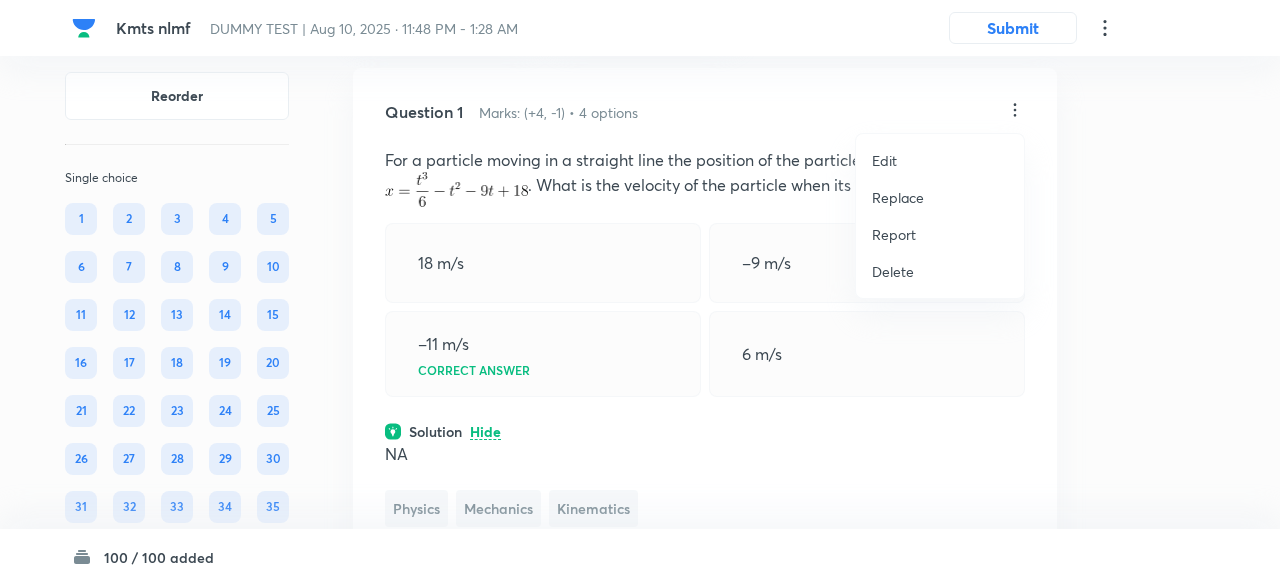 click on "Replace" at bounding box center (898, 197) 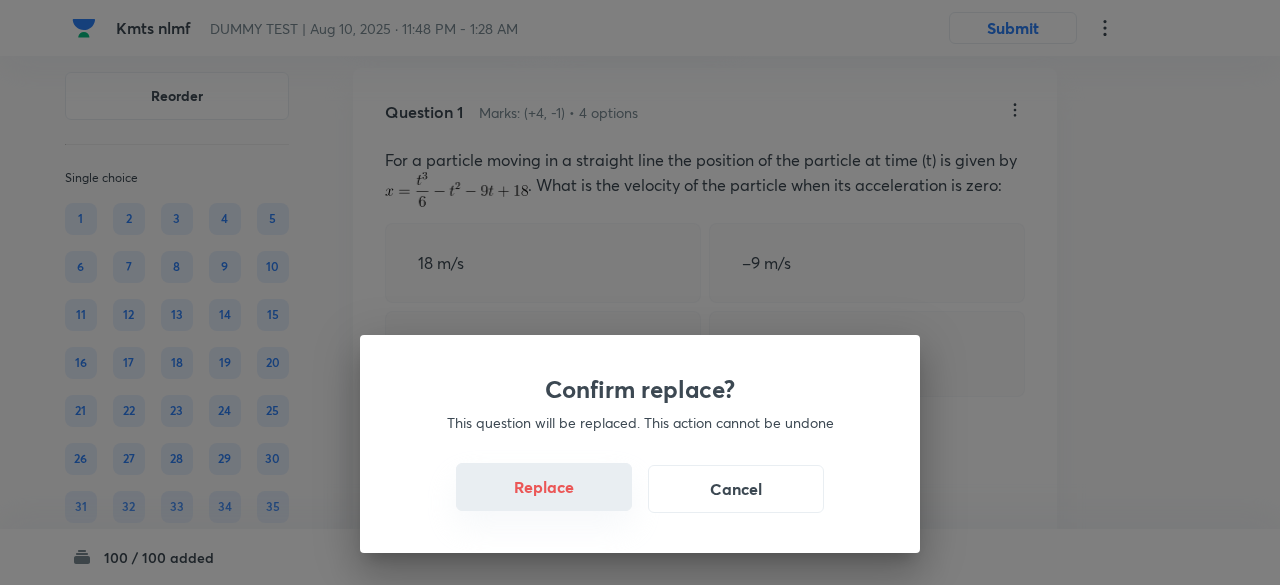click on "Replace" at bounding box center [544, 487] 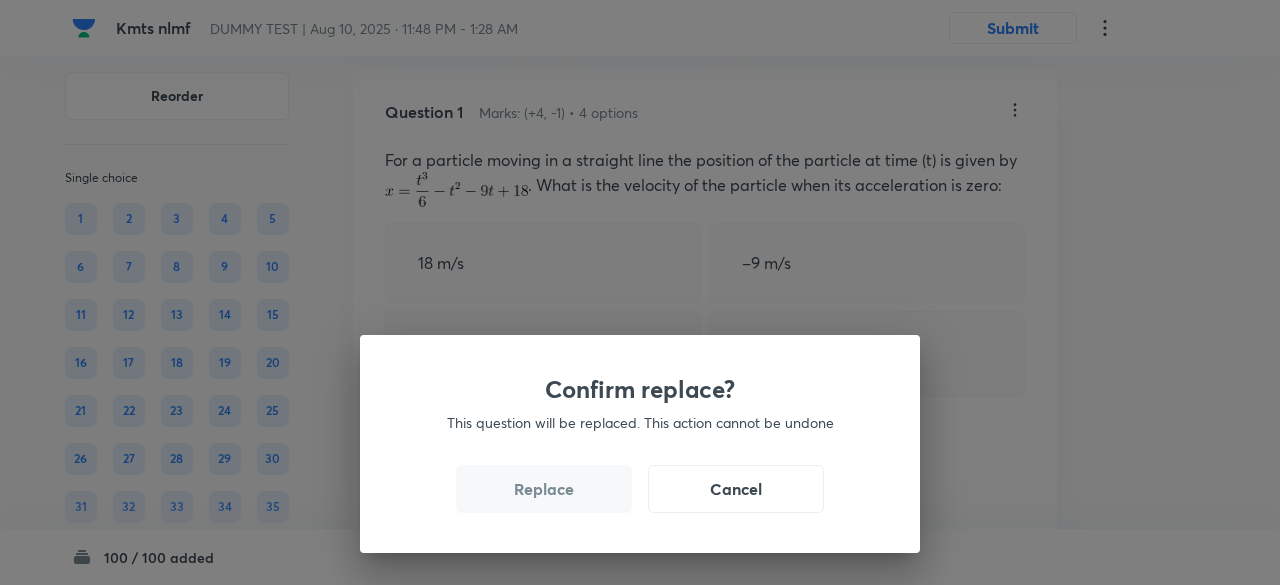 click on "Replace" at bounding box center (544, 489) 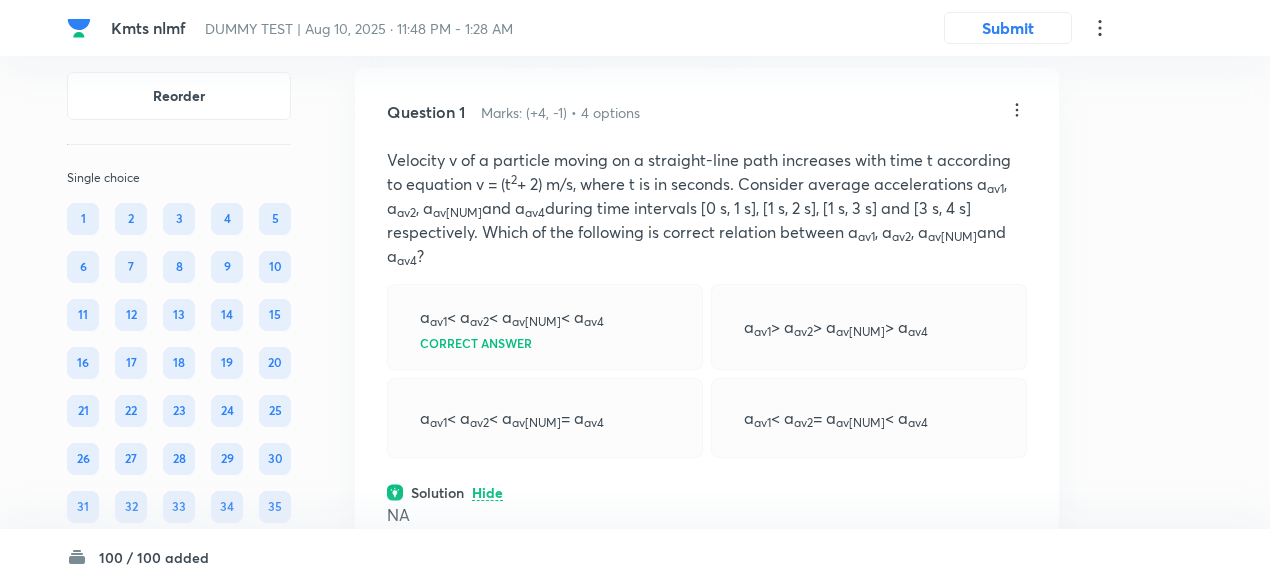 click 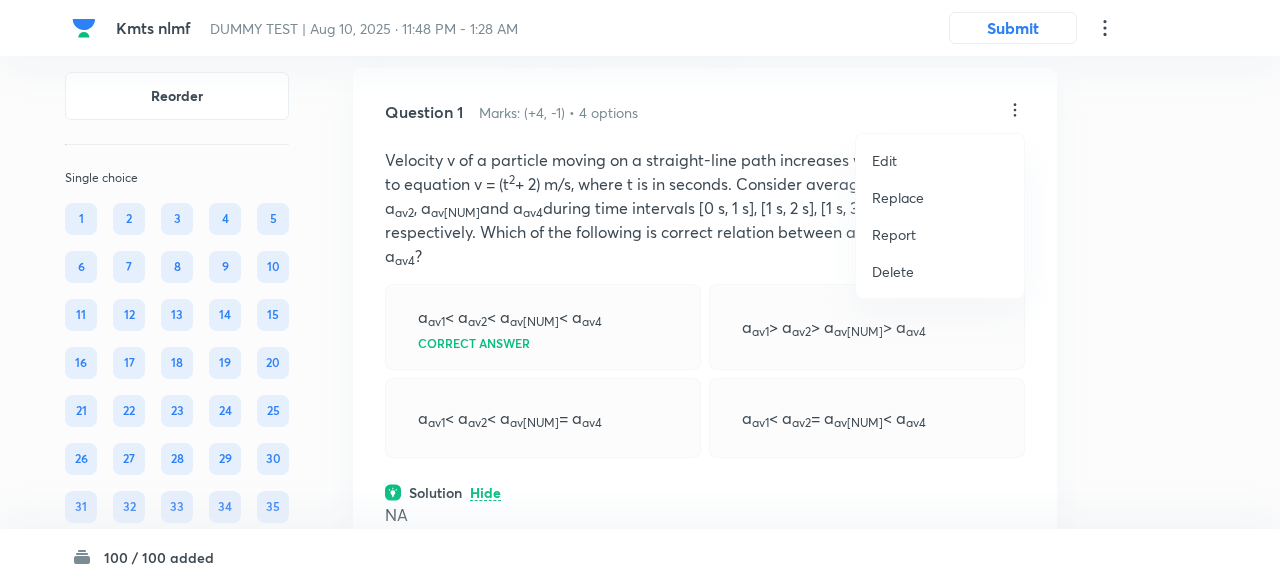 click on "Replace" at bounding box center [898, 197] 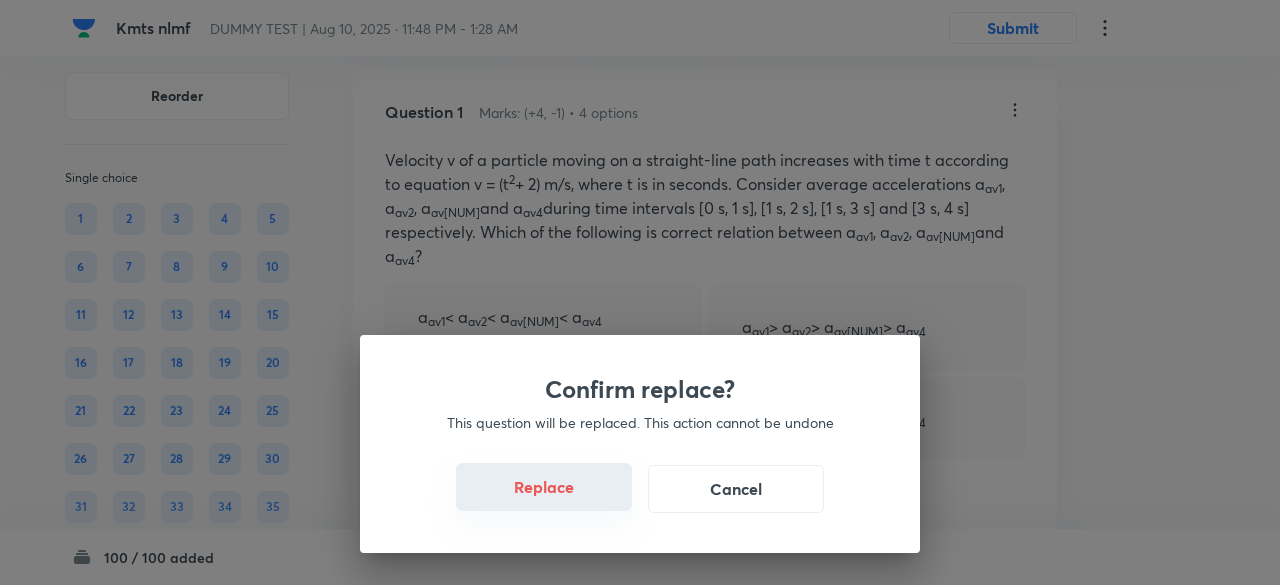 click on "Replace" at bounding box center (544, 487) 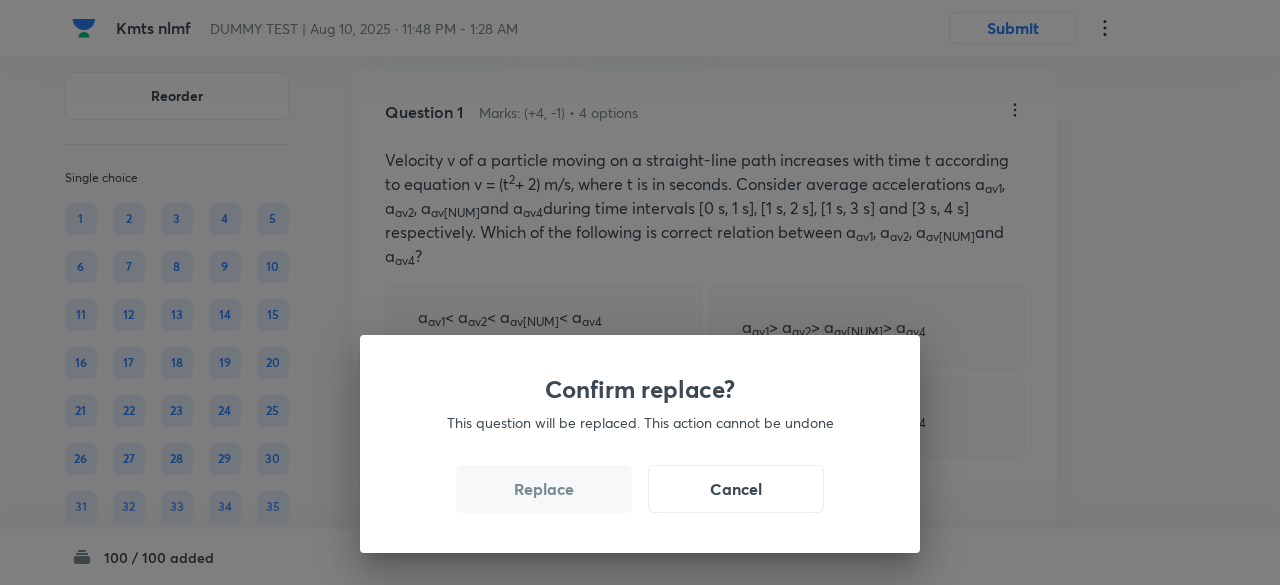 click on "Replace" at bounding box center (544, 489) 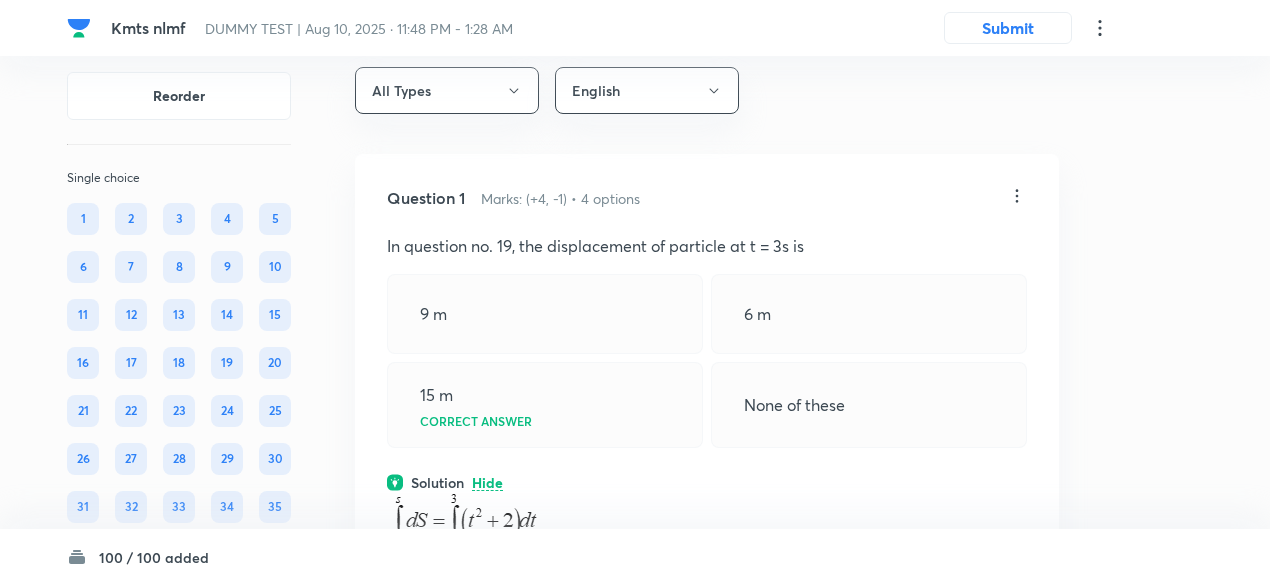 scroll, scrollTop: 28, scrollLeft: 0, axis: vertical 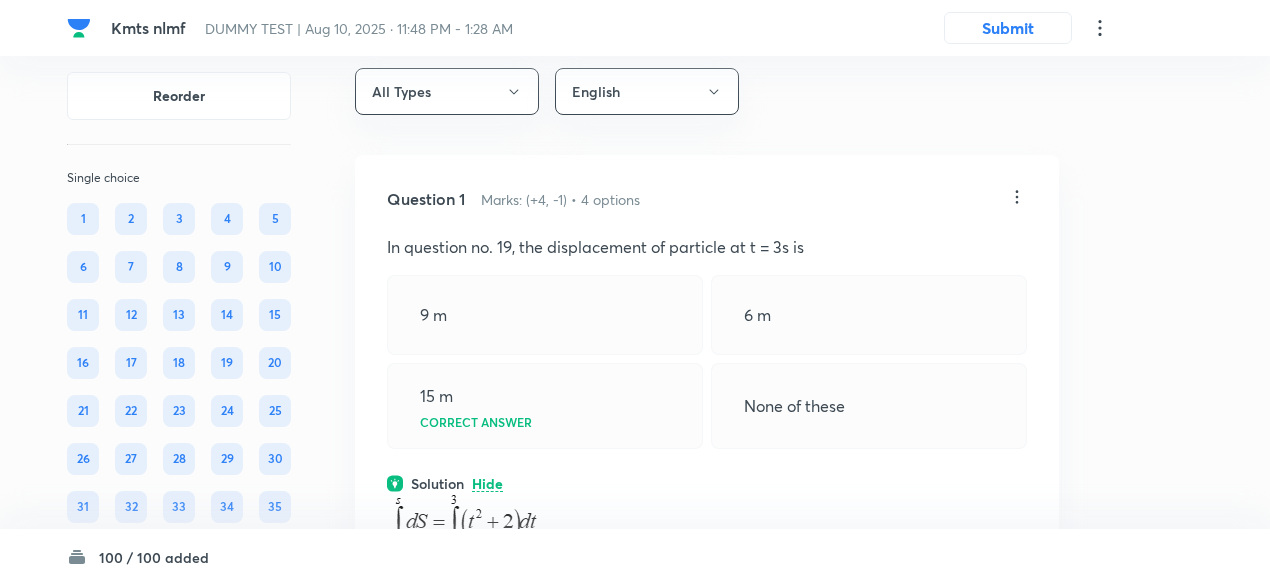 click 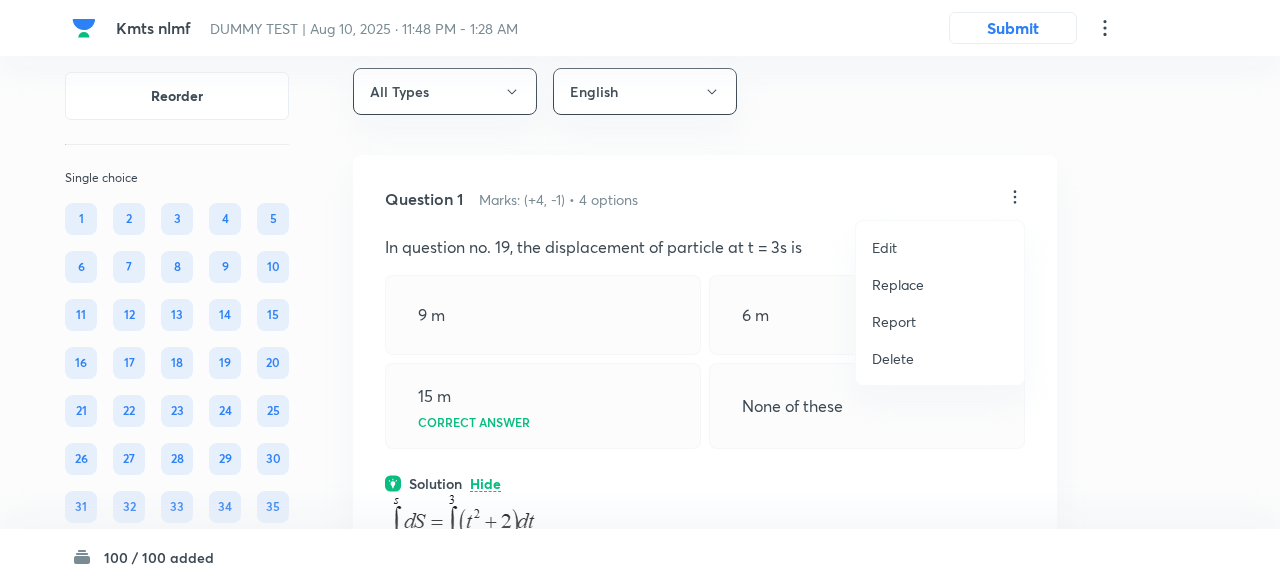 click on "Replace" at bounding box center (898, 284) 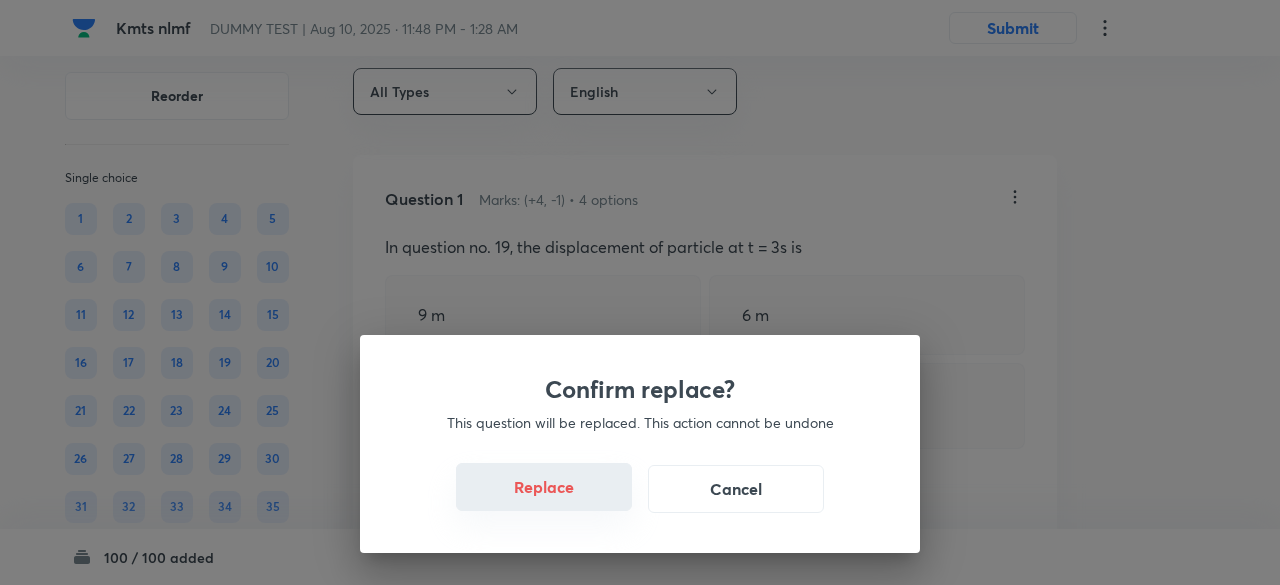 click on "Replace" at bounding box center [544, 487] 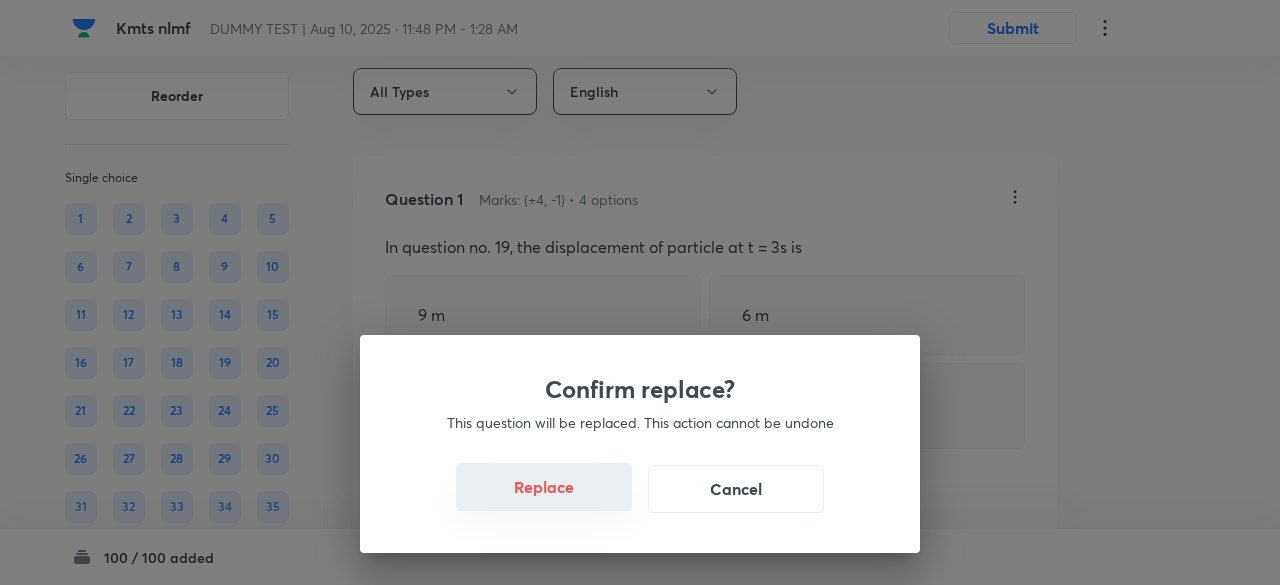click on "Replace" at bounding box center [544, 487] 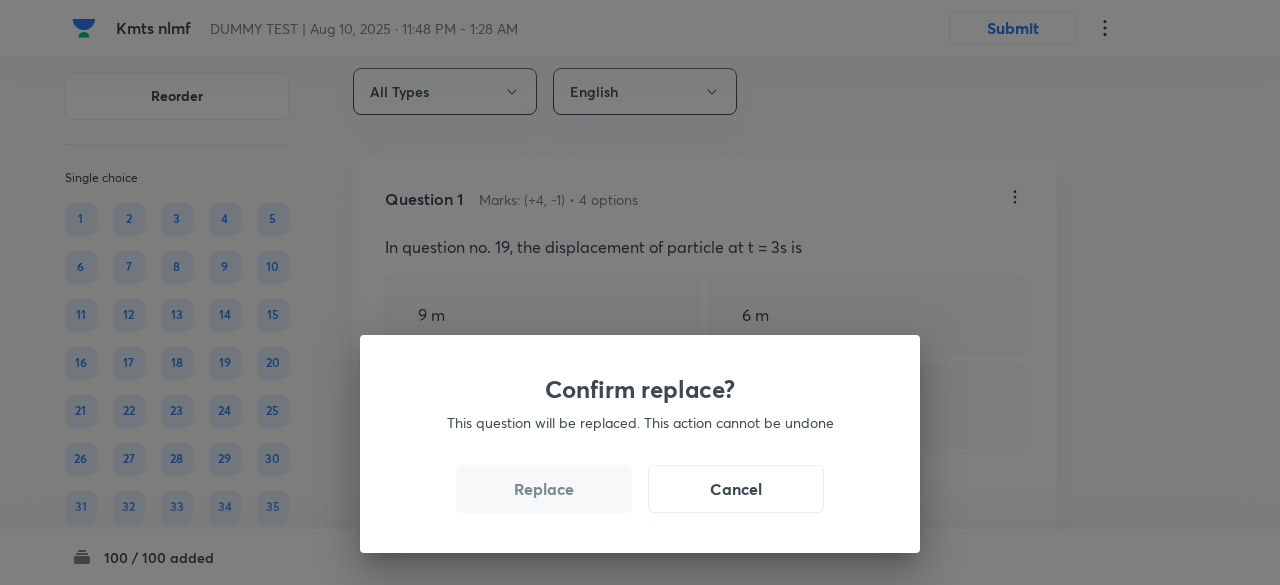 click on "Replace" at bounding box center [544, 489] 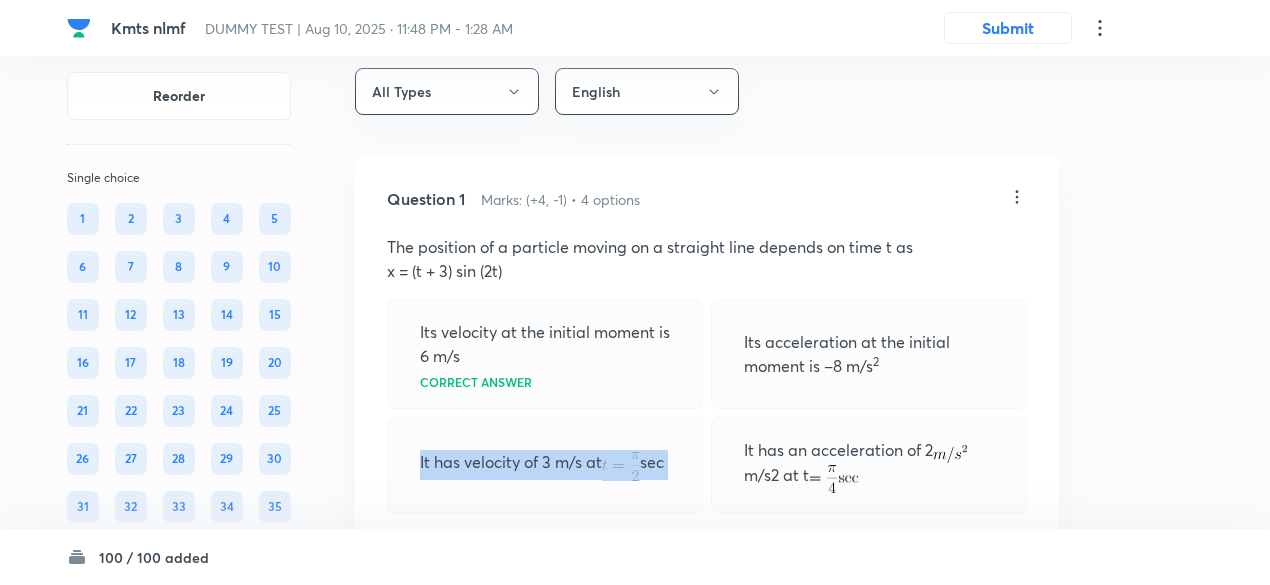 click on "It has velocity of 3 m/s at sec" at bounding box center [545, 465] 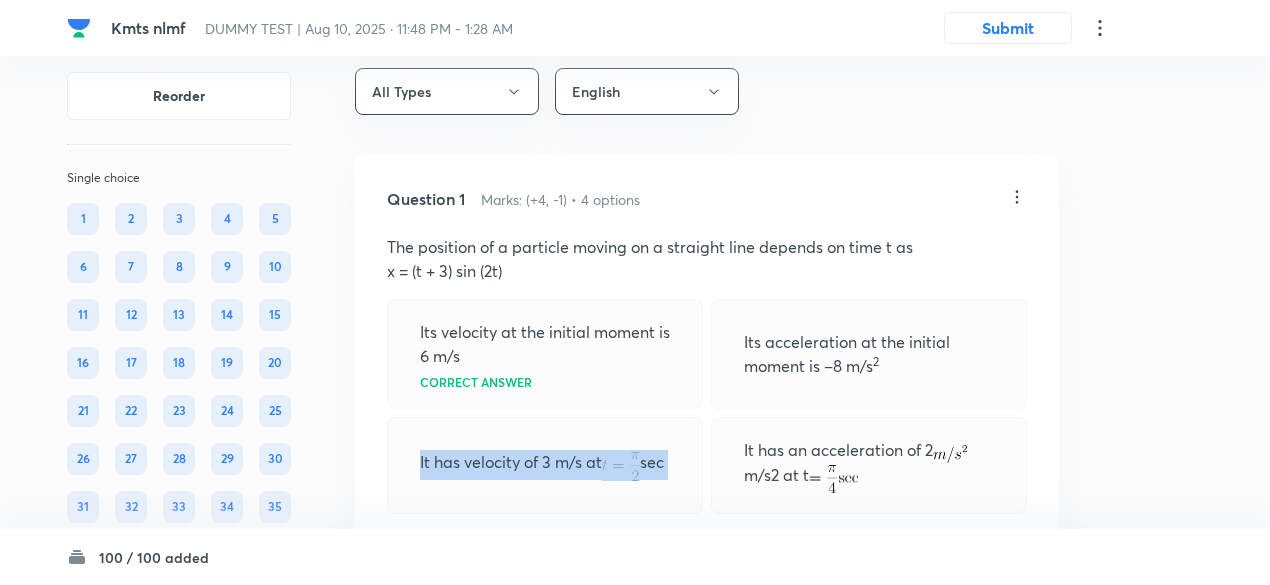 click on "It has velocity of 3 m/s at sec" at bounding box center (542, 465) 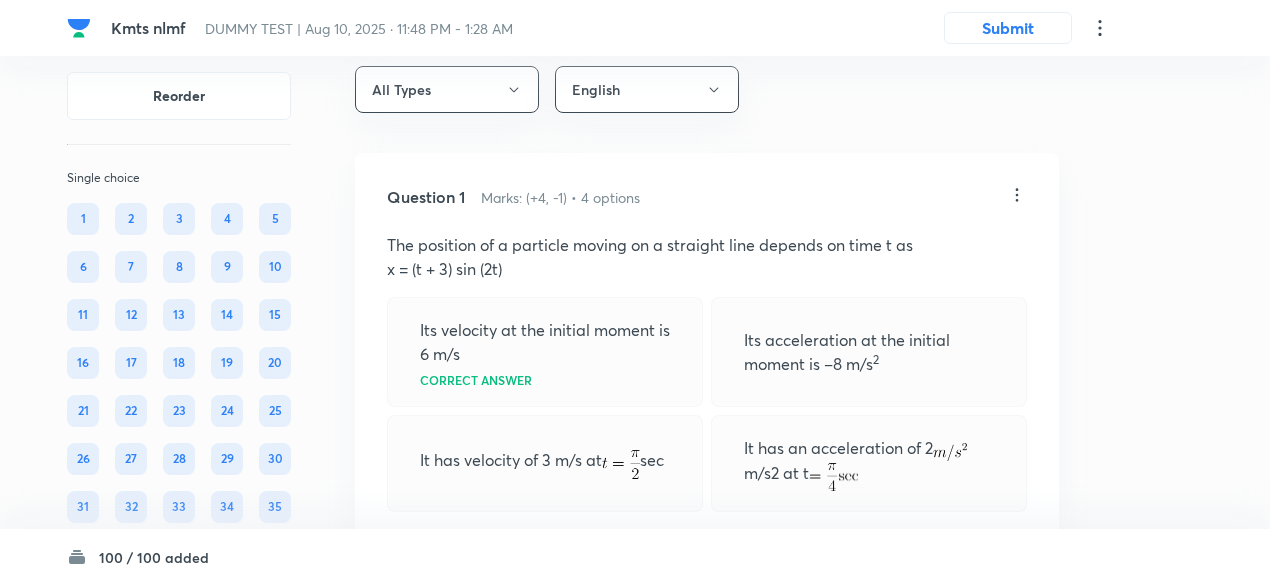 scroll, scrollTop: 25, scrollLeft: 0, axis: vertical 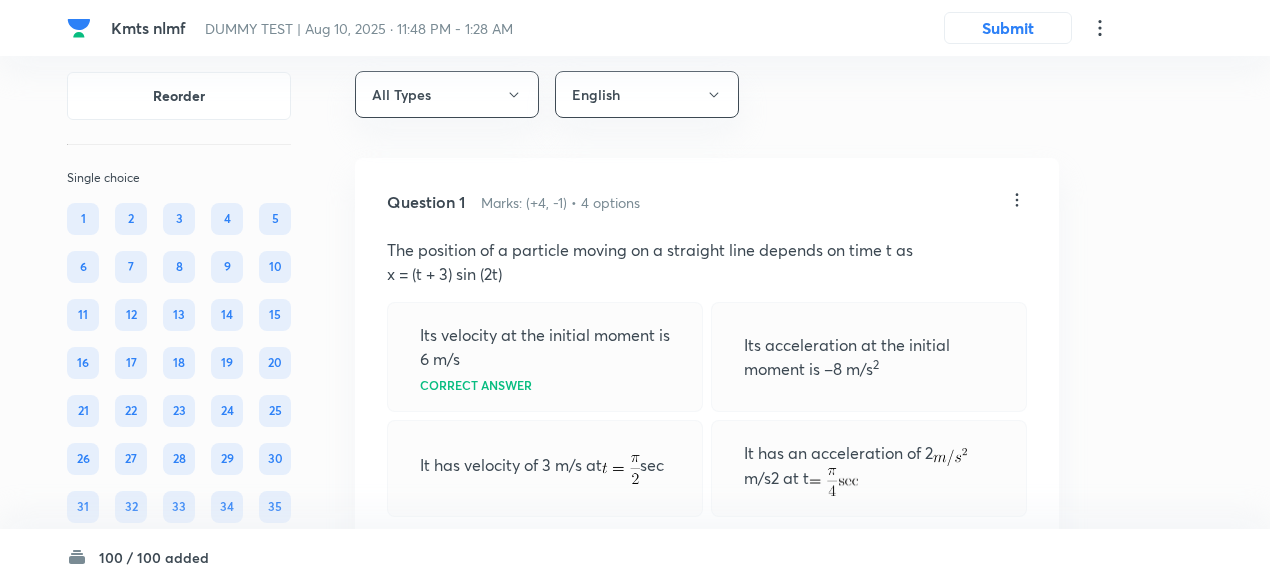 click 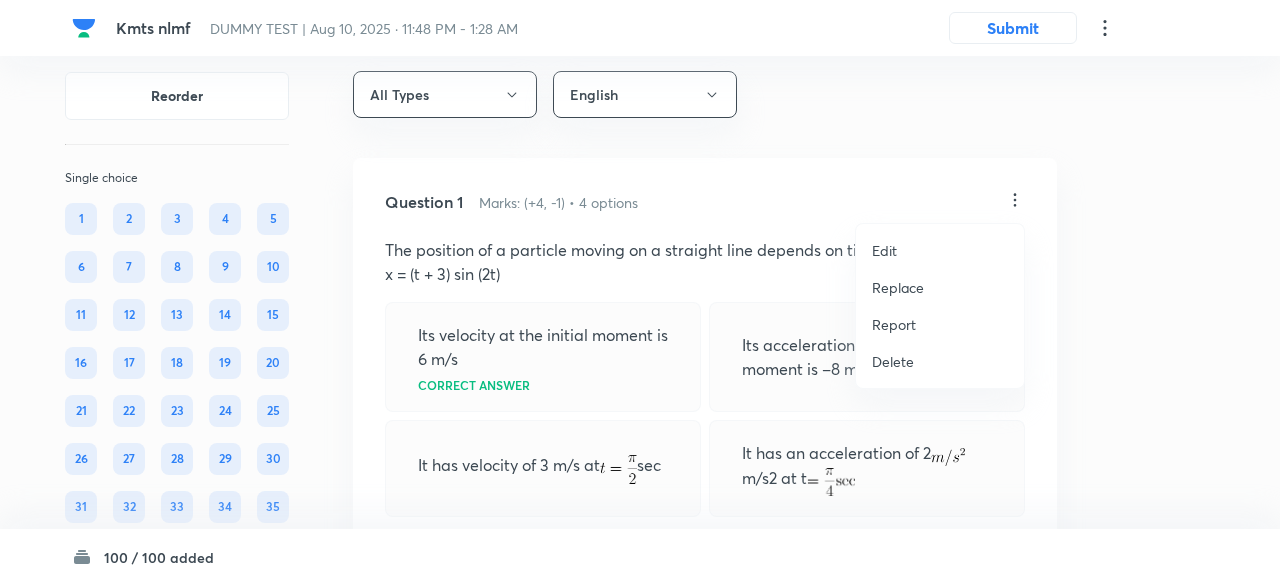 click on "Replace" at bounding box center [898, 287] 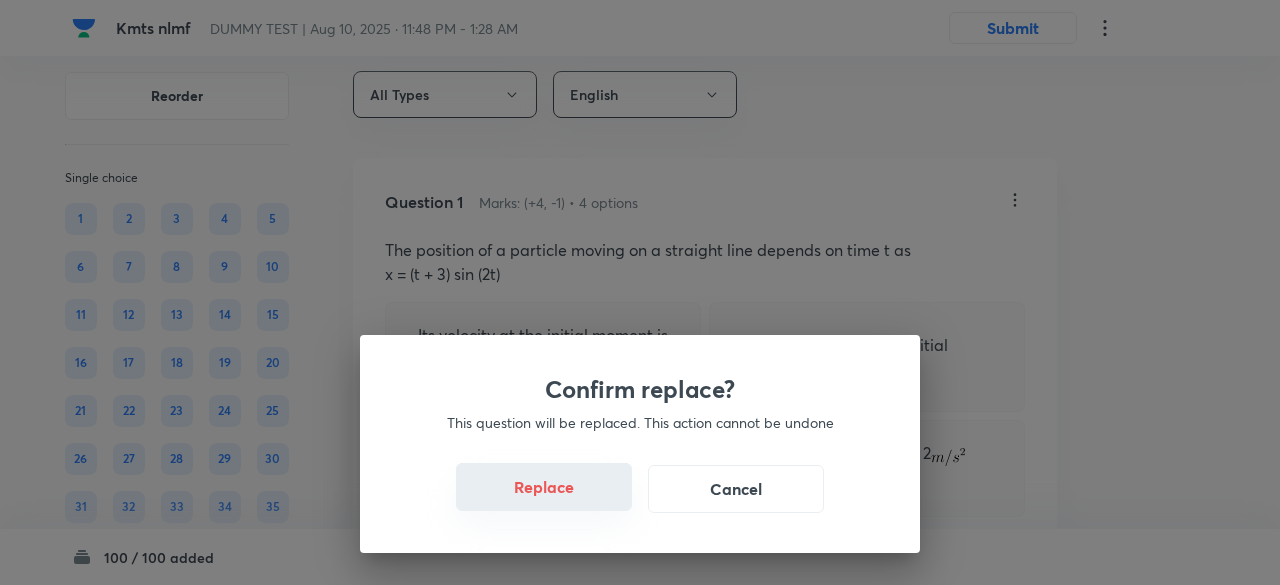 click on "Replace" at bounding box center [544, 487] 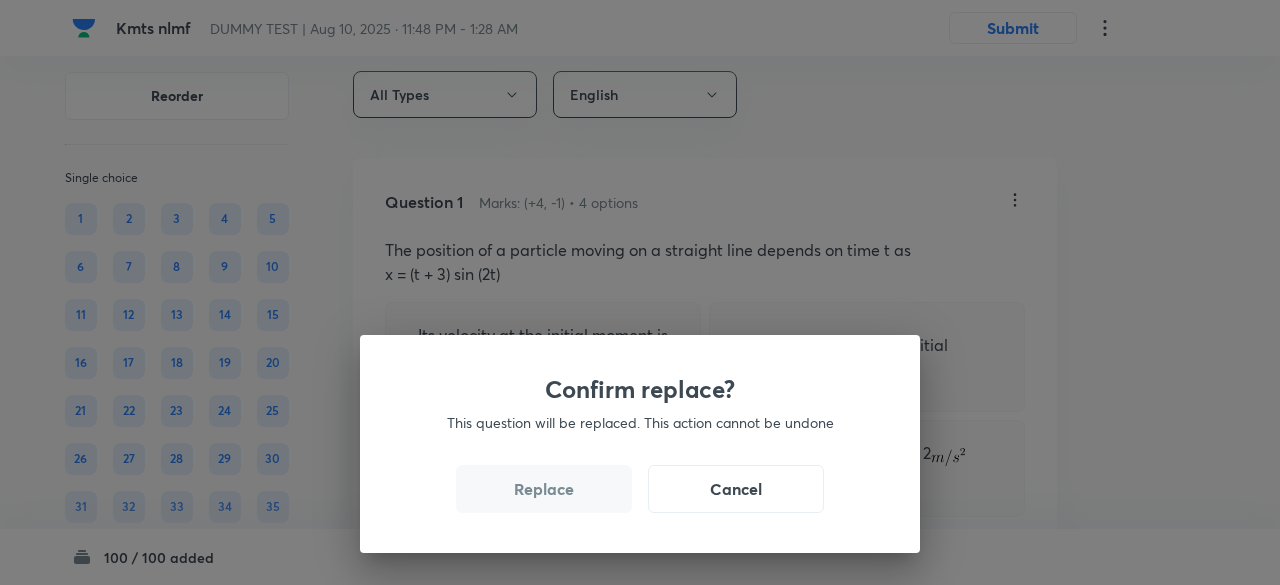 click on "Replace" at bounding box center [544, 489] 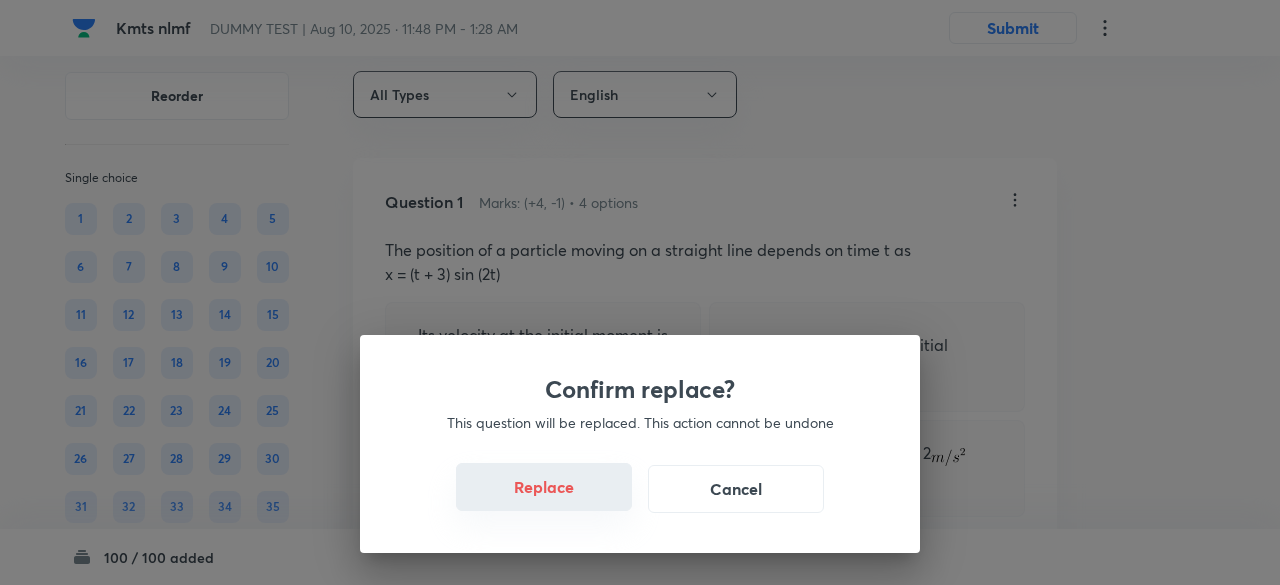 click on "Replace" at bounding box center [544, 487] 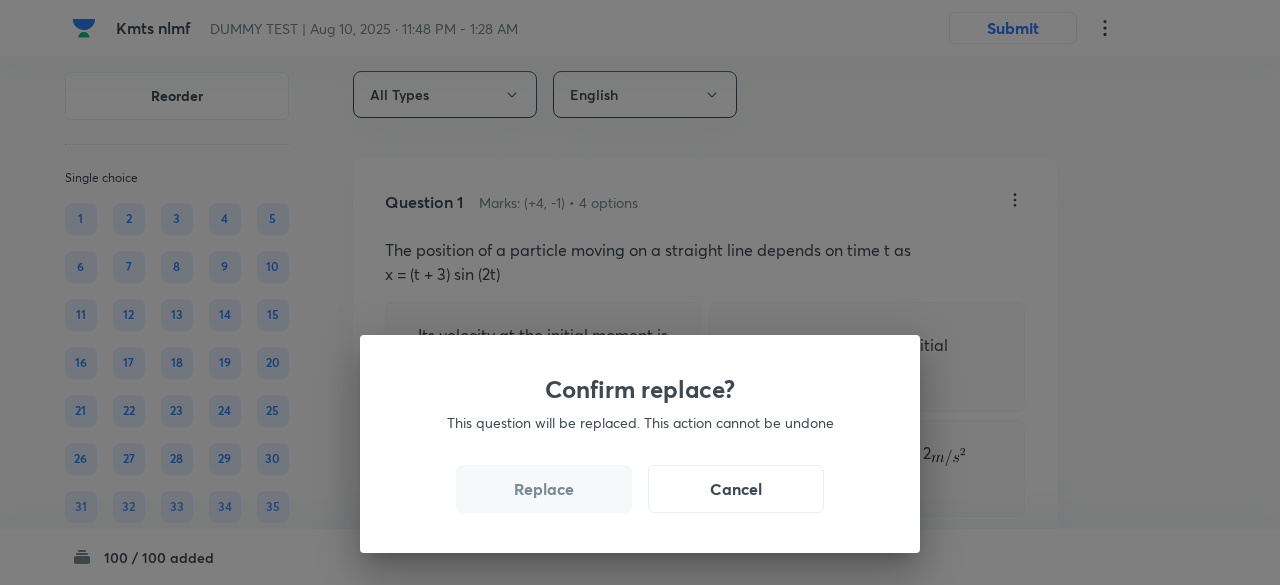 click on "Replace" at bounding box center (544, 489) 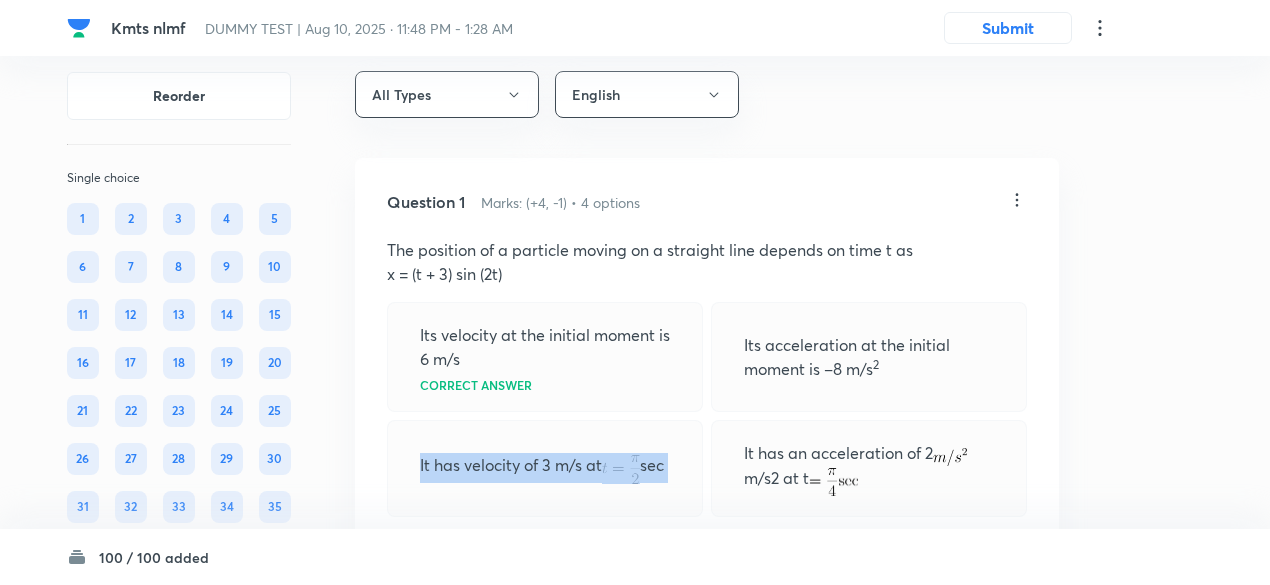 click on "It has velocity of 3 m/s at sec" at bounding box center [545, 468] 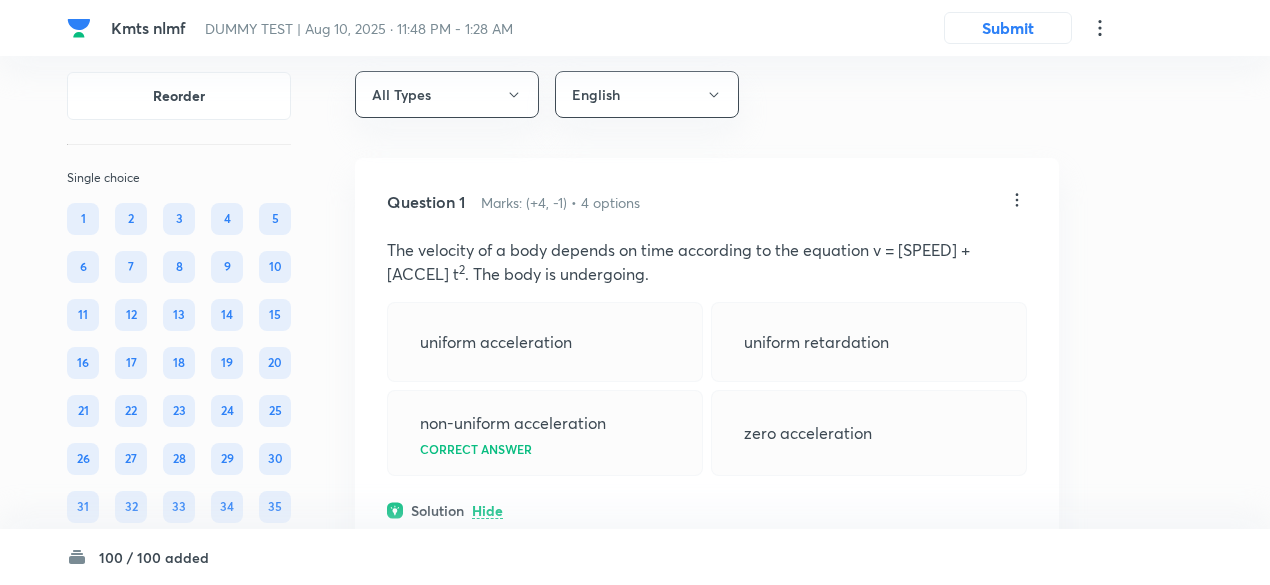 click on "uniform acceleration  uniform retardation  non-uniform acceleration  Correct answer zero acceleration" at bounding box center [707, 389] 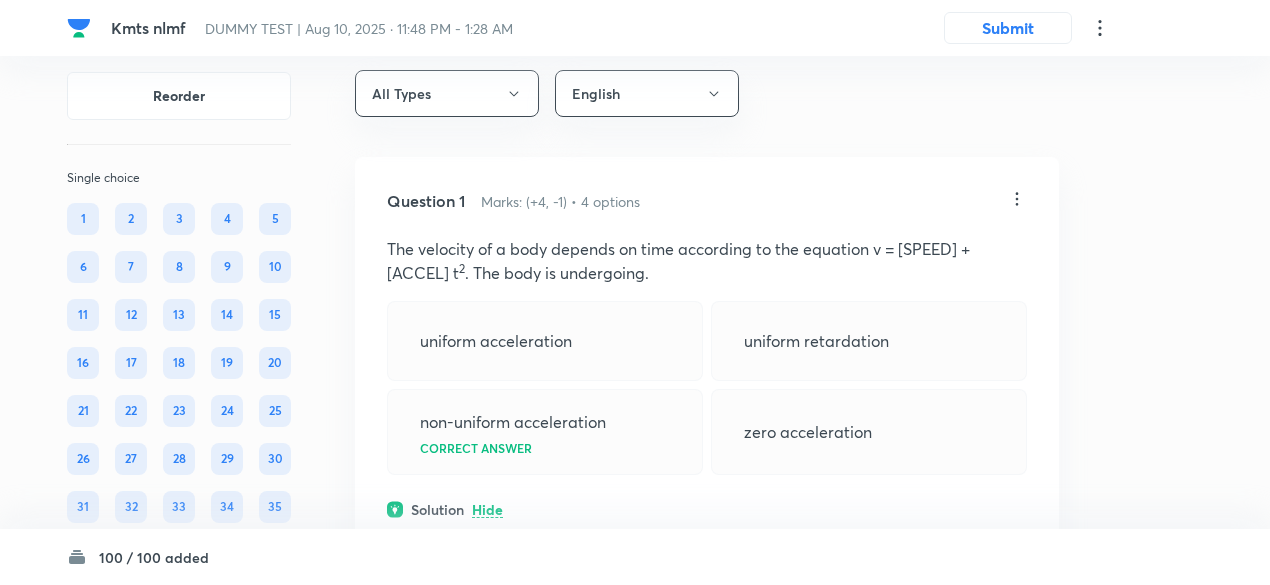 scroll, scrollTop: 21, scrollLeft: 0, axis: vertical 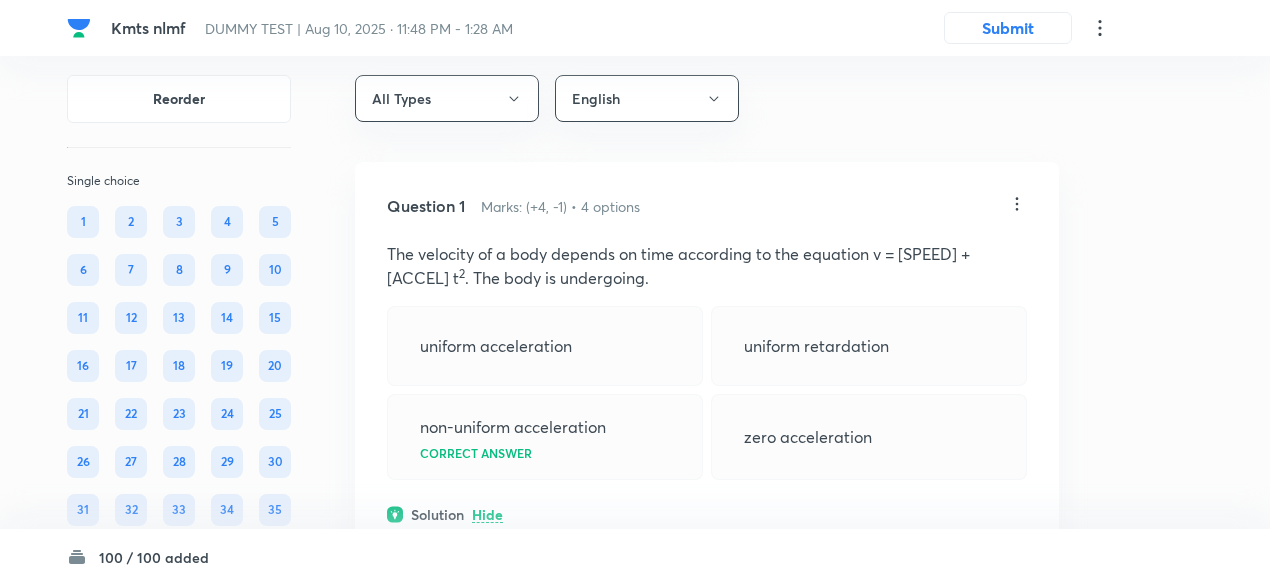click 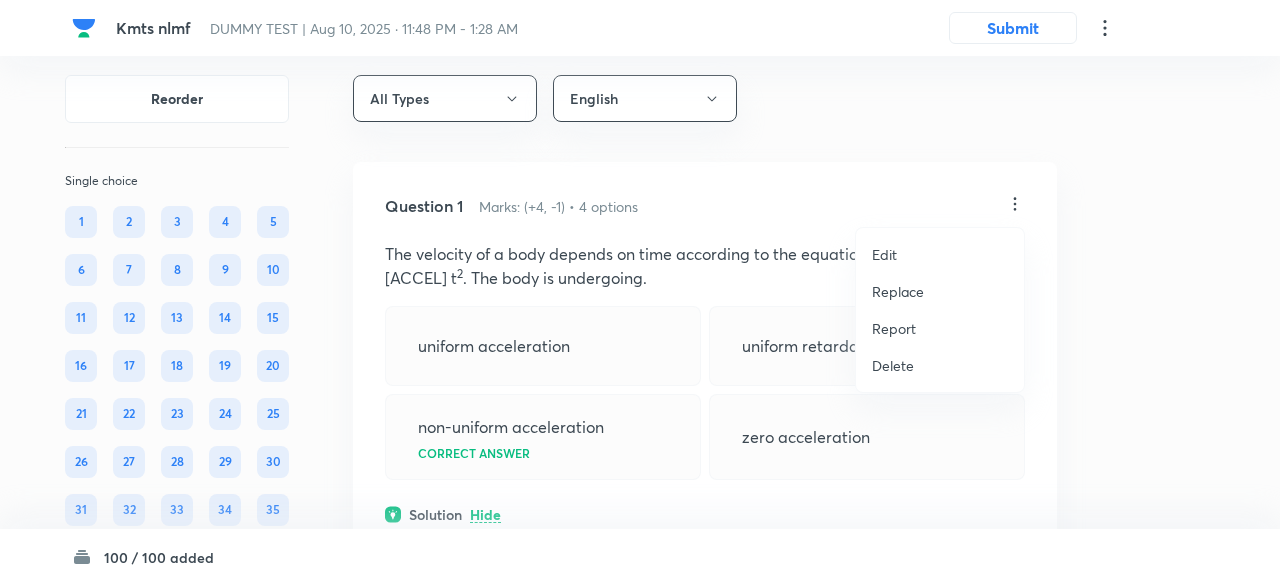click on "Replace" at bounding box center [898, 291] 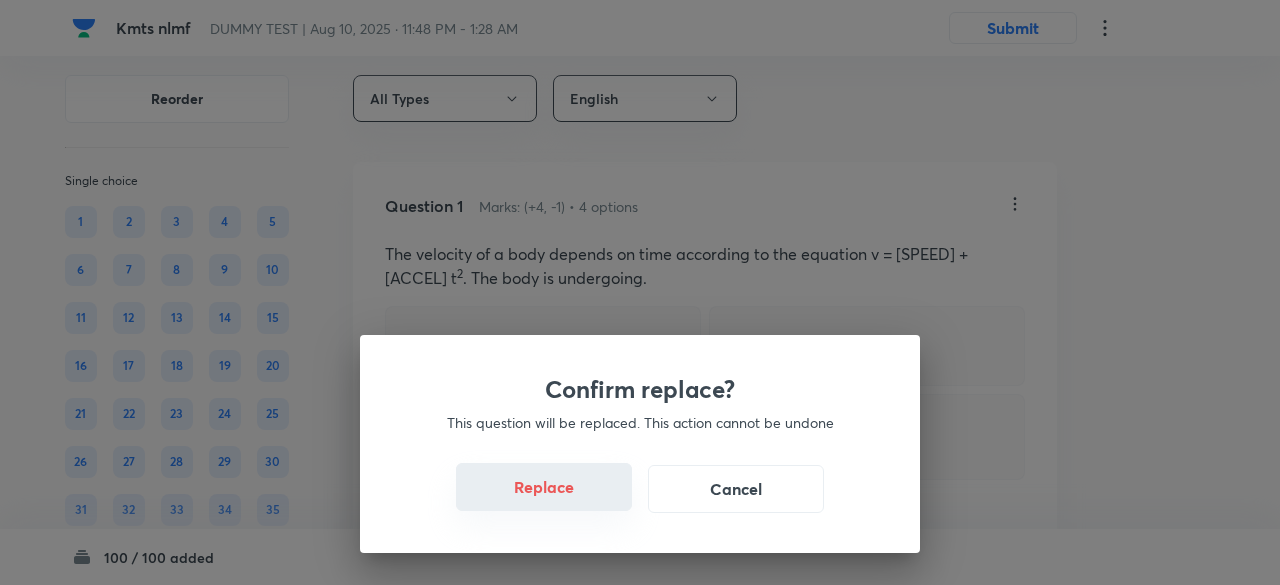 click on "Replace" at bounding box center (544, 487) 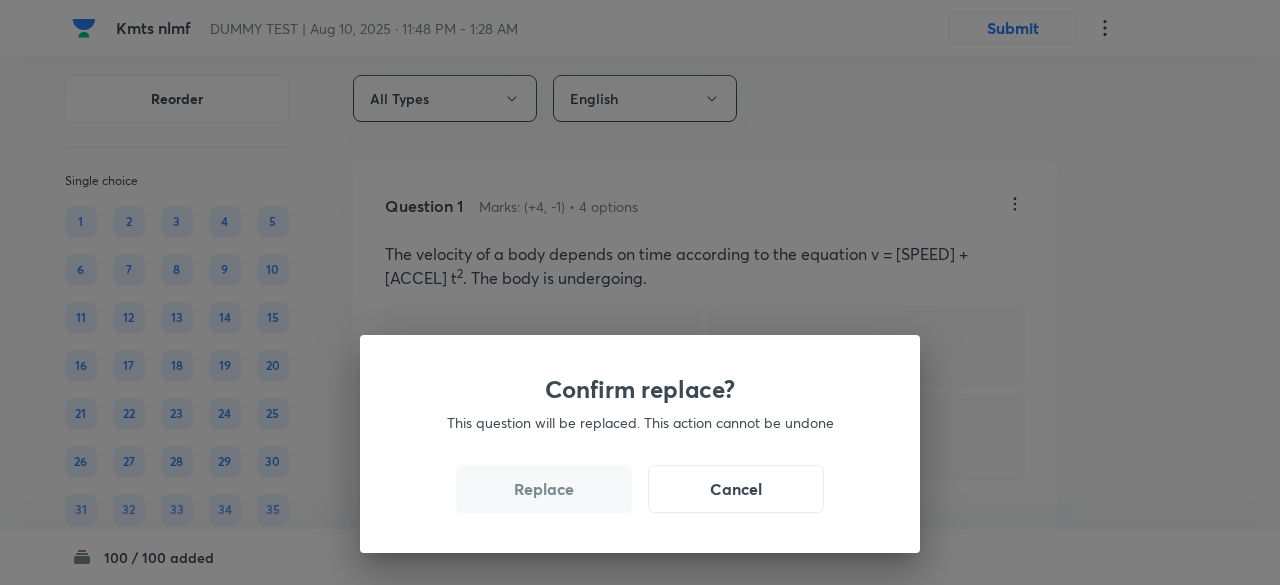 click on "Replace" at bounding box center [544, 489] 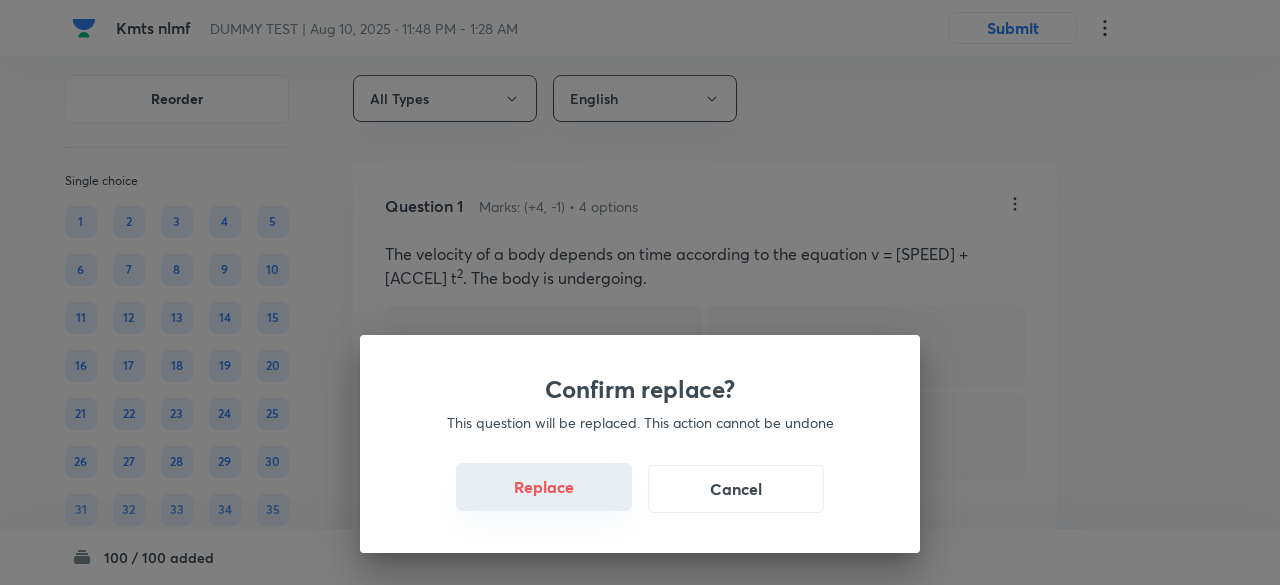 click on "Replace" at bounding box center (544, 487) 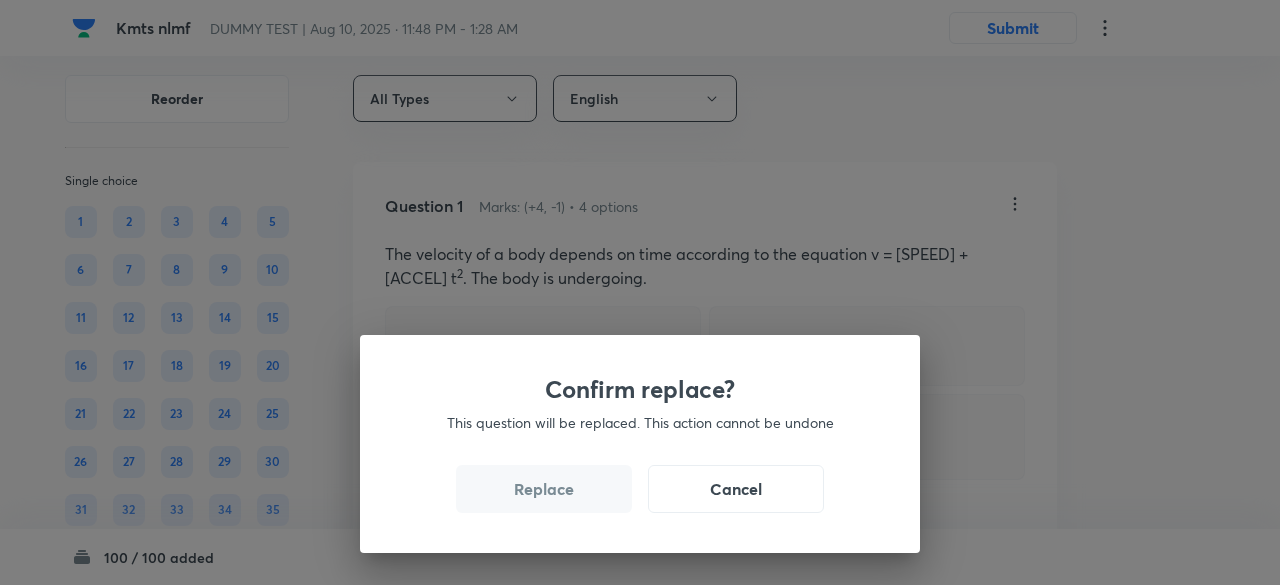click on "Replace" at bounding box center [544, 489] 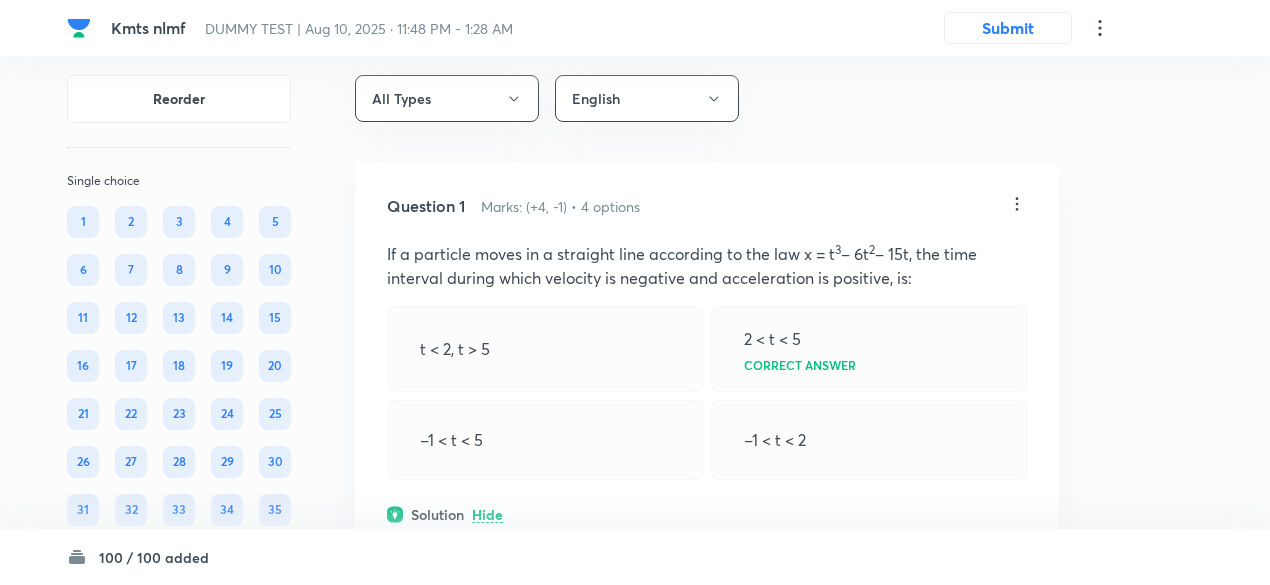 click on "Question 1 Marks: (+4, -1) • 4 options If a particle moves in a straight line according to the law x = t 3  – 6t 2  – 15t, the time interval during which velocity is negative and acceleration is positive, is: t < 2, t > 5  2 < t < 5 Correct answer  –1 < t < 5  –1 < t < 2 Solution Hide Physics Mechanics Kinematics Last used:  2 months ago Used  4  times in past Learners attempted:  324 Difficulty: Moderate" at bounding box center [707, 499] 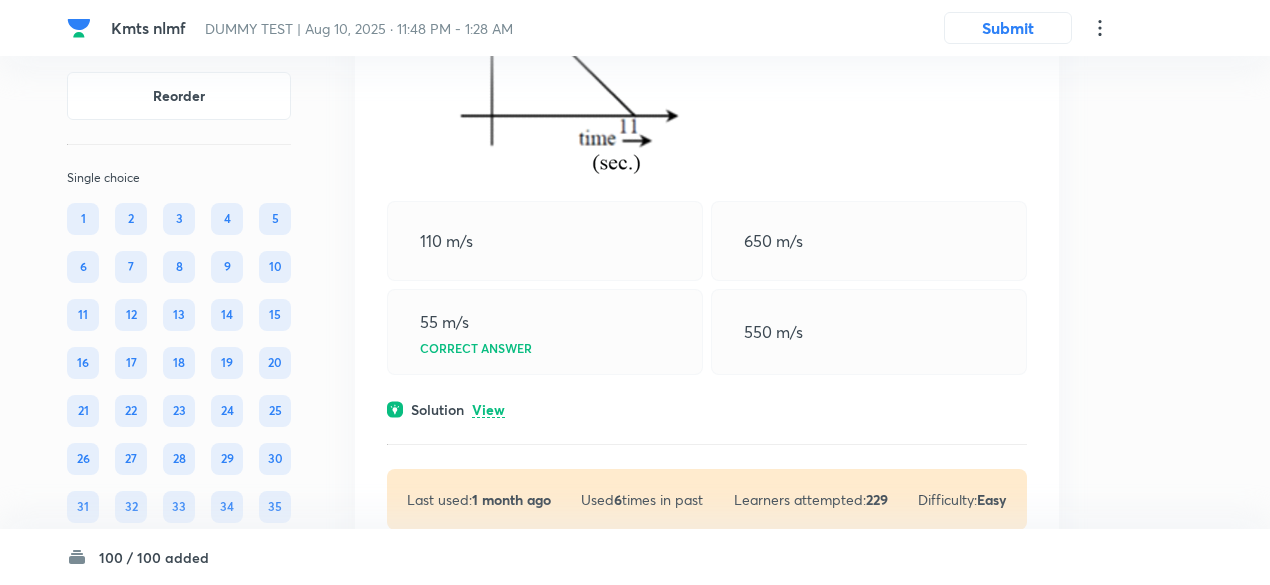 scroll, scrollTop: 1065, scrollLeft: 0, axis: vertical 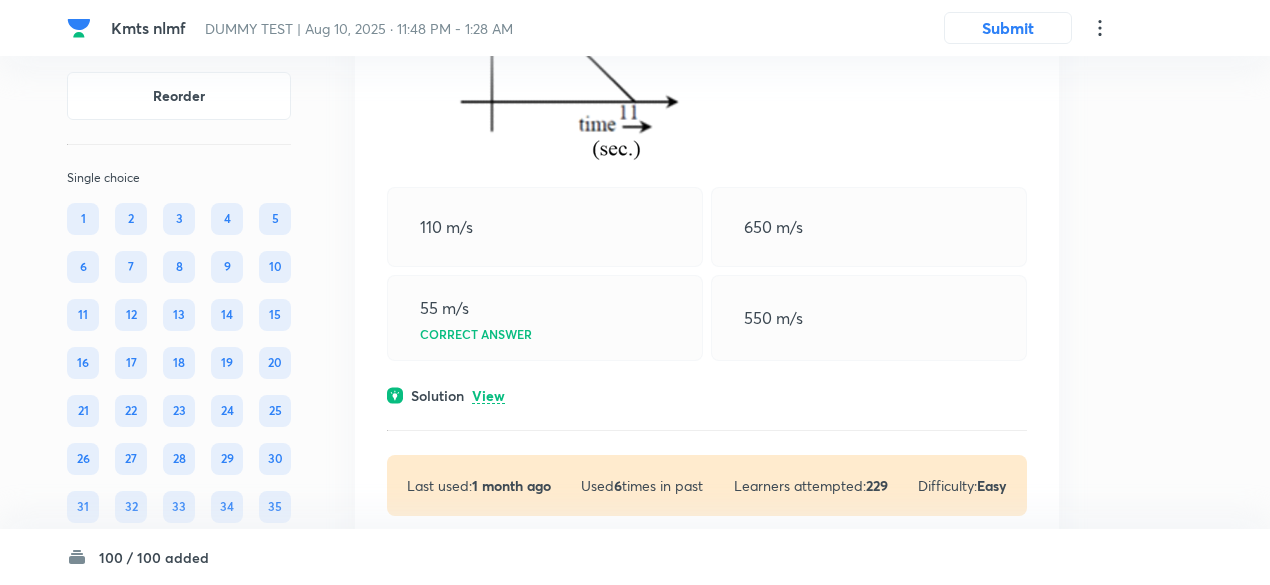click on "View" at bounding box center (488, 396) 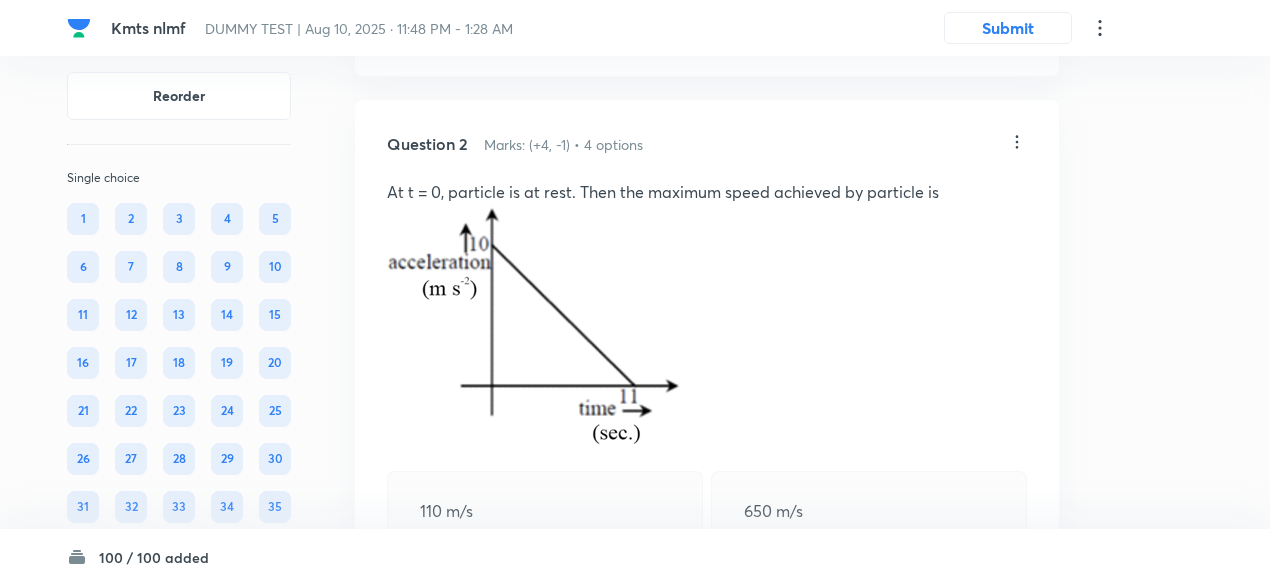 scroll, scrollTop: 773, scrollLeft: 0, axis: vertical 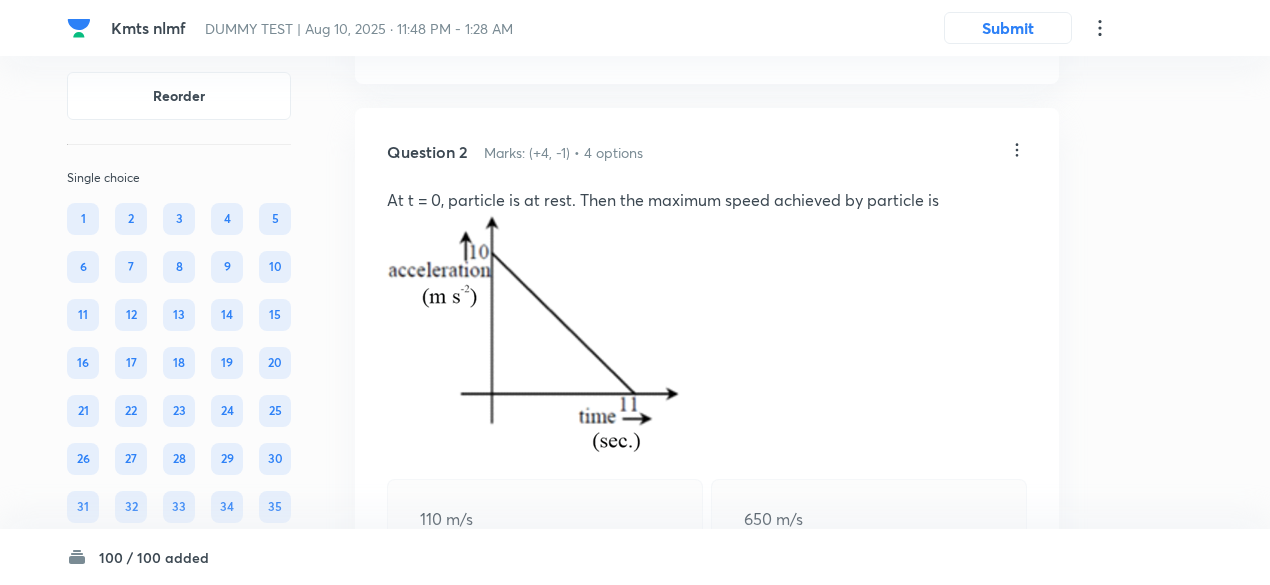 click 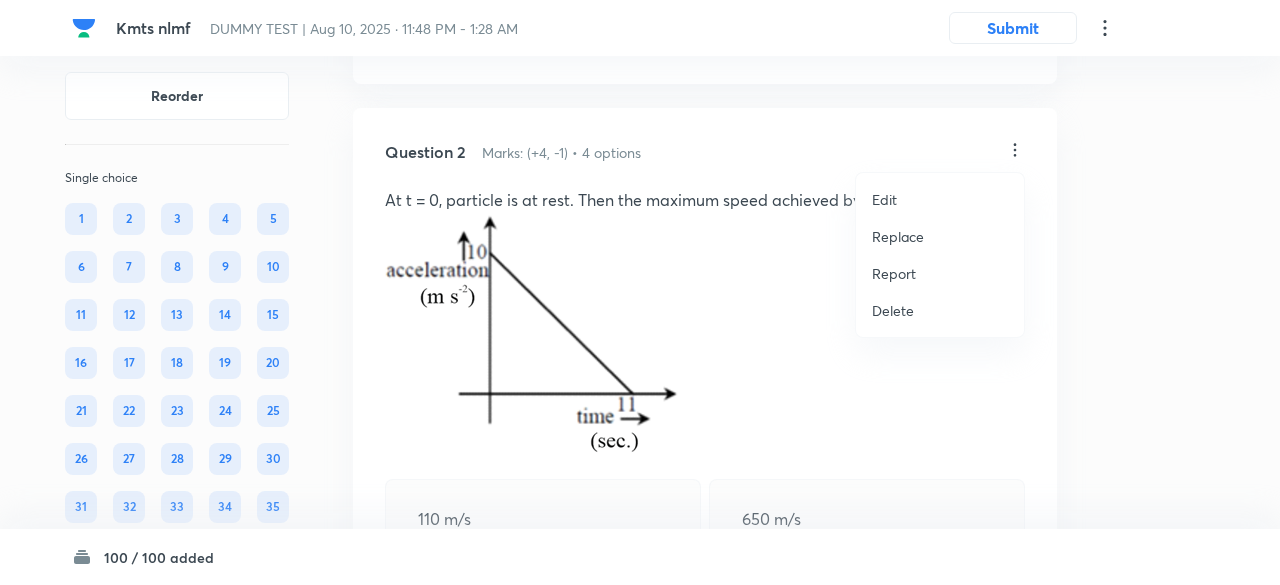 click on "Replace" at bounding box center [898, 236] 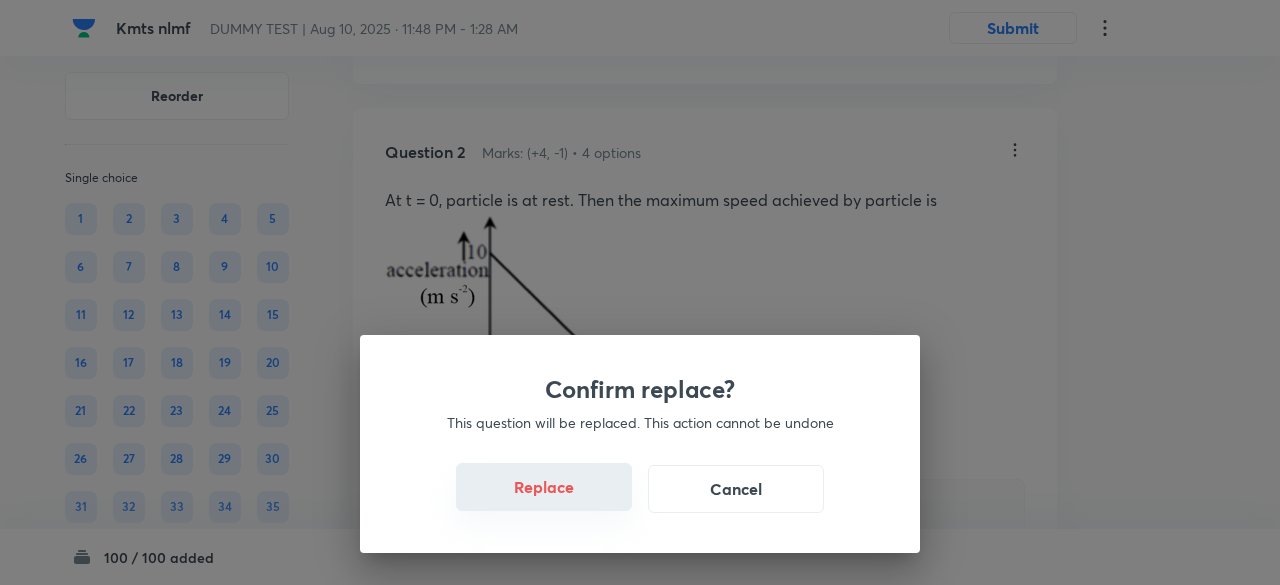 click on "Replace" at bounding box center [544, 487] 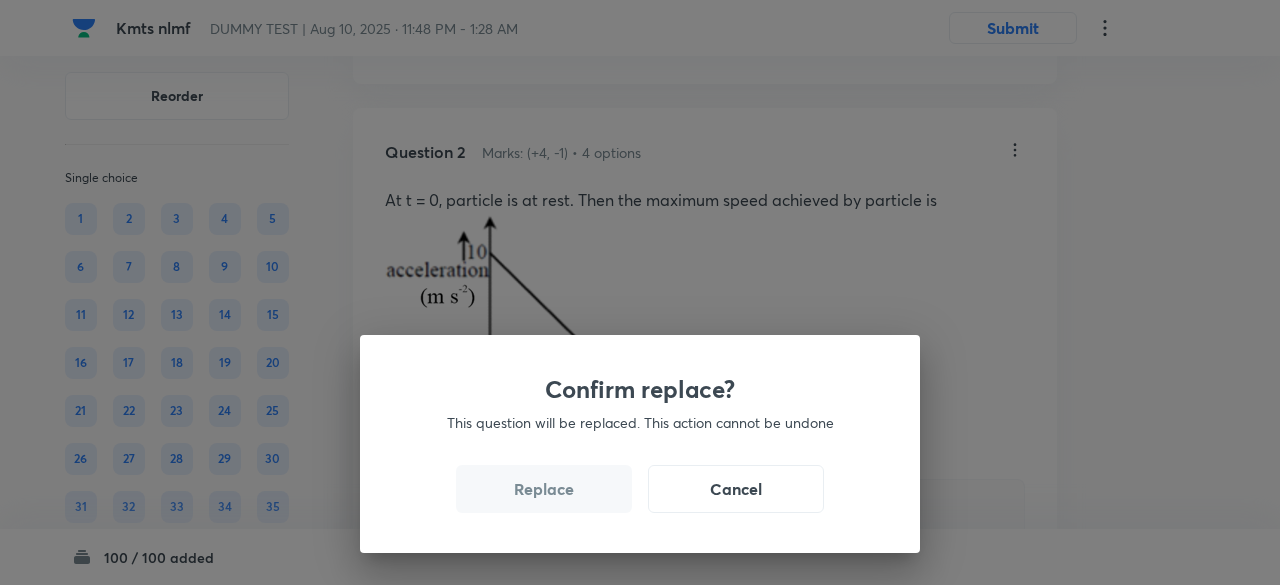 click on "Replace" at bounding box center (544, 489) 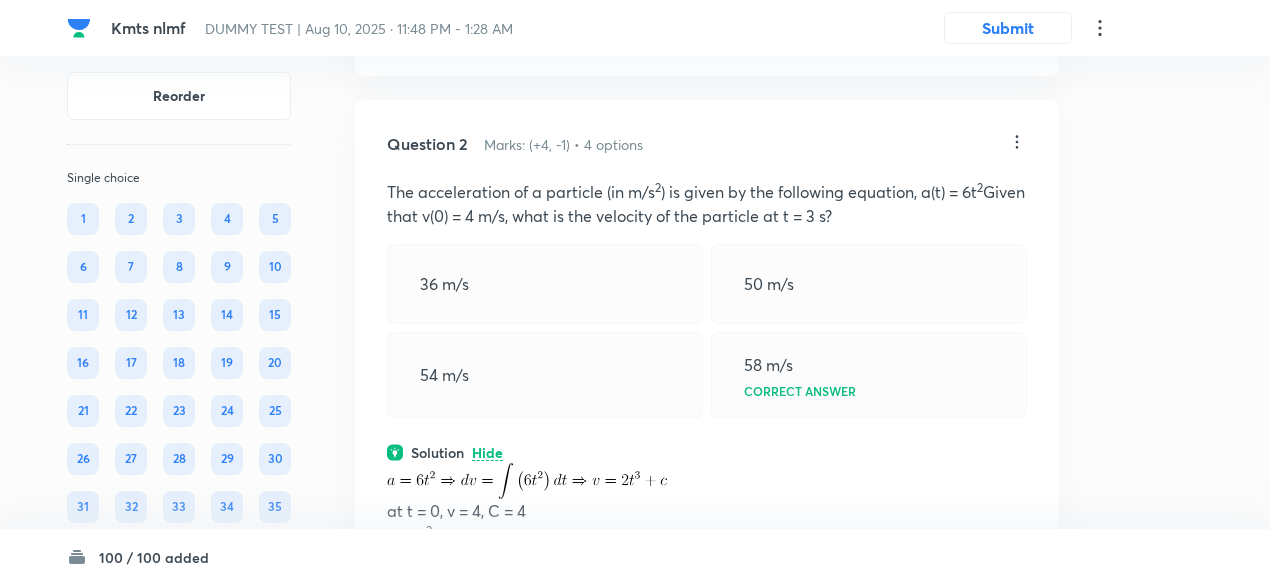 scroll, scrollTop: 765, scrollLeft: 0, axis: vertical 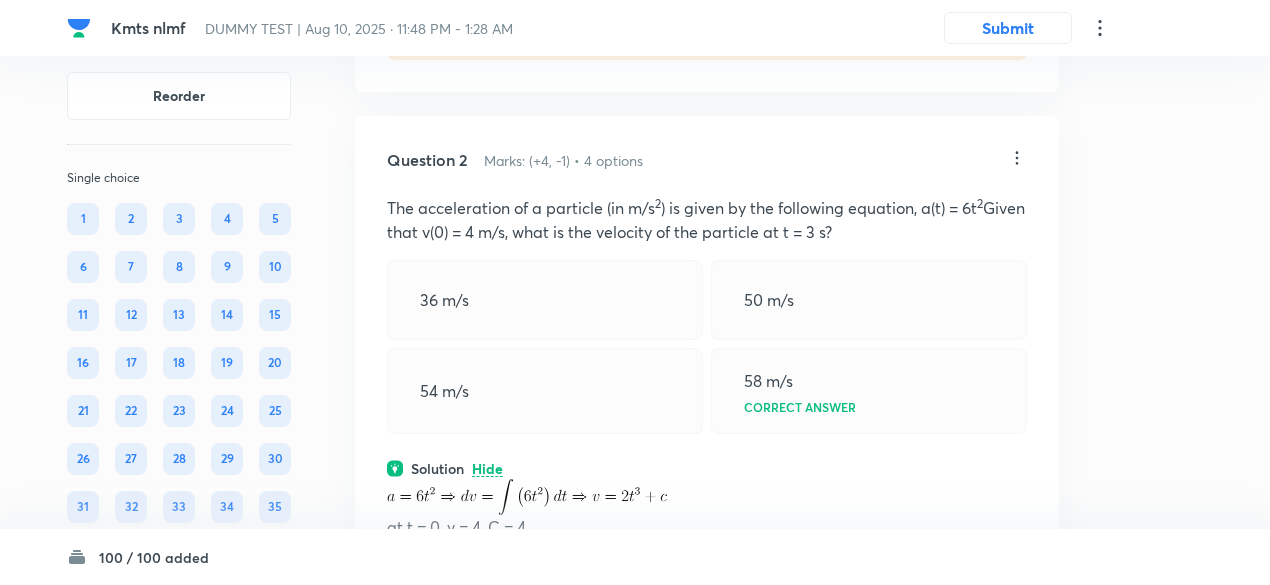 click 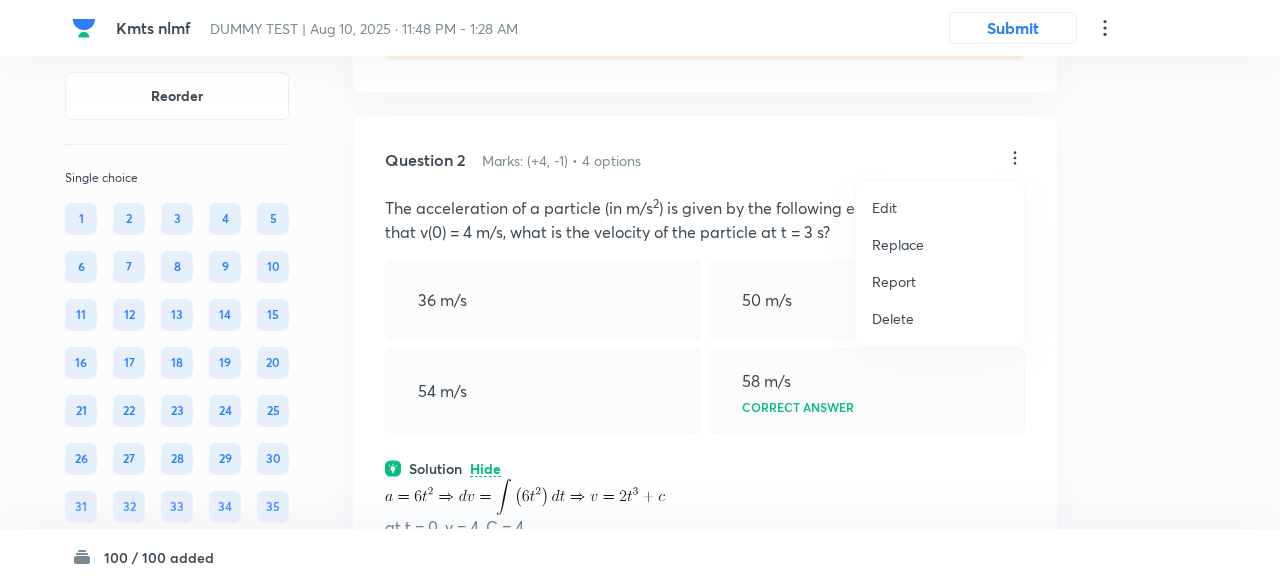click on "Replace" at bounding box center (898, 244) 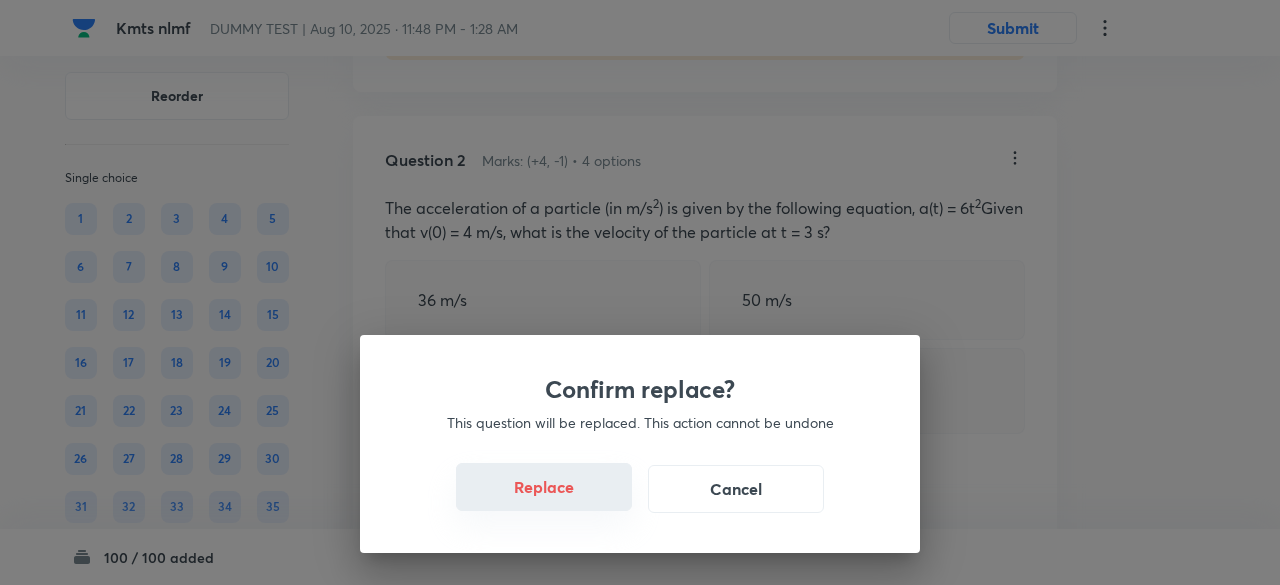 click on "Replace" at bounding box center [544, 487] 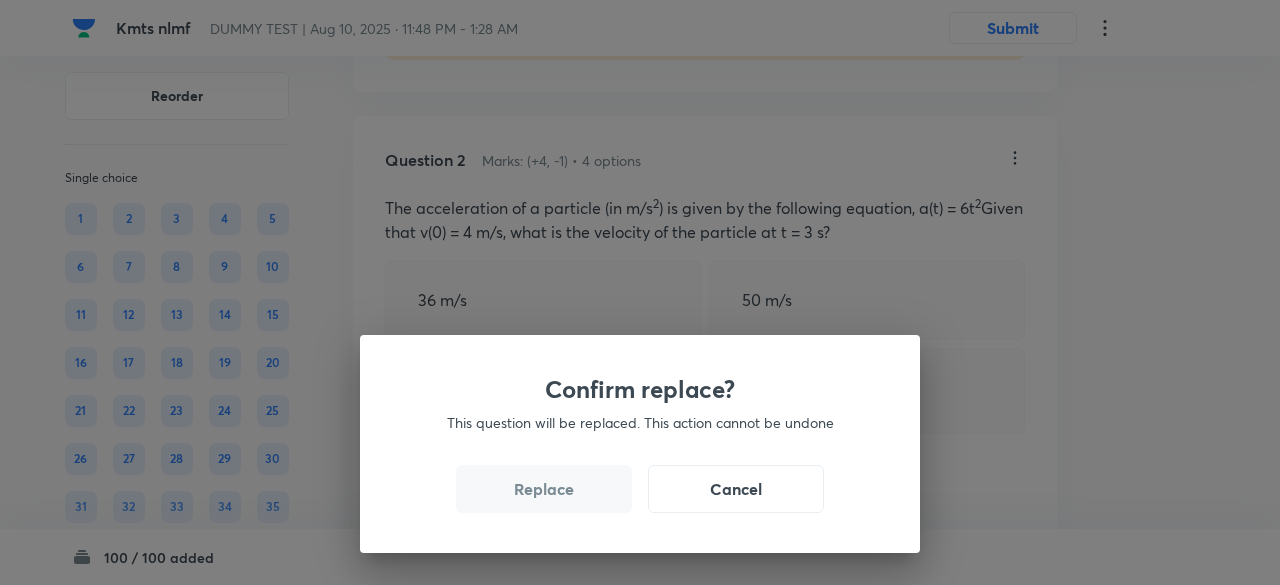 click on "Replace" at bounding box center [544, 489] 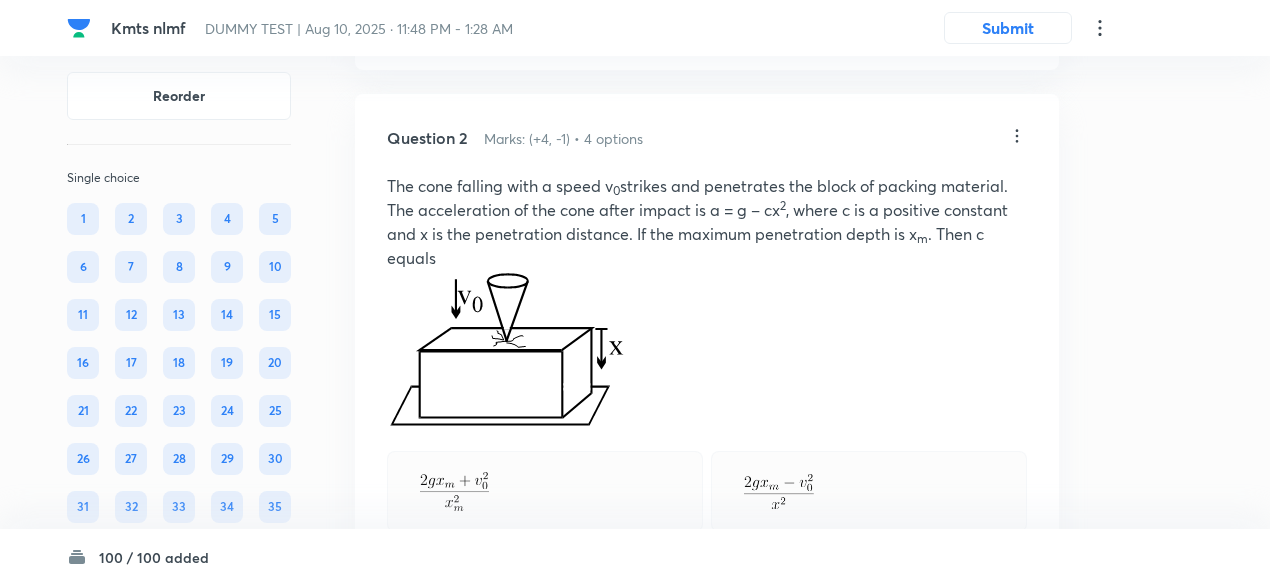 scroll, scrollTop: 746, scrollLeft: 0, axis: vertical 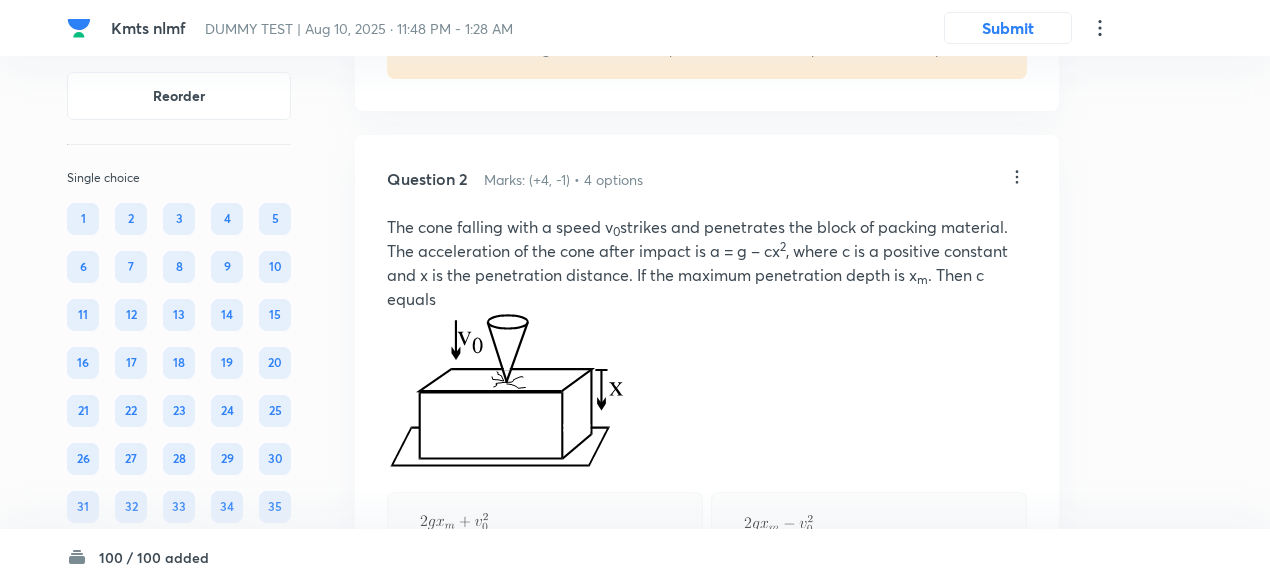 click 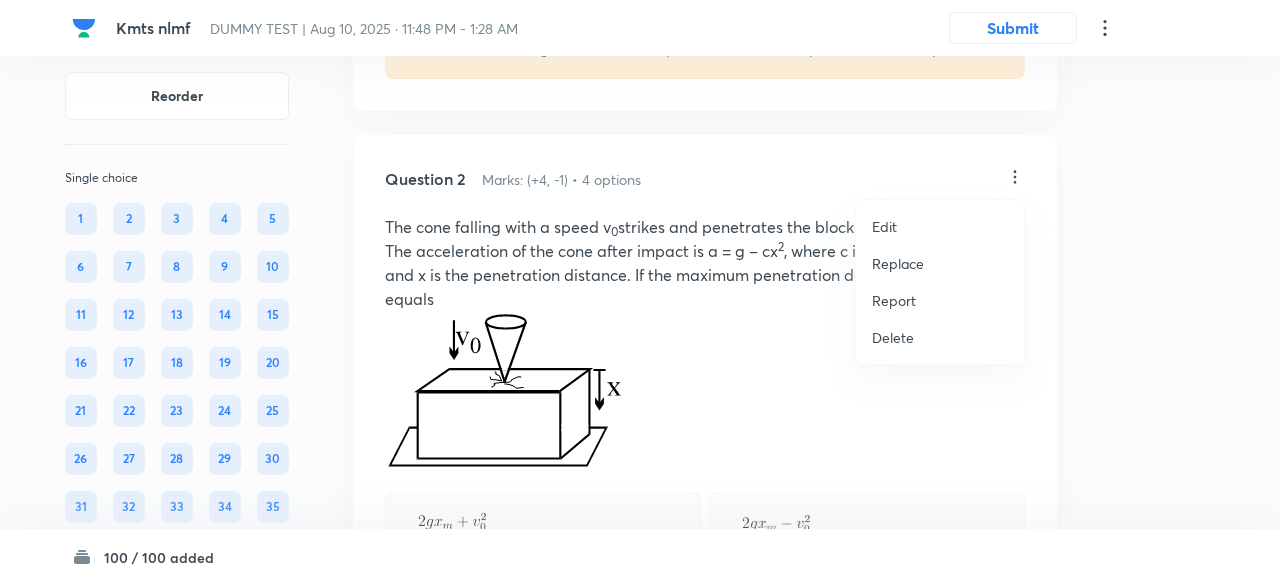 click on "Replace" at bounding box center (898, 263) 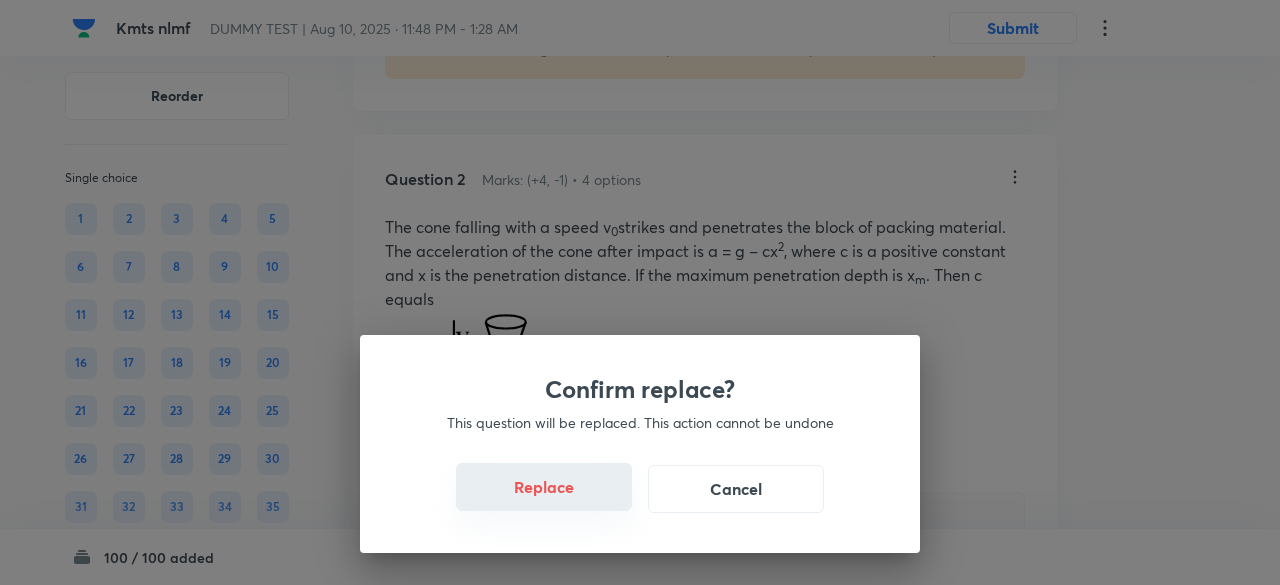 click on "Replace" at bounding box center [544, 487] 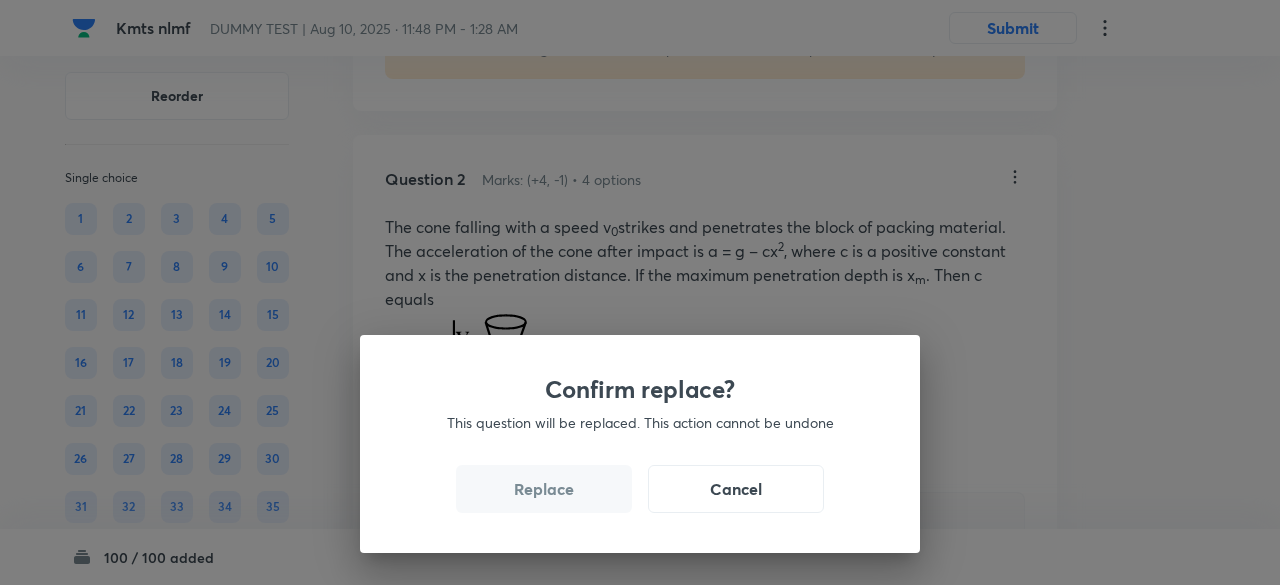click on "Replace" at bounding box center [544, 489] 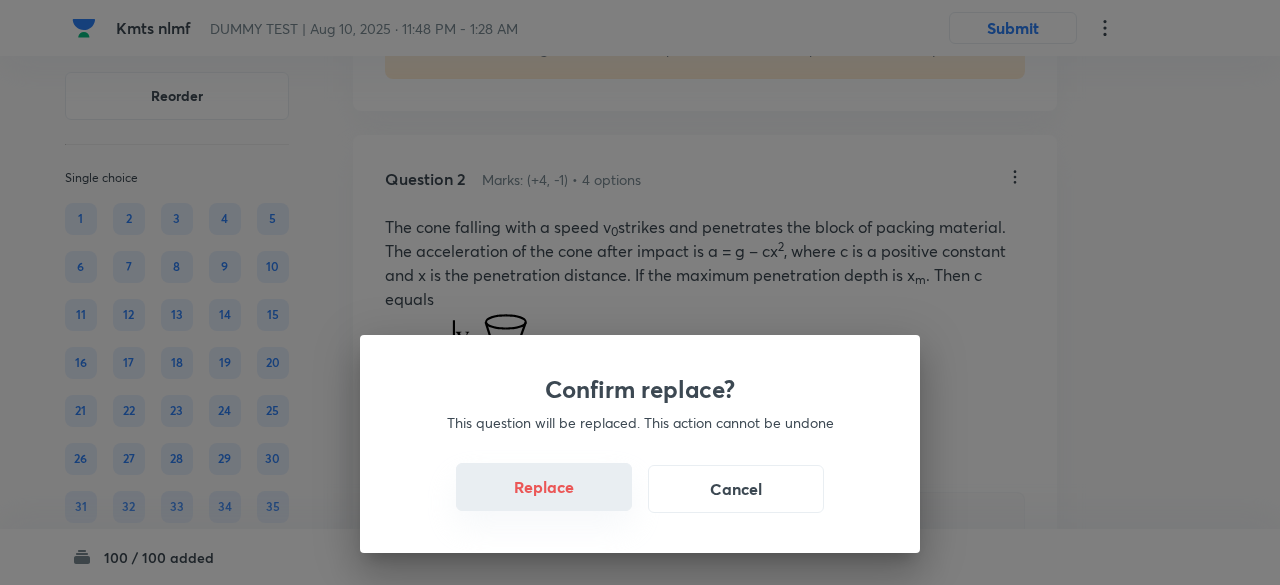 click on "Replace" at bounding box center [544, 487] 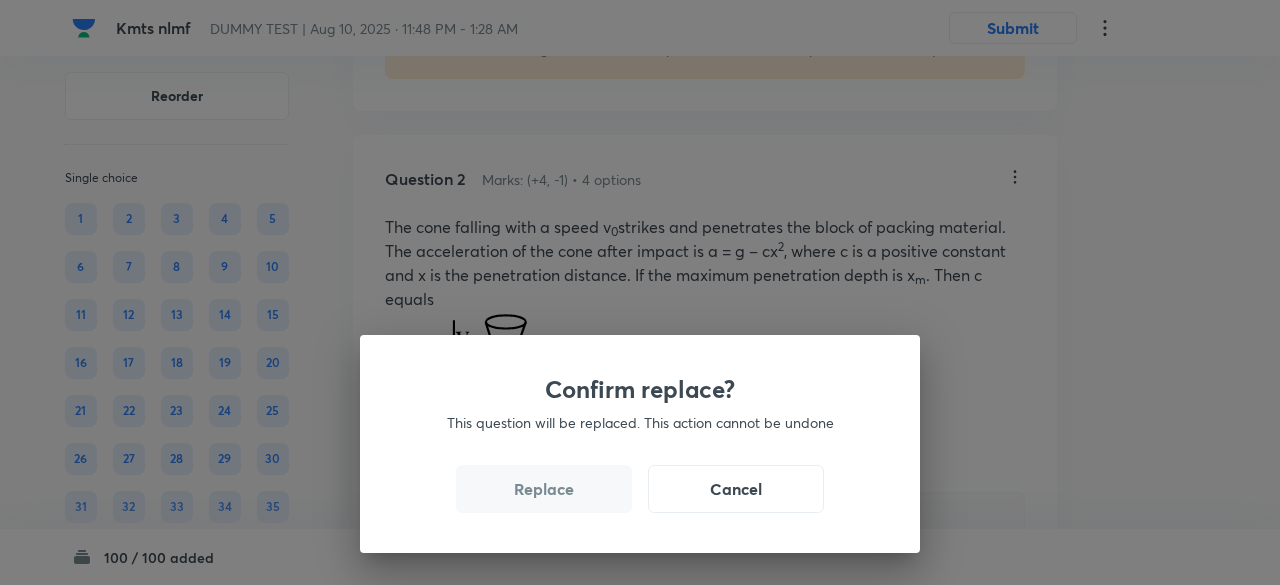 click on "Replace" at bounding box center (544, 489) 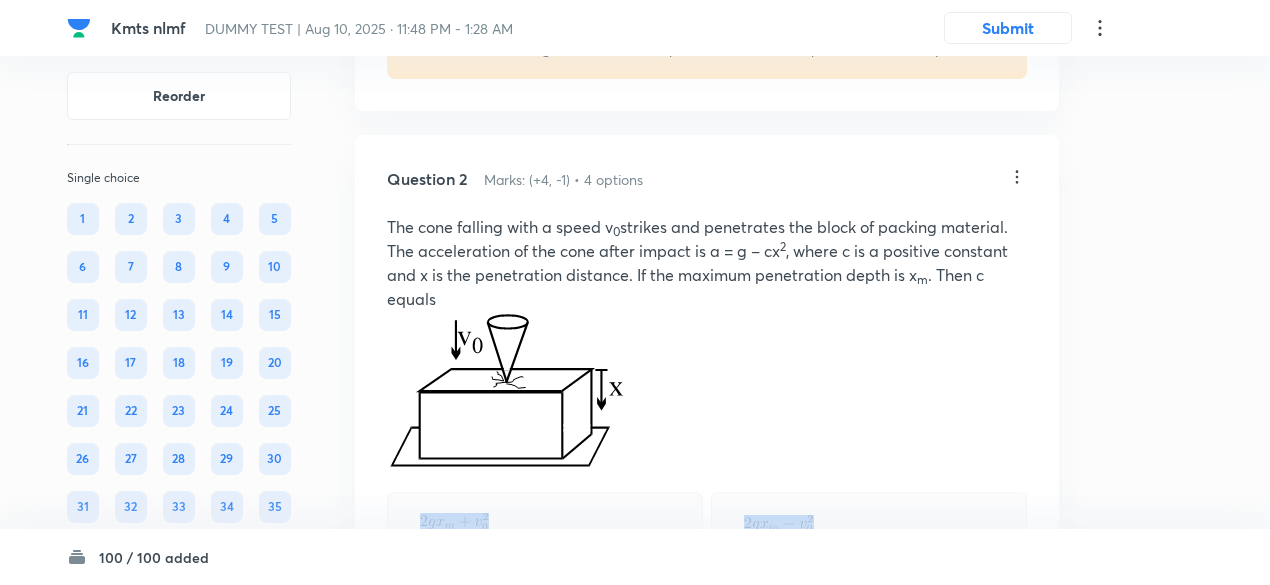 click at bounding box center (545, 532) 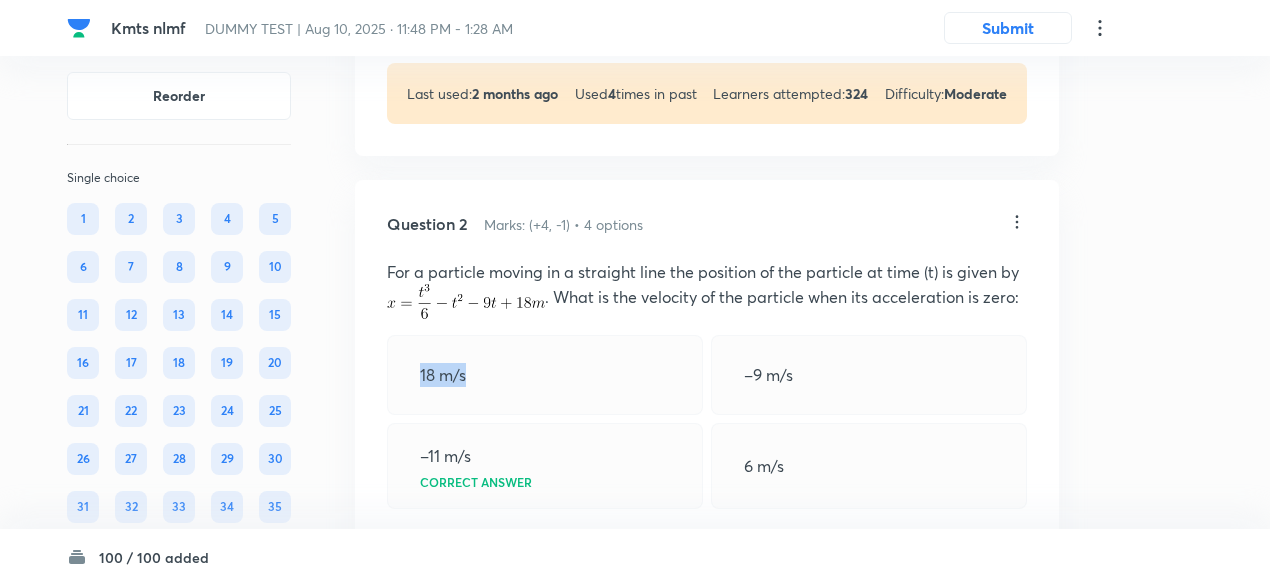 scroll, scrollTop: 699, scrollLeft: 0, axis: vertical 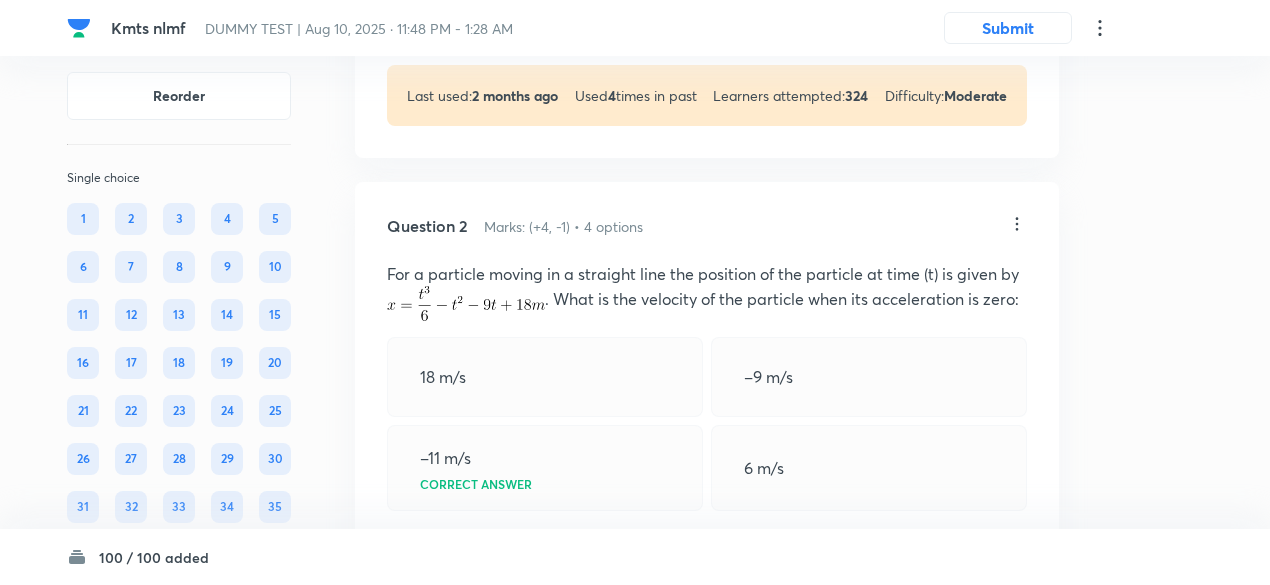 click 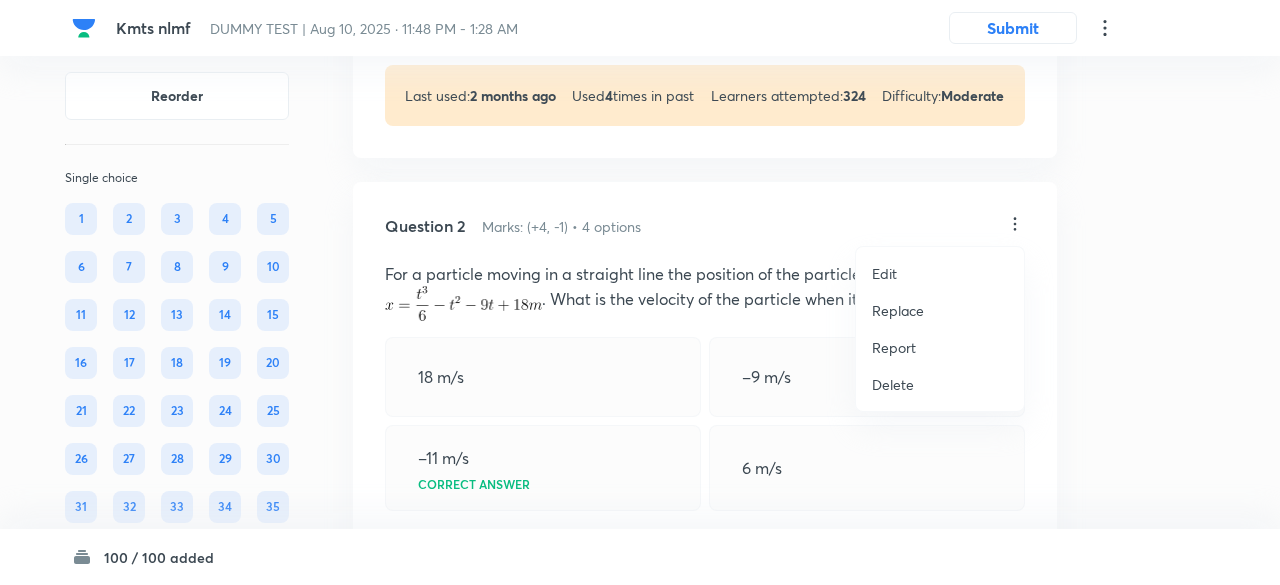 click on "Replace" at bounding box center [898, 310] 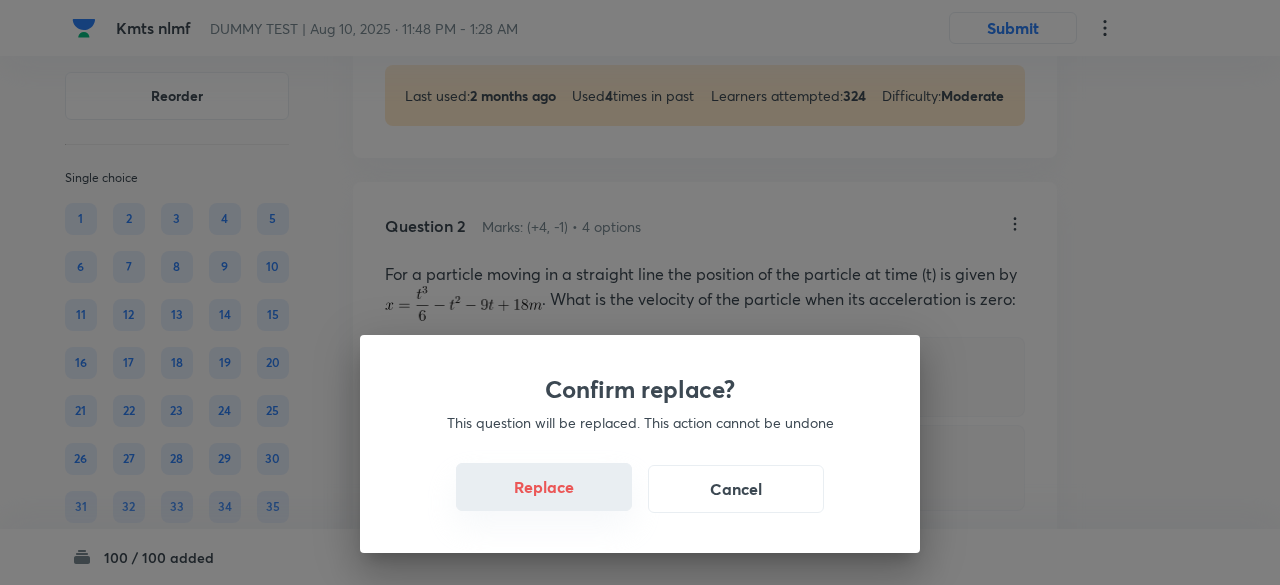 click on "Replace" at bounding box center (544, 487) 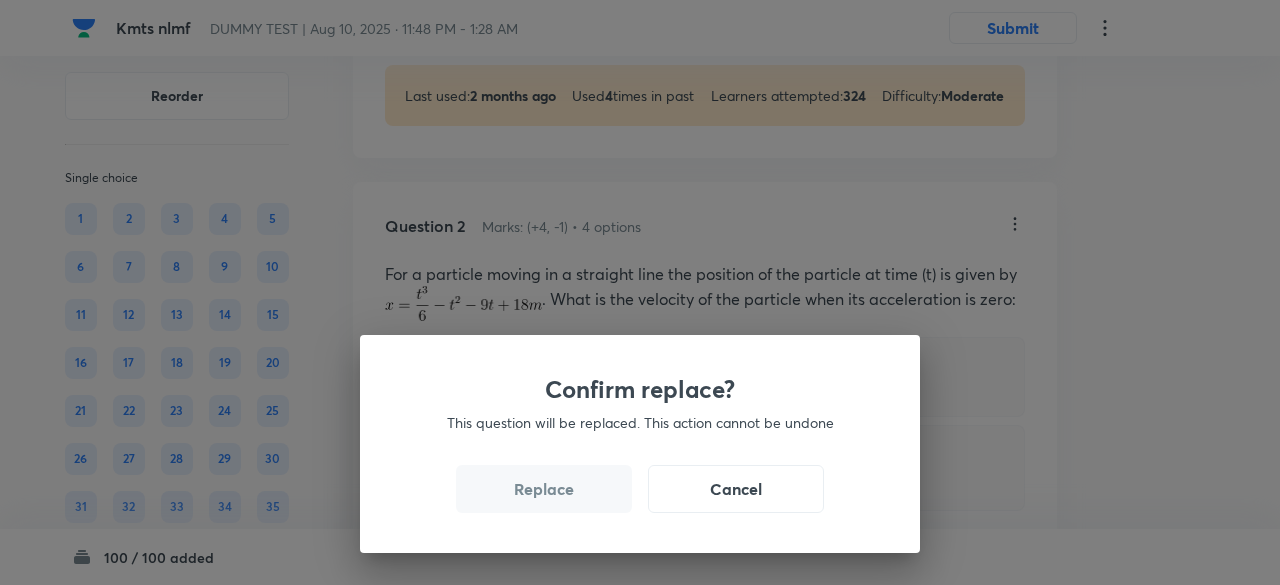 click on "Replace" at bounding box center [544, 489] 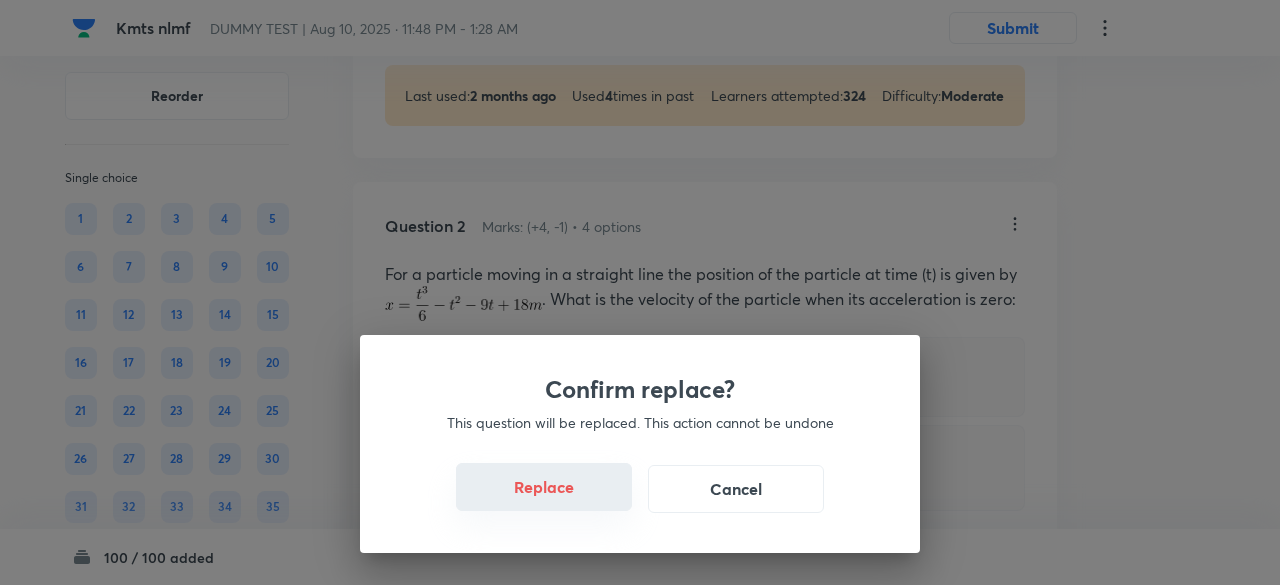 click on "Replace" at bounding box center (544, 487) 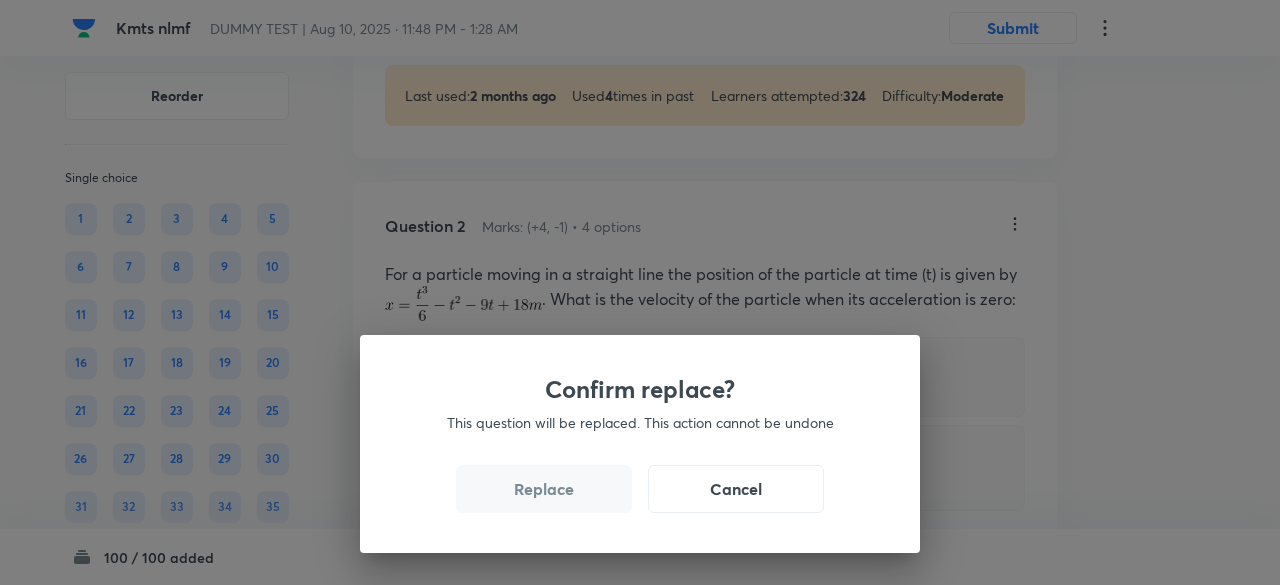 click on "Replace" at bounding box center [544, 489] 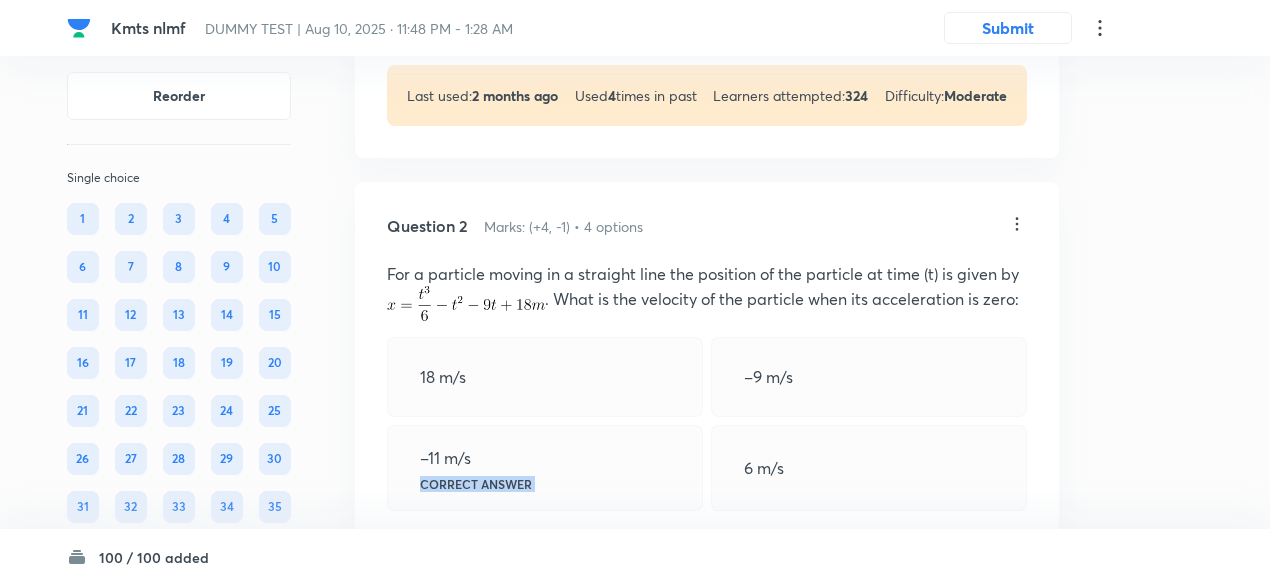 click on "–[SPEED] m/s Correct answer" at bounding box center (545, 468) 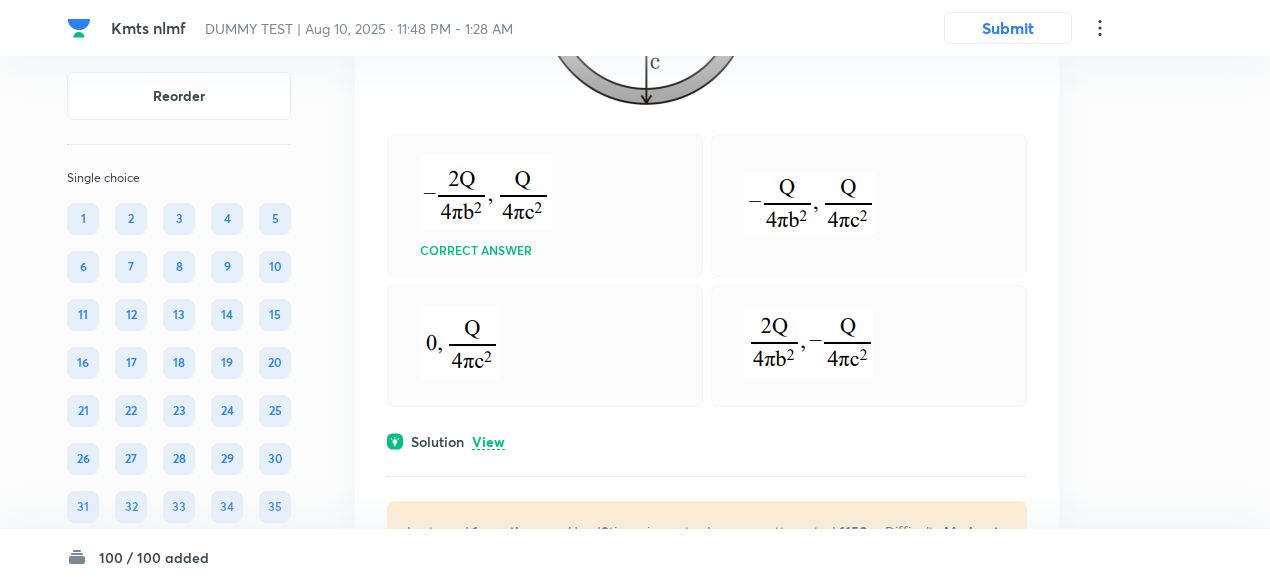scroll, scrollTop: 1960, scrollLeft: 0, axis: vertical 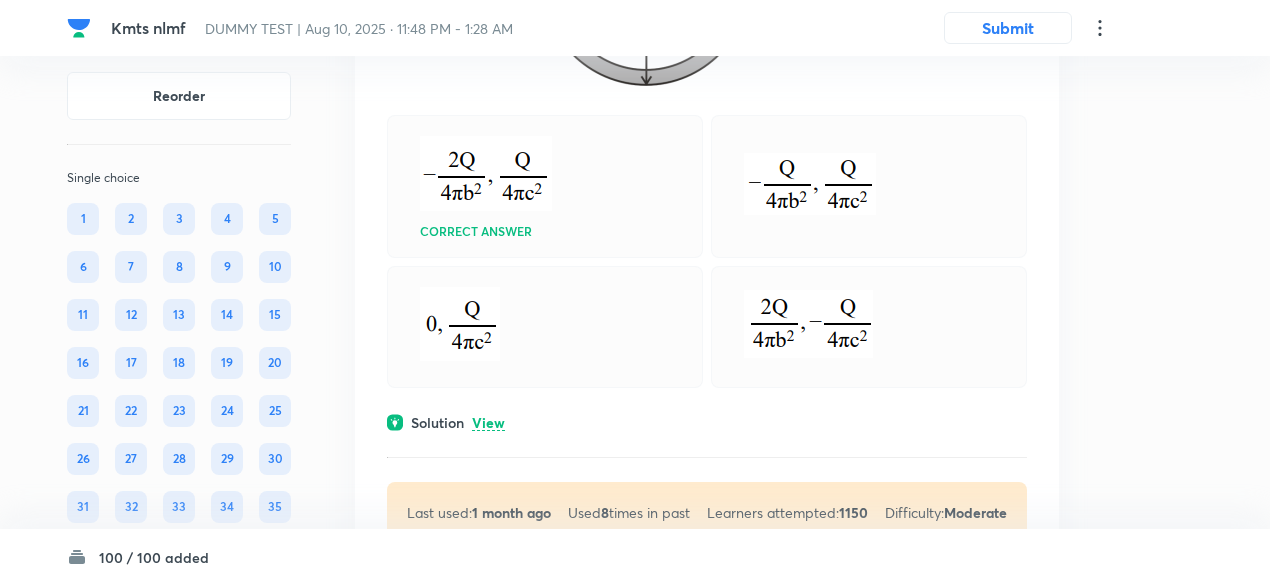 click on "View" at bounding box center [488, 423] 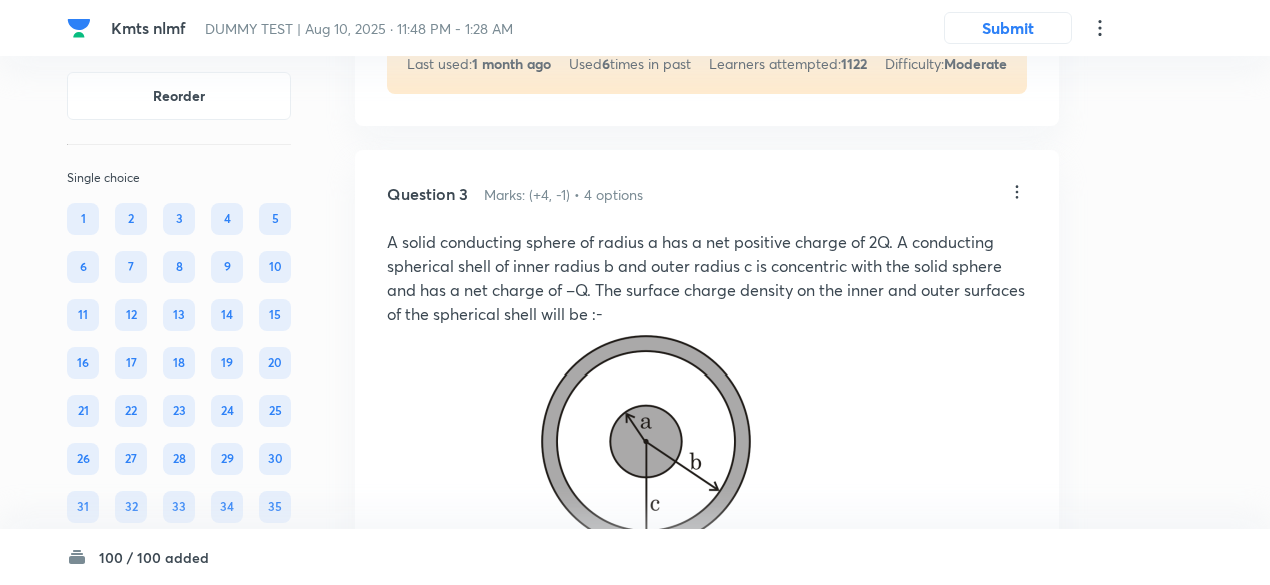 scroll, scrollTop: 1498, scrollLeft: 0, axis: vertical 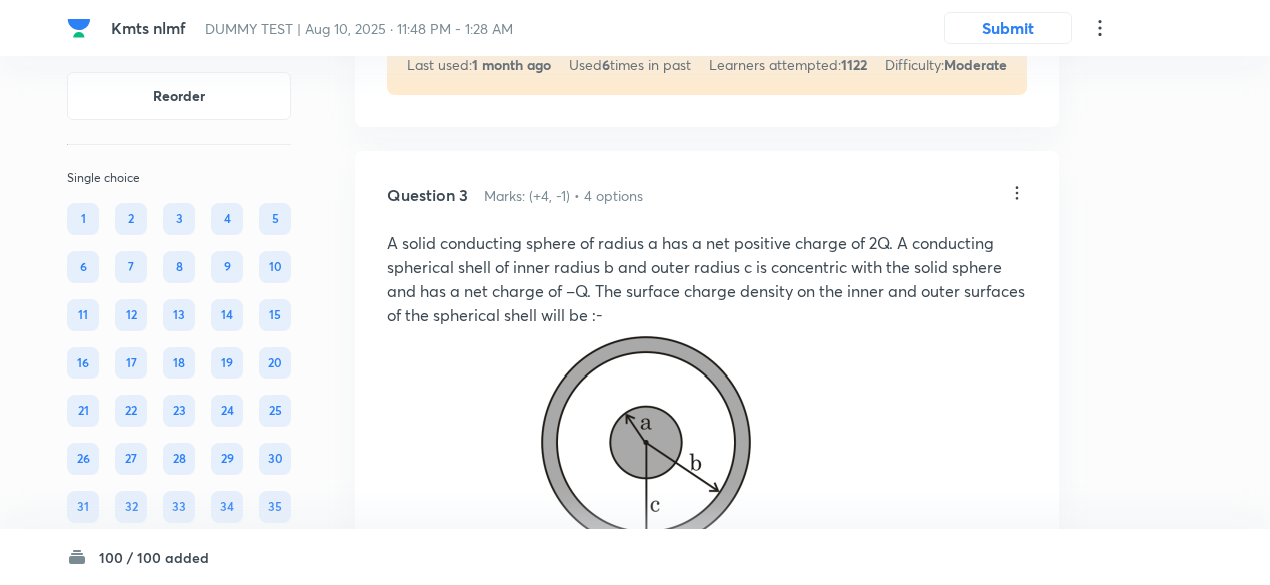 click 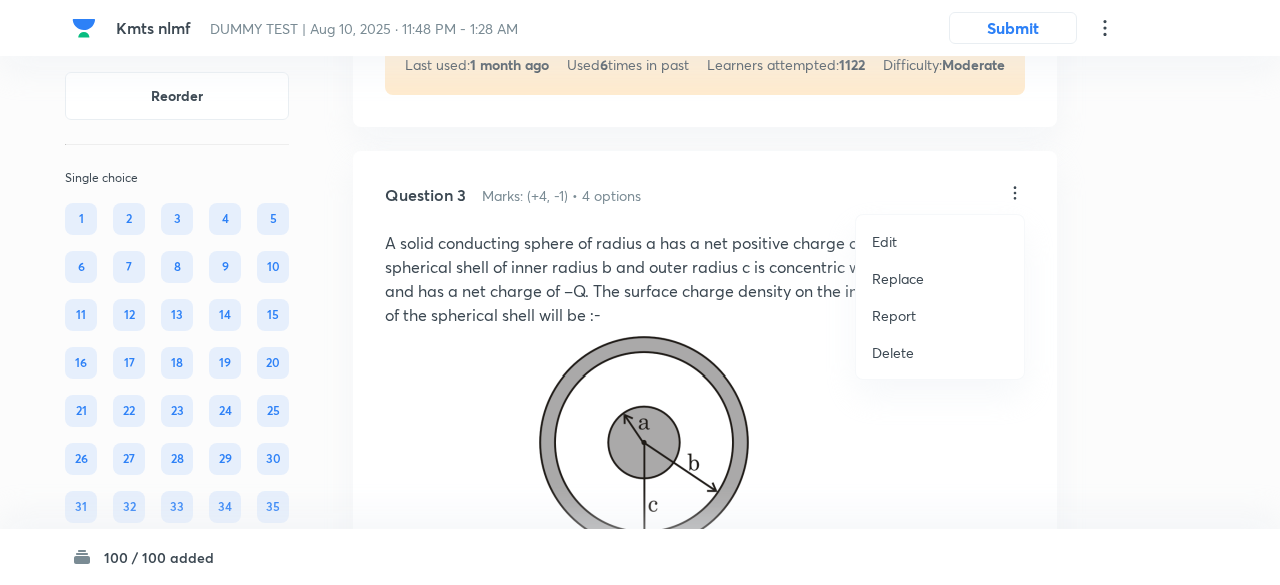 click on "Replace" at bounding box center [898, 278] 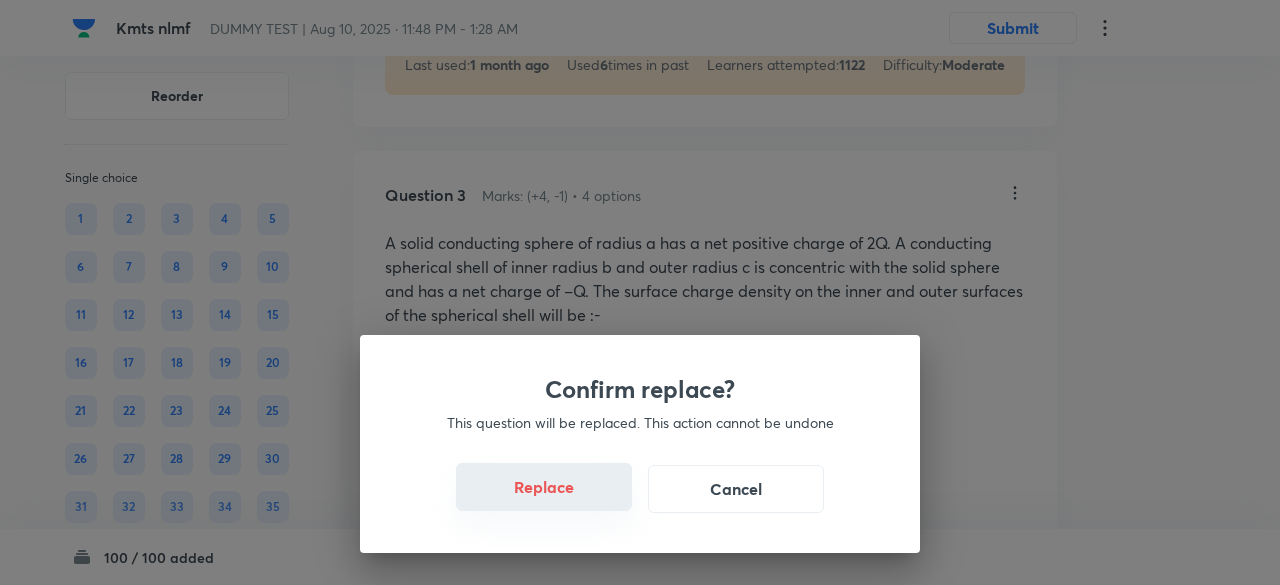 click on "Replace" at bounding box center [544, 487] 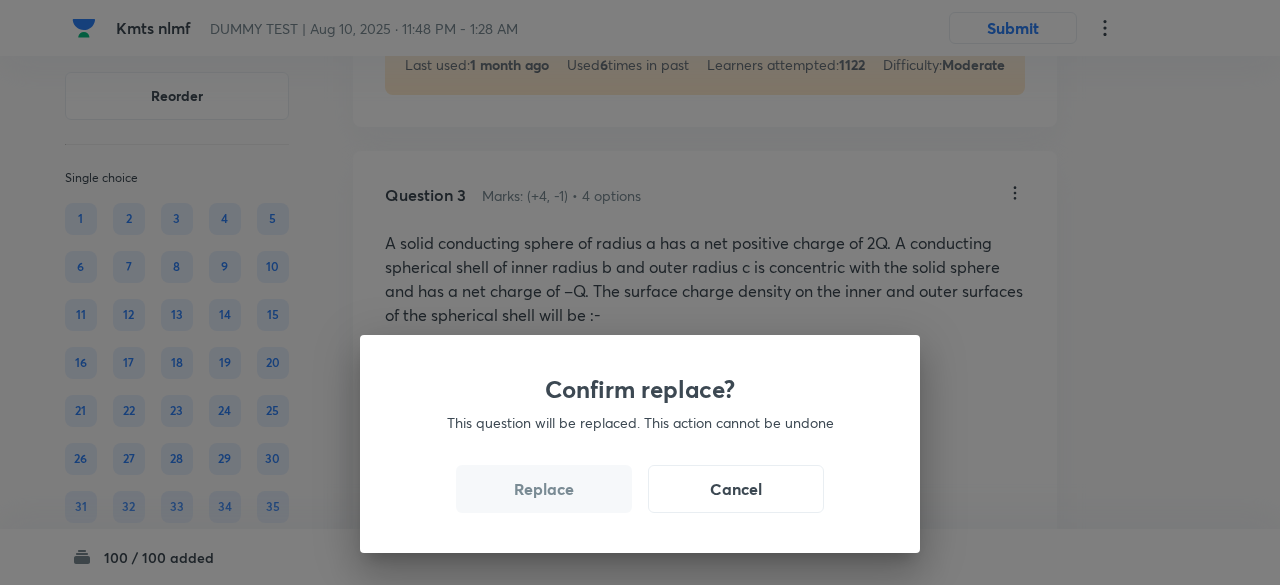 click on "Replace" at bounding box center [544, 489] 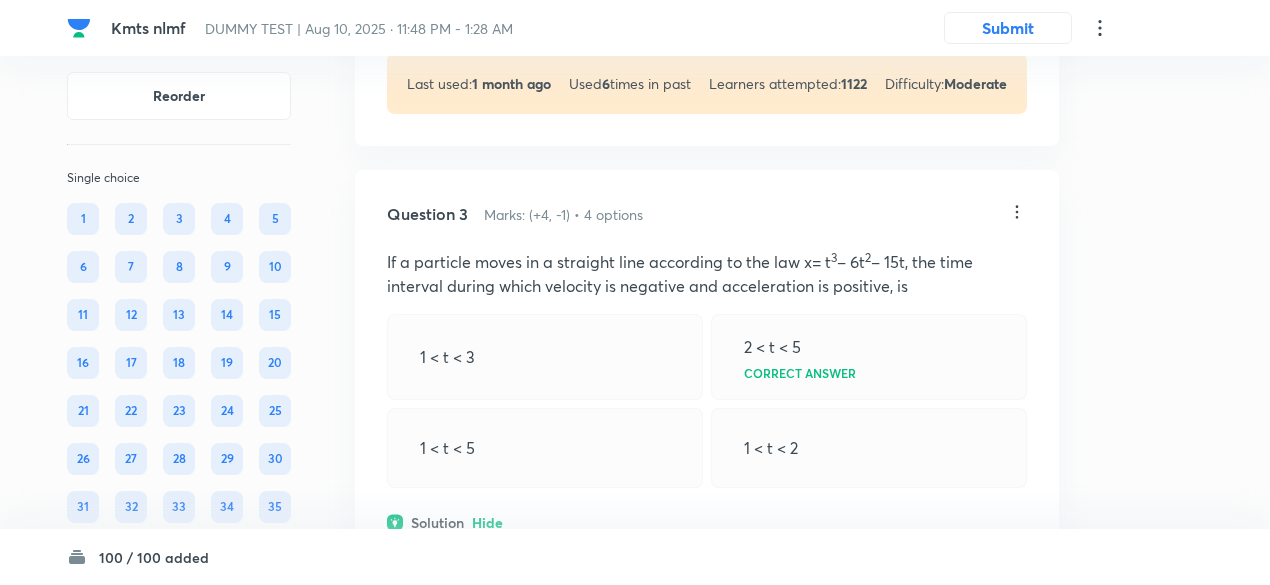 scroll, scrollTop: 1477, scrollLeft: 0, axis: vertical 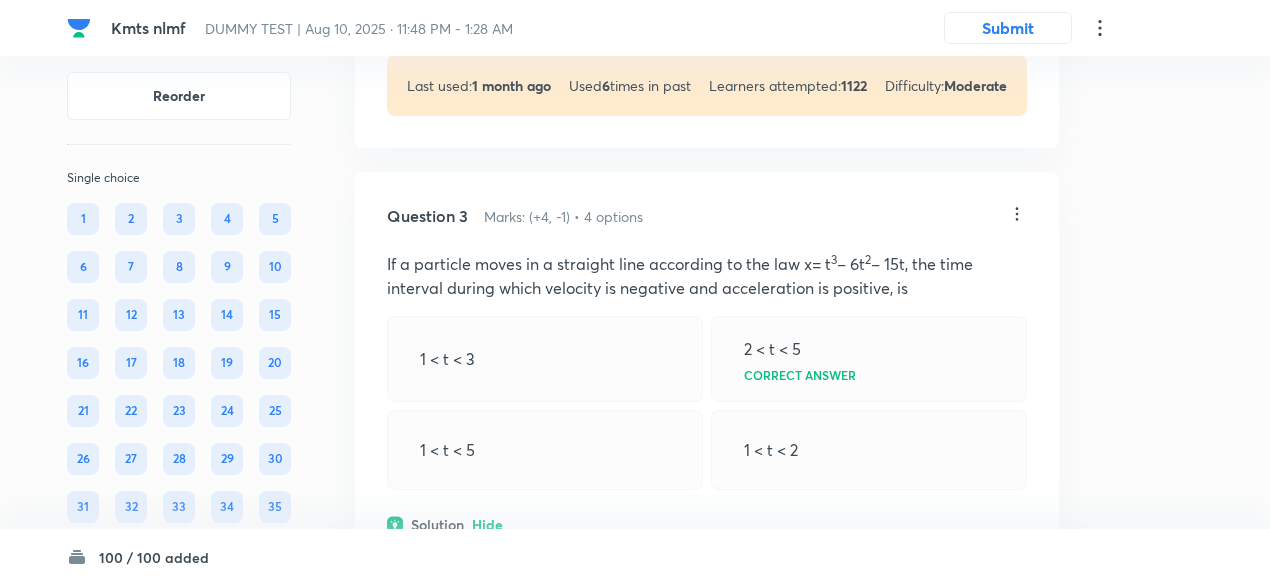 click 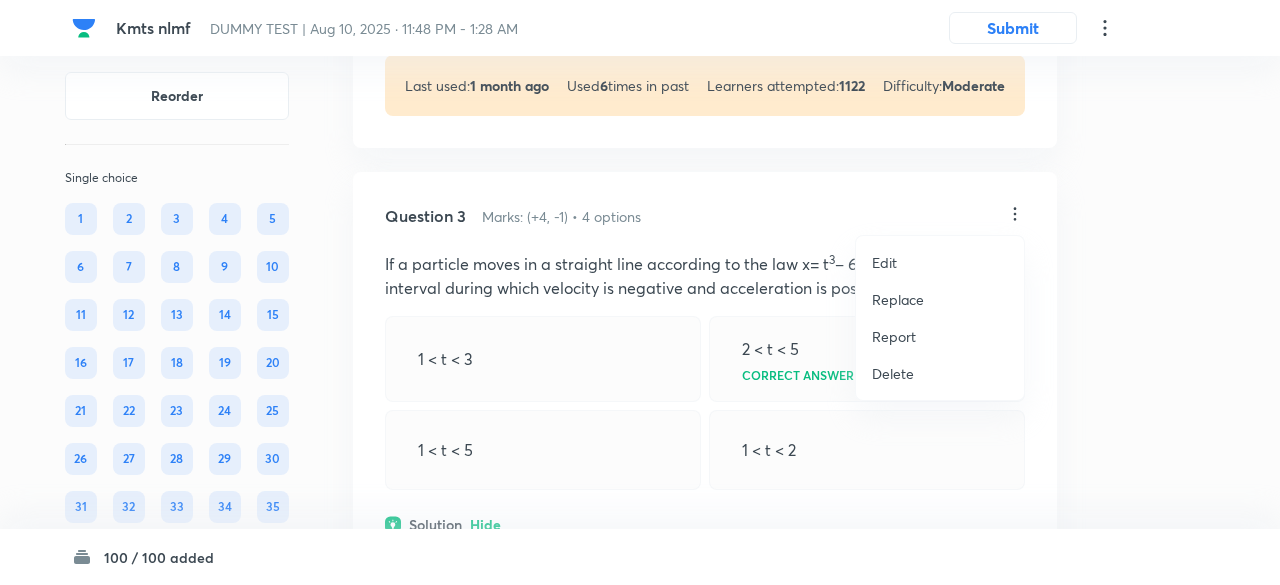 click on "Replace" at bounding box center (898, 299) 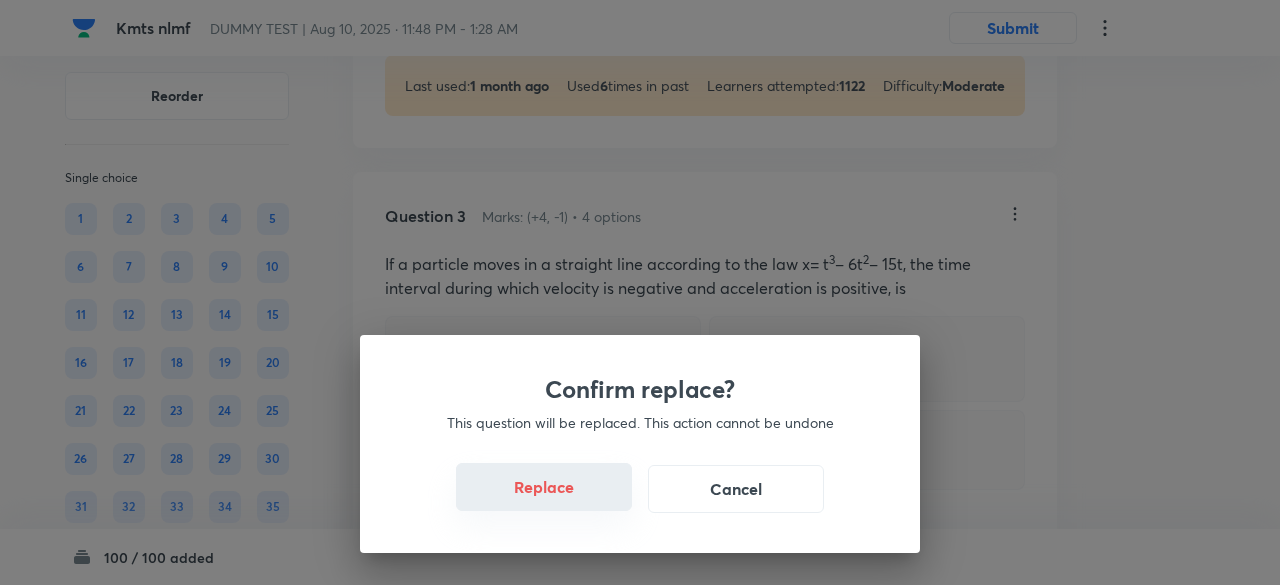 click on "Replace" at bounding box center (544, 487) 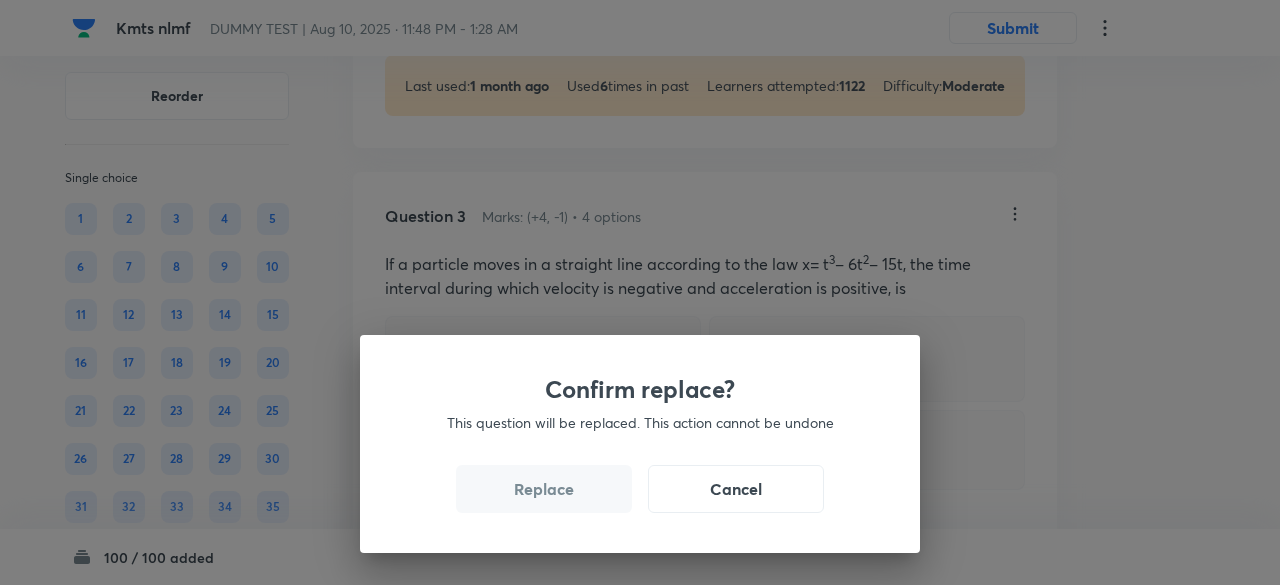 click on "Replace" at bounding box center [544, 489] 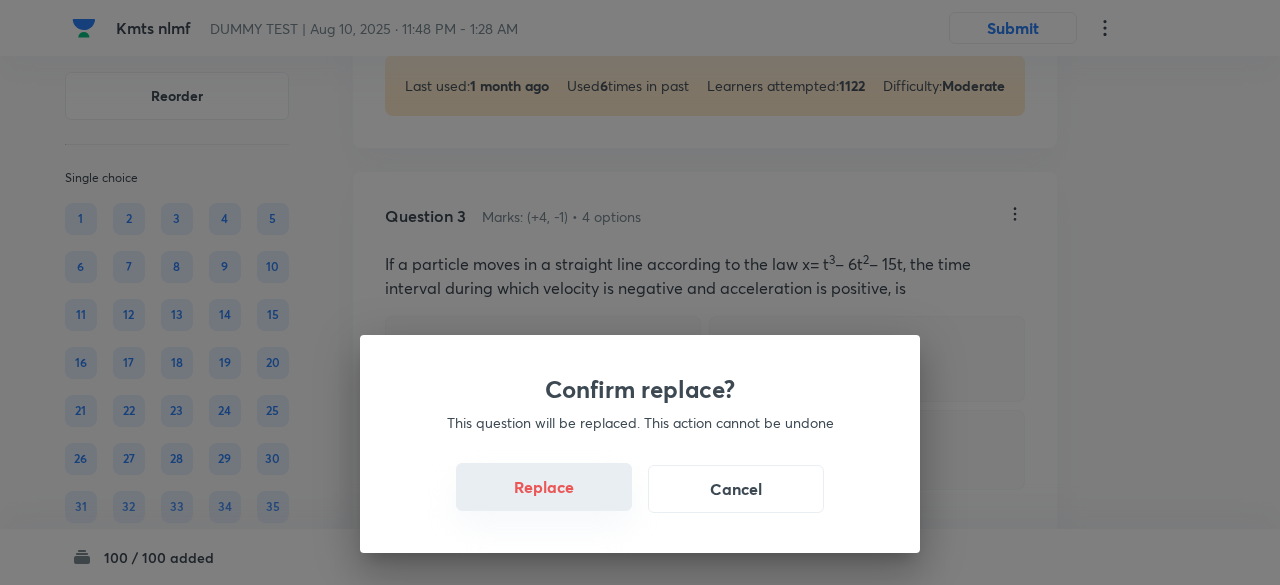 click on "Replace" at bounding box center (544, 487) 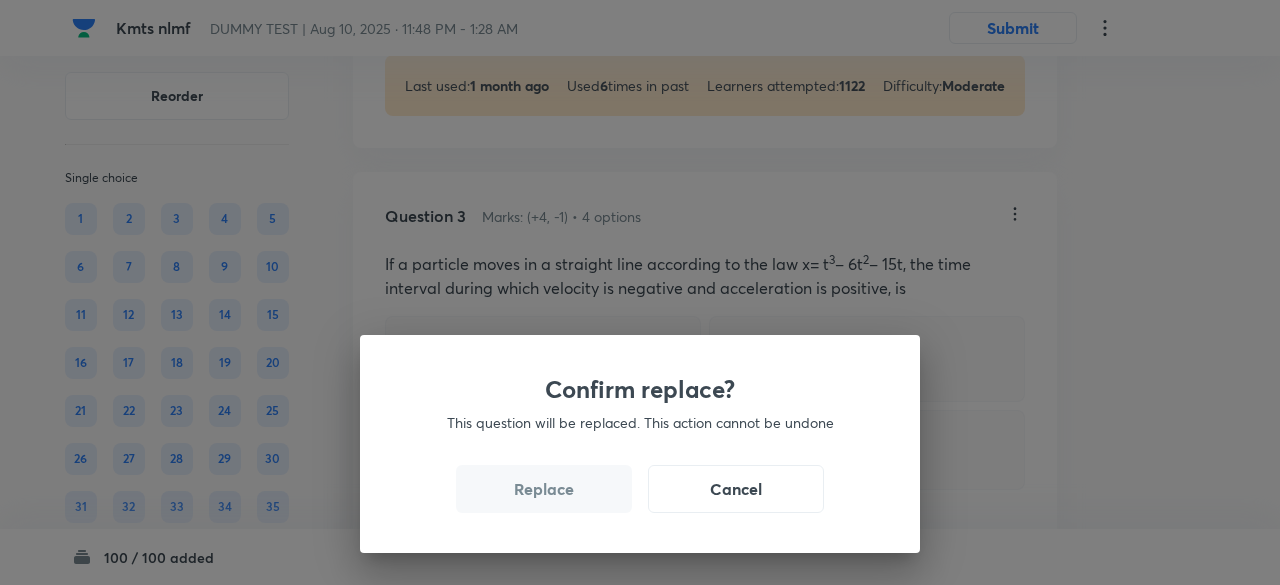 click on "Replace" at bounding box center [544, 489] 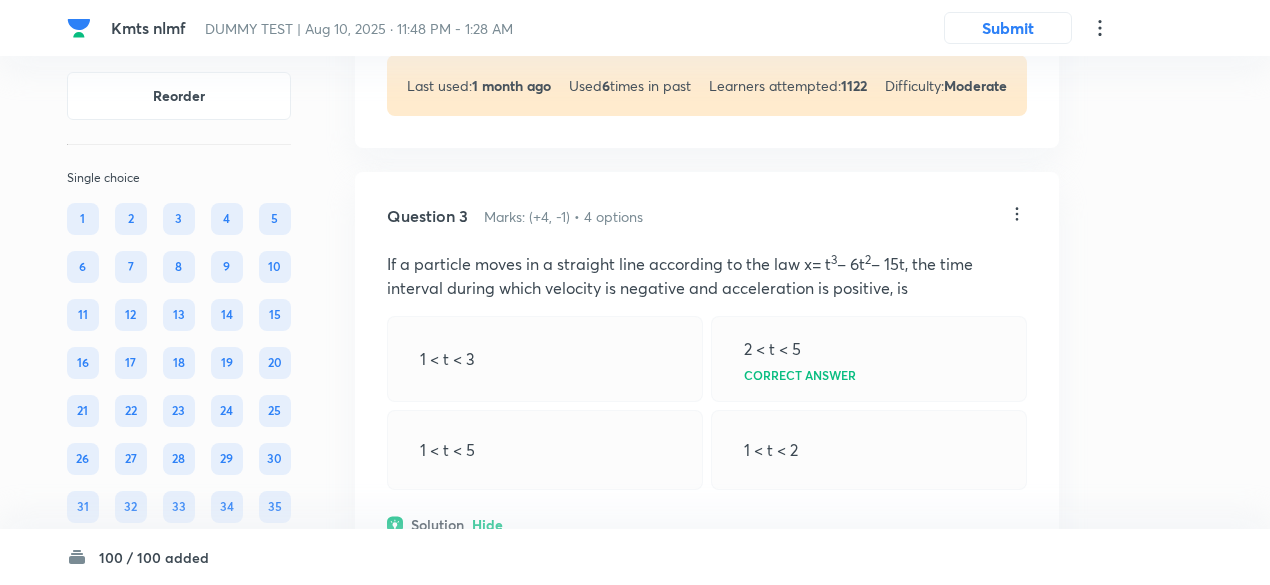 click on "Question 3 Marks: (+4, -1) • 4 options If a particle moves in a straight line according to the law x= t 3  – 6t 2  – 15t, the time interval during which velocity is negative and acceleration is positive, is 1 < t < 3  2 < t < 5  Correct answer 1 < t < 5           1 < t < 2  Solution Hide Physics Mechanics Kinematics Last used:  1 month ago Used  6  times in past Learners attempted:  217 Difficulty: Moderate" at bounding box center [707, 511] 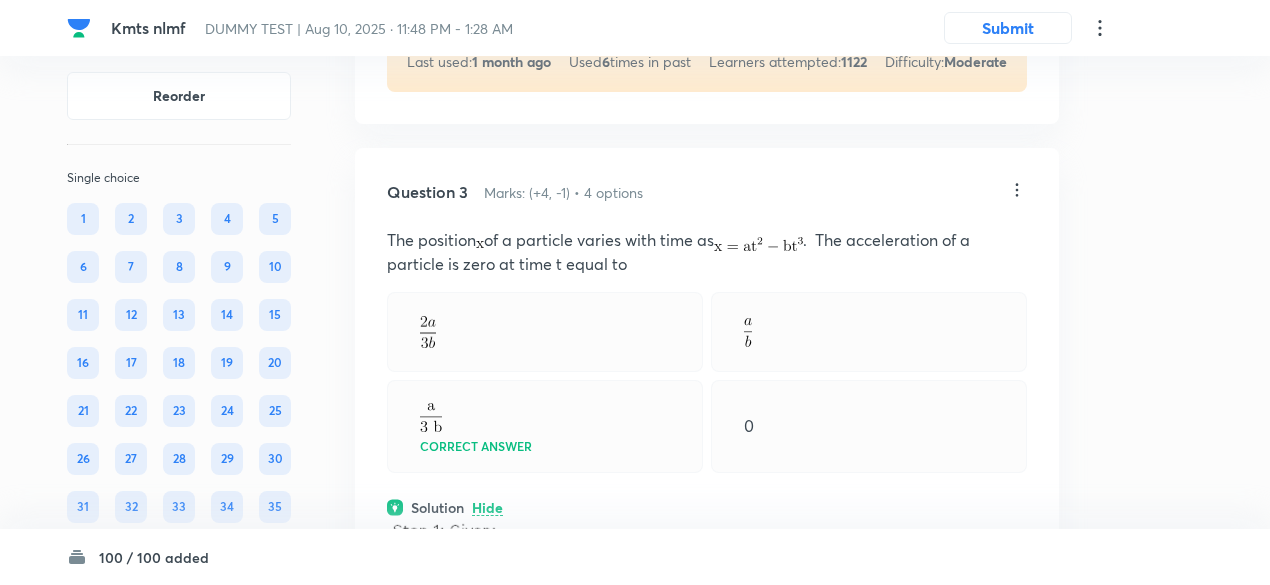scroll, scrollTop: 1500, scrollLeft: 0, axis: vertical 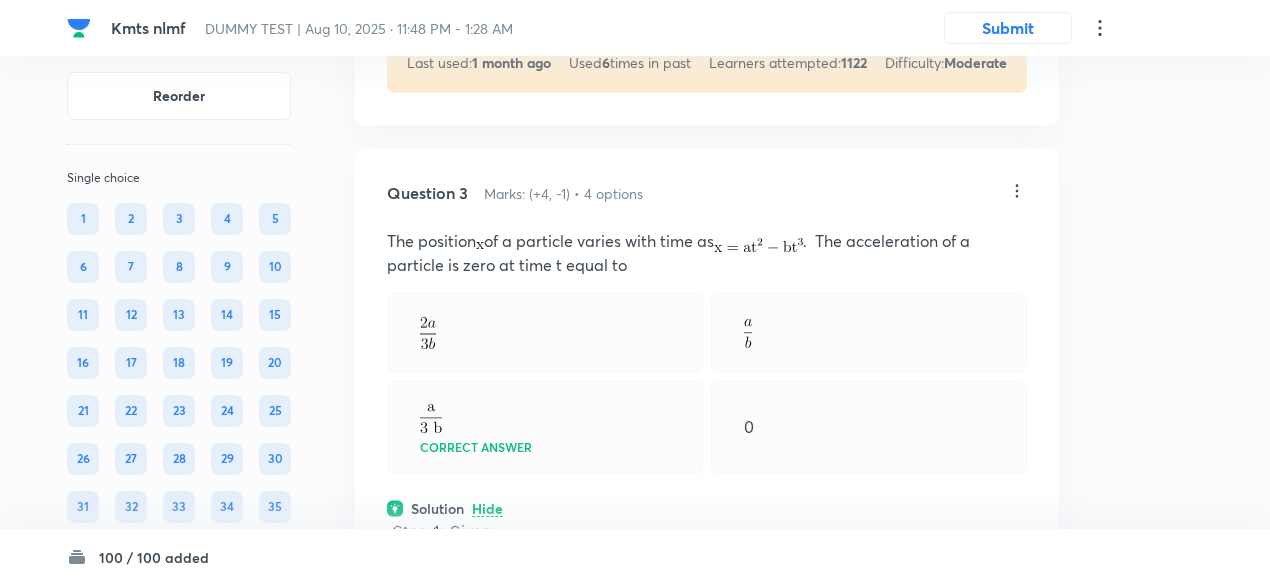 click 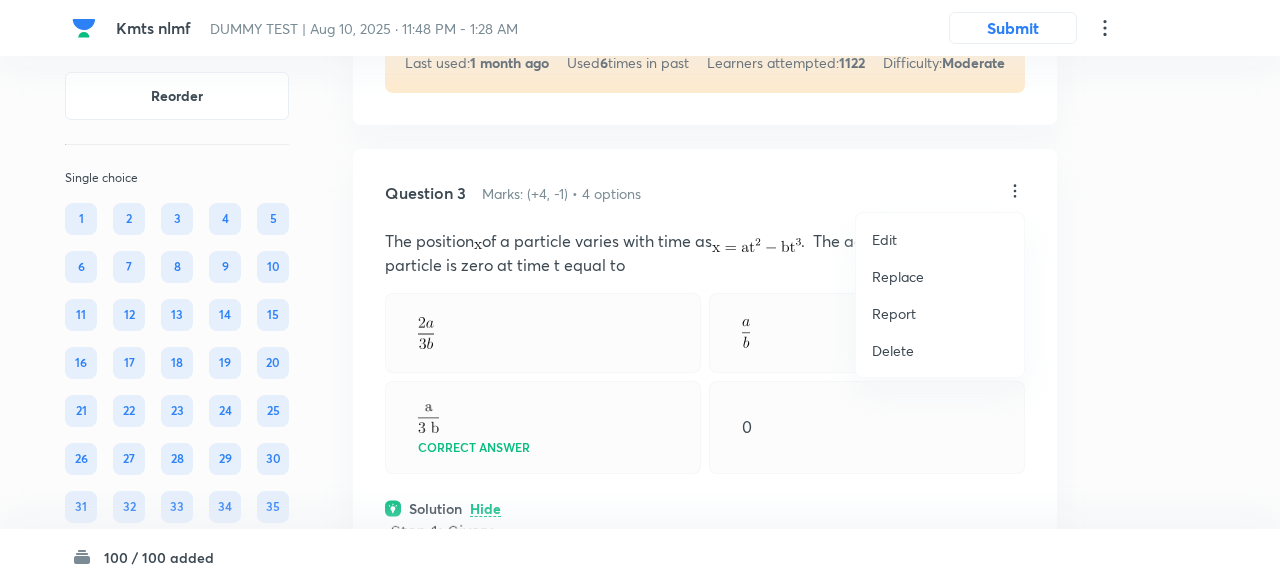 click on "Replace" at bounding box center (898, 276) 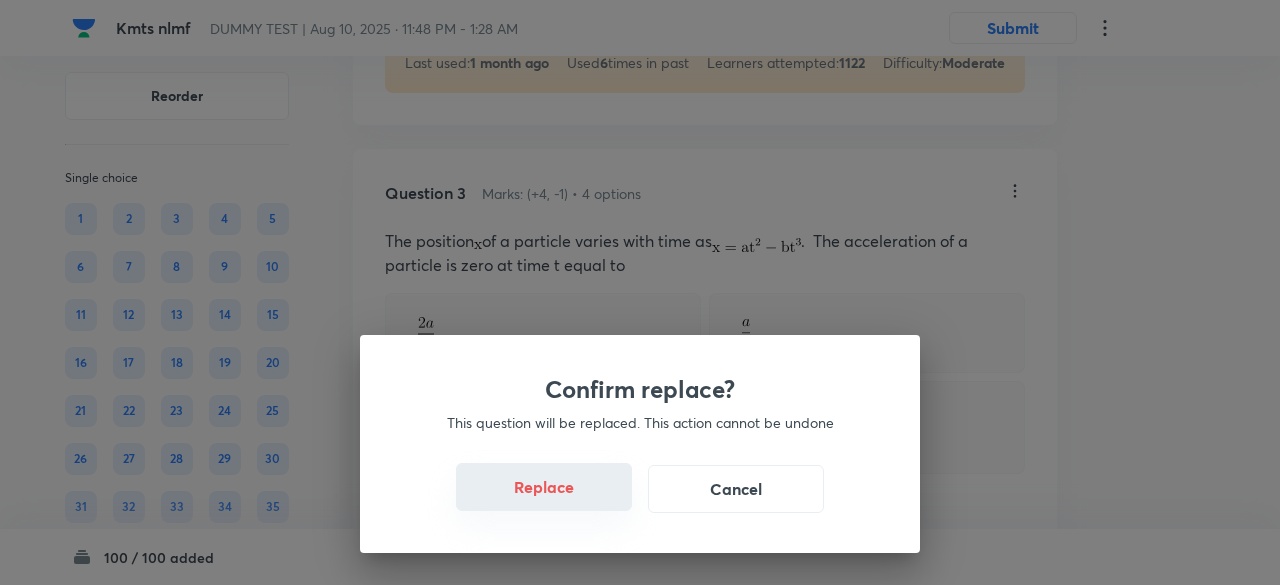 click on "Replace" at bounding box center [544, 487] 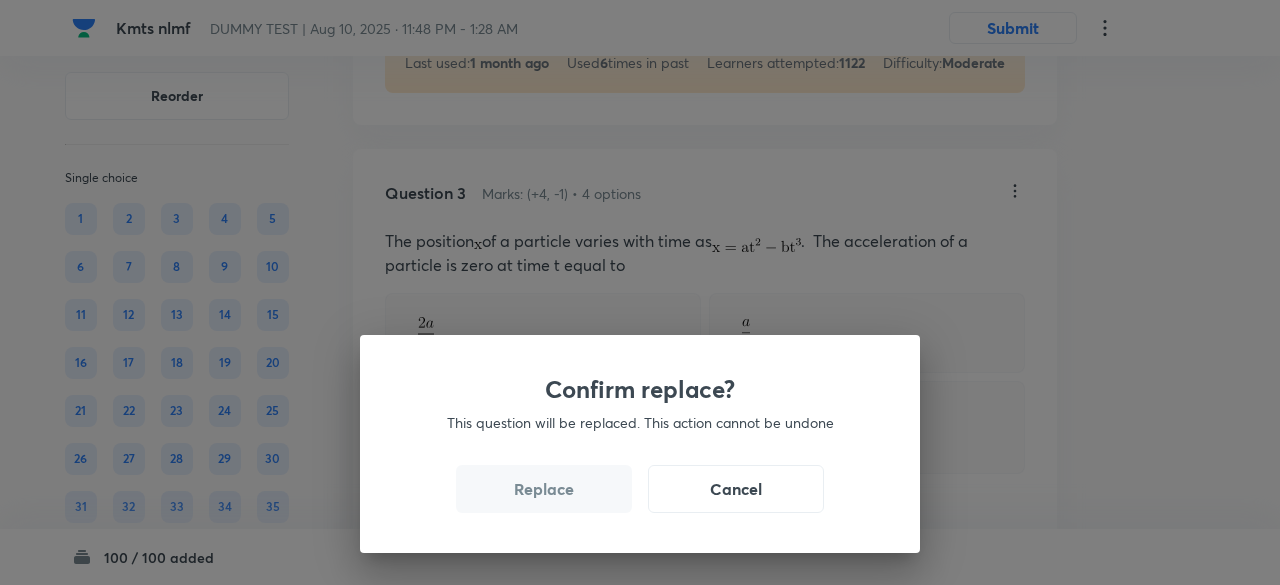 click on "Replace" at bounding box center [544, 489] 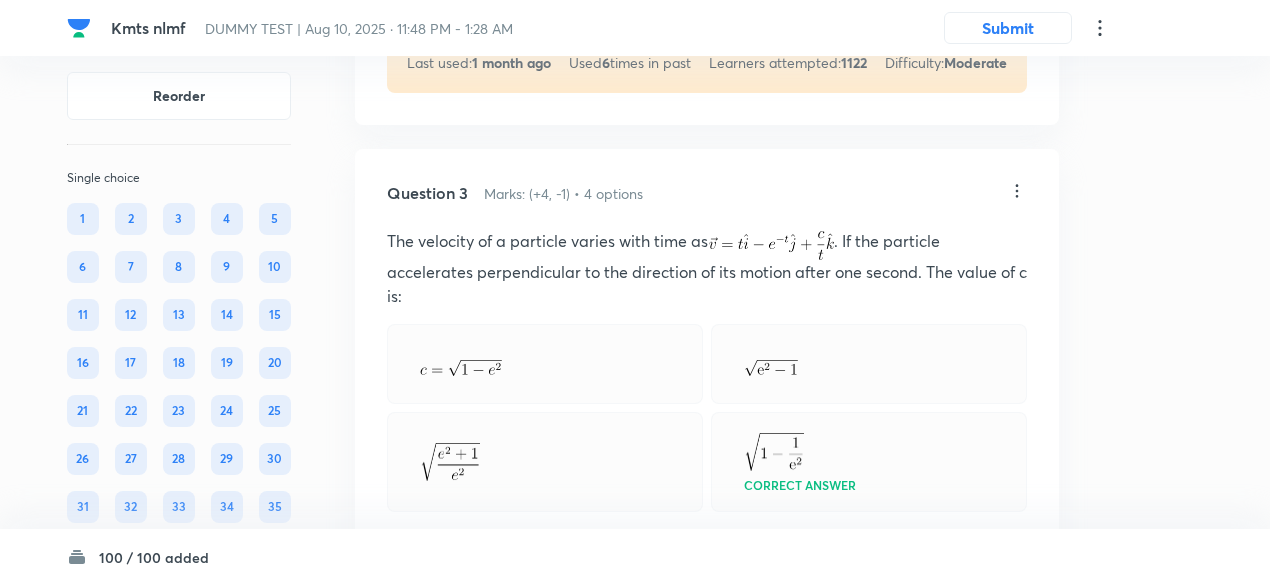click at bounding box center [545, 462] 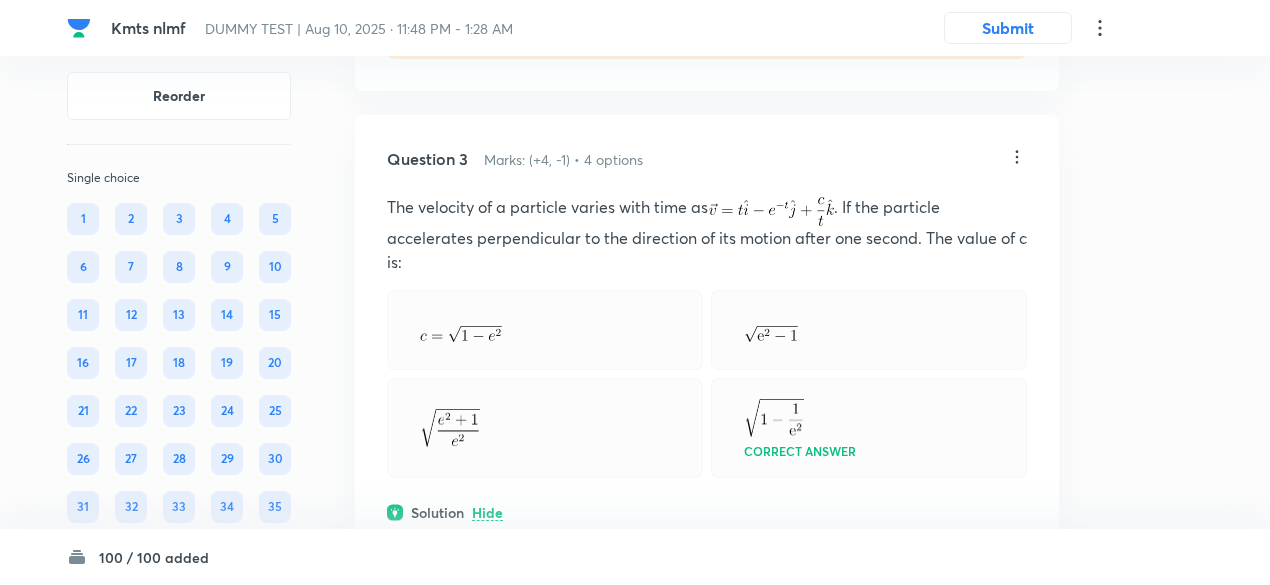 scroll, scrollTop: 1518, scrollLeft: 0, axis: vertical 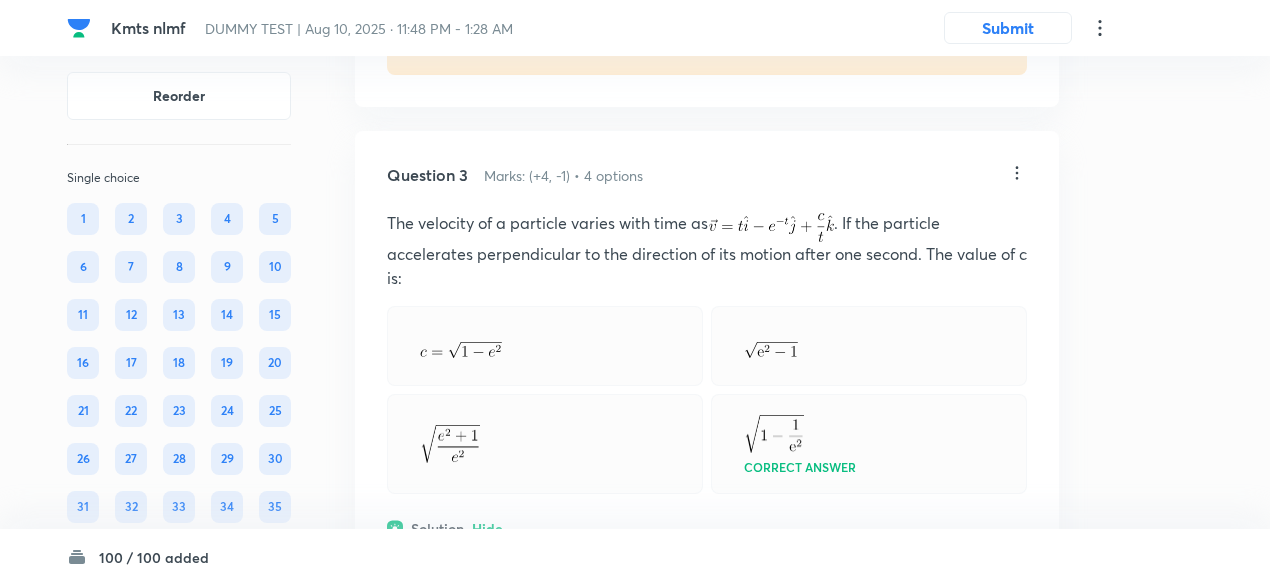 click 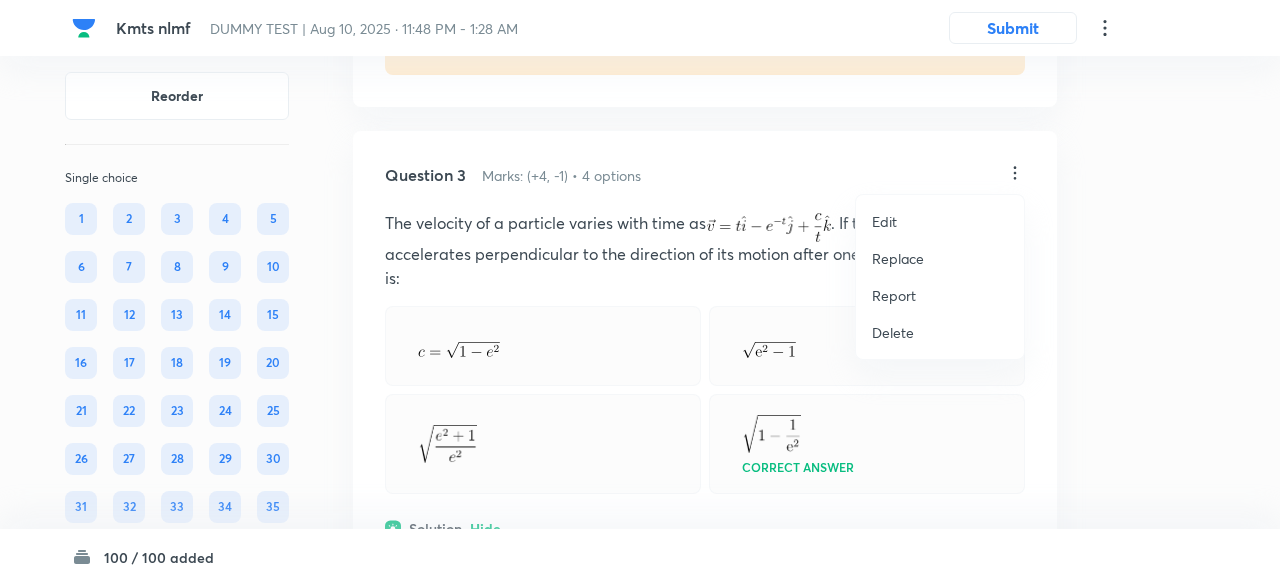 click on "Replace" at bounding box center (898, 258) 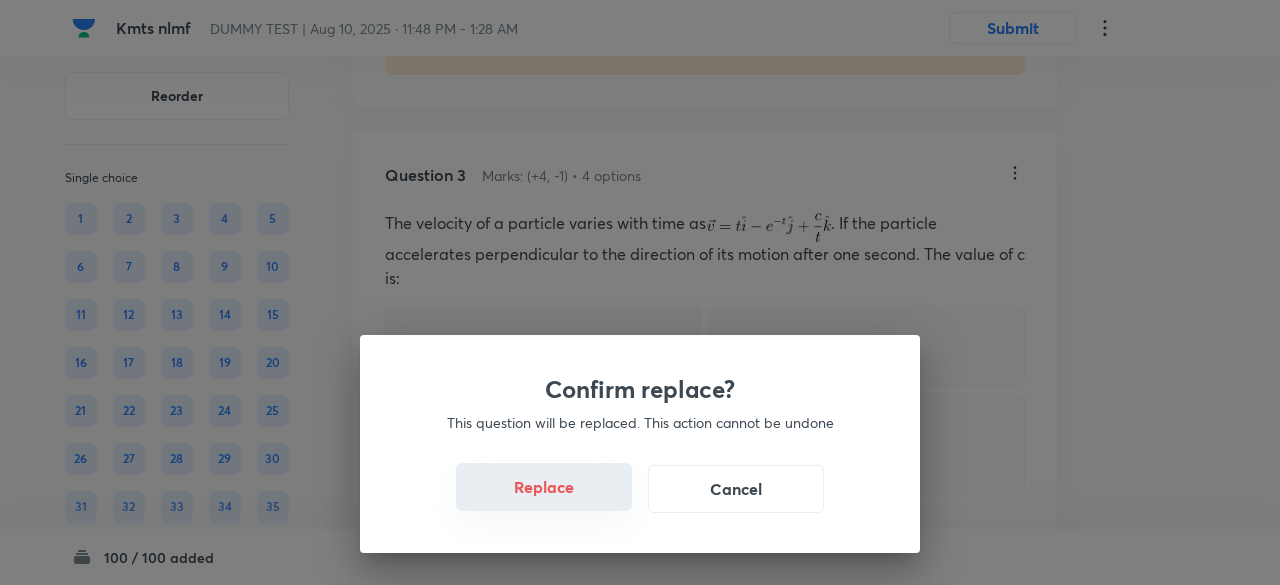 click on "Replace" at bounding box center [544, 487] 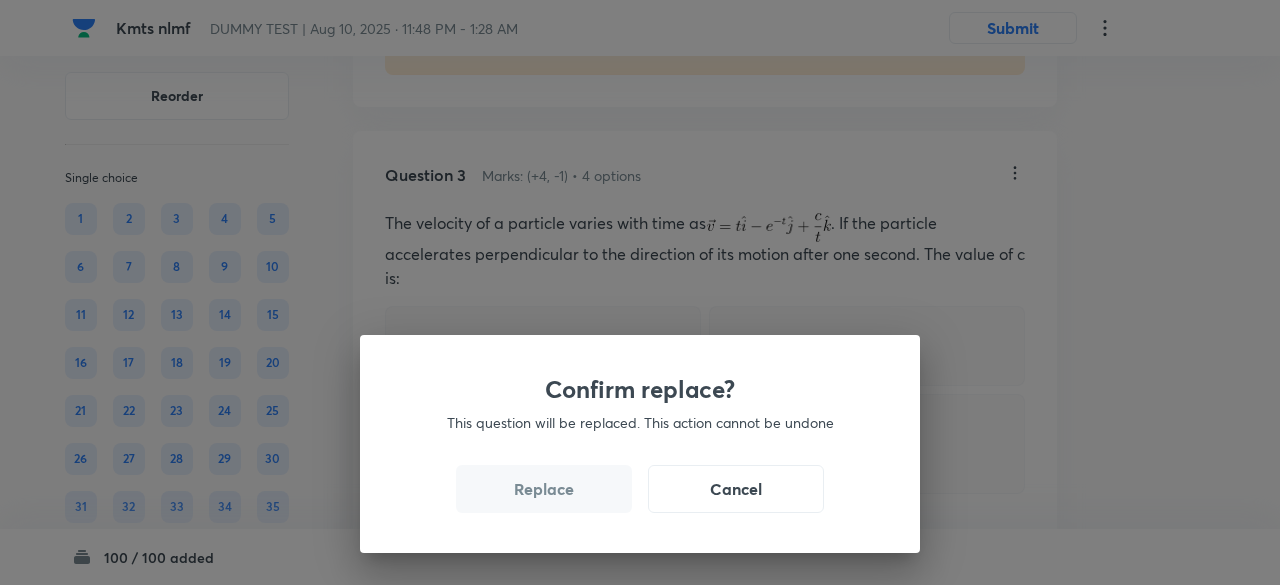 click on "Replace" at bounding box center [544, 489] 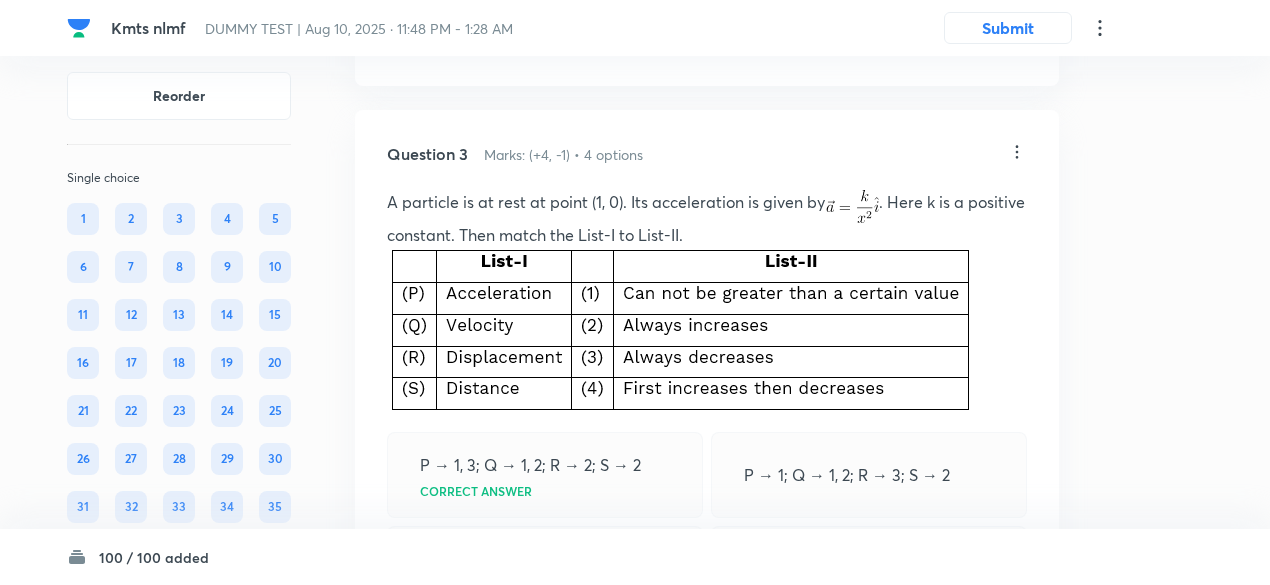 scroll, scrollTop: 1535, scrollLeft: 0, axis: vertical 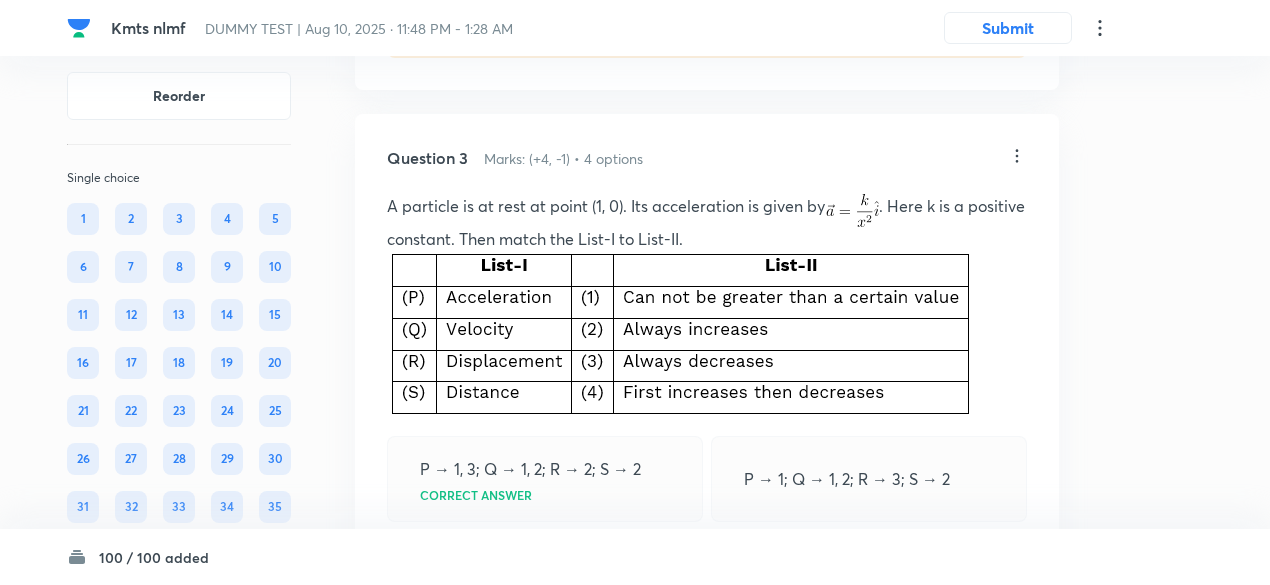 click 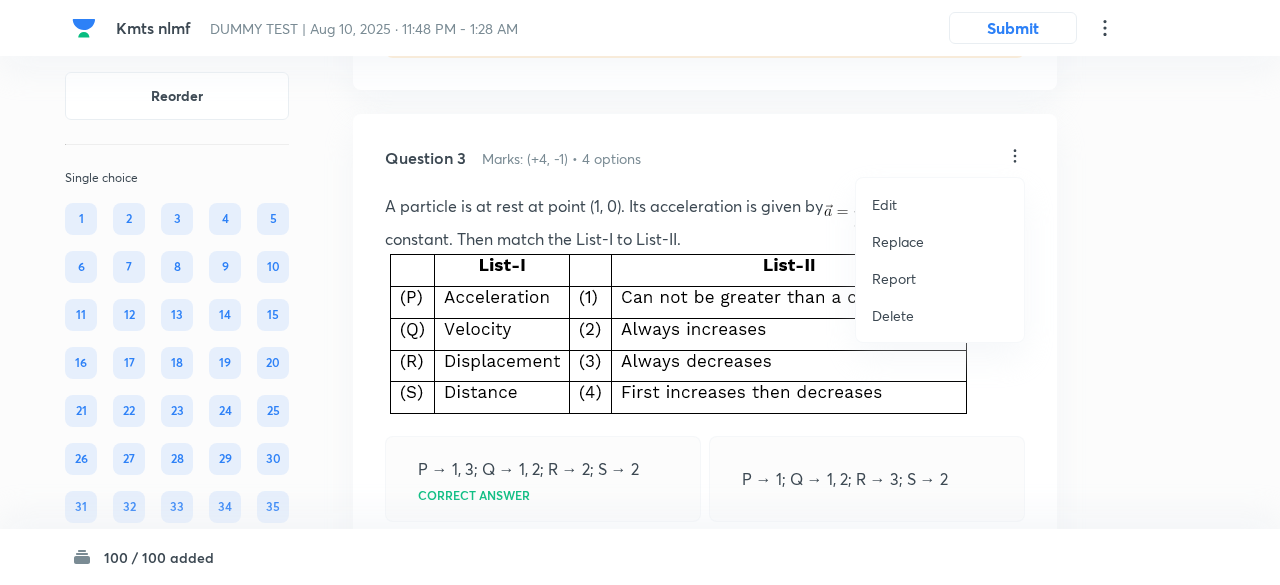 click on "Replace" at bounding box center [898, 241] 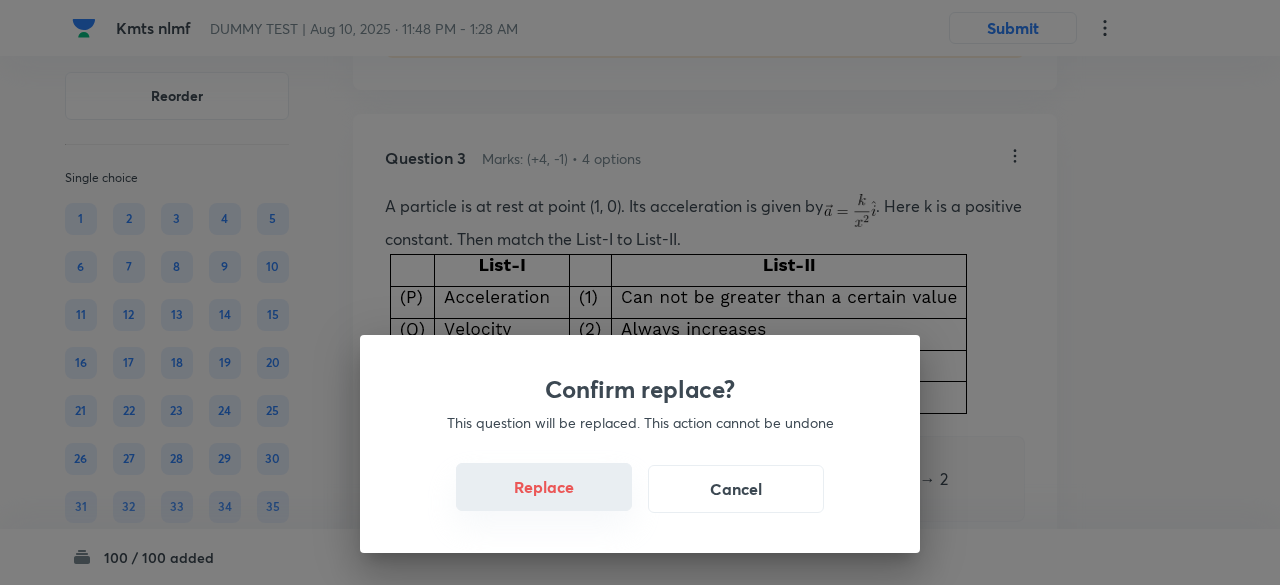 click on "Replace" at bounding box center [544, 487] 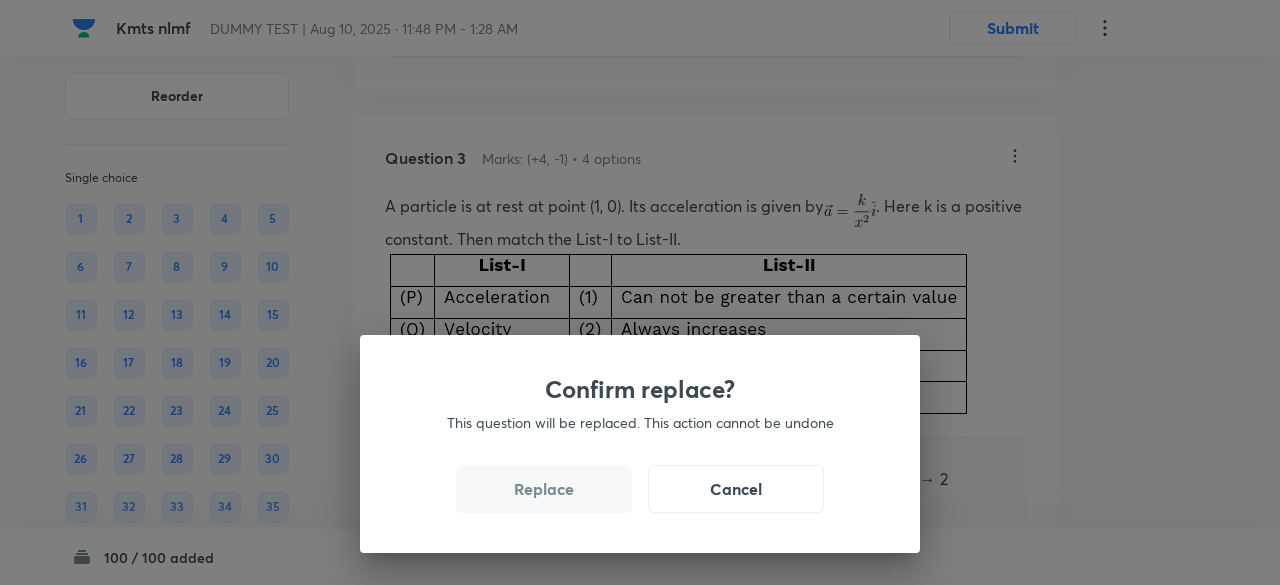 click on "Replace" at bounding box center [544, 489] 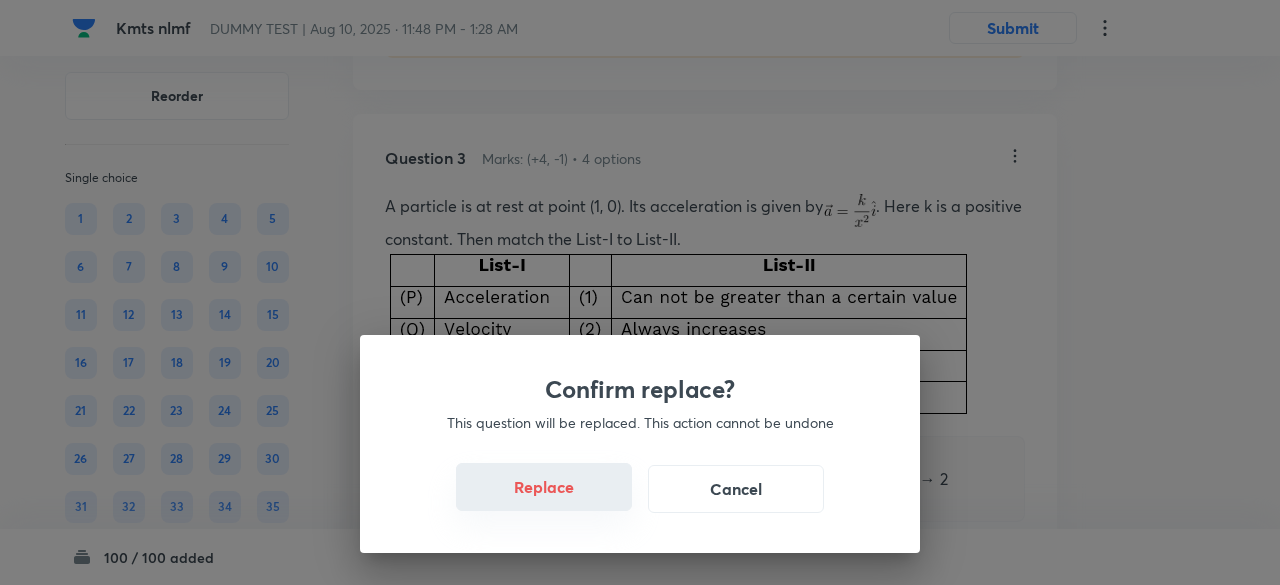 click on "Replace" at bounding box center [544, 487] 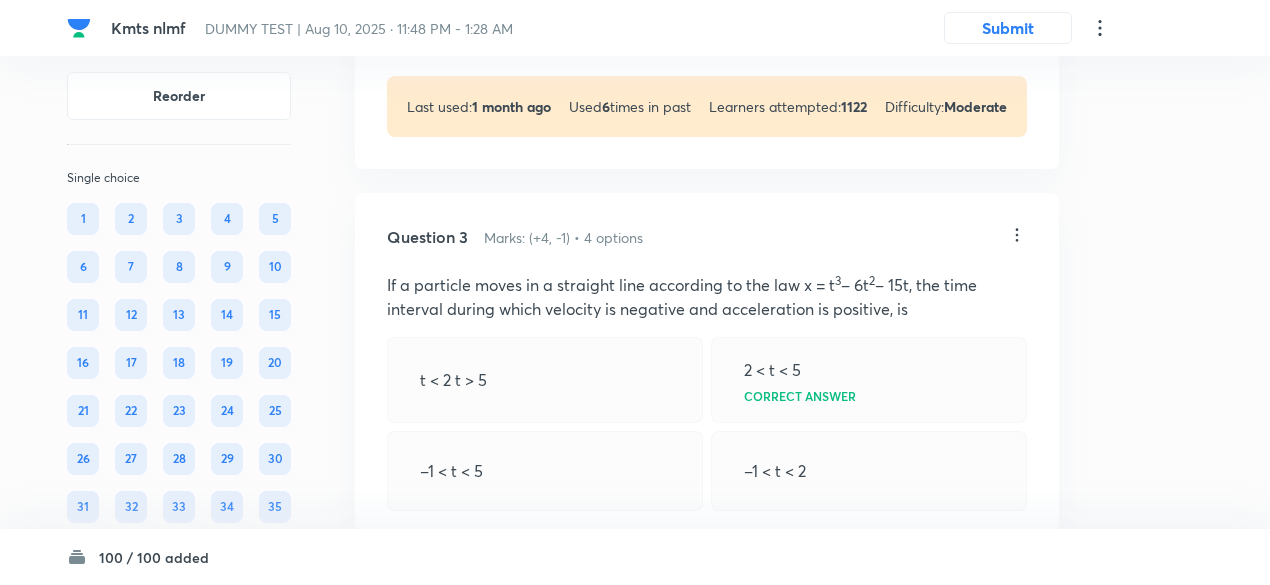 scroll, scrollTop: 1453, scrollLeft: 0, axis: vertical 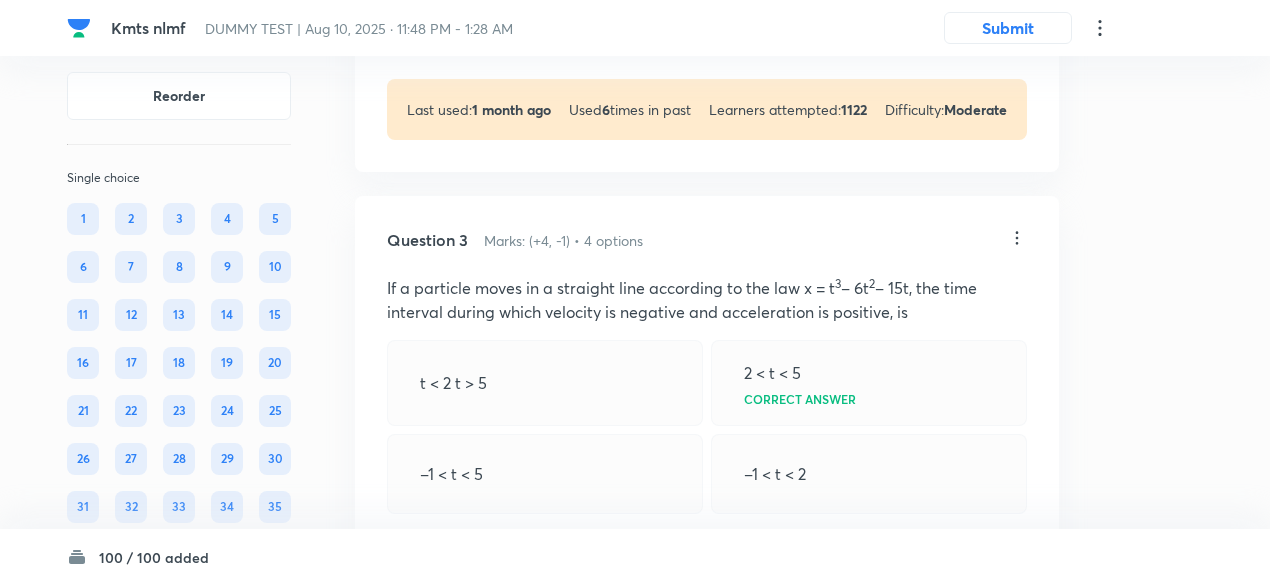 click 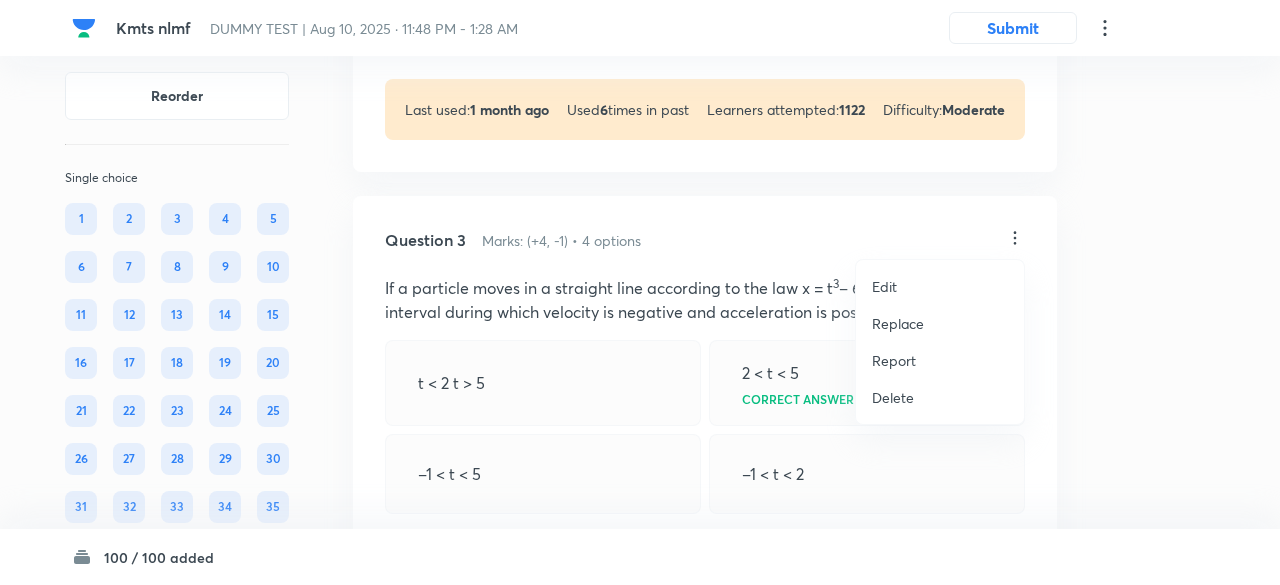 click on "Replace" at bounding box center [898, 323] 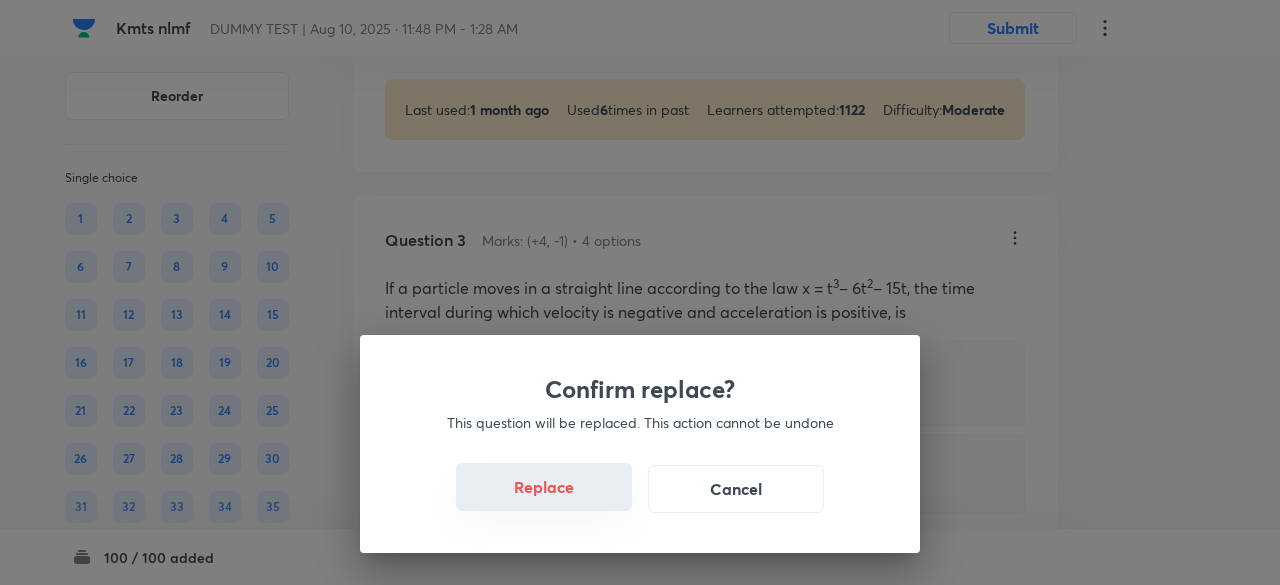click on "Replace" at bounding box center (544, 487) 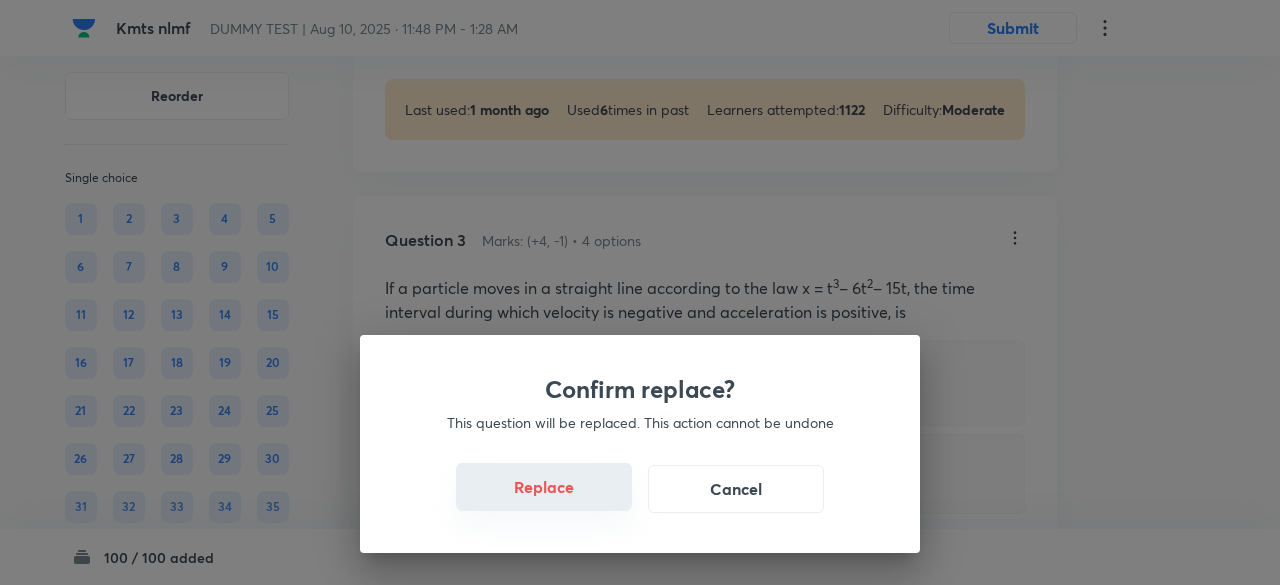 click on "Replace" at bounding box center [544, 487] 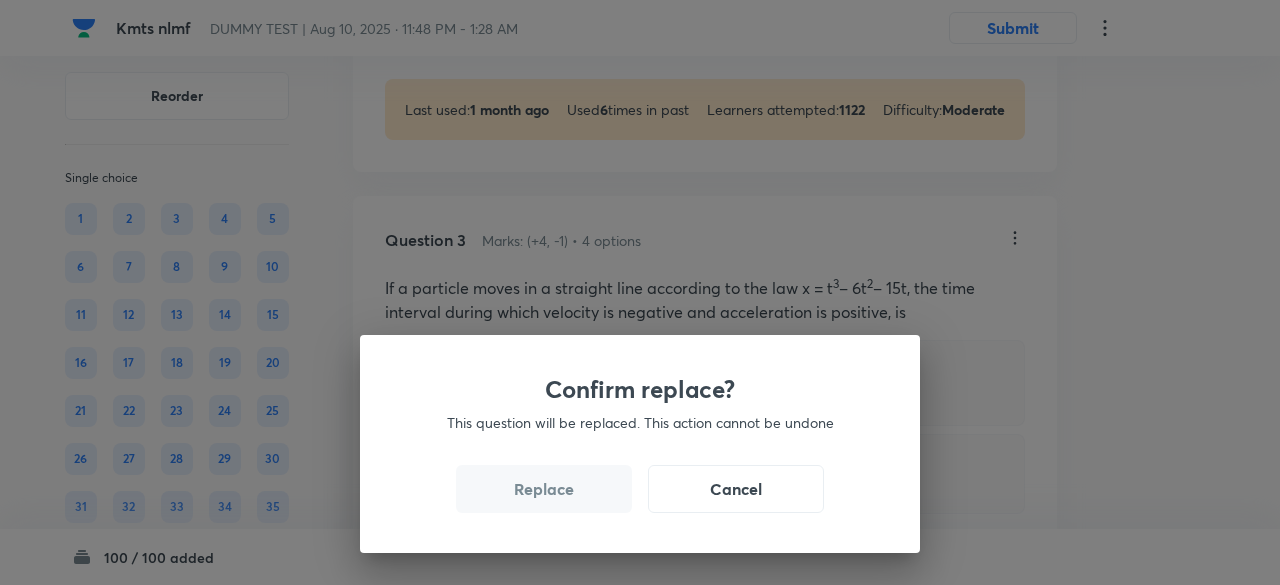 click on "Replace" at bounding box center [544, 489] 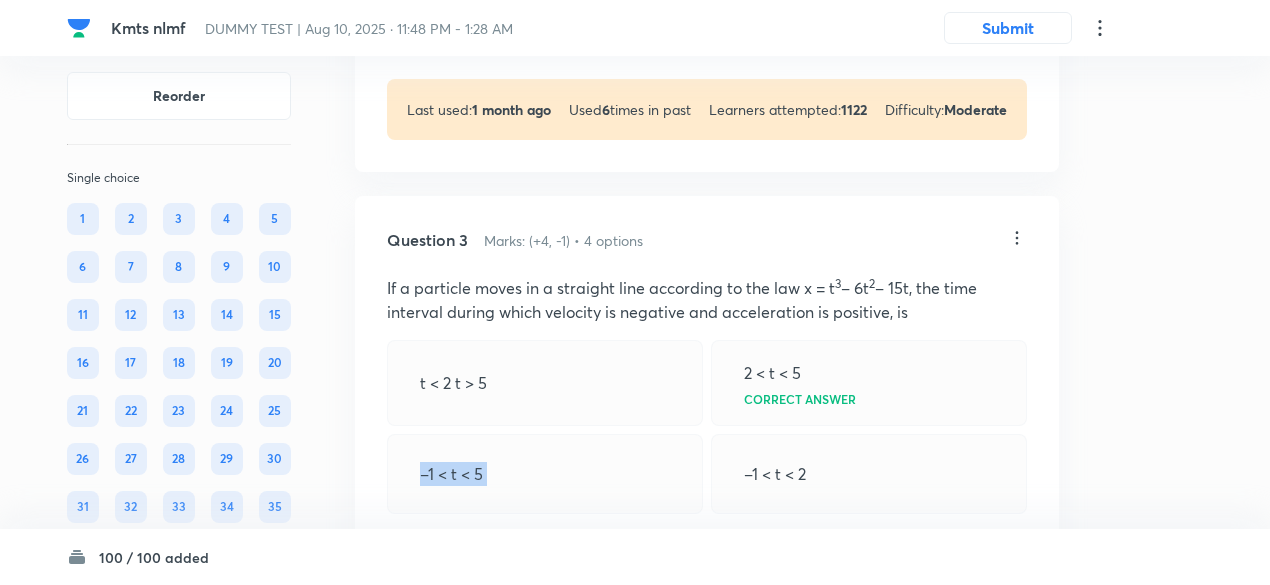 click on "–1 < t < 5" at bounding box center (545, 474) 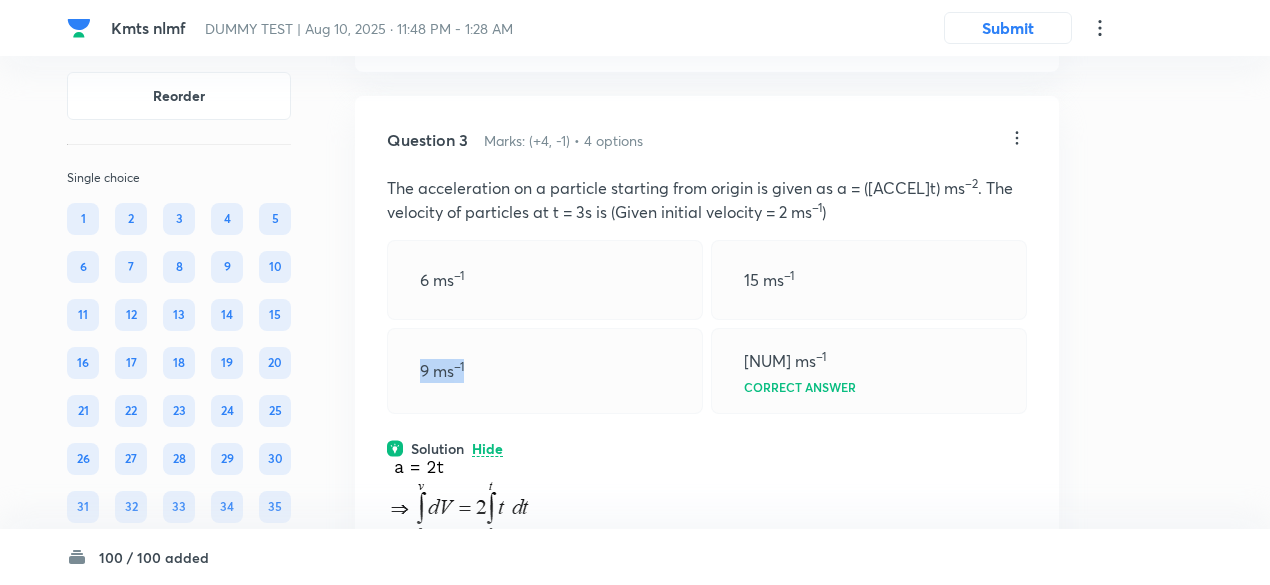 scroll, scrollTop: 1547, scrollLeft: 0, axis: vertical 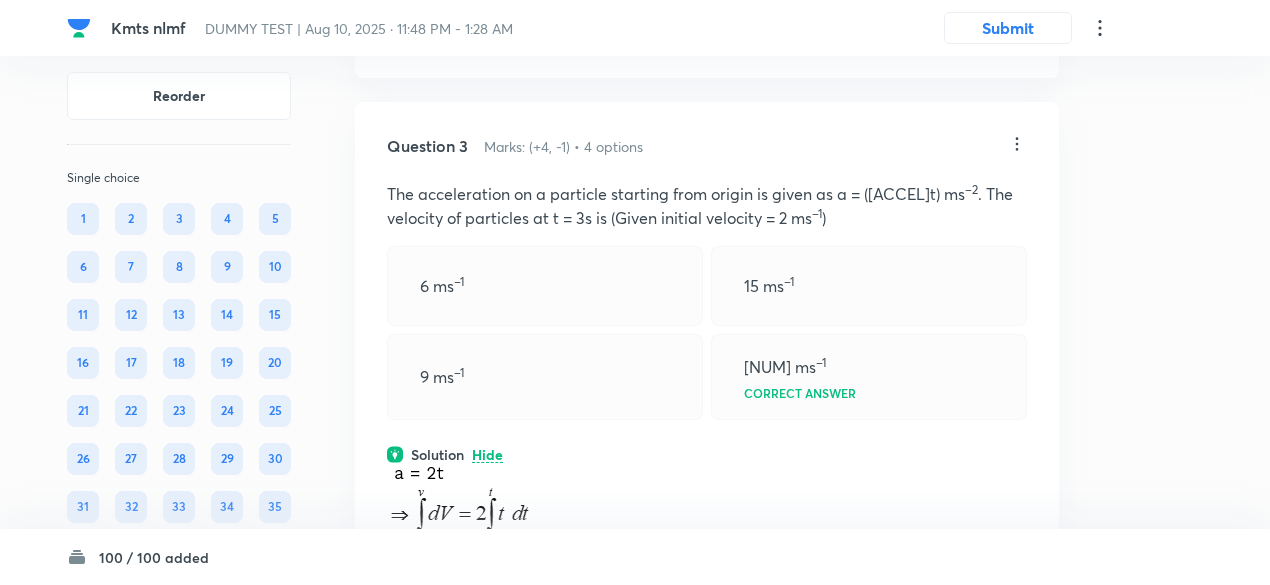 click 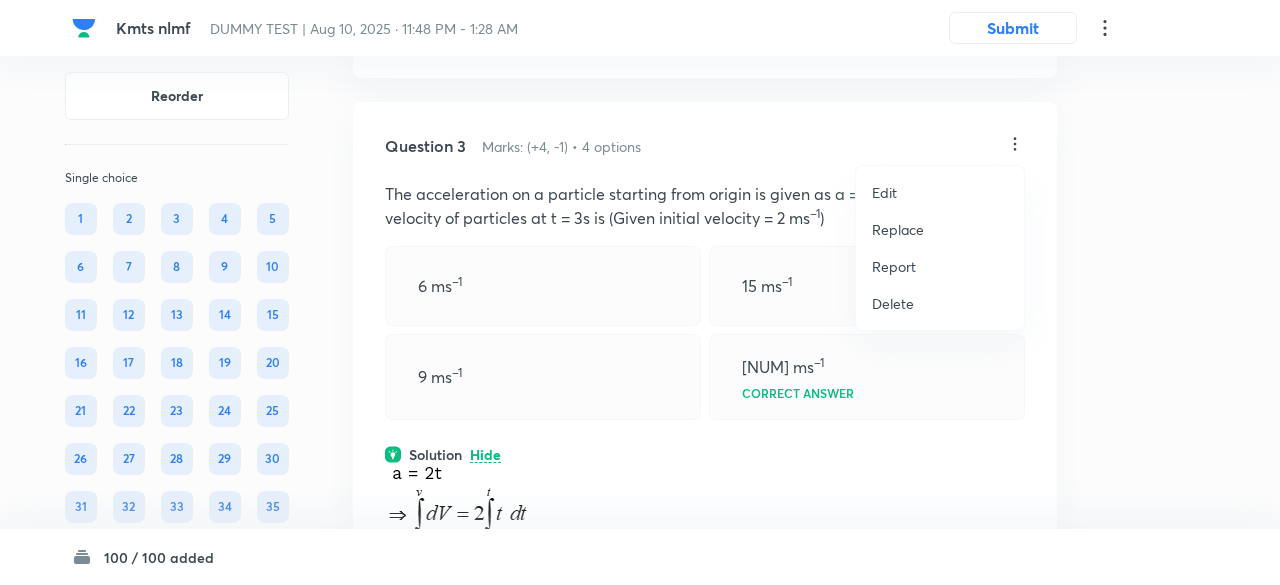 click on "Replace" at bounding box center (898, 229) 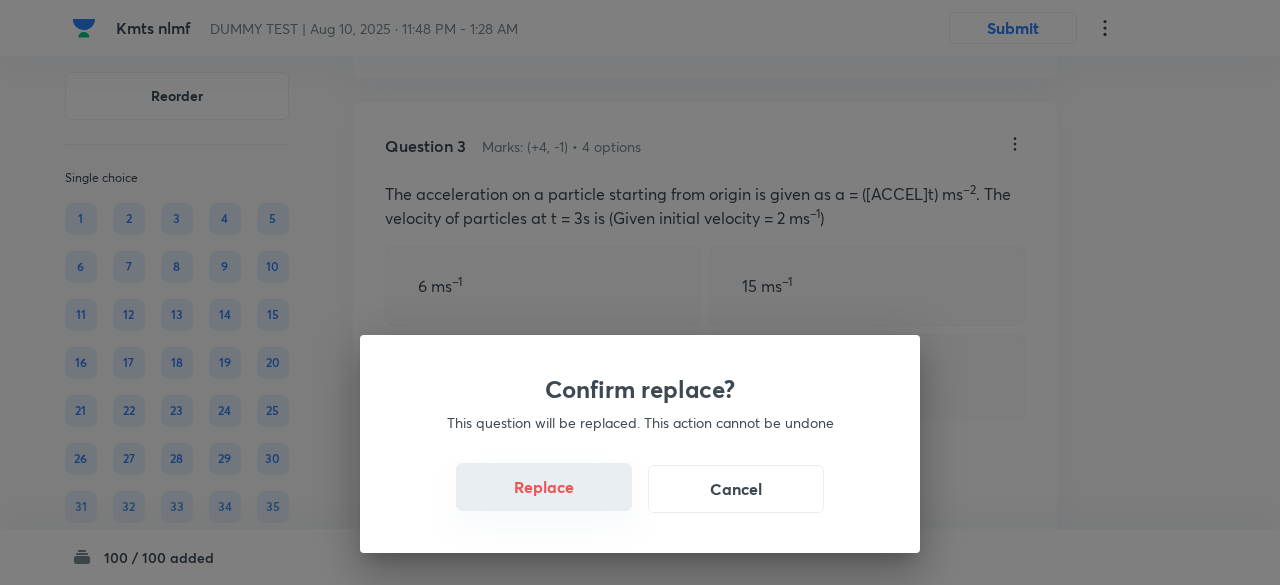 click on "Replace" at bounding box center [544, 487] 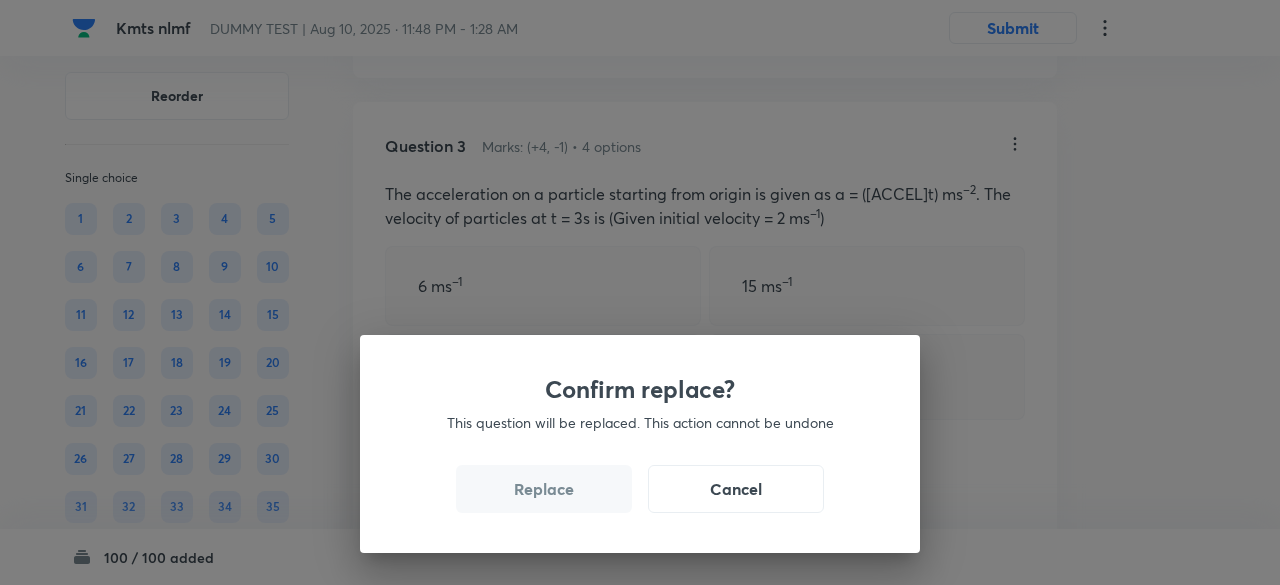 click on "Replace" at bounding box center [544, 489] 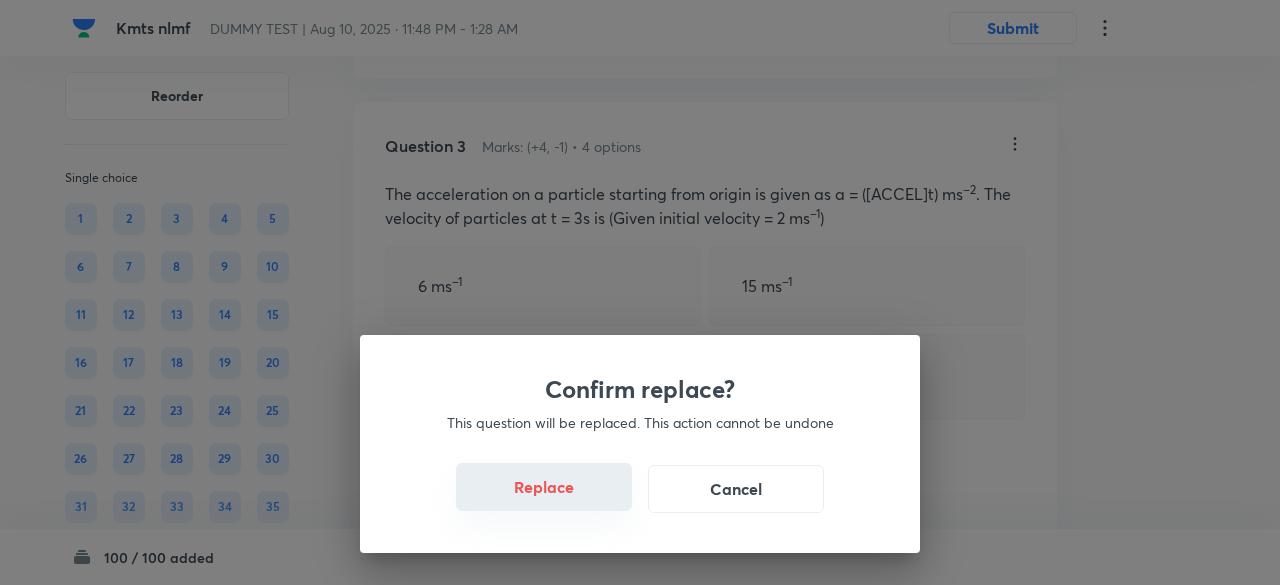 click on "Replace" at bounding box center [544, 487] 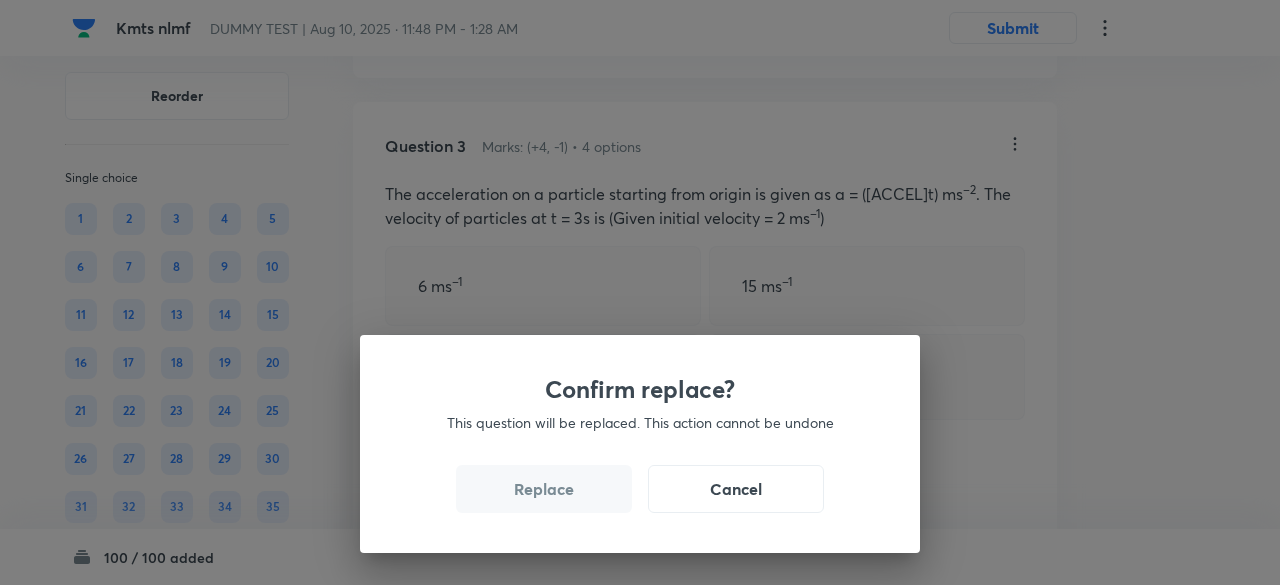 click on "Replace" at bounding box center (544, 489) 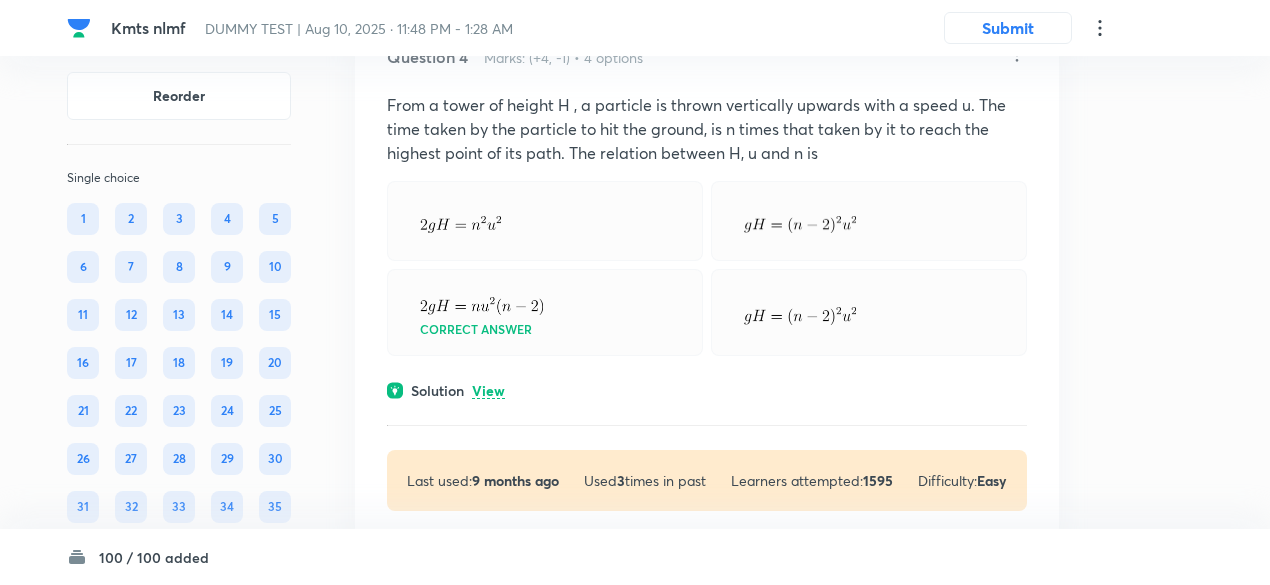scroll, scrollTop: 3005, scrollLeft: 0, axis: vertical 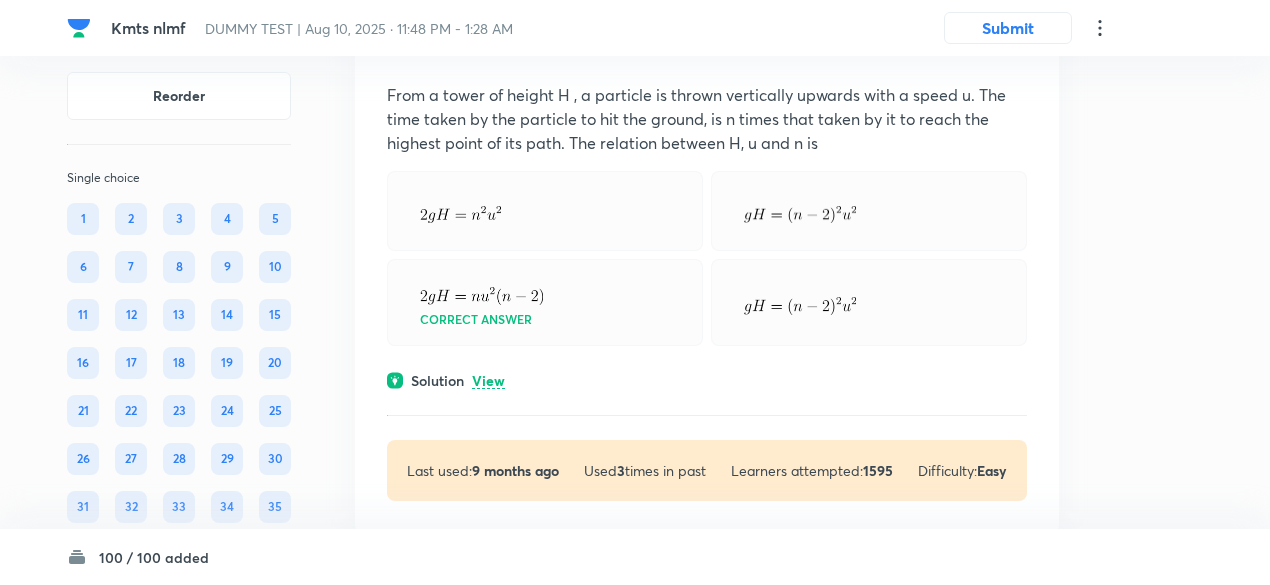 click on "View" at bounding box center (488, 381) 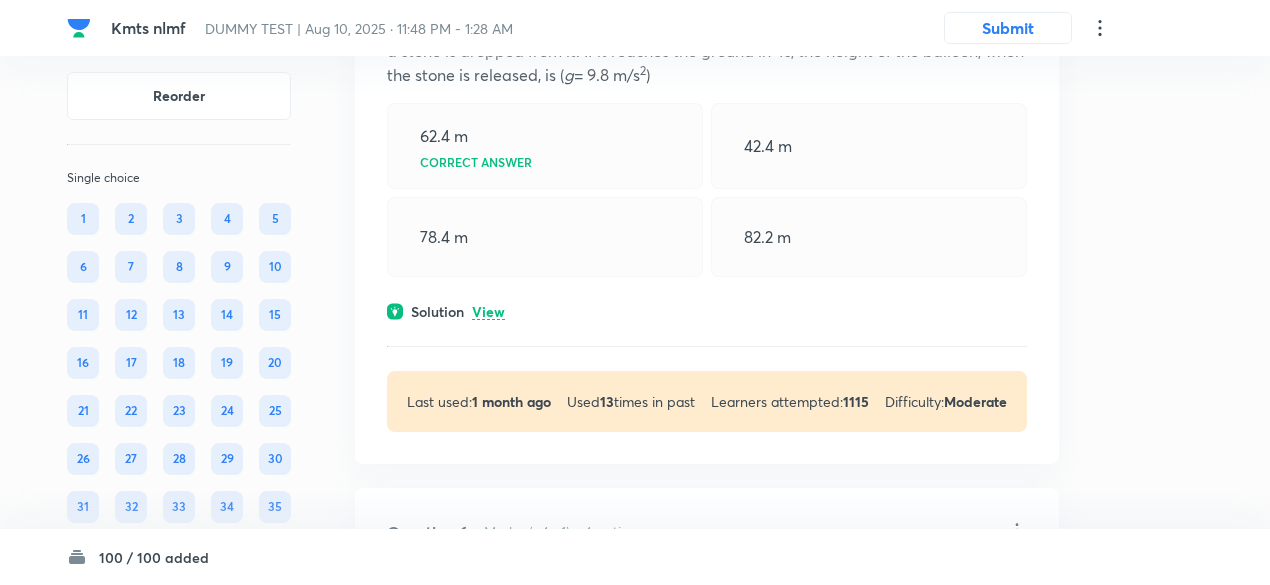 scroll, scrollTop: 4176, scrollLeft: 0, axis: vertical 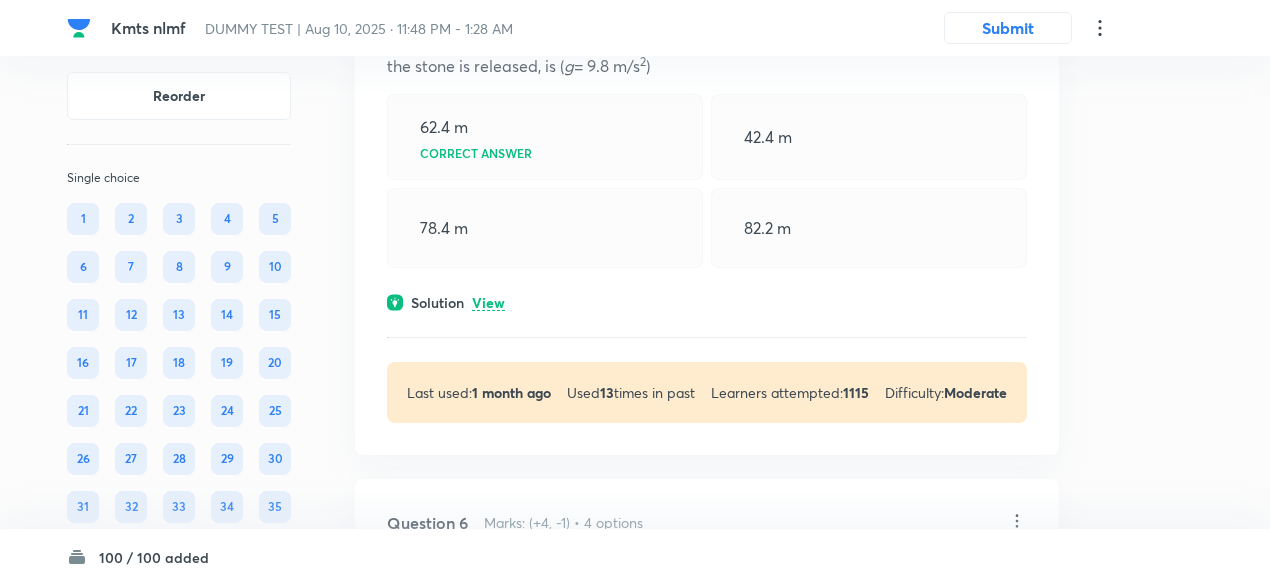 click on "View" at bounding box center (488, 303) 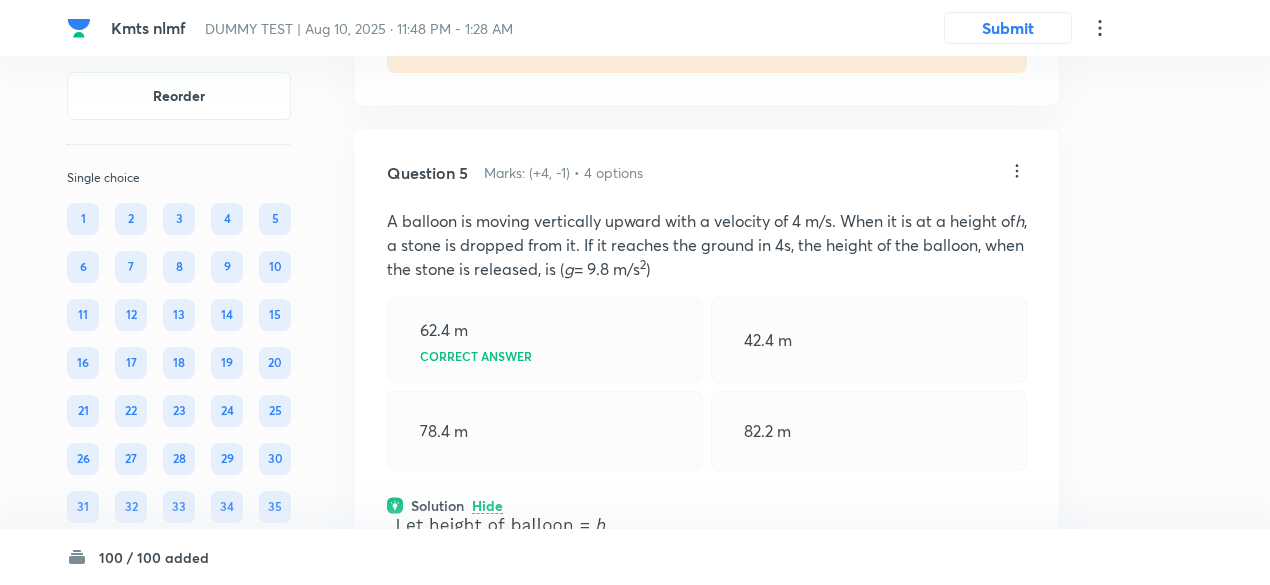 scroll, scrollTop: 3972, scrollLeft: 0, axis: vertical 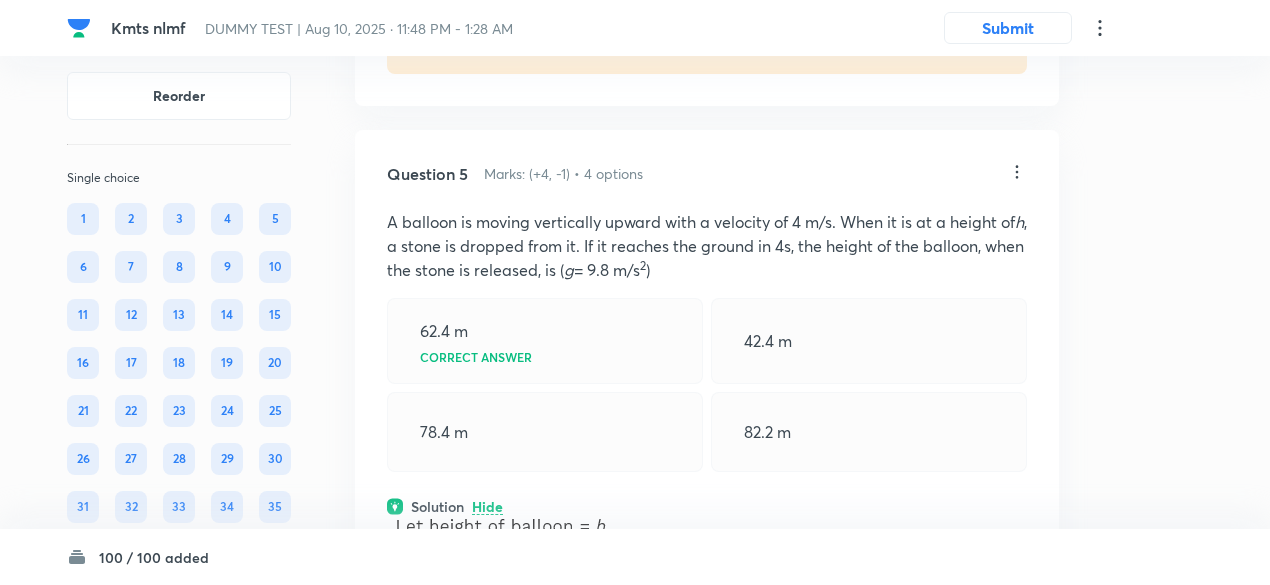 click 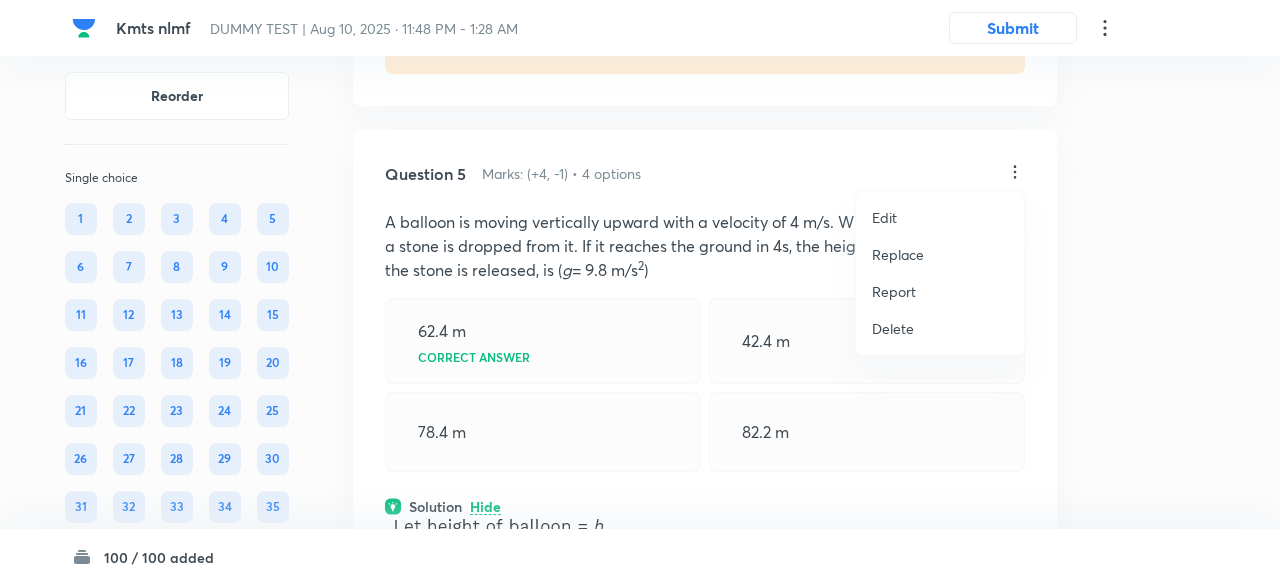 click on "Replace" at bounding box center (898, 254) 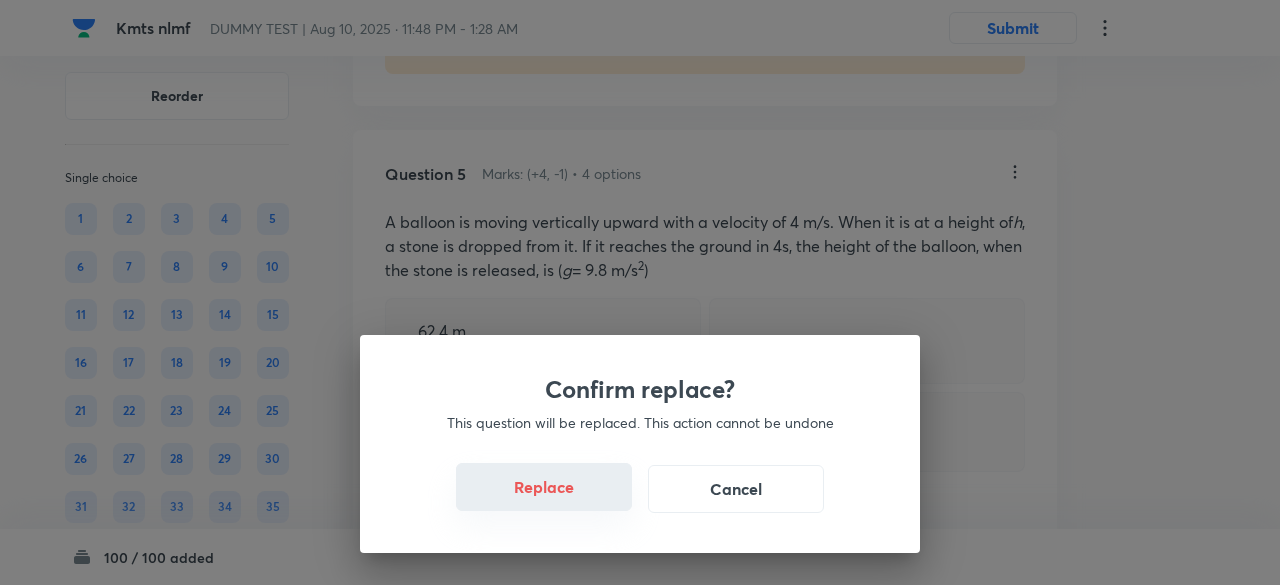 click on "Replace" at bounding box center [544, 487] 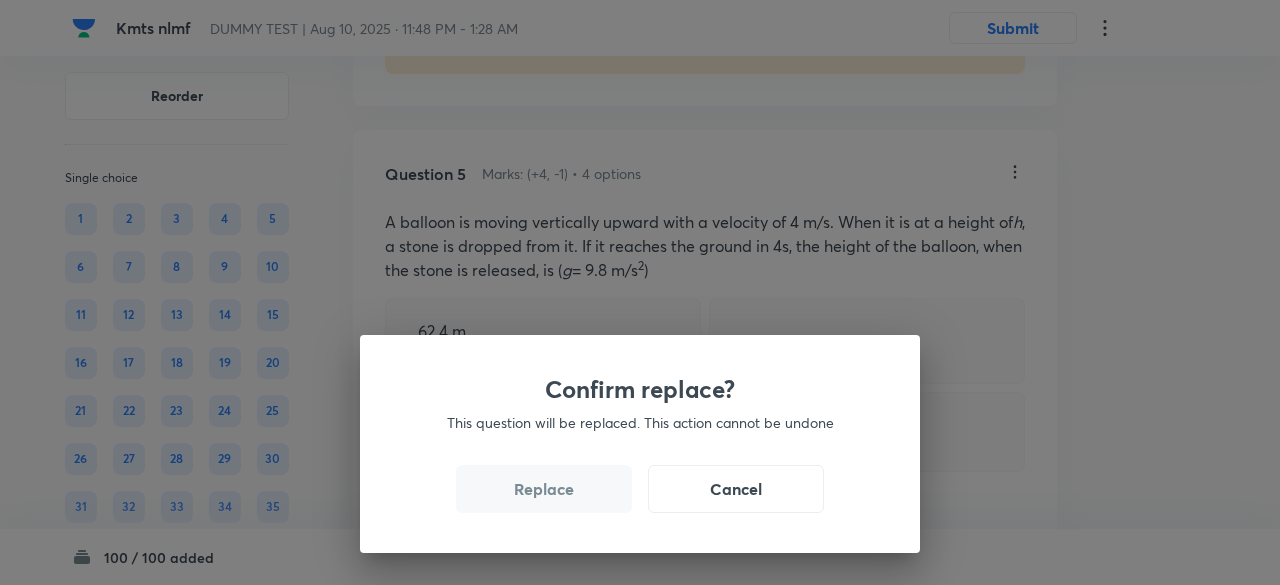click on "Replace" at bounding box center [544, 489] 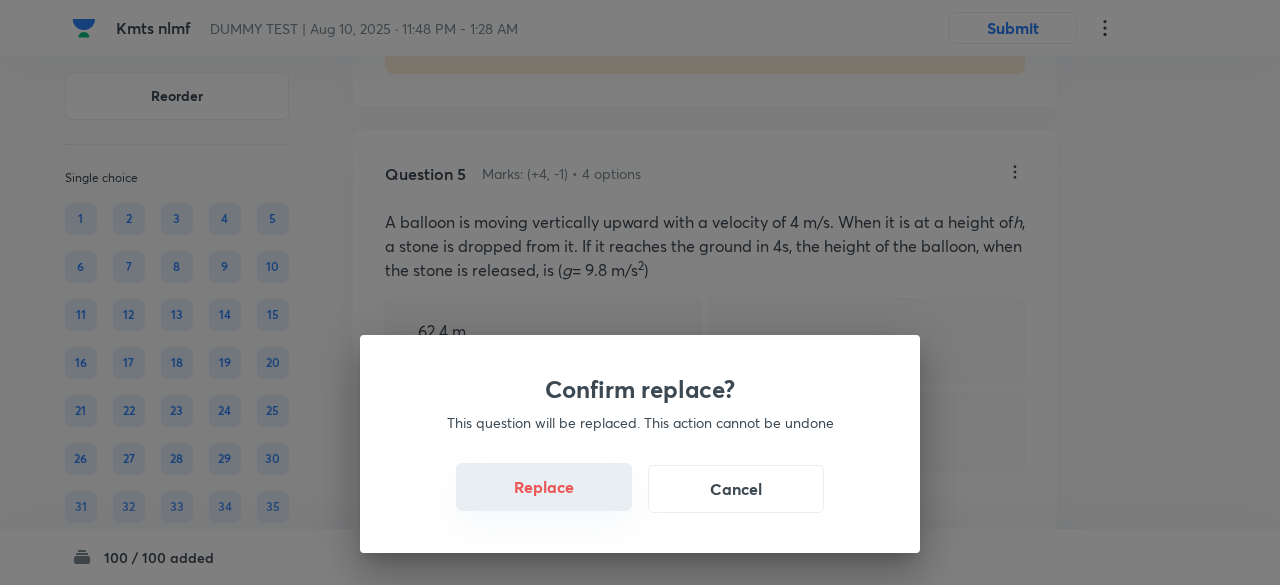 click on "Replace" at bounding box center (544, 487) 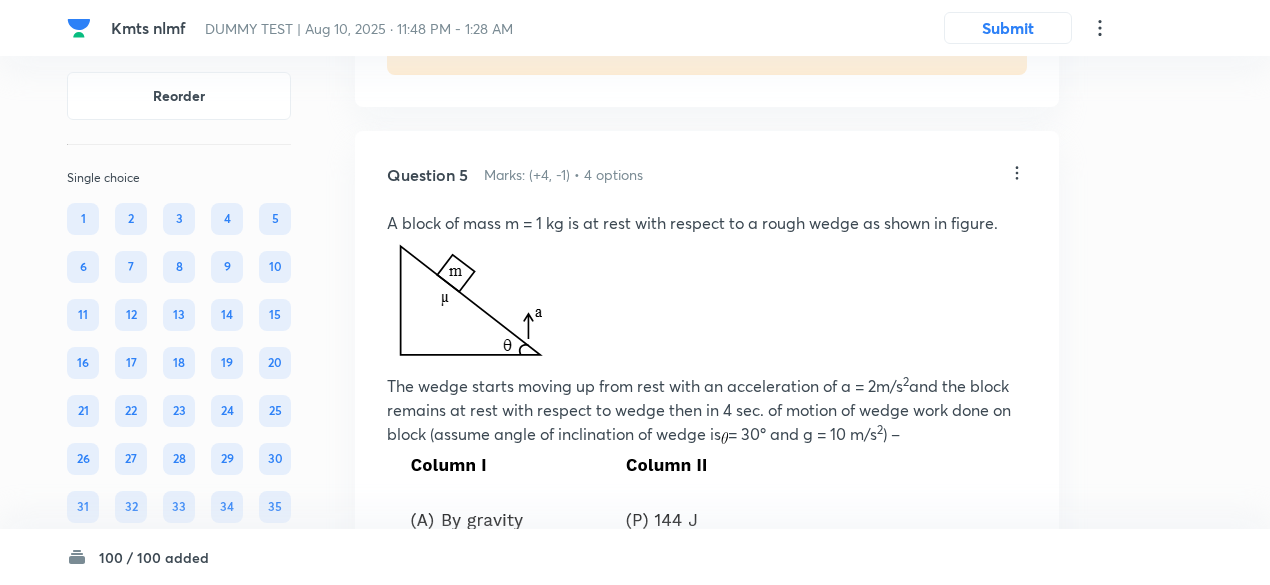 scroll, scrollTop: 3970, scrollLeft: 0, axis: vertical 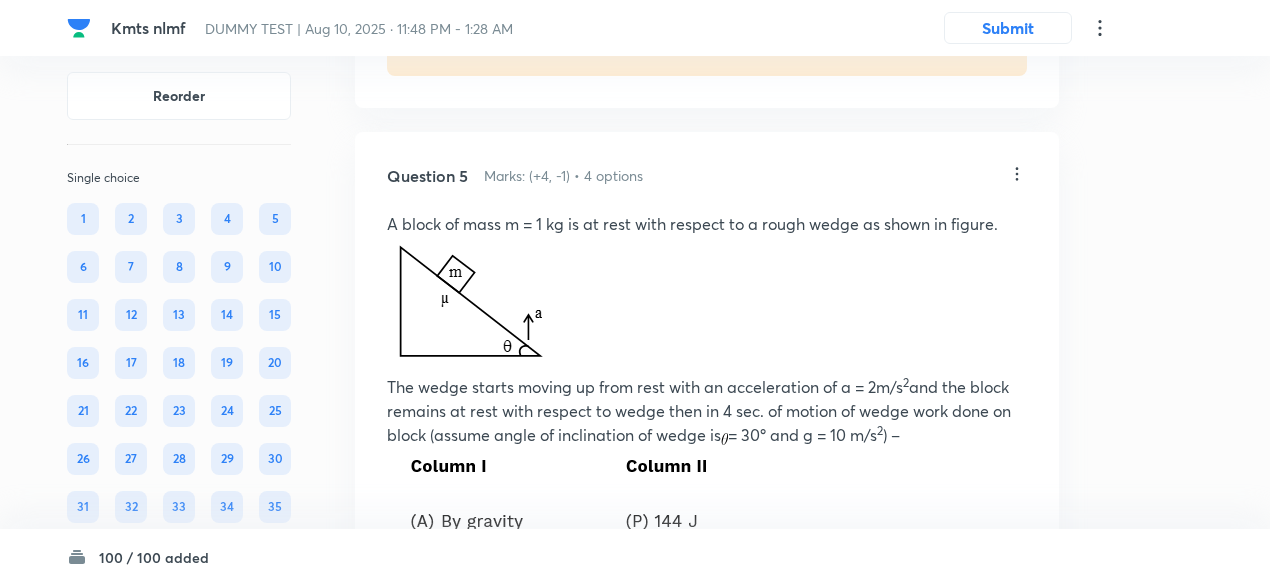 click 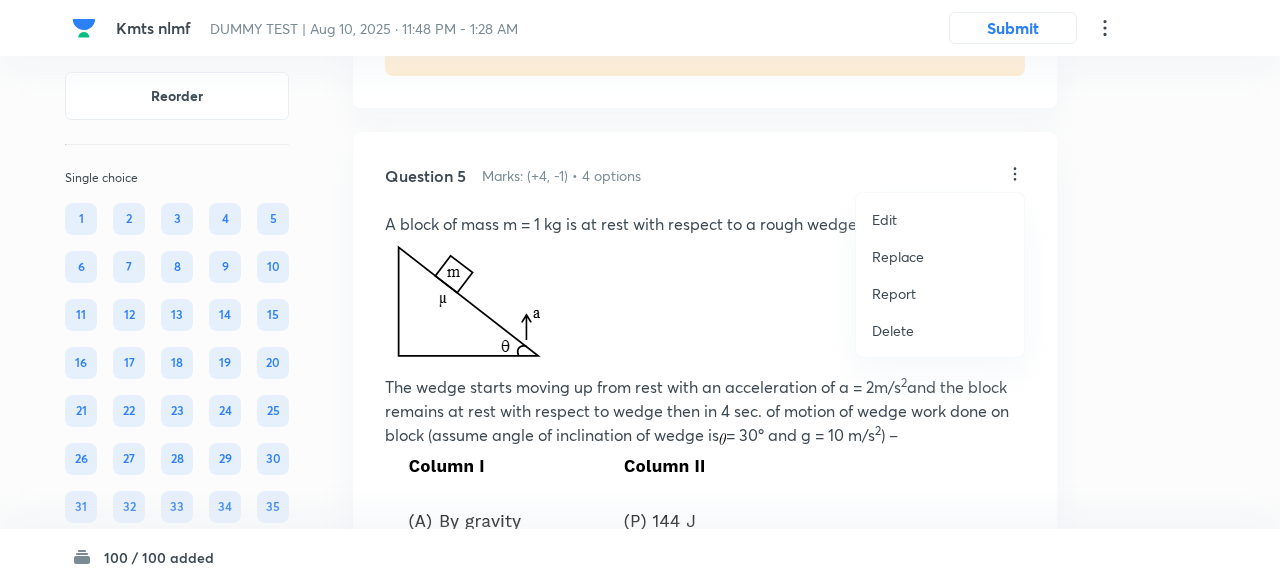 click on "Replace" at bounding box center [898, 256] 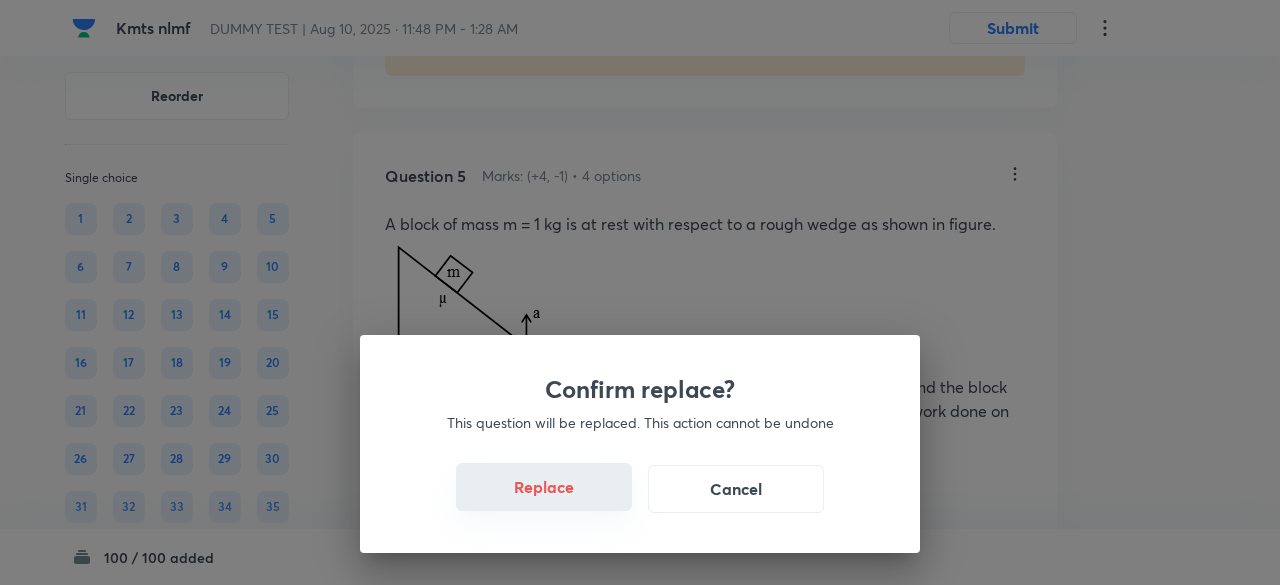 click on "Replace" at bounding box center [544, 487] 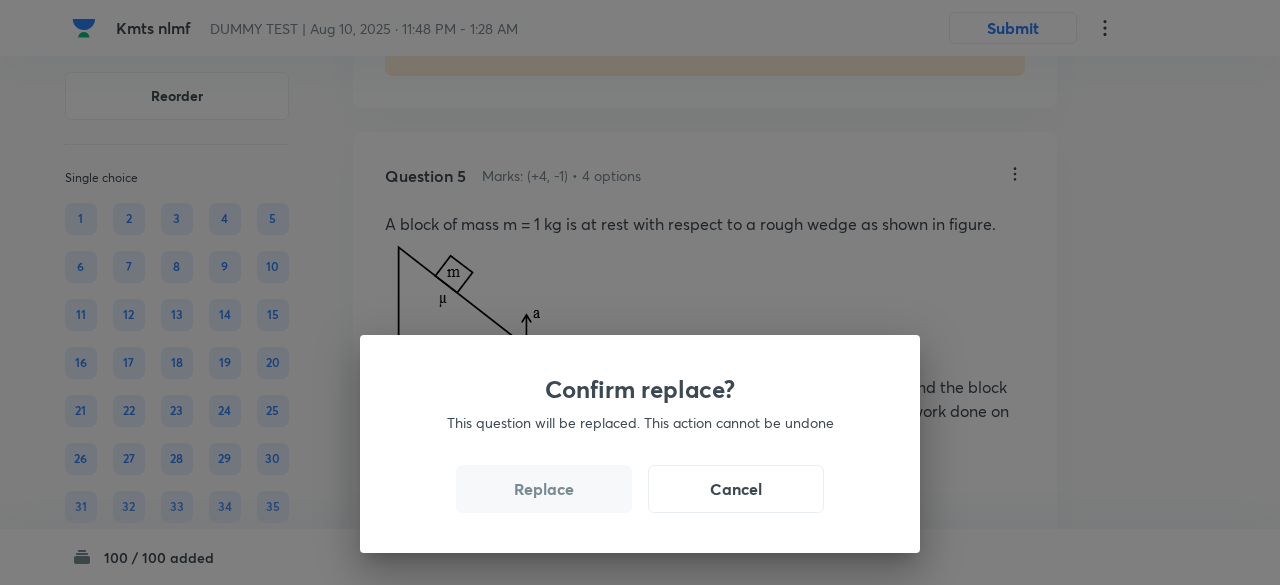 click on "Replace" at bounding box center (544, 489) 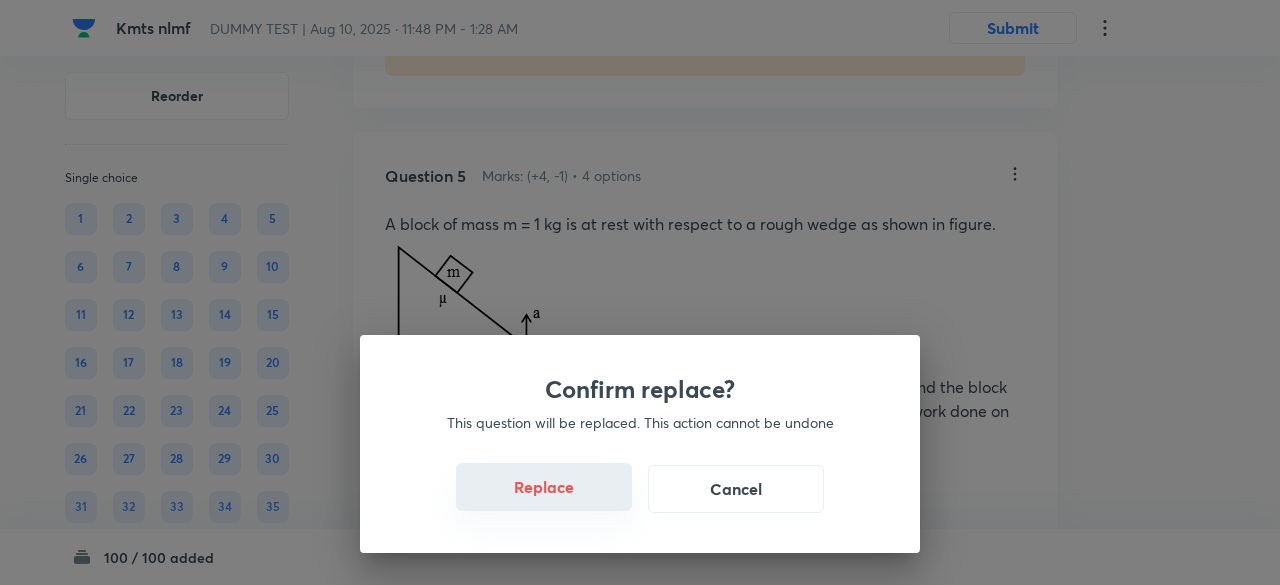 click on "Replace" at bounding box center [544, 487] 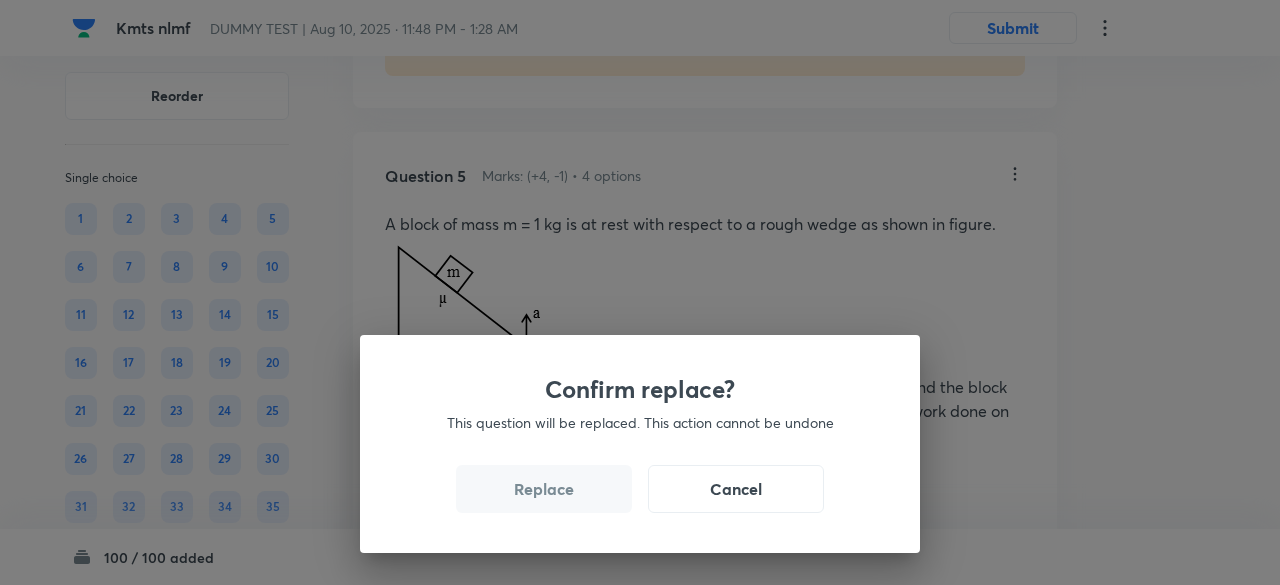 click on "Replace" at bounding box center (544, 489) 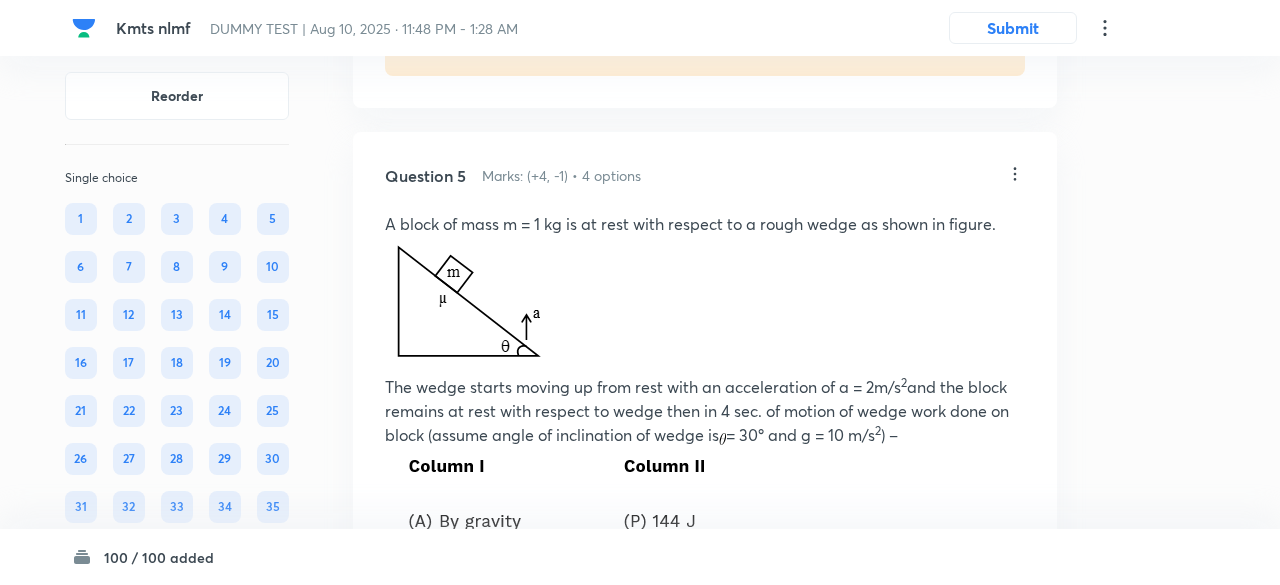 click on "Confirm replace? This question will be replaced. This action cannot be undone Replace Cancel" at bounding box center (640, 1029) 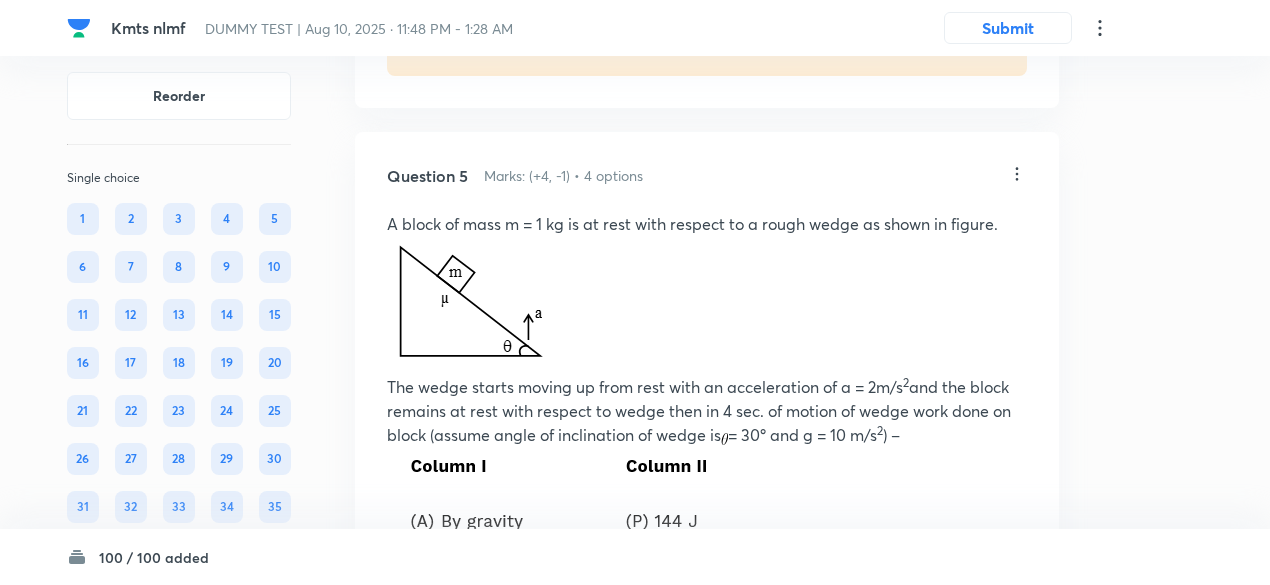 click at bounding box center (551, 602) 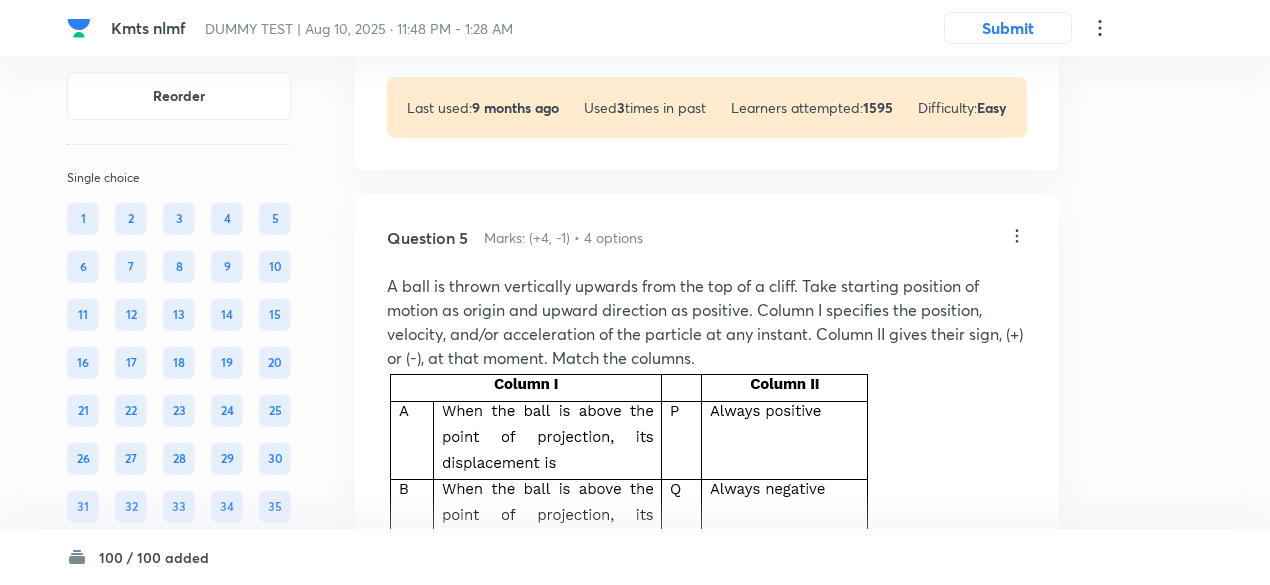 scroll, scrollTop: 3892, scrollLeft: 0, axis: vertical 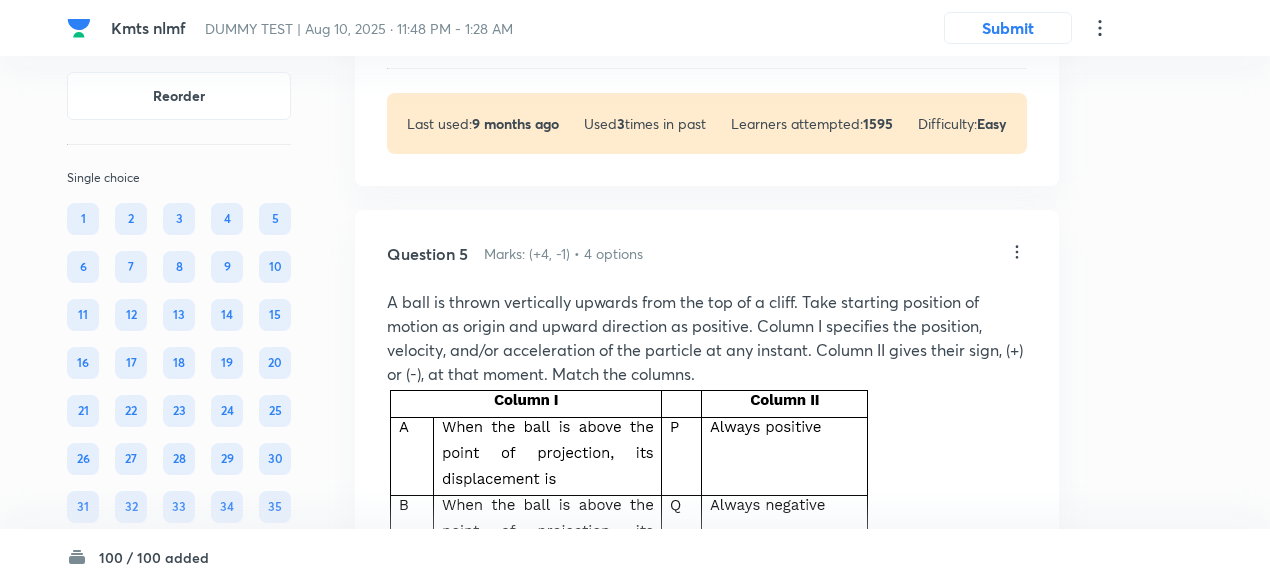 click 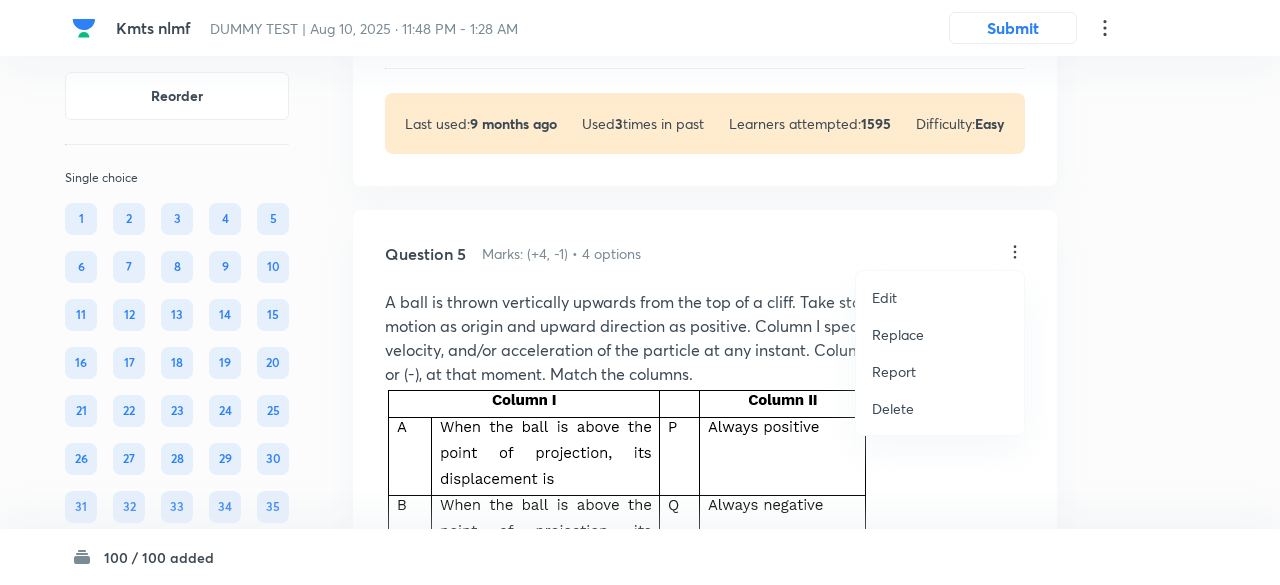 click on "Replace" at bounding box center [898, 334] 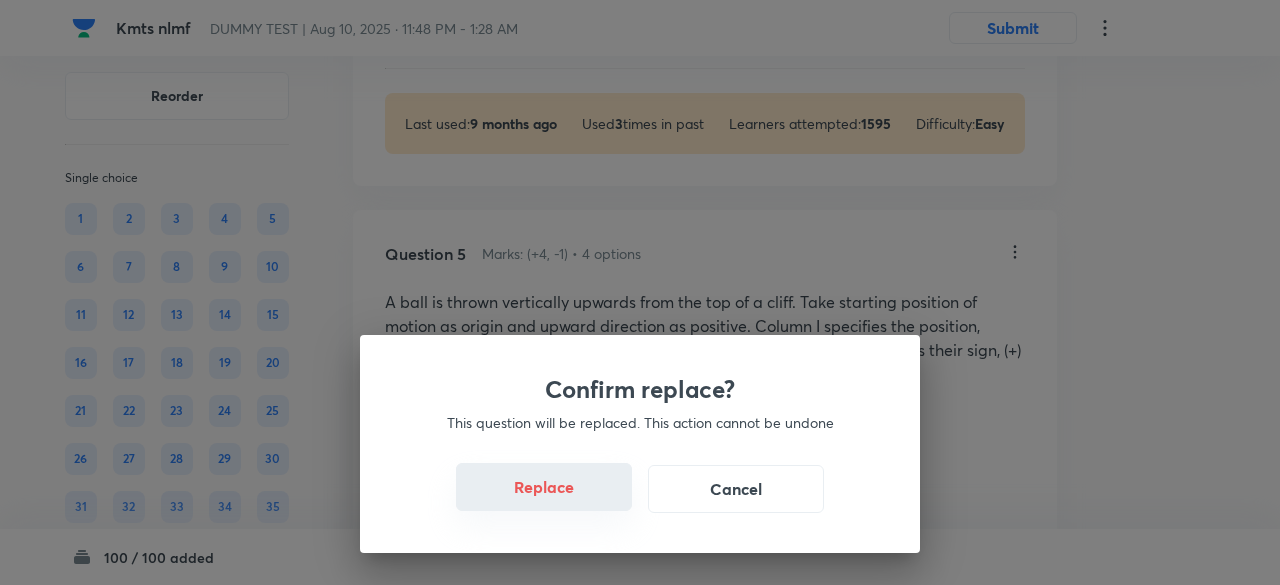 click on "Replace" at bounding box center (544, 487) 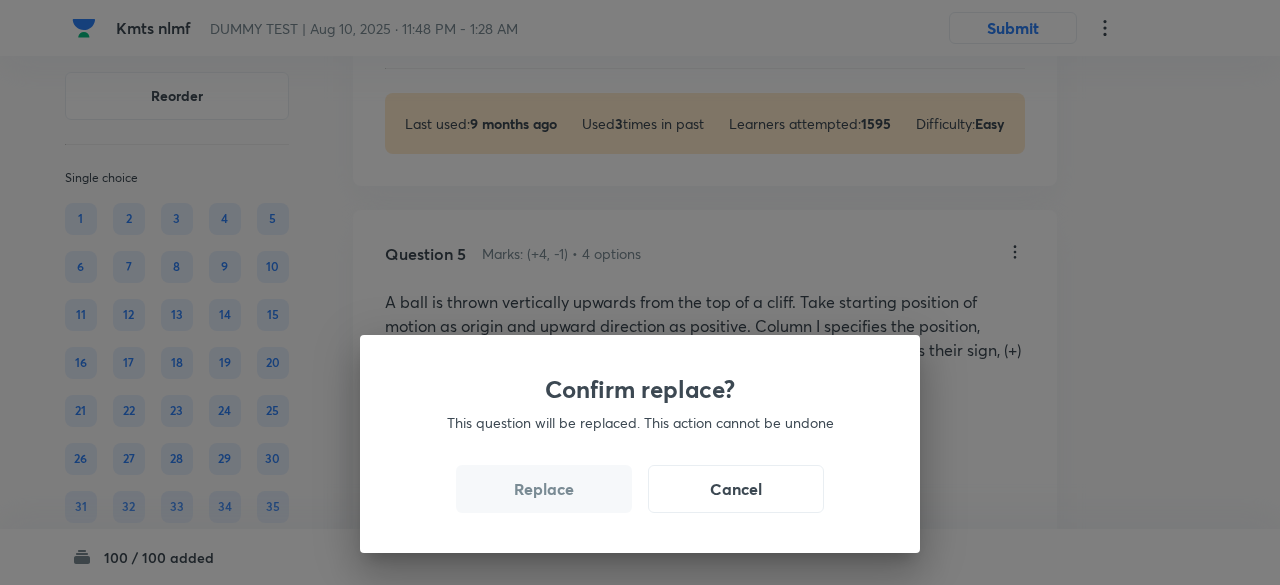 click on "Replace" at bounding box center (544, 489) 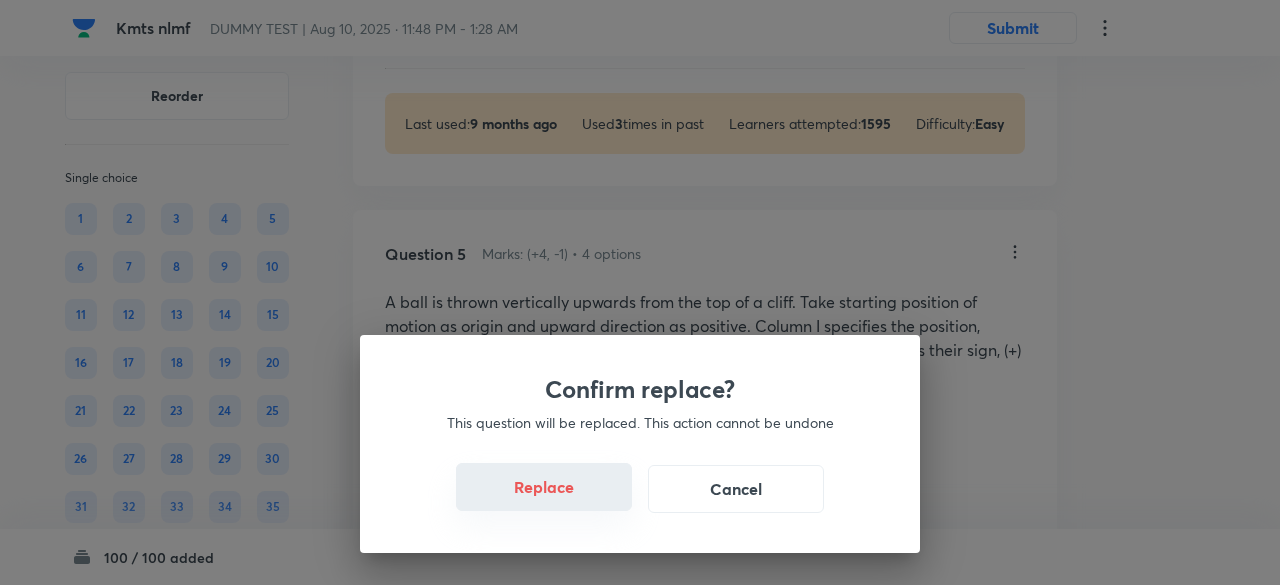 click on "Replace" at bounding box center [544, 487] 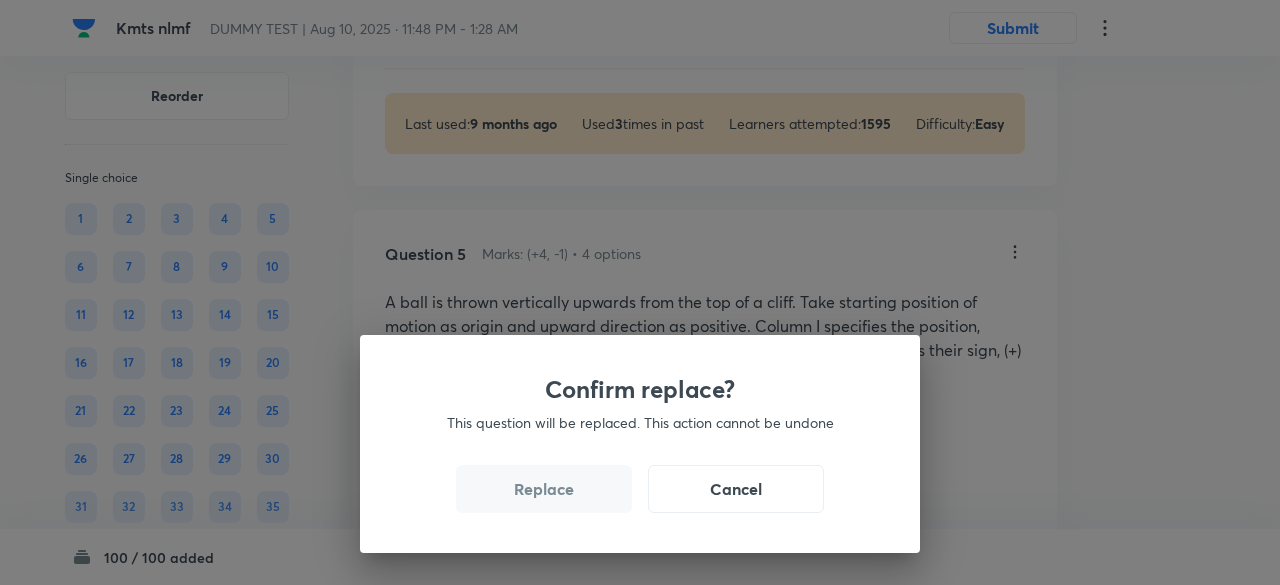 click on "Replace" at bounding box center (544, 489) 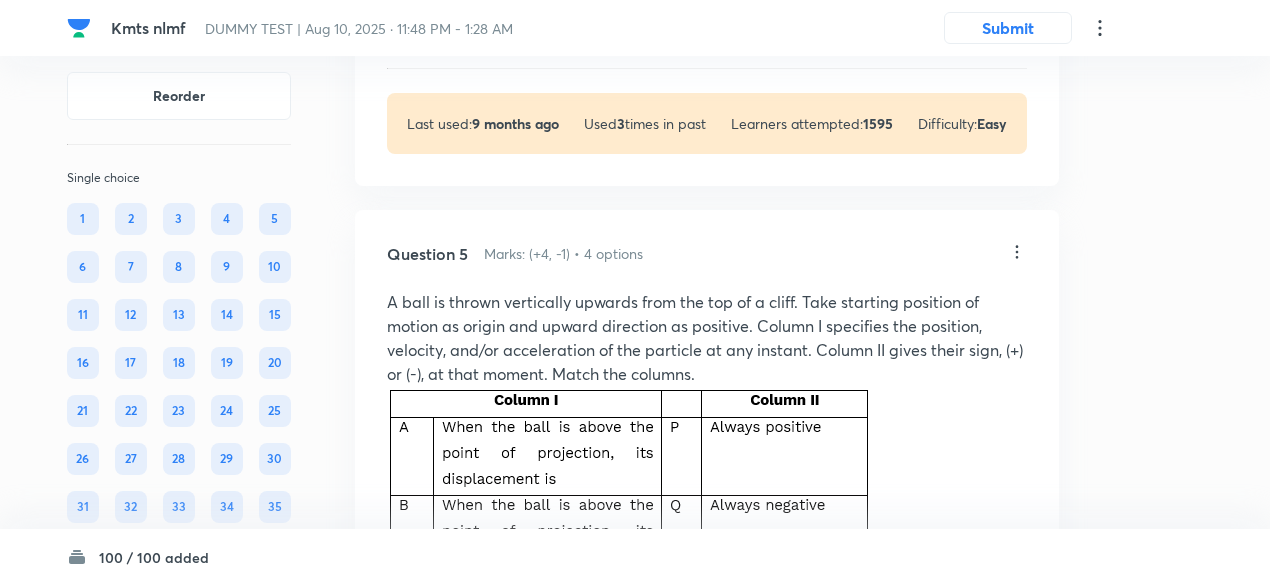 click at bounding box center [630, 574] 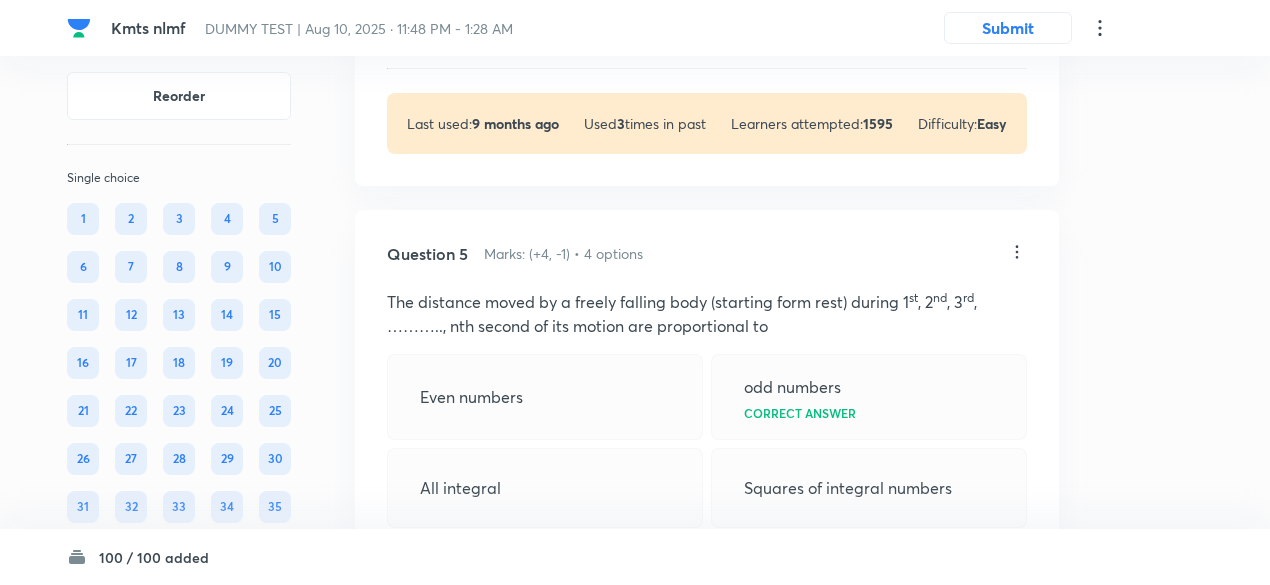 click 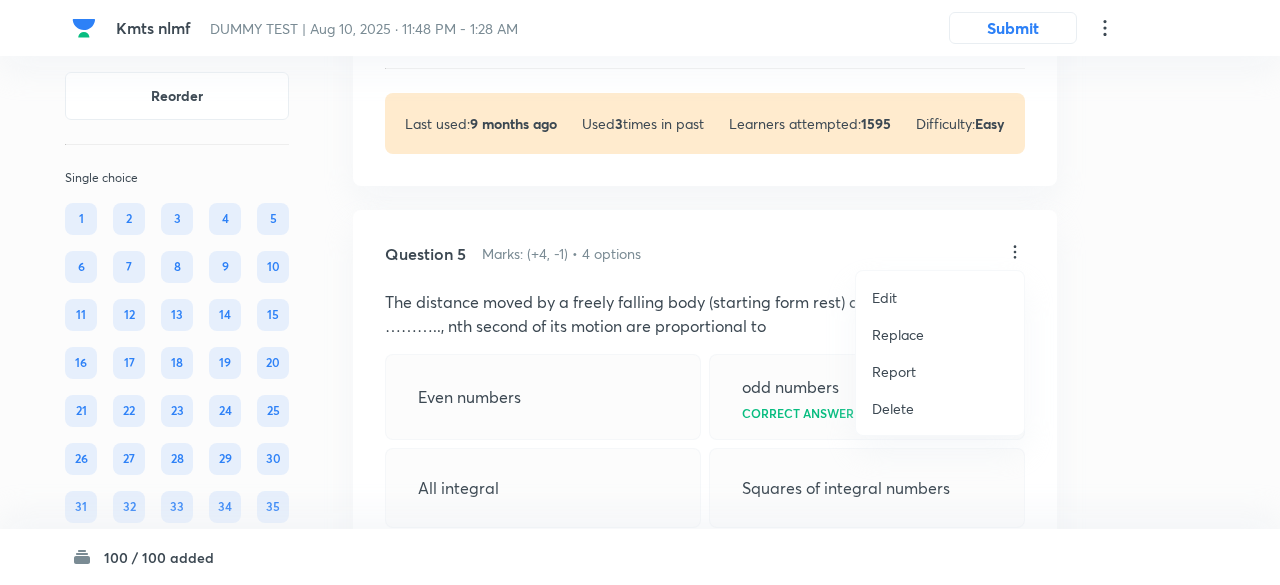 click on "Replace" at bounding box center [898, 334] 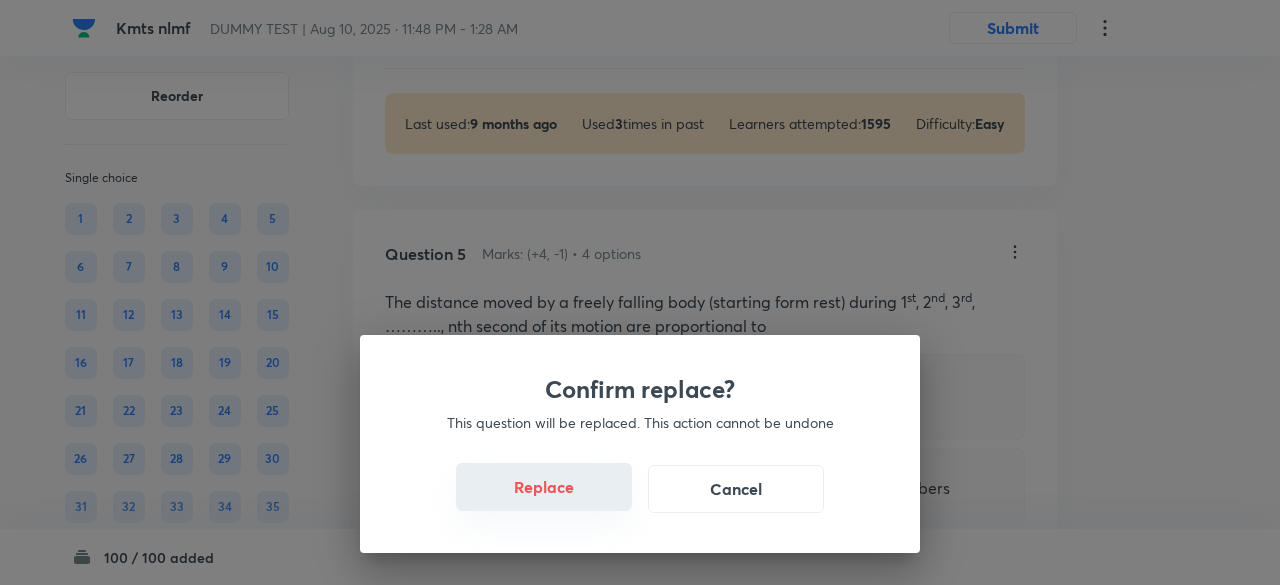 click on "Replace" at bounding box center [544, 487] 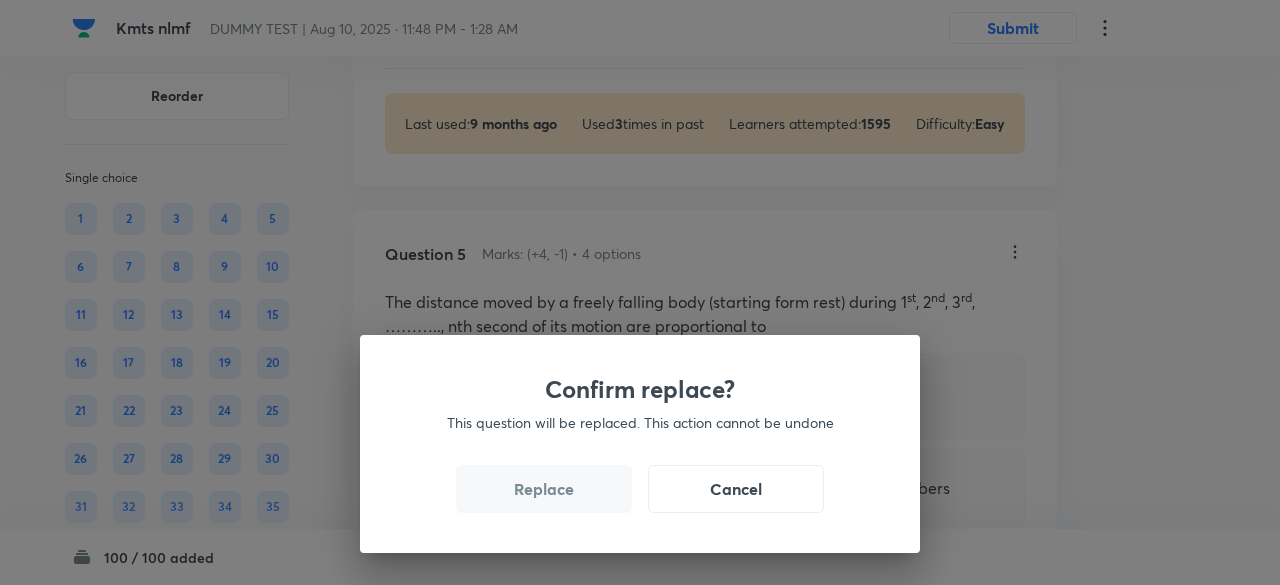 click on "Replace" at bounding box center [544, 489] 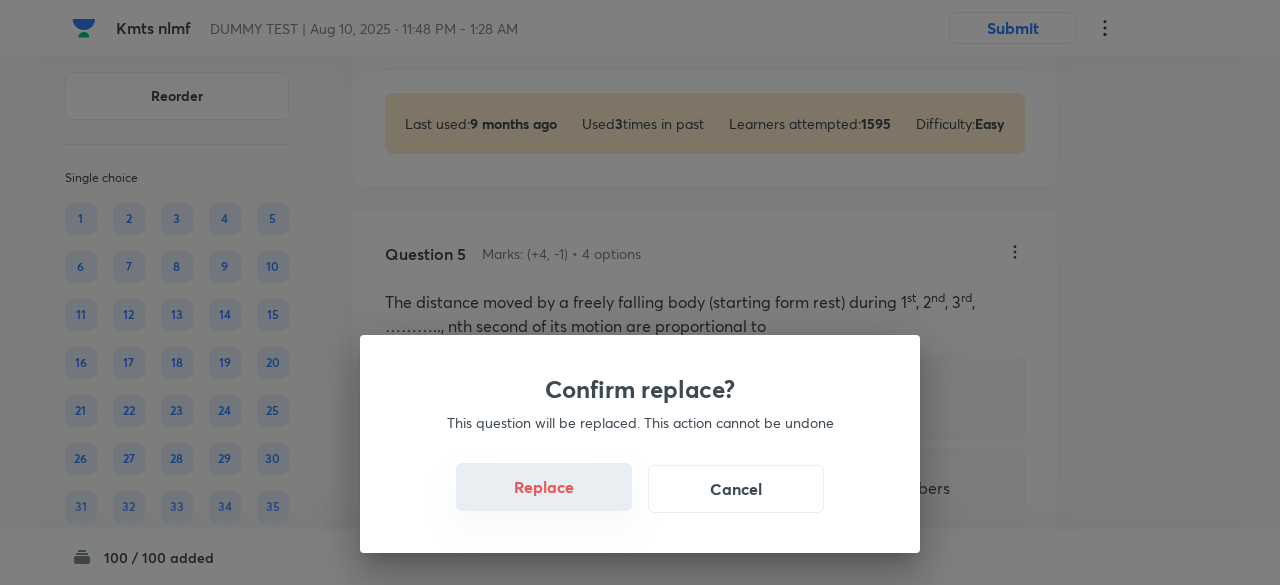 click on "Replace" at bounding box center [544, 487] 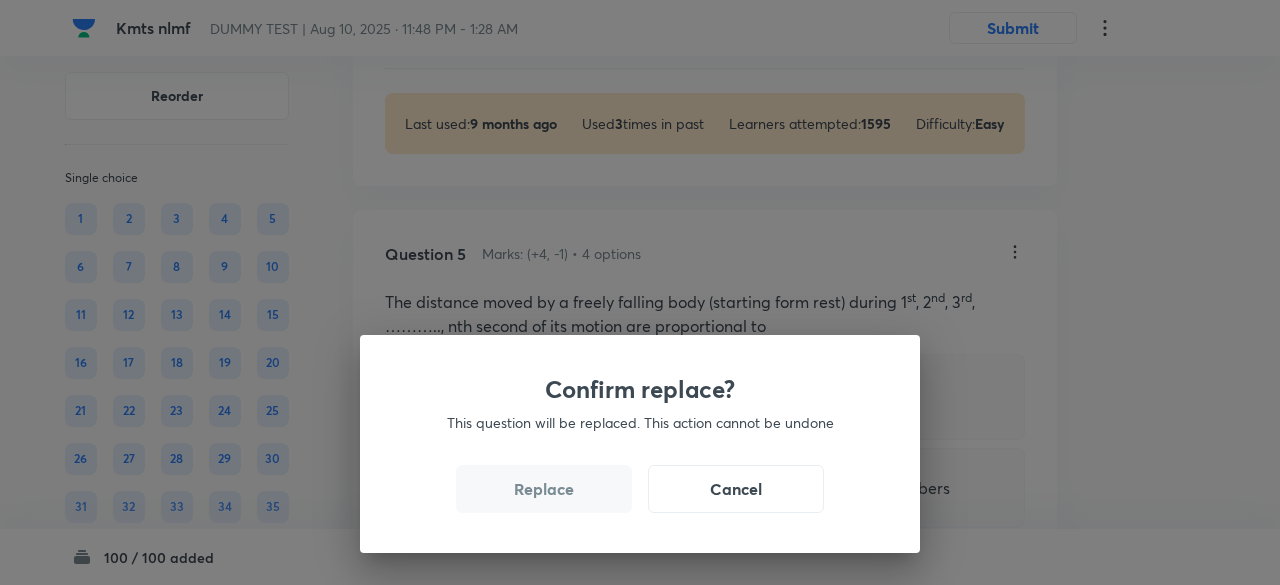 click on "Replace" at bounding box center [544, 489] 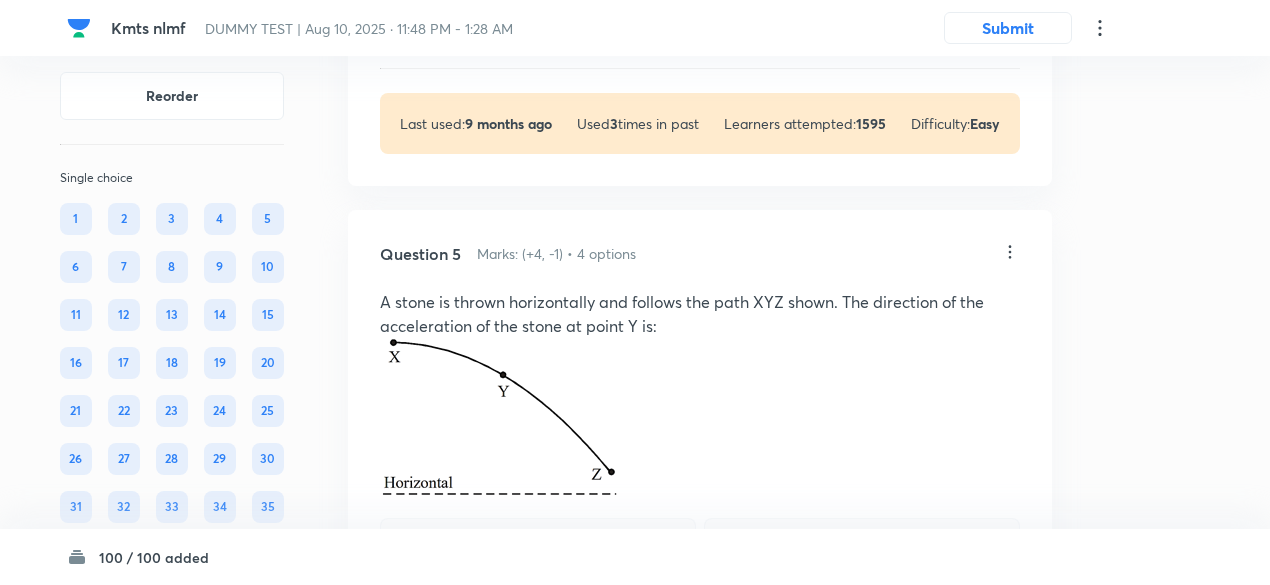 click at bounding box center [538, 652] 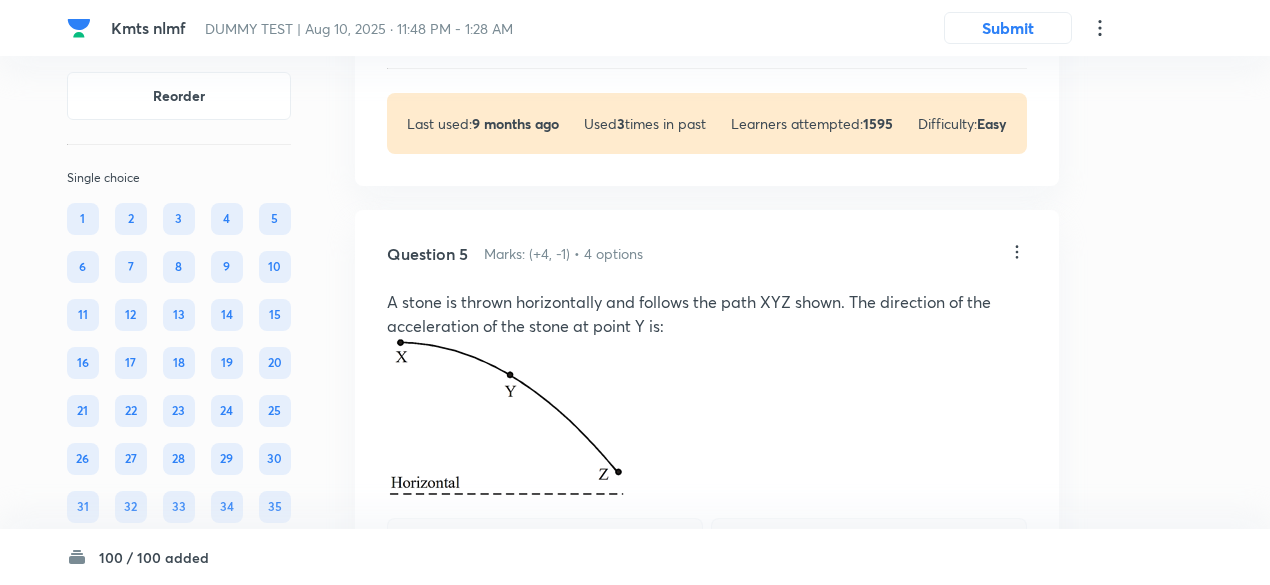 click on "Question 5 Marks: (+4, -1) • 4 options A stone is thrown horizontally and follows the path XYZ shown. The direction of the acceleration of the stone at point Y is: Correct answer Solution Hide Acceleration due to gravity is always downward. Physics Mechanics Kinematics Last used:  2 years ago Used  1  times in past Learners attempted:  0 Difficulty: Moderate" at bounding box center [707, 587] 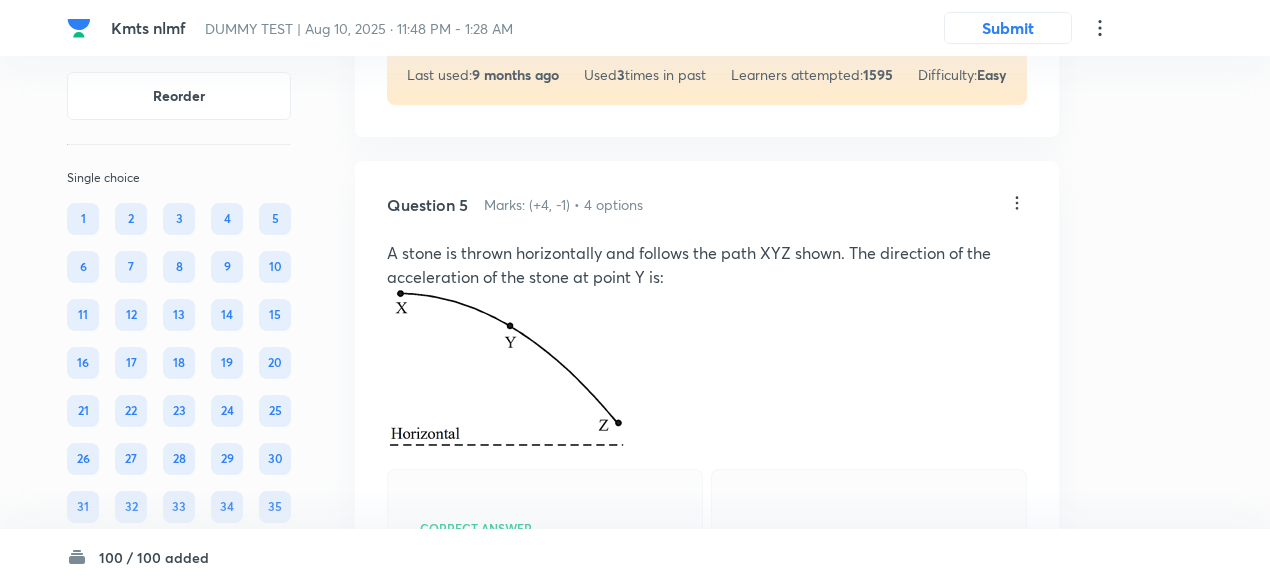 scroll, scrollTop: 3940, scrollLeft: 0, axis: vertical 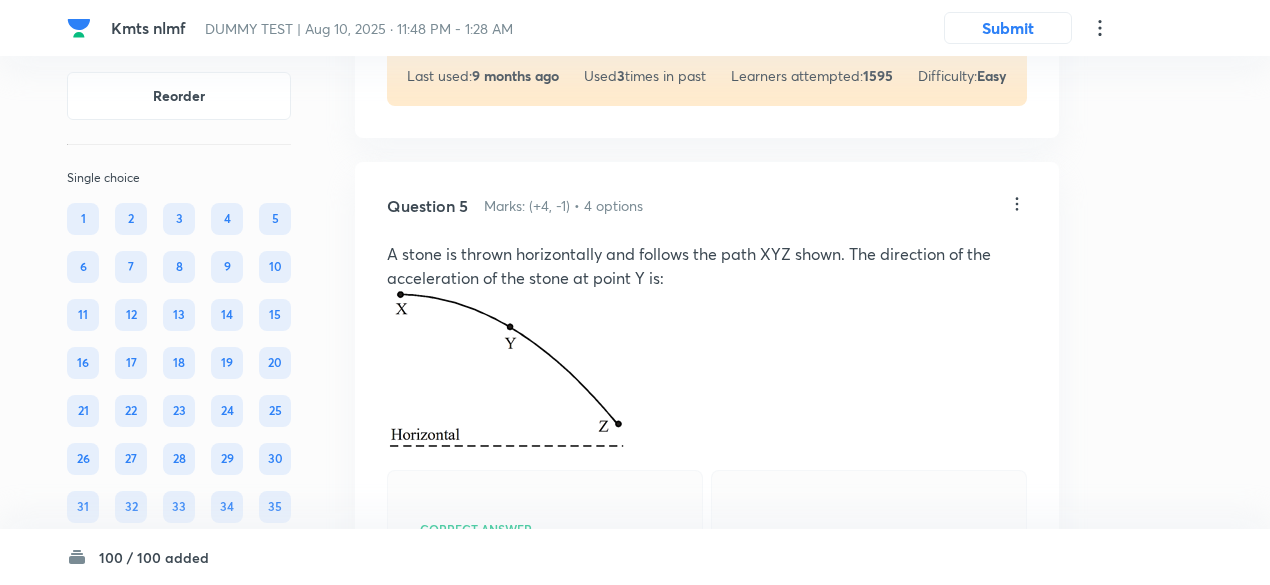click 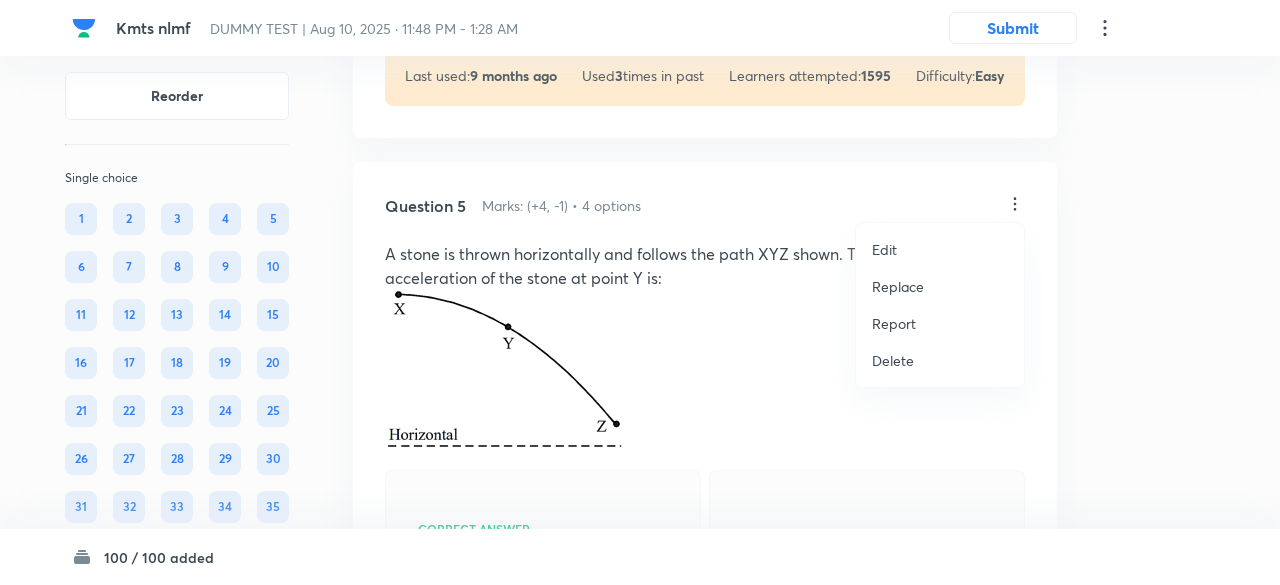 click on "Replace" at bounding box center [898, 286] 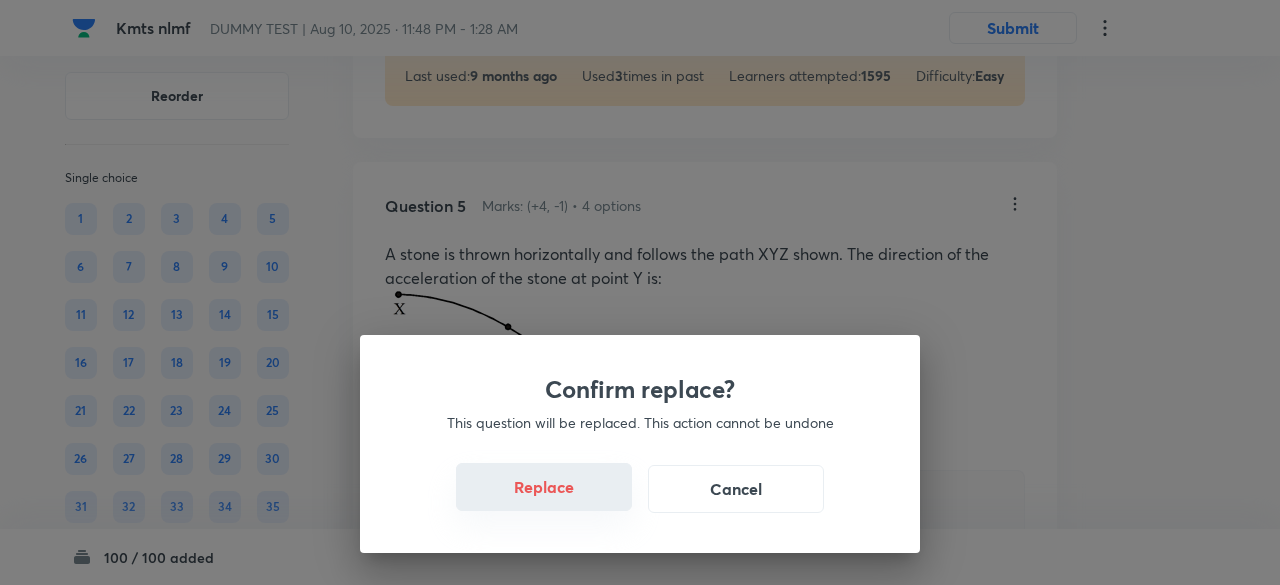 click on "Replace" at bounding box center [544, 487] 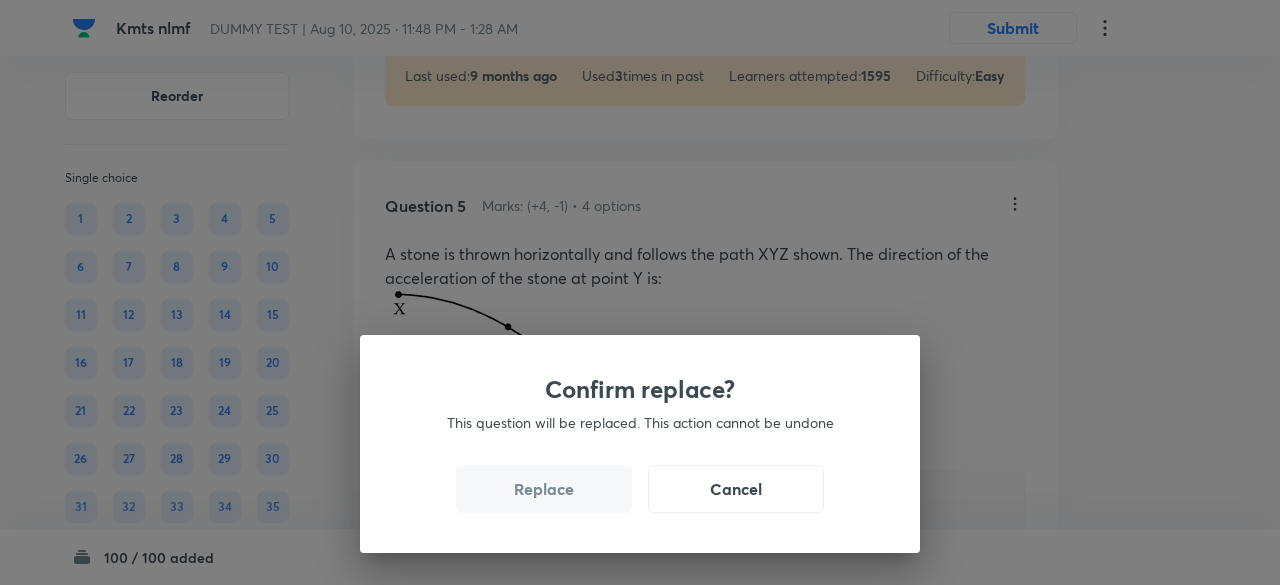 click on "Replace" at bounding box center (544, 489) 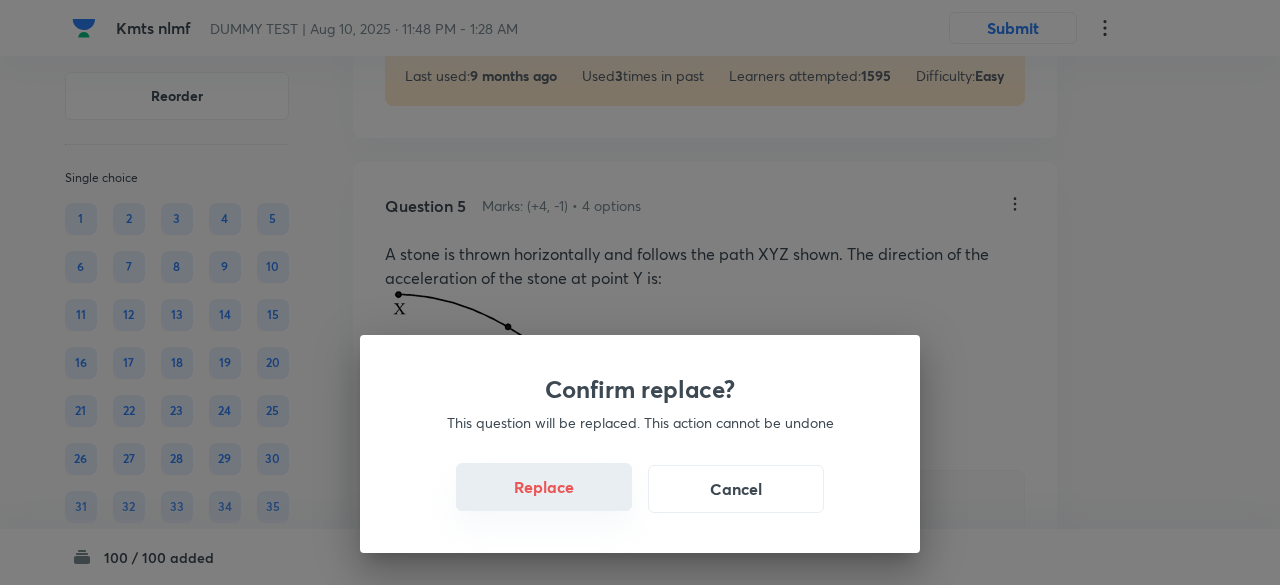 click on "Replace" at bounding box center (544, 487) 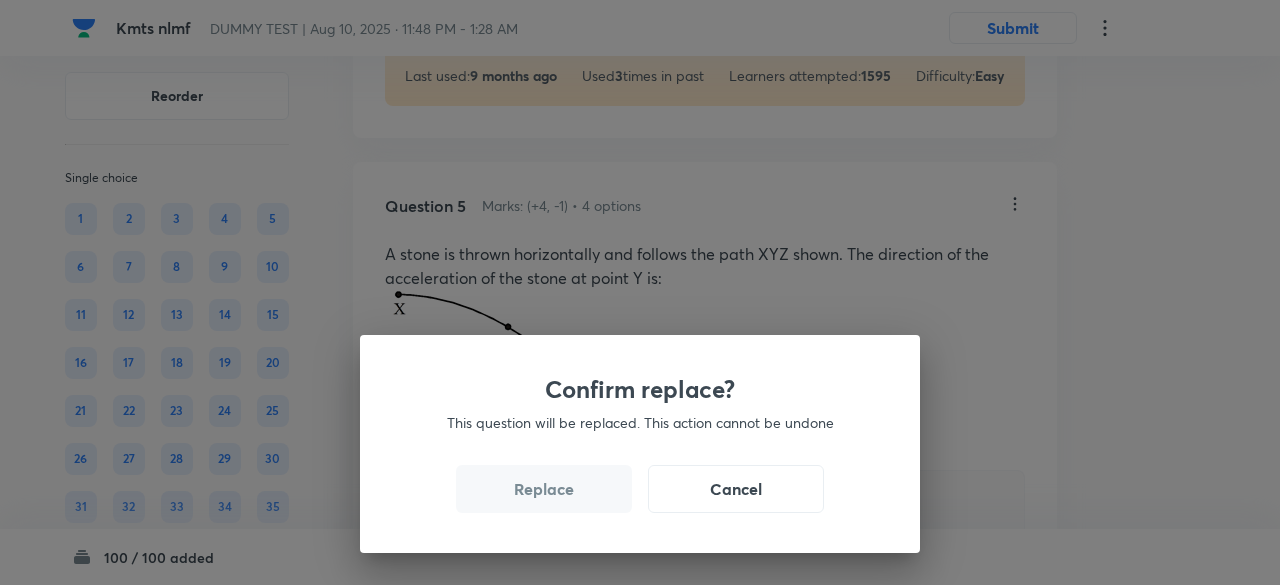 click on "Replace" at bounding box center [544, 489] 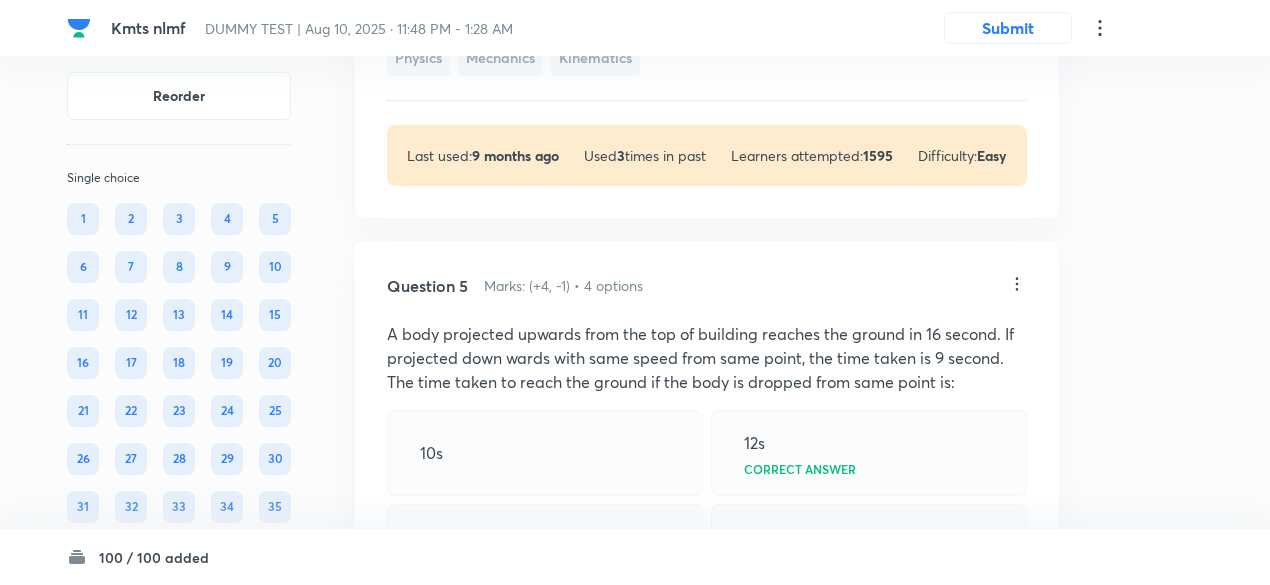 scroll, scrollTop: 3859, scrollLeft: 0, axis: vertical 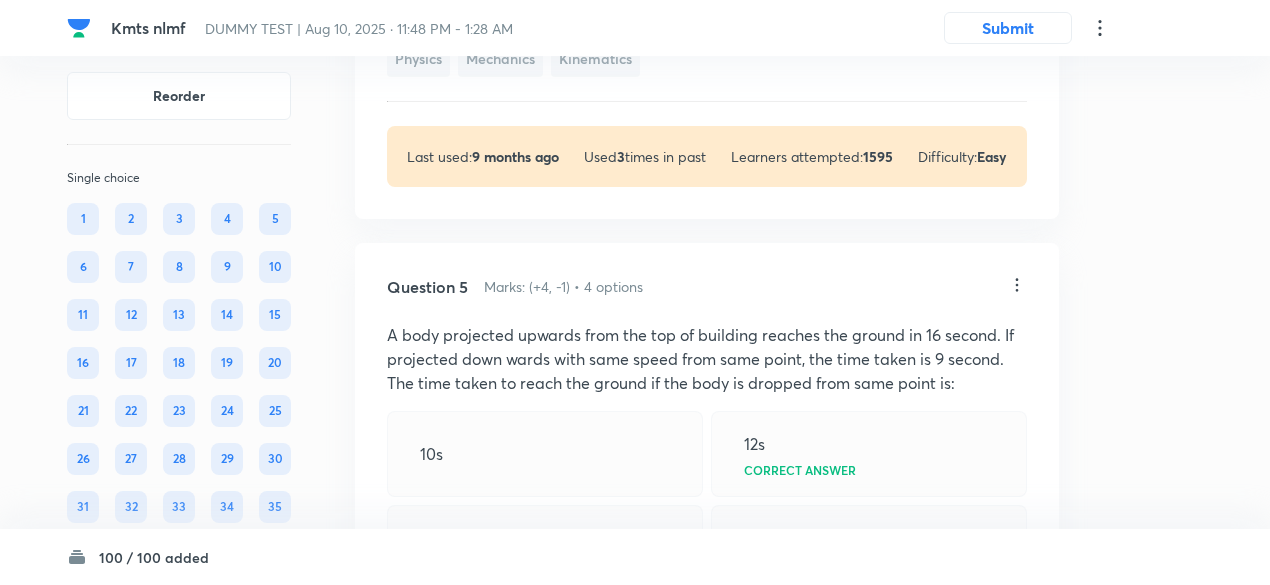 click 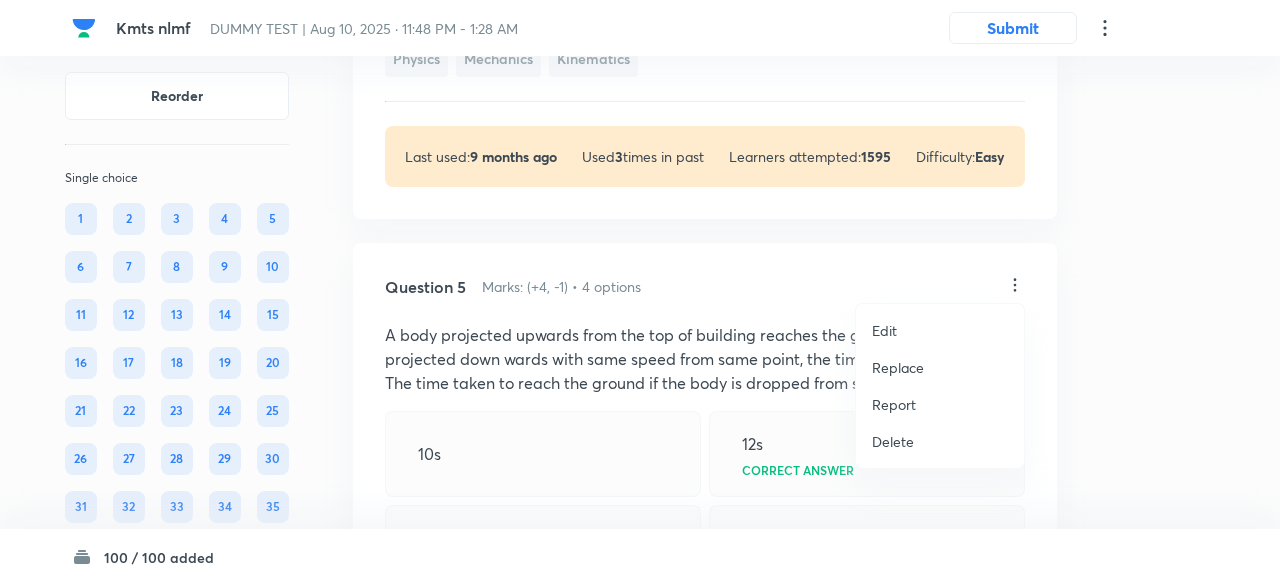 click on "Replace" at bounding box center [898, 367] 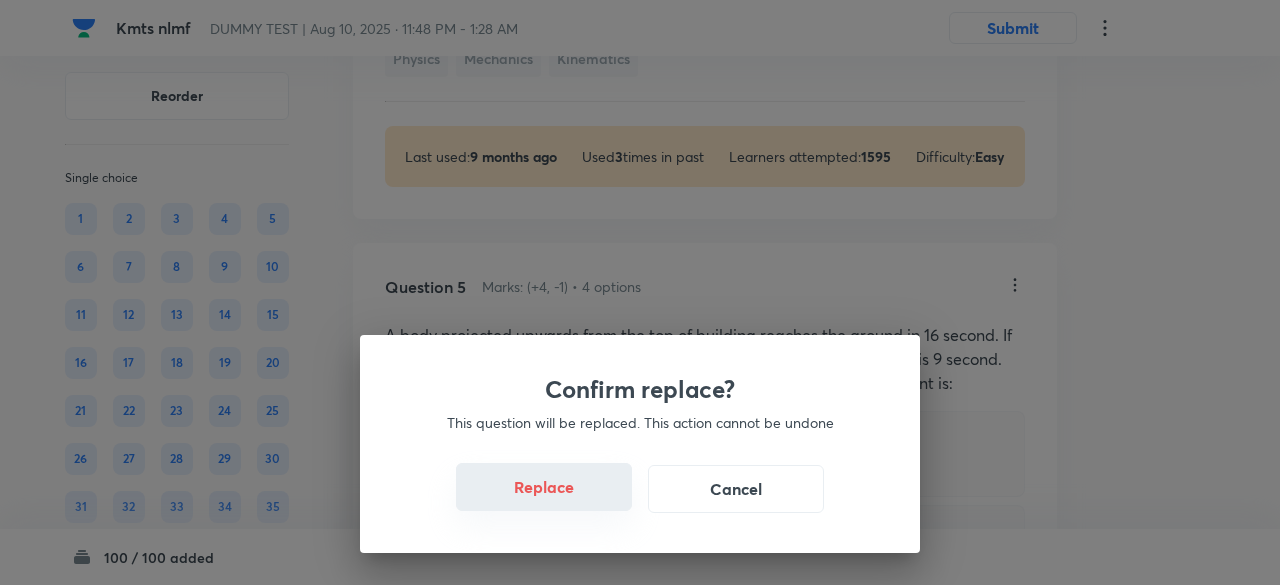 click on "Replace" at bounding box center (544, 487) 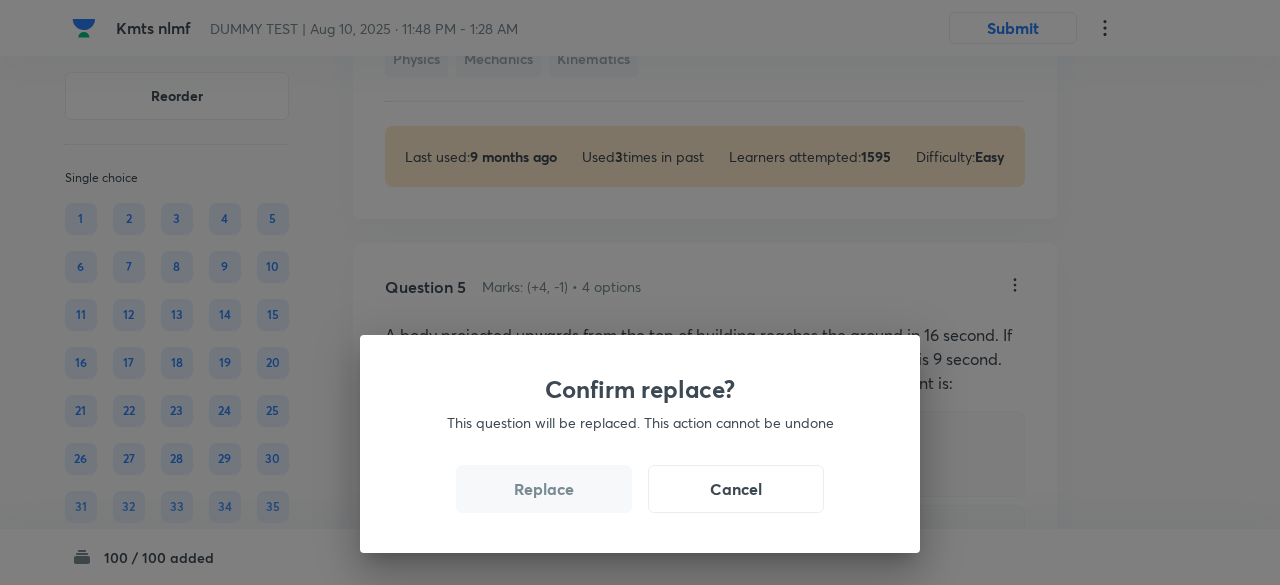 click on "Replace" at bounding box center [544, 489] 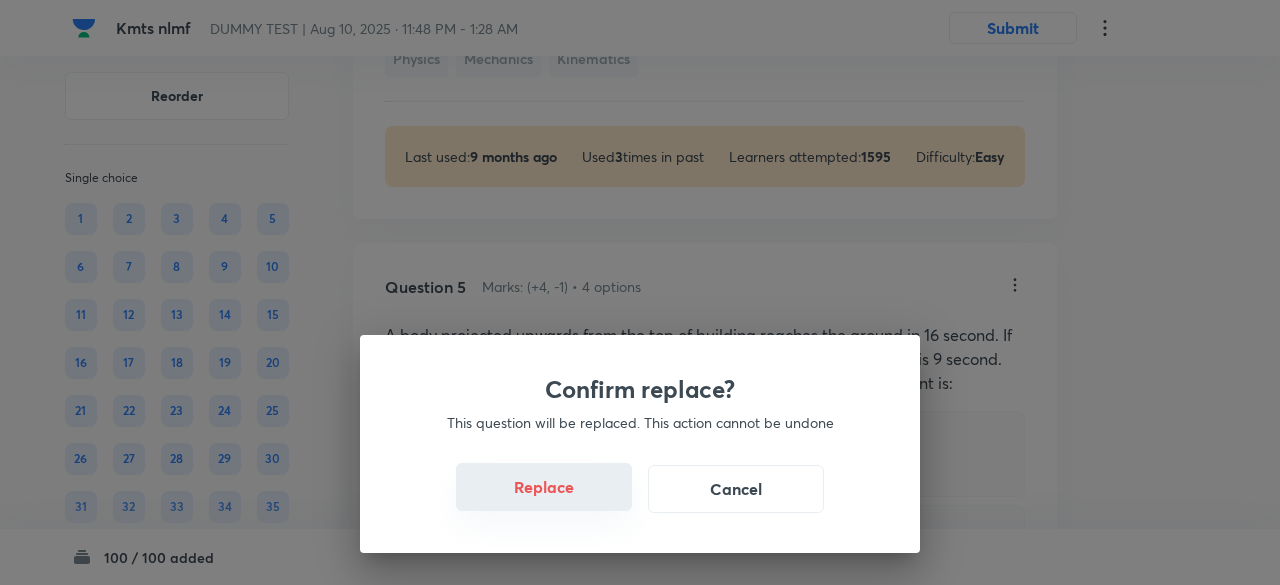 click on "Replace" at bounding box center (544, 487) 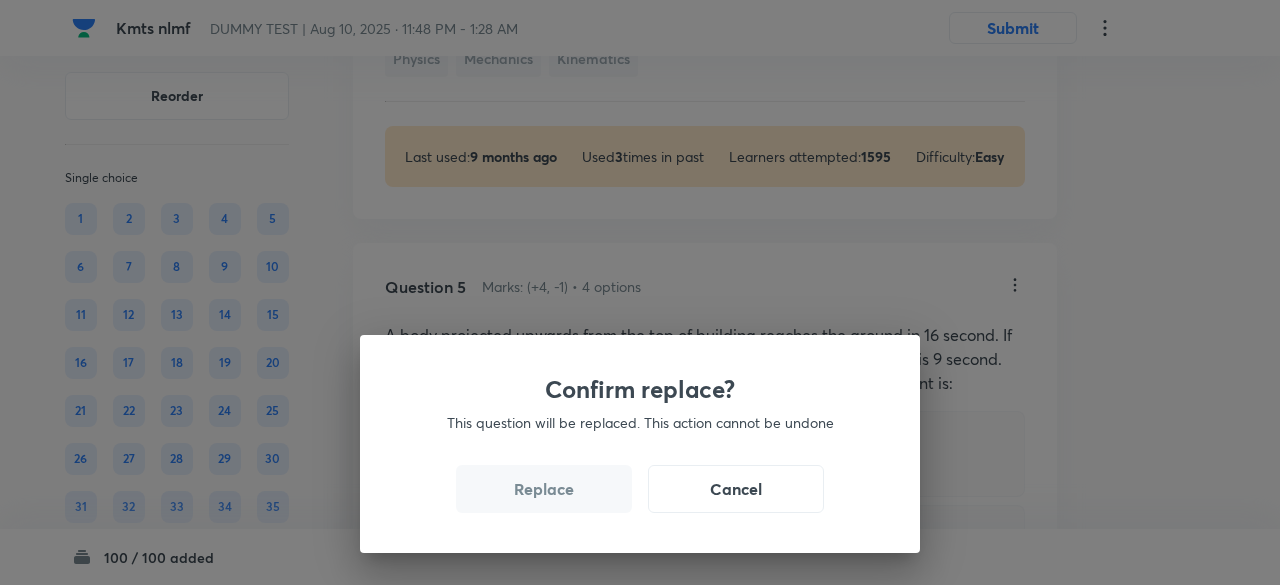 click on "Replace" at bounding box center (544, 489) 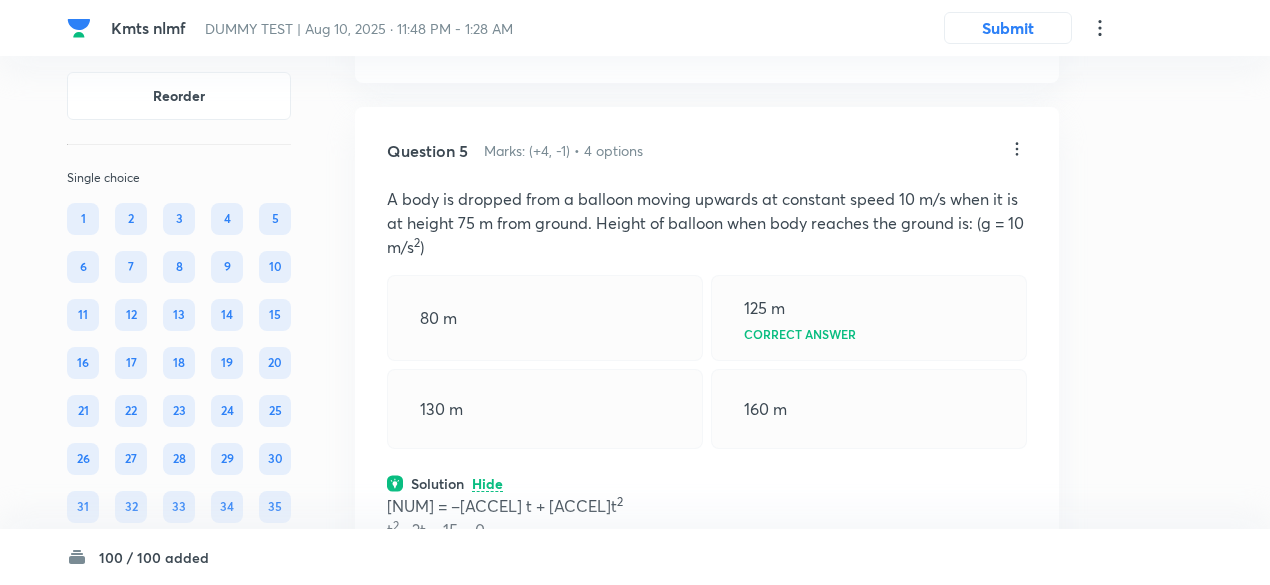 scroll, scrollTop: 3992, scrollLeft: 0, axis: vertical 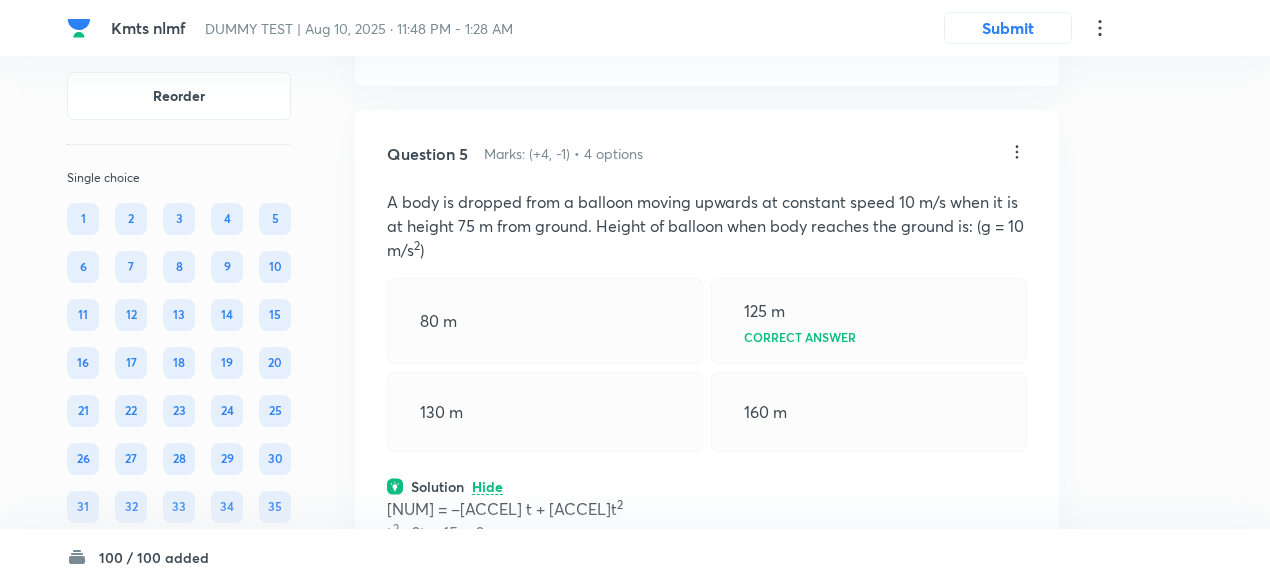 click 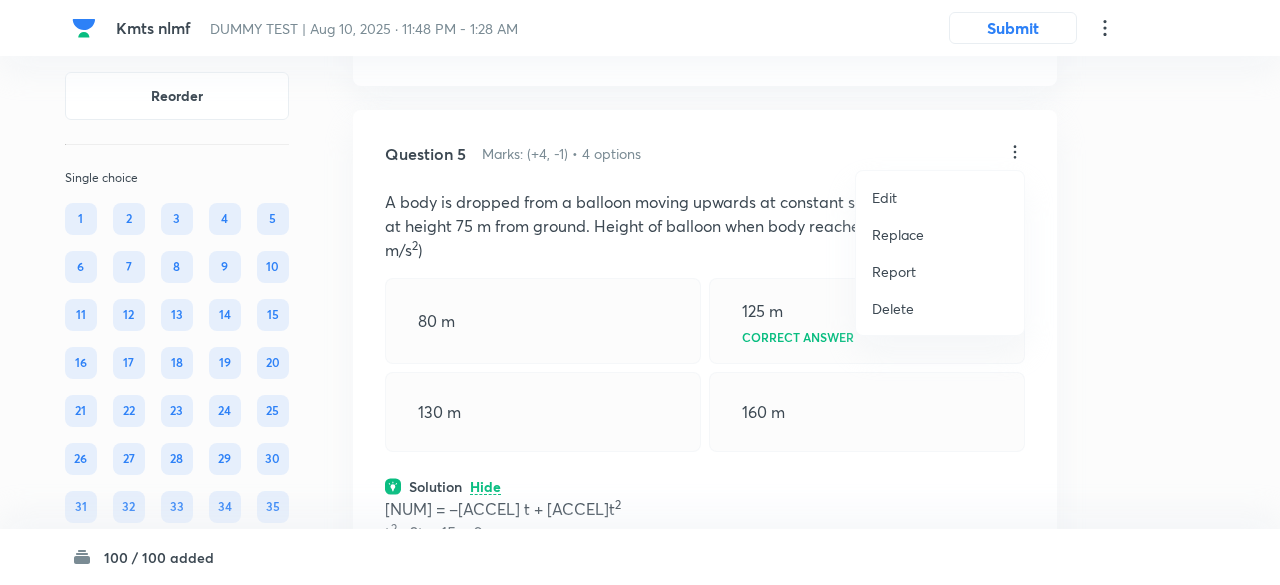 click on "Replace" at bounding box center (898, 234) 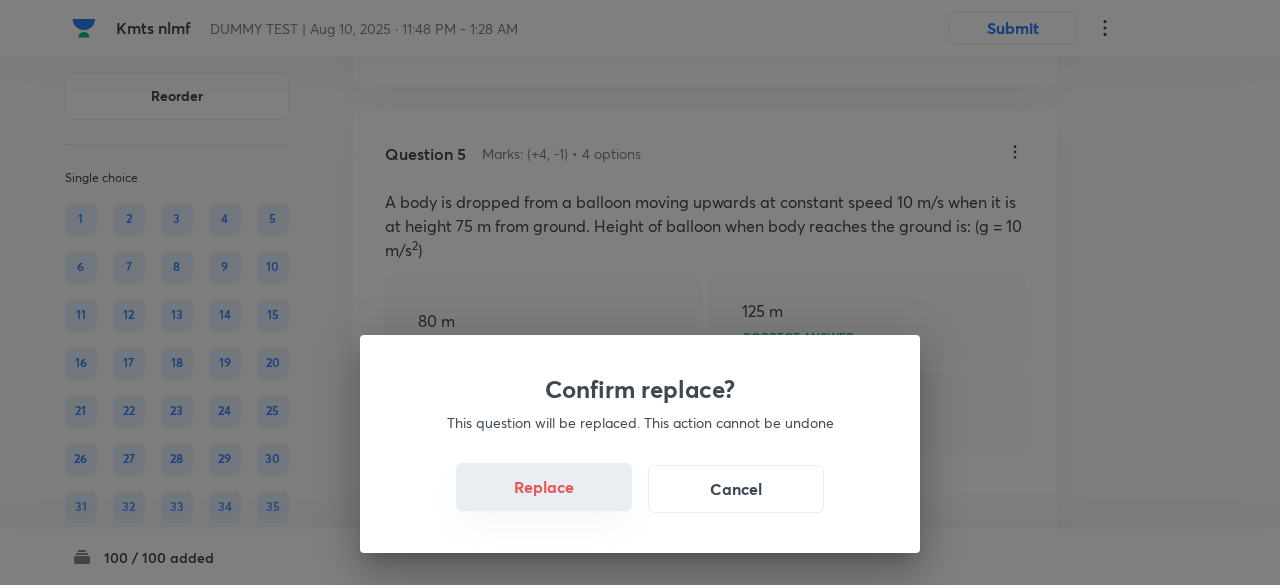 click on "Replace" at bounding box center (544, 487) 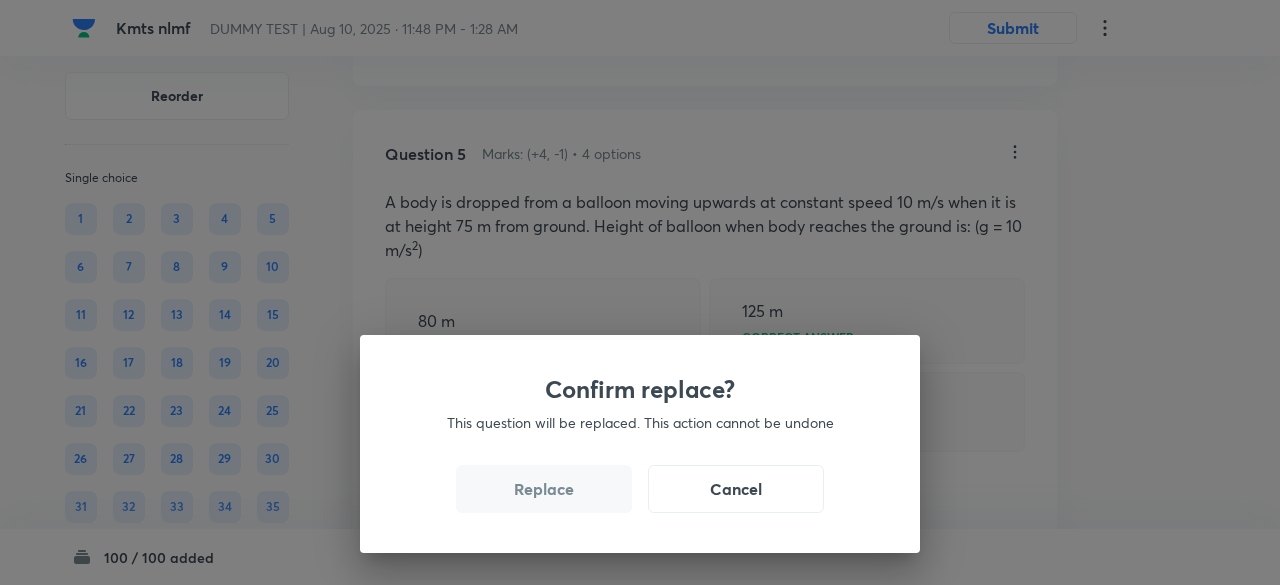 click on "Replace" at bounding box center [544, 489] 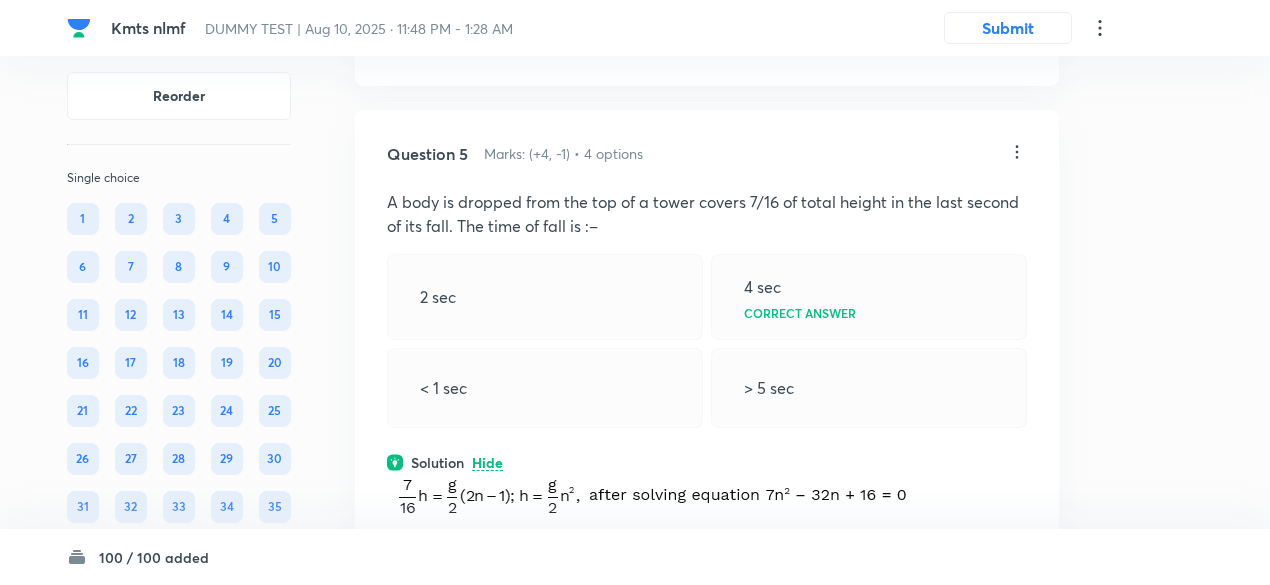 click on "Physics Mechanics Kinematics" at bounding box center [707, 568] 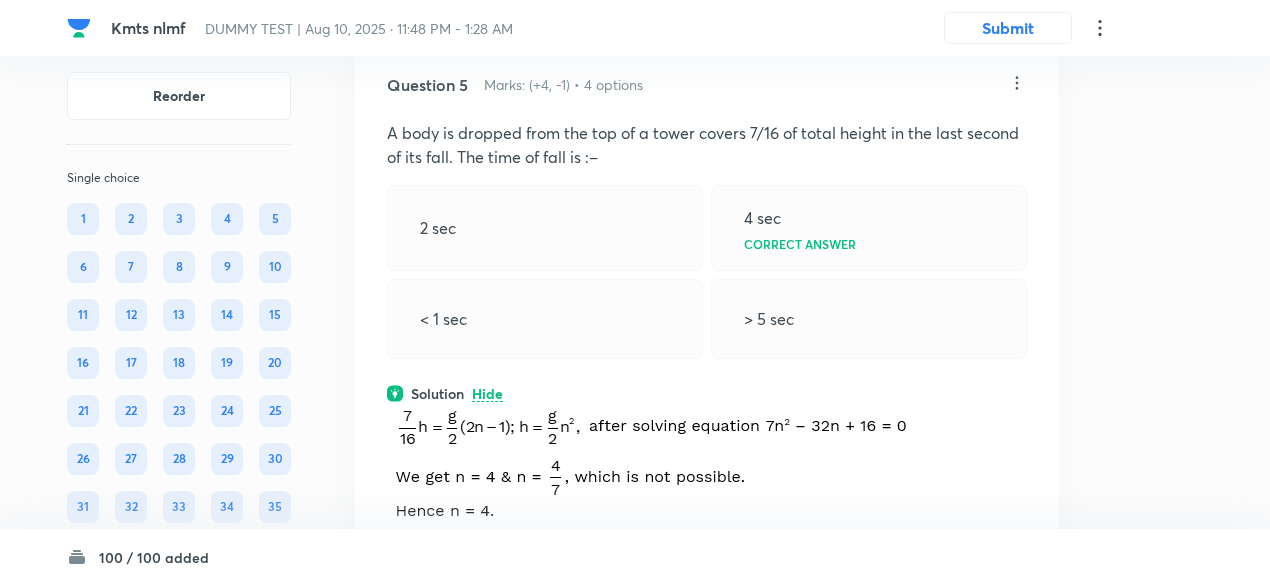 scroll, scrollTop: 4060, scrollLeft: 0, axis: vertical 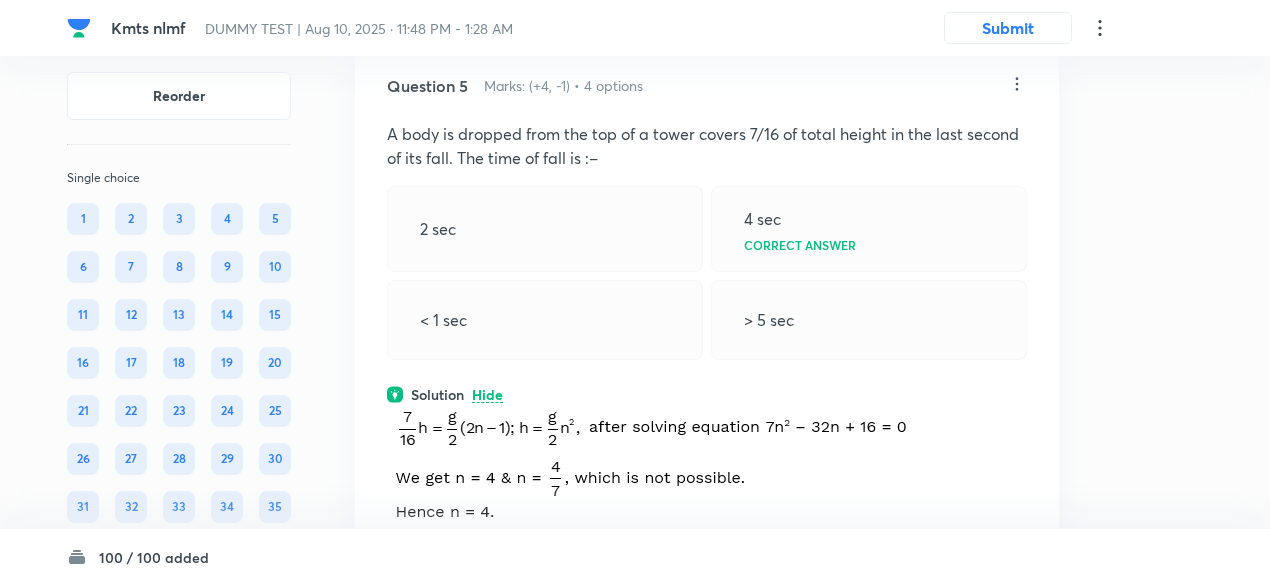 click on "Question 5 Marks: (+4, -1) • 4 options A body is dropped from the top of a tower covers 7/16 of total height in the last second of its fall. The time of fall is :– 2 sec 4 sec Correct answer < 1 sec > 5 sec Solution Hide Physics Mechanics Kinematics Last used: 1 year ago Used 1 times in past Learners attempted: 61 Difficulty: Moderate" at bounding box center (707, 389) 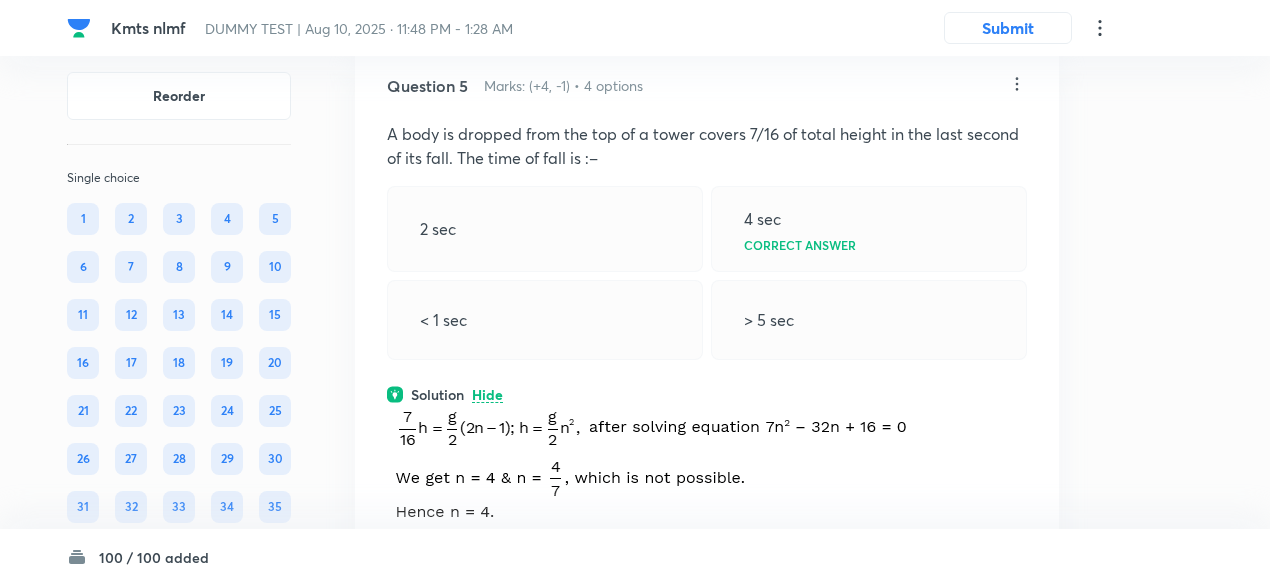 click on "Question 5 Marks: (+4, -1) • 4 options A body is dropped from the top of a tower covers 7/16 of total height in the last second of its fall. The time of fall is :– 2 sec 4 sec Correct answer < 1 sec > 5 sec Solution Hide Physics Mechanics Kinematics Last used: 1 year ago Used 1 times in past Learners attempted: 61 Difficulty: Moderate" at bounding box center (707, 389) 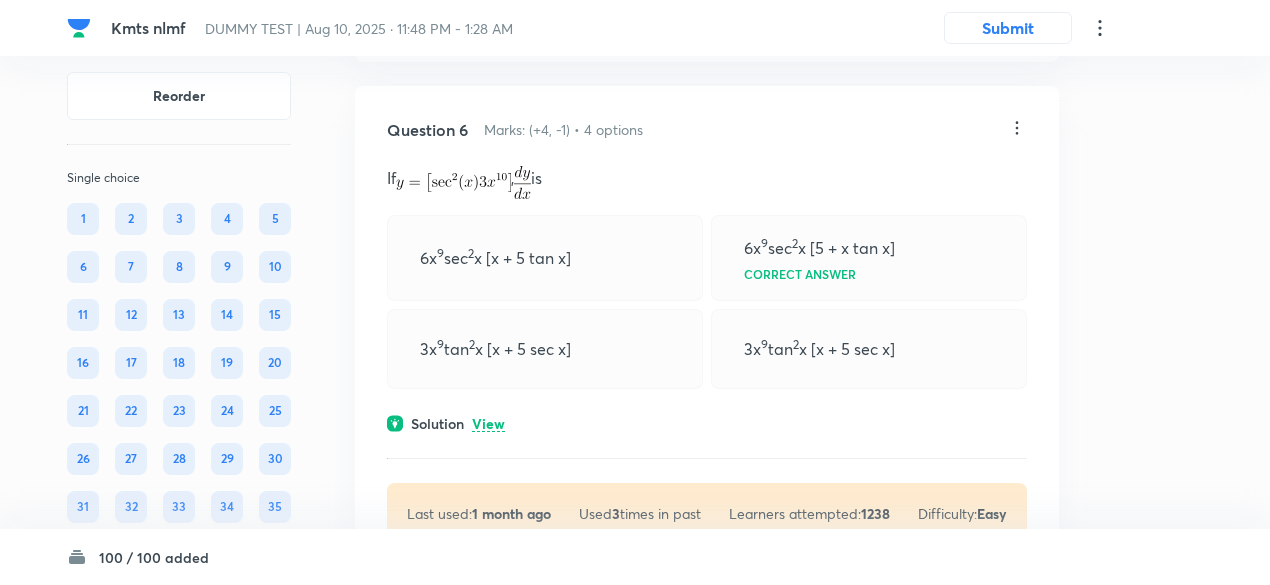 scroll, scrollTop: 4738, scrollLeft: 0, axis: vertical 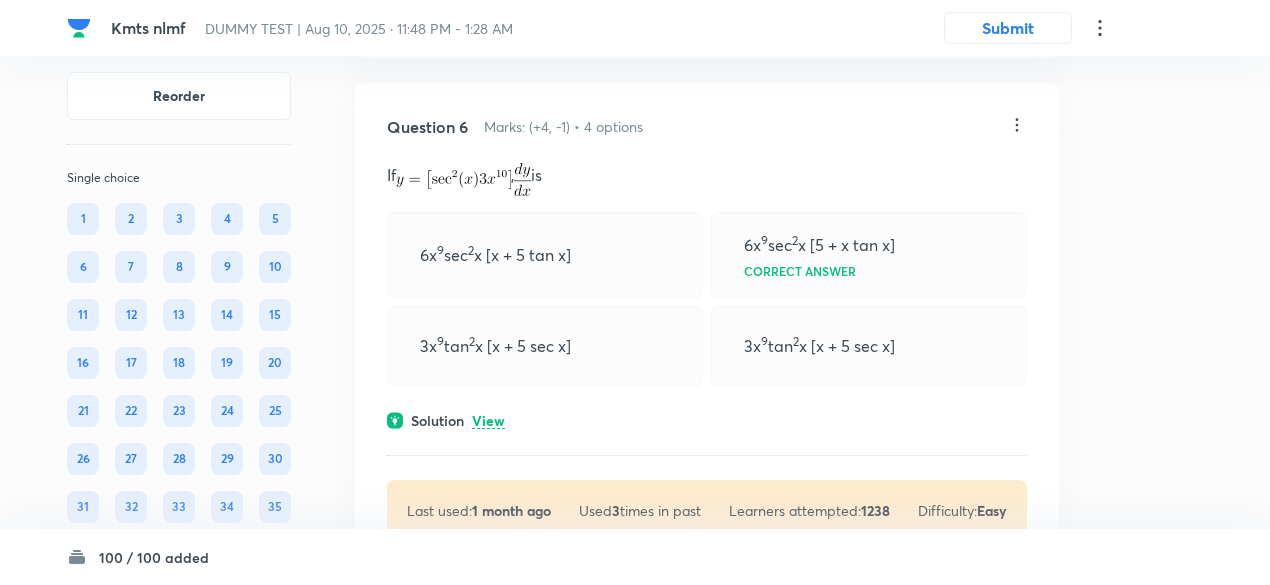 click 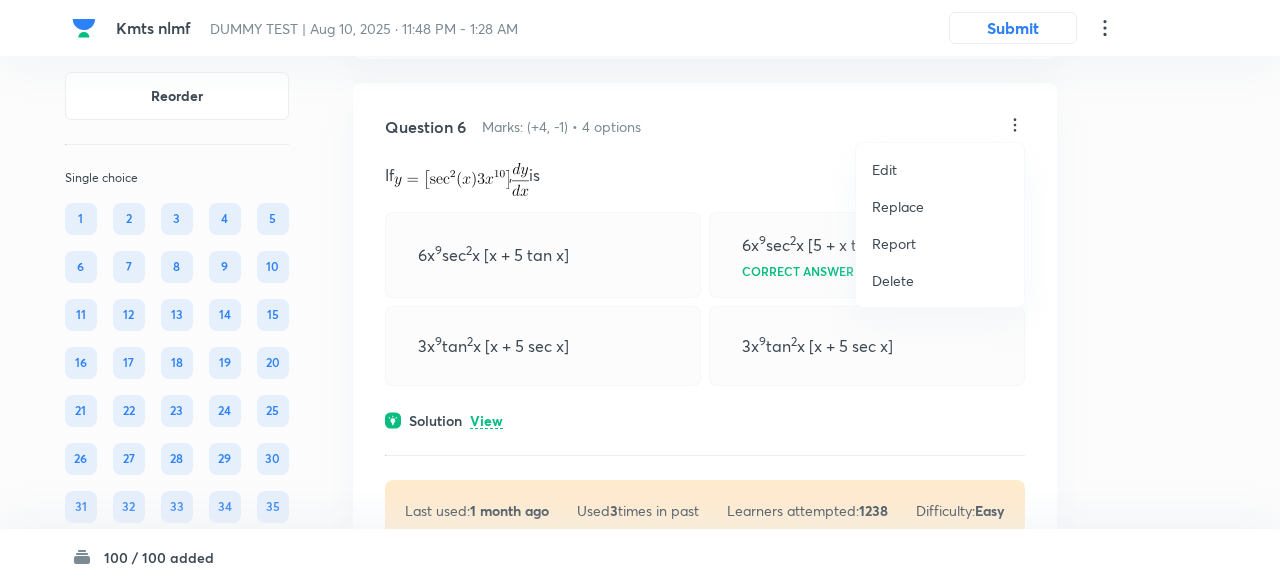 click on "Replace" at bounding box center (898, 206) 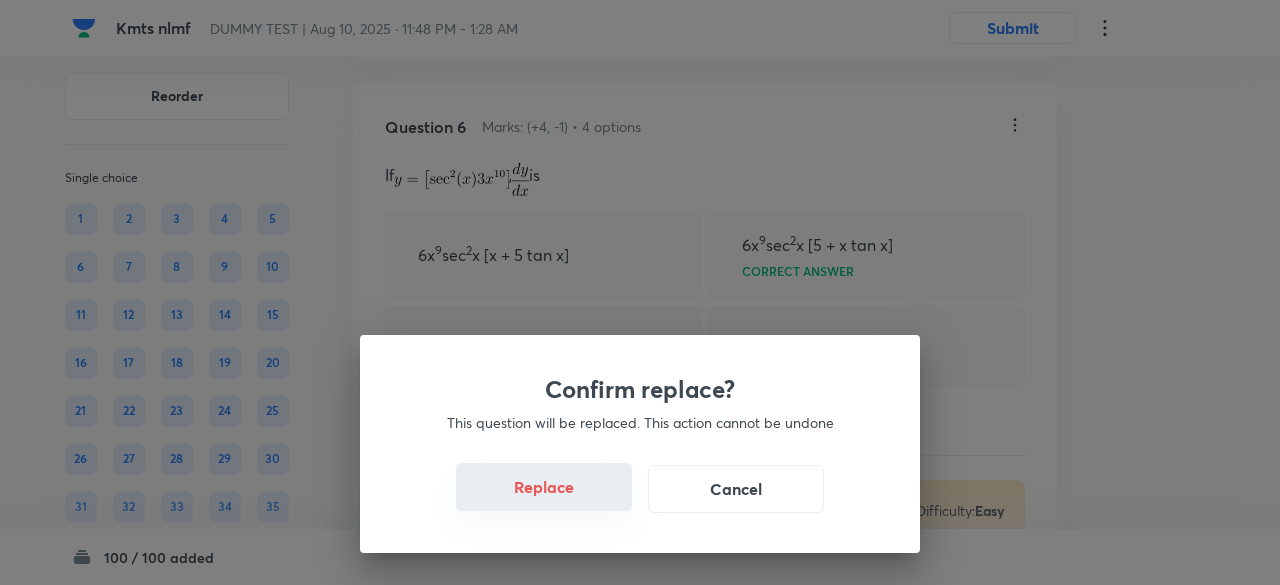 click on "Replace" at bounding box center (544, 487) 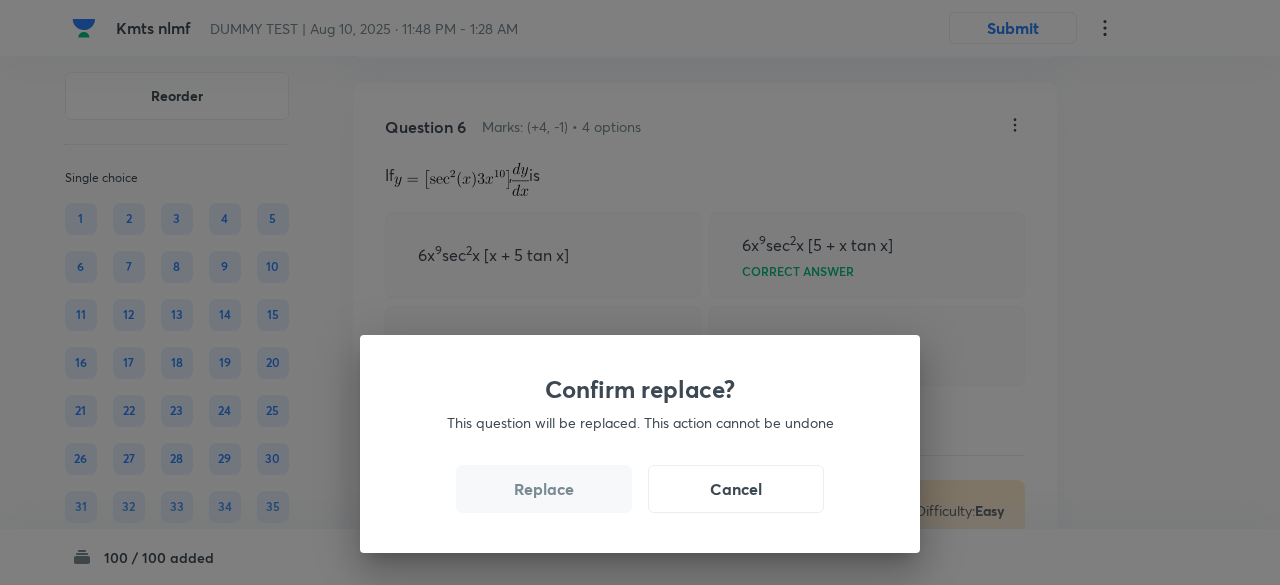 click on "Replace" at bounding box center (544, 489) 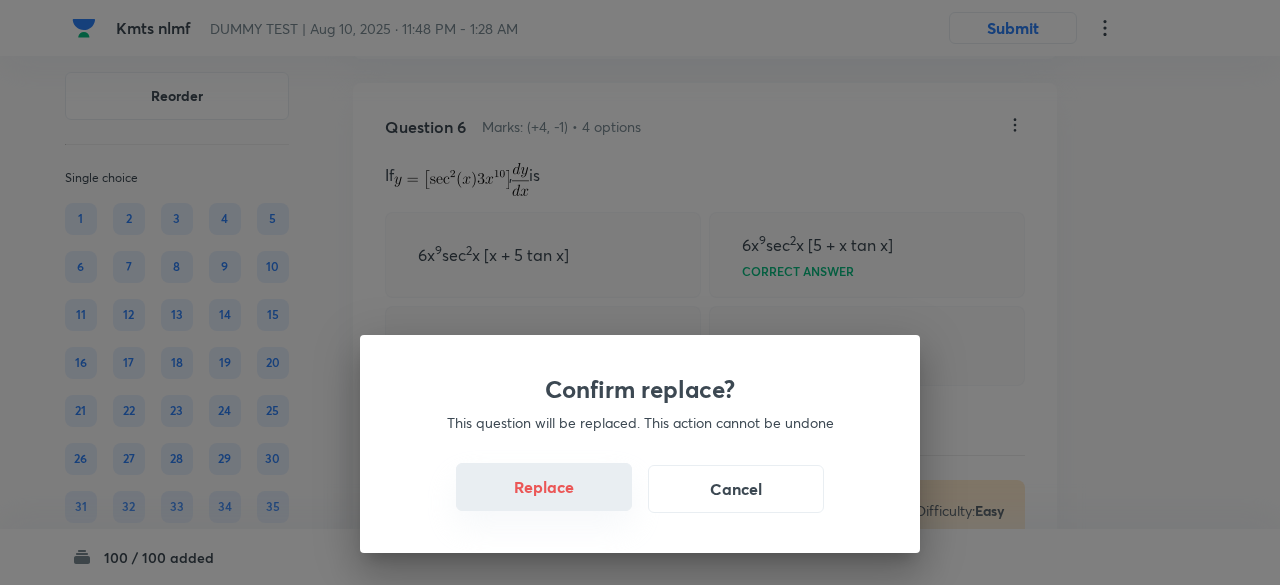 click on "Replace" at bounding box center [544, 487] 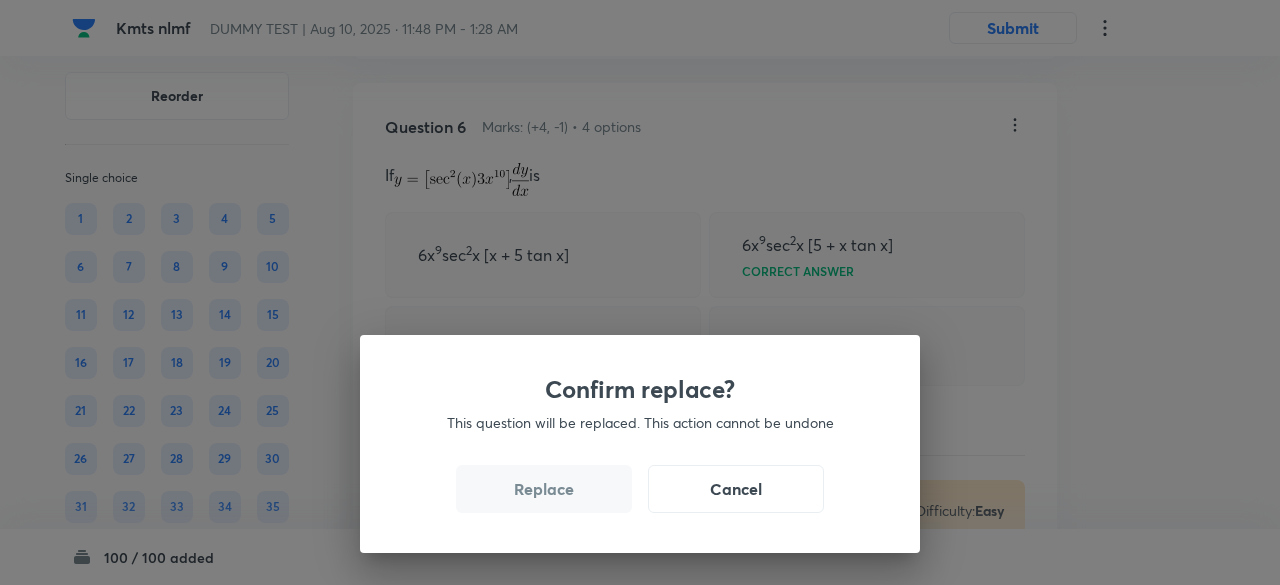 click on "Replace" at bounding box center (544, 489) 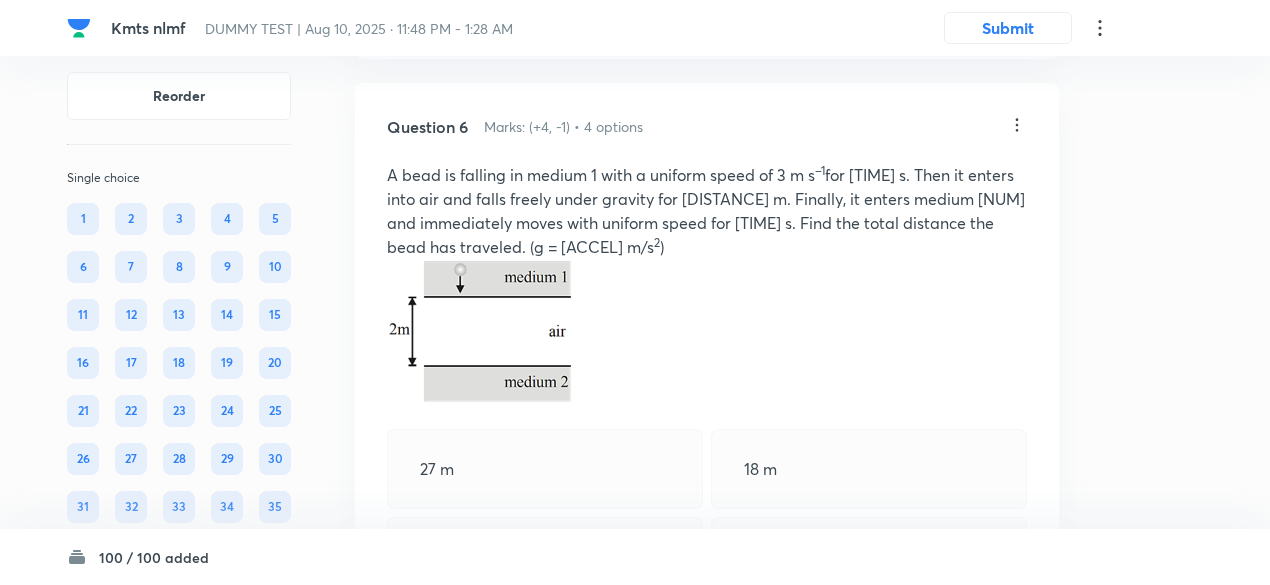 click on "View" at bounding box center (488, 638) 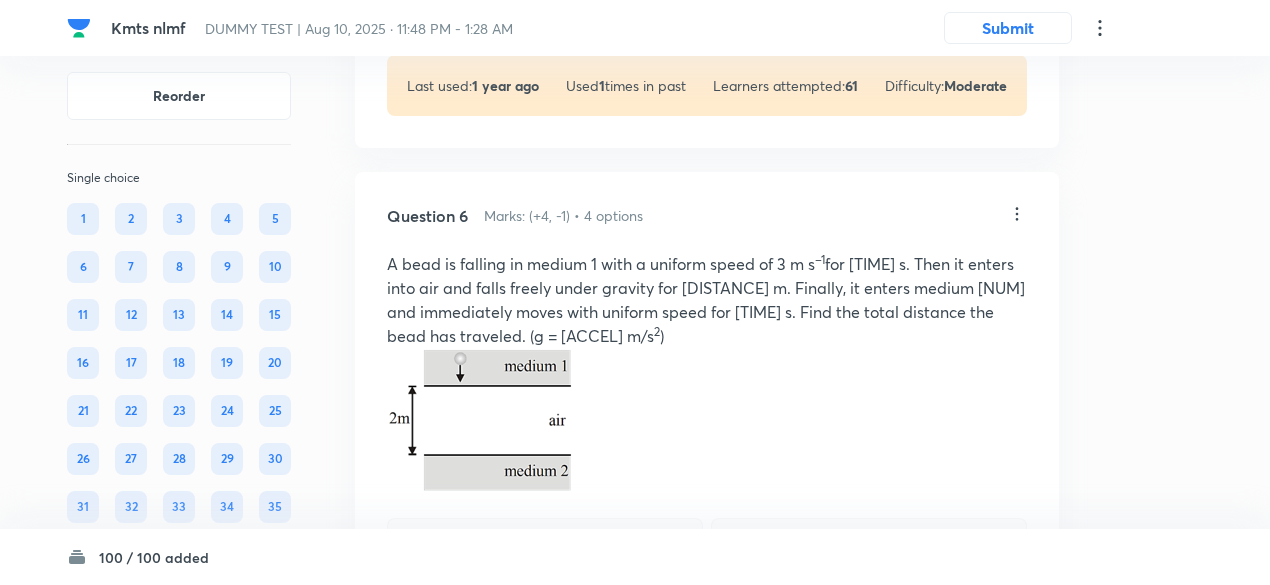 scroll, scrollTop: 4646, scrollLeft: 0, axis: vertical 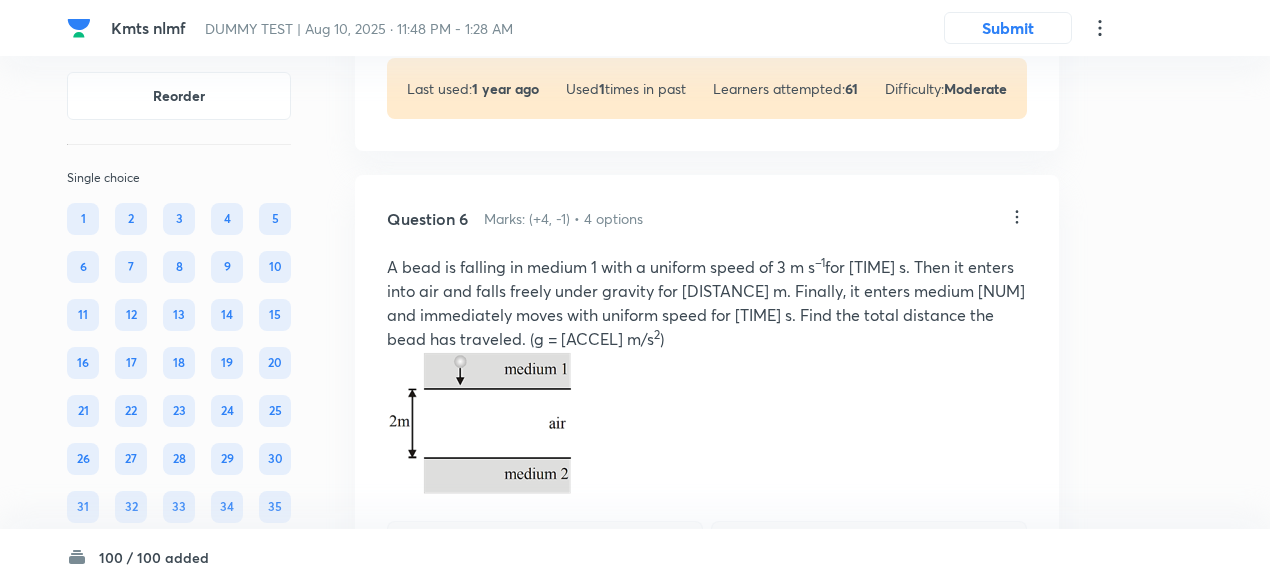 click 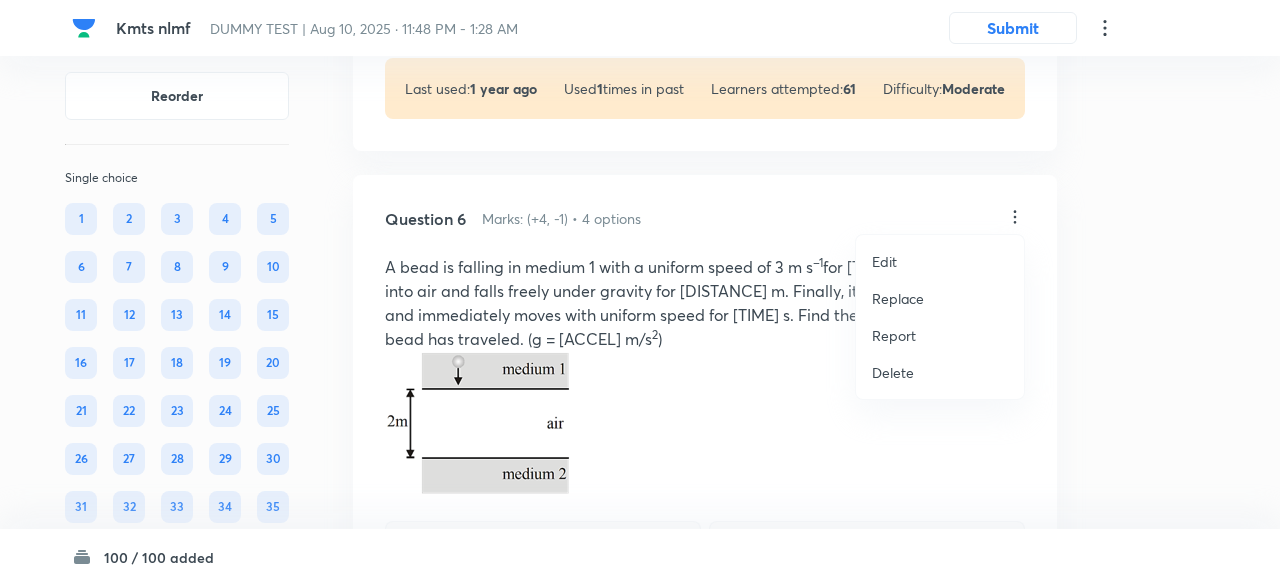 click on "Replace" at bounding box center (898, 298) 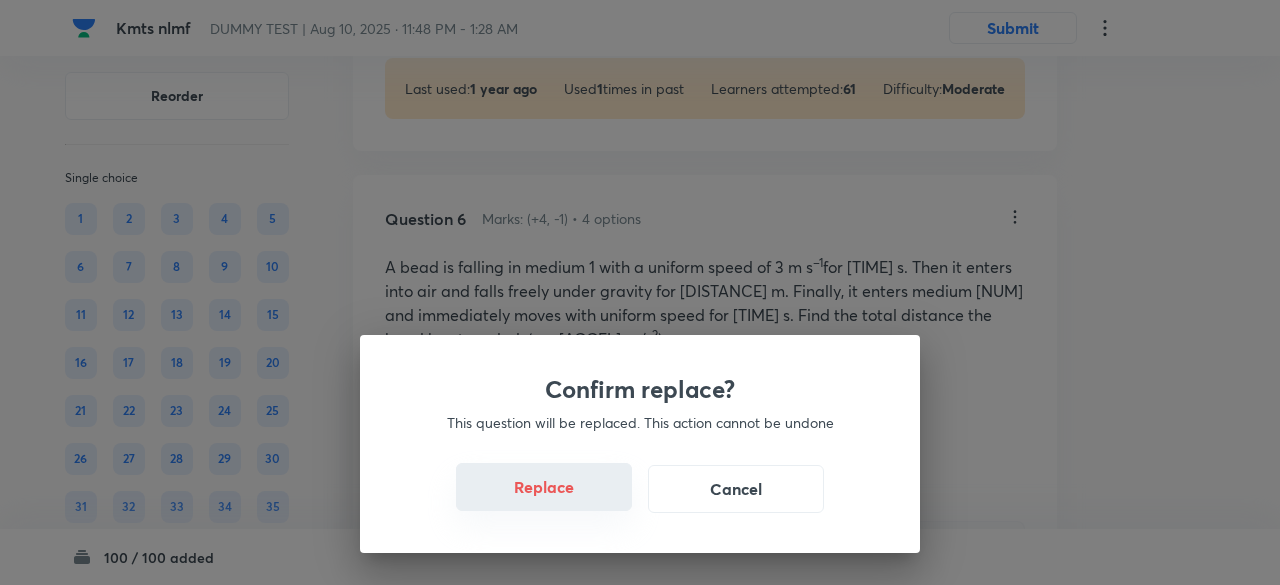 click on "Replace" at bounding box center [544, 487] 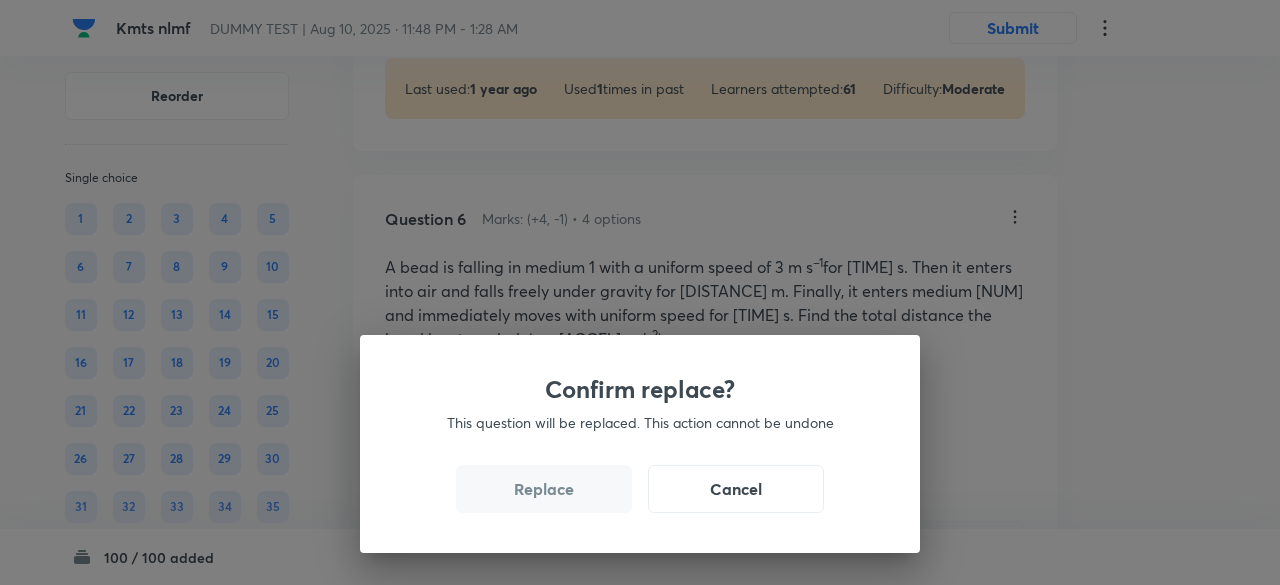 click on "Replace" at bounding box center (544, 489) 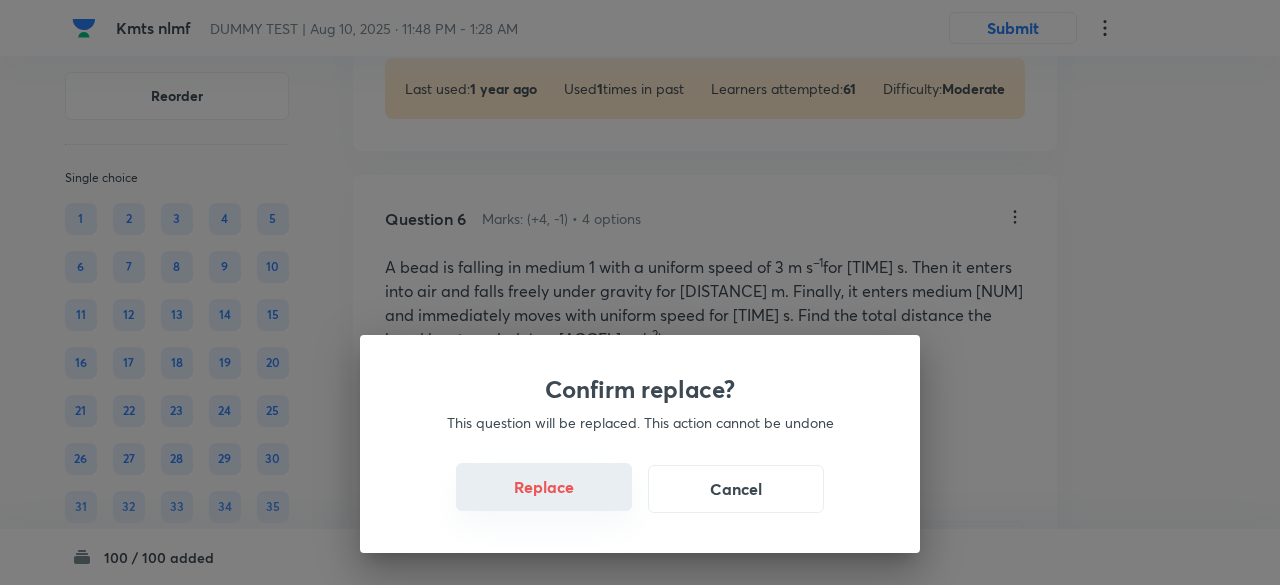 click on "Replace" at bounding box center [544, 487] 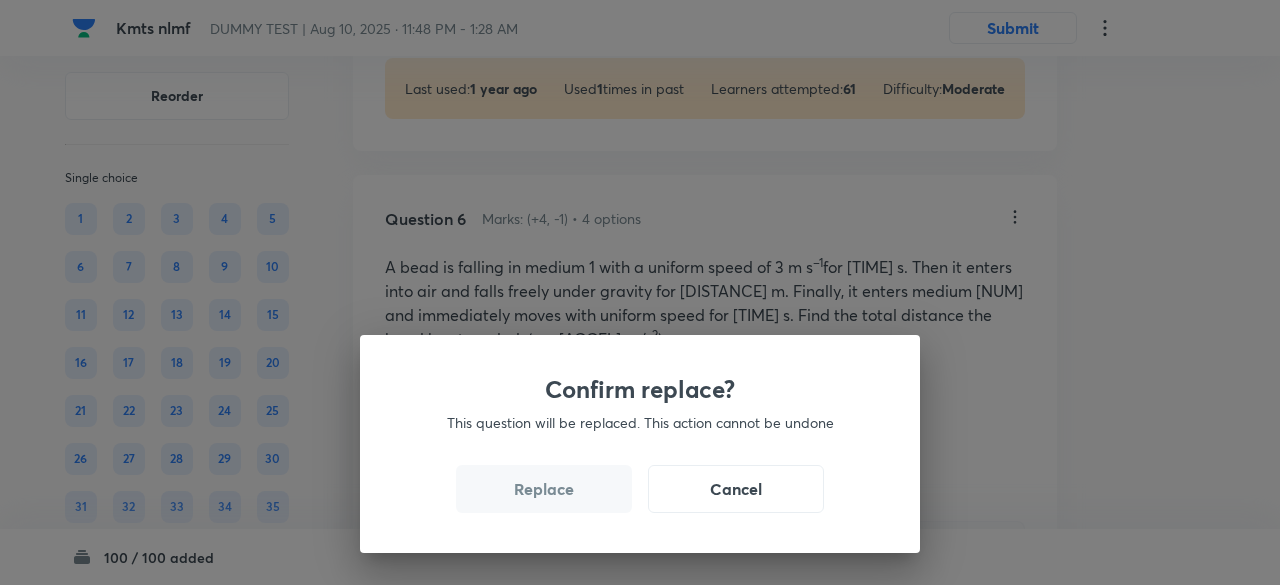 click on "Replace" at bounding box center (544, 489) 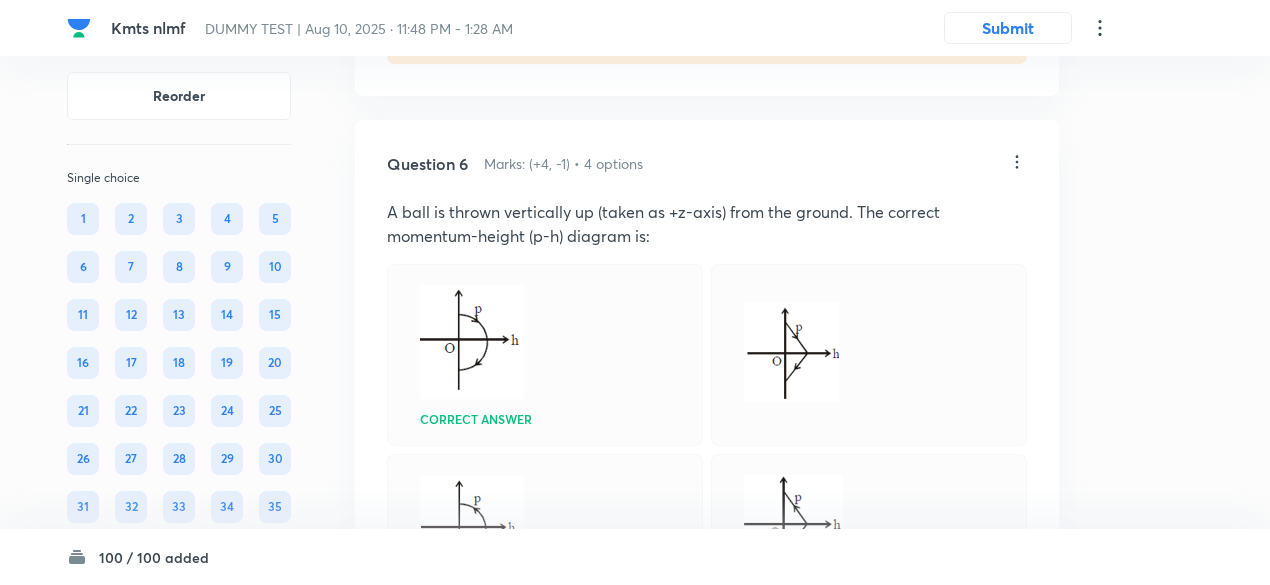 scroll, scrollTop: 4698, scrollLeft: 0, axis: vertical 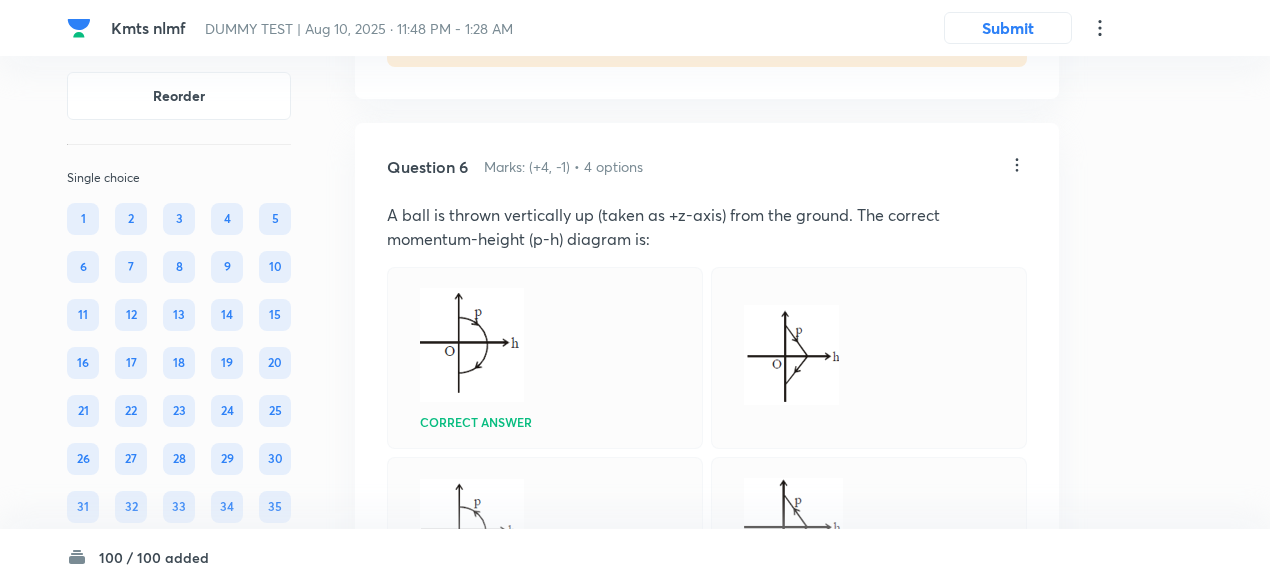 click on "A ball is thrown vertically up (taken as +z-axis) from the ground. The correct momentum-height (p-h) diagram is:" at bounding box center [707, 227] 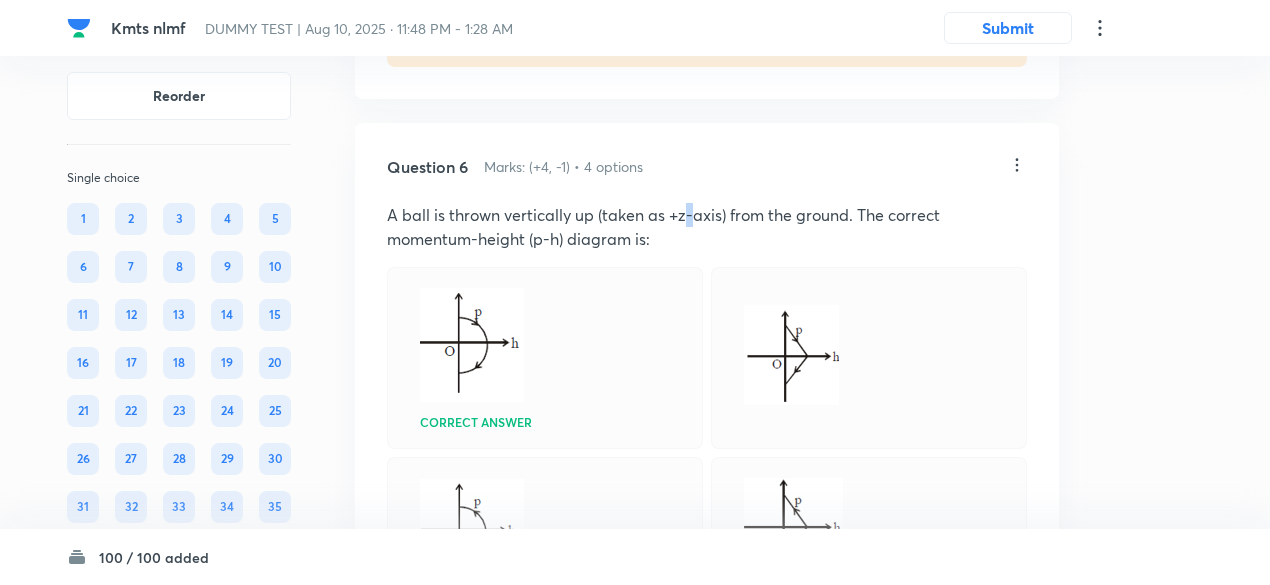 click on "A ball is thrown vertically up (taken as +z-axis) from the ground. The correct momentum-height (p-h) diagram is:" at bounding box center (707, 227) 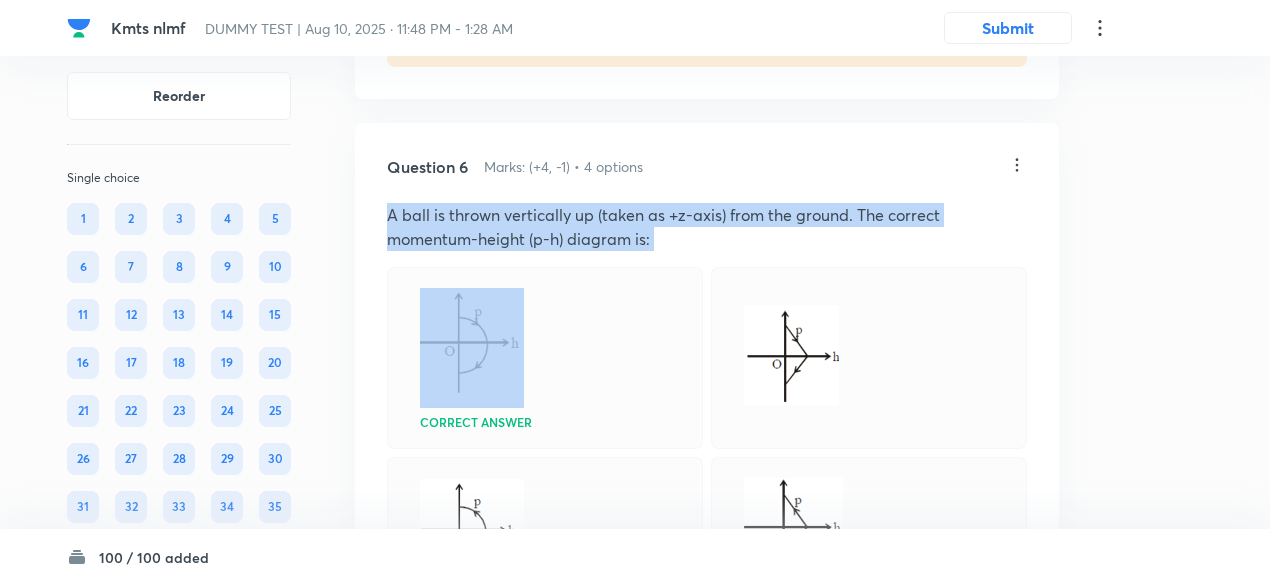 click on "A ball is thrown vertically up (taken as +z-axis) from the ground. The correct momentum-height (p-h) diagram is:" at bounding box center (707, 227) 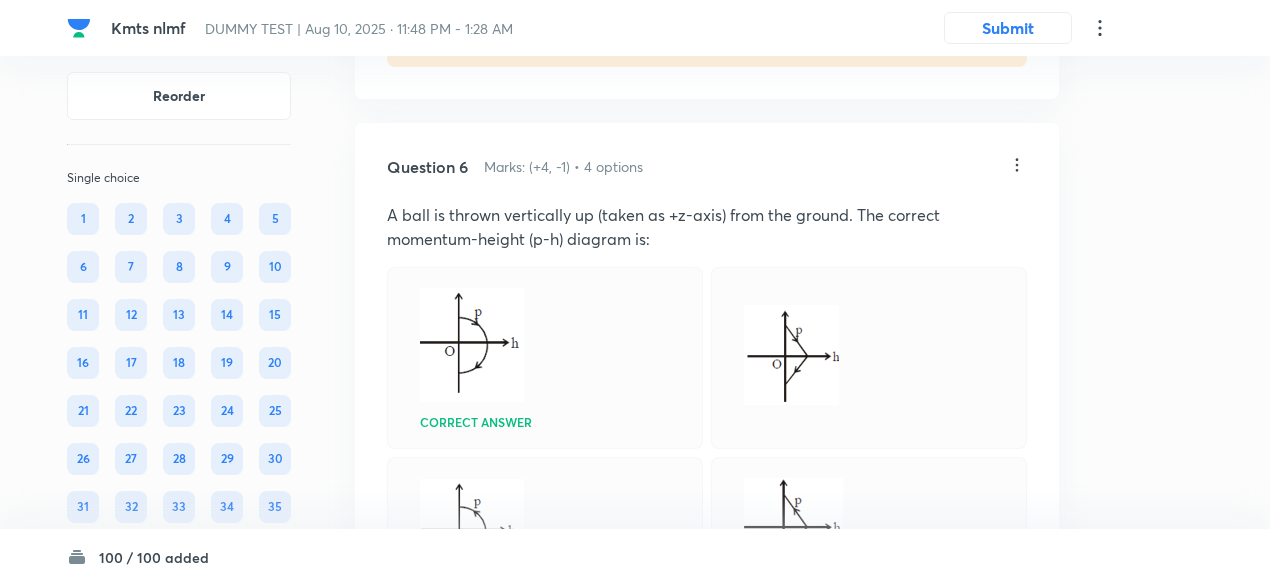 click on "Question 6 Marks: (+4, -1) • 4 options A ball is thrown vertically up (taken as +z-axis) from the ground. The correct momentum-height (p-h) diagram is: Correct answer Solution Hide Physics Mechanics Kinematics Last used: 1 year ago Used 1 times in past Learners attempted: 59 Difficulty: Moderate" at bounding box center (707, 573) 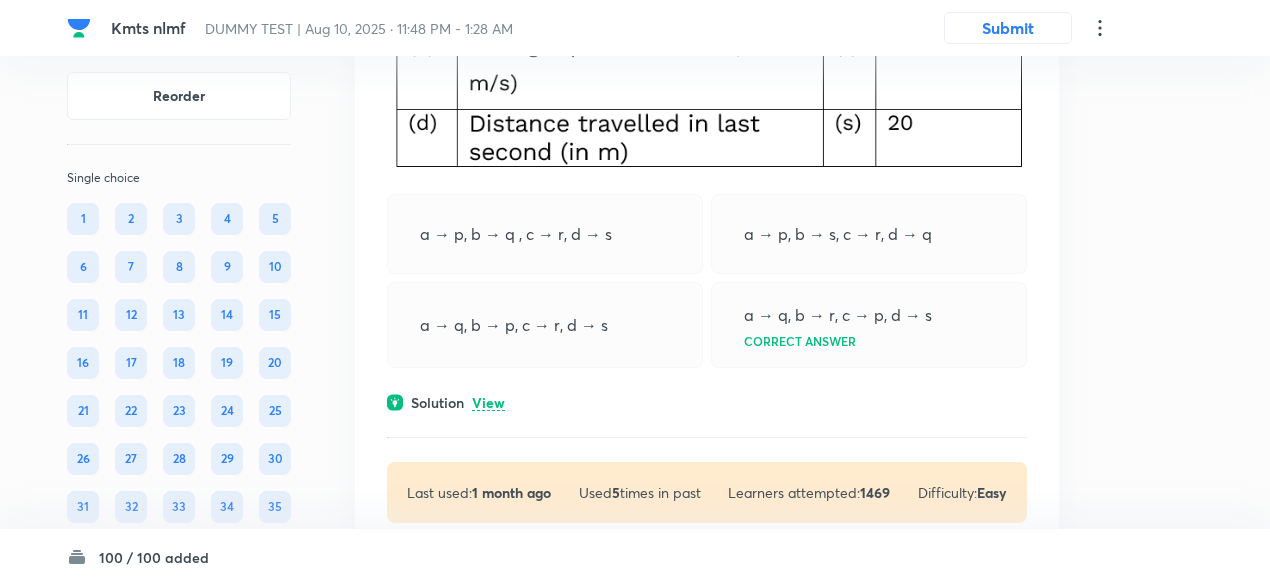 scroll, scrollTop: 5979, scrollLeft: 0, axis: vertical 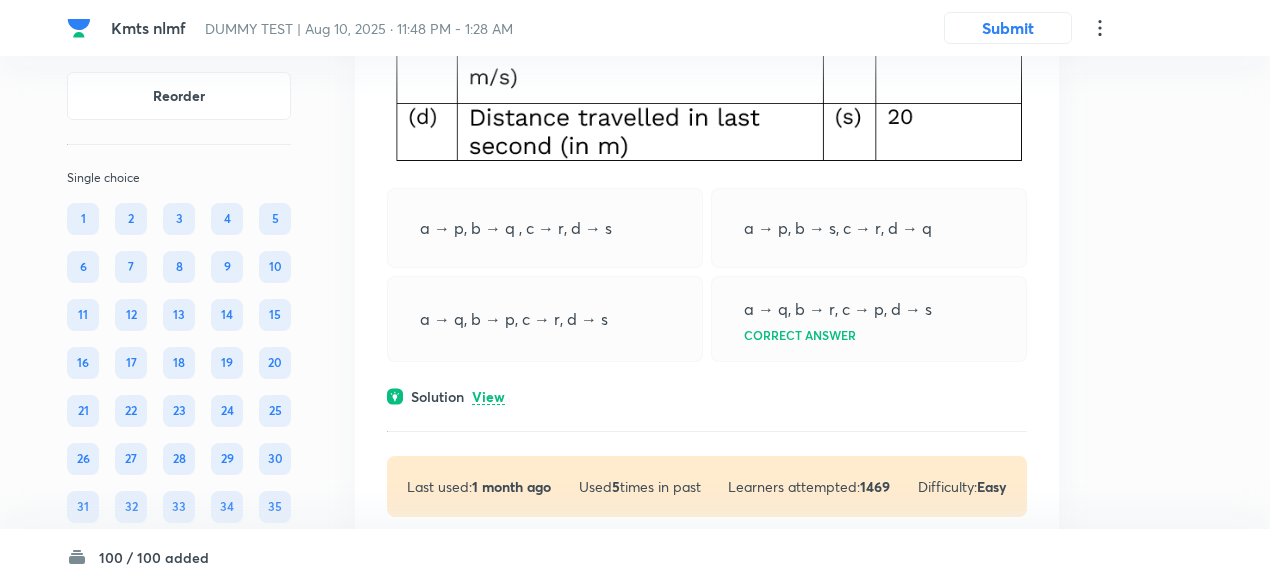 click on "View" at bounding box center [488, 397] 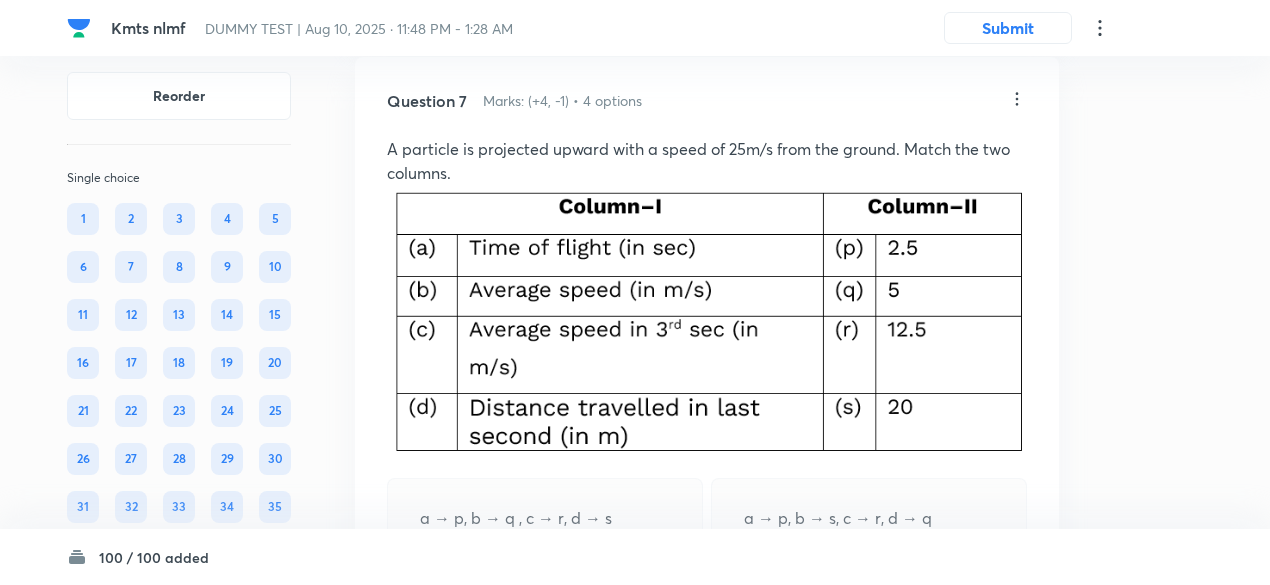 scroll, scrollTop: 5684, scrollLeft: 0, axis: vertical 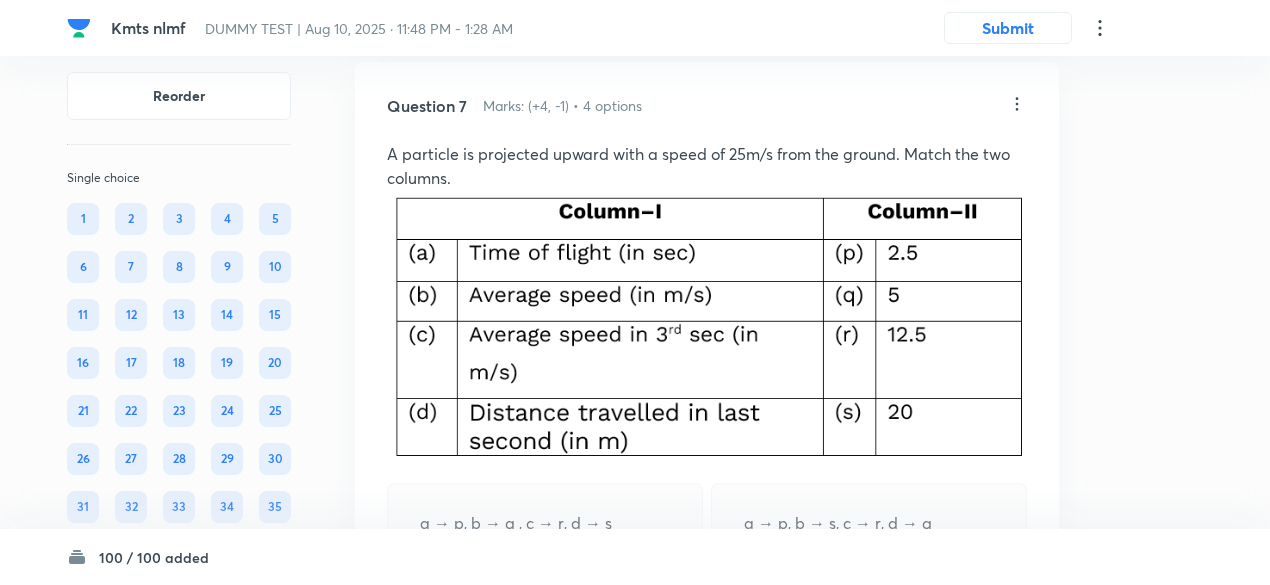 click 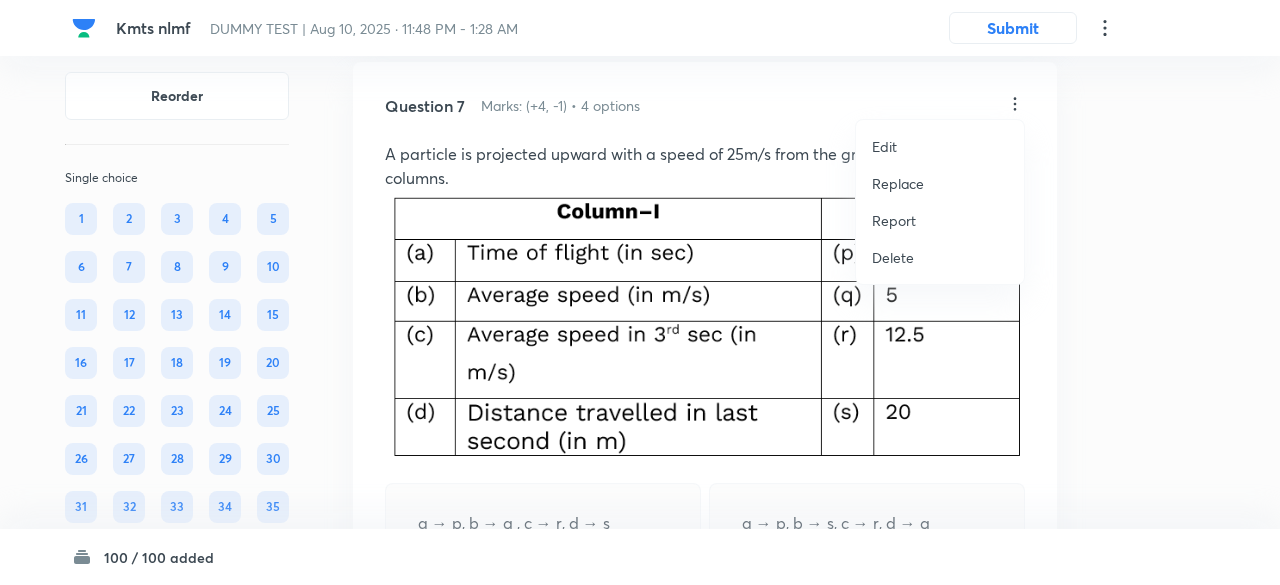 click on "Replace" at bounding box center [898, 183] 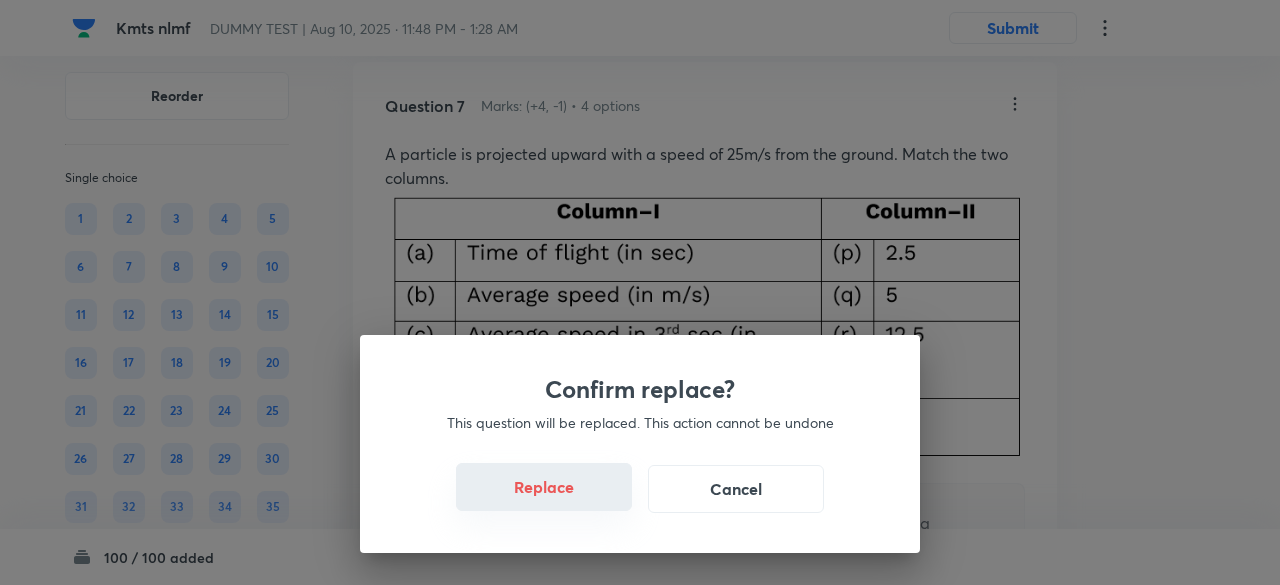 click on "Replace" at bounding box center [544, 487] 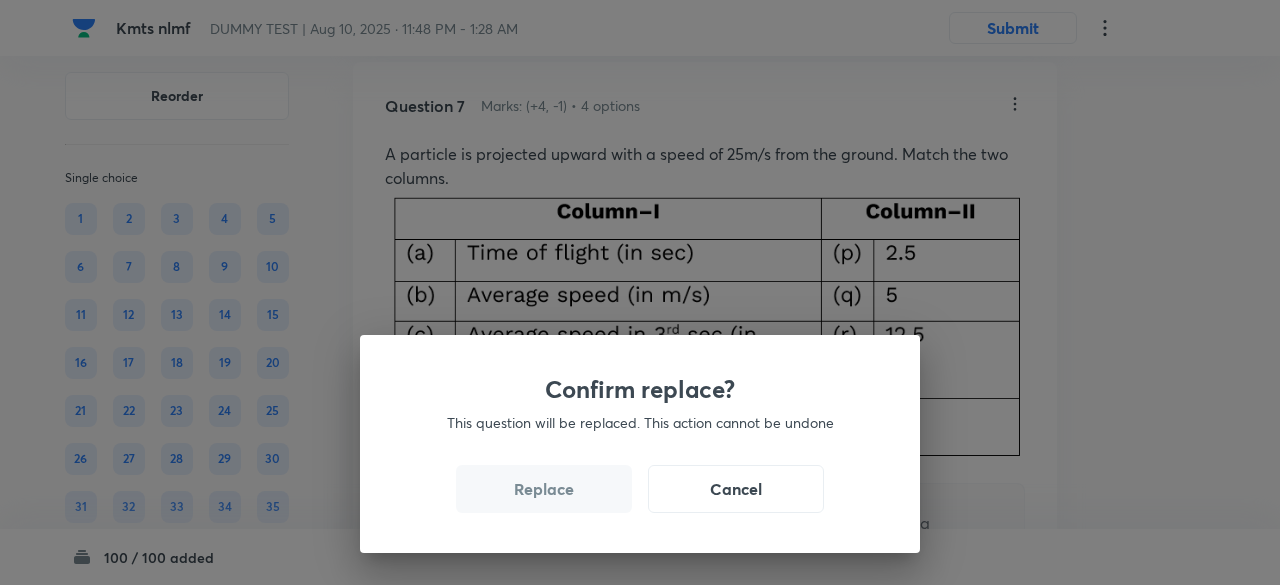 click on "Replace" at bounding box center [544, 489] 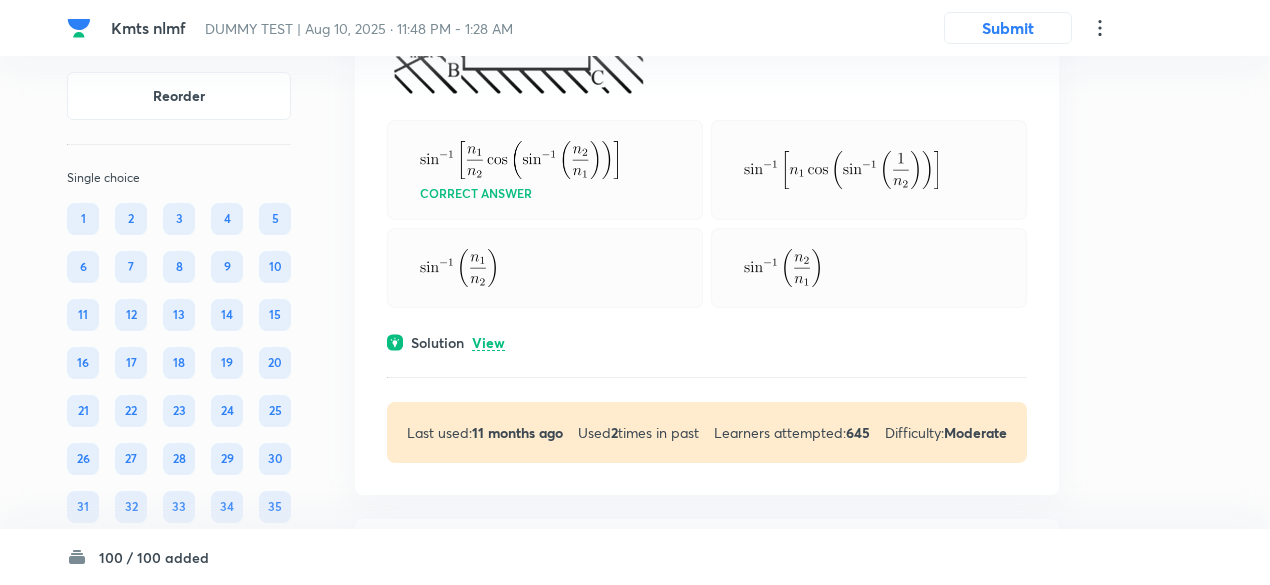 scroll, scrollTop: 6814, scrollLeft: 0, axis: vertical 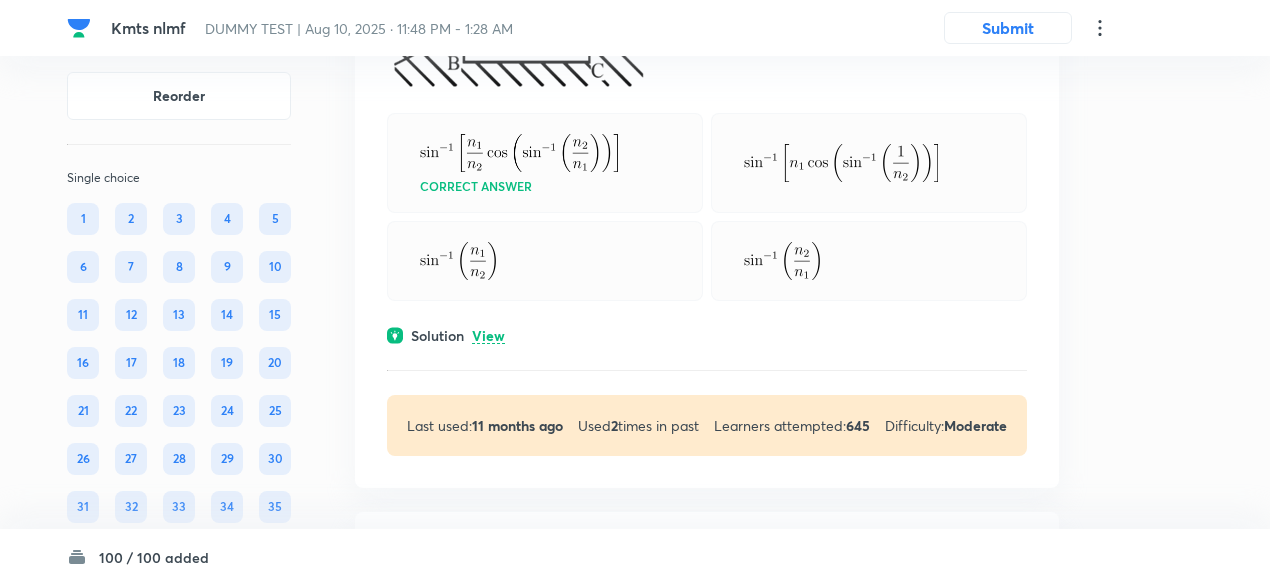 click on "Solution View" at bounding box center (707, 335) 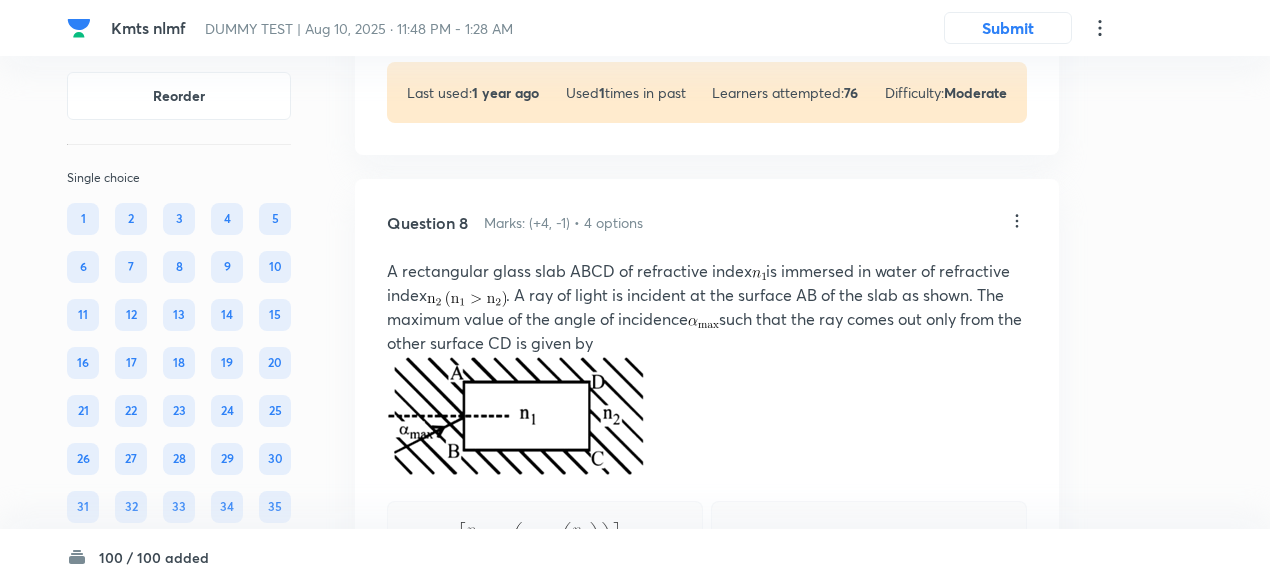 scroll, scrollTop: 6425, scrollLeft: 0, axis: vertical 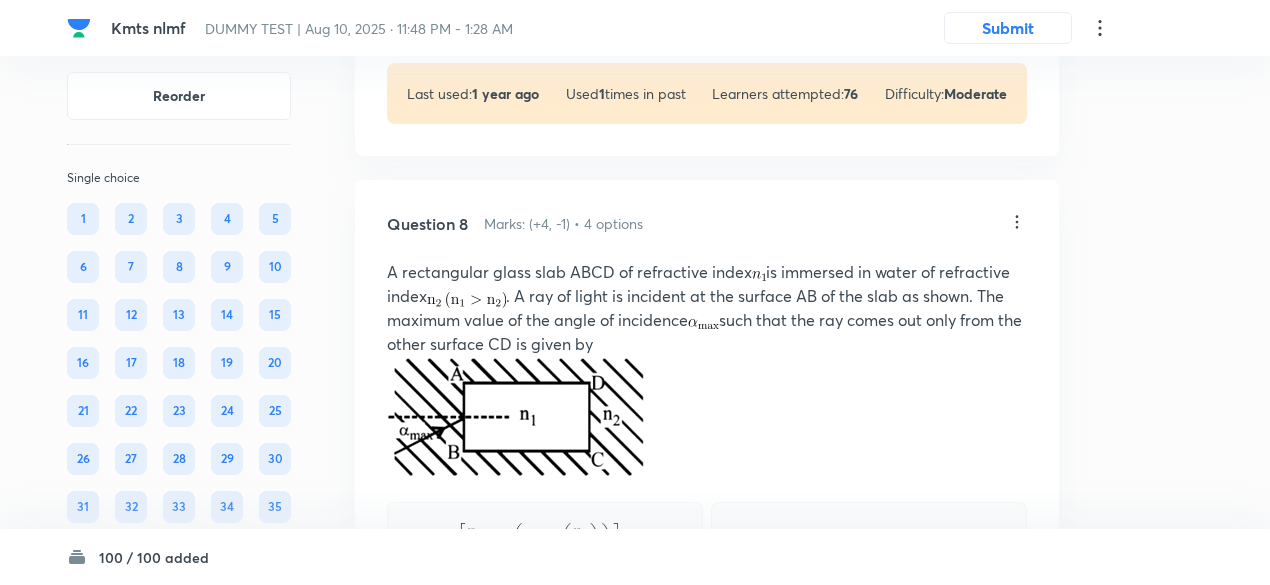click 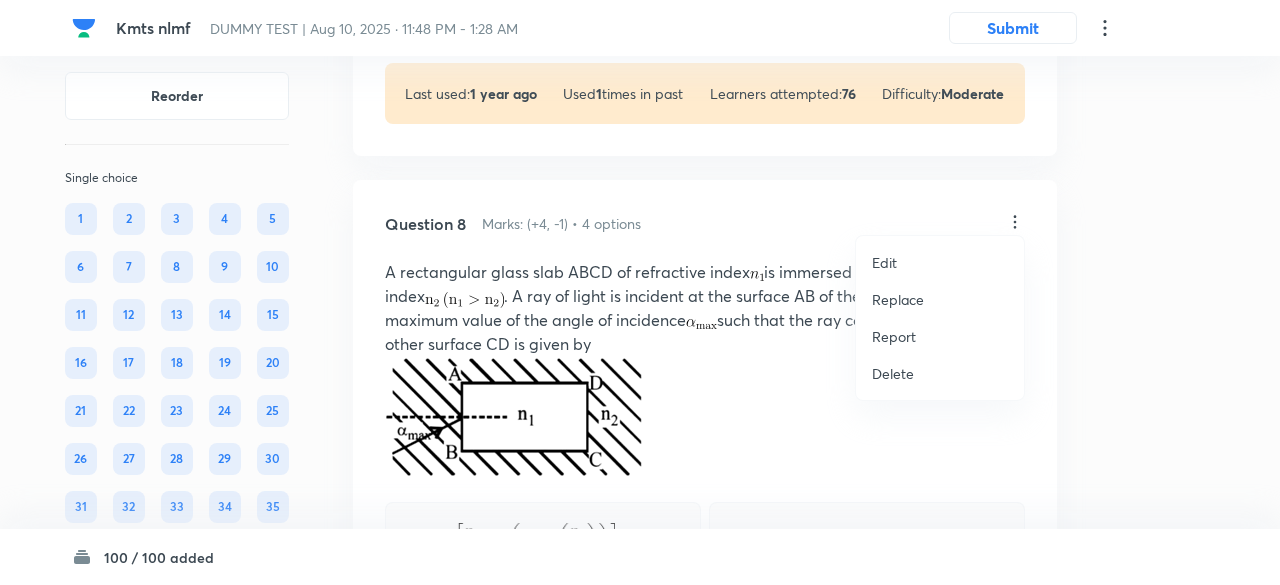 click on "Replace" at bounding box center [898, 299] 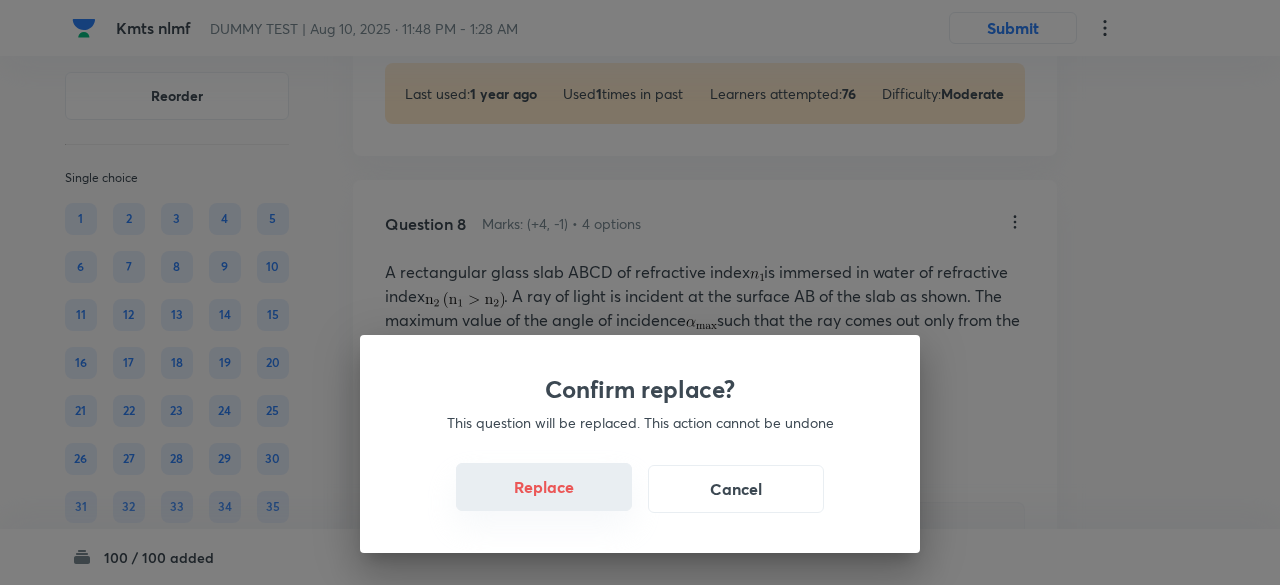click on "Replace" at bounding box center (544, 487) 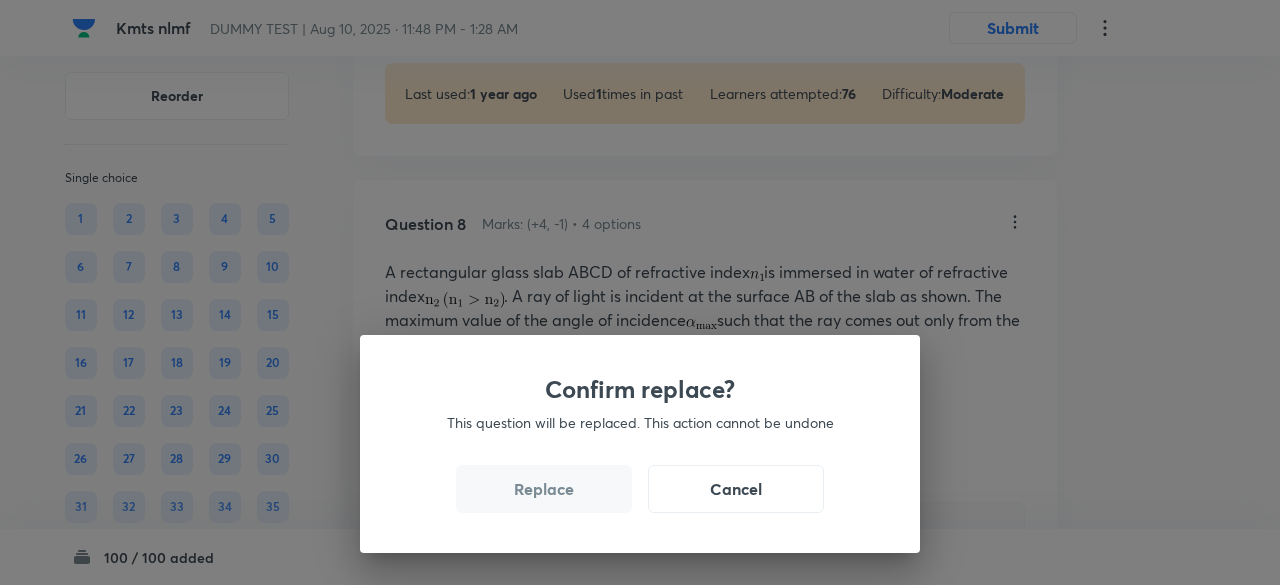 click on "Replace" at bounding box center (544, 489) 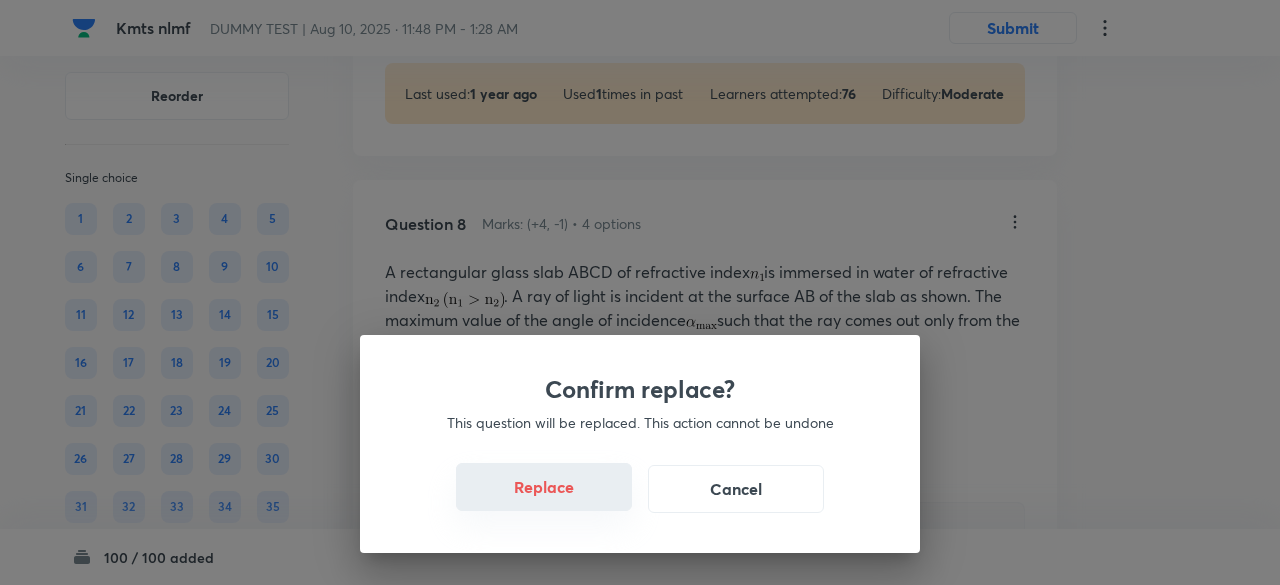 click on "Replace" at bounding box center [544, 487] 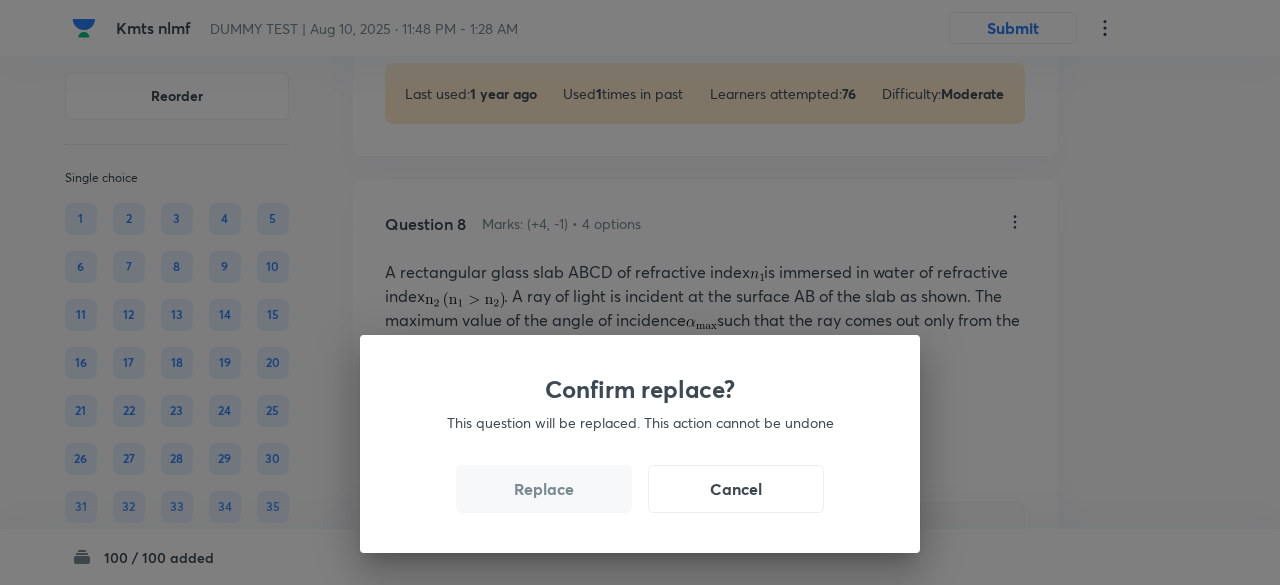 click on "Replace" at bounding box center [544, 489] 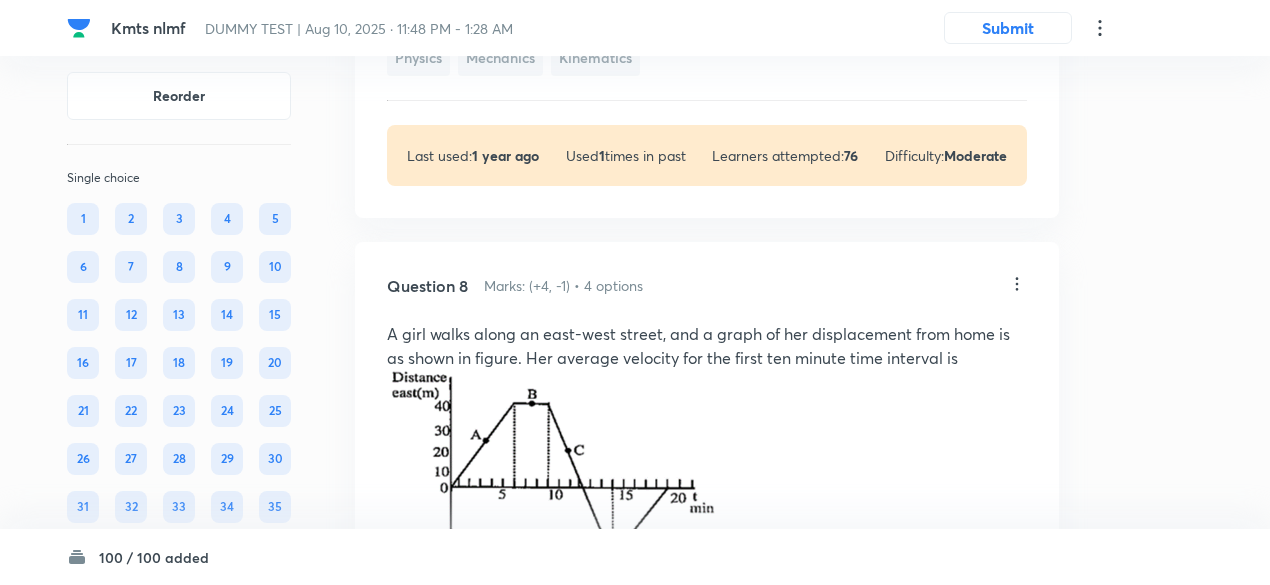 scroll, scrollTop: 6364, scrollLeft: 0, axis: vertical 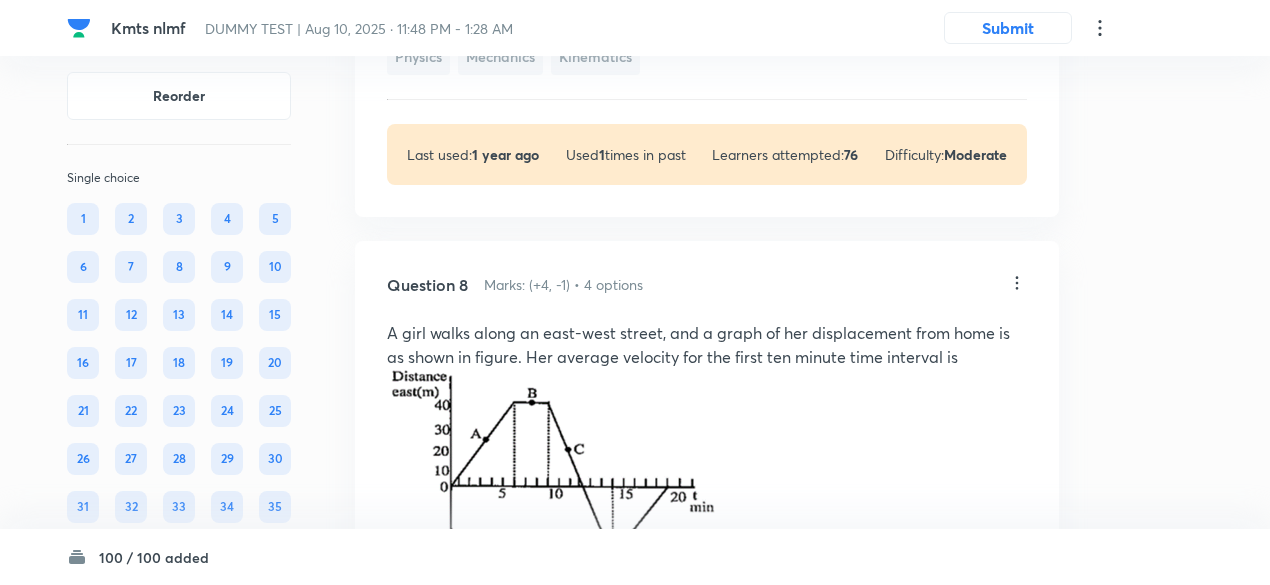 click 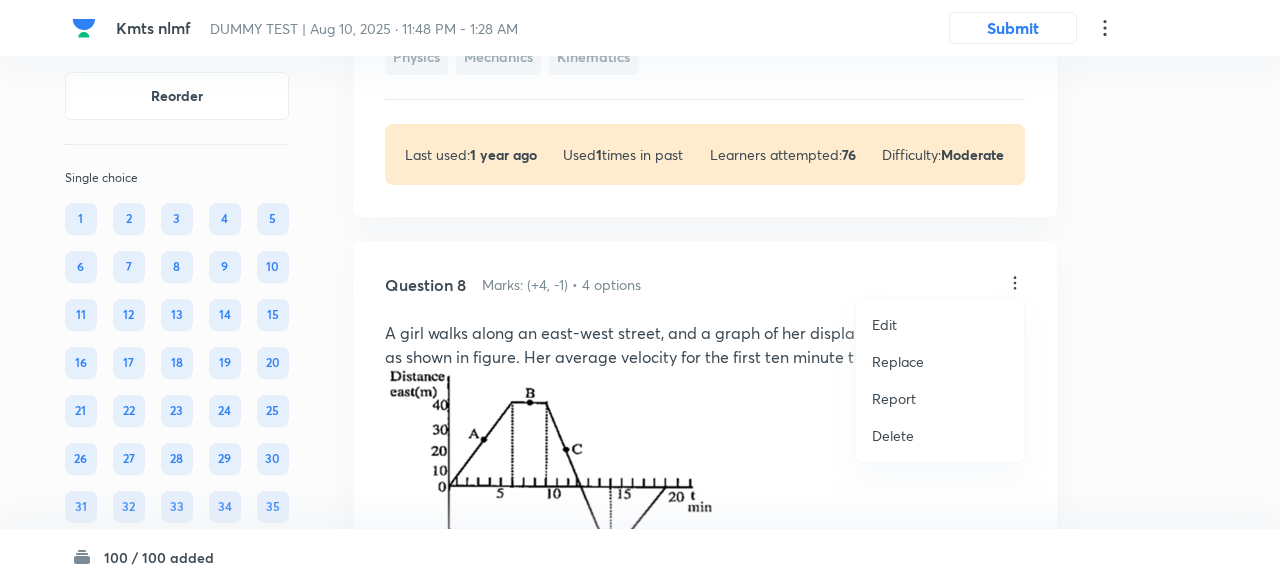 click on "Replace" at bounding box center (898, 361) 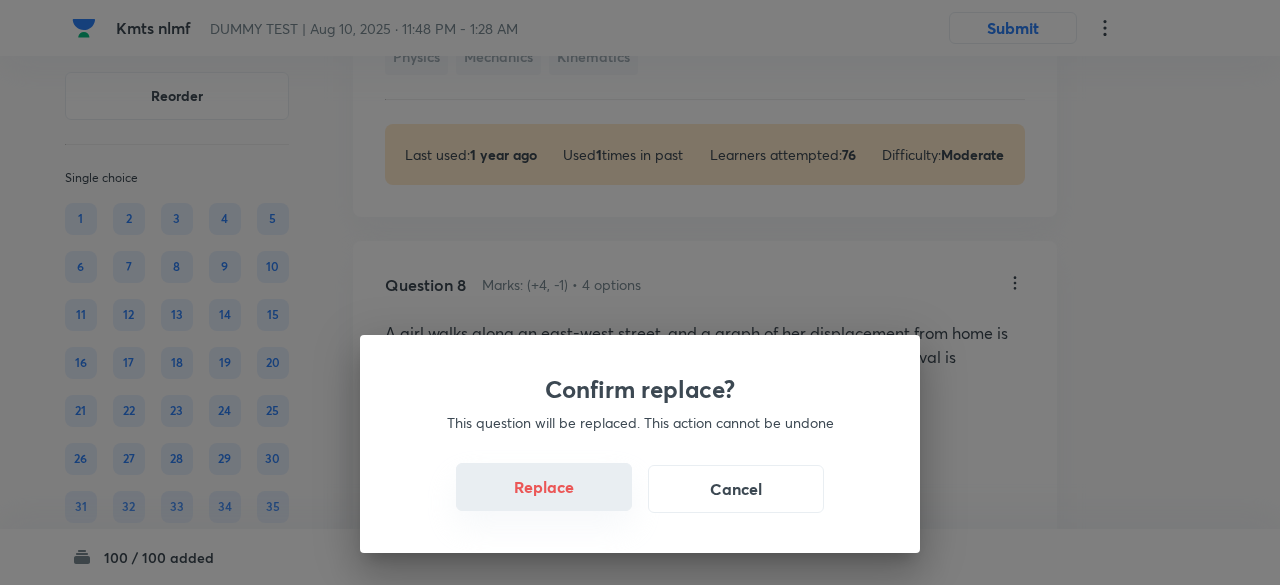 click on "Replace" at bounding box center (544, 487) 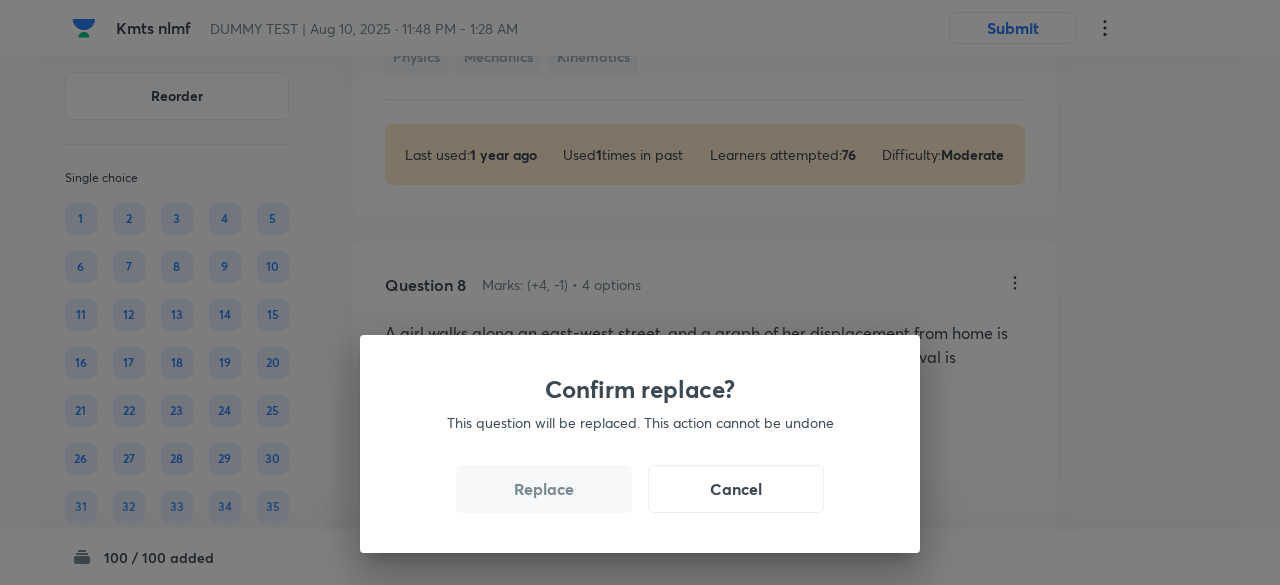 click on "Replace" at bounding box center [544, 489] 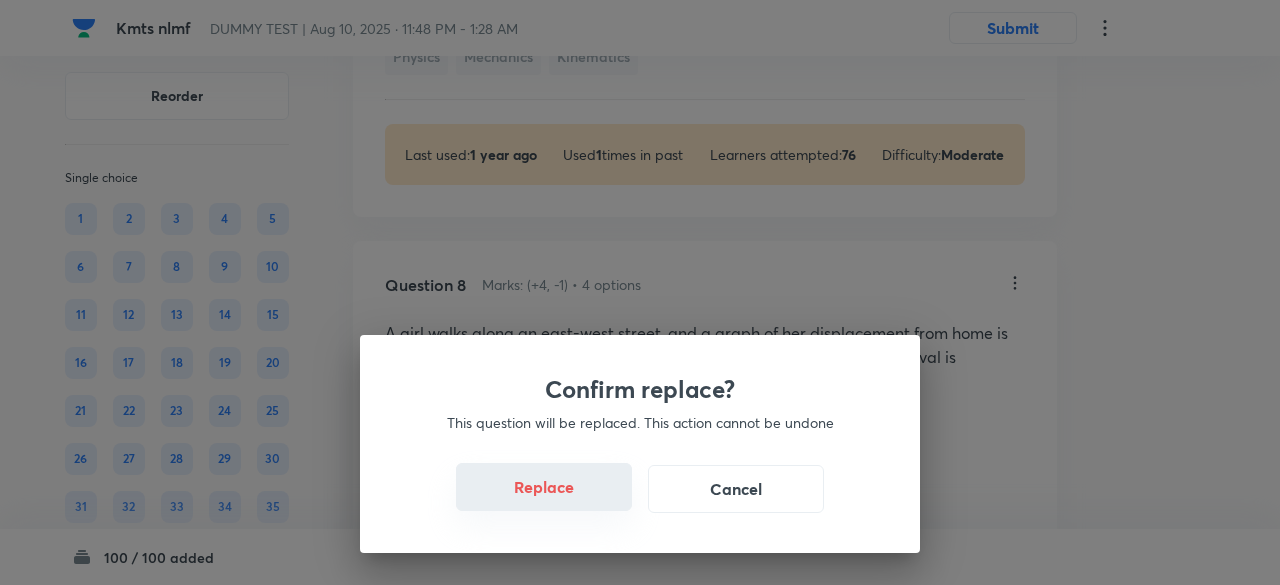click on "Replace" at bounding box center (544, 487) 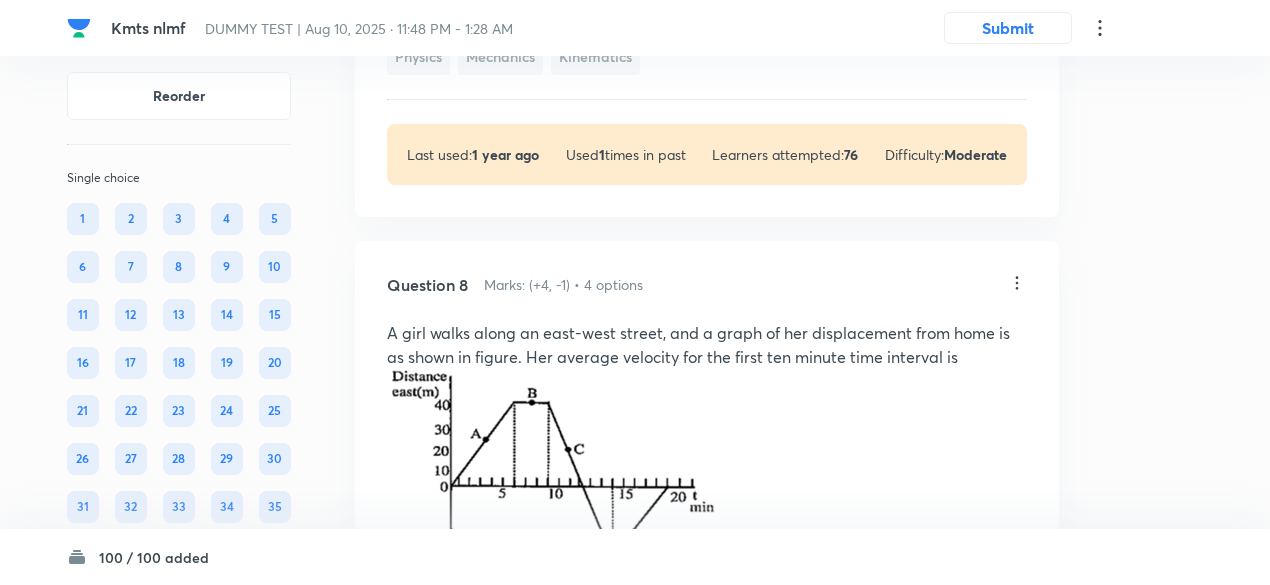 click at bounding box center (552, 473) 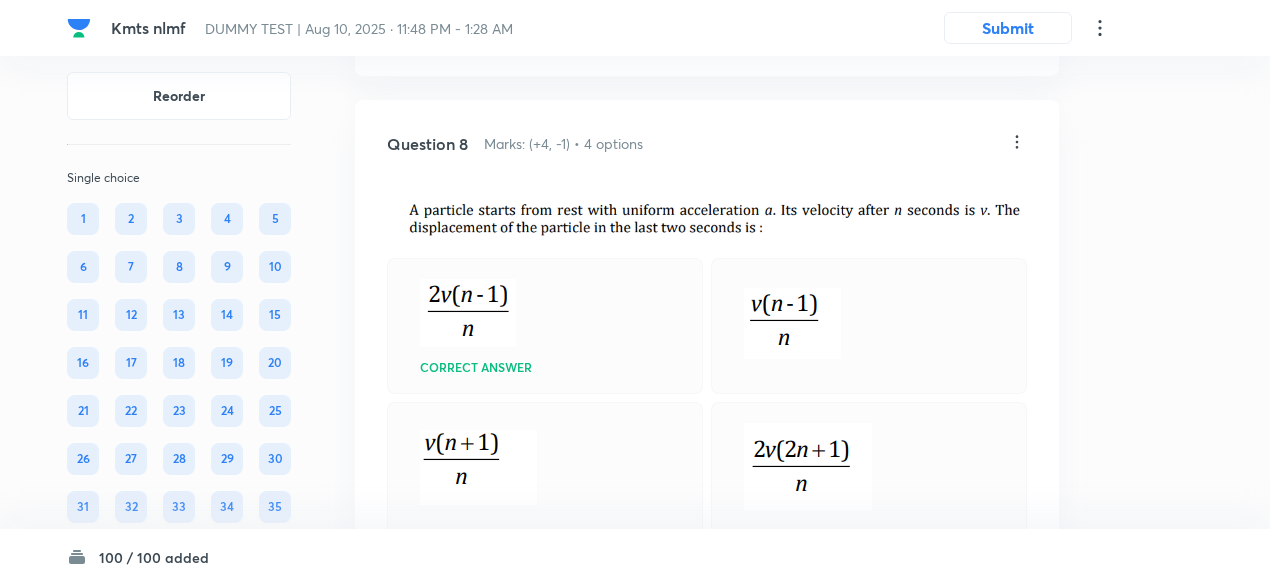 scroll, scrollTop: 6502, scrollLeft: 0, axis: vertical 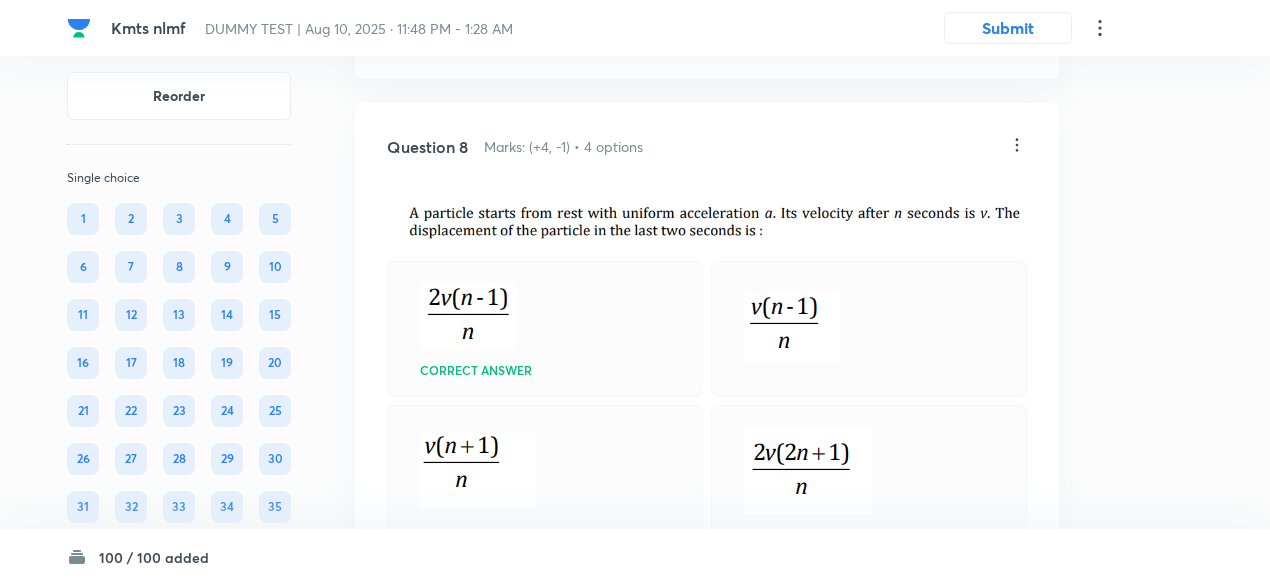 click 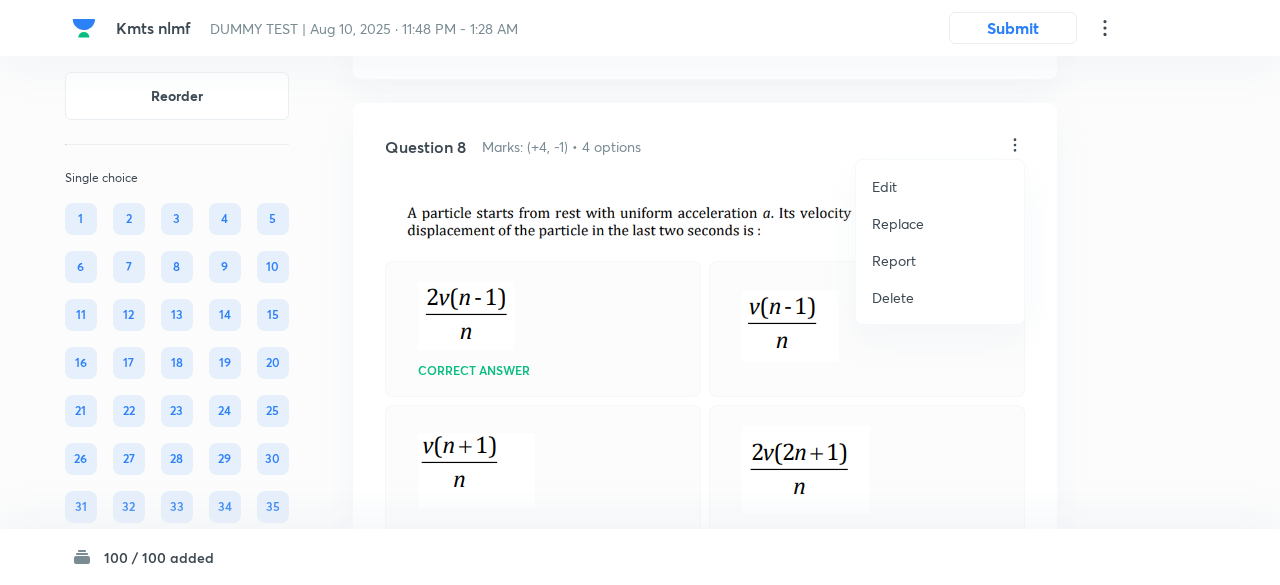 click on "Replace" at bounding box center [898, 223] 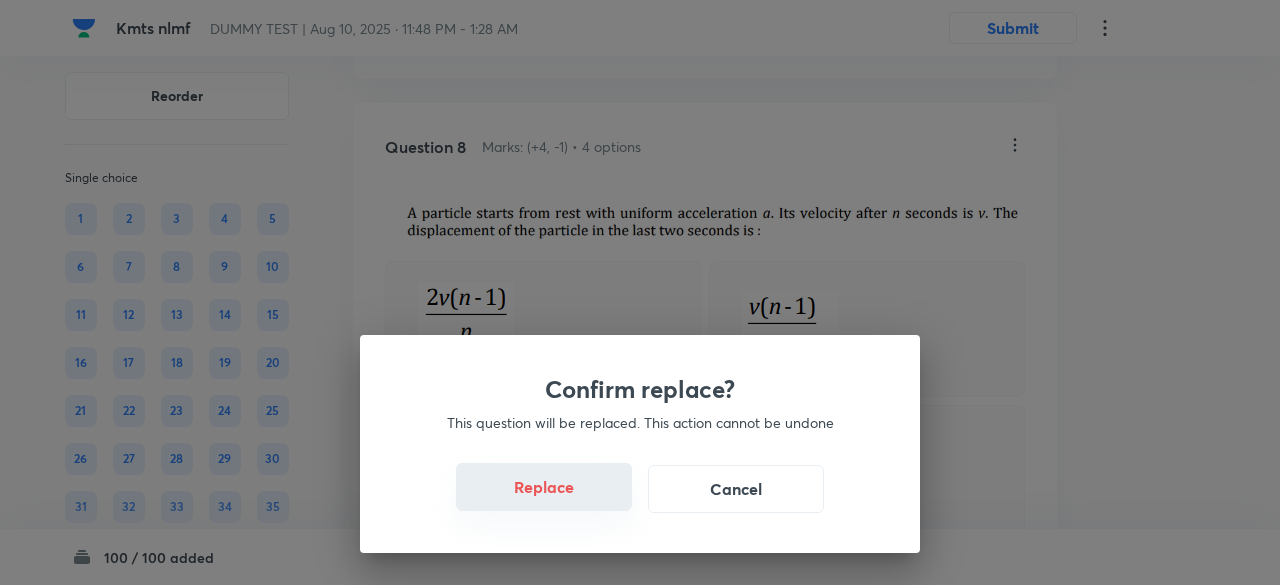 click on "Replace" at bounding box center (544, 487) 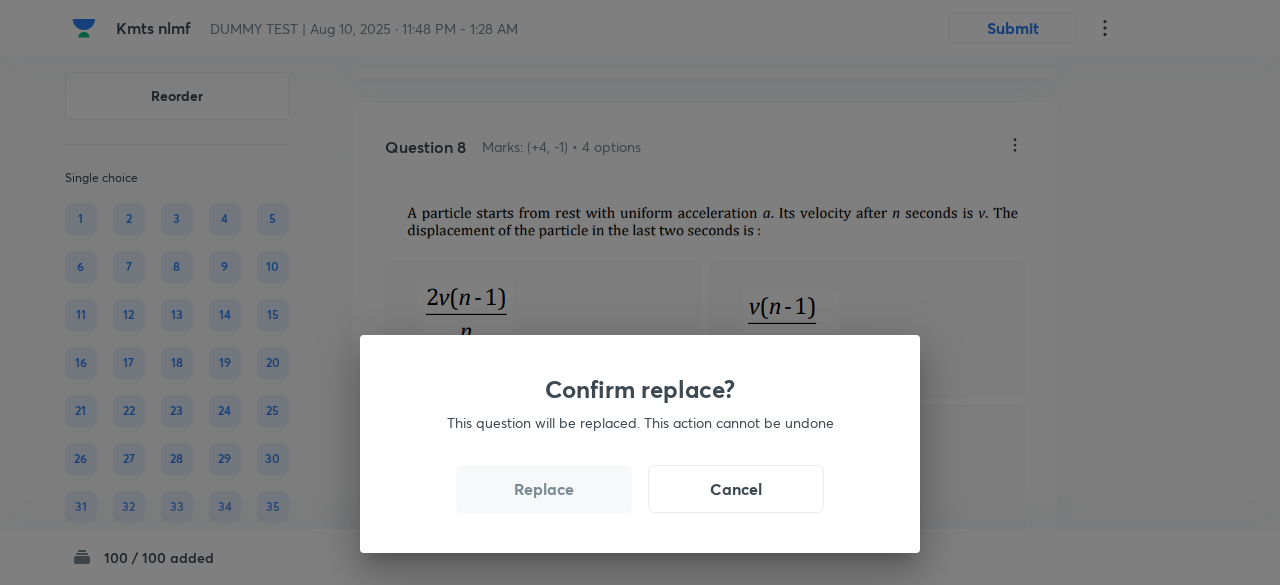 click on "Replace" at bounding box center (544, 489) 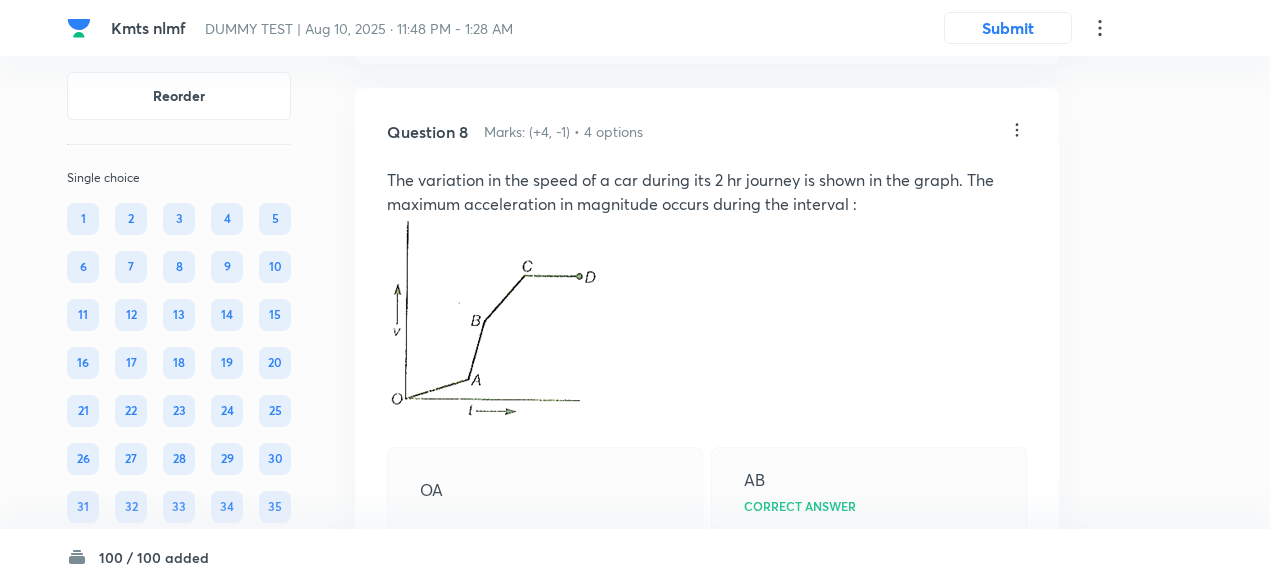scroll, scrollTop: 6511, scrollLeft: 0, axis: vertical 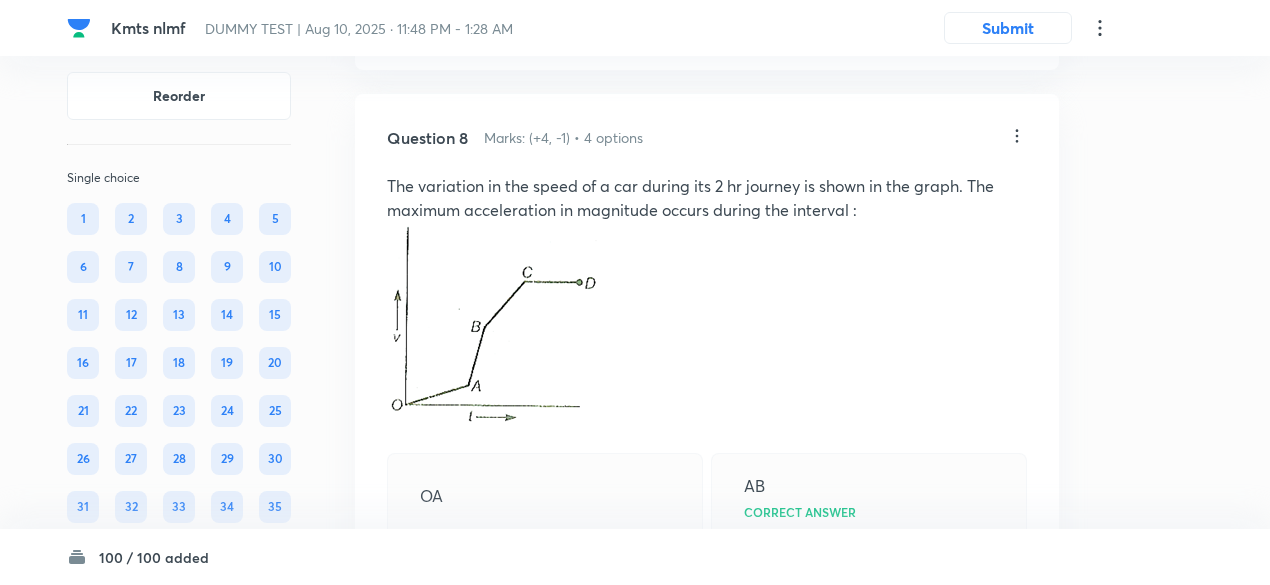 click 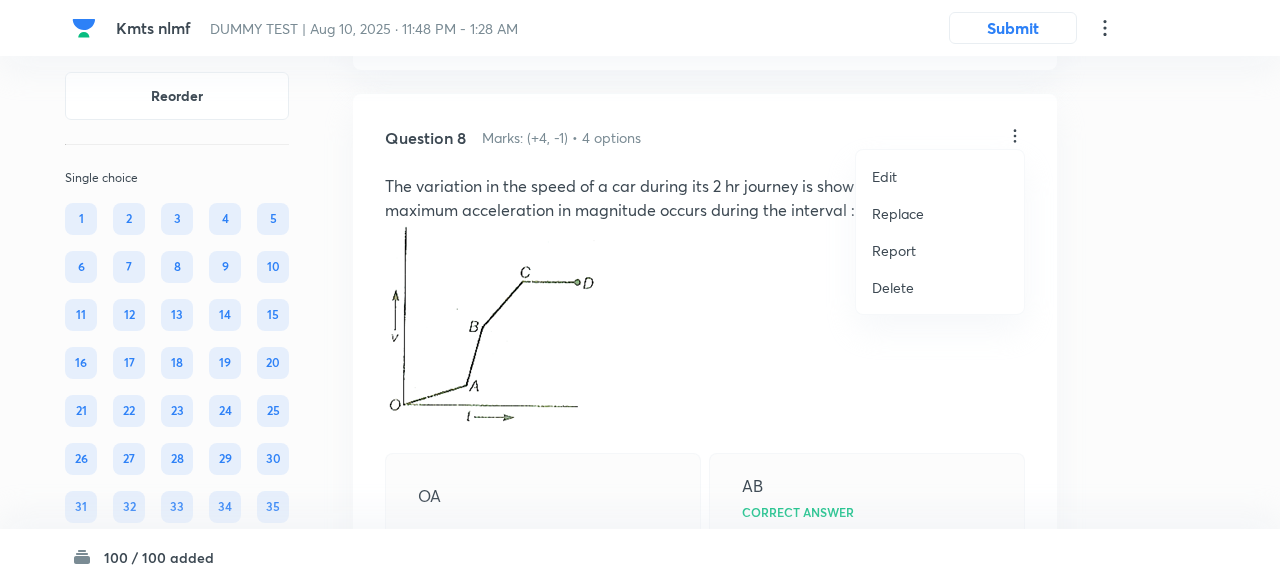 click on "Replace" at bounding box center (898, 213) 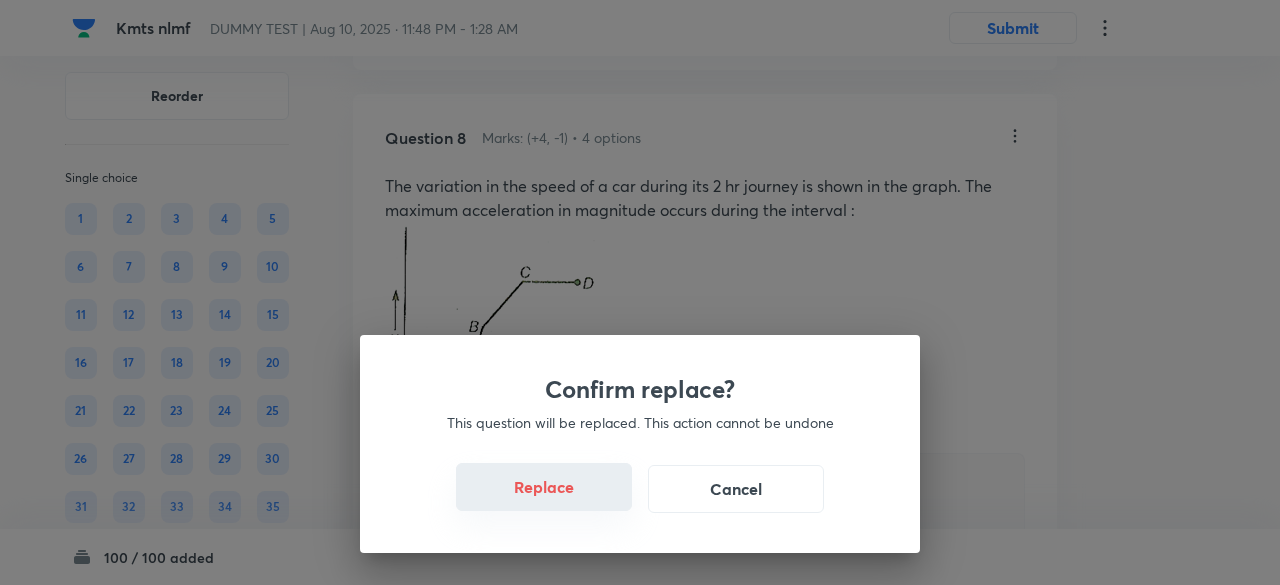 click on "Replace" at bounding box center [544, 487] 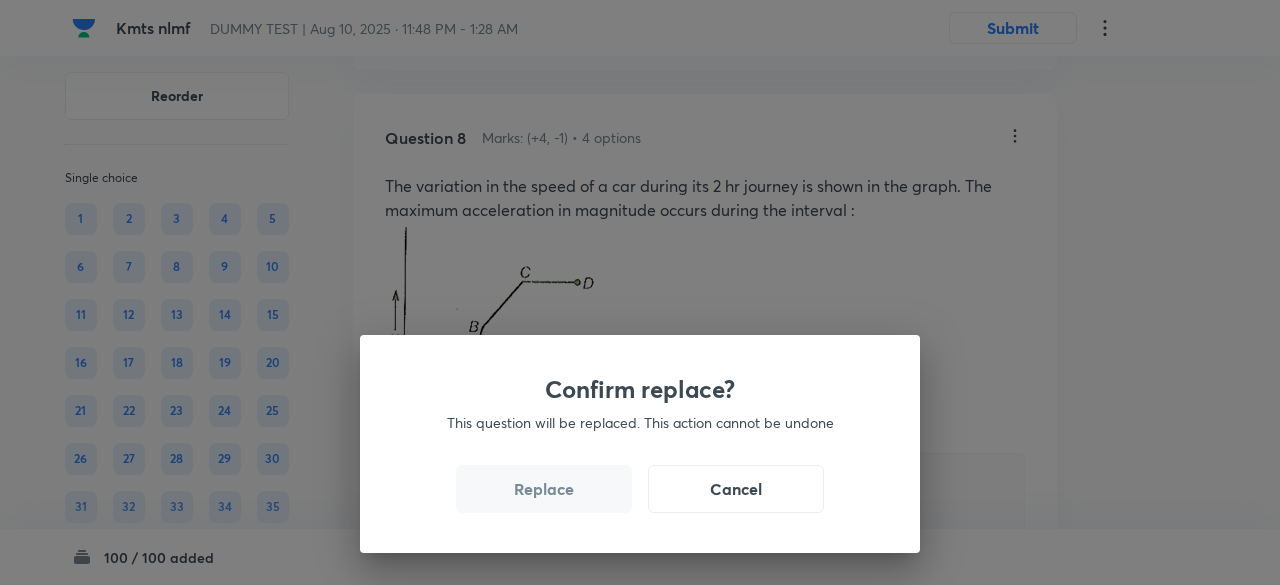 click on "Replace" at bounding box center [544, 489] 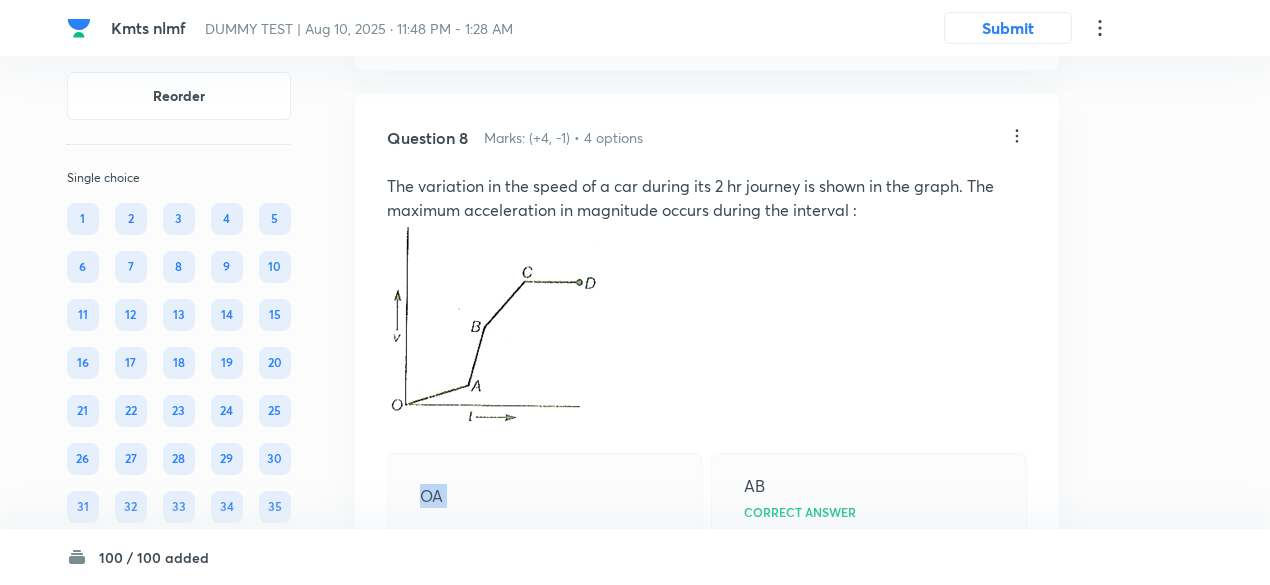 click on "OA" at bounding box center (545, 496) 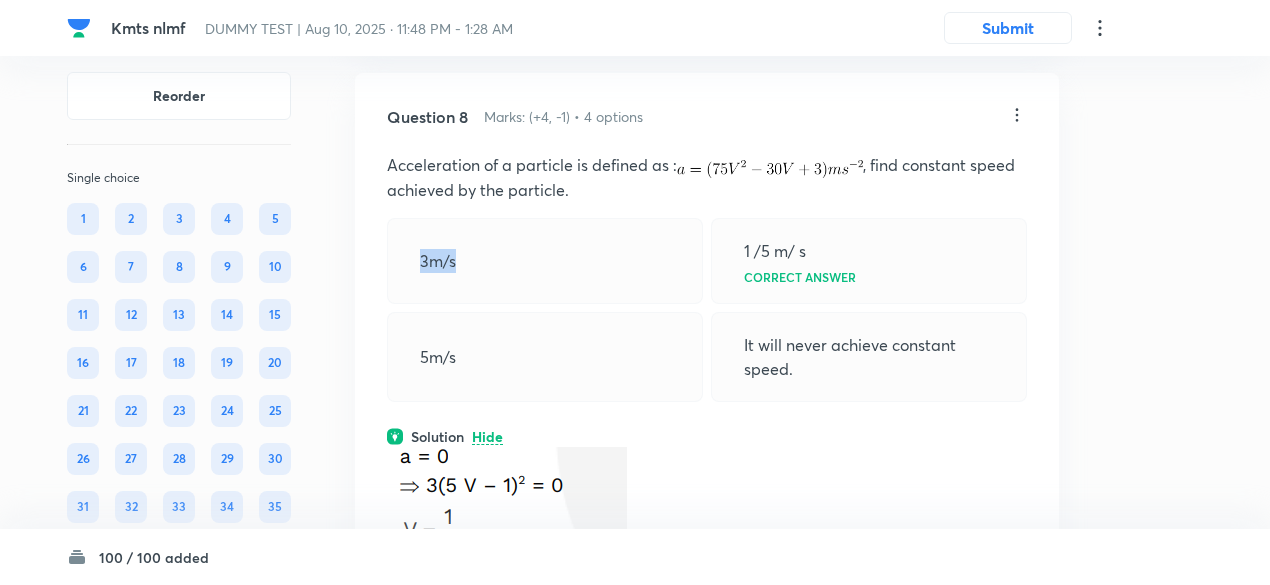 scroll, scrollTop: 6531, scrollLeft: 0, axis: vertical 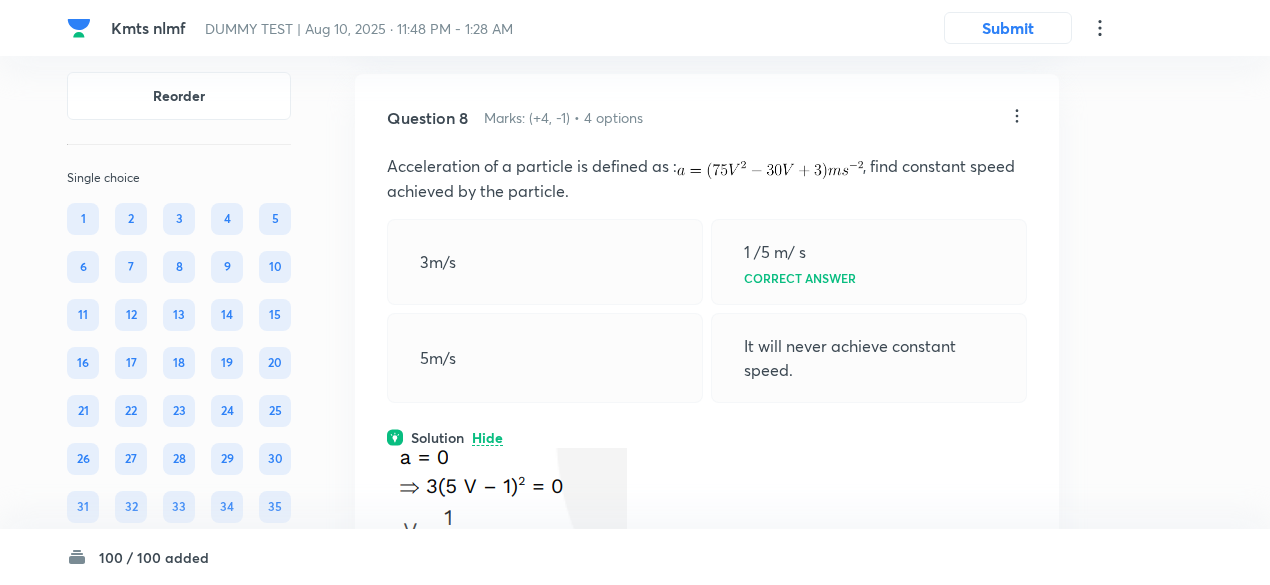 click 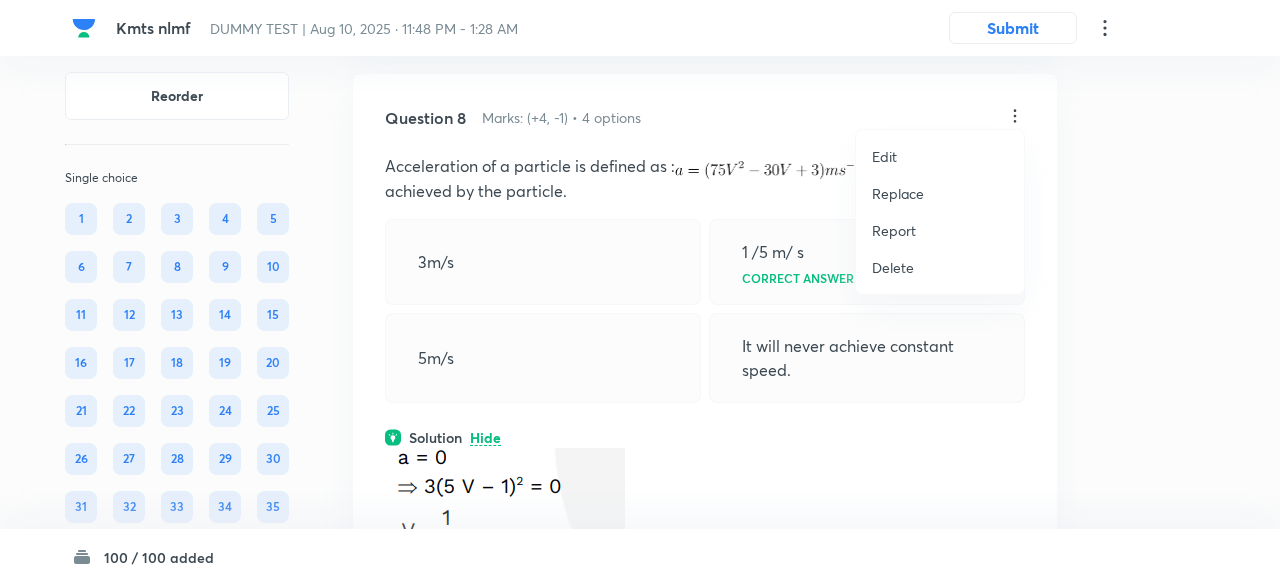 click on "Replace" at bounding box center [898, 193] 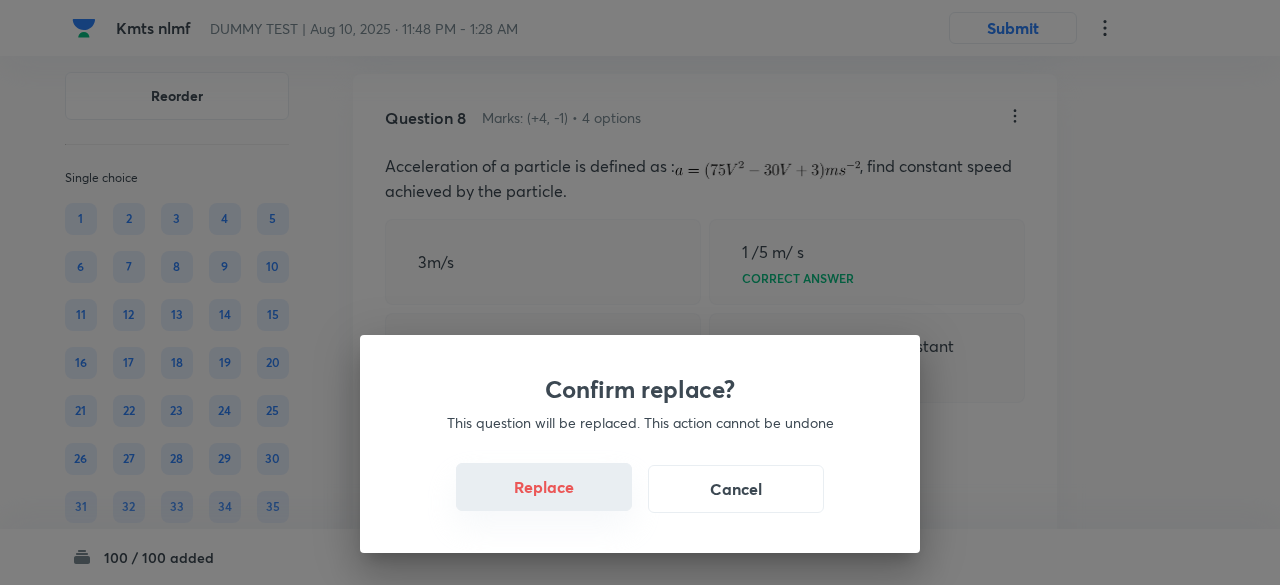 click on "Replace" at bounding box center (544, 487) 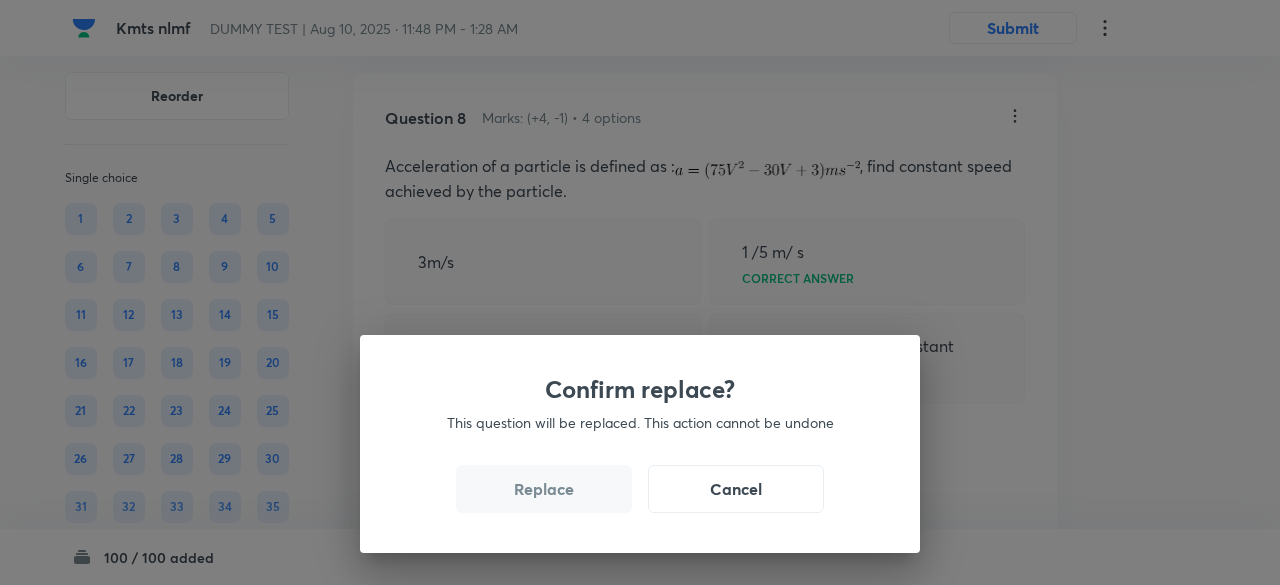 click on "Replace" at bounding box center (544, 489) 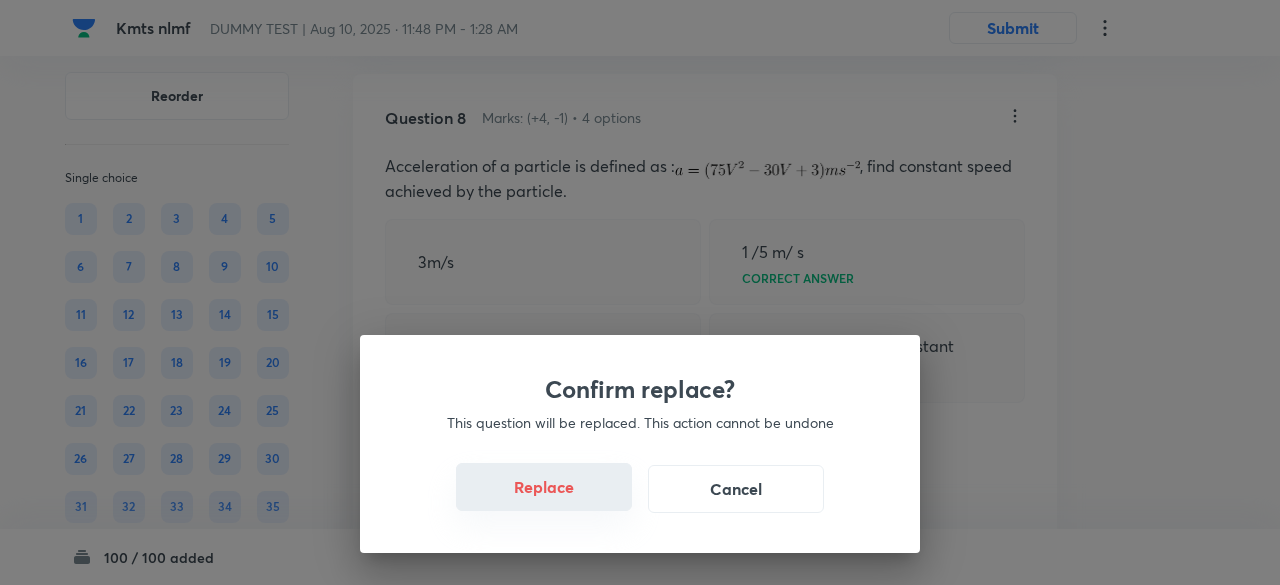 click on "Replace" at bounding box center (544, 487) 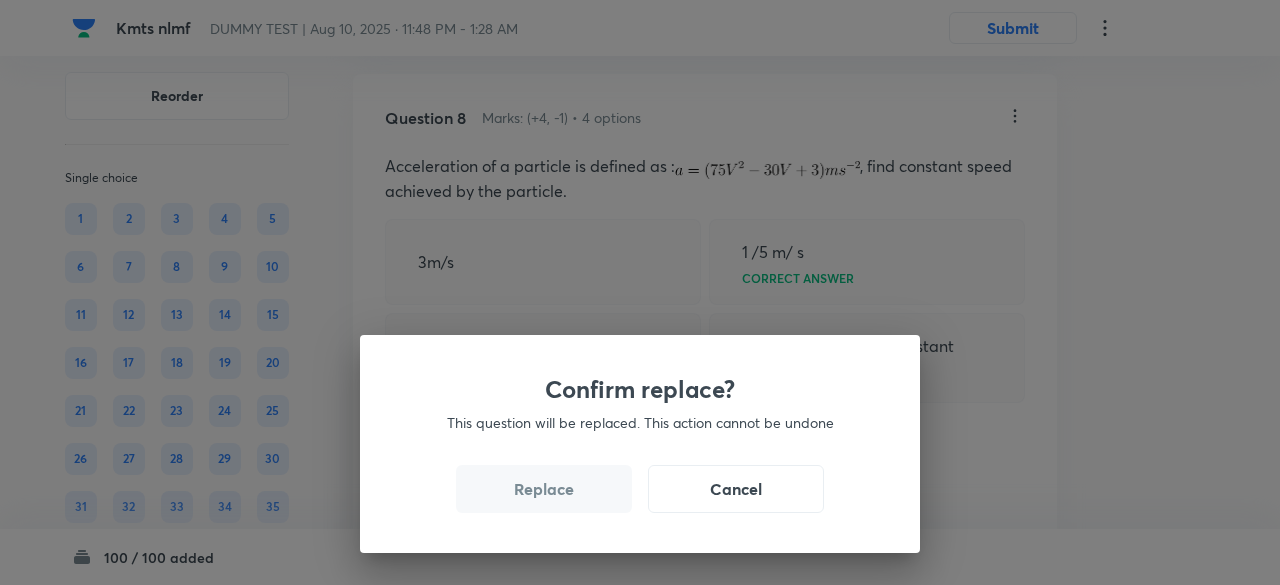 click on "Replace" at bounding box center (544, 489) 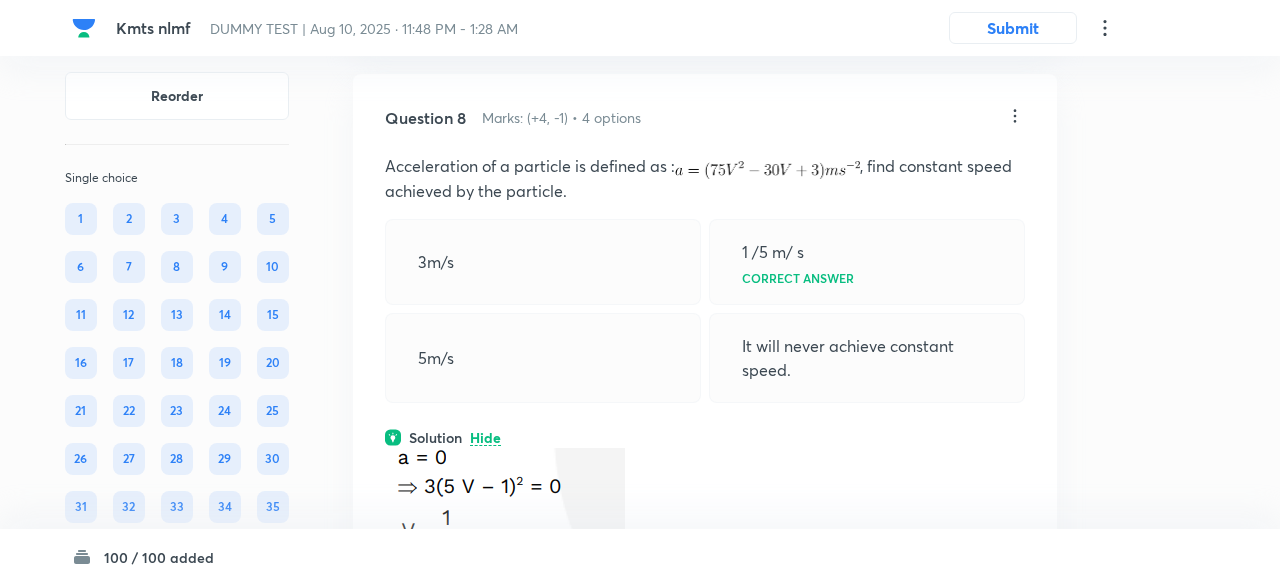 click on "Confirm replace? This question will be replaced. This action cannot be undone Replace Cancel" at bounding box center [640, 877] 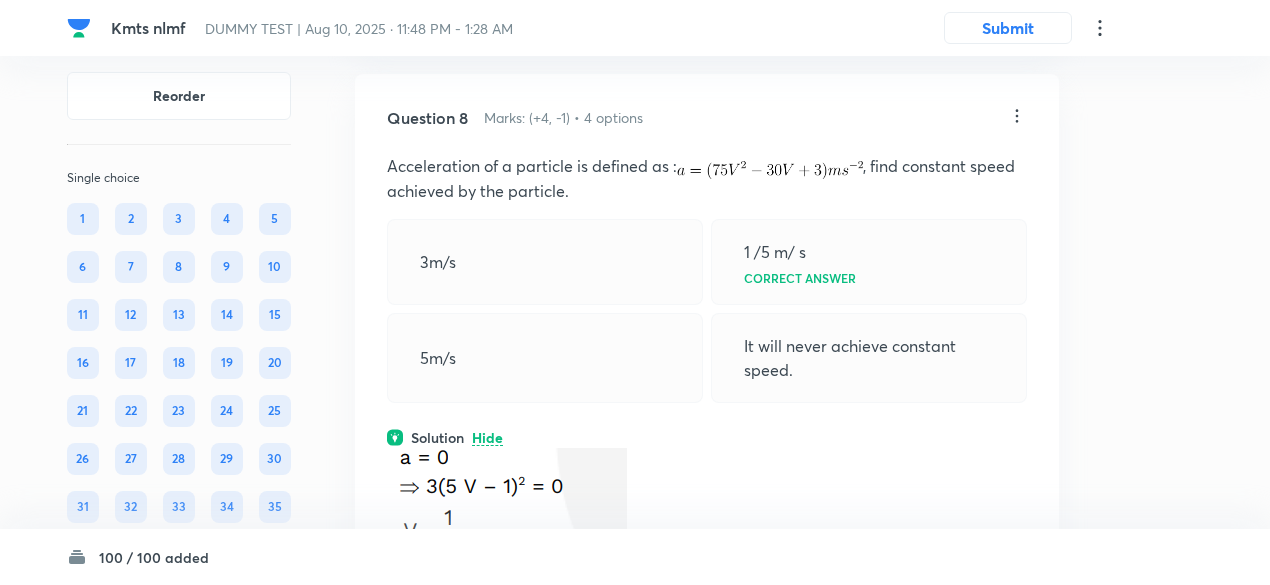 click at bounding box center (507, 505) 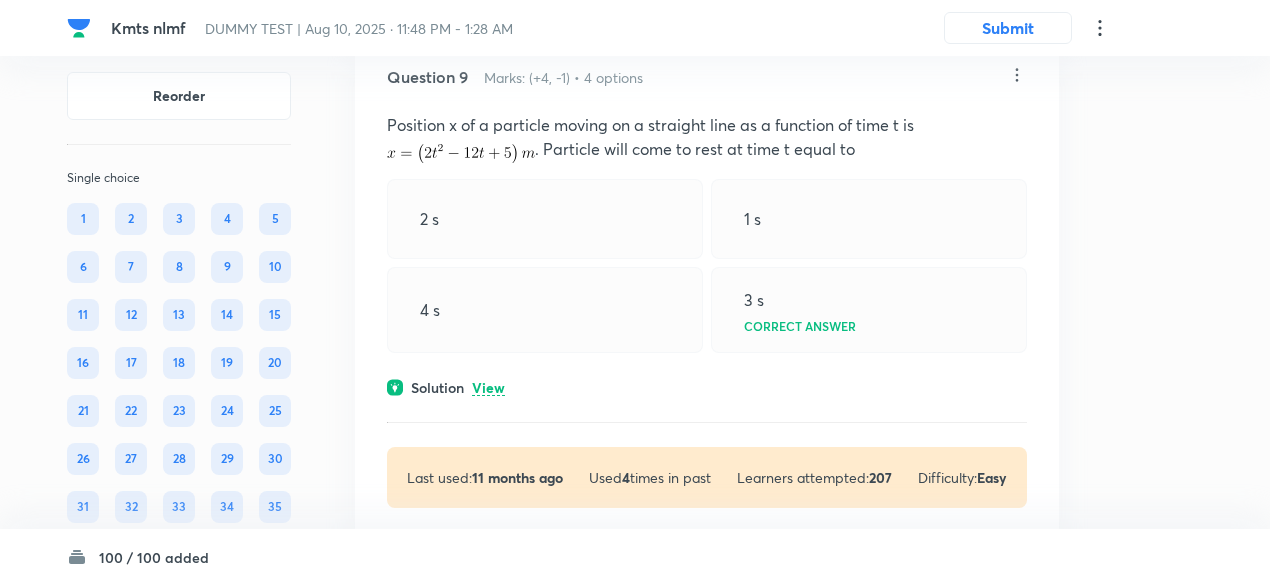 scroll, scrollTop: 7588, scrollLeft: 0, axis: vertical 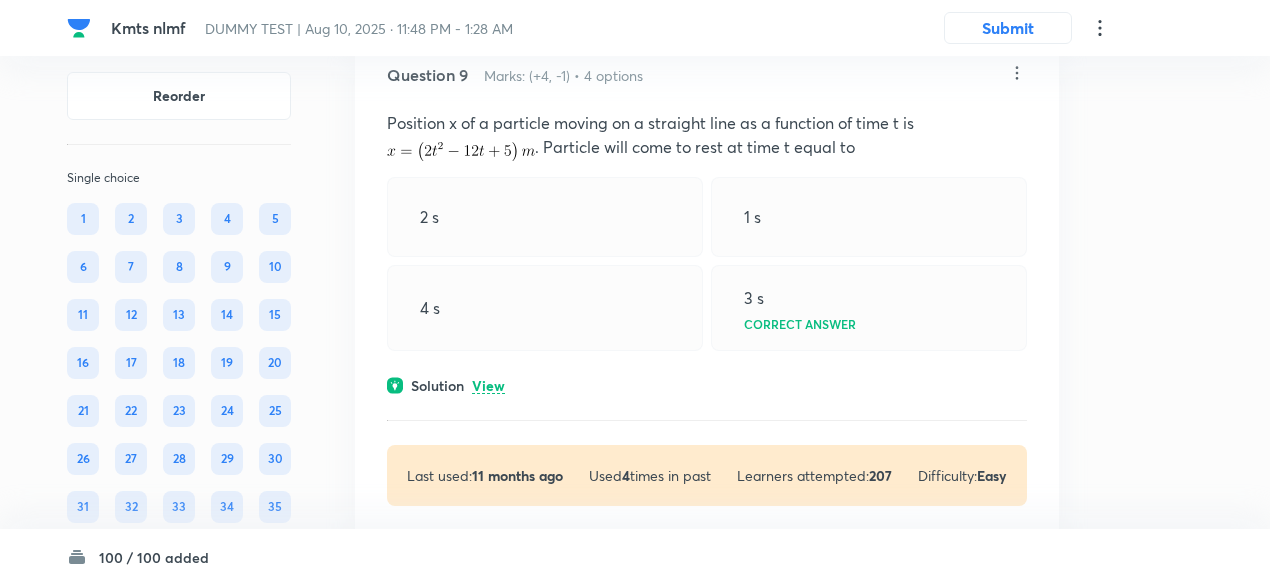 click on "View" at bounding box center (488, 386) 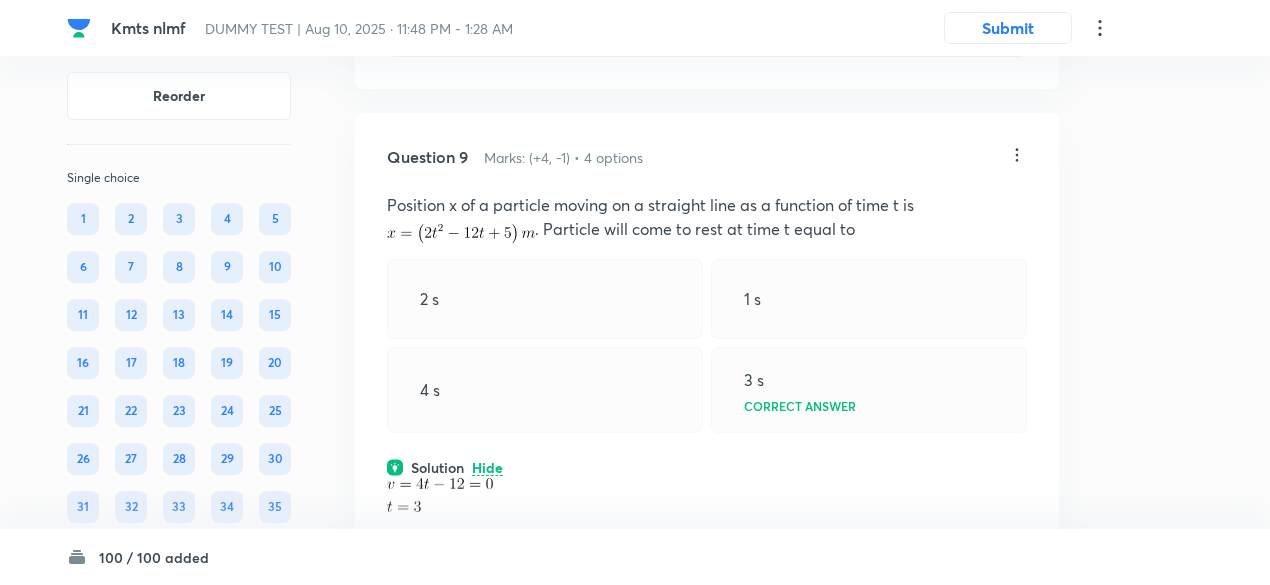 scroll, scrollTop: 7502, scrollLeft: 0, axis: vertical 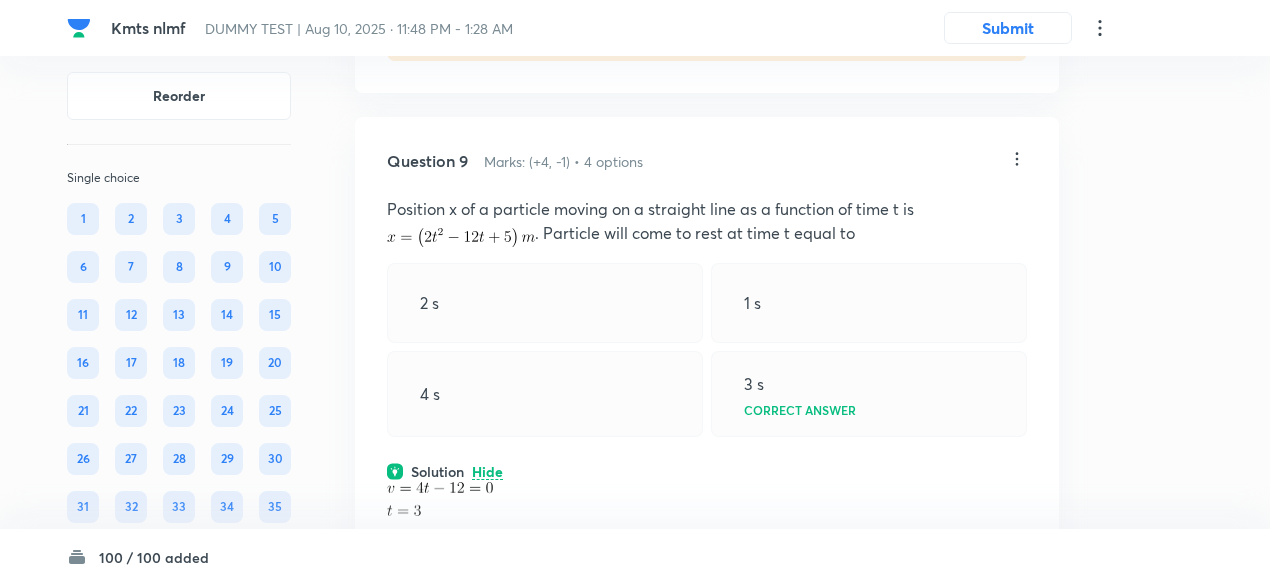 click 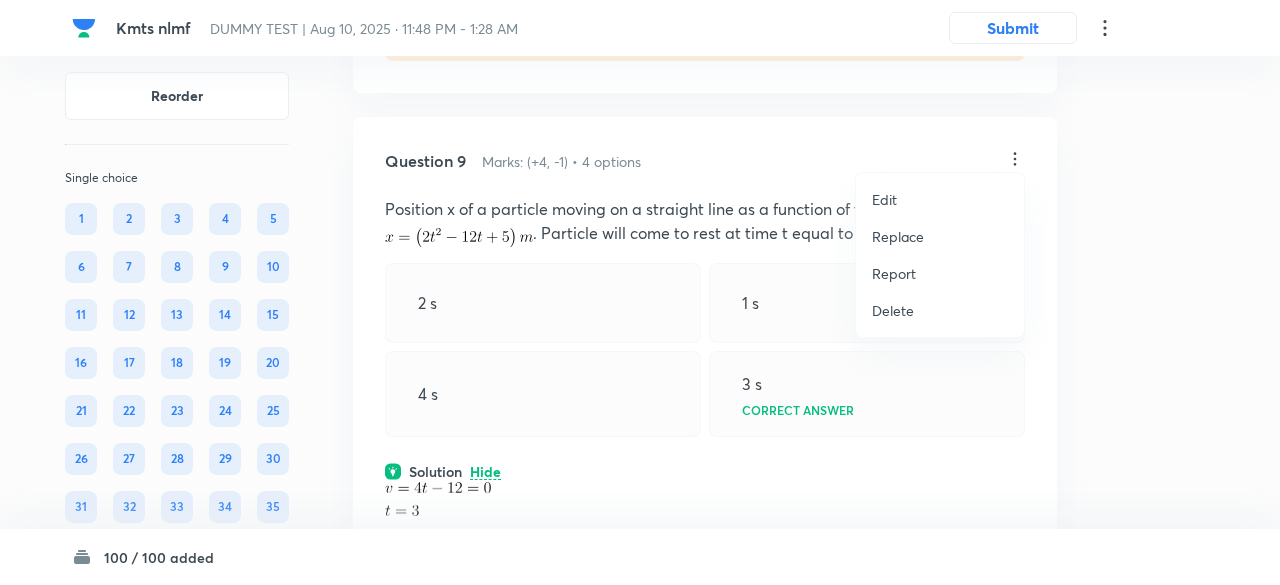 click on "Replace" at bounding box center [898, 236] 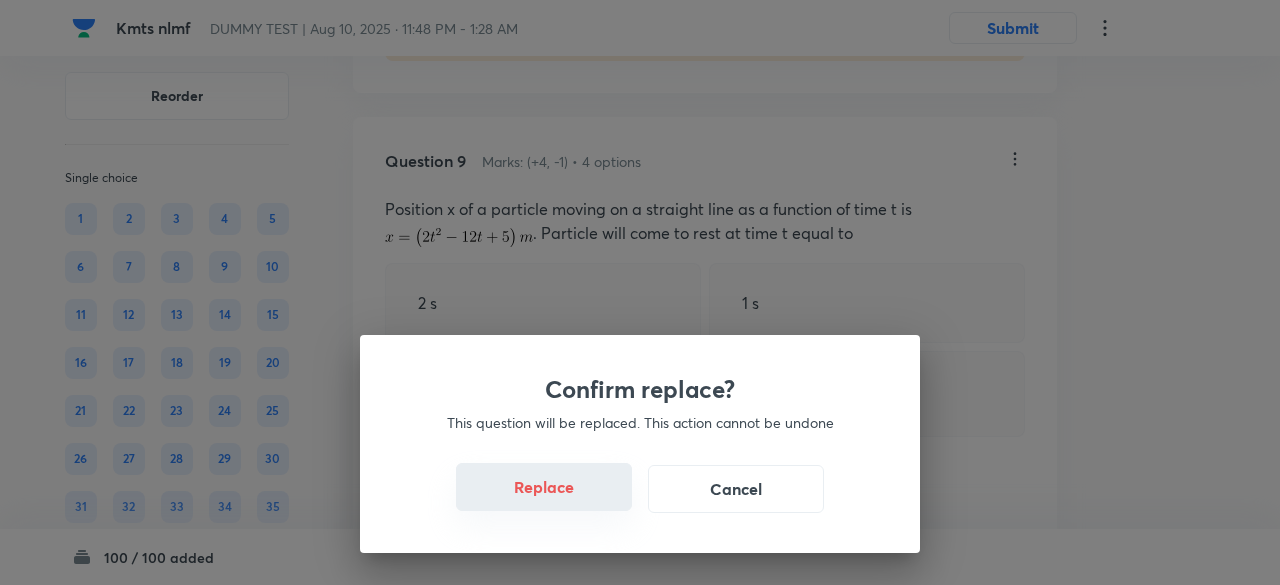 click on "Replace" at bounding box center [544, 487] 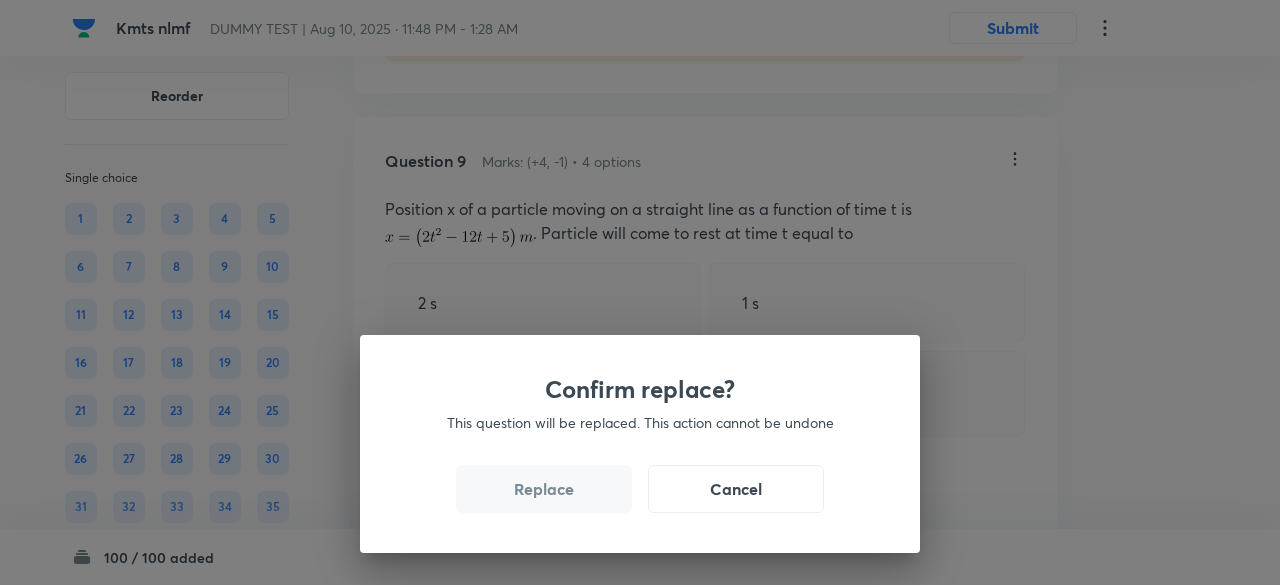 click on "Replace" at bounding box center (544, 489) 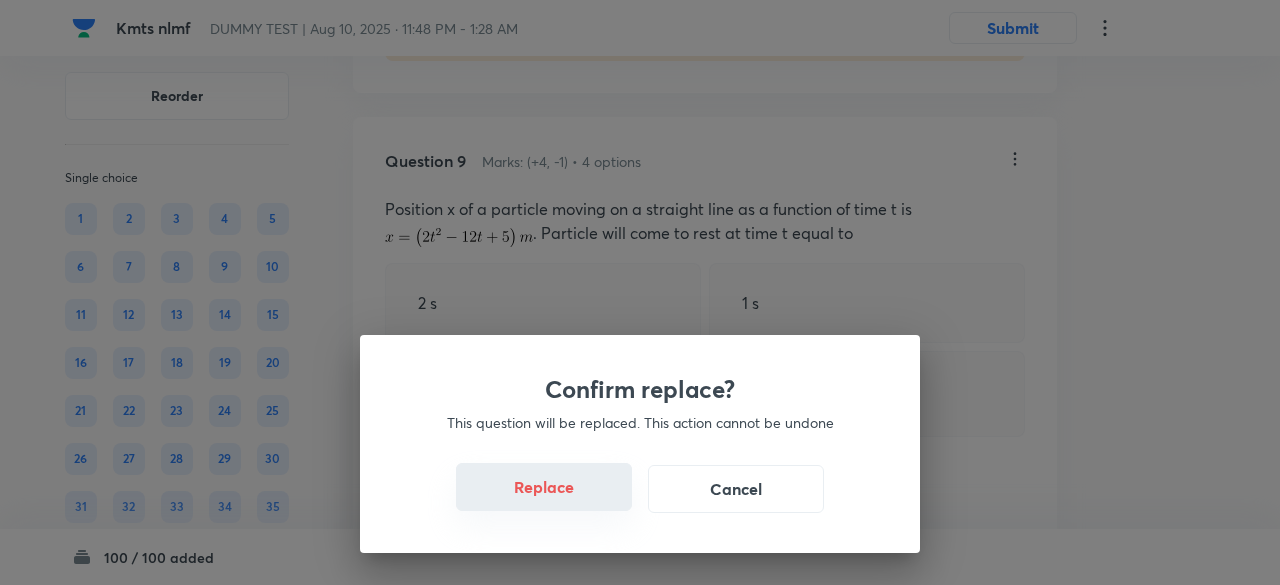 click on "Replace" at bounding box center [544, 487] 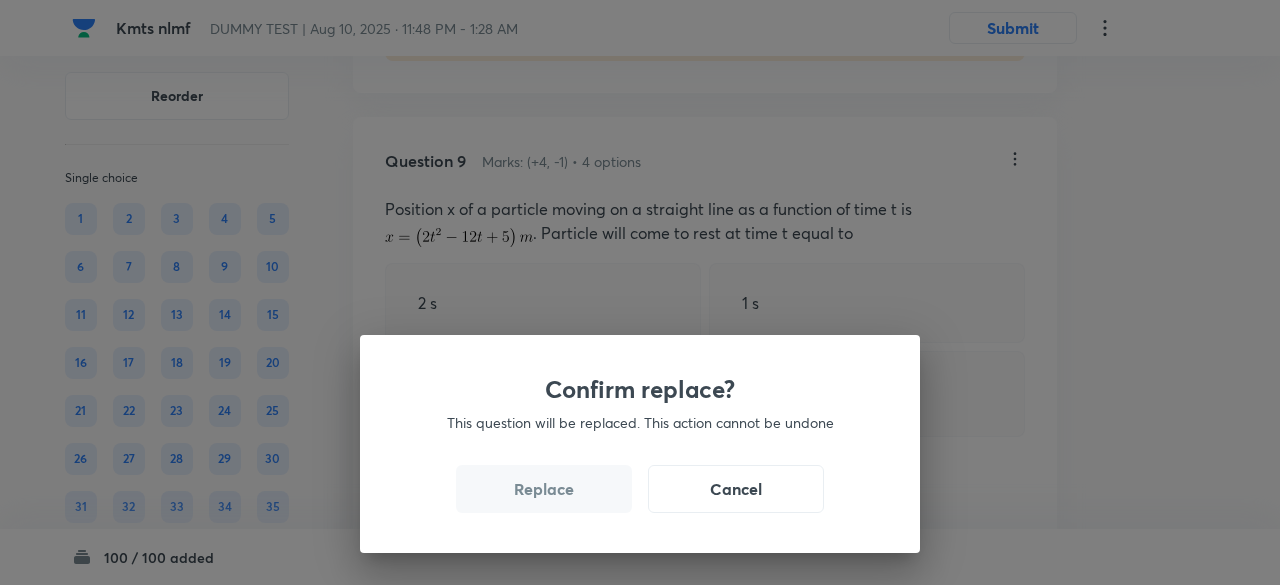 click on "Replace" at bounding box center (544, 489) 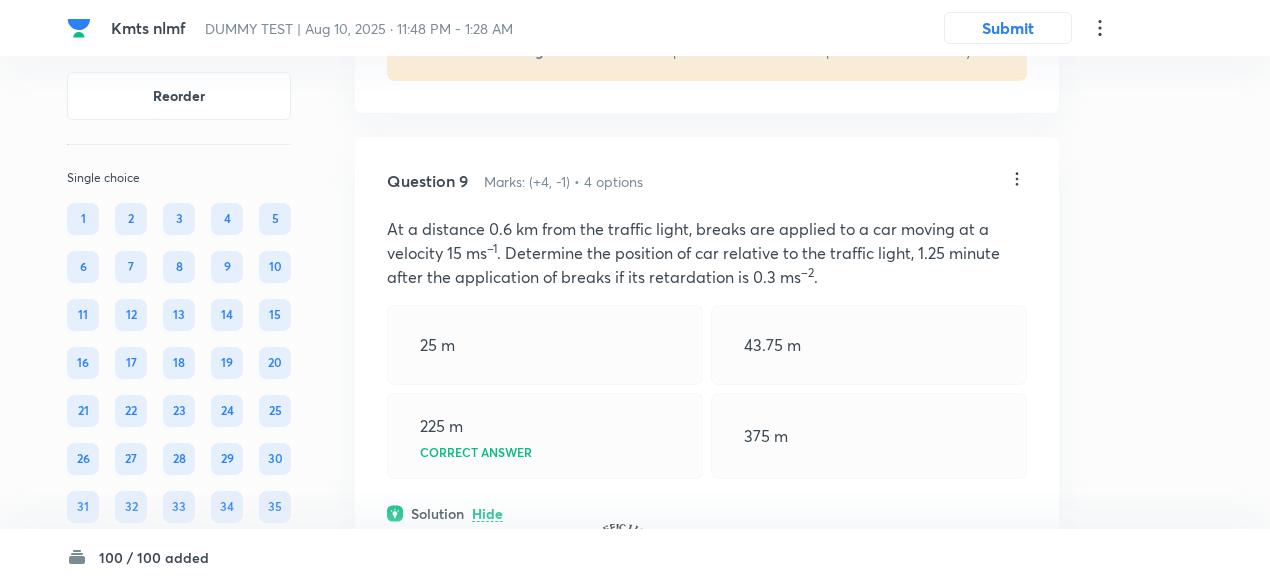 scroll, scrollTop: 7474, scrollLeft: 0, axis: vertical 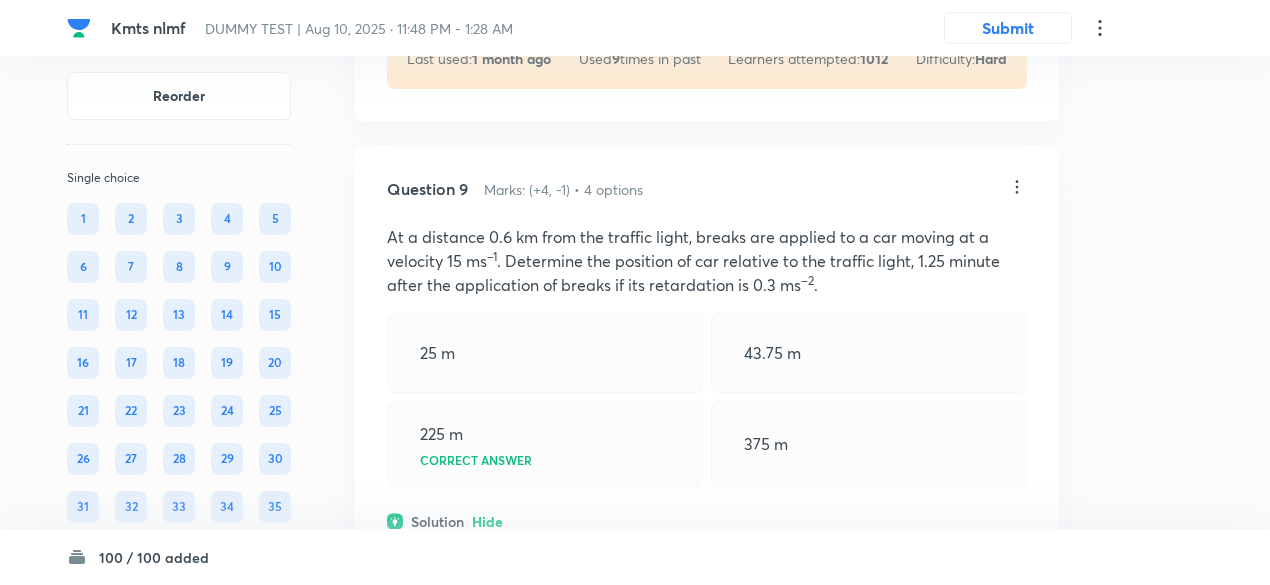 click 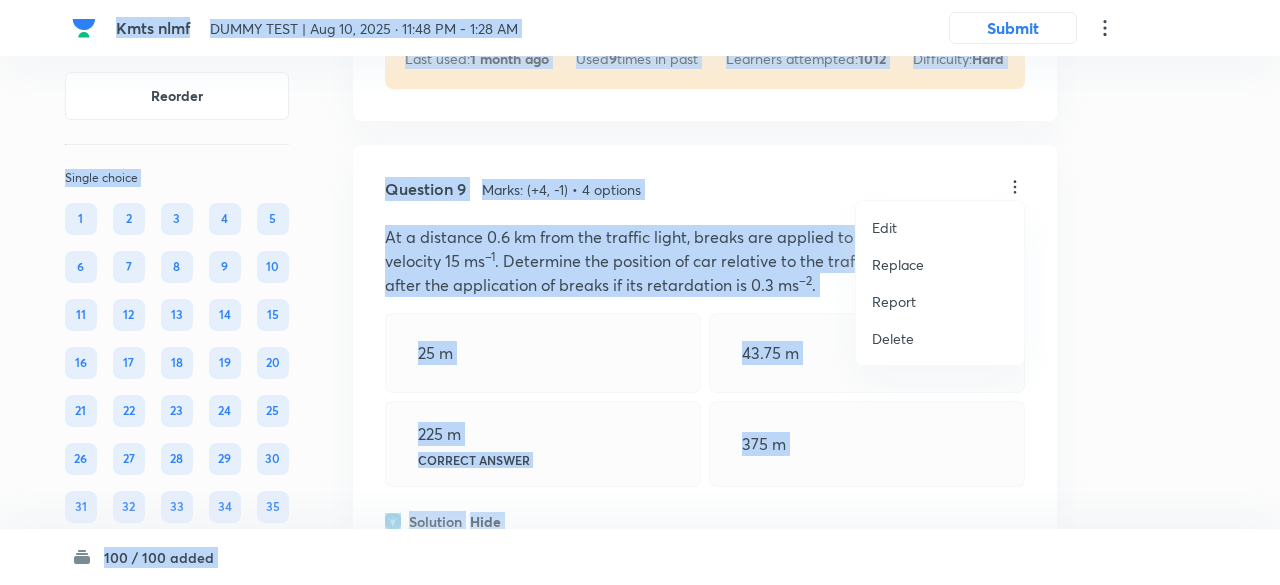 click at bounding box center [640, 292] 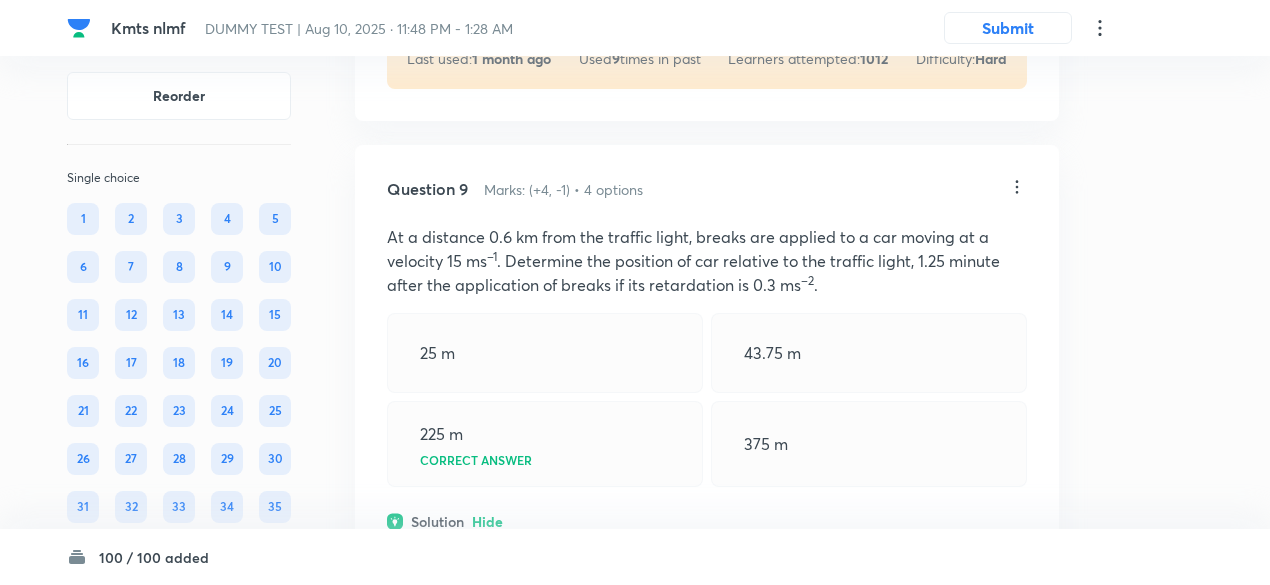 click 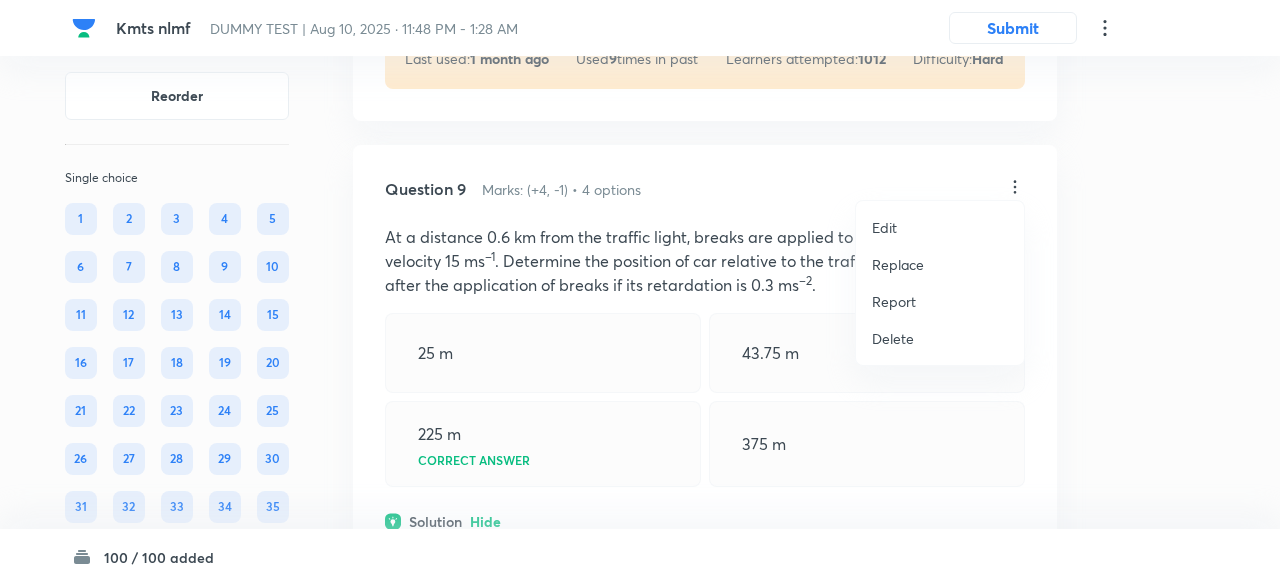 click on "Replace" at bounding box center [898, 264] 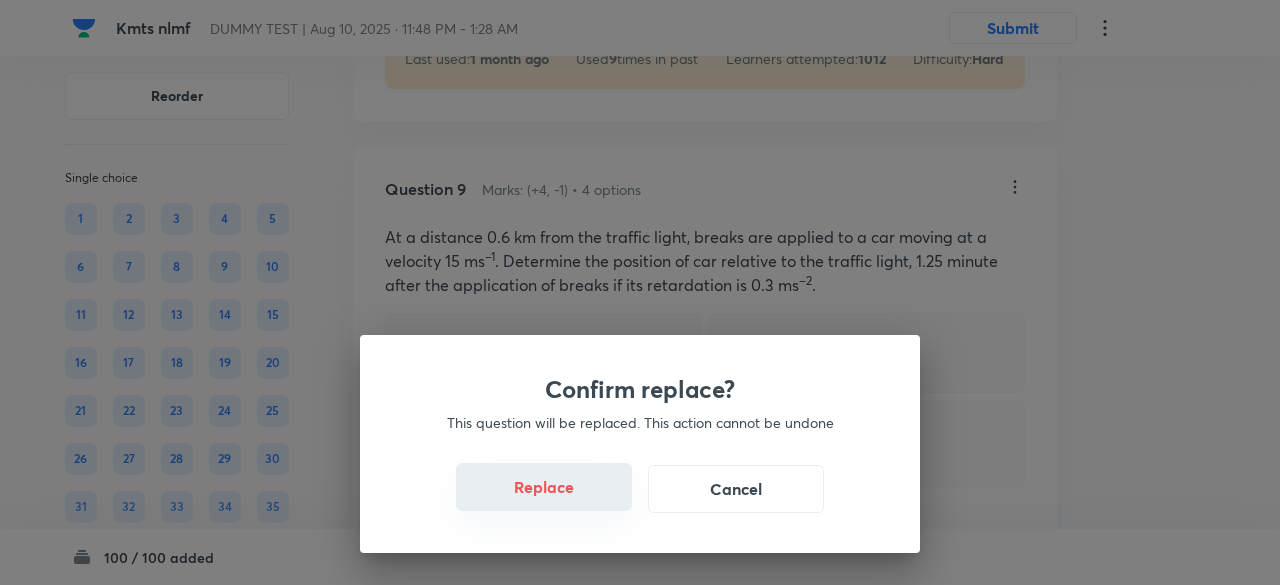click on "Replace" at bounding box center [544, 487] 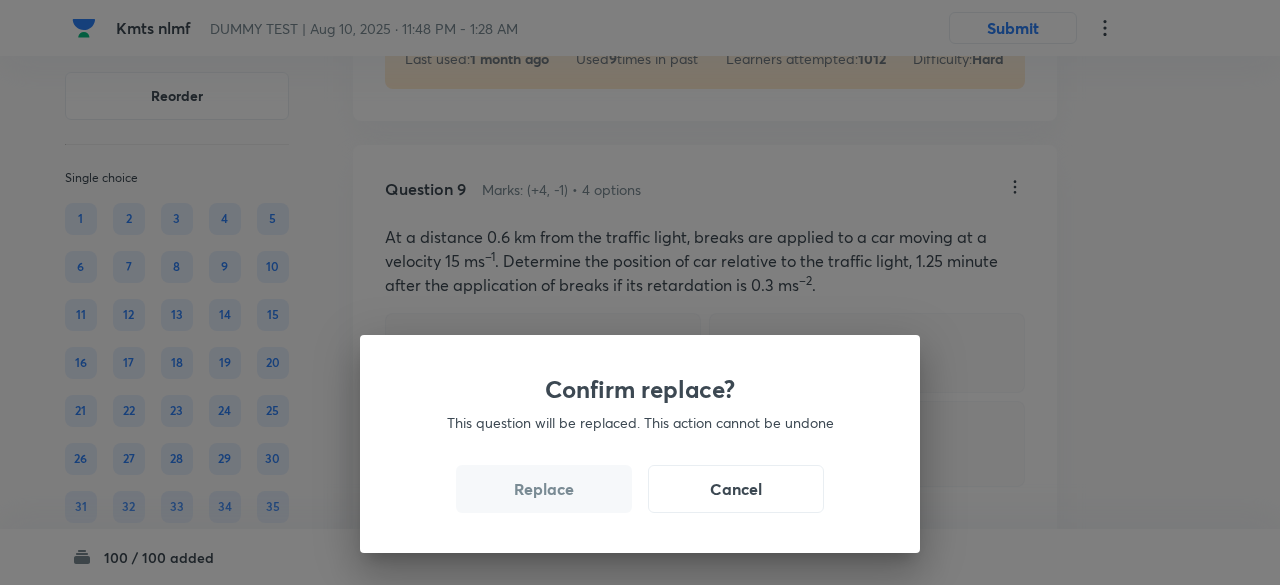 click on "Replace" at bounding box center (544, 489) 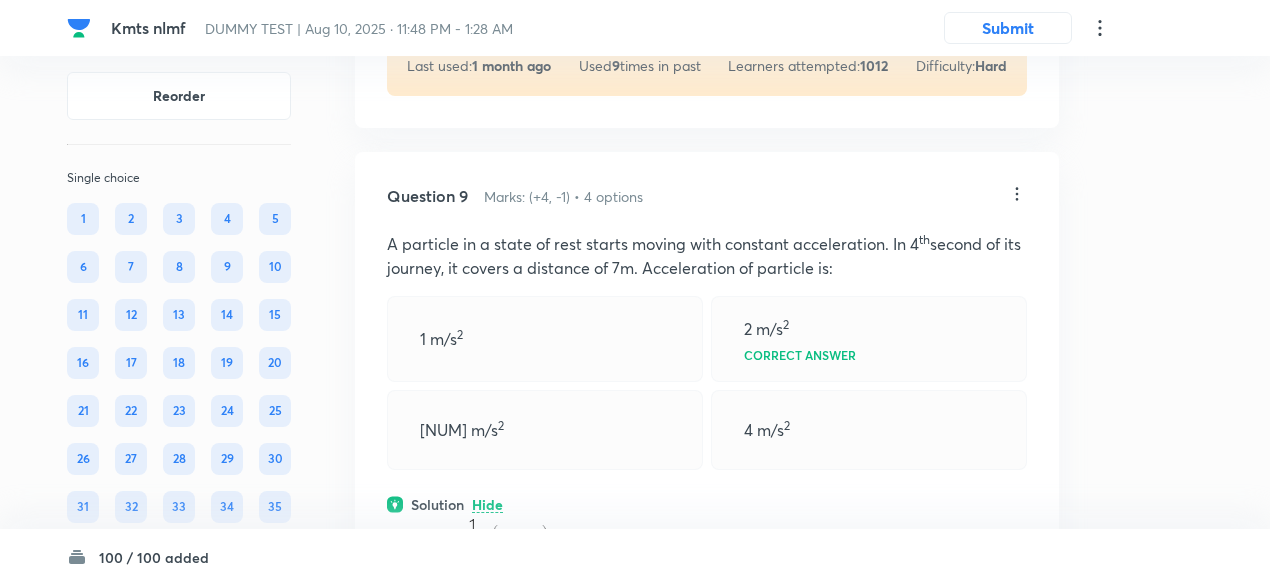 scroll, scrollTop: 7464, scrollLeft: 0, axis: vertical 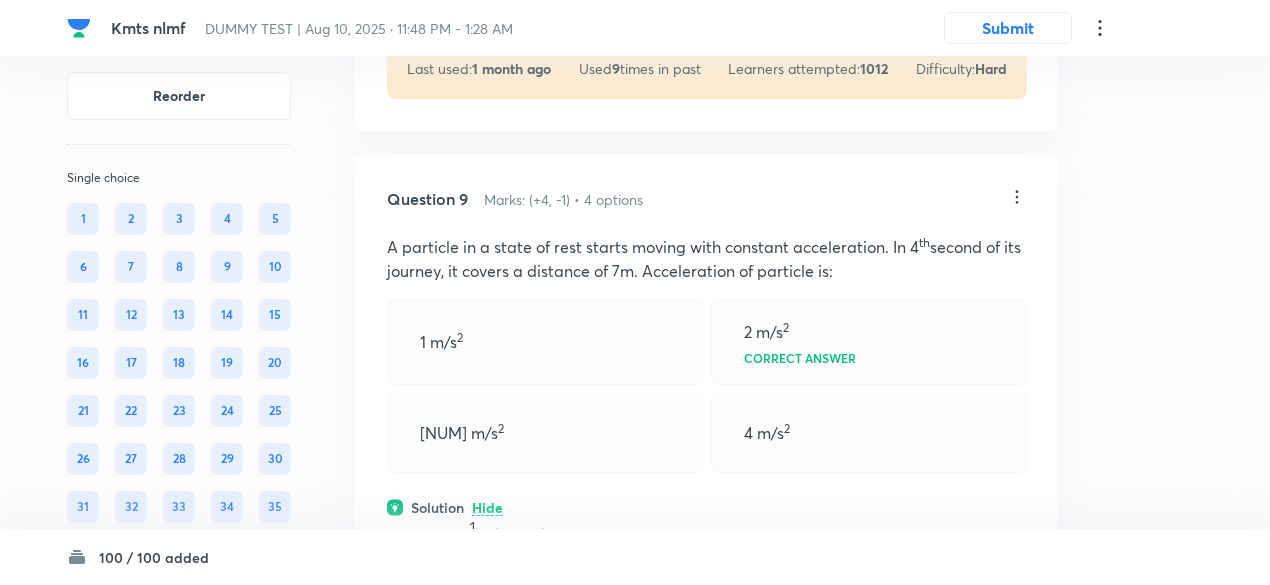 click 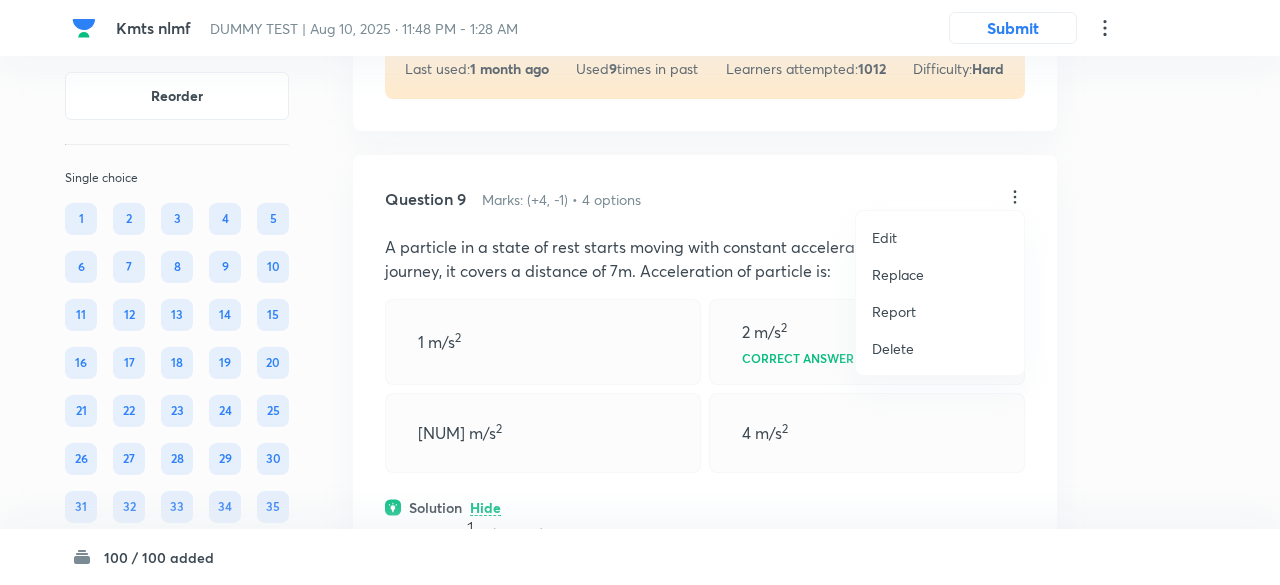 click on "Replace" at bounding box center [898, 274] 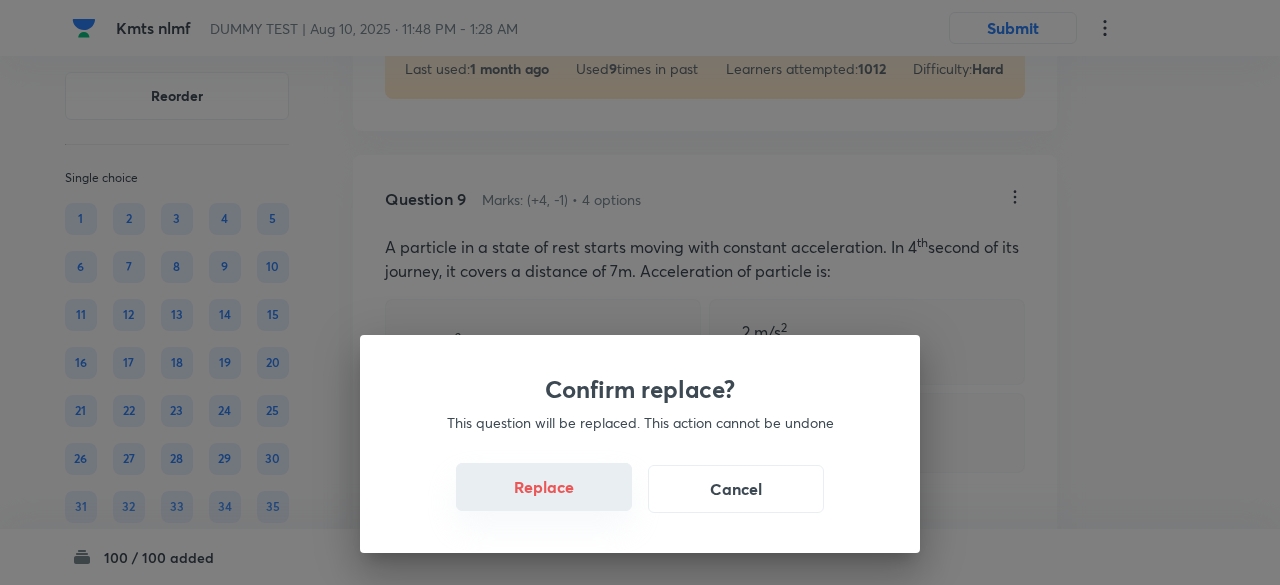 click on "Replace" at bounding box center (544, 487) 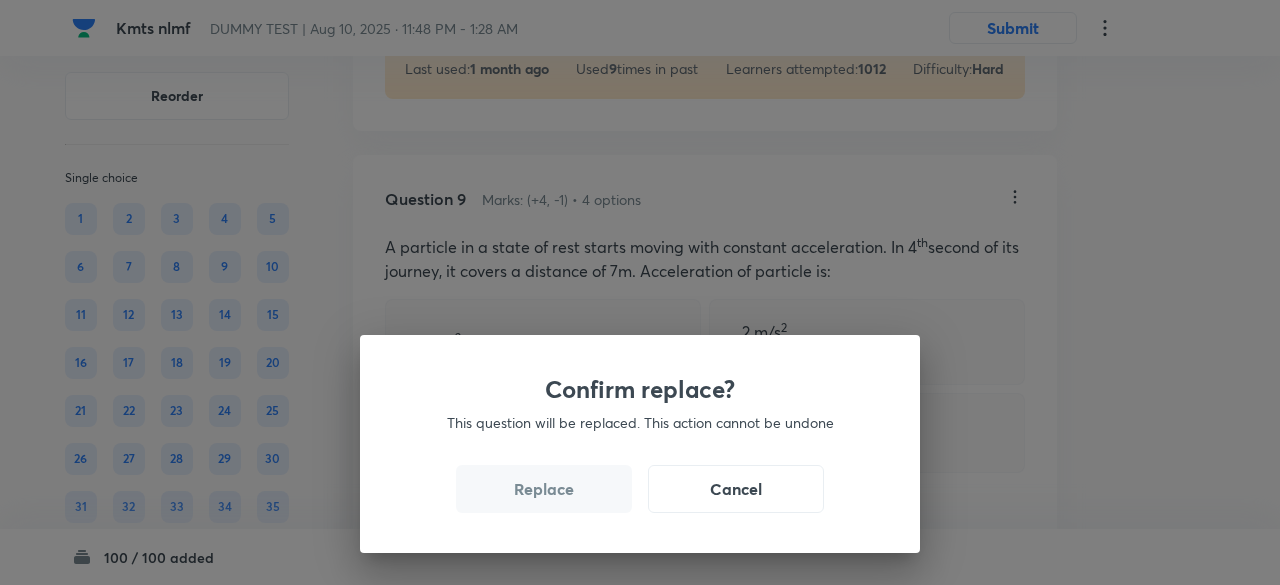 click on "Replace" at bounding box center (544, 489) 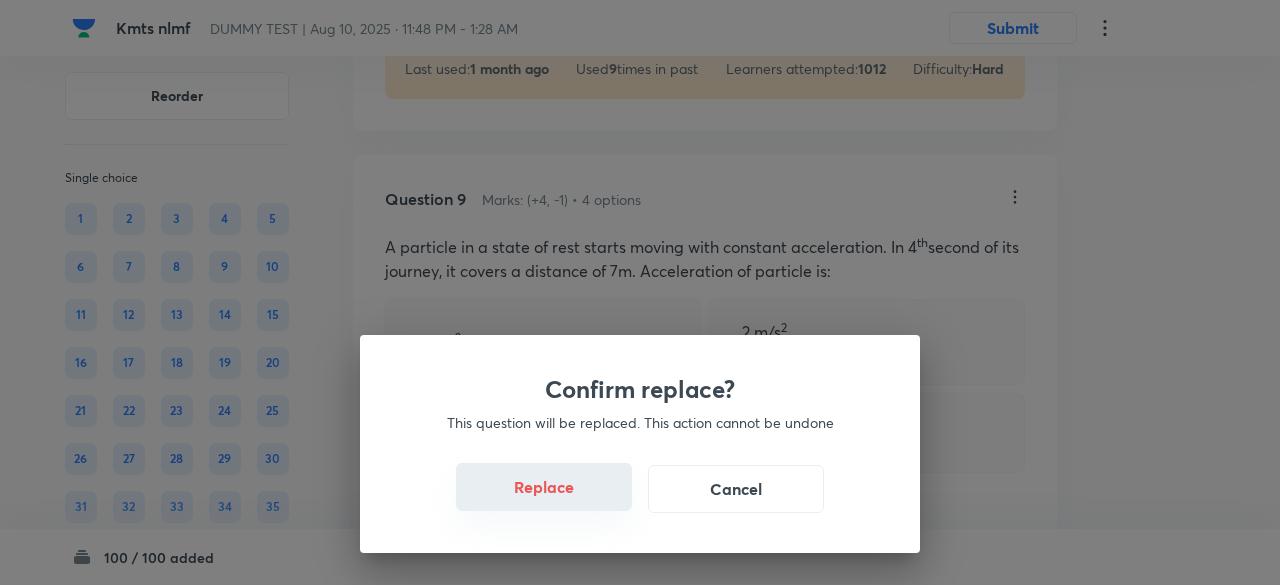 click on "Replace" at bounding box center (544, 487) 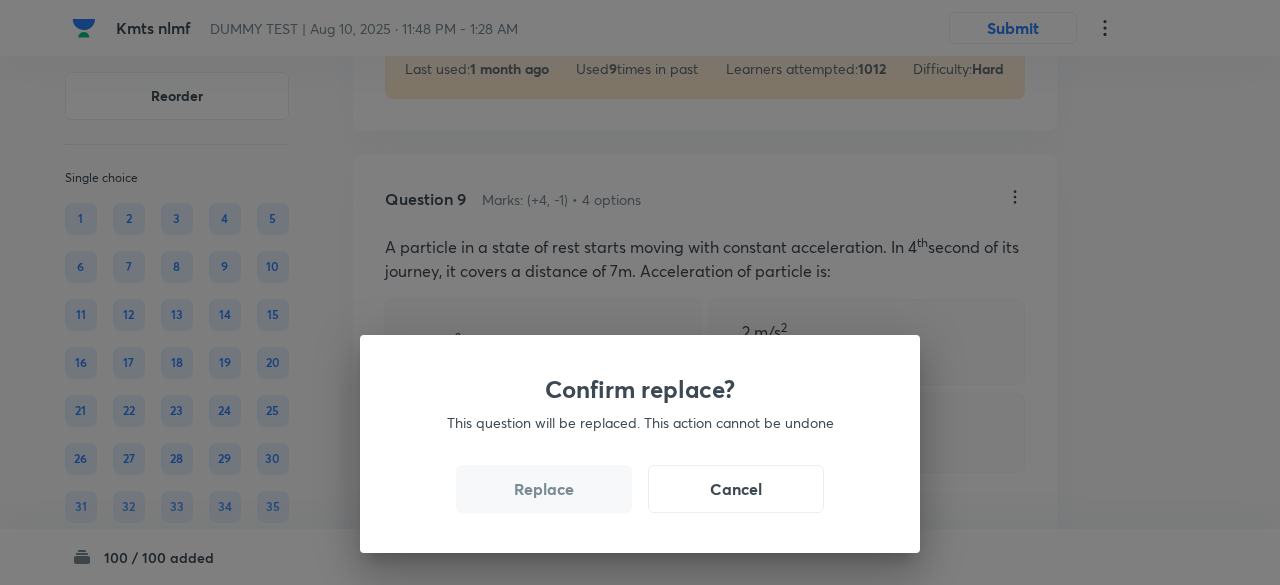click on "Replace" at bounding box center [544, 489] 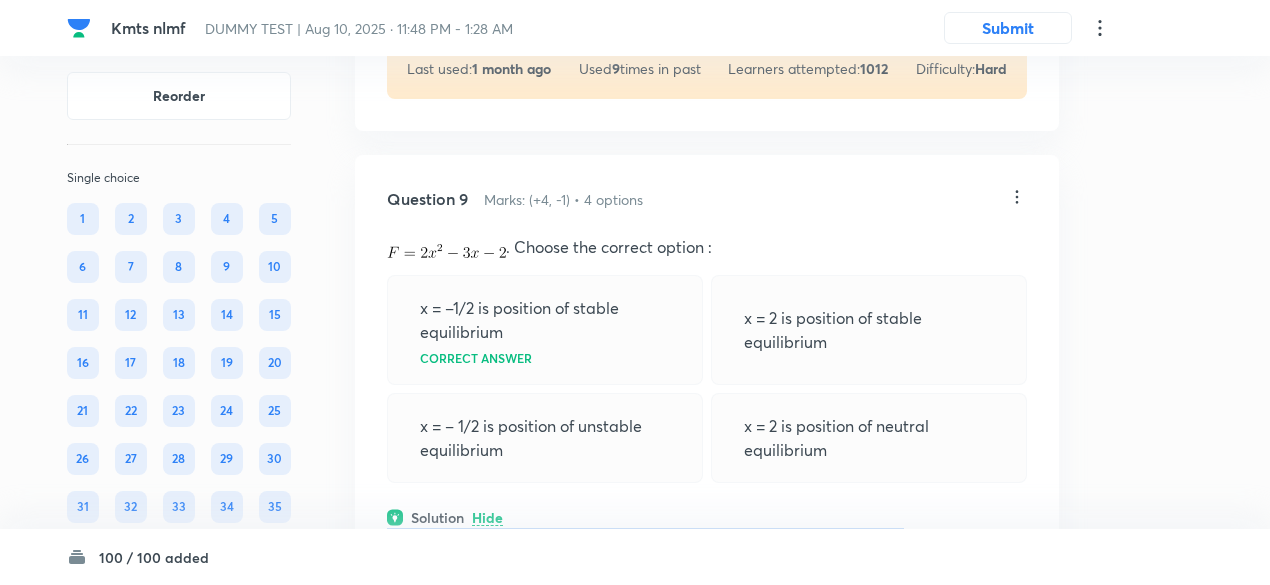 click on "Solution Hide" at bounding box center (707, 517) 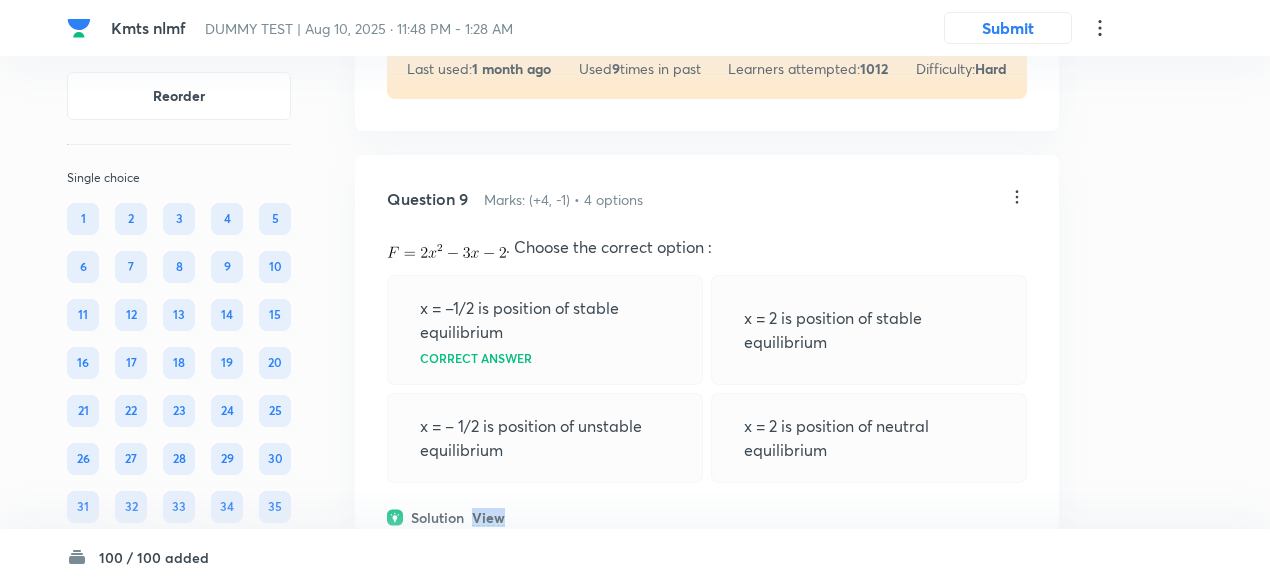 click on "View" at bounding box center [488, 518] 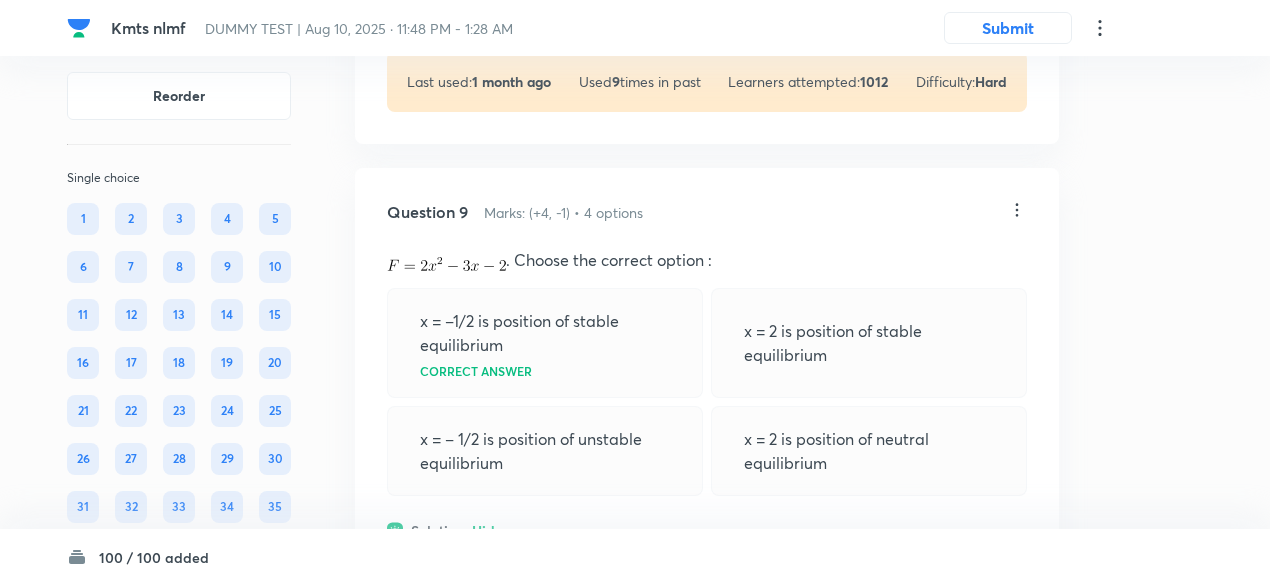 scroll, scrollTop: 7447, scrollLeft: 0, axis: vertical 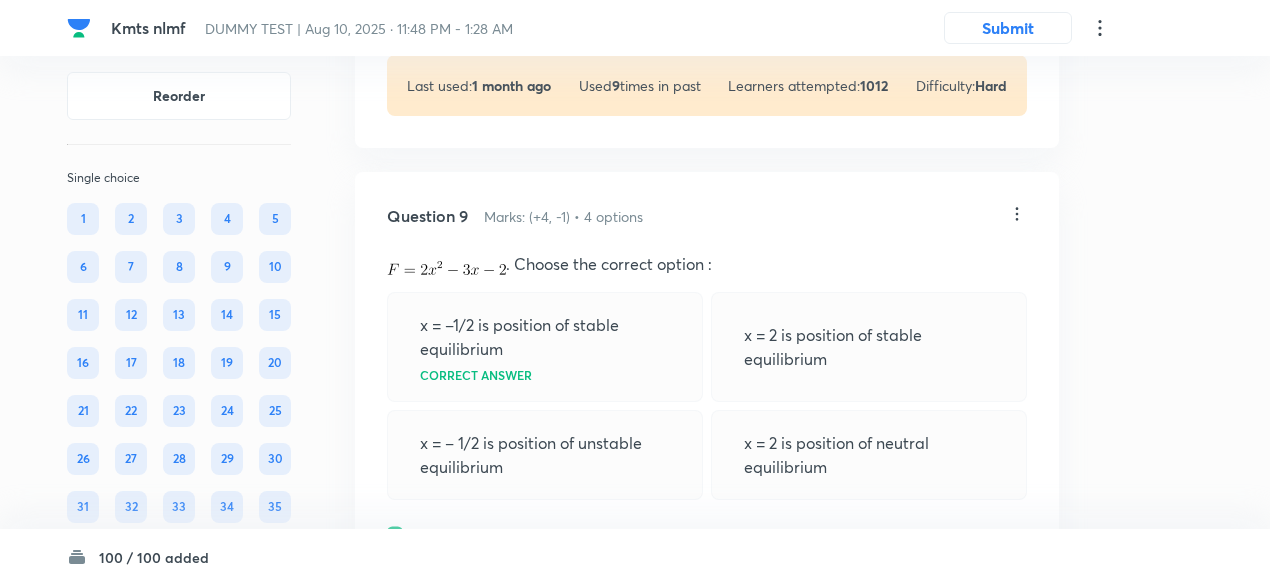 click 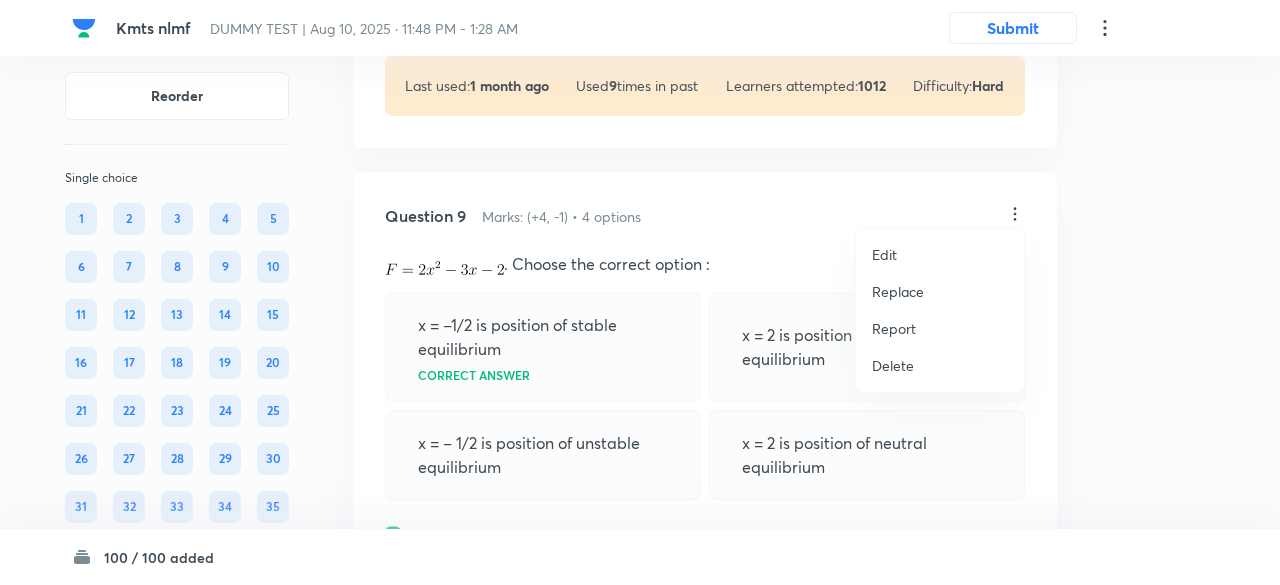click on "Replace" at bounding box center (898, 291) 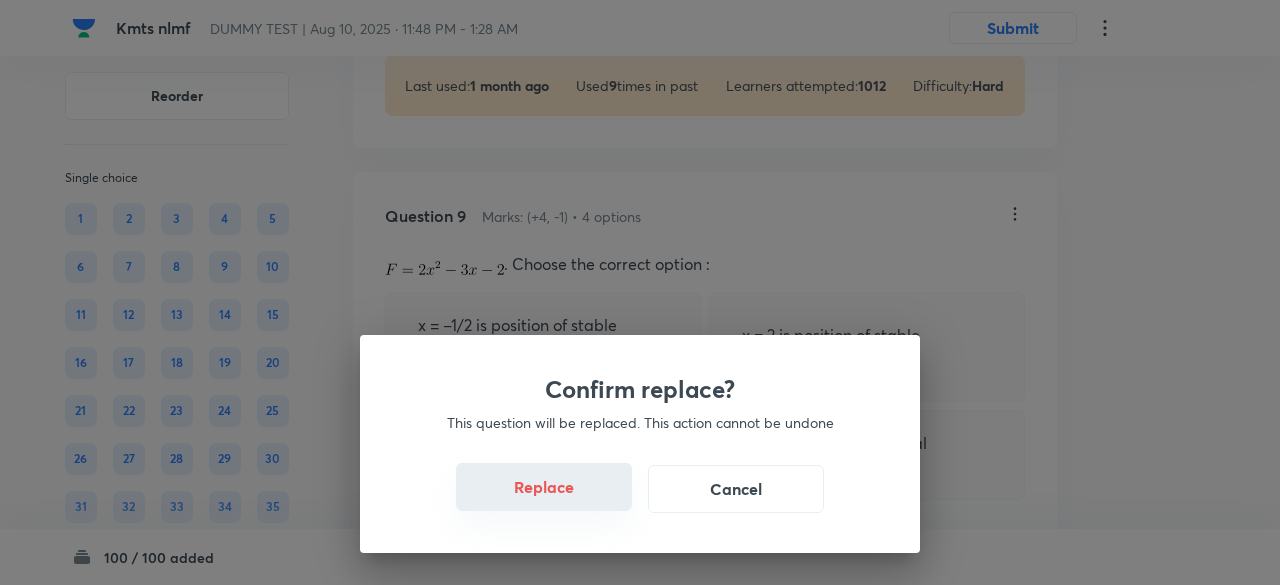 click on "Replace" at bounding box center [544, 487] 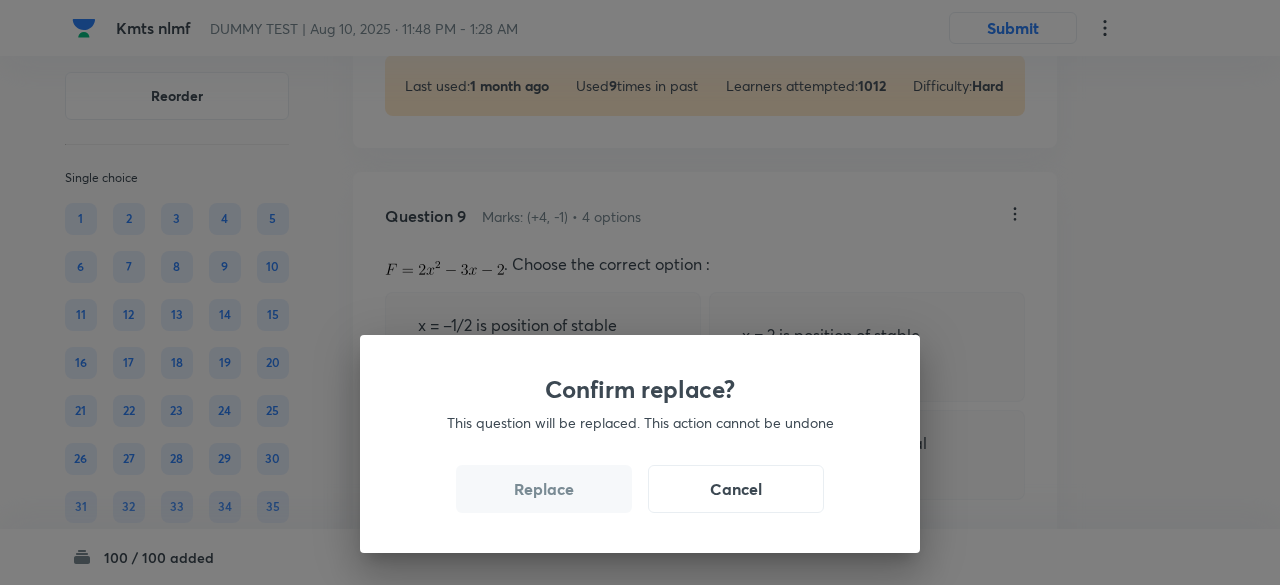 click on "Replace" at bounding box center (544, 489) 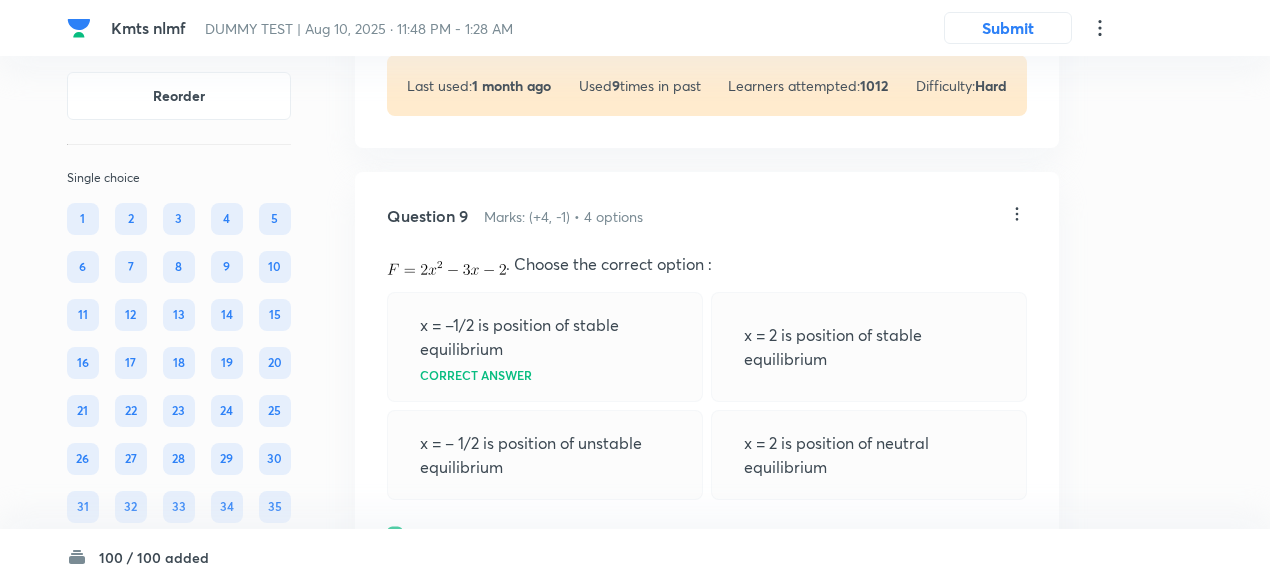 click on "Question [NUM] Marks: (+[SCORE], -[SCORE]) • [NUM] options . Choose the correct option : x = [VALUE] is position of stable equilibrium Correct answer x = [VALUE] is position of stable equilibrium x = [VALUE] is position of unstable equilibrium x = [VALUE] is position of neutral equilibrium Solution Hide Physics Mechanics Kinematics Last used: [TIME] ago Used [NUM] times in past Learners attempted: [NUM] Difficulty: [LEVEL]" at bounding box center [707, 724] 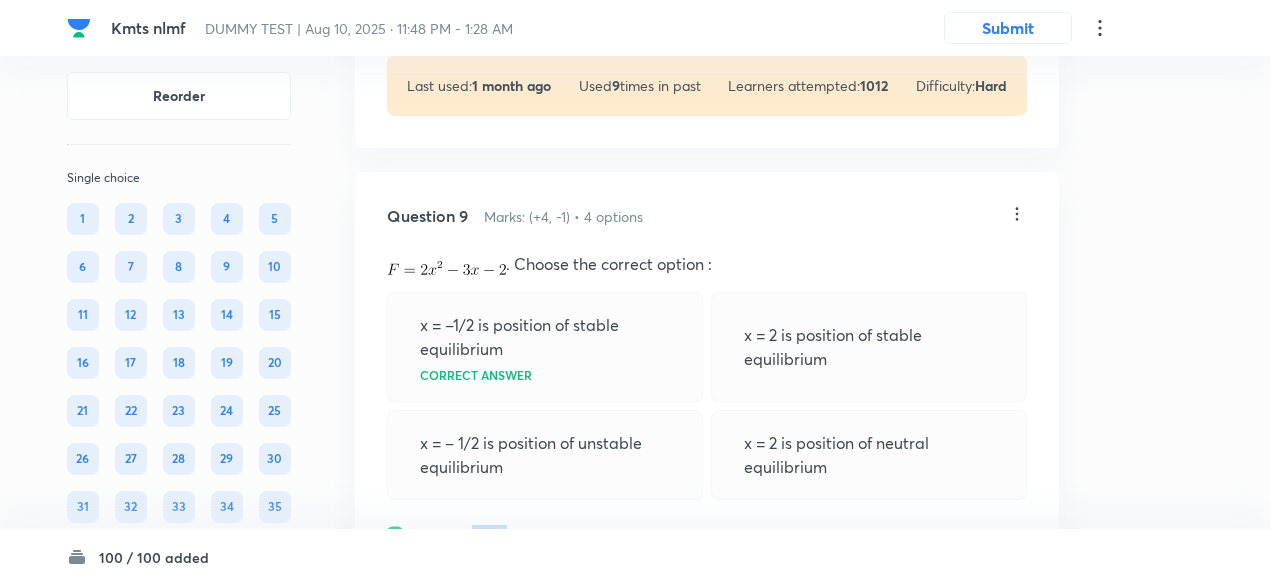 click on "Question [NUM] Marks: (+[SCORE], -[SCORE]) • [NUM] options . Choose the correct option : x = [VALUE] is position of stable equilibrium Correct answer x = [VALUE] is position of stable equilibrium x = [VALUE] is position of unstable equilibrium x = [VALUE] is position of neutral equilibrium Solution Hide Physics Mechanics Kinematics Last used: [TIME] ago Used [NUM] times in past Learners attempted: [NUM] Difficulty: [LEVEL]" at bounding box center [707, 724] 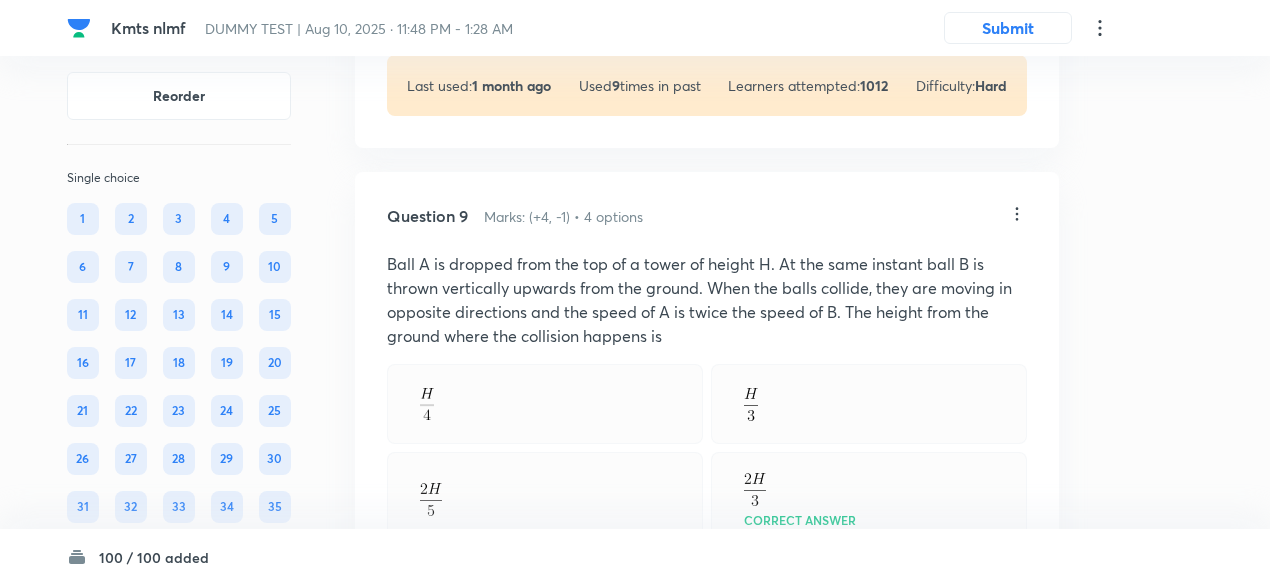click on "Question 9 Marks: (+4, -1) • 4 options Ball A is dropped from the top of a tower of height H. At the same instant ball B is thrown vertically upwards from the ground. When the balls collide, they are moving in opposite directions and the speed of A is twice the speed of B. The height from the ground where the collision happens is Correct answer Solution Hide Physics Mechanics Kinematics Last used: 1 month ago Used 2 times in past Learners attempted: 301 Difficulty: Easy" at bounding box center (707, 799) 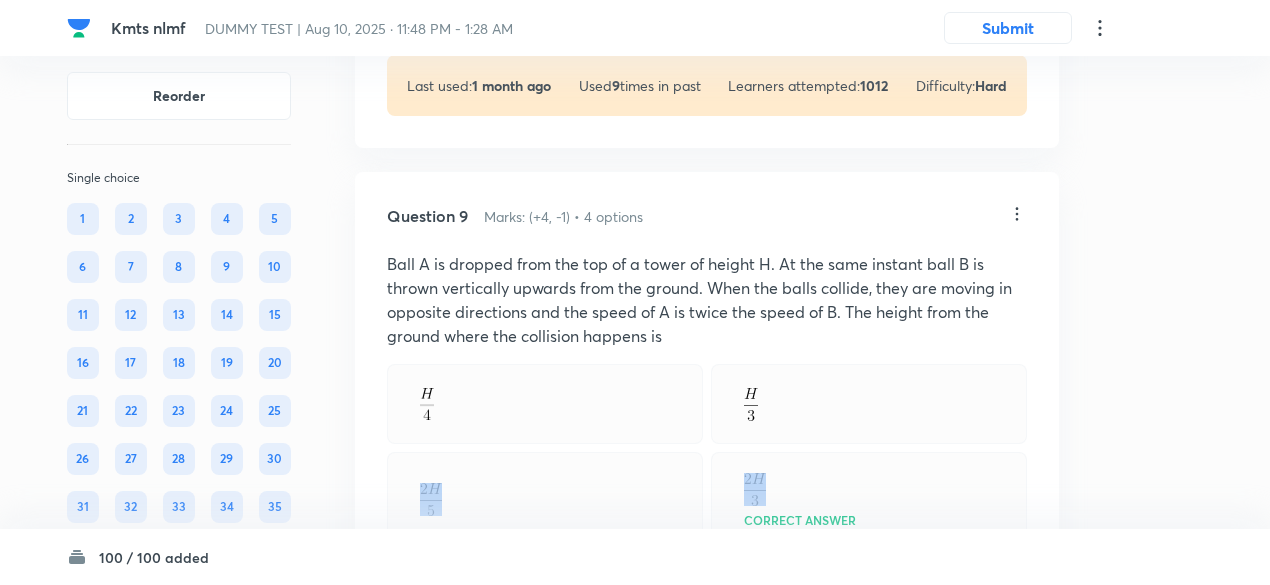 click at bounding box center (545, 499) 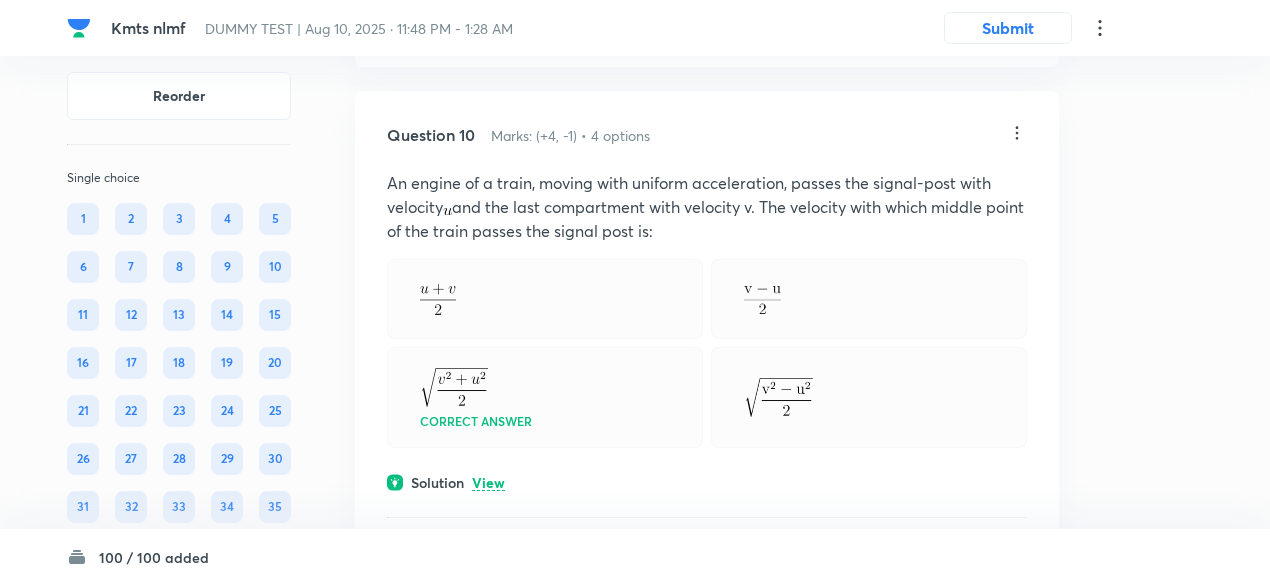 scroll, scrollTop: 8805, scrollLeft: 0, axis: vertical 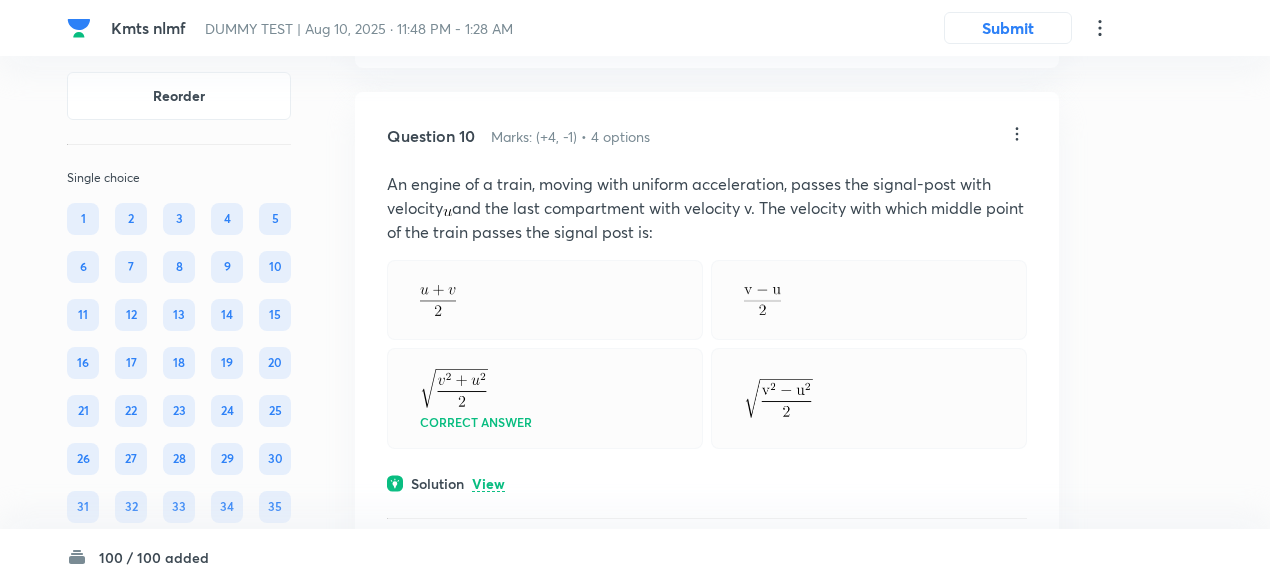 click 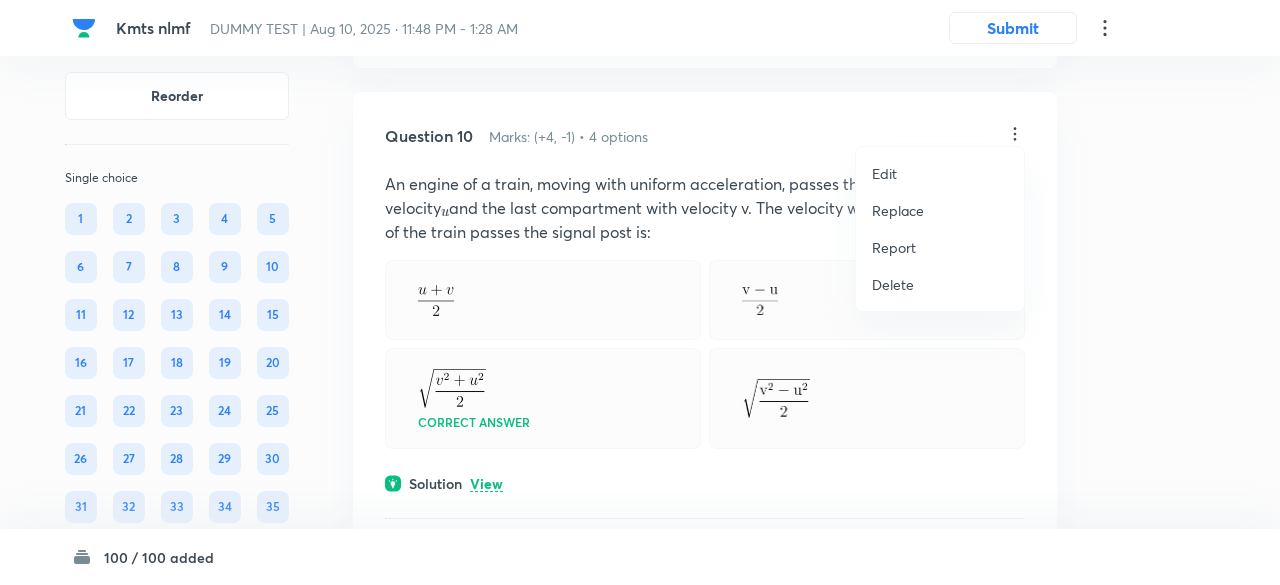 click on "Replace" at bounding box center [898, 210] 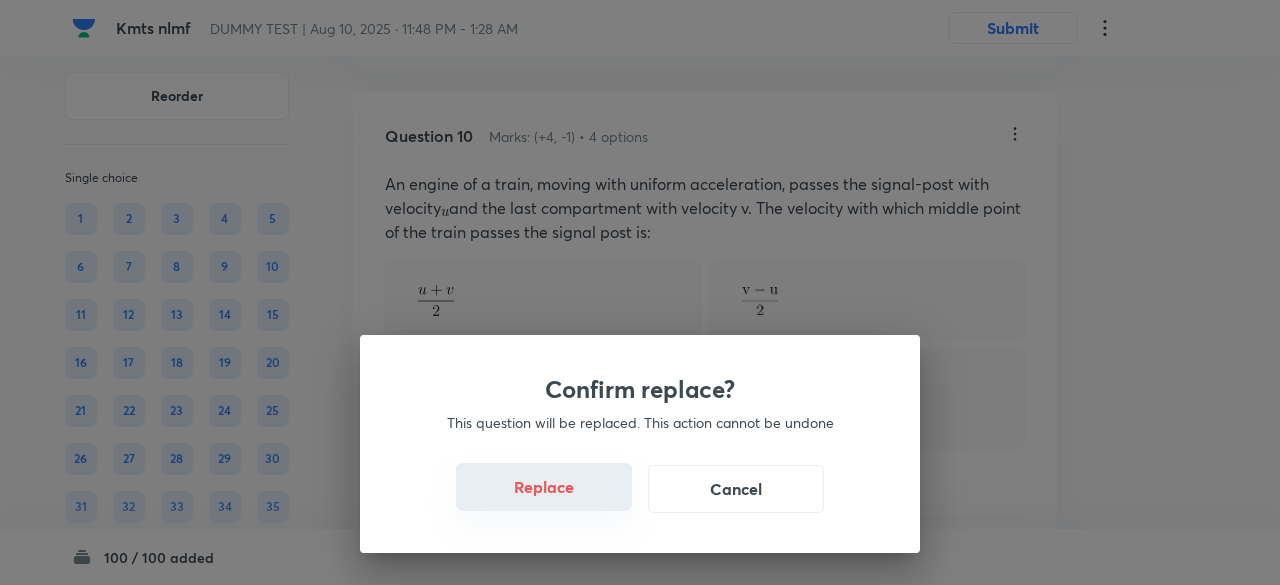 click on "Replace" at bounding box center [544, 487] 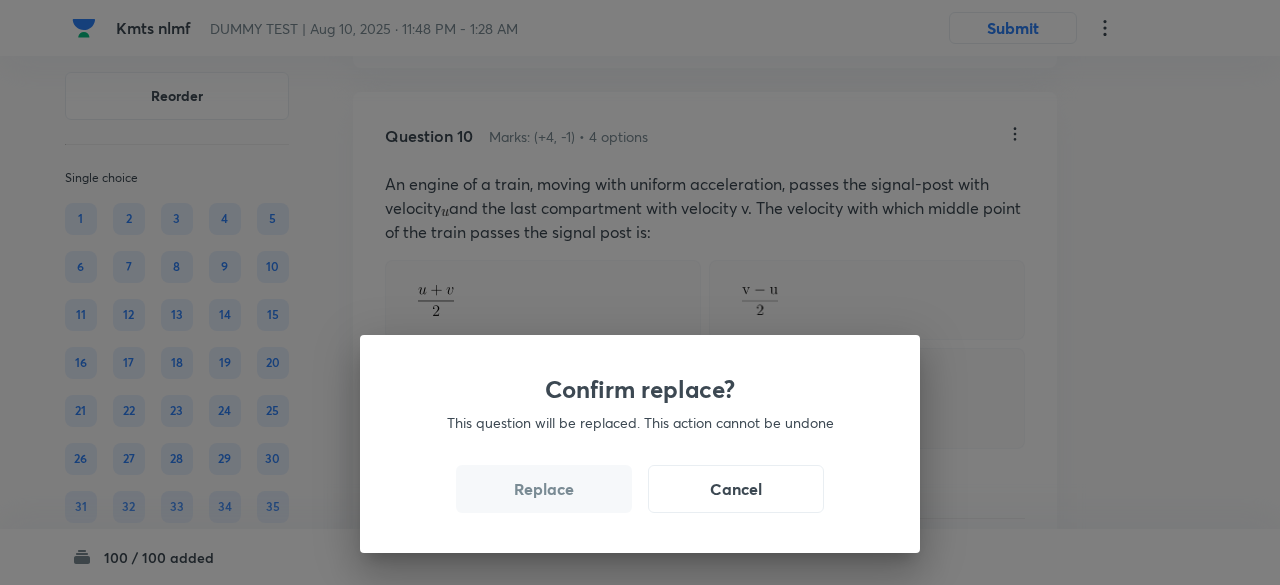 click on "Replace" at bounding box center (544, 489) 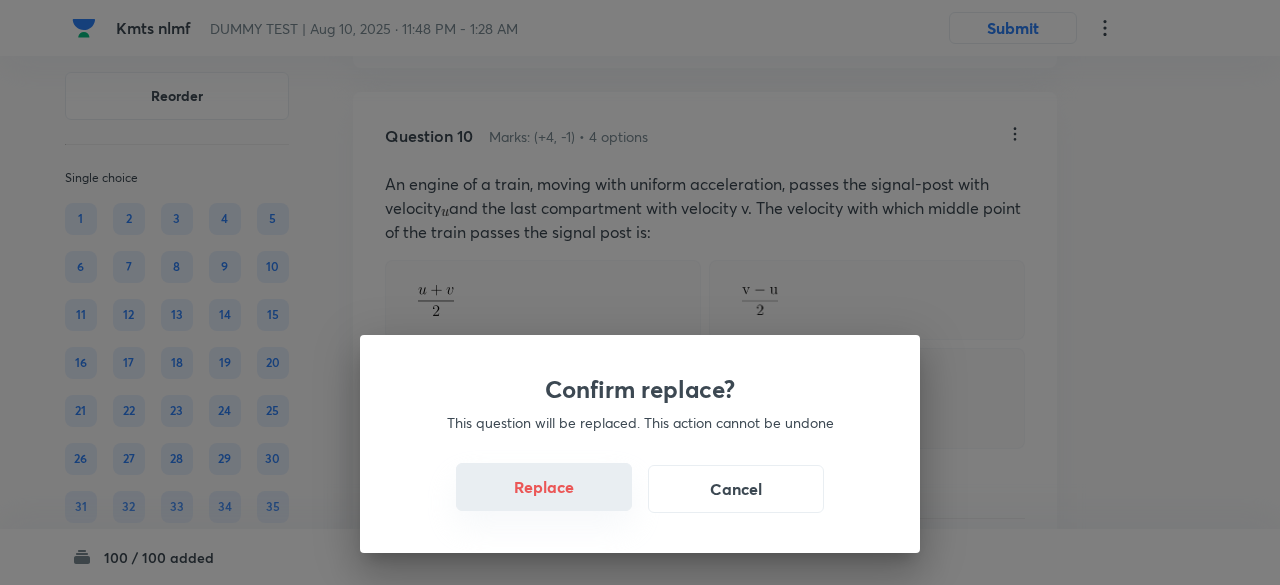 click on "Replace" at bounding box center [544, 487] 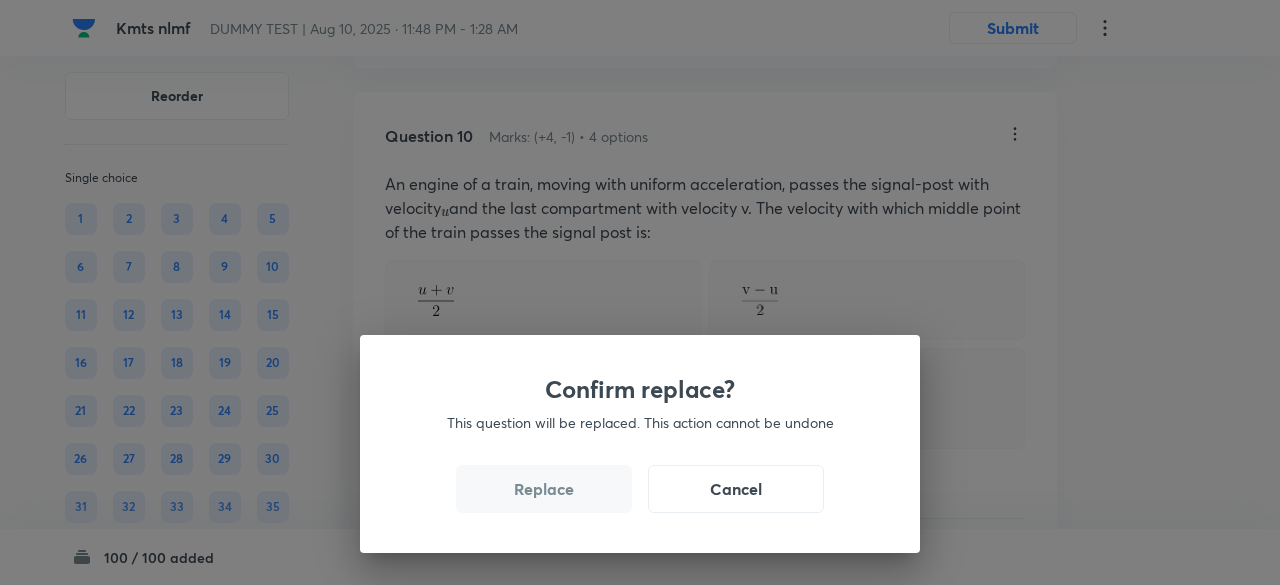click on "Replace" at bounding box center [544, 489] 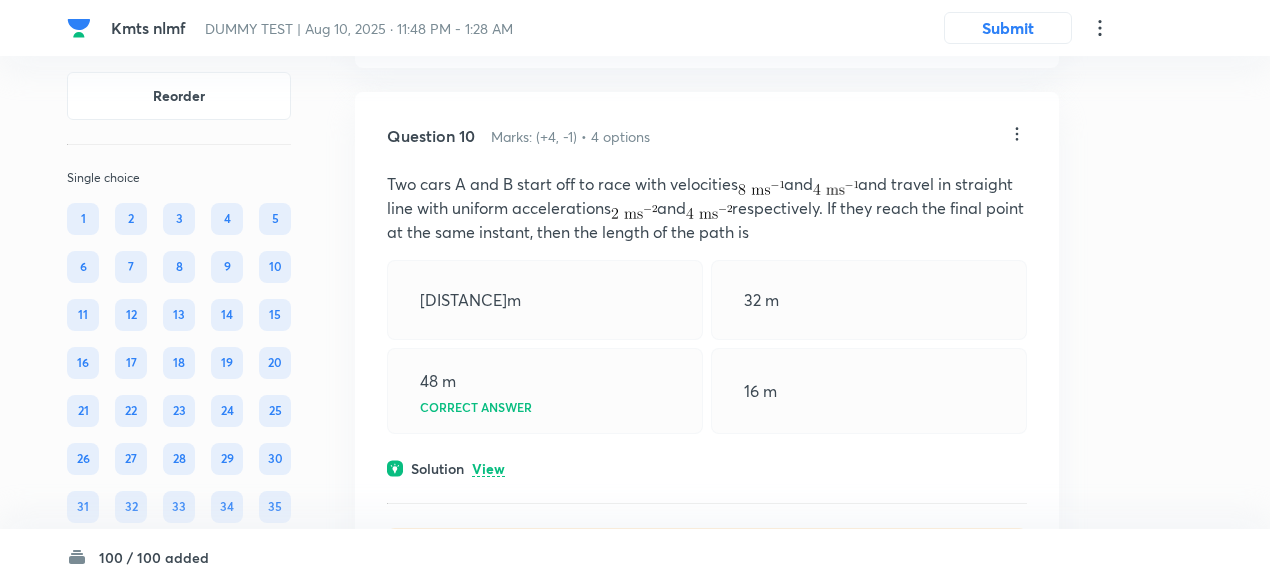 click on "View" at bounding box center (488, 469) 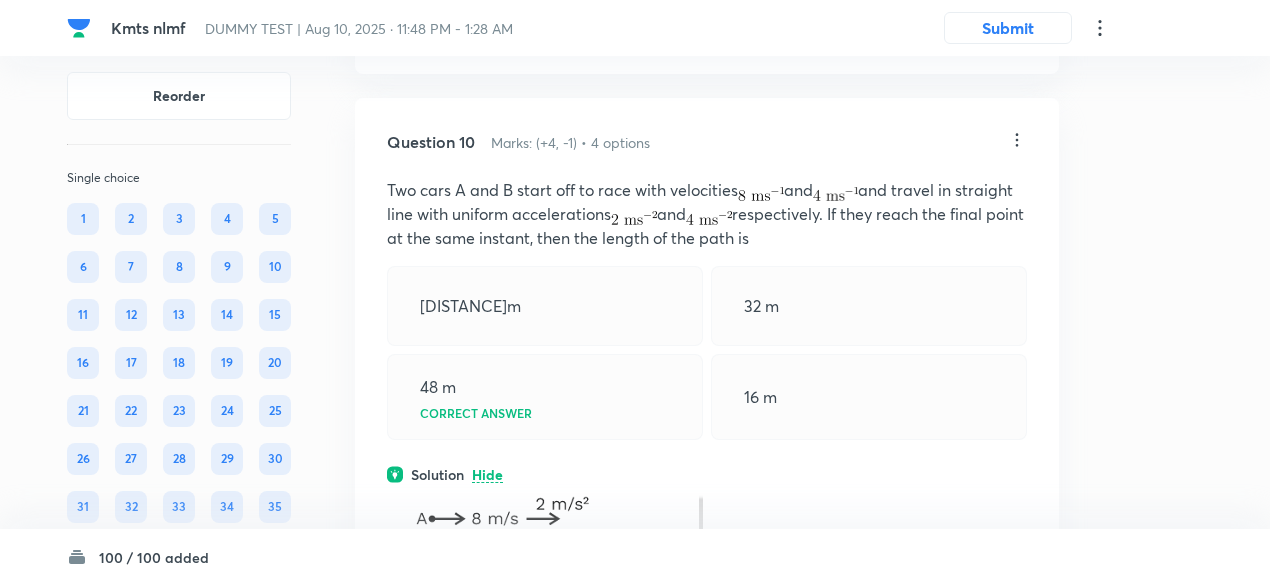 scroll, scrollTop: 8793, scrollLeft: 0, axis: vertical 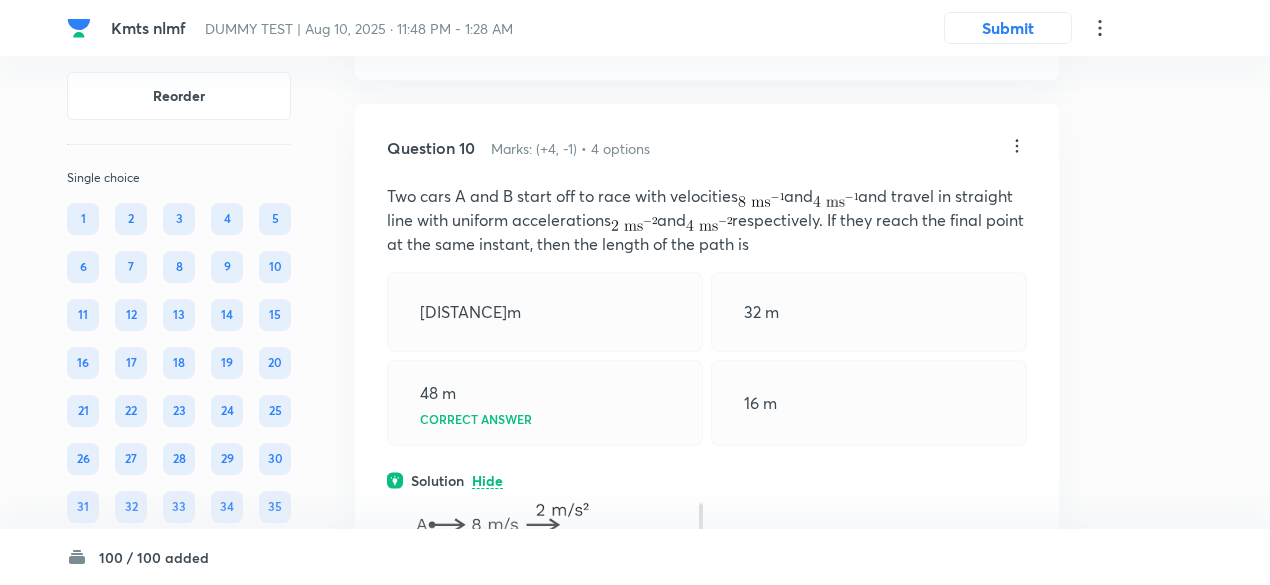 click 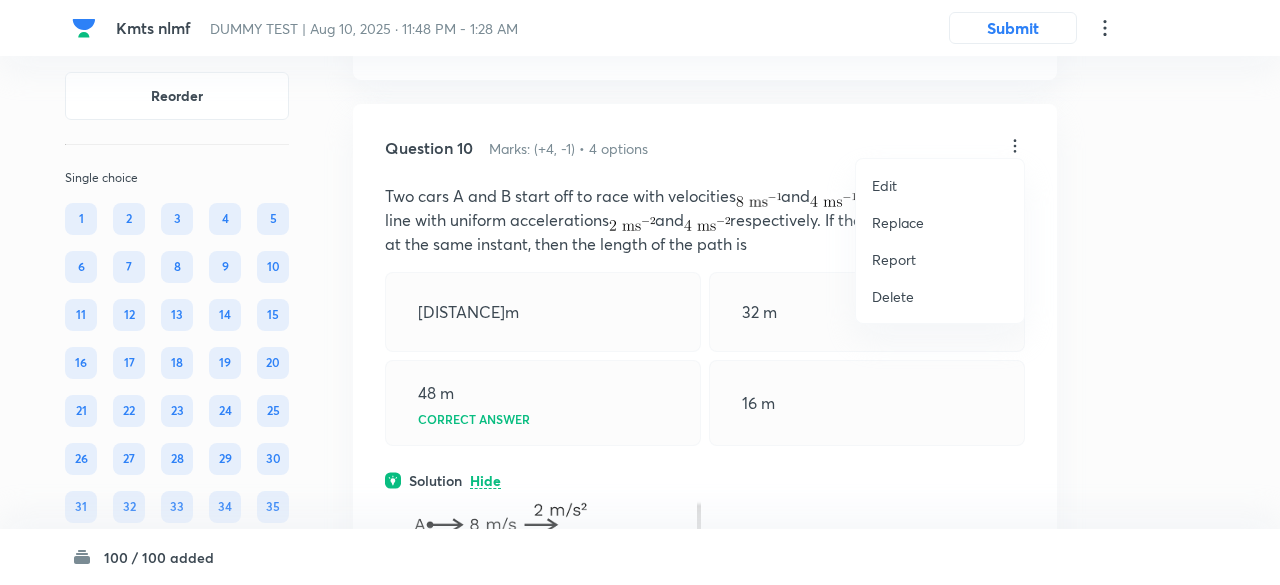 click on "Replace" at bounding box center [898, 222] 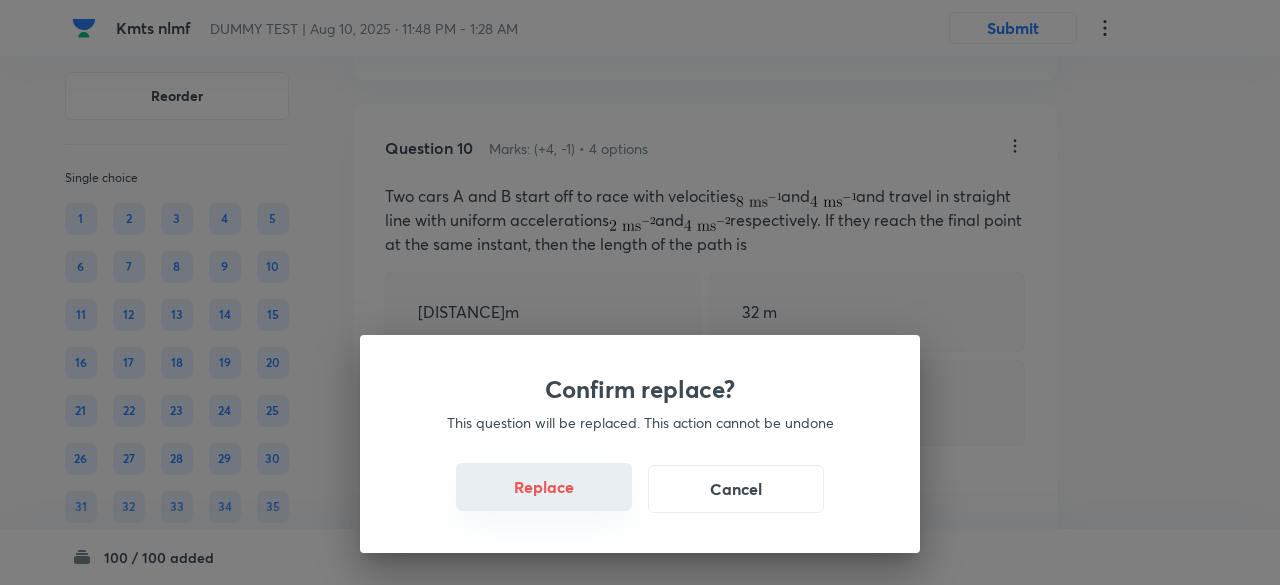click on "Replace" at bounding box center [544, 487] 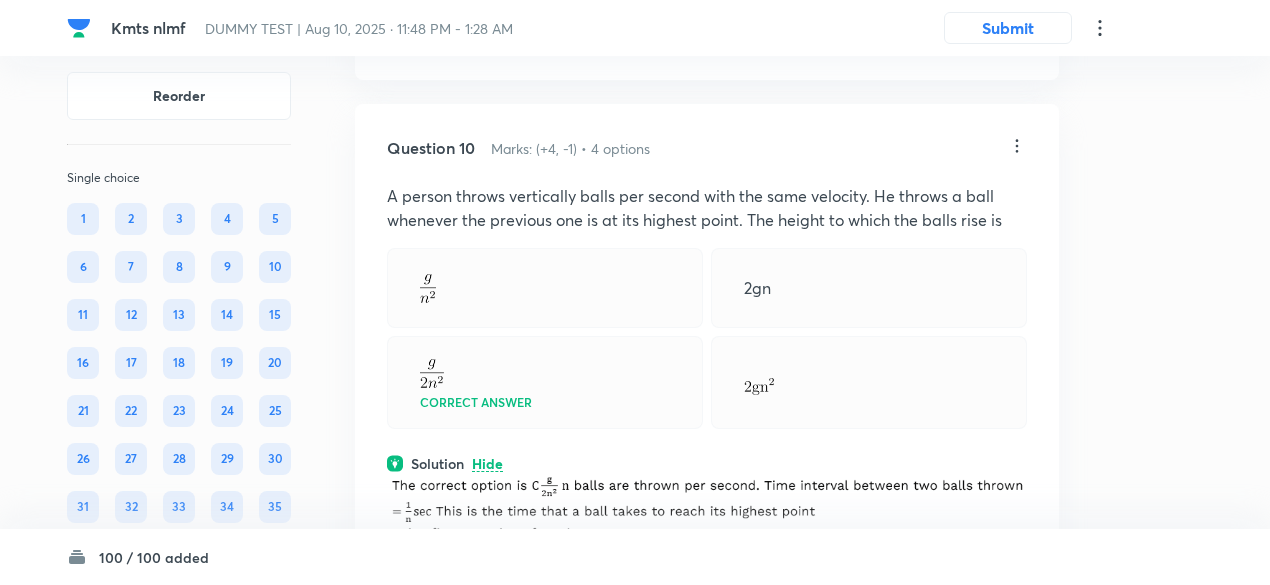 click on "Physics Mechanics Kinematics" at bounding box center [707, 635] 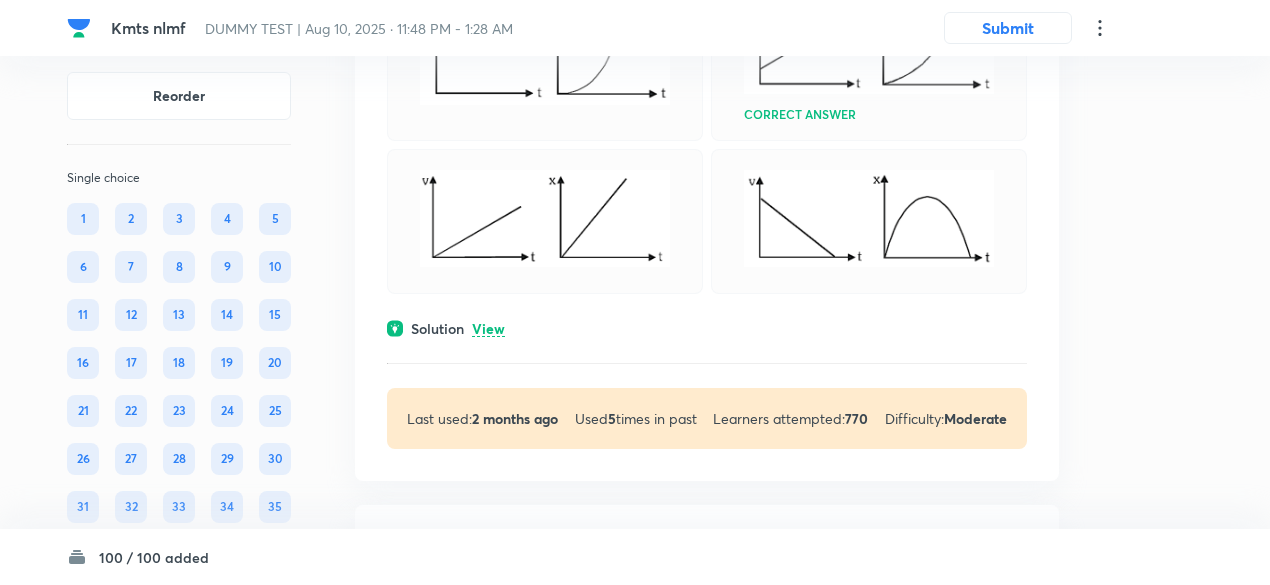 scroll, scrollTop: 9973, scrollLeft: 0, axis: vertical 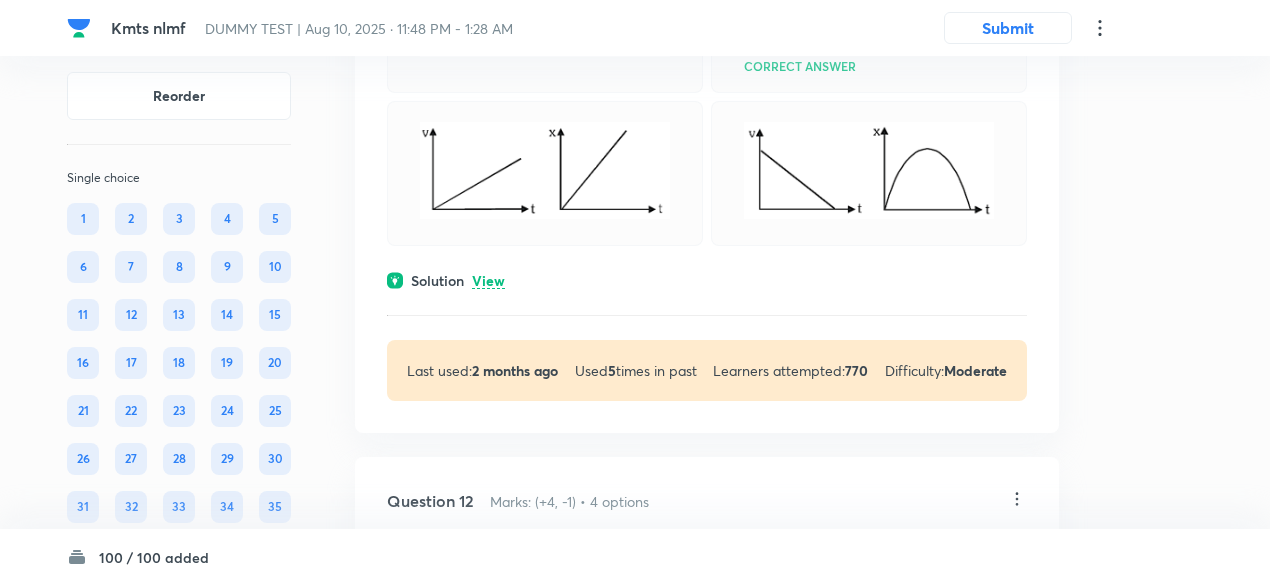 click on "View" at bounding box center [488, 281] 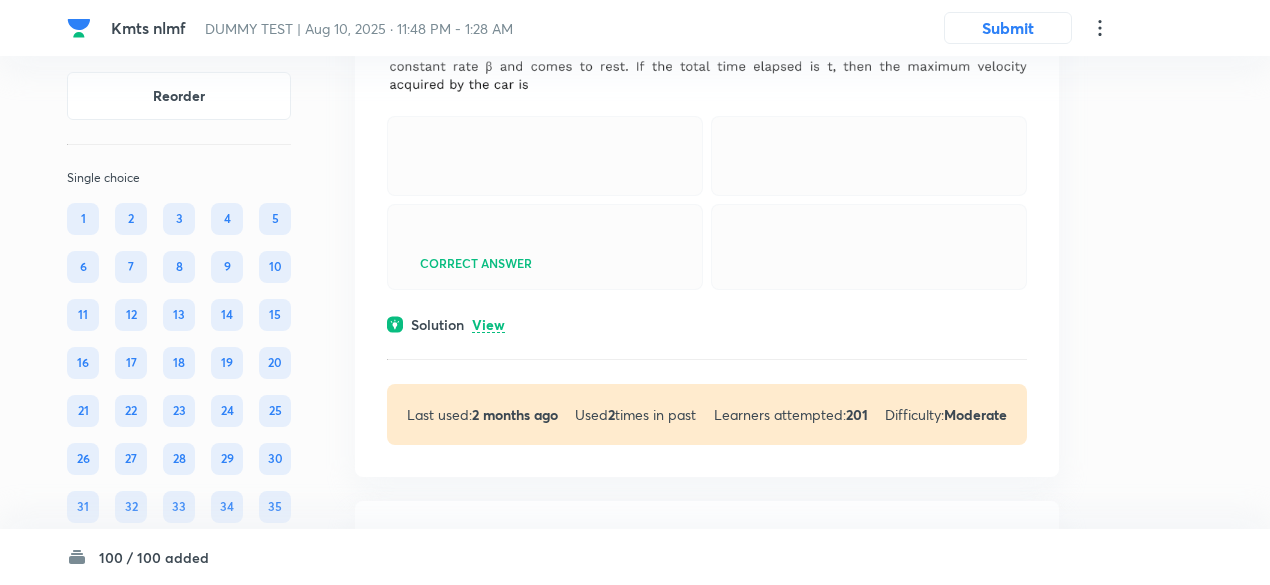 scroll, scrollTop: 10567, scrollLeft: 0, axis: vertical 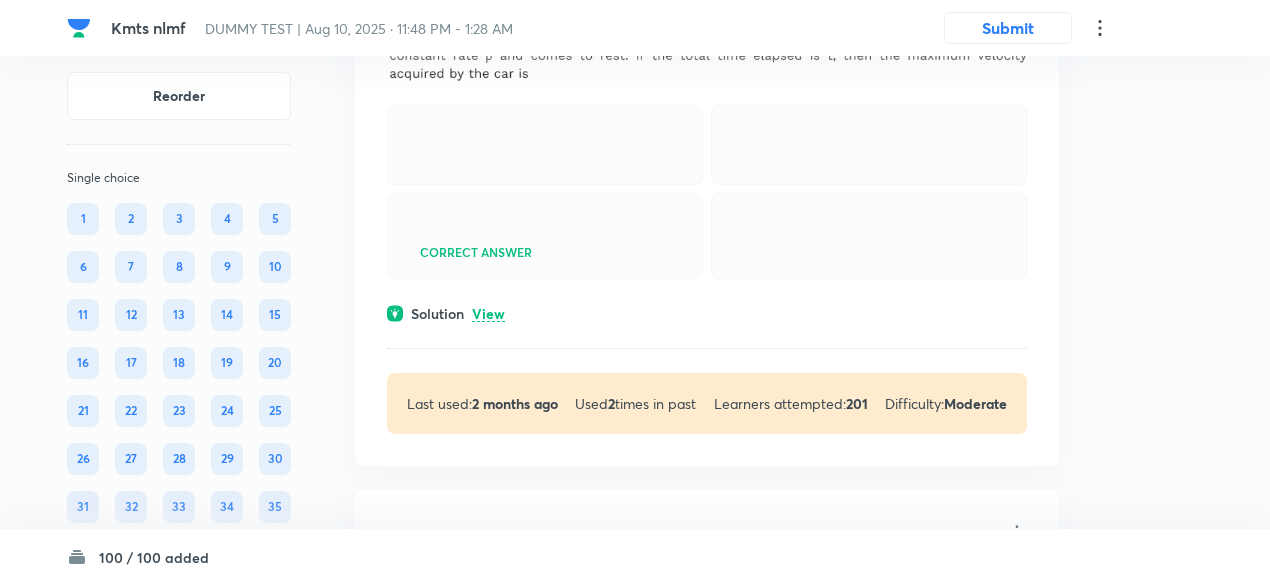 click on "View" at bounding box center [488, 314] 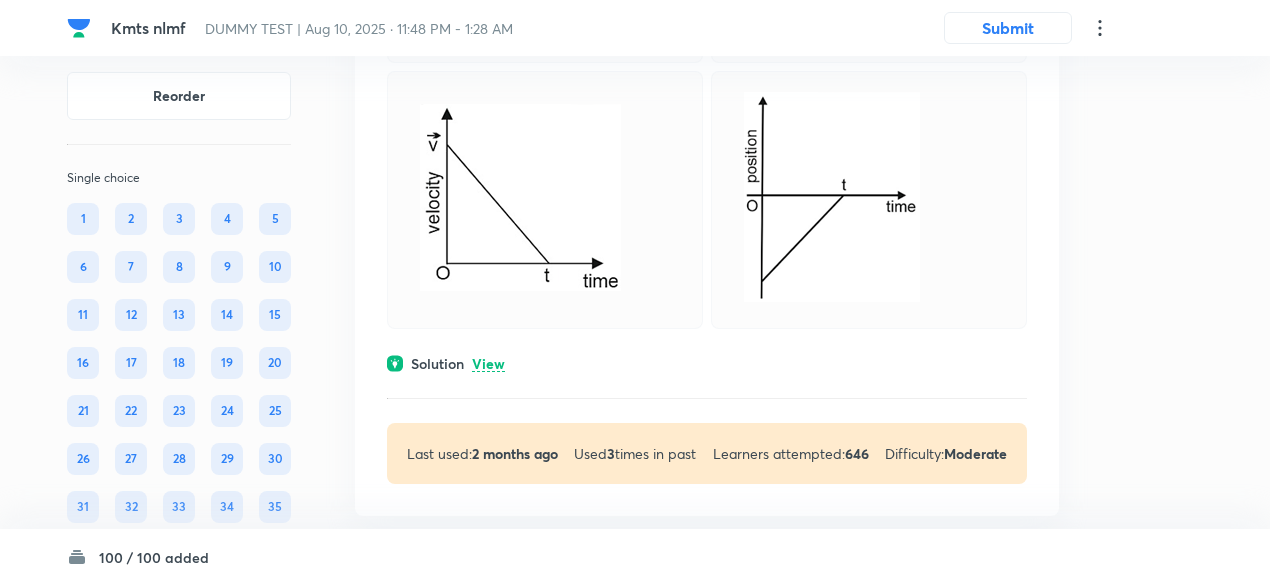 scroll, scrollTop: 11908, scrollLeft: 0, axis: vertical 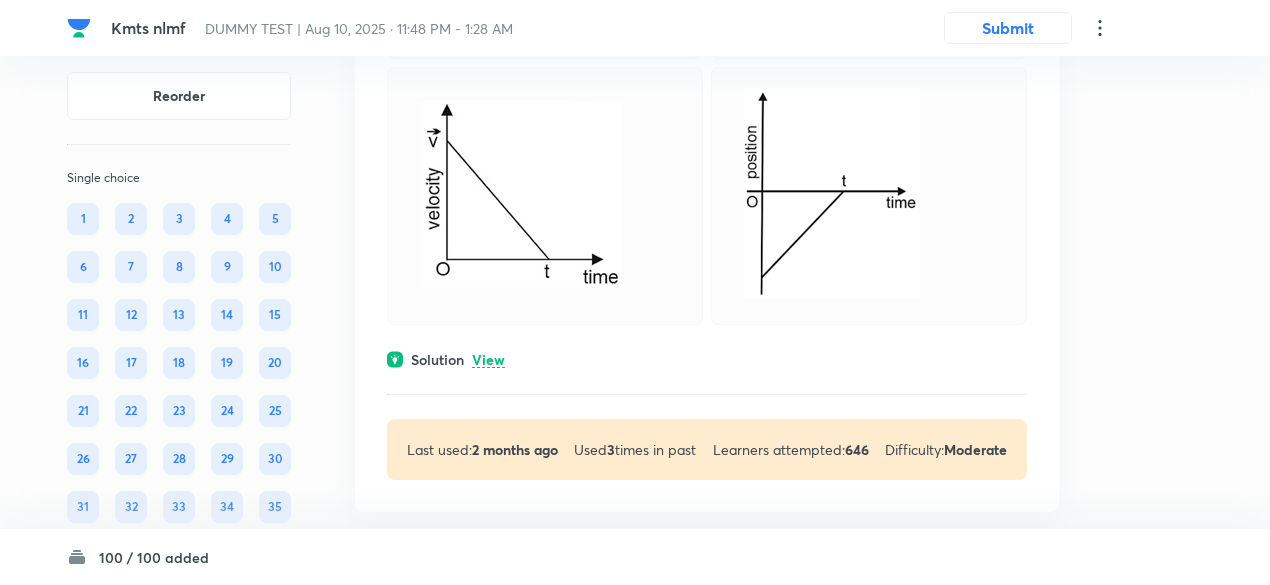 click on "View" at bounding box center [488, 360] 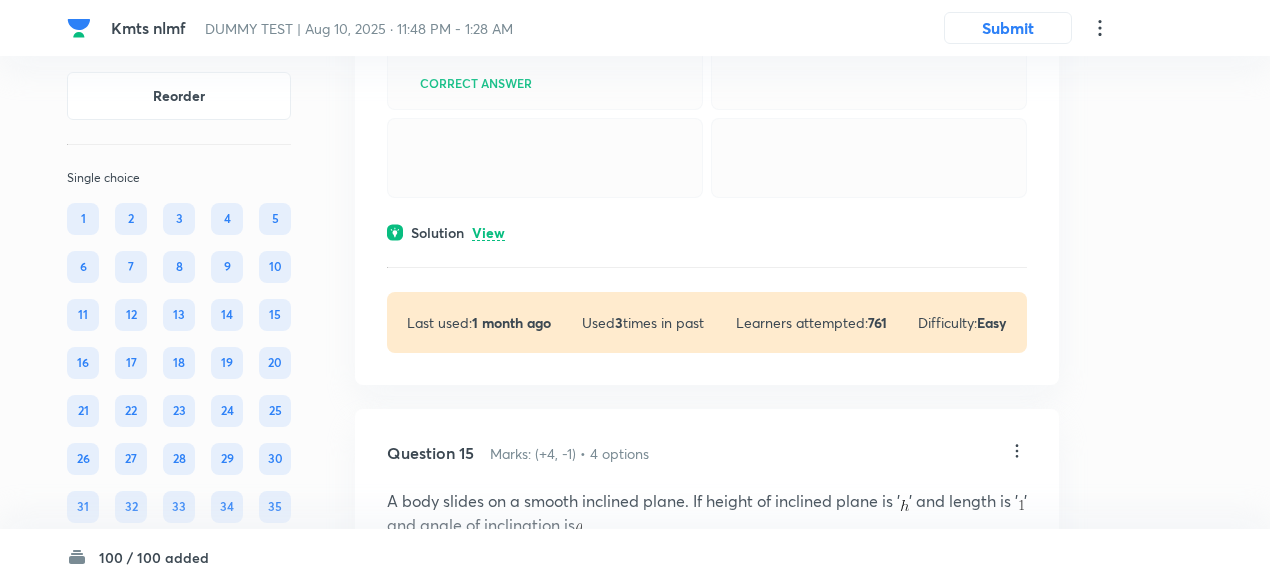 scroll, scrollTop: 12847, scrollLeft: 0, axis: vertical 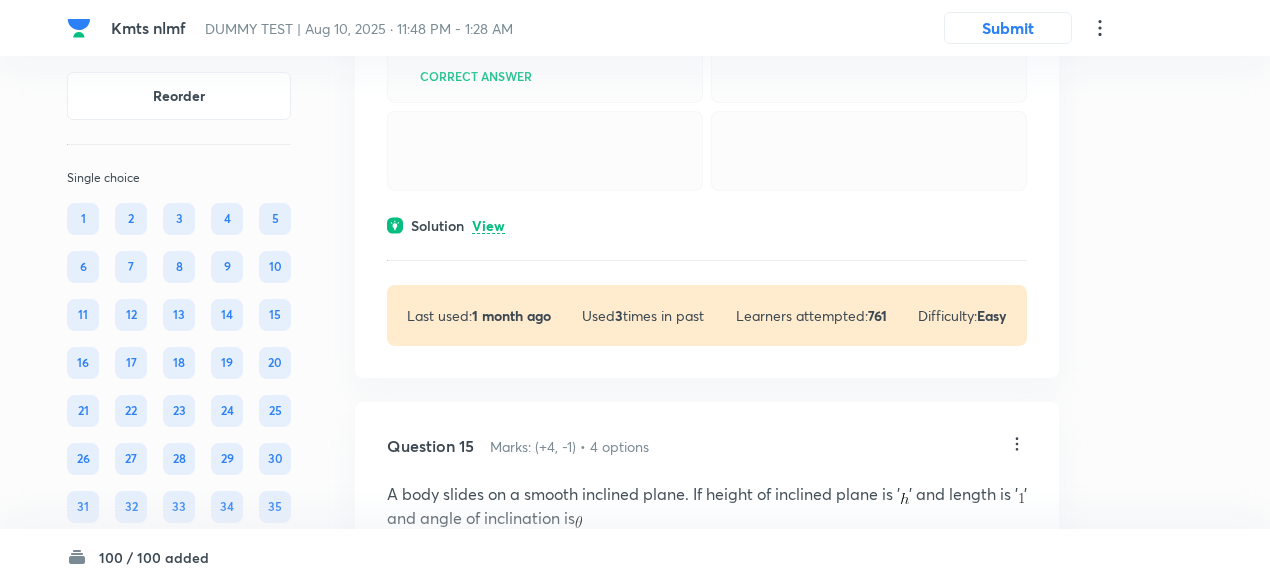 click on "View" at bounding box center [488, 226] 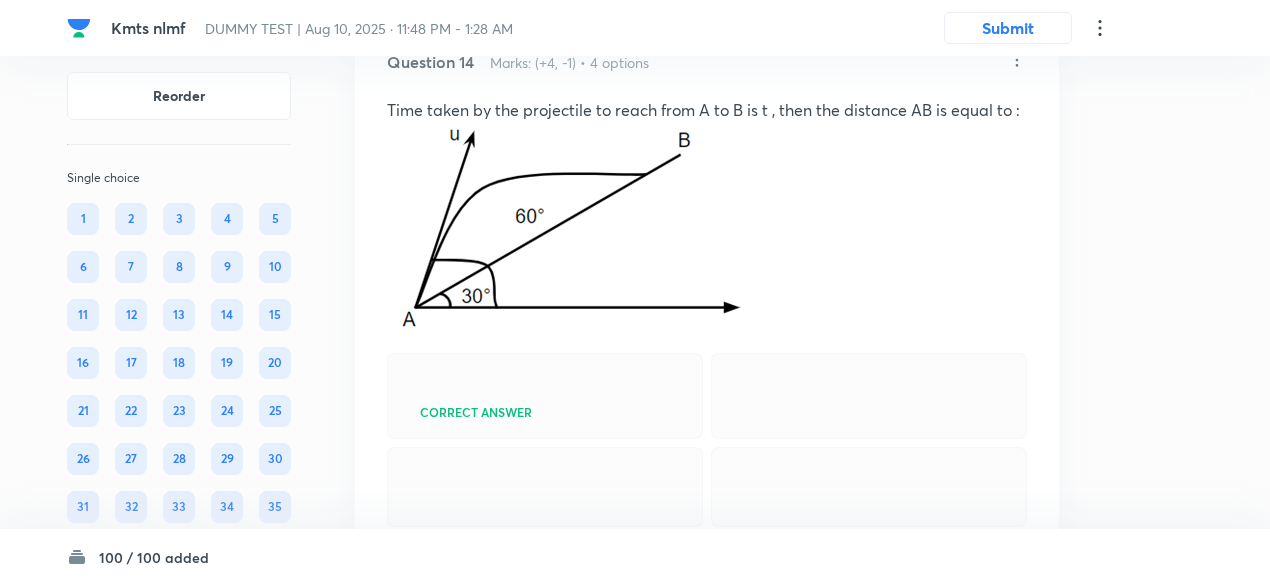 scroll, scrollTop: 12510, scrollLeft: 0, axis: vertical 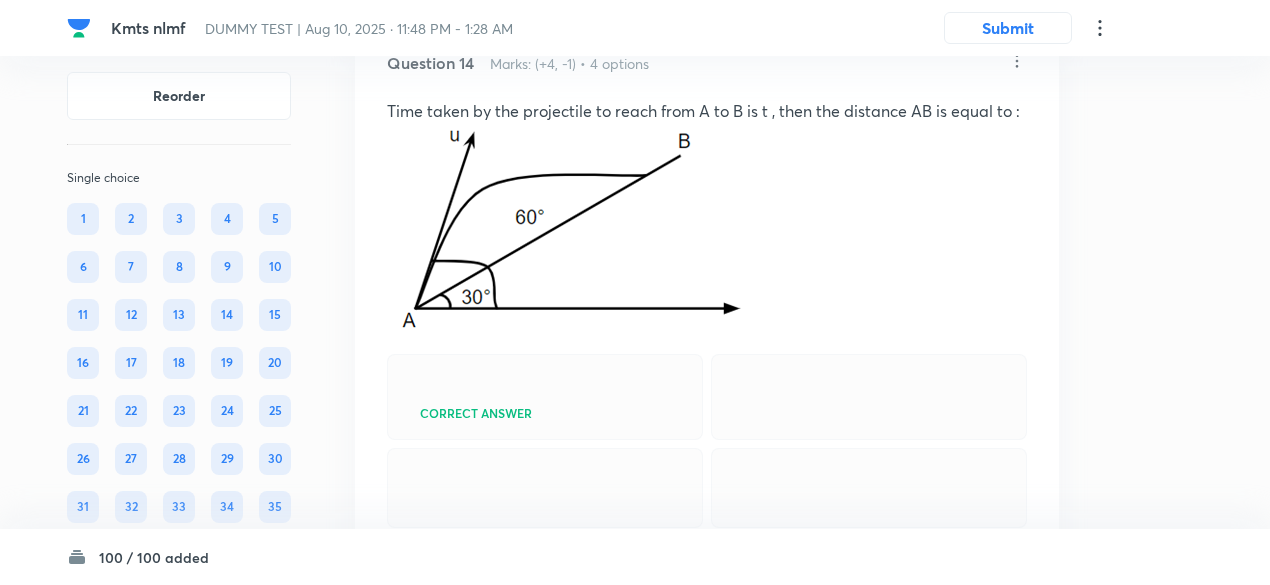 click 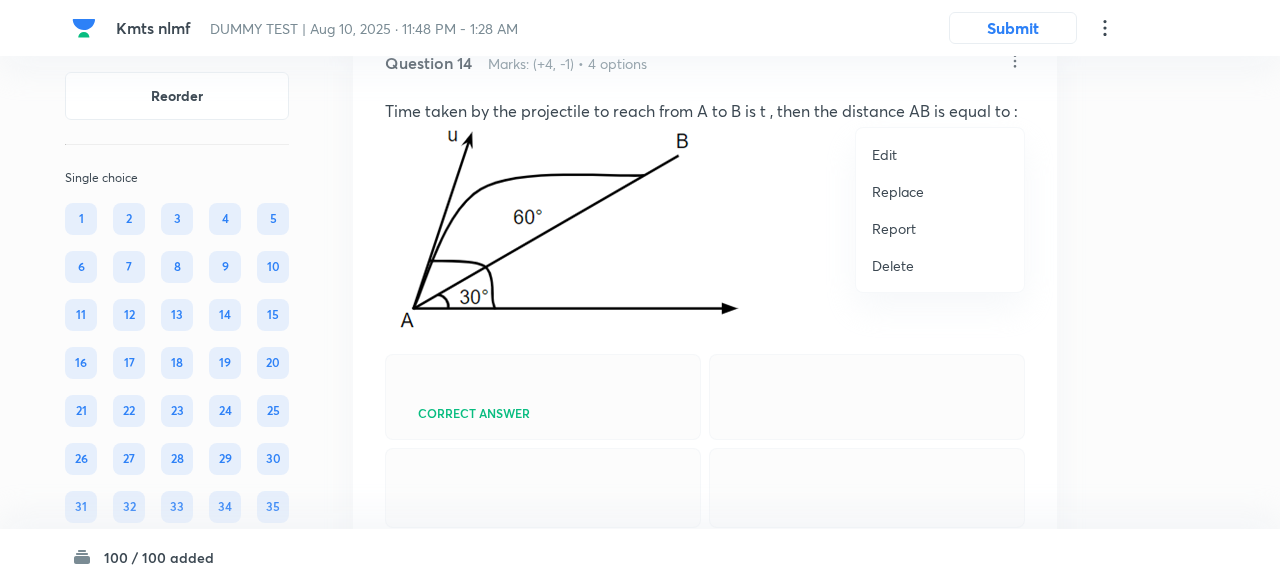 click on "Replace" at bounding box center [940, 191] 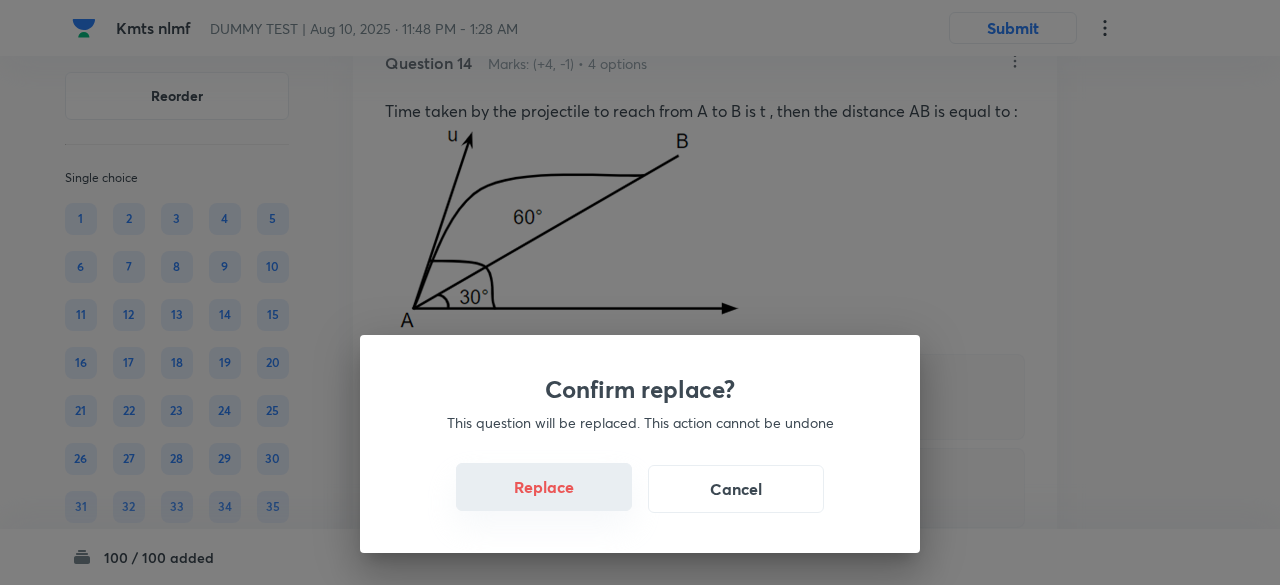 click on "Replace" at bounding box center [544, 487] 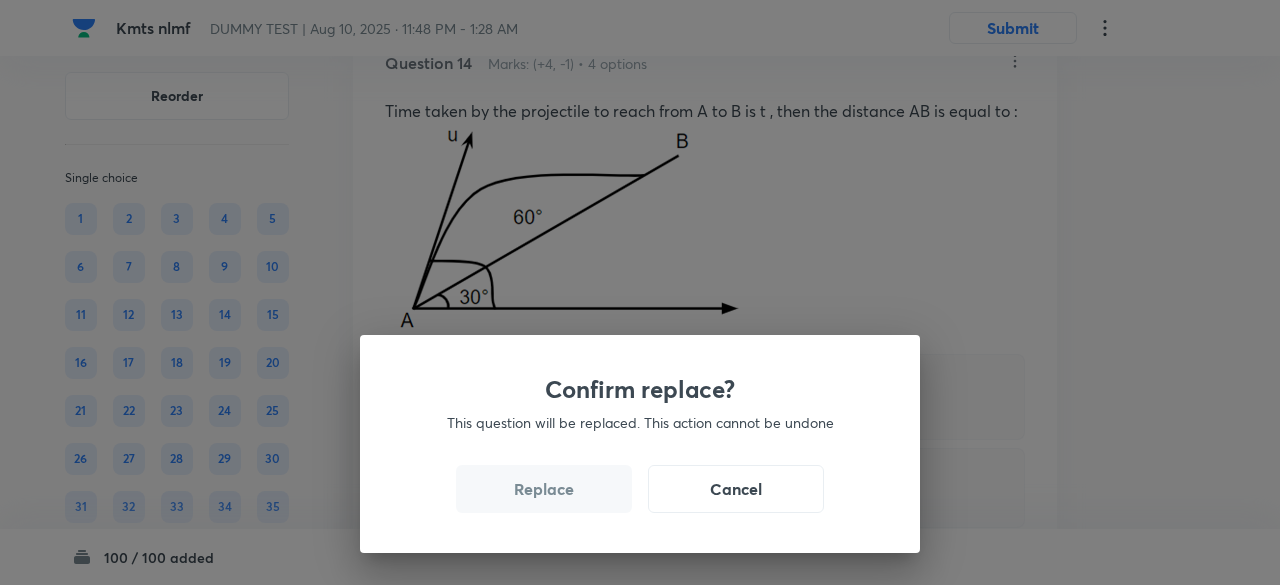 click on "Replace" at bounding box center [544, 489] 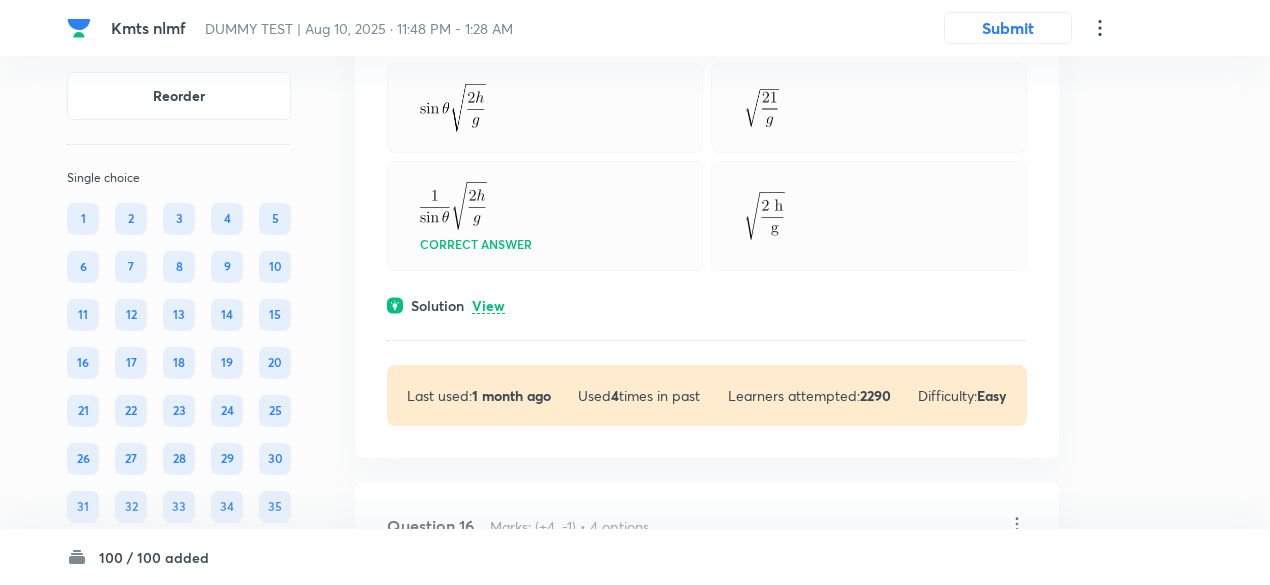 scroll, scrollTop: 13518, scrollLeft: 0, axis: vertical 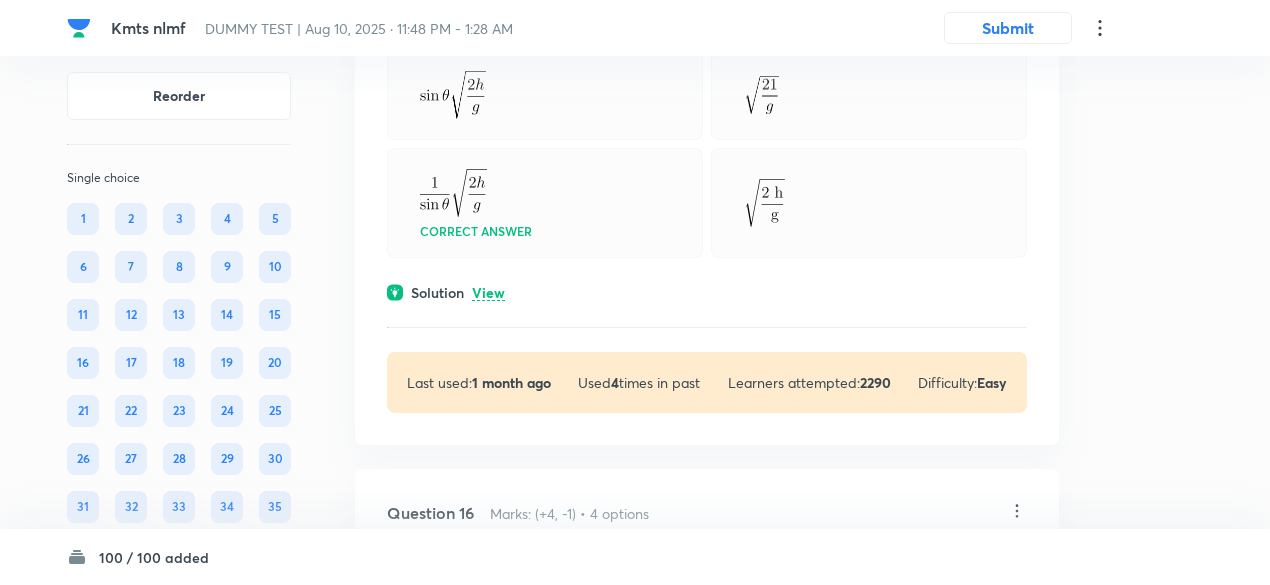 click on "View" at bounding box center (488, 293) 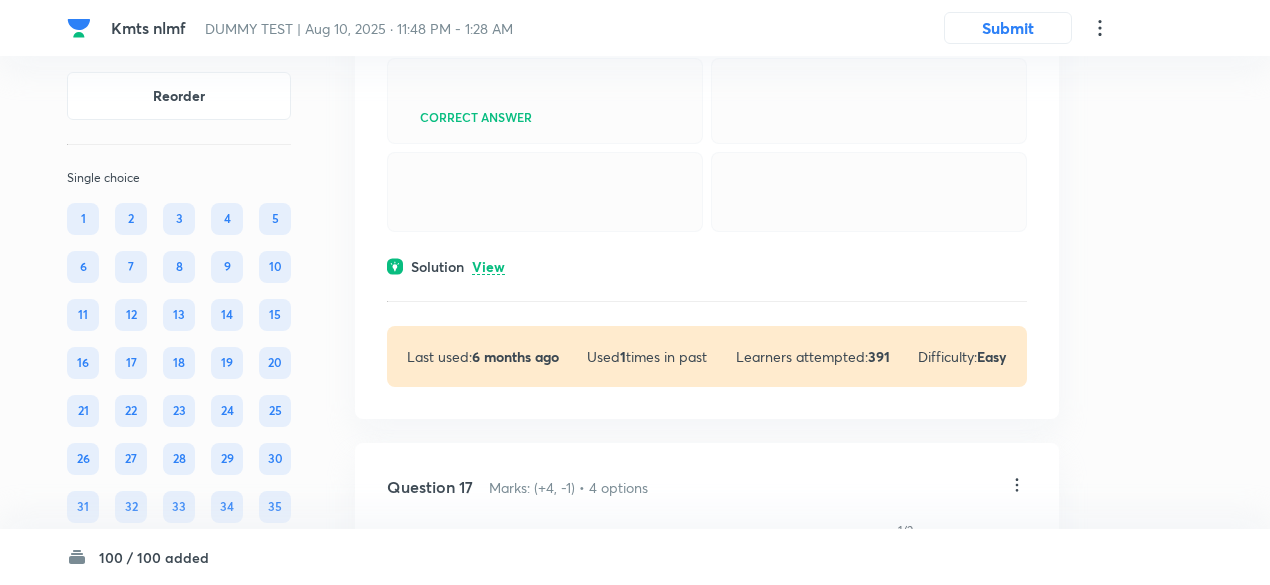 scroll, scrollTop: 14858, scrollLeft: 0, axis: vertical 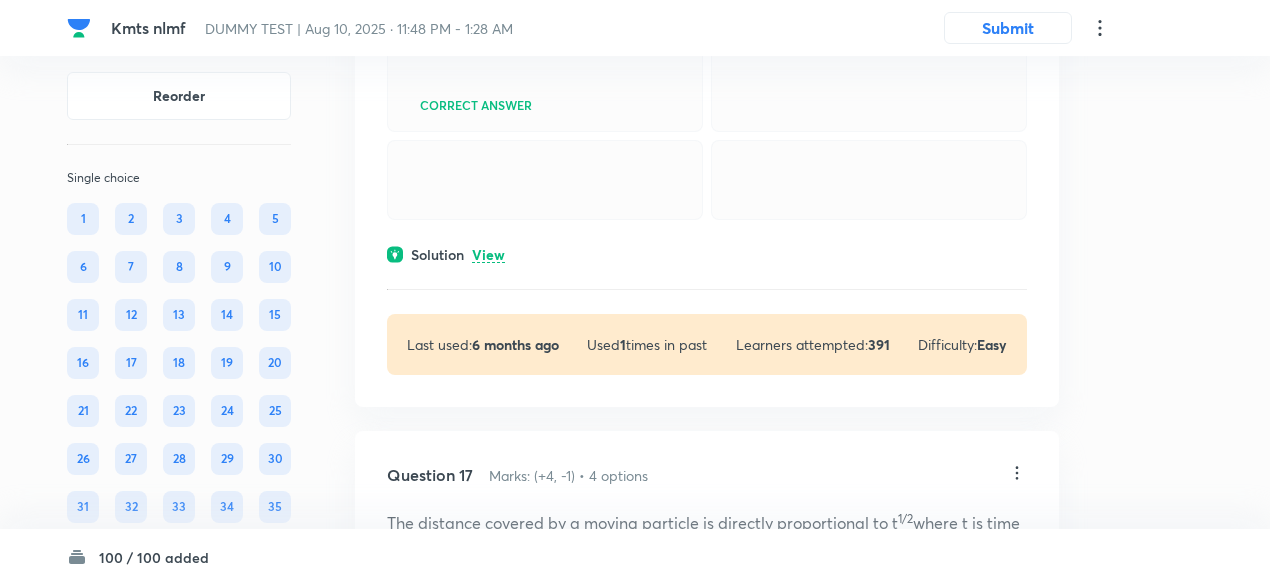 click on "View" at bounding box center (488, 255) 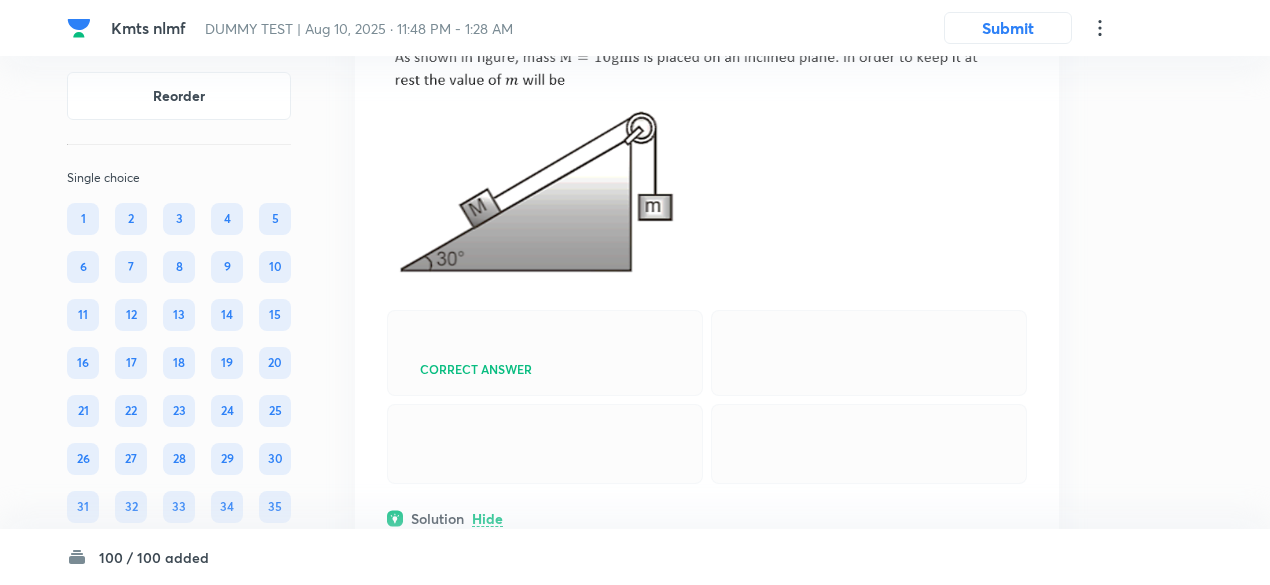 scroll, scrollTop: 14592, scrollLeft: 0, axis: vertical 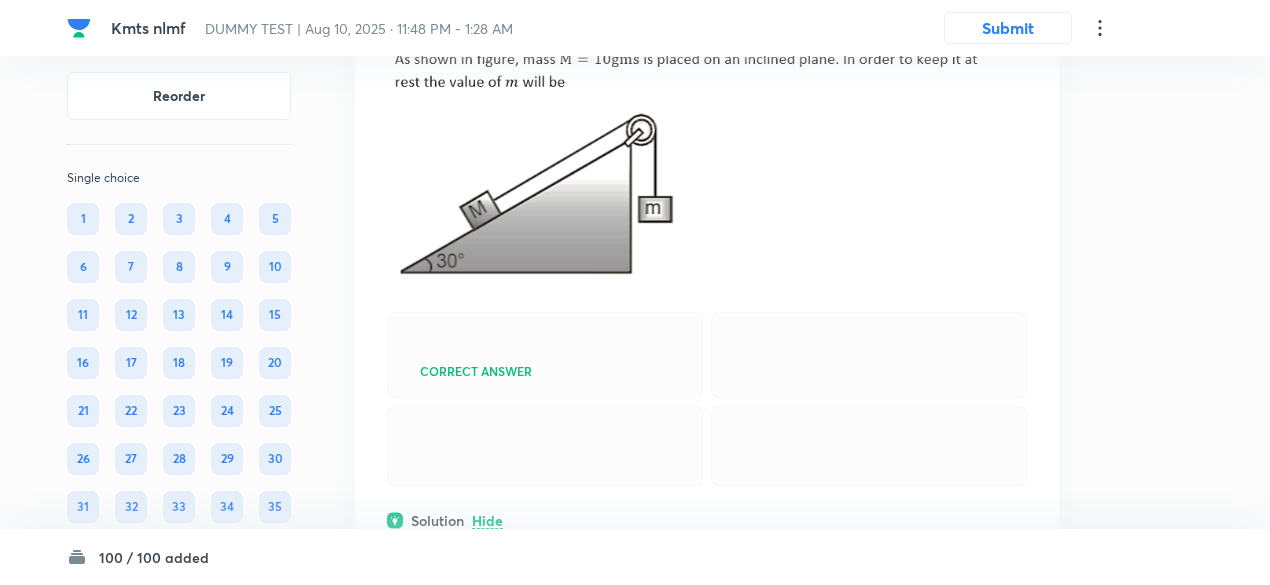 click 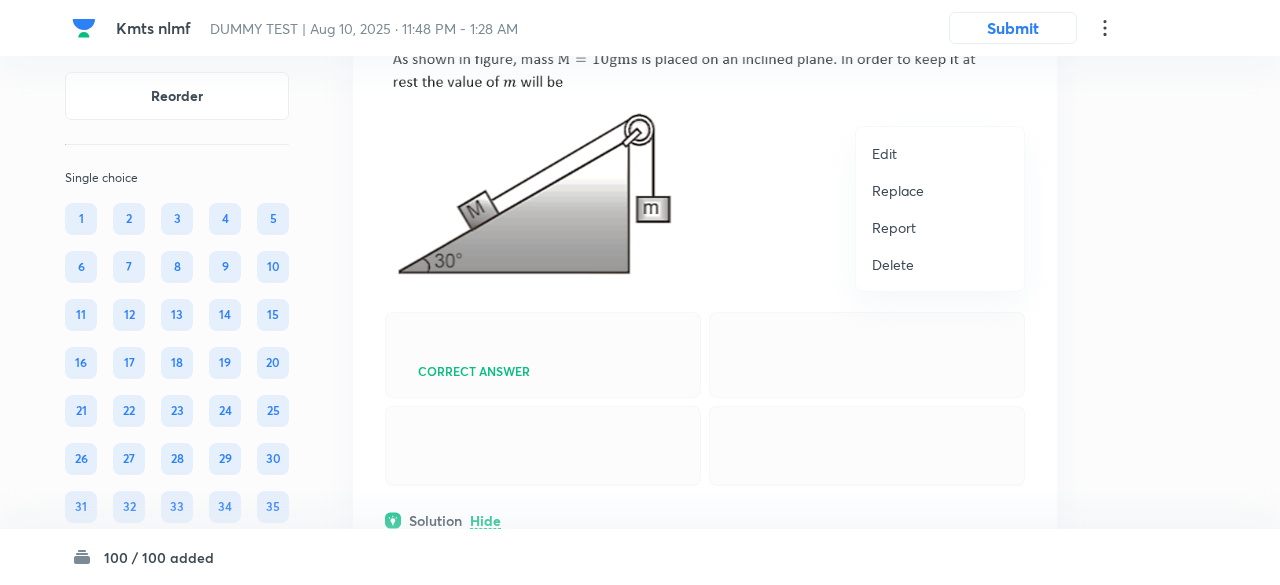 click on "Replace" at bounding box center (898, 190) 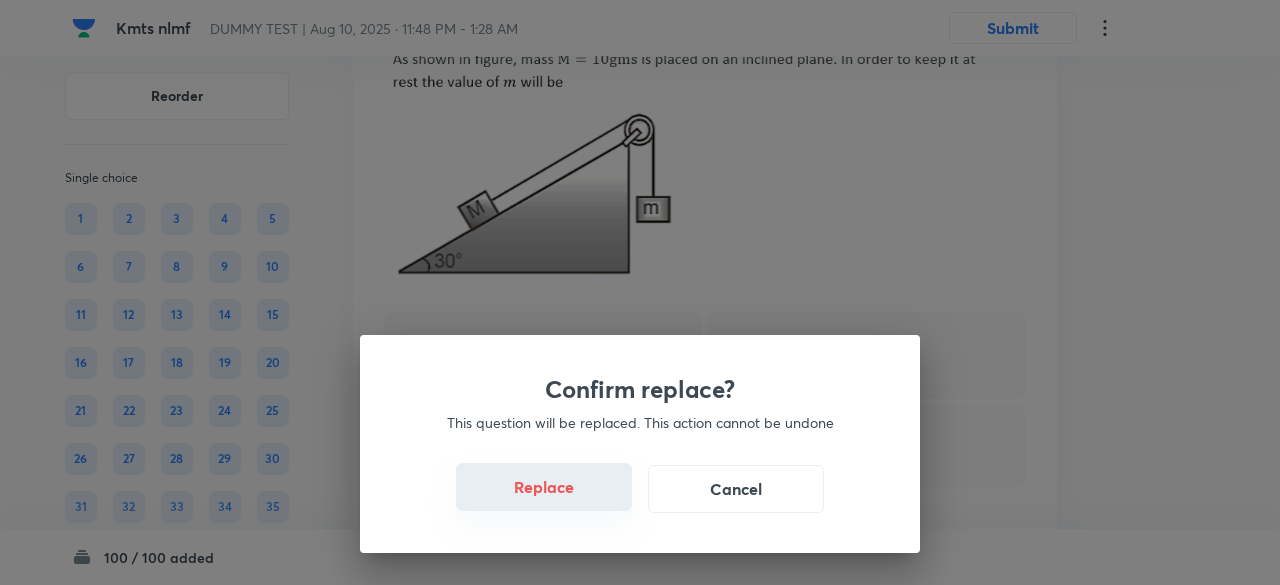 click on "Replace" at bounding box center [544, 487] 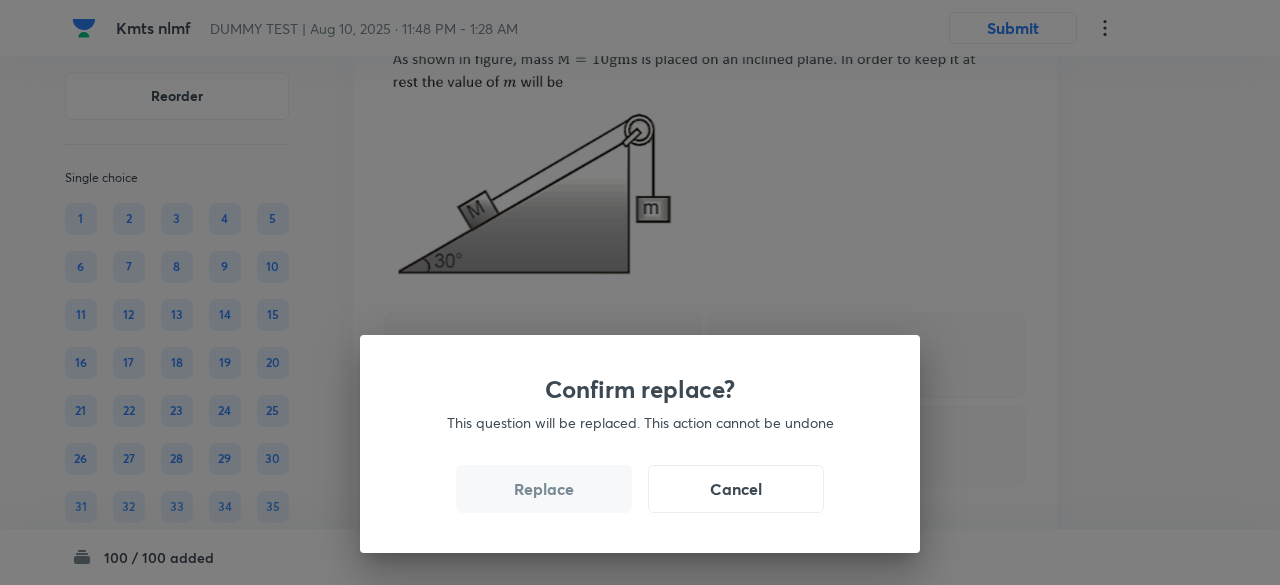 click on "Replace" at bounding box center [544, 489] 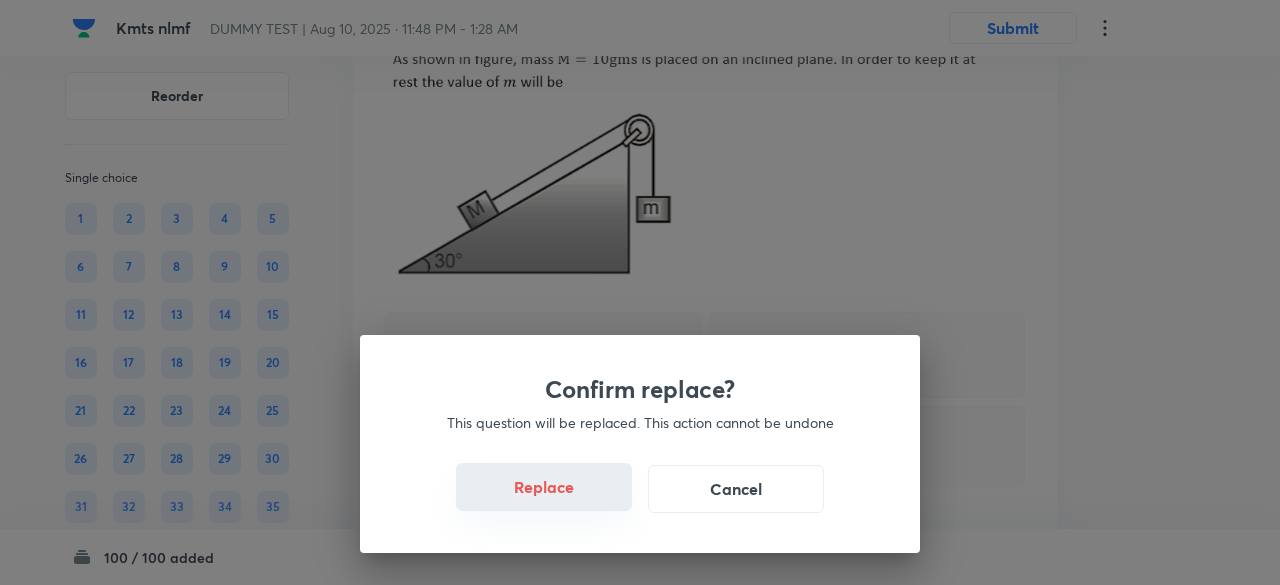 click on "Replace" at bounding box center (544, 487) 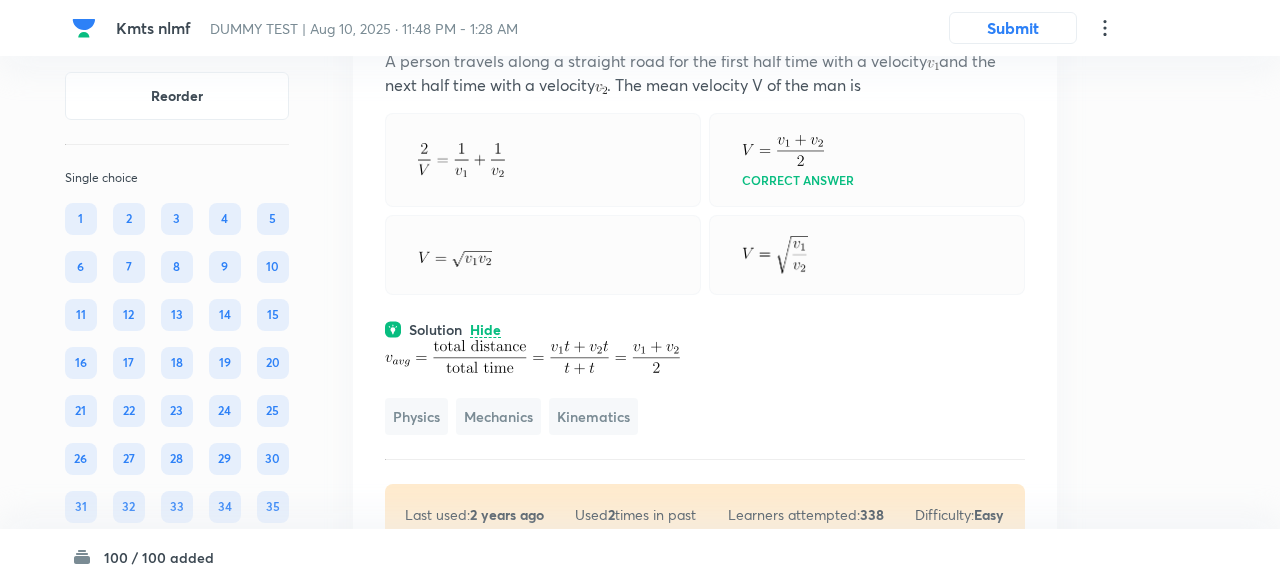 click on "Confirm replace? This question will be replaced. This action cannot be undone Replace Cancel" at bounding box center (640, 877) 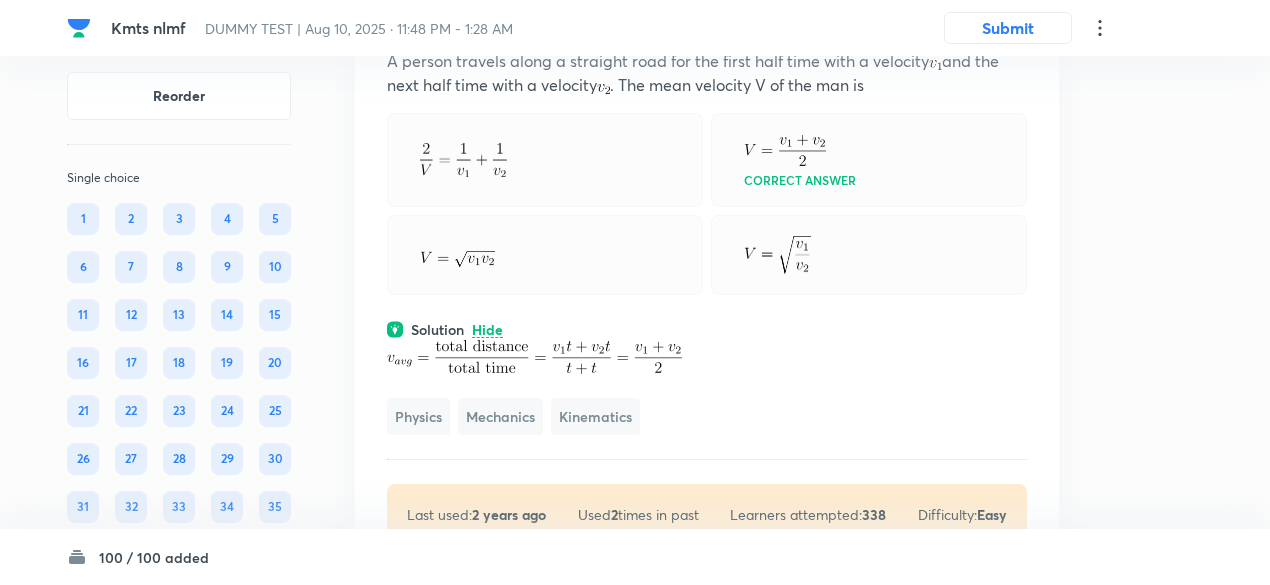 click at bounding box center [545, 160] 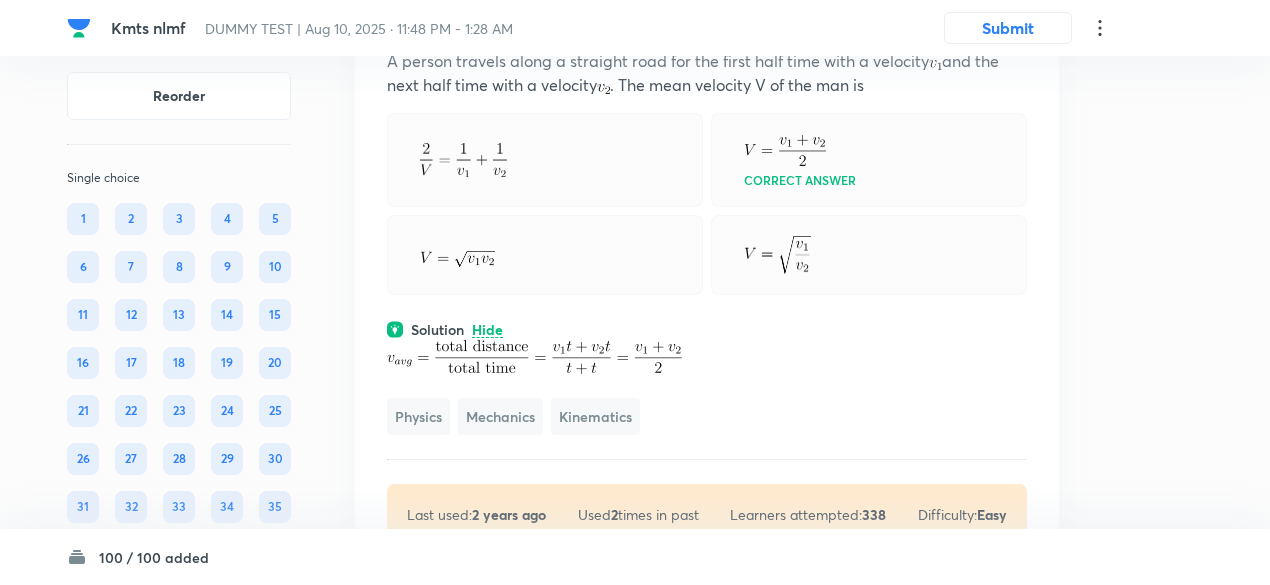click 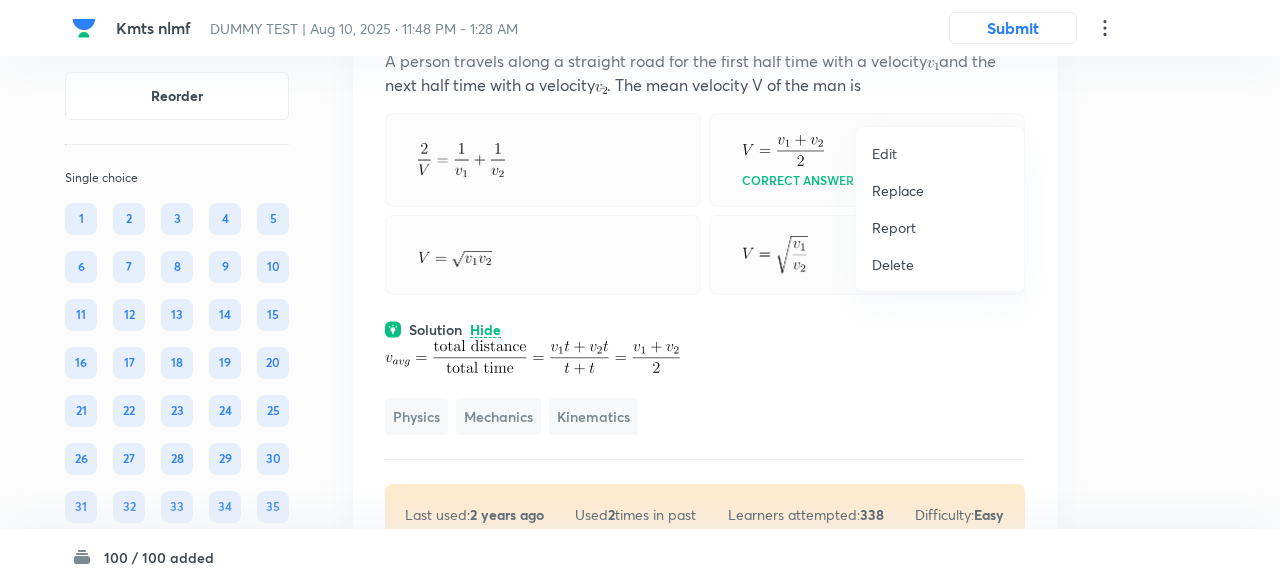 click on "Replace" at bounding box center (898, 190) 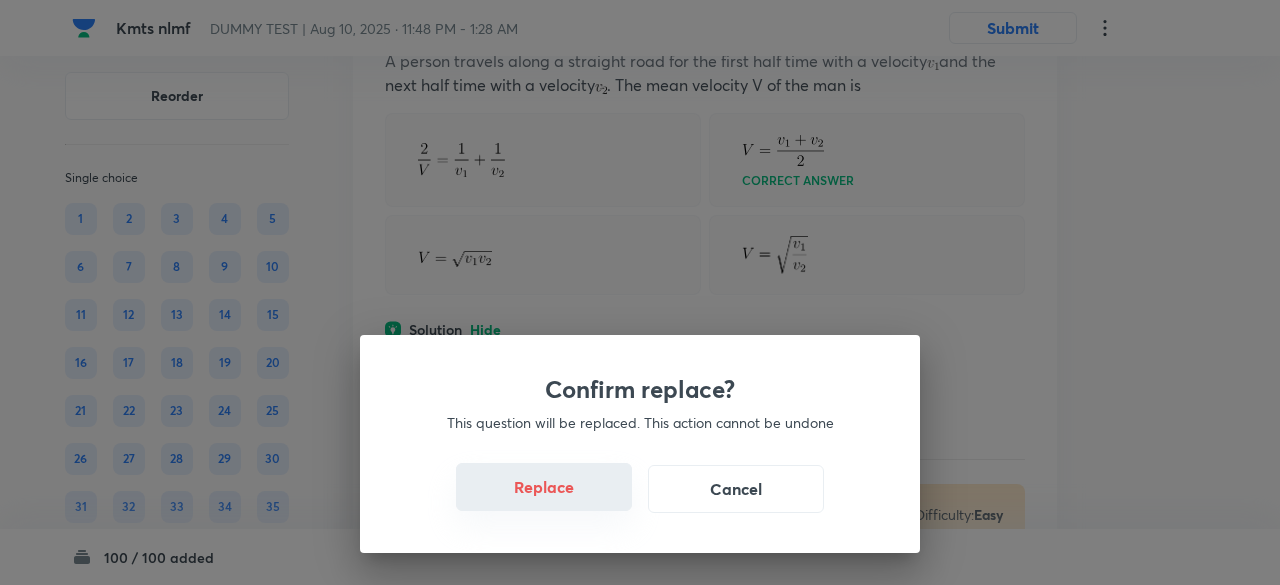 click on "Replace" at bounding box center (544, 487) 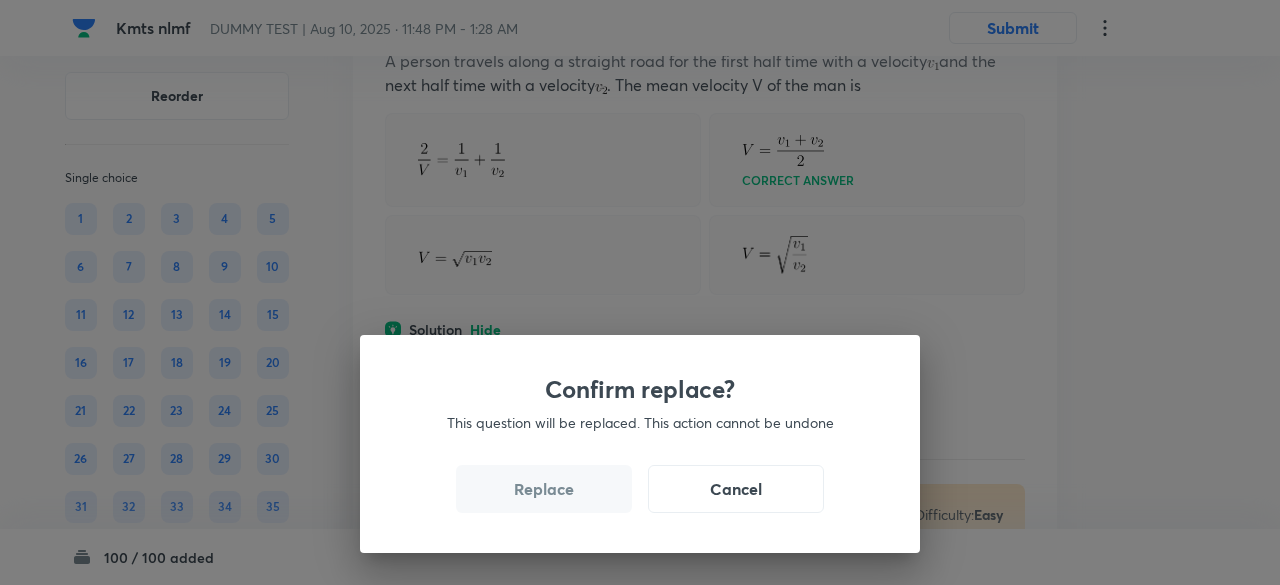 click on "Replace" at bounding box center (544, 489) 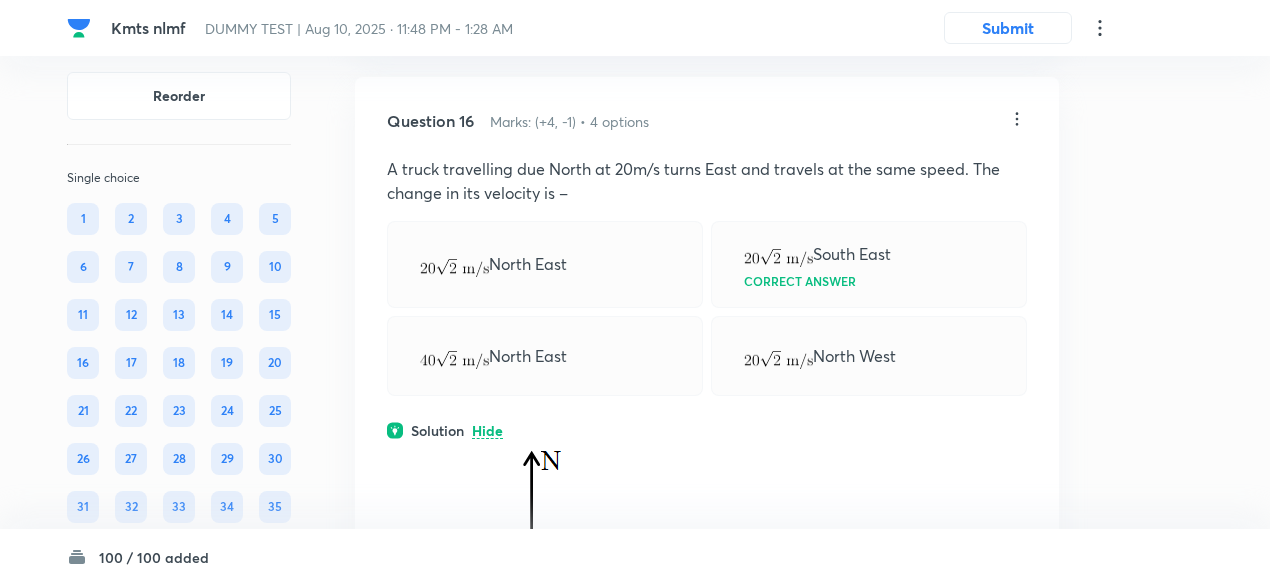 scroll, scrollTop: 14468, scrollLeft: 0, axis: vertical 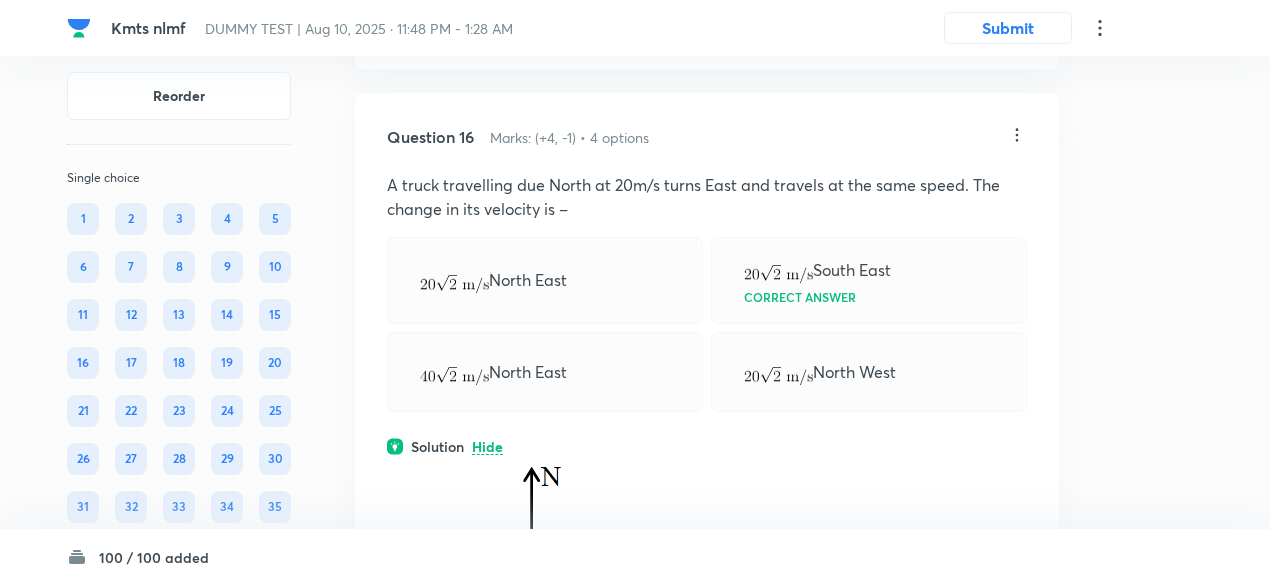 click 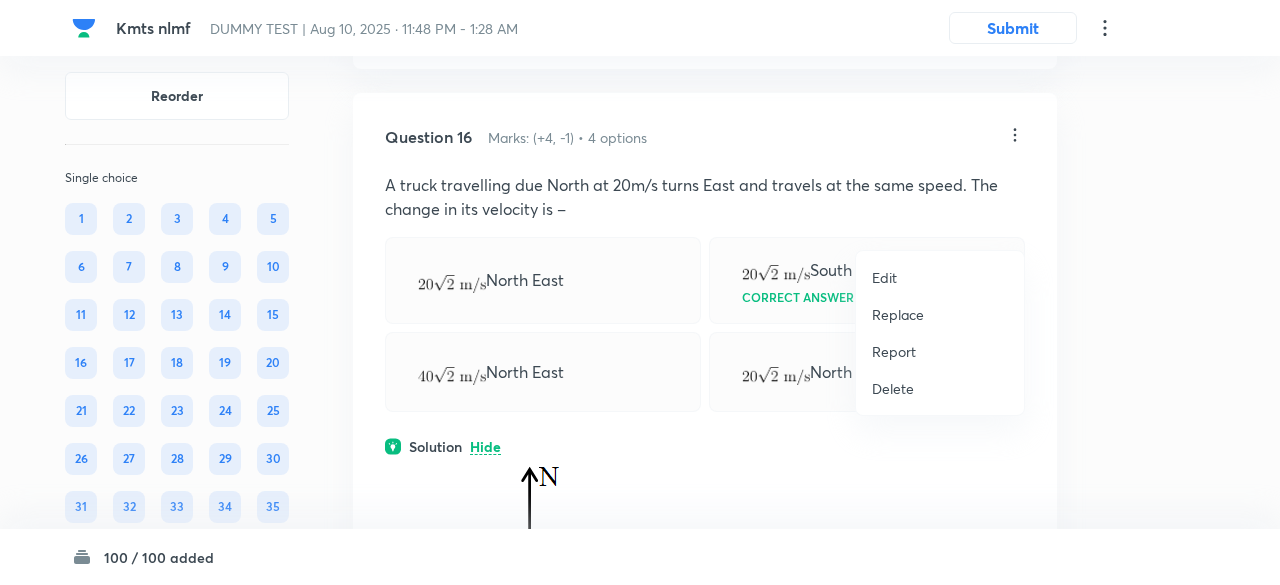 click on "Replace" at bounding box center (898, 314) 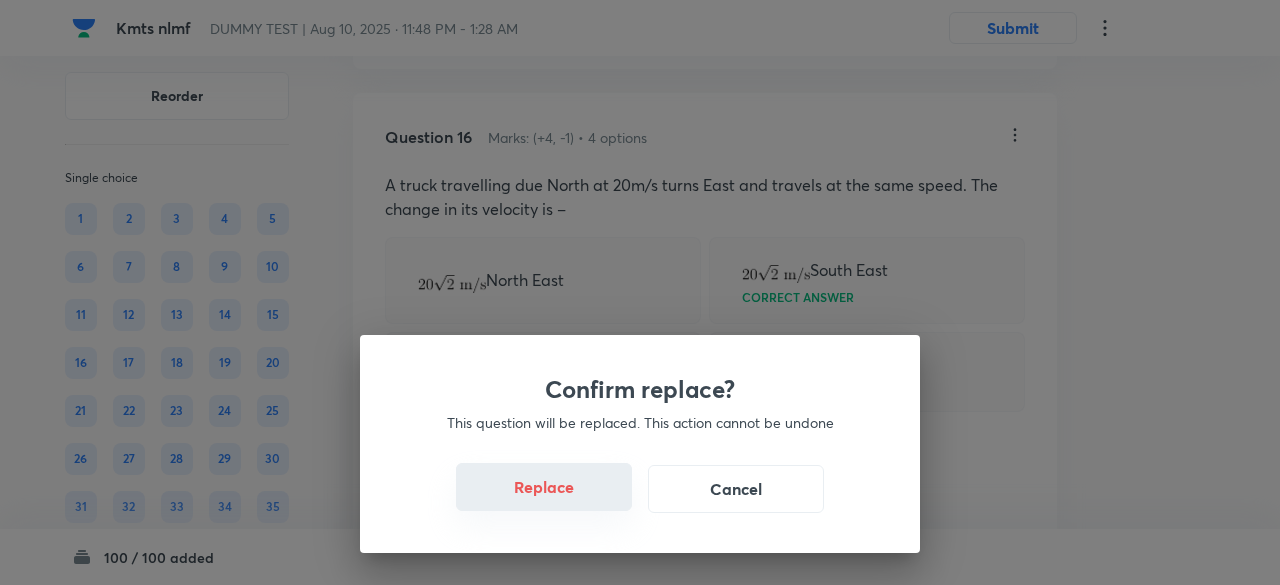 click on "Replace" at bounding box center [544, 487] 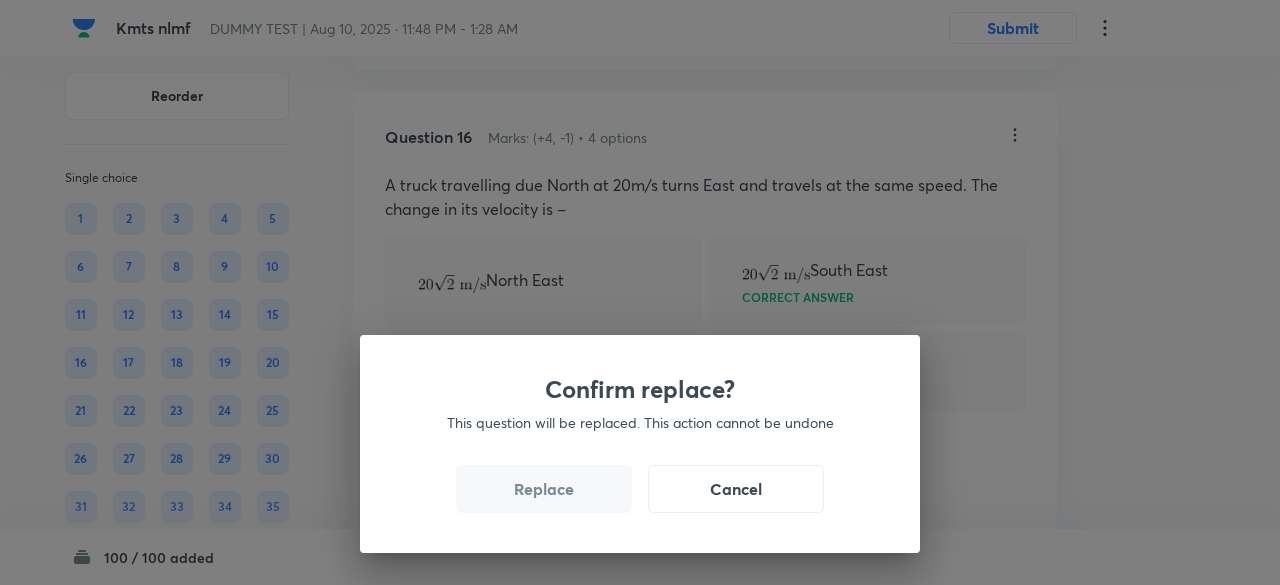 click on "Replace" at bounding box center (544, 489) 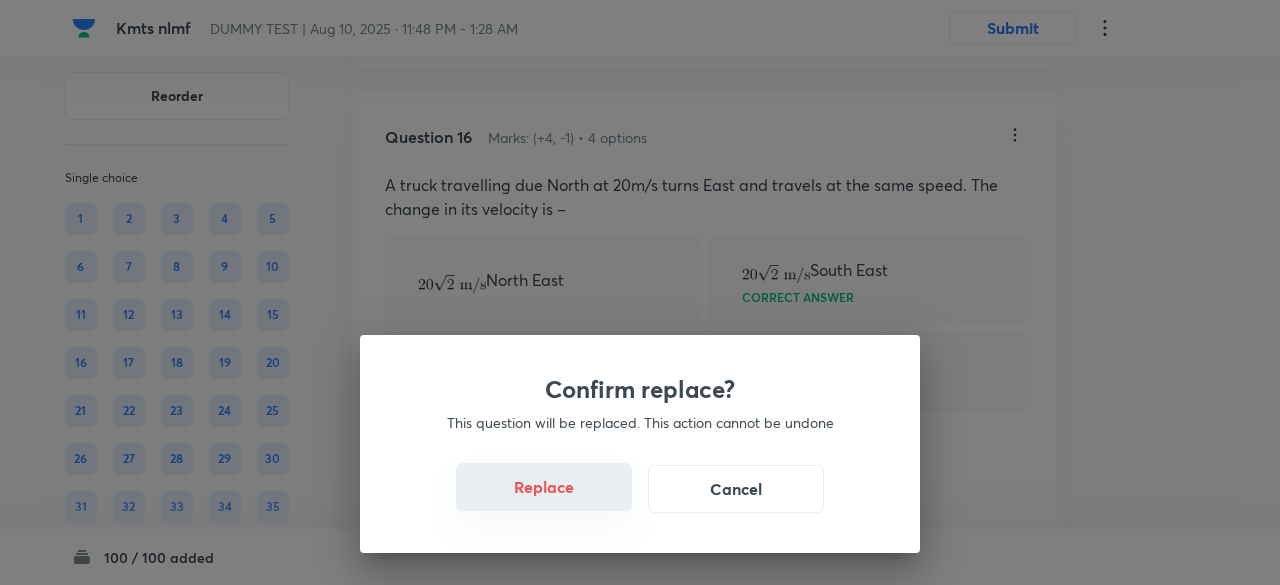 click on "Replace" at bounding box center [544, 487] 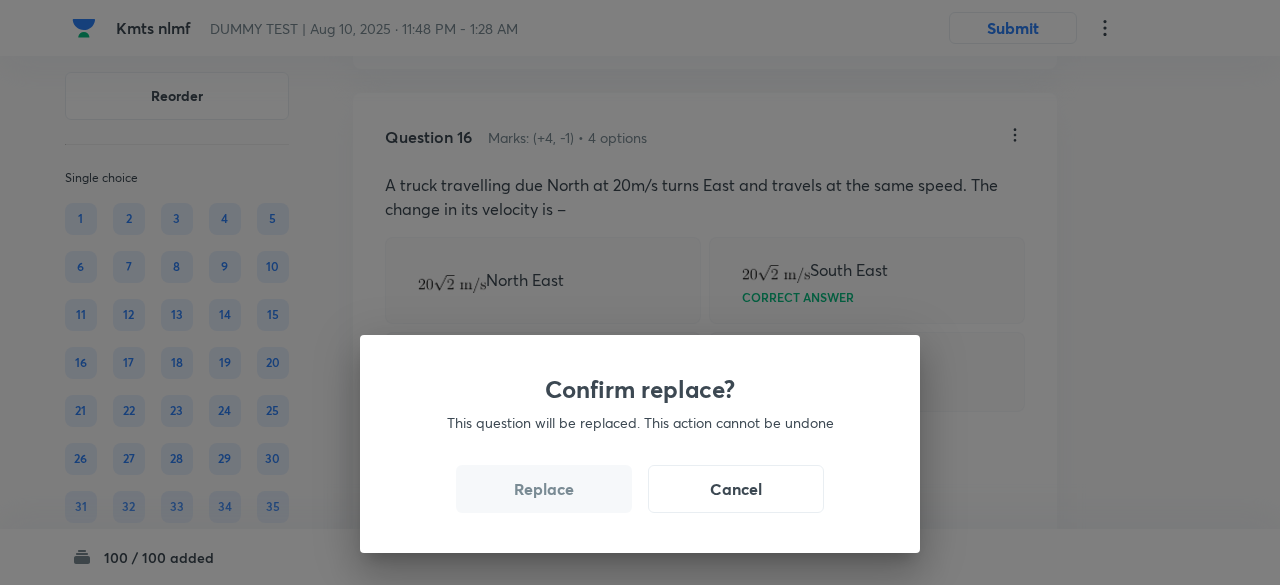 click on "Replace" at bounding box center [544, 489] 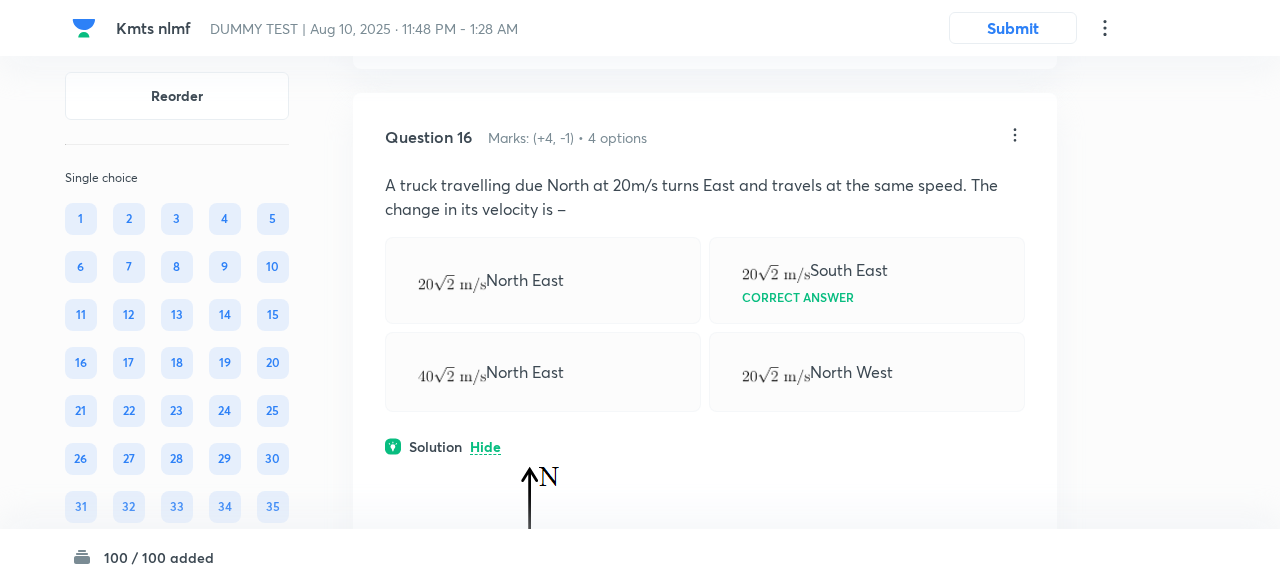 click on "Confirm replace? This question will be replaced. This action cannot be undone Replace Cancel" at bounding box center (640, 292) 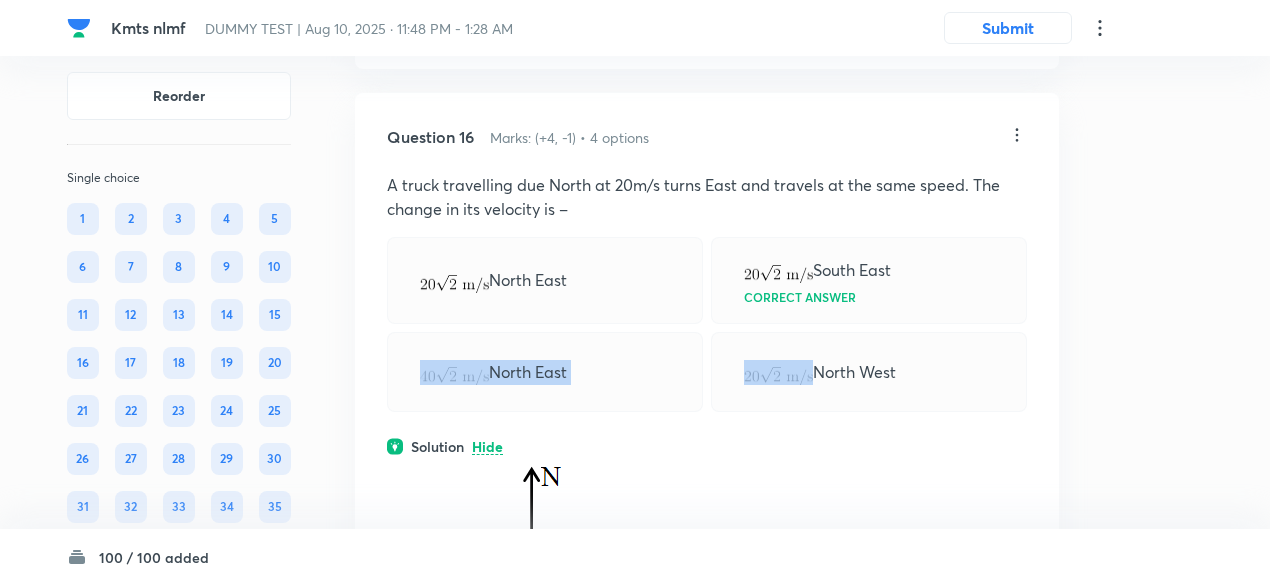 click on "North East" at bounding box center [545, 372] 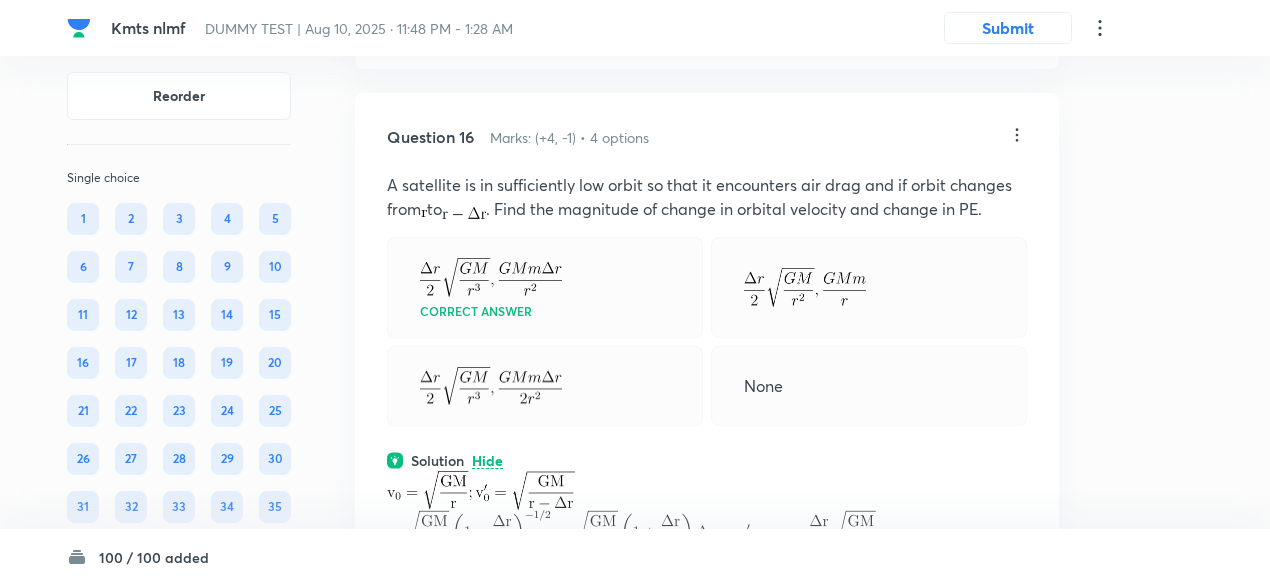 click on "Correct answer" at bounding box center (545, 287) 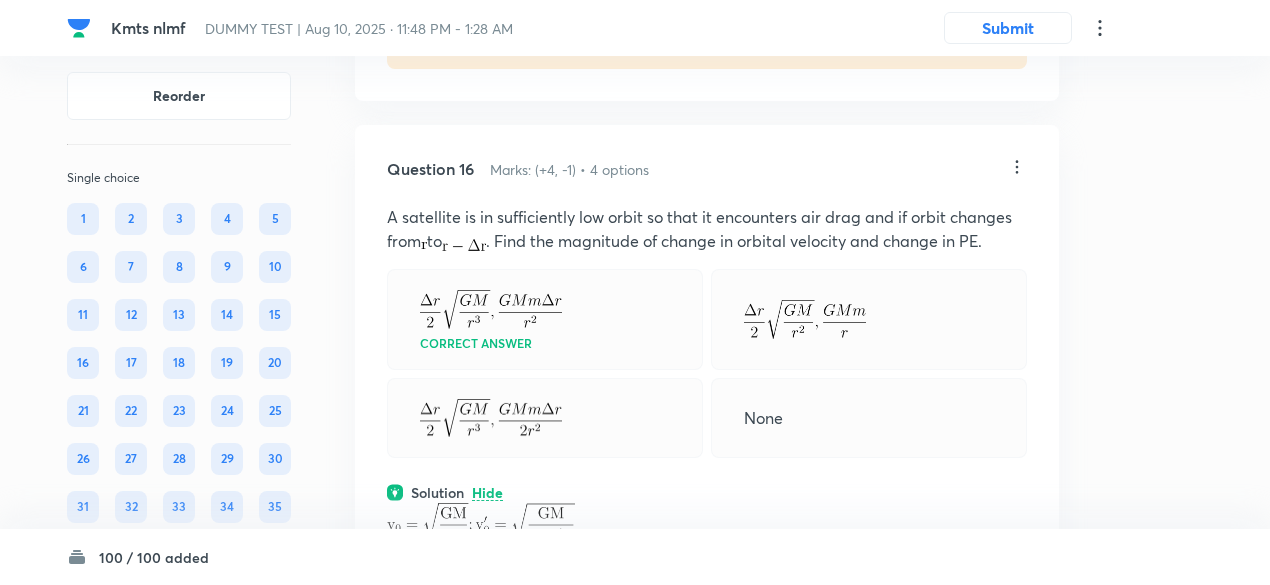 scroll, scrollTop: 14434, scrollLeft: 0, axis: vertical 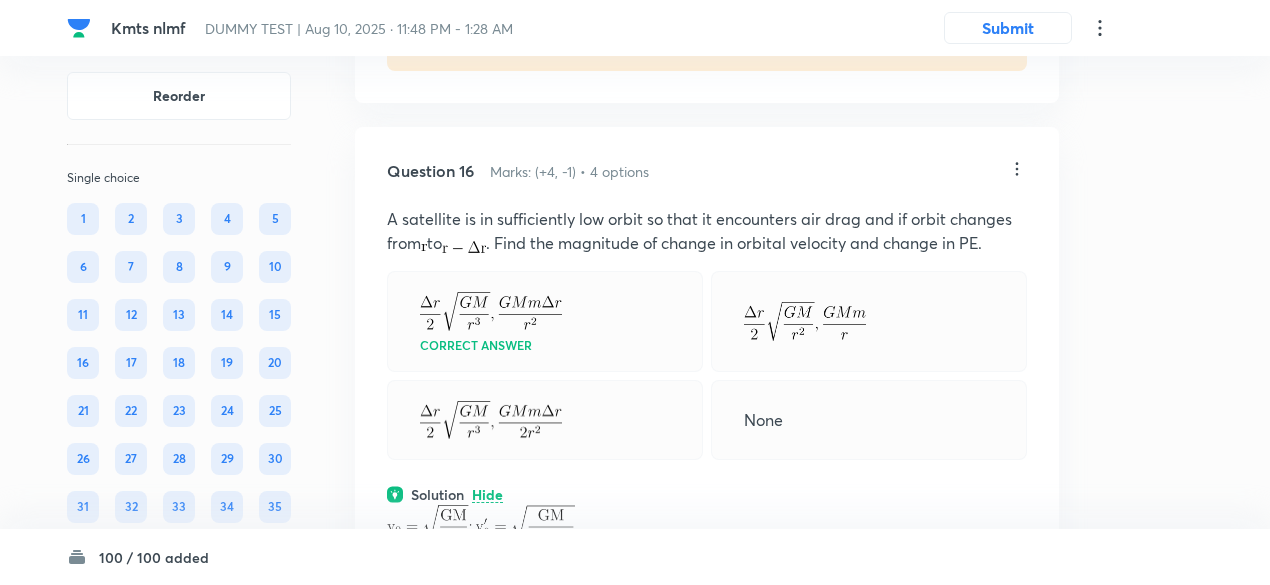 click 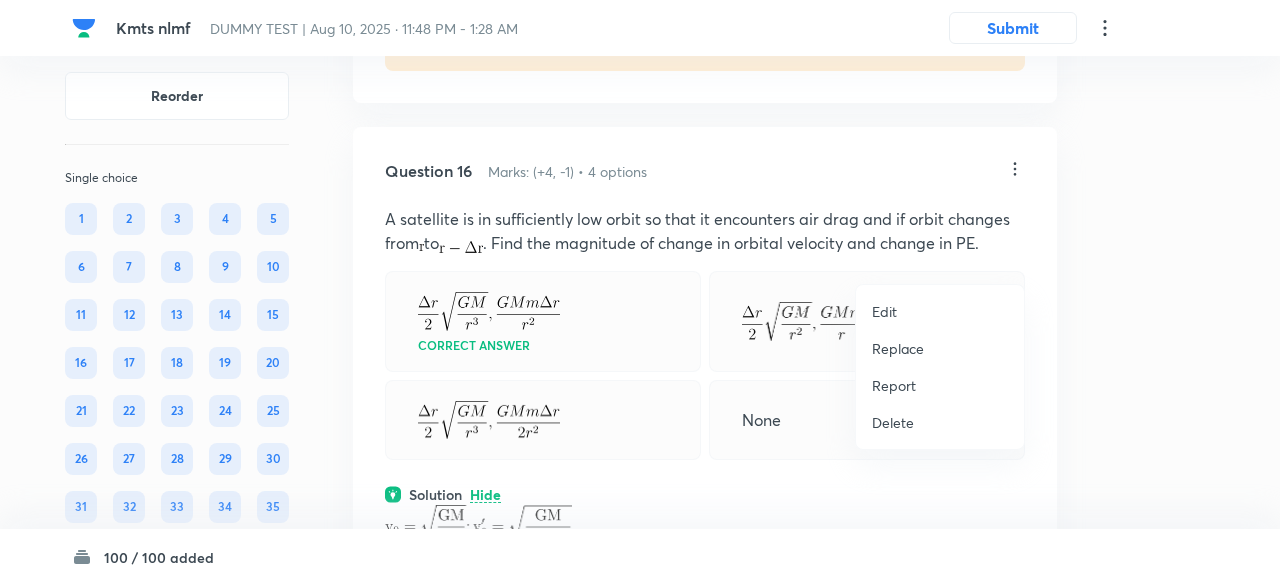 click on "Replace" at bounding box center [898, 348] 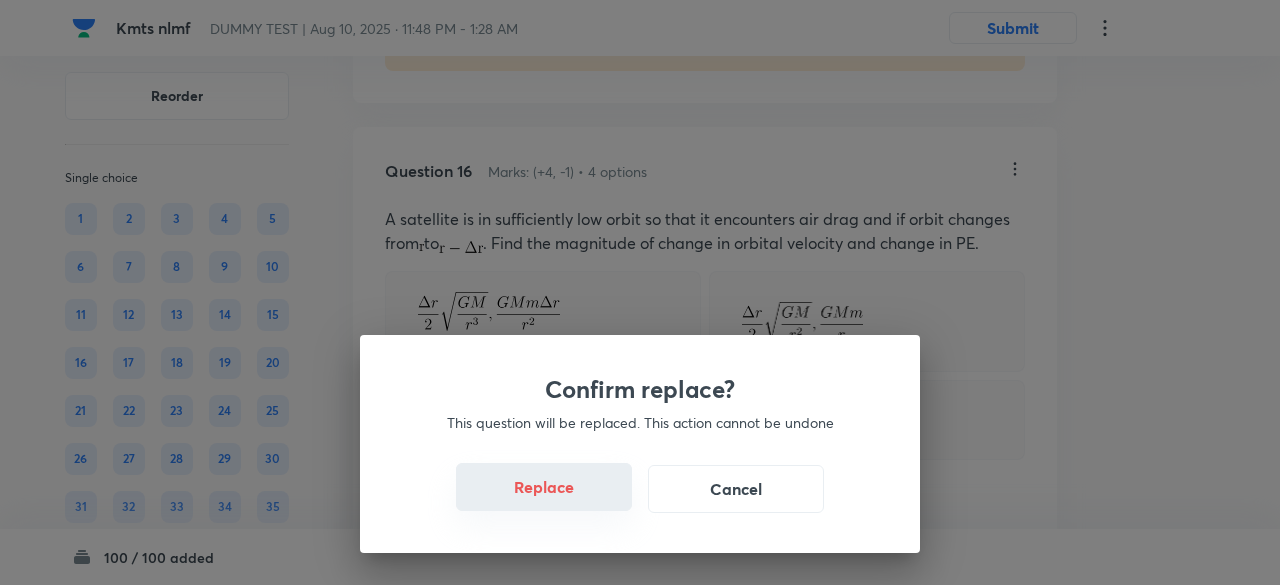 click on "Replace" at bounding box center [544, 487] 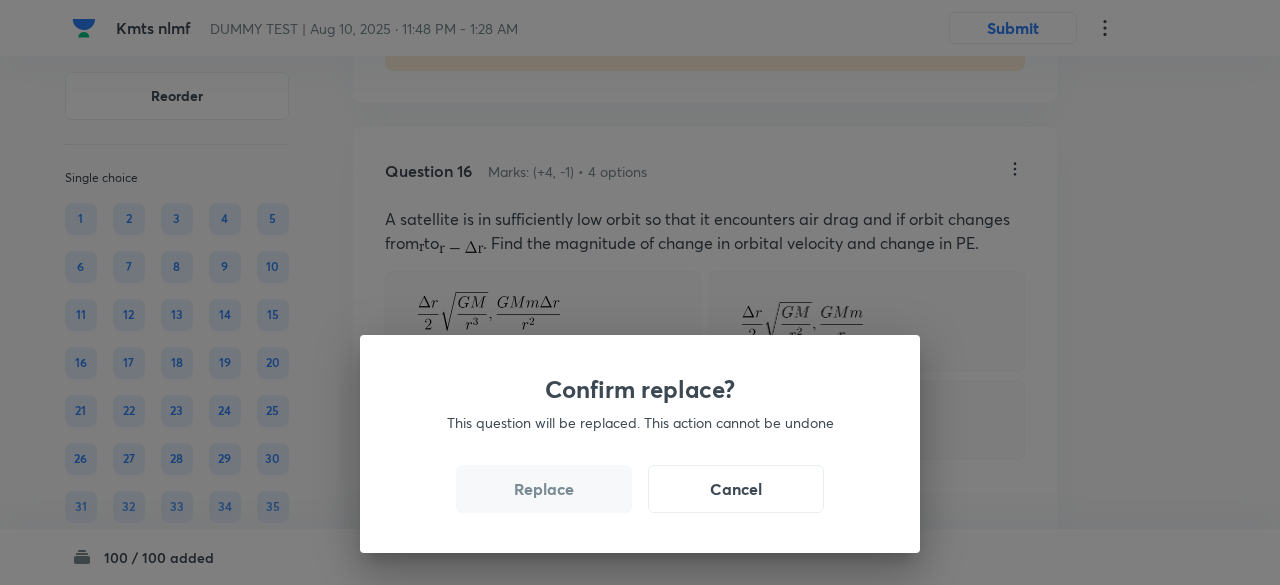 click on "Replace" at bounding box center [544, 489] 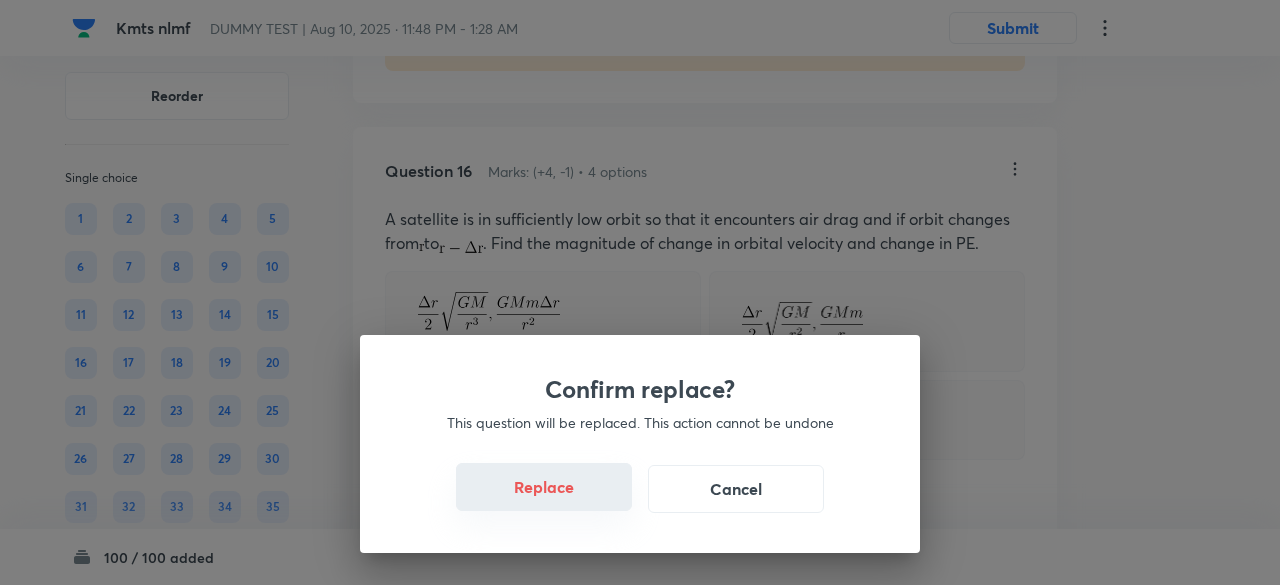 click on "Replace" at bounding box center (544, 487) 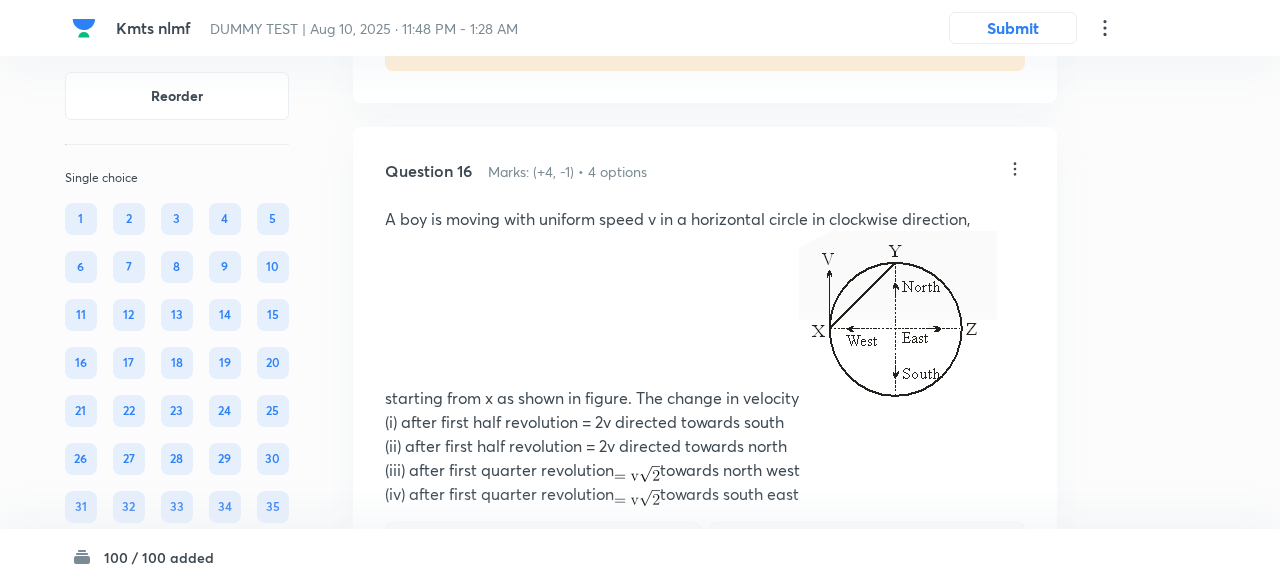 click on "Confirm replace? This question will be replaced. This action cannot be undone Replace Cancel" at bounding box center [640, 292] 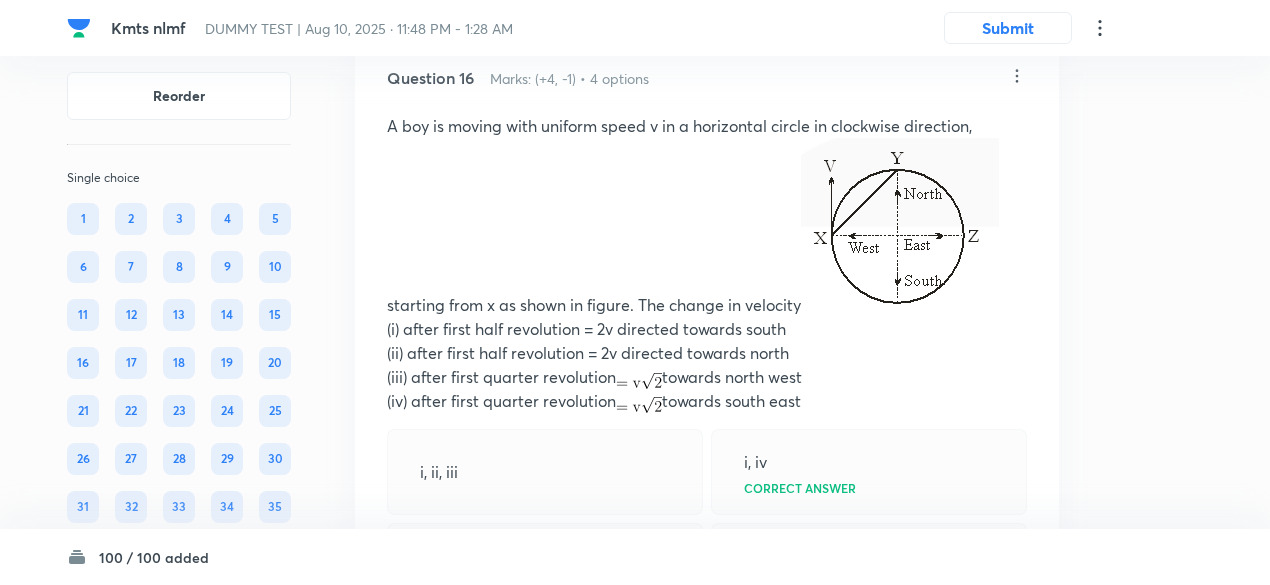 scroll, scrollTop: 14526, scrollLeft: 0, axis: vertical 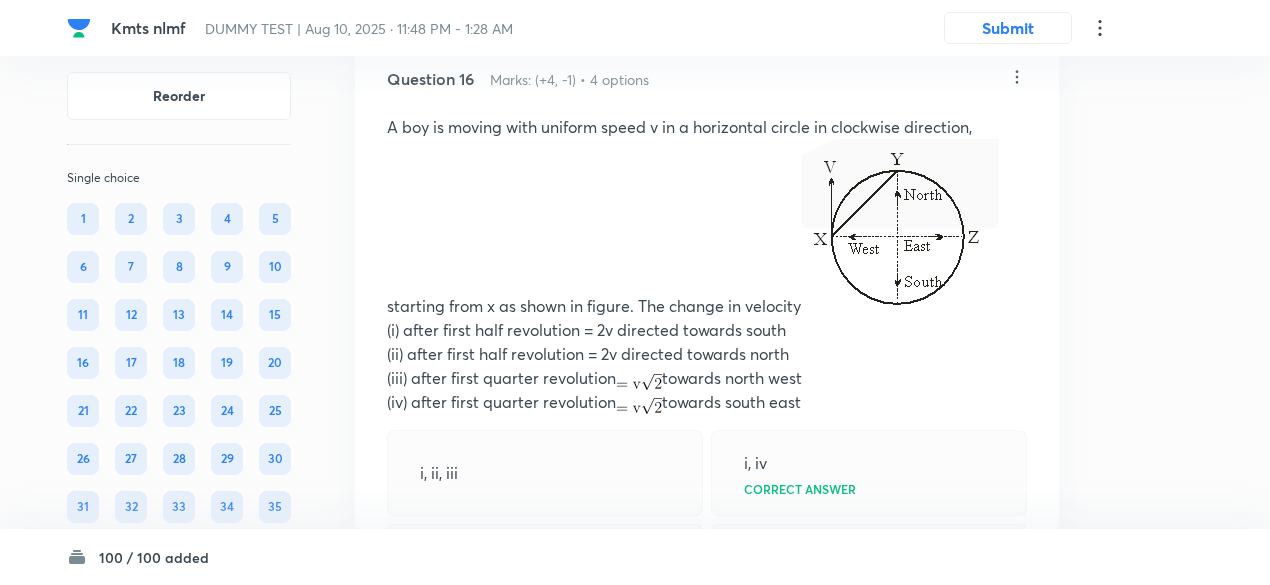 click 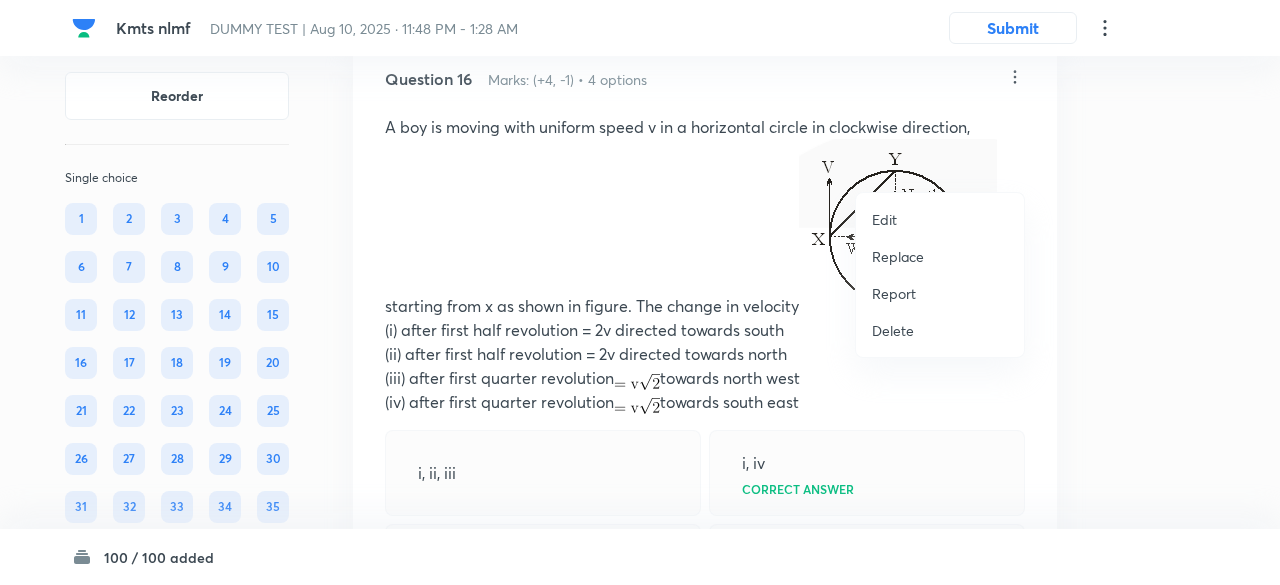 click on "Replace" at bounding box center (898, 256) 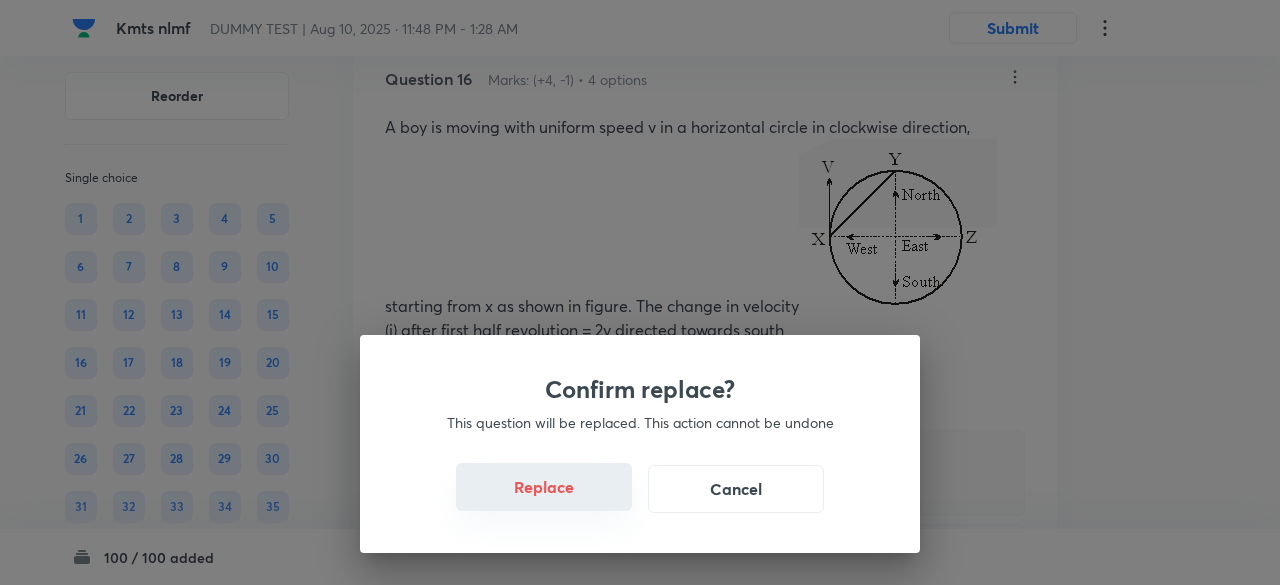 click on "Replace" at bounding box center [544, 487] 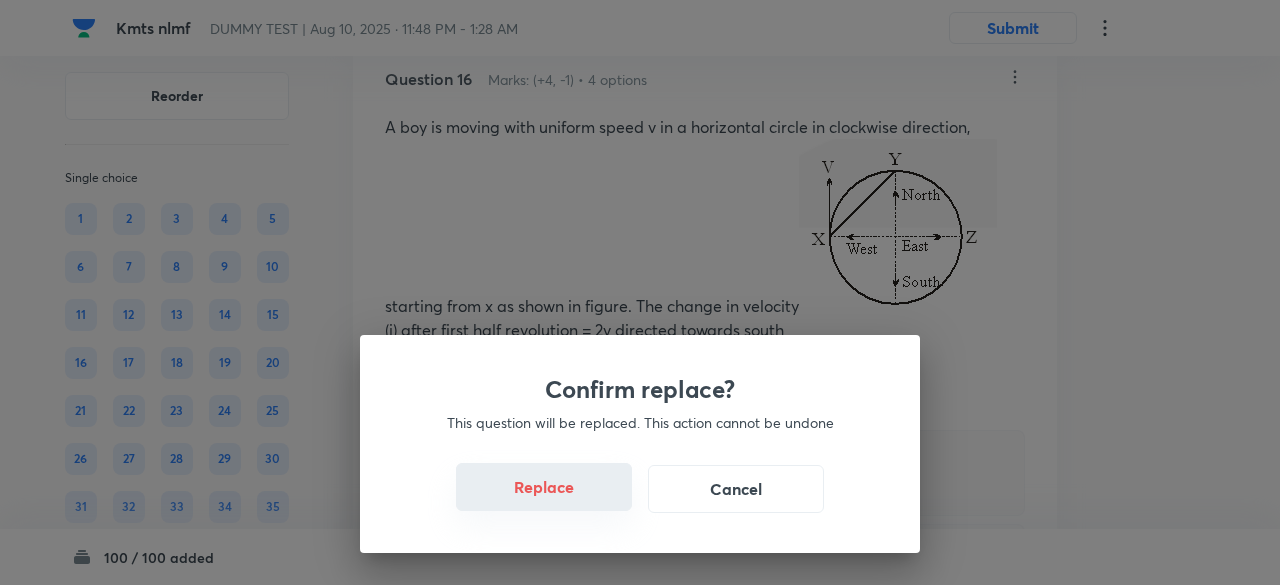 click on "Replace" at bounding box center (544, 487) 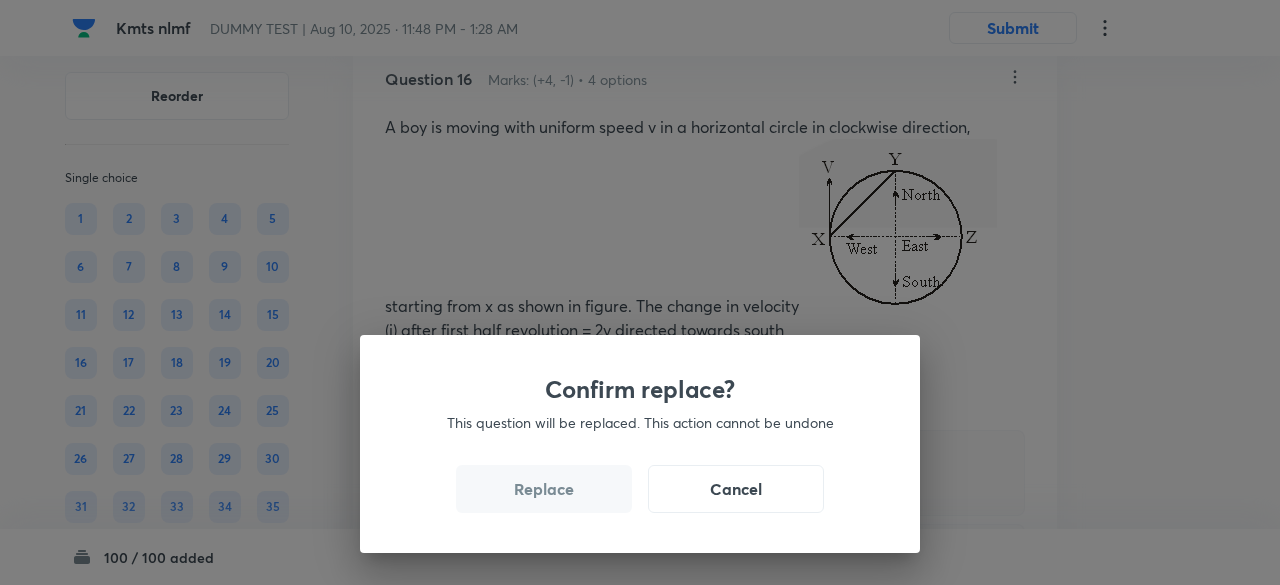 click on "Confirm replace? This question will be replaced. This action cannot be undone Replace Cancel" at bounding box center [640, 444] 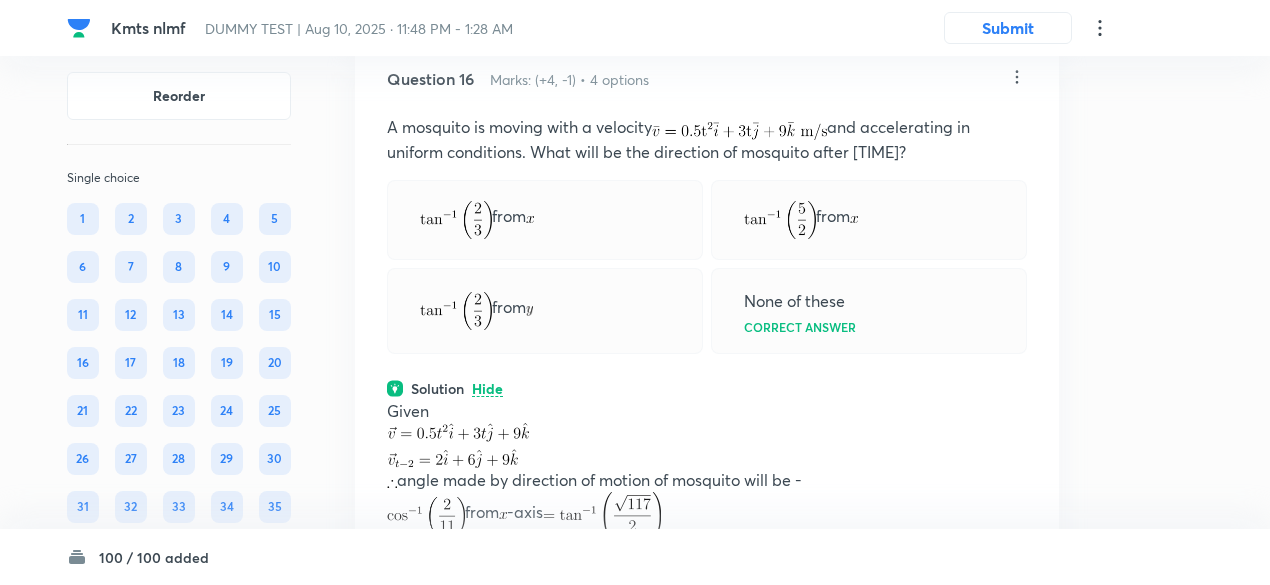 click on "Given" at bounding box center (707, 411) 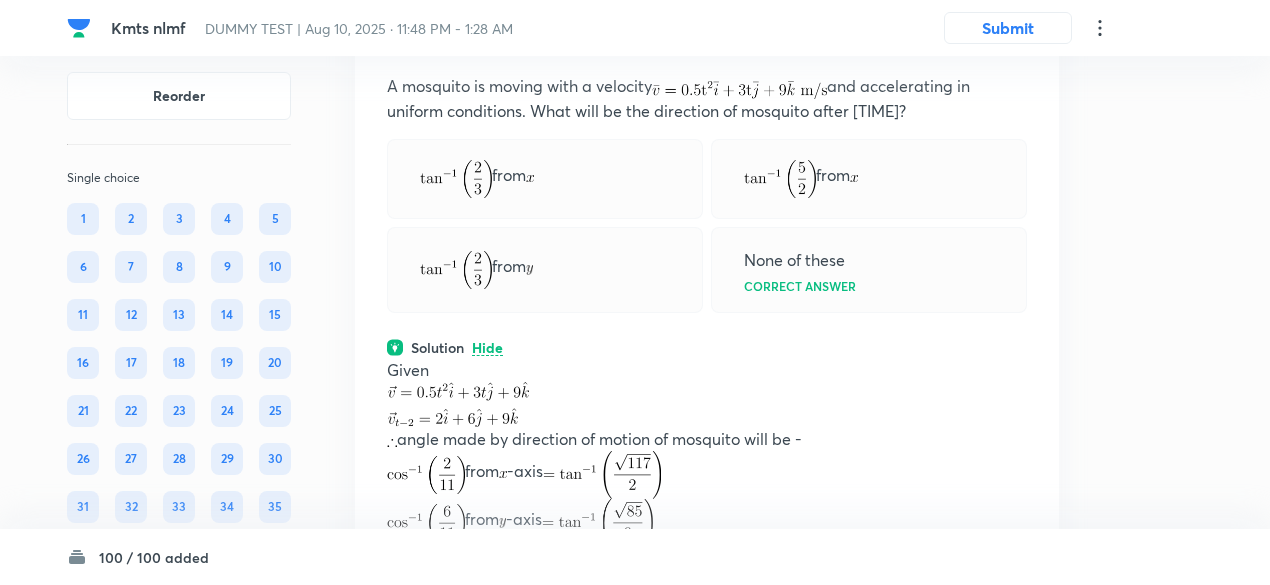 scroll, scrollTop: 14566, scrollLeft: 0, axis: vertical 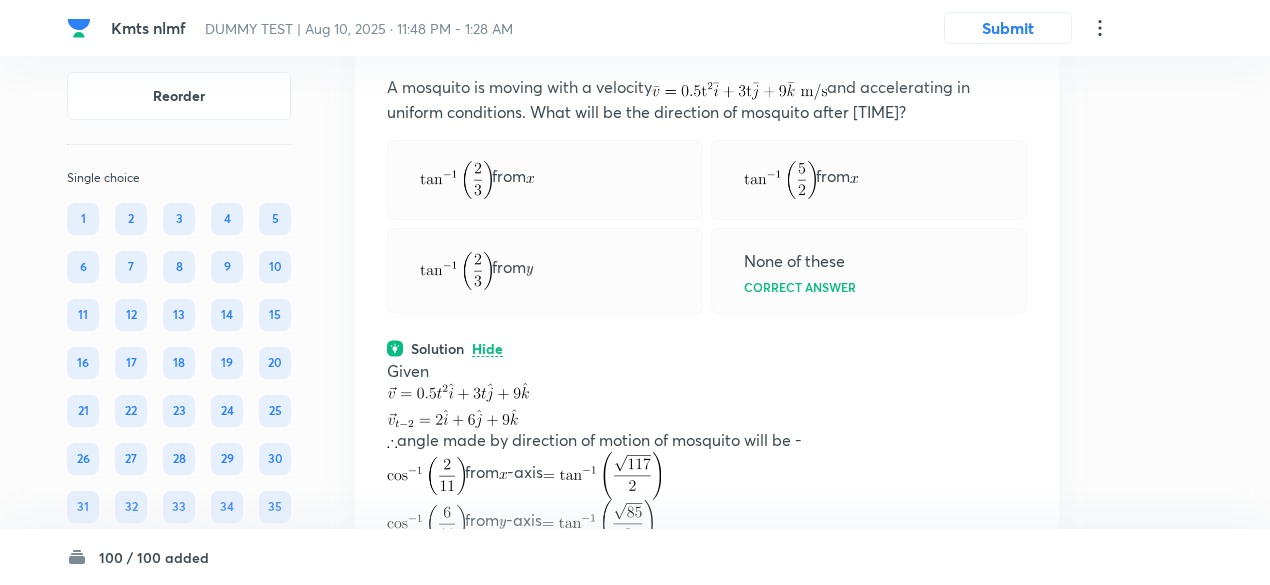 click 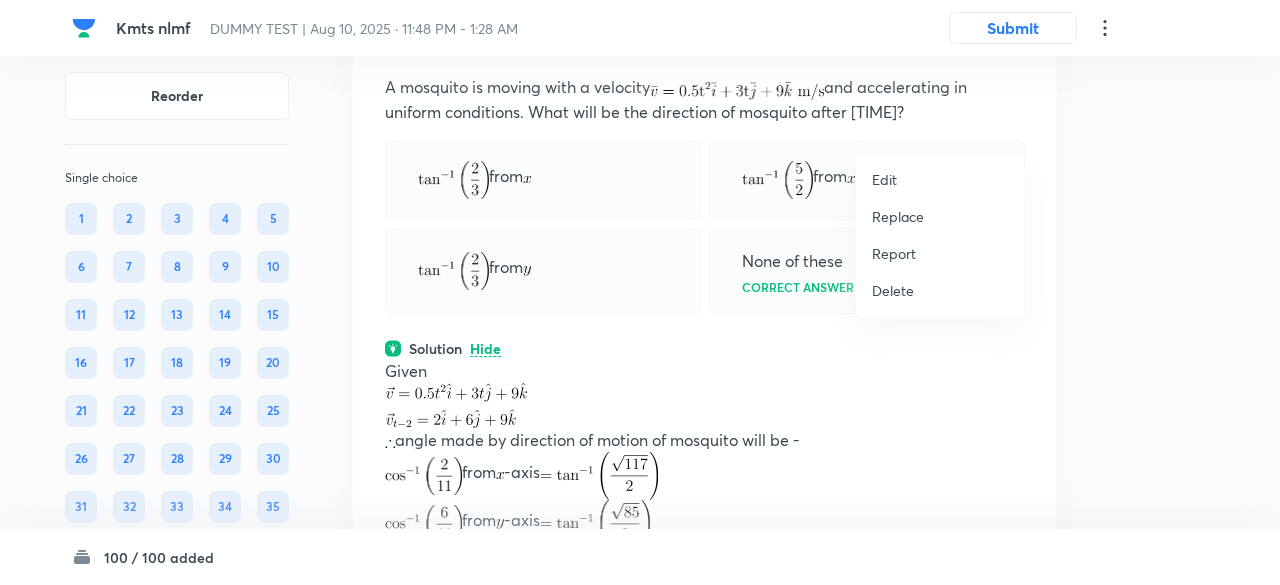 click on "Replace" at bounding box center (898, 216) 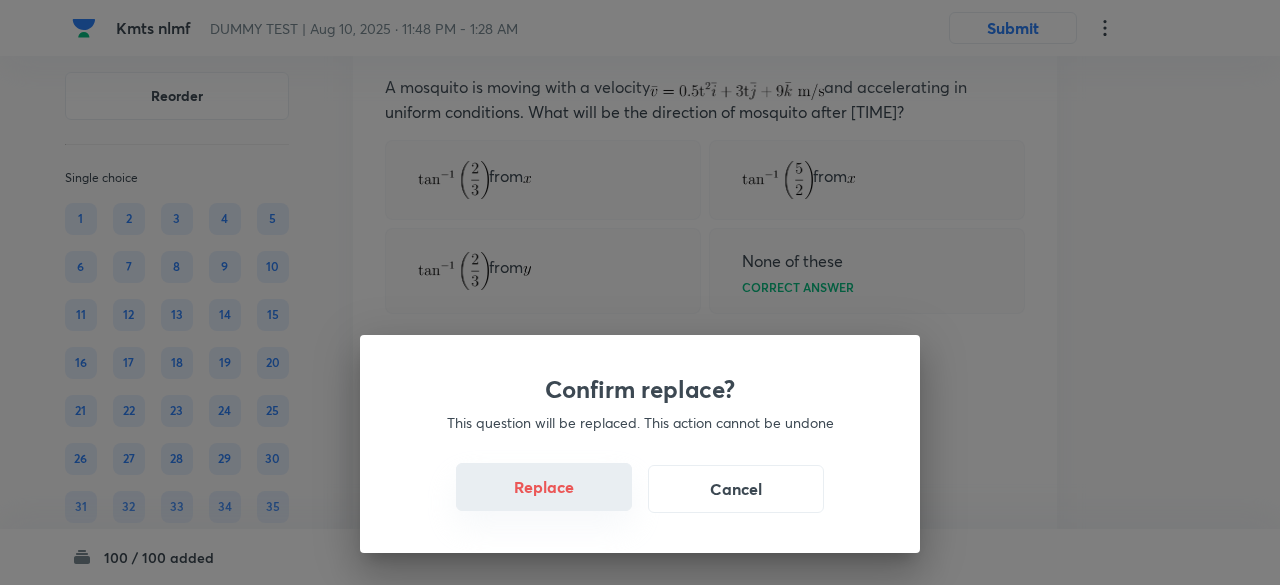 click on "Replace" at bounding box center (544, 487) 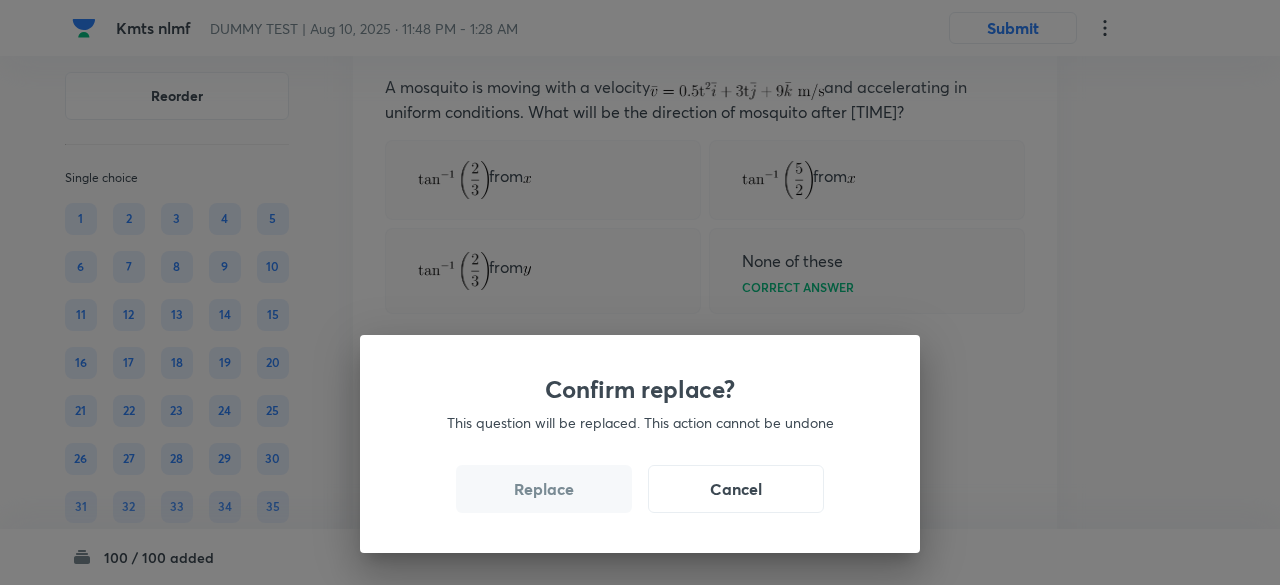 click on "Replace" at bounding box center [544, 489] 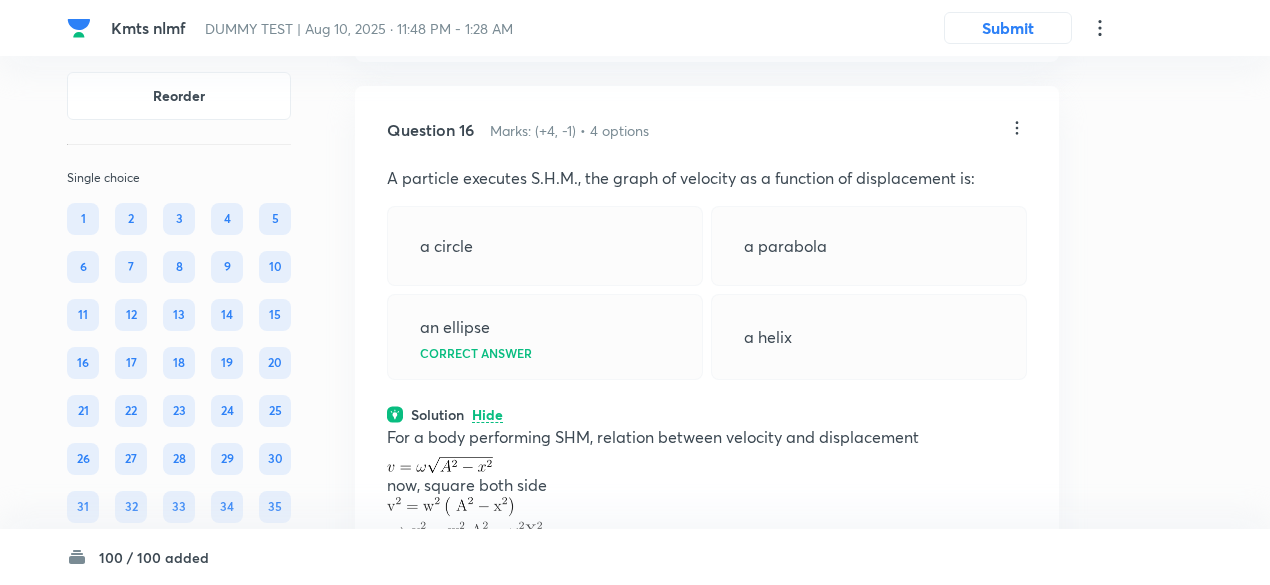 scroll, scrollTop: 14473, scrollLeft: 0, axis: vertical 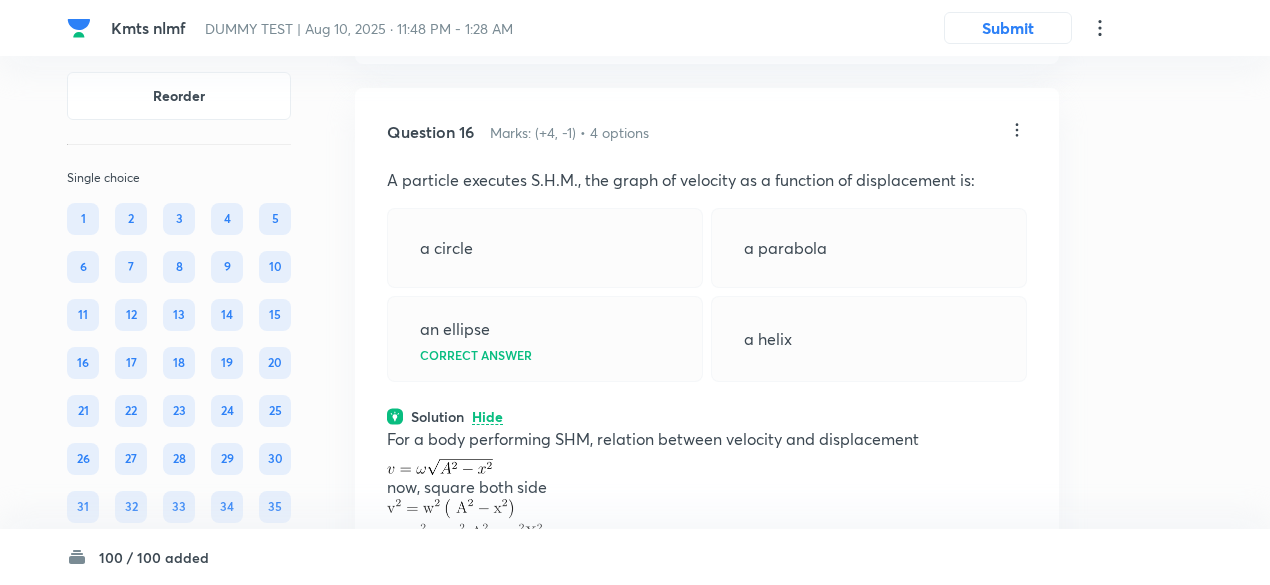 click 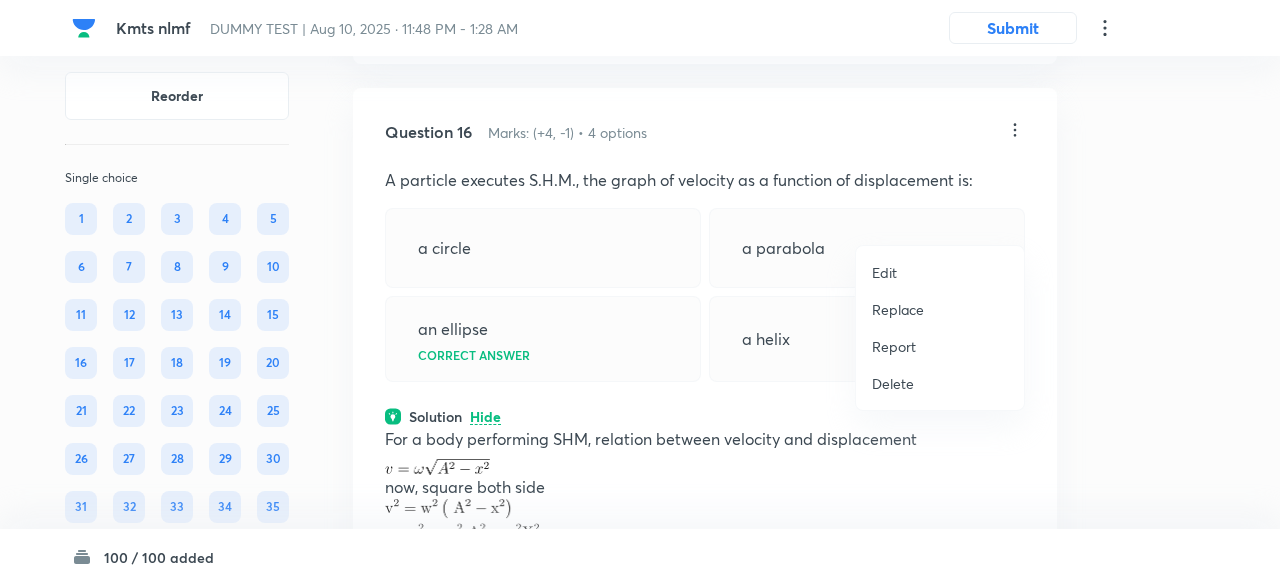 click on "Replace" at bounding box center (898, 309) 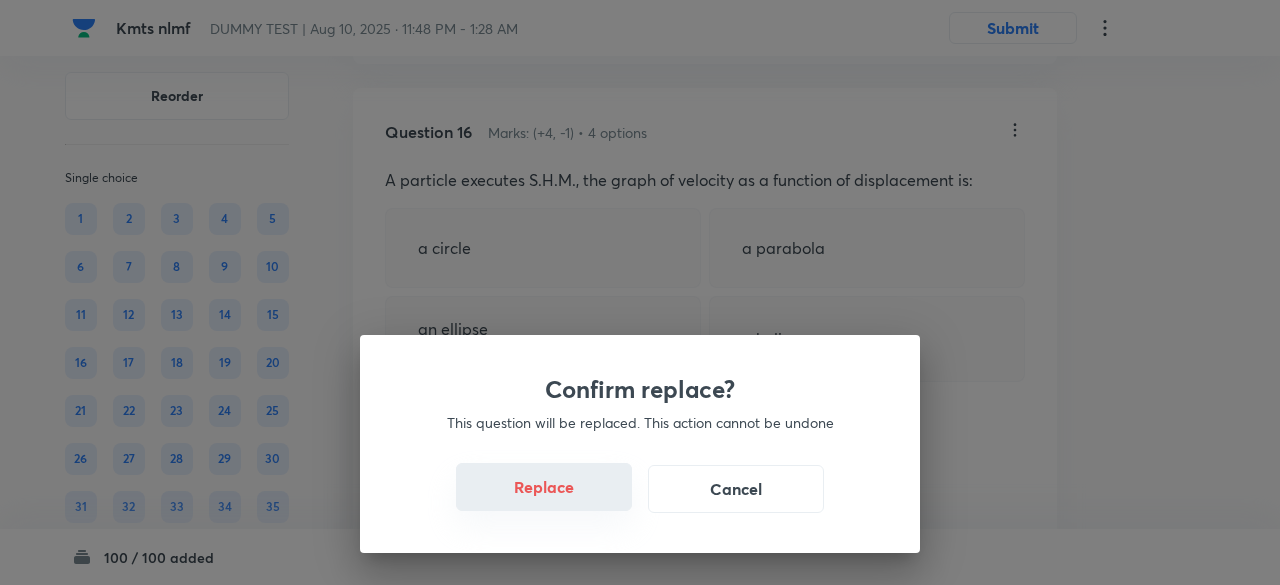 click on "Replace" at bounding box center (544, 487) 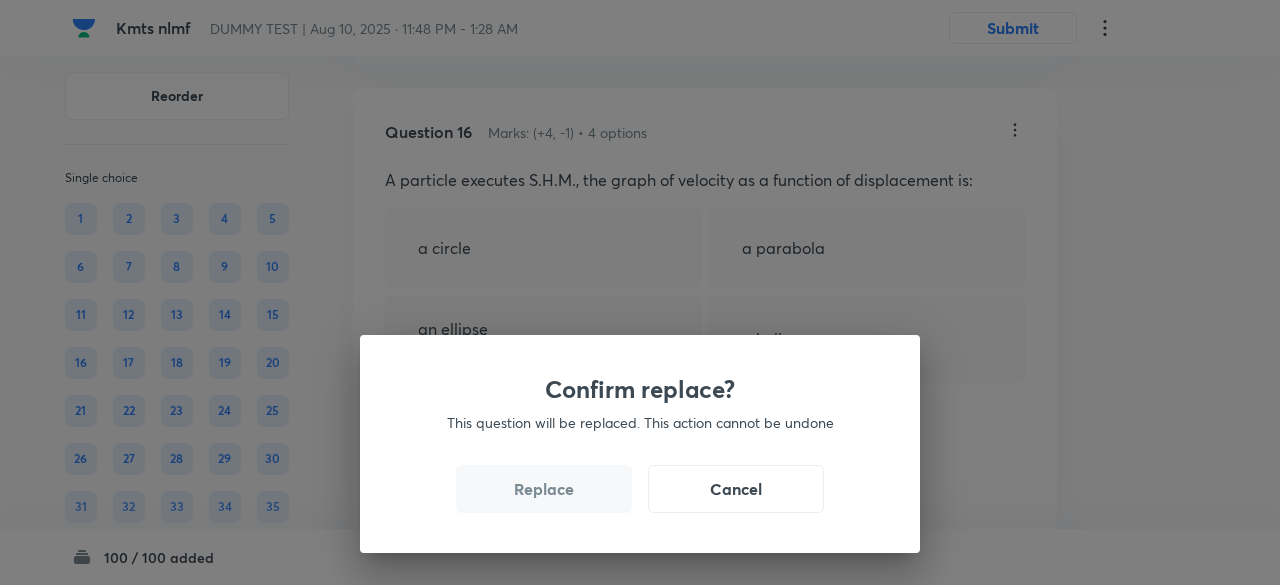click on "Replace" at bounding box center [544, 489] 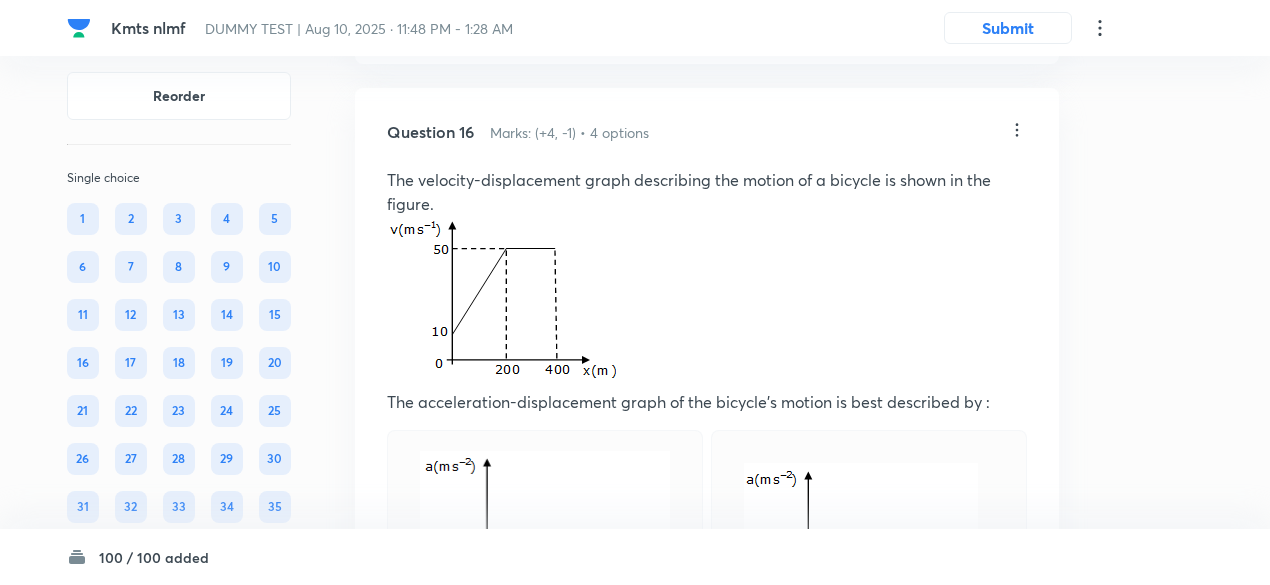 click on "Correct answer" at bounding box center (707, 661) 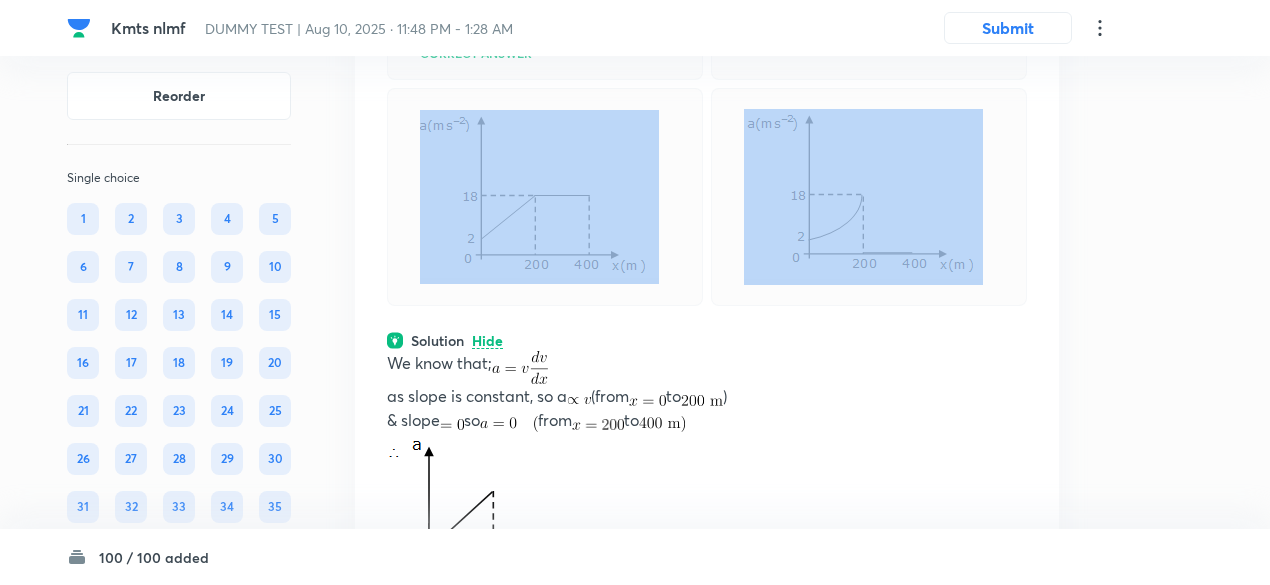 scroll, scrollTop: 15061, scrollLeft: 0, axis: vertical 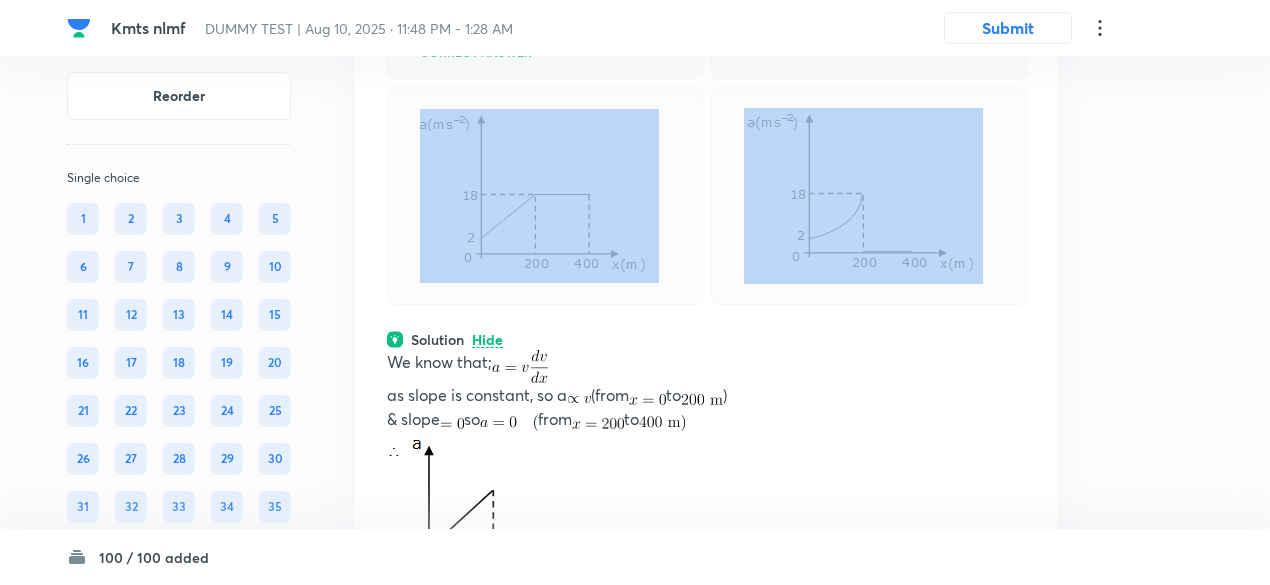 click at bounding box center (545, 196) 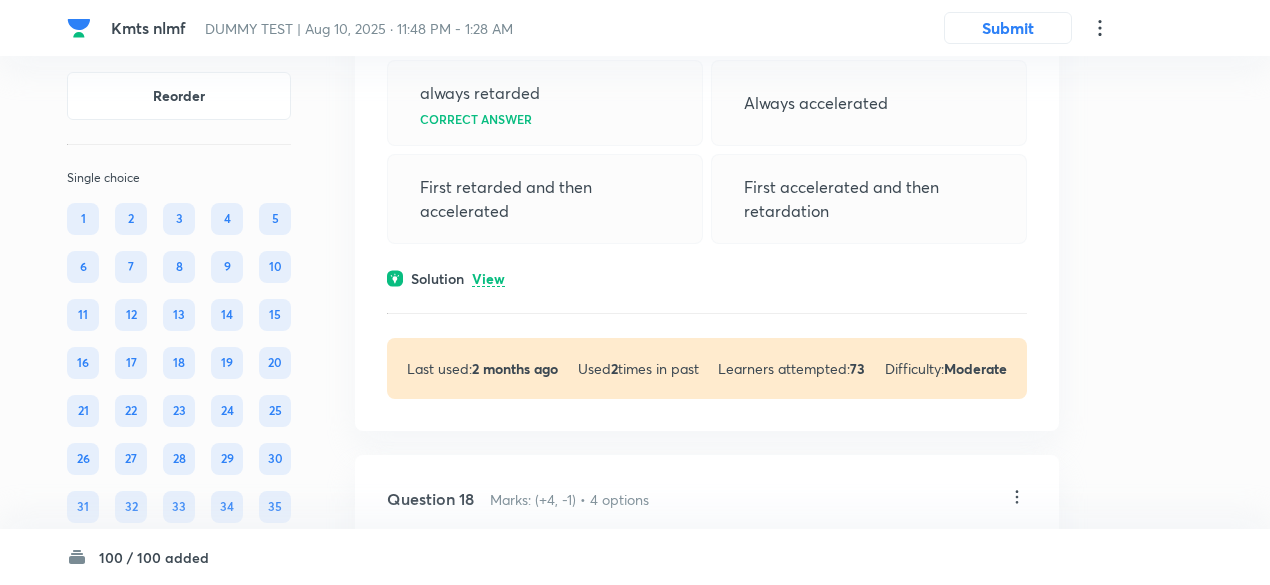 scroll, scrollTop: 15983, scrollLeft: 0, axis: vertical 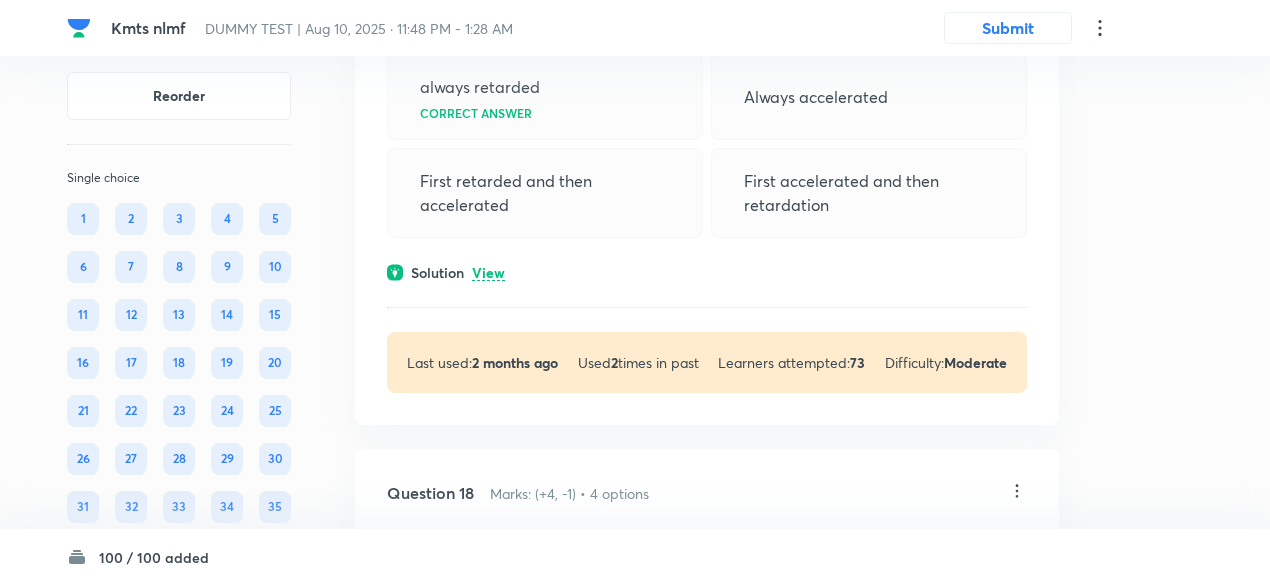 click on "View" at bounding box center (488, 273) 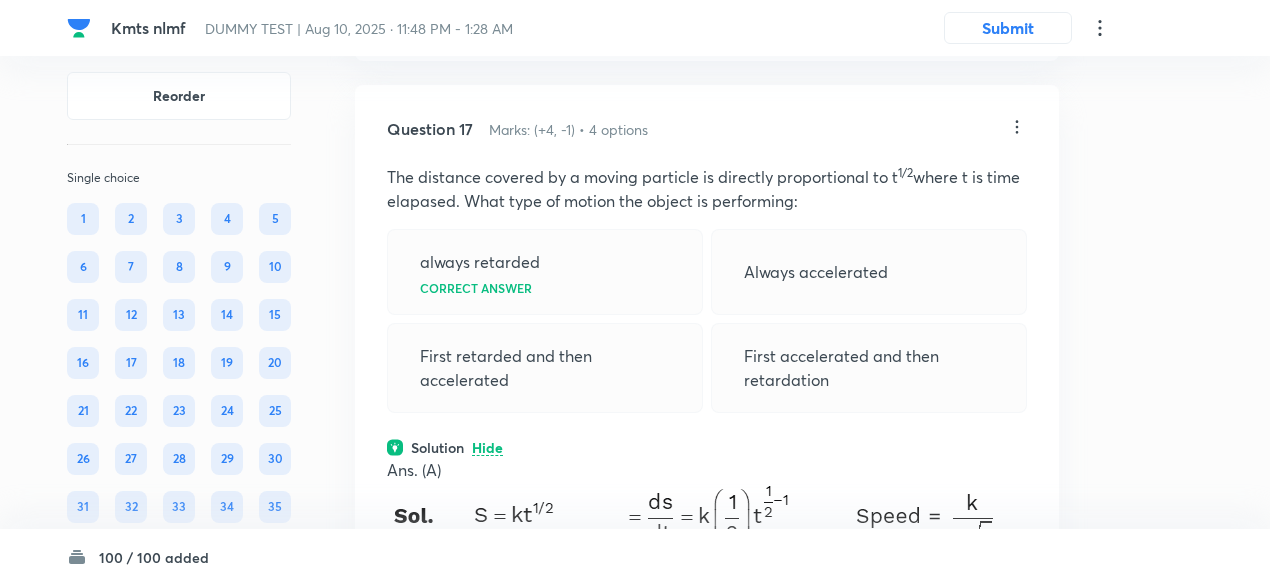 scroll, scrollTop: 15805, scrollLeft: 0, axis: vertical 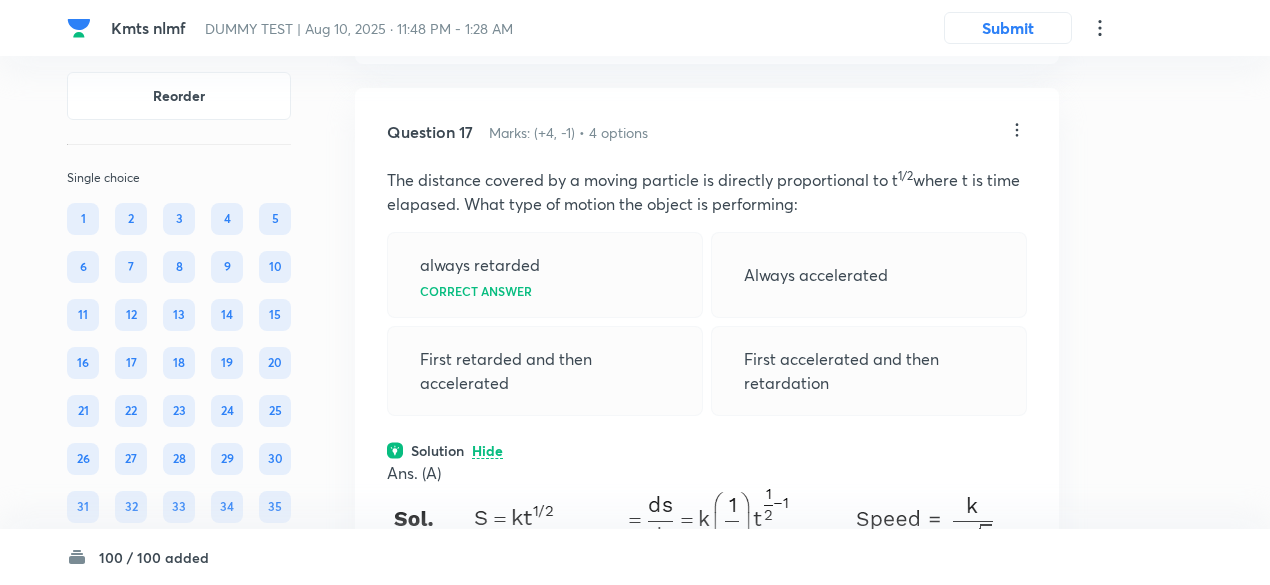 click 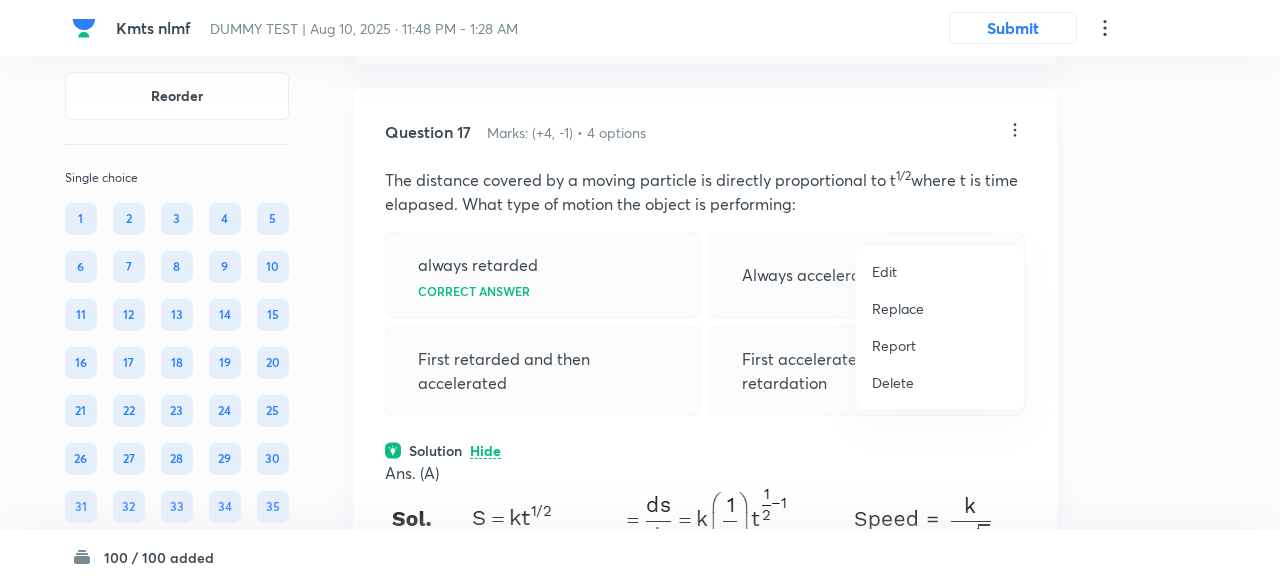 click on "Replace" at bounding box center [898, 308] 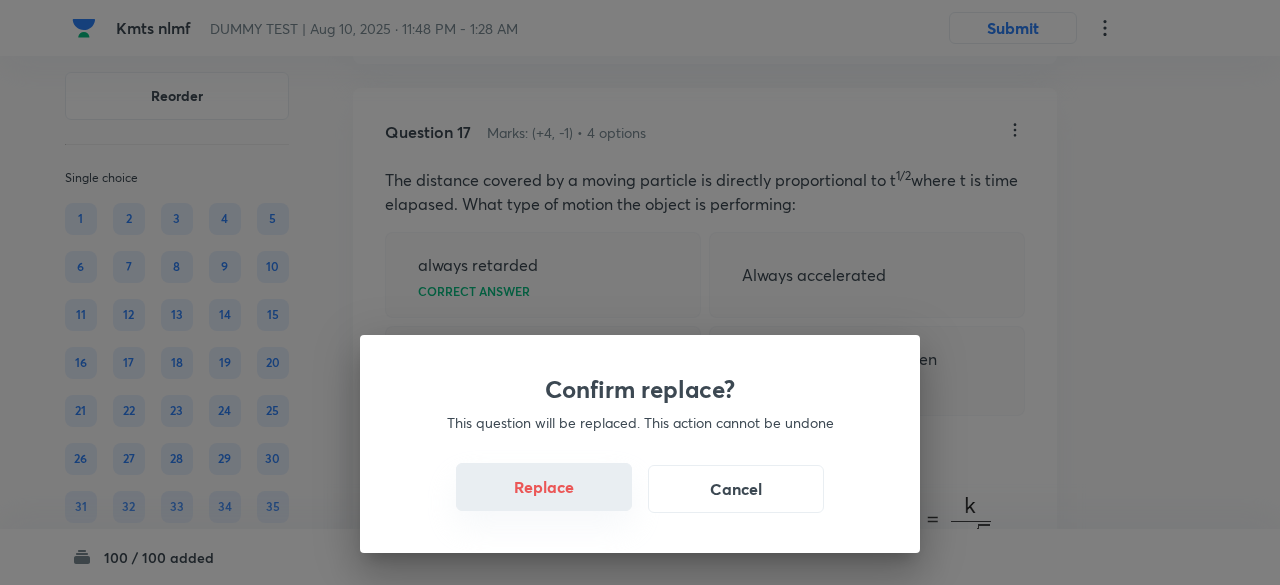 click on "Replace" at bounding box center [544, 487] 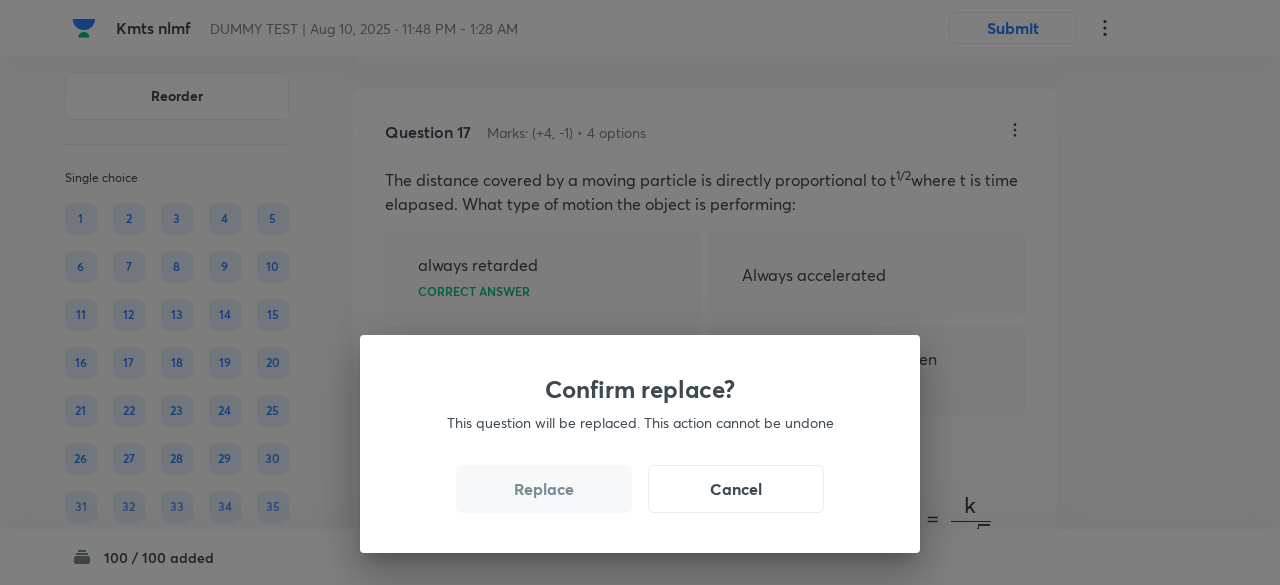 click on "Replace" at bounding box center (544, 489) 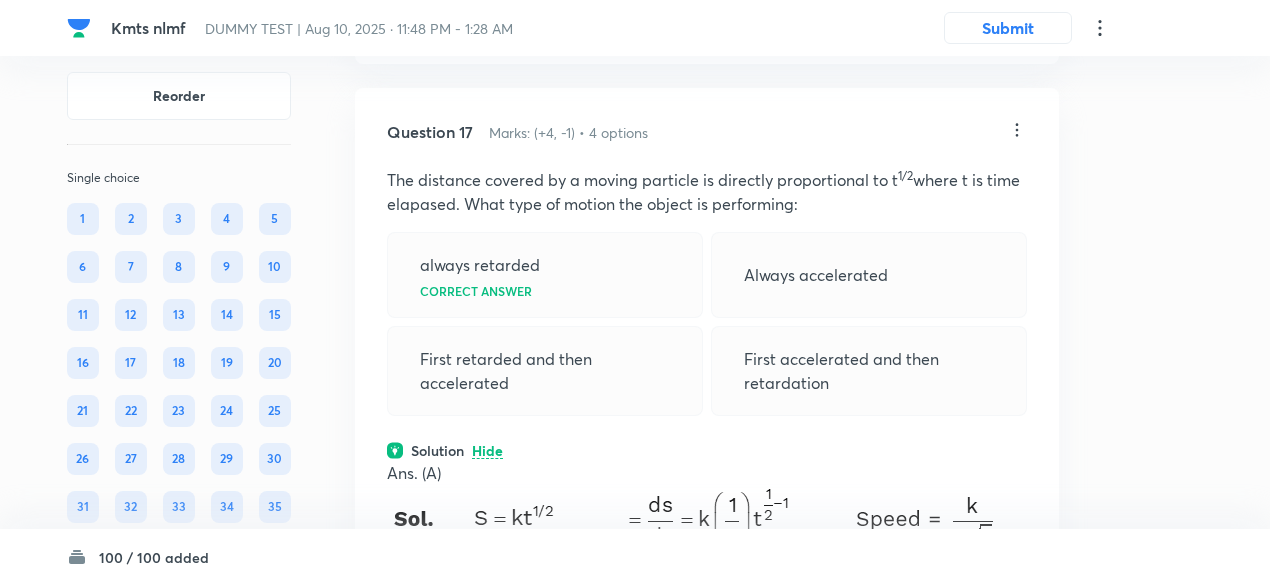 click on "First retarded and then accelerated" at bounding box center (545, 371) 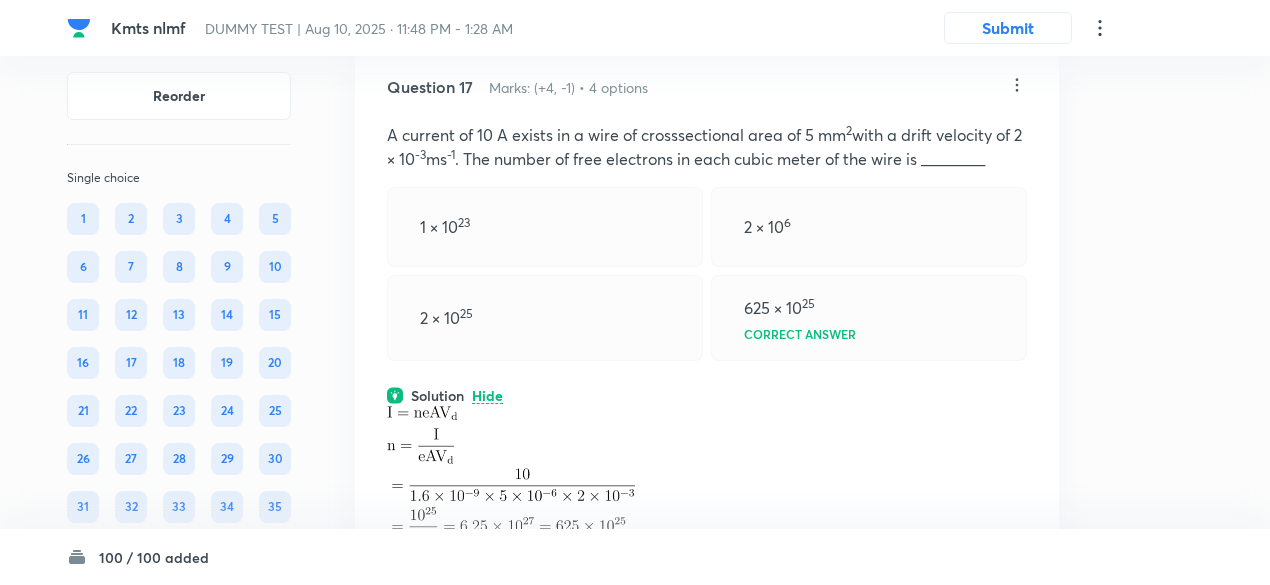 scroll, scrollTop: 15841, scrollLeft: 0, axis: vertical 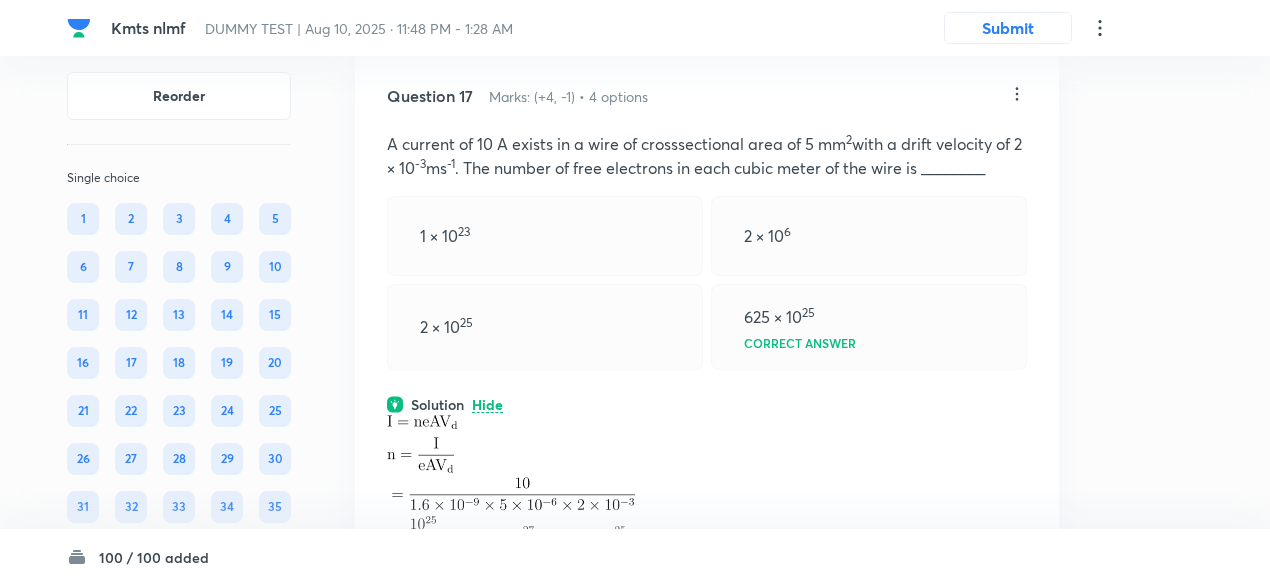 click 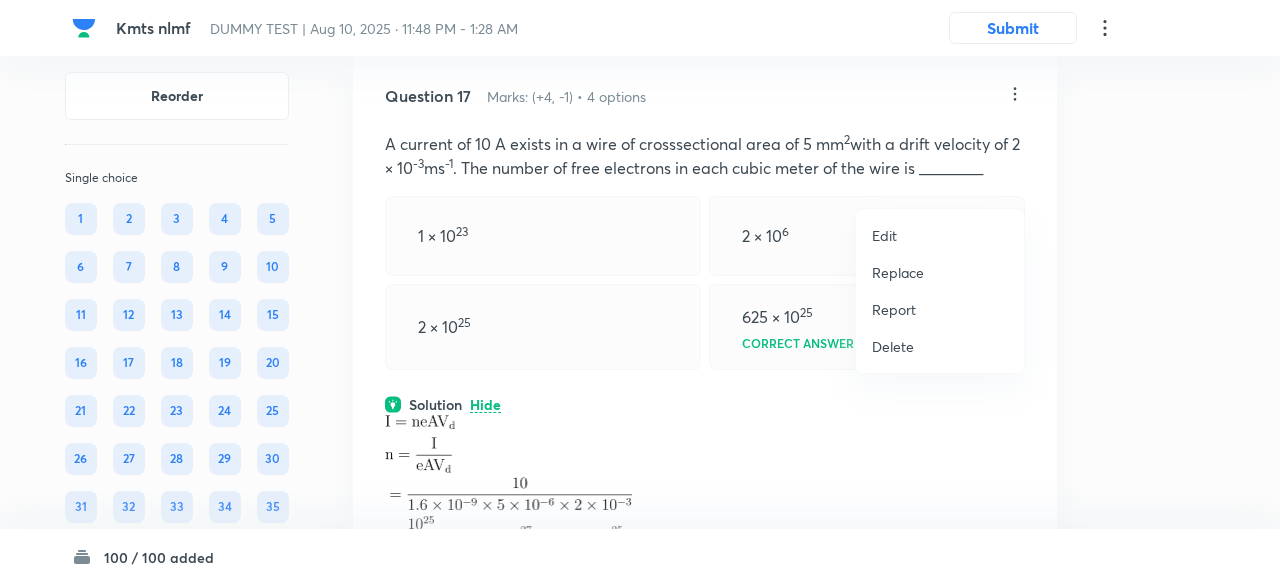 click on "Replace" at bounding box center (898, 272) 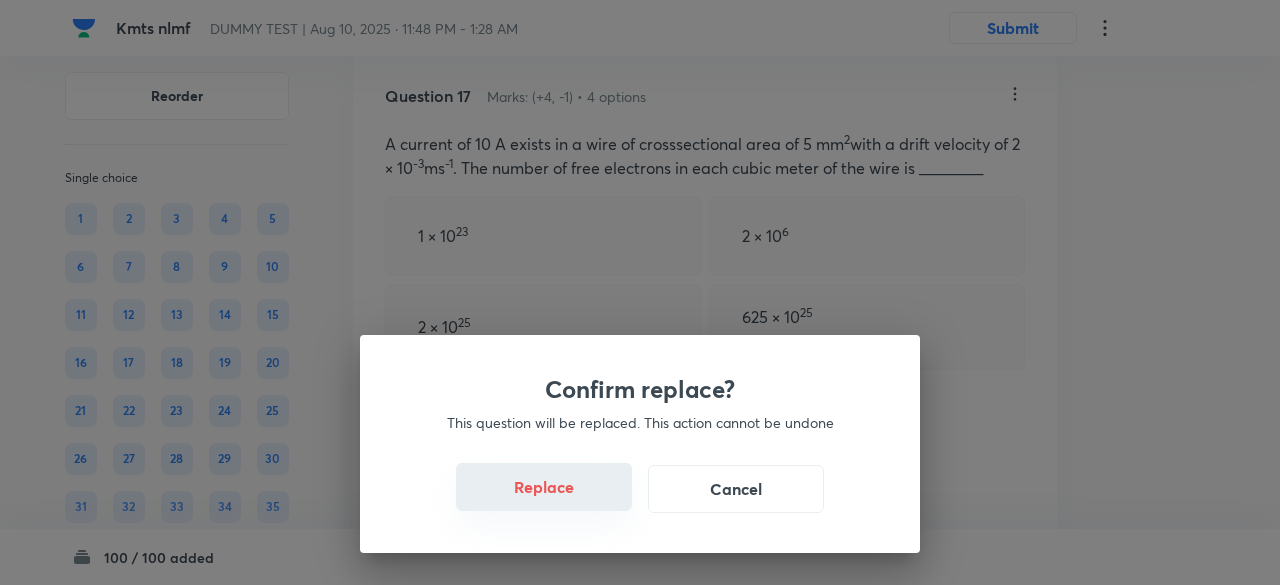 click on "Replace" at bounding box center [544, 487] 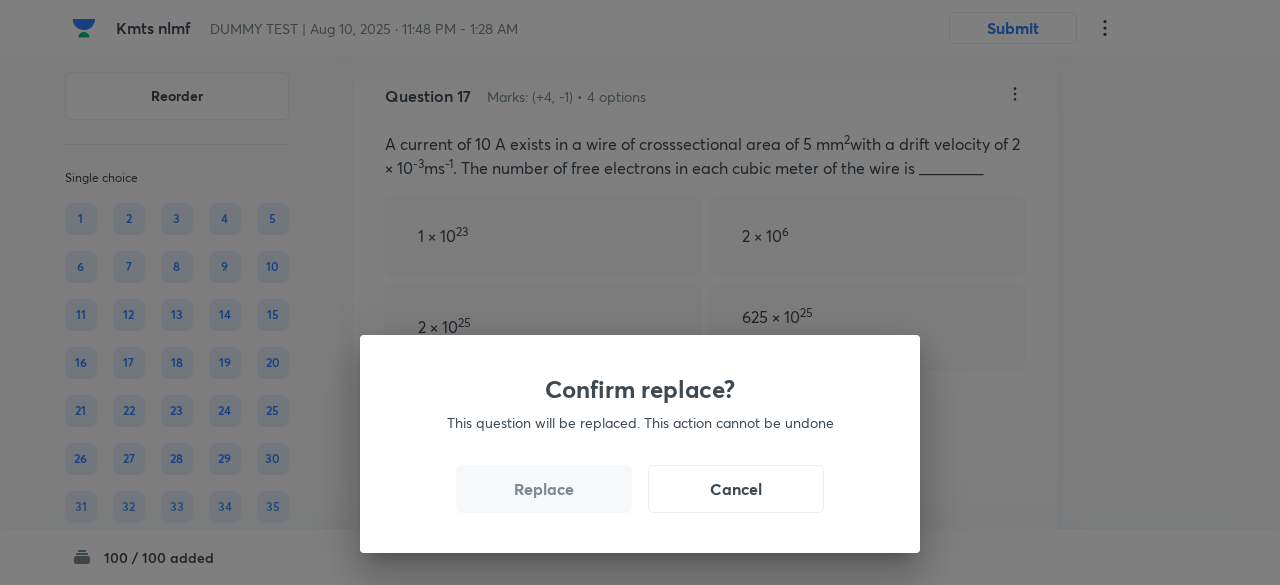 click on "Replace" at bounding box center [544, 489] 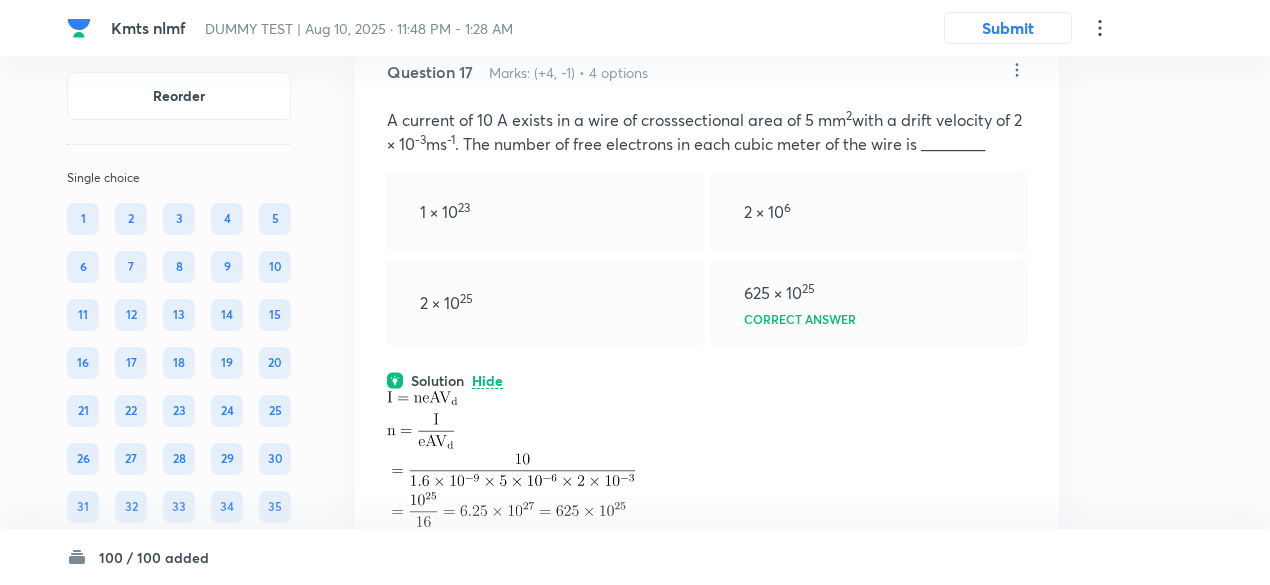 scroll, scrollTop: 15864, scrollLeft: 0, axis: vertical 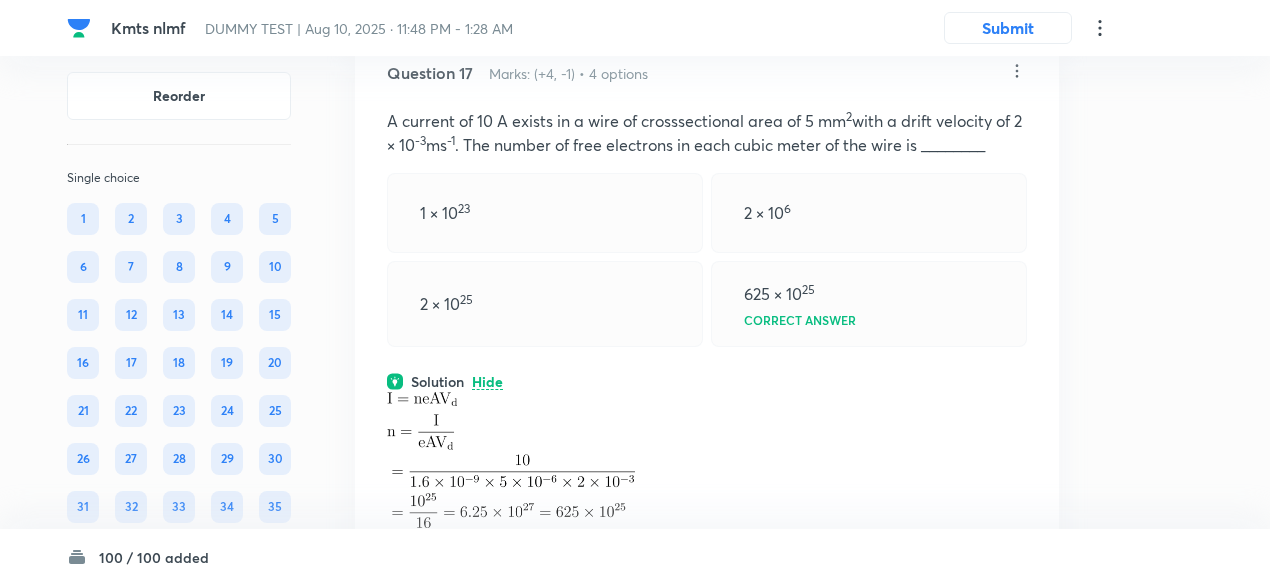 click 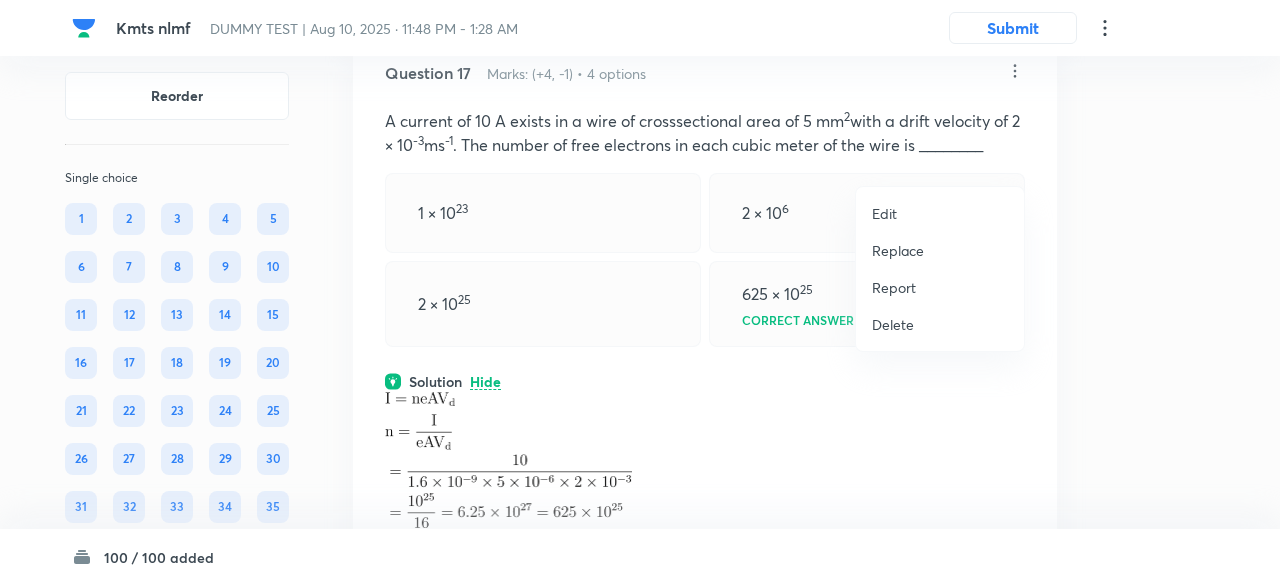 click on "Replace" at bounding box center (898, 250) 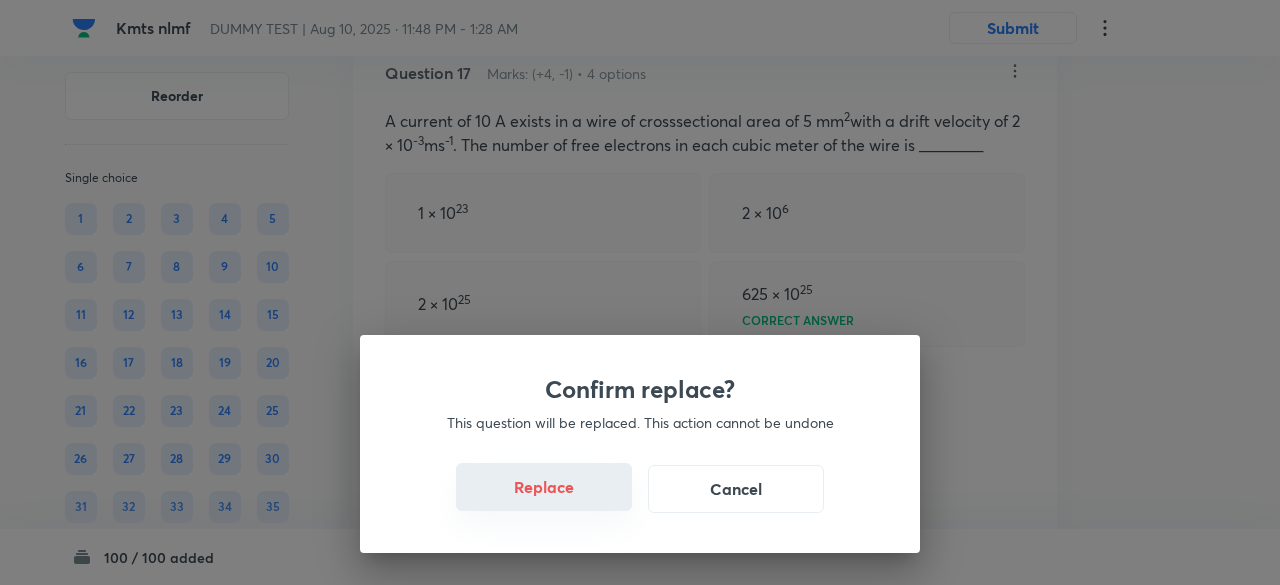 click on "Replace" at bounding box center [544, 487] 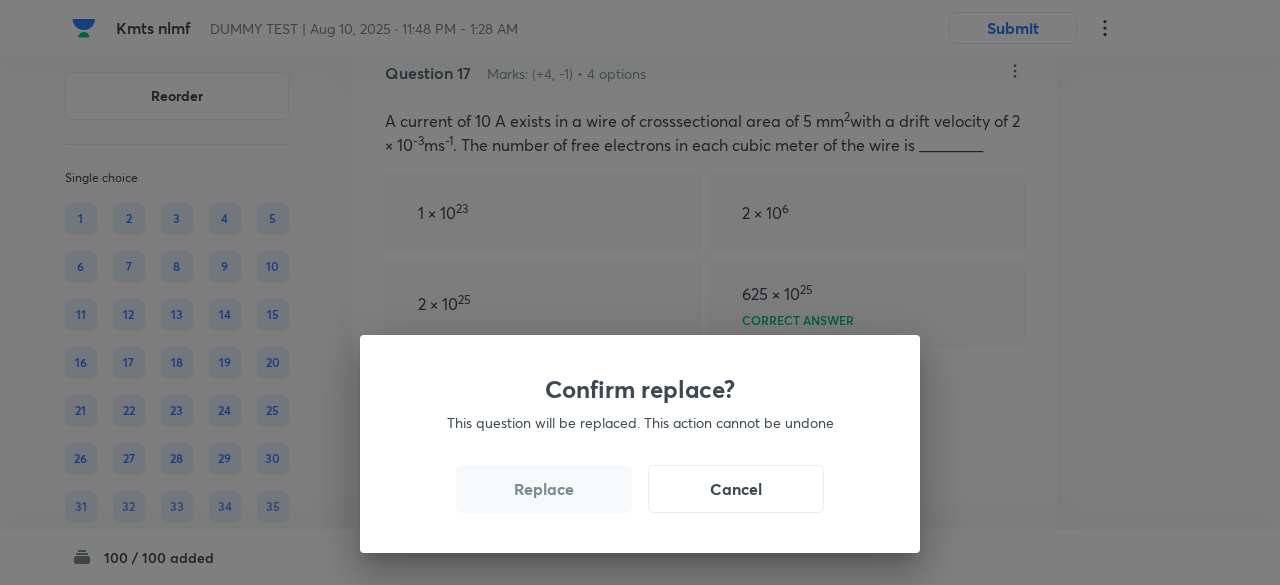 click on "Replace" at bounding box center (544, 489) 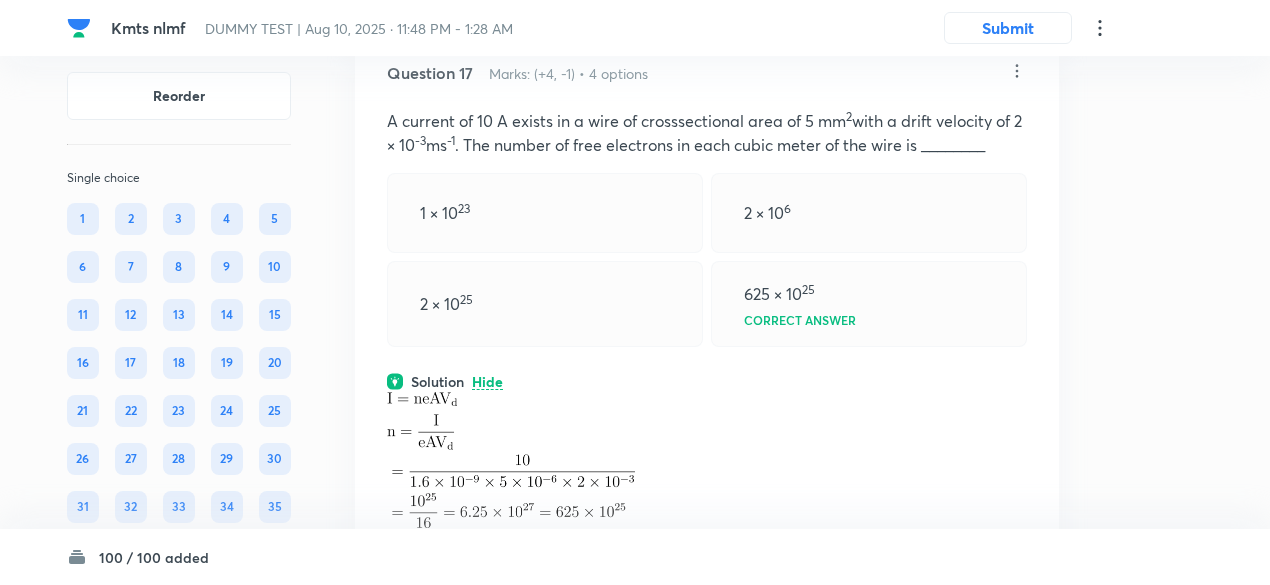 click at bounding box center [511, 460] 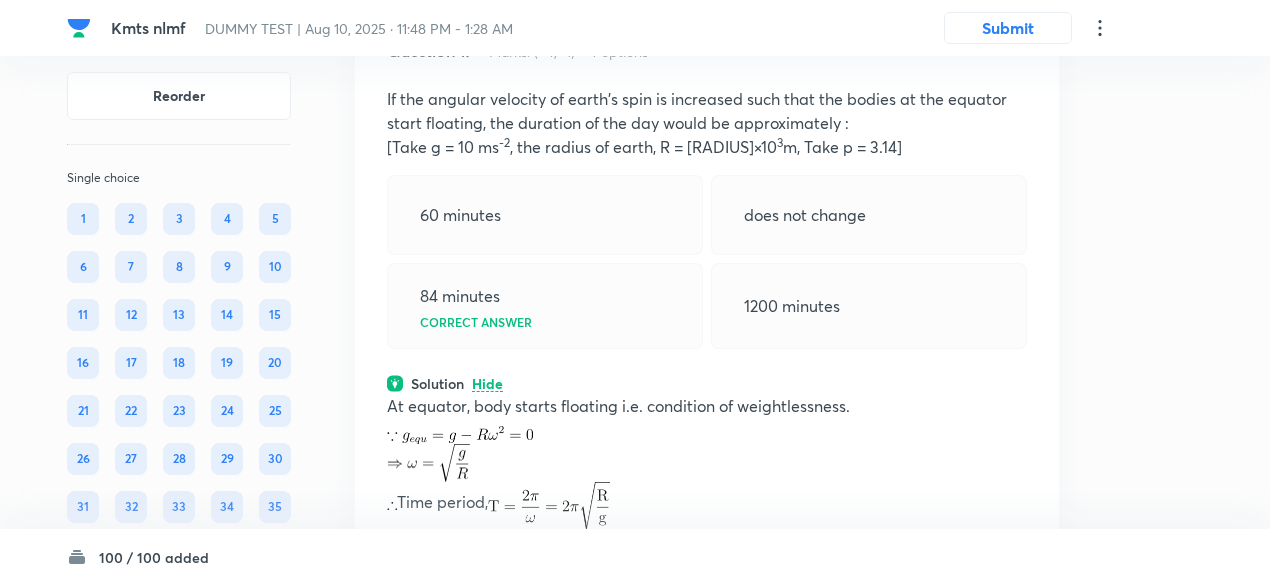 scroll, scrollTop: 15884, scrollLeft: 0, axis: vertical 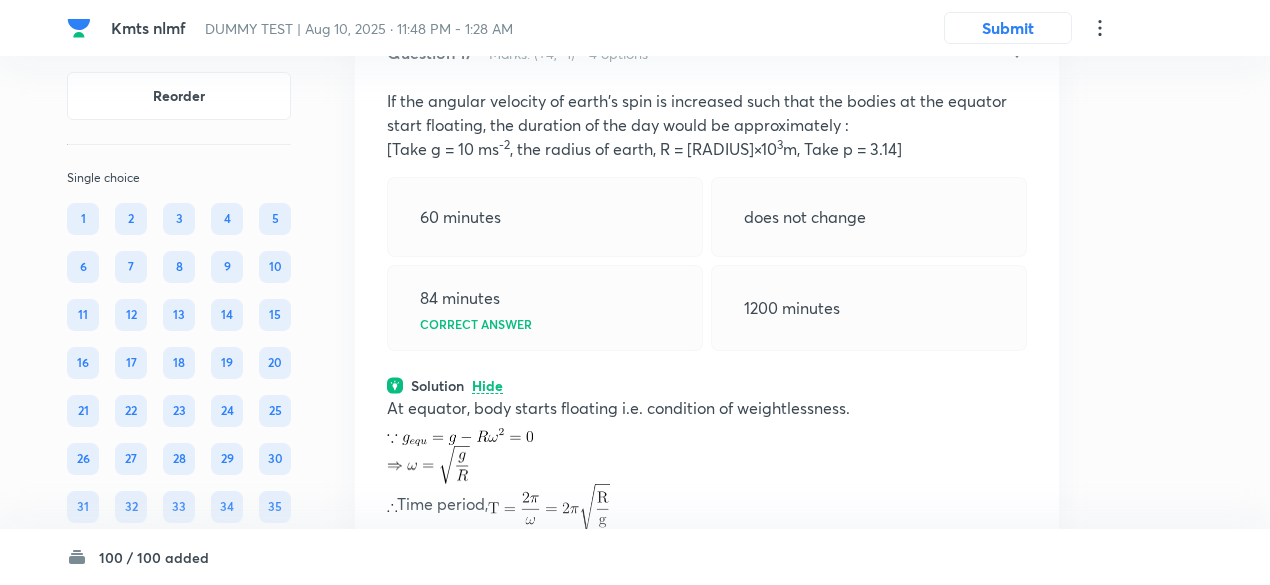 click 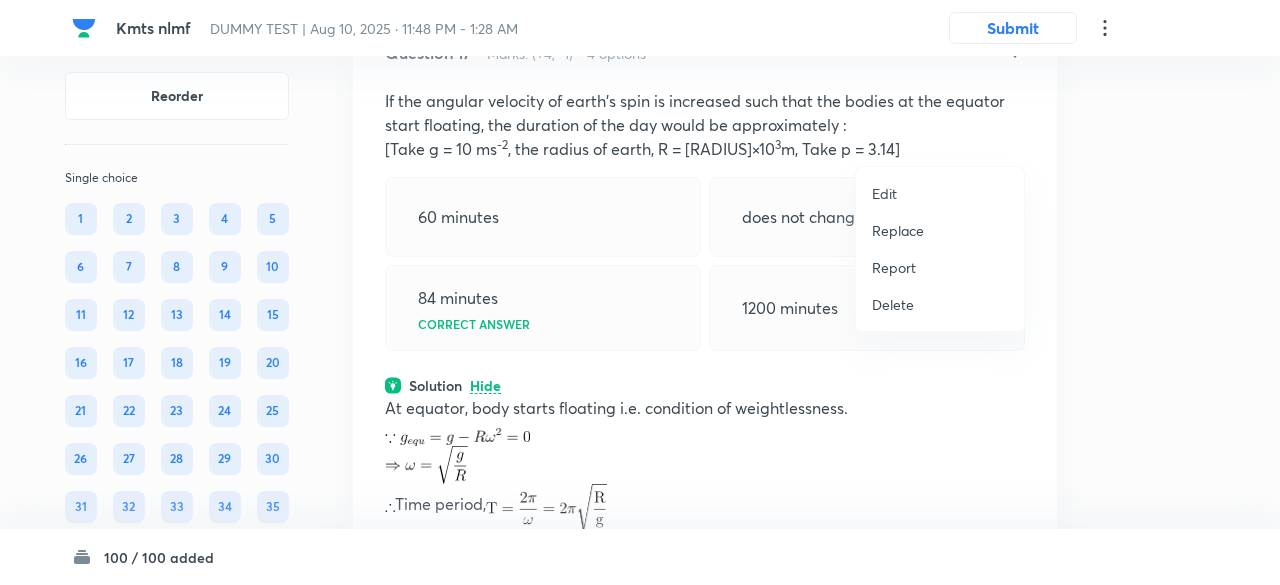 click on "Replace" at bounding box center [898, 230] 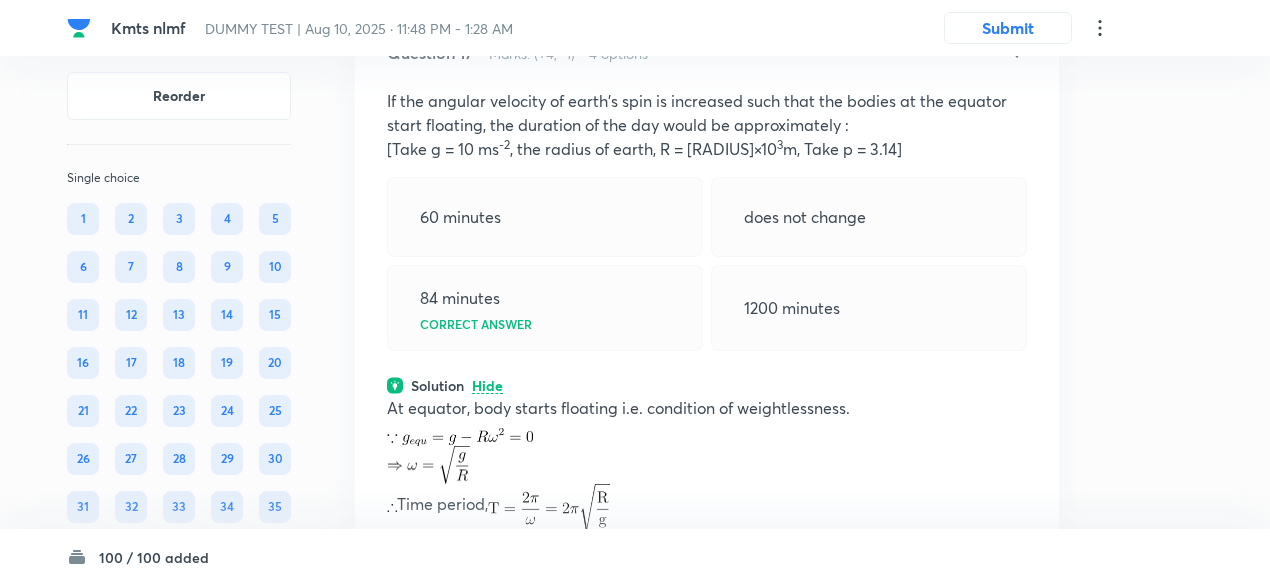 click 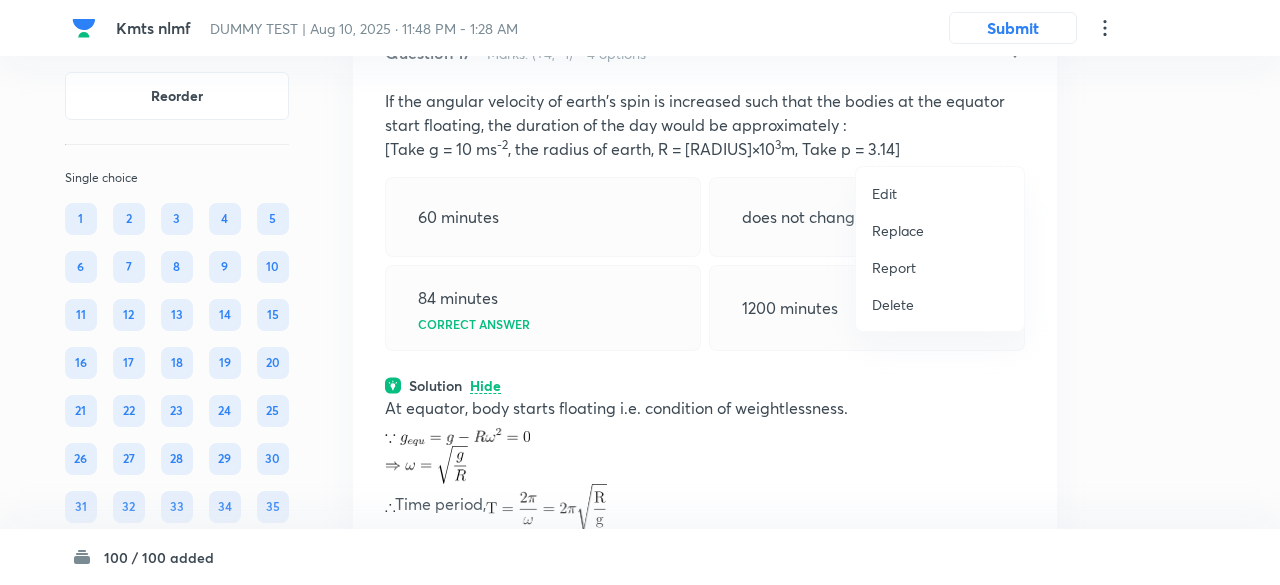 click on "Replace" at bounding box center [898, 230] 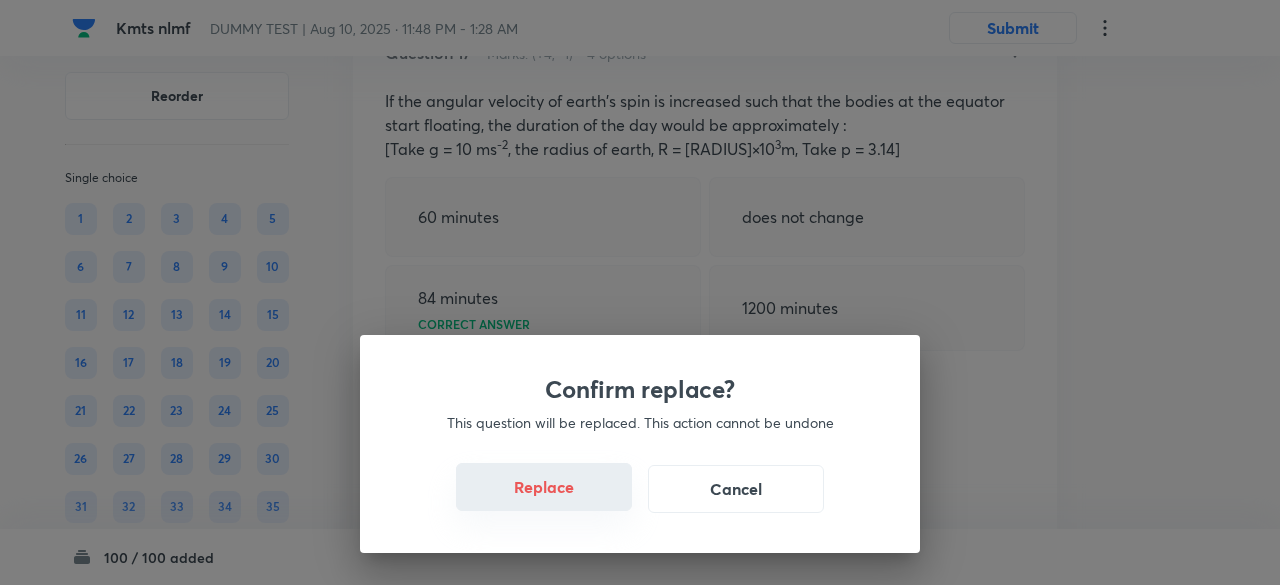 click on "Replace" at bounding box center (544, 487) 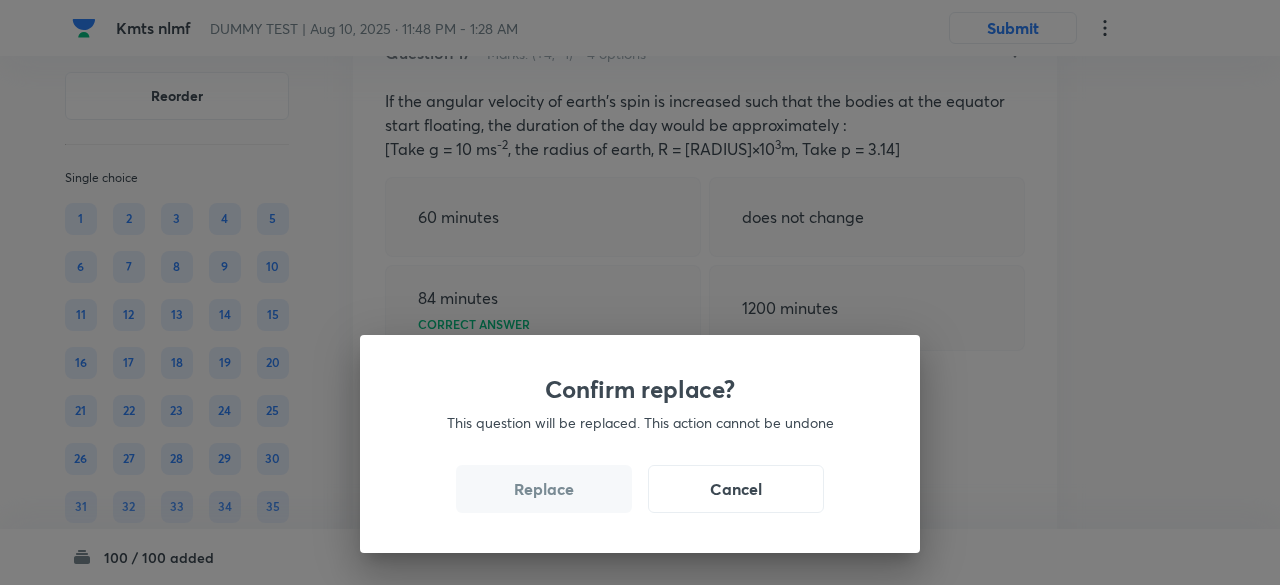 click on "Replace" at bounding box center [544, 489] 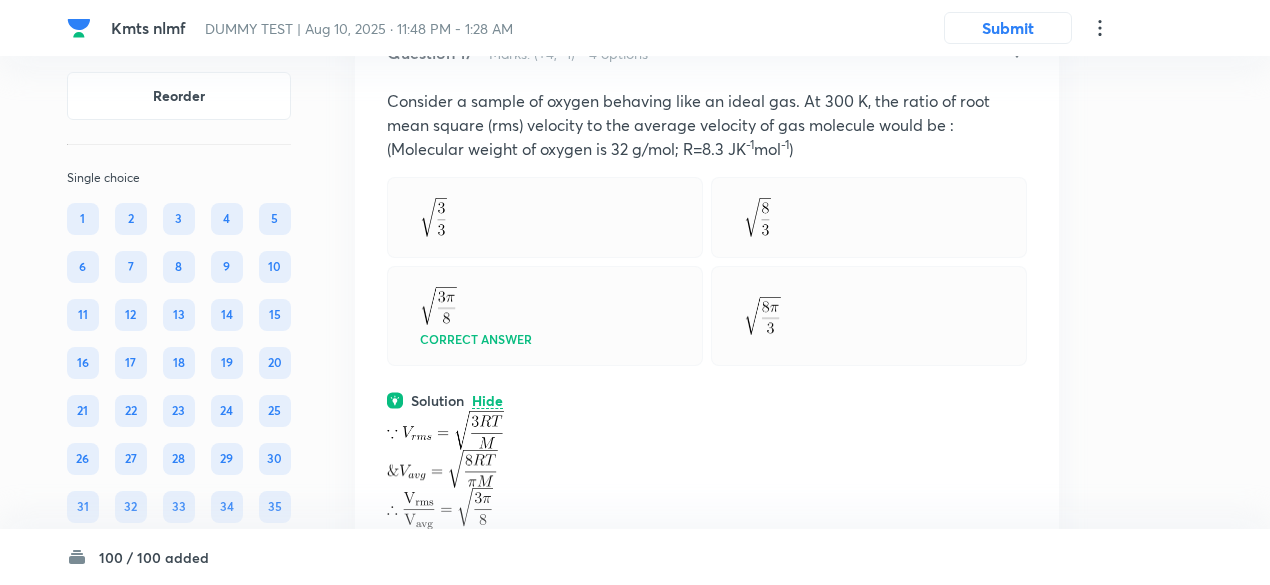 click on "Solution Hide" at bounding box center [707, 400] 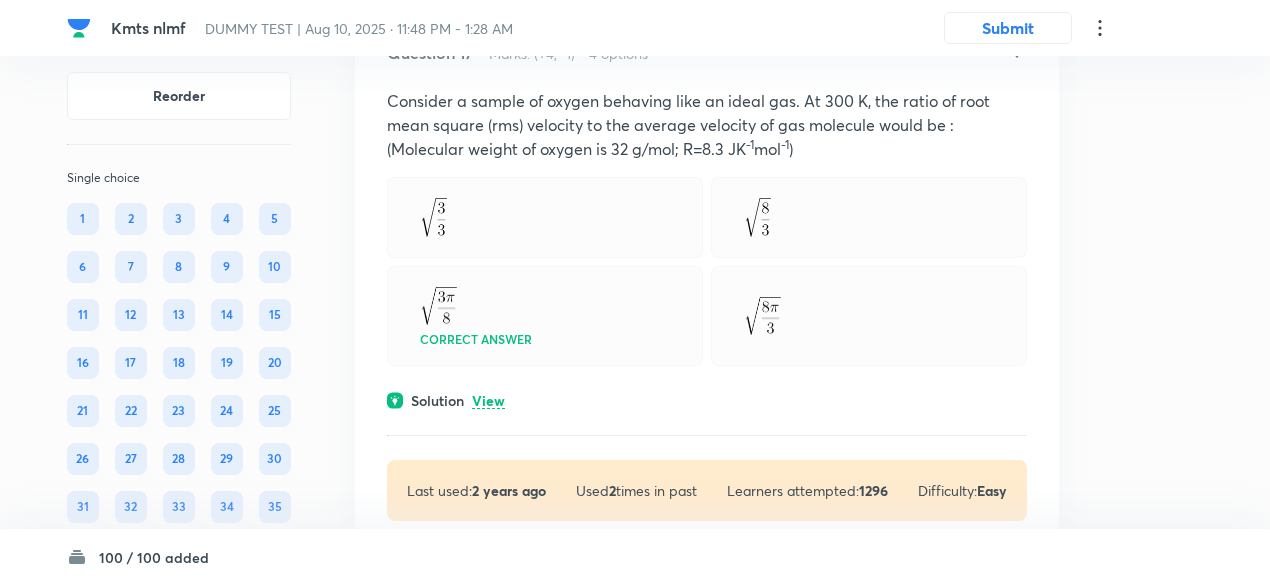click on "Solution View" at bounding box center (707, 400) 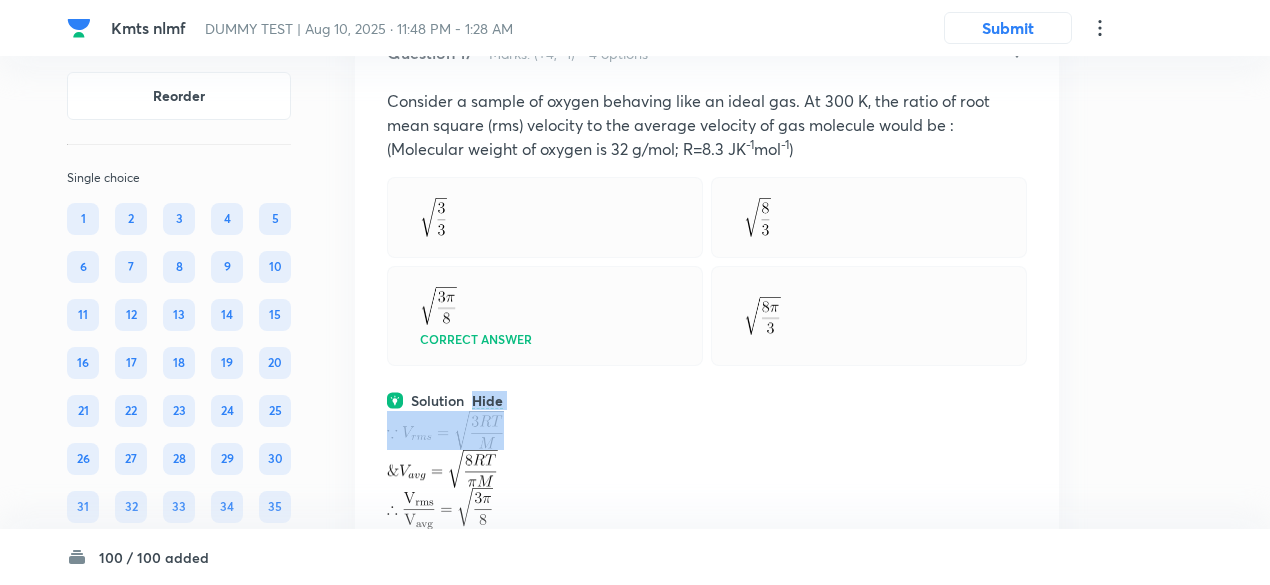 click on "Solution Hide" at bounding box center (707, 400) 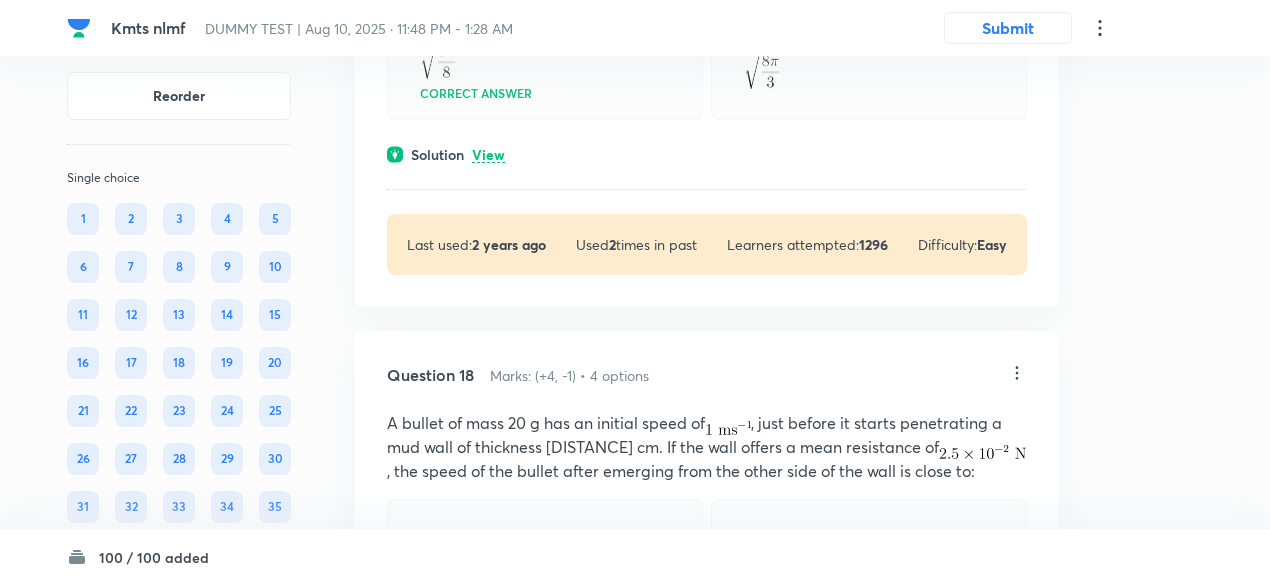 scroll, scrollTop: 16143, scrollLeft: 0, axis: vertical 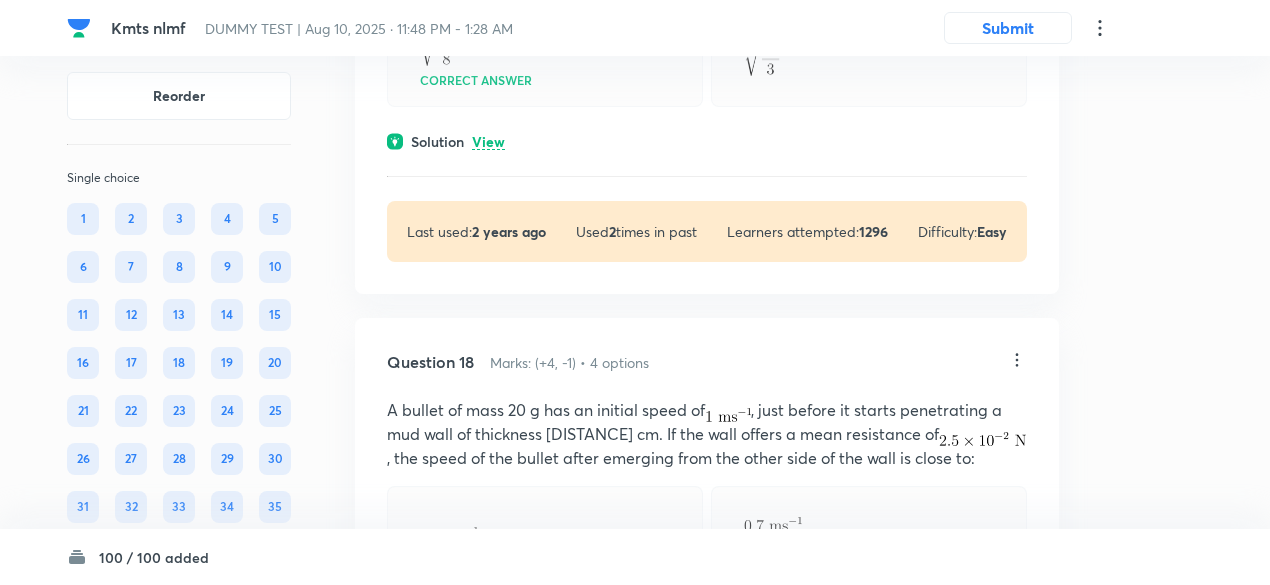 click on "View" at bounding box center (488, 142) 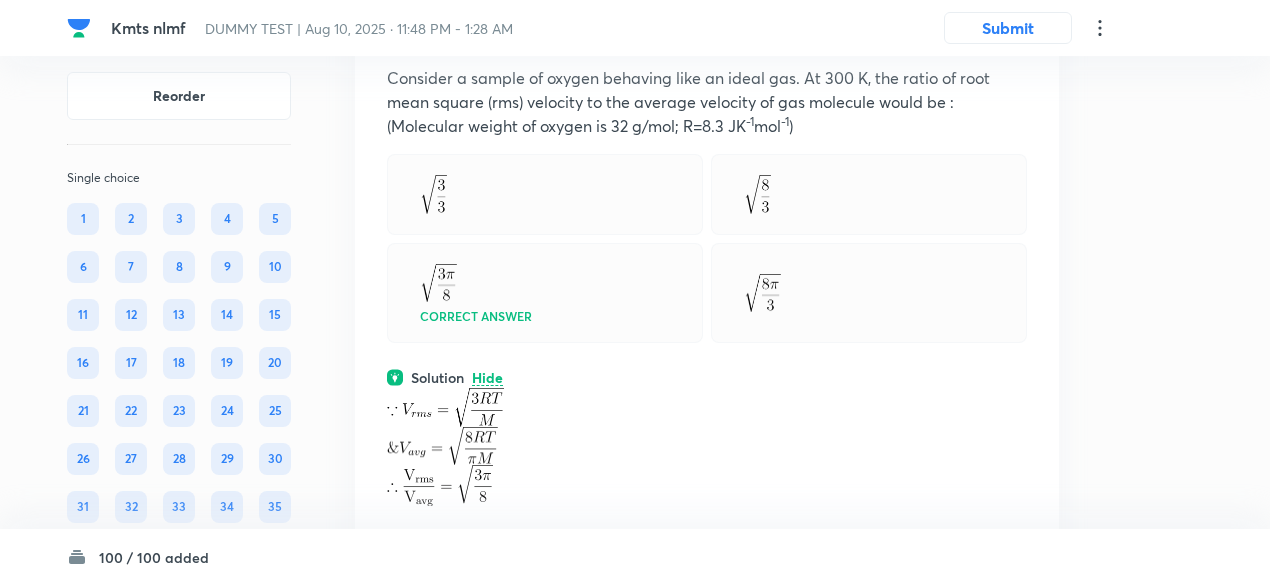scroll, scrollTop: 15904, scrollLeft: 0, axis: vertical 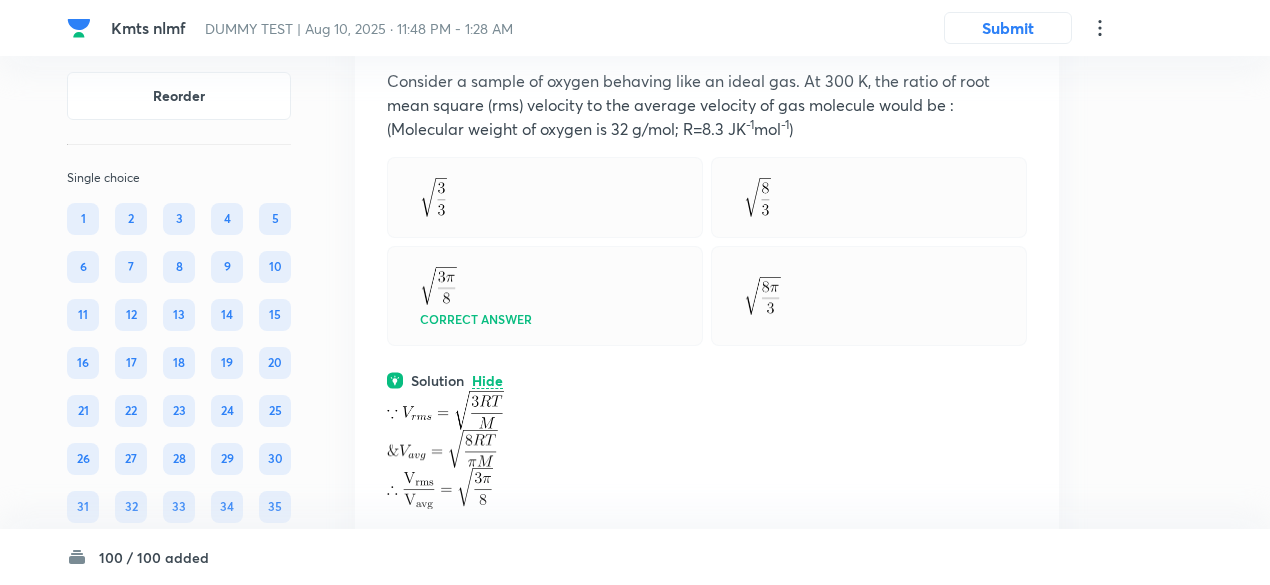 click 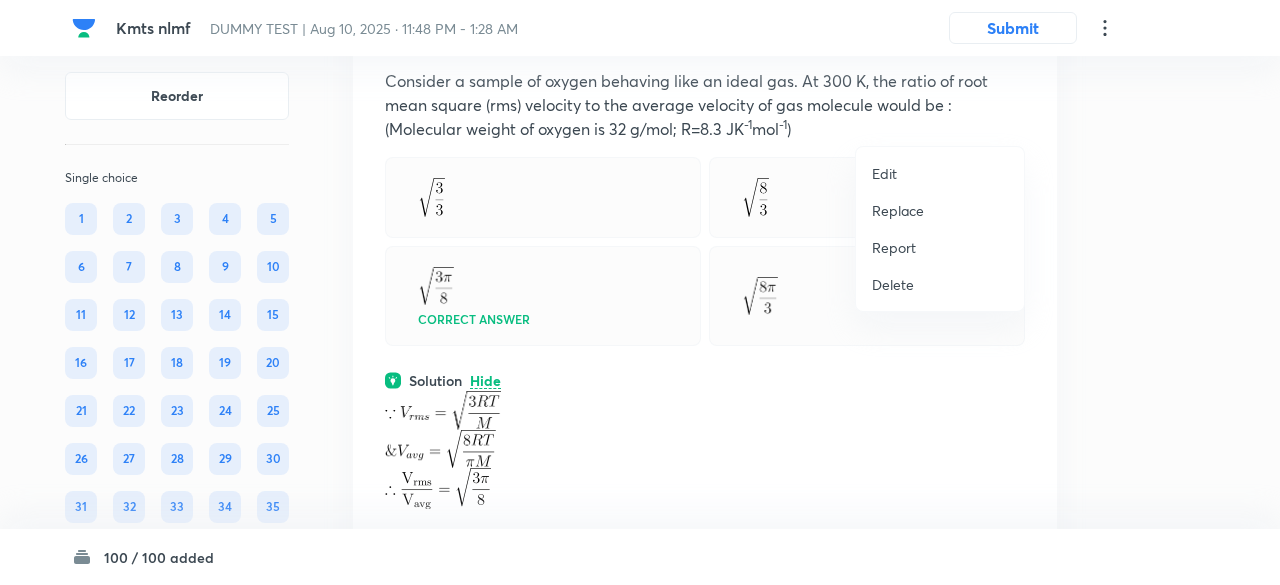 click on "Replace" at bounding box center (898, 210) 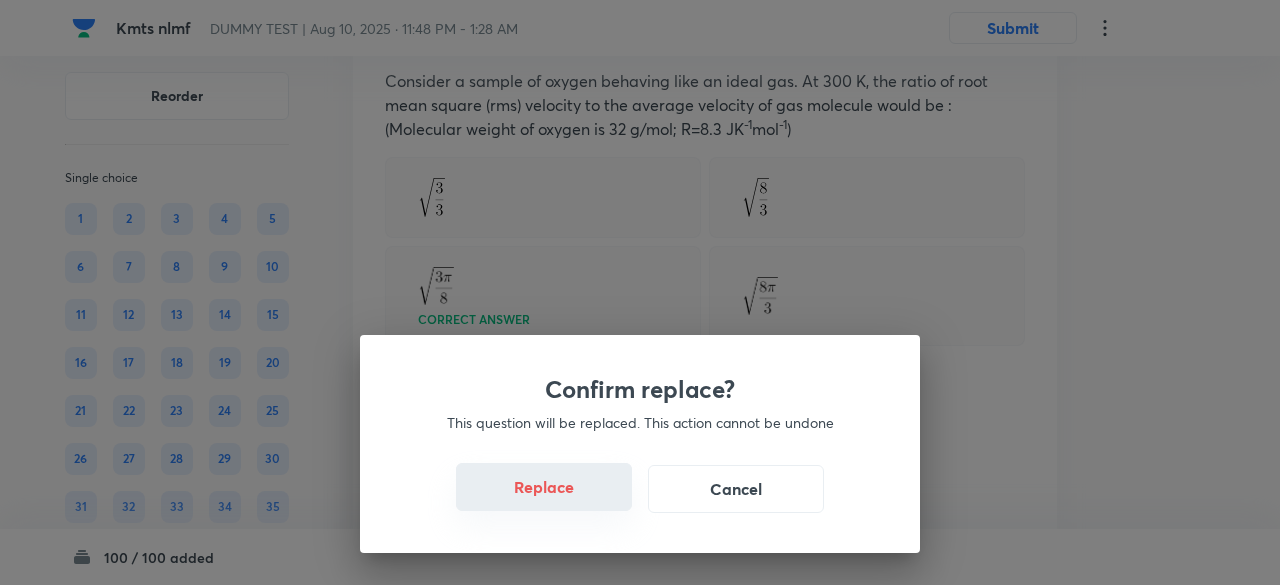 click on "Replace" at bounding box center (544, 487) 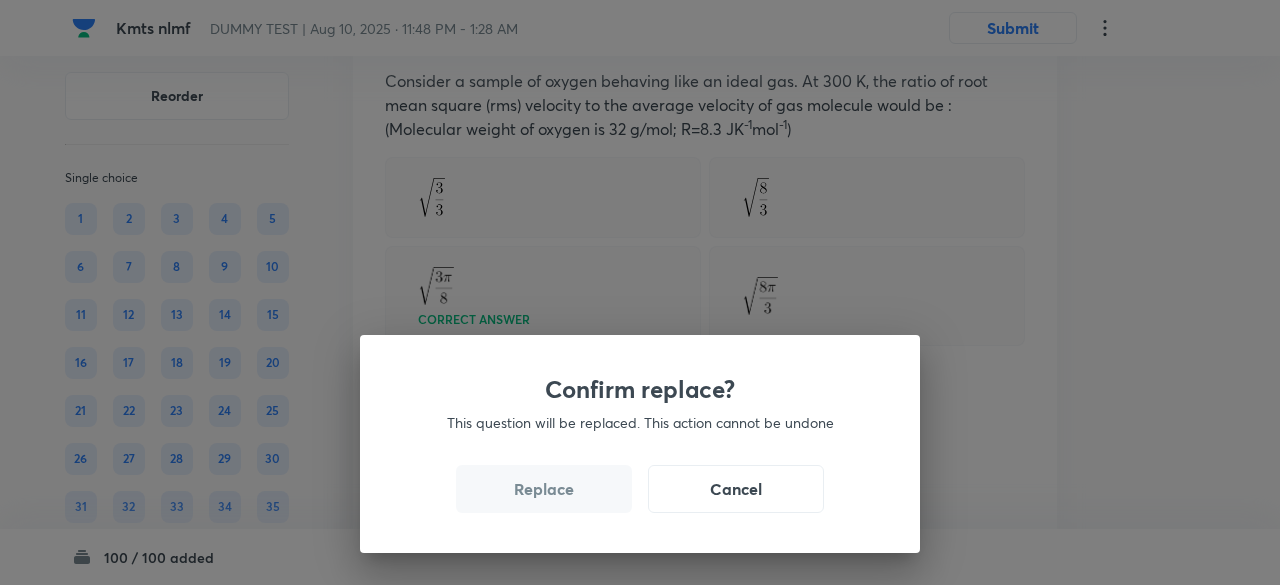click on "Replace" at bounding box center (544, 489) 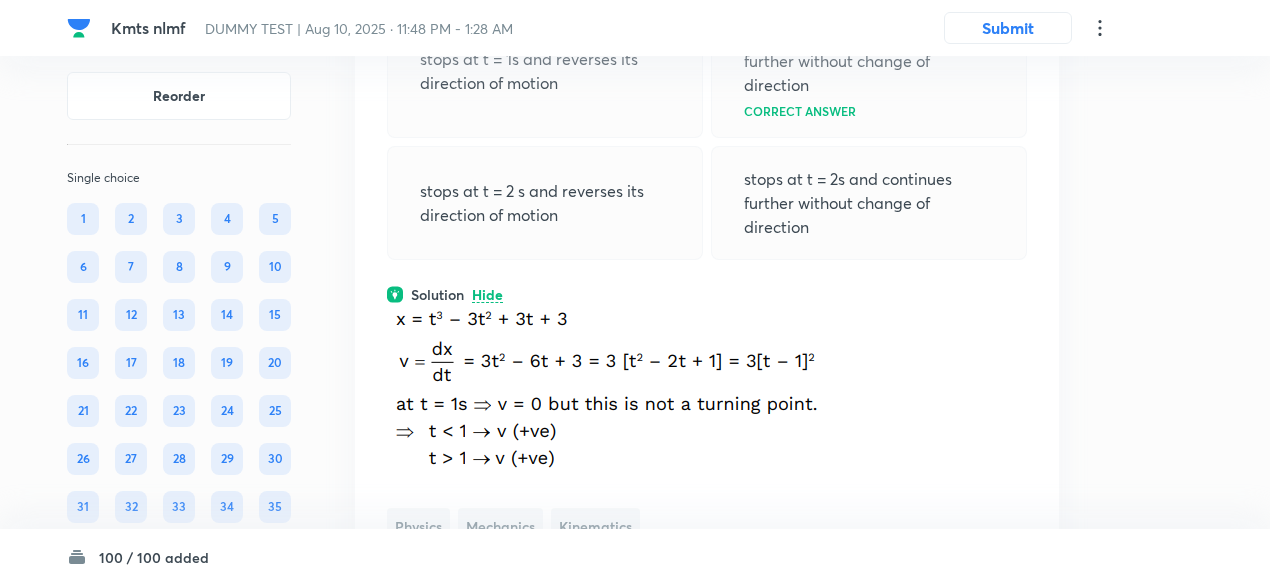 scroll, scrollTop: 16031, scrollLeft: 0, axis: vertical 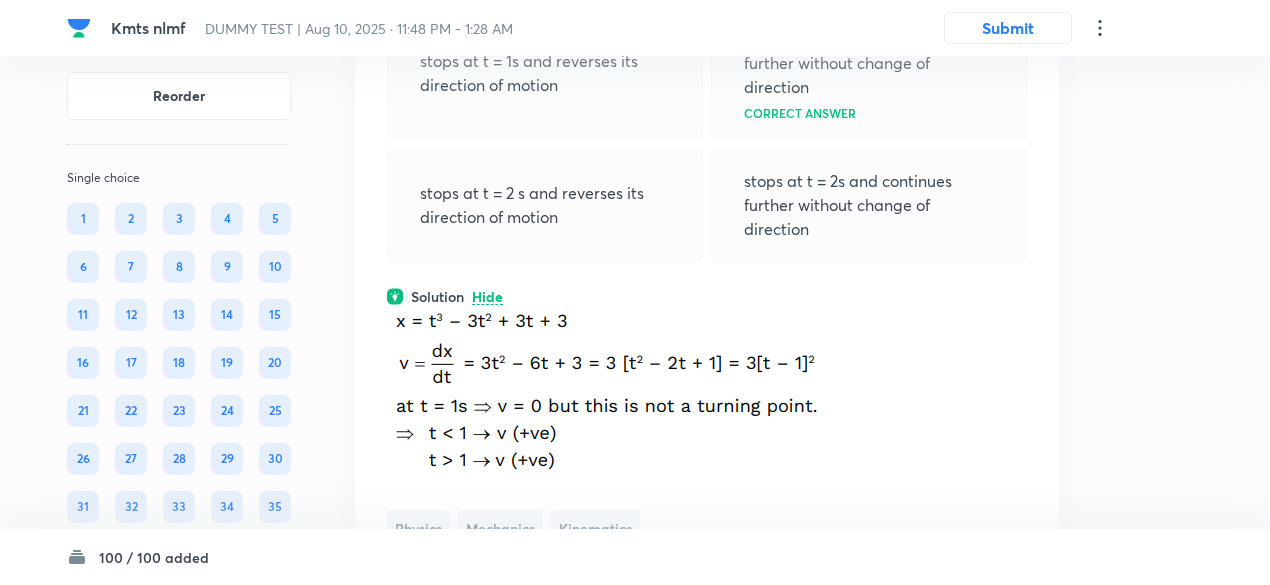 click at bounding box center [609, 393] 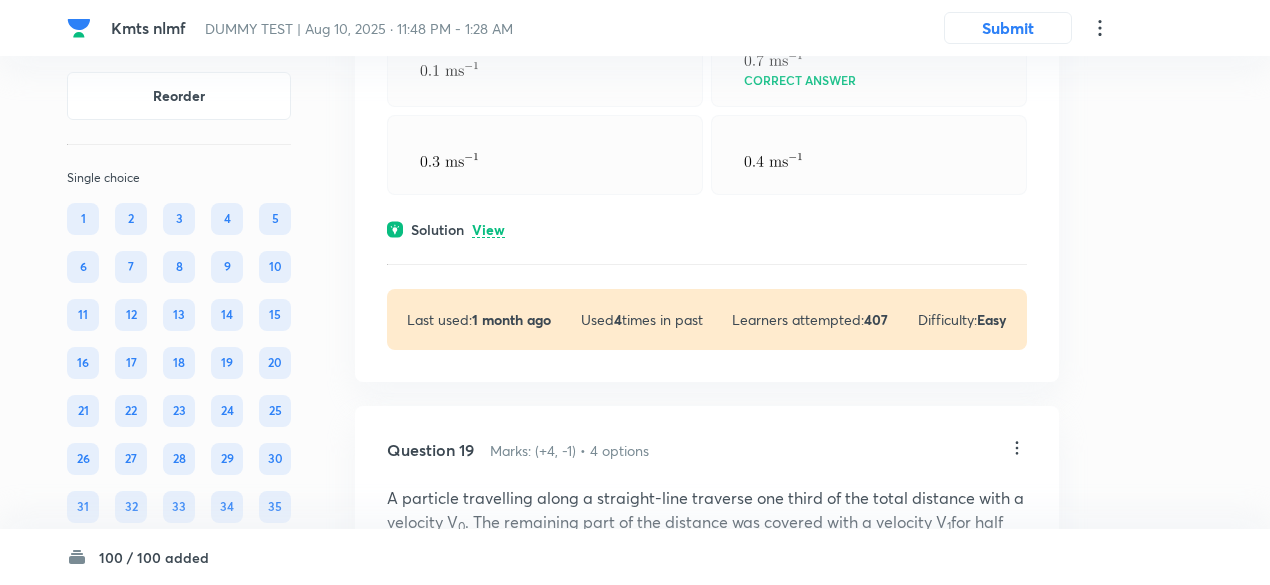 scroll, scrollTop: 16895, scrollLeft: 0, axis: vertical 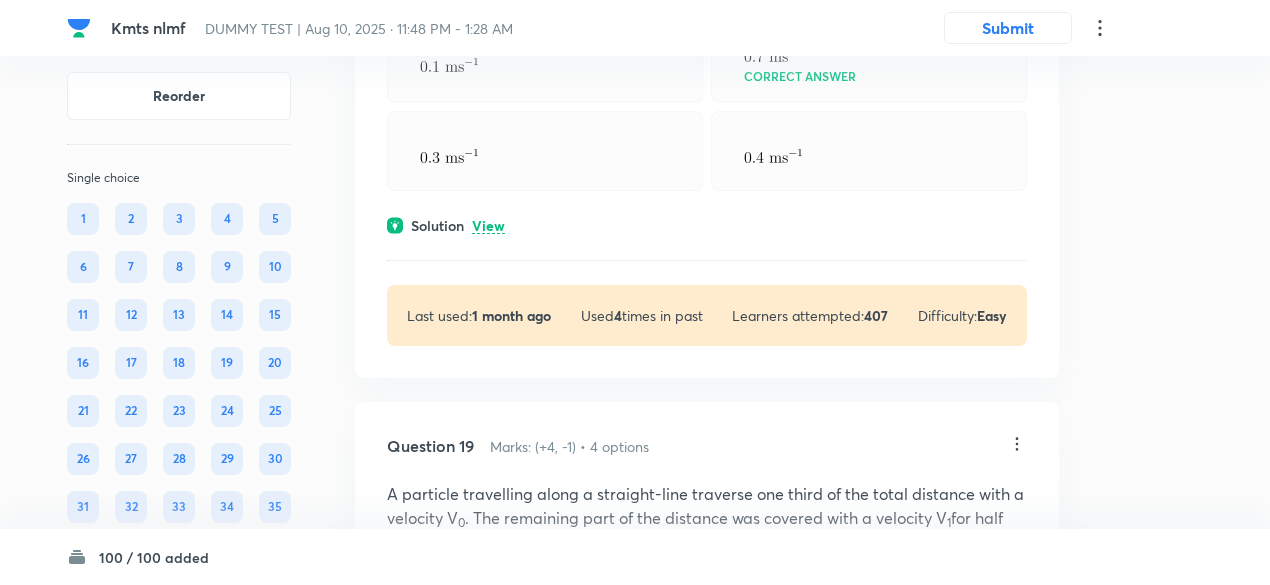 click on "View" at bounding box center [488, 226] 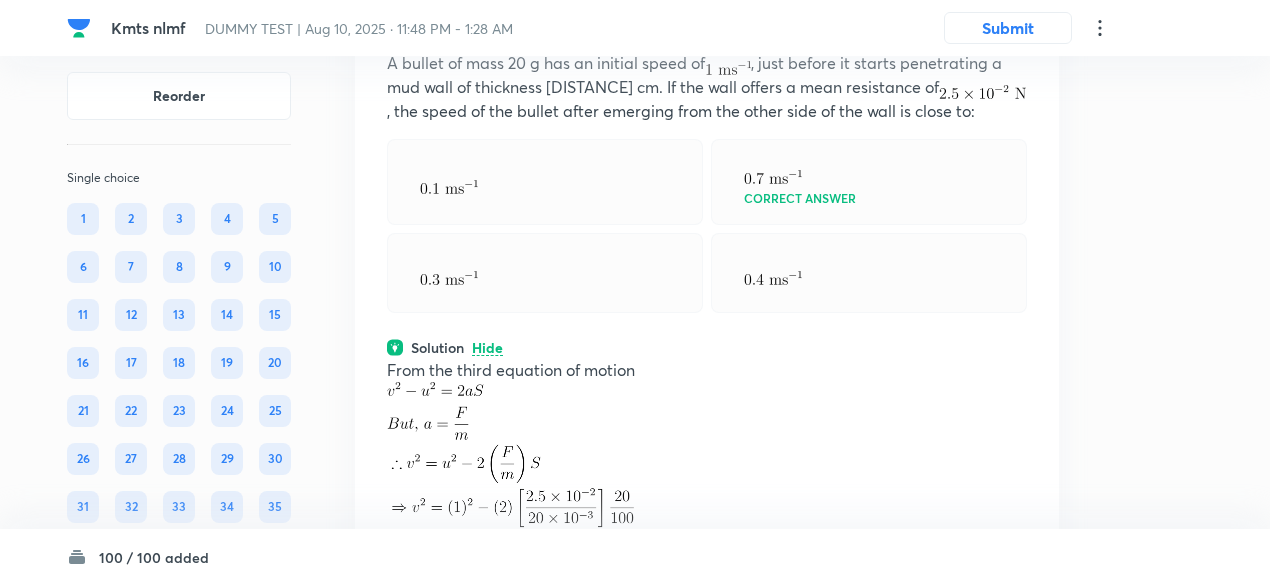 scroll, scrollTop: 16772, scrollLeft: 0, axis: vertical 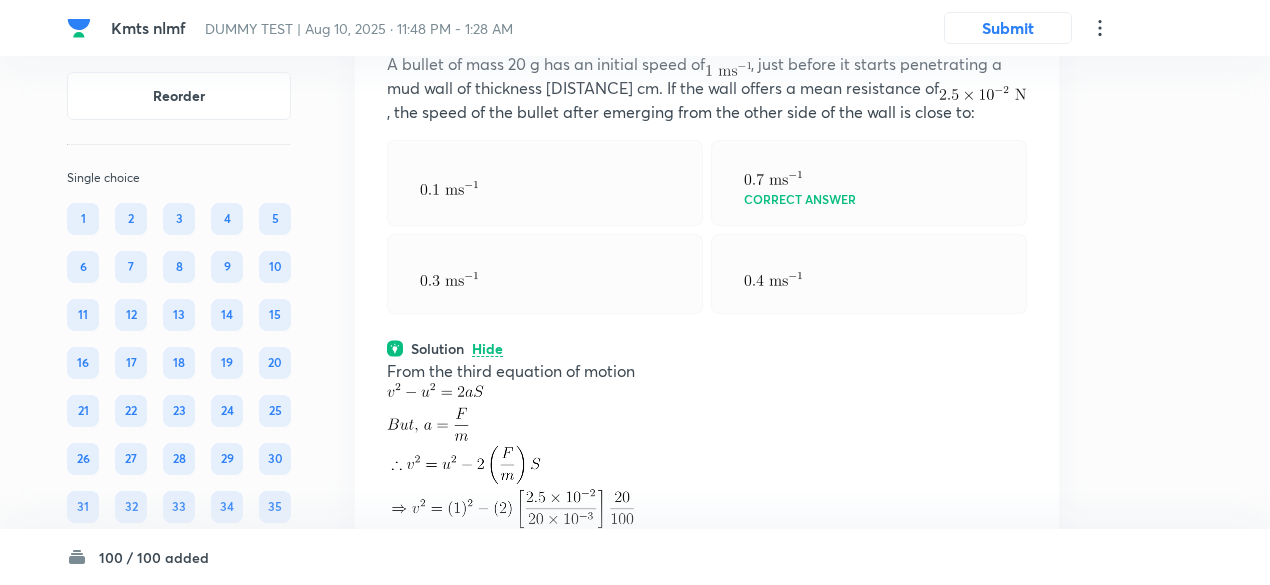 click 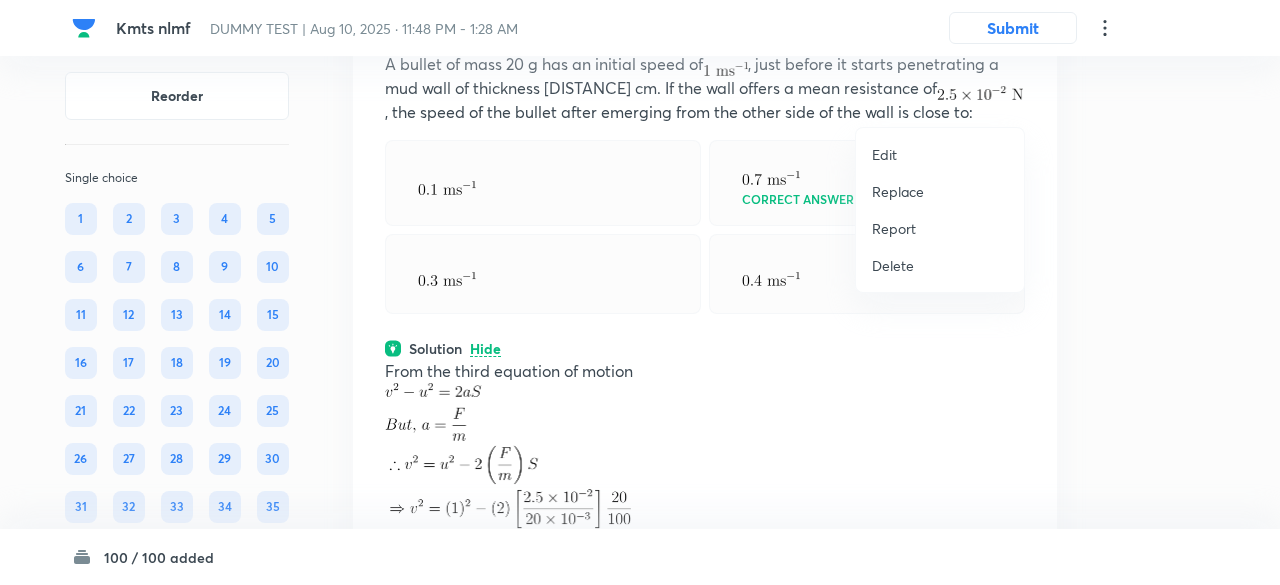 click on "Replace" at bounding box center [898, 191] 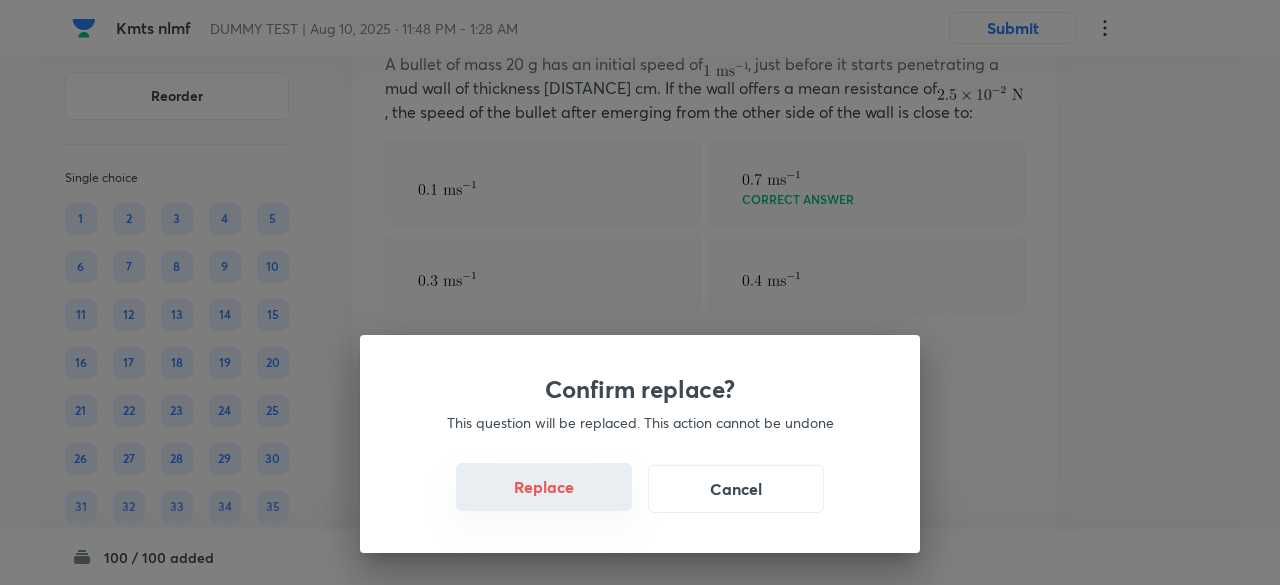 click on "Replace" at bounding box center [544, 487] 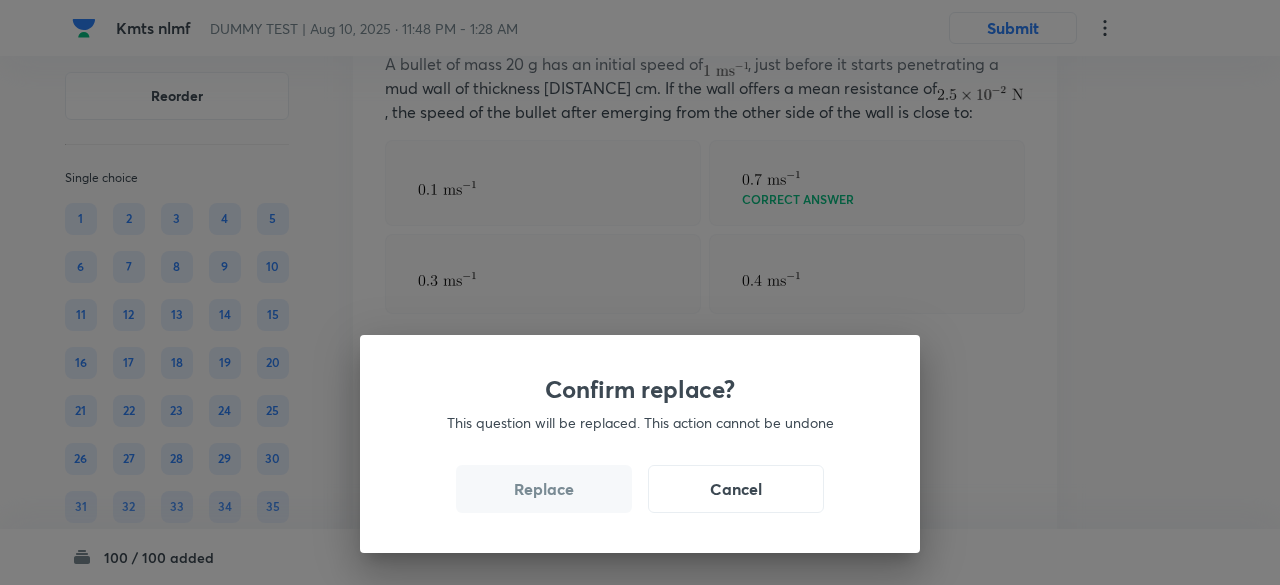 click on "Replace" at bounding box center (544, 489) 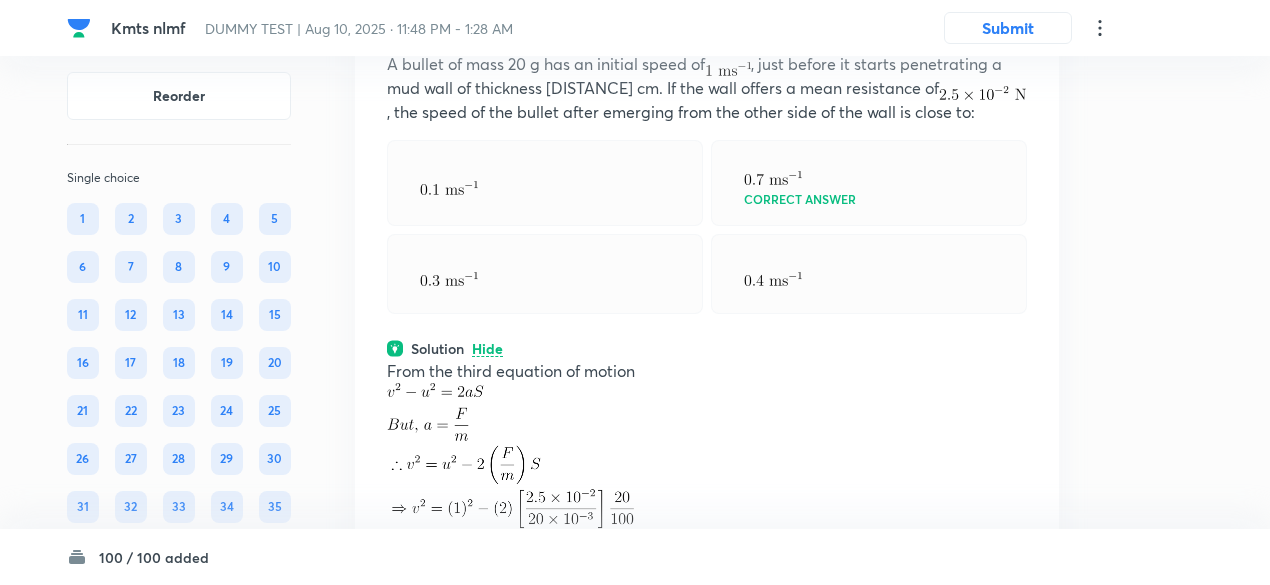 click at bounding box center (510, 495) 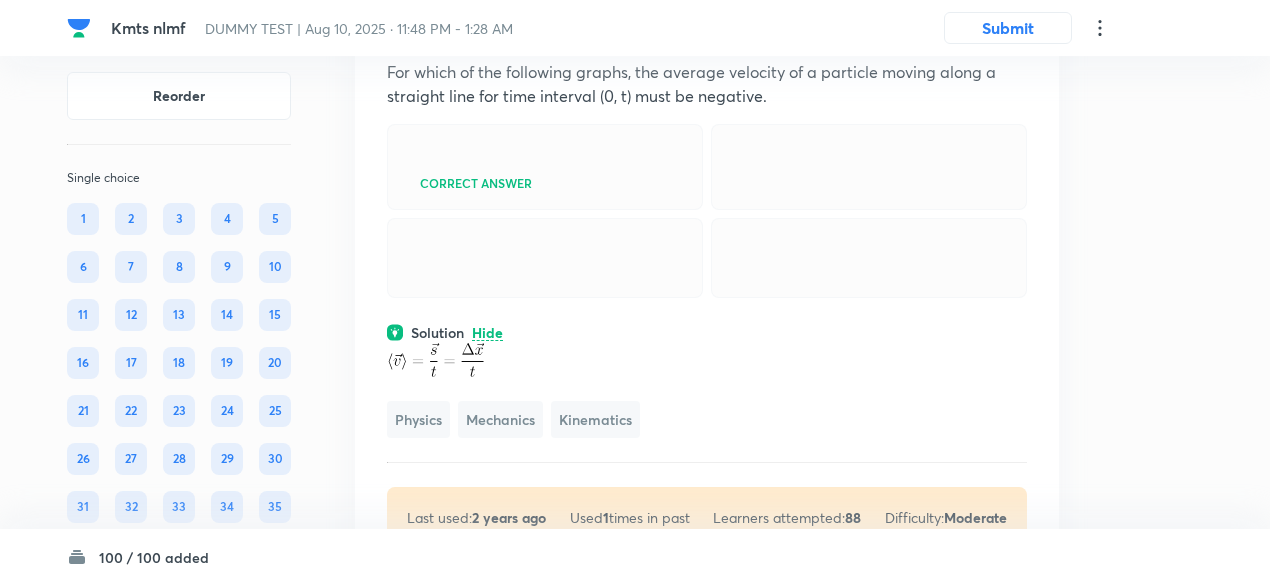 scroll, scrollTop: 16762, scrollLeft: 0, axis: vertical 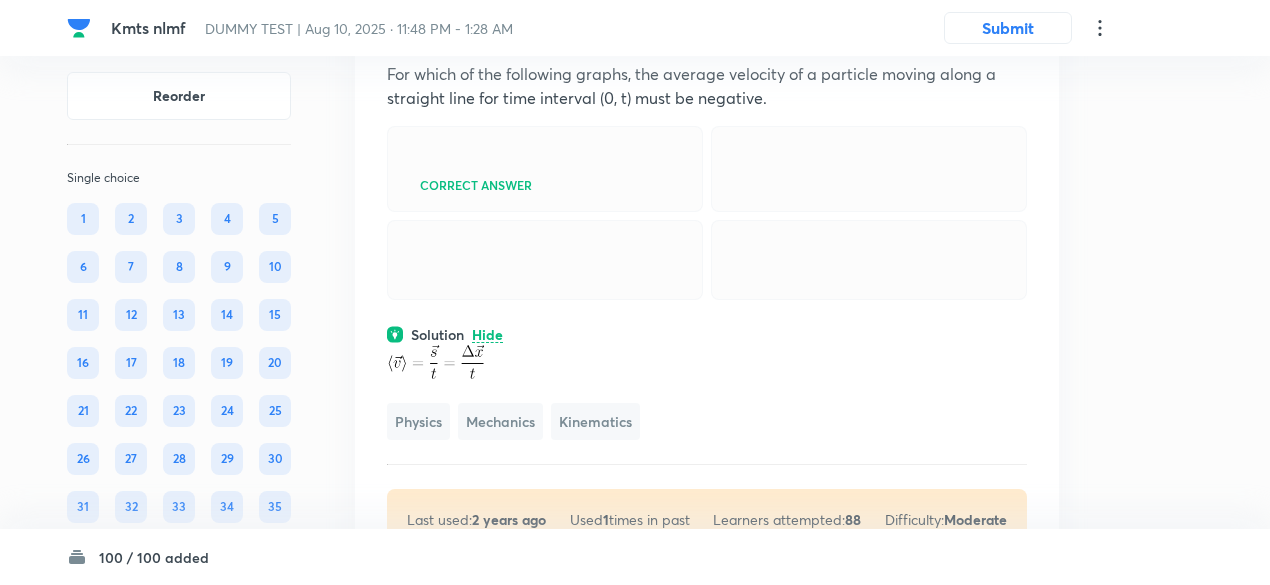 click 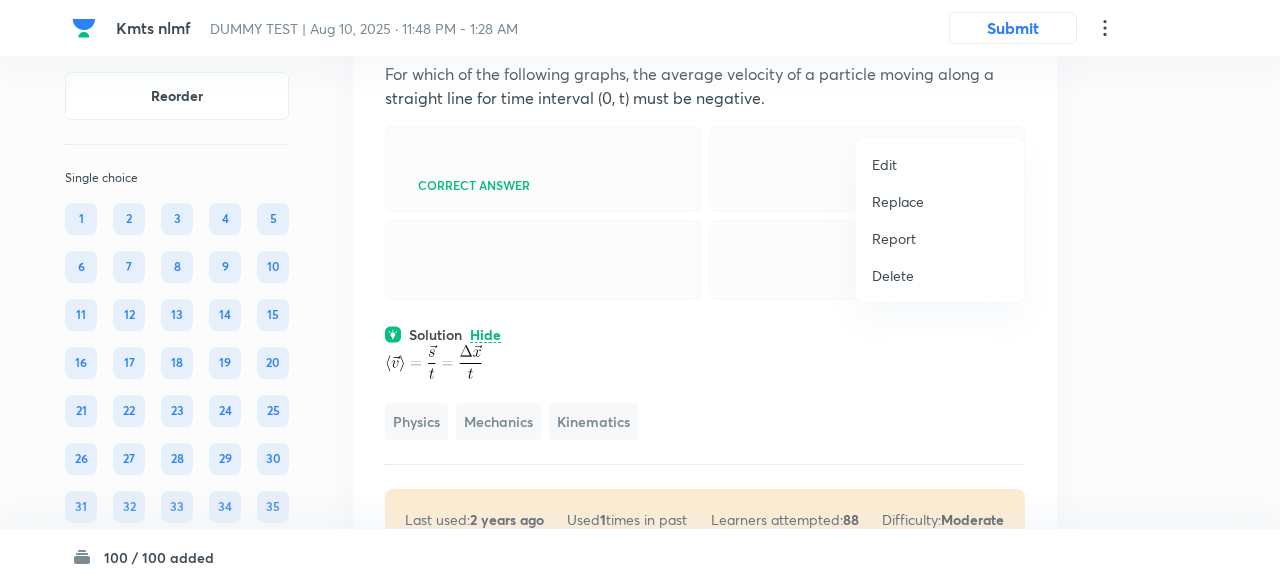 click on "Replace" at bounding box center (898, 201) 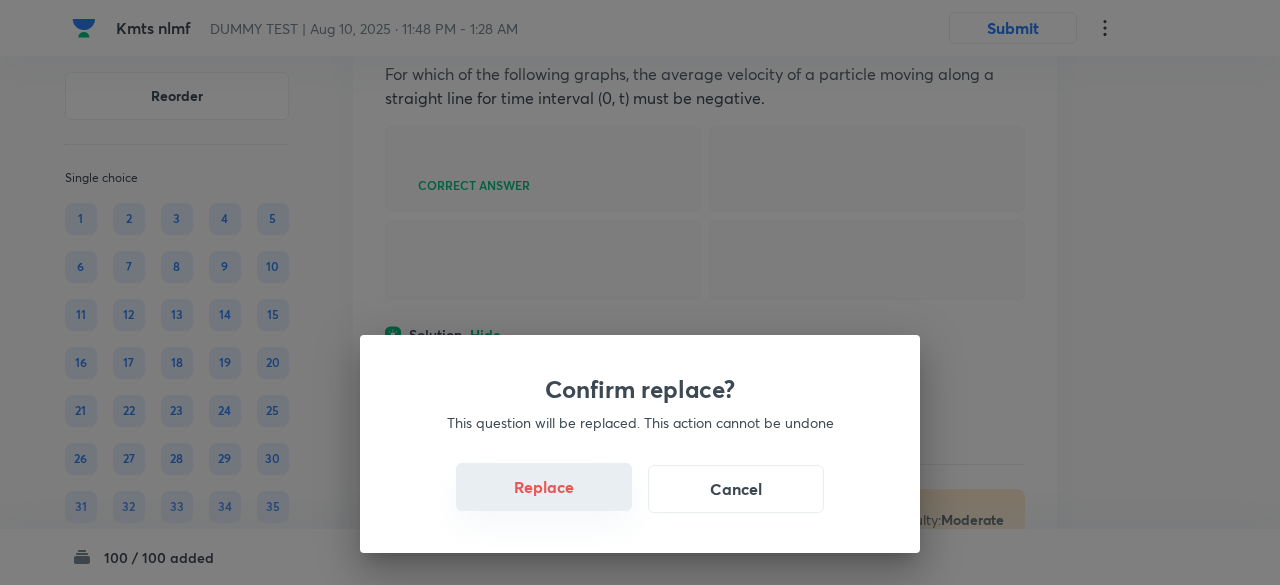 click on "Replace" at bounding box center [544, 487] 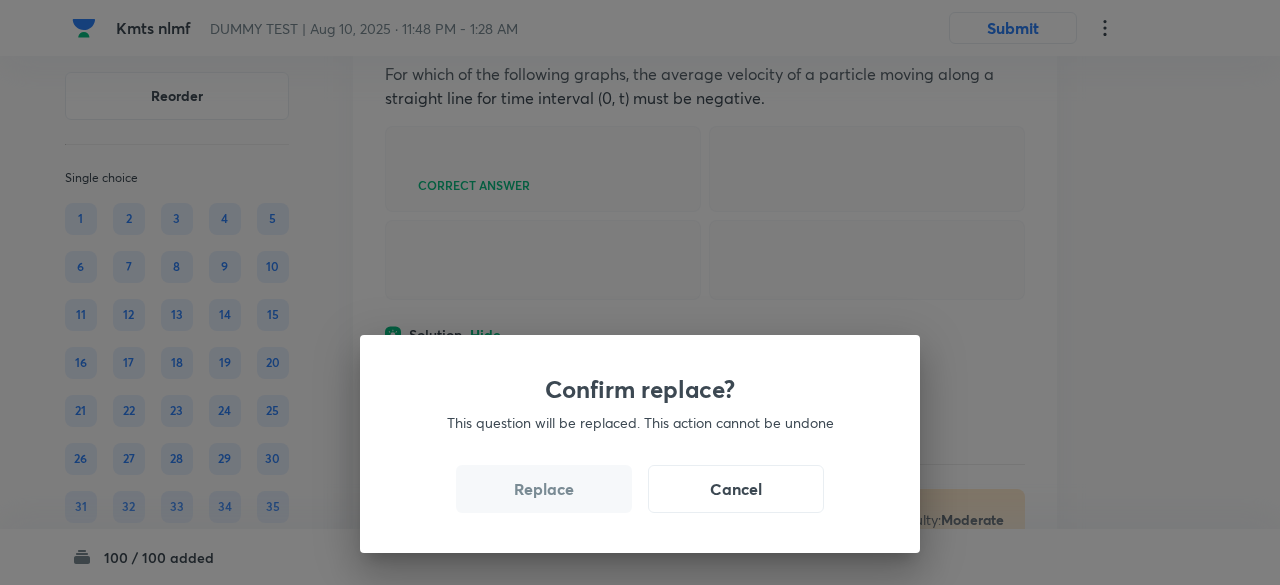 click on "Replace" at bounding box center [544, 489] 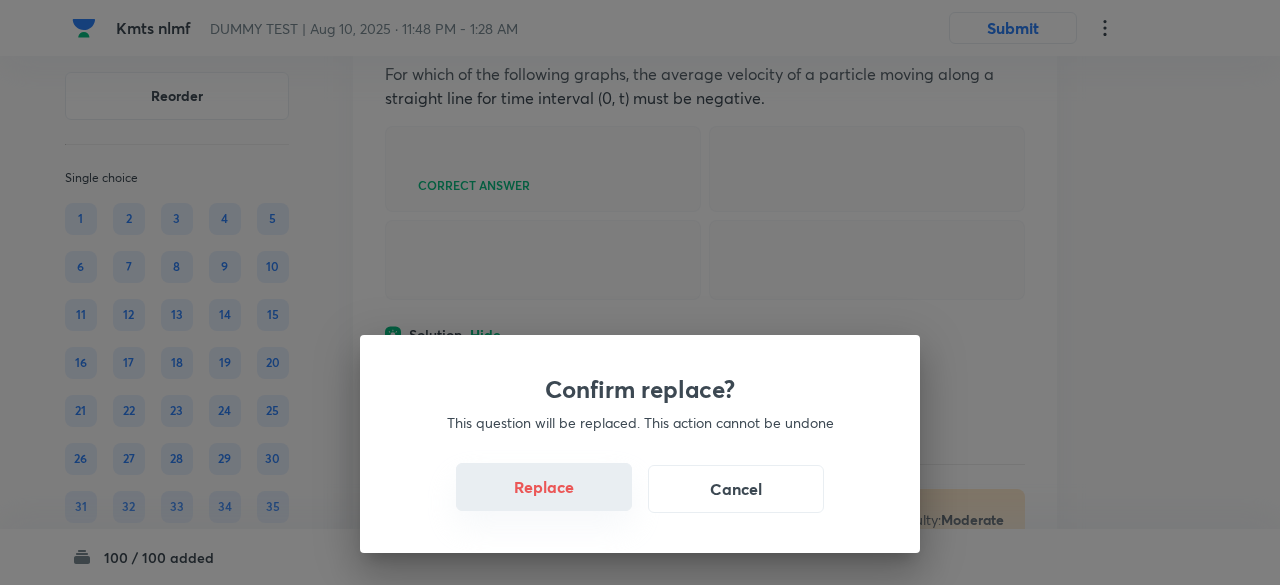 click on "Replace" at bounding box center (544, 487) 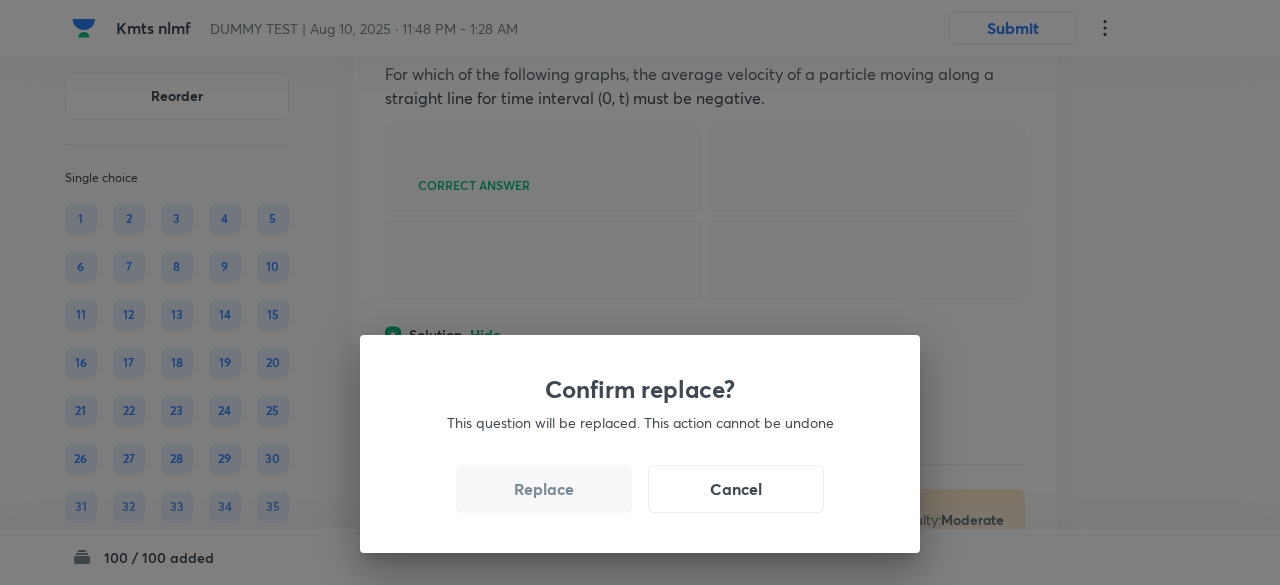 click on "Replace" at bounding box center (544, 489) 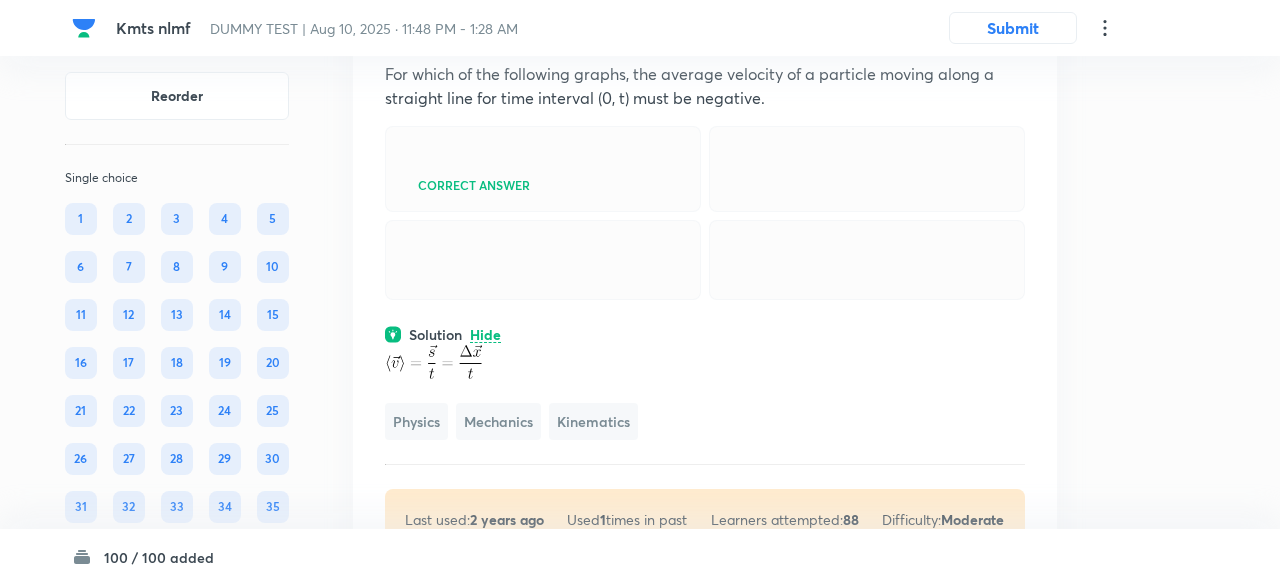 click on "Confirm replace? This question will be replaced. This action cannot be undone Replace Cancel" at bounding box center (640, 877) 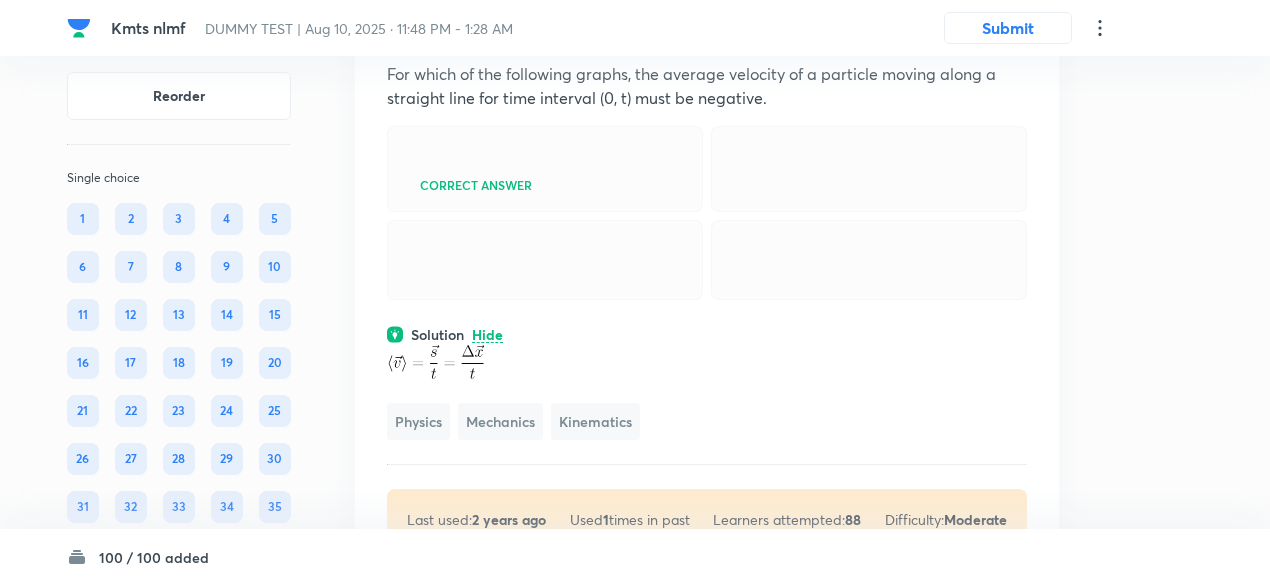 click at bounding box center [420, 265] 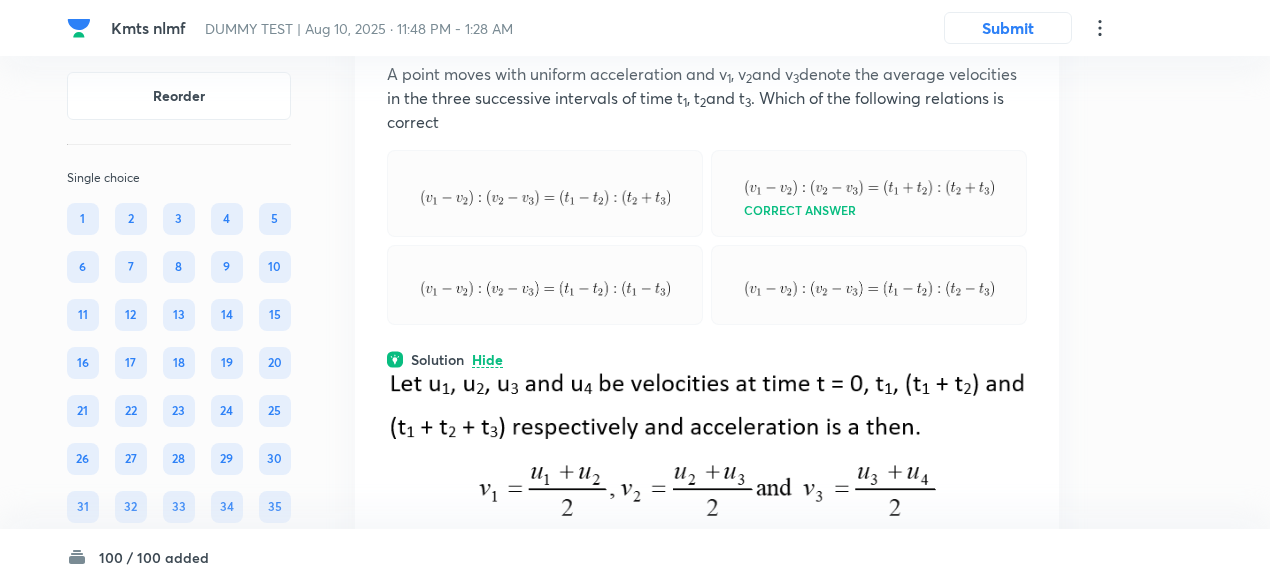click on "Physics Mechanics Kinematics" at bounding box center [707, 578] 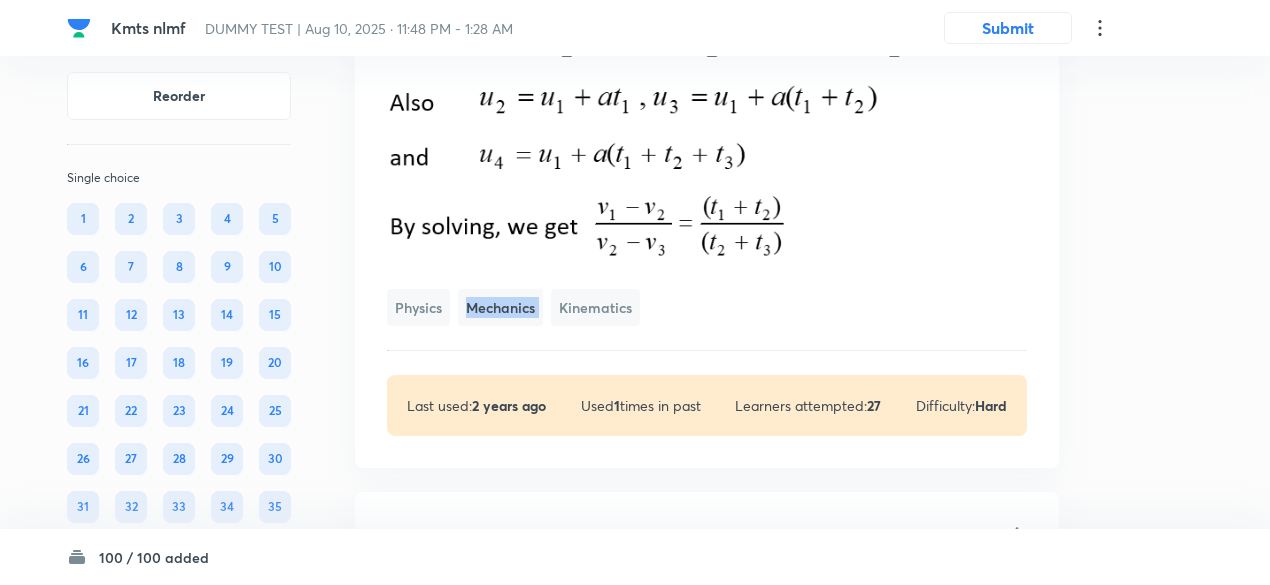 scroll, scrollTop: 17223, scrollLeft: 0, axis: vertical 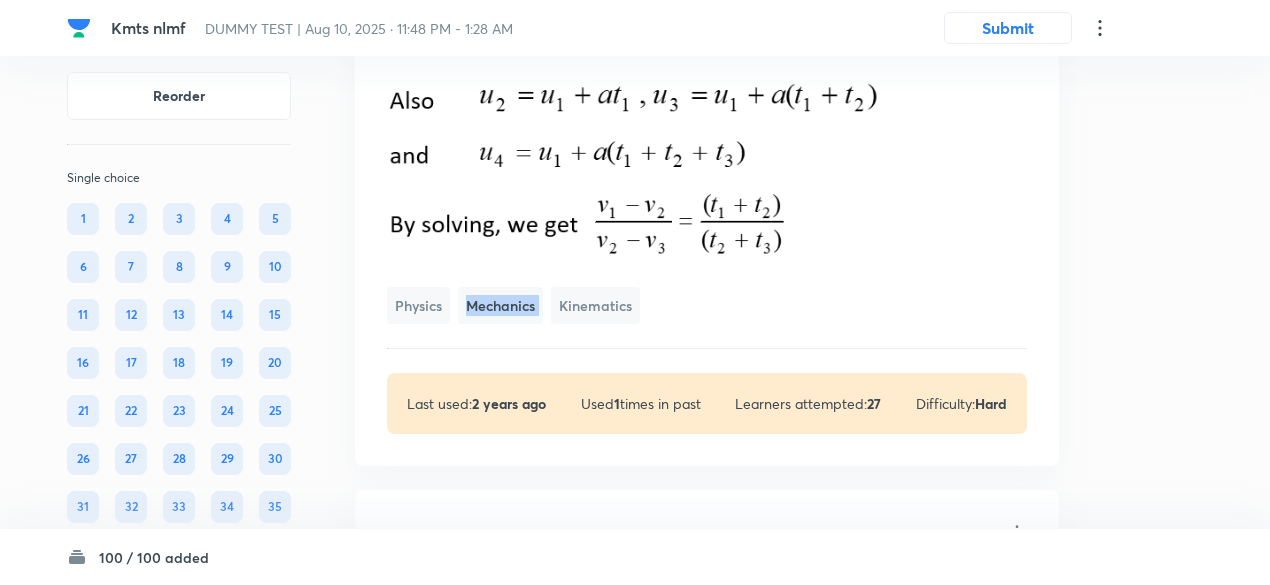 click at bounding box center (707, 83) 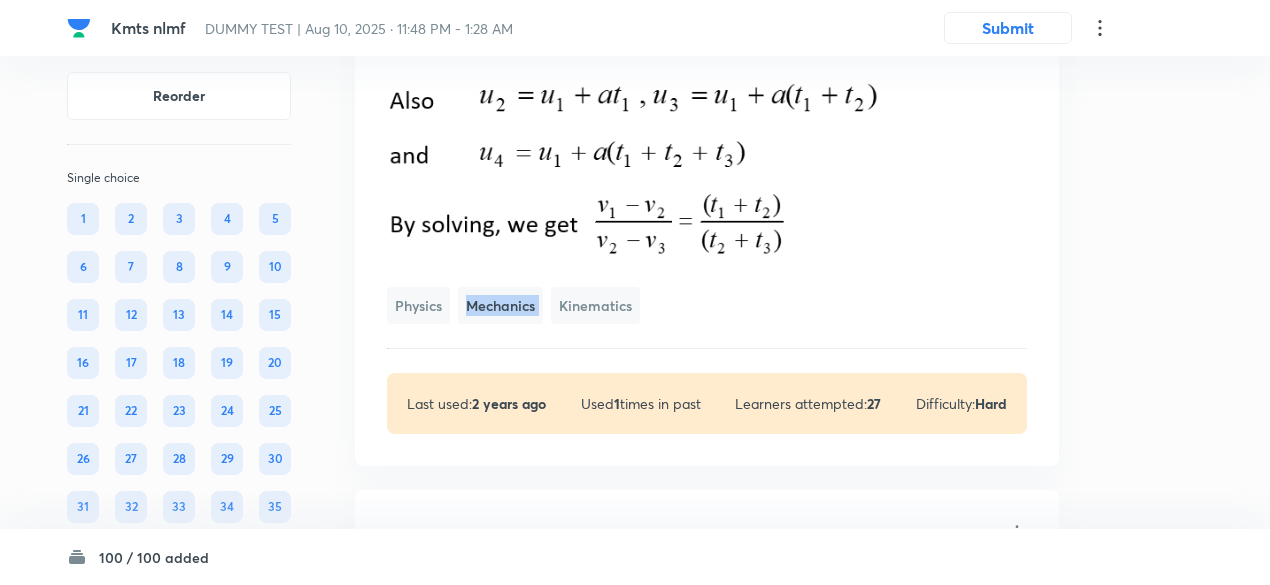 click at bounding box center (707, 83) 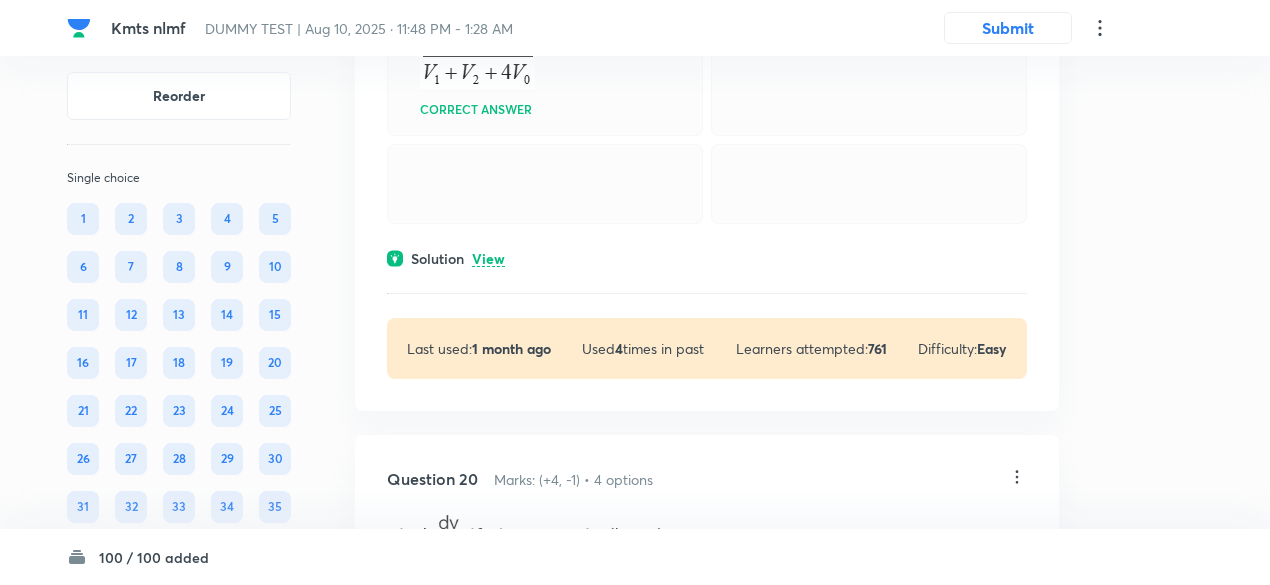 scroll, scrollTop: 17907, scrollLeft: 0, axis: vertical 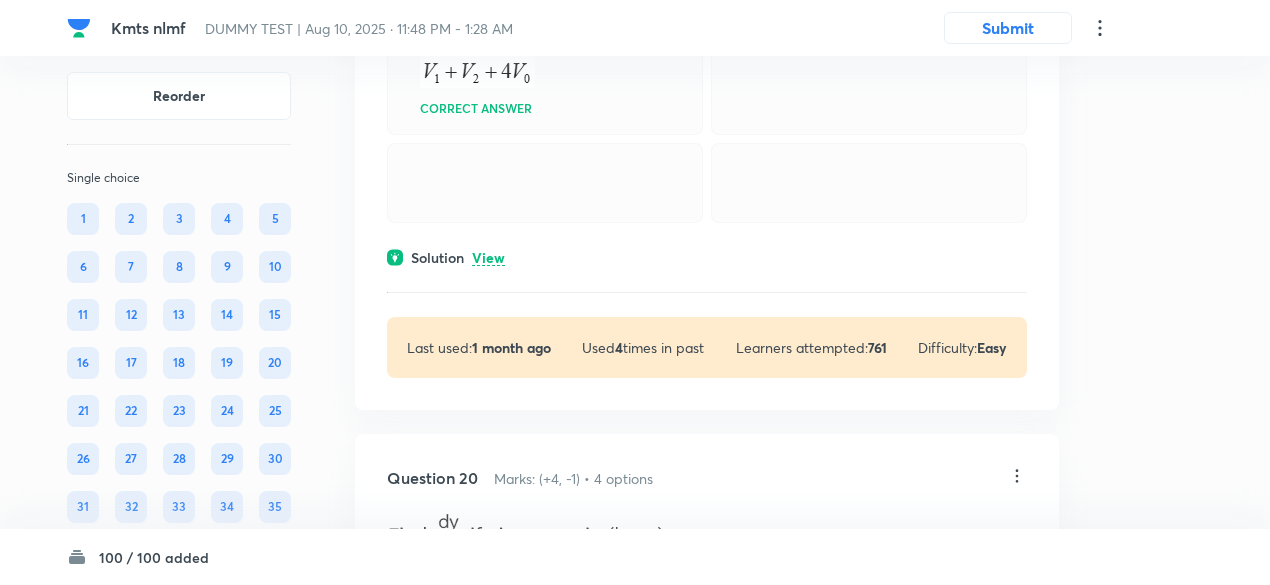 click on "View" at bounding box center (488, 258) 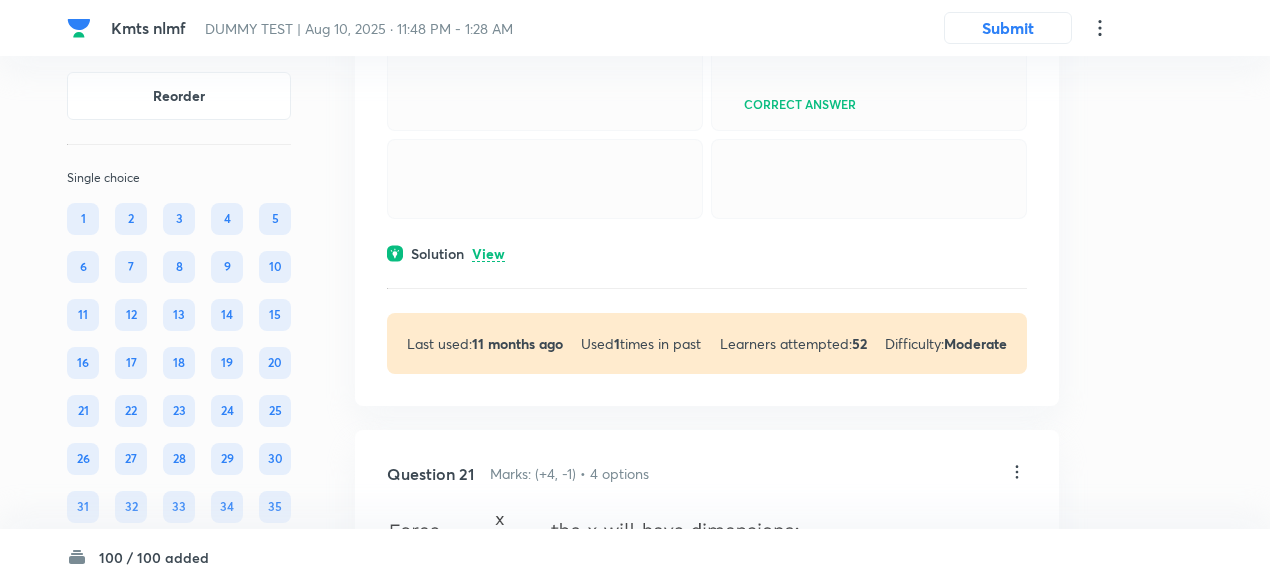 scroll, scrollTop: 18822, scrollLeft: 0, axis: vertical 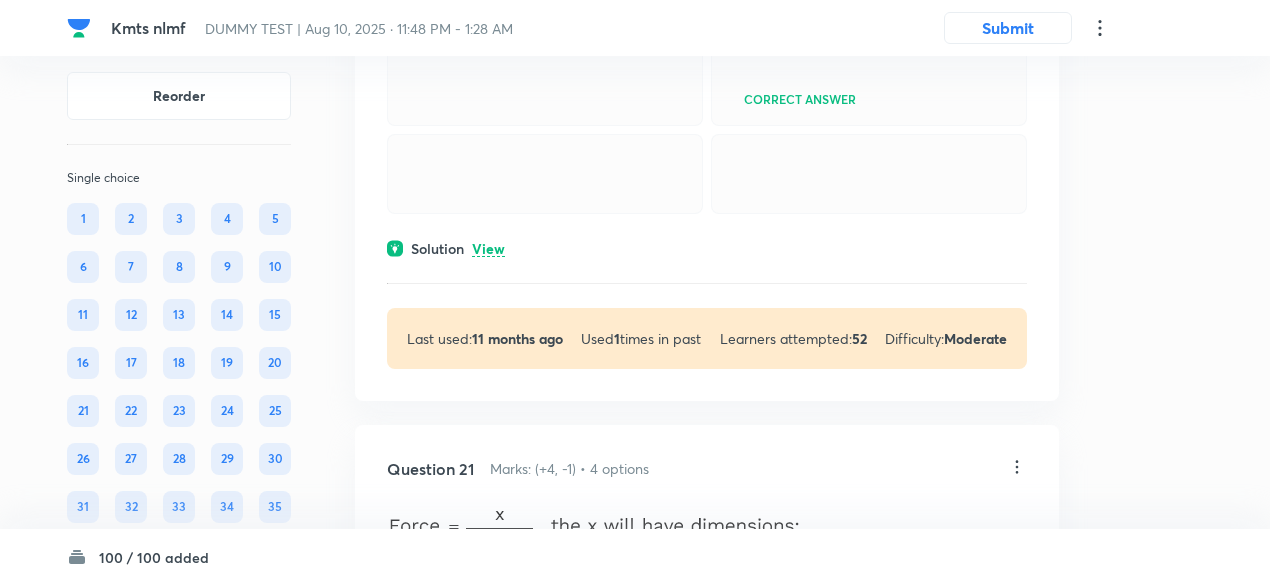 click on "View" at bounding box center (488, 249) 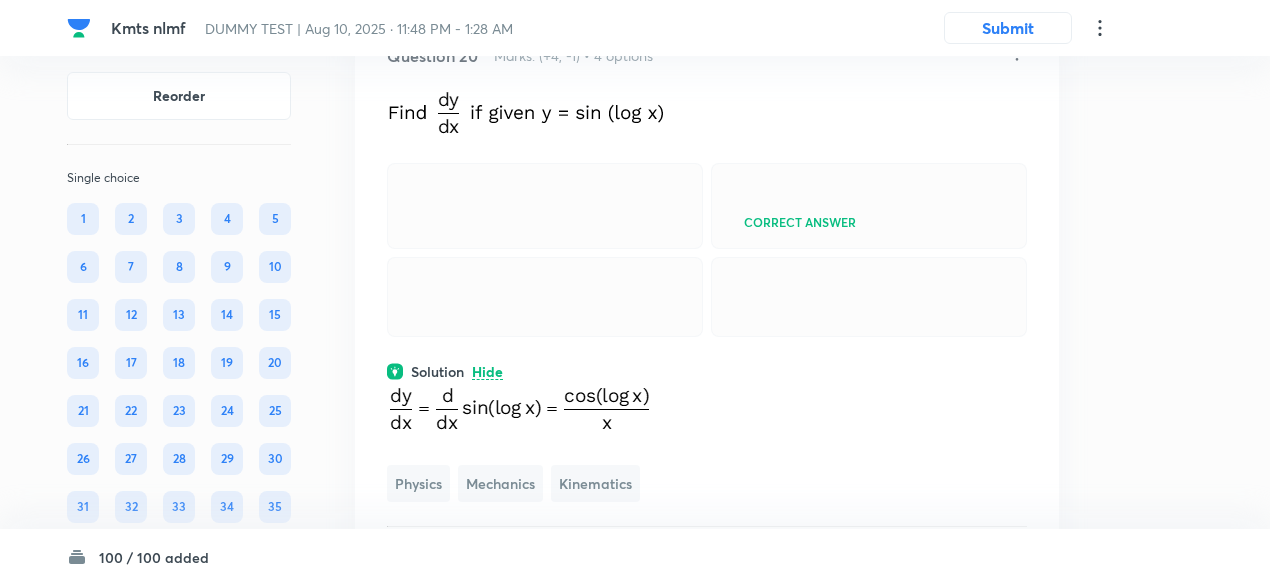 scroll, scrollTop: 18694, scrollLeft: 0, axis: vertical 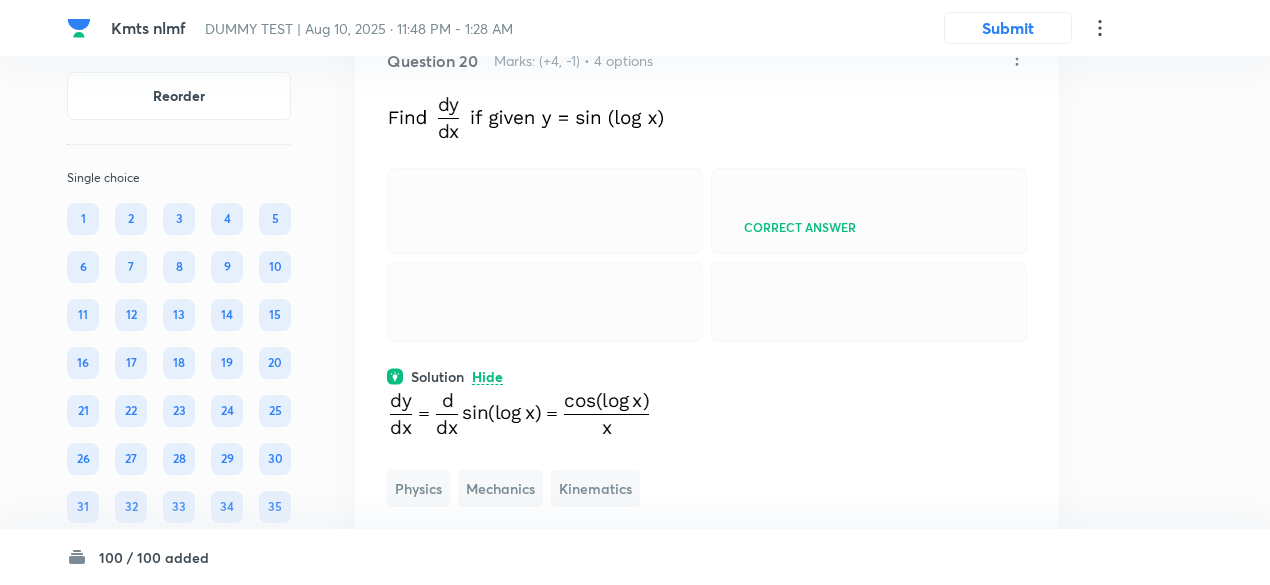 click 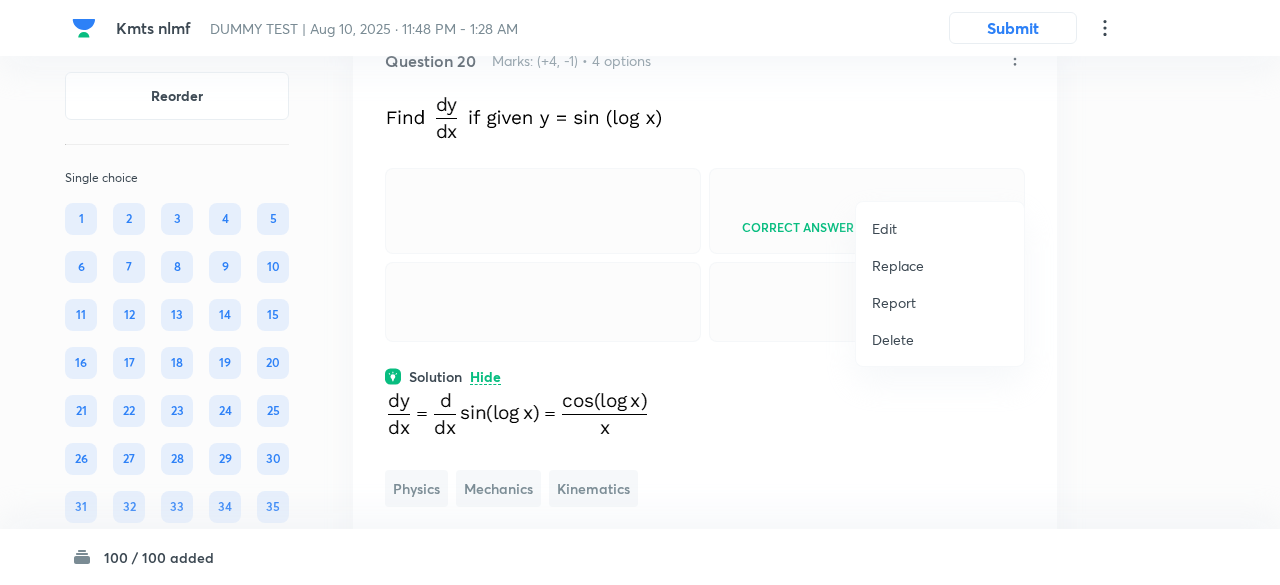 click on "Replace" at bounding box center [898, 265] 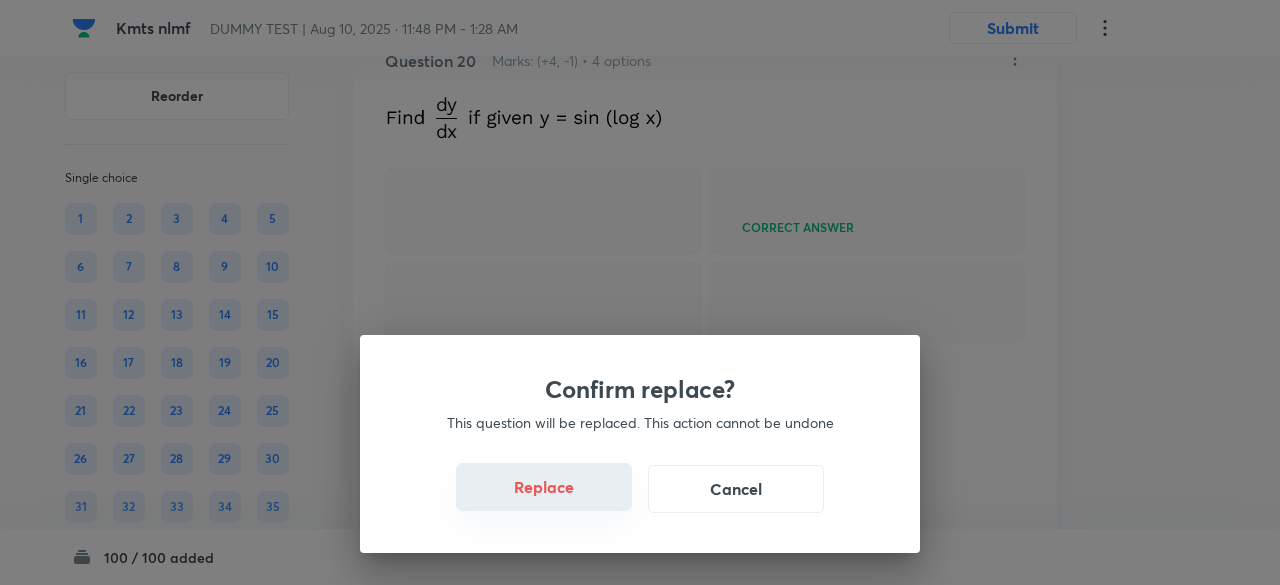 click on "Replace" at bounding box center (544, 487) 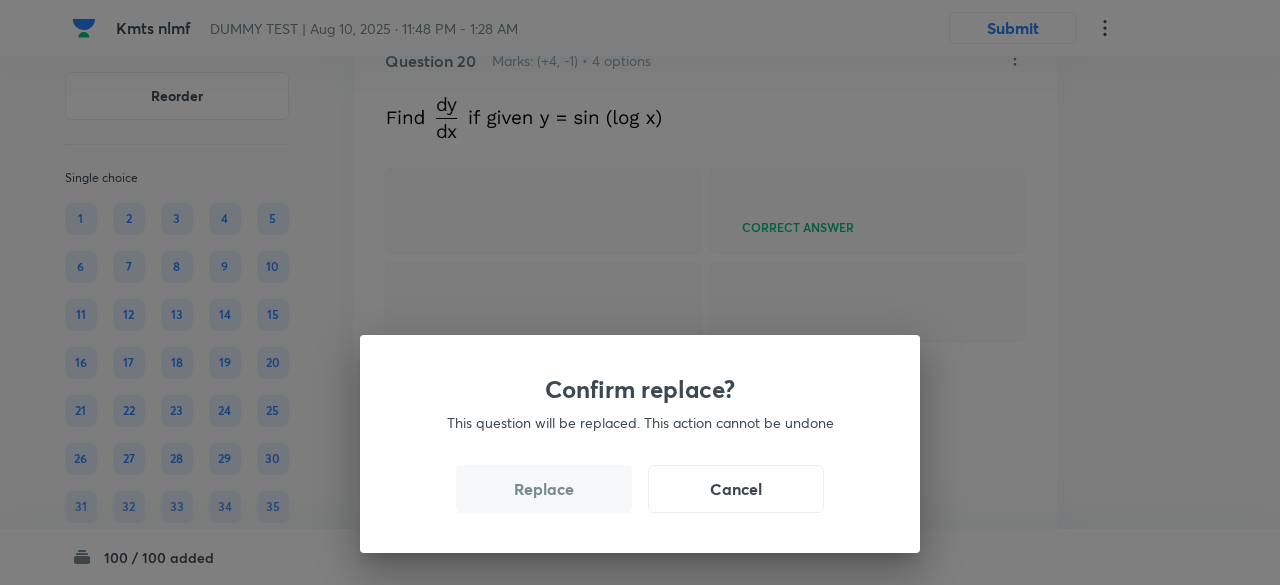 click on "Replace" at bounding box center [544, 489] 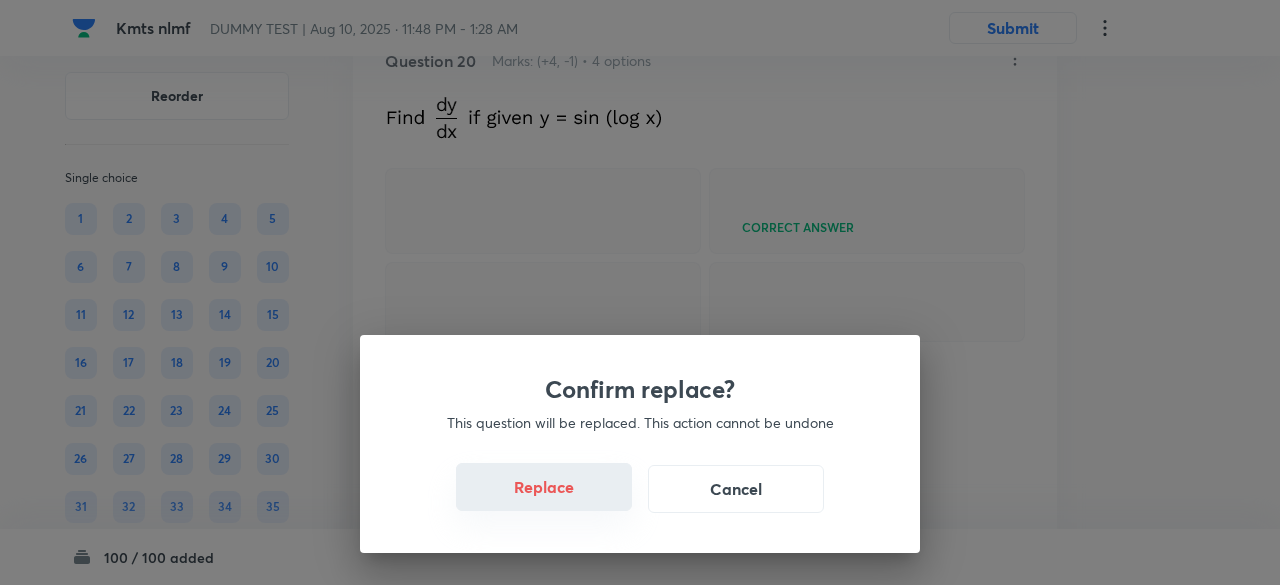 click on "Replace" at bounding box center (544, 487) 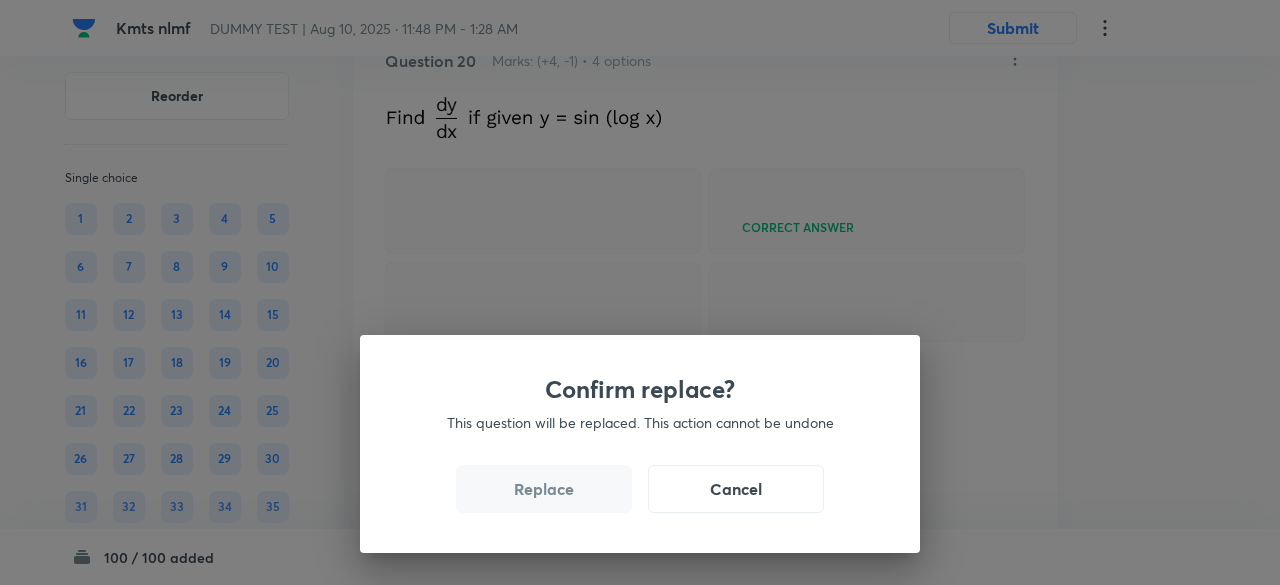 click on "Confirm replace? This question will be replaced. This action cannot be undone Replace Cancel" at bounding box center (640, 292) 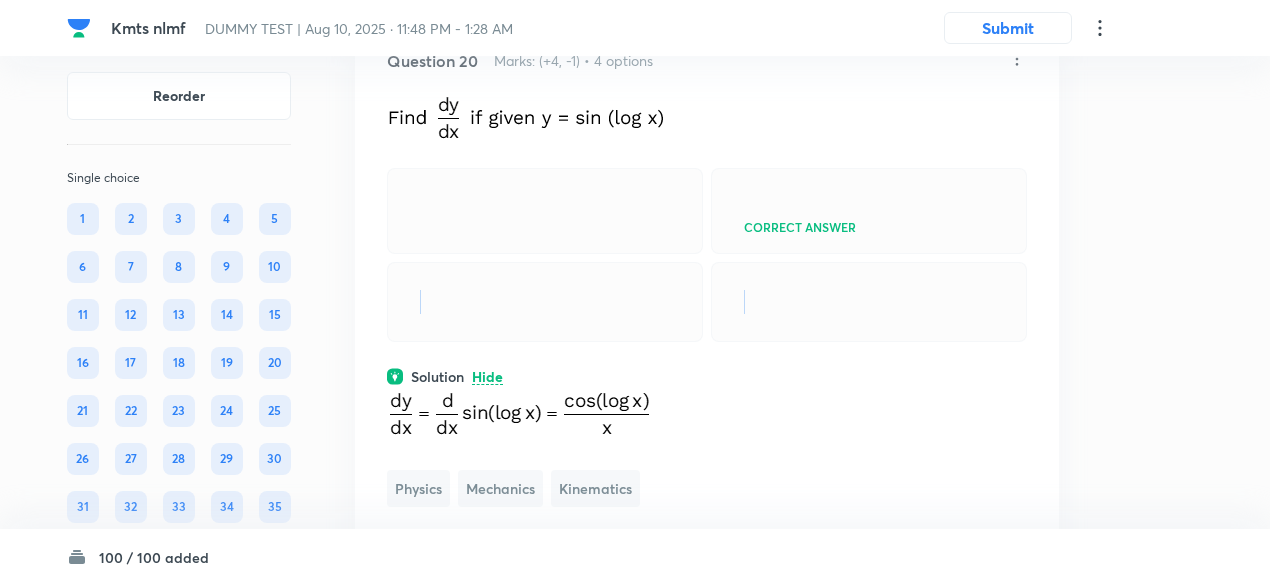 click at bounding box center [545, 302] 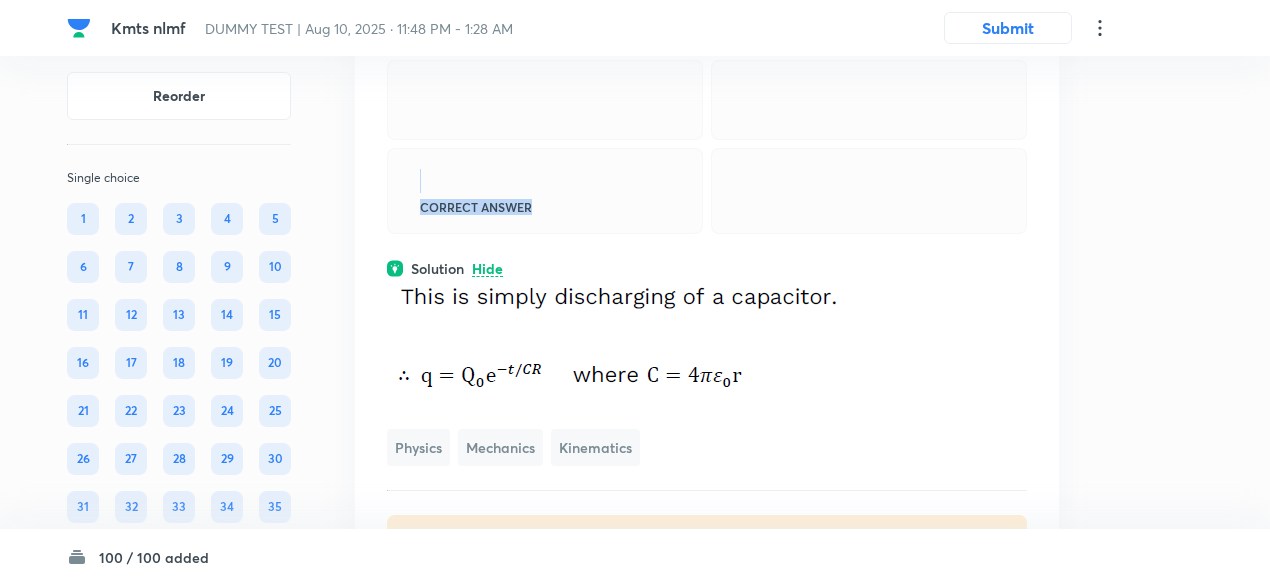 scroll, scrollTop: 18974, scrollLeft: 0, axis: vertical 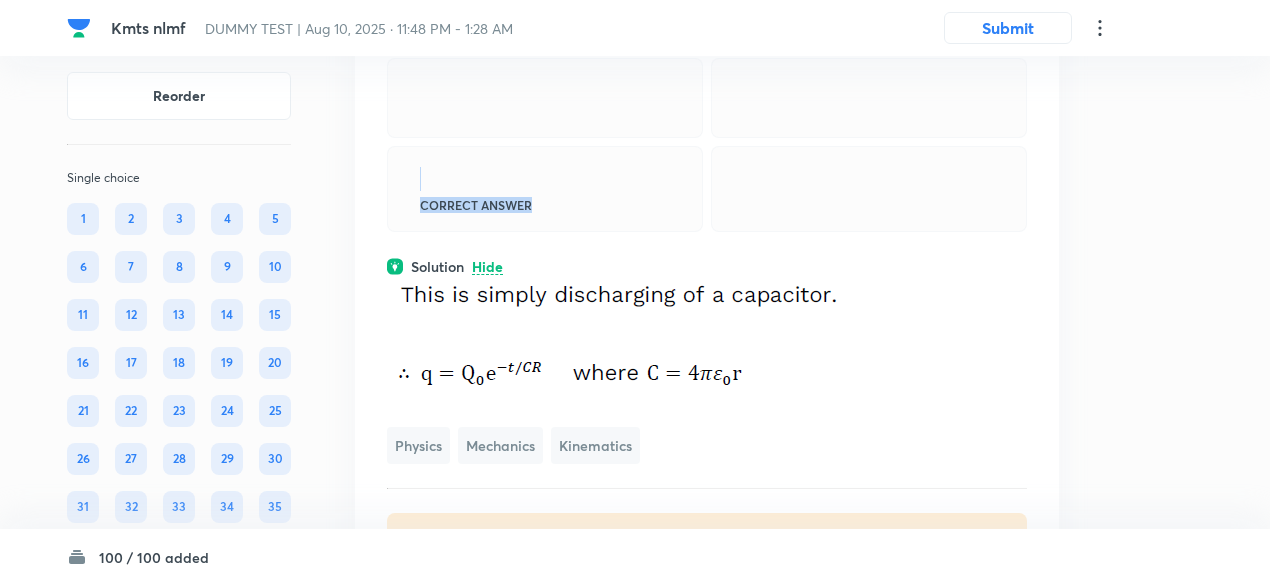 click on "Correct answer" at bounding box center (545, 189) 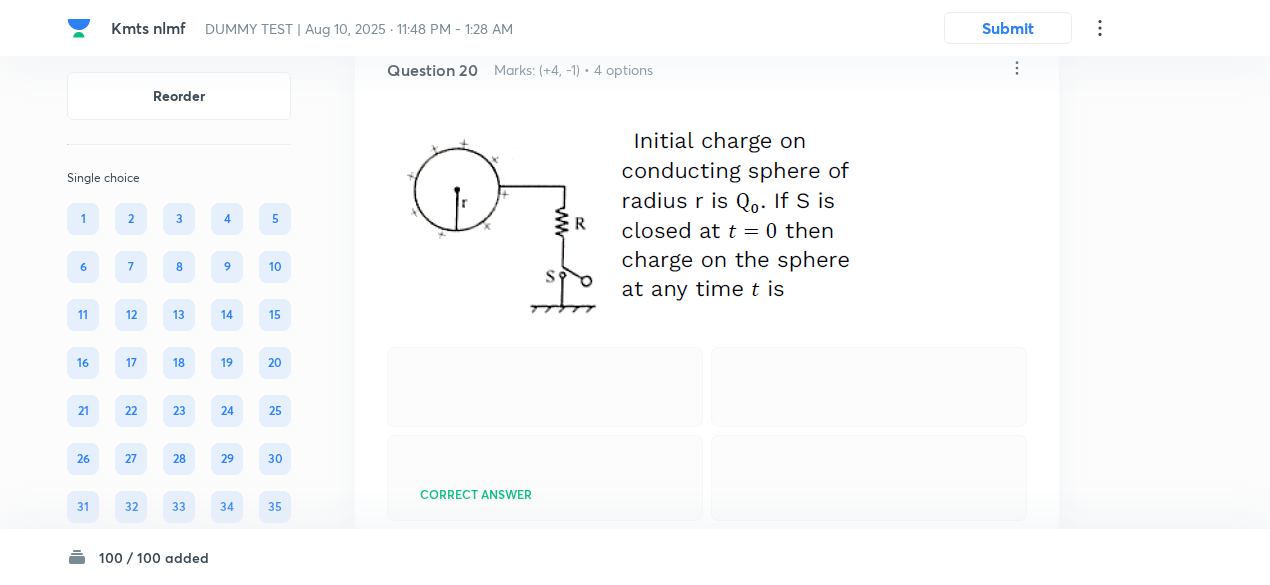 scroll, scrollTop: 18684, scrollLeft: 0, axis: vertical 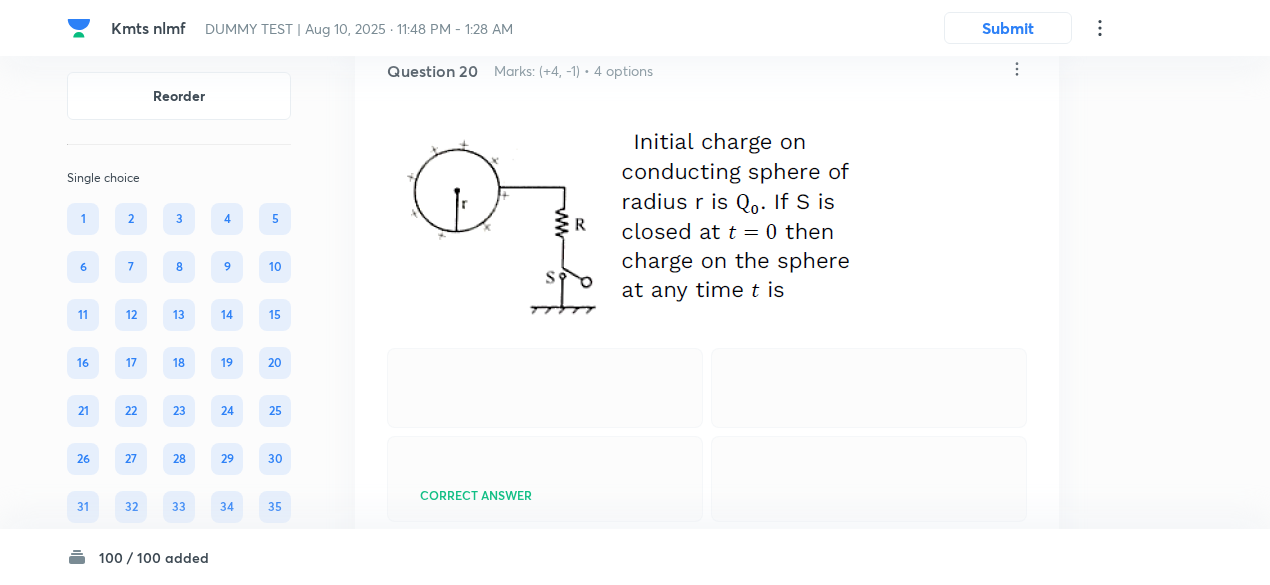 click 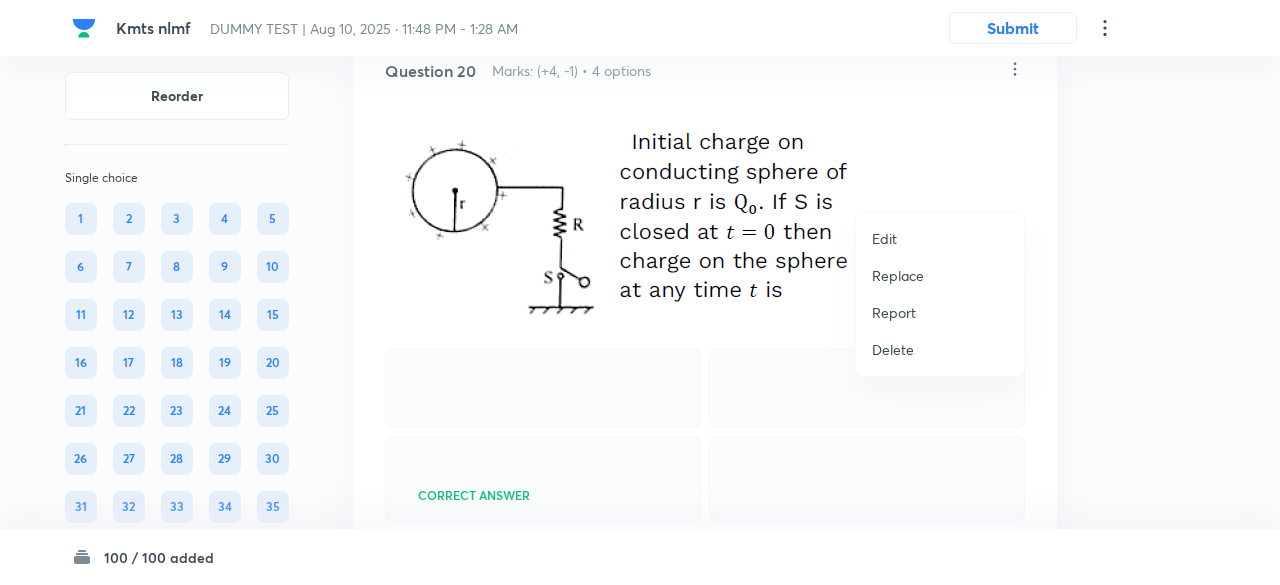 click on "Replace" at bounding box center [898, 275] 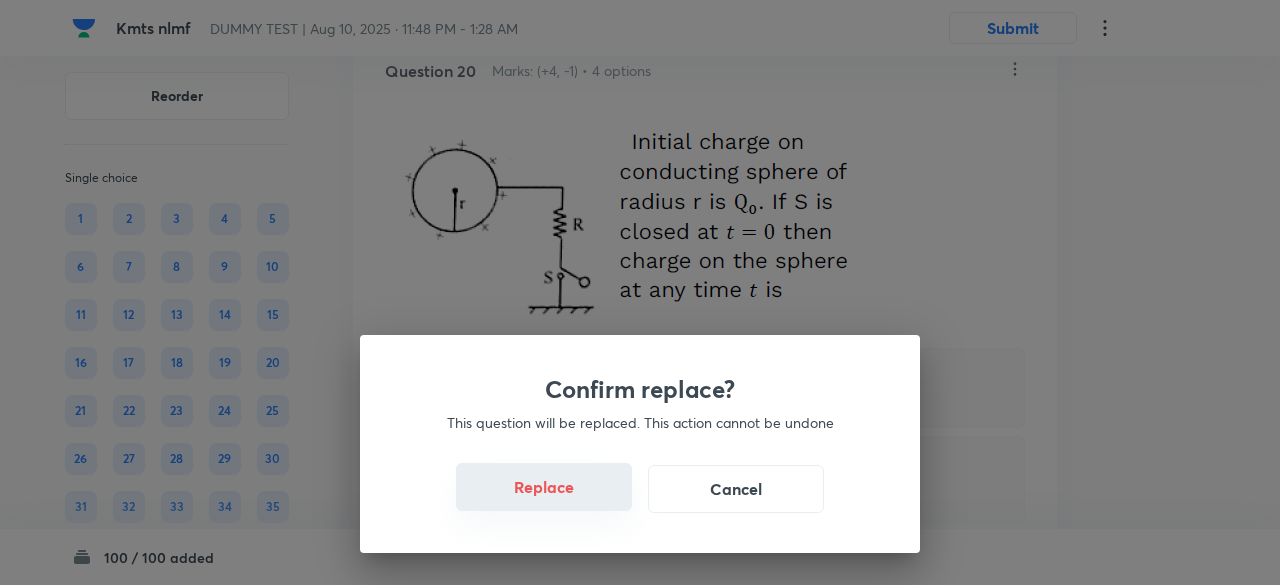 click on "Replace" at bounding box center [544, 487] 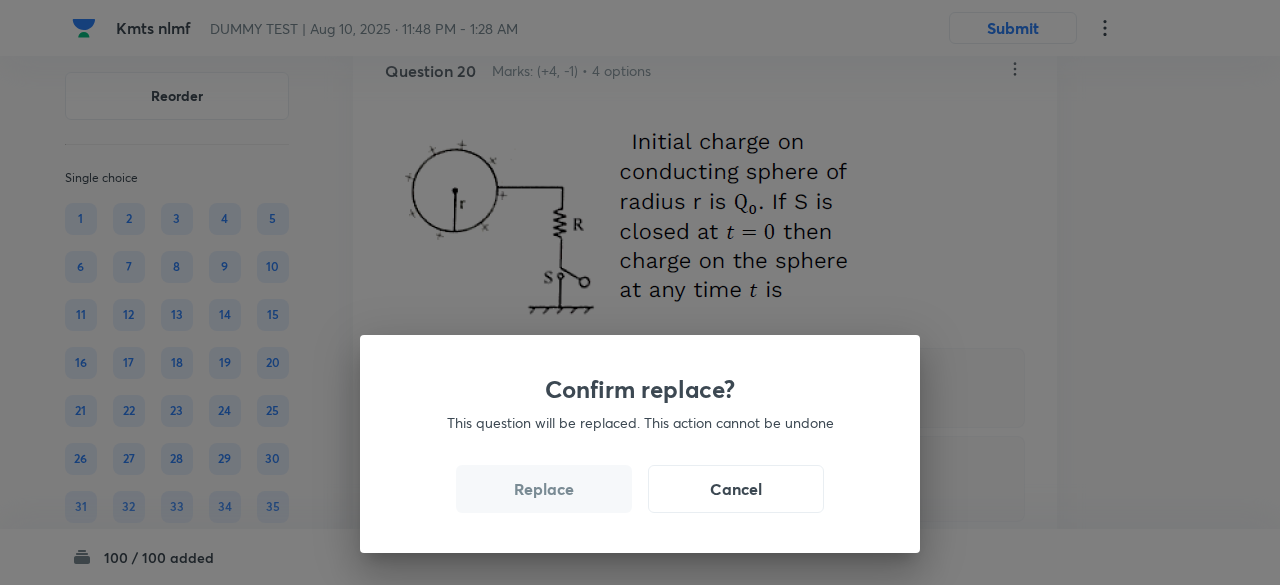 click on "Confirm replace? This question will be replaced. This action cannot be undone Replace Cancel" at bounding box center (640, 444) 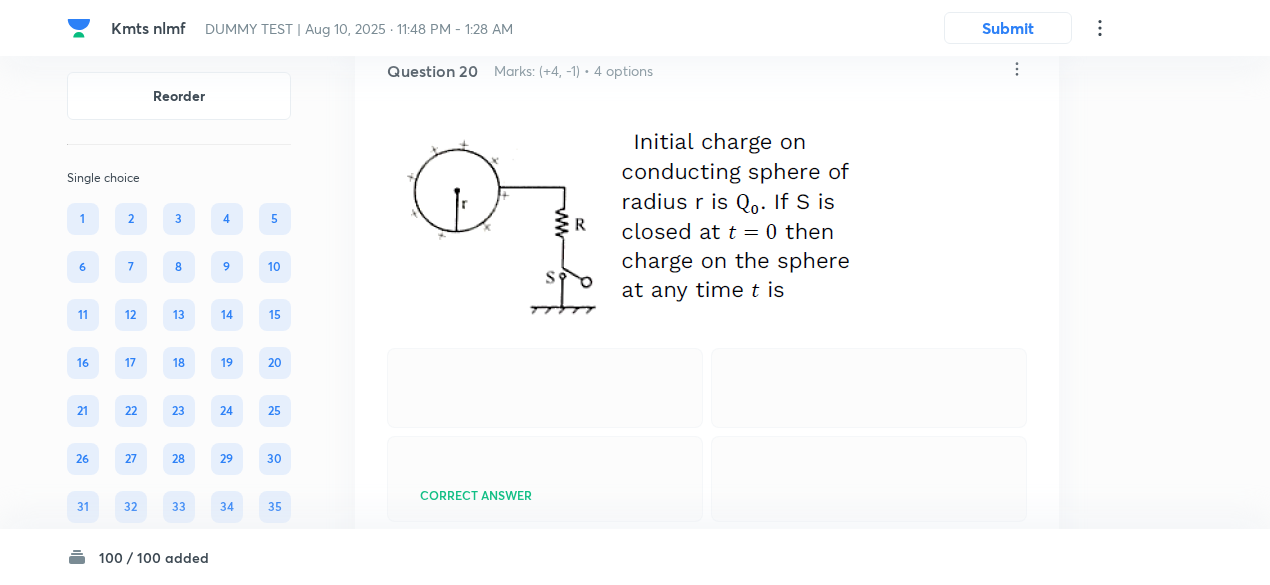 click at bounding box center (545, 388) 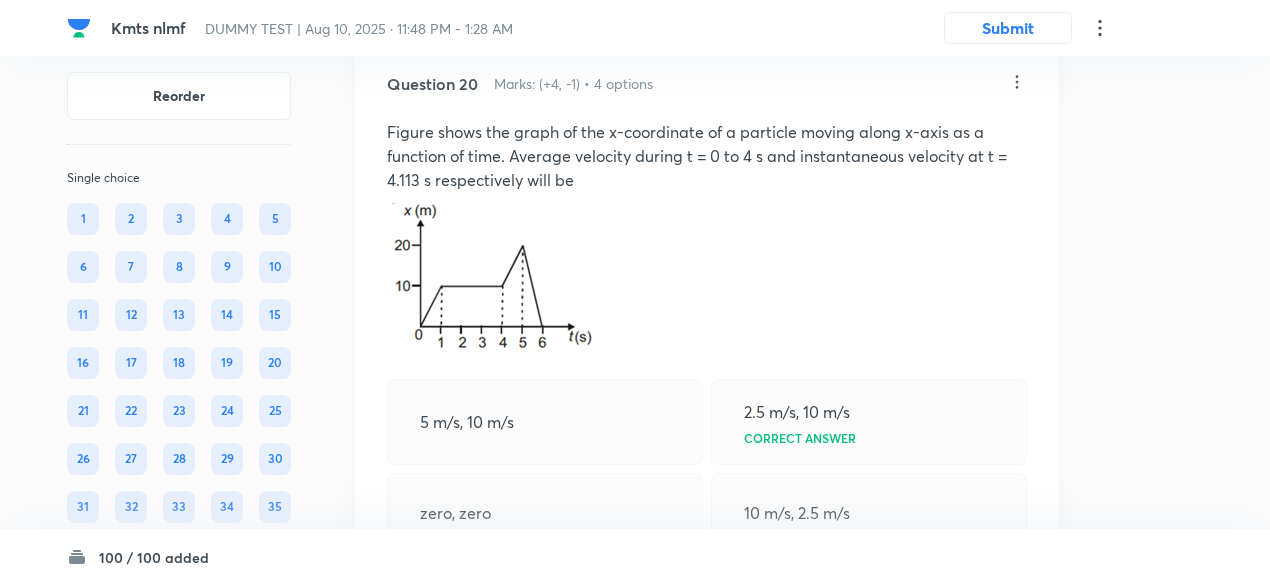 scroll, scrollTop: 18658, scrollLeft: 0, axis: vertical 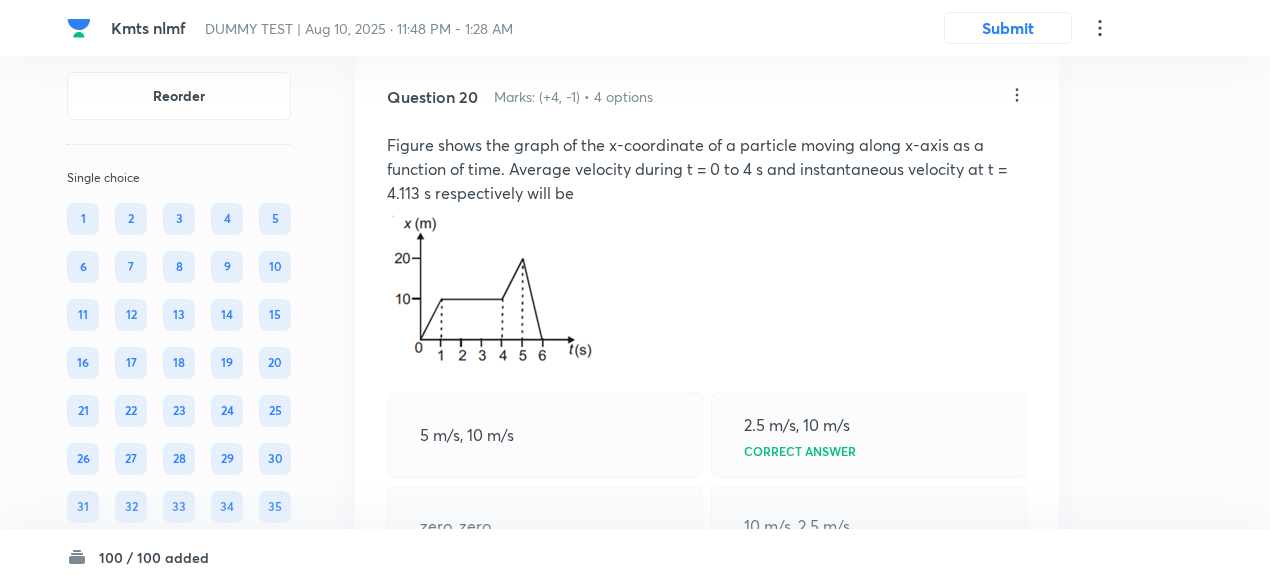 click 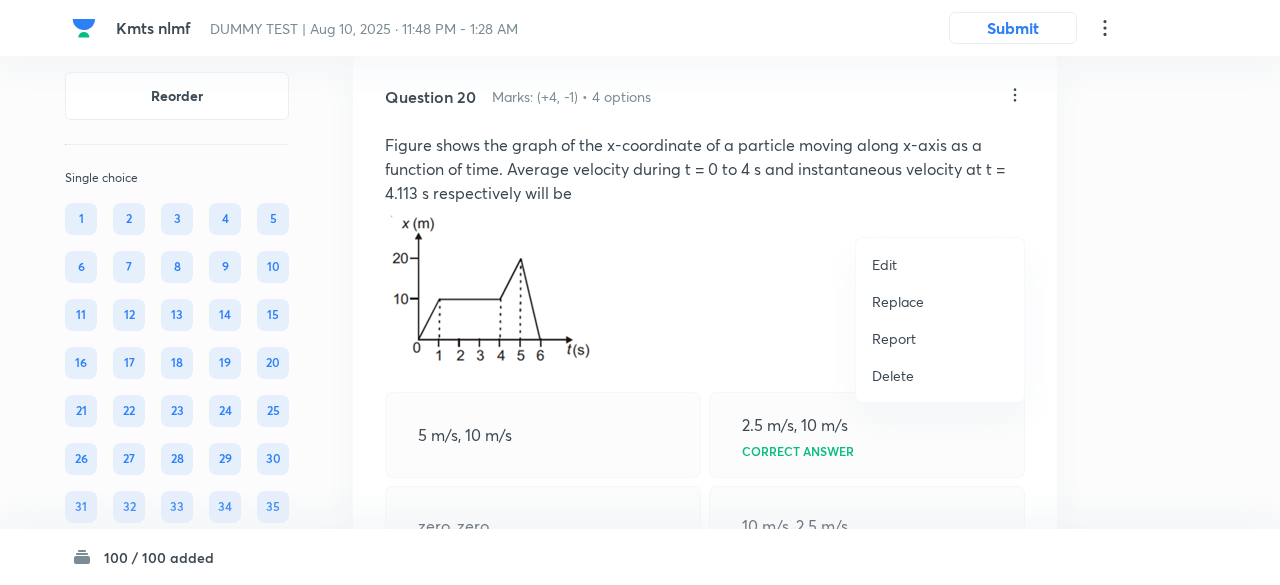 click on "Replace" at bounding box center [898, 301] 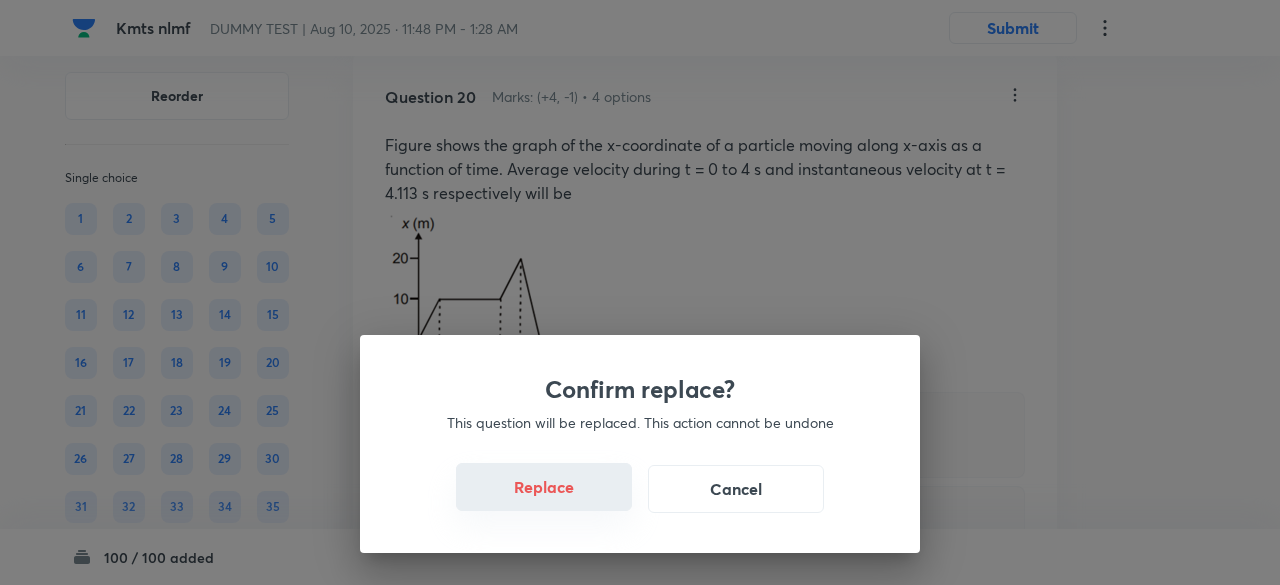 click on "Replace" at bounding box center (544, 487) 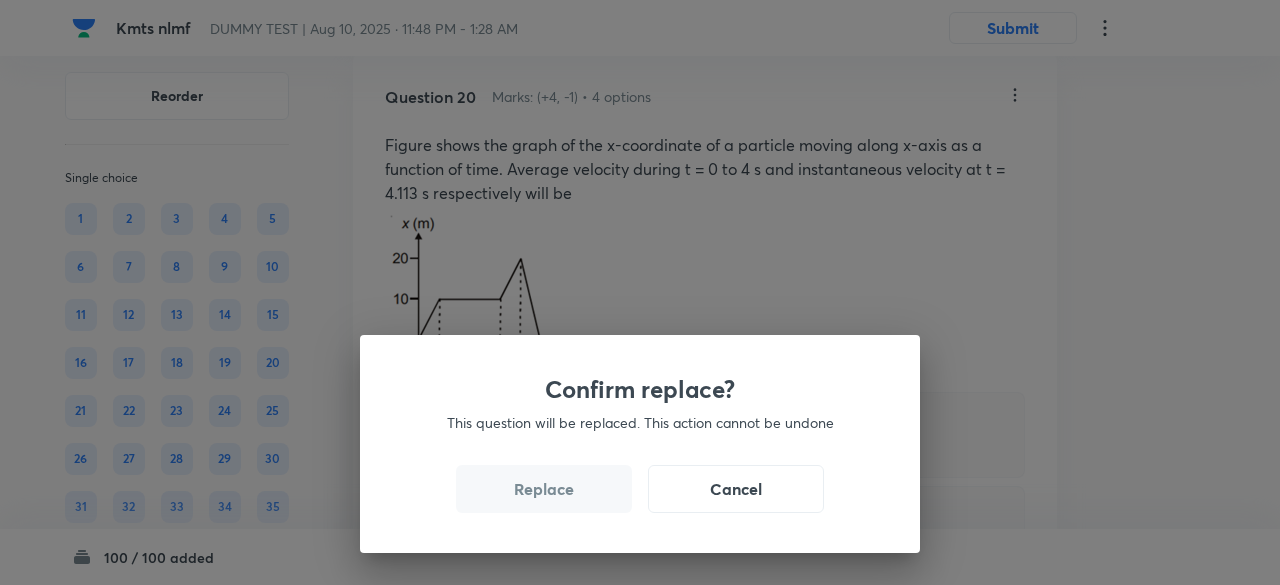 click on "Replace" at bounding box center [544, 489] 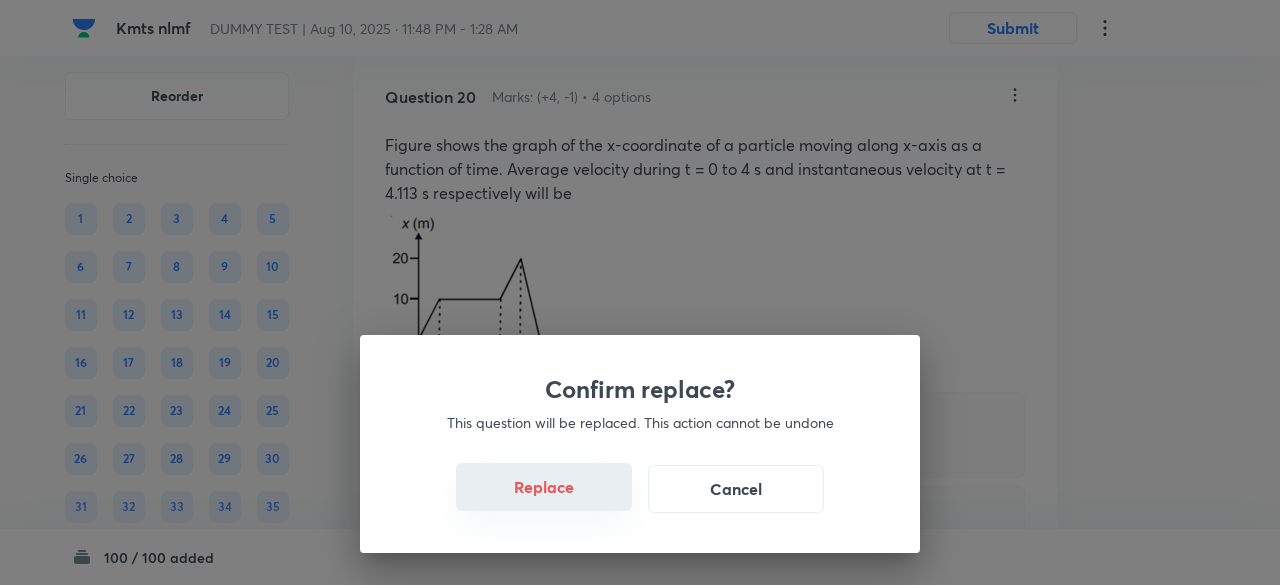 click on "Replace" at bounding box center [544, 487] 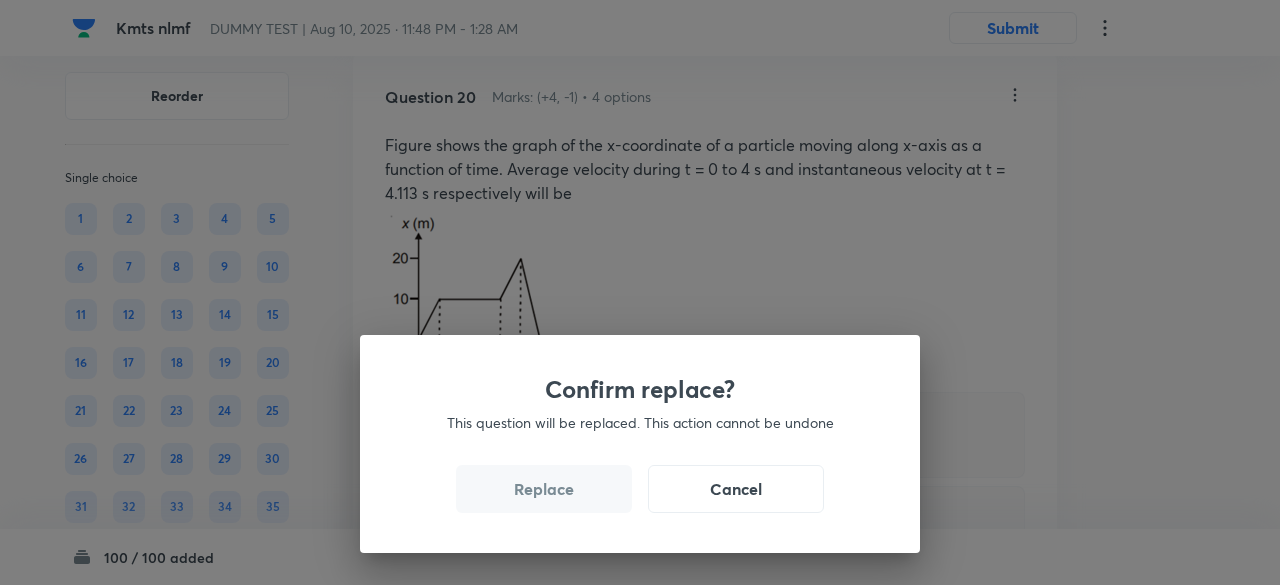 click on "Replace" at bounding box center (544, 489) 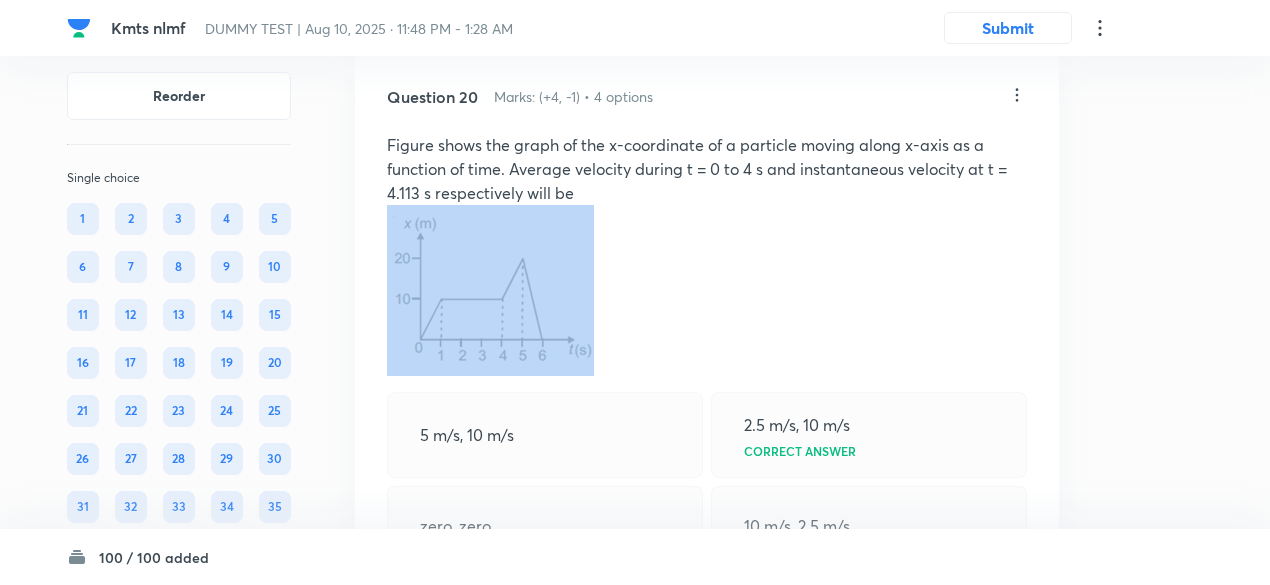 click at bounding box center (707, 290) 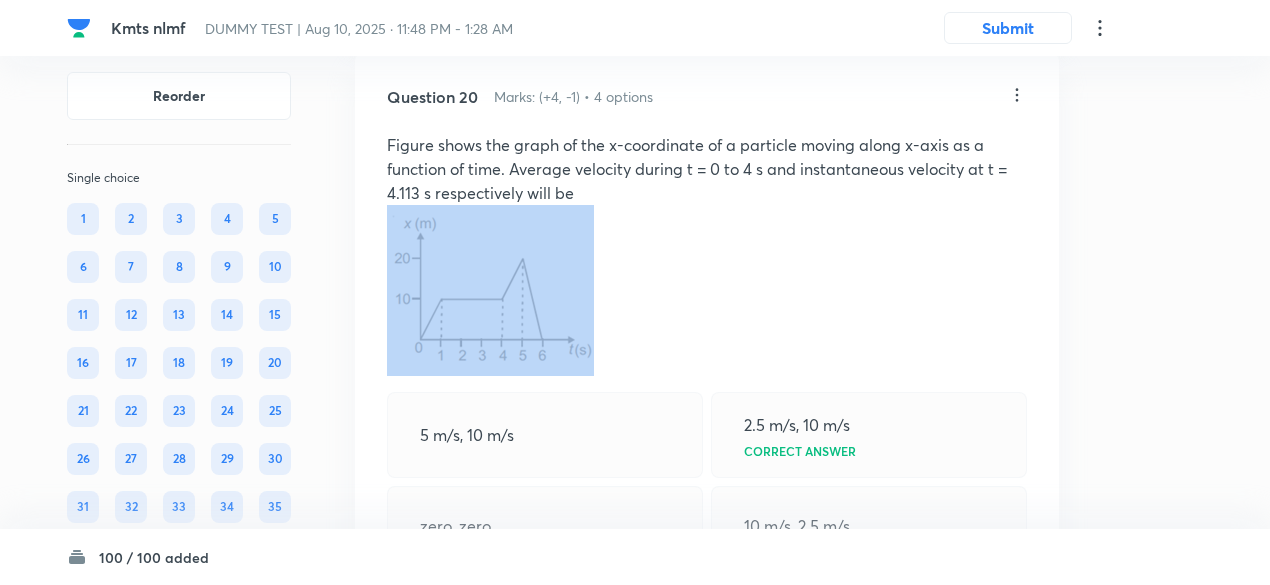 click at bounding box center (707, 290) 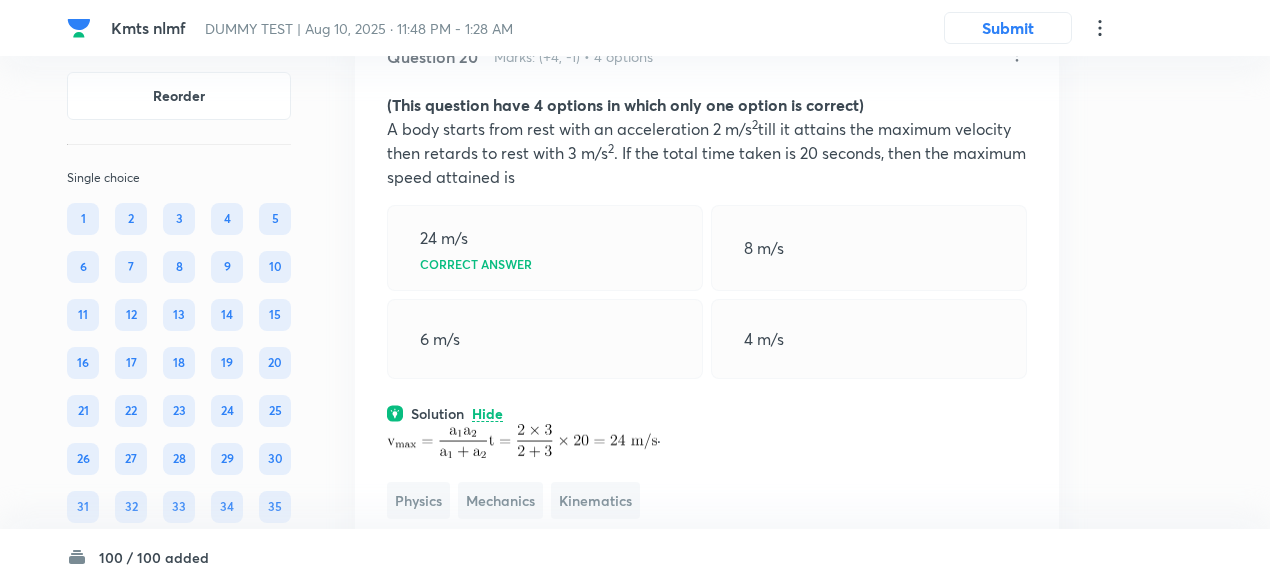scroll, scrollTop: 18694, scrollLeft: 0, axis: vertical 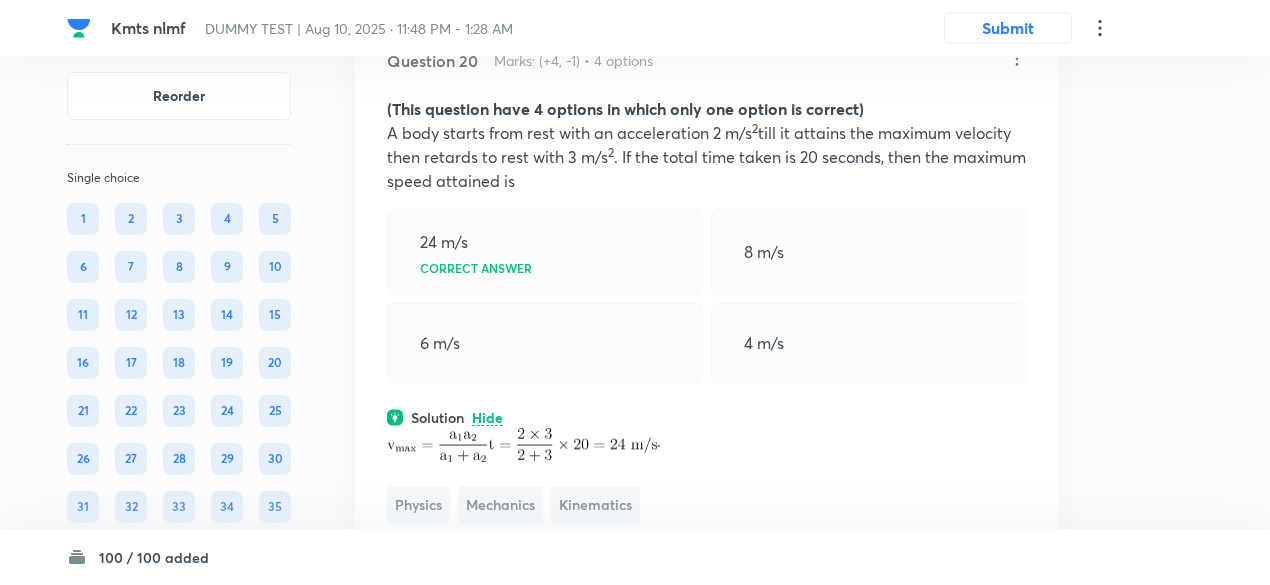 click 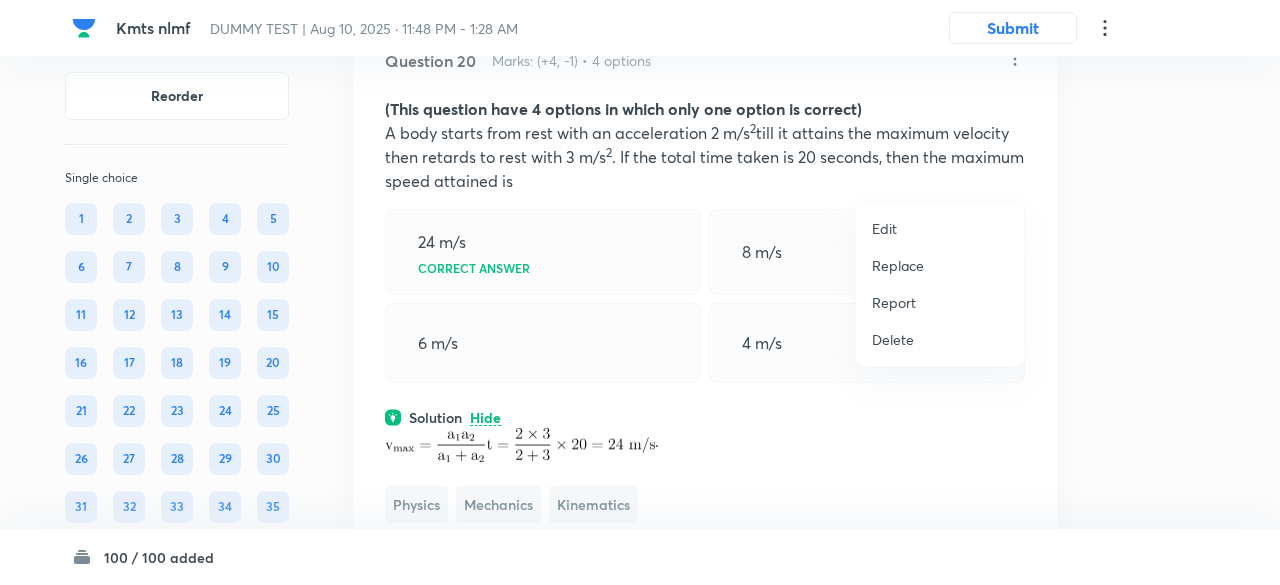 click on "Replace" at bounding box center (898, 265) 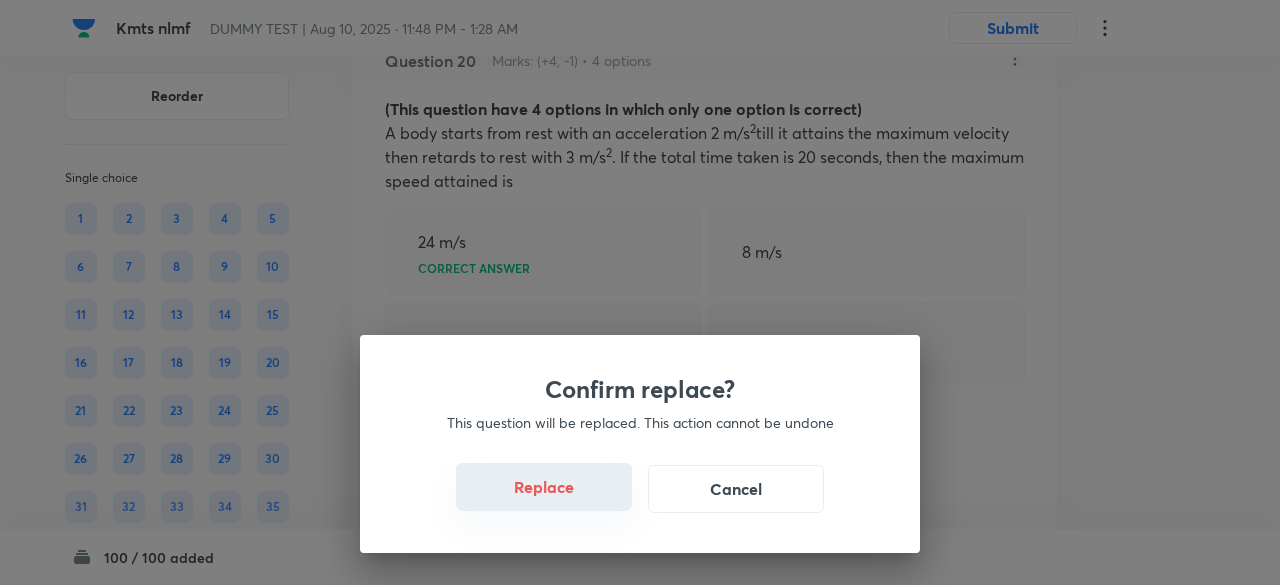 click on "Replace" at bounding box center [544, 487] 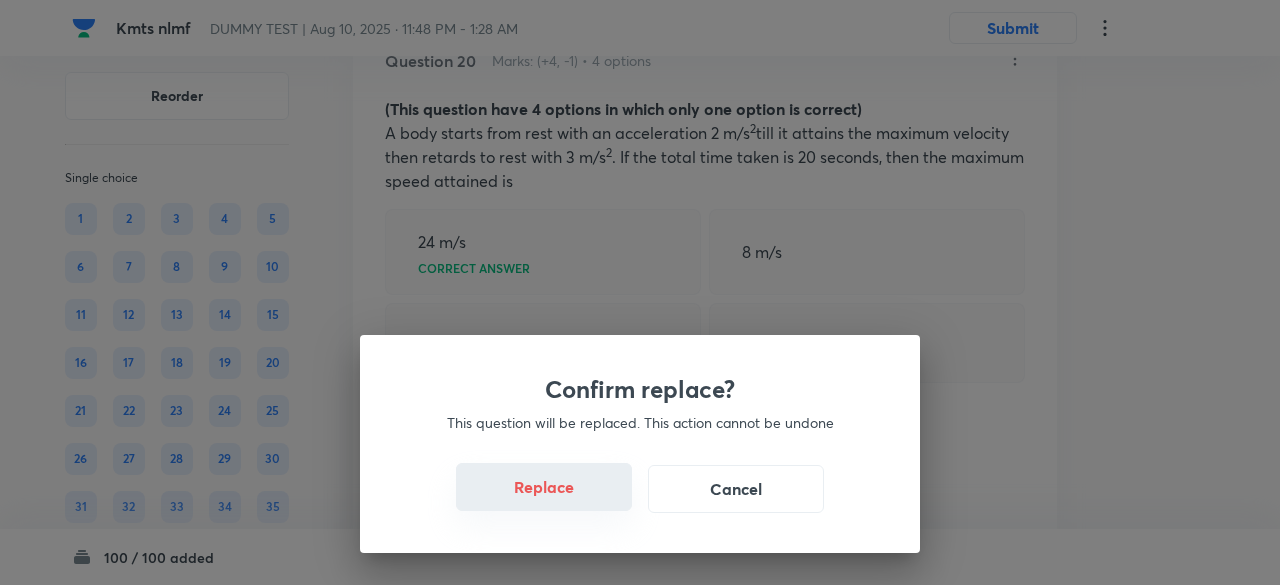 click on "Replace" at bounding box center [544, 487] 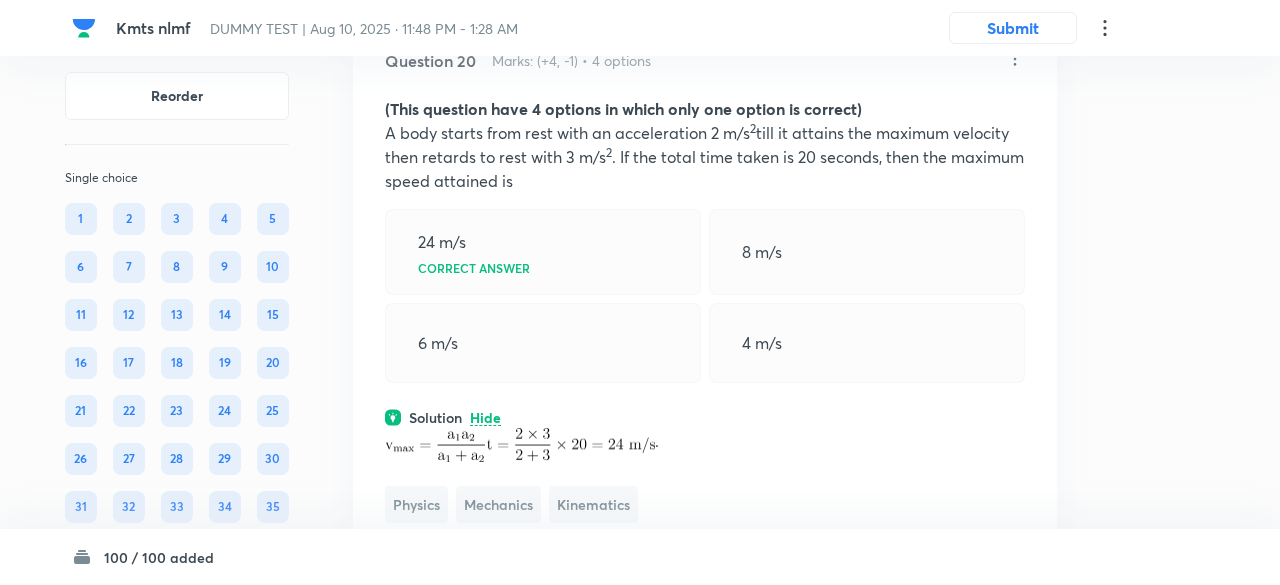click on "Confirm replace? This question will be replaced. This action cannot be undone Replace Cancel" at bounding box center [640, 877] 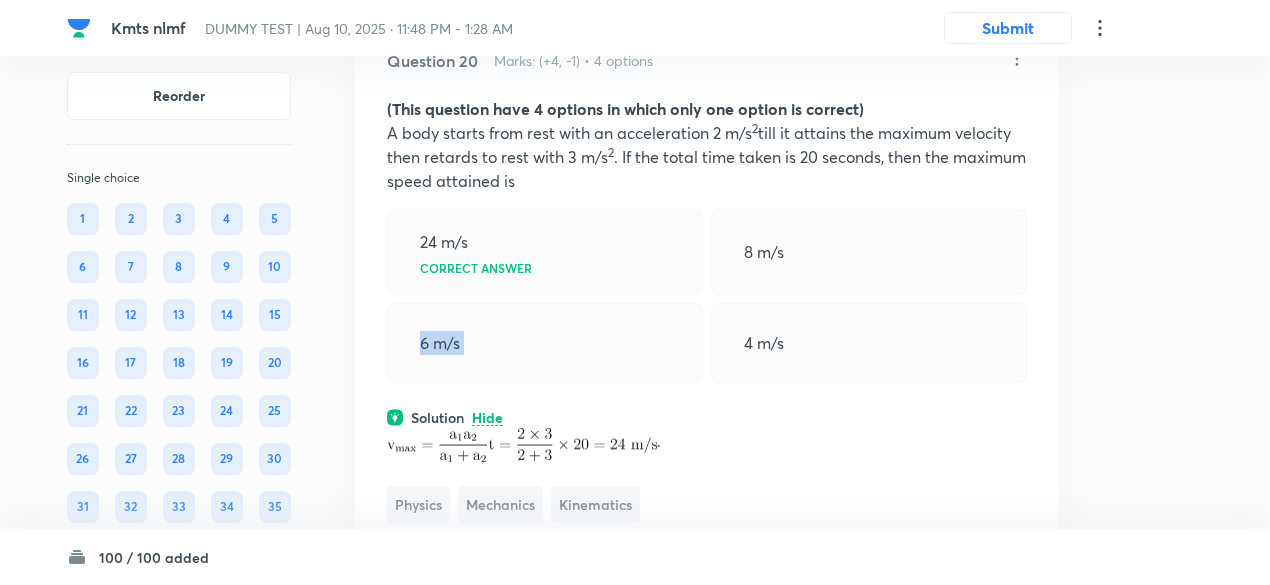 click on "6 m/s" at bounding box center [545, 343] 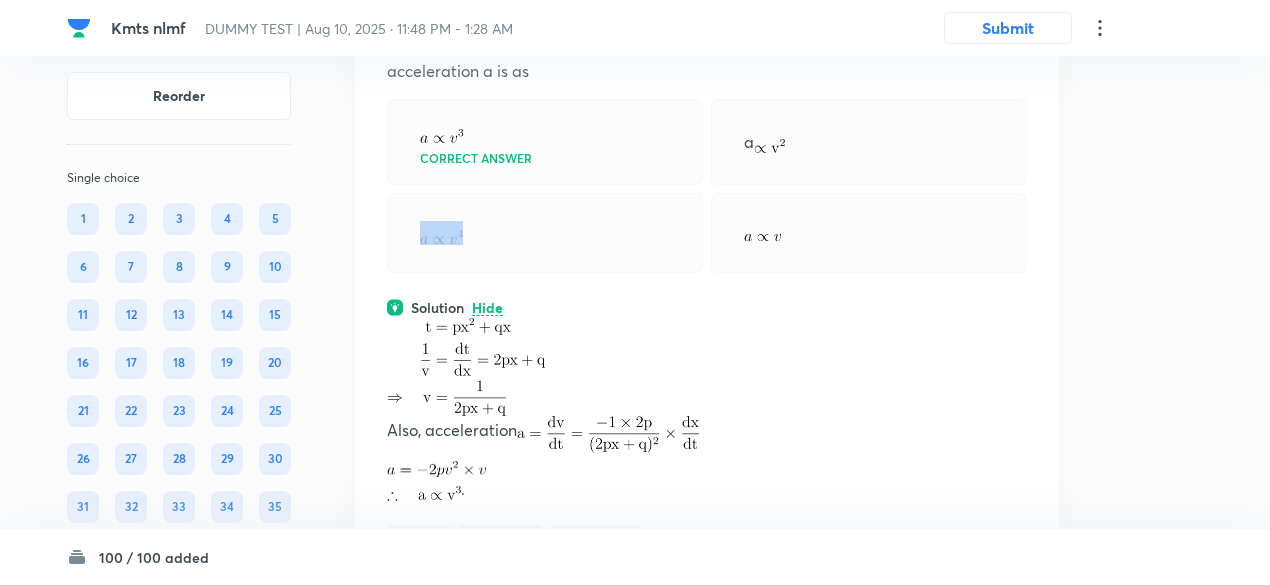 scroll, scrollTop: 18803, scrollLeft: 0, axis: vertical 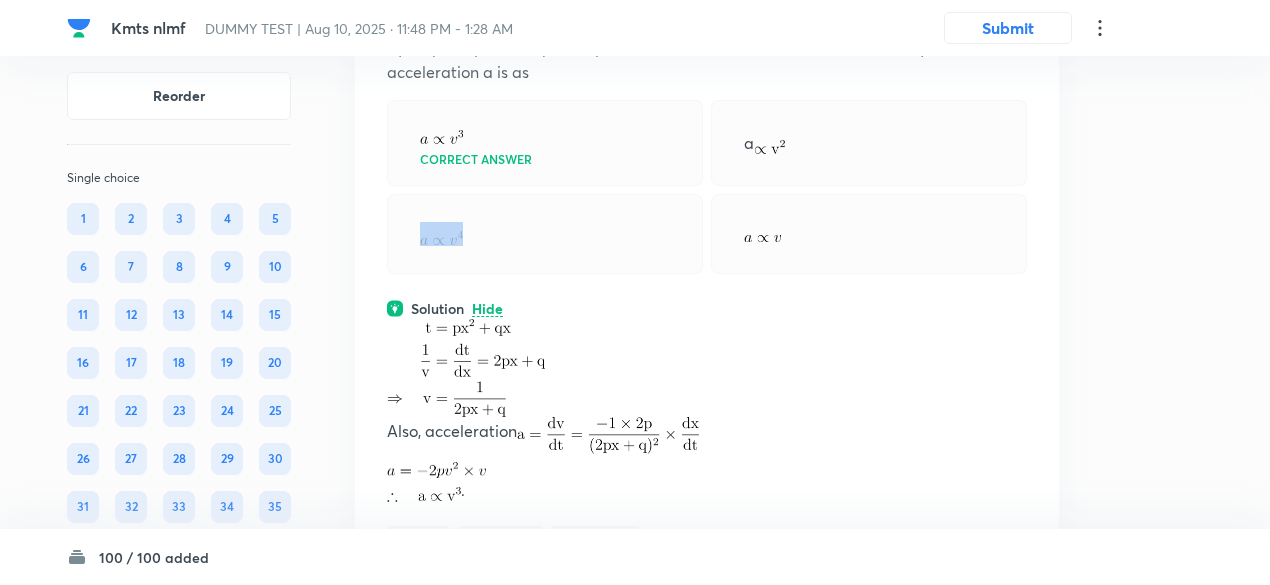 click at bounding box center [545, 234] 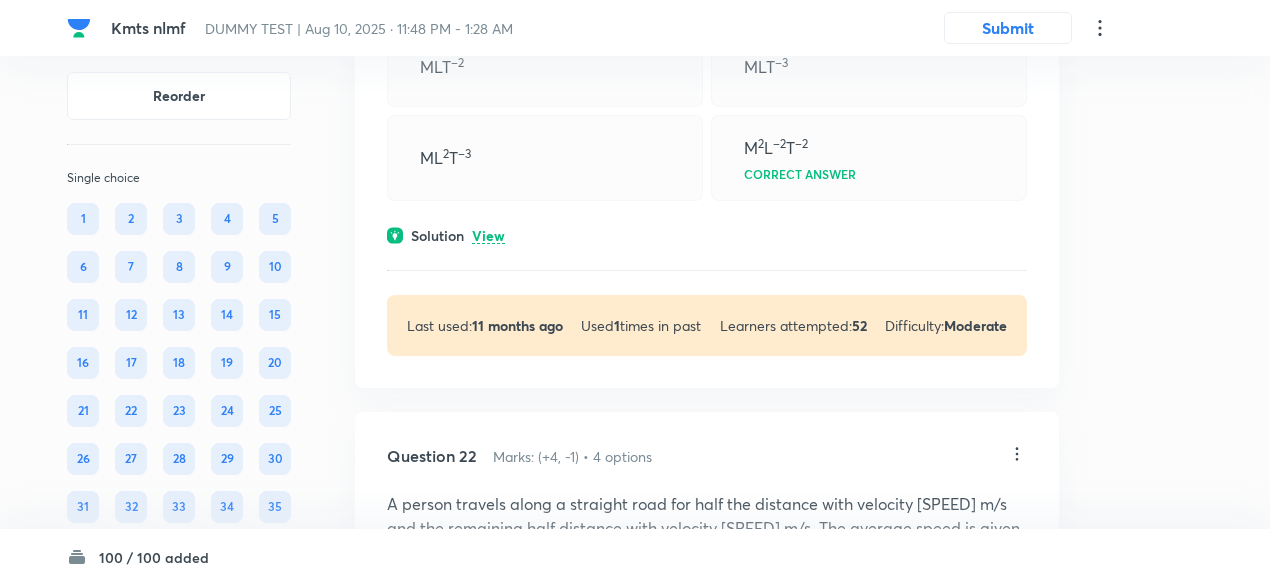 scroll, scrollTop: 19657, scrollLeft: 0, axis: vertical 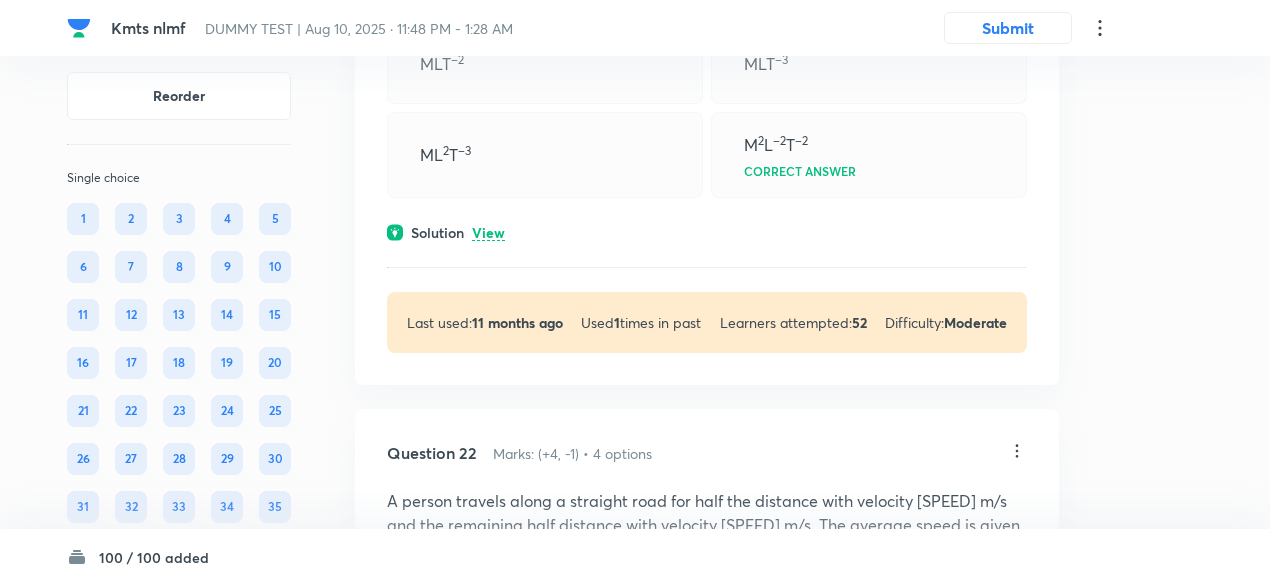 click on "View" at bounding box center (488, 233) 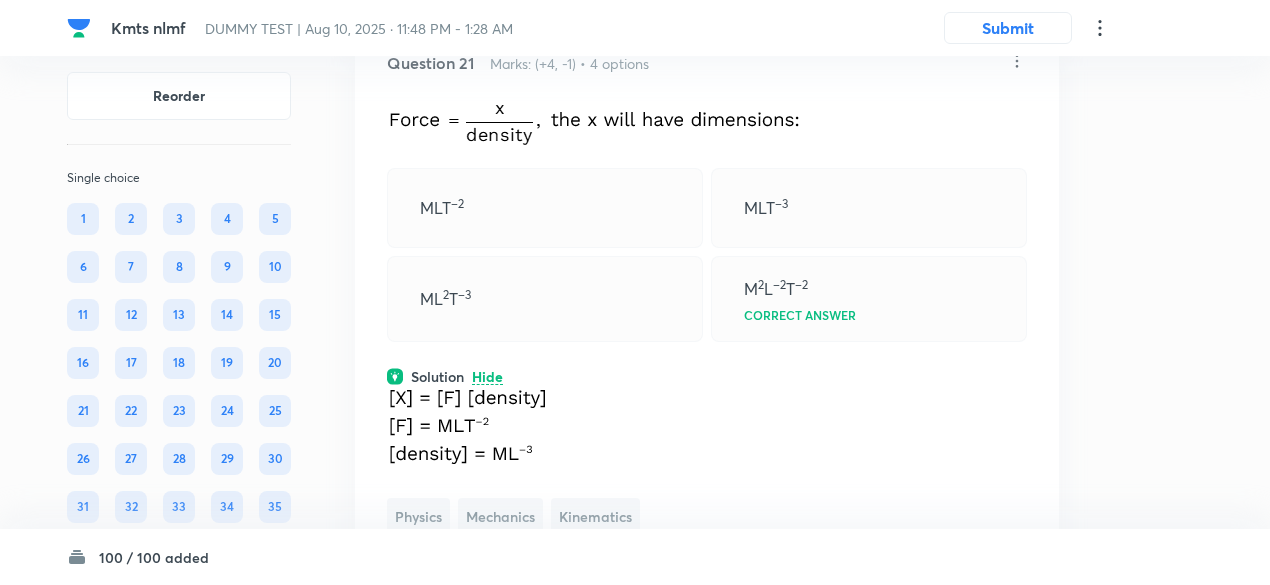 scroll, scrollTop: 19505, scrollLeft: 0, axis: vertical 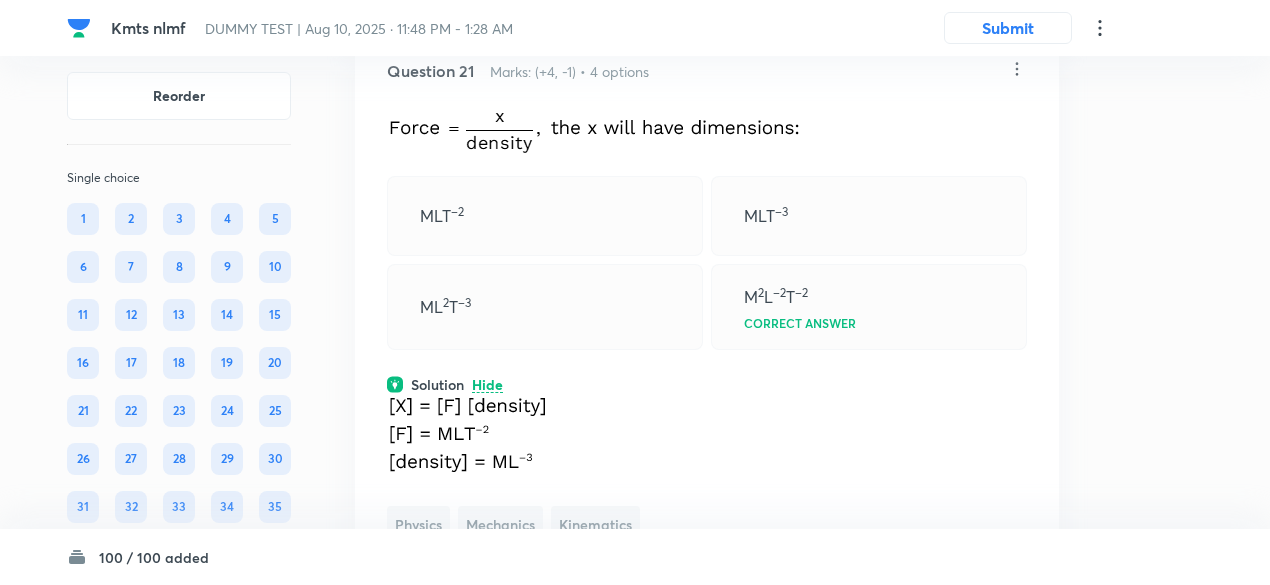 click 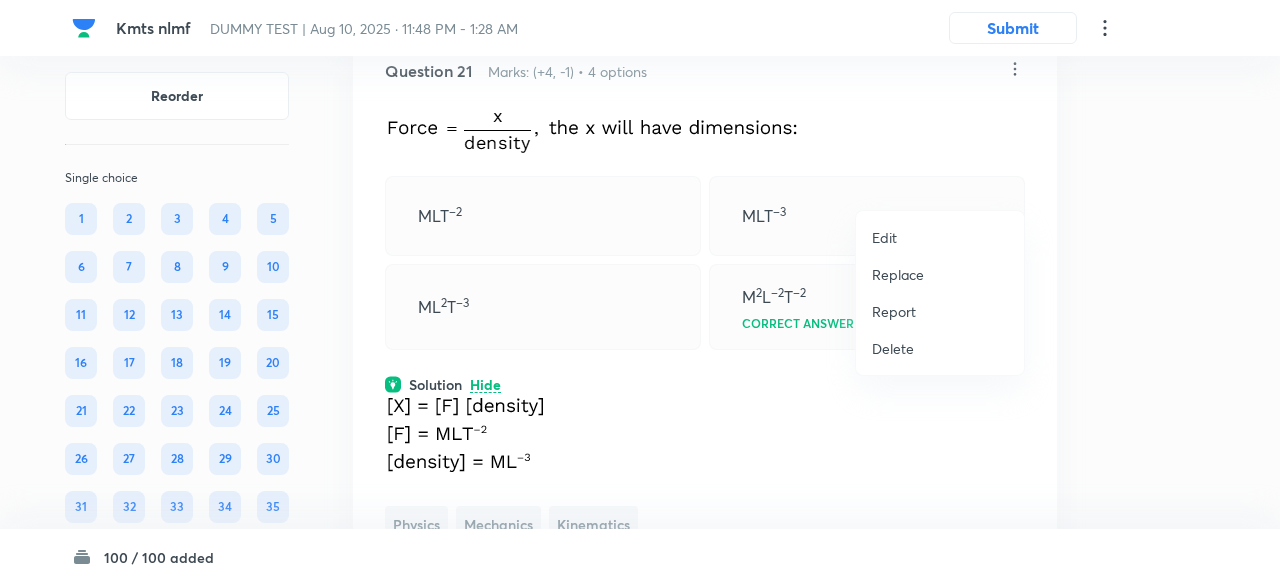click on "Replace" at bounding box center (898, 274) 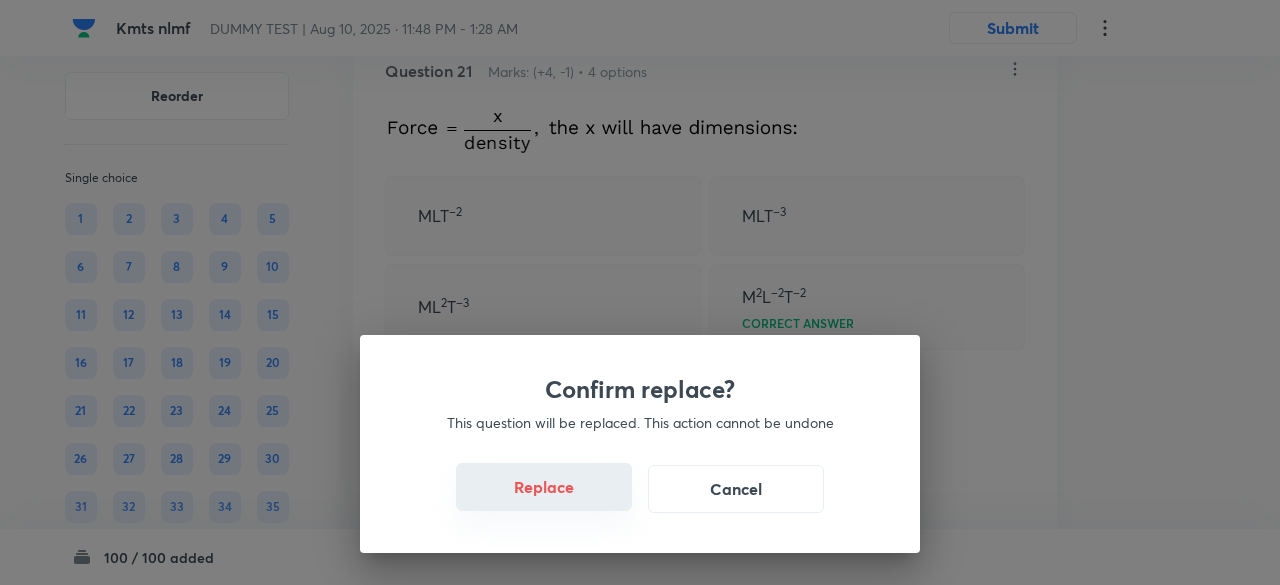 click on "Replace" at bounding box center (544, 487) 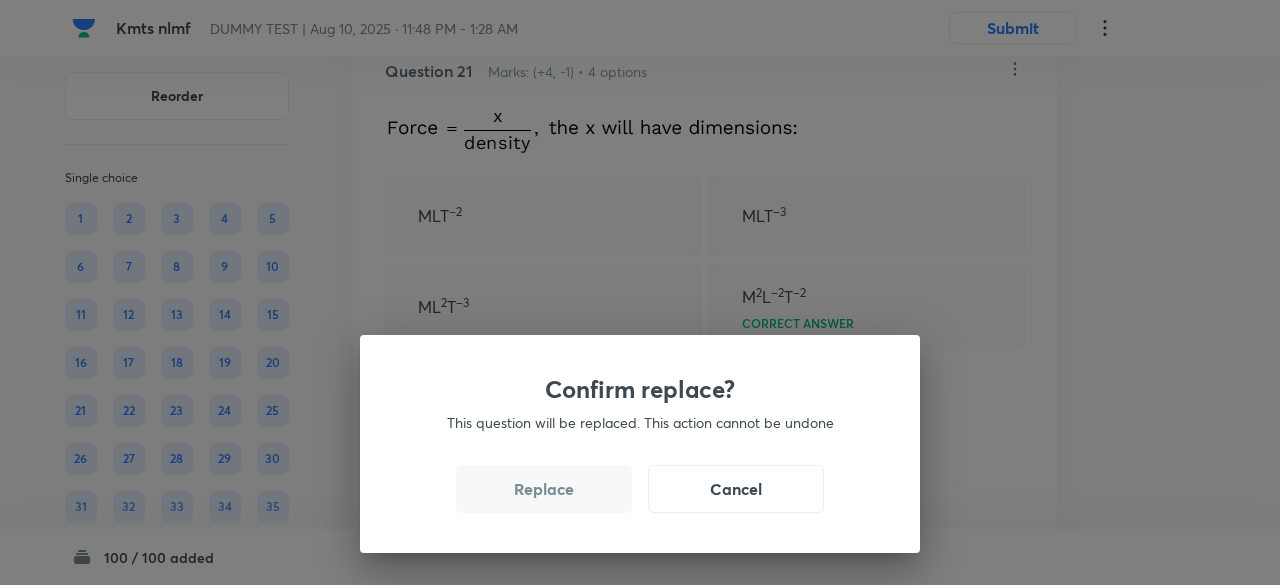 click on "Replace" at bounding box center [544, 489] 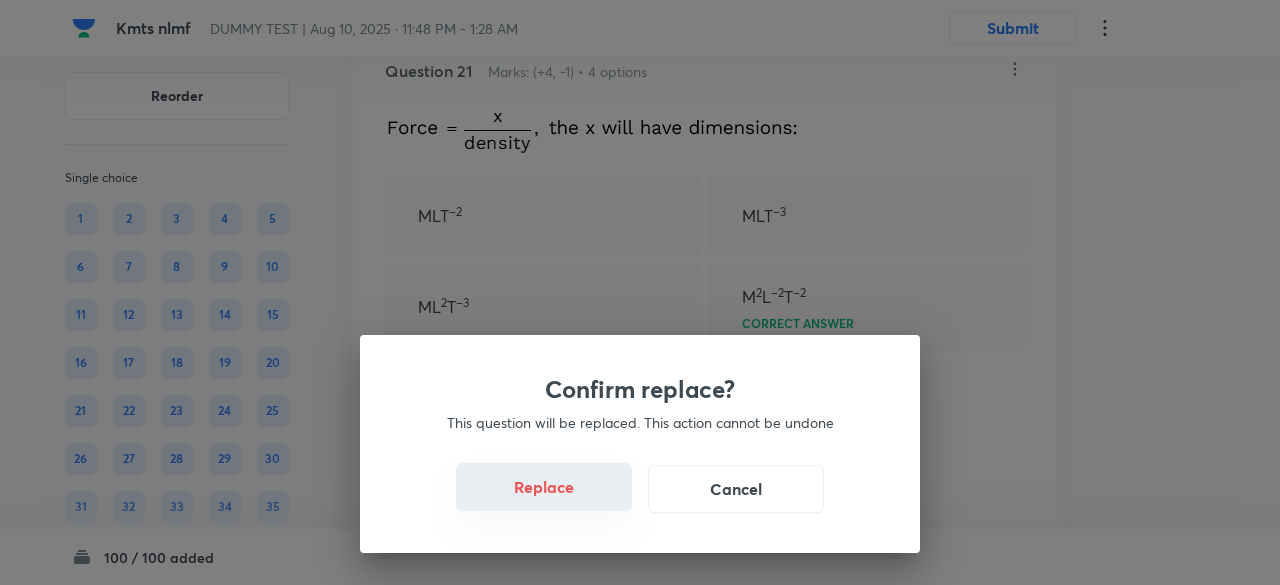 click on "Replace" at bounding box center [544, 487] 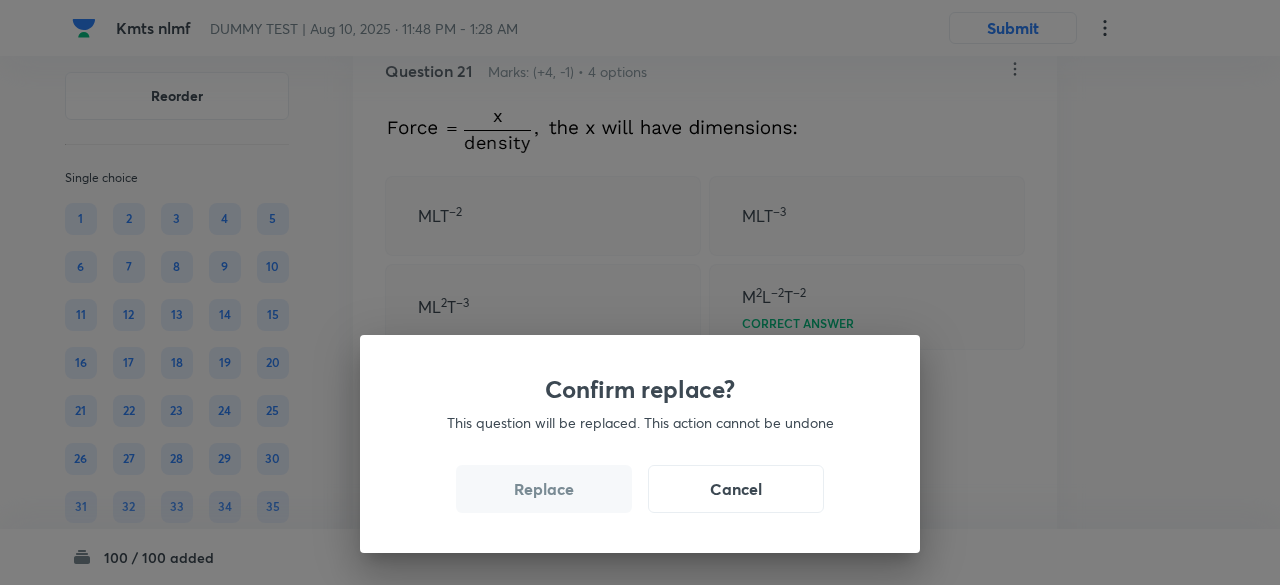click on "Replace" at bounding box center (544, 489) 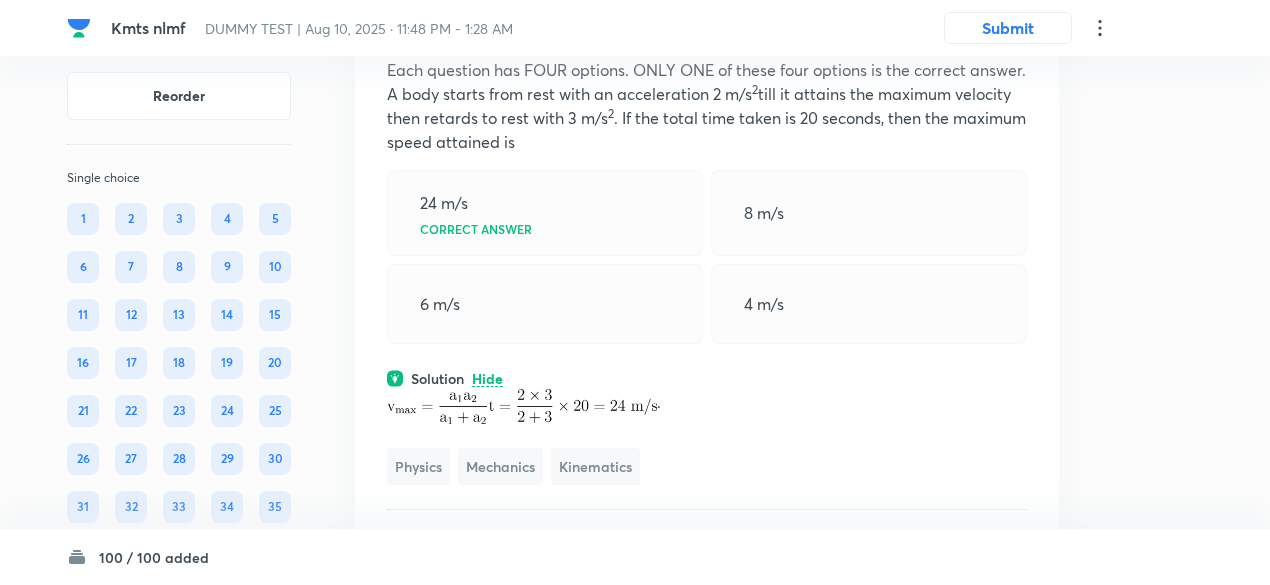scroll, scrollTop: 19553, scrollLeft: 0, axis: vertical 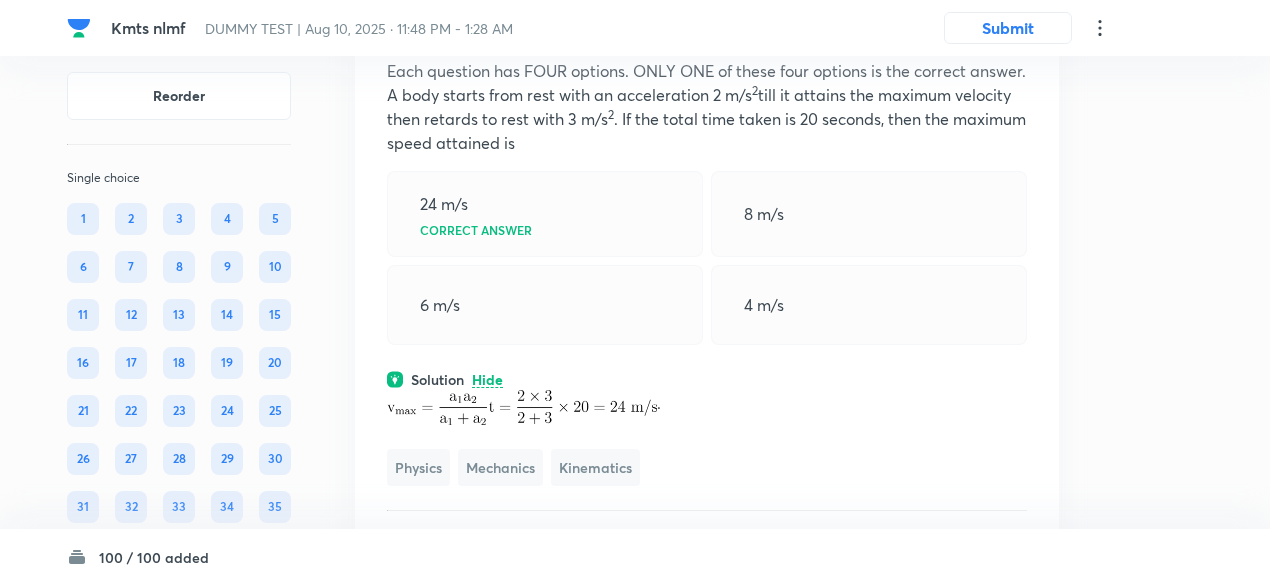 click 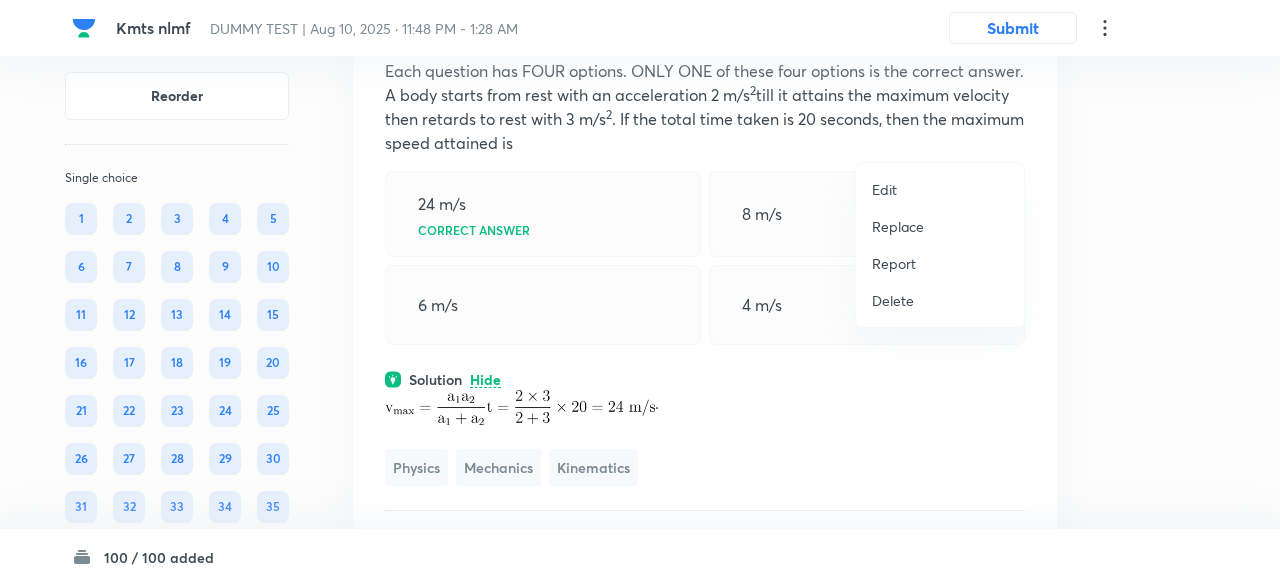 click on "Replace" at bounding box center [898, 226] 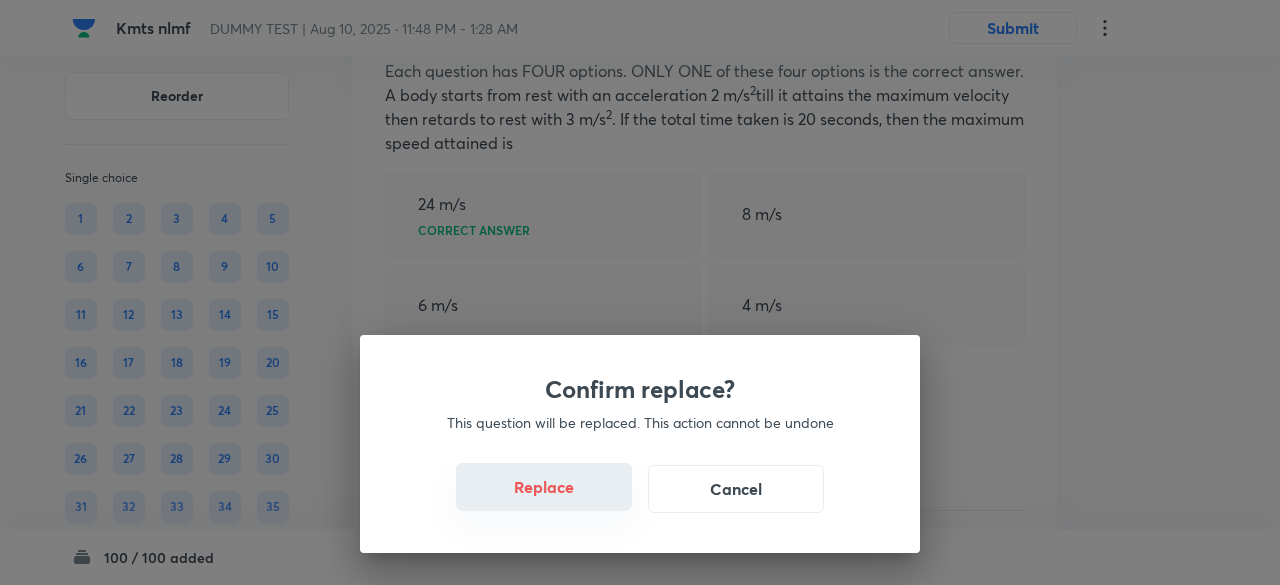 click on "Replace" at bounding box center [544, 487] 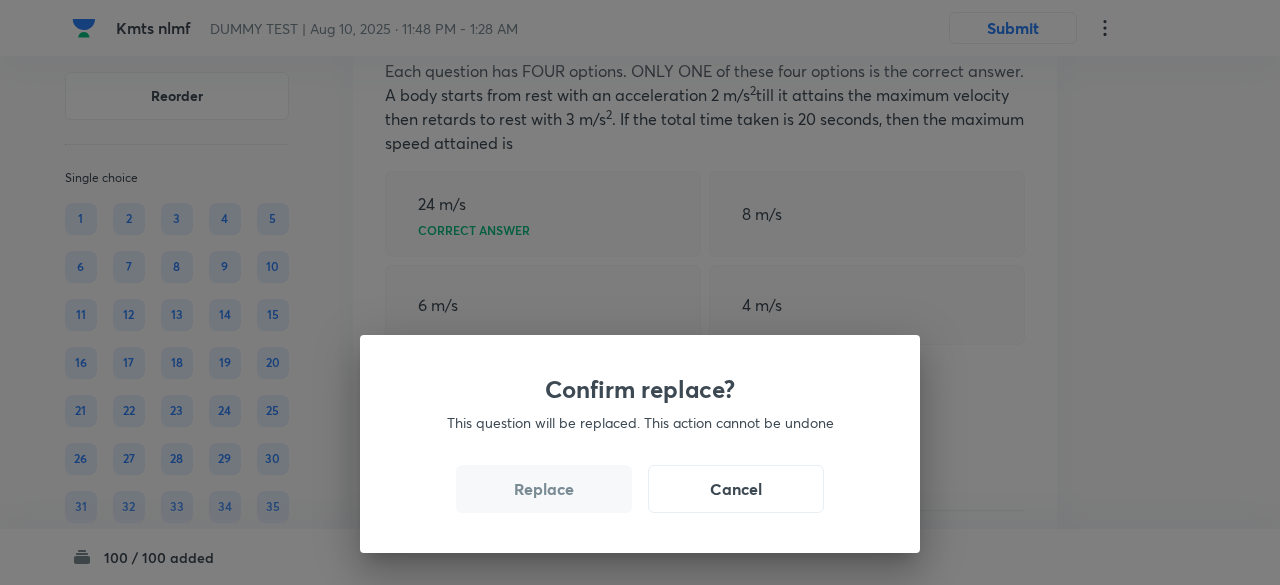 click on "Replace" at bounding box center (544, 489) 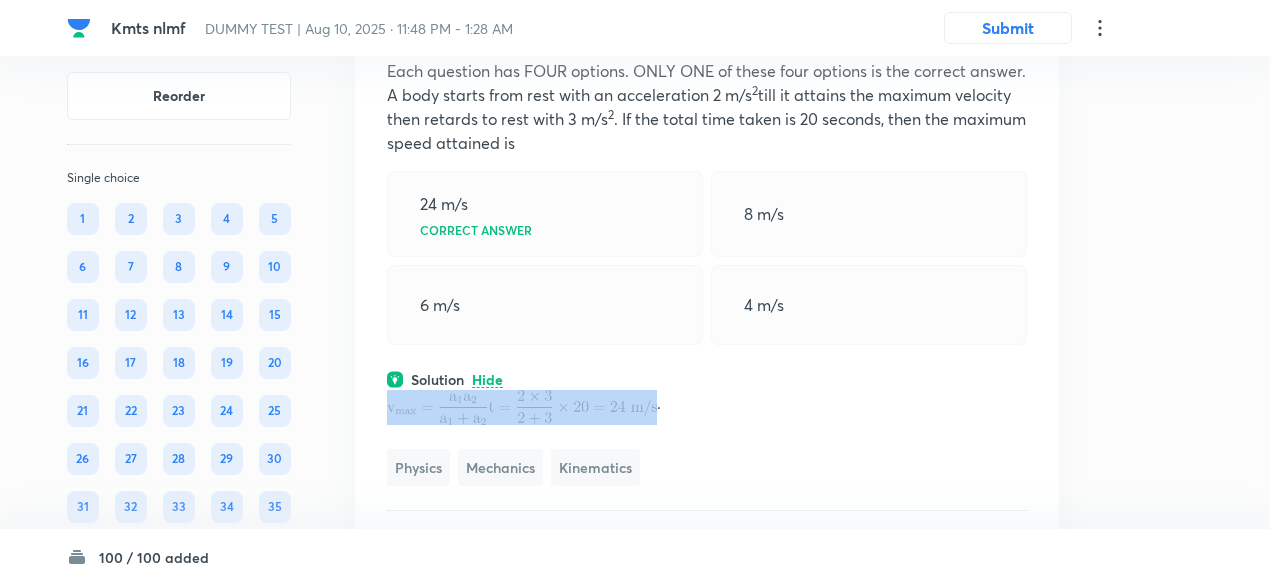 click on "Question 21 Marks: (+4, -1) • 4 options Each question has FOUR options. ONLY ONE of these four options is the correct answer. A body starts from rest with an acceleration 2 m/s 2 till it attains the maximum velocity then retards to rest with 3 m/s 2 . If the total time taken is 20 seconds, then the maximum speed attained is 24 m/s Correct answer 8 m/s 6 m/s 4 m/s Solution Hide . Physics Mechanics Kinematics Last used: 2 years ago Used 3 times in past Learners attempted: 294 Difficulty: Easy" at bounding box center (707, 303) 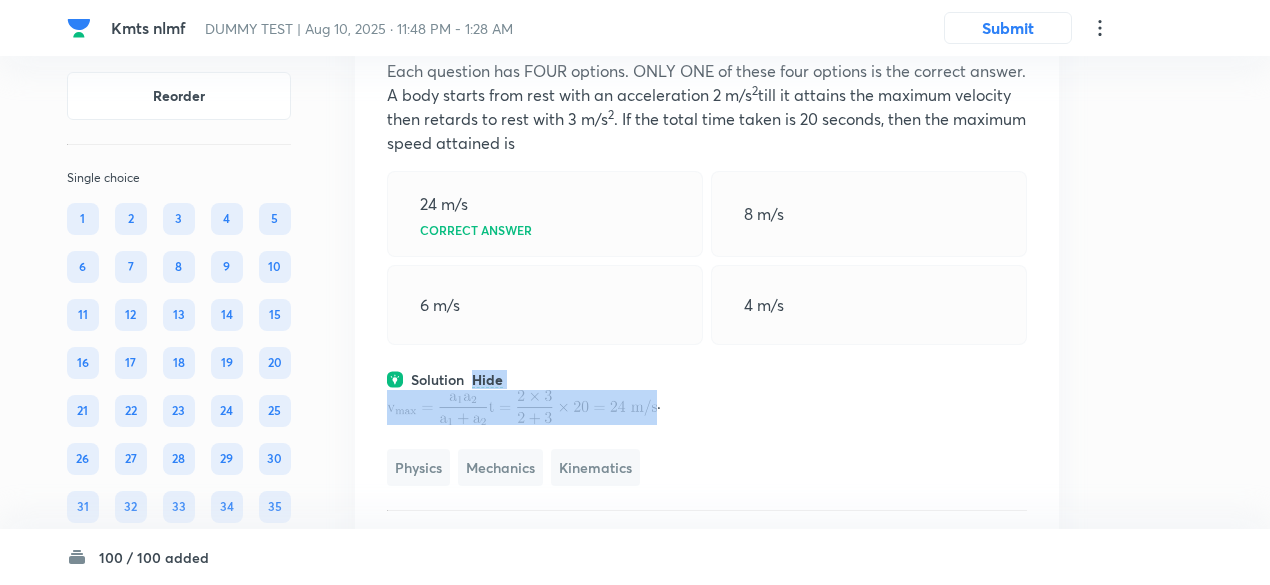 click on "Question 21 Marks: (+4, -1) • 4 options Each question has FOUR options. ONLY ONE of these four options is the correct answer. A body starts from rest with an acceleration 2 m/s 2 till it attains the maximum velocity then retards to rest with 3 m/s 2 . If the total time taken is 20 seconds, then the maximum speed attained is 24 m/s Correct answer 8 m/s 6 m/s 4 m/s Solution Hide . Physics Mechanics Kinematics Last used: 2 years ago Used 3 times in past Learners attempted: 294 Difficulty: Easy" at bounding box center (707, 303) 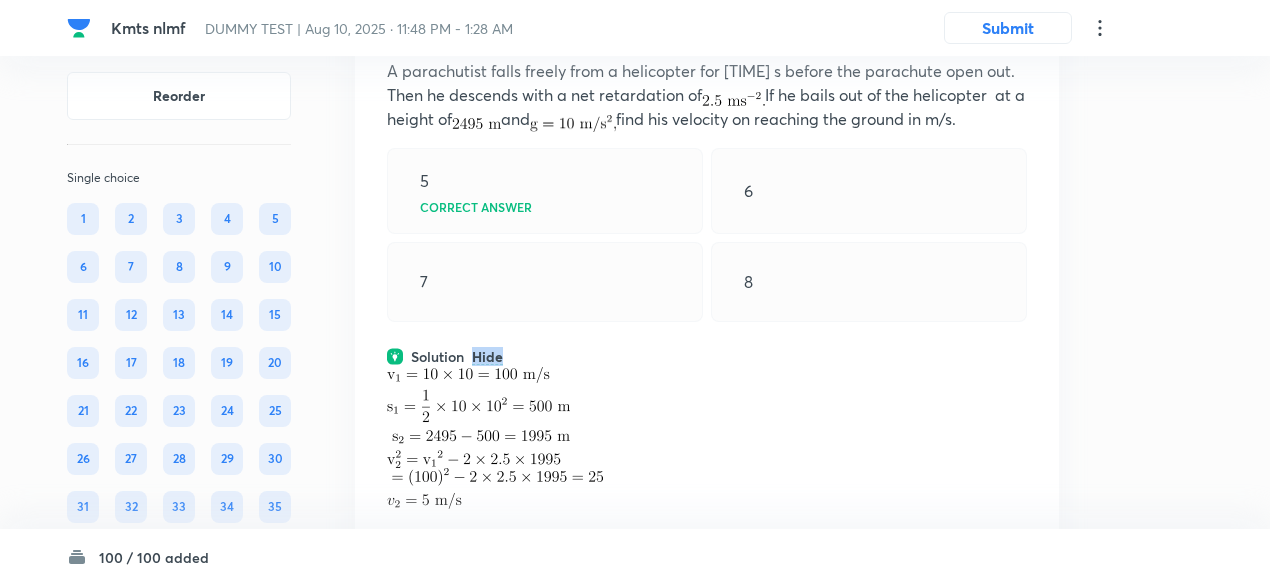 click at bounding box center (478, 417) 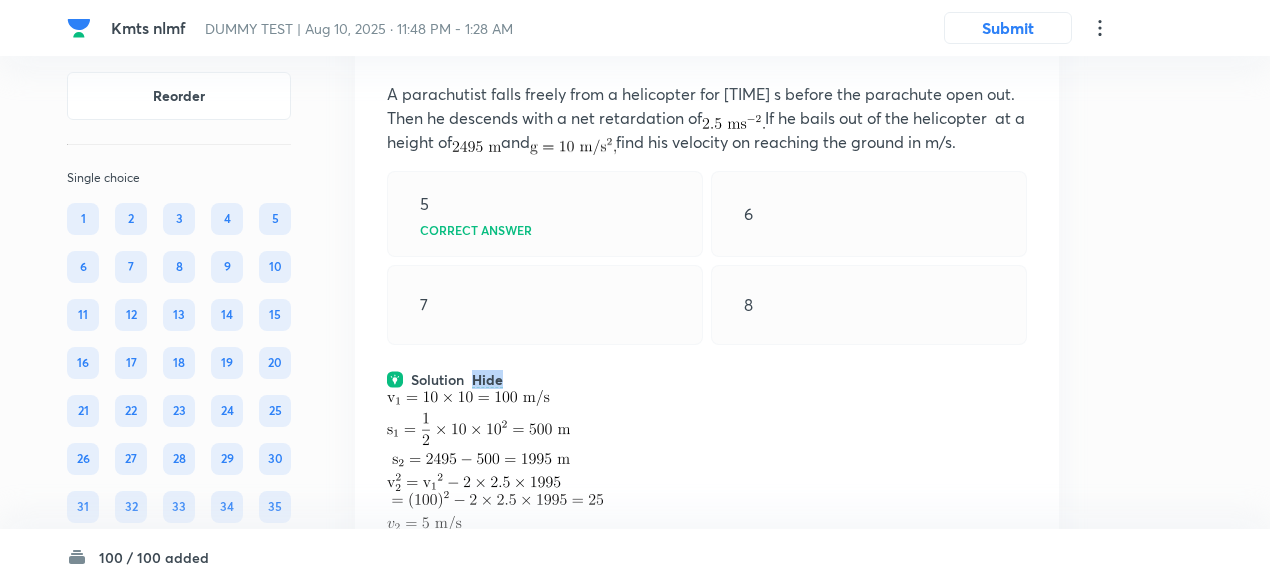 scroll, scrollTop: 19522, scrollLeft: 0, axis: vertical 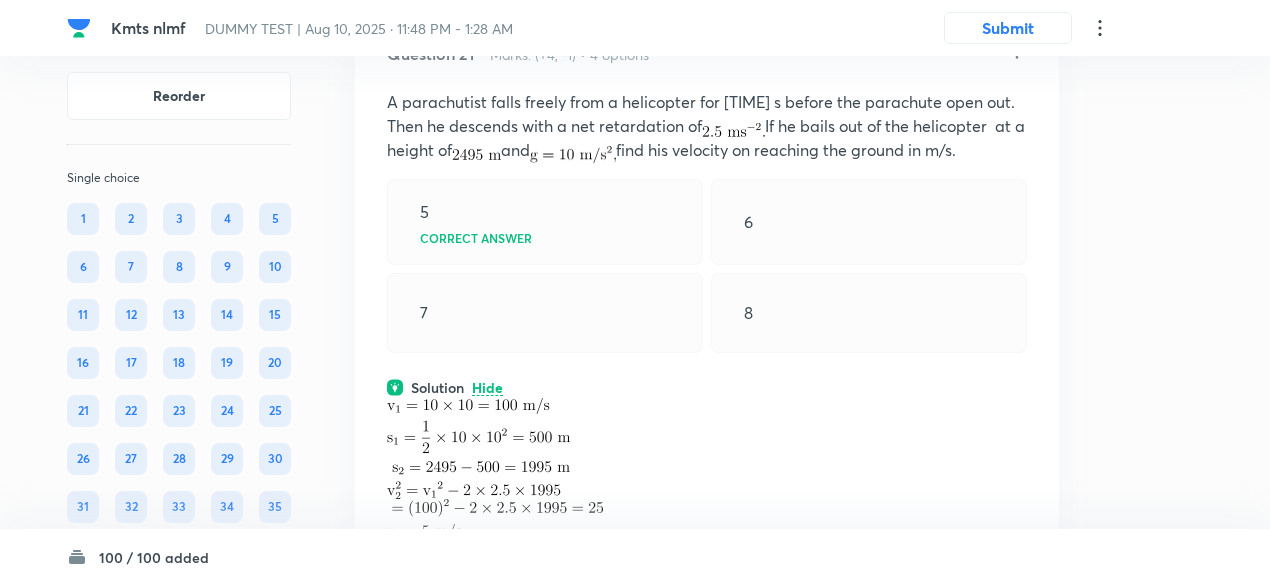 click 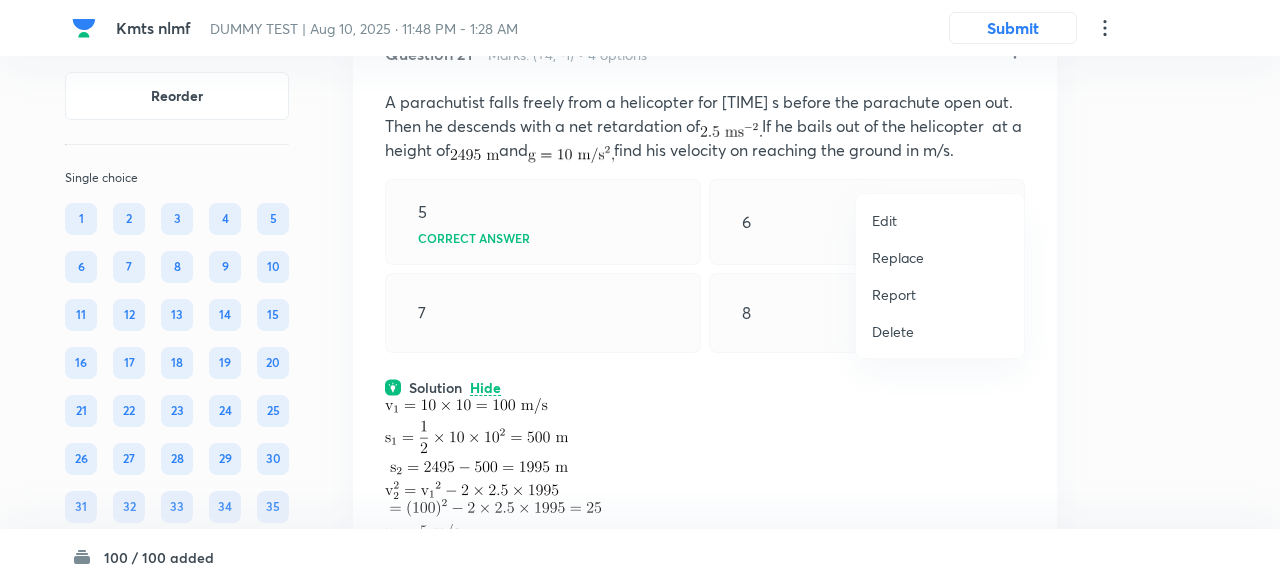 click on "Replace" at bounding box center (898, 257) 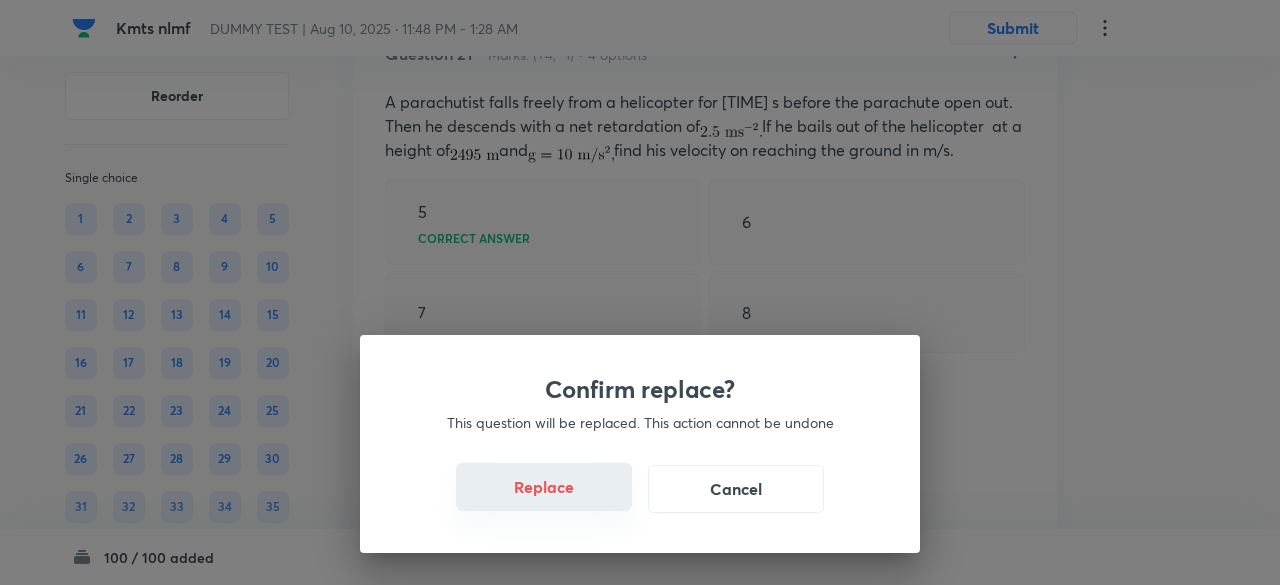 click on "Replace" at bounding box center [544, 487] 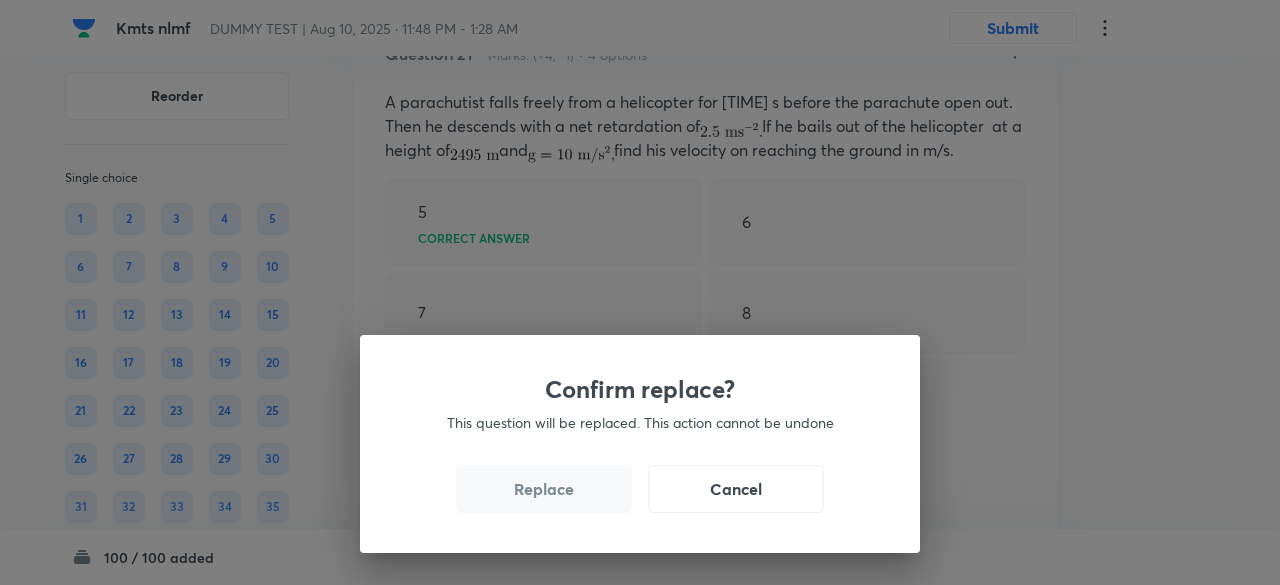 click on "Replace" at bounding box center (544, 489) 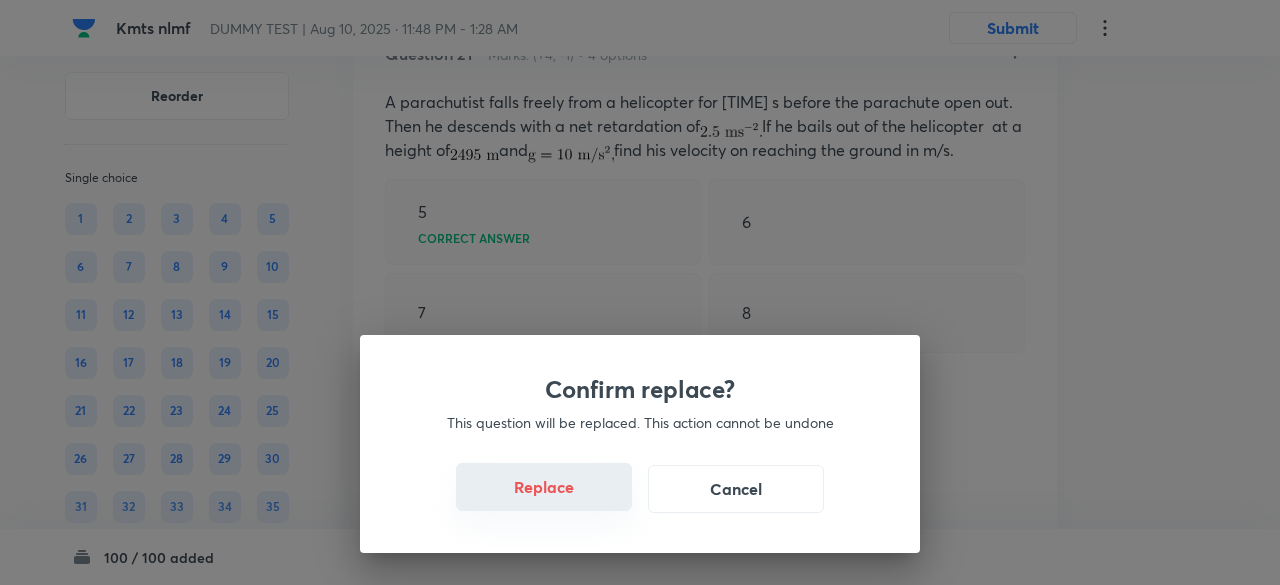 click on "Replace" at bounding box center [544, 487] 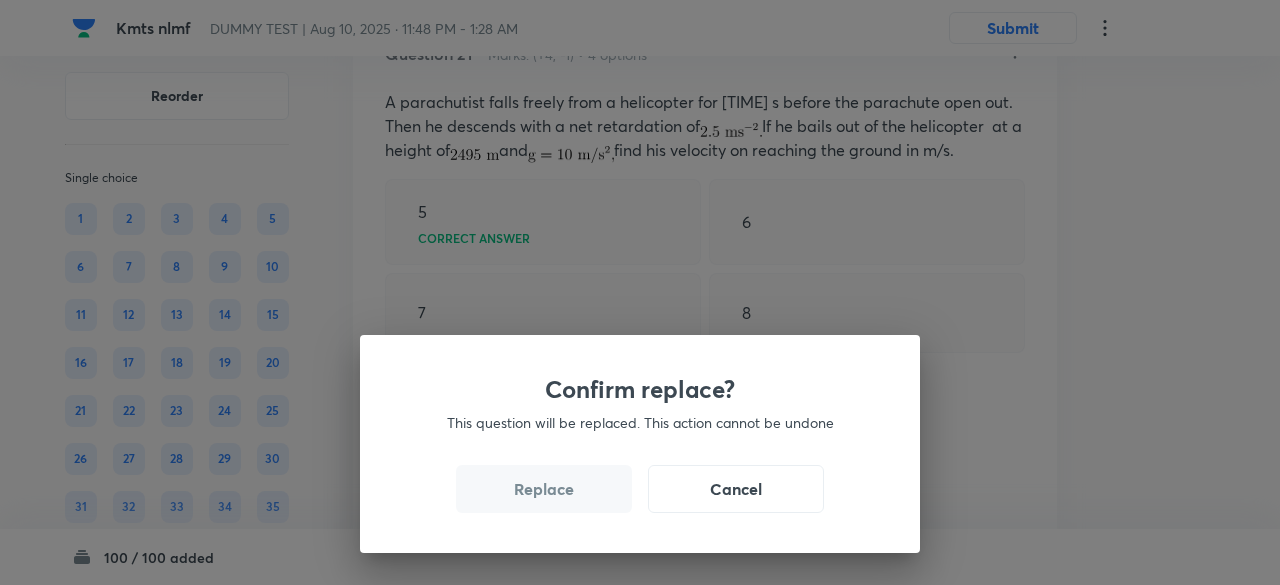 click on "Replace" at bounding box center (544, 489) 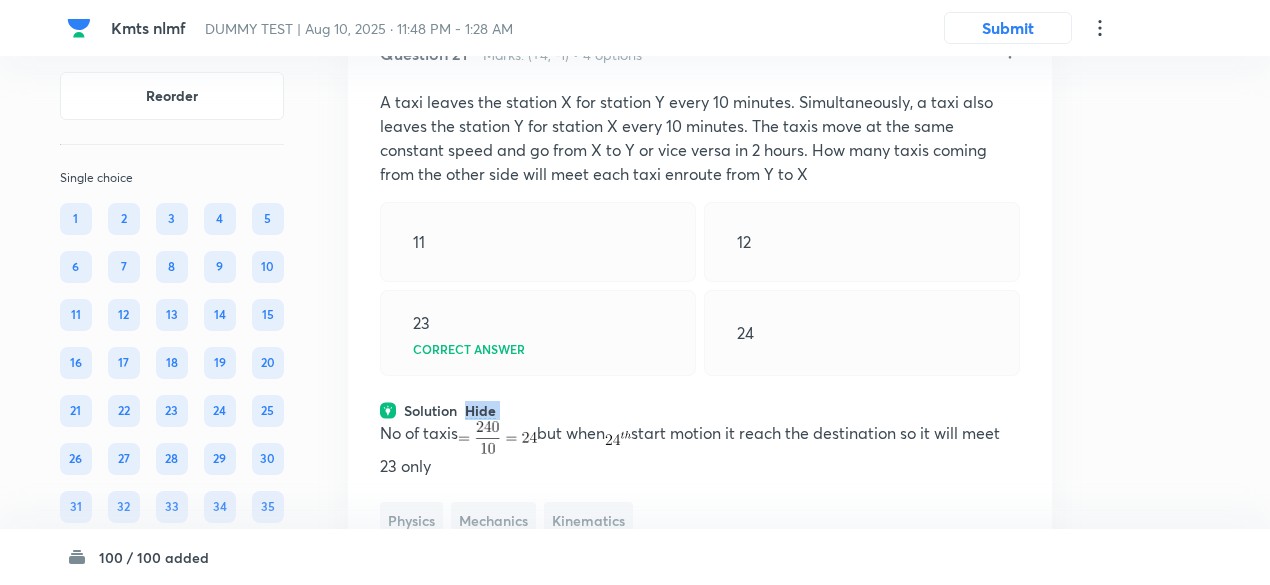 click on "Question [NUM] Marks: (+[SCORE], -[SCORE]) • [NUM] options A taxi leaves the station X for station Y every [TIME] minutes. Simultaneously, a taxi also leaves the station Y for station X every [TIME] minutes. The taxis move at the same constant speed and go from X to Y or vice versa in [TIME] hours. How many taxis coming from the other side will meet each taxi enroute from Y to X [NUM] [NUM] [NUM] Correct answer [NUM] Solution Hide No of taxis but when starts motion it reach the destination so it will meet [NUM] only Physics Mechanics Kinematics Last used: [TIME] ago Used [NUM] times in past Learners attempted: [NUM] Difficulty: [LEVEL]" at bounding box center (700, 345) 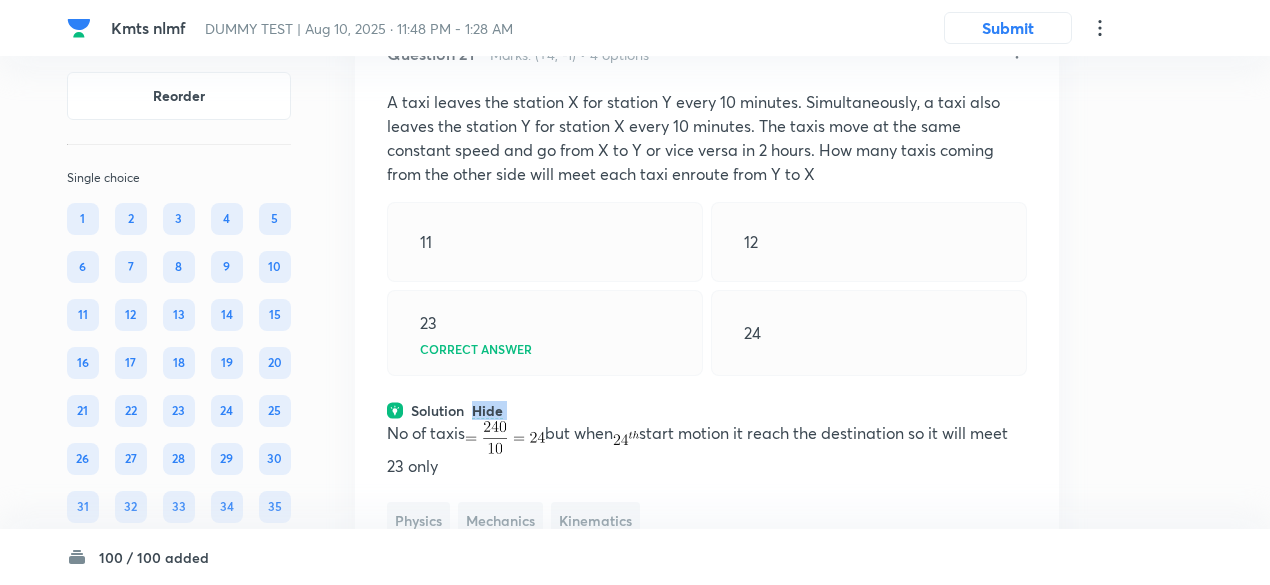 click on "Question [NUM] Marks: (+[SCORE], -[SCORE]) • [NUM] options A taxi leaves the station X for station Y every [TIME] minutes. Simultaneously, a taxi also leaves the station Y for station X every [TIME] minutes. The taxis move at the same constant speed and go from X to Y or vice versa in [TIME] hours. How many taxis coming from the other side will meet each taxi enroute from Y to X [NUM] [NUM] [NUM] Correct answer [NUM] Solution Hide No of taxis but when starts motion it reach the destination so it will meet [NUM] only Physics Mechanics Kinematics Last used: [TIME] ago Used [NUM] times in past Learners attempted: [NUM] Difficulty: [LEVEL]" at bounding box center (707, 345) 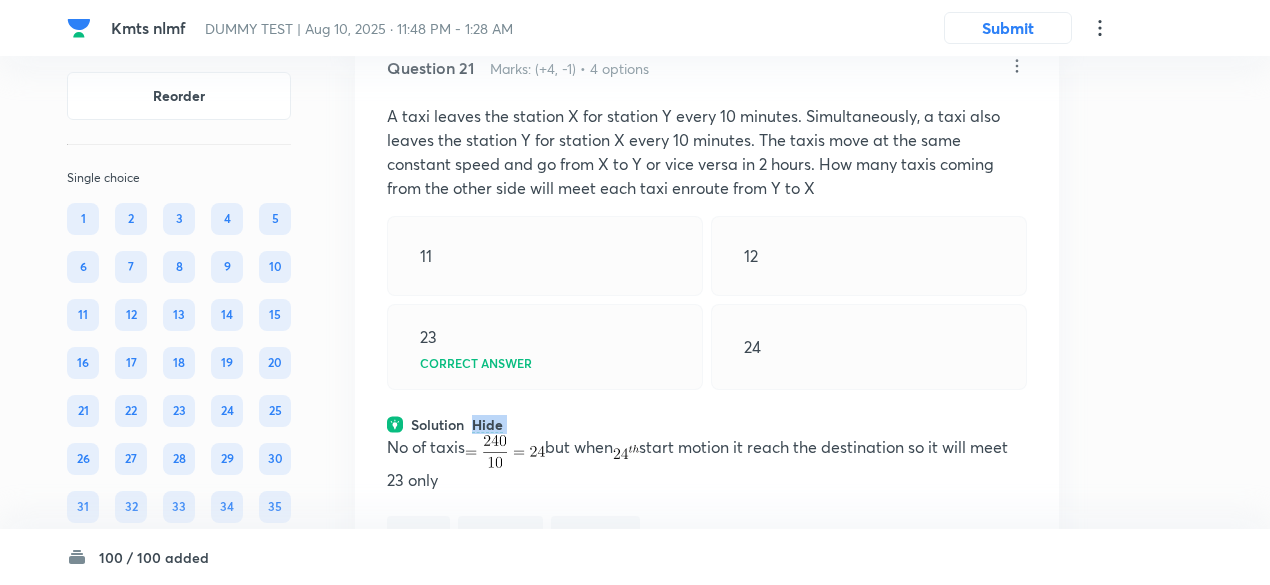 scroll, scrollTop: 19498, scrollLeft: 0, axis: vertical 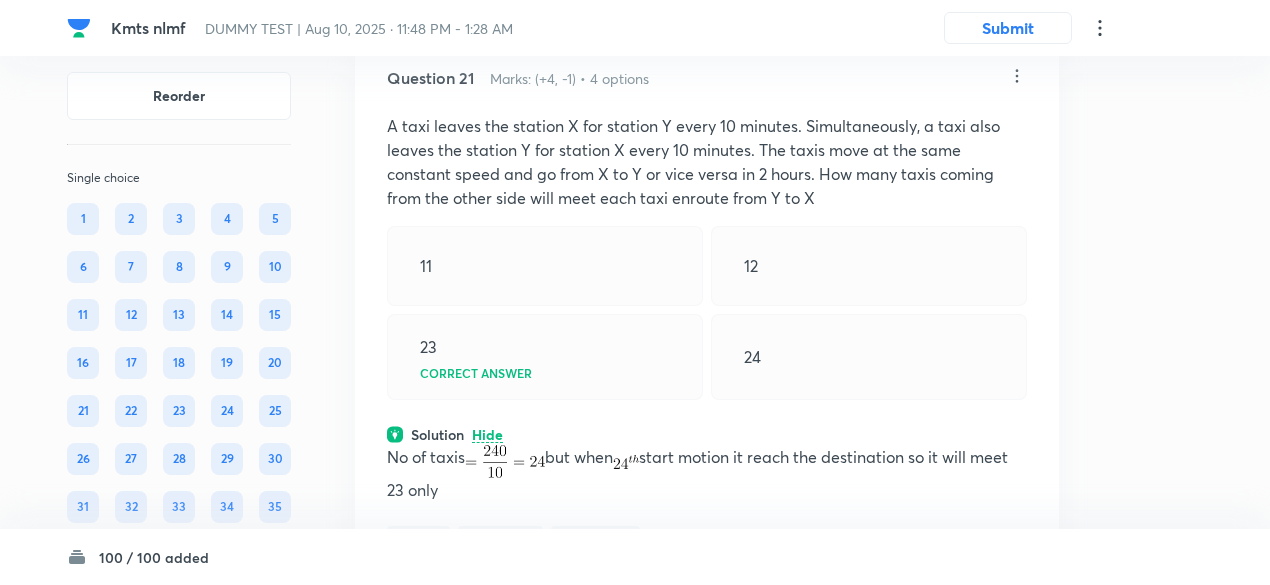 click 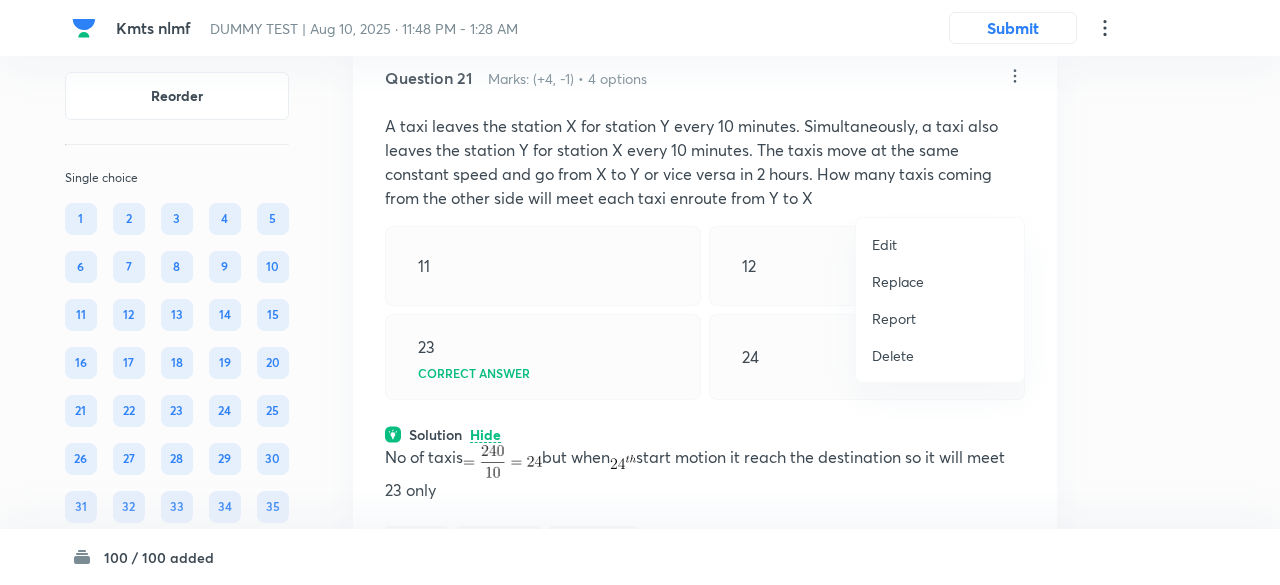 click on "Replace" at bounding box center (898, 281) 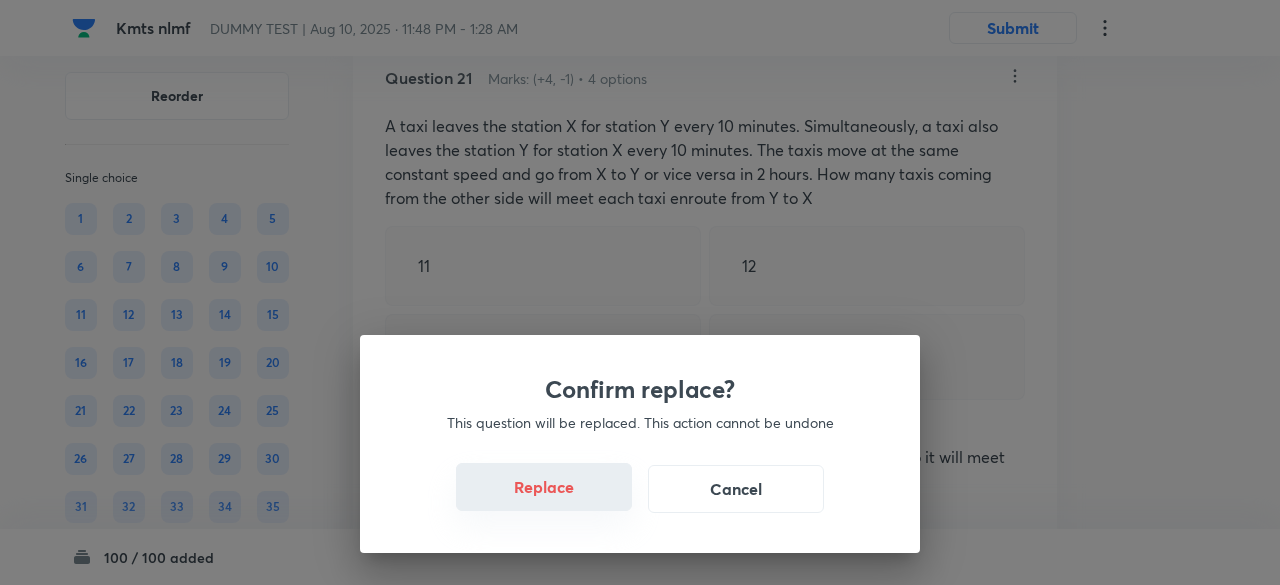 click on "Replace" at bounding box center (544, 487) 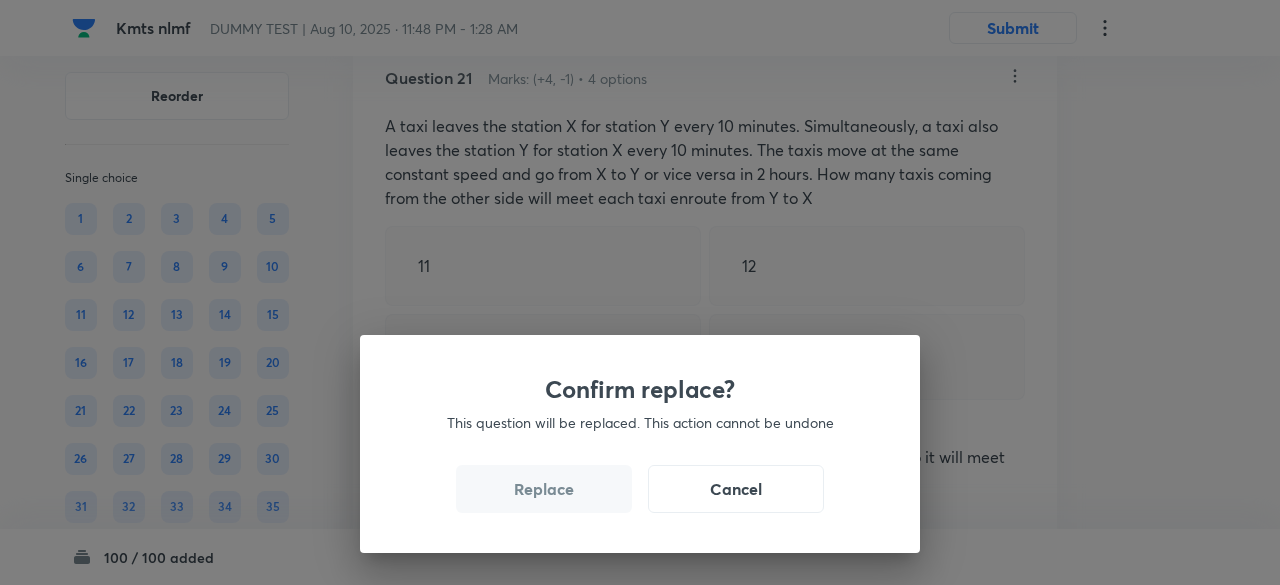 click on "Replace" at bounding box center (544, 489) 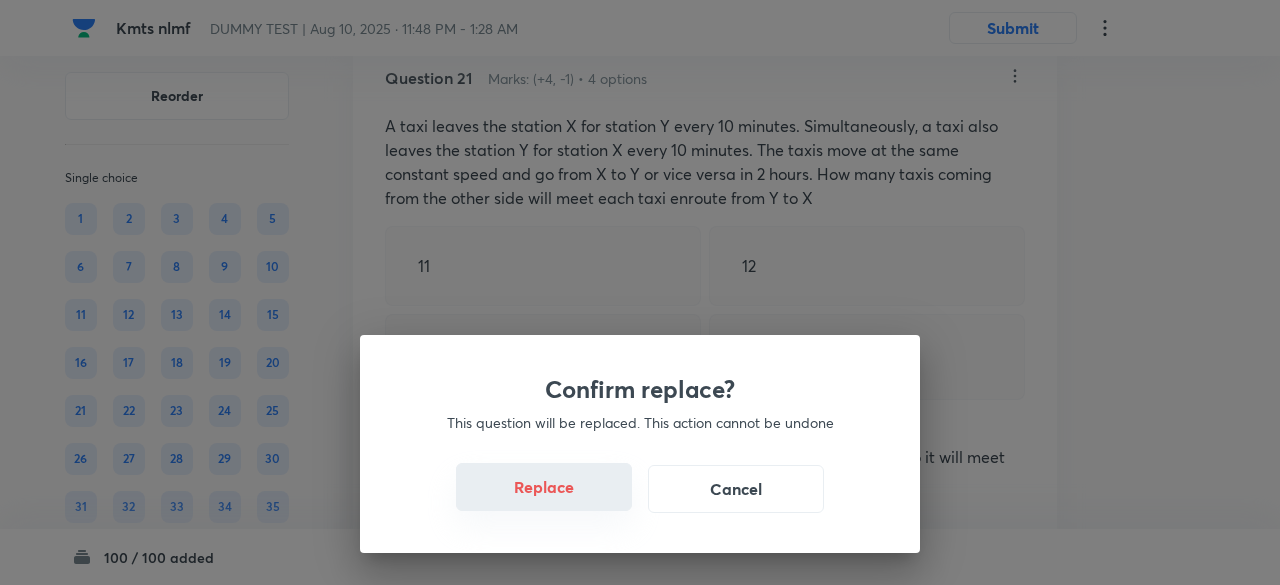 click on "Replace" at bounding box center [544, 487] 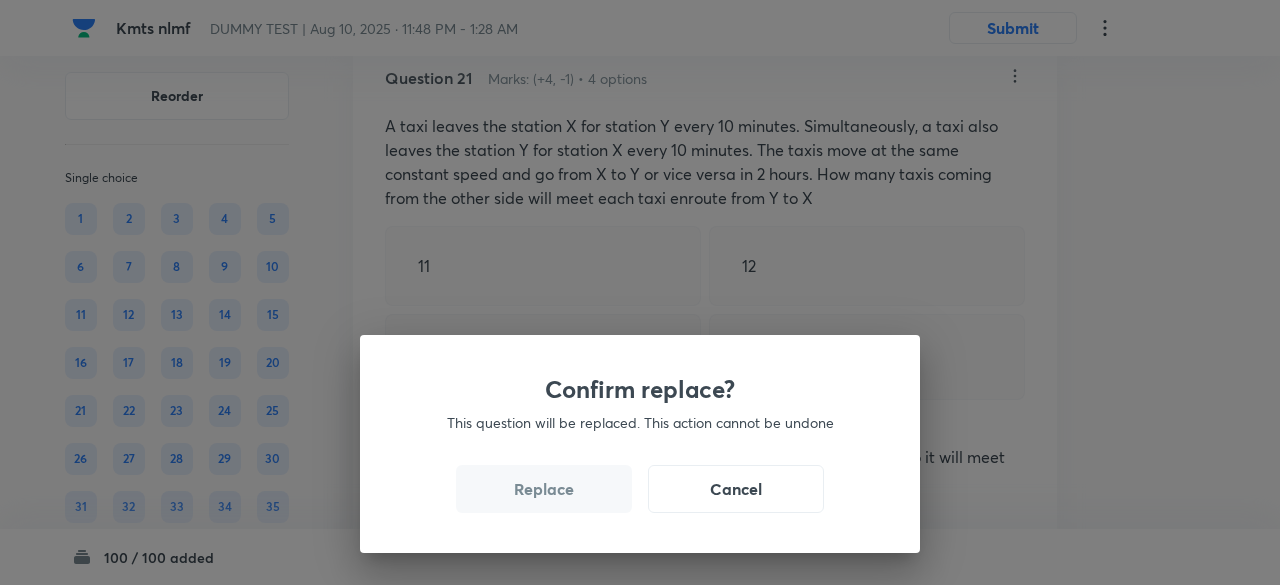 click on "Replace" at bounding box center [544, 489] 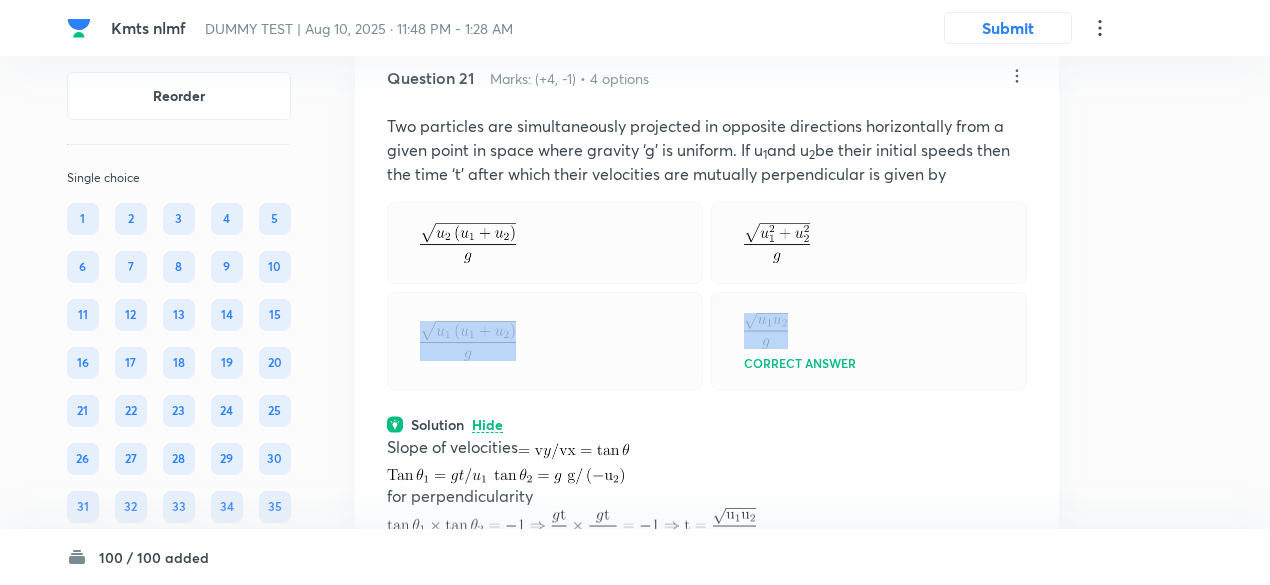 click at bounding box center [545, 341] 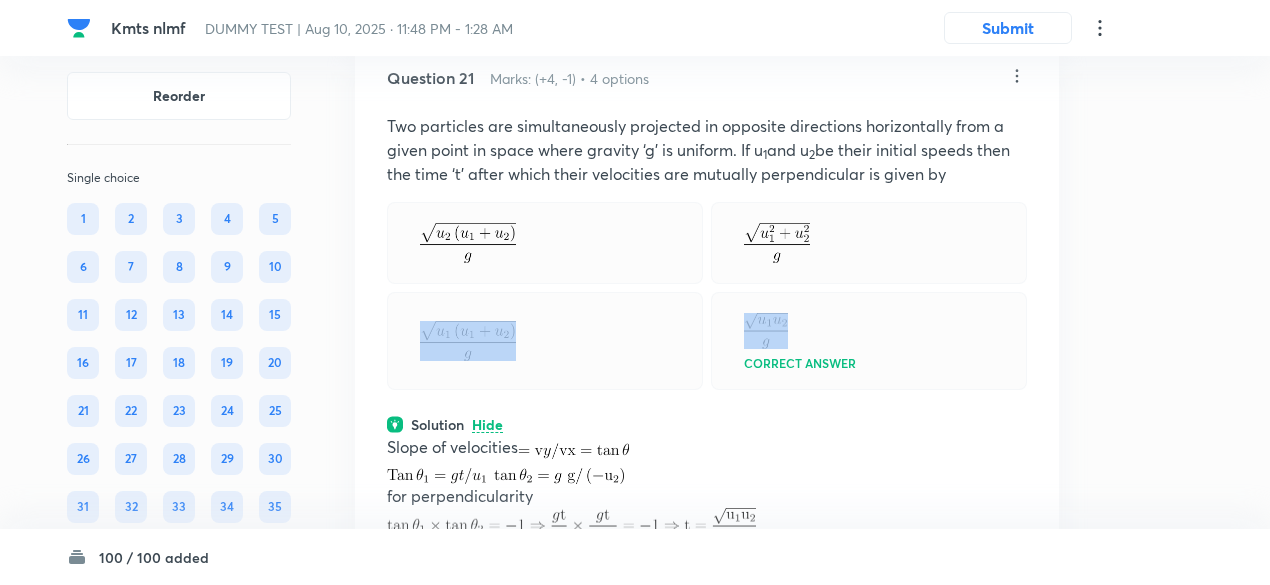click at bounding box center (545, 341) 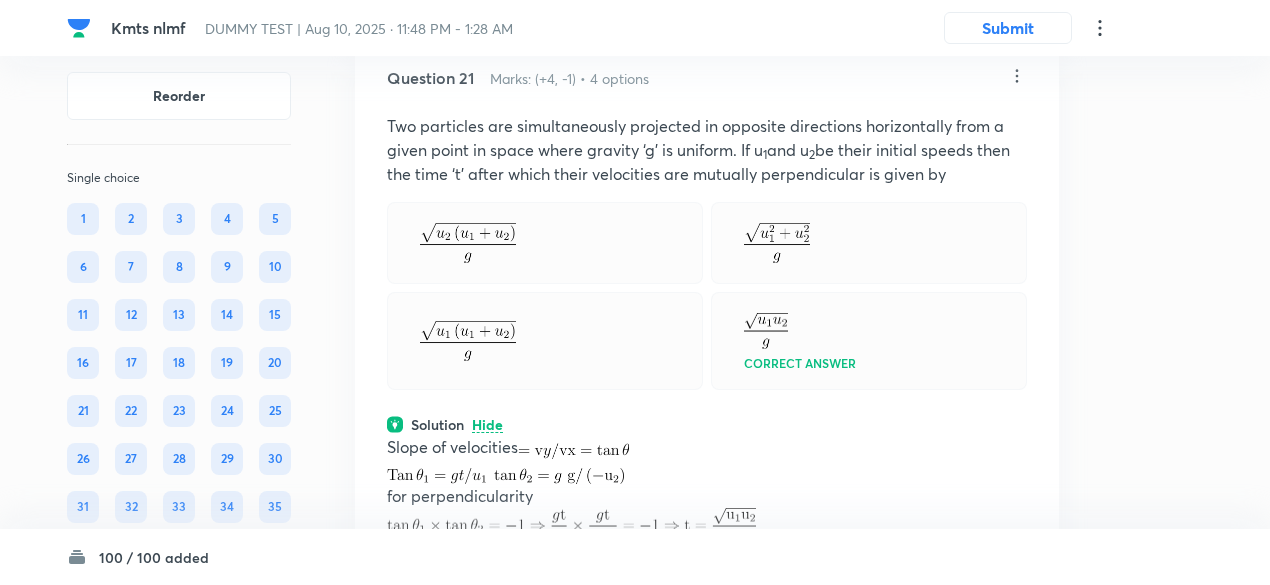 click at bounding box center (545, 341) 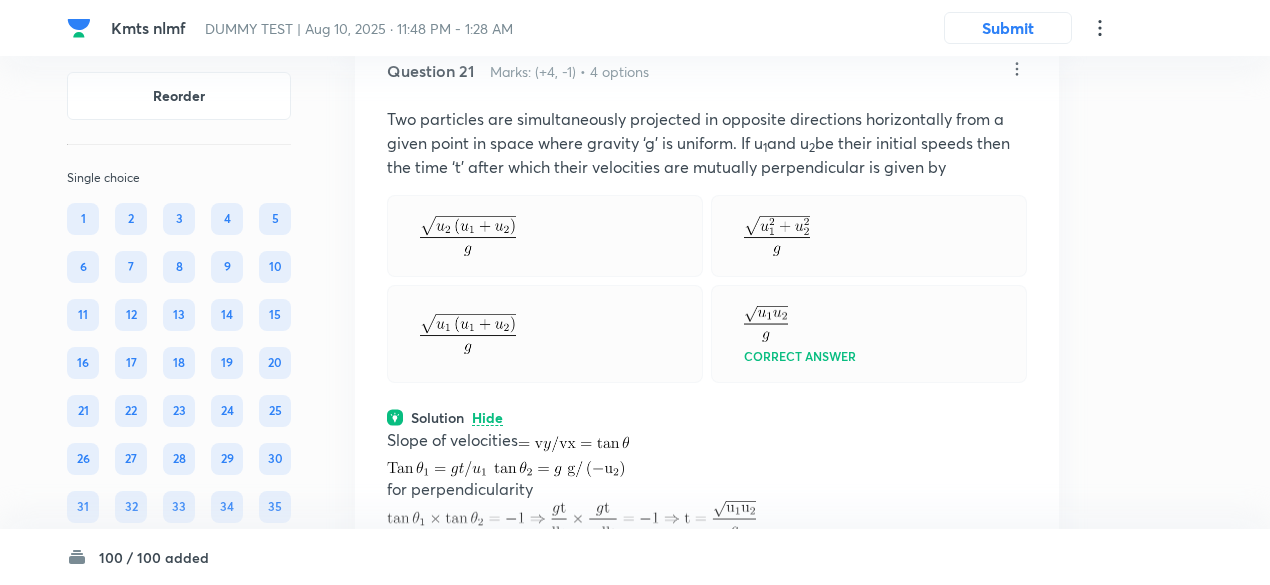 scroll, scrollTop: 19504, scrollLeft: 0, axis: vertical 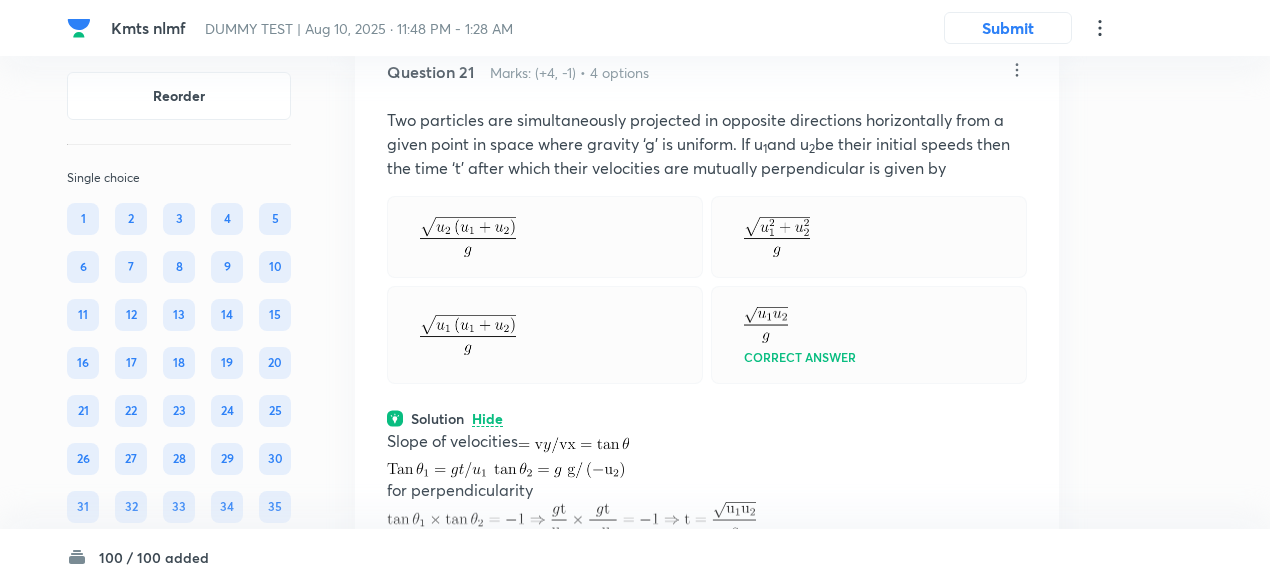 click at bounding box center [545, 335] 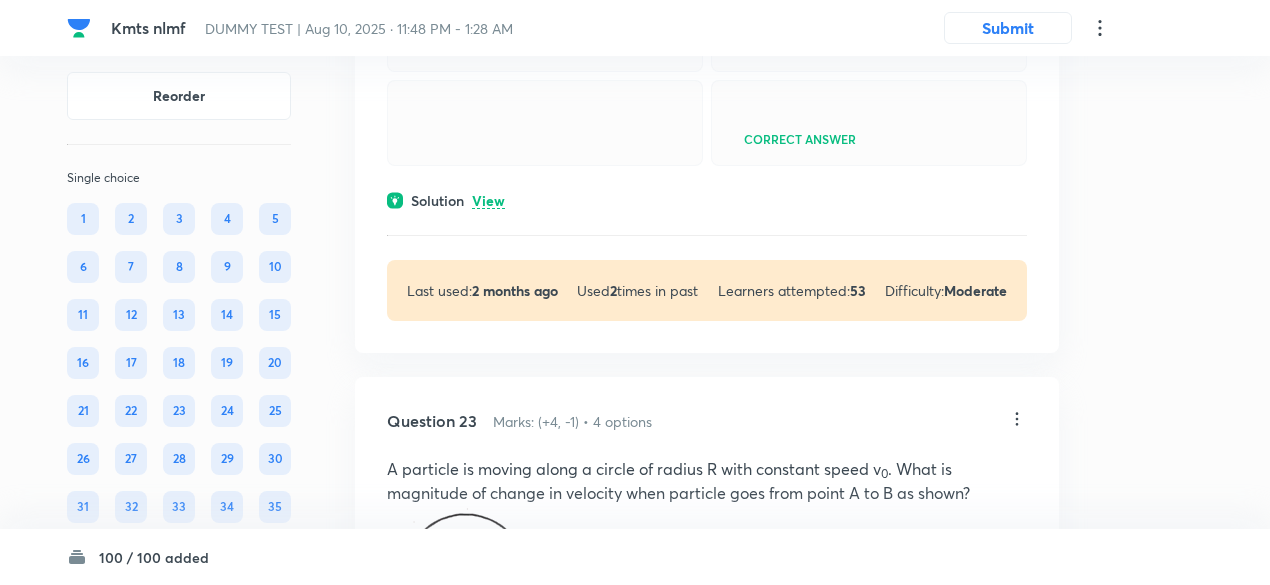 scroll, scrollTop: 20446, scrollLeft: 0, axis: vertical 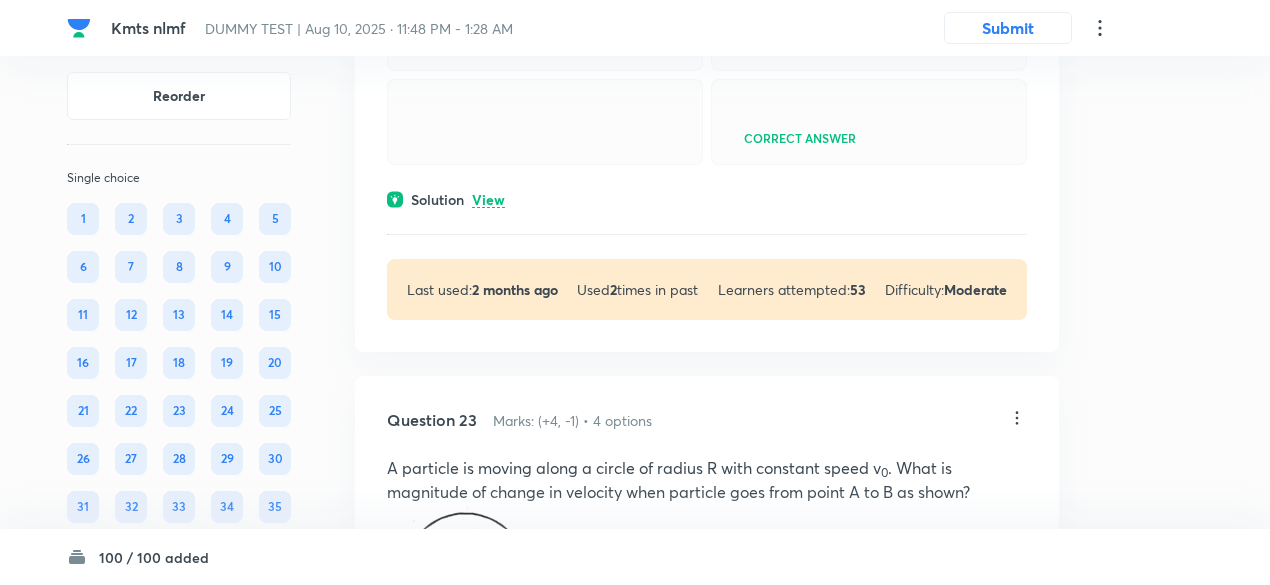 click on "View" at bounding box center (488, 200) 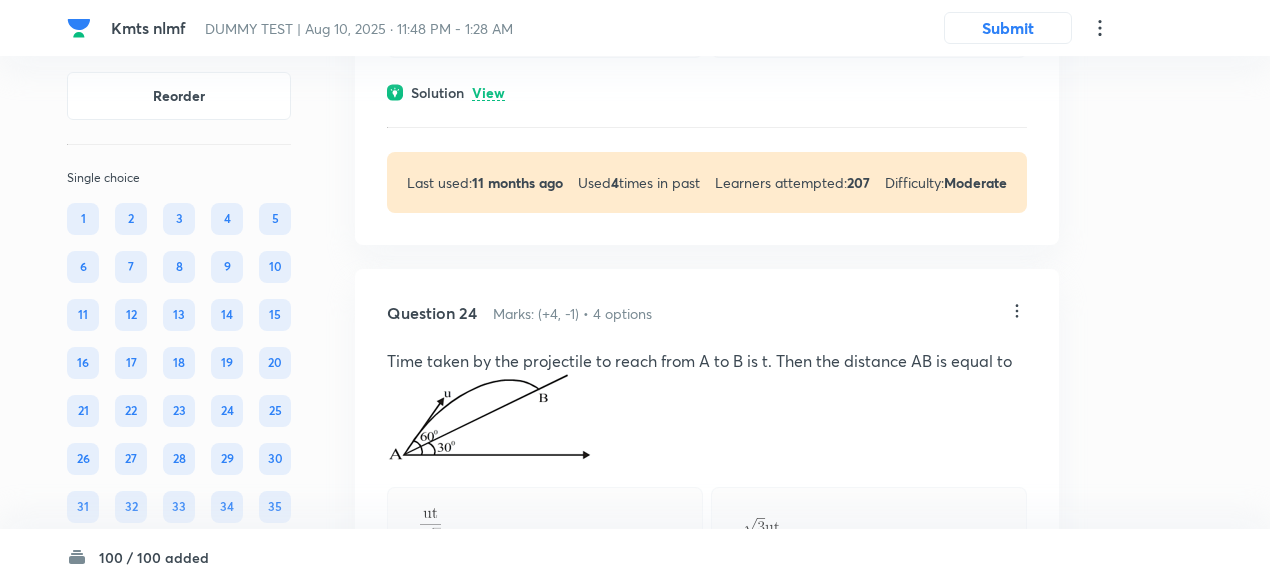scroll, scrollTop: 21404, scrollLeft: 0, axis: vertical 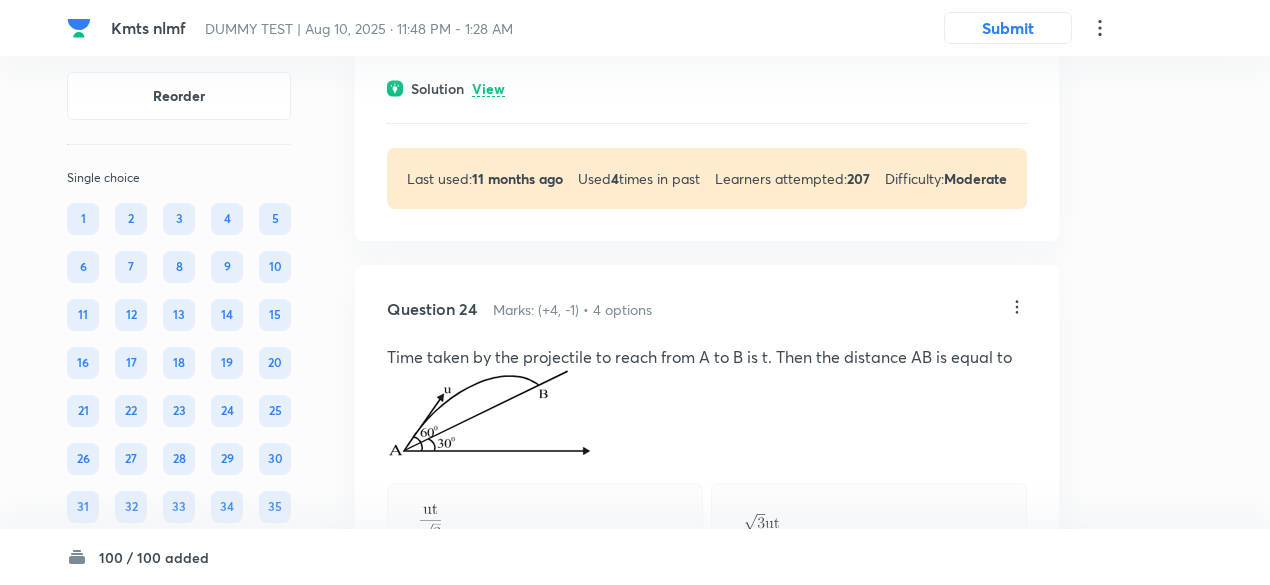 click on "View" at bounding box center (488, 89) 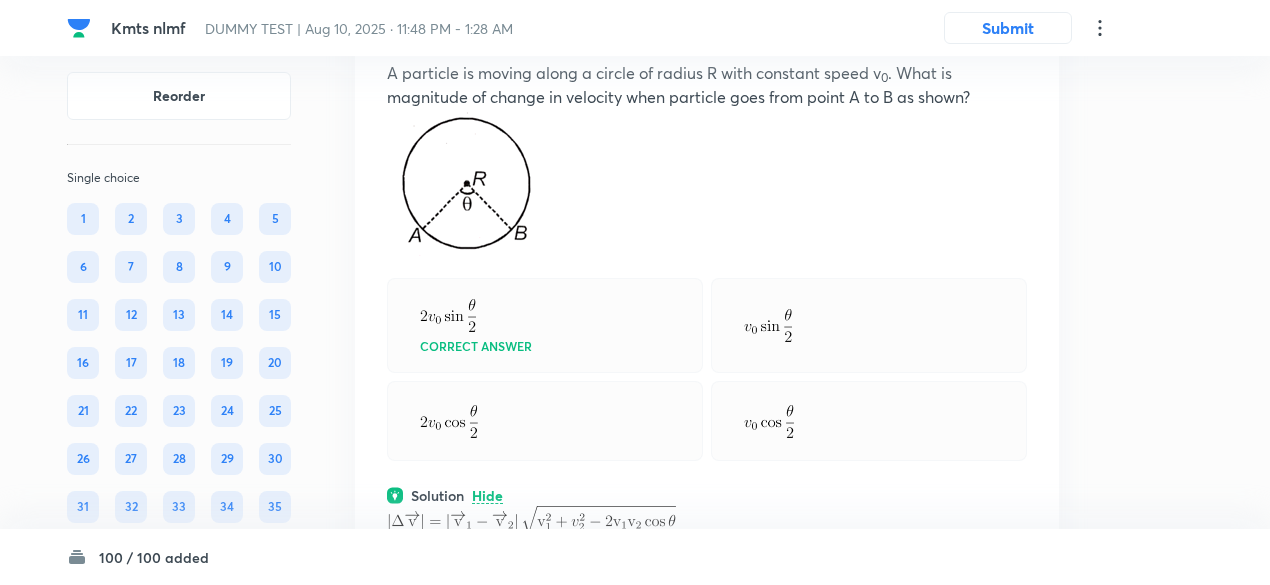 scroll, scrollTop: 20996, scrollLeft: 0, axis: vertical 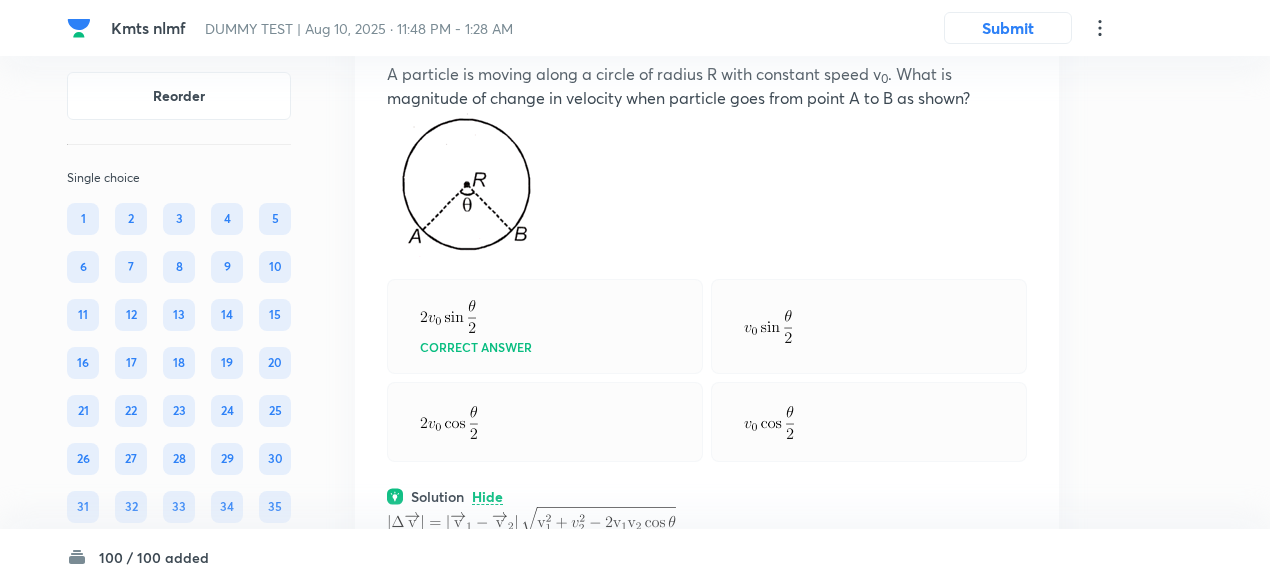 click 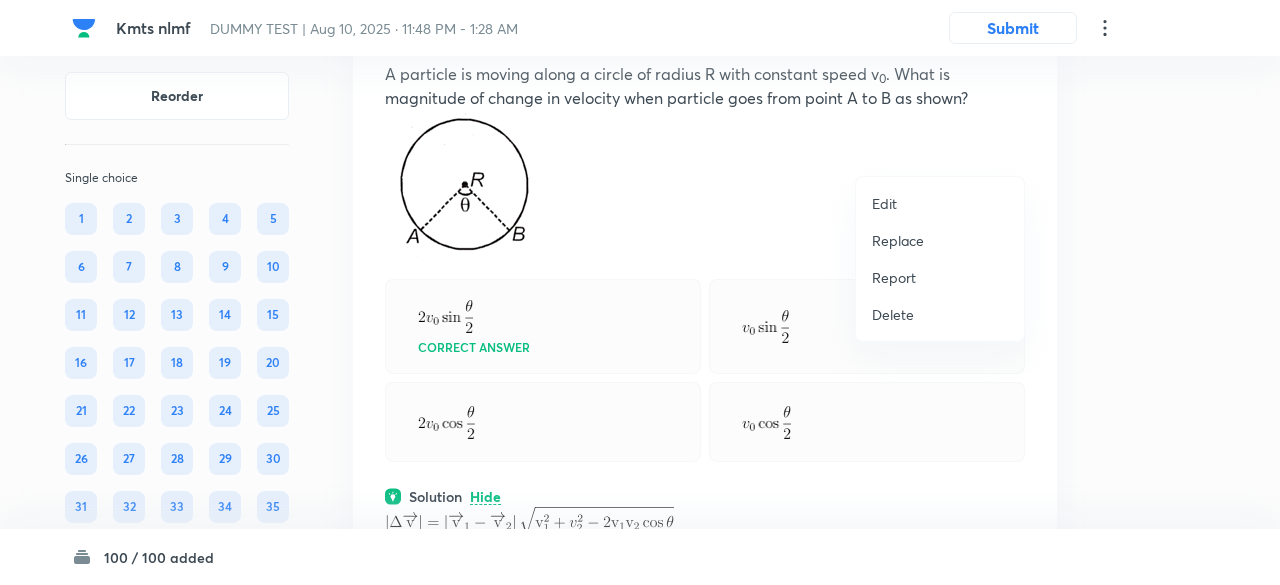 click on "Replace" at bounding box center (898, 240) 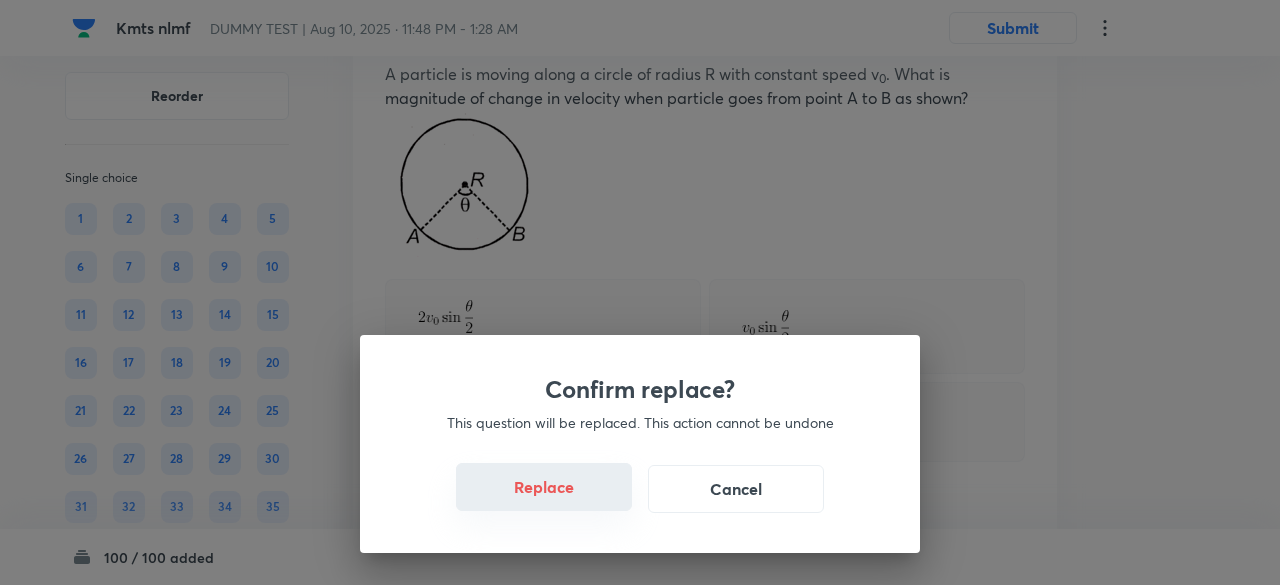 click on "Replace" at bounding box center (544, 487) 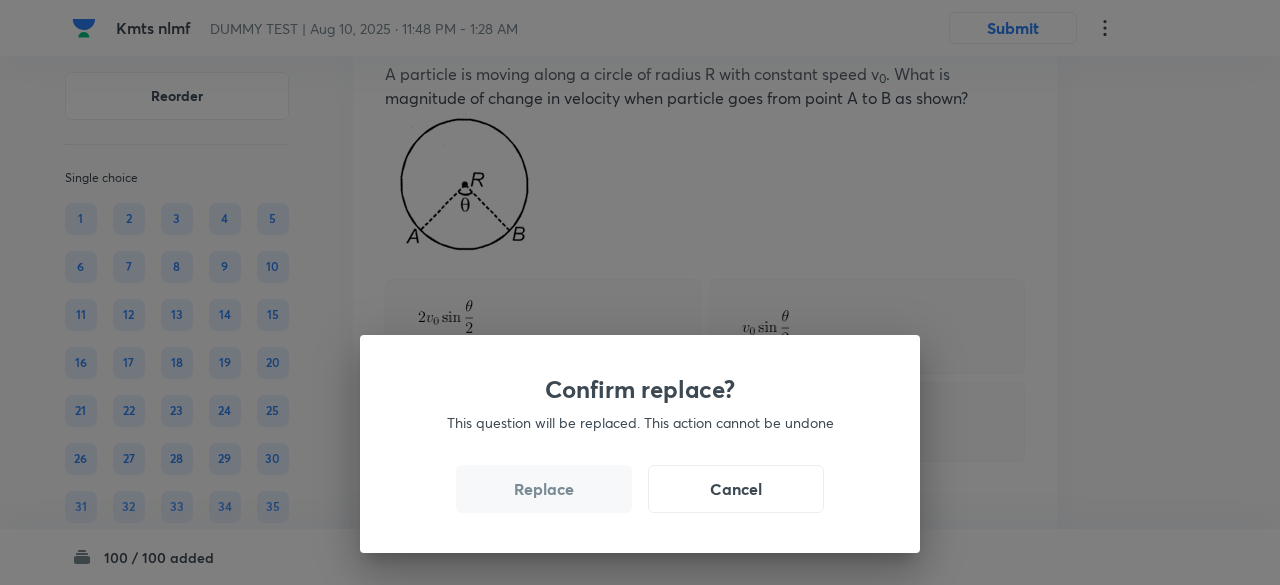 click on "Replace" at bounding box center [544, 489] 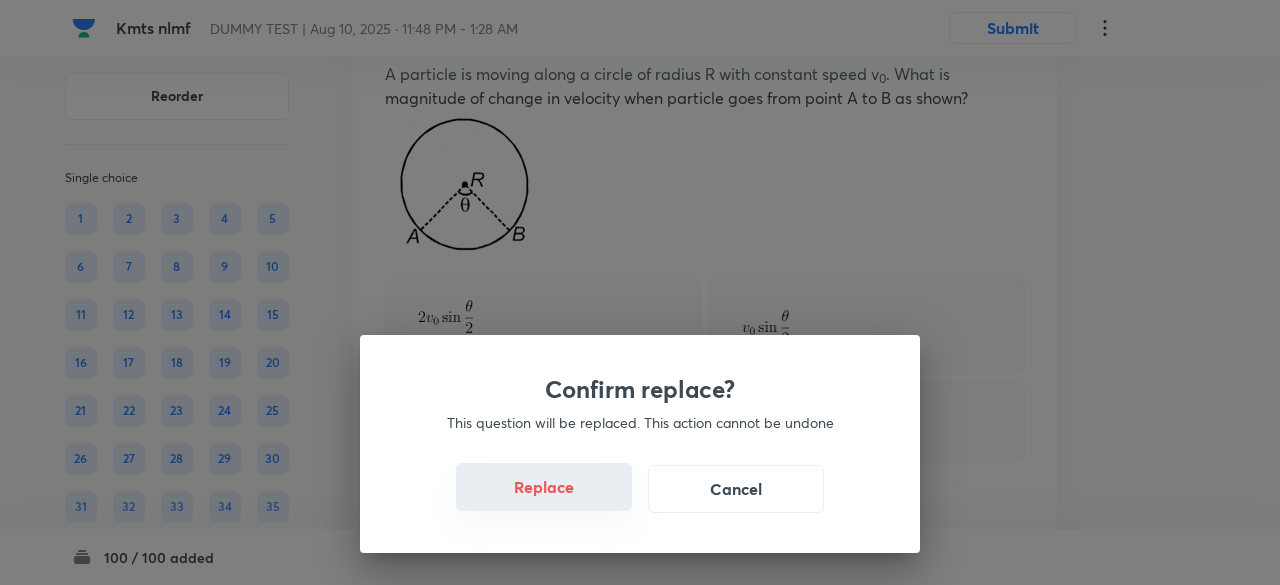 click on "Replace" at bounding box center (544, 487) 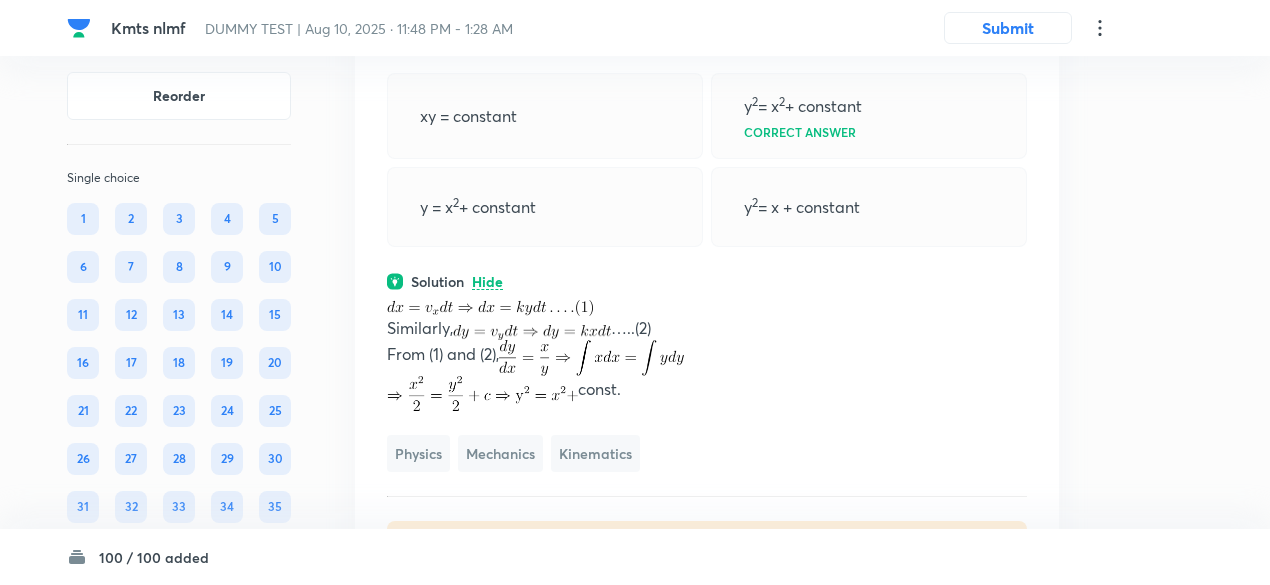 scroll, scrollTop: 21041, scrollLeft: 0, axis: vertical 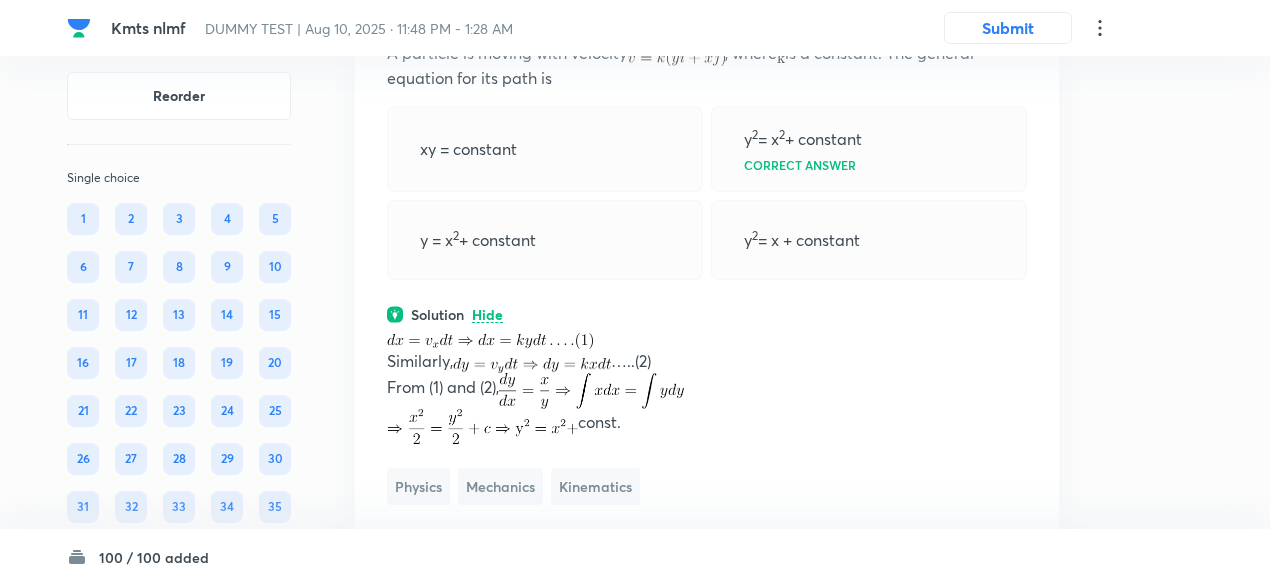 click 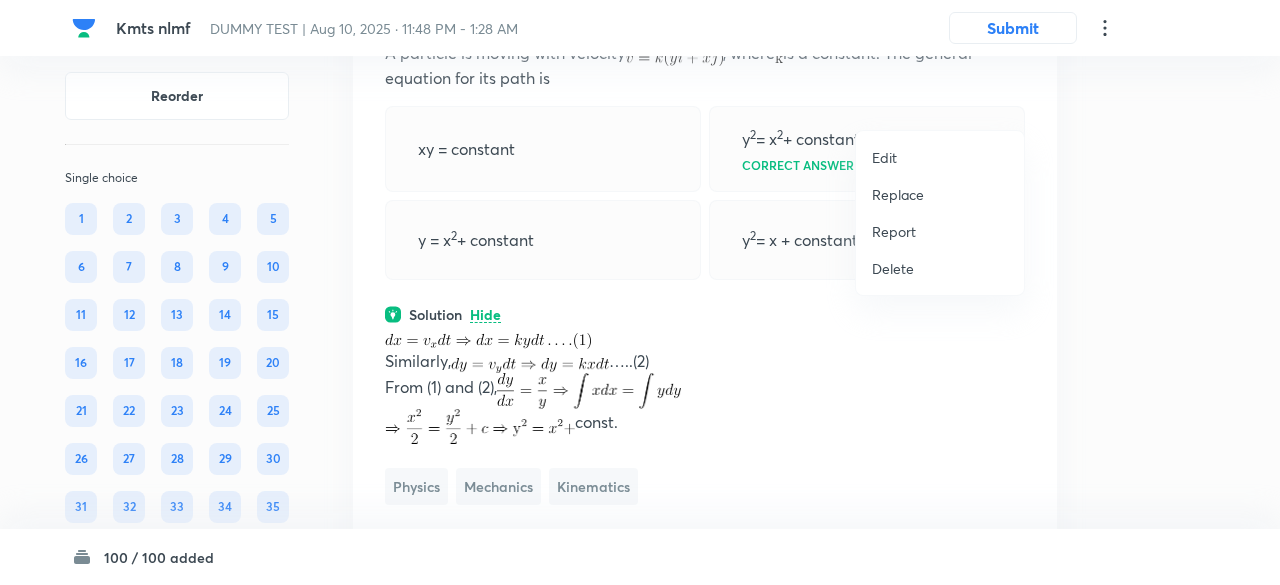 click on "Replace" at bounding box center (898, 194) 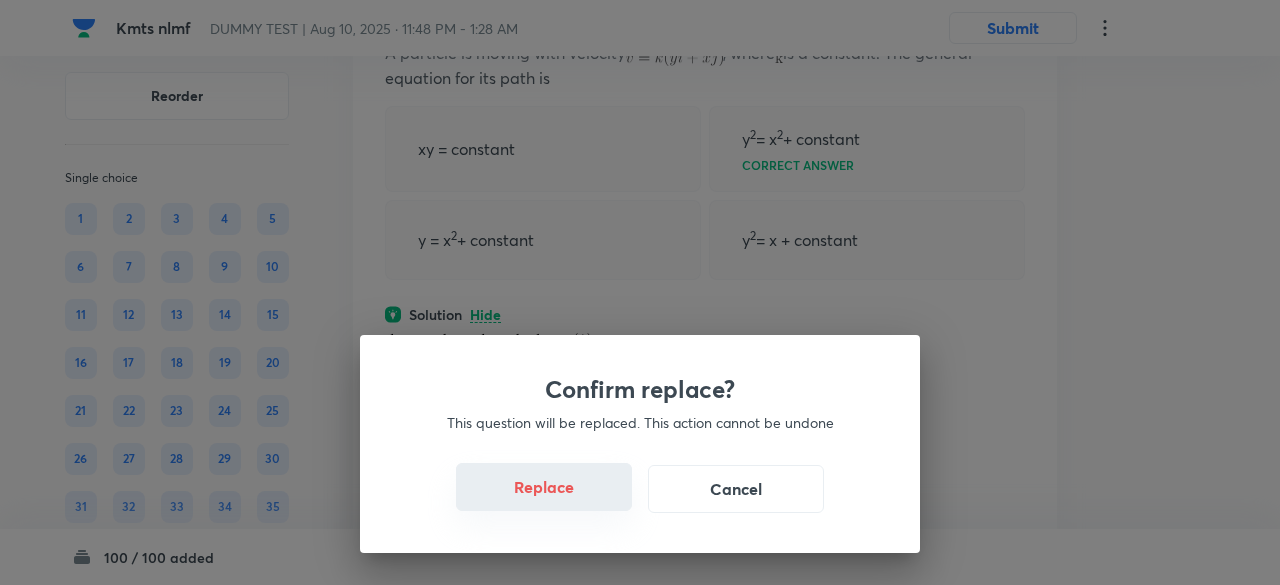 click on "Replace" at bounding box center (544, 487) 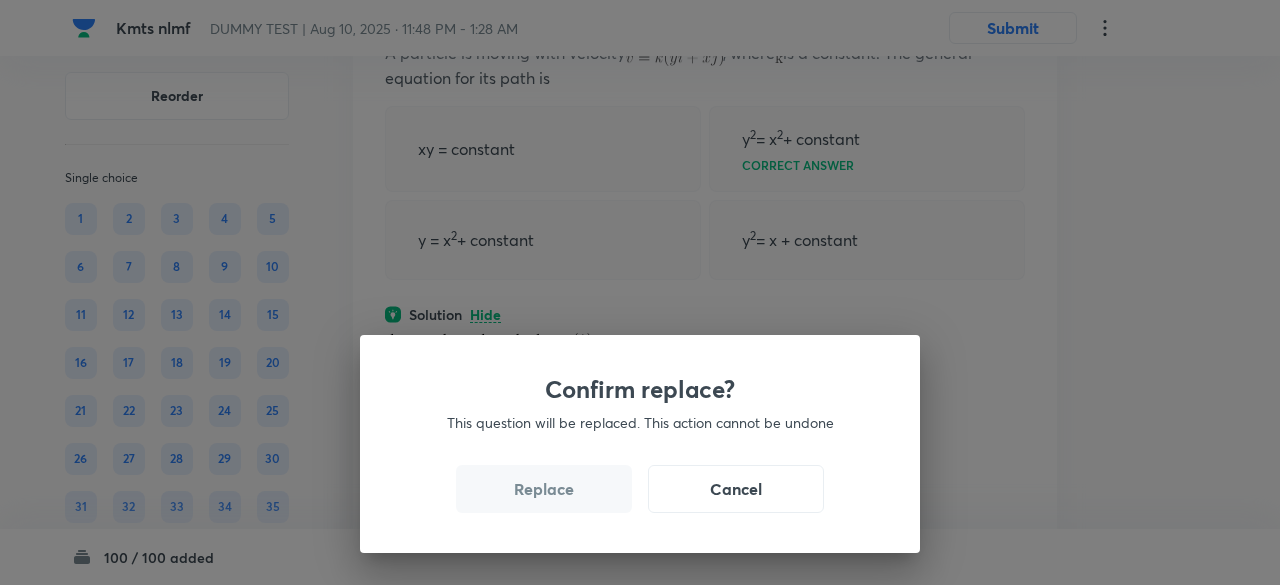 click on "Replace" at bounding box center [544, 489] 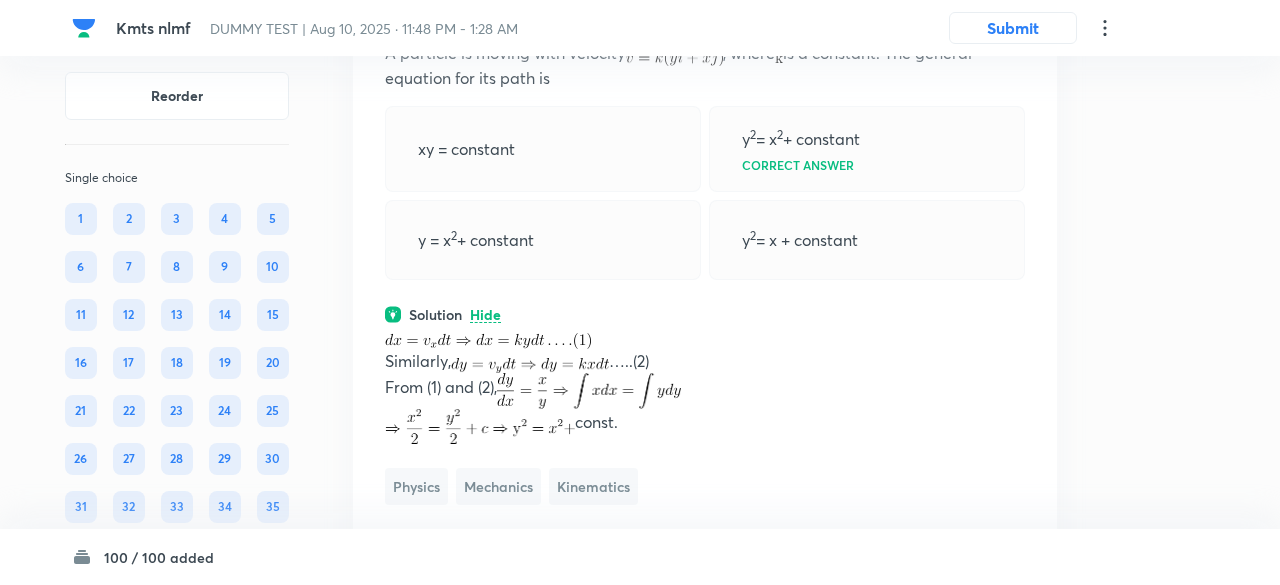 click on "Replace" at bounding box center (544, 1072) 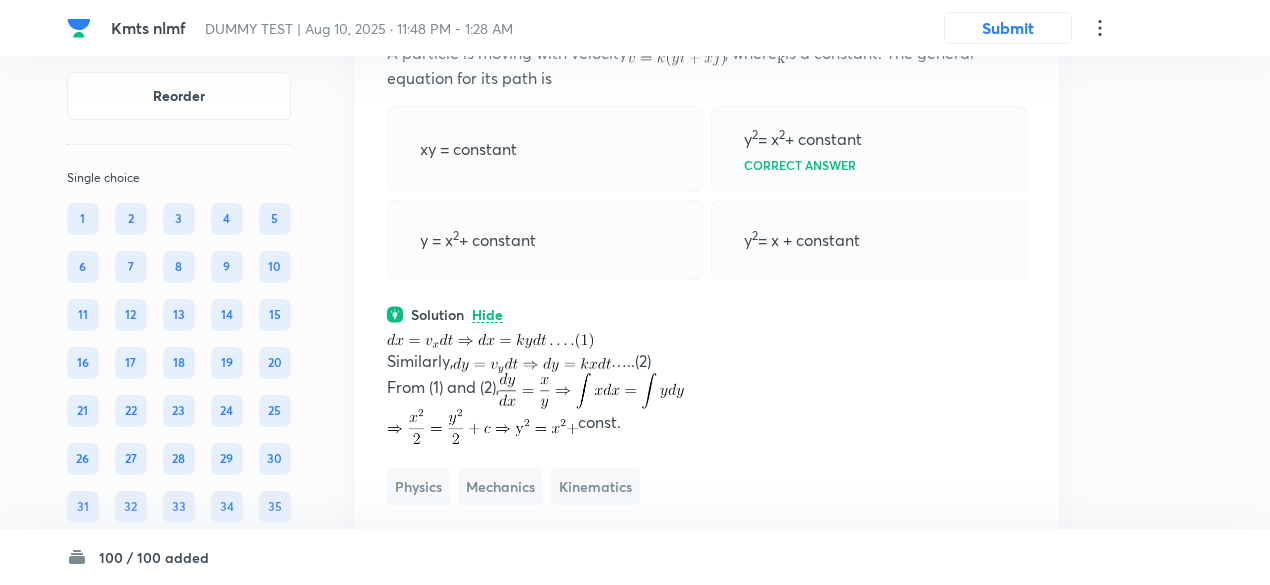 click at bounding box center [532, 366] 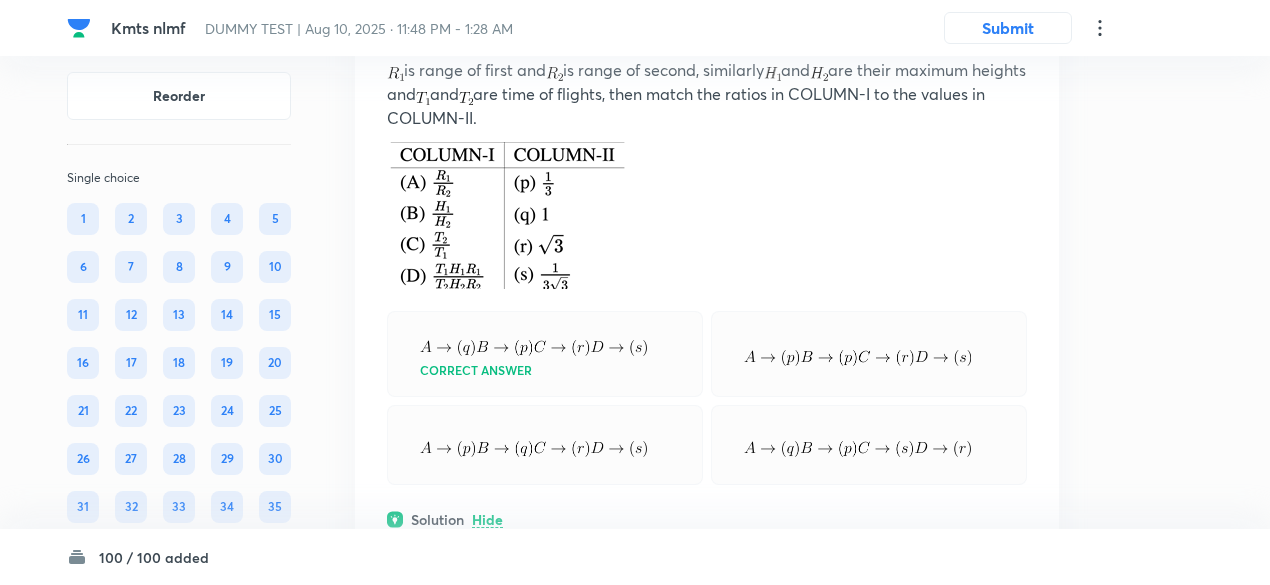 scroll, scrollTop: 21047, scrollLeft: 0, axis: vertical 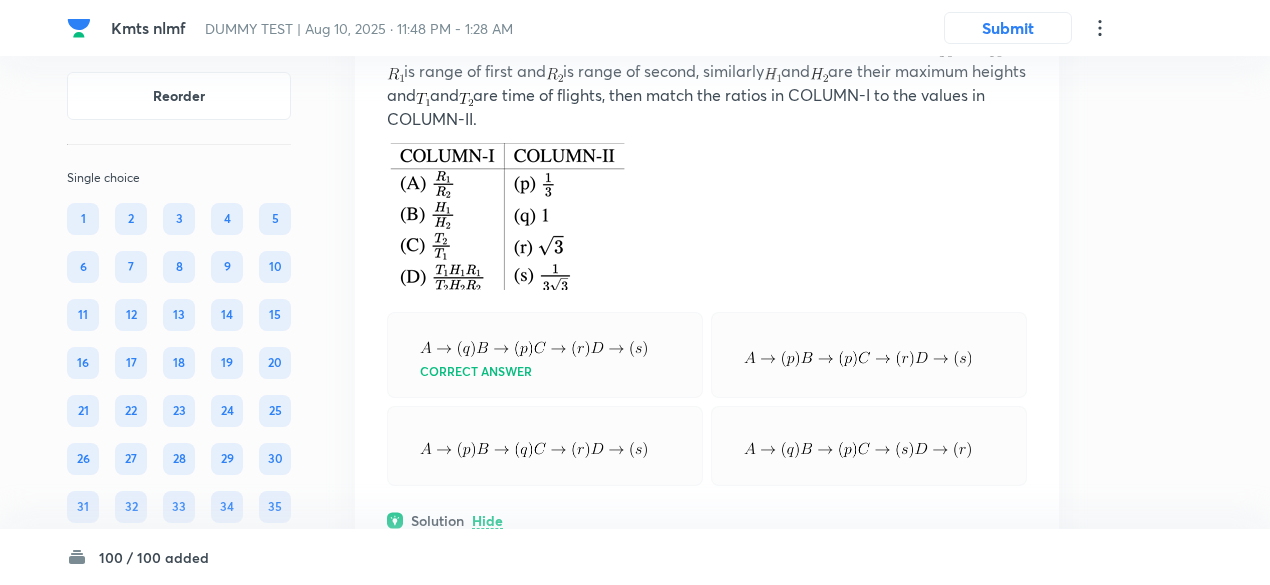 click 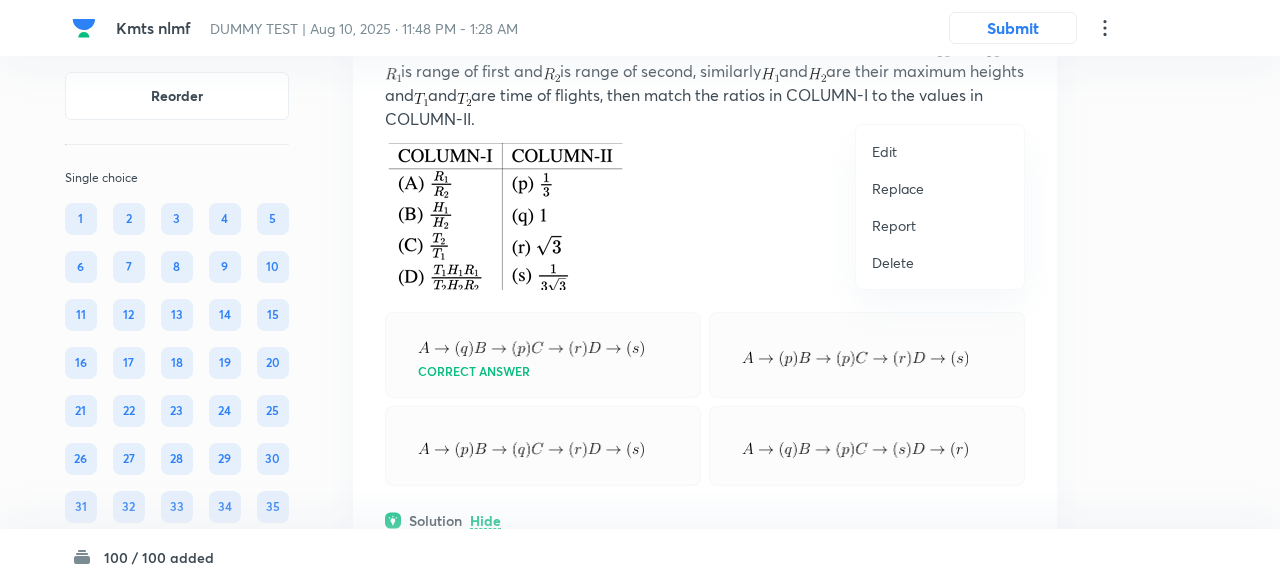 click on "Replace" at bounding box center (898, 188) 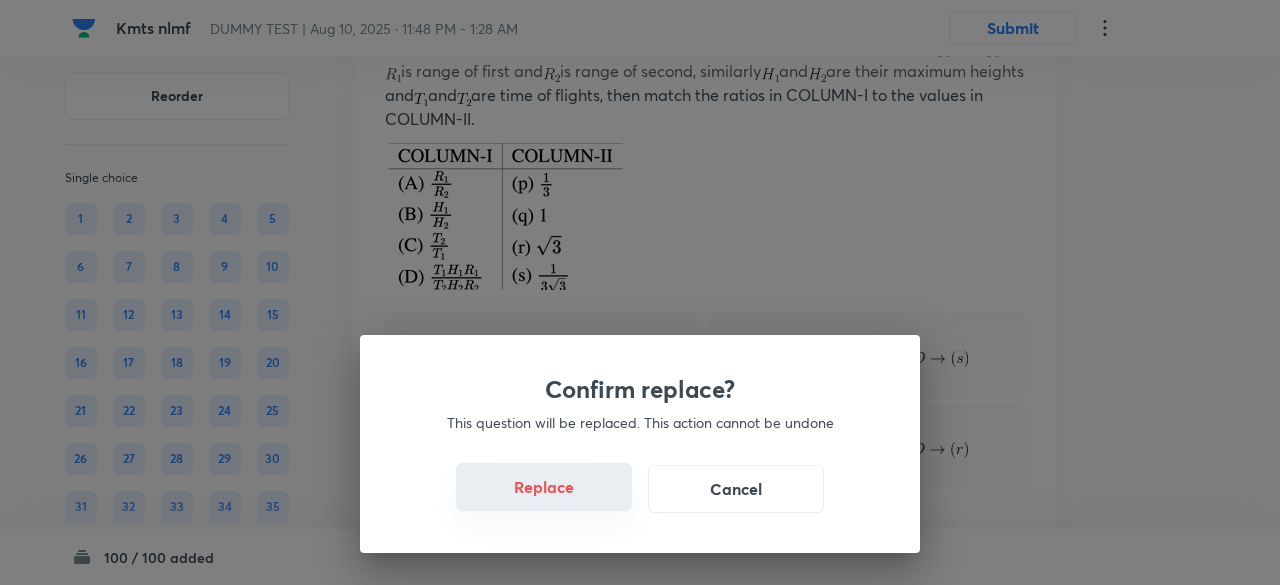 click on "Replace" at bounding box center [544, 487] 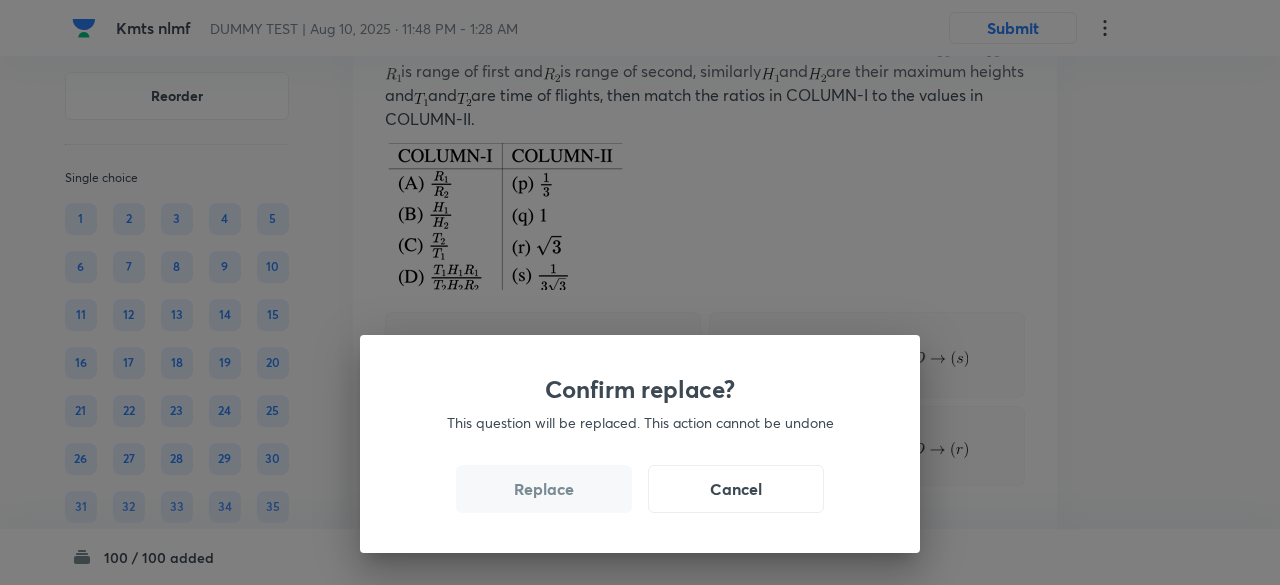click on "Replace" at bounding box center [544, 489] 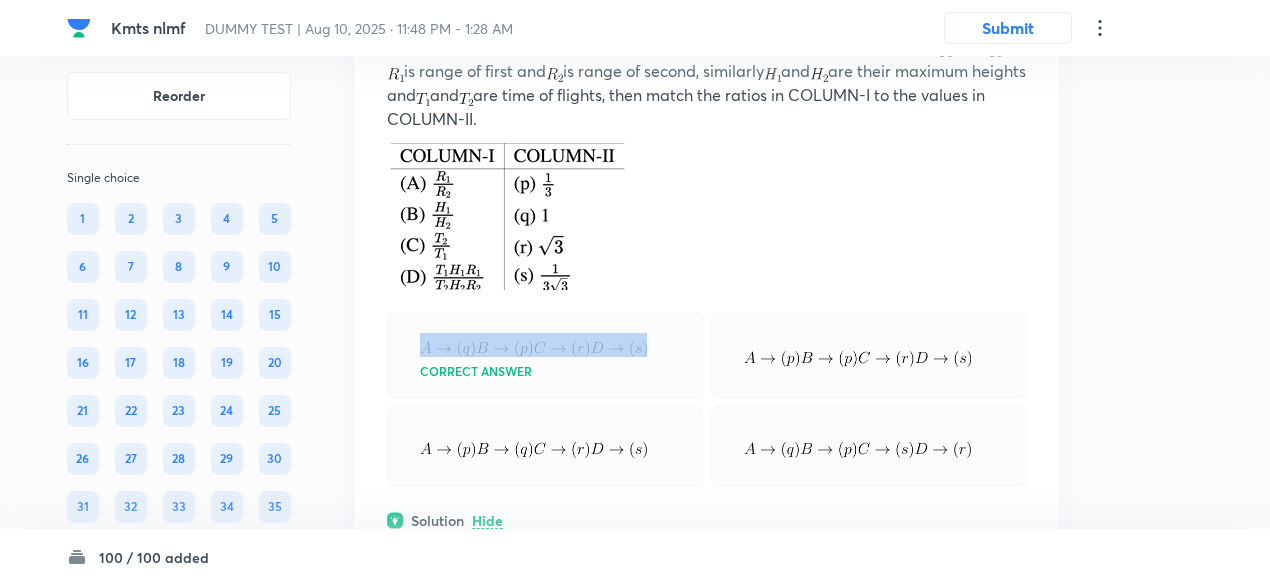 click on "Correct answer" at bounding box center [545, 355] 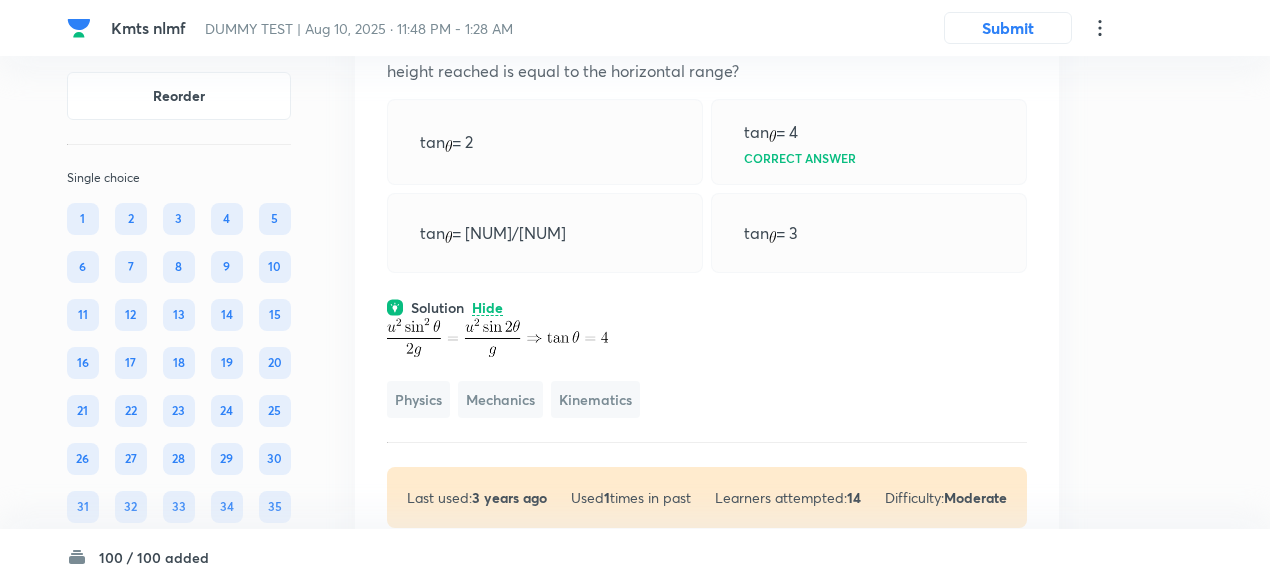 click on "Physics Mechanics Kinematics" at bounding box center [707, 368] 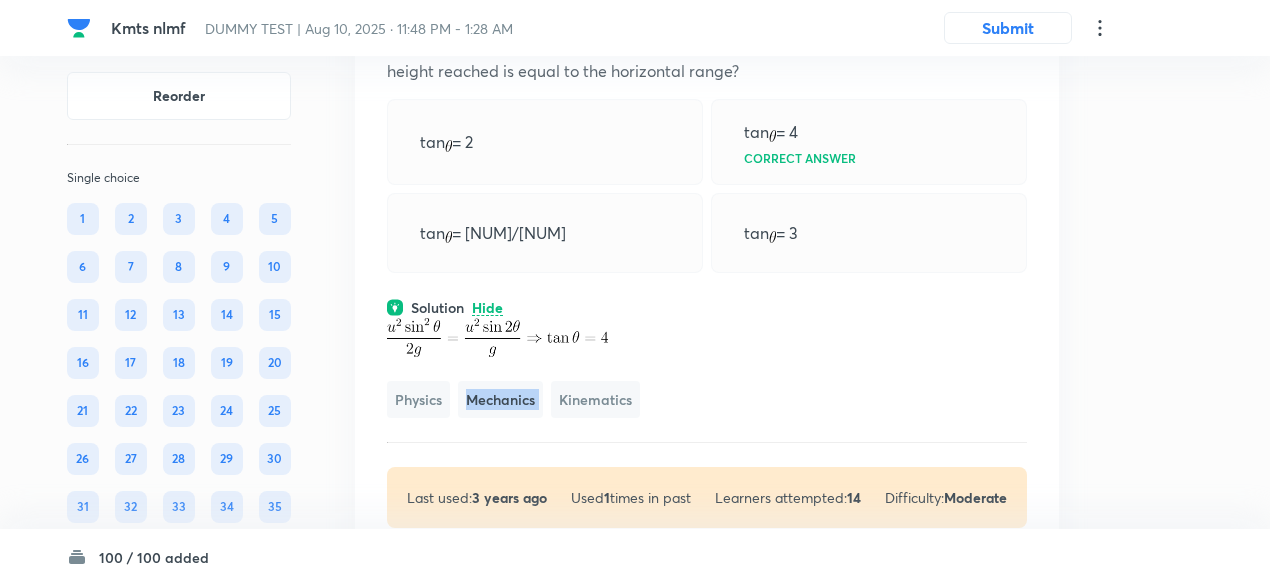 click on "Physics Mechanics Kinematics" at bounding box center (707, 368) 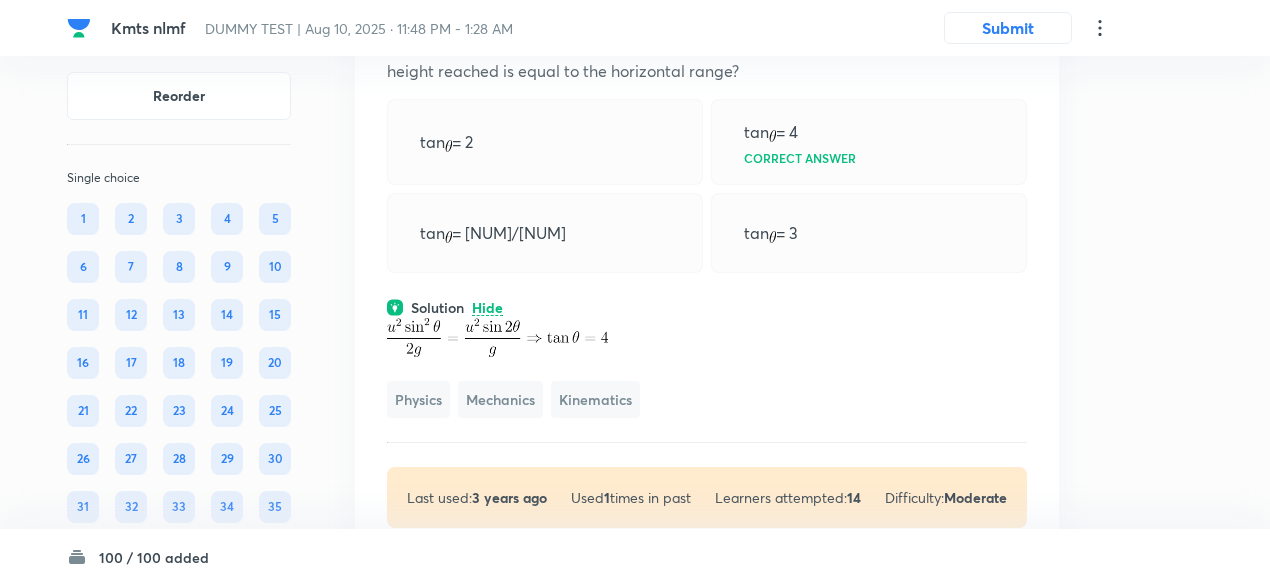 click 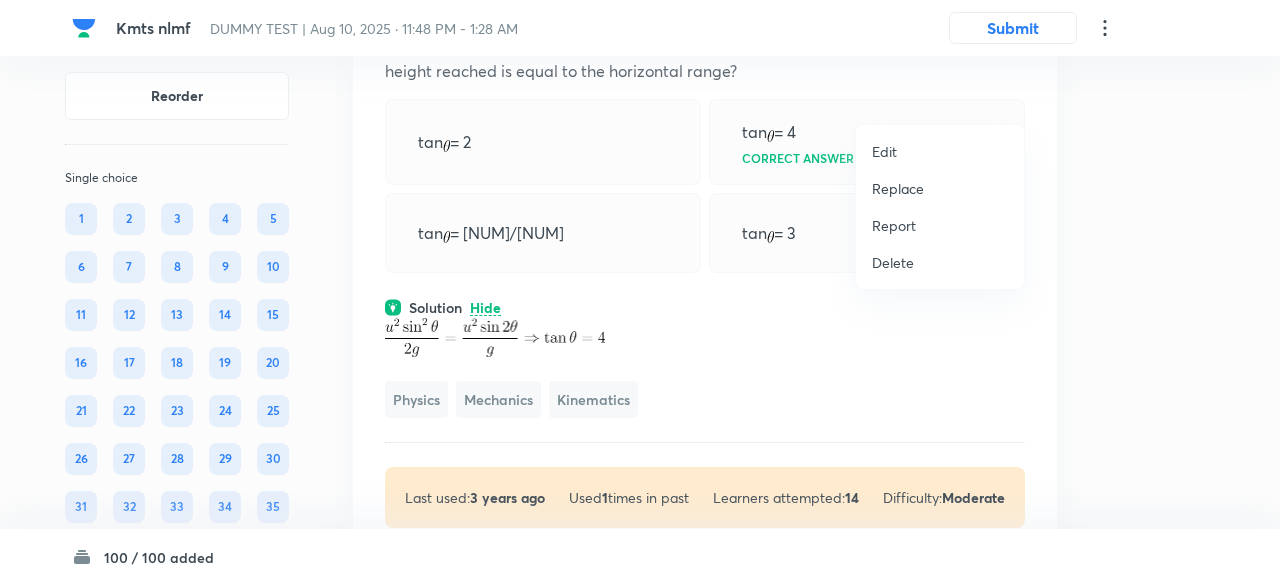 click on "Replace" at bounding box center [898, 188] 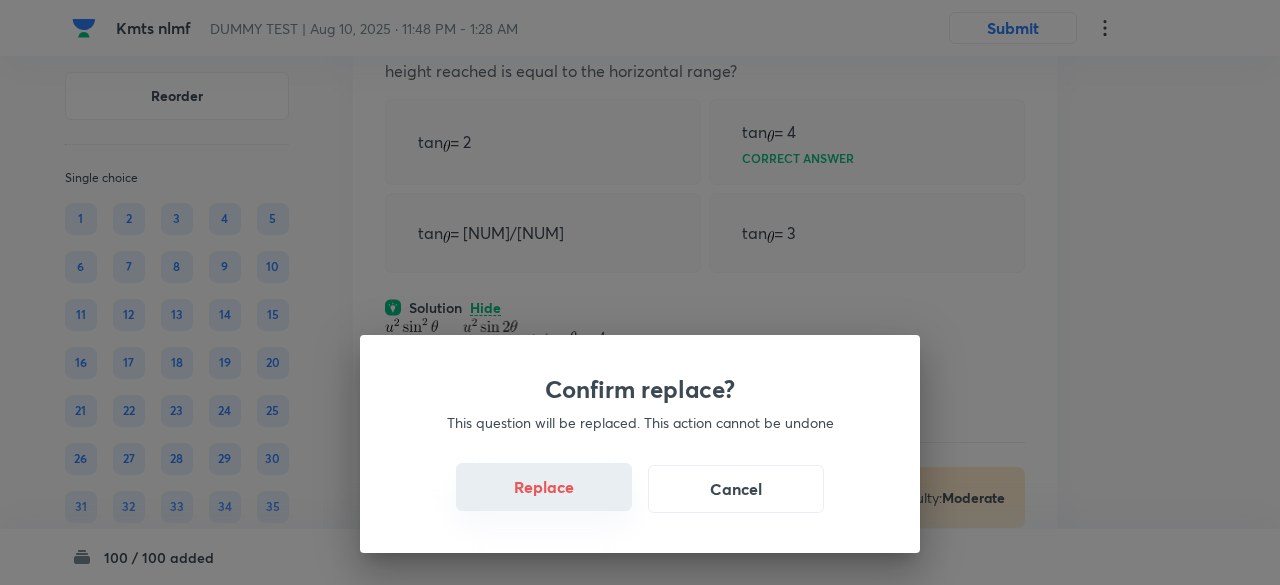 click on "Replace" at bounding box center [544, 487] 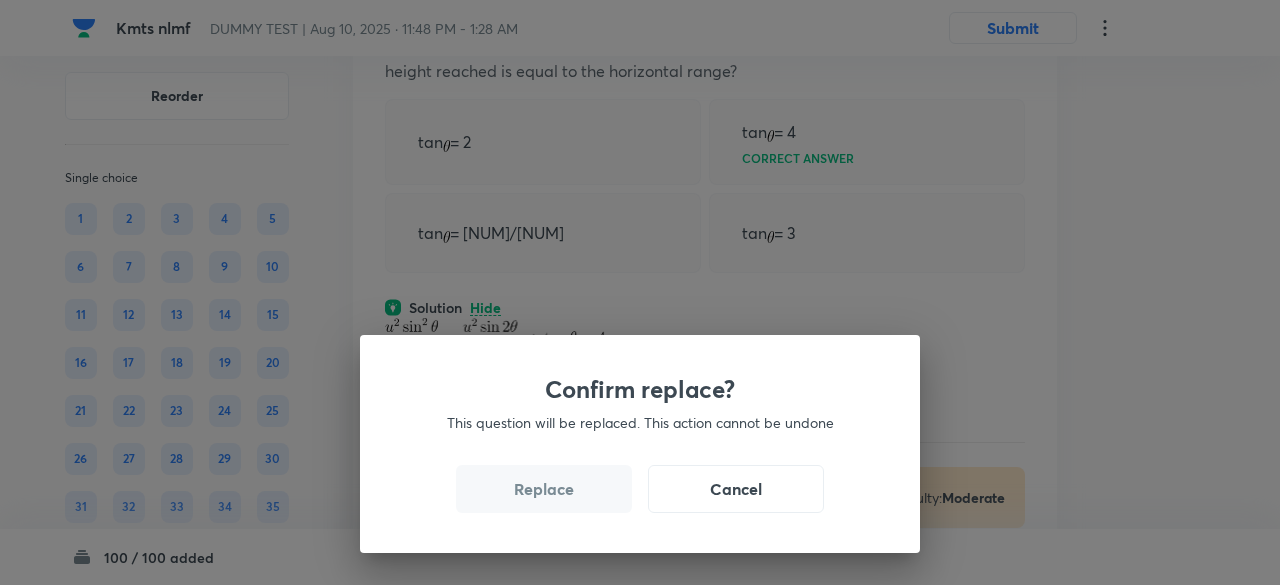 click on "Replace" at bounding box center (544, 489) 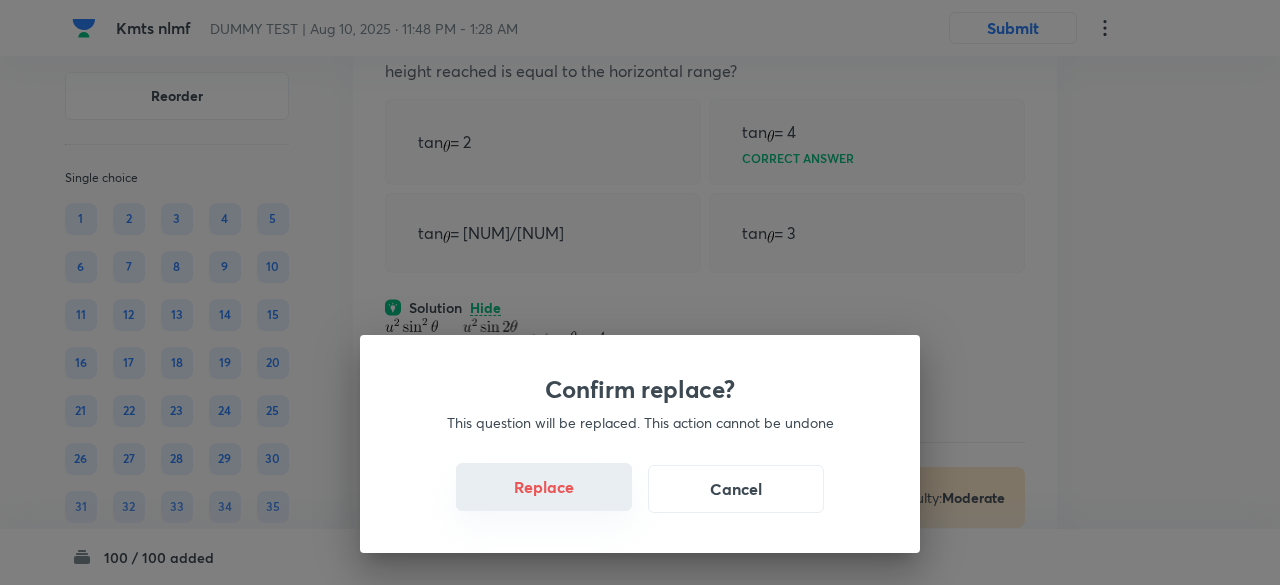 click on "Replace" at bounding box center (544, 487) 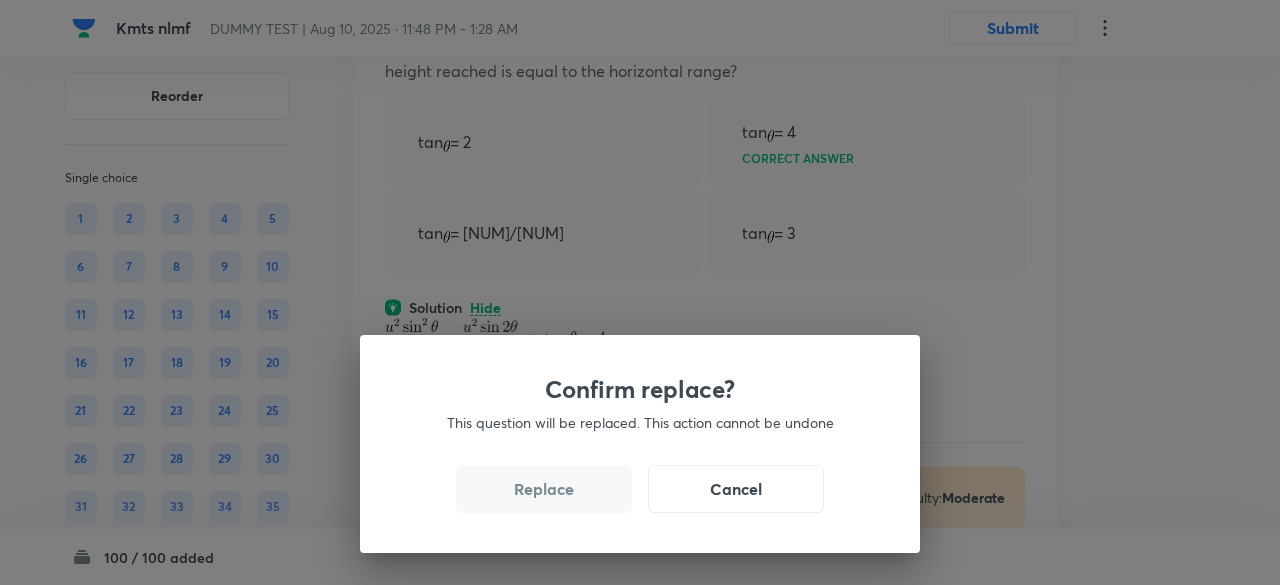click on "Replace" at bounding box center (544, 489) 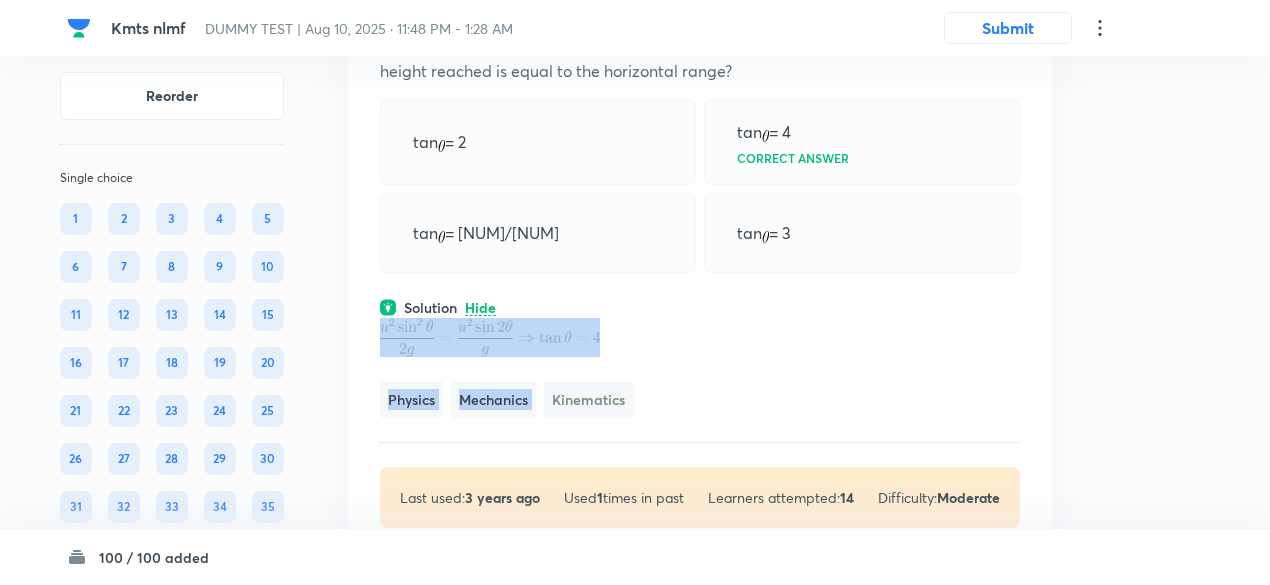 click on "Physics Mechanics Kinematics" at bounding box center (700, 368) 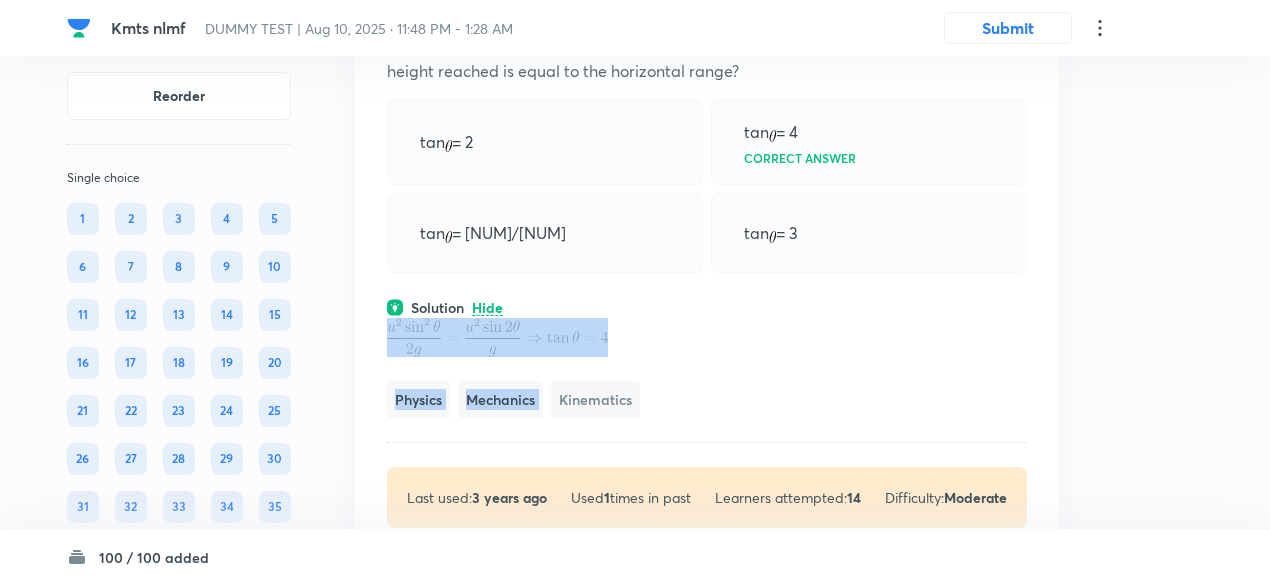 click on "Physics Mechanics Kinematics" at bounding box center (707, 368) 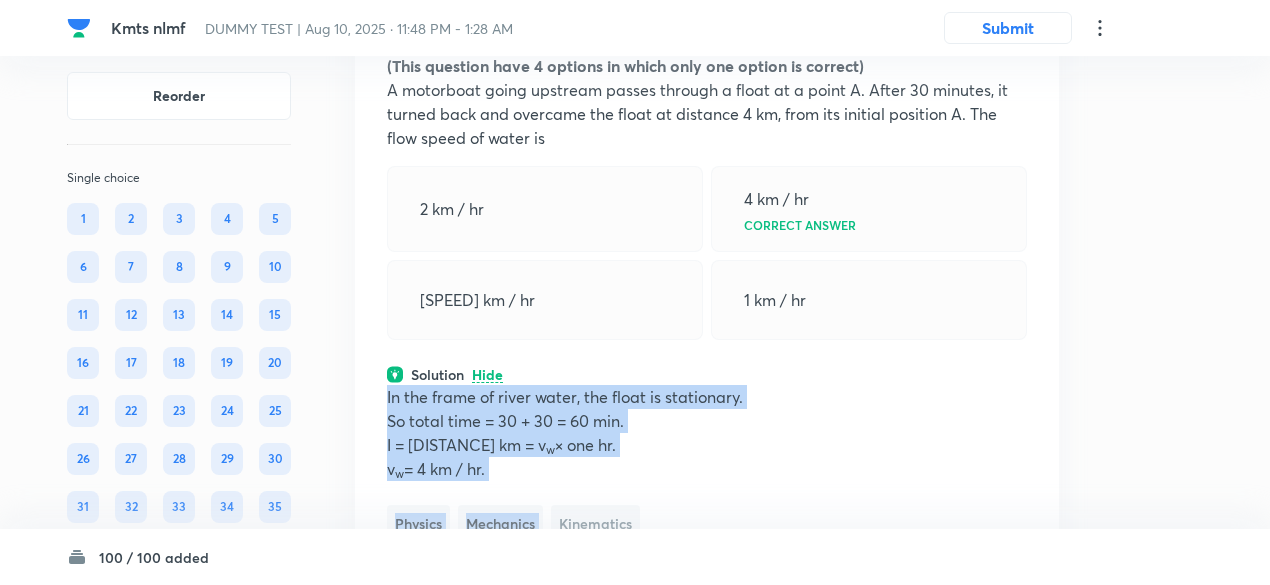 scroll, scrollTop: 21001, scrollLeft: 0, axis: vertical 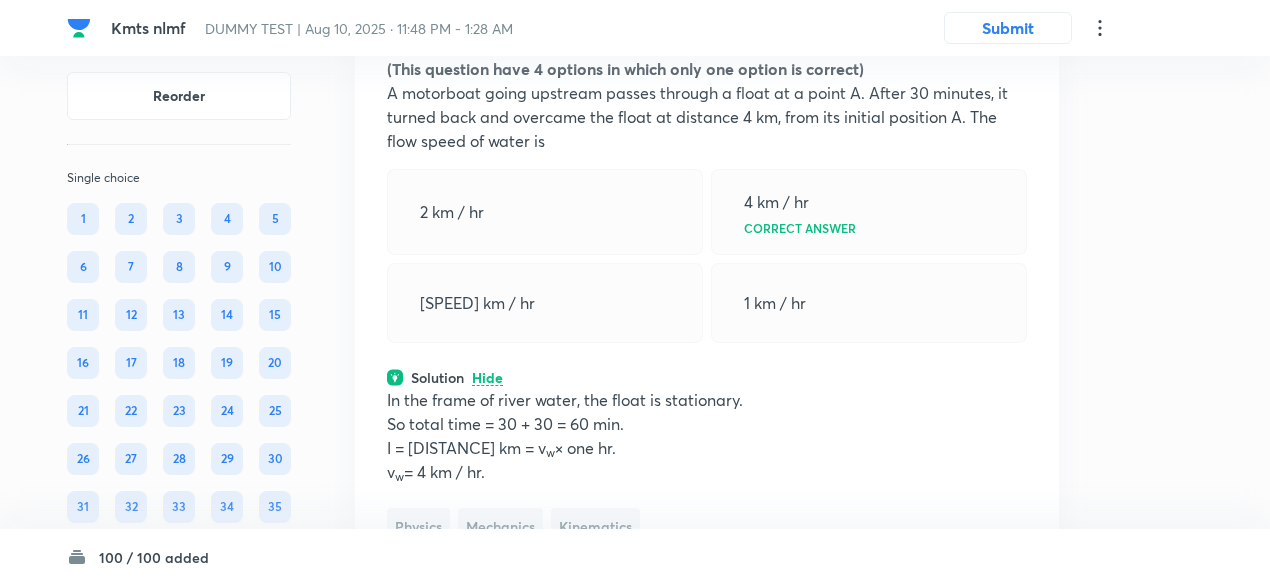 click 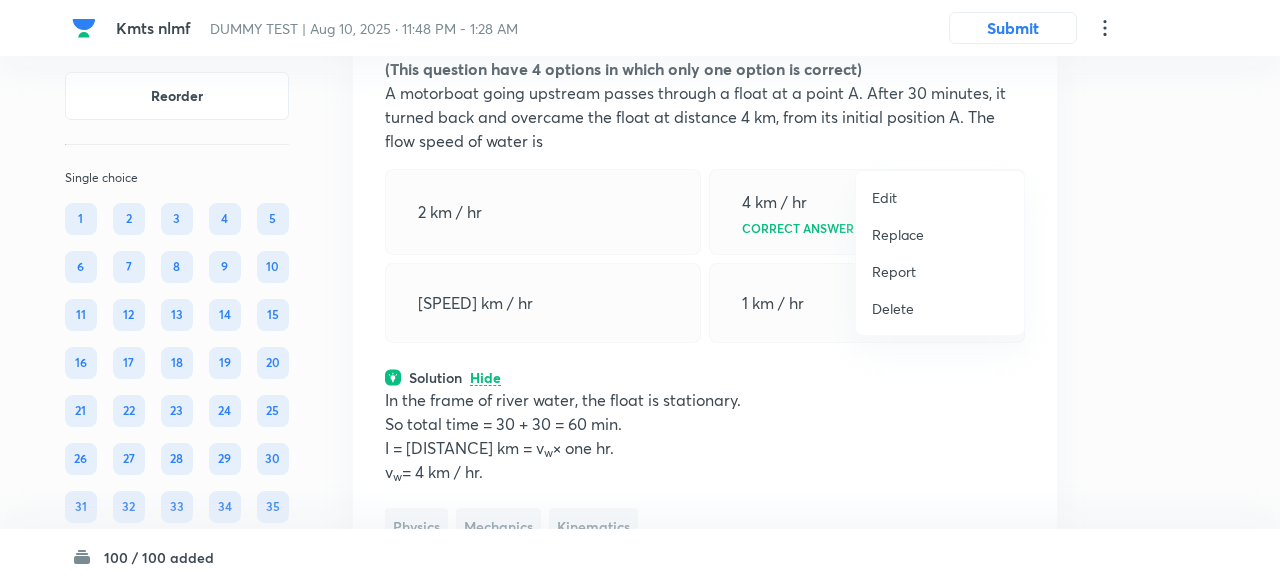 click on "Replace" at bounding box center [898, 234] 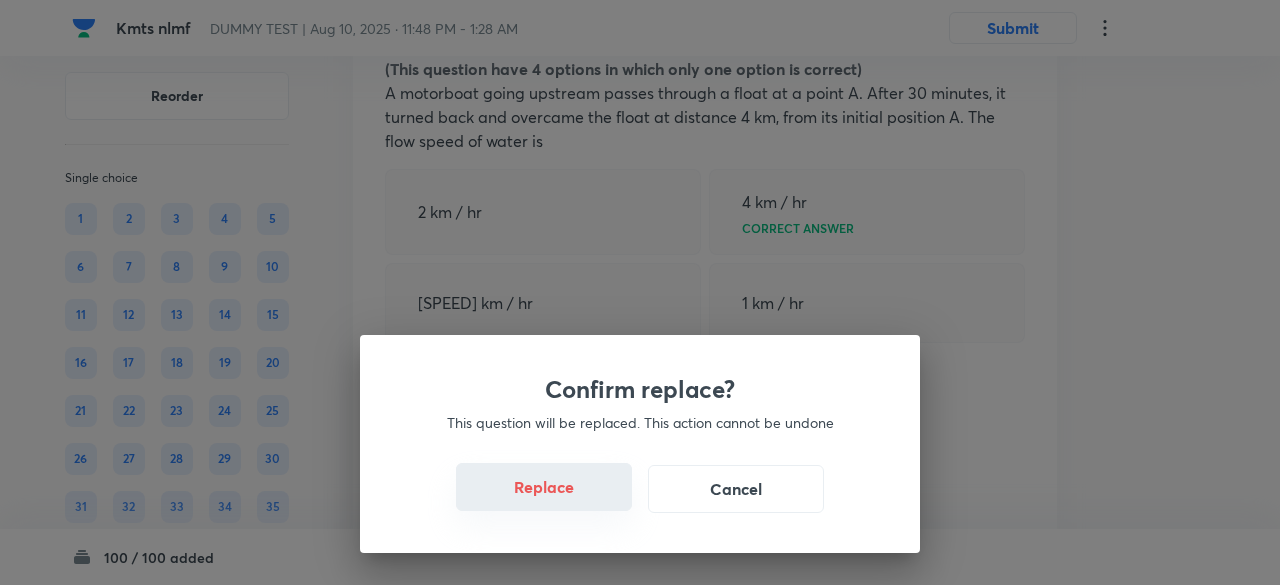 click on "Replace" at bounding box center [544, 487] 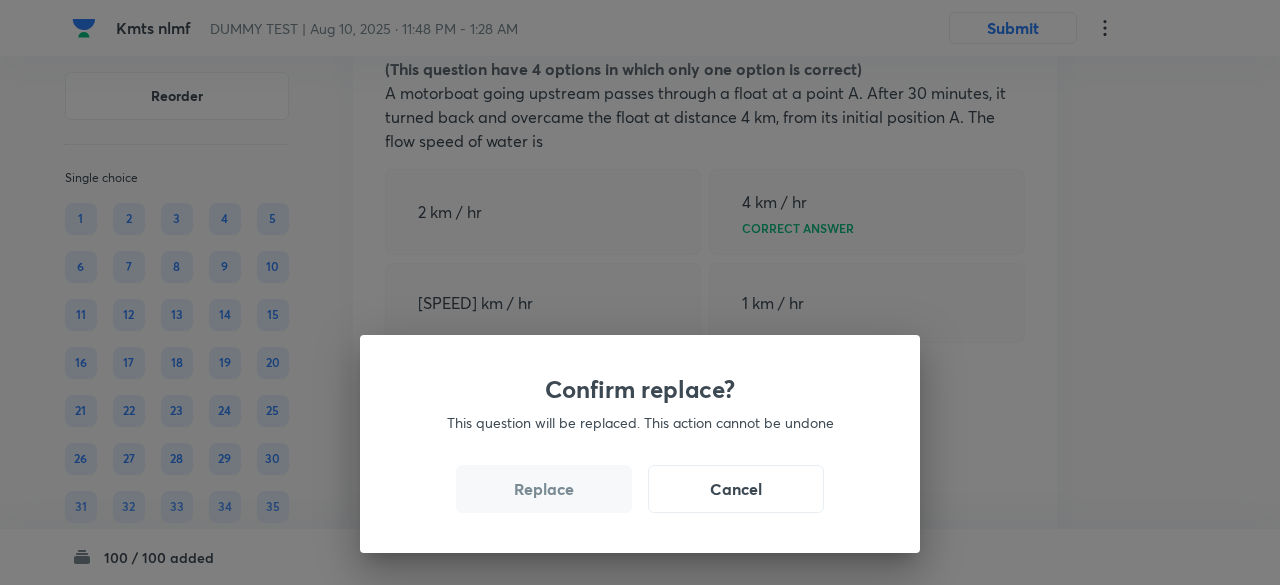 click on "Replace" at bounding box center (544, 489) 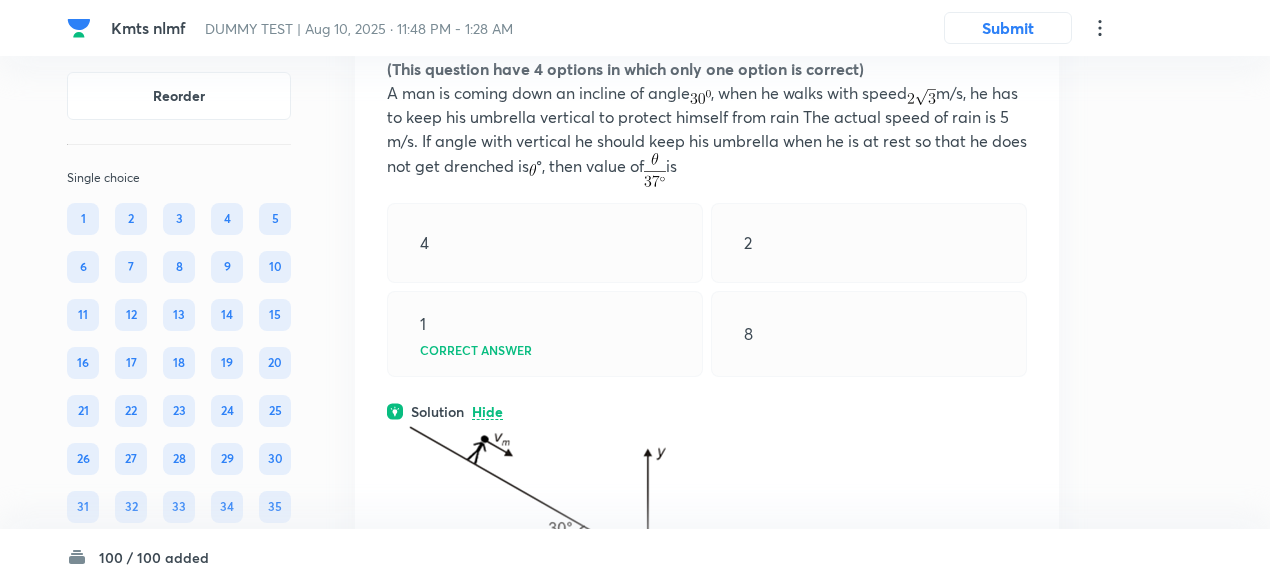 click on "1 Correct answer" at bounding box center (545, 334) 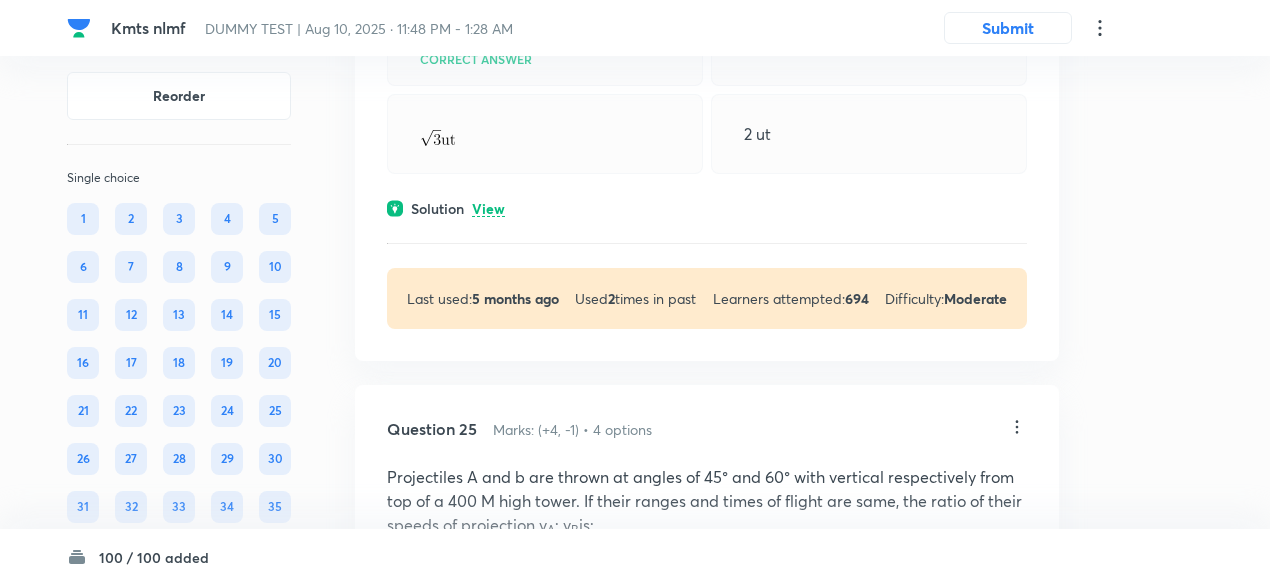 scroll, scrollTop: 22369, scrollLeft: 0, axis: vertical 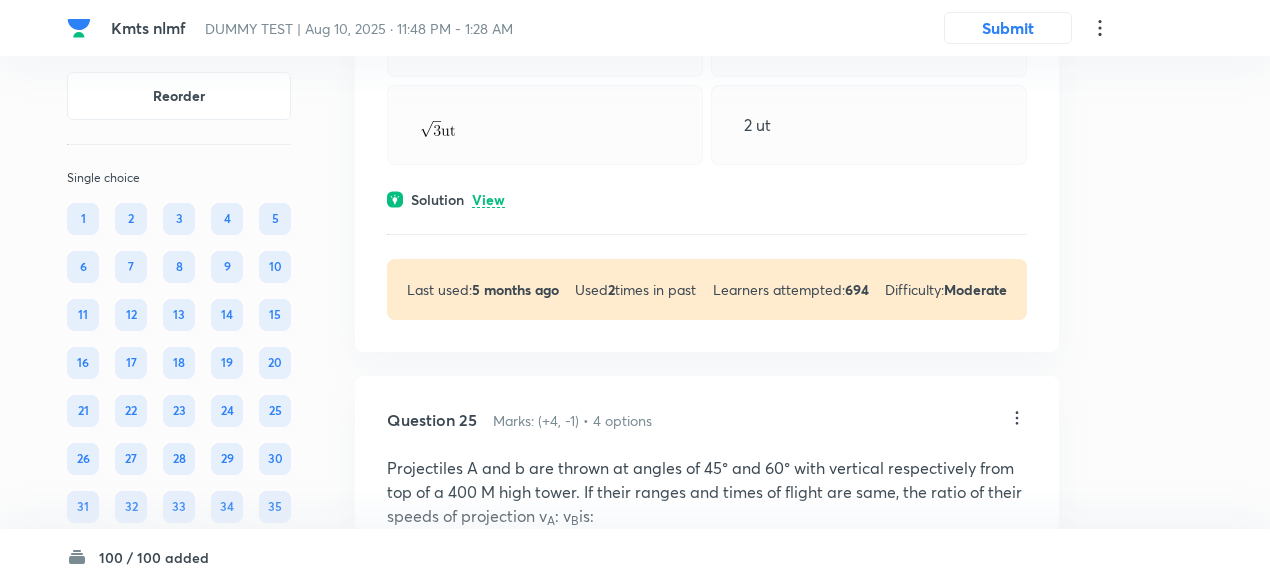 click on "View" at bounding box center [488, 200] 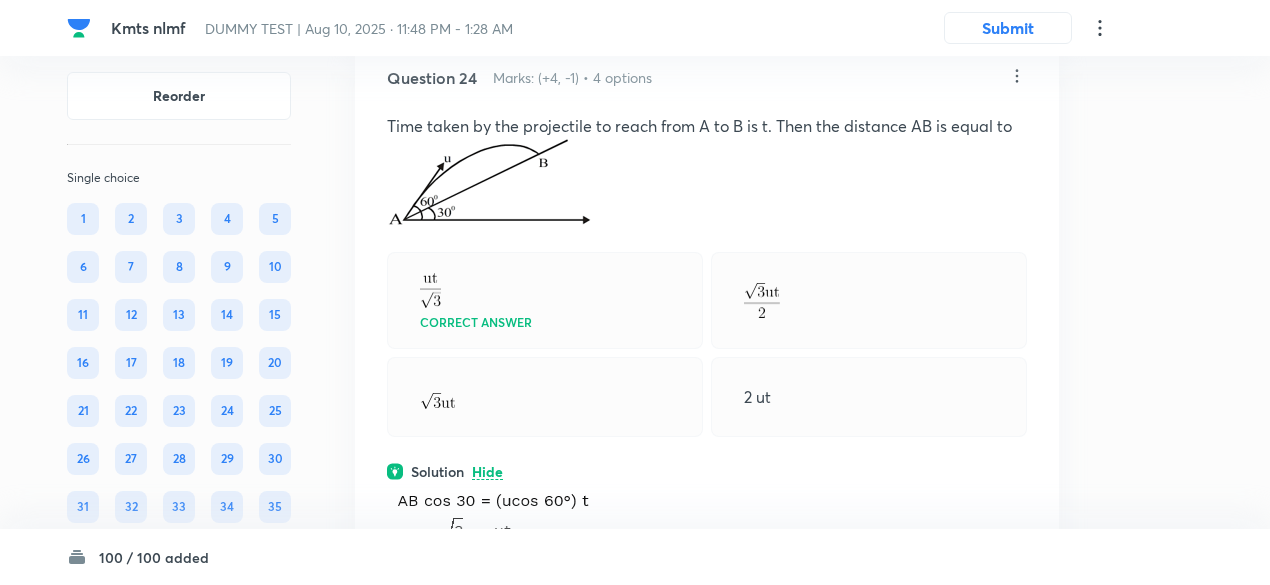 scroll, scrollTop: 22088, scrollLeft: 0, axis: vertical 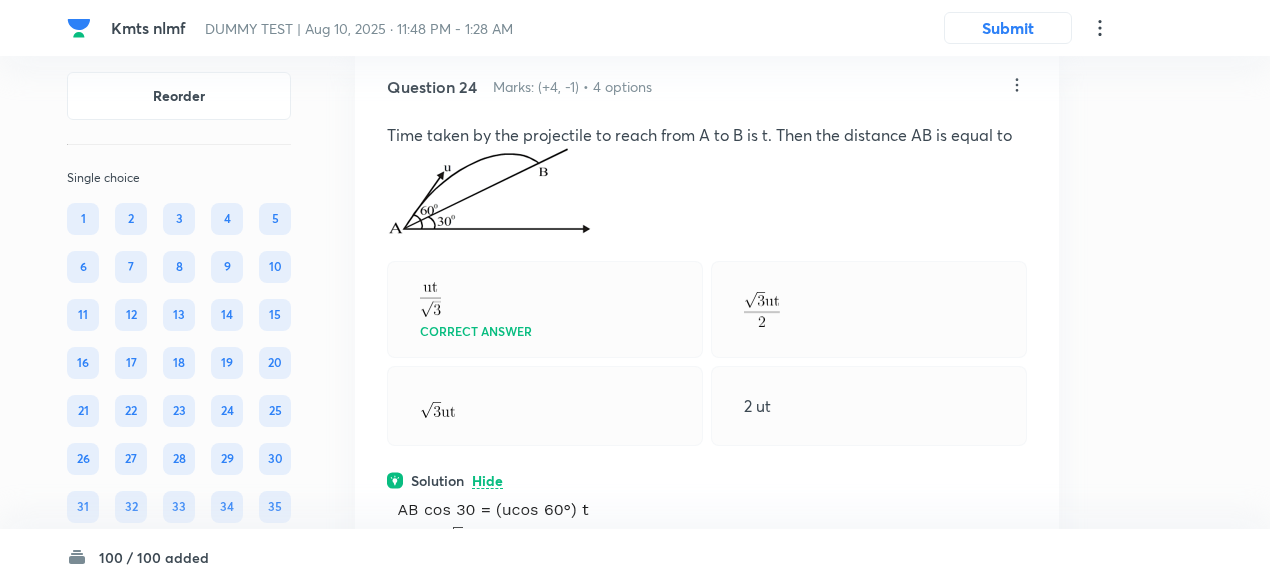 click 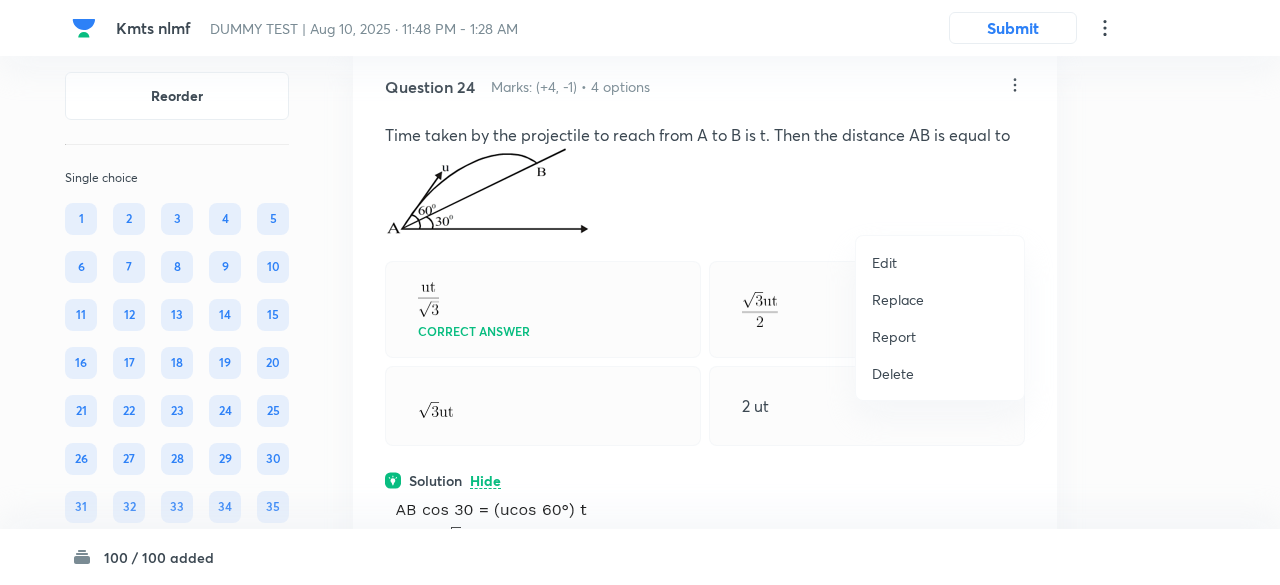 click on "Replace" at bounding box center [898, 299] 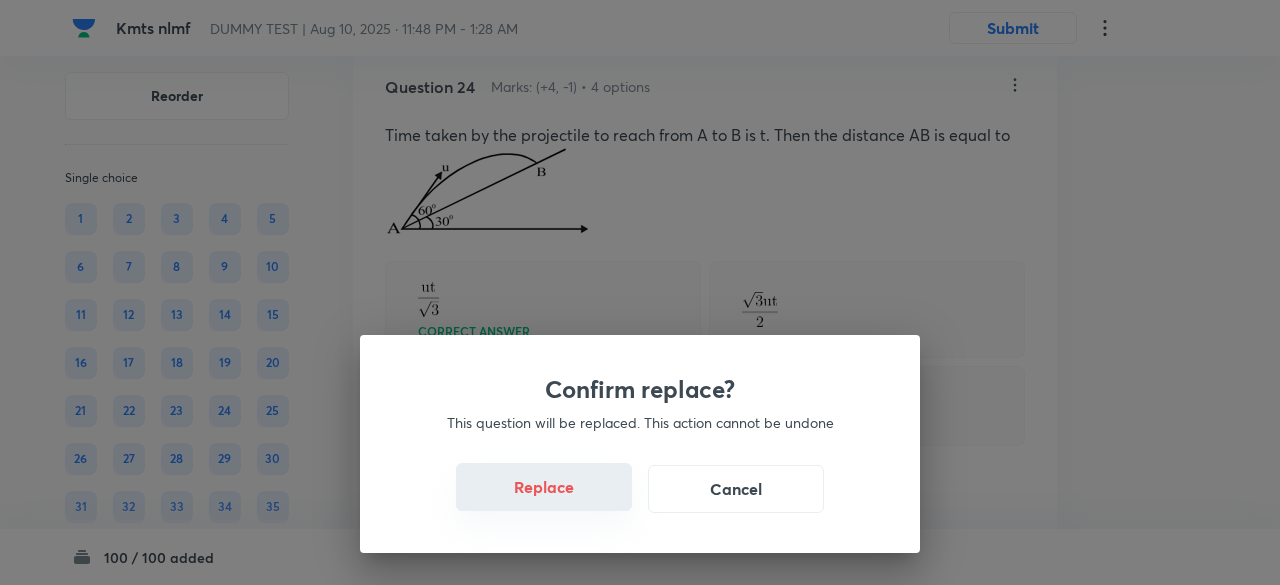 click on "Replace" at bounding box center (544, 487) 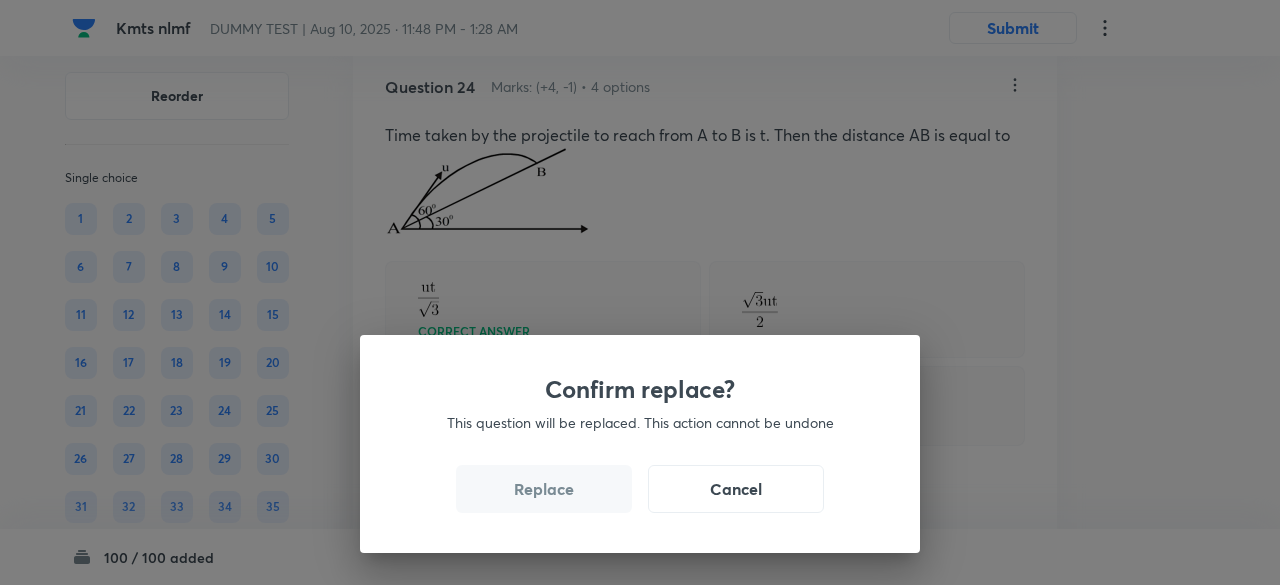 click on "Replace" at bounding box center (544, 489) 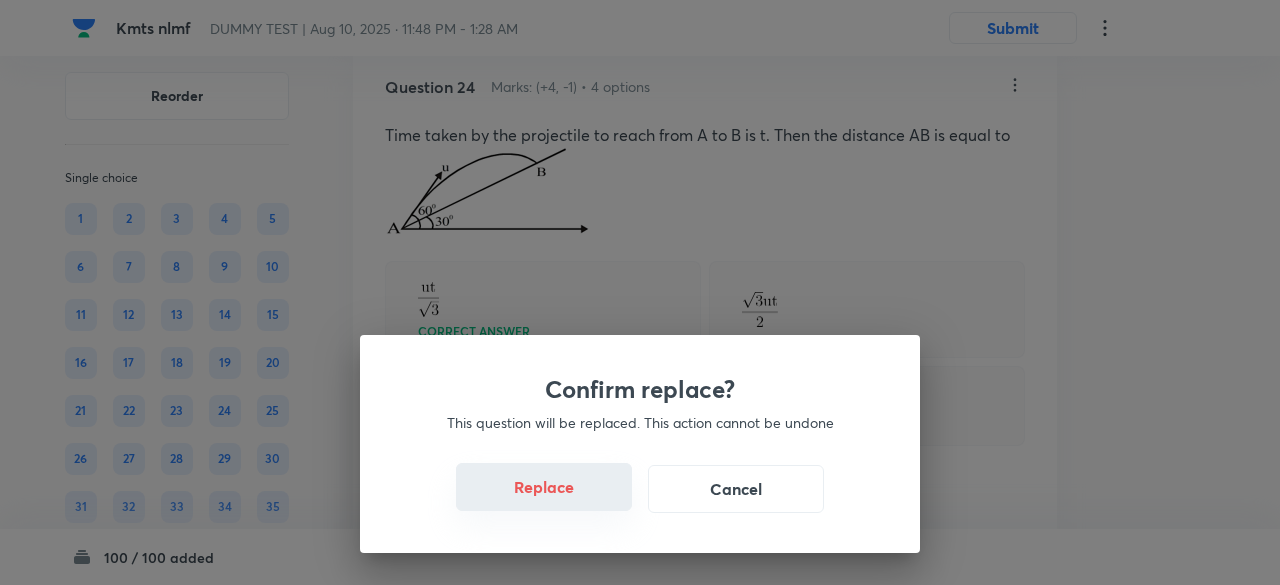 click on "Replace" at bounding box center [544, 487] 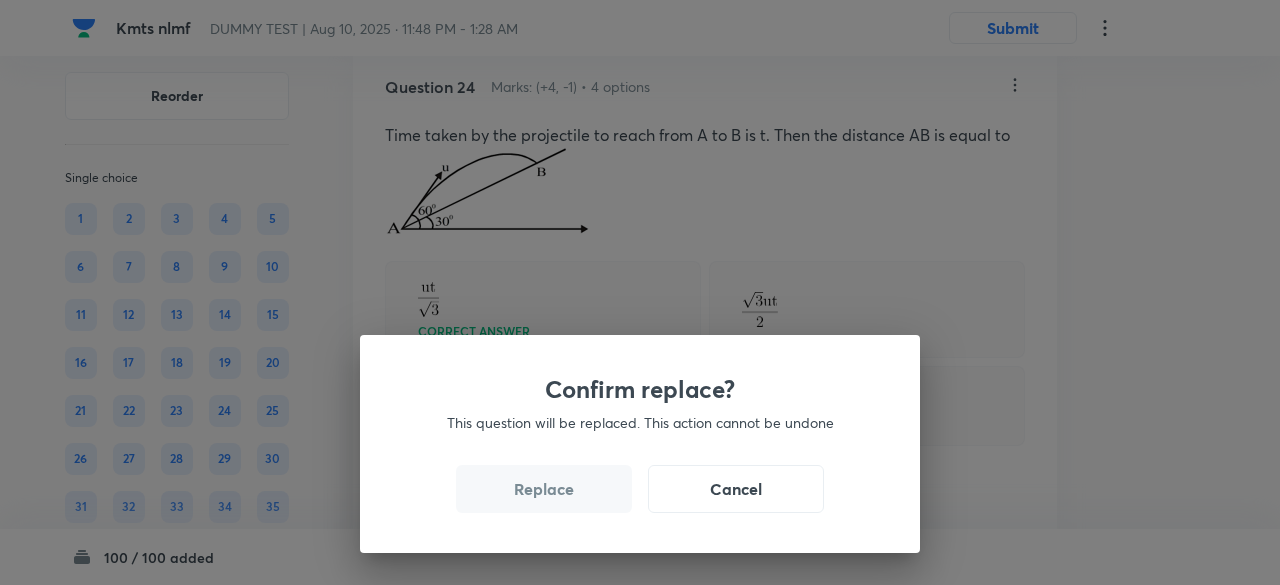 click on "Replace" at bounding box center [544, 489] 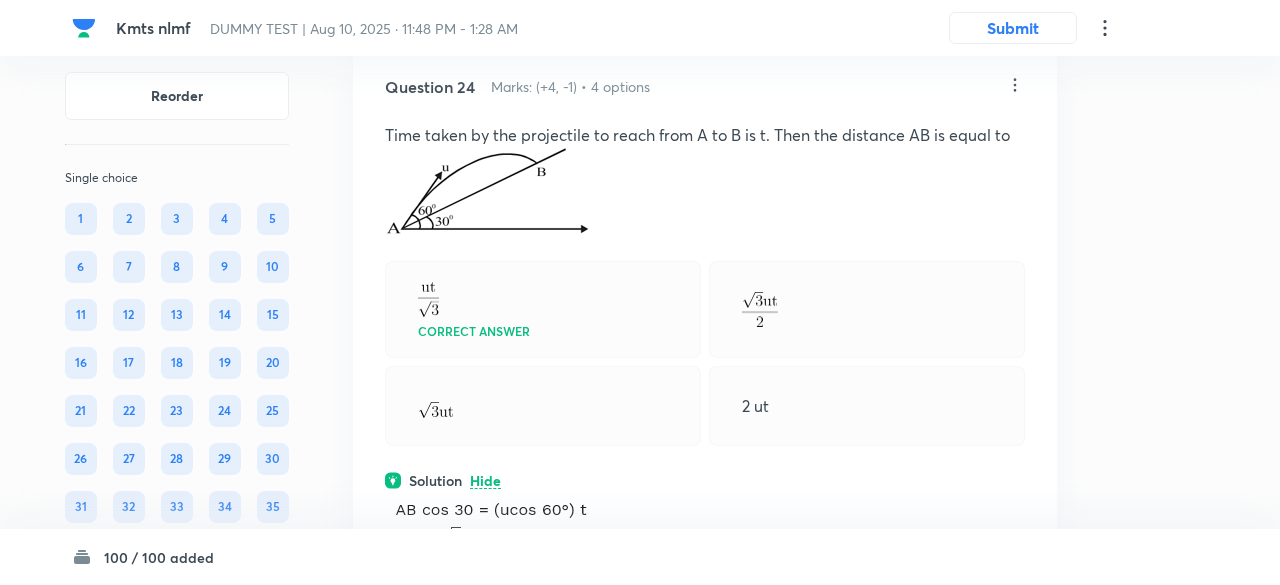 click on "Confirm replace? This question will be replaced. This action cannot be undone Replace Cancel" at bounding box center [640, 292] 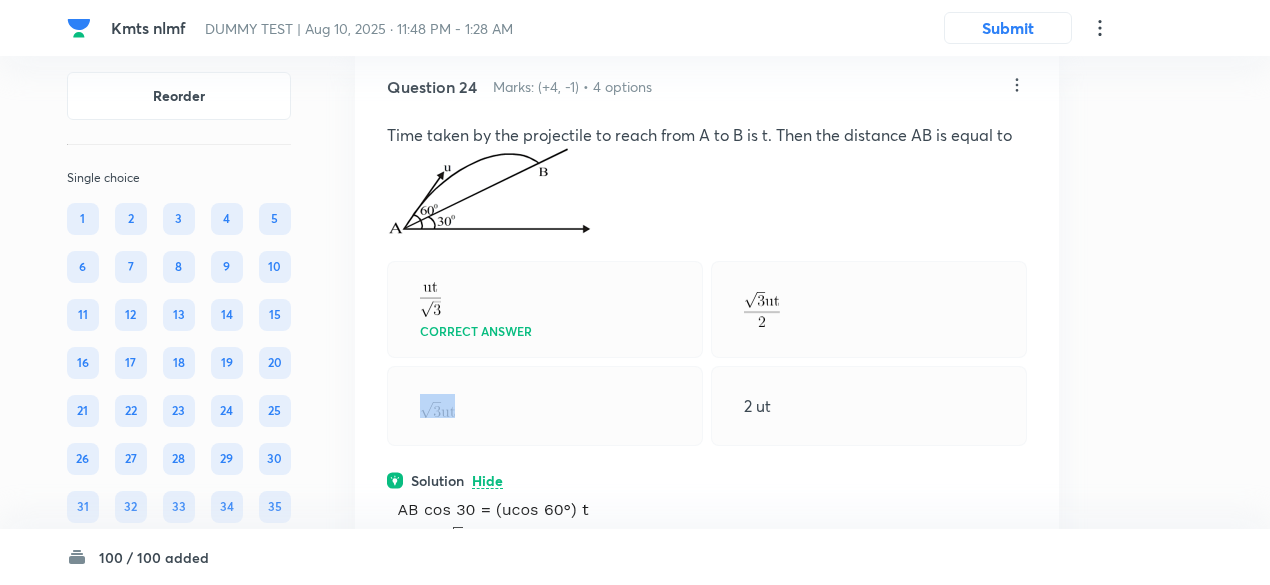click at bounding box center [545, 406] 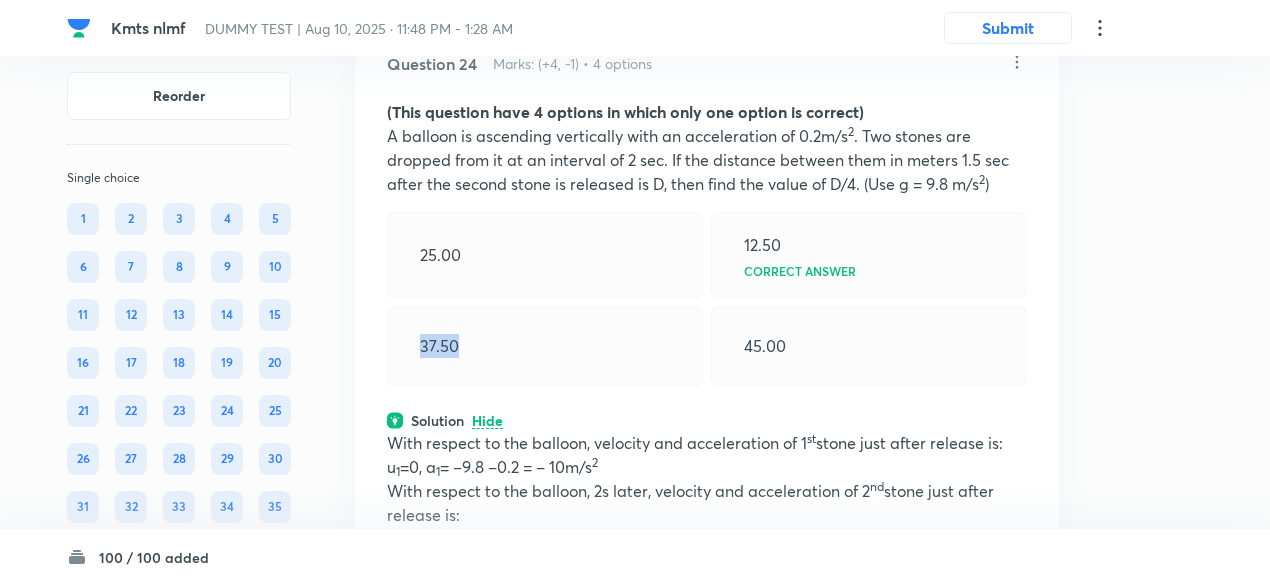 scroll, scrollTop: 22106, scrollLeft: 0, axis: vertical 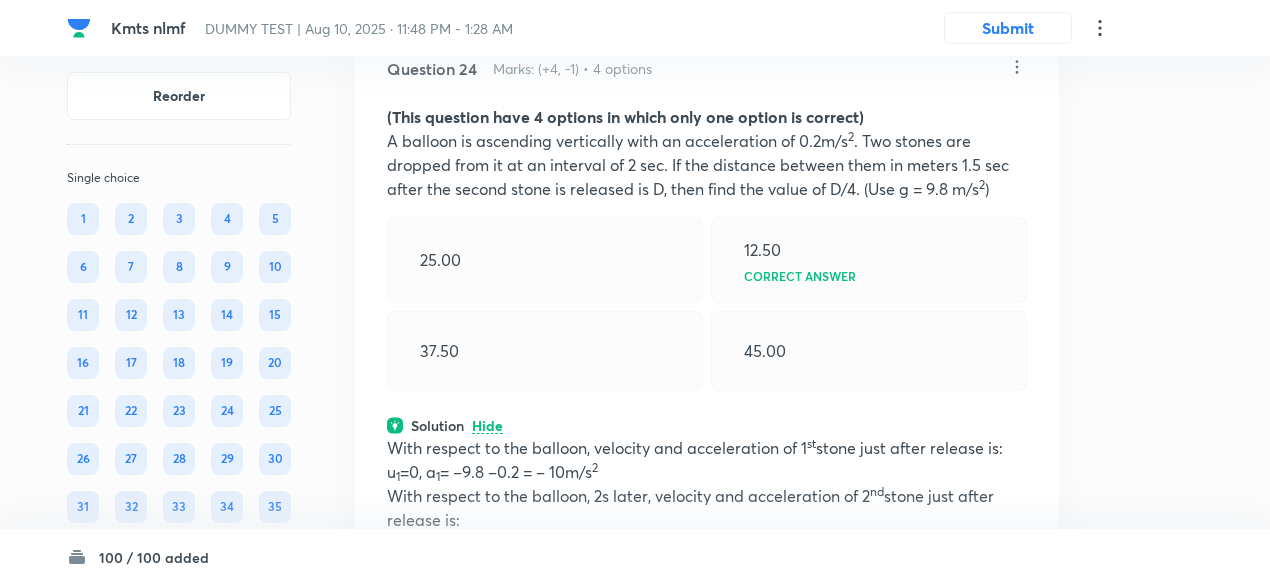 click 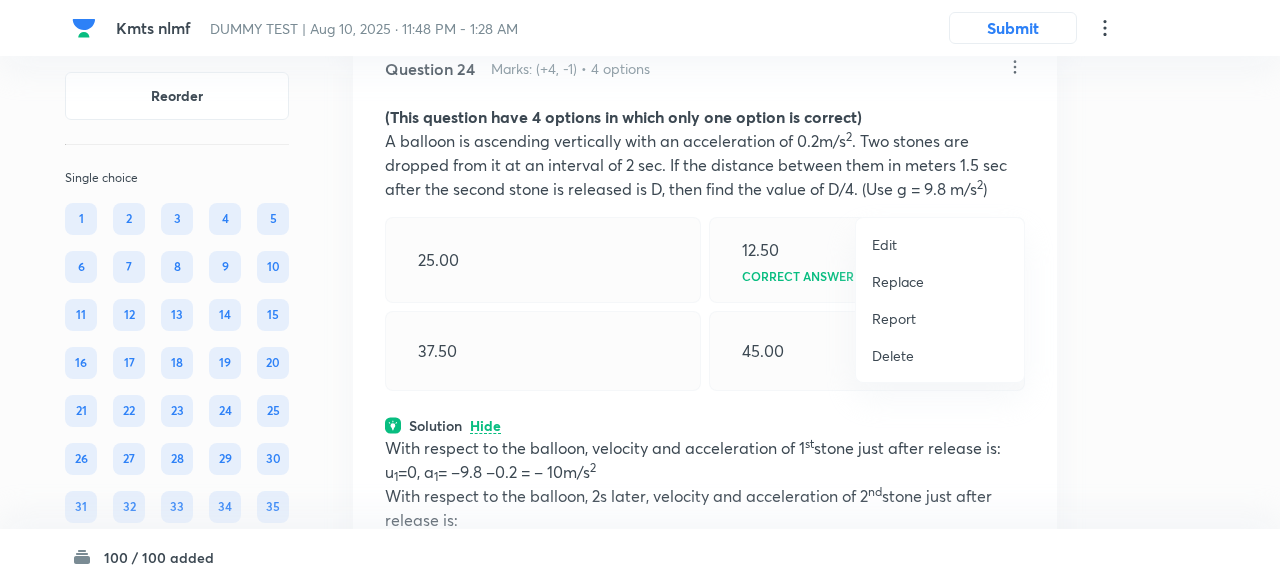 click on "Replace" at bounding box center [898, 281] 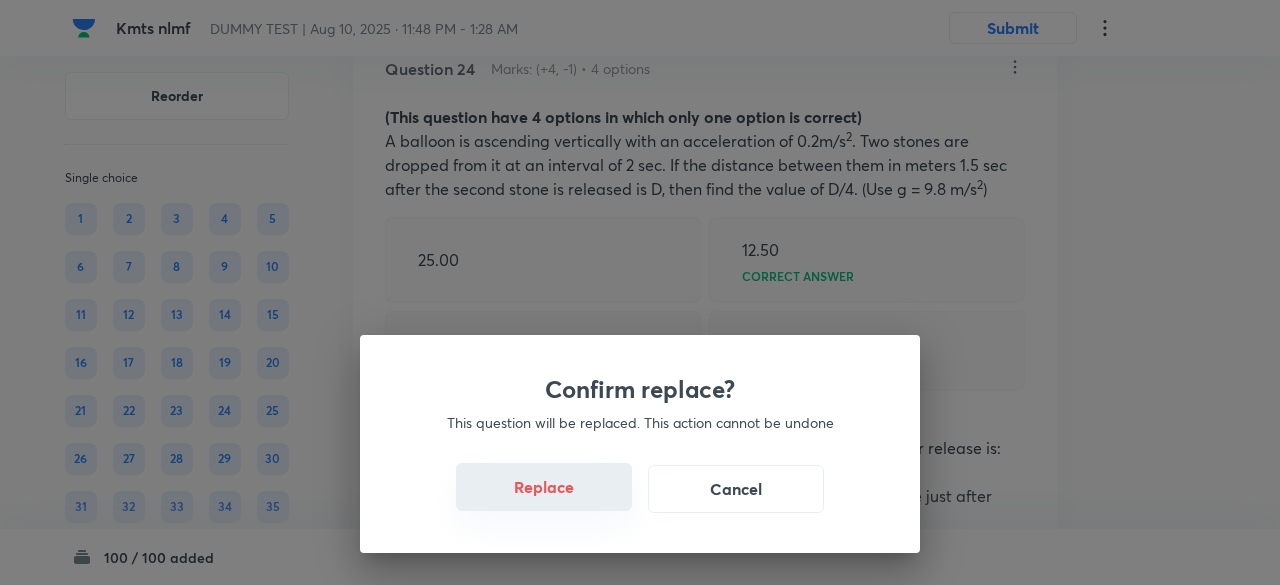 click on "Replace" at bounding box center [544, 487] 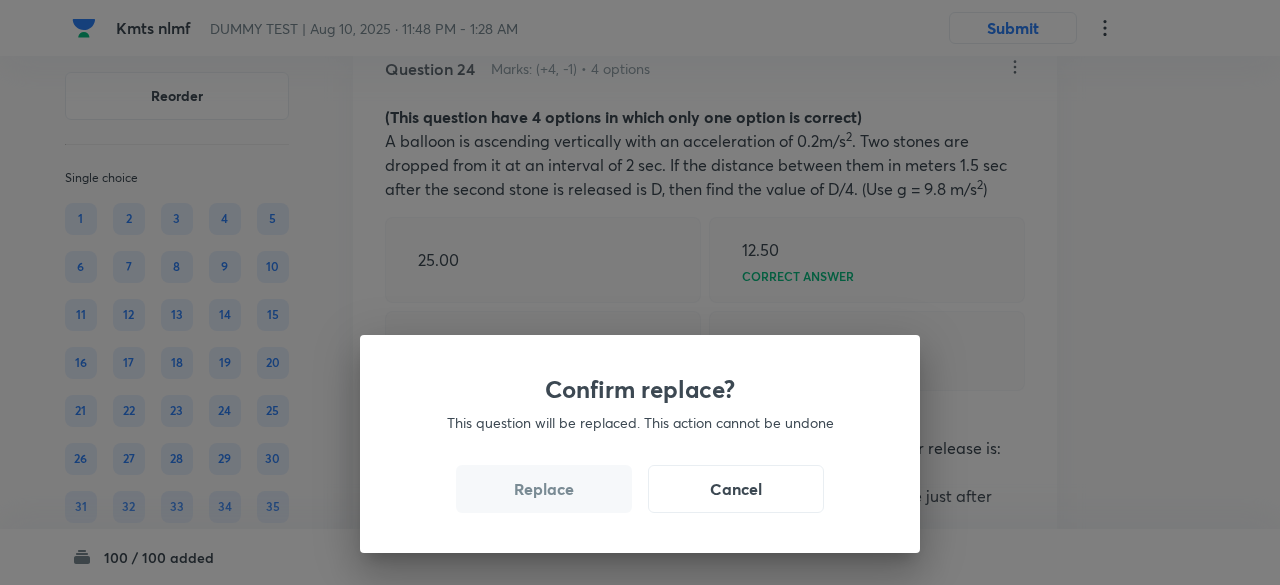 click on "Replace" at bounding box center [544, 489] 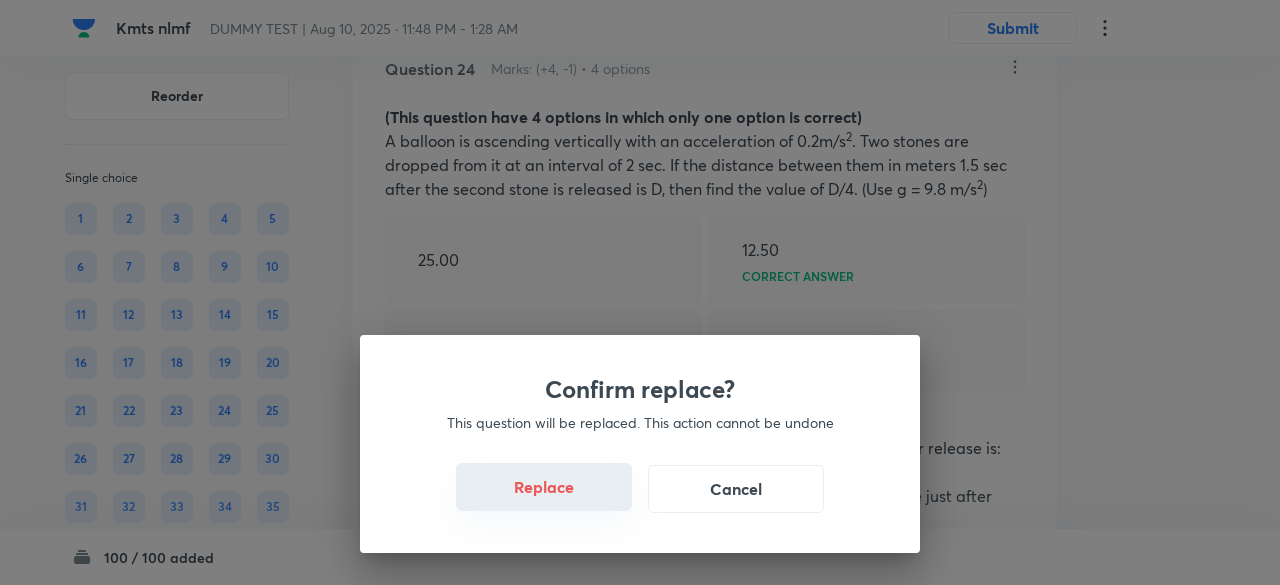 click on "Replace" at bounding box center [544, 487] 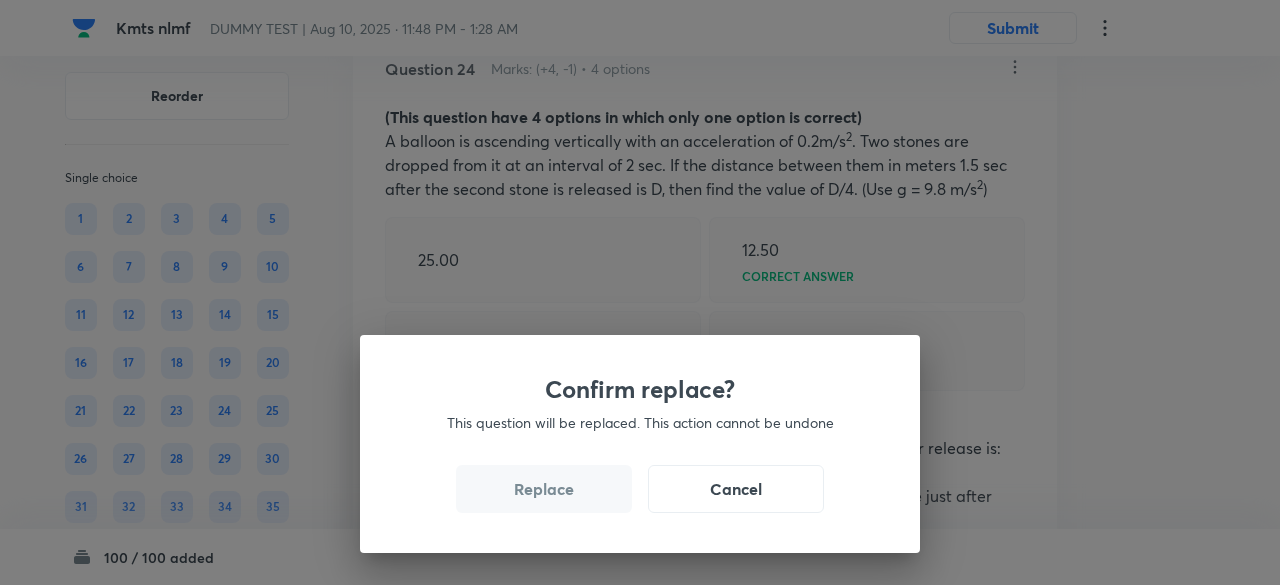 click on "Replace" at bounding box center (544, 489) 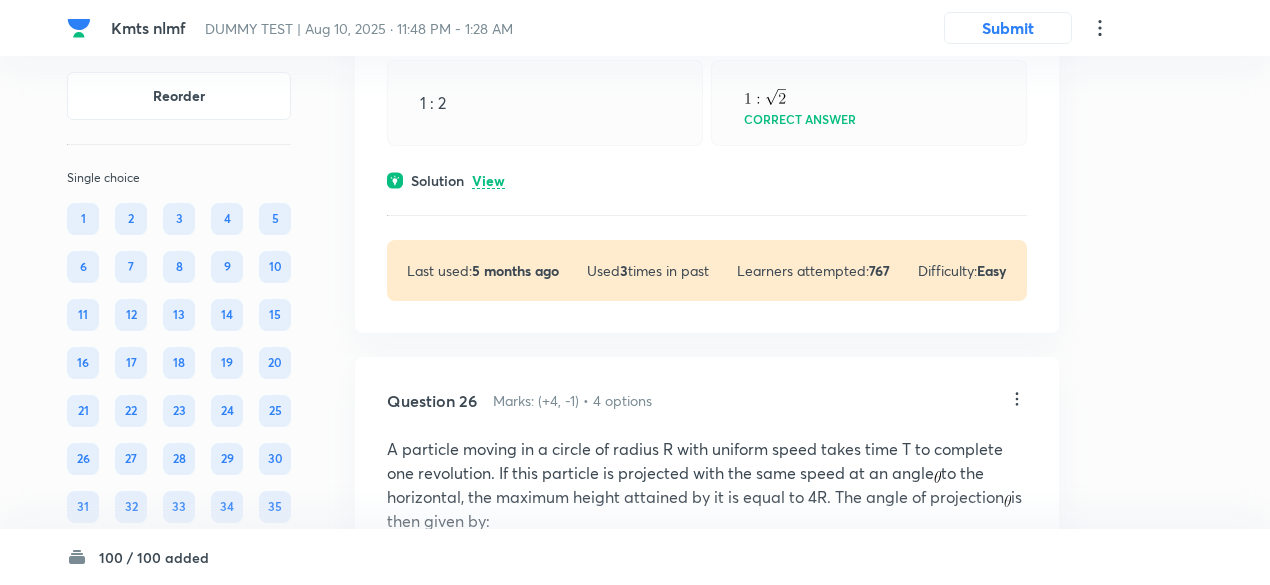 scroll, scrollTop: 23133, scrollLeft: 0, axis: vertical 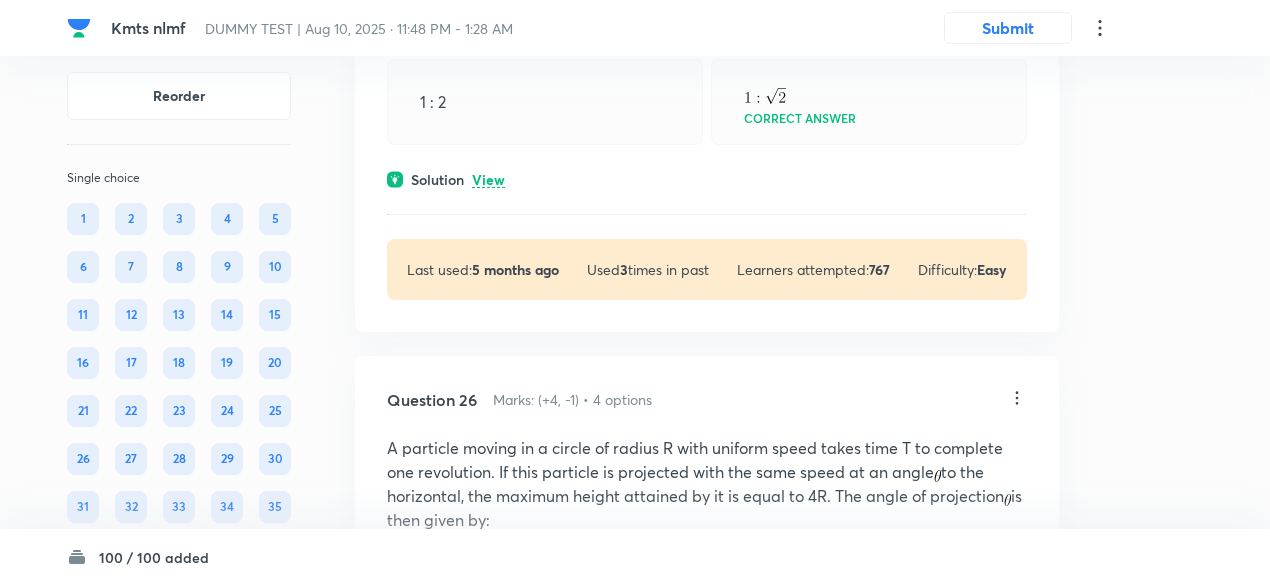 click on "View" at bounding box center [488, 180] 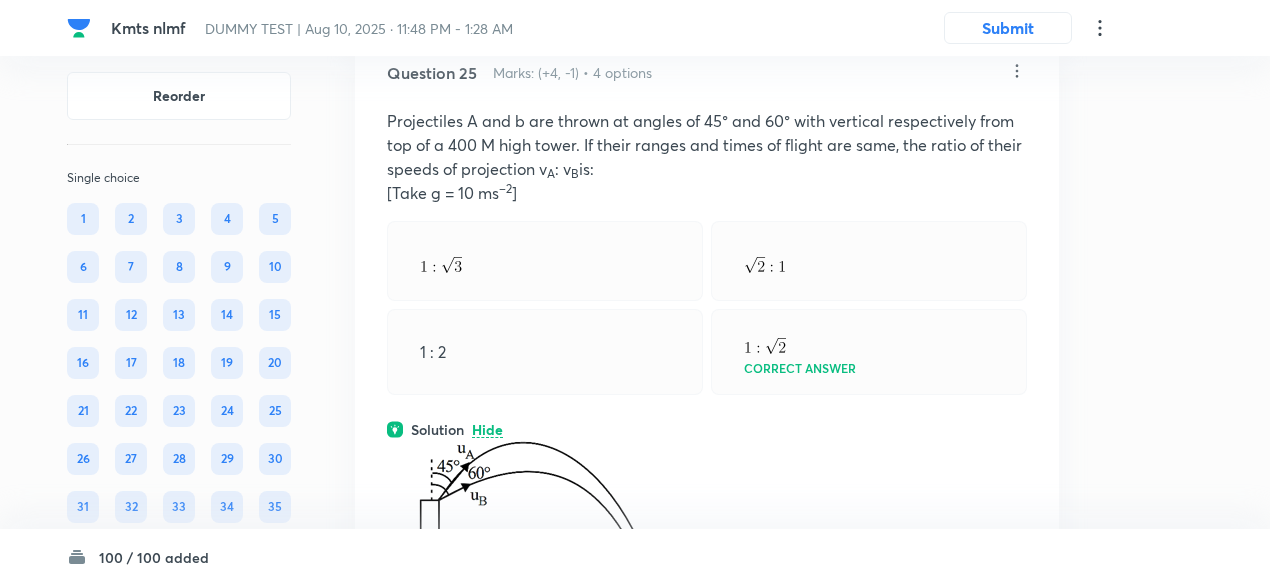 scroll, scrollTop: 22881, scrollLeft: 0, axis: vertical 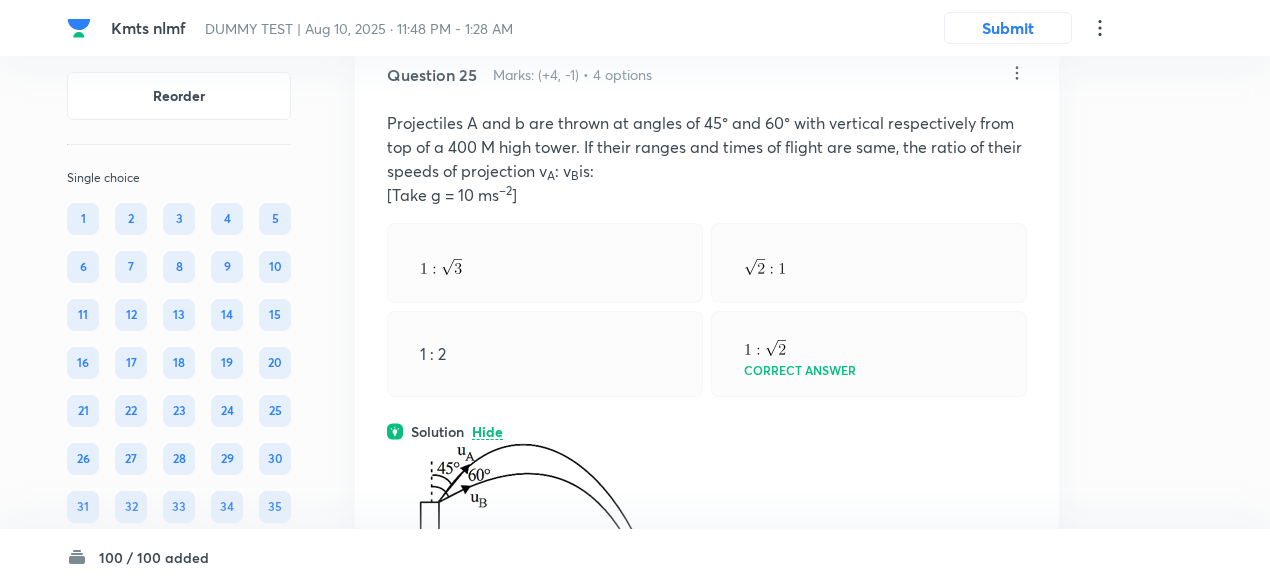 click 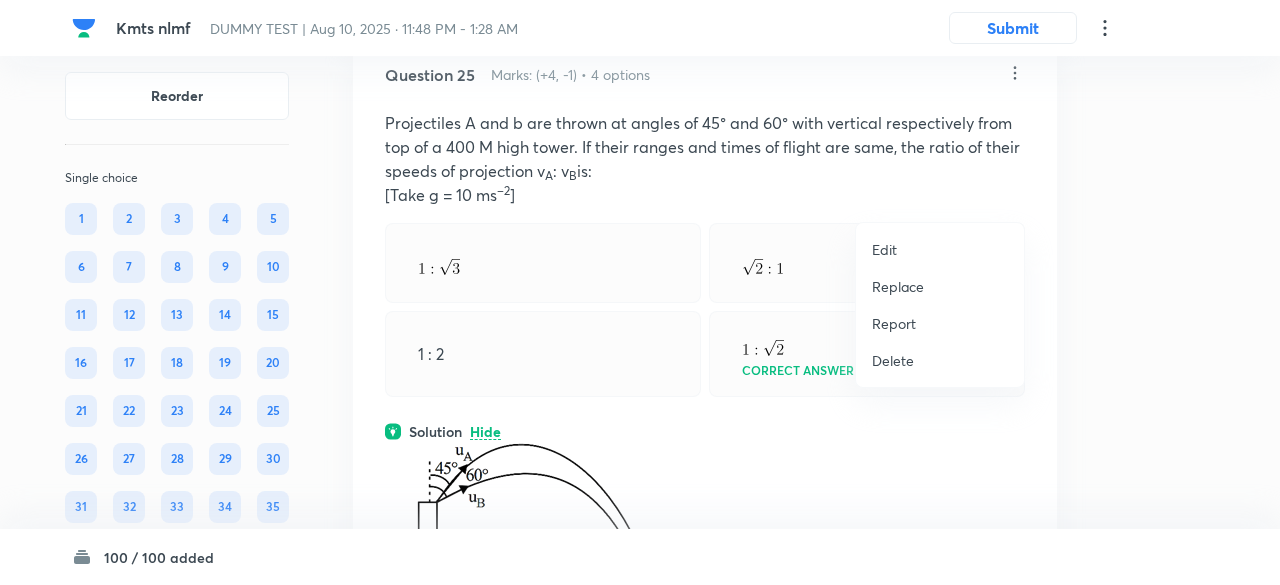 click on "Replace" at bounding box center [898, 286] 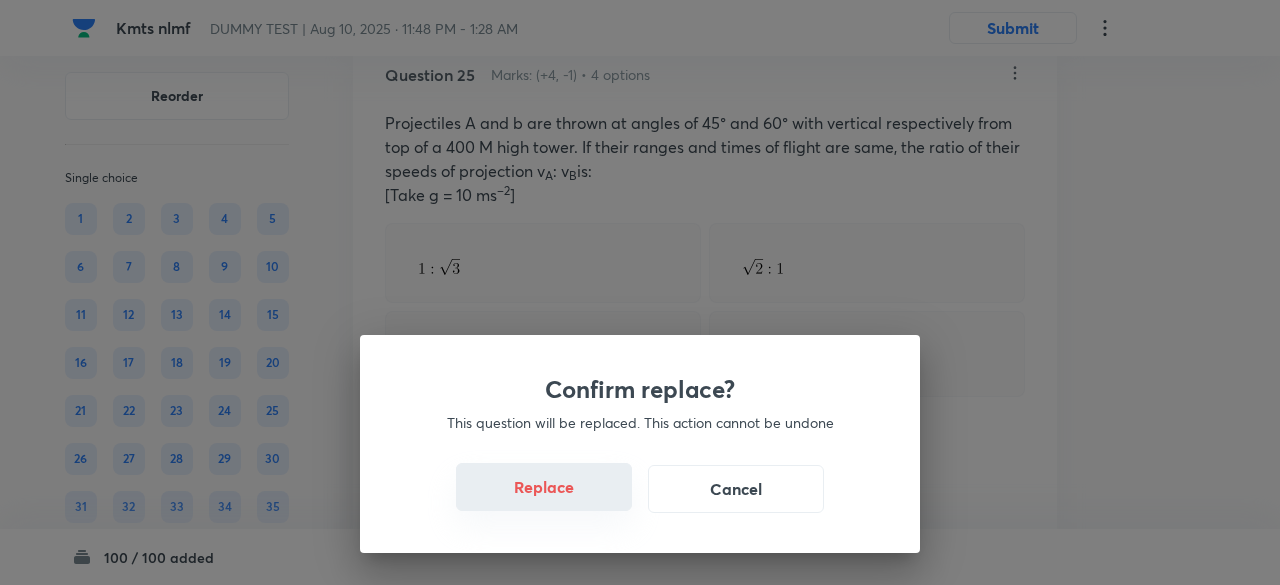 click on "Replace" at bounding box center (544, 487) 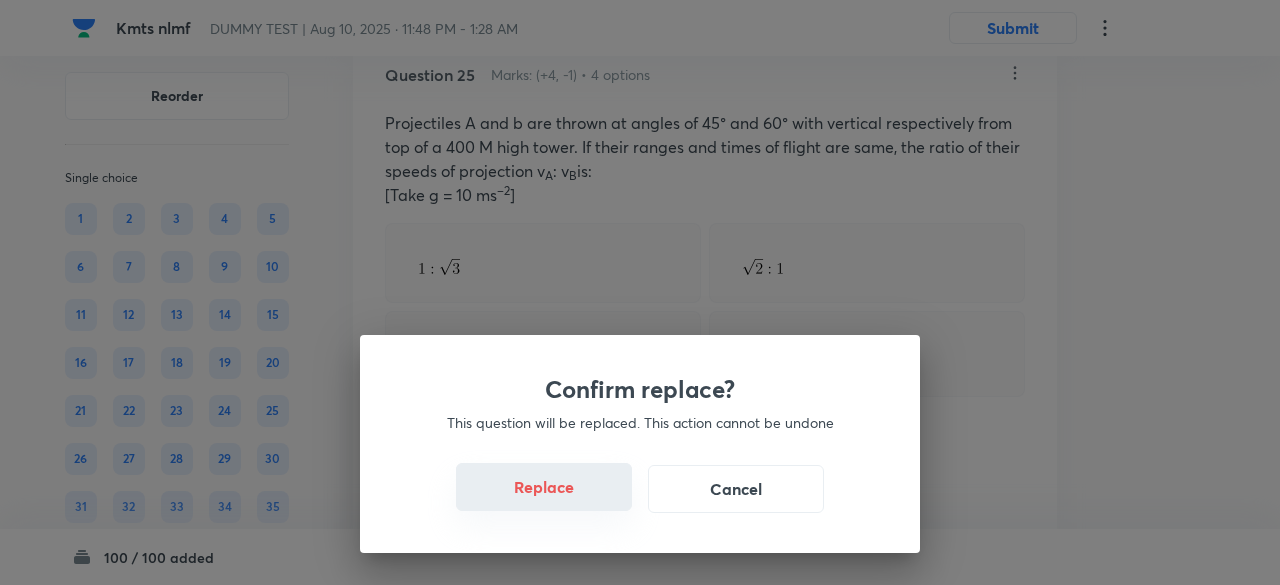 click on "Replace" at bounding box center [544, 487] 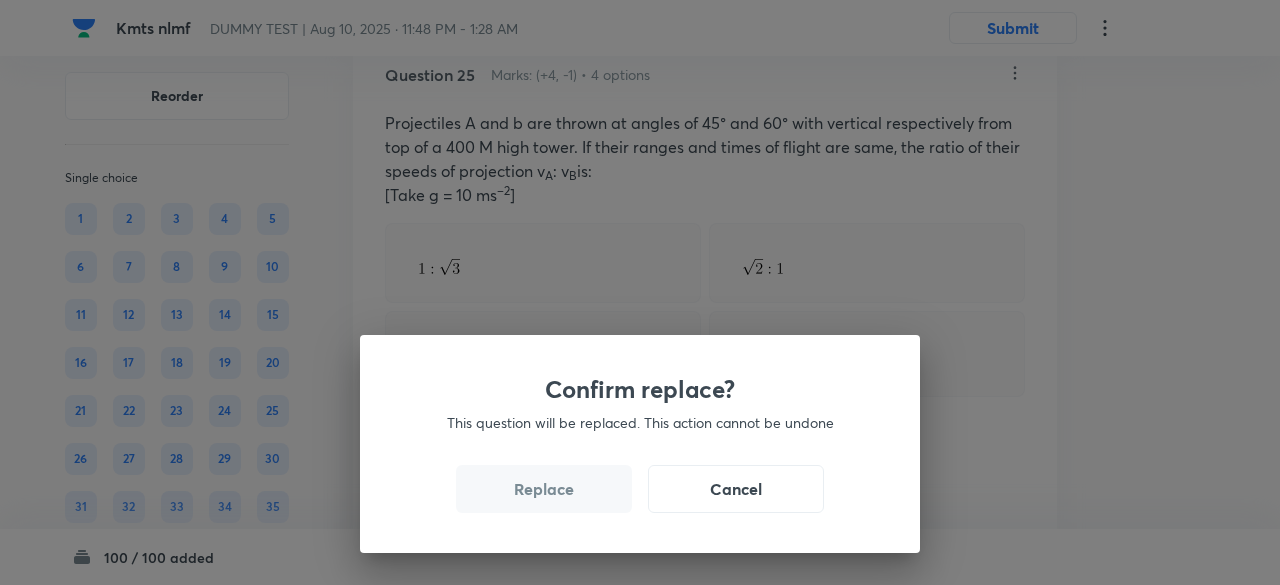 click on "Replace" at bounding box center [544, 489] 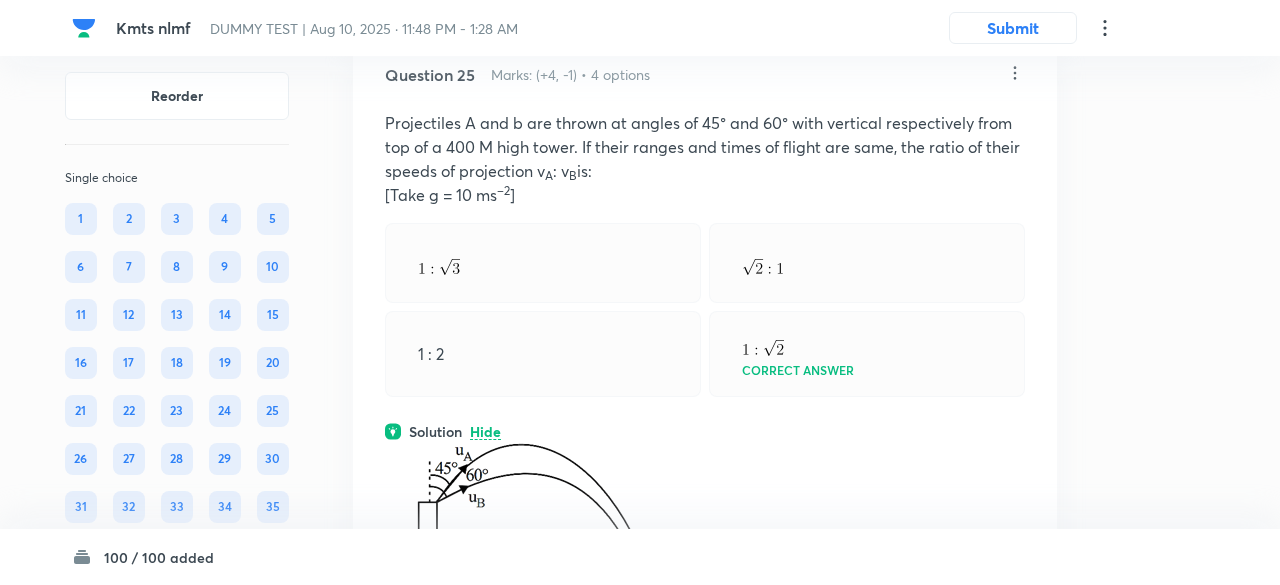 click on "Confirm replace? This question will be replaced. This action cannot be undone Replace Cancel" at bounding box center (640, 877) 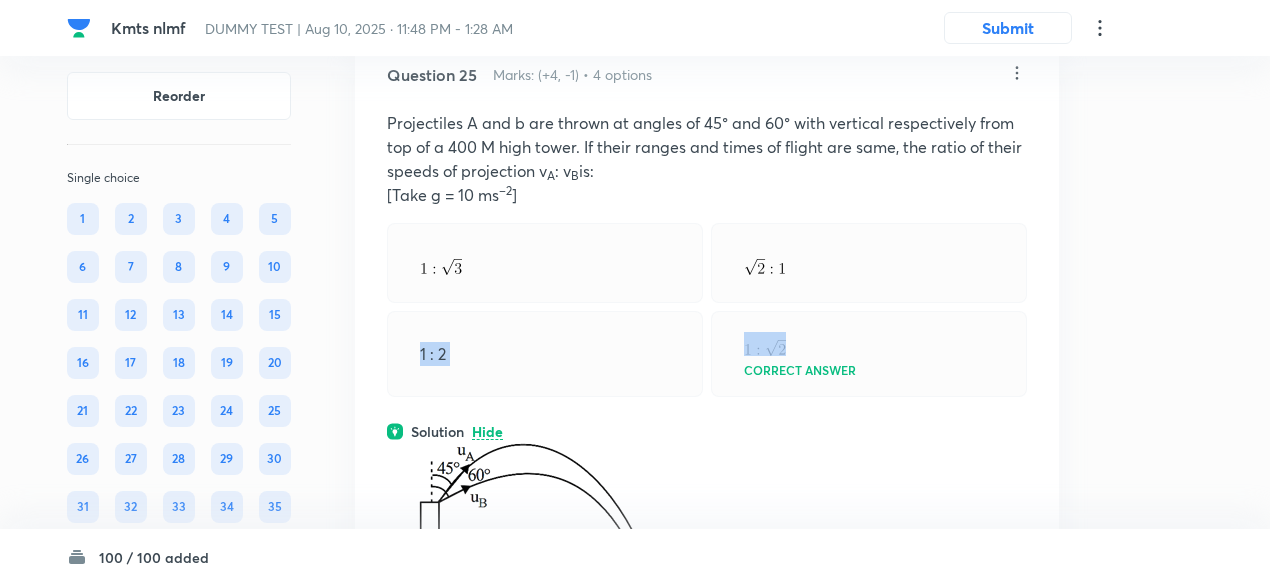 click on "1 : 2" at bounding box center (545, 354) 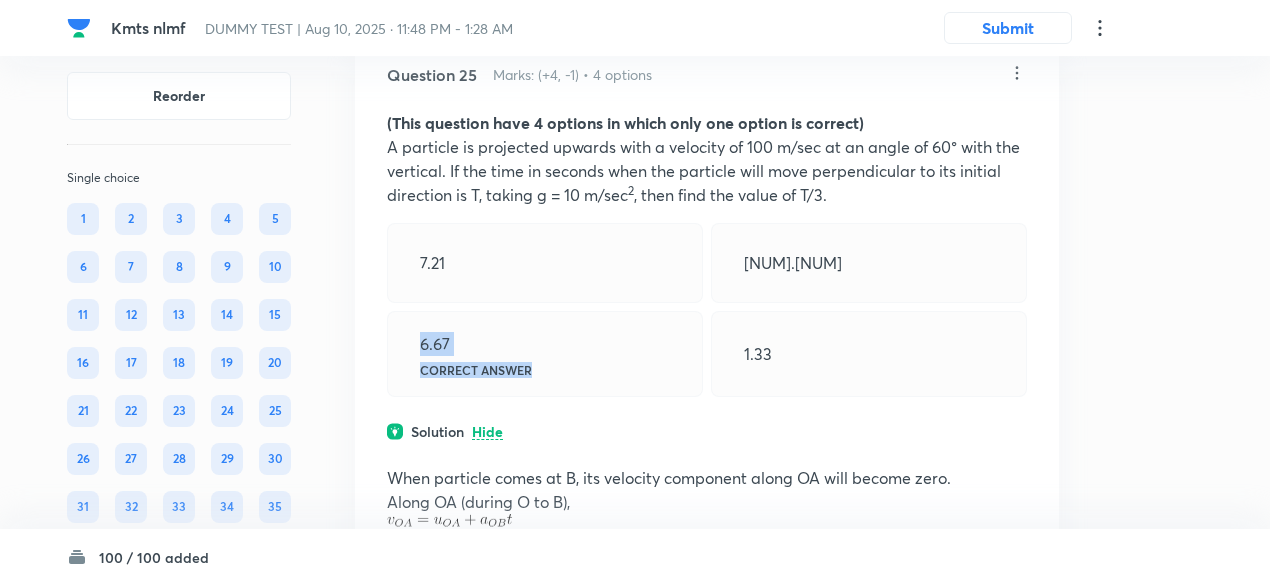 click on "6.67 Correct answer" at bounding box center [545, 354] 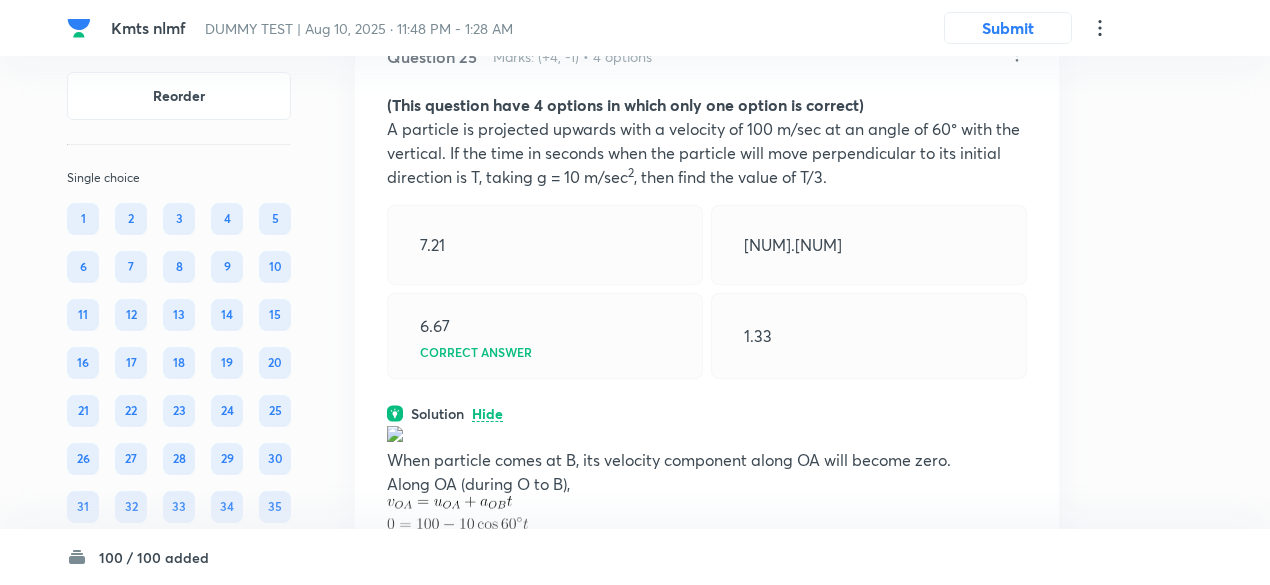 scroll, scrollTop: 22895, scrollLeft: 0, axis: vertical 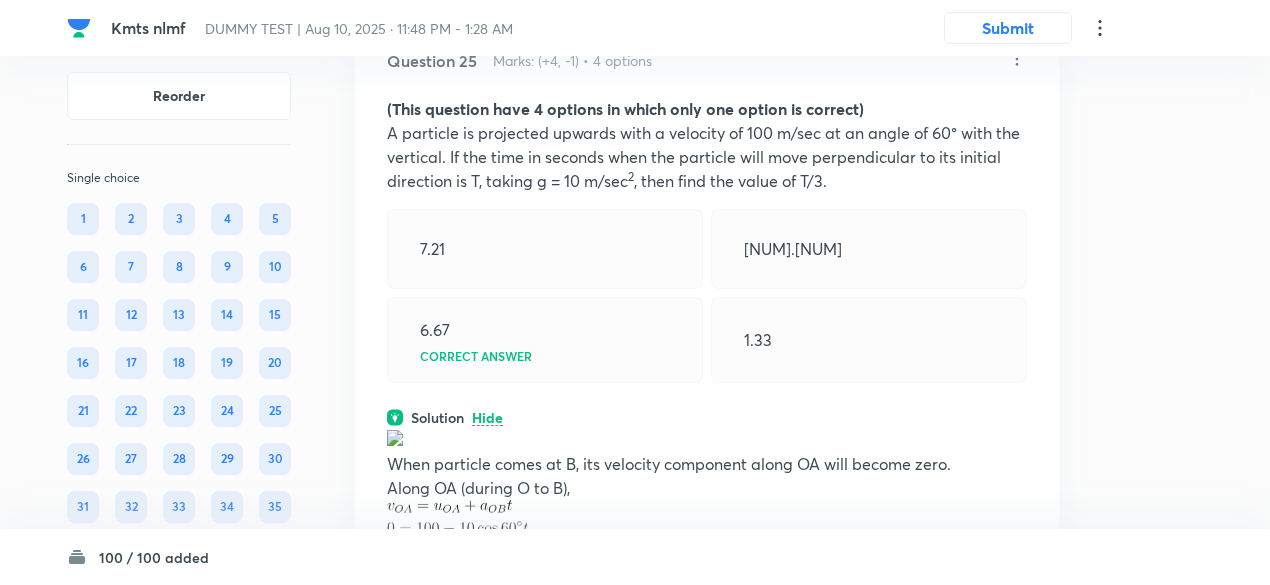 click 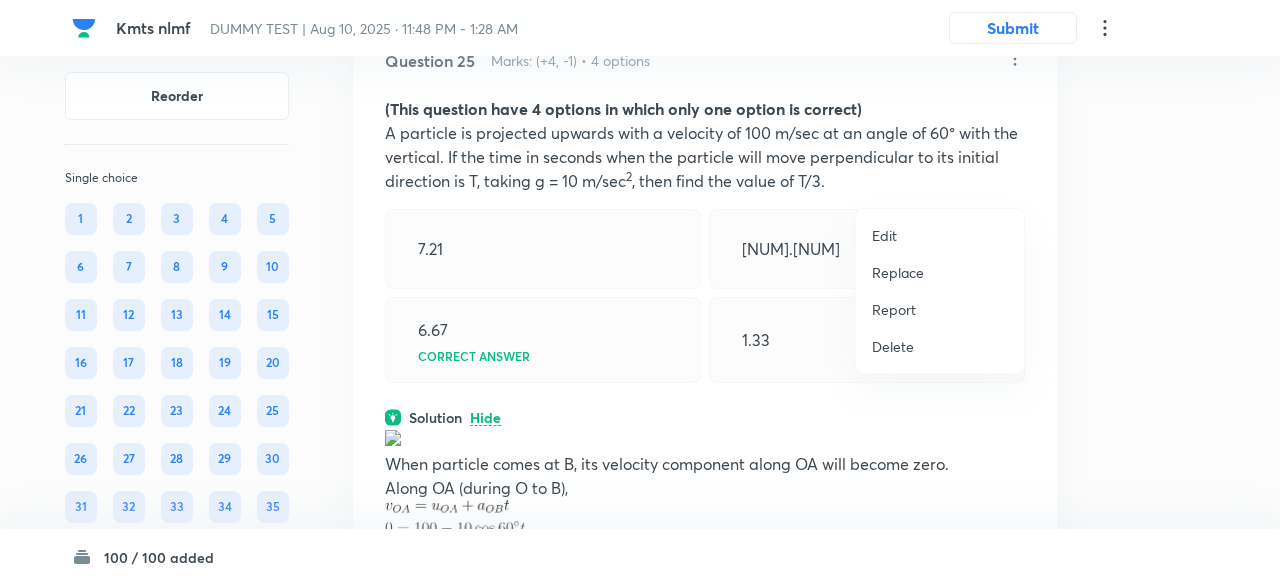 click on "Replace" at bounding box center [898, 272] 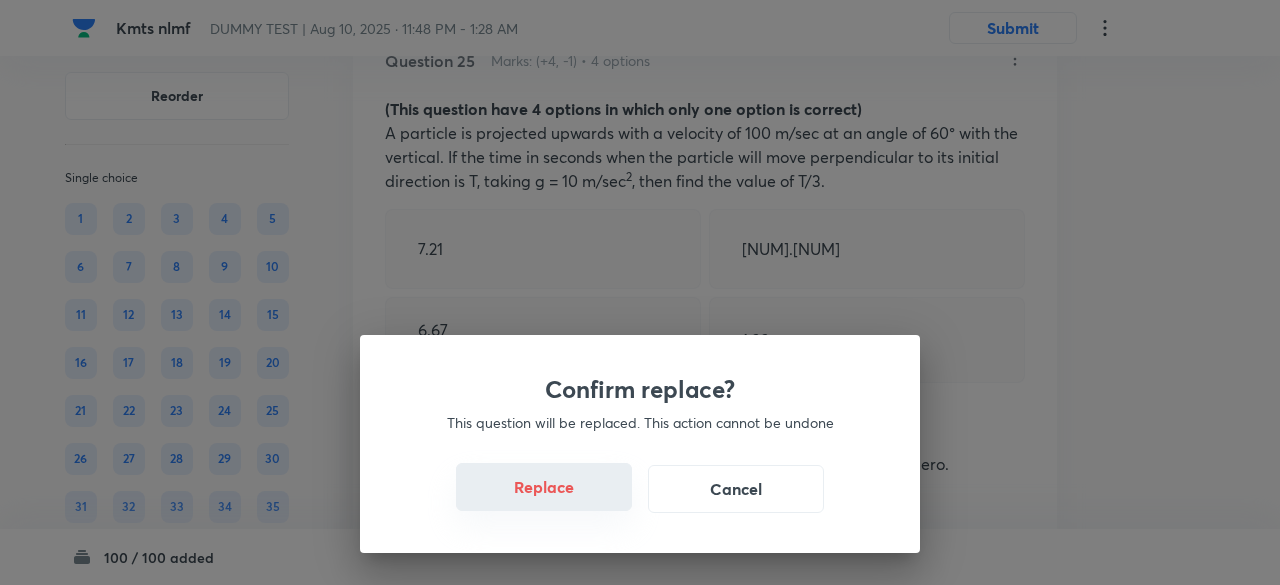 click on "Replace" at bounding box center [544, 487] 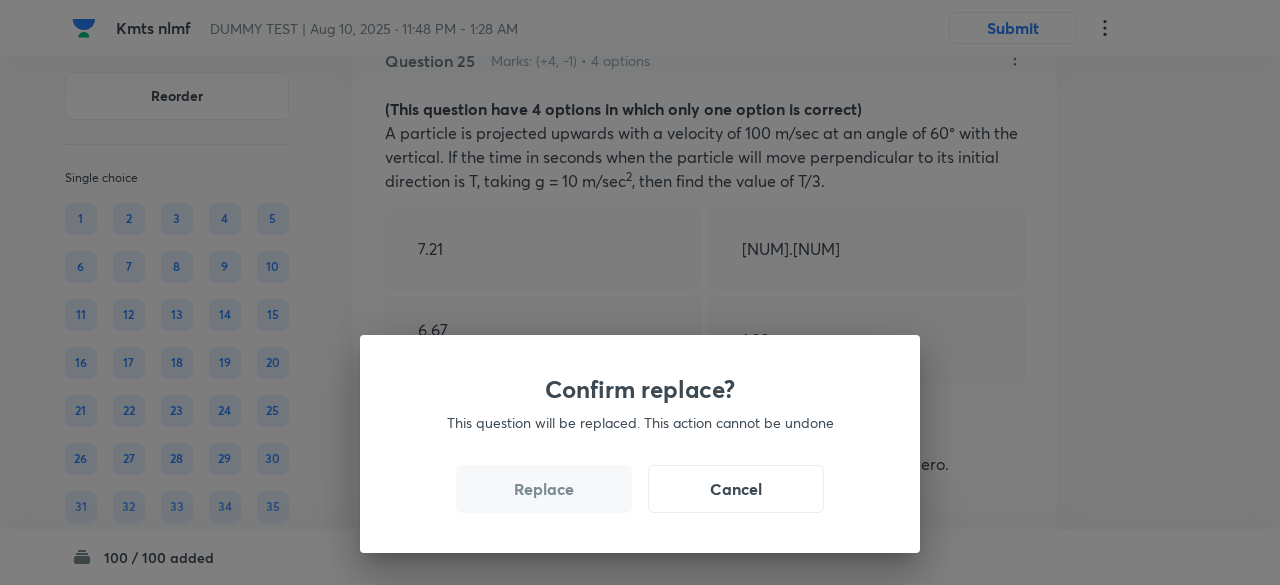 click on "Replace" at bounding box center (544, 489) 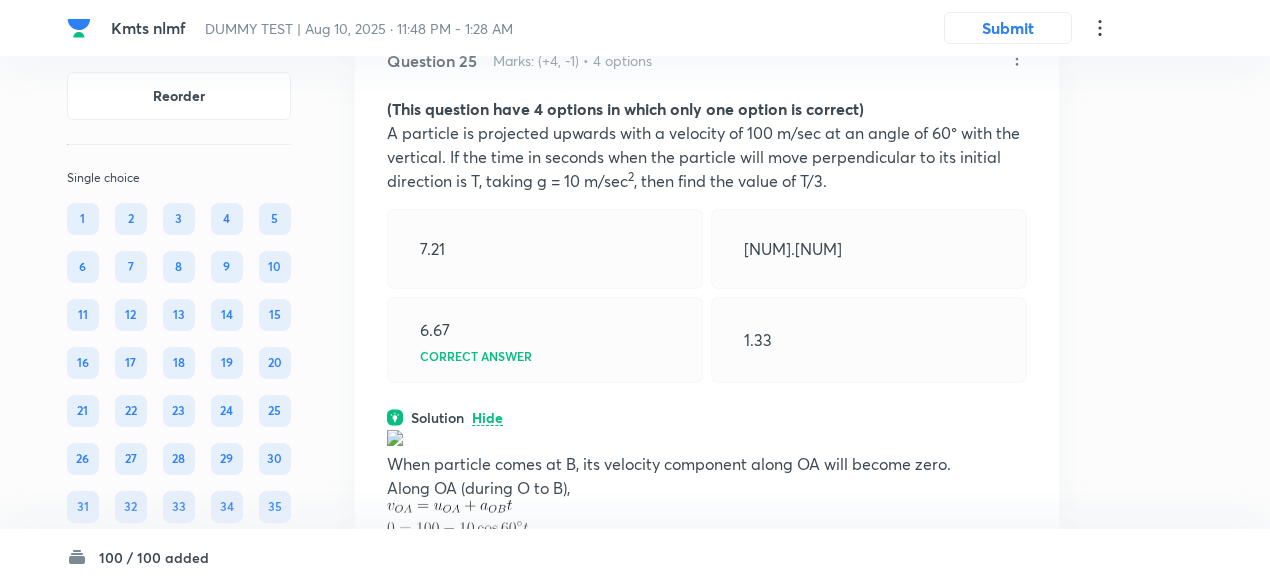 click on "6.67 Correct answer" at bounding box center [545, 340] 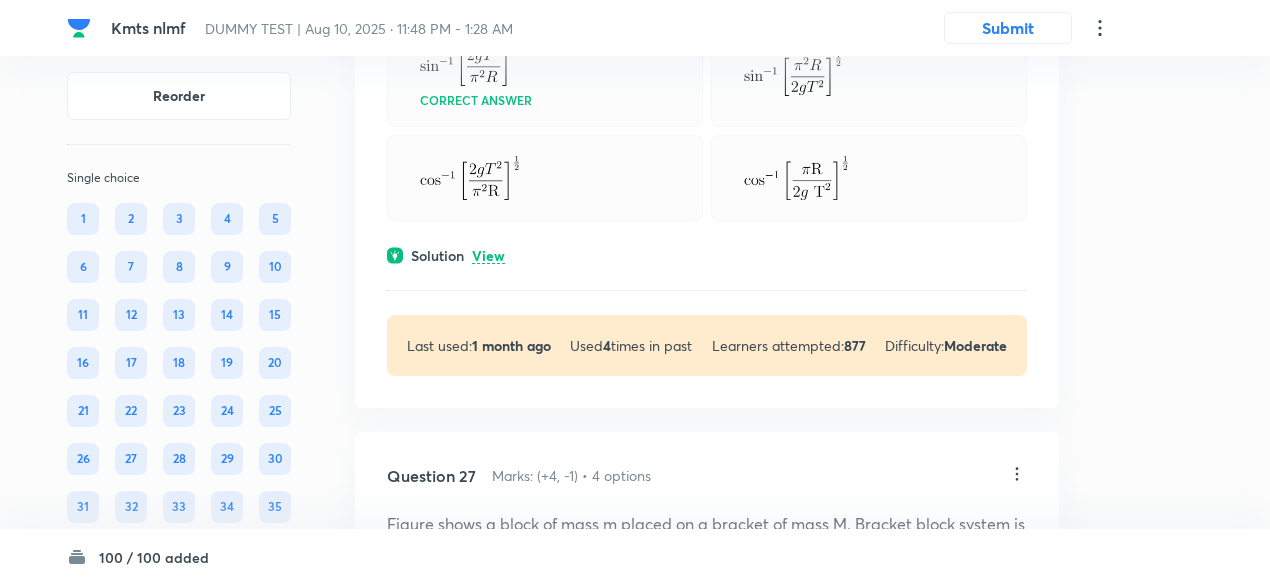 scroll, scrollTop: 24055, scrollLeft: 0, axis: vertical 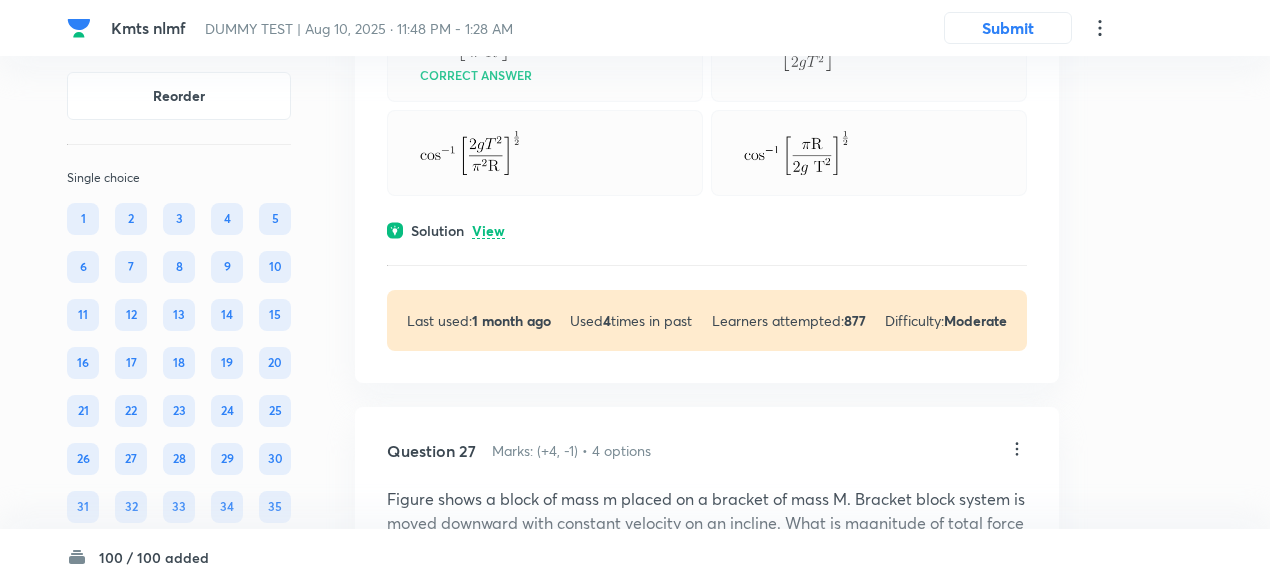 click on "View" at bounding box center (488, 231) 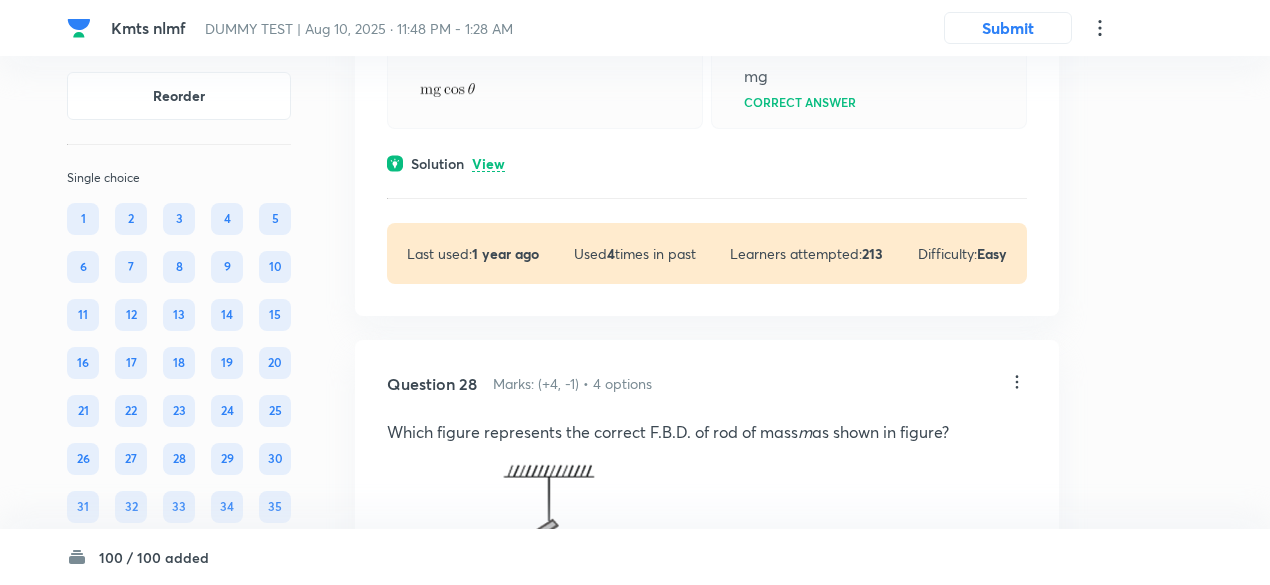scroll, scrollTop: 25286, scrollLeft: 0, axis: vertical 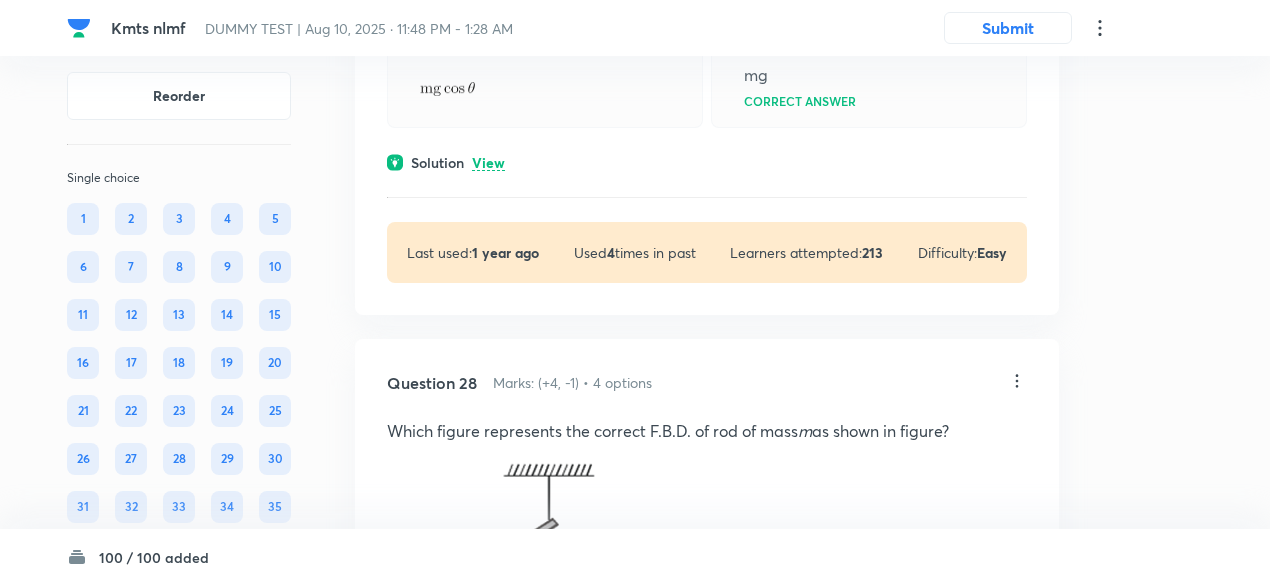 click on "View" at bounding box center (488, 163) 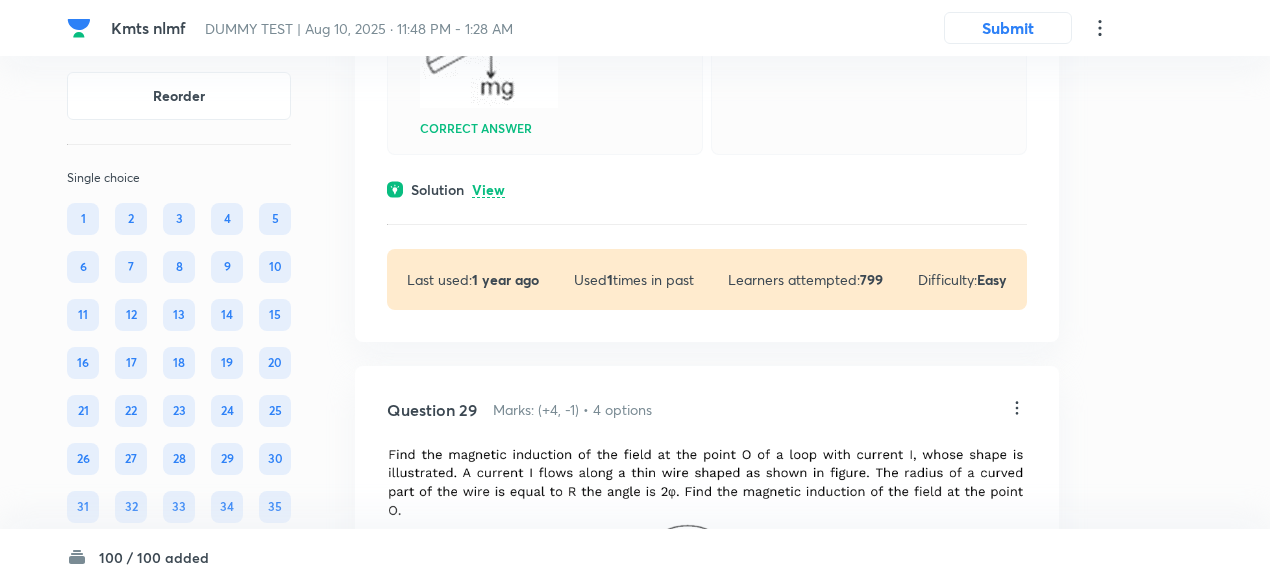 scroll, scrollTop: 26597, scrollLeft: 0, axis: vertical 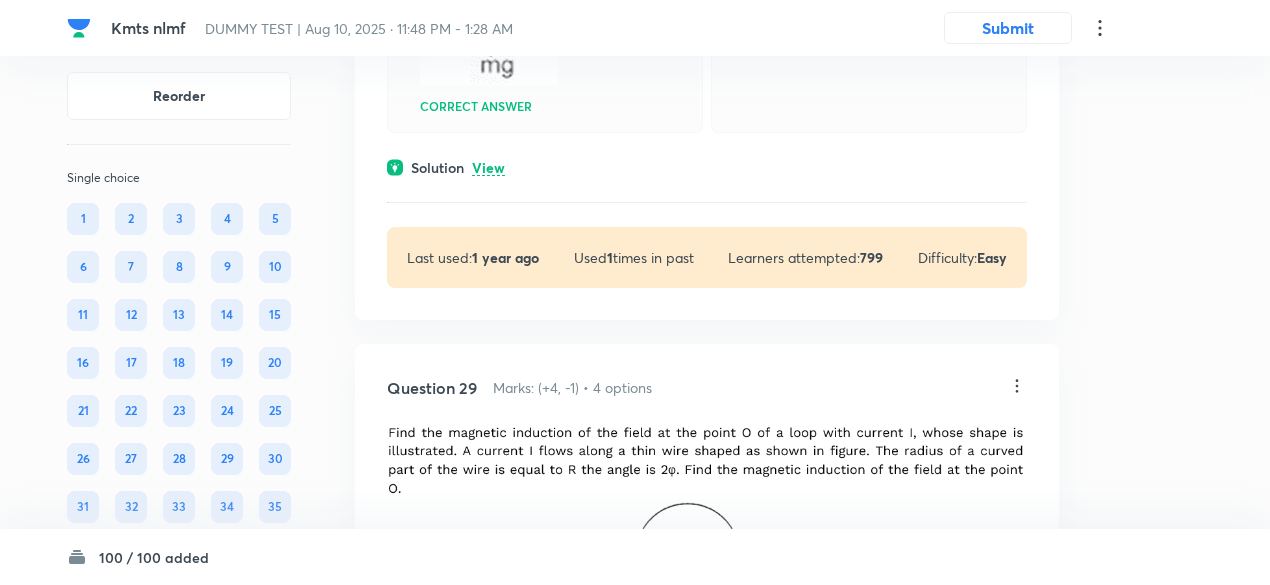 click on "View" at bounding box center (488, 168) 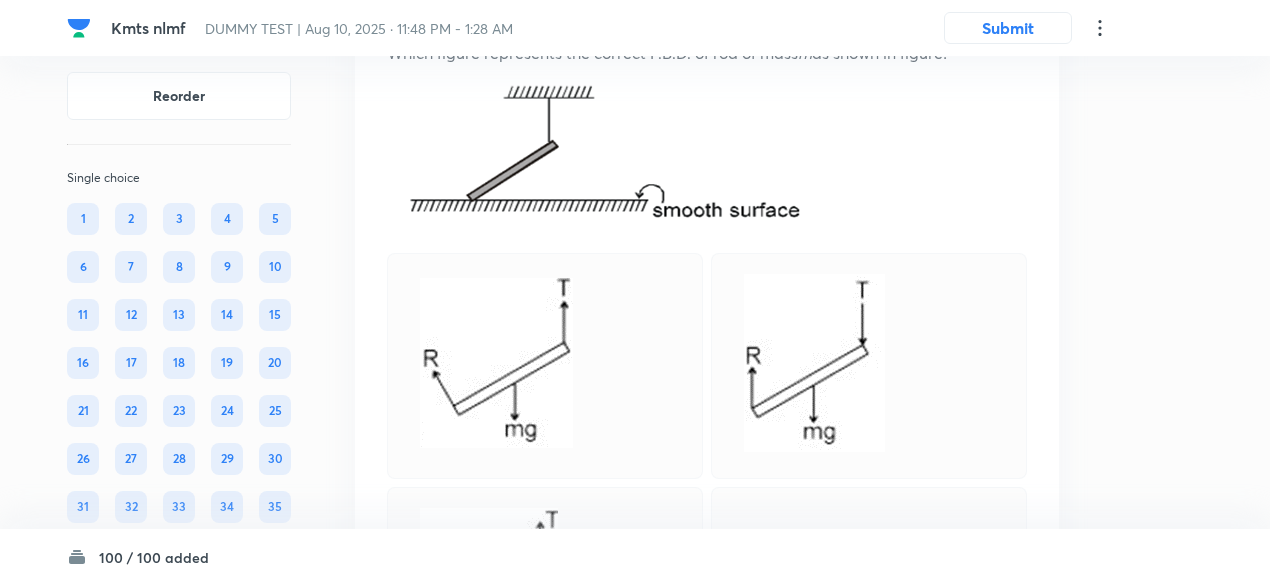 scroll, scrollTop: 26011, scrollLeft: 0, axis: vertical 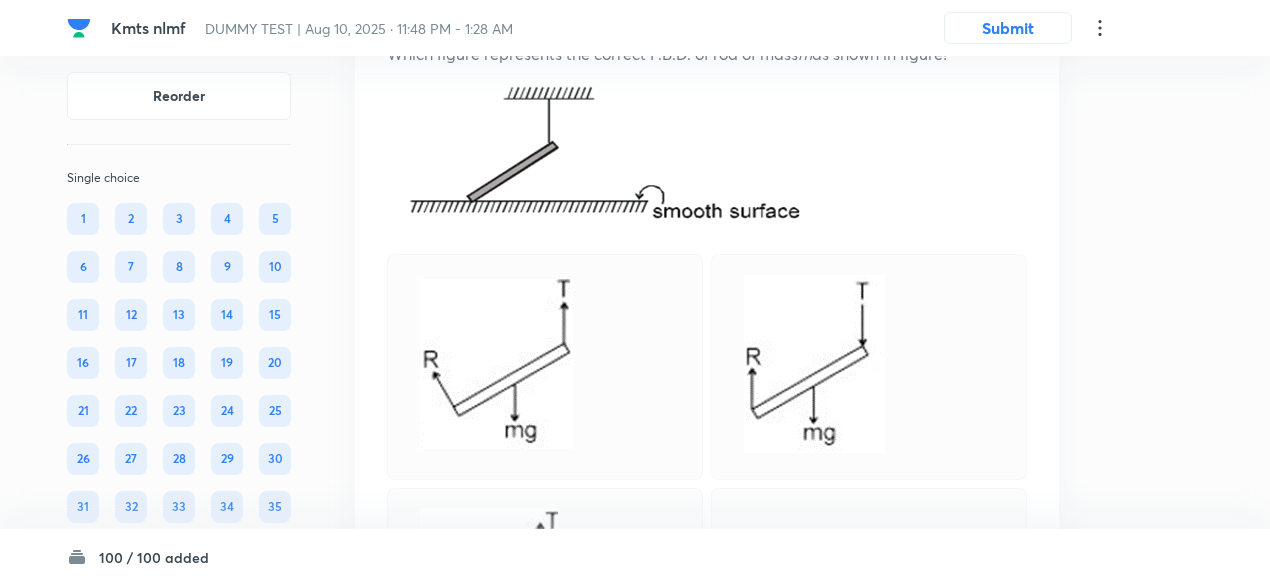 click 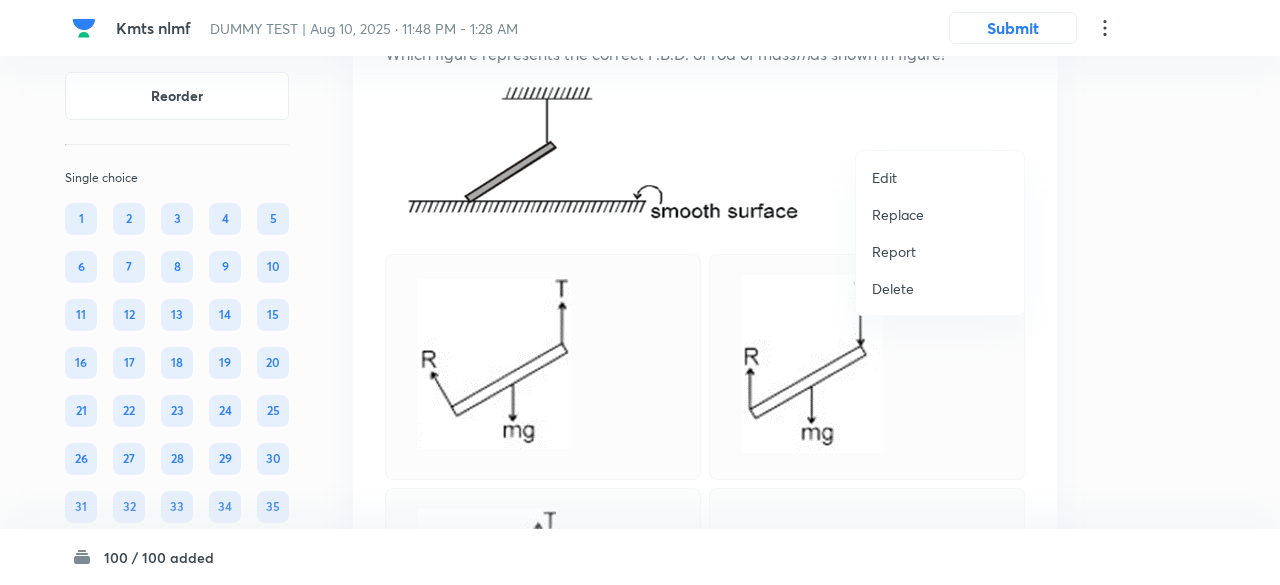 click on "Replace" at bounding box center [898, 214] 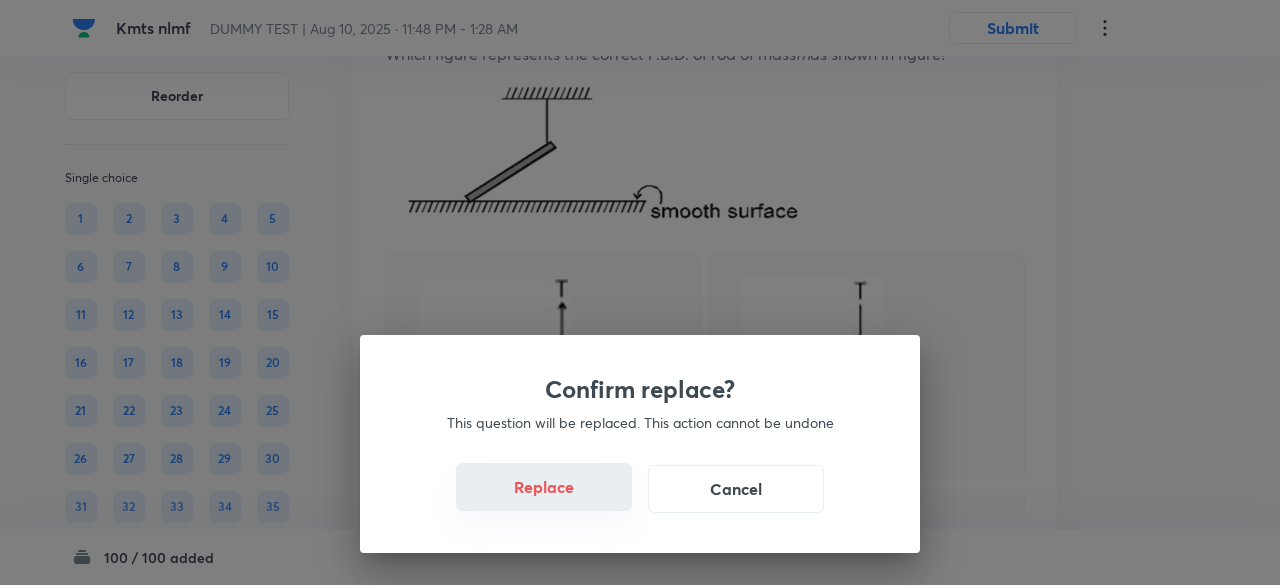 click on "Replace" at bounding box center (544, 487) 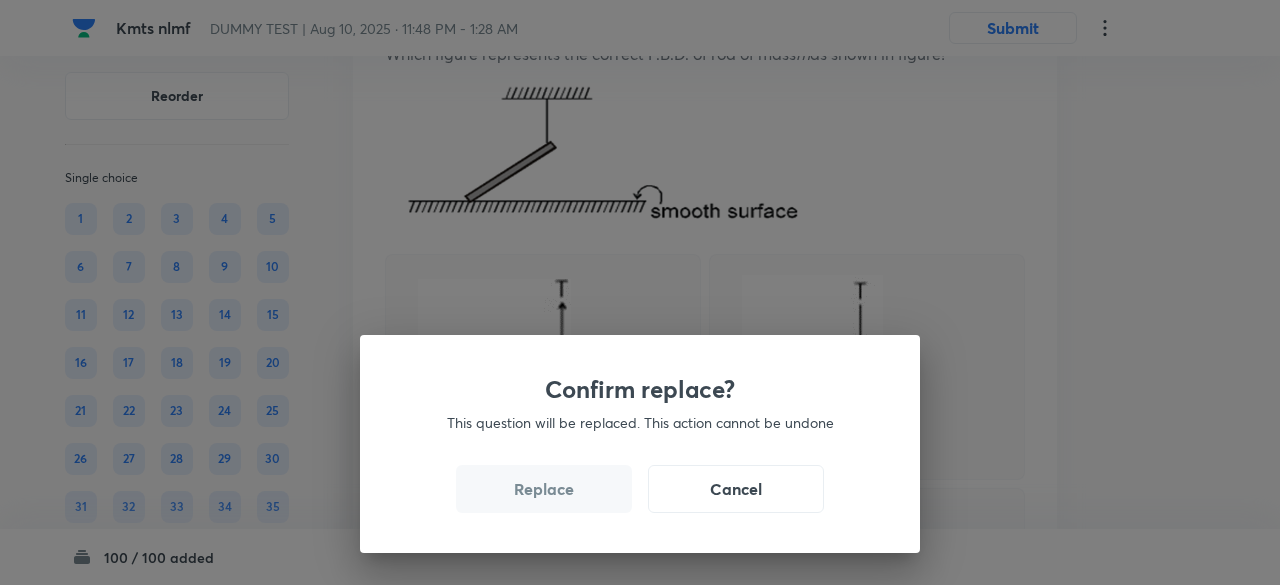 click on "Replace" at bounding box center [544, 489] 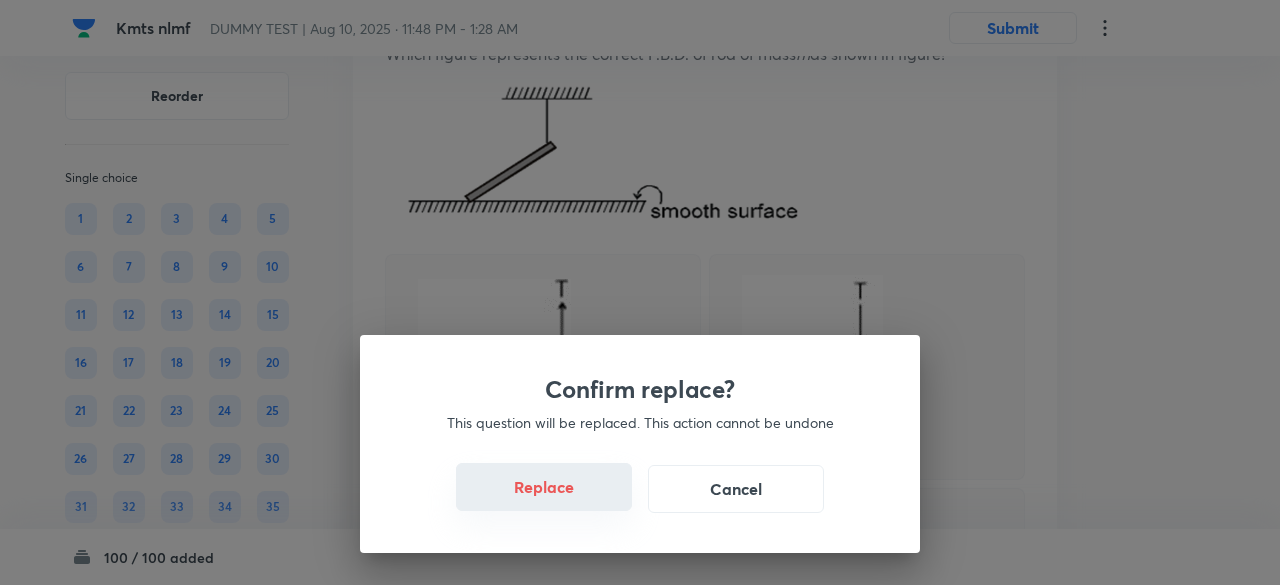 click on "Replace" at bounding box center (544, 487) 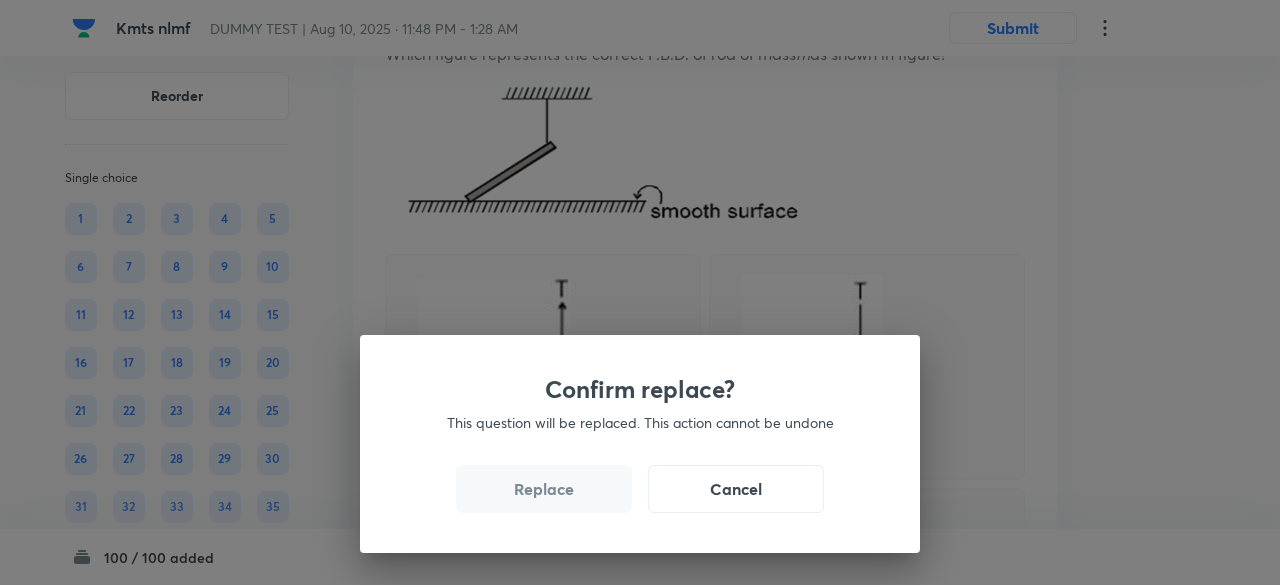 click on "Replace" at bounding box center (544, 489) 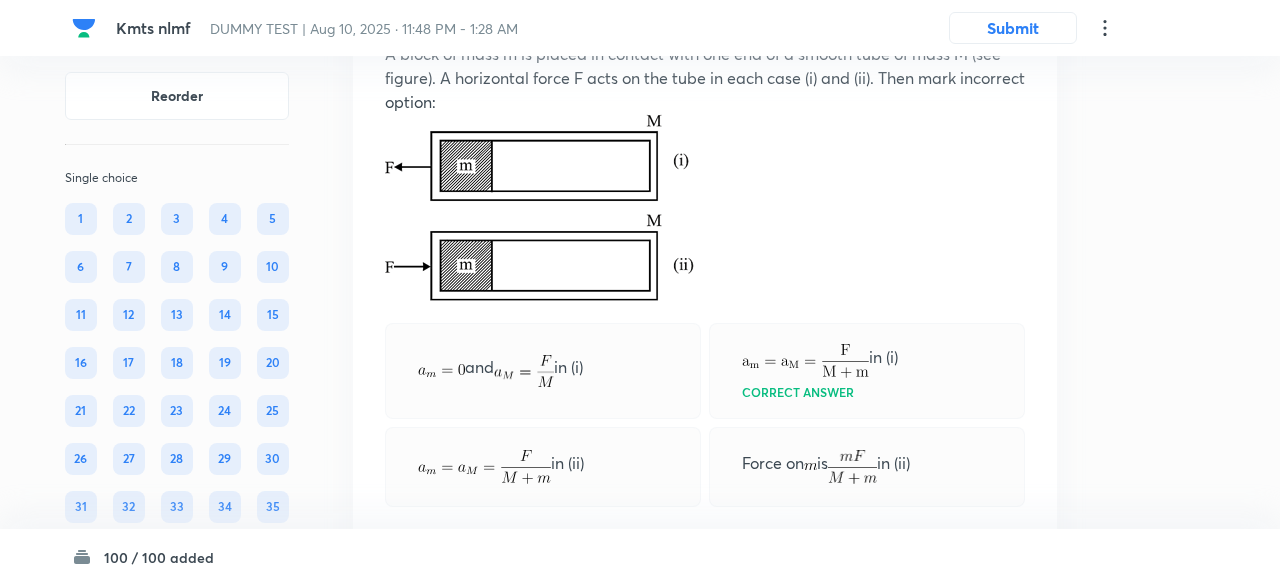click on "Confirm replace? This question will be replaced. This action cannot be undone Replace Cancel" at bounding box center [640, 292] 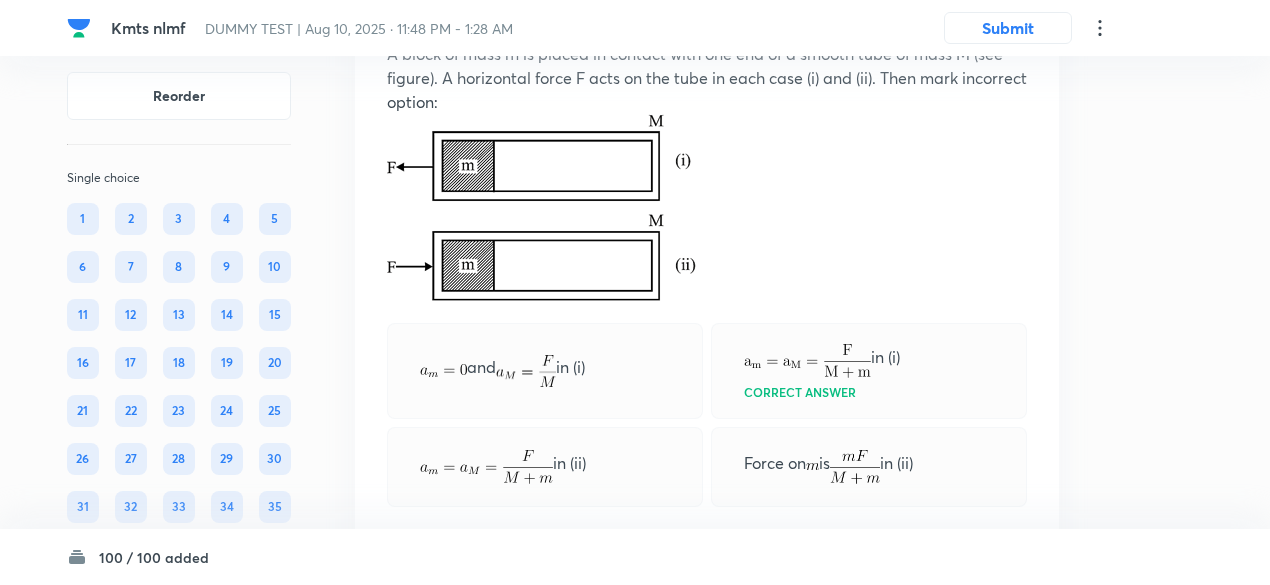 click on "NA" at bounding box center [707, 564] 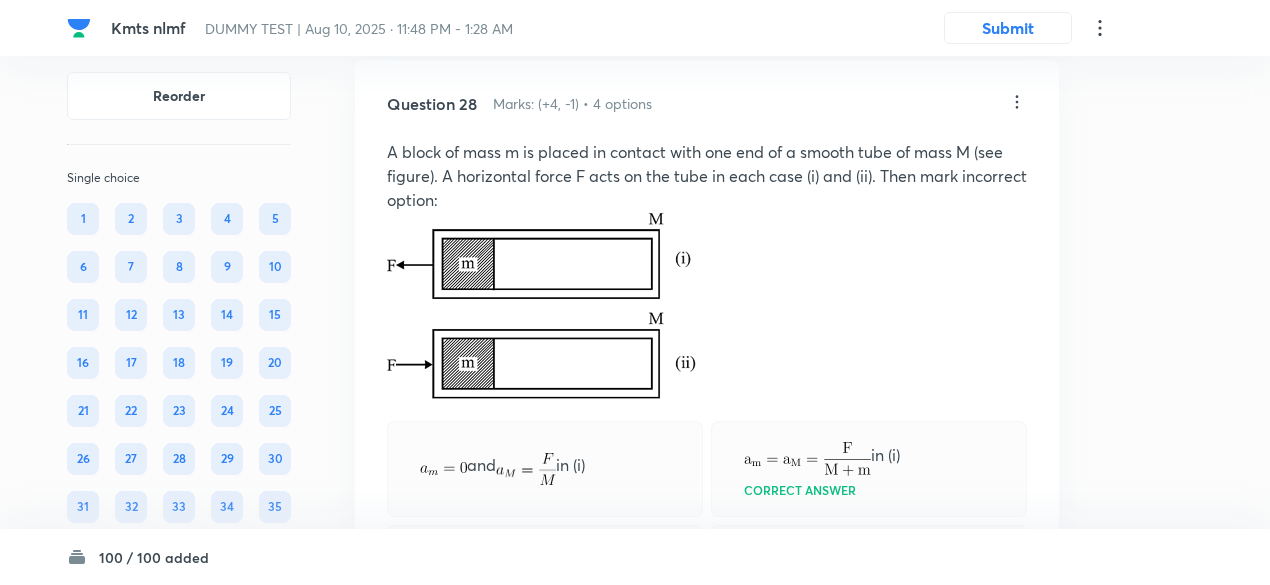 scroll, scrollTop: 25912, scrollLeft: 0, axis: vertical 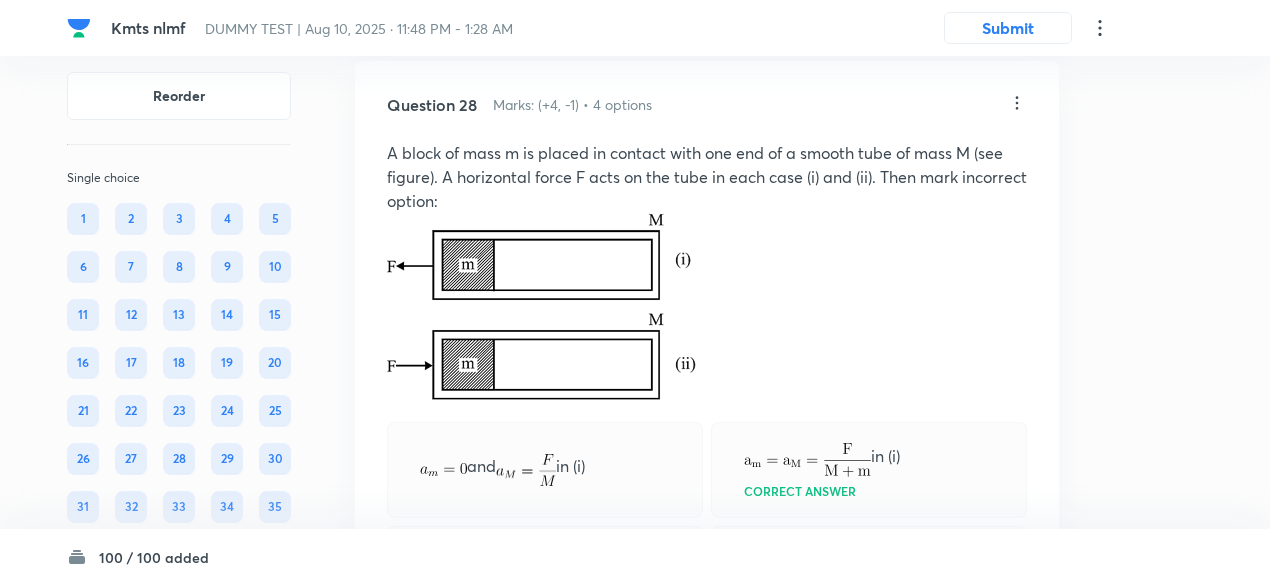 click 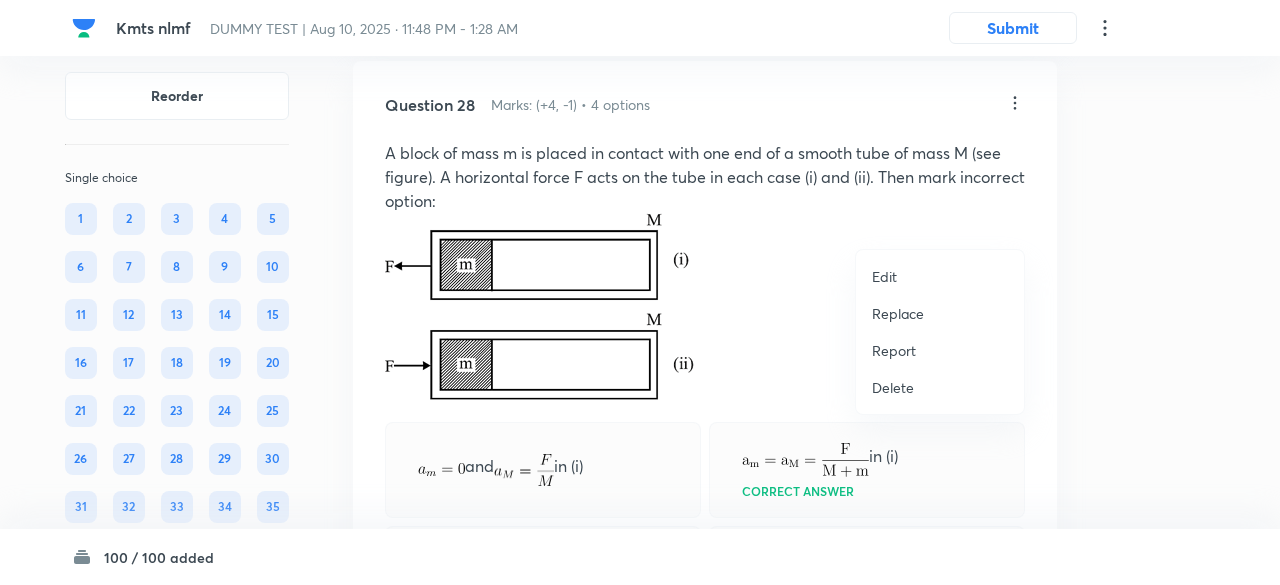 click on "Replace" at bounding box center (898, 313) 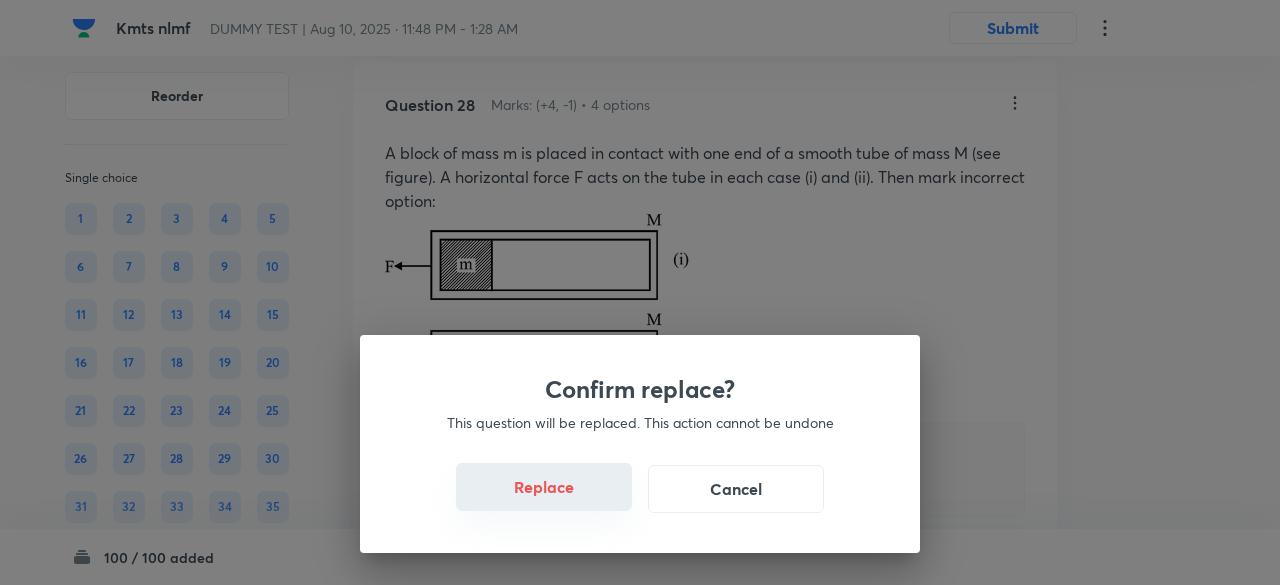 click on "Replace" at bounding box center (544, 487) 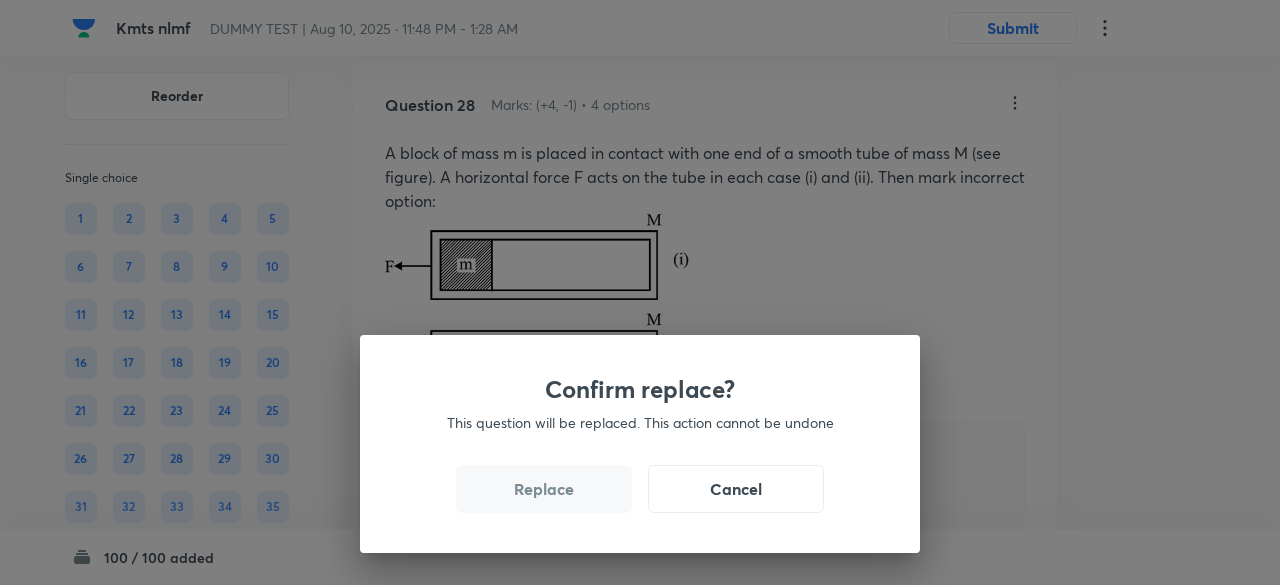 click on "Replace" at bounding box center [544, 489] 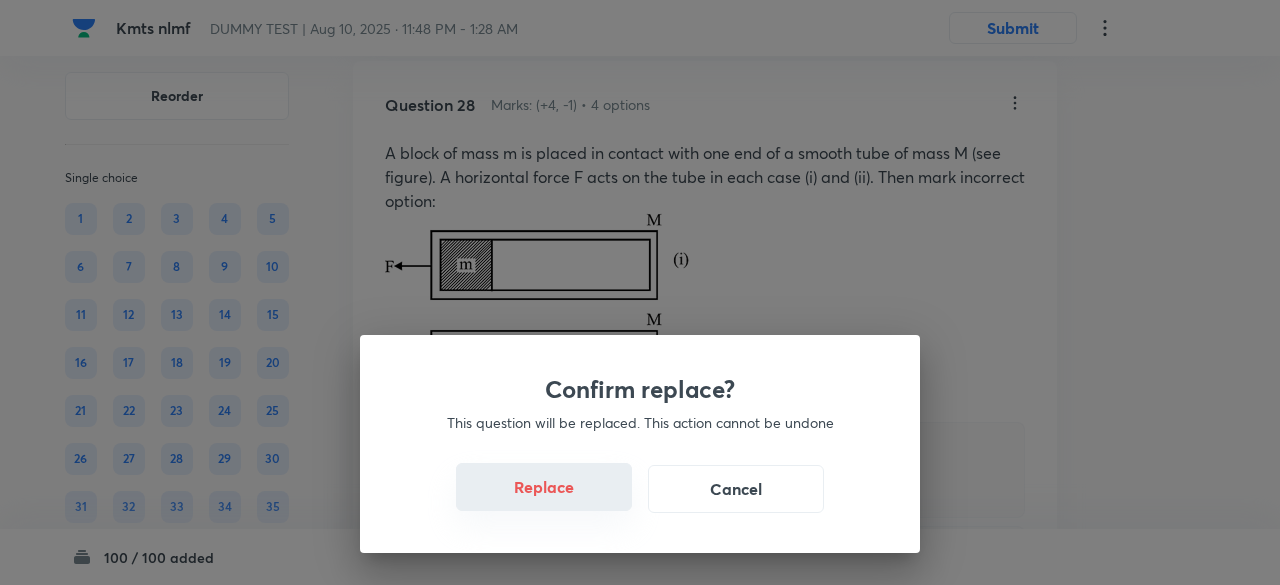 click on "Replace" at bounding box center (544, 487) 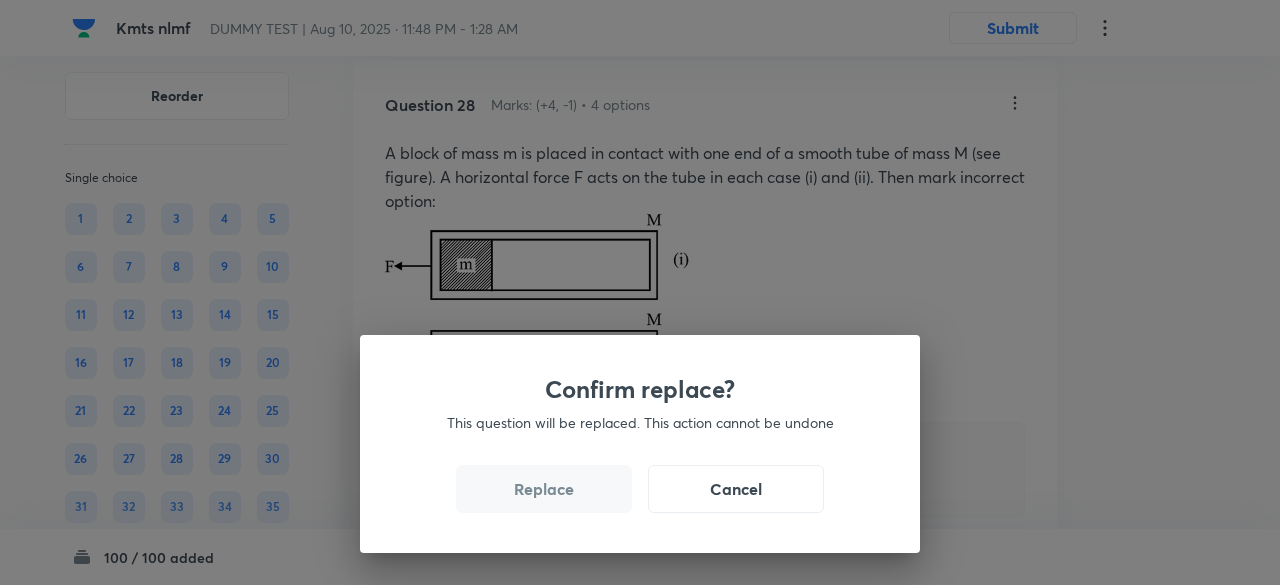 click on "Replace" at bounding box center (544, 489) 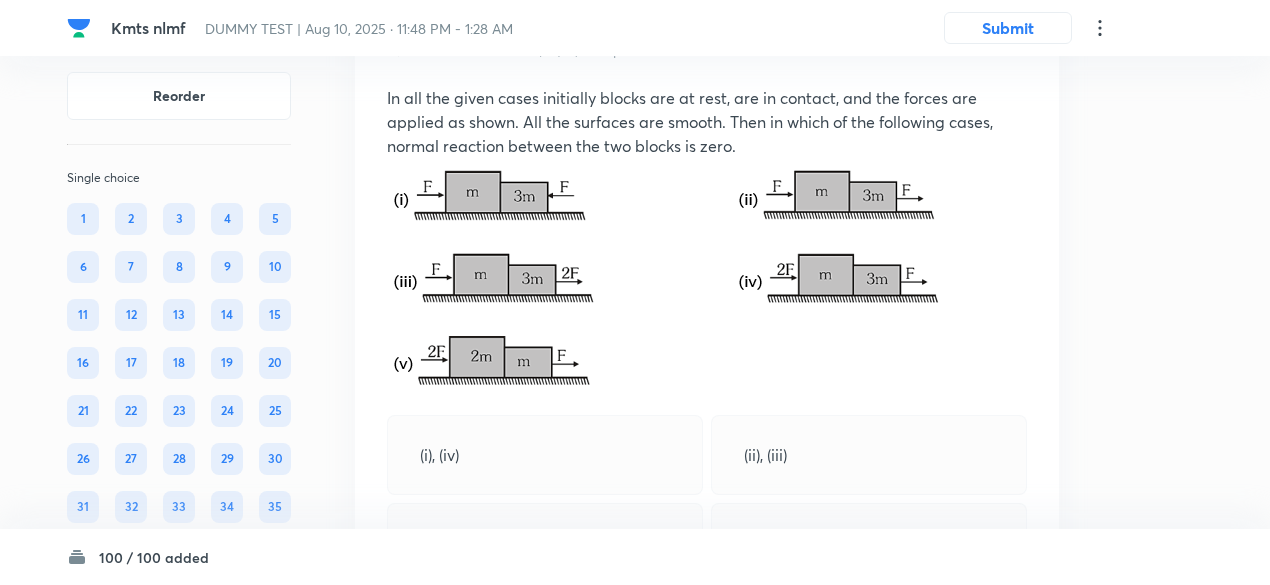 scroll, scrollTop: 25966, scrollLeft: 0, axis: vertical 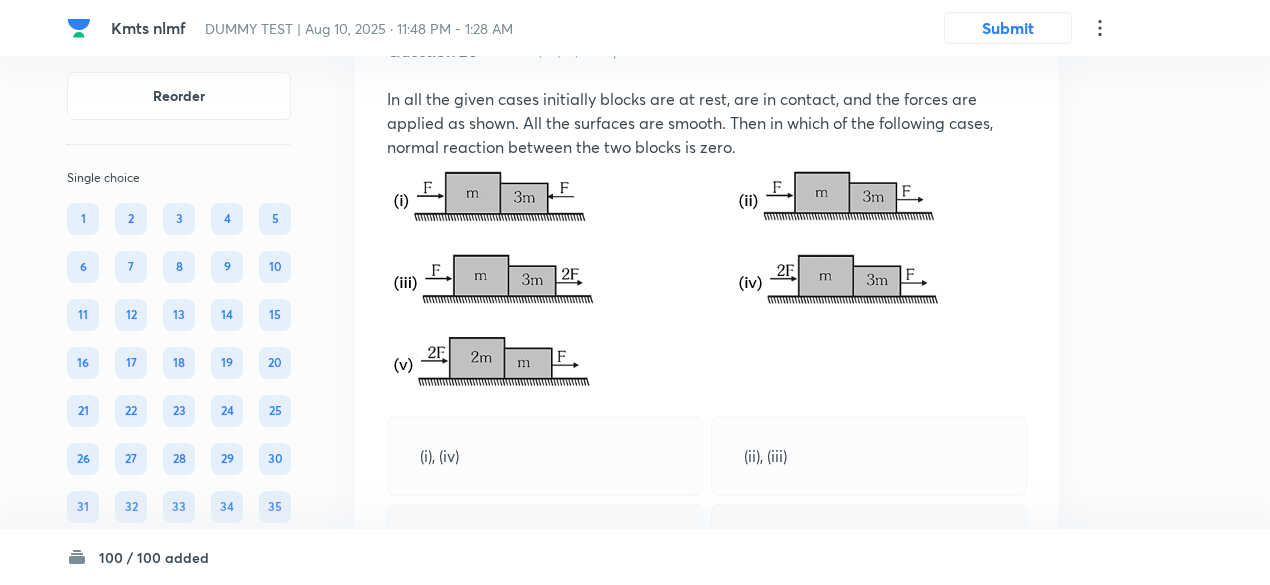 click 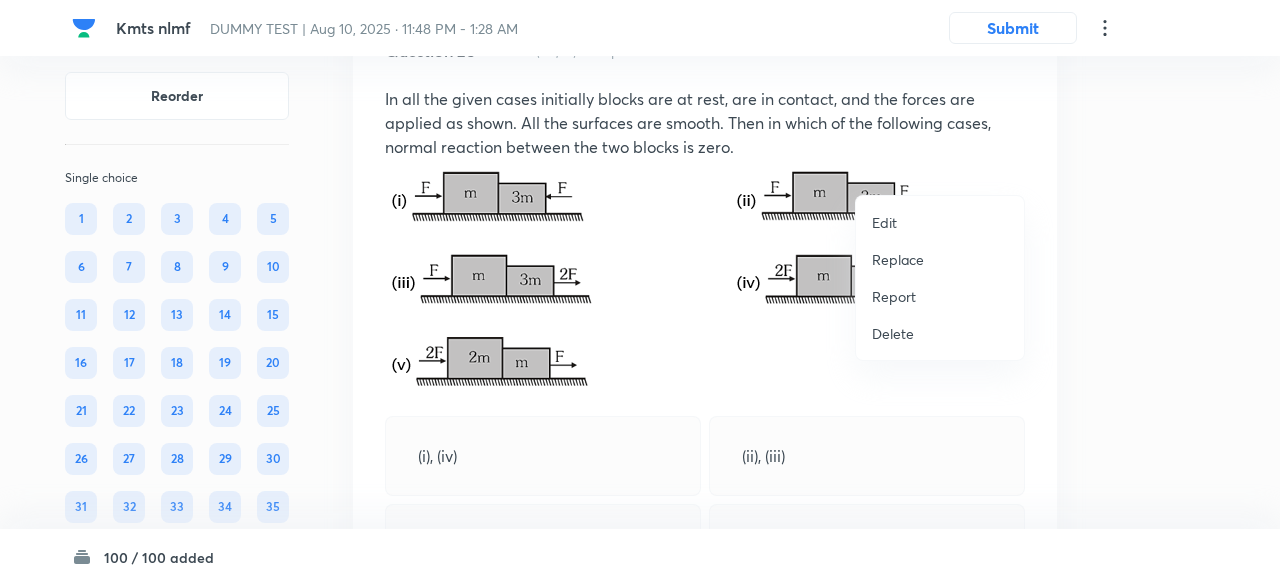 click on "Replace" at bounding box center [898, 259] 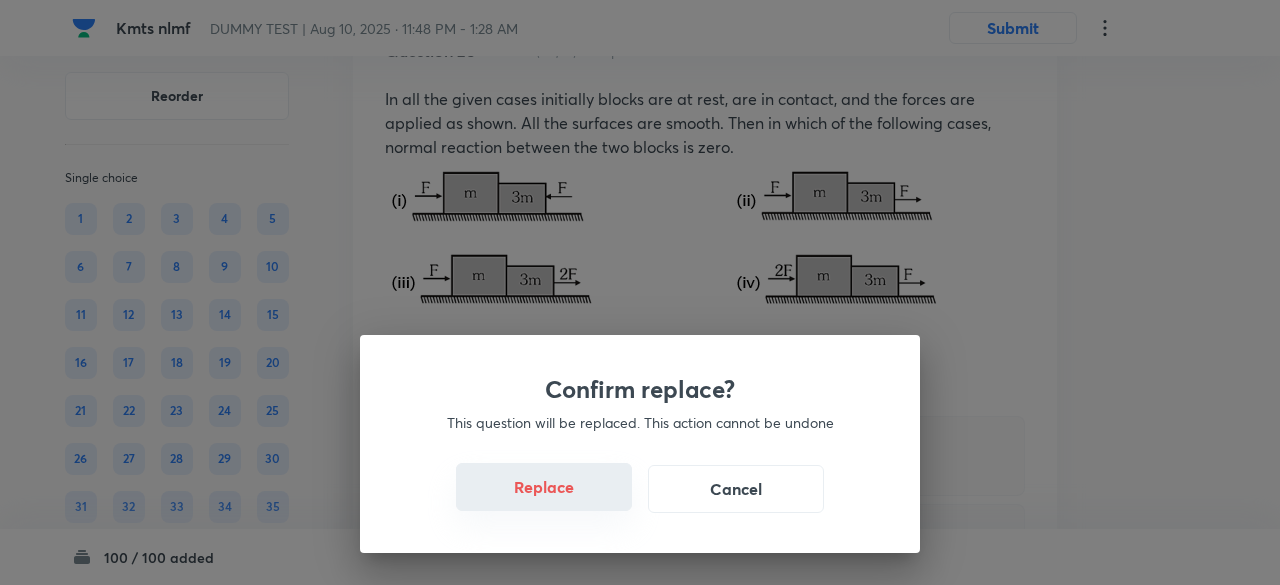 click on "Replace" at bounding box center [544, 487] 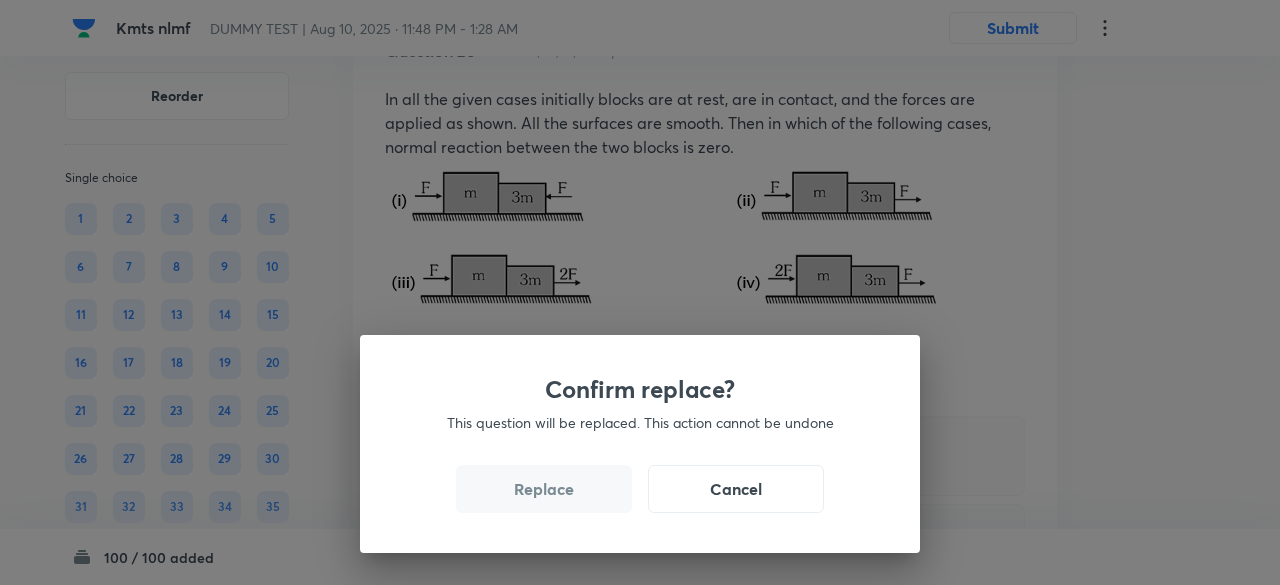click on "Replace" at bounding box center (544, 489) 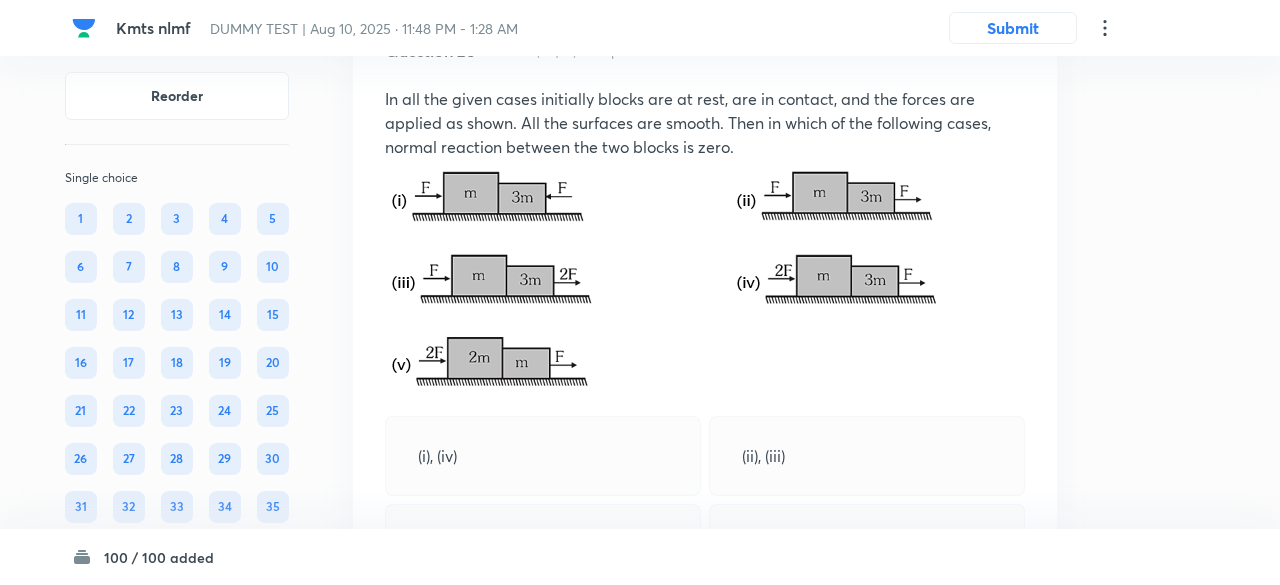 click on "Confirm replace? This question will be replaced. This action cannot be undone Replace Cancel" at bounding box center [640, 292] 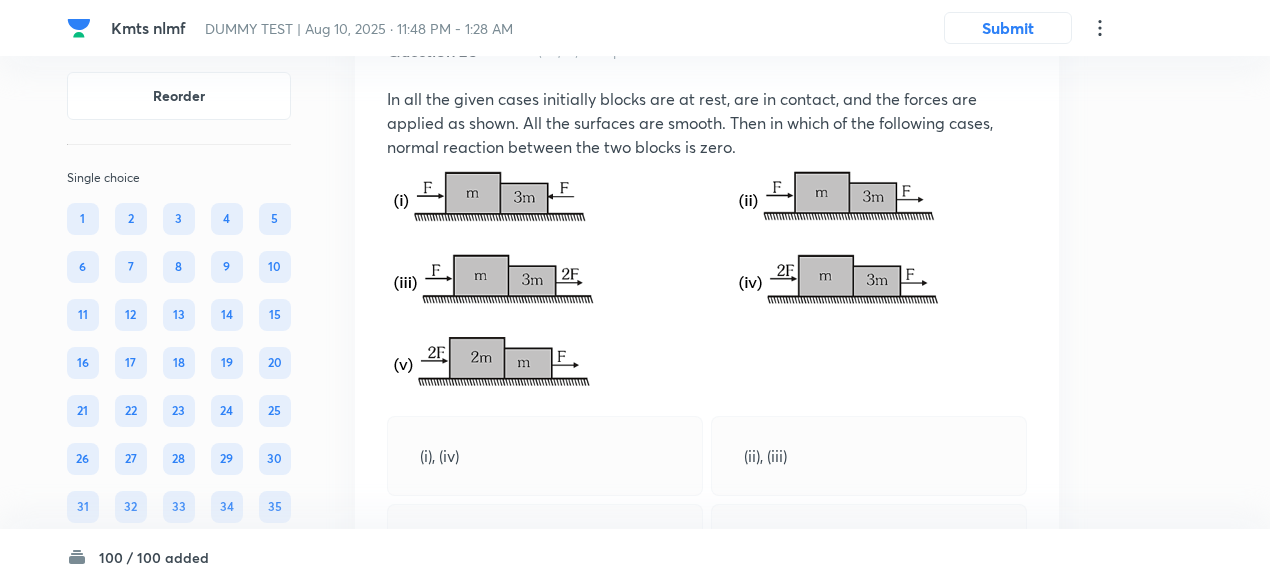 click at bounding box center (664, 276) 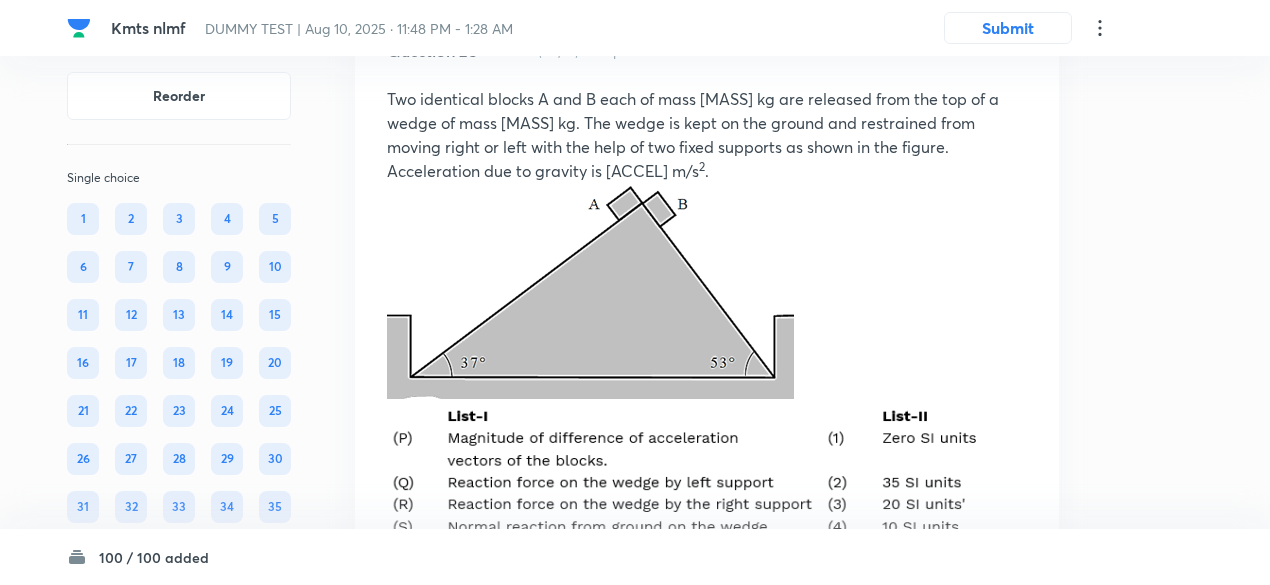 click 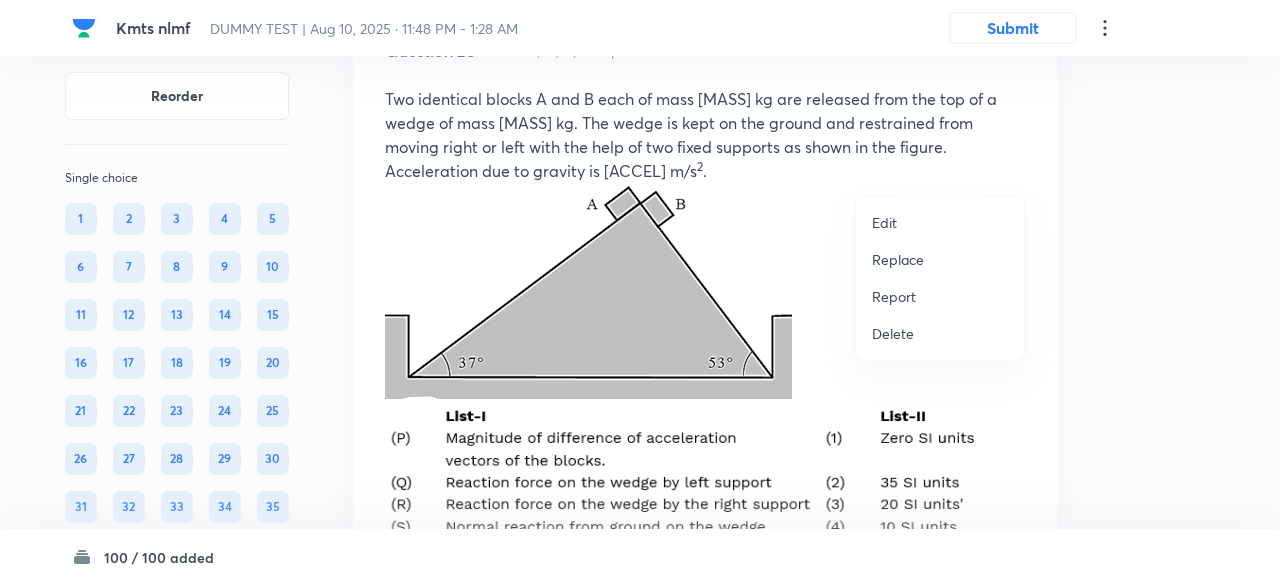 click on "Replace" at bounding box center (898, 259) 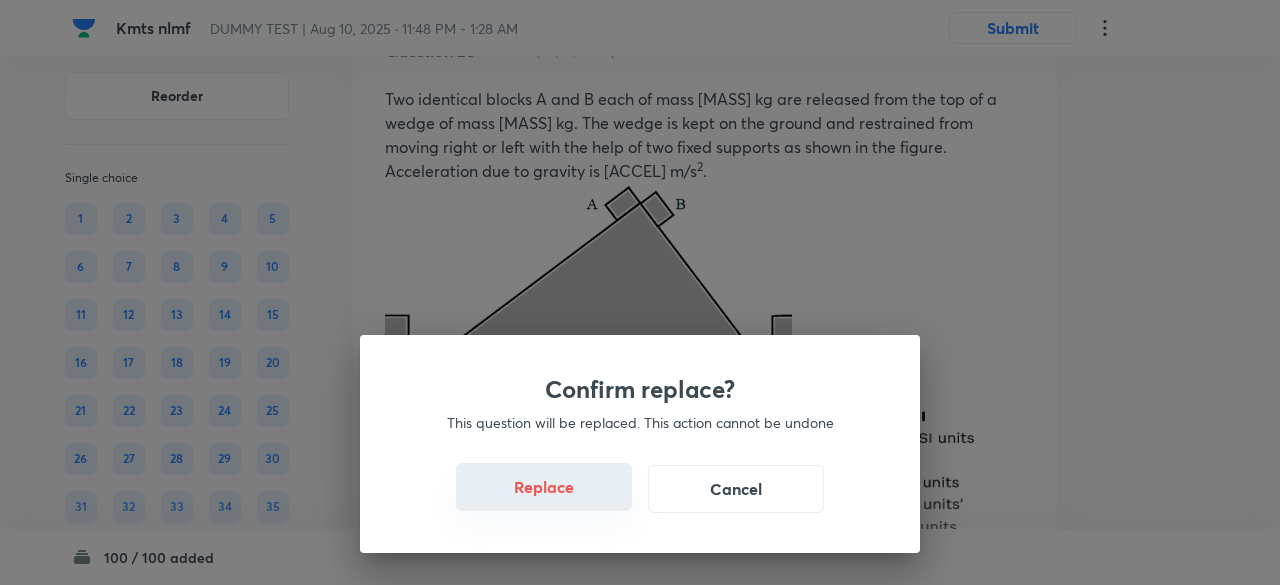 click on "Replace" at bounding box center (544, 487) 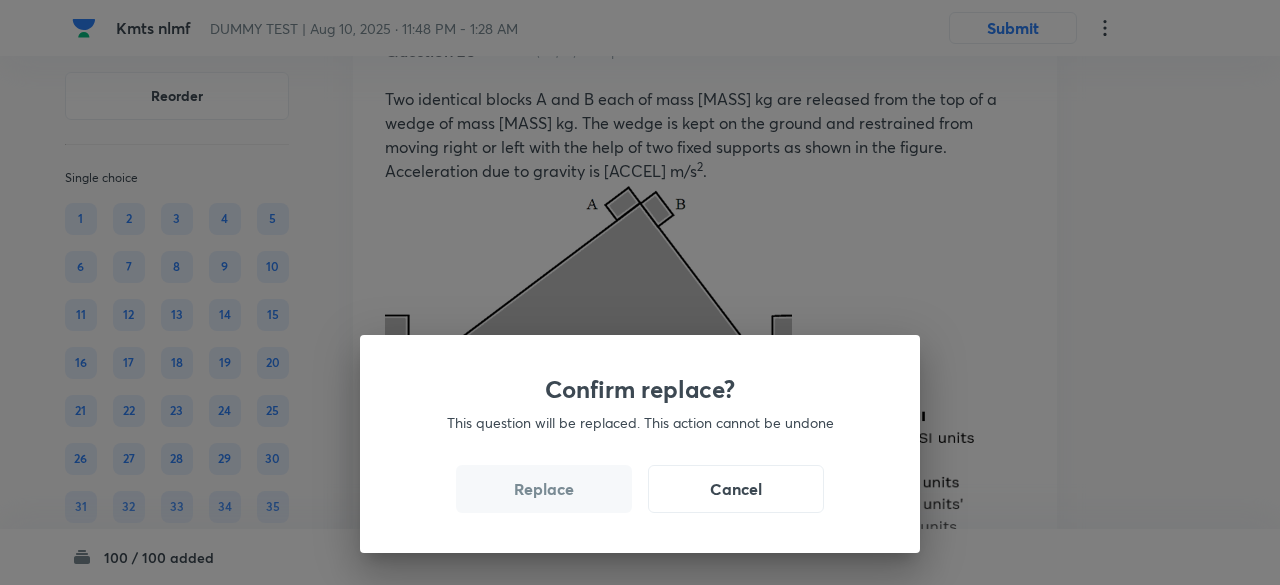 click on "Replace" at bounding box center [544, 489] 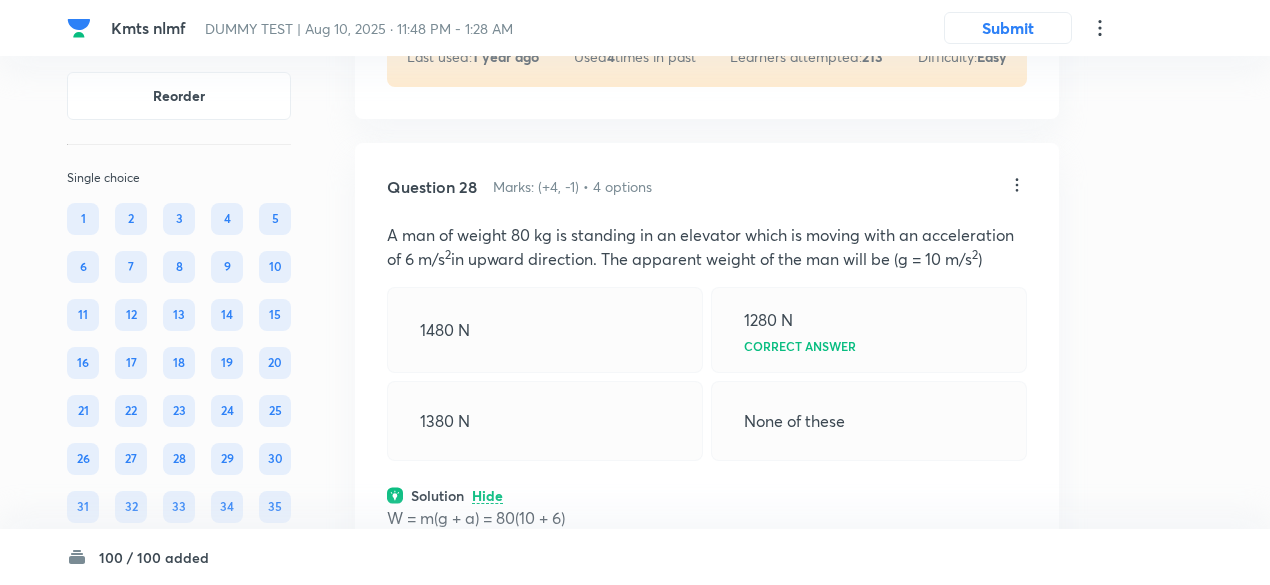 scroll, scrollTop: 25822, scrollLeft: 0, axis: vertical 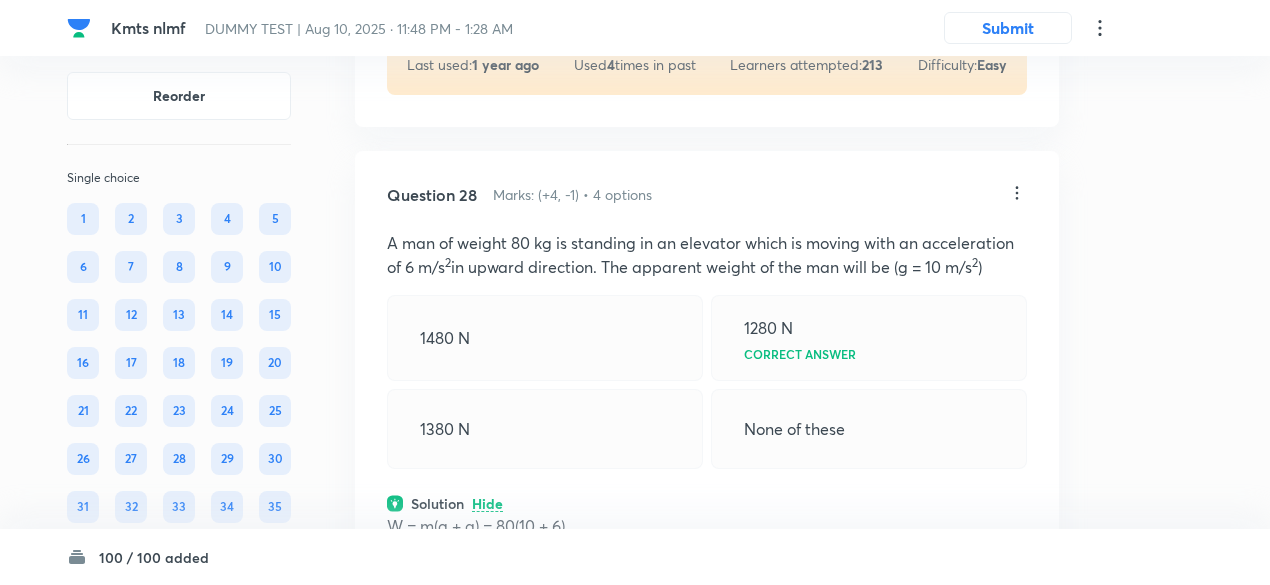 click 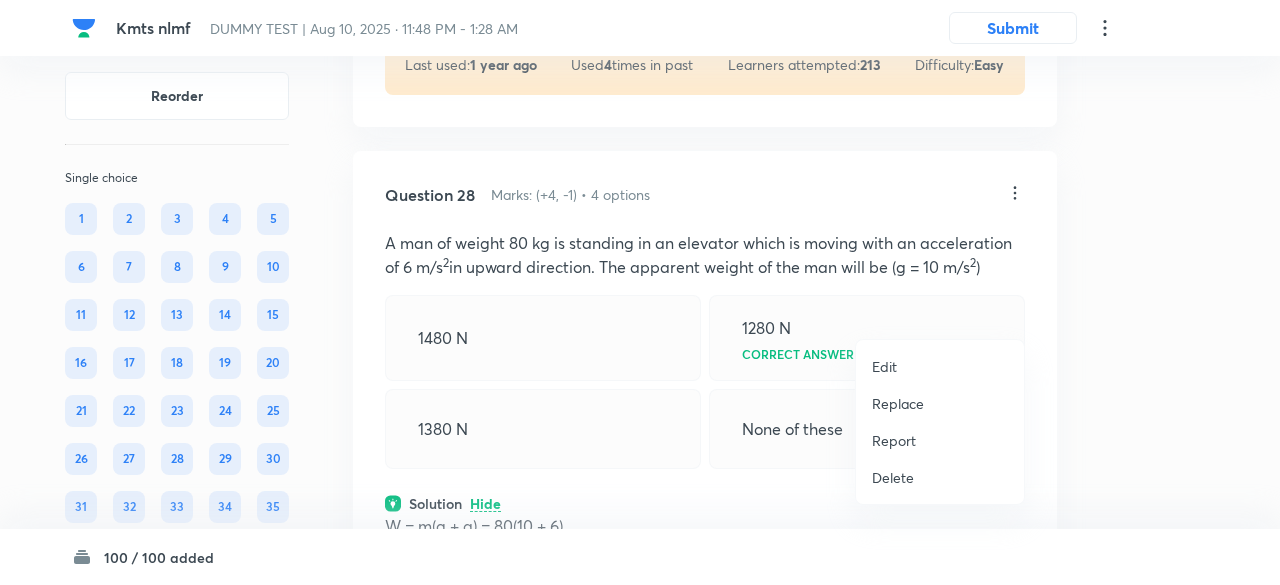 click on "Replace" at bounding box center (898, 403) 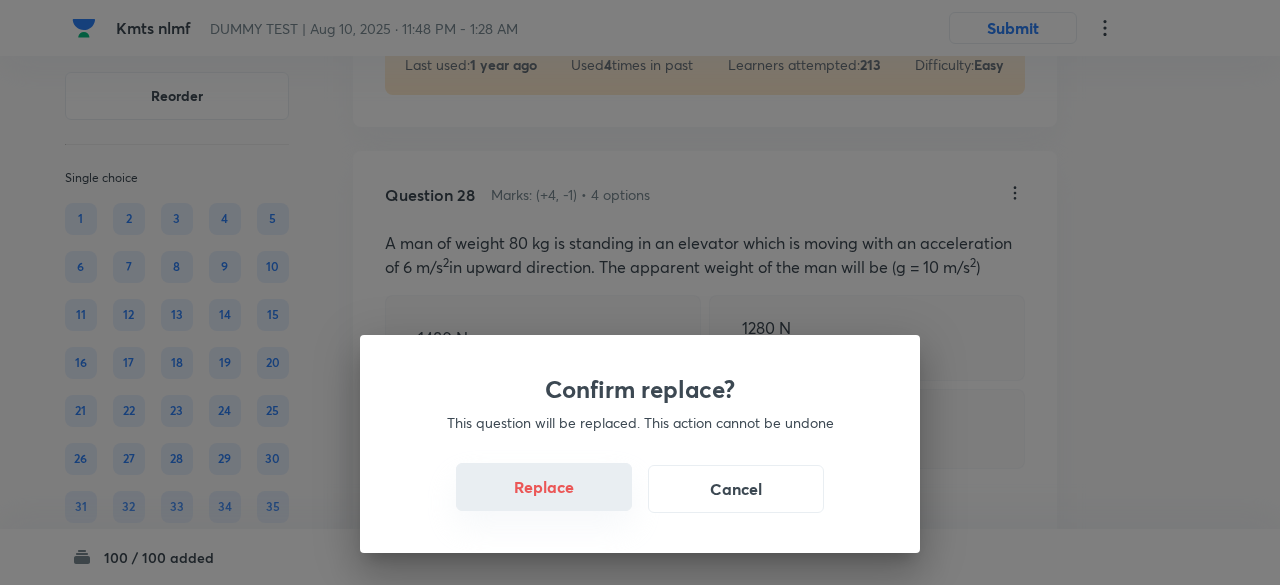 click on "Replace" at bounding box center [544, 487] 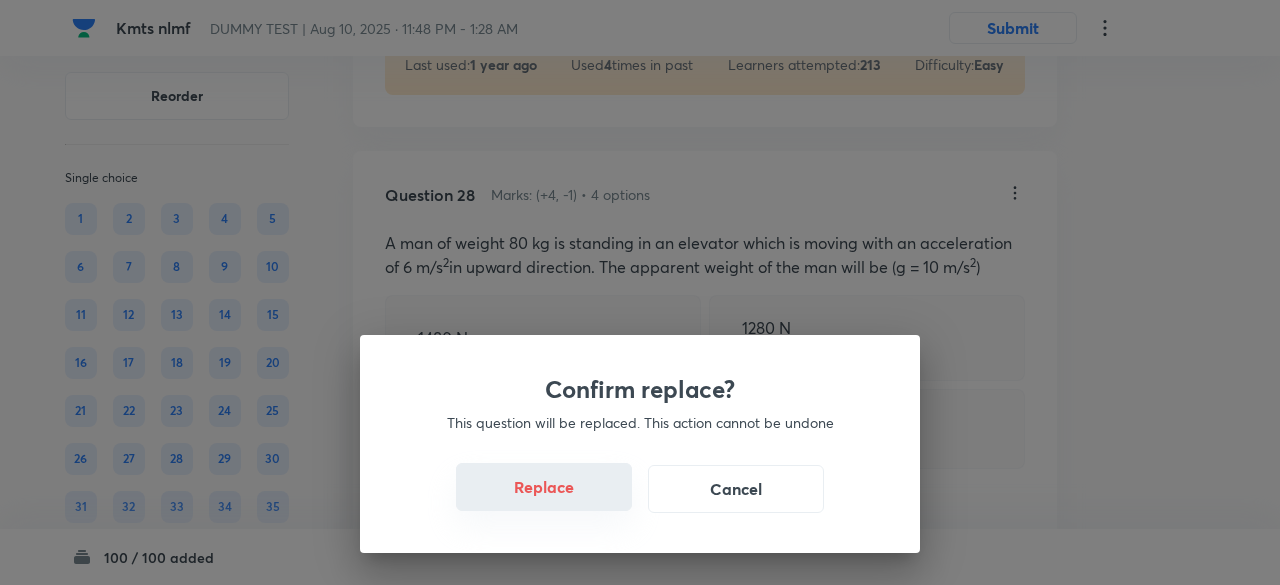 click on "Replace" at bounding box center [544, 487] 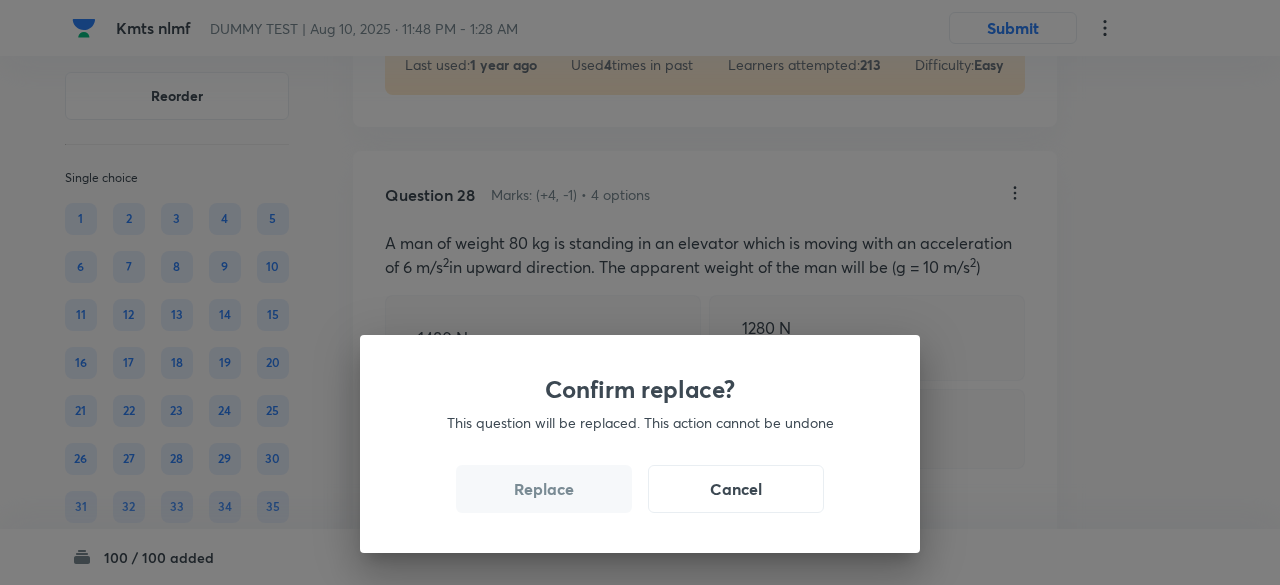 click on "Replace" at bounding box center (544, 489) 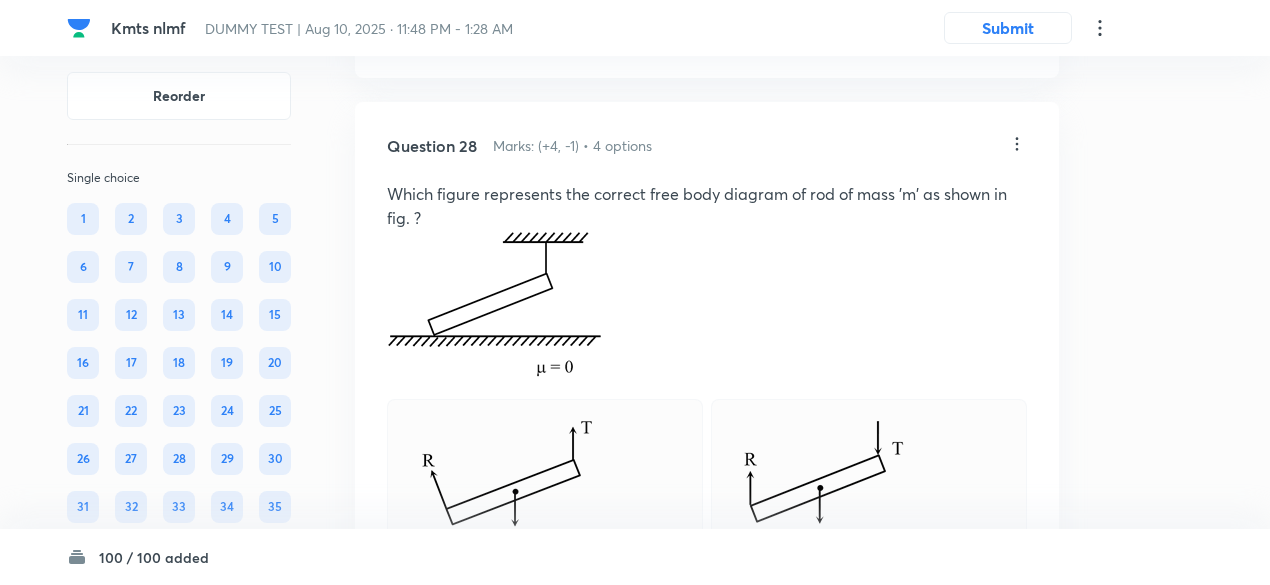 scroll, scrollTop: 25868, scrollLeft: 0, axis: vertical 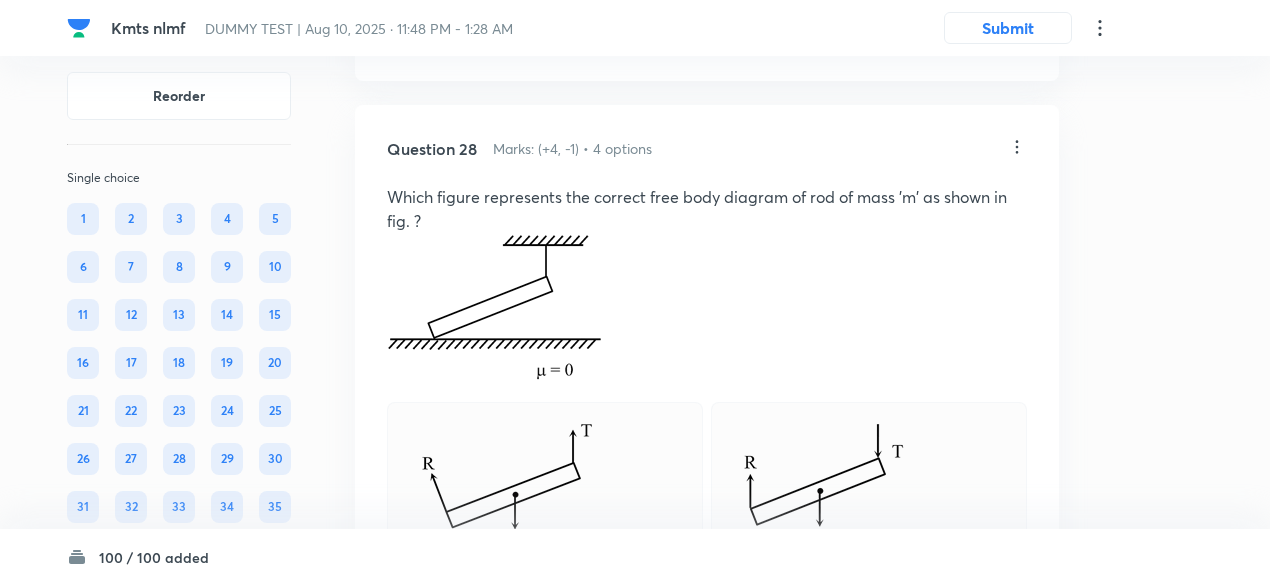 click 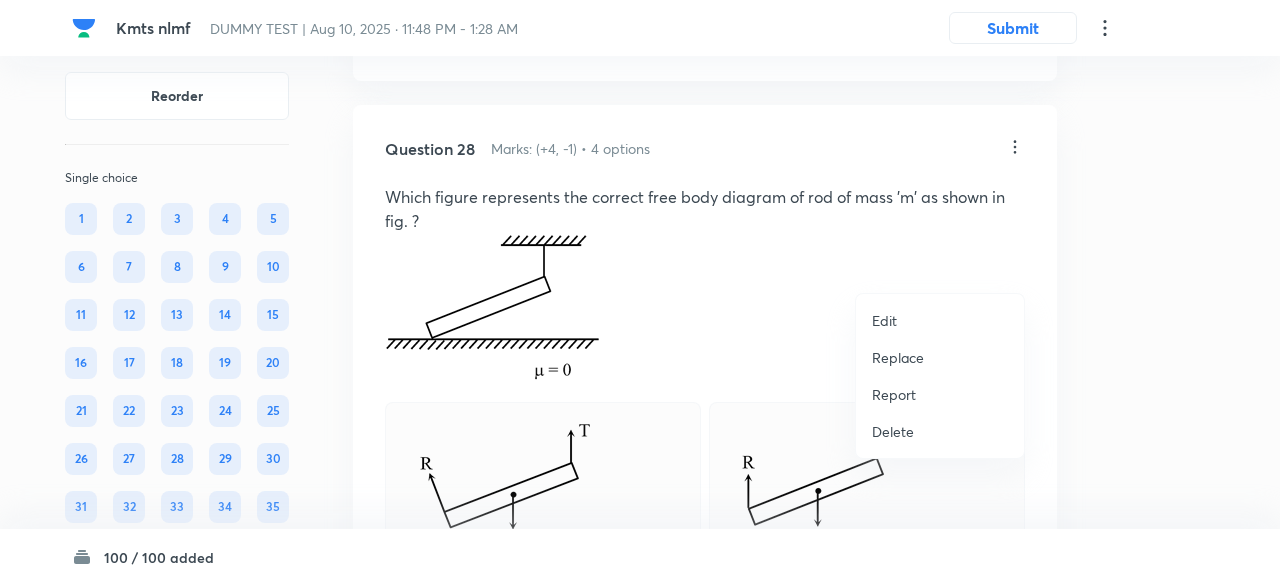 click on "Replace" at bounding box center [898, 357] 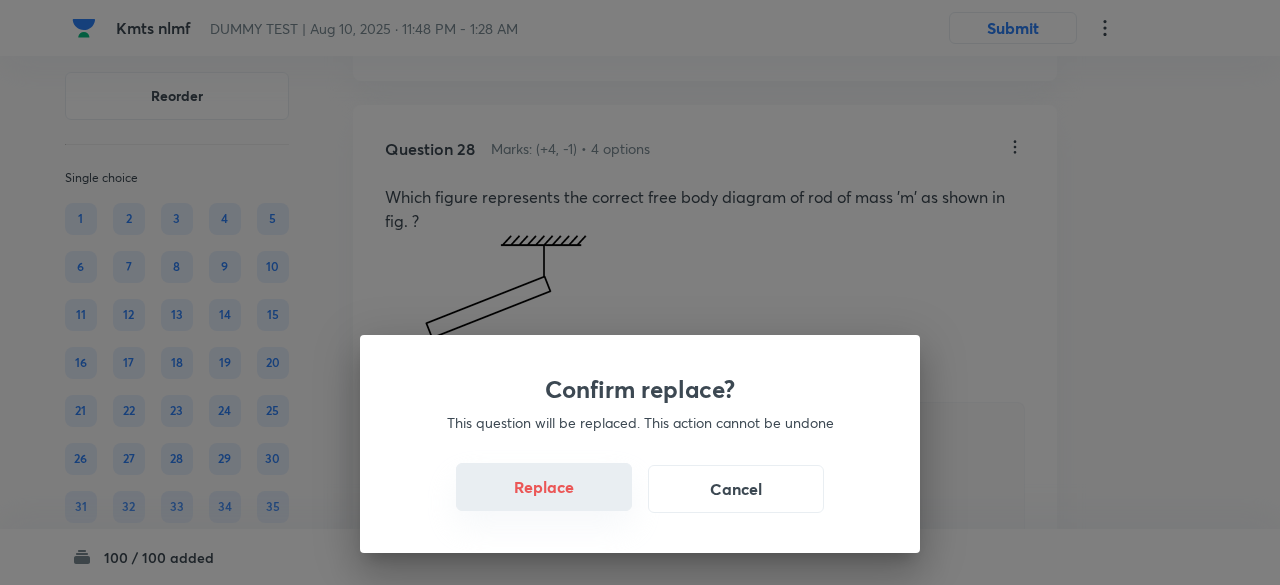 click on "Replace" at bounding box center [544, 487] 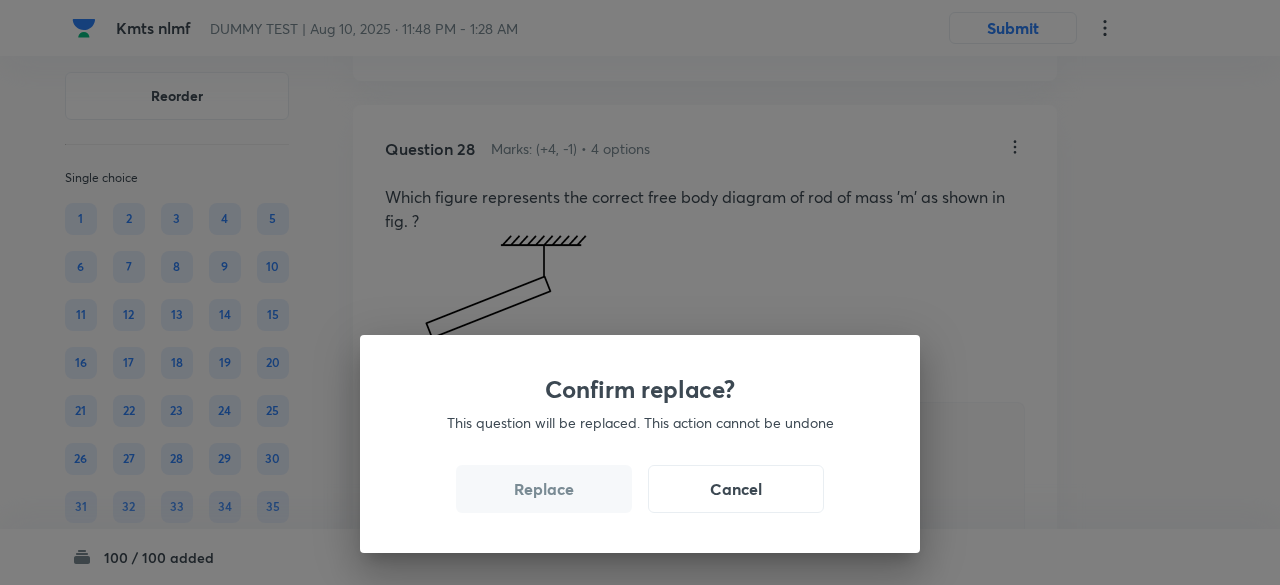 click on "Replace" at bounding box center [544, 489] 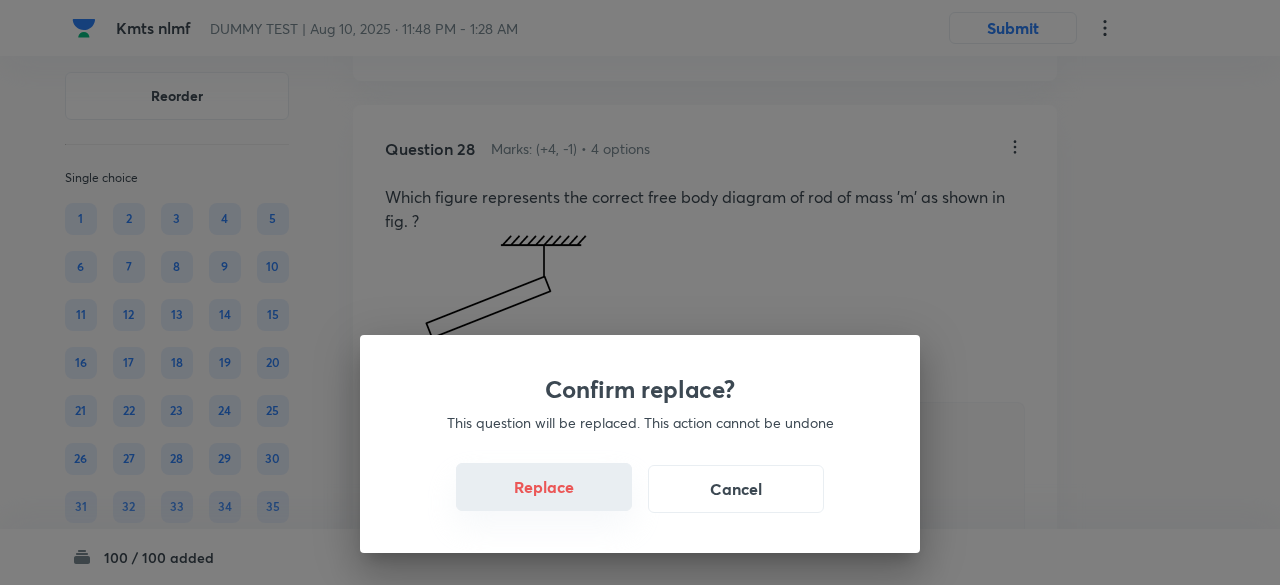 click on "Replace" at bounding box center [544, 487] 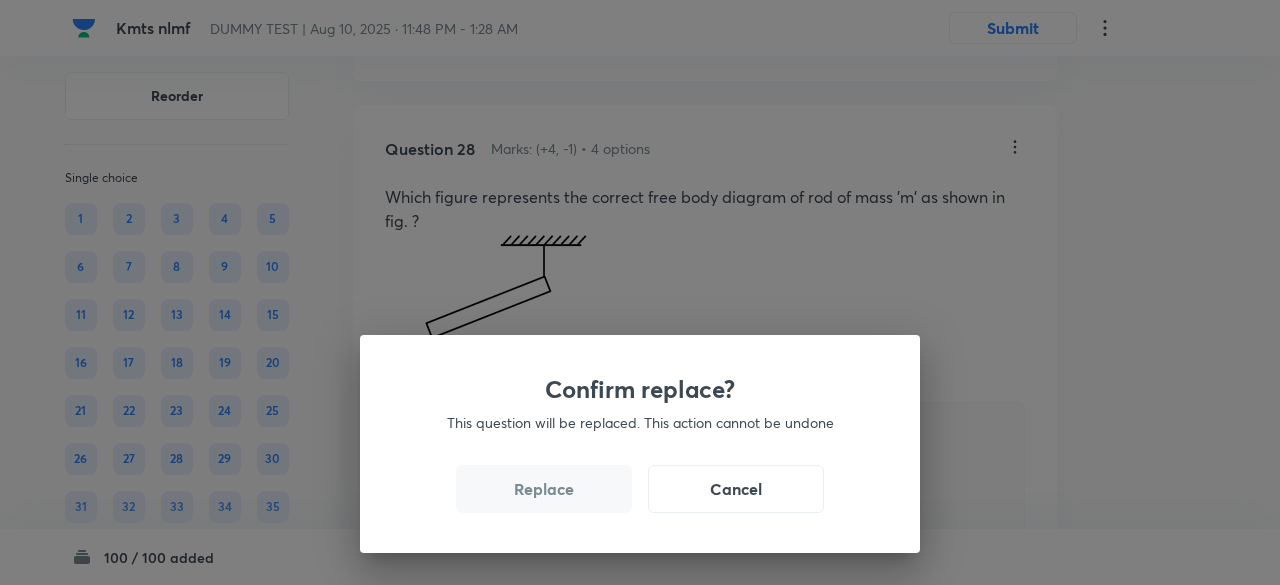 click on "Replace" at bounding box center [544, 489] 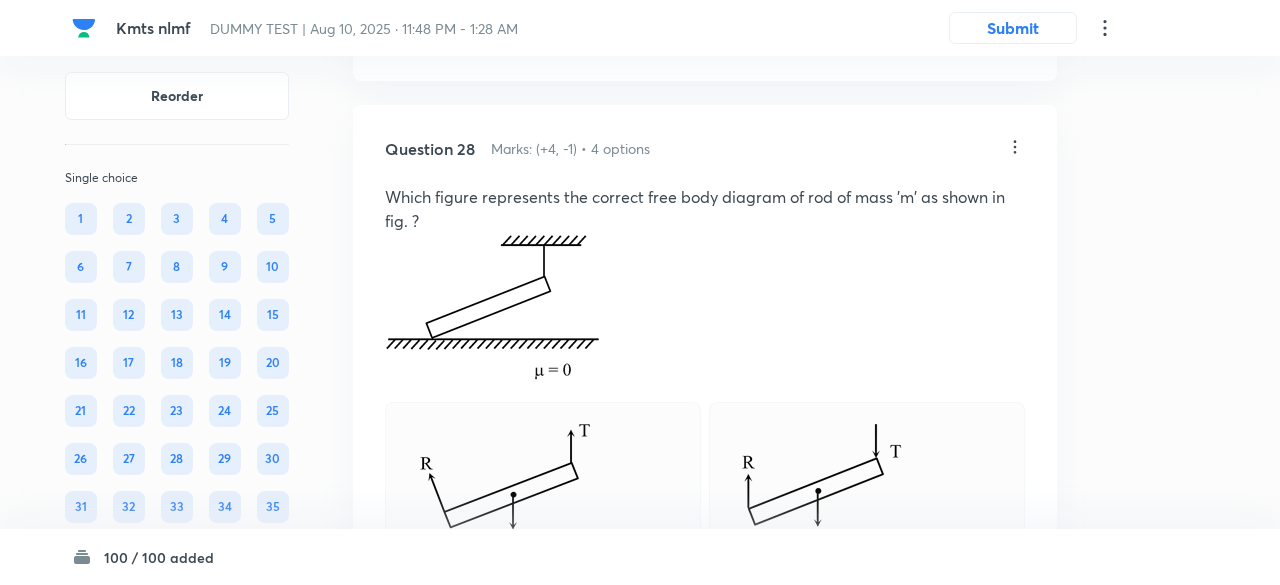 click on "Confirm replace? This question will be replaced. This action cannot be undone Replace Cancel" at bounding box center (640, 877) 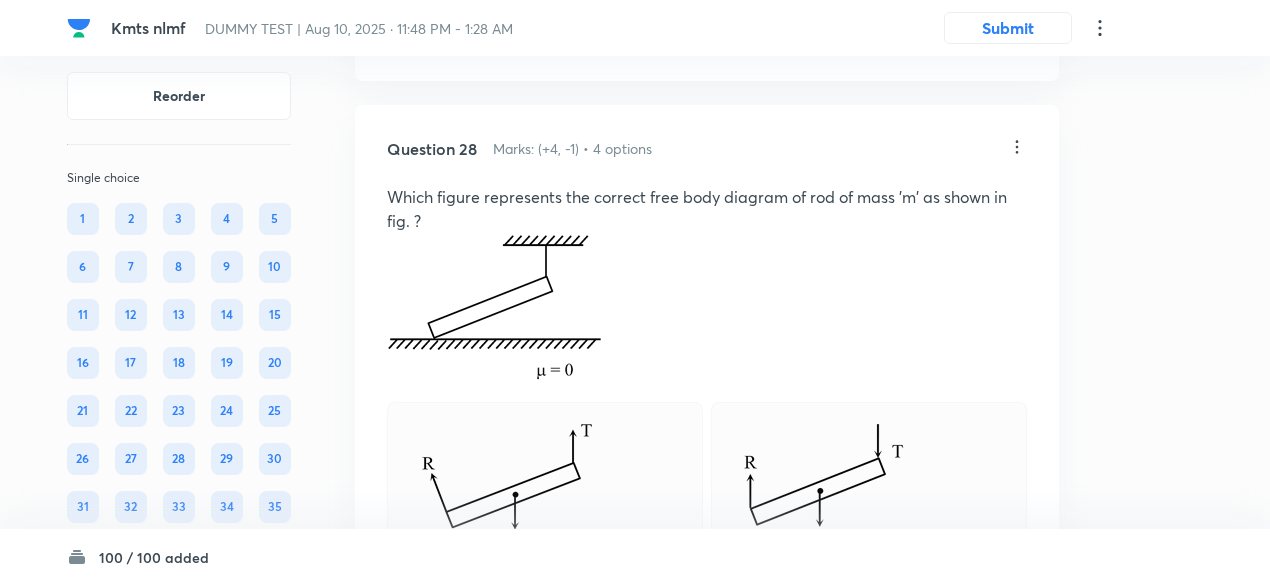 click at bounding box center [494, 306] 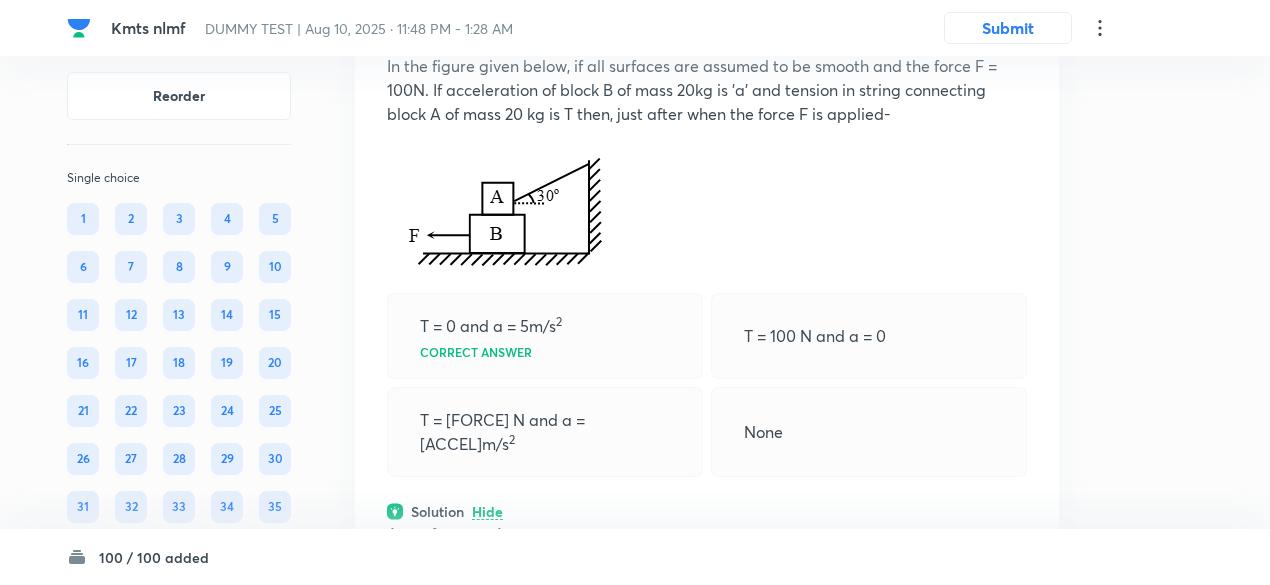 scroll, scrollTop: 25992, scrollLeft: 0, axis: vertical 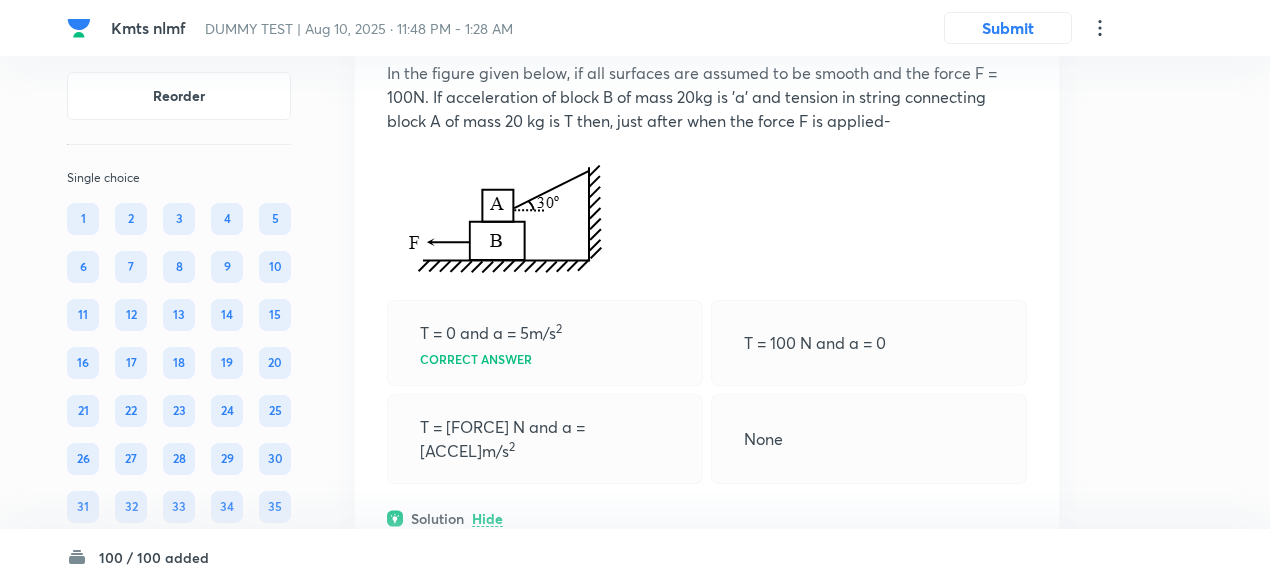 click 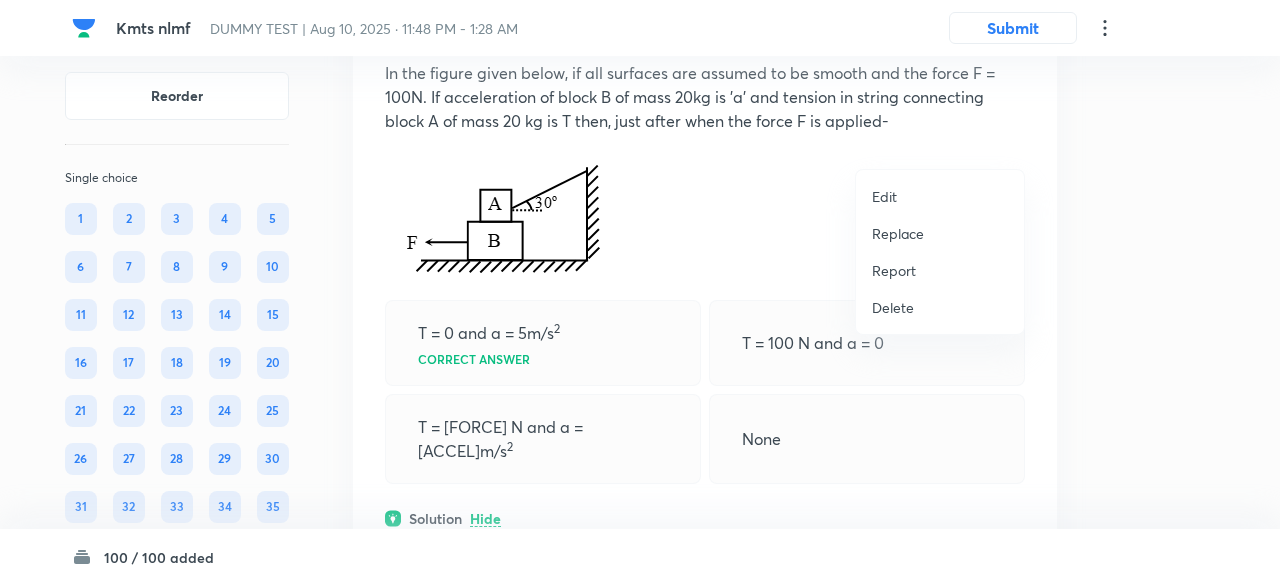 click on "Replace" at bounding box center [898, 233] 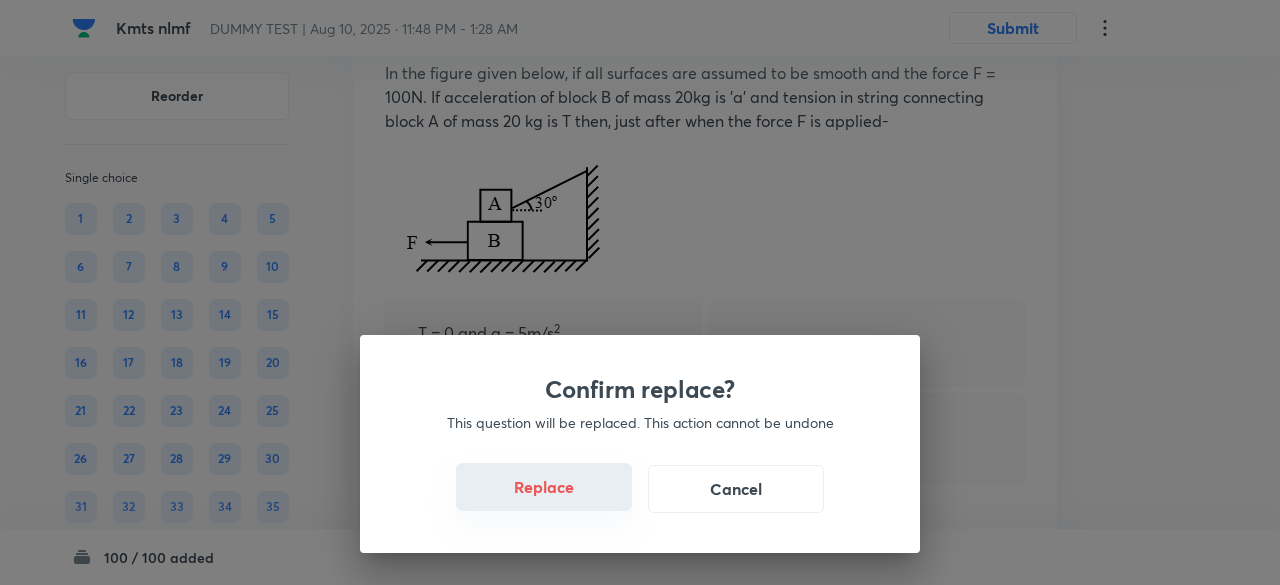 click on "Replace" at bounding box center [544, 487] 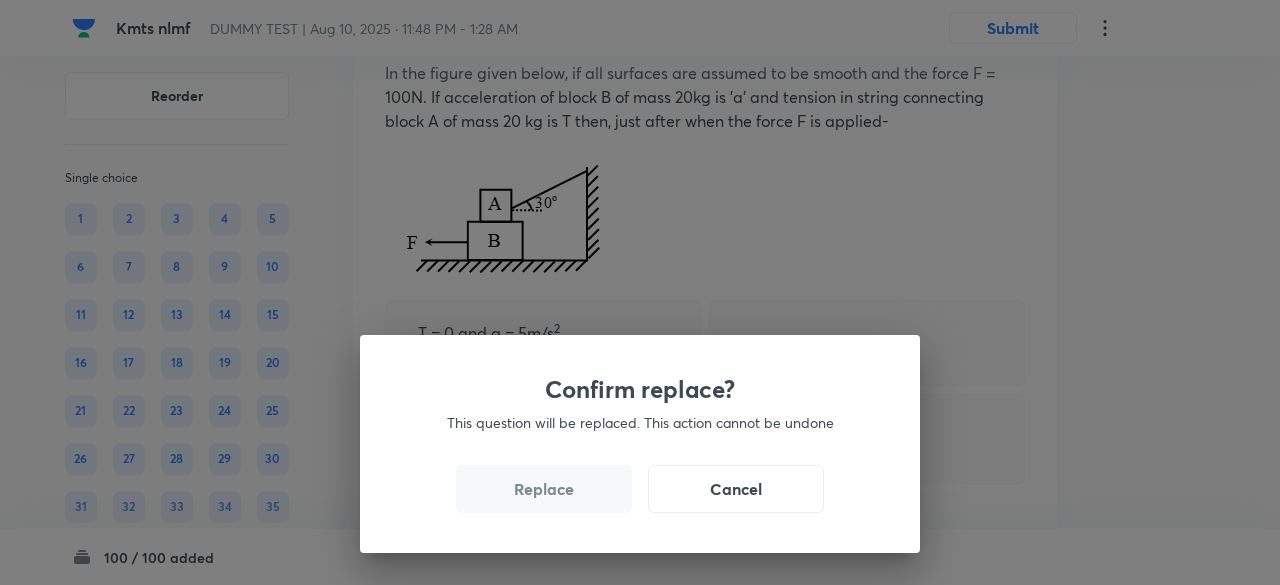 click on "Replace" at bounding box center [544, 489] 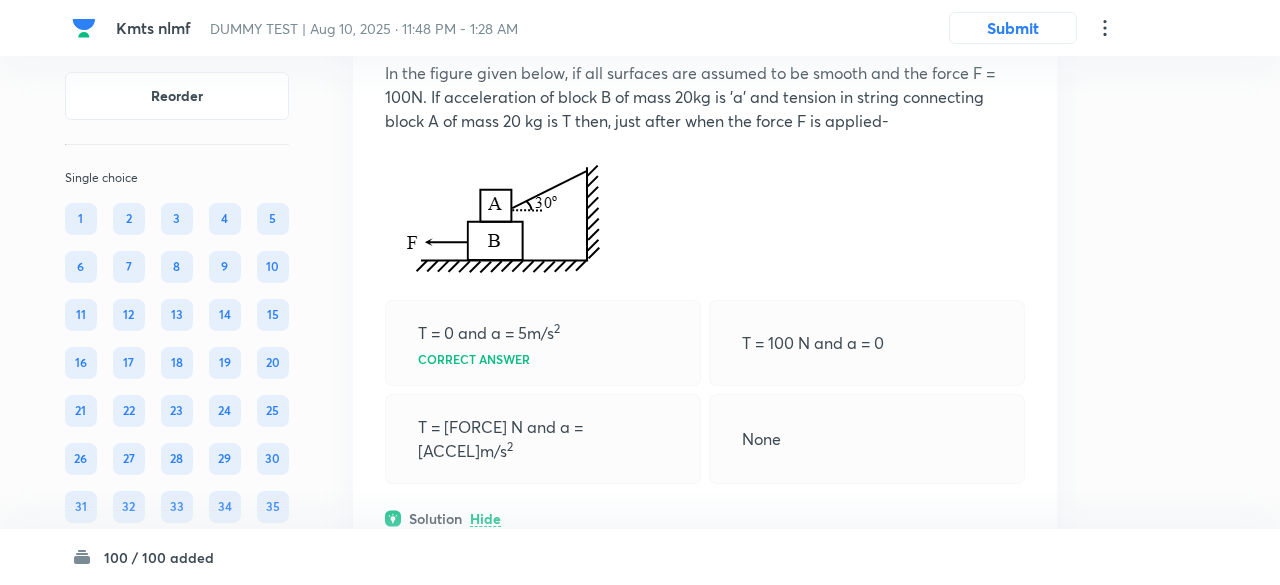 click on "Confirm replace? This question will be replaced. This action cannot be undone Replace Cancel" at bounding box center [640, 877] 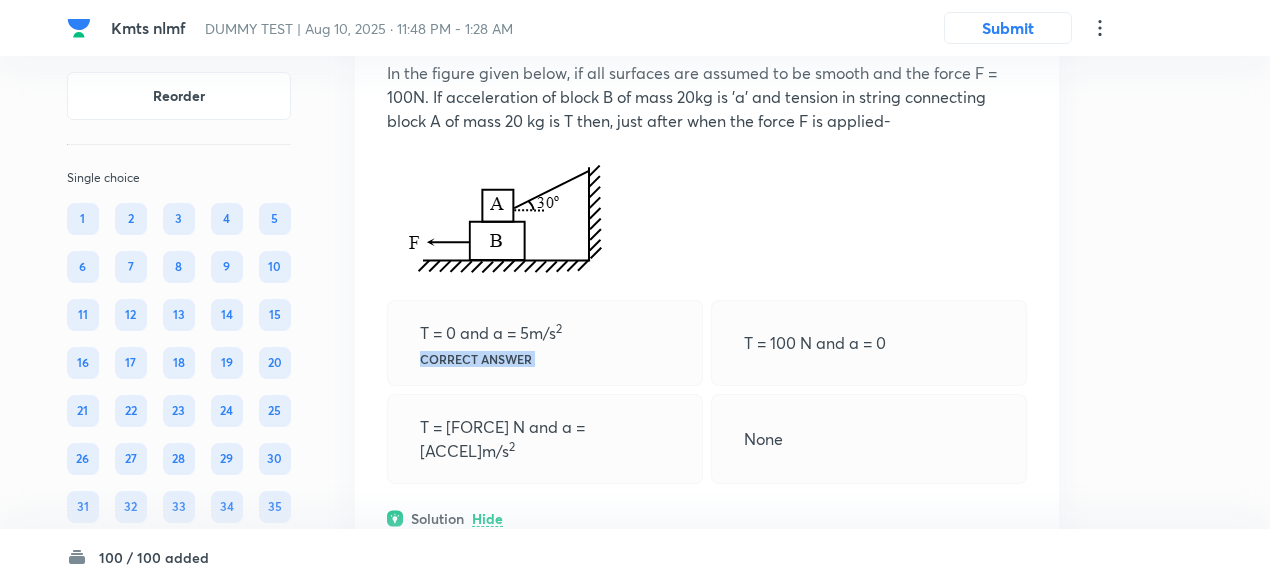 click on "T = 0 and a = 5m/s 2 Correct answer" at bounding box center [545, 343] 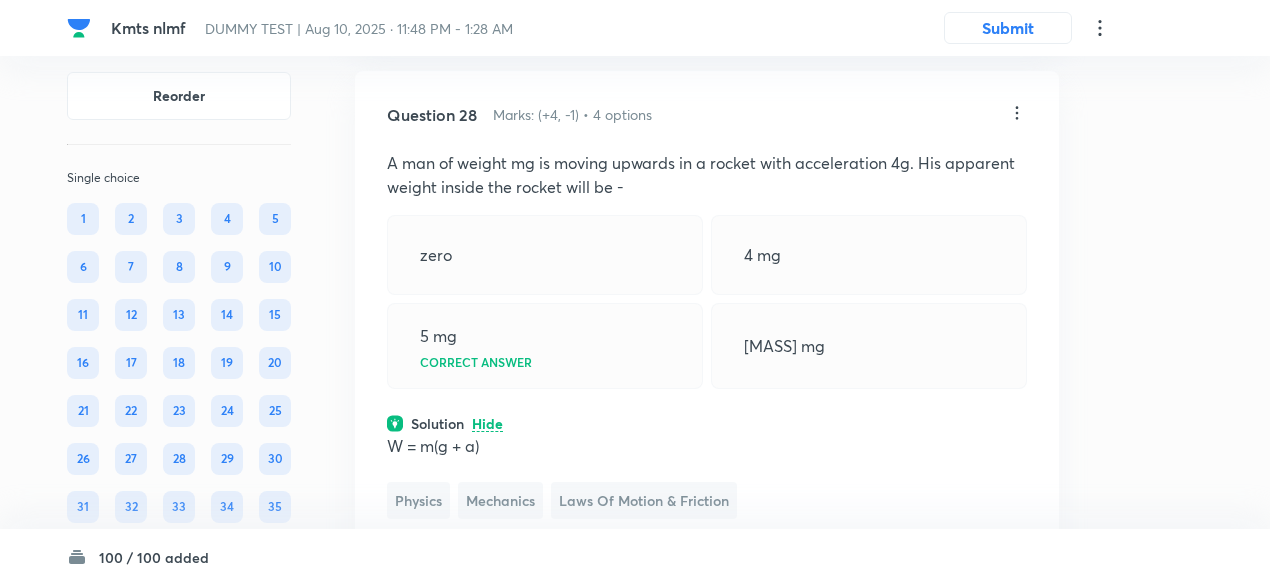 scroll, scrollTop: 25899, scrollLeft: 0, axis: vertical 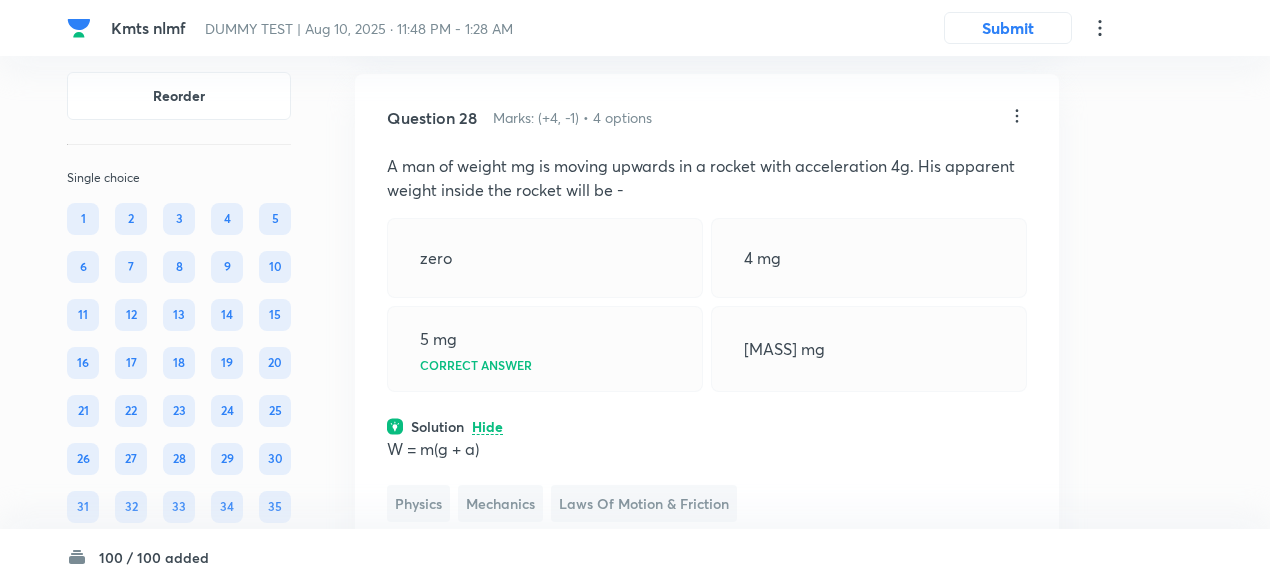 click on "Question 28 Marks: (+4, -1) • 4 options" at bounding box center [697, 118] 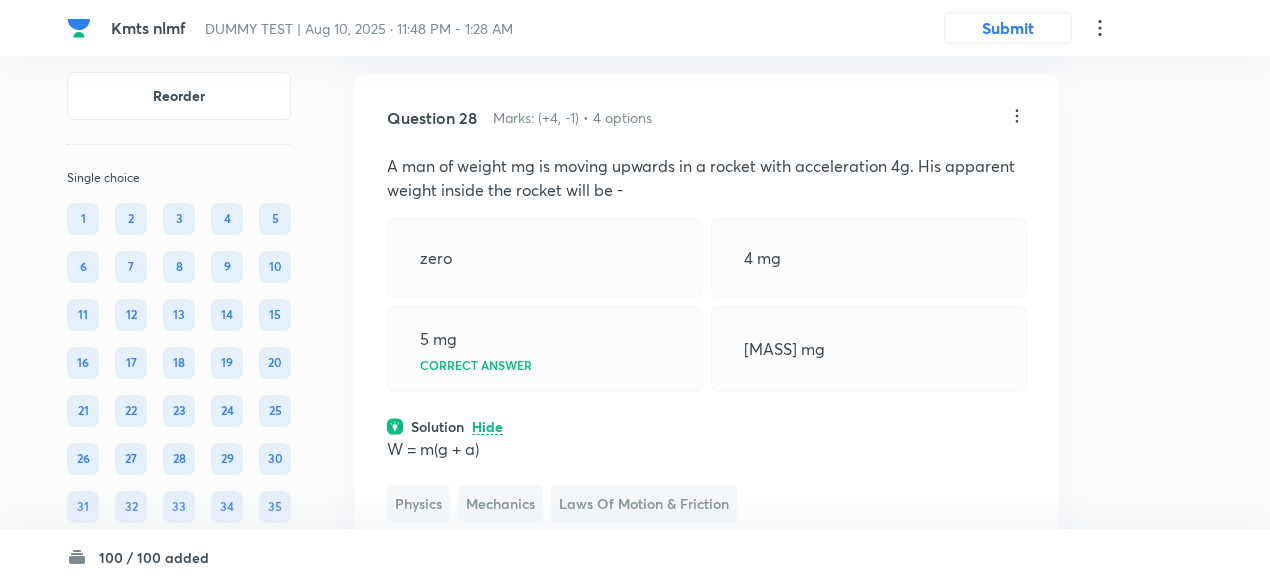 click 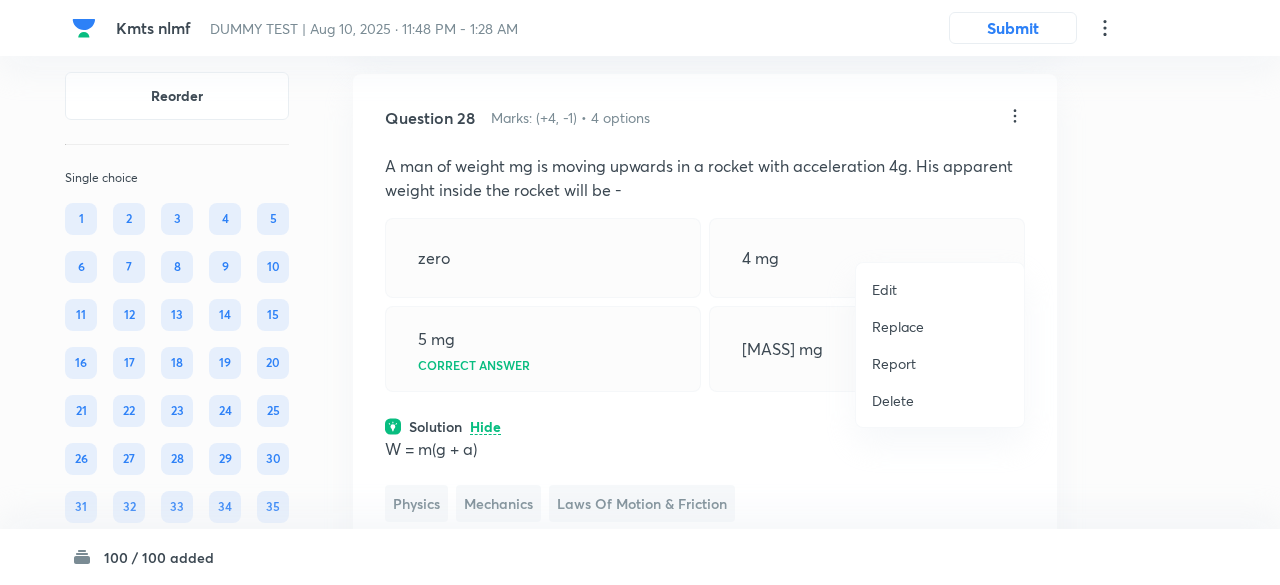 click on "Replace" at bounding box center (898, 326) 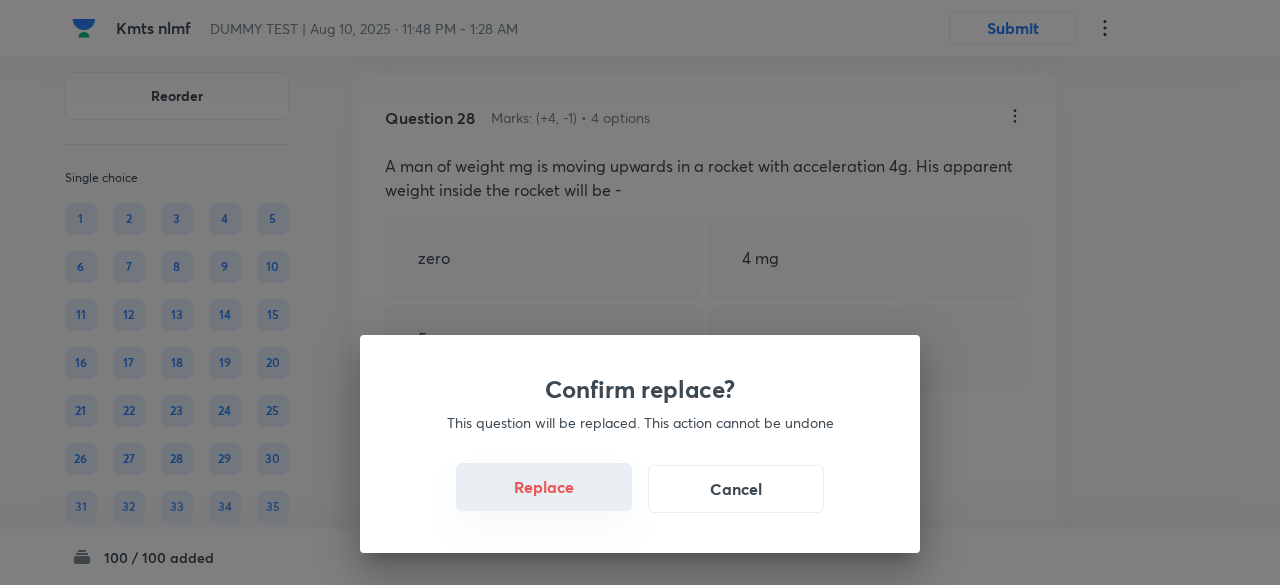 click on "Replace" at bounding box center [544, 487] 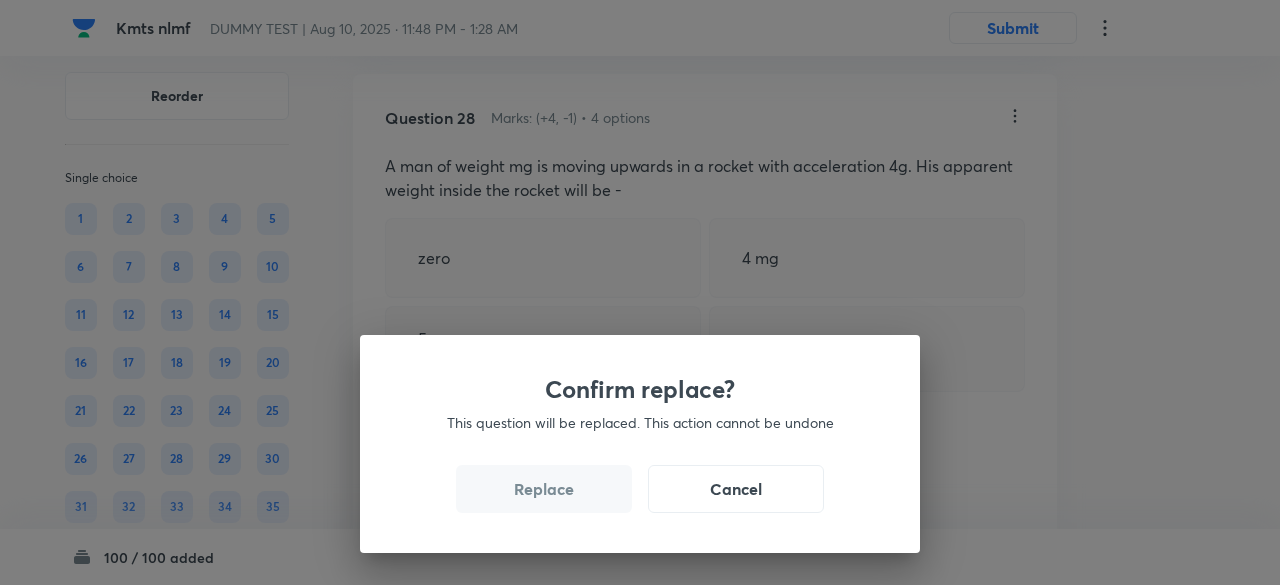 click on "Replace" at bounding box center (544, 489) 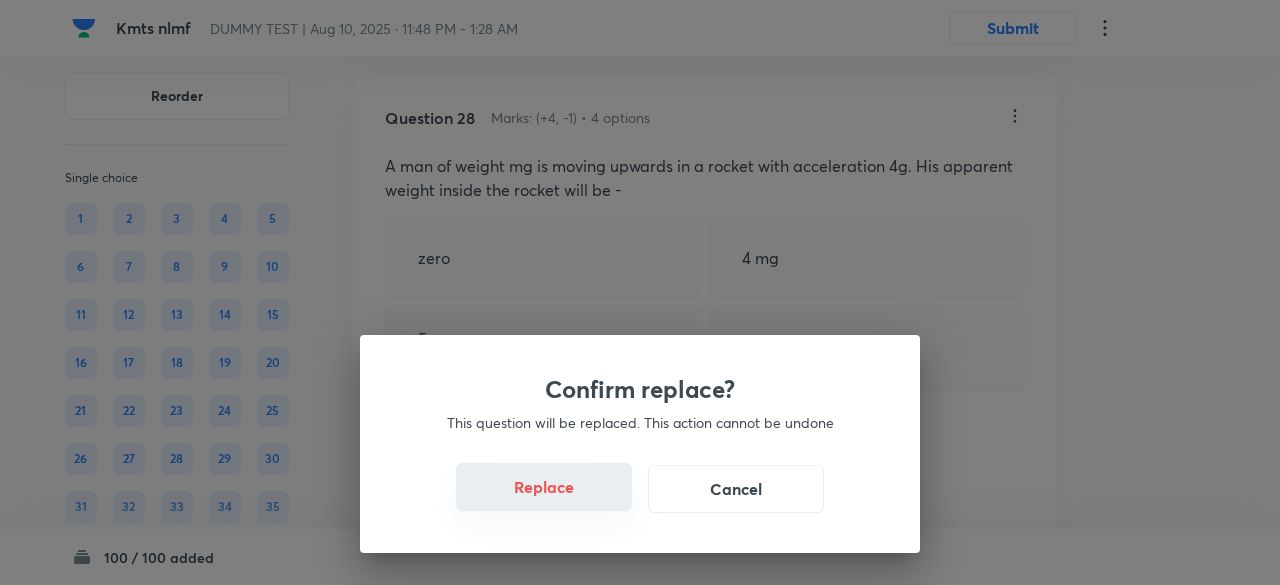 click on "Replace" at bounding box center [544, 487] 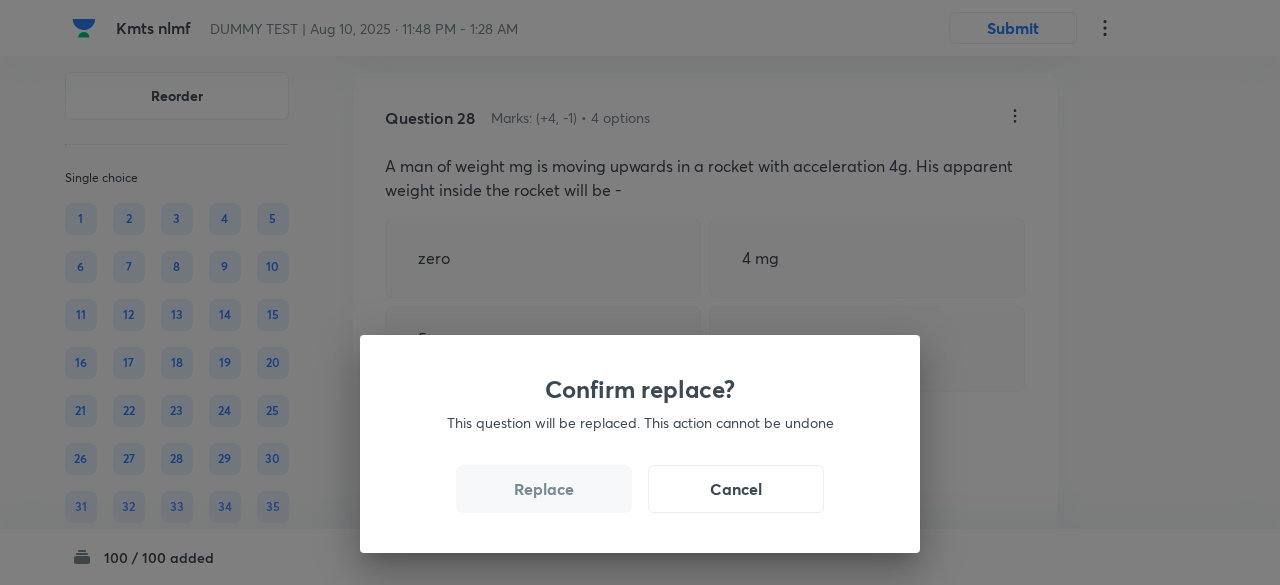 click on "Replace" at bounding box center [544, 489] 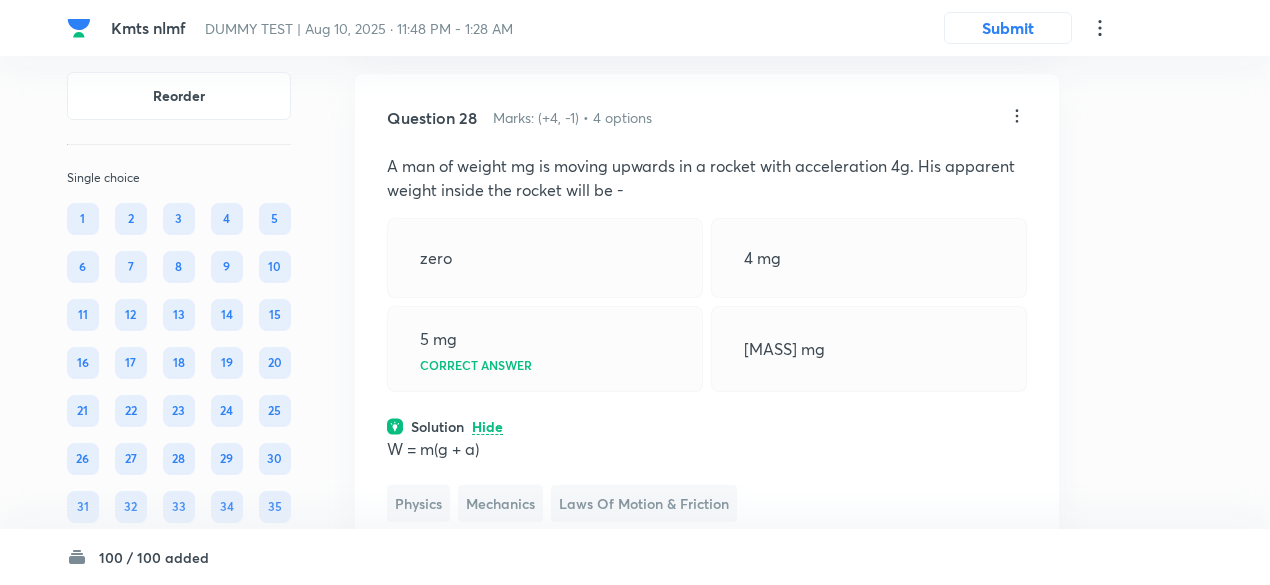 click on "5 mg Correct answer" at bounding box center (545, 349) 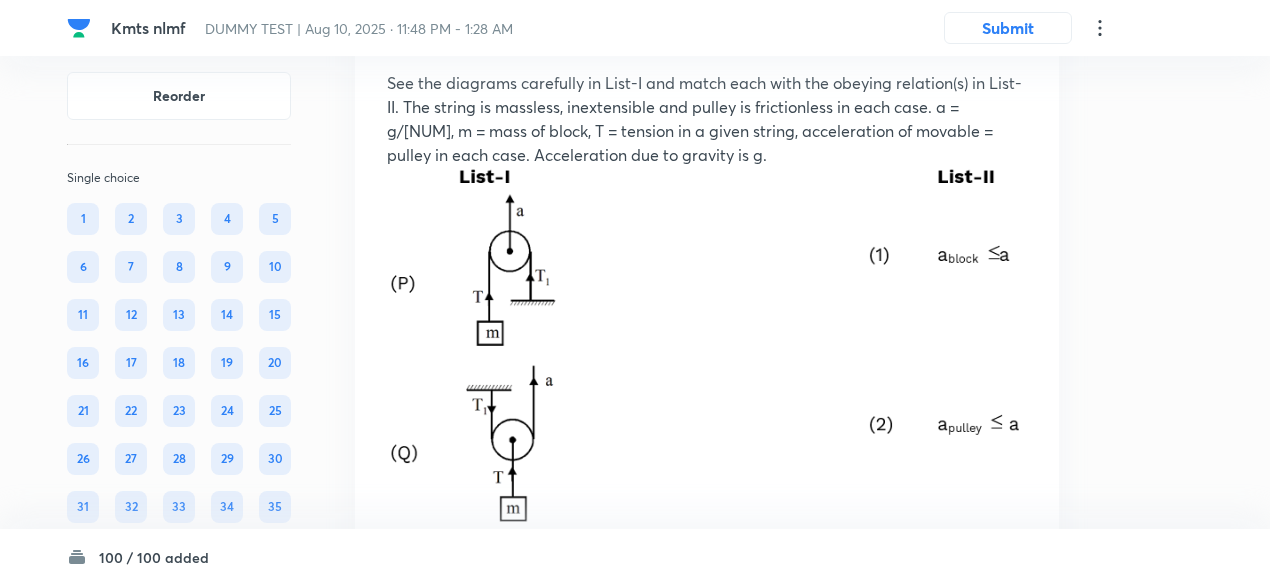 scroll, scrollTop: 25963, scrollLeft: 0, axis: vertical 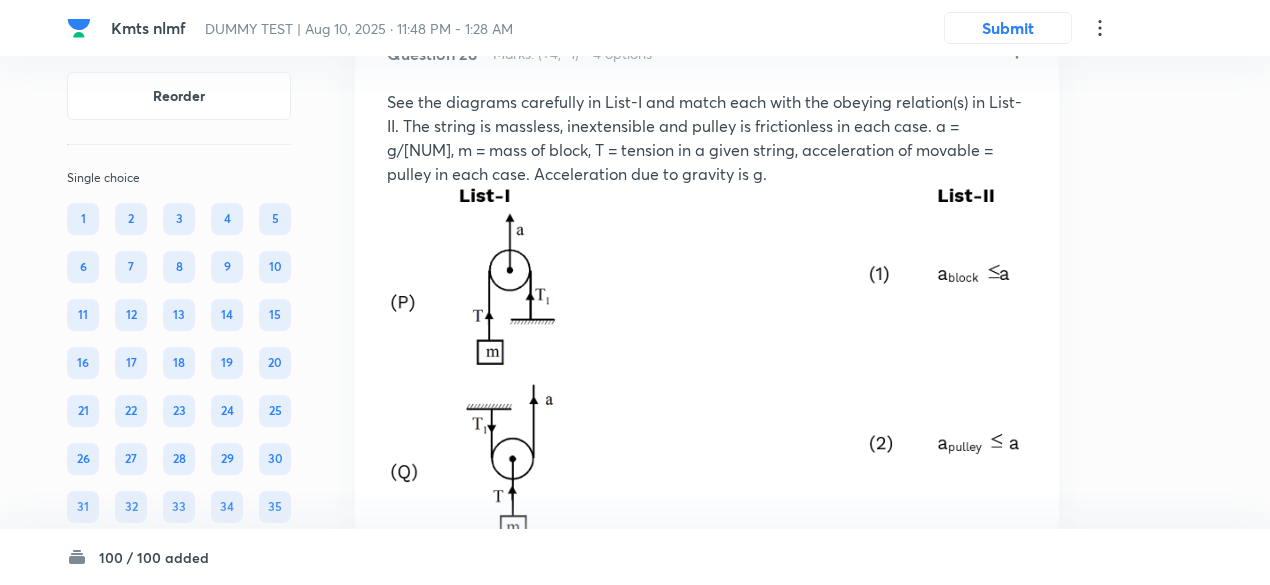 click 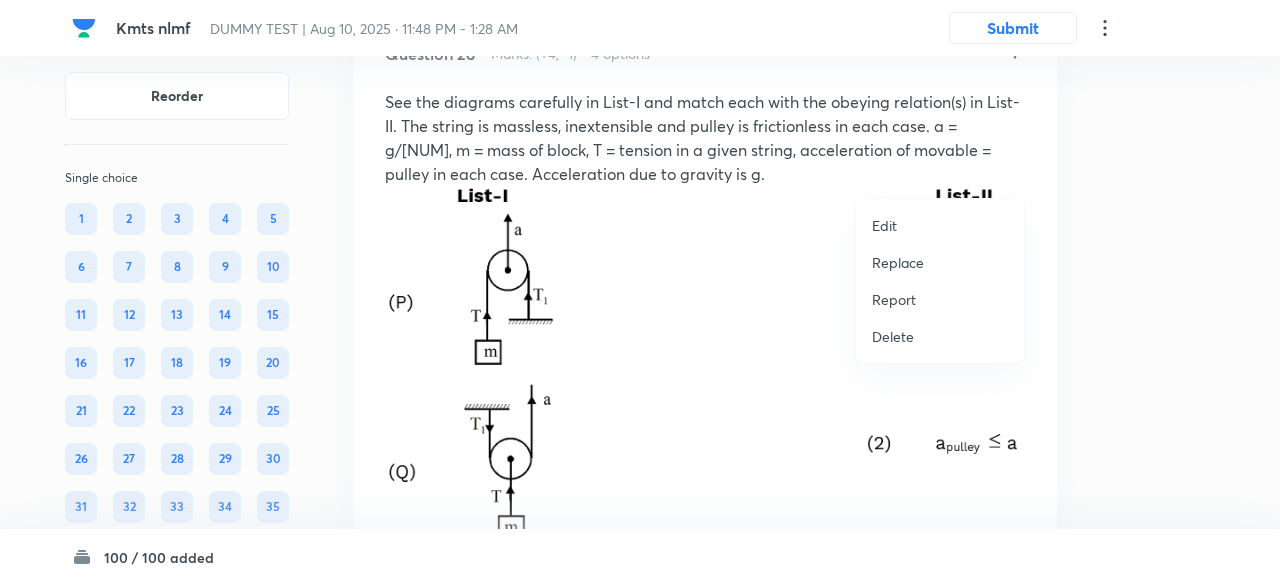click on "Replace" at bounding box center (898, 262) 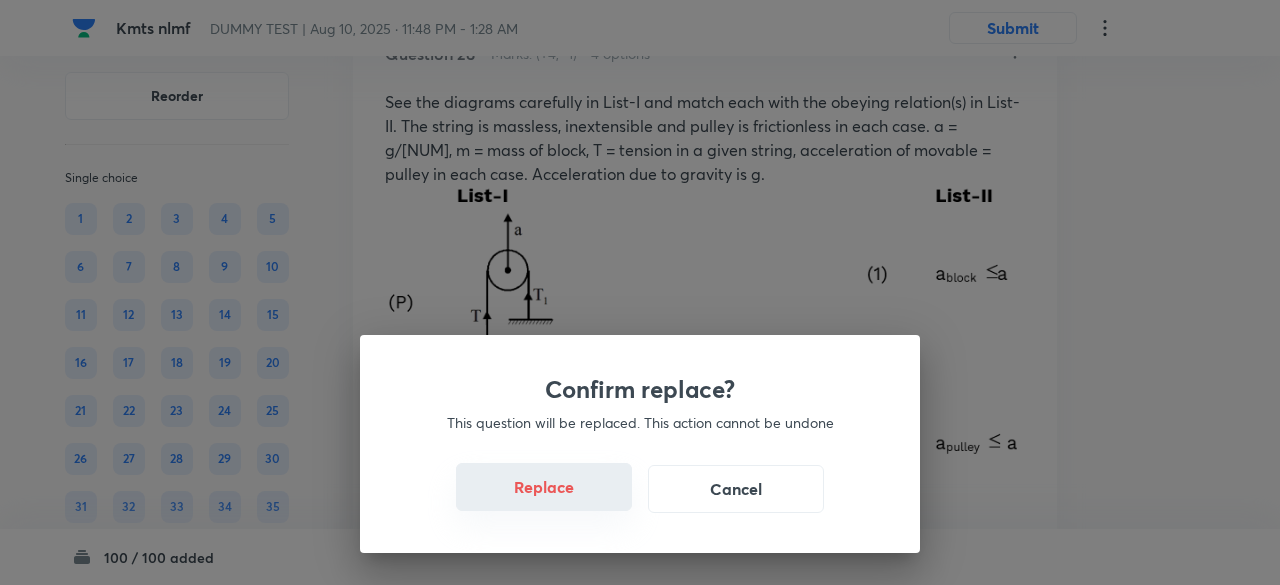 click on "Replace" at bounding box center [544, 487] 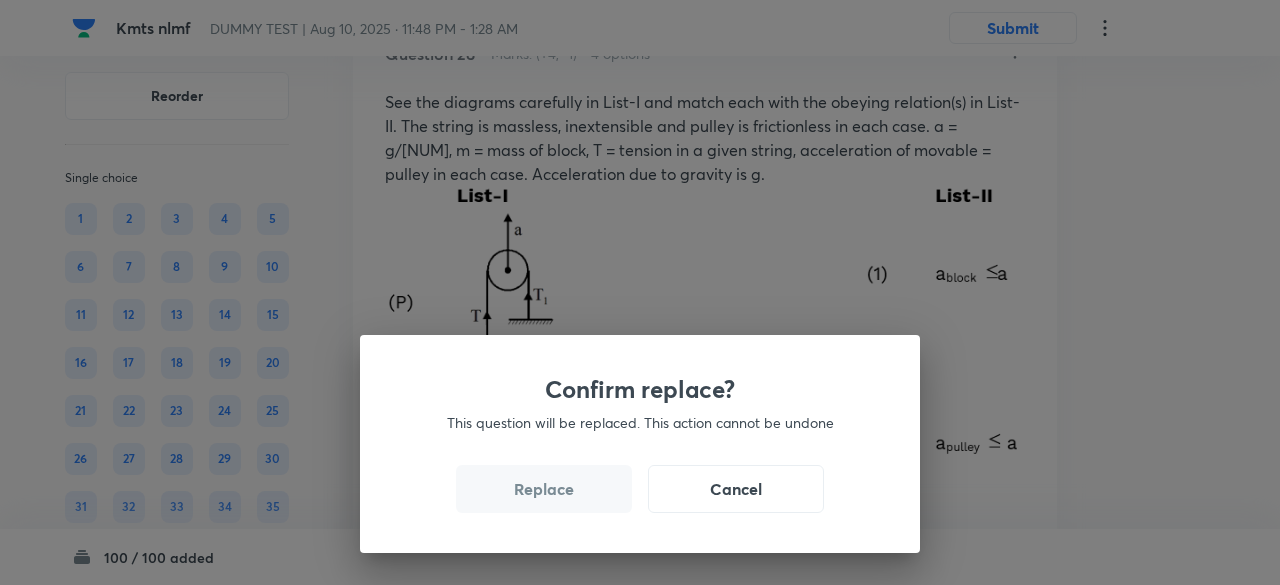 click on "Replace" at bounding box center (544, 489) 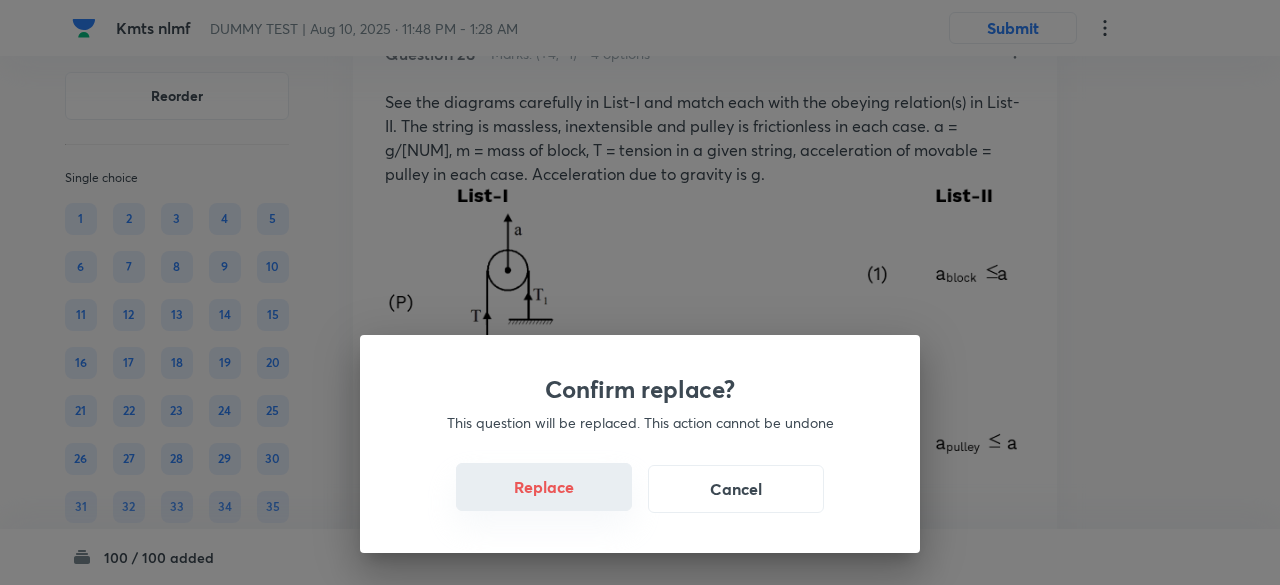click on "Replace" at bounding box center [544, 487] 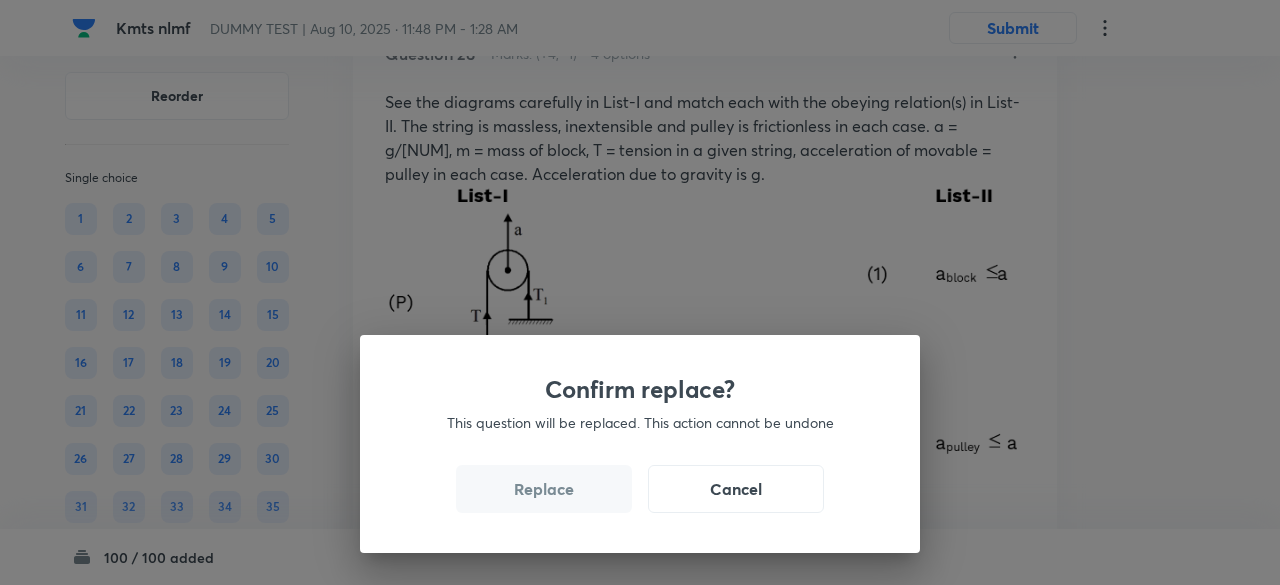 click on "Replace" at bounding box center [544, 489] 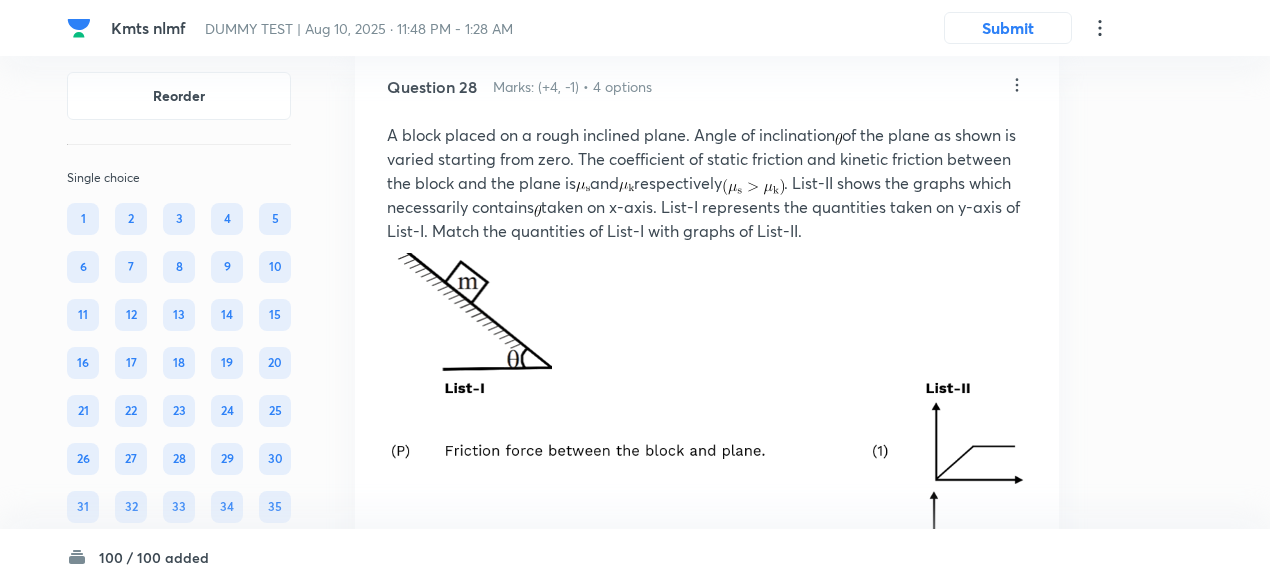 scroll, scrollTop: 25929, scrollLeft: 0, axis: vertical 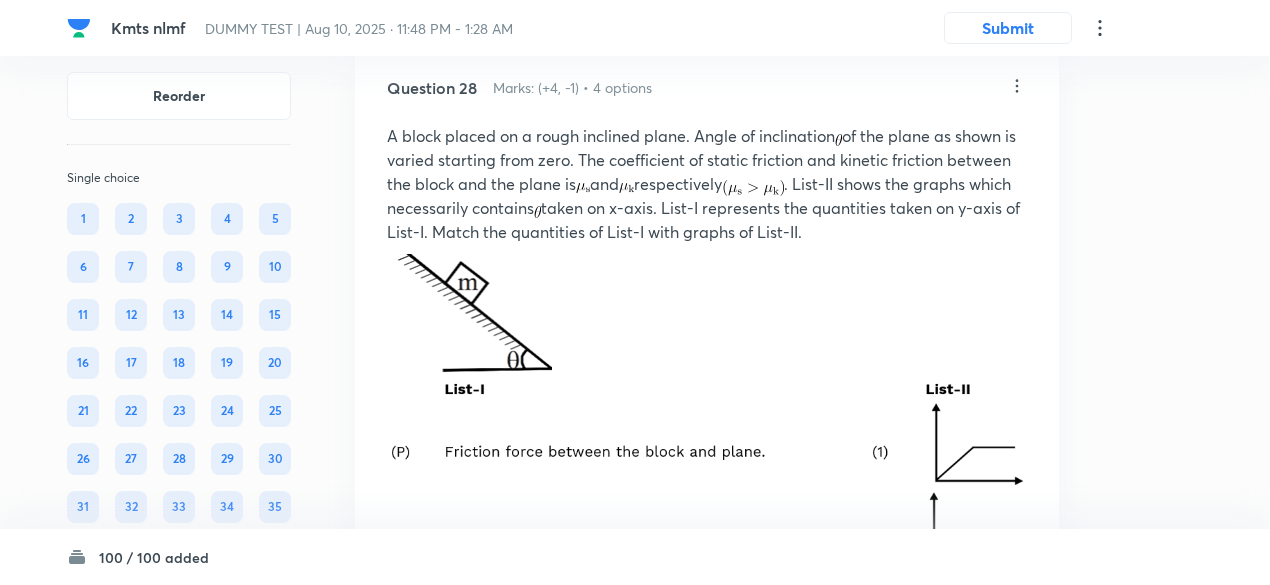 click 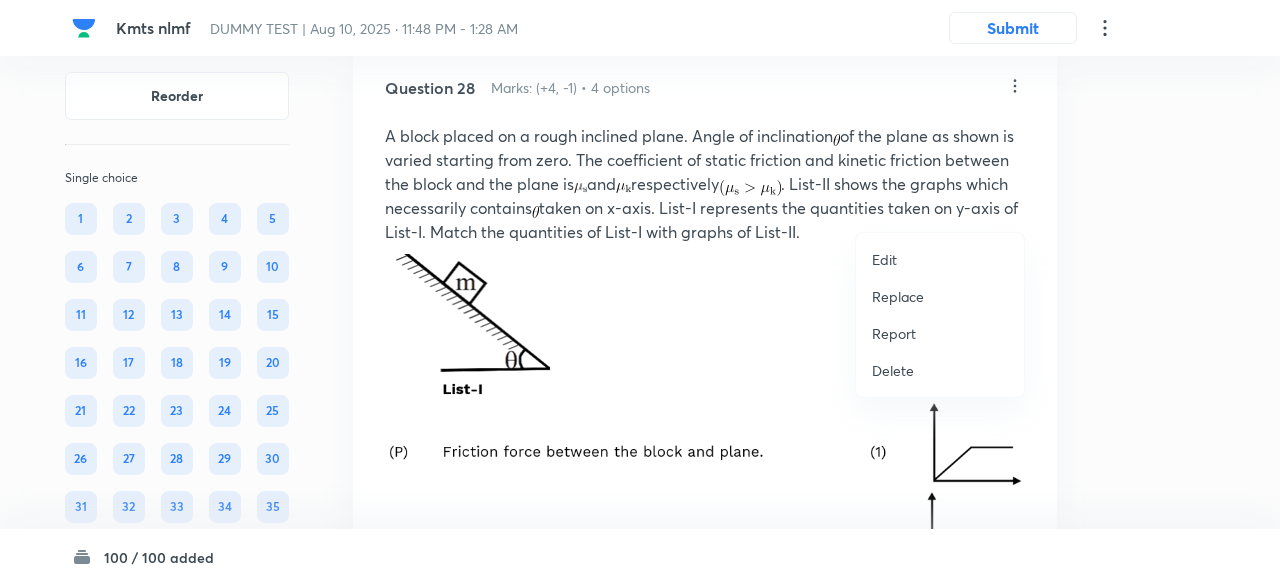click on "Replace" at bounding box center (898, 296) 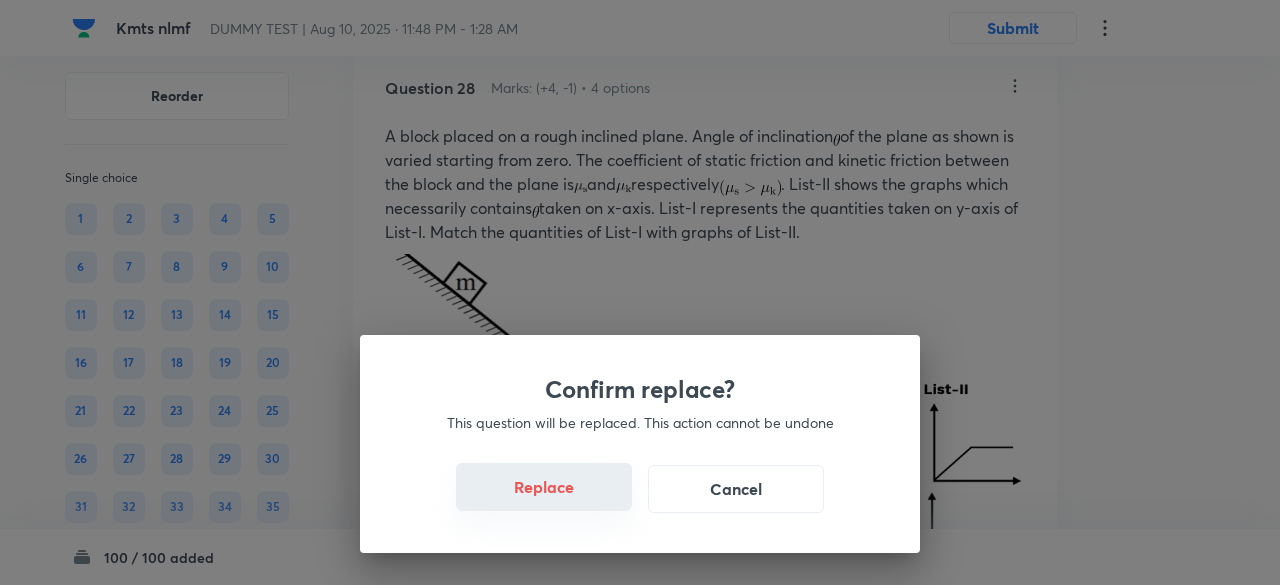 click on "Replace" at bounding box center [544, 487] 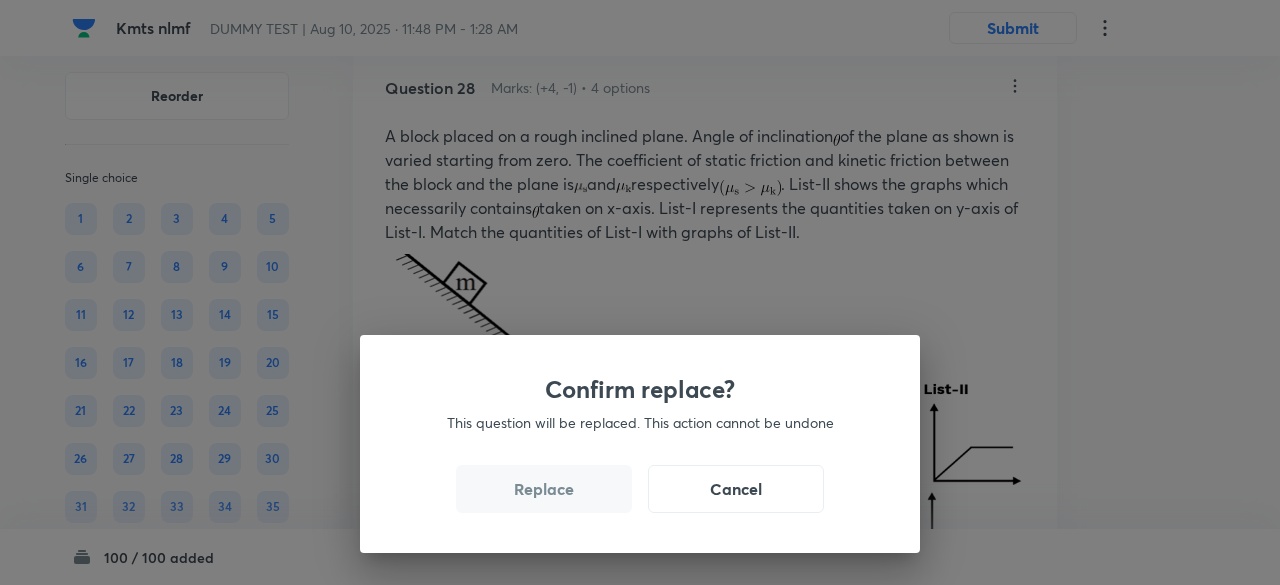 click on "Replace" at bounding box center [544, 489] 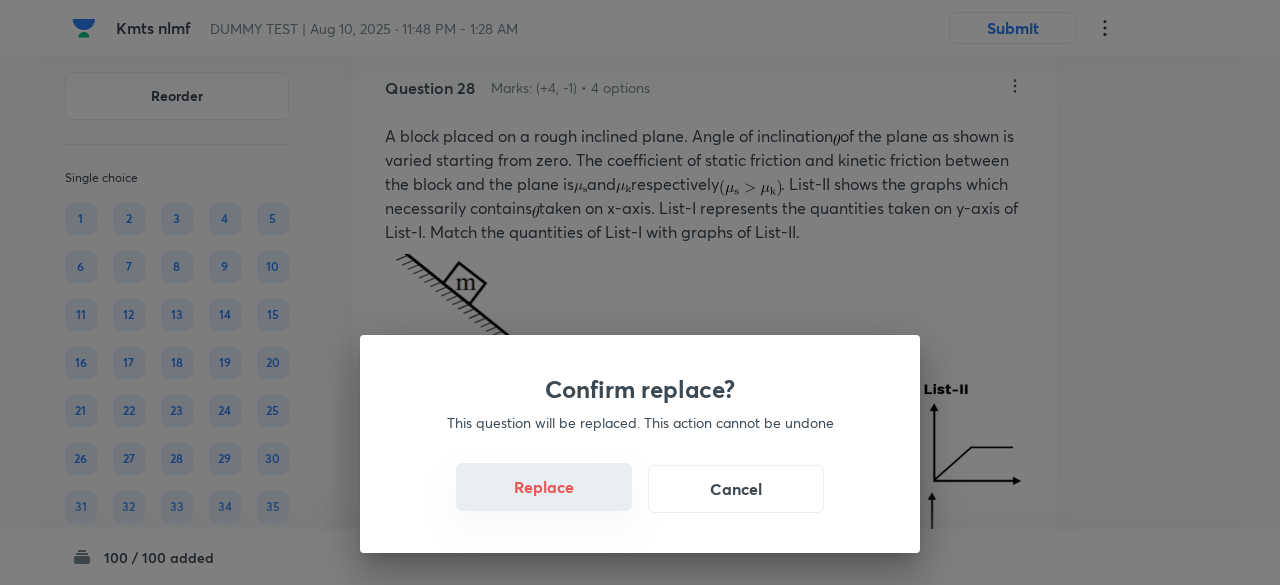 click on "Replace" at bounding box center [544, 487] 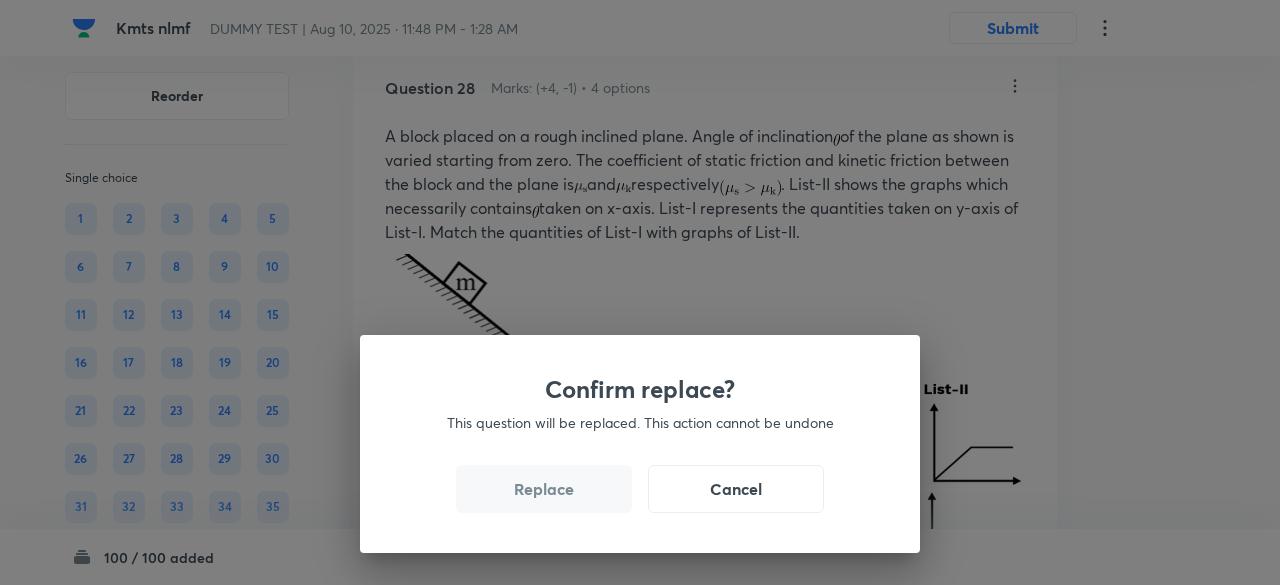 click on "Replace" at bounding box center [544, 489] 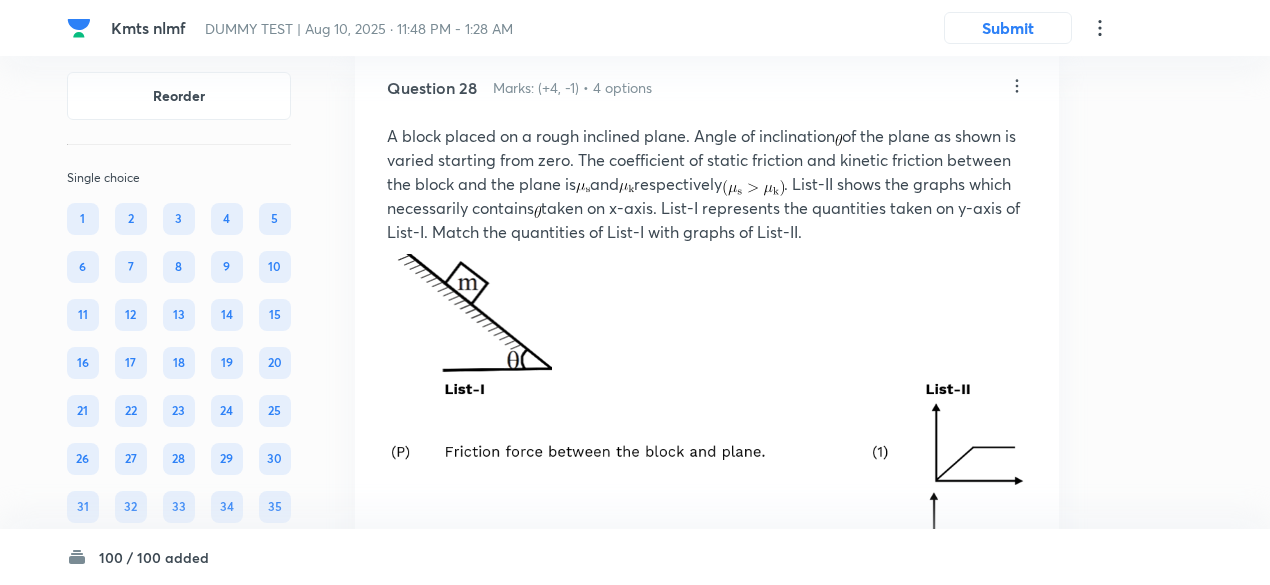 click at bounding box center [707, 312] 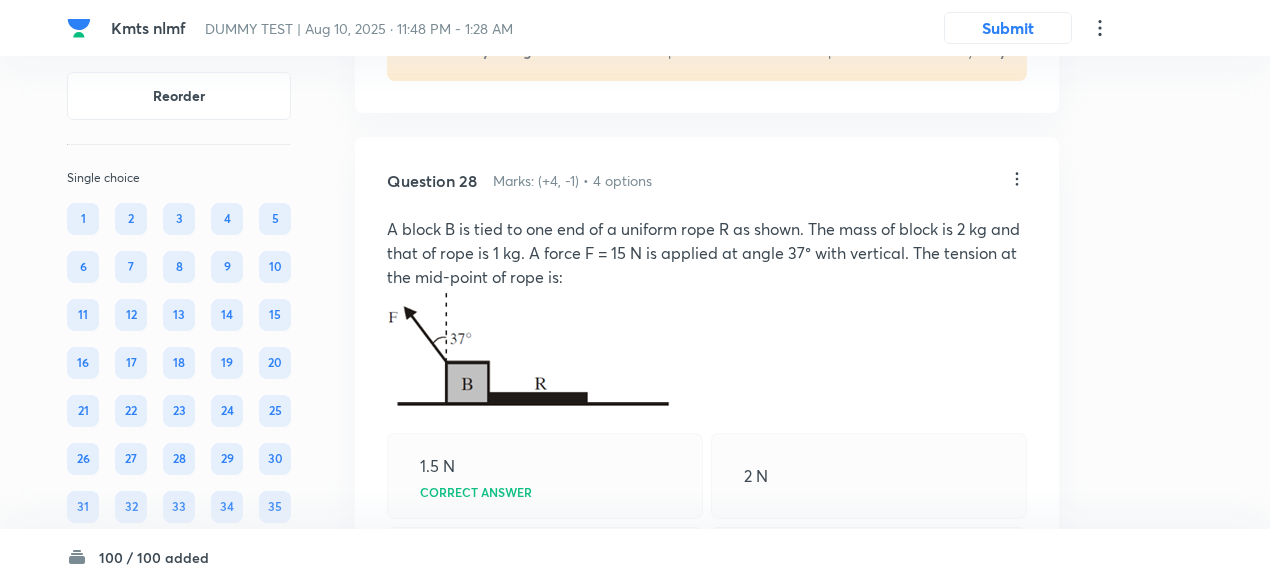scroll, scrollTop: 25833, scrollLeft: 0, axis: vertical 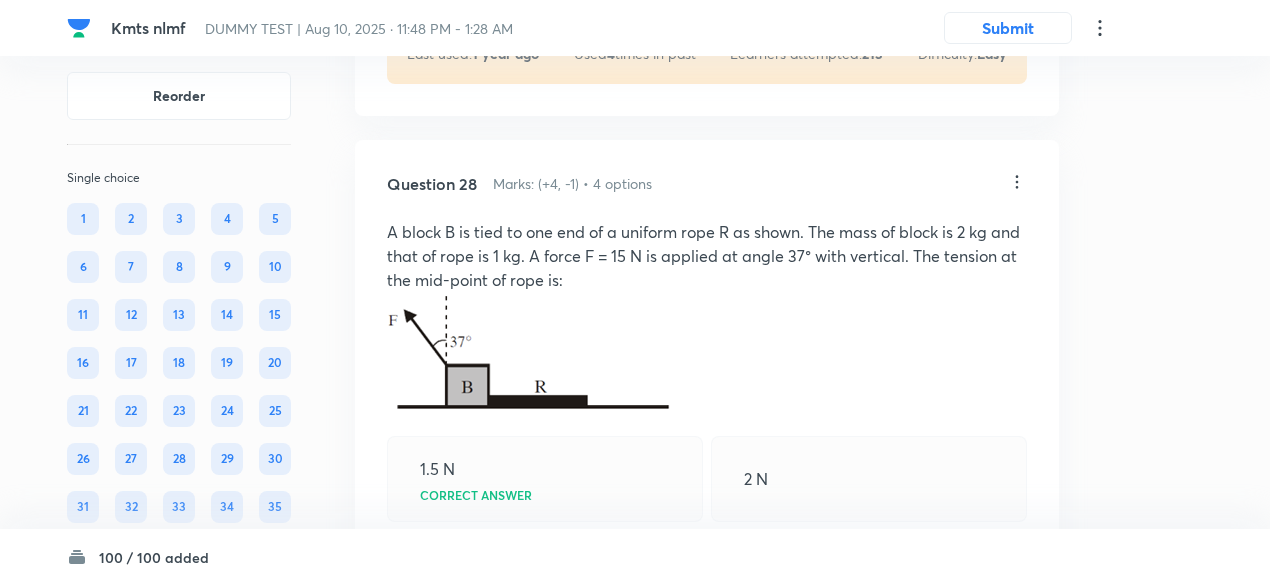 click 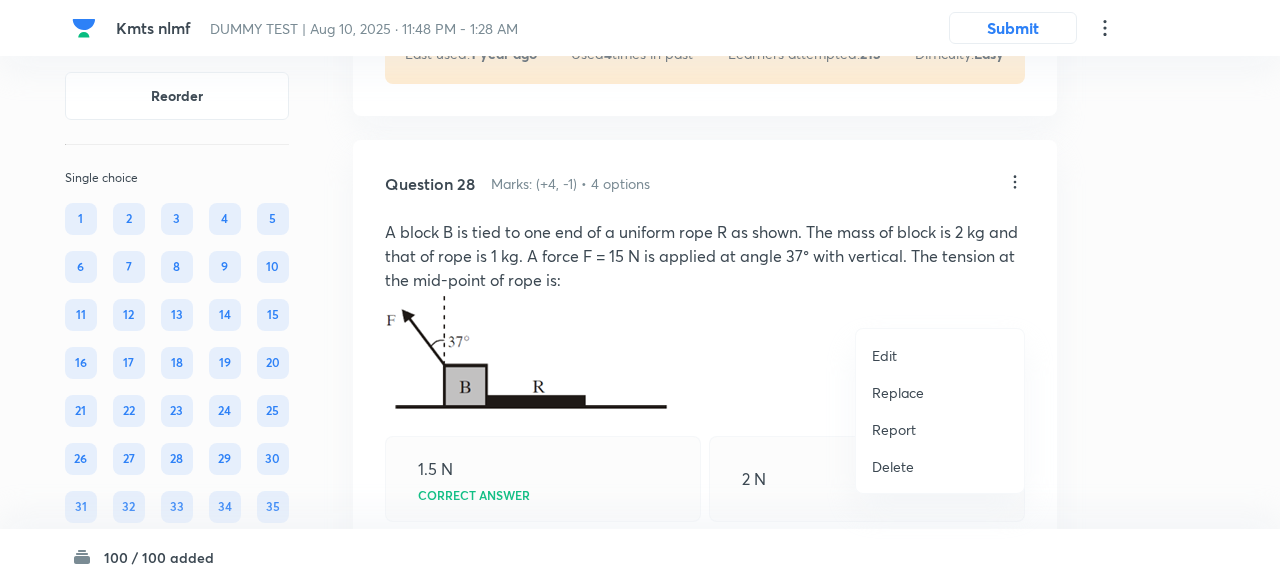 click on "Replace" at bounding box center [898, 392] 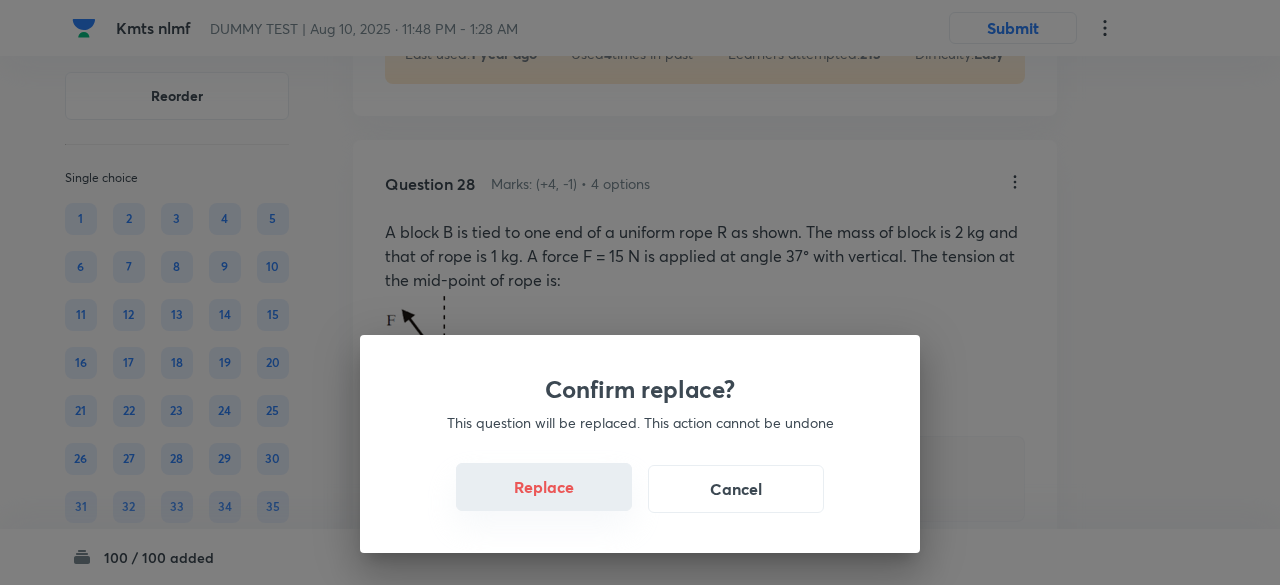 click on "Replace" at bounding box center (544, 487) 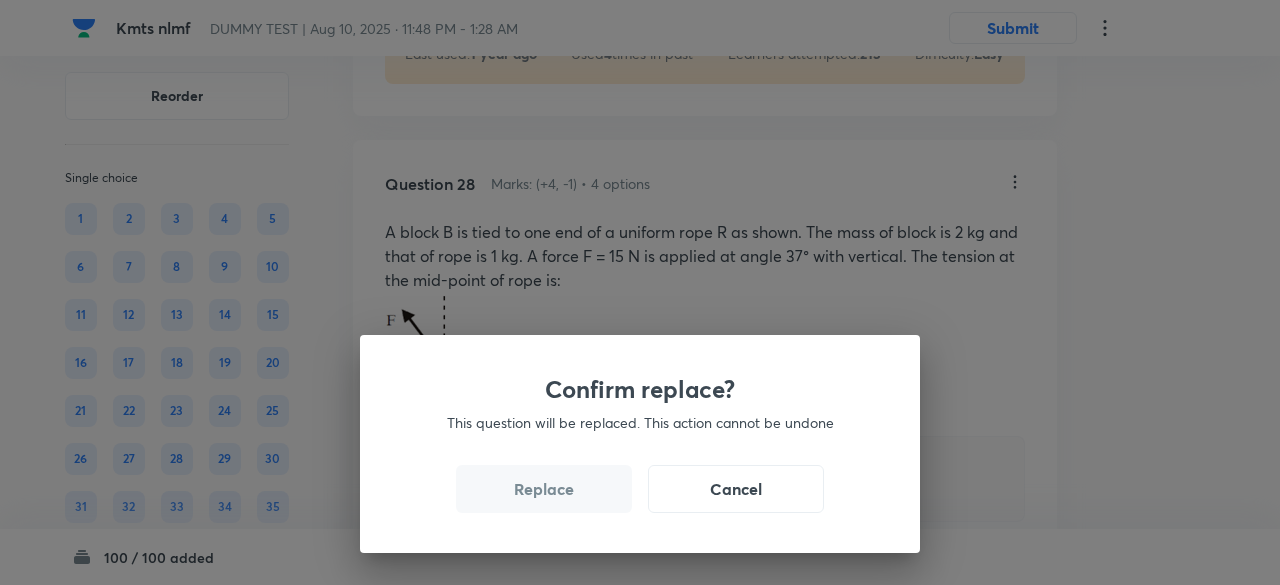 click on "Replace" at bounding box center (544, 489) 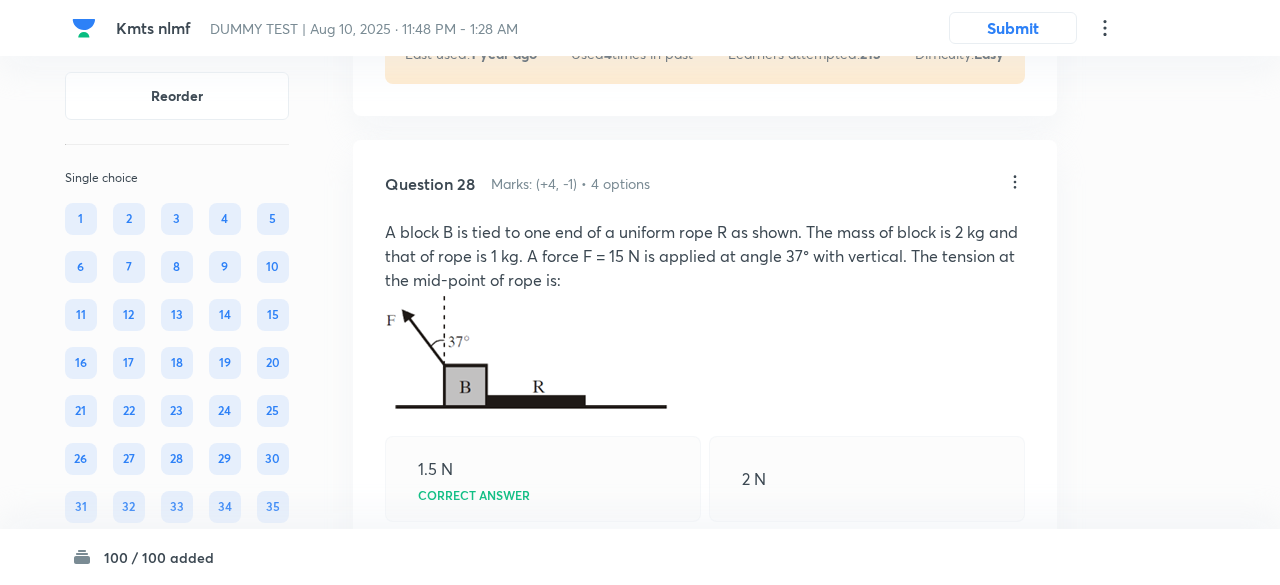 click on "Confirm replace? This question will be replaced. This action cannot be undone Replace Cancel" at bounding box center (640, 292) 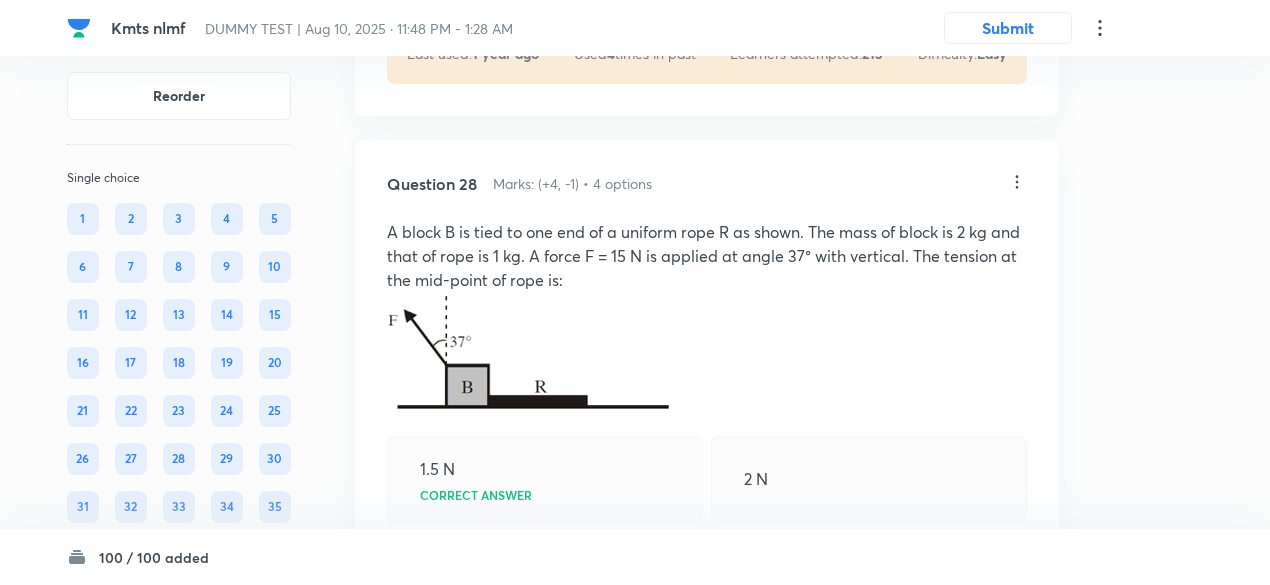 click at bounding box center (529, 353) 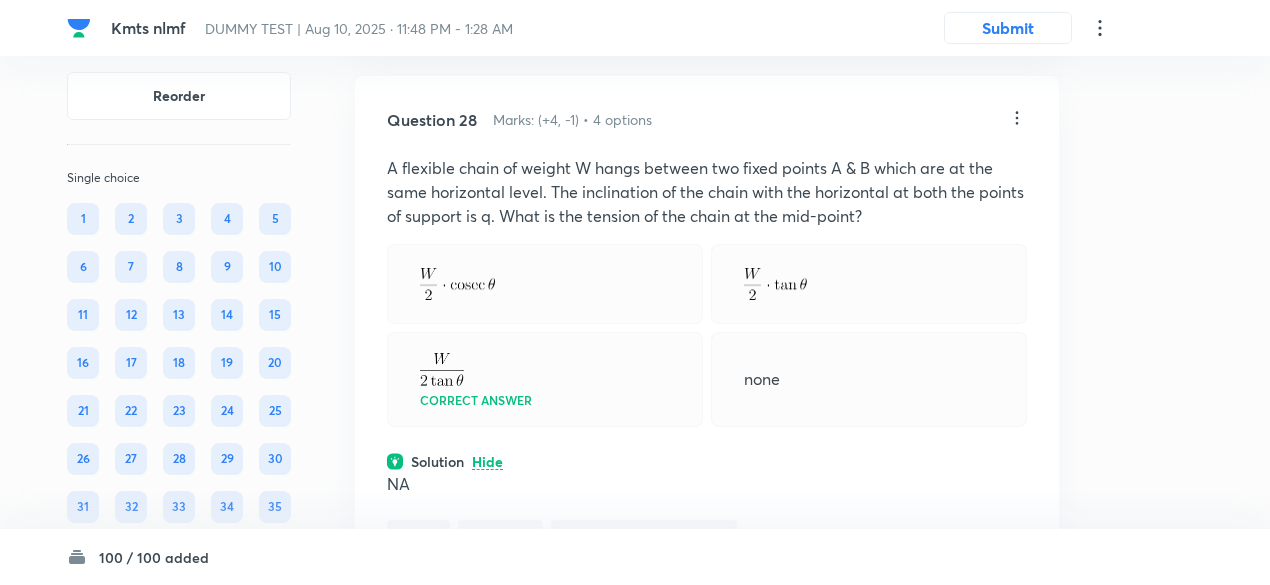 scroll, scrollTop: 25894, scrollLeft: 0, axis: vertical 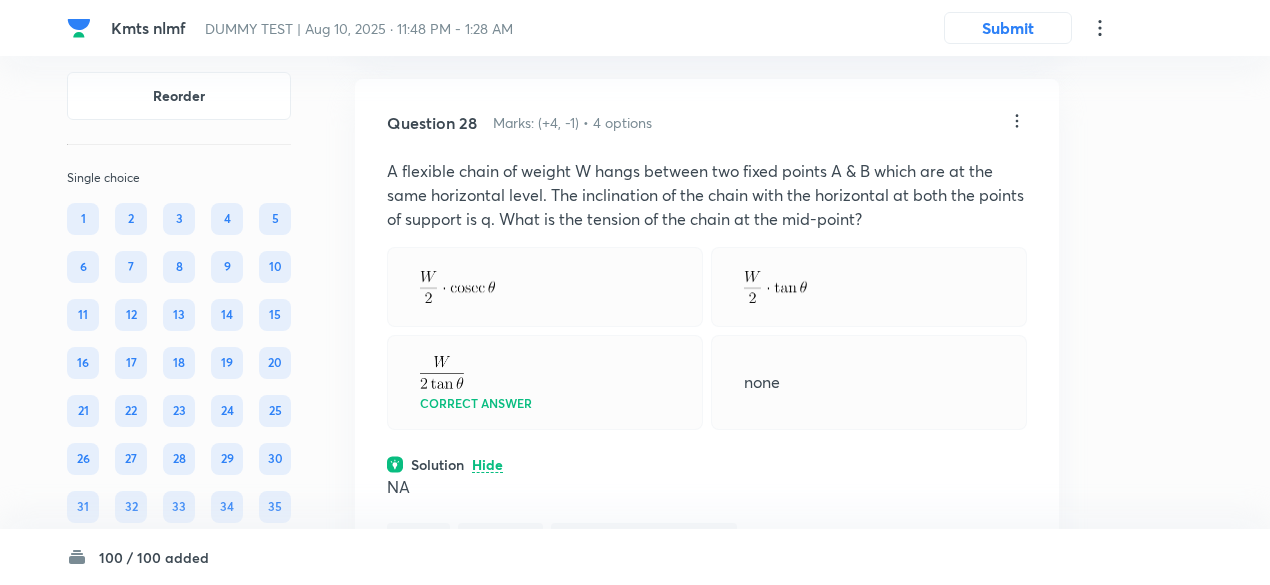 click 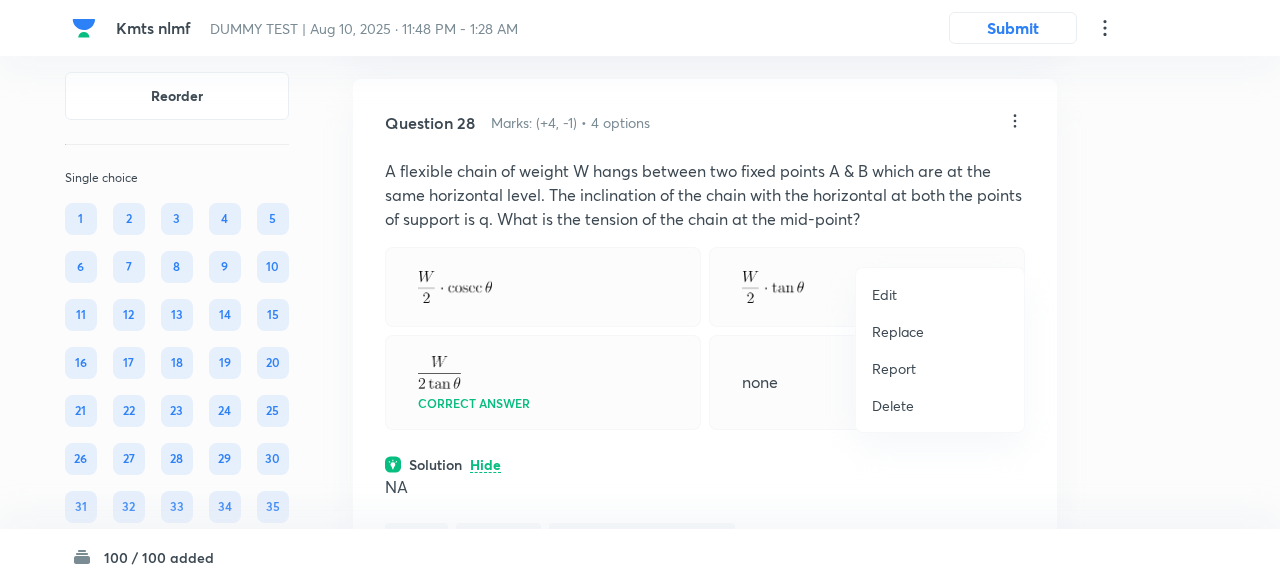click on "Replace" at bounding box center [898, 331] 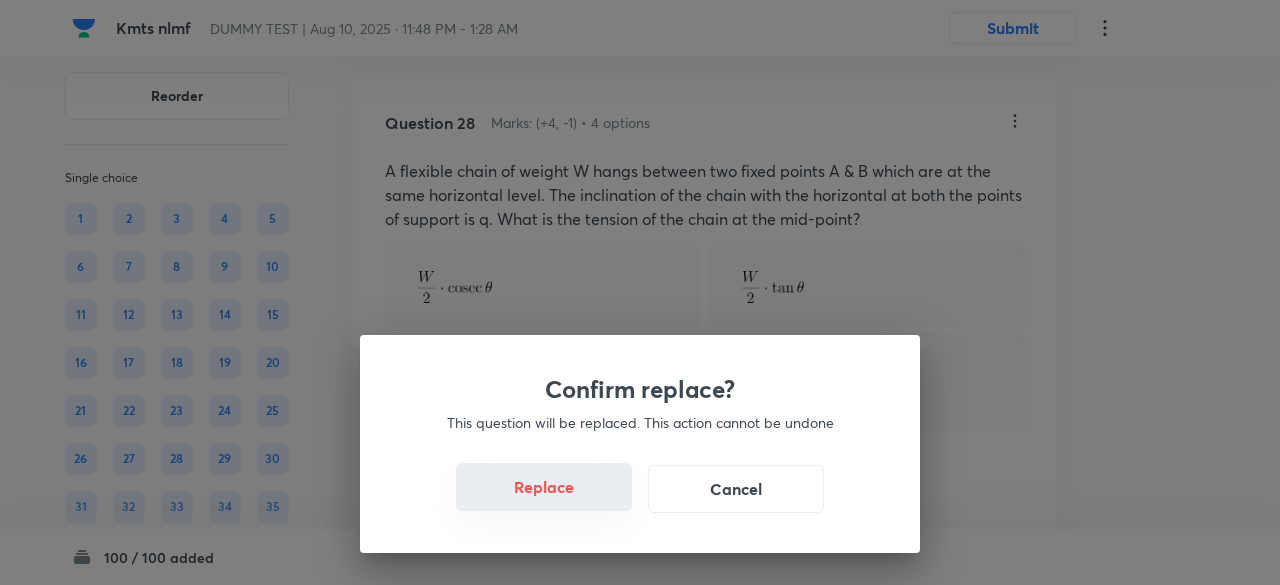 click on "Replace" at bounding box center (544, 487) 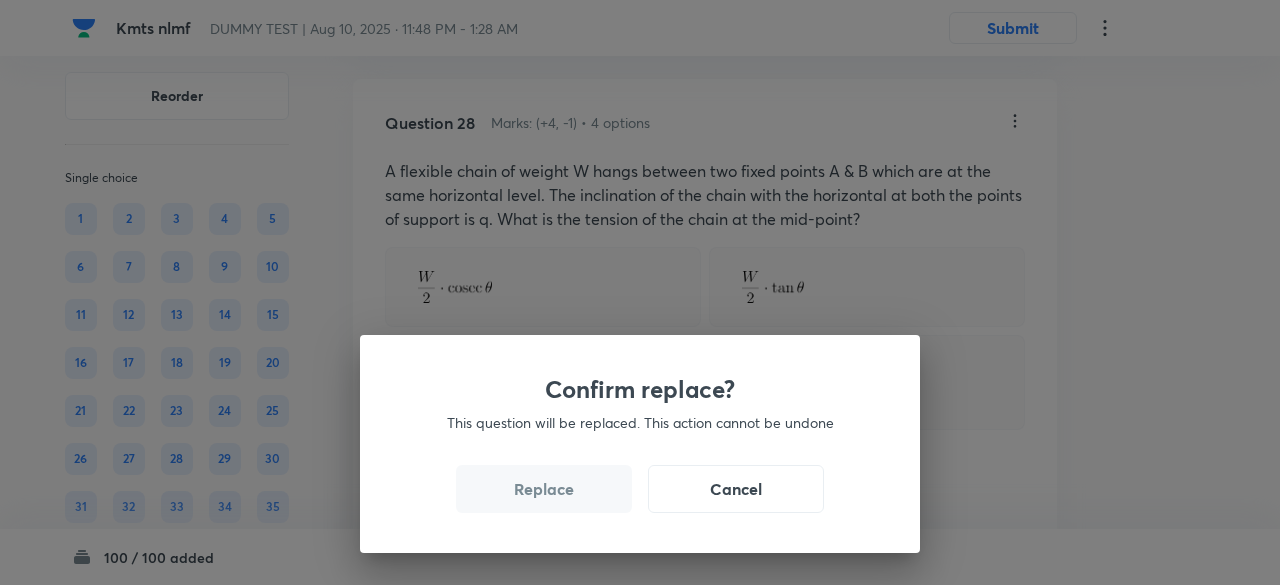 click on "Replace" at bounding box center (544, 489) 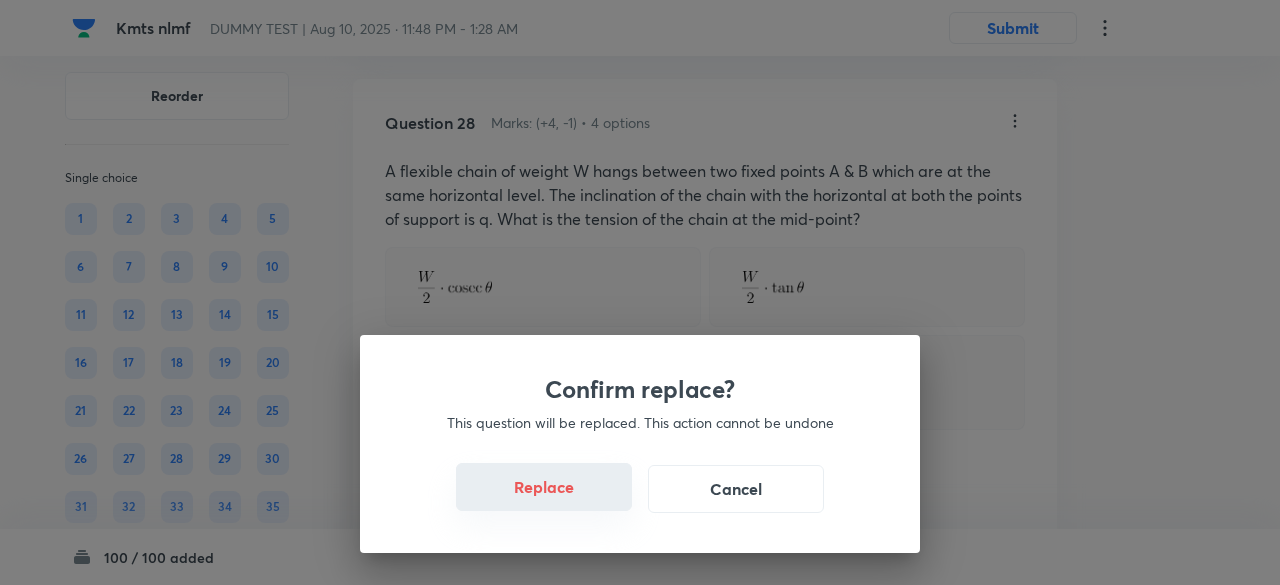 click on "Replace" at bounding box center (544, 487) 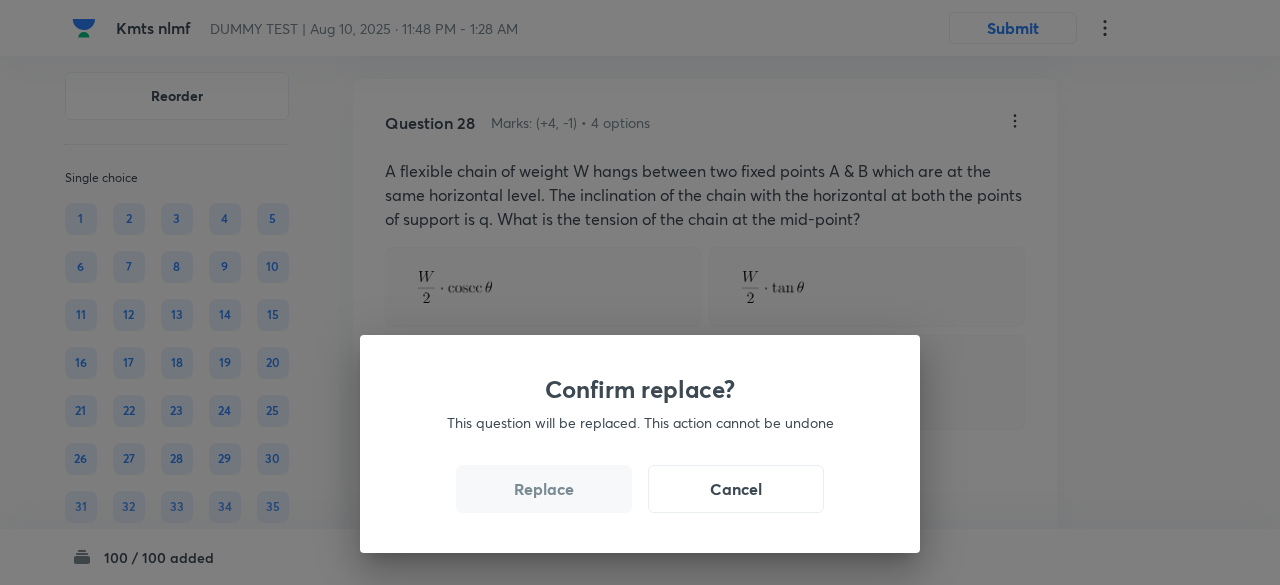click on "Replace" at bounding box center [544, 489] 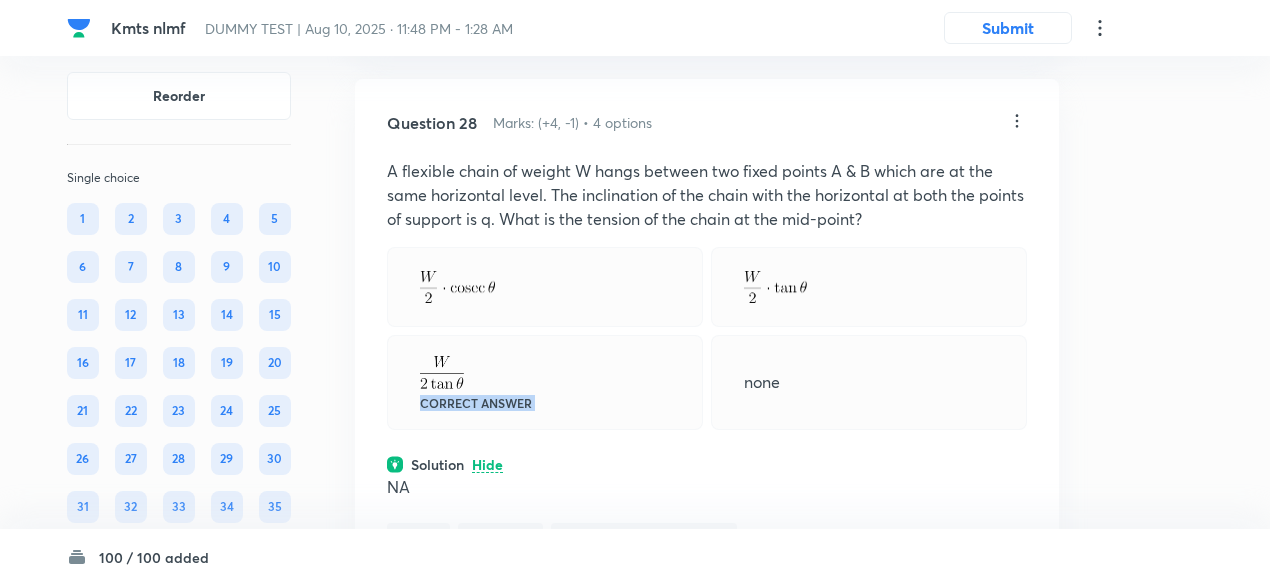 click on "Correct answer" at bounding box center (545, 382) 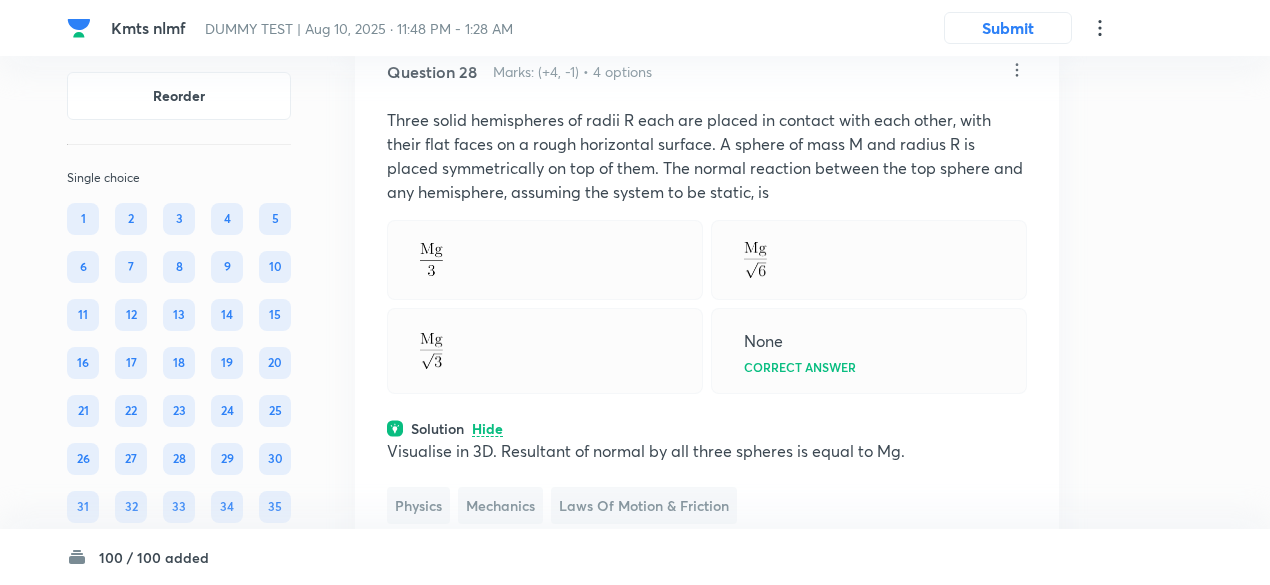 scroll, scrollTop: 25937, scrollLeft: 0, axis: vertical 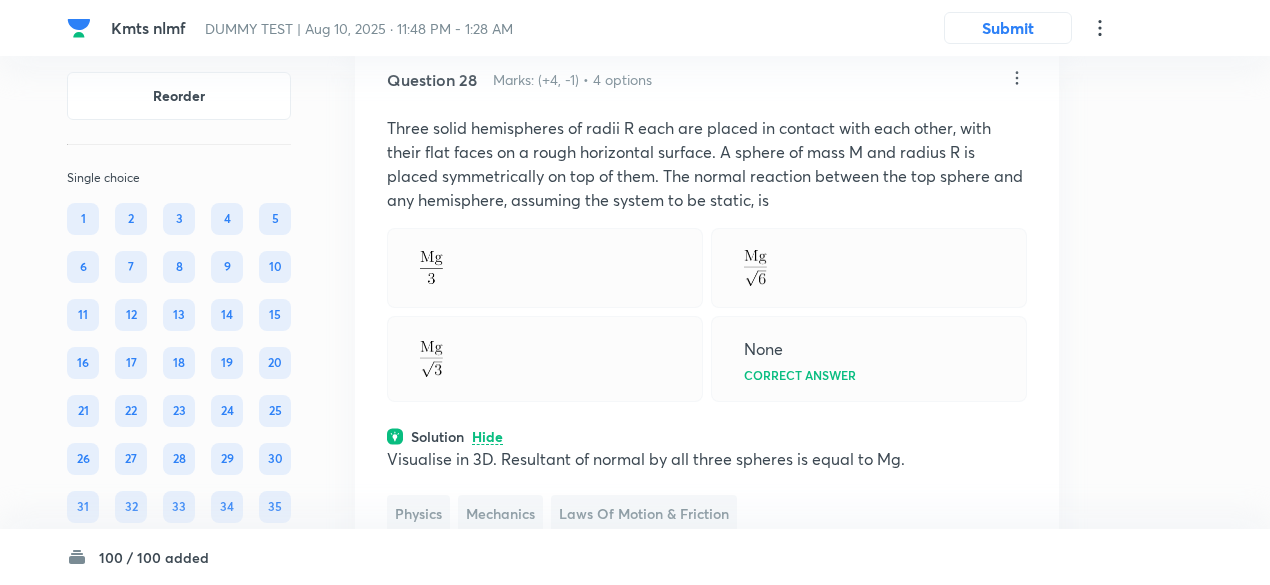 click 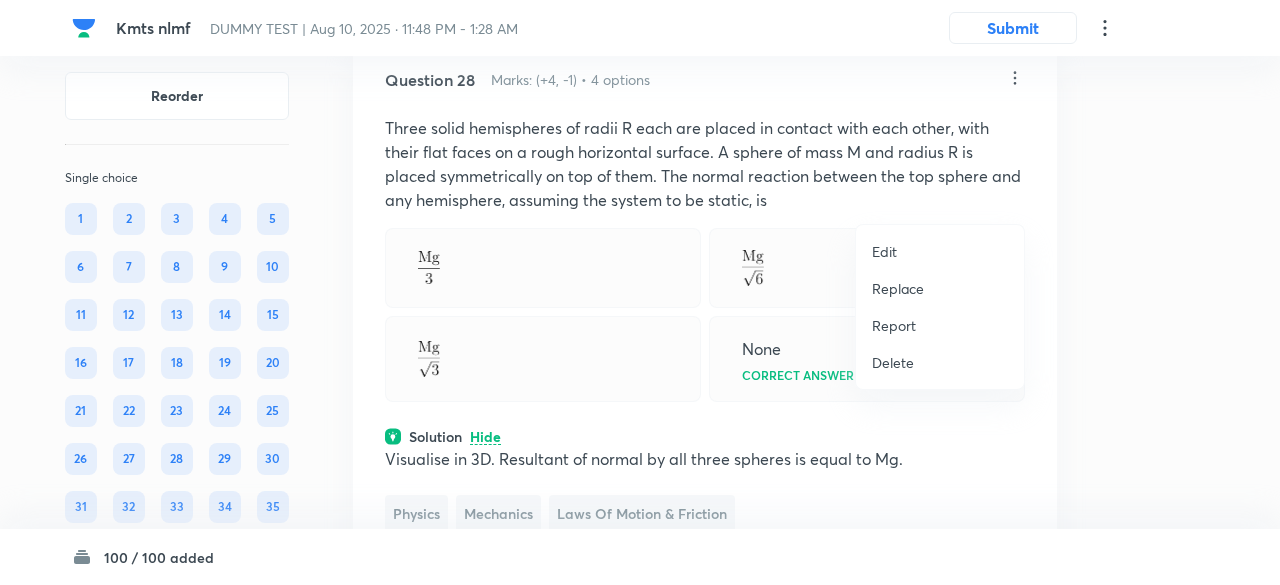 click on "Replace" at bounding box center [898, 288] 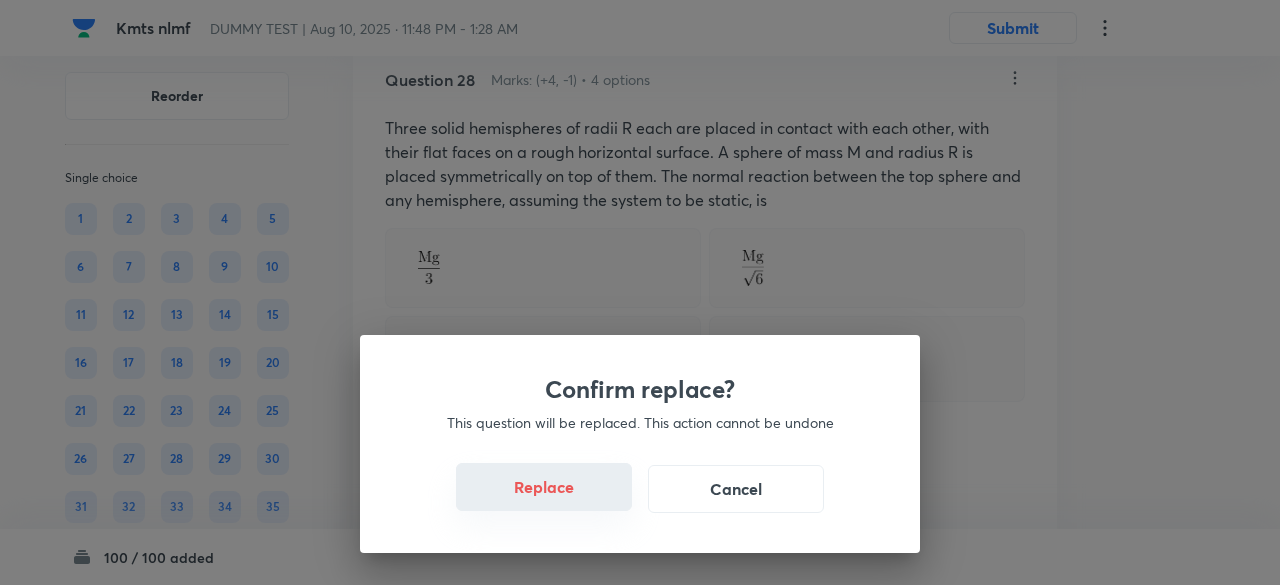 click on "Replace" at bounding box center [544, 487] 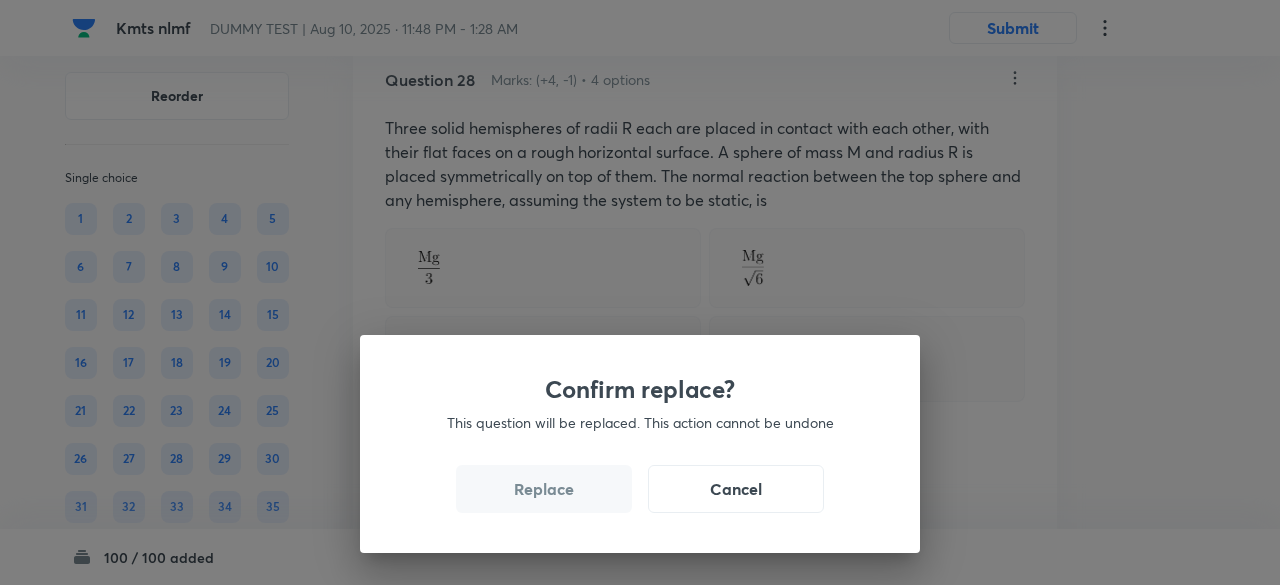 click on "Replace" at bounding box center [544, 489] 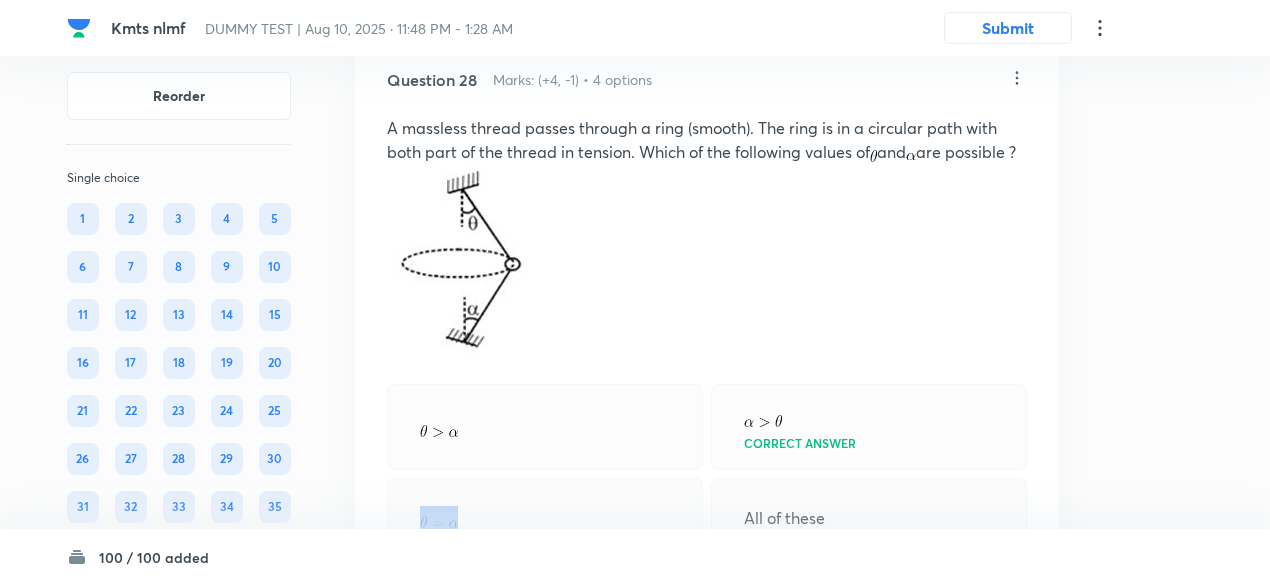click at bounding box center [545, 518] 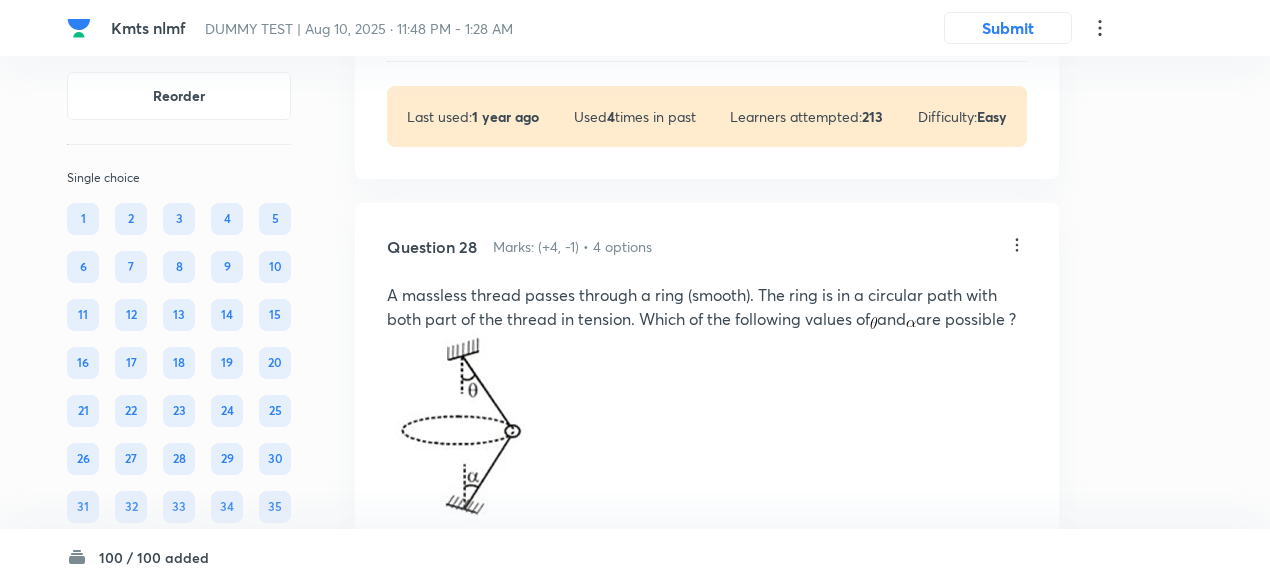 scroll, scrollTop: 25769, scrollLeft: 0, axis: vertical 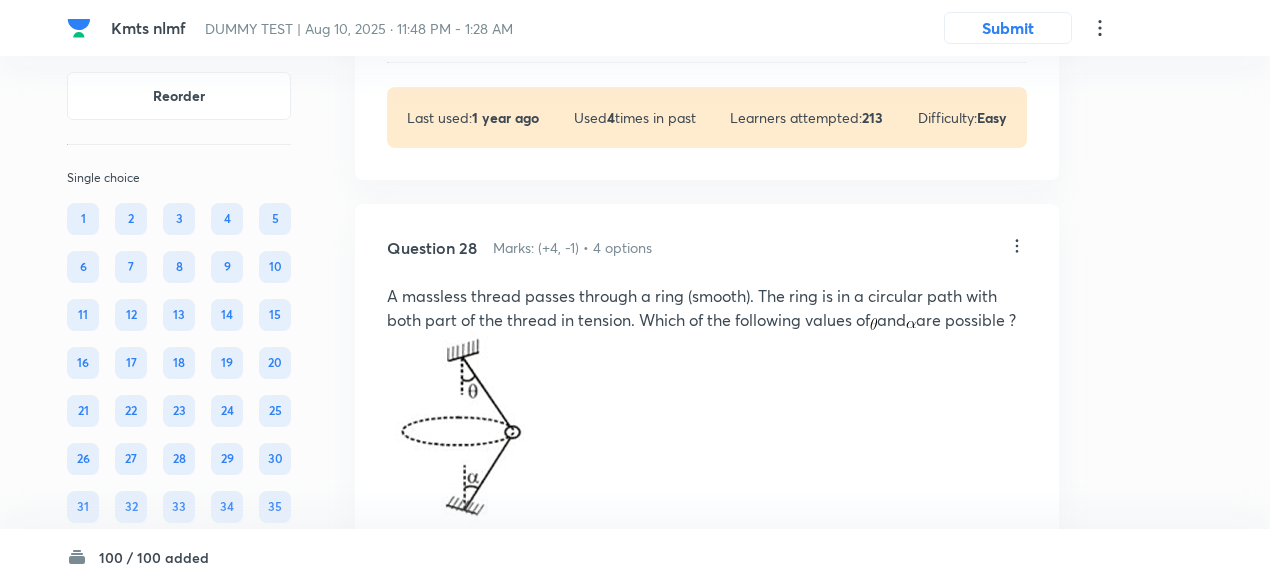 click 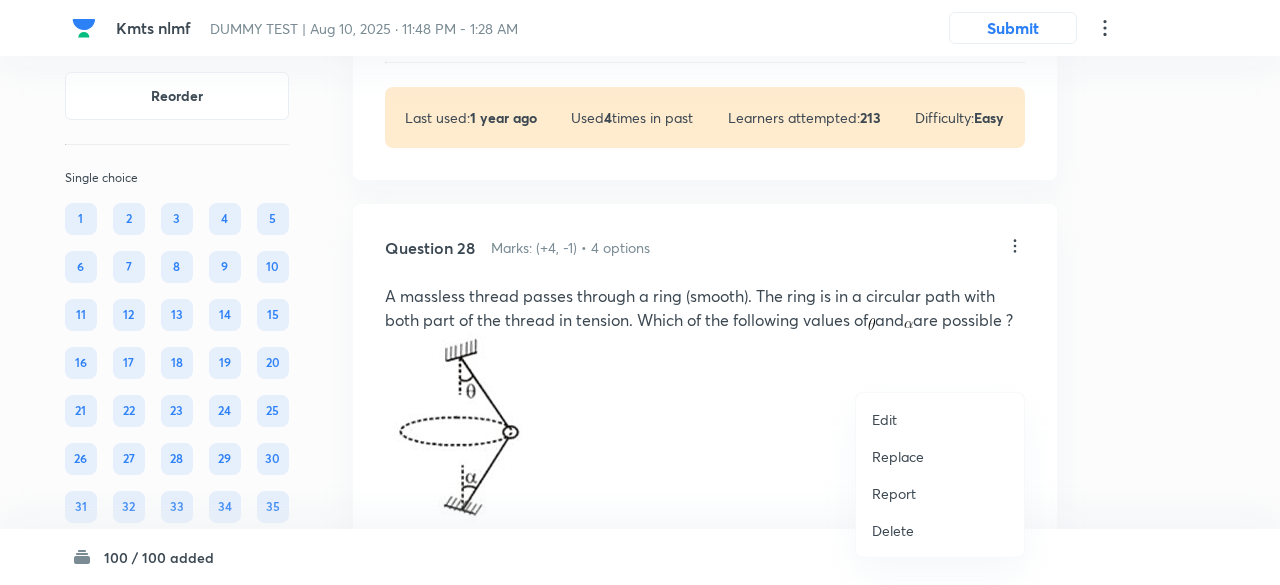 click on "Replace" at bounding box center [898, 456] 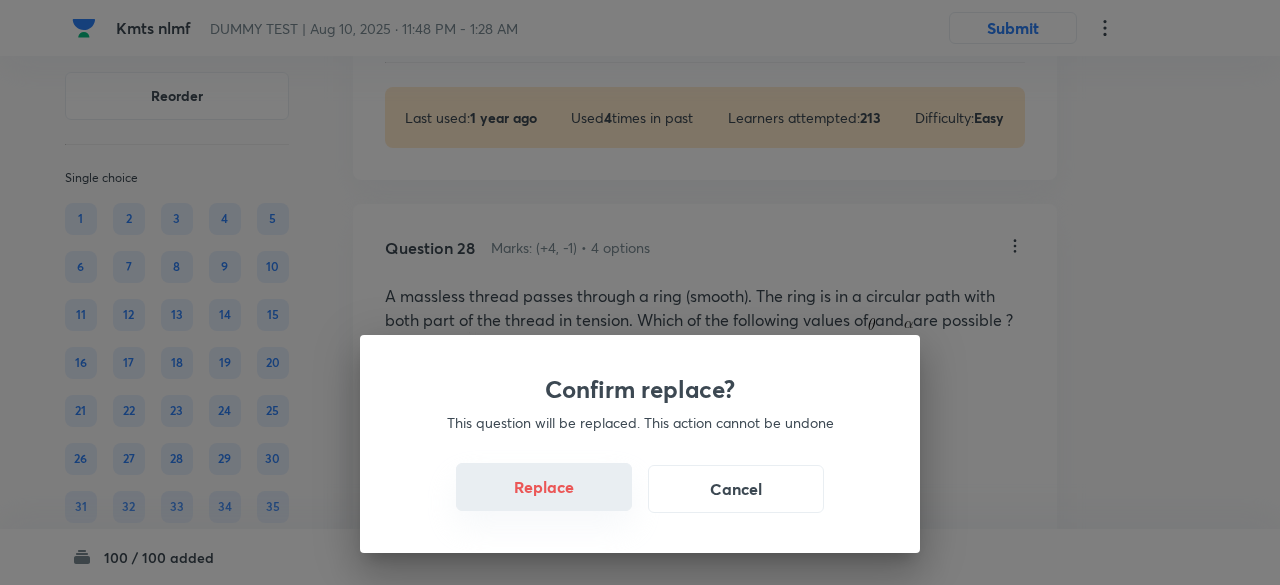 click 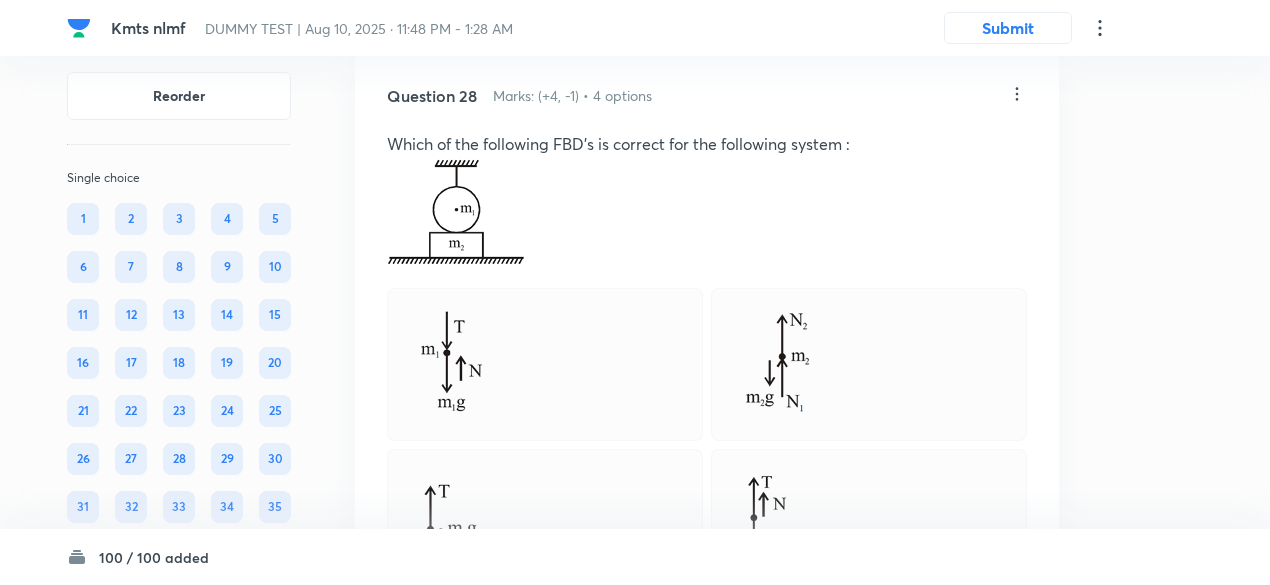 scroll, scrollTop: 25914, scrollLeft: 0, axis: vertical 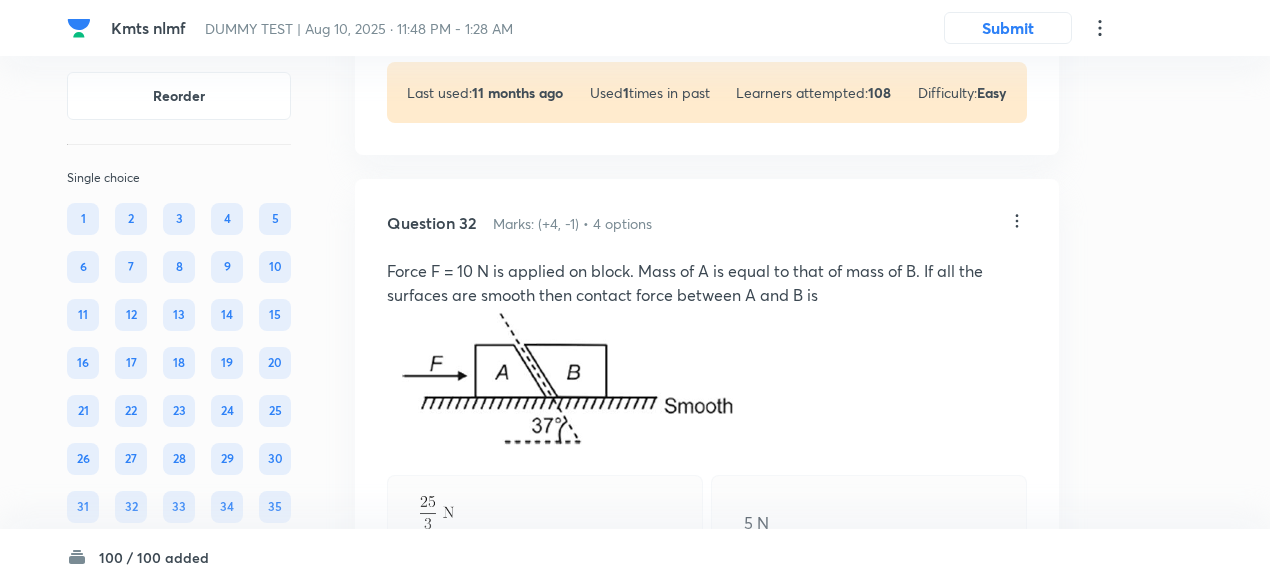 click on "View" at bounding box center (488, 3) 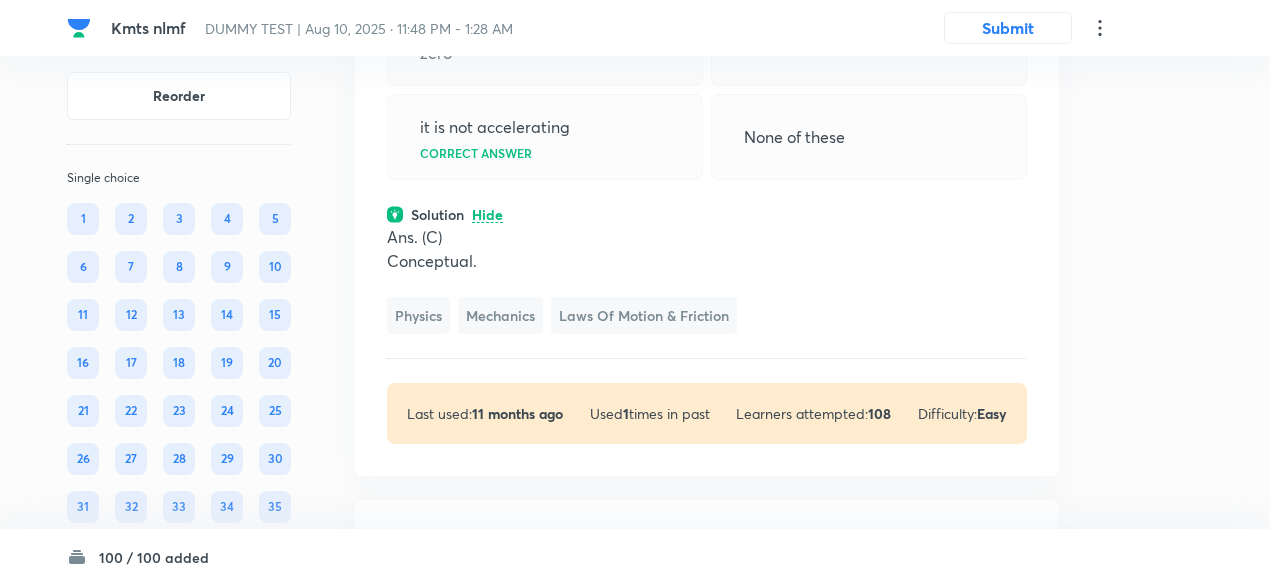 scroll, scrollTop: 29104, scrollLeft: 0, axis: vertical 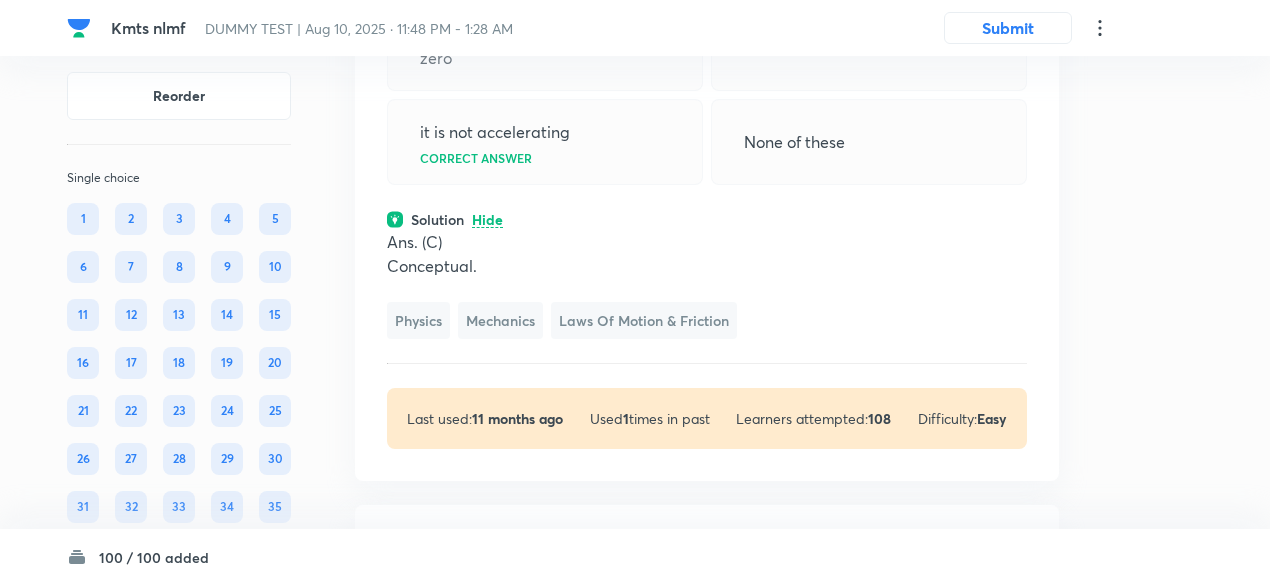 click 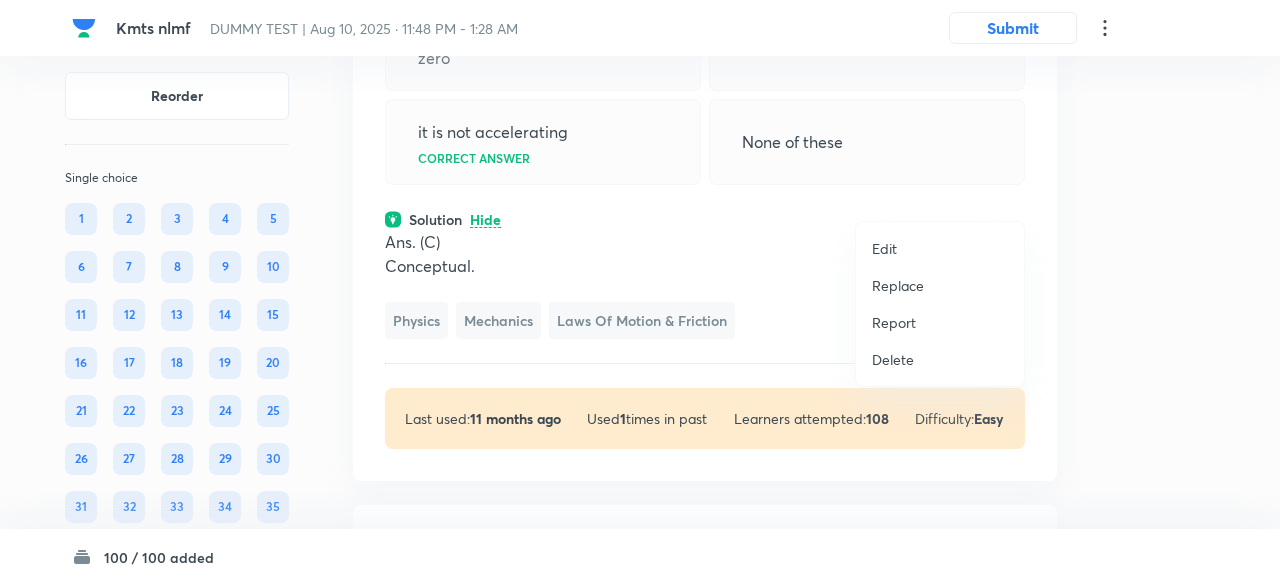 click on "Replace" at bounding box center (898, 285) 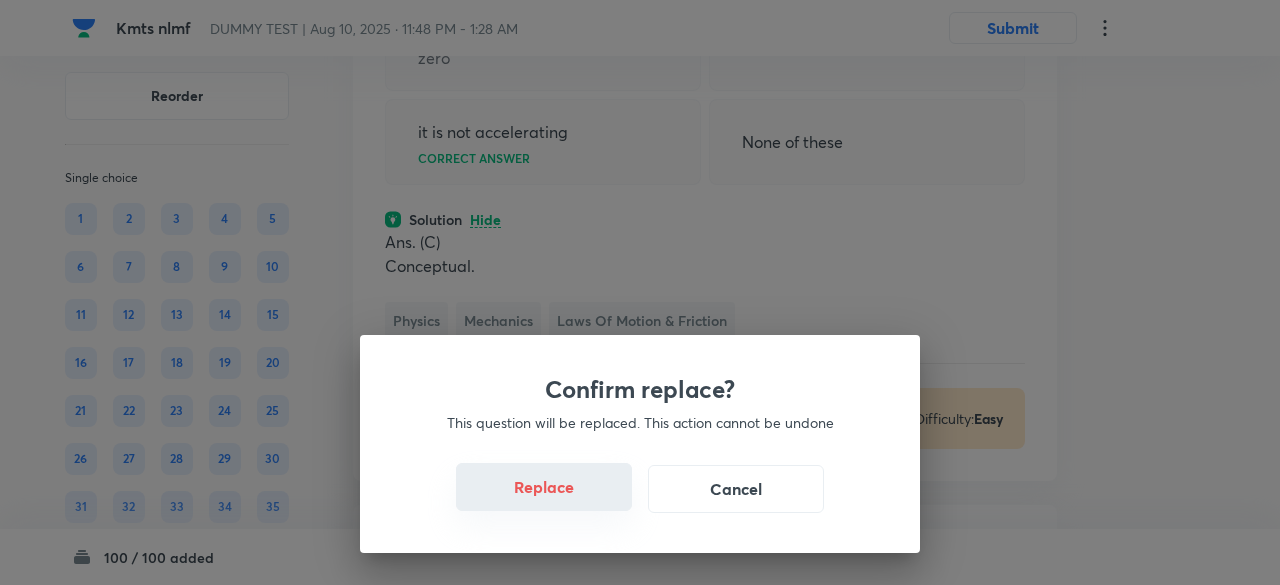 click on "Replace" at bounding box center [544, 487] 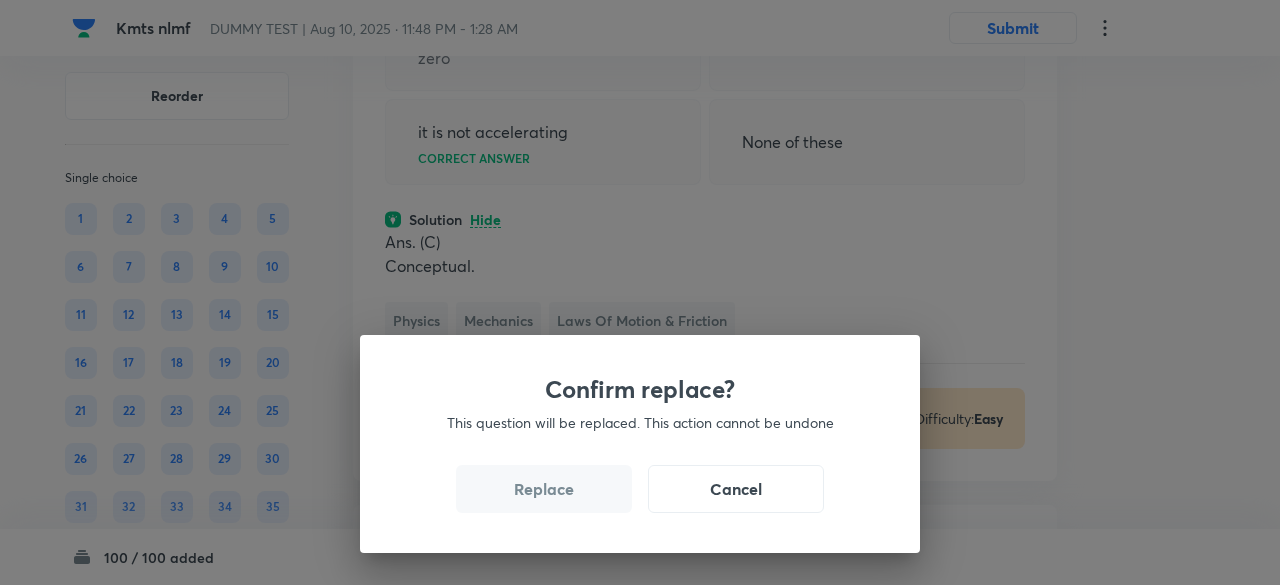 click on "Replace" at bounding box center (544, 489) 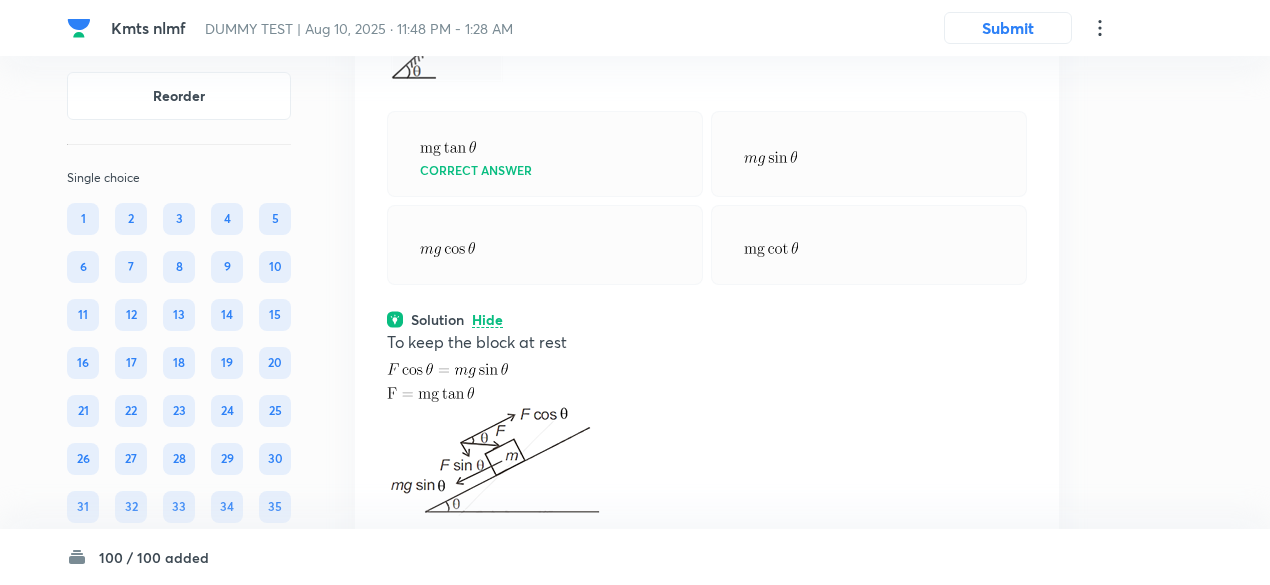 scroll, scrollTop: 29167, scrollLeft: 0, axis: vertical 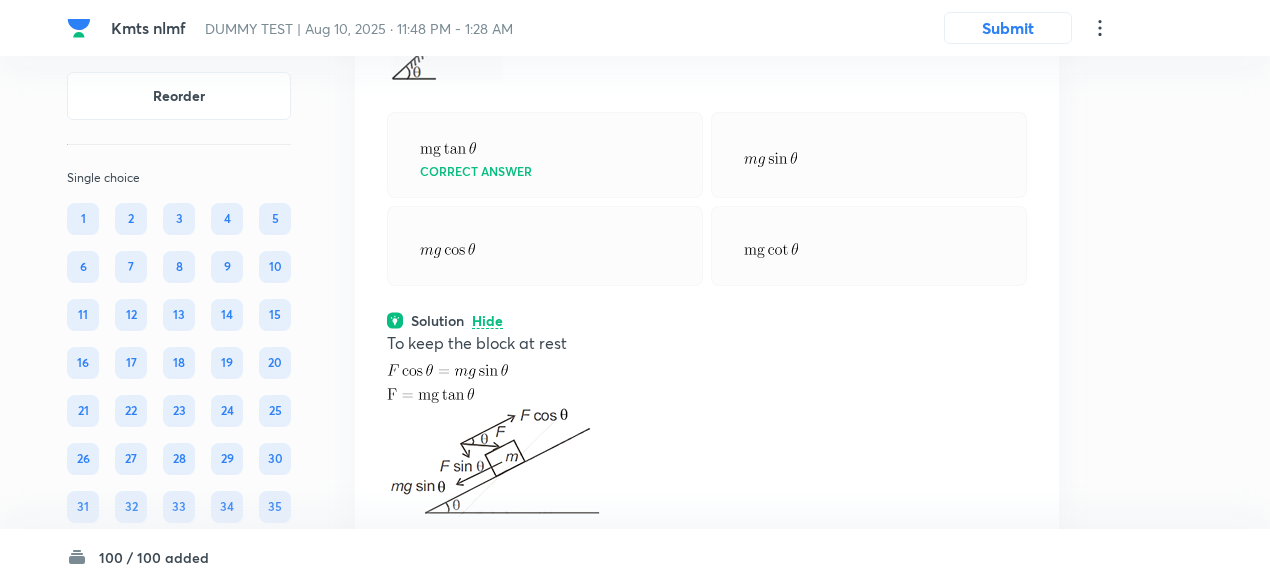 click 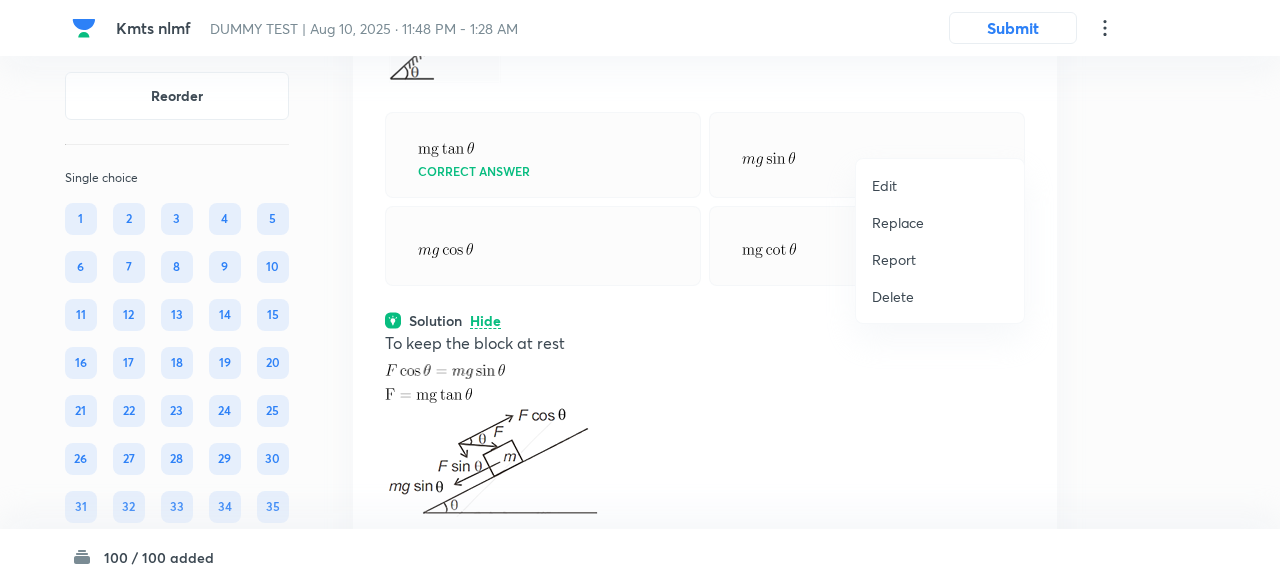 click on "Replace" at bounding box center (898, 222) 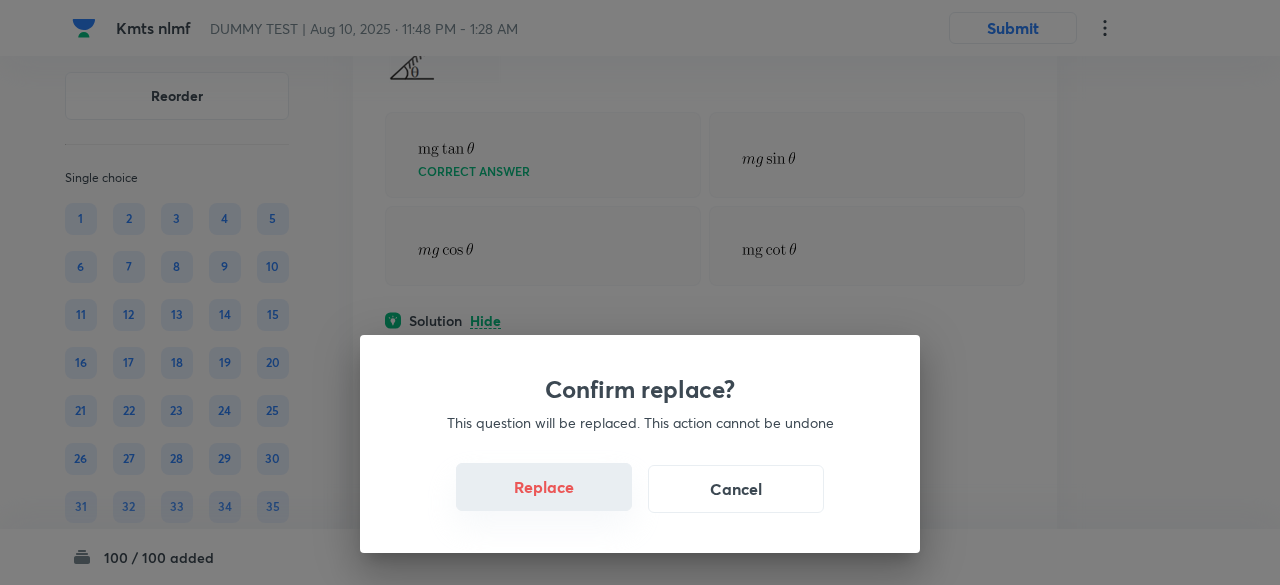 click on "Replace" at bounding box center [544, 487] 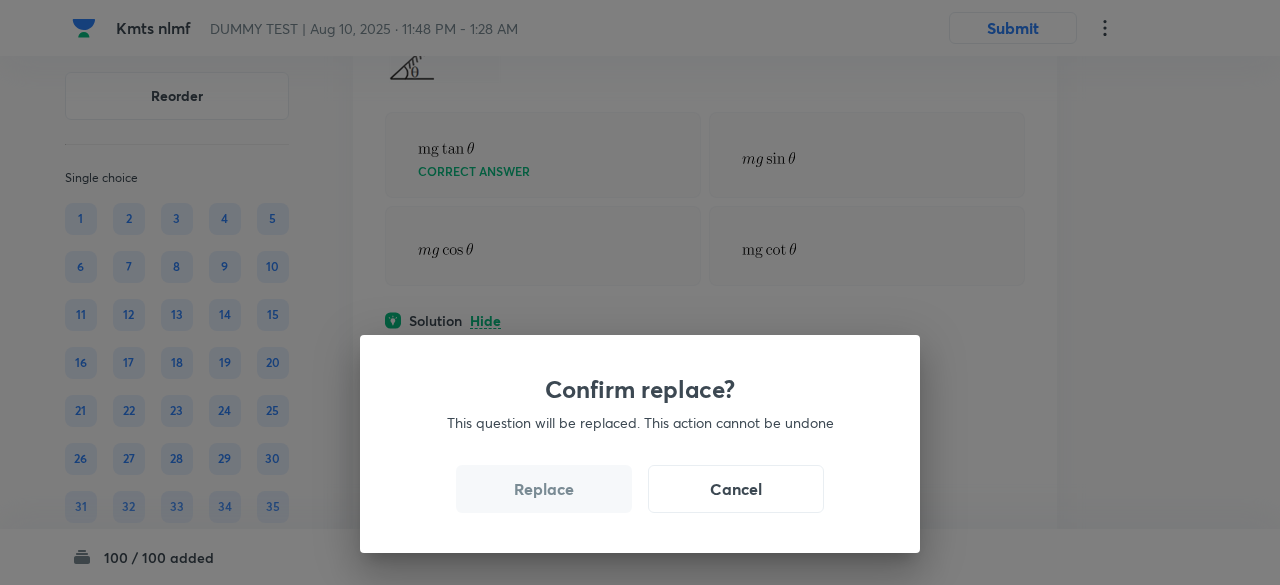 click on "Replace" at bounding box center (544, 489) 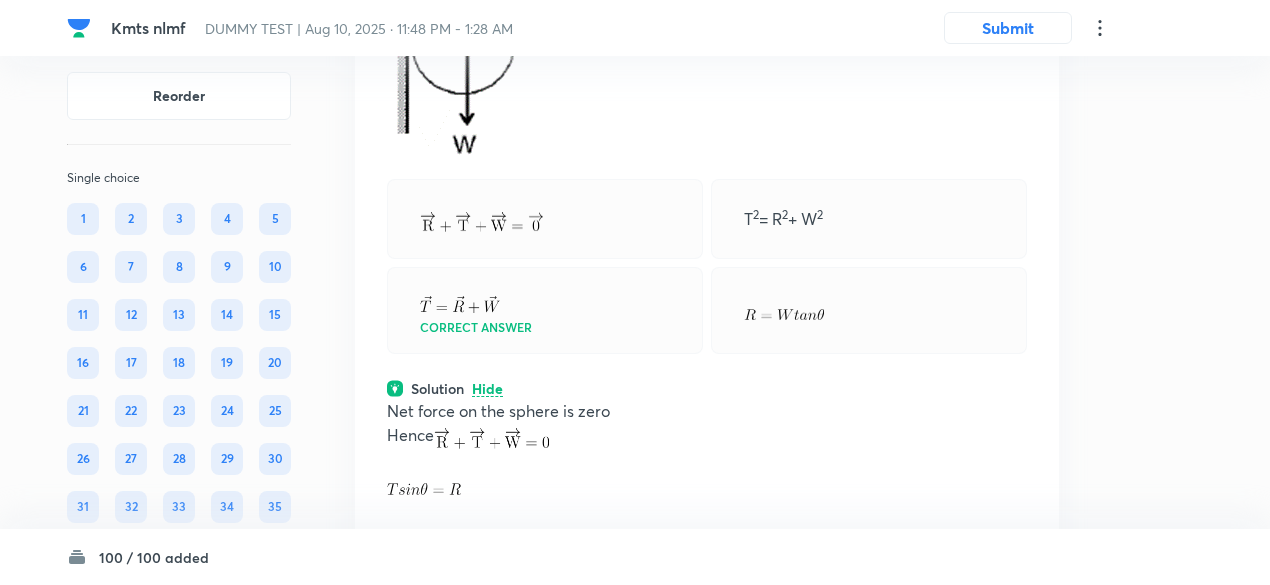 click 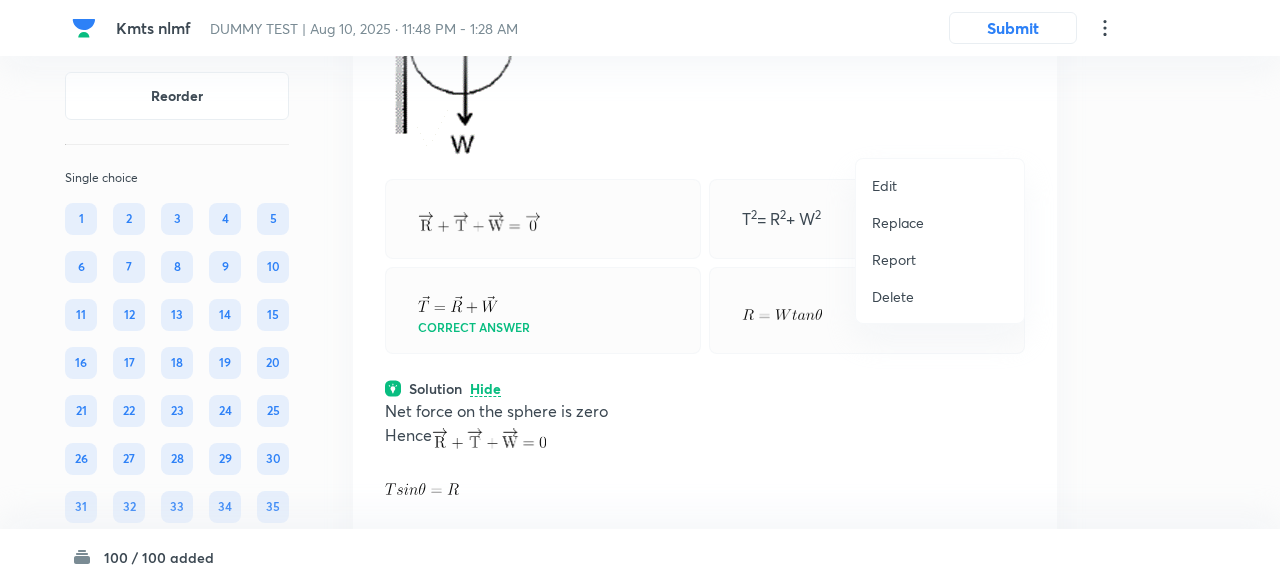 click on "Replace" at bounding box center (898, 222) 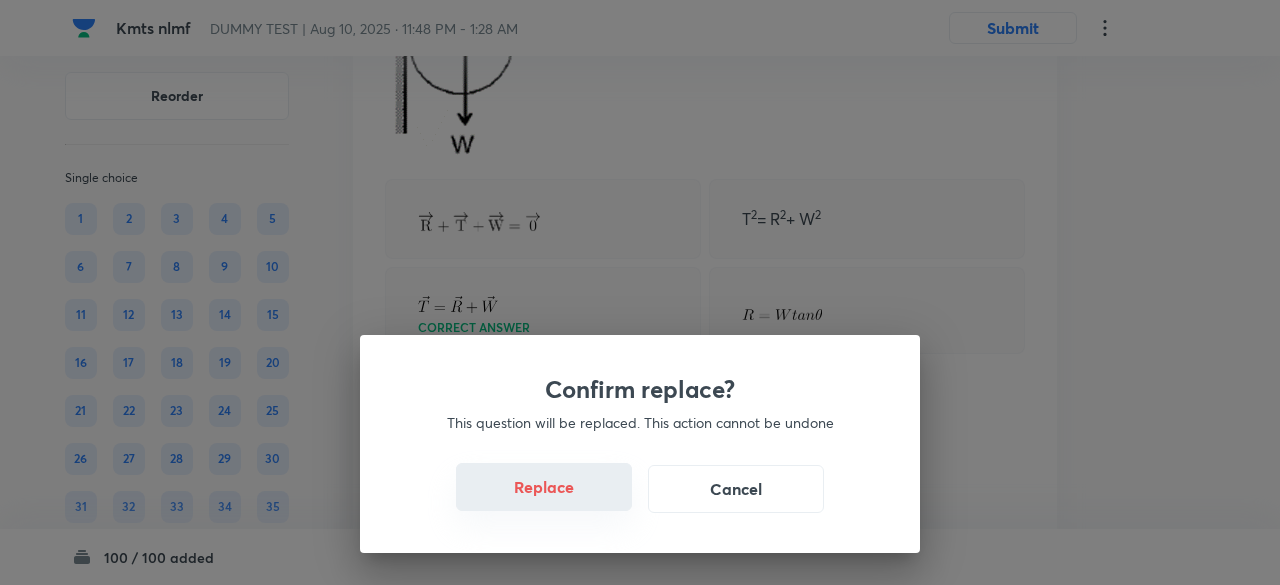 click on "Replace" at bounding box center (544, 487) 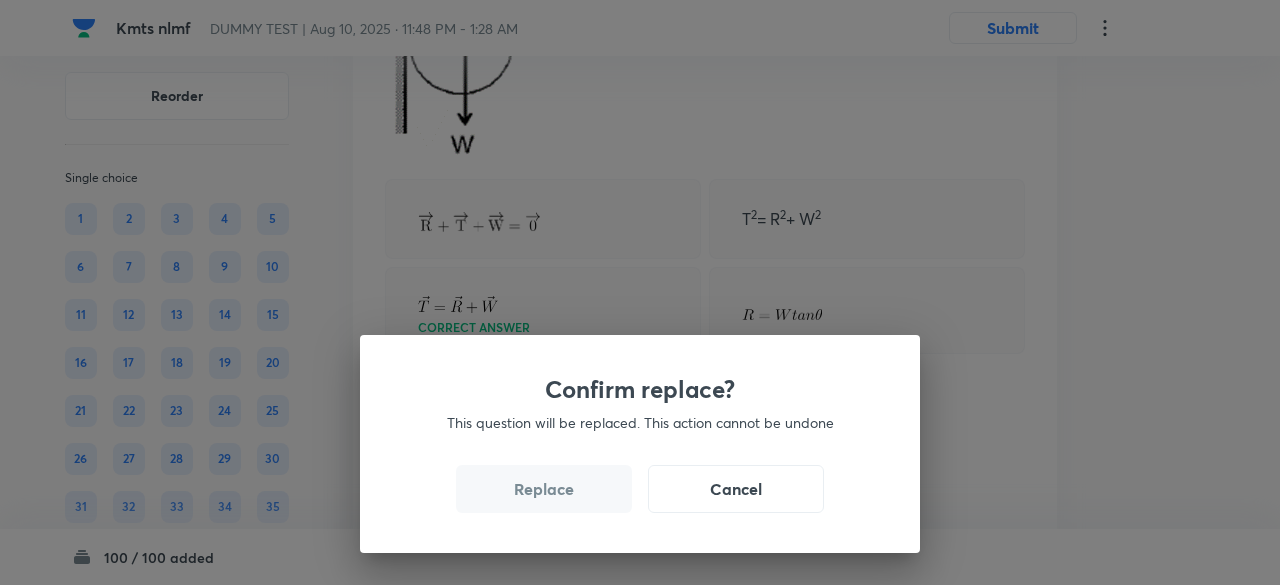 click on "Replace" at bounding box center [544, 489] 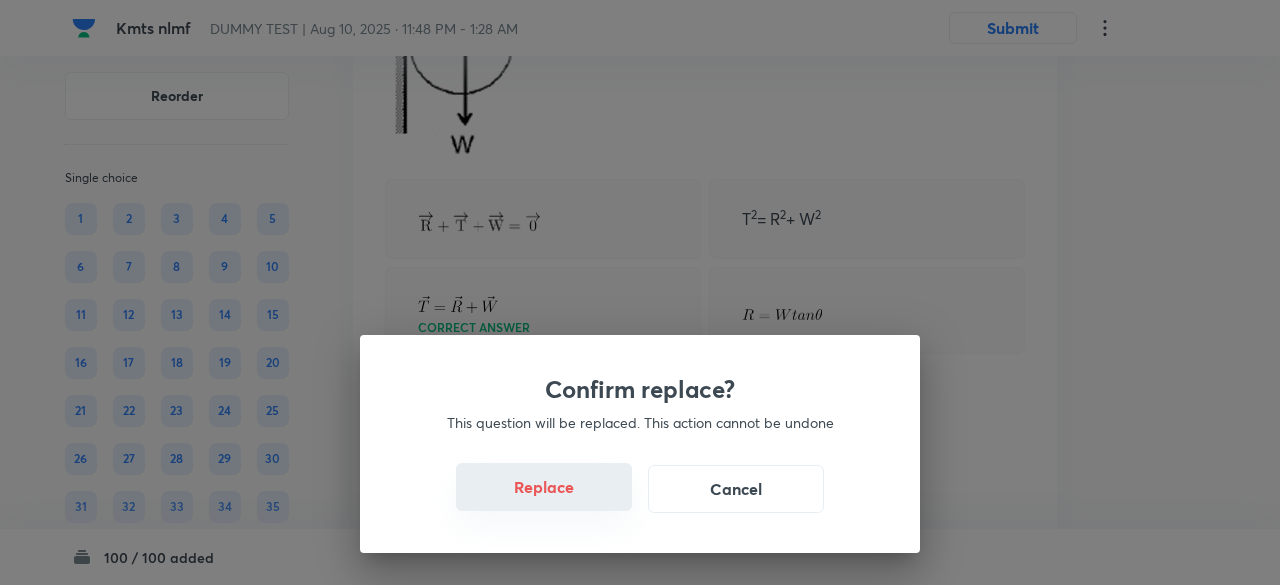 click on "Replace" at bounding box center [544, 487] 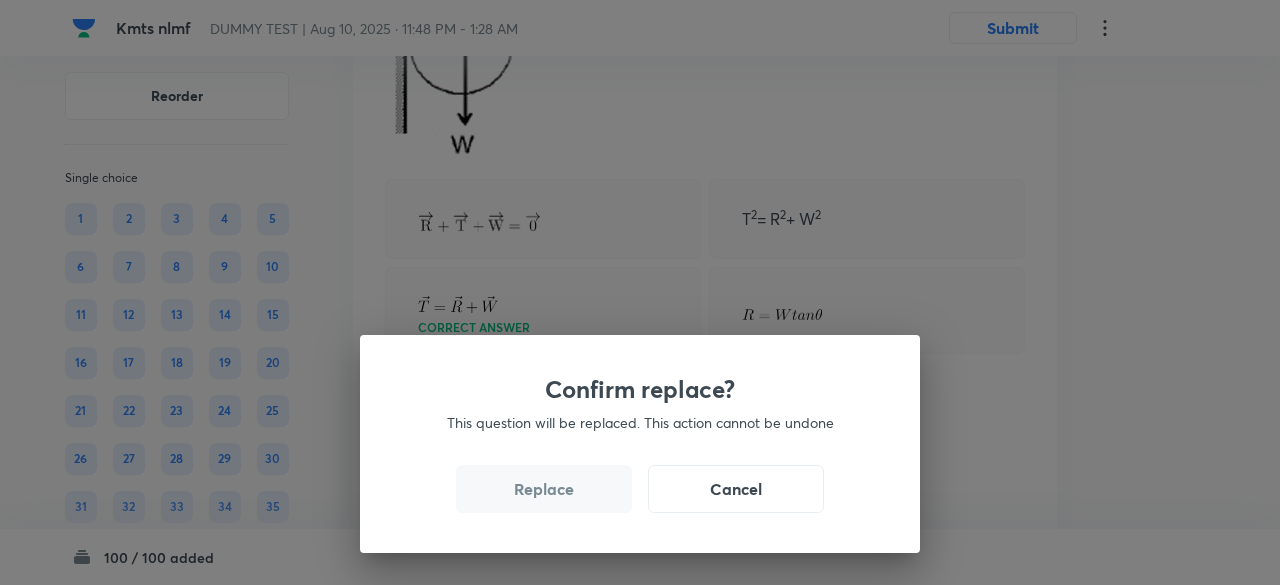 click on "Replace" at bounding box center [544, 489] 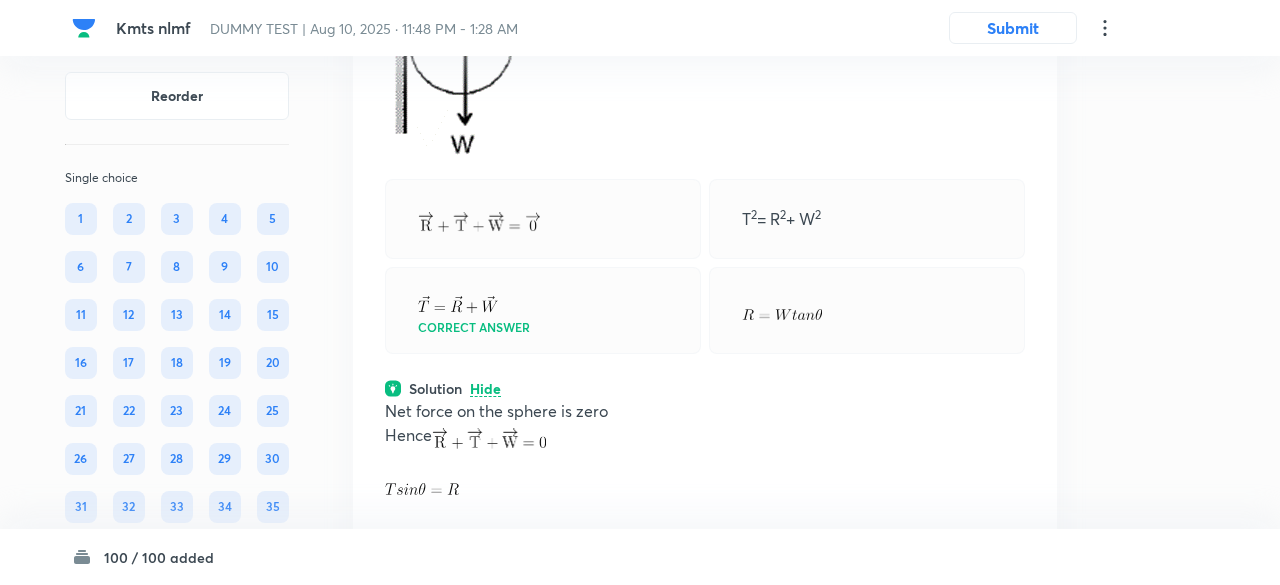 click on "Confirm replace? This question will be replaced. This action cannot be undone Replace Cancel" at bounding box center (640, 292) 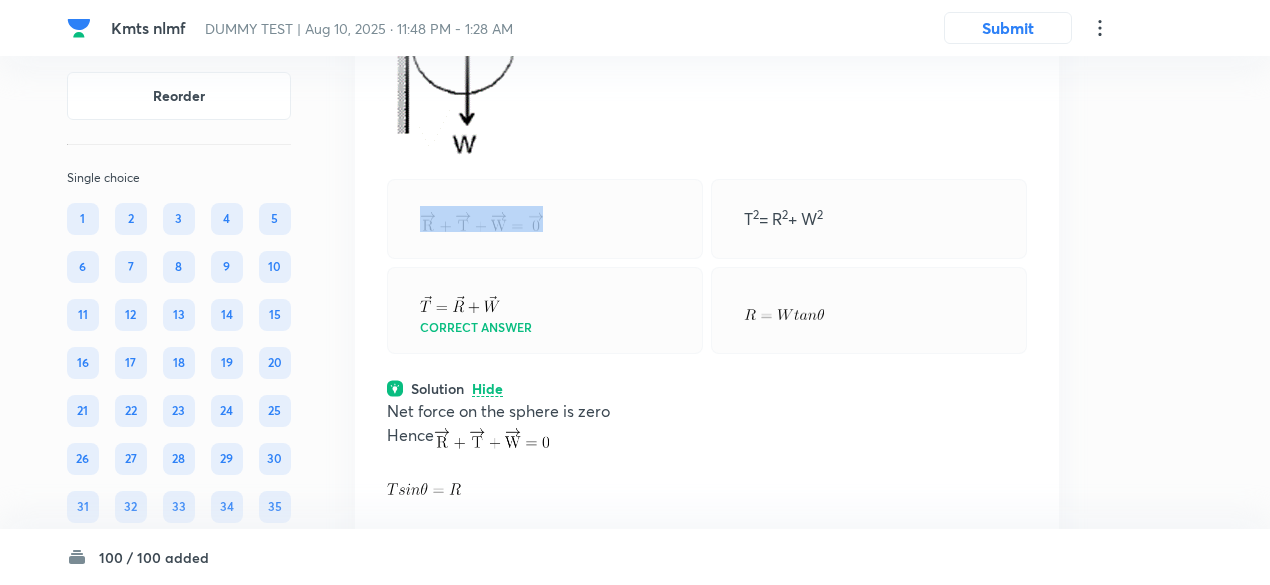 click at bounding box center [545, 219] 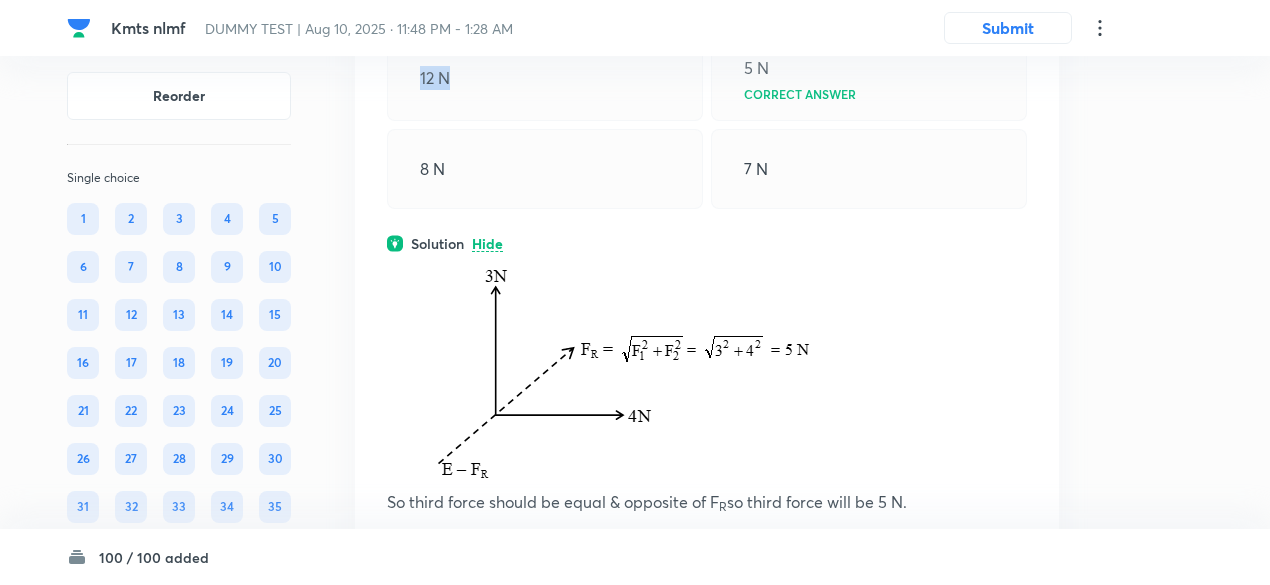 scroll, scrollTop: 29141, scrollLeft: 0, axis: vertical 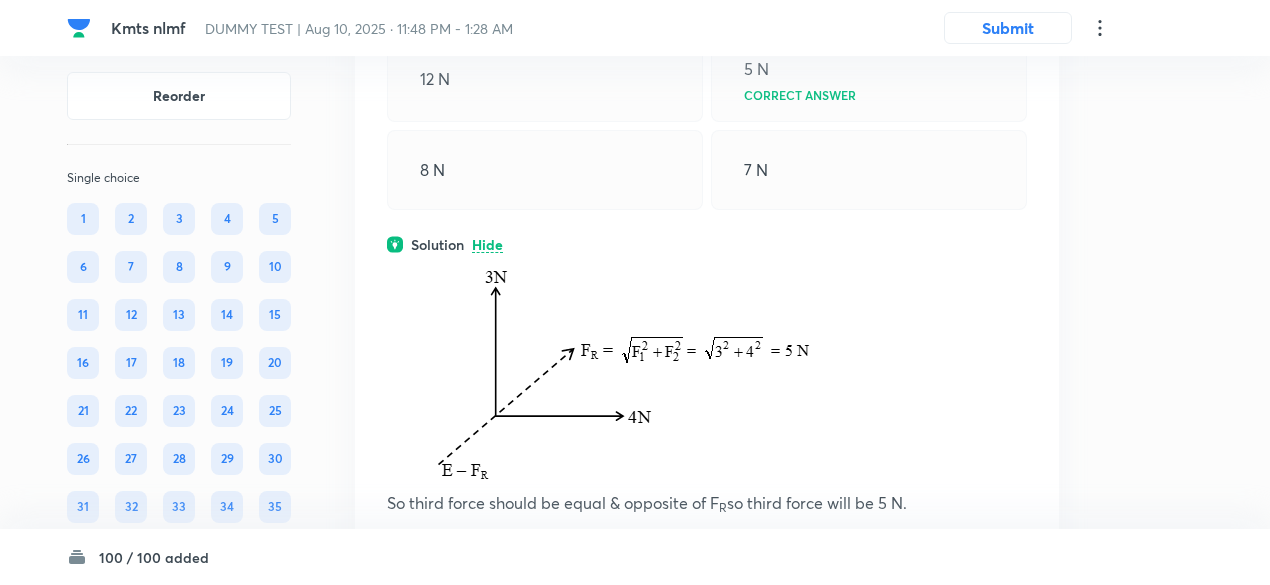 click 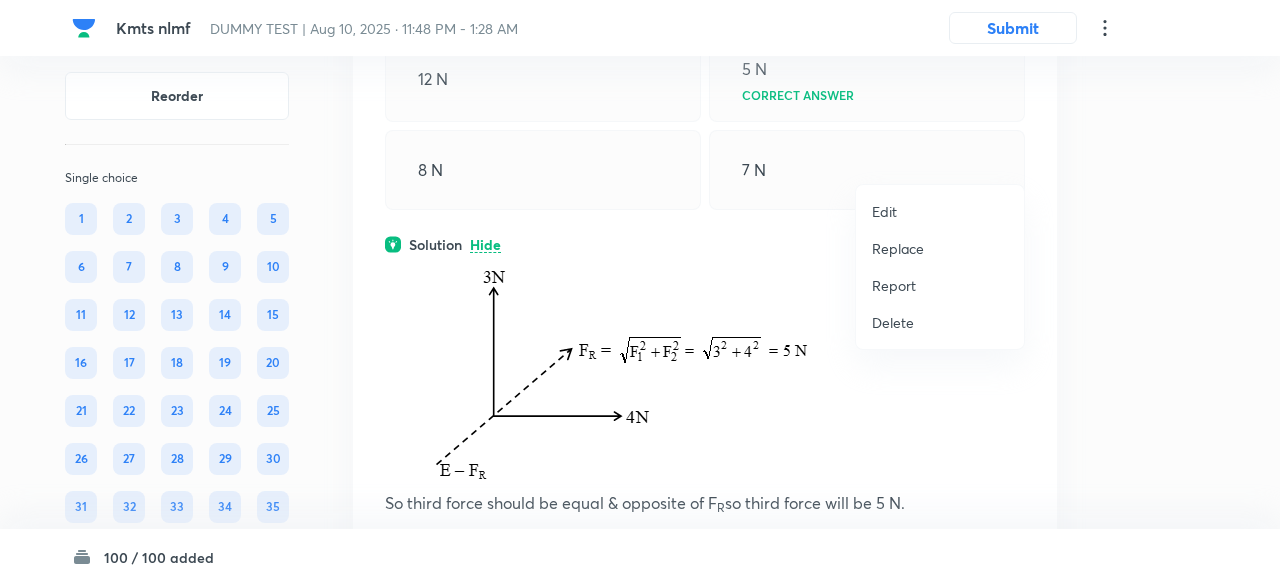 click on "Replace" at bounding box center (898, 248) 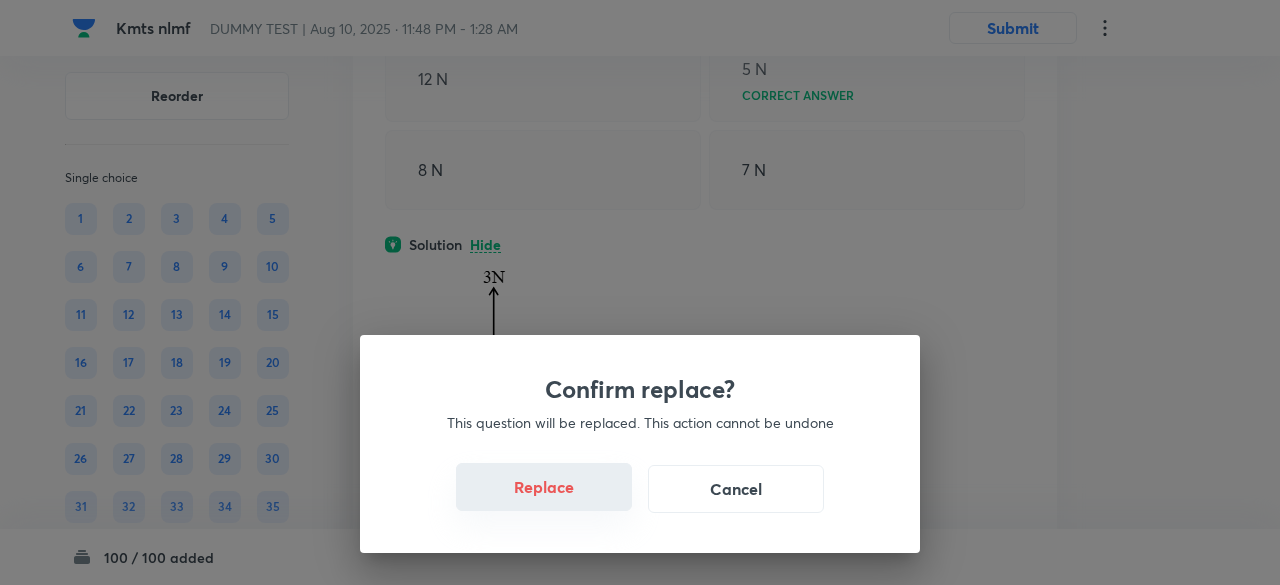click on "Replace" at bounding box center [544, 487] 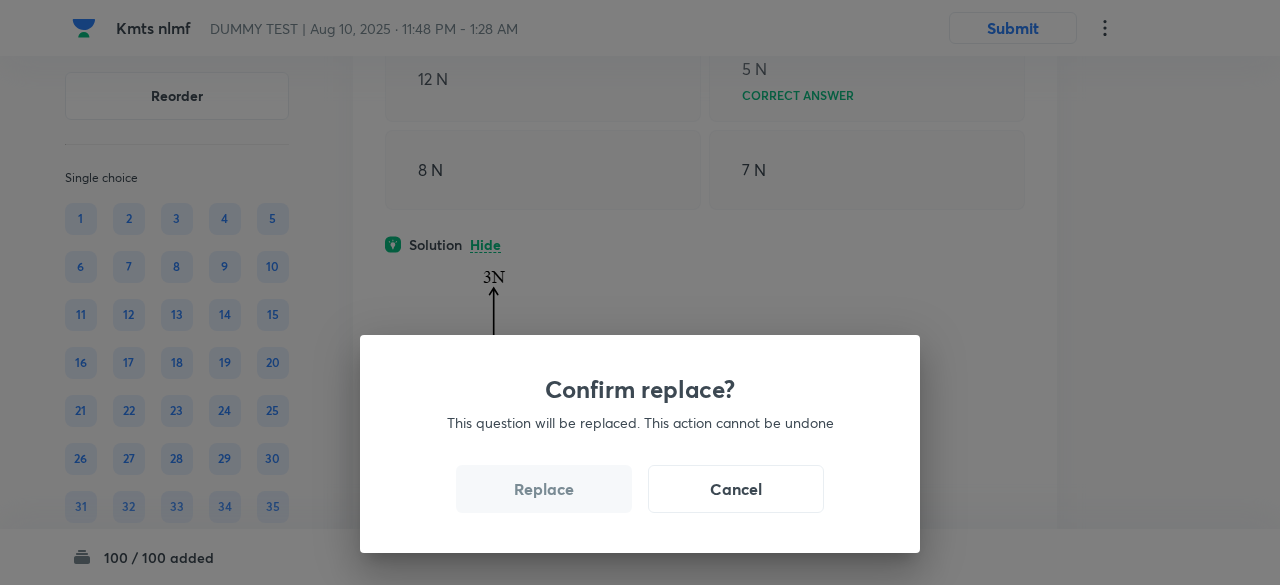 click on "Replace" at bounding box center (544, 489) 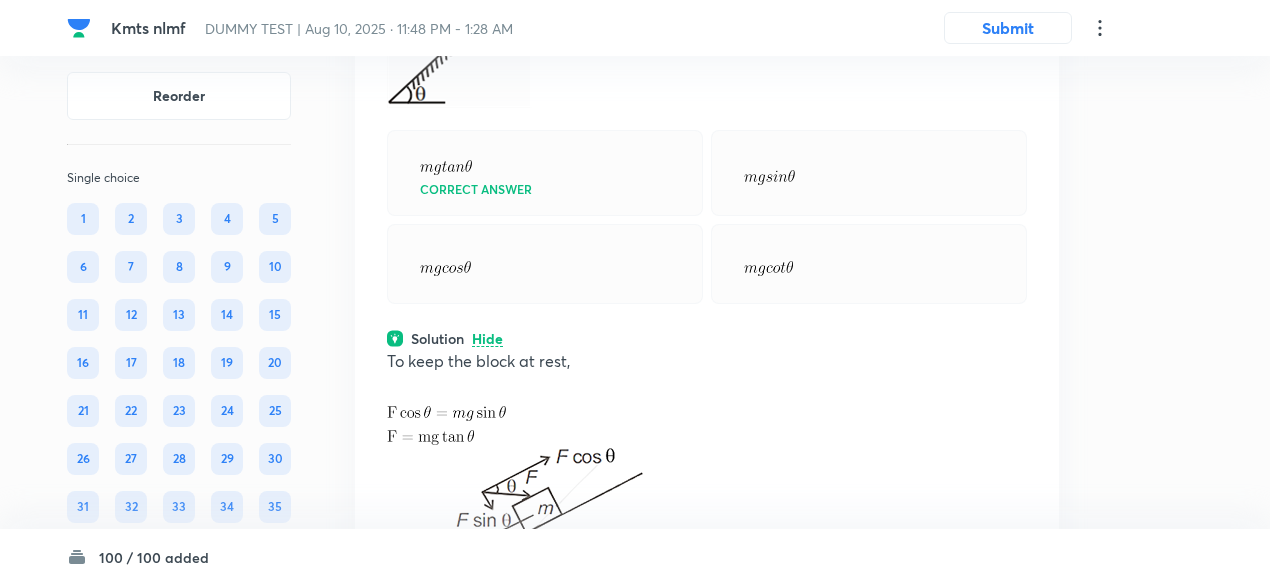 click 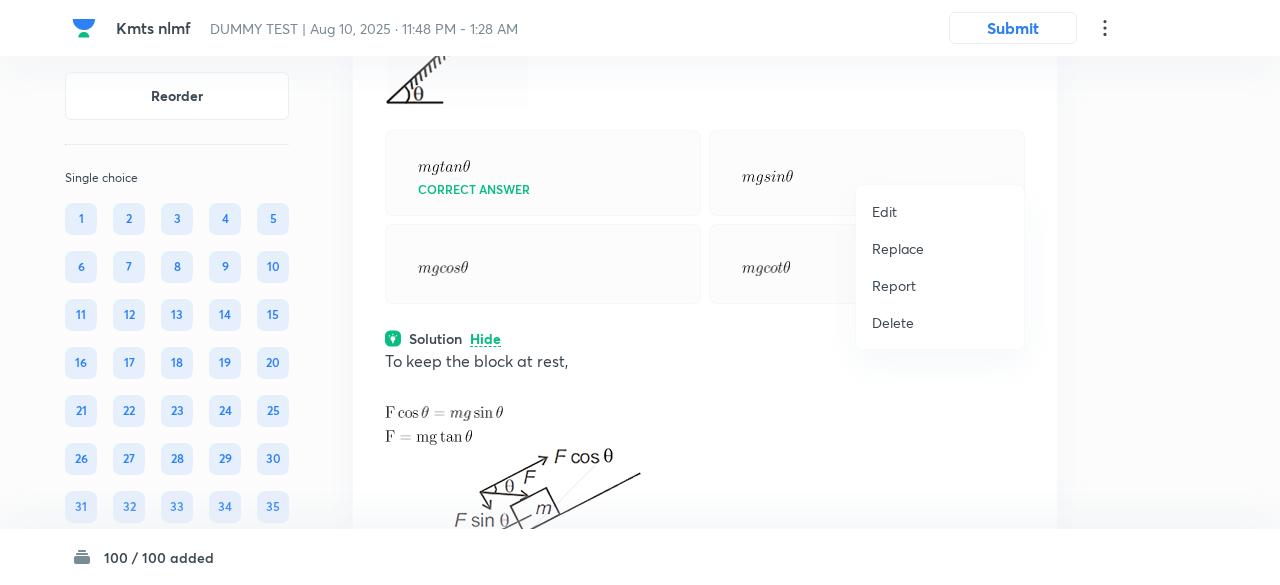 click on "Replace" at bounding box center (898, 248) 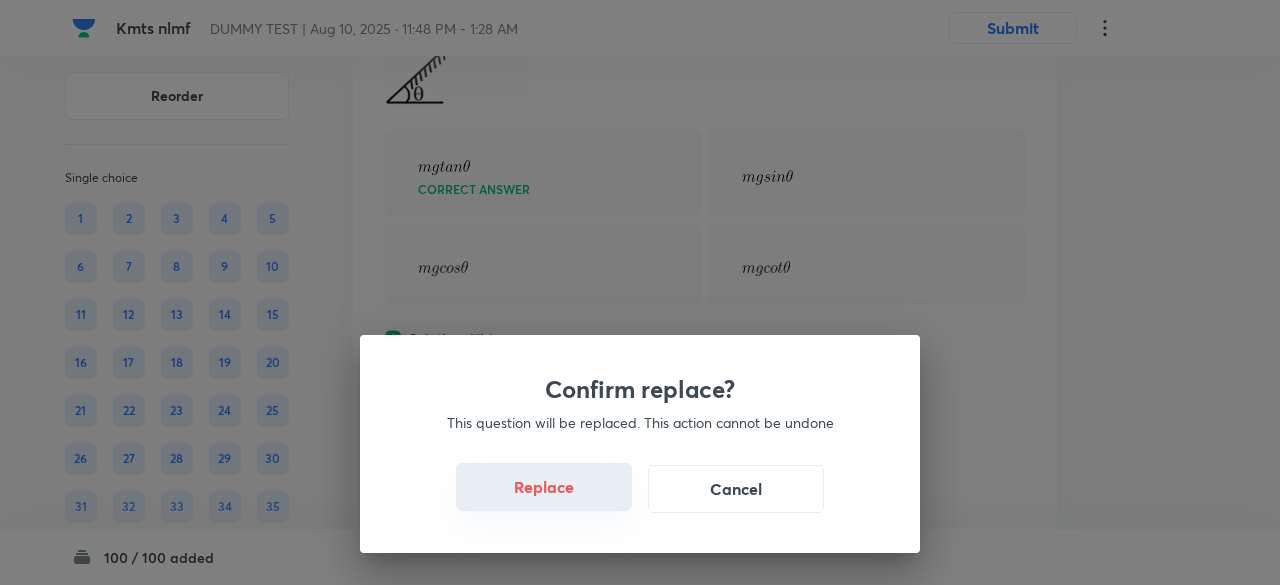 click on "Replace" at bounding box center (544, 487) 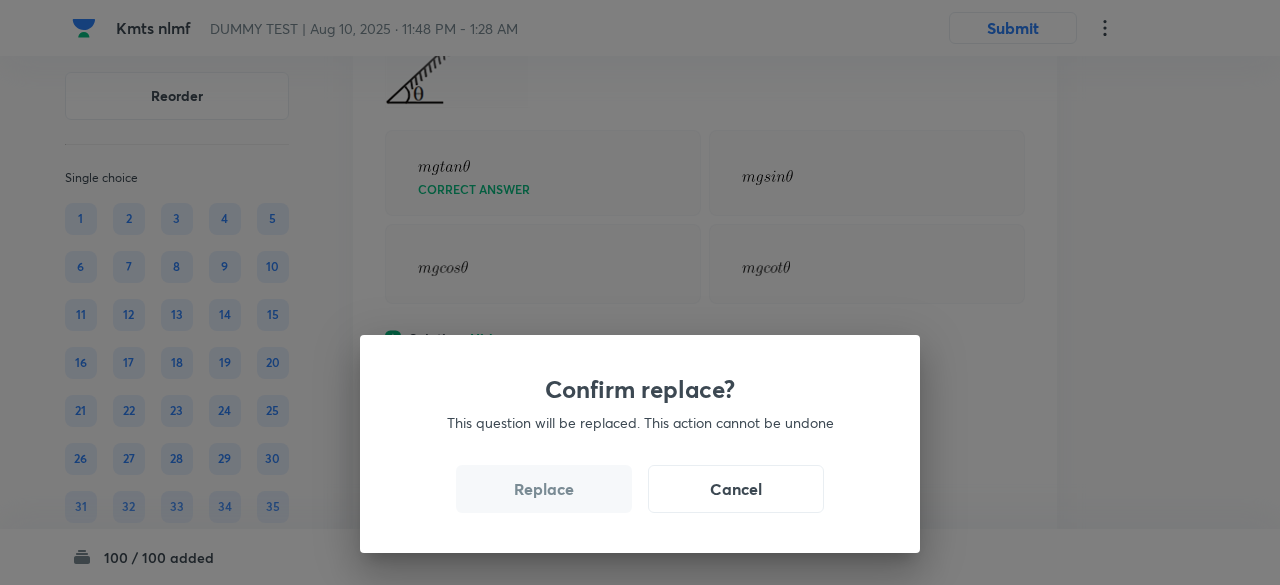 click on "Replace" at bounding box center (544, 489) 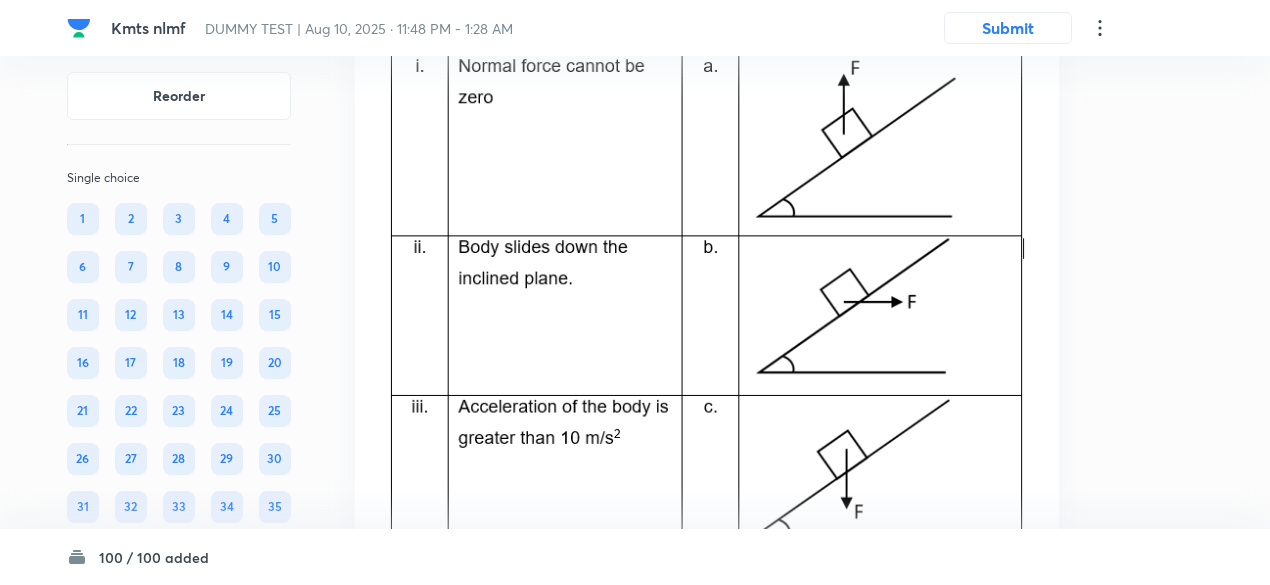 click on "Question [NUM] Marks: (+[SCORE], -[SCORE]) • [NUM] options [Single correct option to this question] A force of [FORCE] N is acting on a block of mass [MASS] kg kept on a smooth inclined plane. The direction of this force can be any of the four as indicated in column II. Match with the description given in column I. i → a, c, d; ii → c, d; iii → c i → a, b, d; ii → b, c; iii → c i → c, d; ii → b, d; iii → b i → b, c, d; ii → c, d; iii → d Correct answer Solution Hide F exactly balances mg. So body stays in its position without acceleration and with zero contact. So it does not have any match. Slides up the inclined with acceleration < [SPEED] m/s ; matches with (i) only. Matches with (i); slides down the incline with acceleration = [SPEED] m/s Matches (ii) also. Slides down with acceleration Physics Mechanics Laws of Motion & Friction Last used: [TIME] ago Used [NUM] times in past Learners attempted: [NUM] Difficulty: [LEVEL]" at bounding box center [707, 1106] 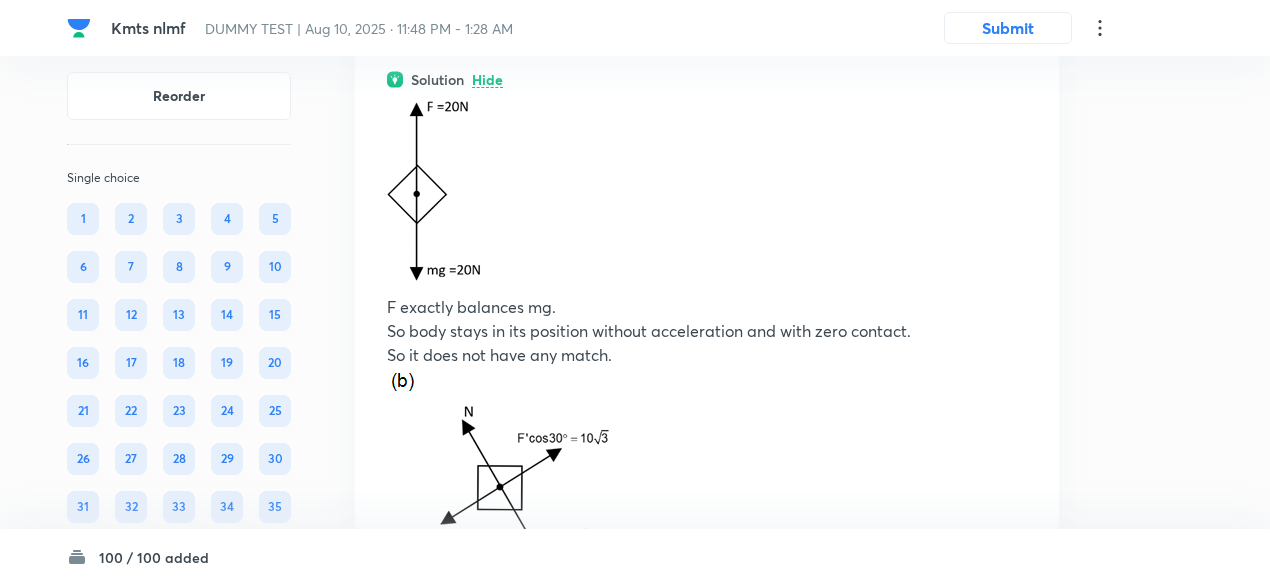 scroll, scrollTop: 29982, scrollLeft: 0, axis: vertical 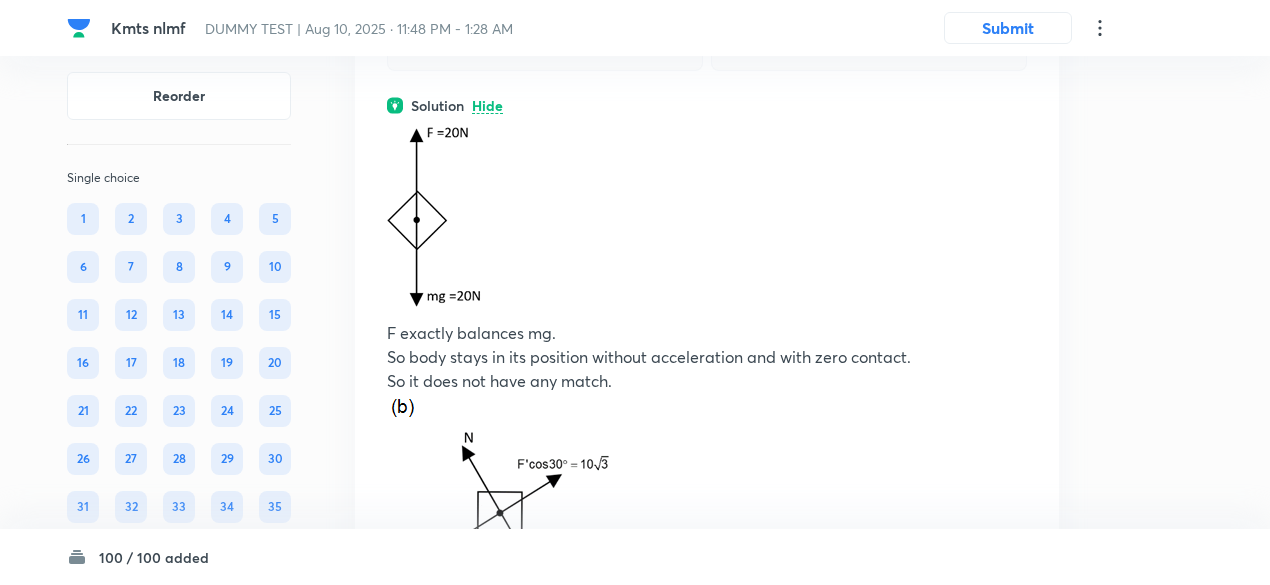 click on "Question [NUM] Marks: (+[SCORE], -[SCORE]) • [NUM] options [Single correct option to this question] A force of [FORCE] N is acting on a block of mass [MASS] kg kept on a smooth inclined plane. The direction of this force can be any of the four as indicated in column II. Match with the description given in column I. i → a, c, d; ii → c, d; iii → c i → a, b, d; ii → b, c; iii → c i → c, d; ii → b, d; iii → b i → b, c, d; ii → c, d; iii → d Correct answer Solution Hide F exactly balances mg. So body stays in its position without acceleration and with zero contact. So it does not have any match. Slides up the inclined with acceleration < [SPEED] m/s ; matches with (i) only. Matches with (i); slides down the incline with acceleration = [SPEED] m/s Matches (ii) also. Slides down with acceleration Physics Mechanics Laws of Motion & Friction Last used: [TIME] ago Used [NUM] times in past Learners attempted: [NUM] Difficulty: [LEVEL]" at bounding box center (707, 265) 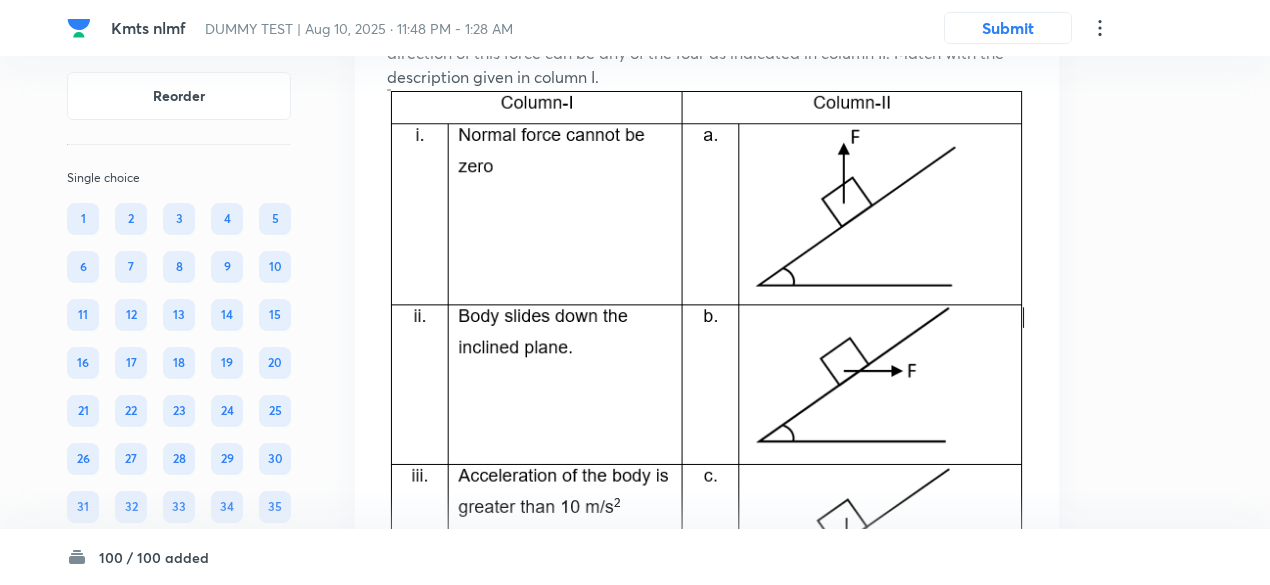scroll, scrollTop: 29067, scrollLeft: 0, axis: vertical 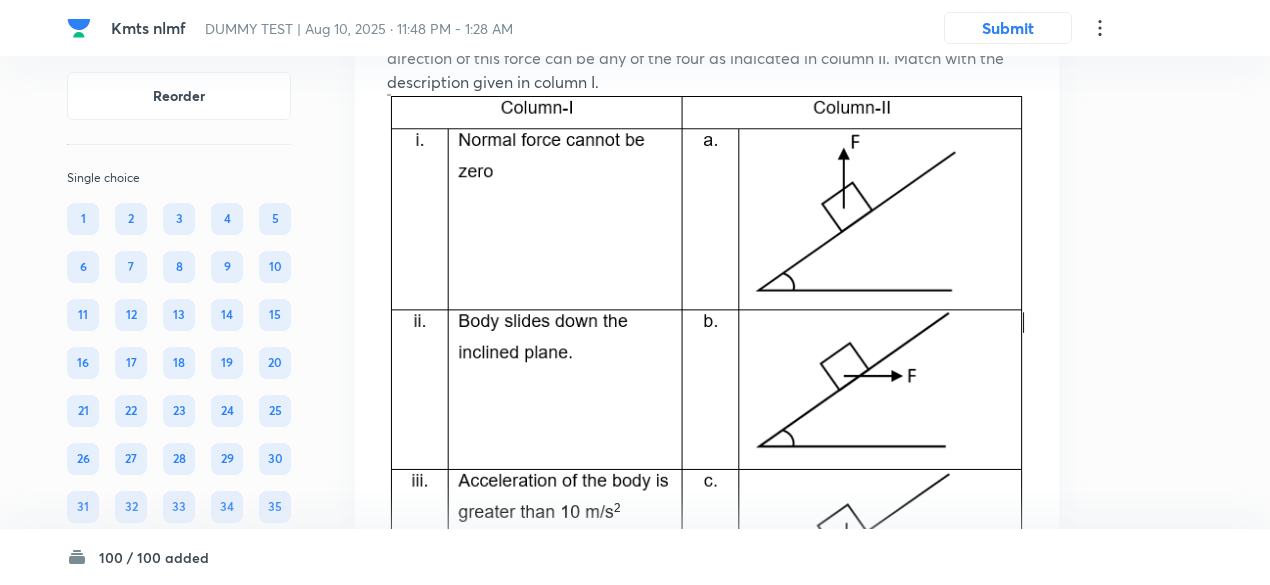 click 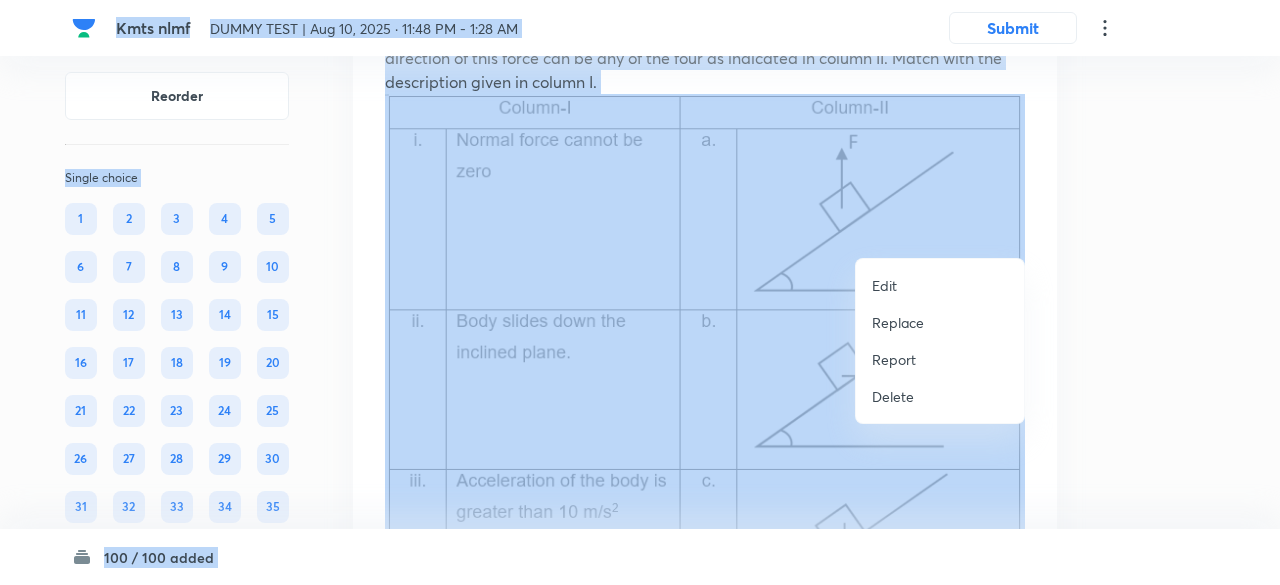 click at bounding box center [640, 292] 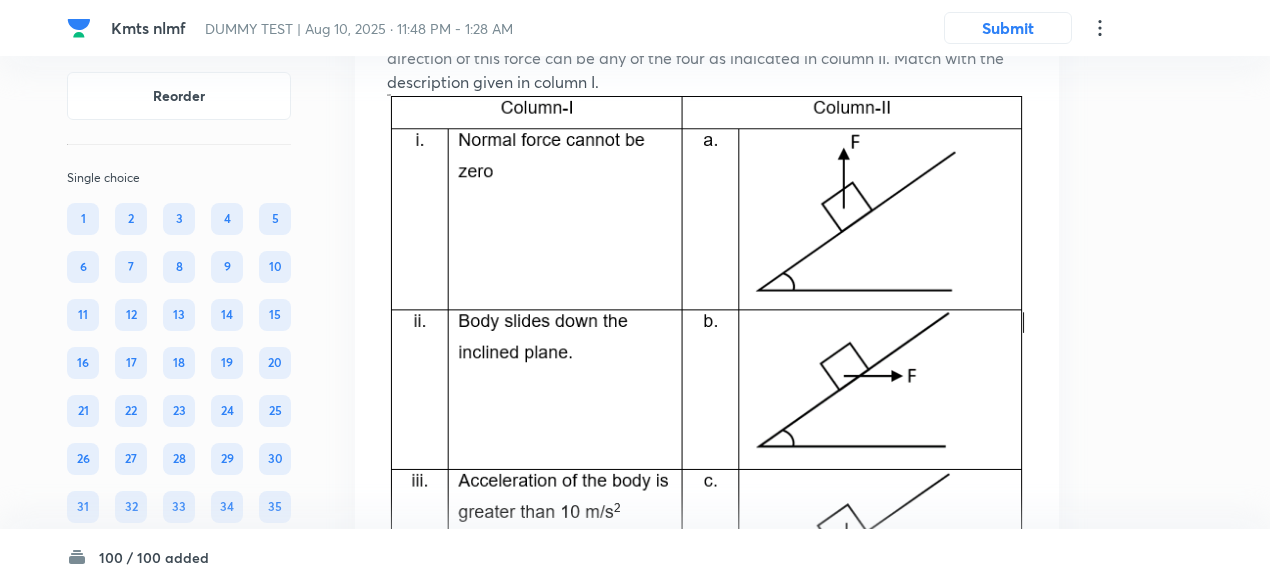 click 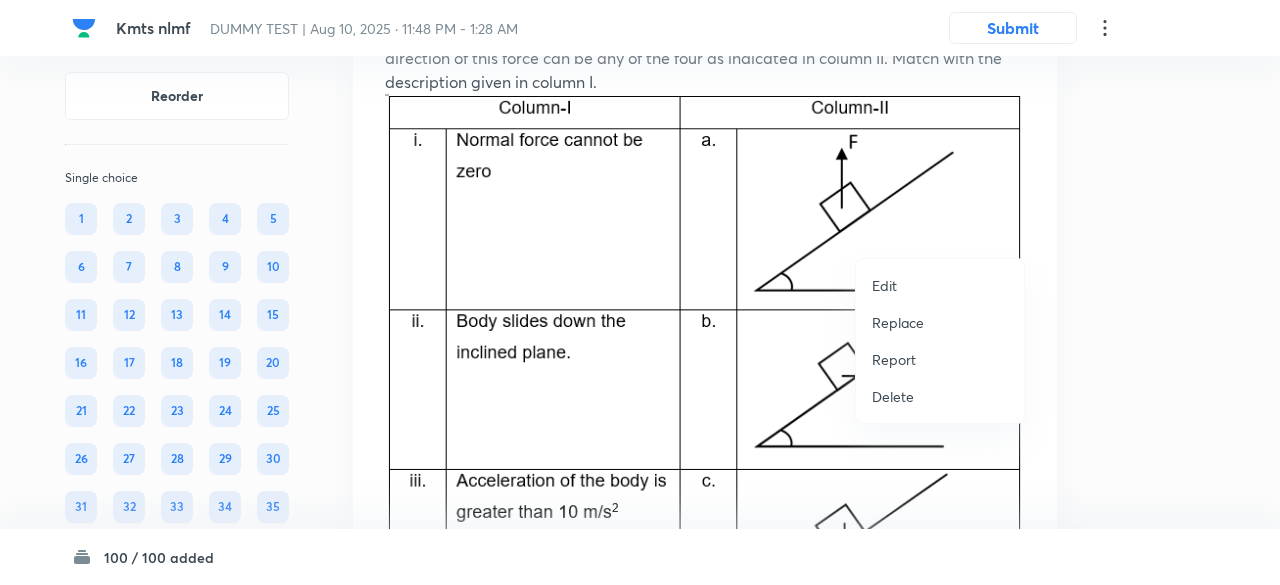 click on "Replace" at bounding box center (898, 322) 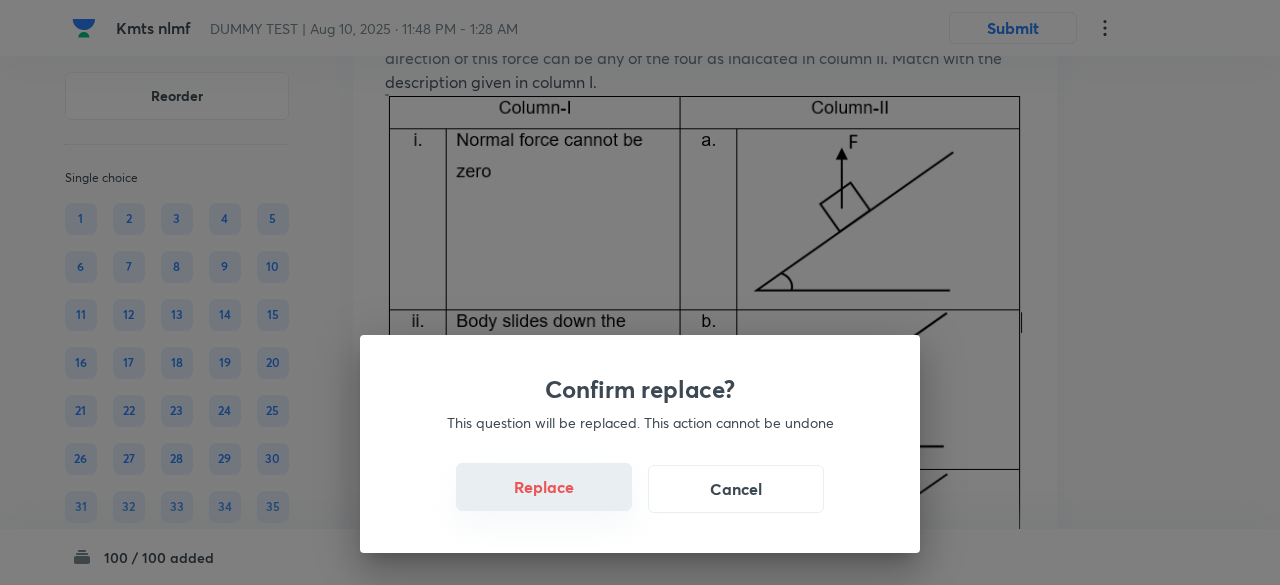 click on "Replace" at bounding box center [544, 487] 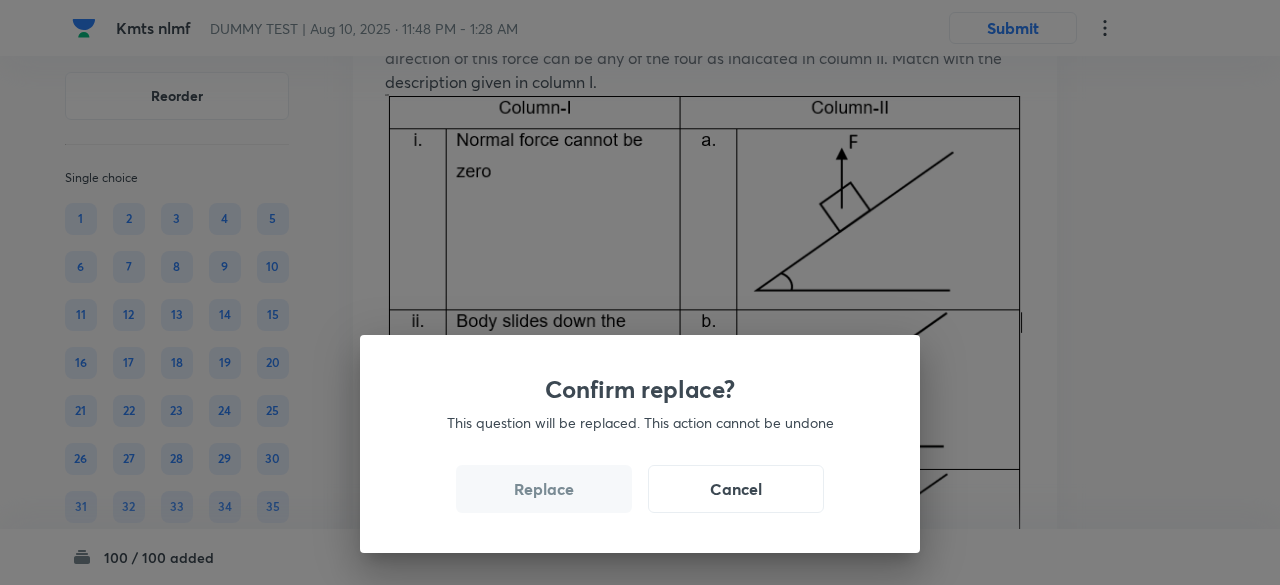 click on "Replace" at bounding box center [544, 489] 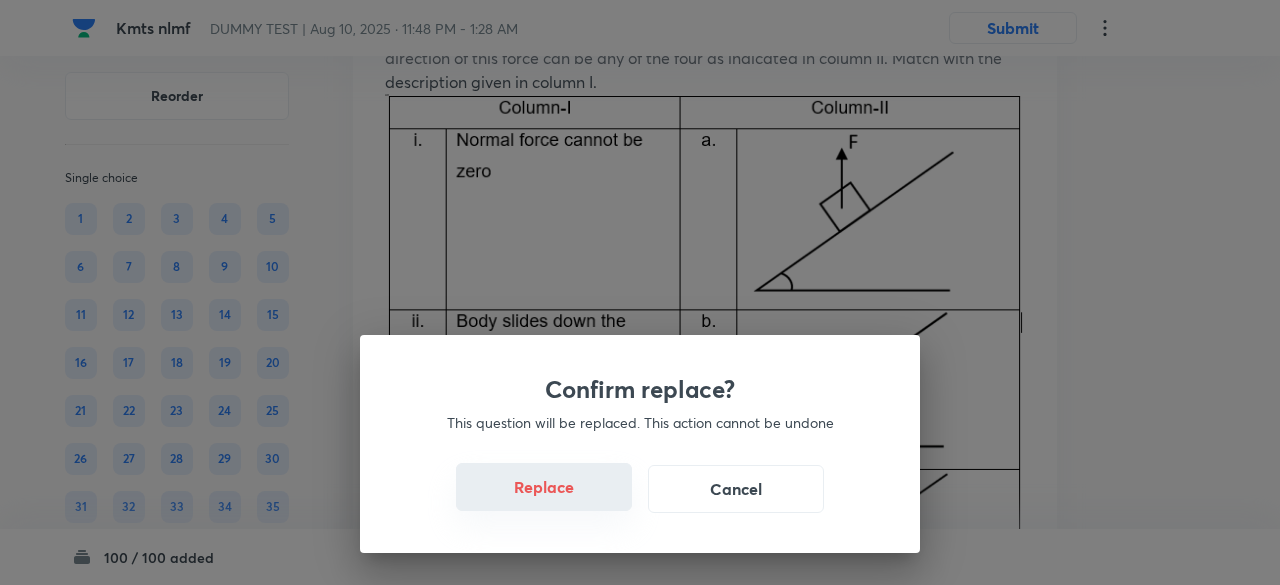click on "Replace" at bounding box center (544, 487) 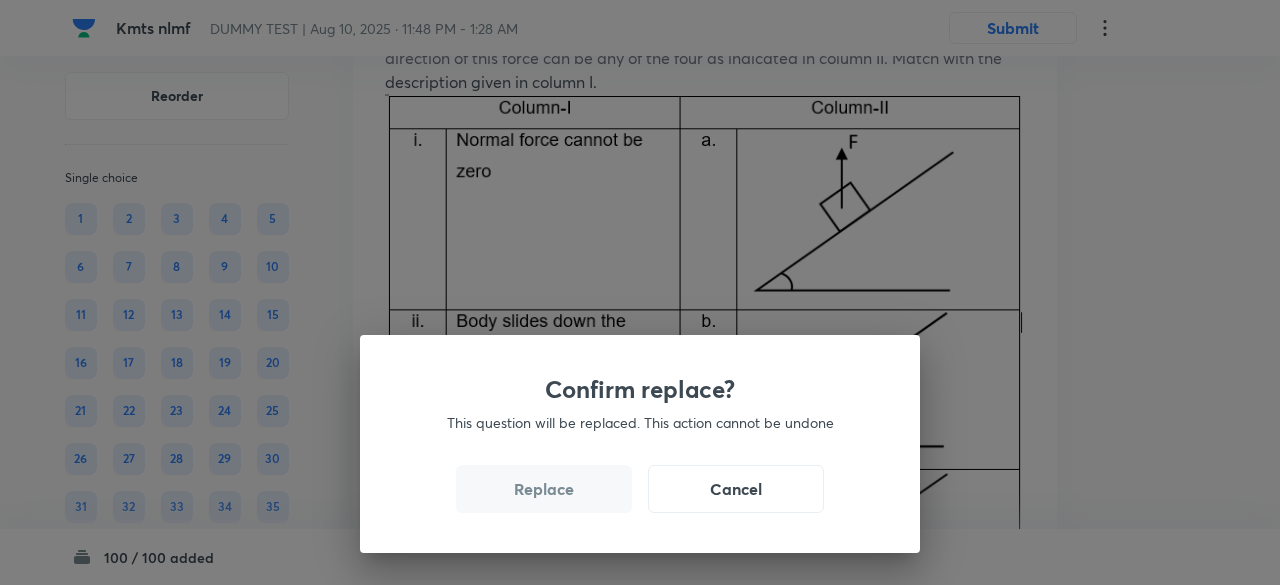 click on "Replace" at bounding box center [544, 489] 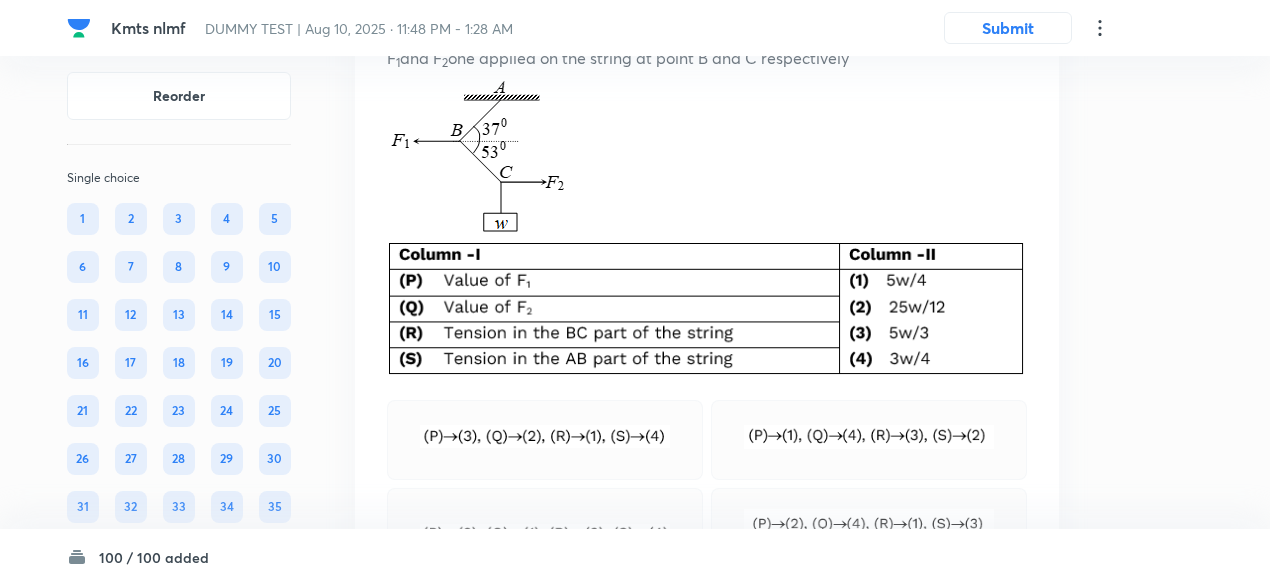 click on "Correct answer" at bounding box center (707, 493) 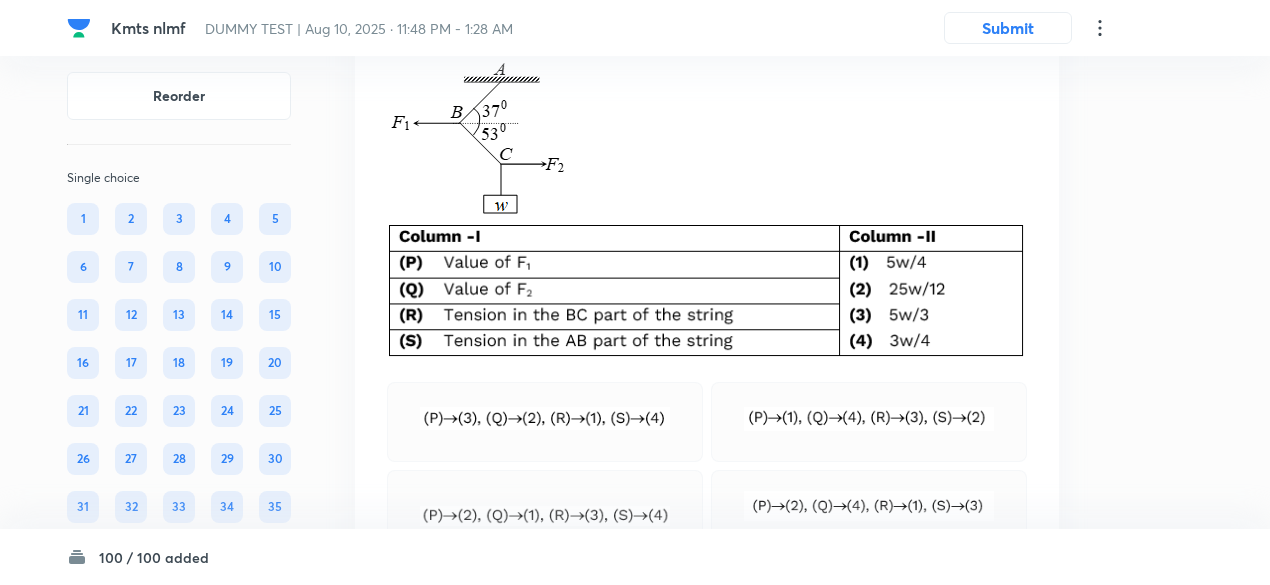 scroll, scrollTop: 29078, scrollLeft: 0, axis: vertical 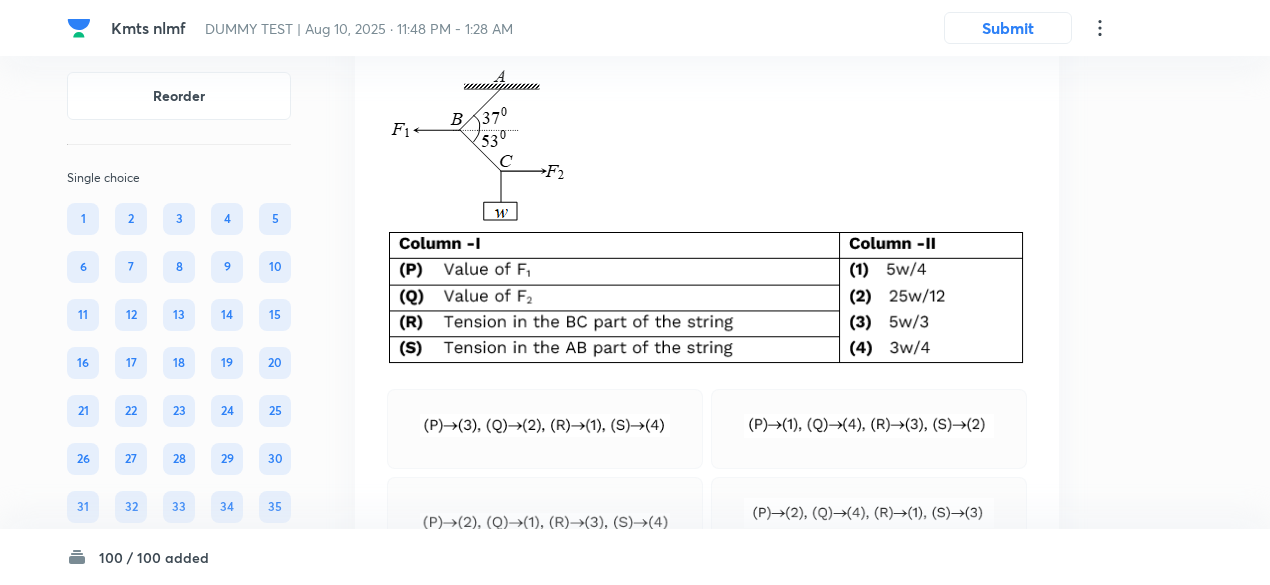 click 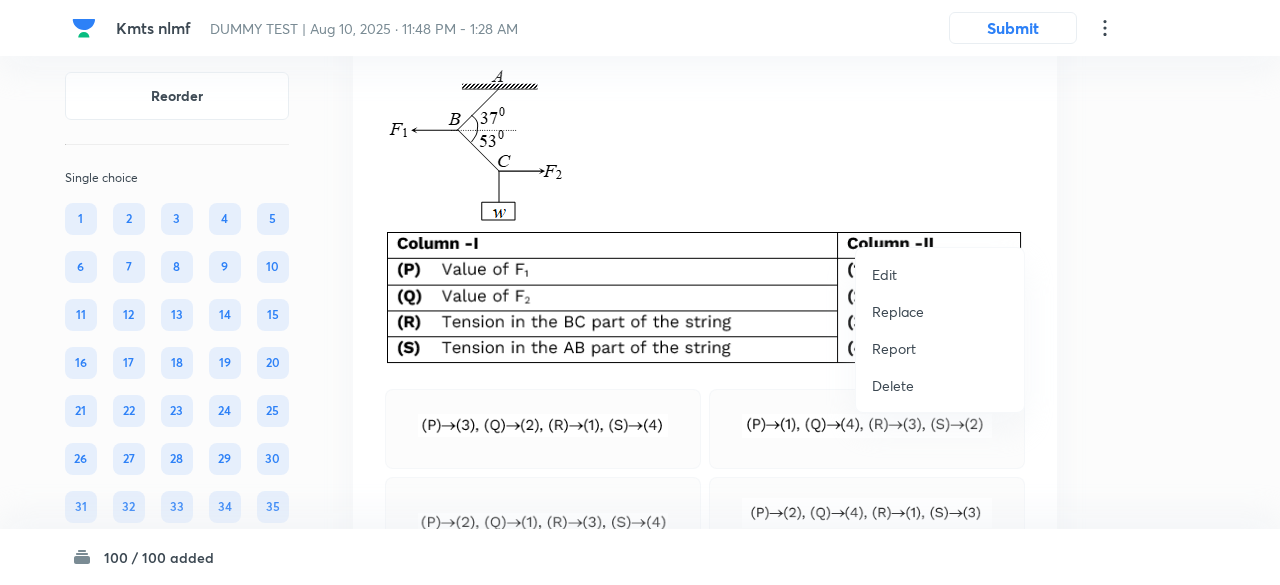 click on "Replace" at bounding box center [898, 311] 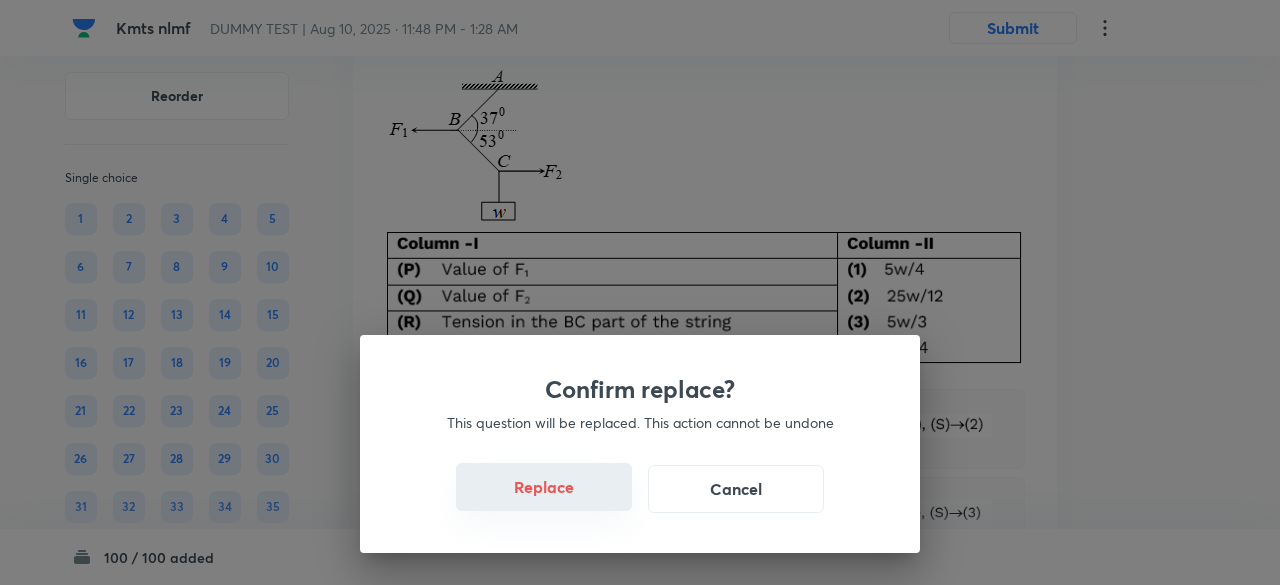 click on "Replace" at bounding box center [544, 487] 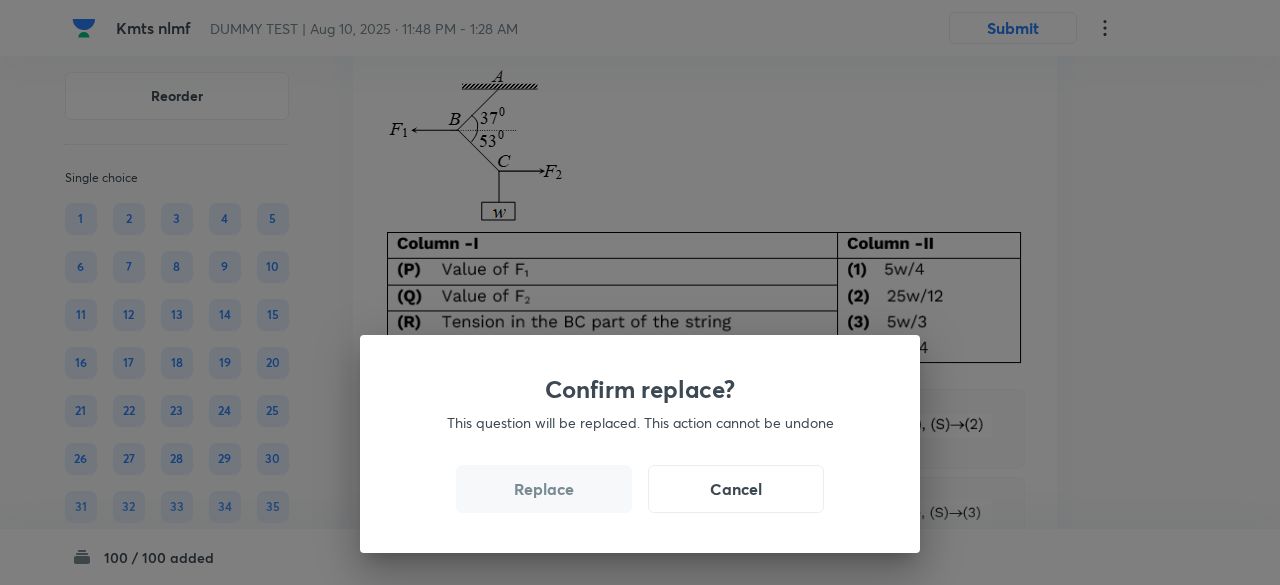 click on "Replace" at bounding box center (544, 489) 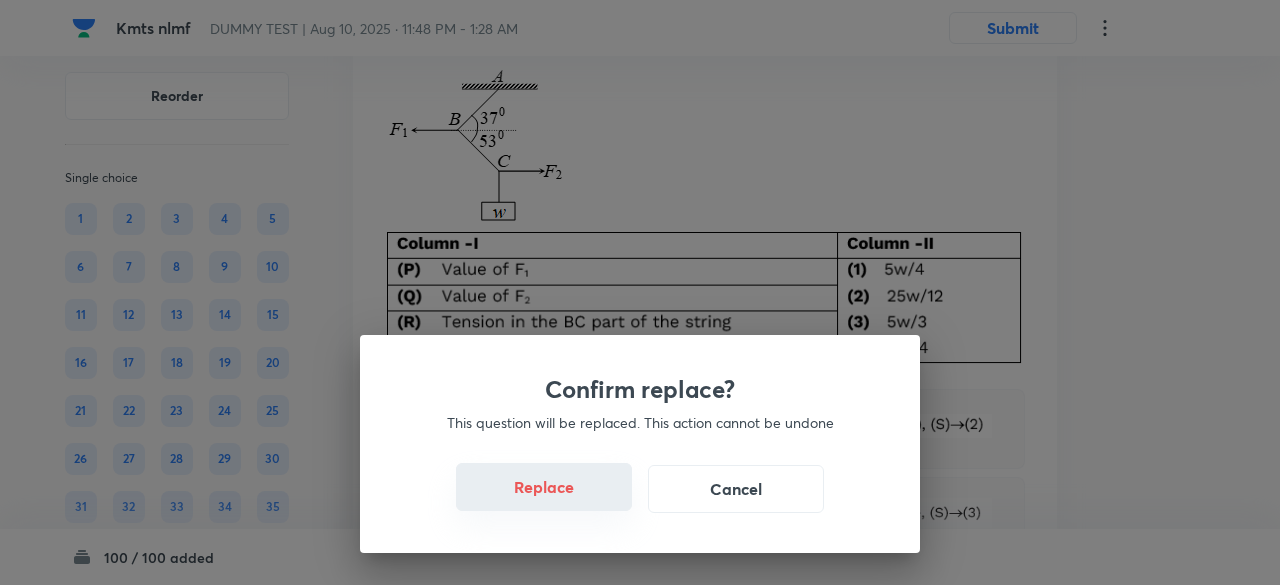 click on "Replace" at bounding box center [544, 487] 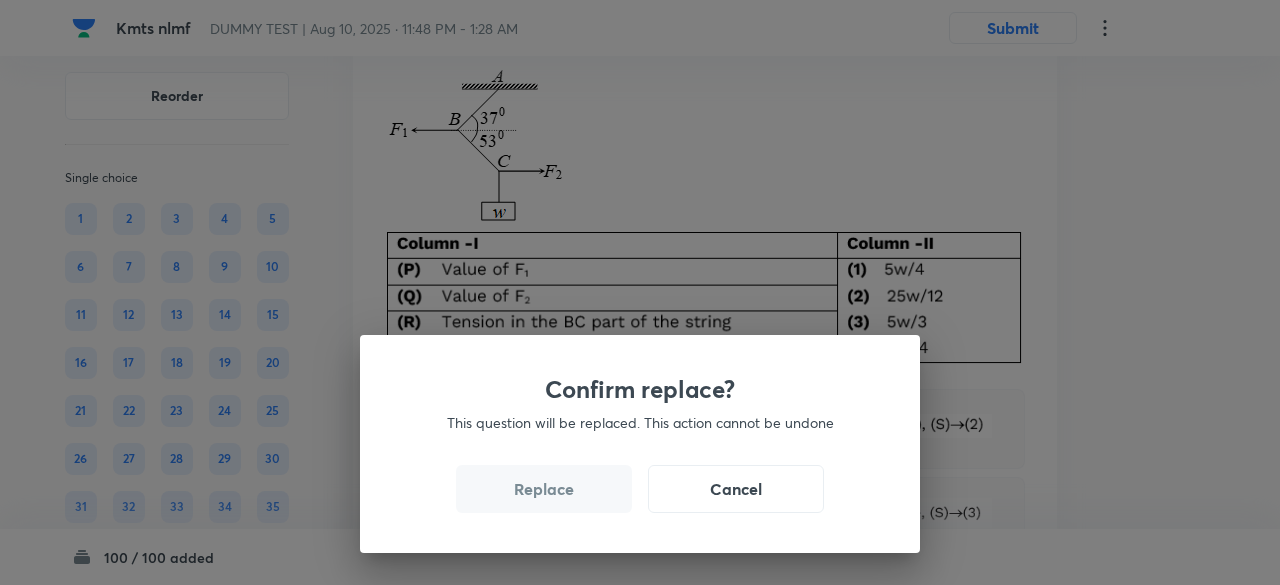 click on "Replace" at bounding box center [544, 489] 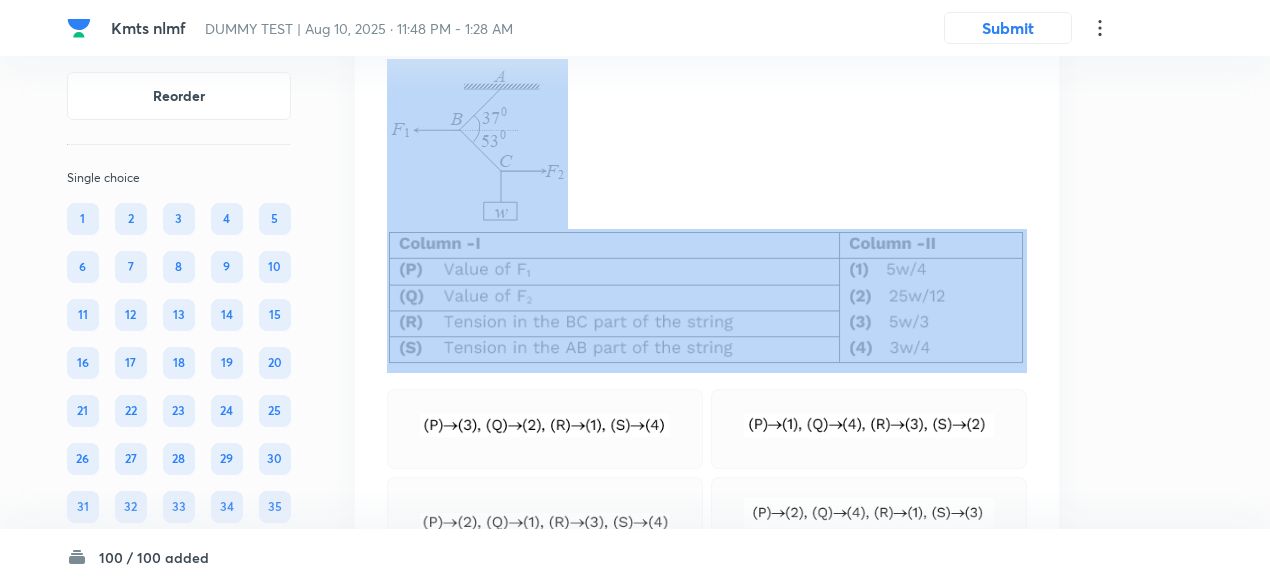 click at bounding box center [707, 144] 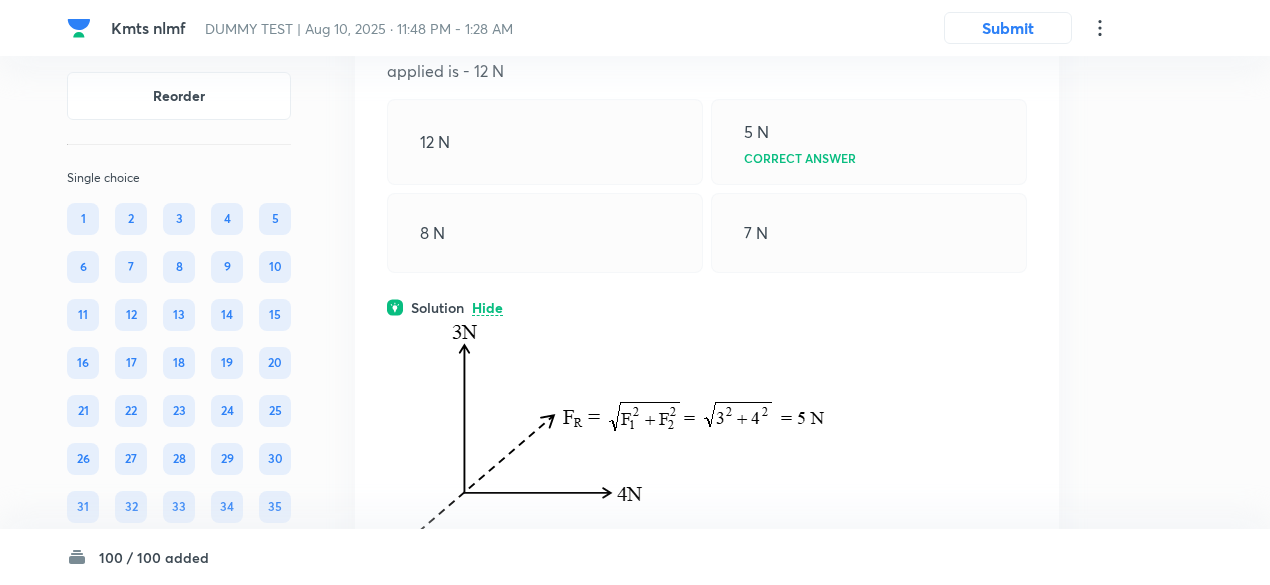 click on "12 N" at bounding box center (545, 142) 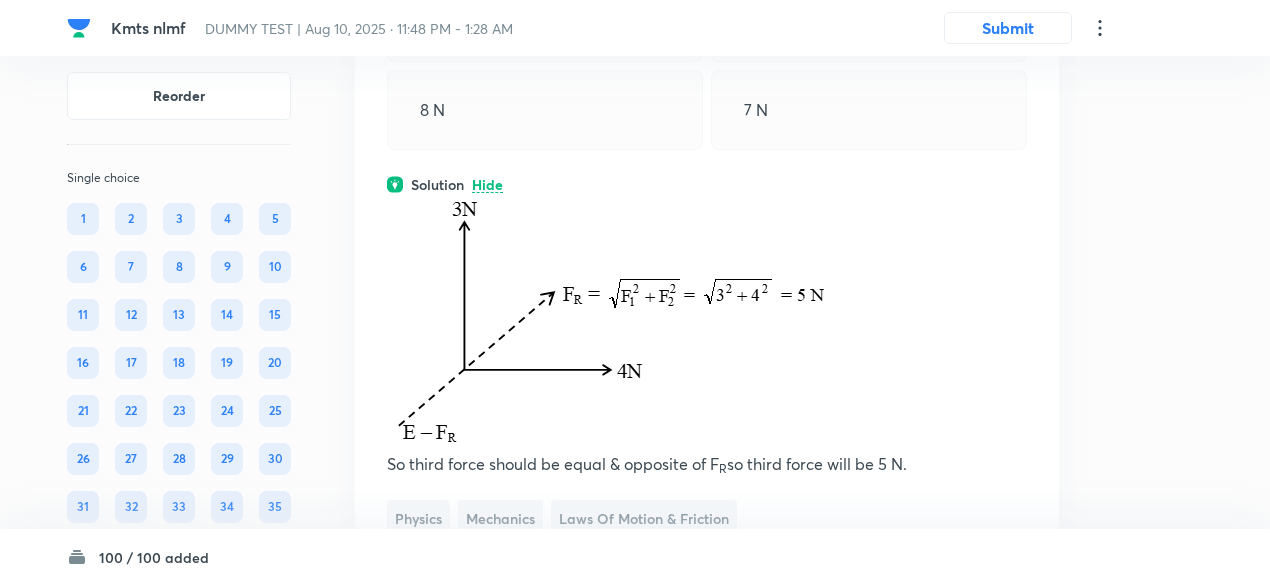 scroll, scrollTop: 29200, scrollLeft: 0, axis: vertical 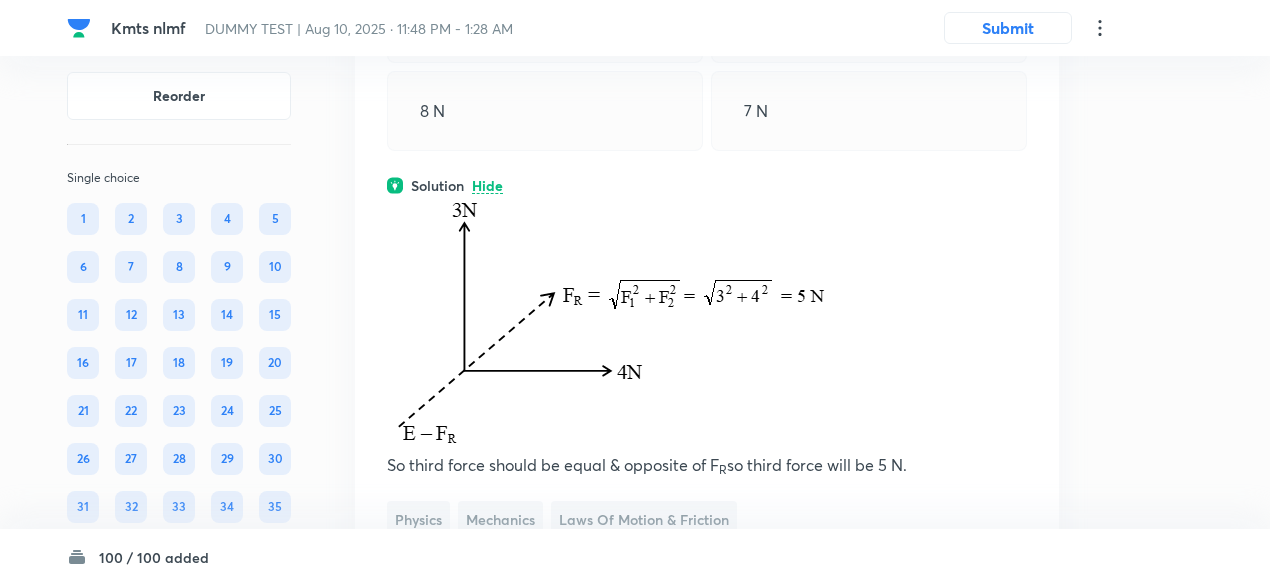 click 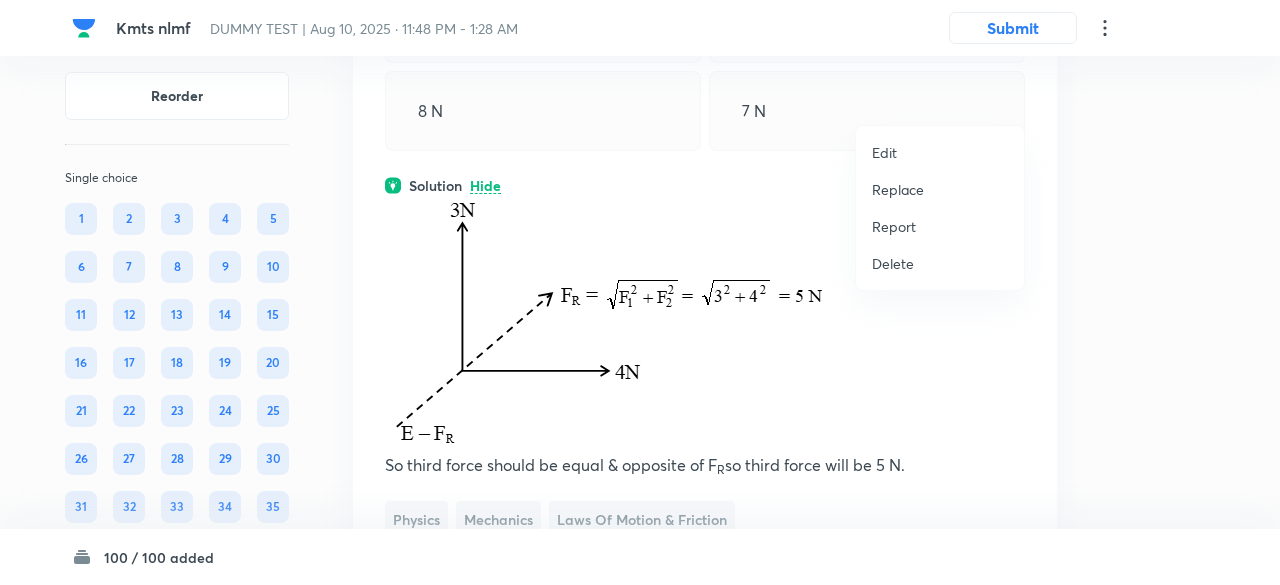 click on "Replace" at bounding box center [898, 189] 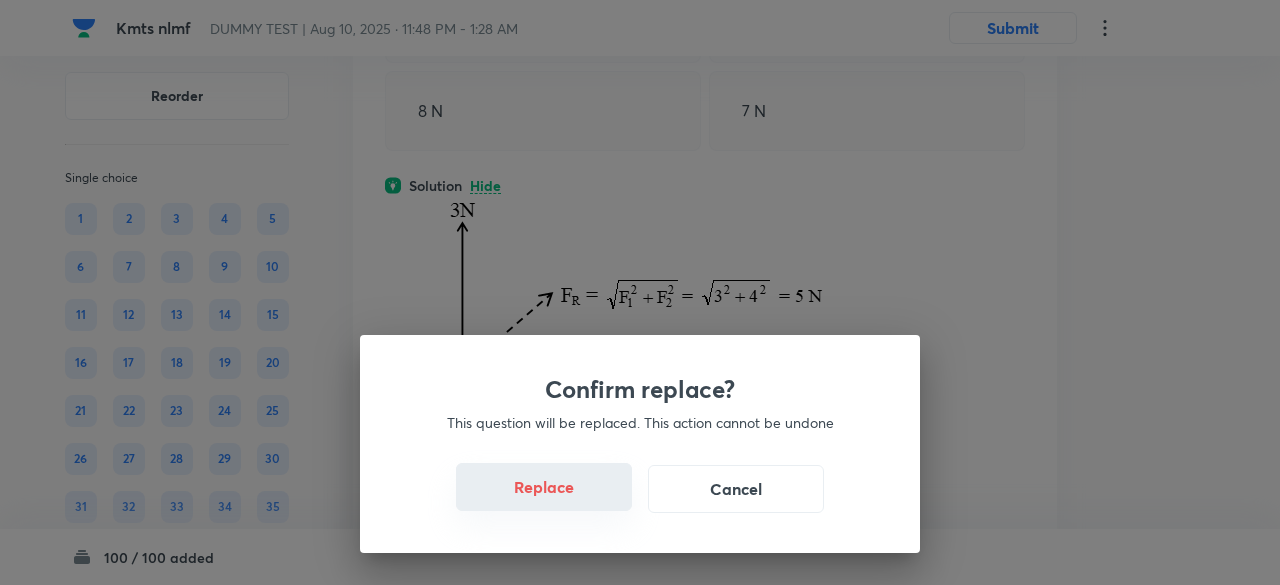 click on "Replace" at bounding box center [544, 487] 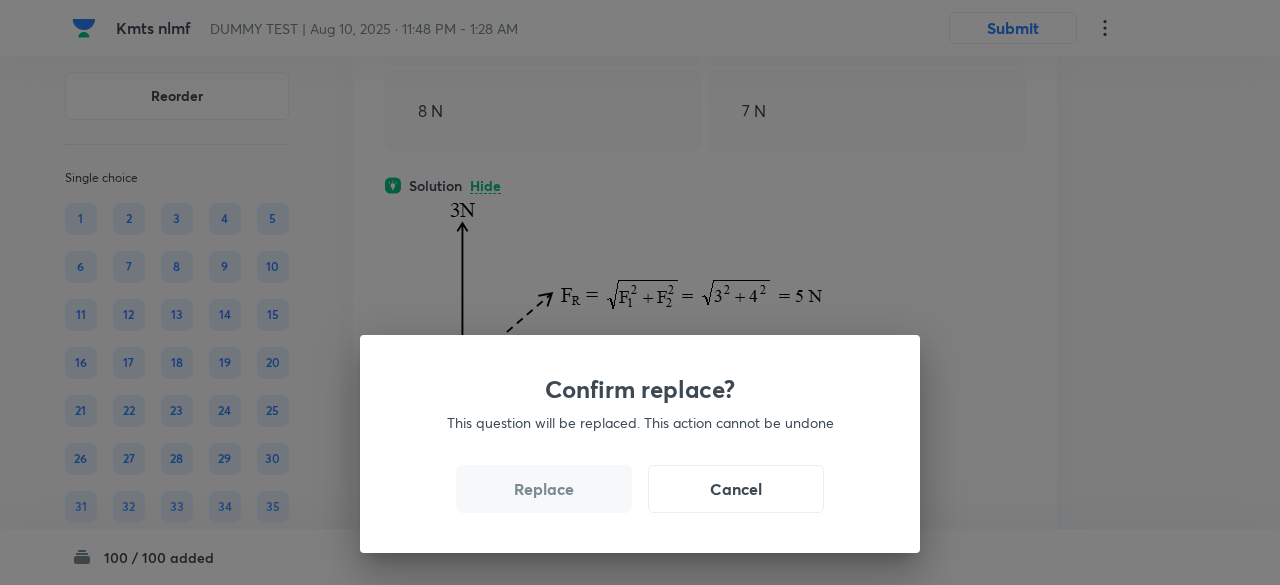 click on "Replace" at bounding box center (544, 489) 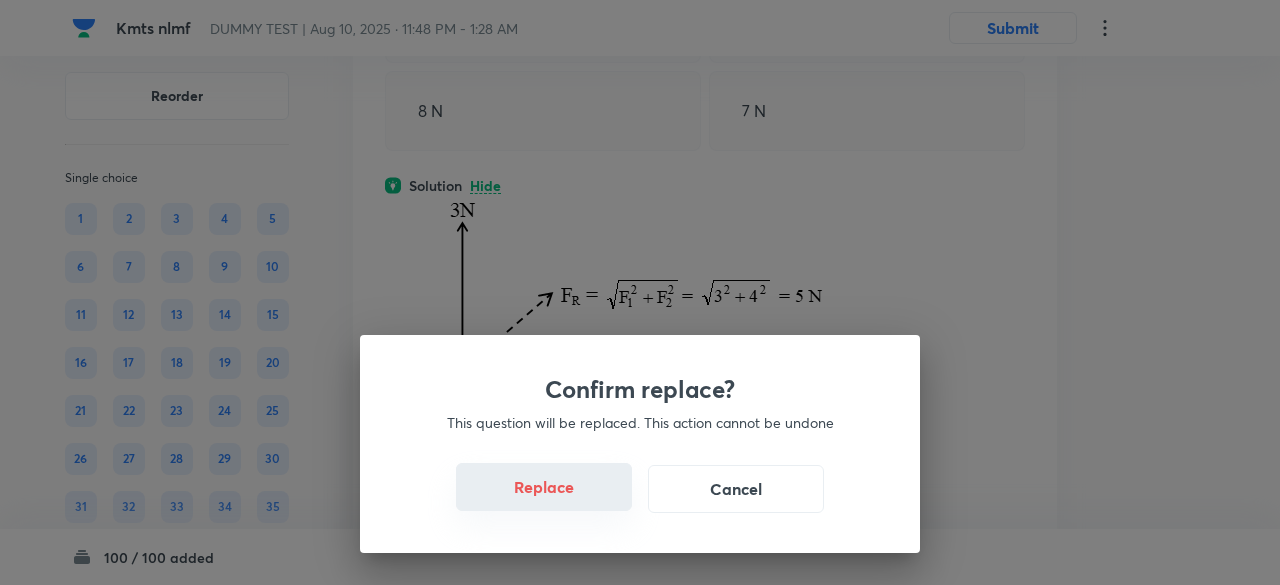 click on "Replace" at bounding box center [544, 487] 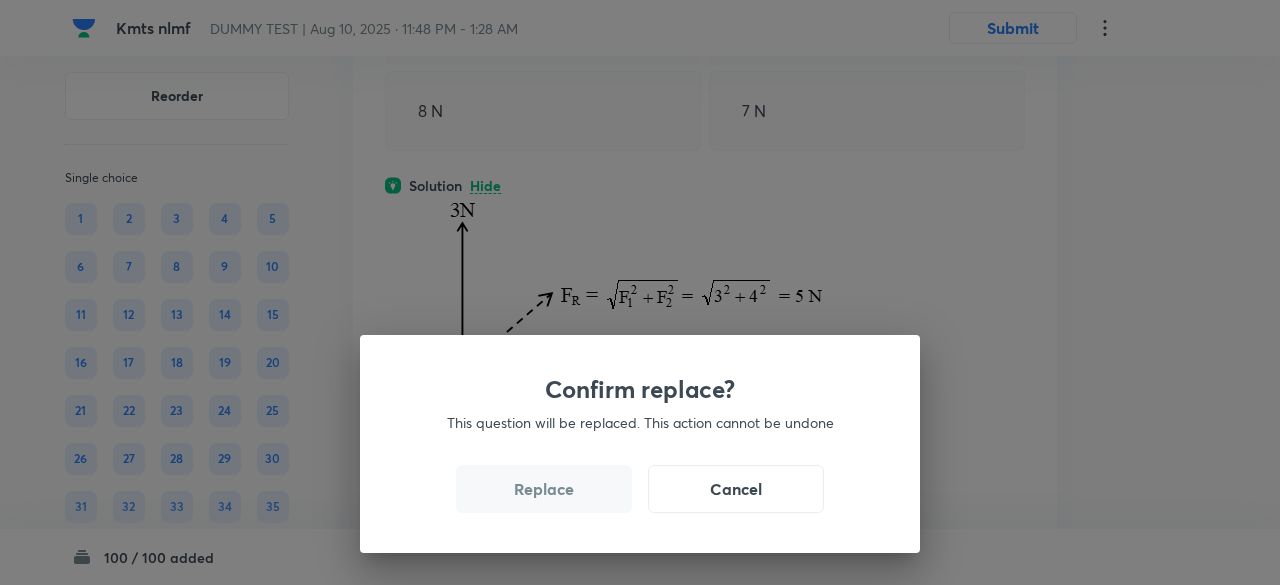 click on "Confirm replace? This question will be replaced. This action cannot be undone Replace Cancel" at bounding box center (640, 444) 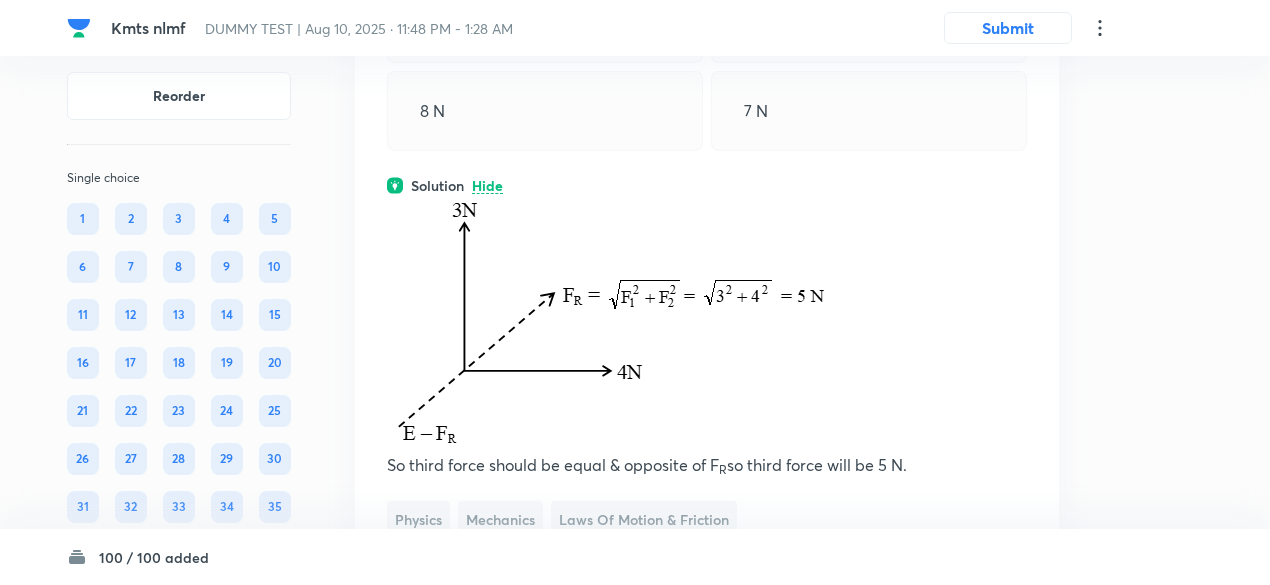 click at bounding box center (627, 321) 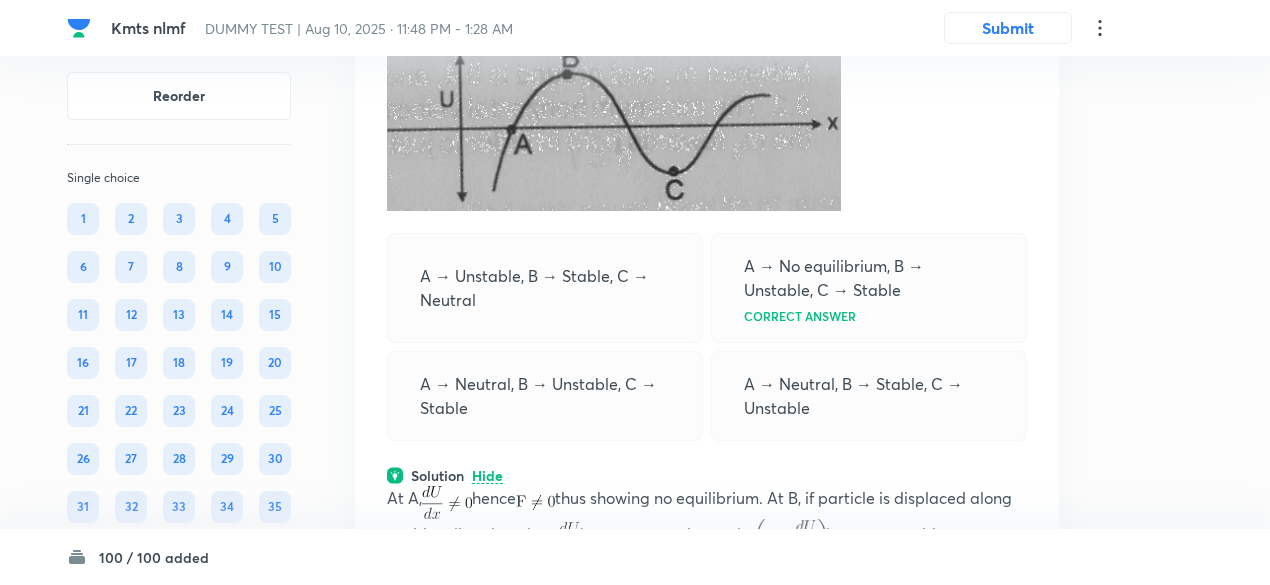 scroll, scrollTop: 29115, scrollLeft: 0, axis: vertical 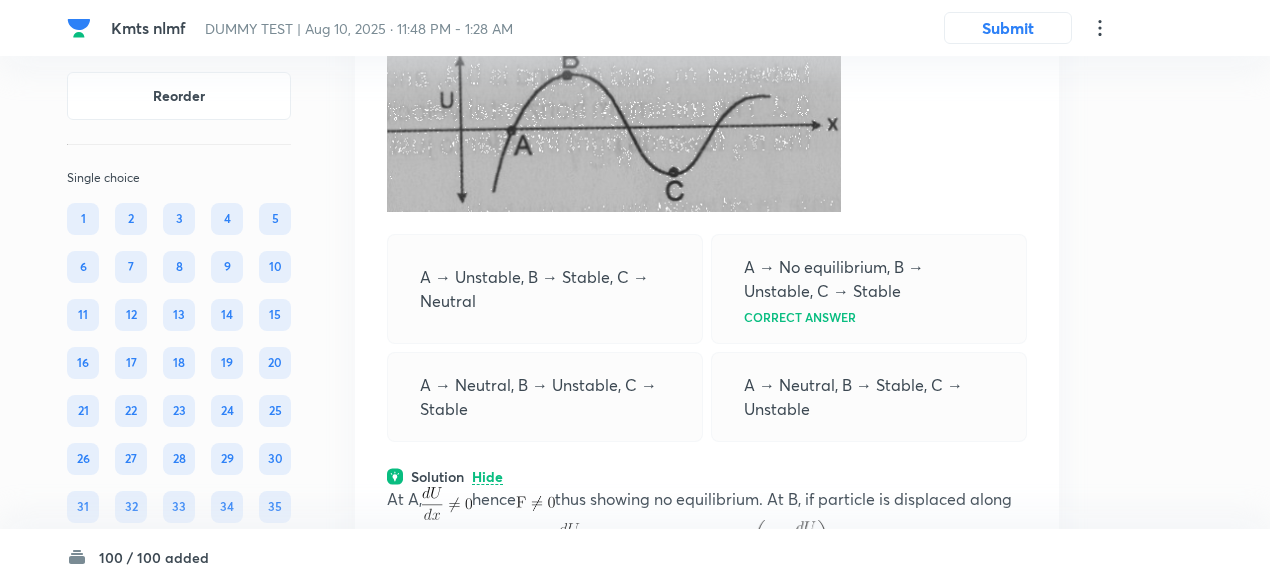 click 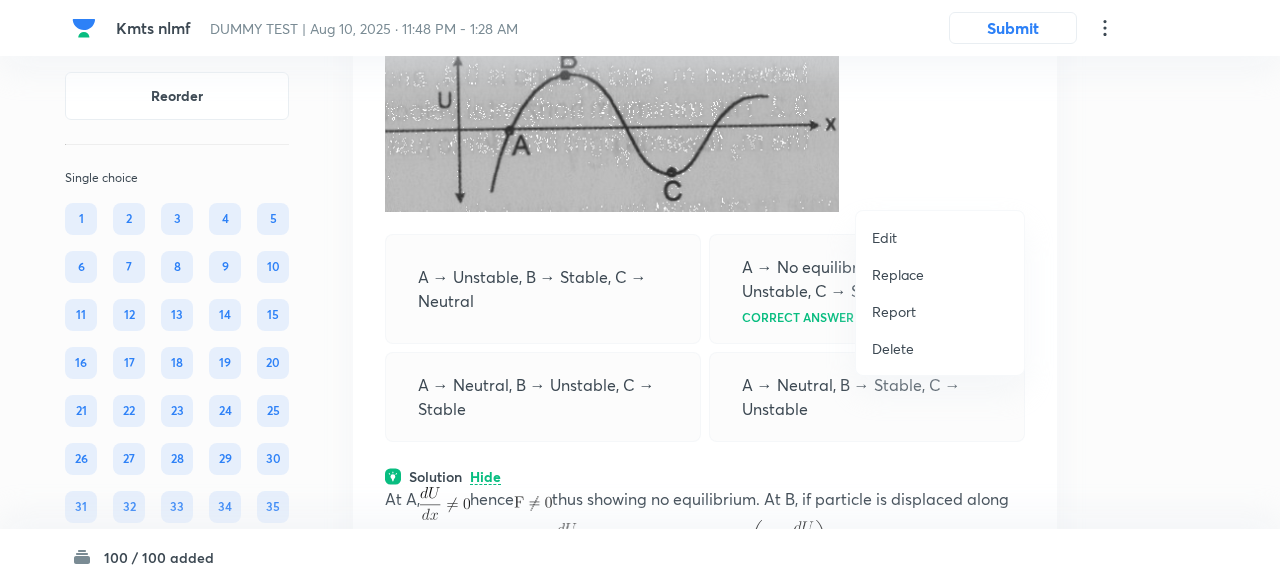 click on "Replace" at bounding box center (898, 274) 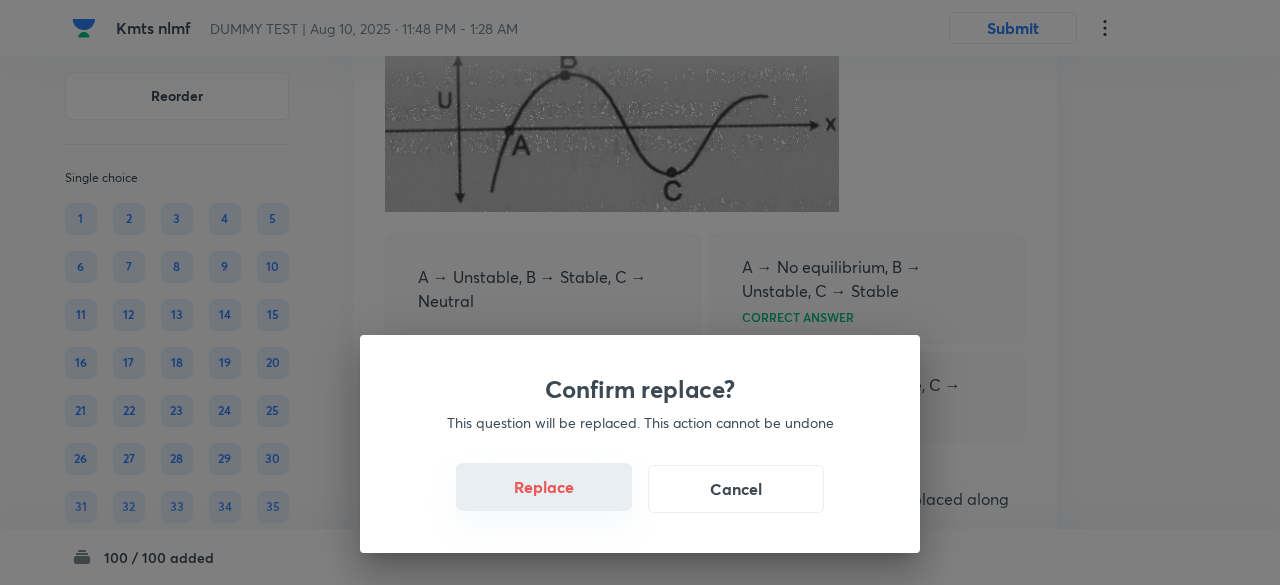 click on "Replace" at bounding box center [544, 487] 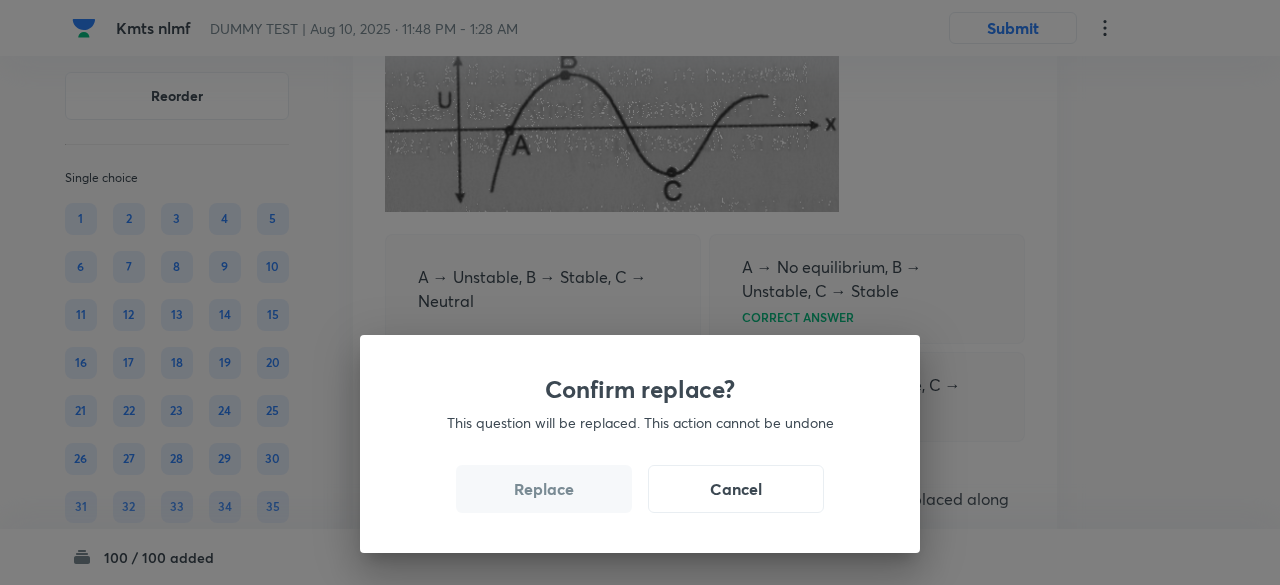 click on "Replace" at bounding box center [544, 489] 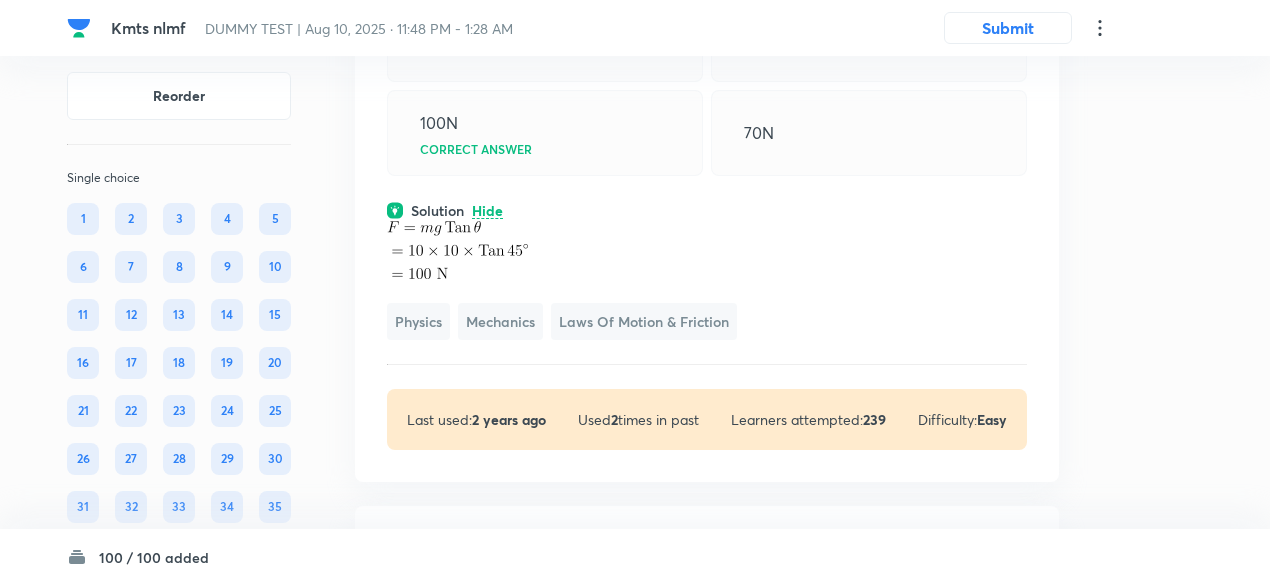 scroll, scrollTop: 29176, scrollLeft: 0, axis: vertical 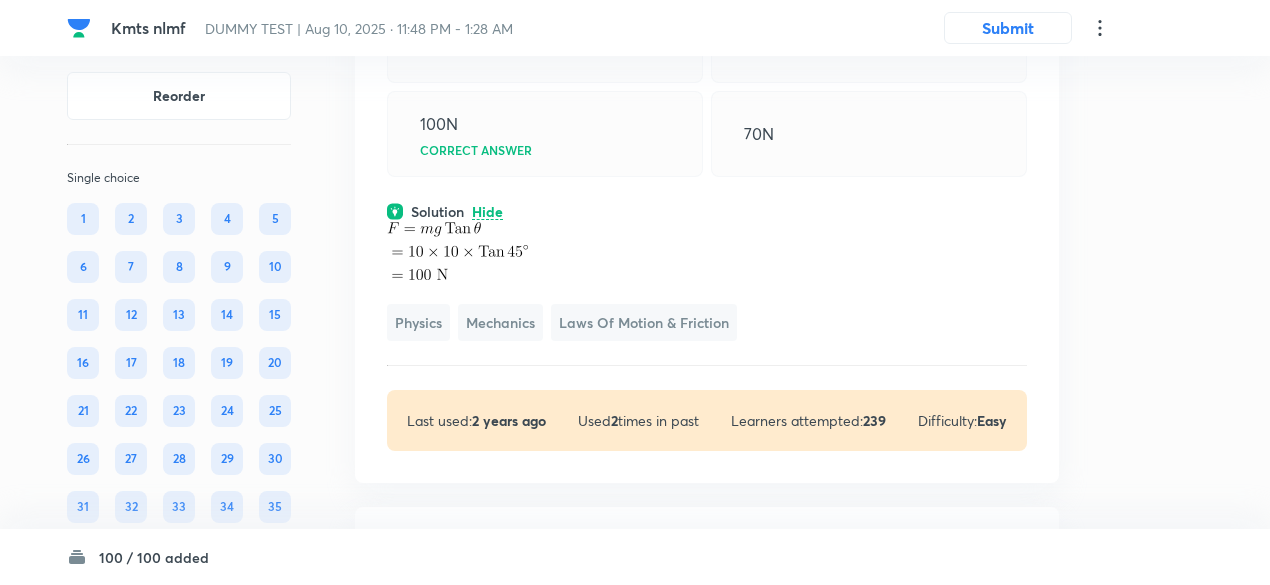 click 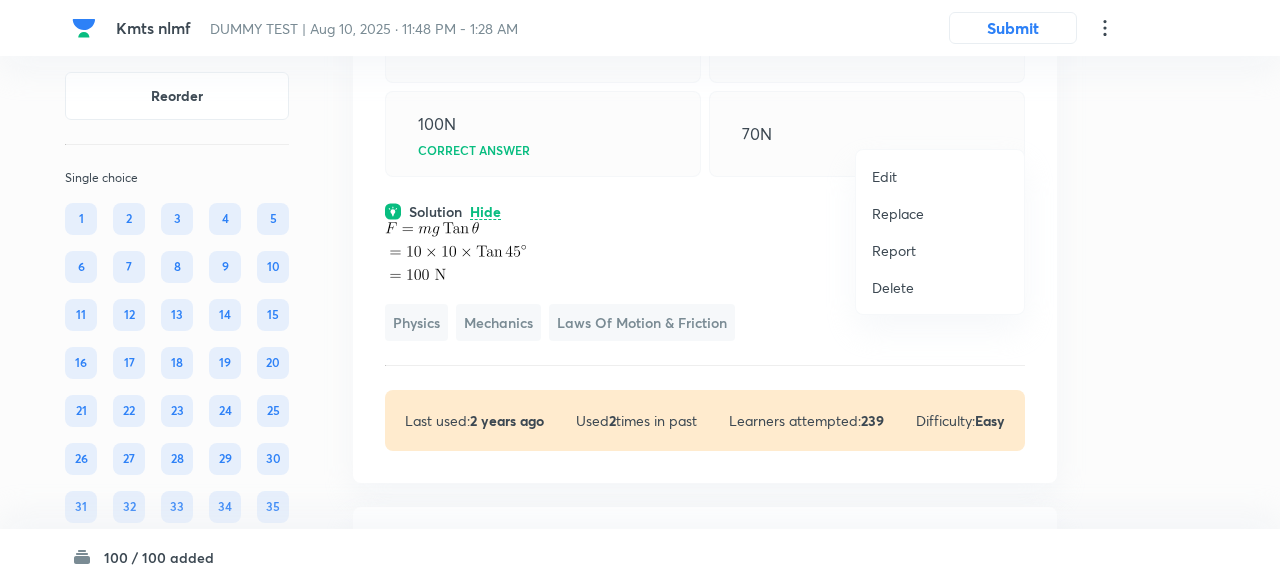 click on "Replace" at bounding box center (898, 213) 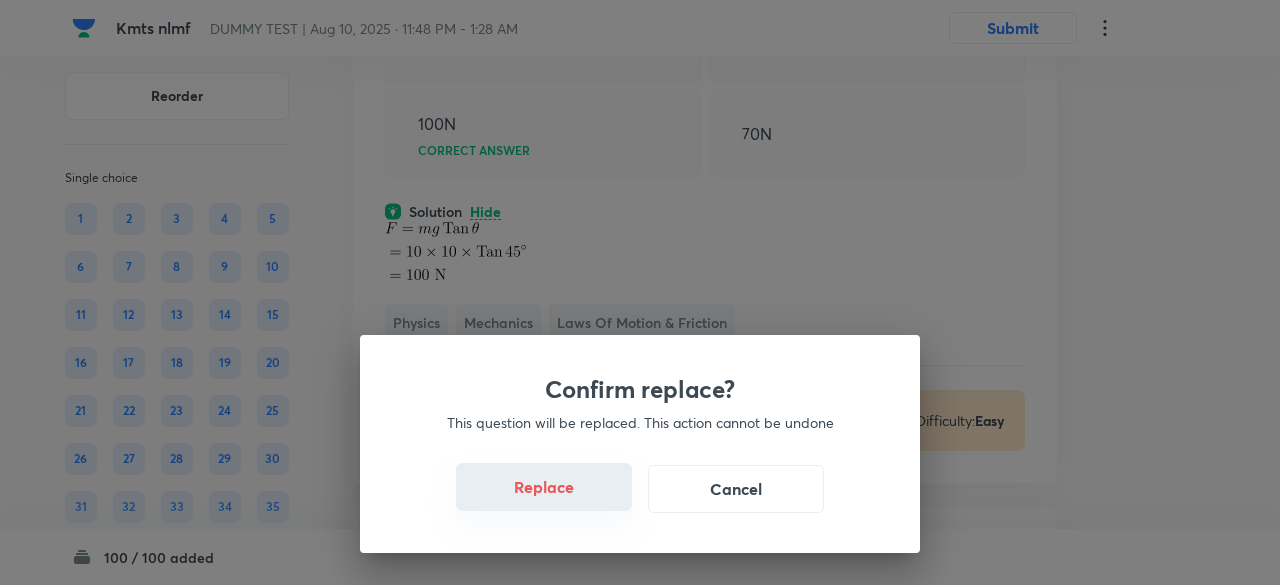 click on "Replace" at bounding box center (544, 487) 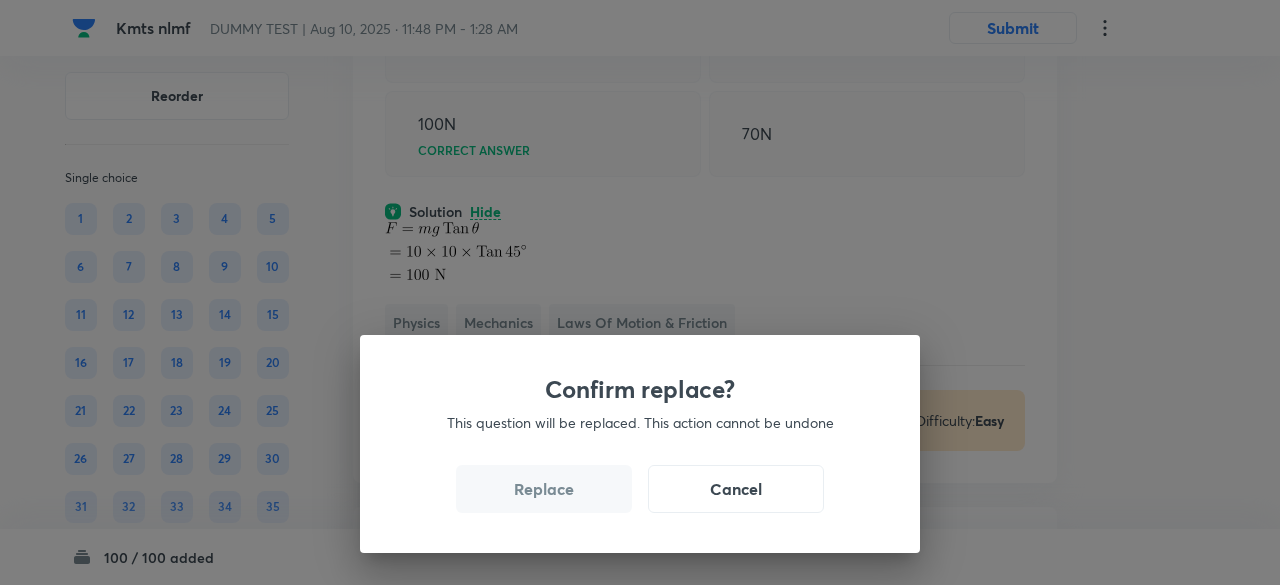 click on "Replace" at bounding box center [544, 489] 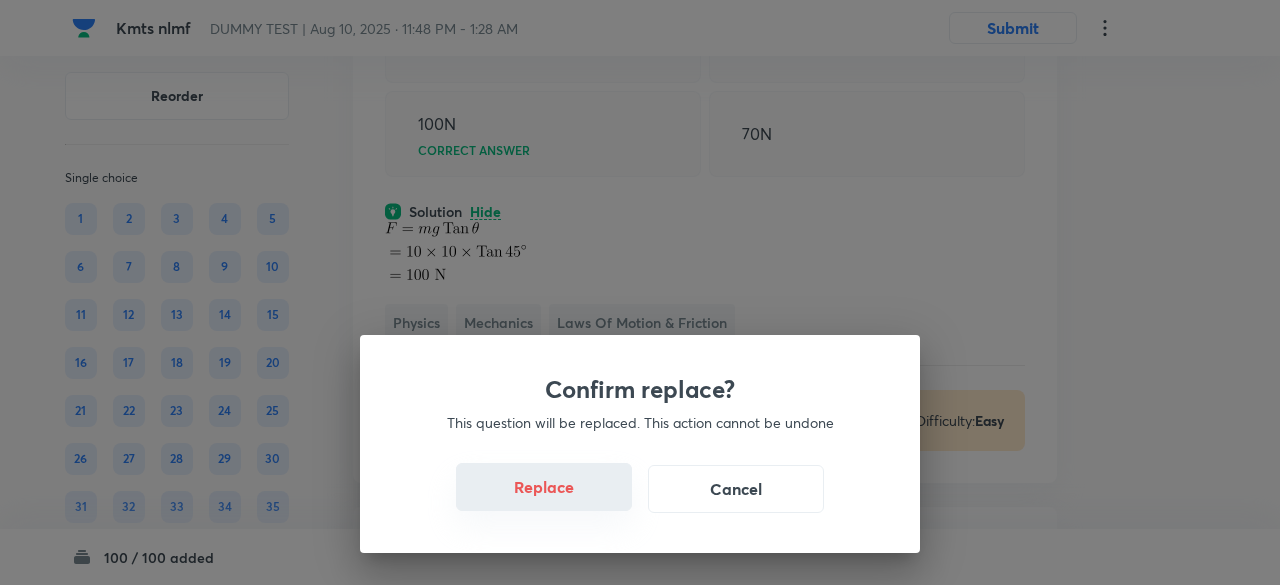click on "Replace" at bounding box center [544, 487] 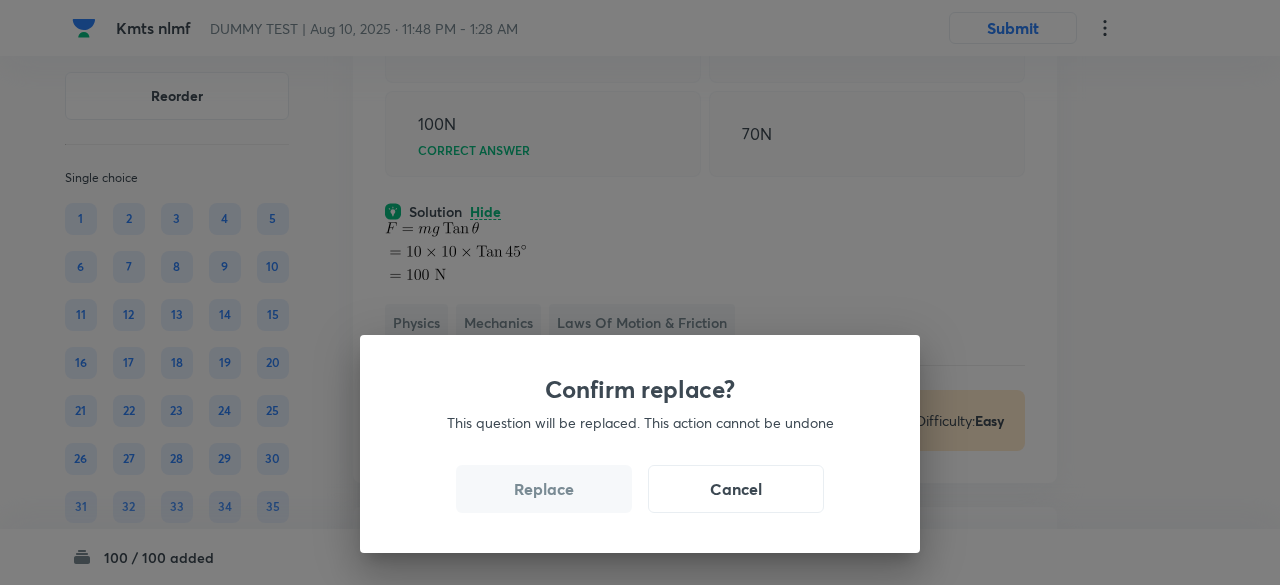 click on "Replace" at bounding box center [544, 489] 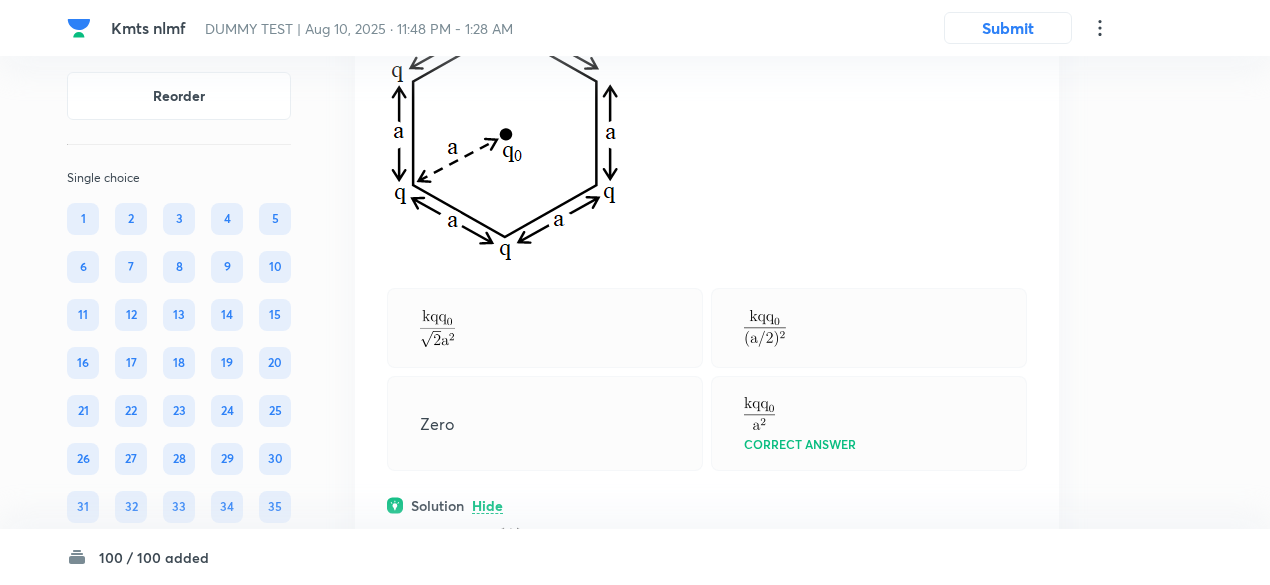 scroll, scrollTop: 29106, scrollLeft: 0, axis: vertical 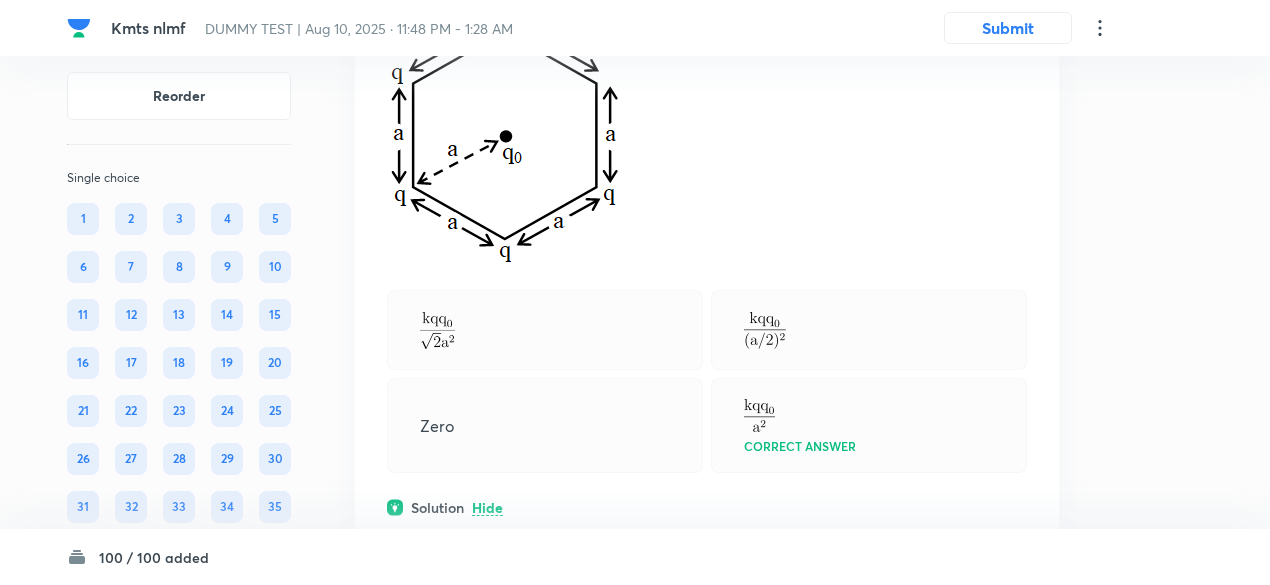 click 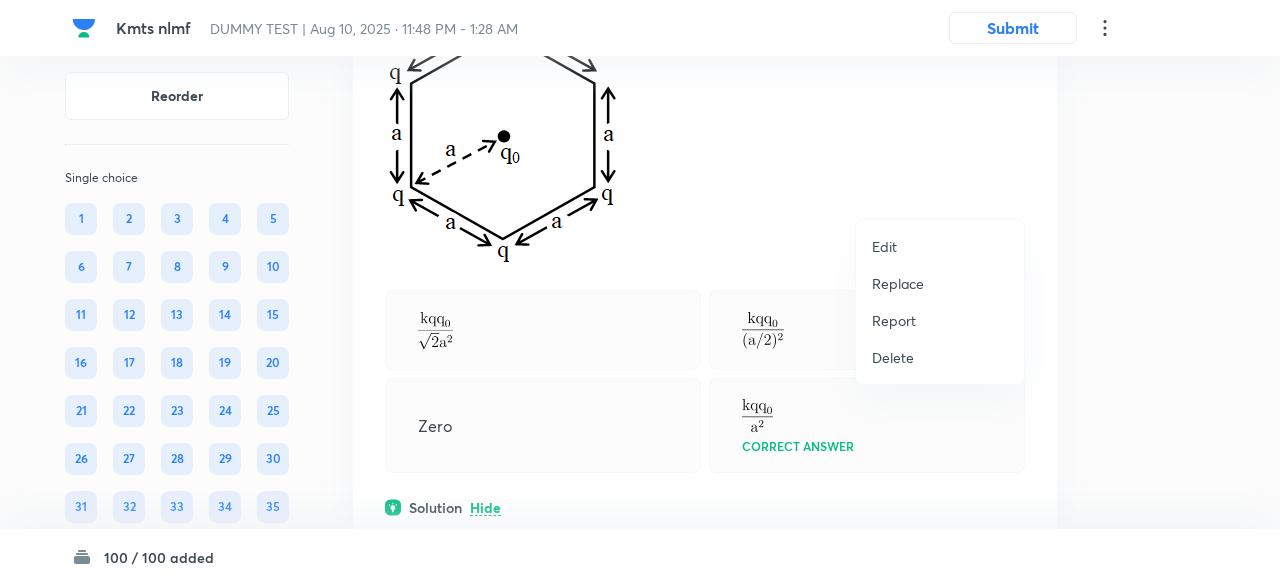 click on "Replace" at bounding box center [898, 283] 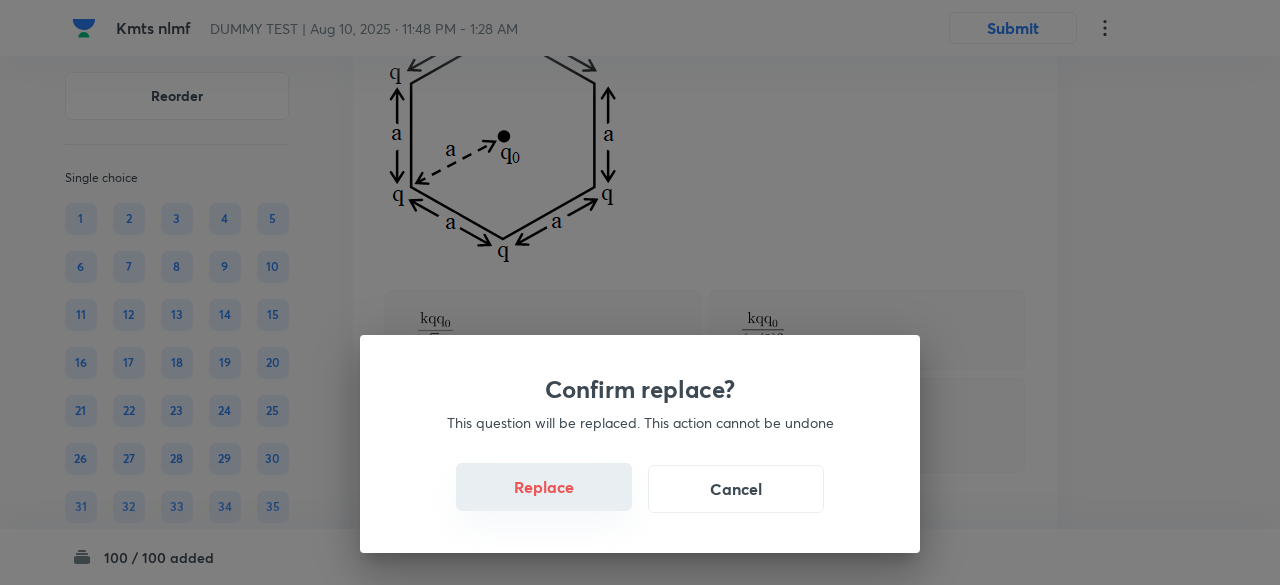 click on "Replace" at bounding box center (544, 487) 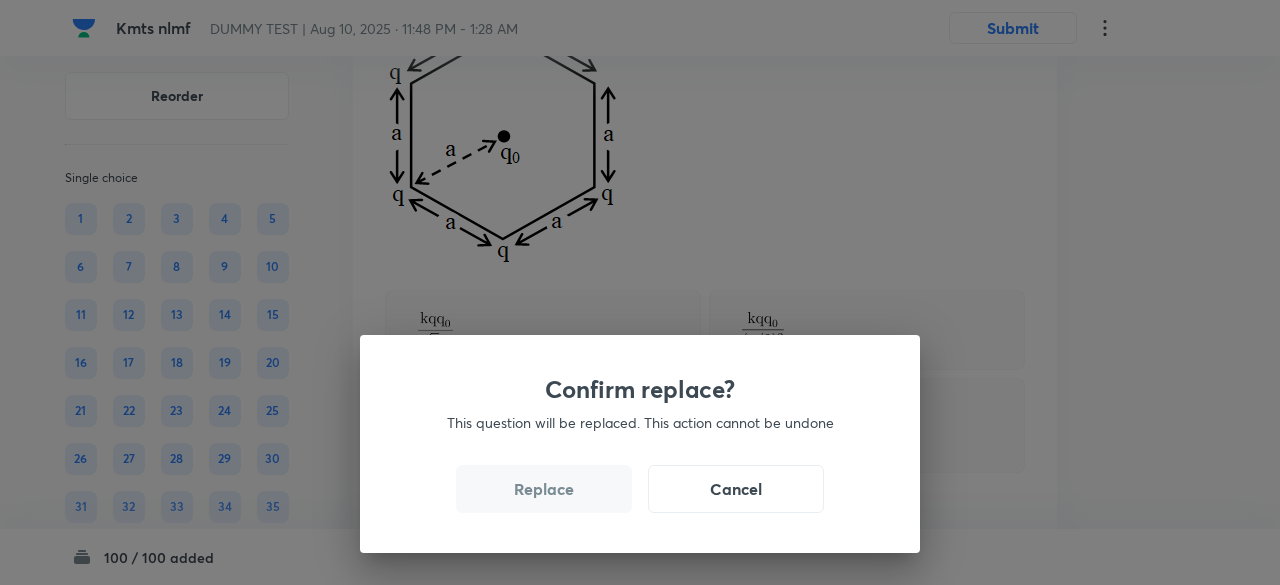 click on "Replace" at bounding box center (544, 489) 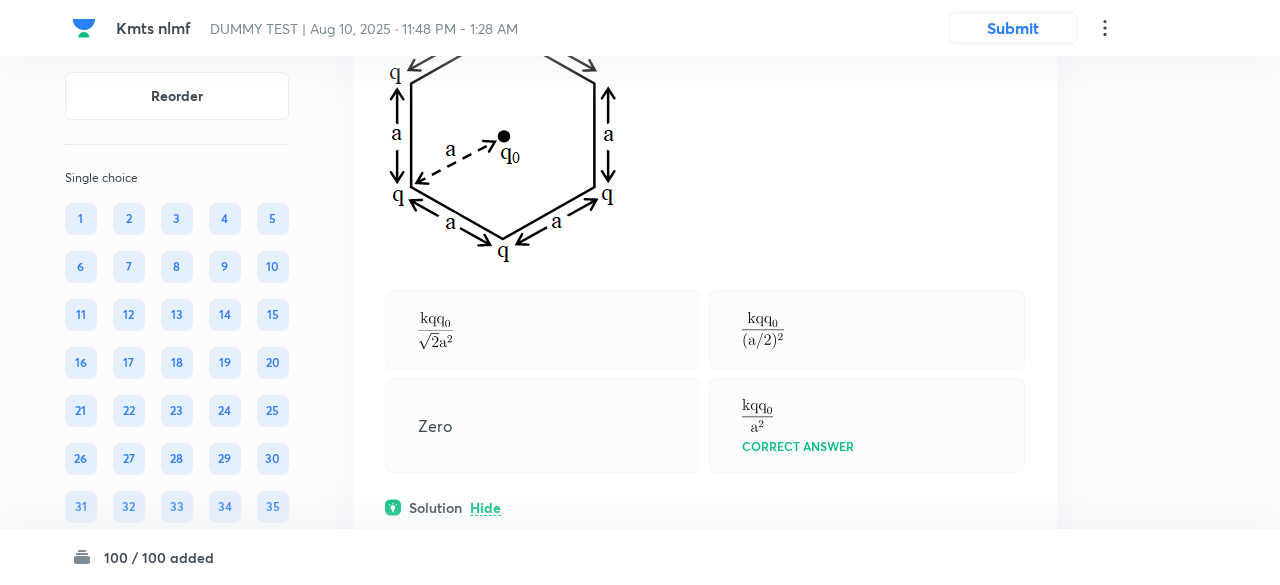 click on "Confirm replace? This question will be replaced. This action cannot be undone Replace Cancel" at bounding box center [640, 877] 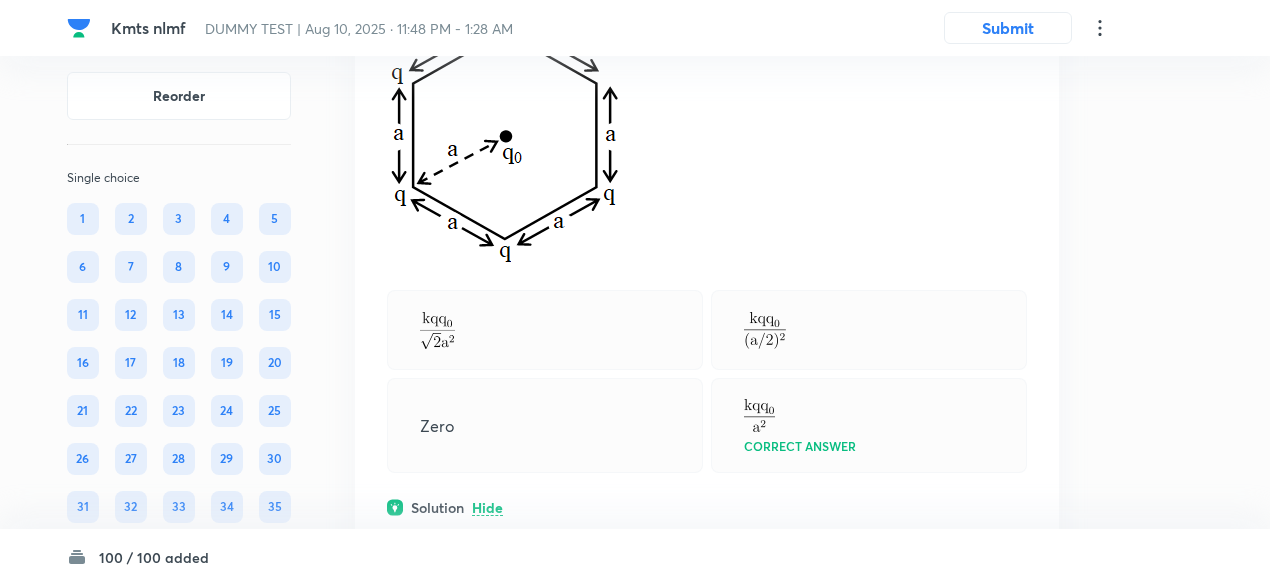 click at bounding box center [506, 137] 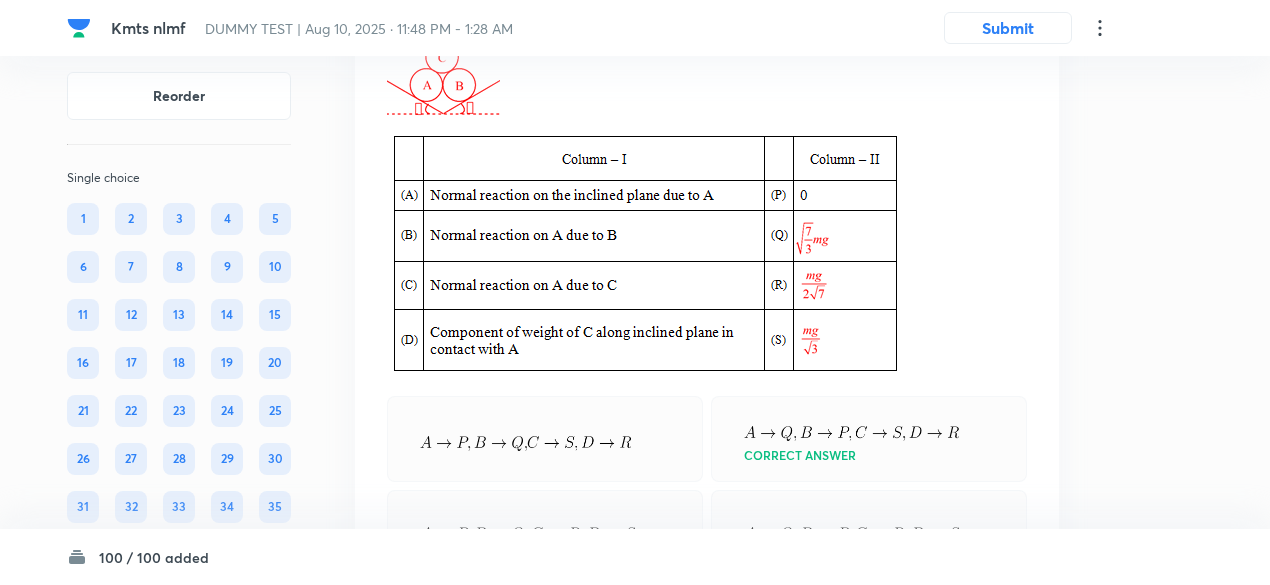 scroll, scrollTop: 29120, scrollLeft: 0, axis: vertical 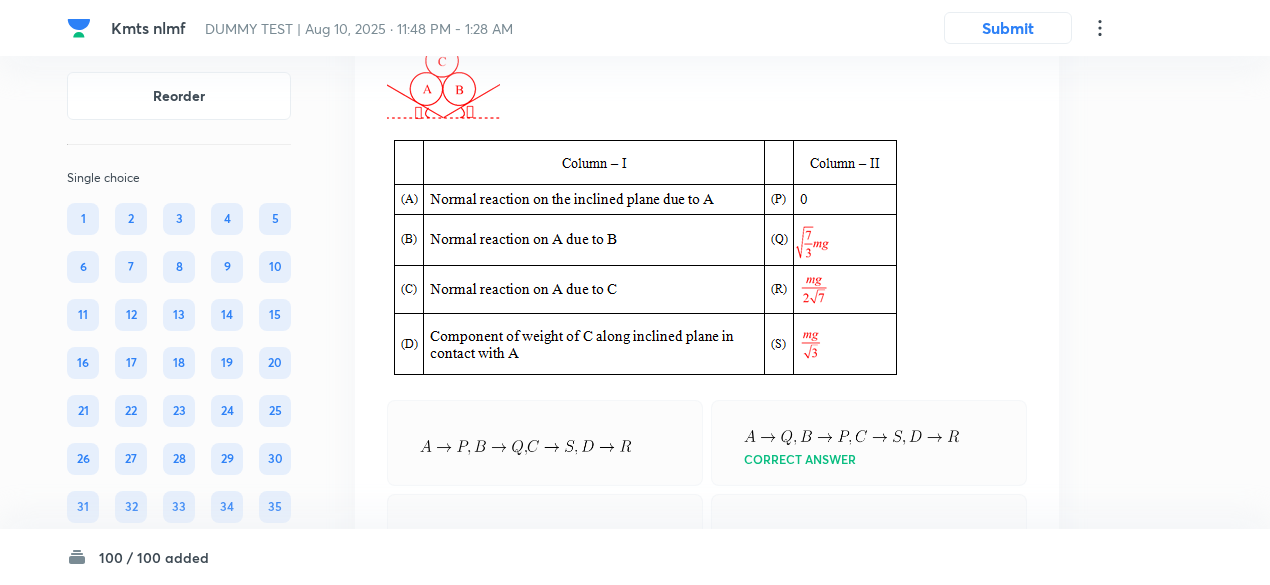 click 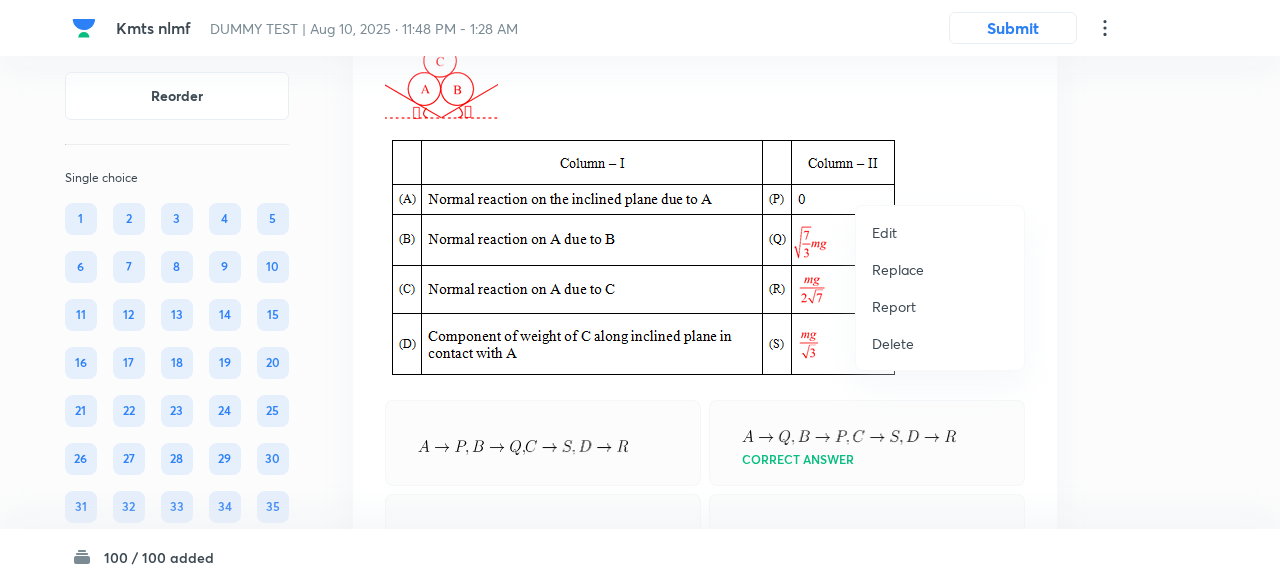 click on "Replace" at bounding box center (898, 269) 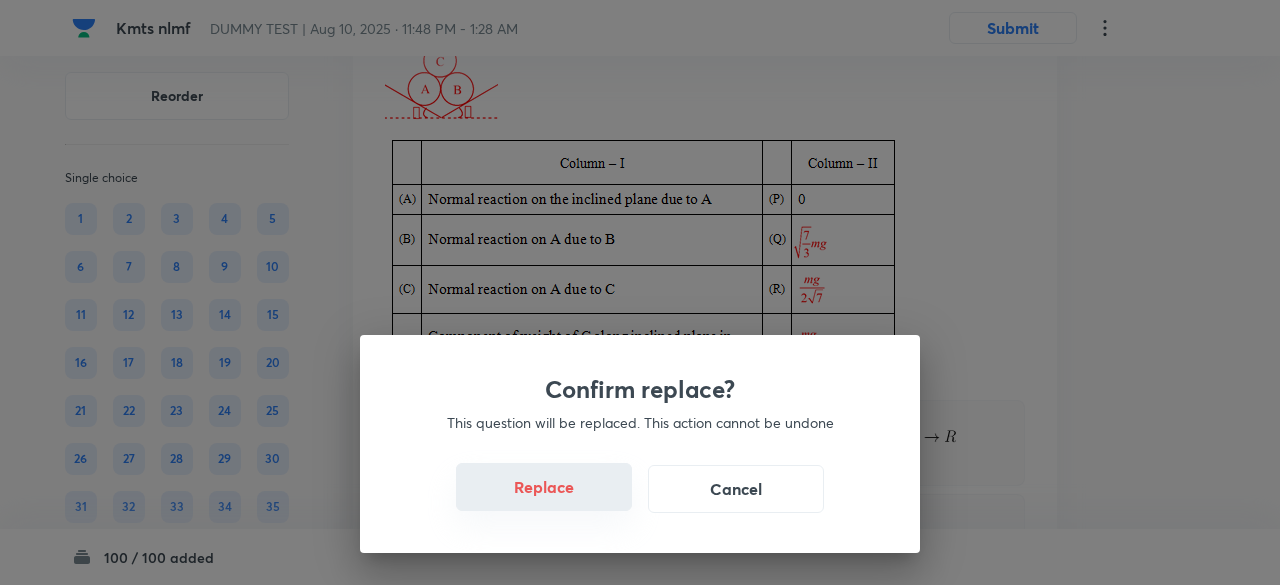 click on "Replace" at bounding box center [544, 487] 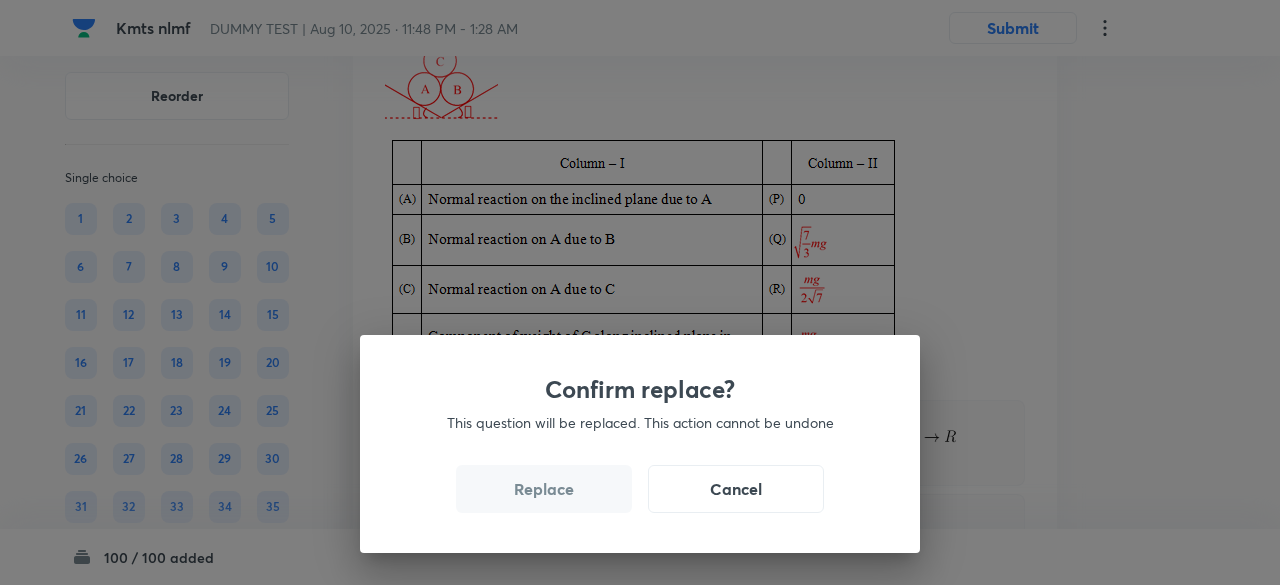 click on "Replace" at bounding box center [544, 489] 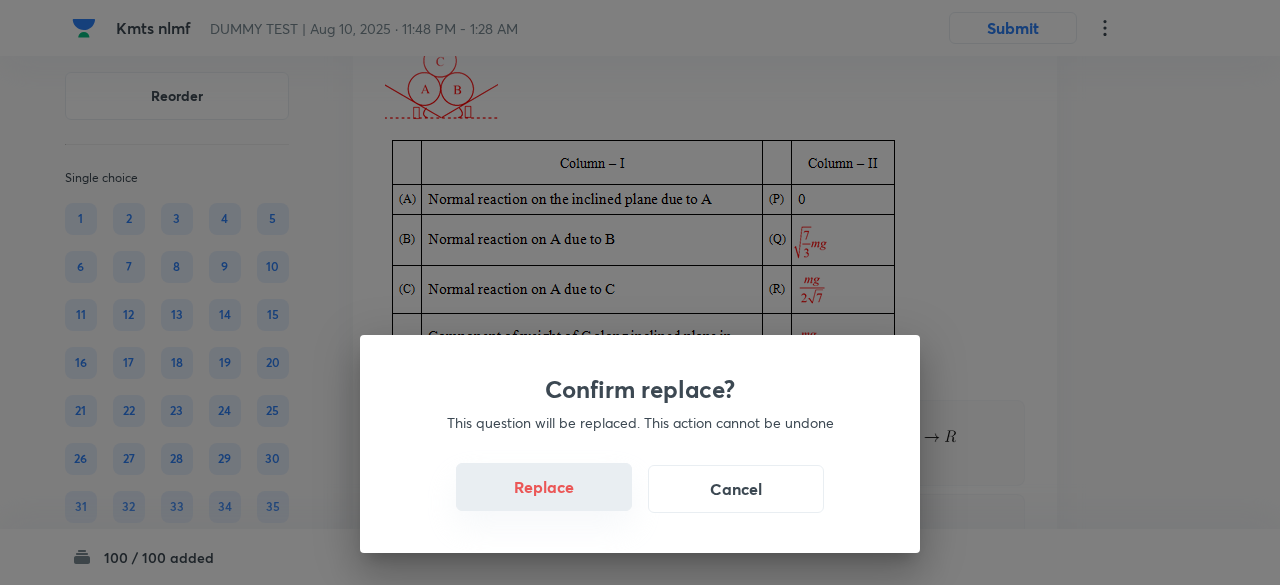 click on "Replace" at bounding box center (544, 487) 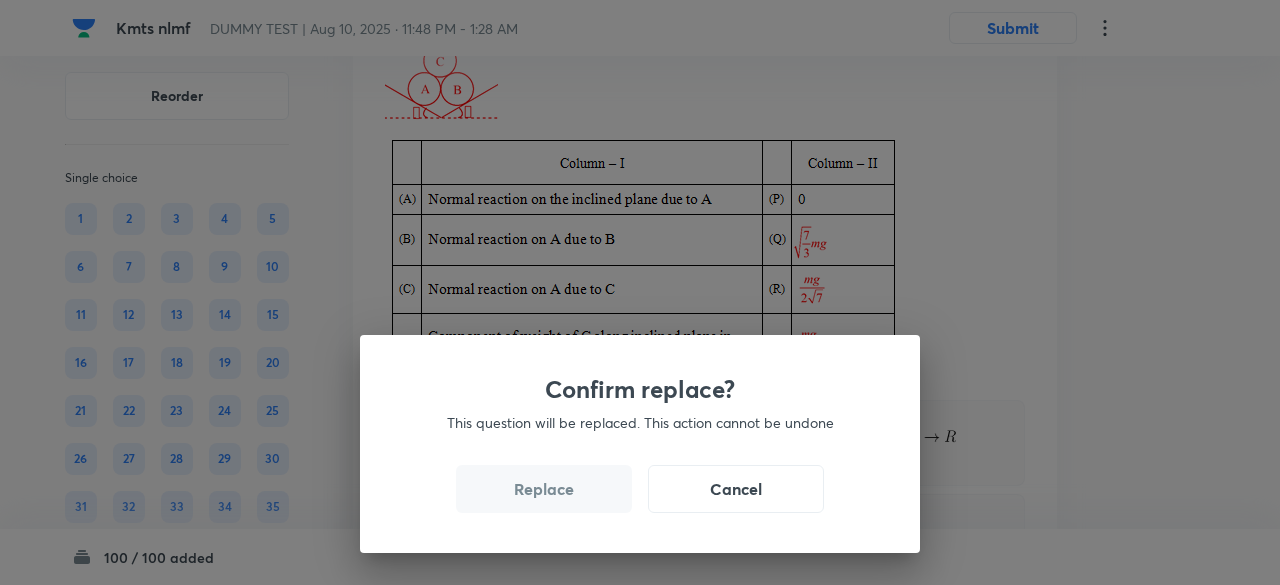 click on "Replace" at bounding box center [544, 489] 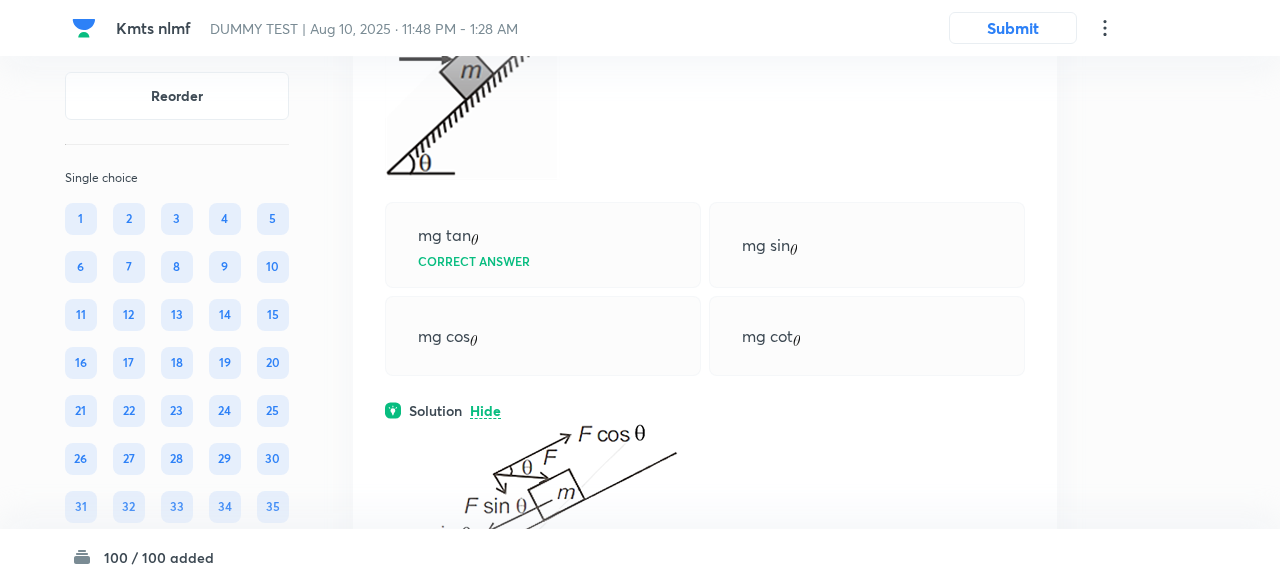 click on "Confirm replace? This question will be replaced. This action cannot be undone Replace Cancel" at bounding box center (640, 1029) 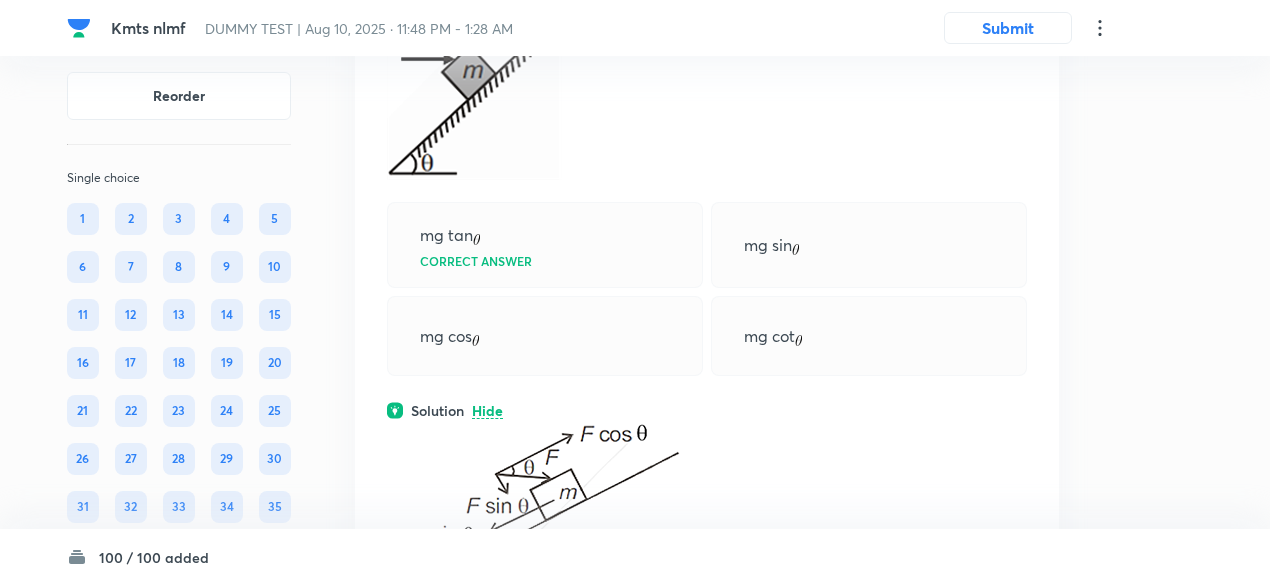 click on "mg tan Correct answer" at bounding box center (545, 245) 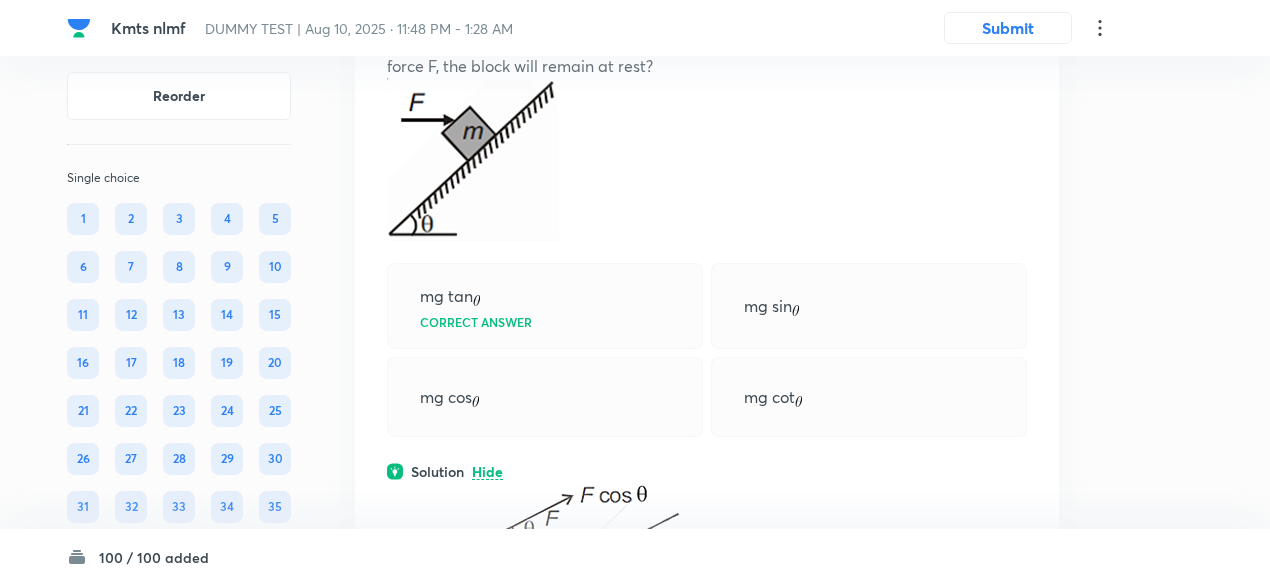 scroll, scrollTop: 29058, scrollLeft: 0, axis: vertical 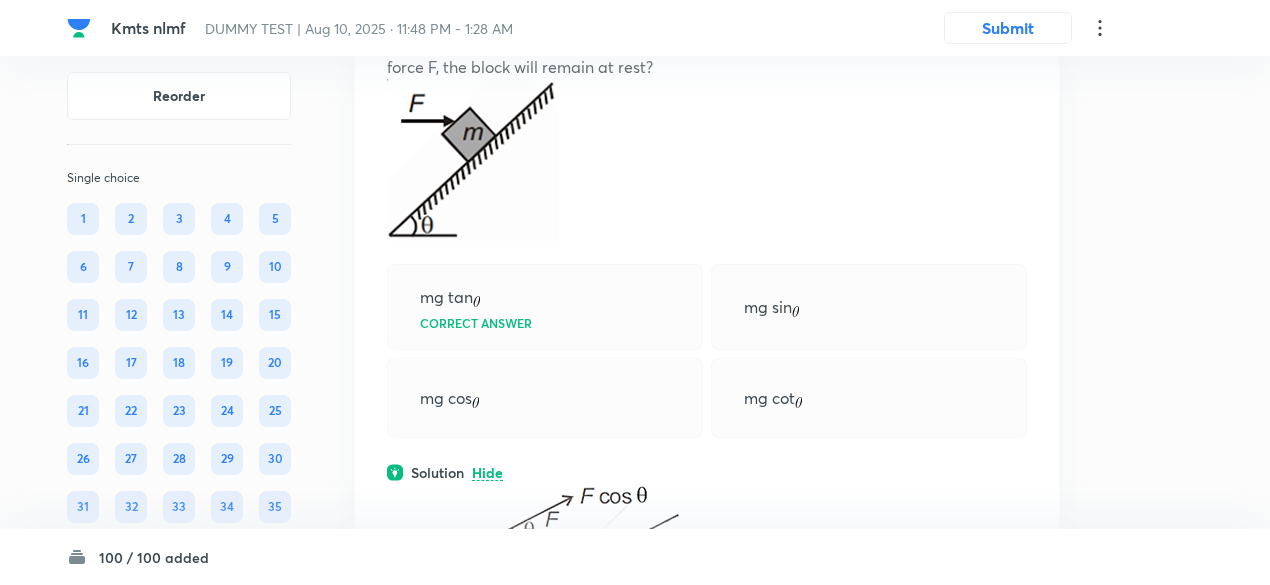 click 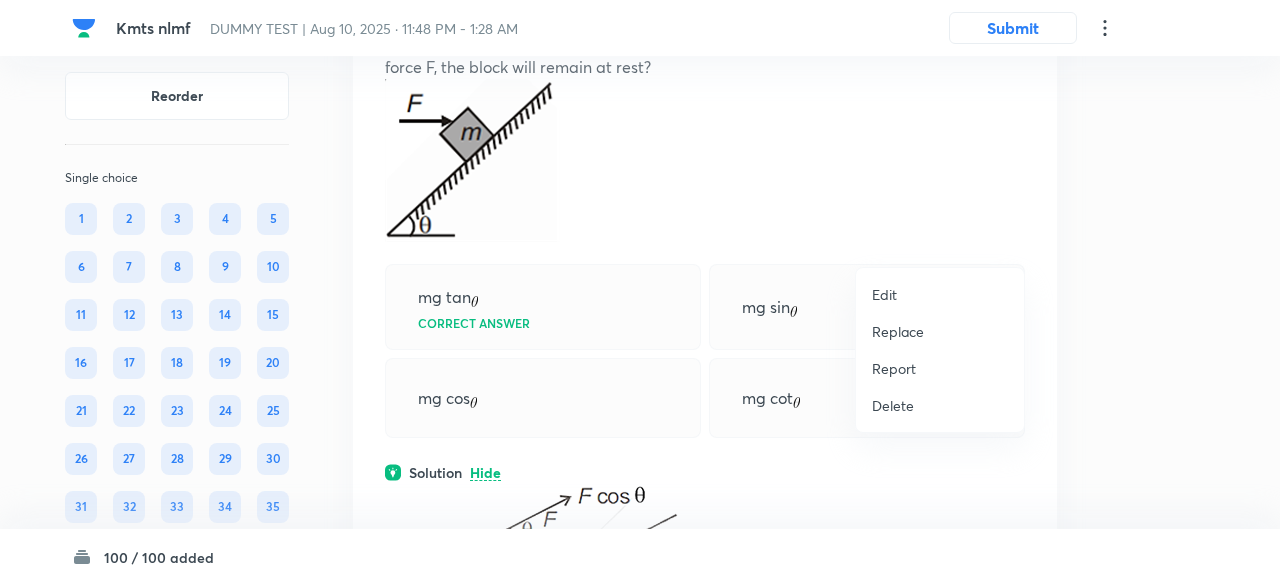 click on "Replace" at bounding box center [898, 331] 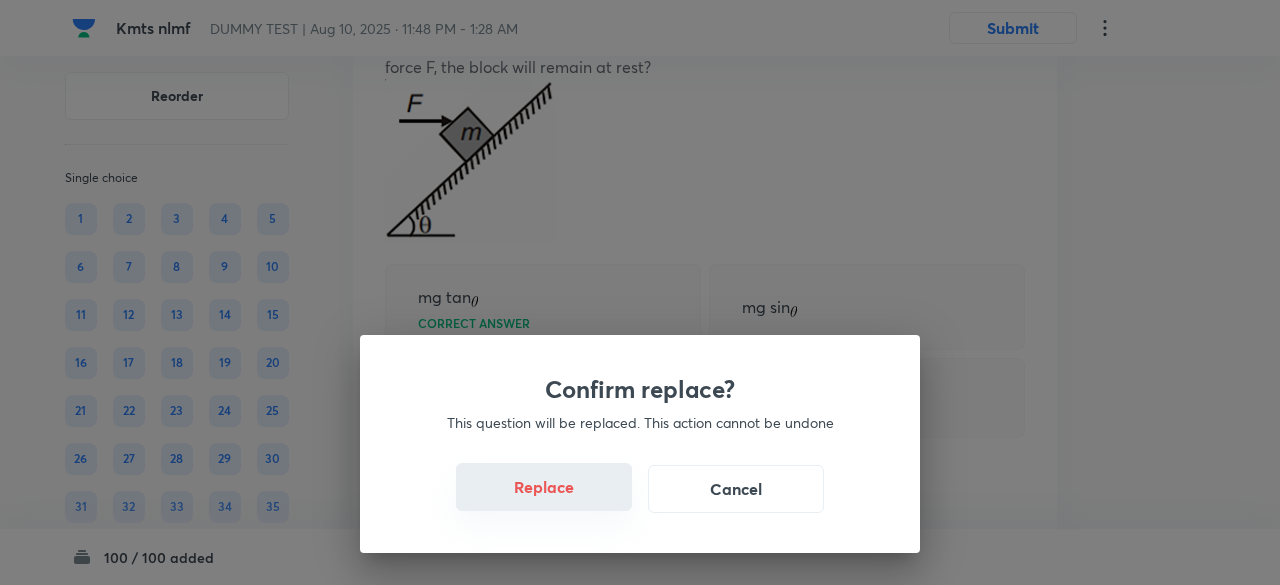click on "Replace" at bounding box center (544, 487) 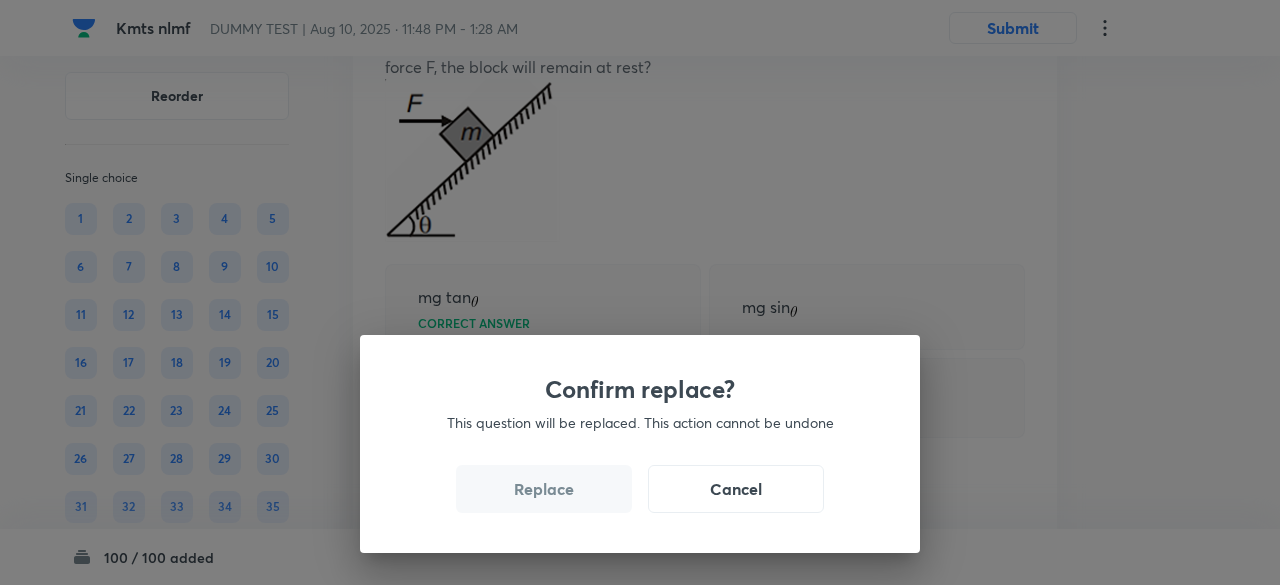 click on "Replace" at bounding box center (544, 489) 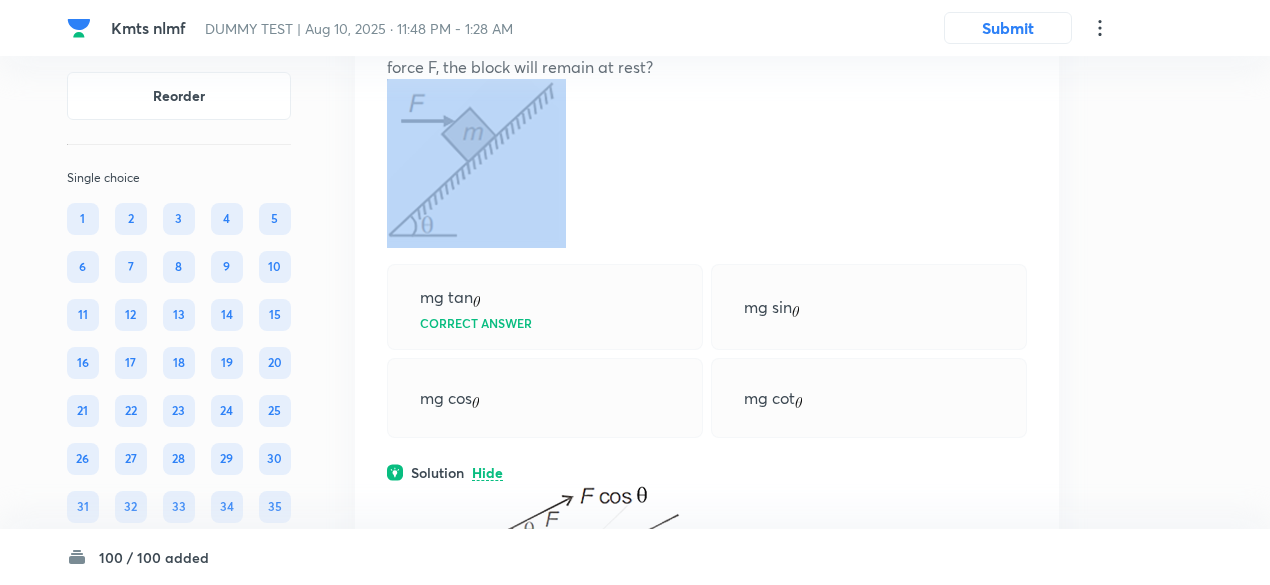 click at bounding box center (707, 163) 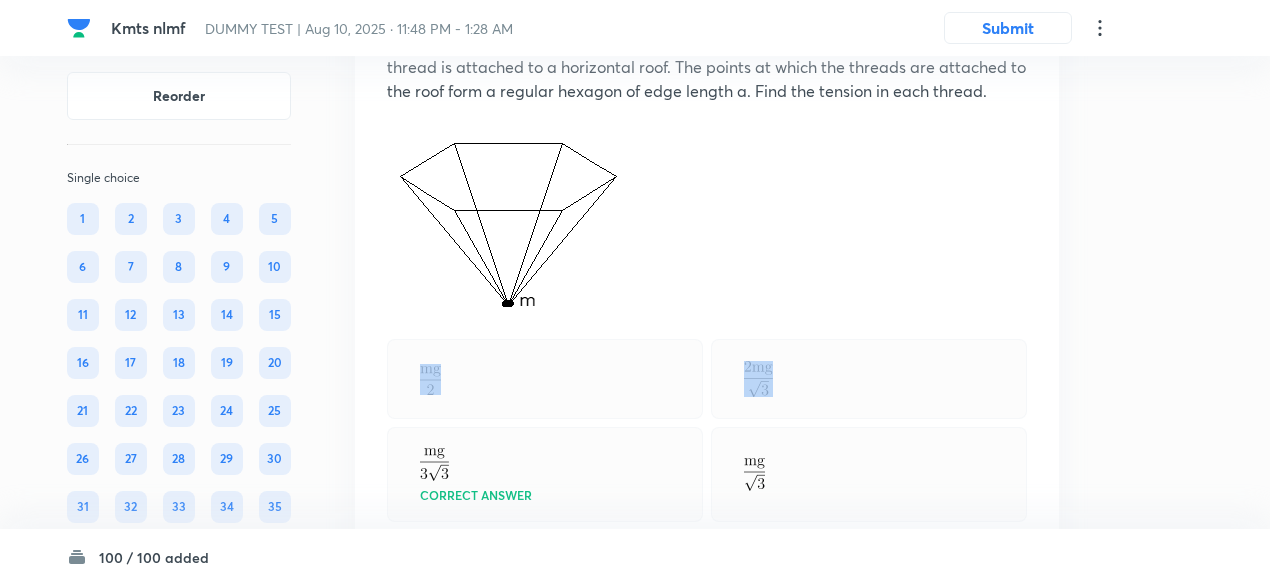 click at bounding box center (545, 379) 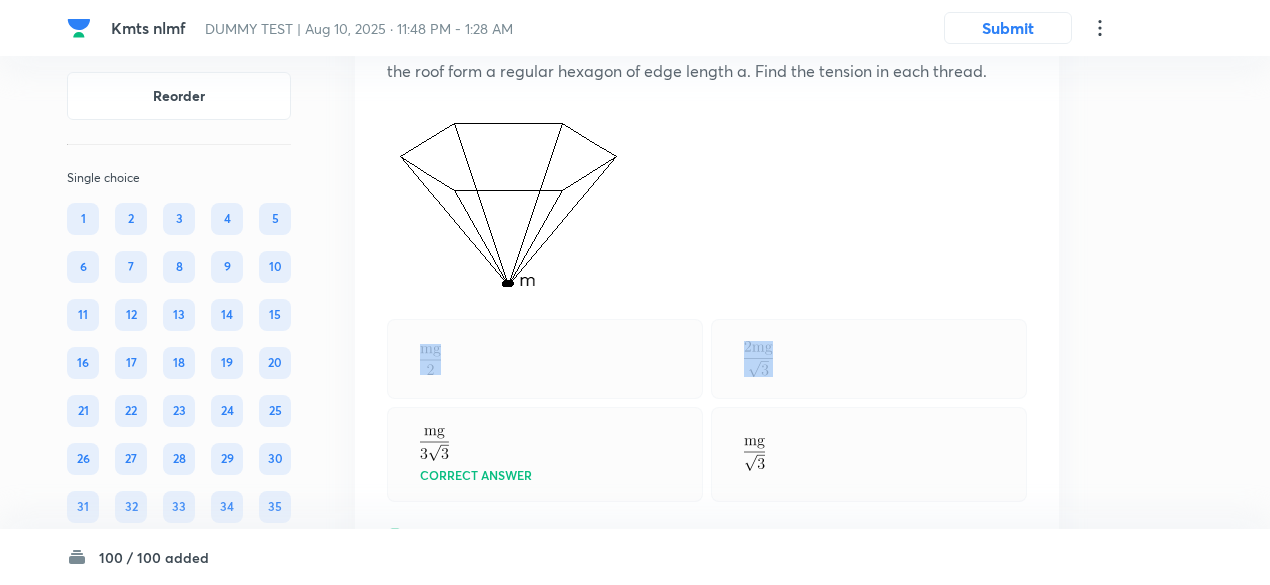 scroll, scrollTop: 29072, scrollLeft: 0, axis: vertical 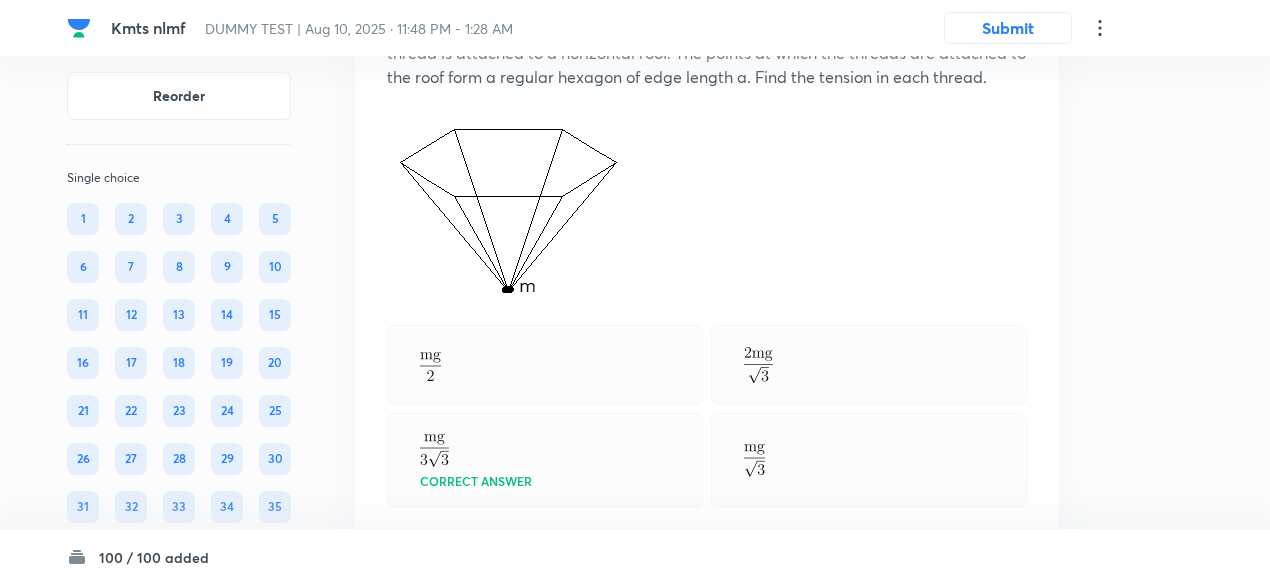 click 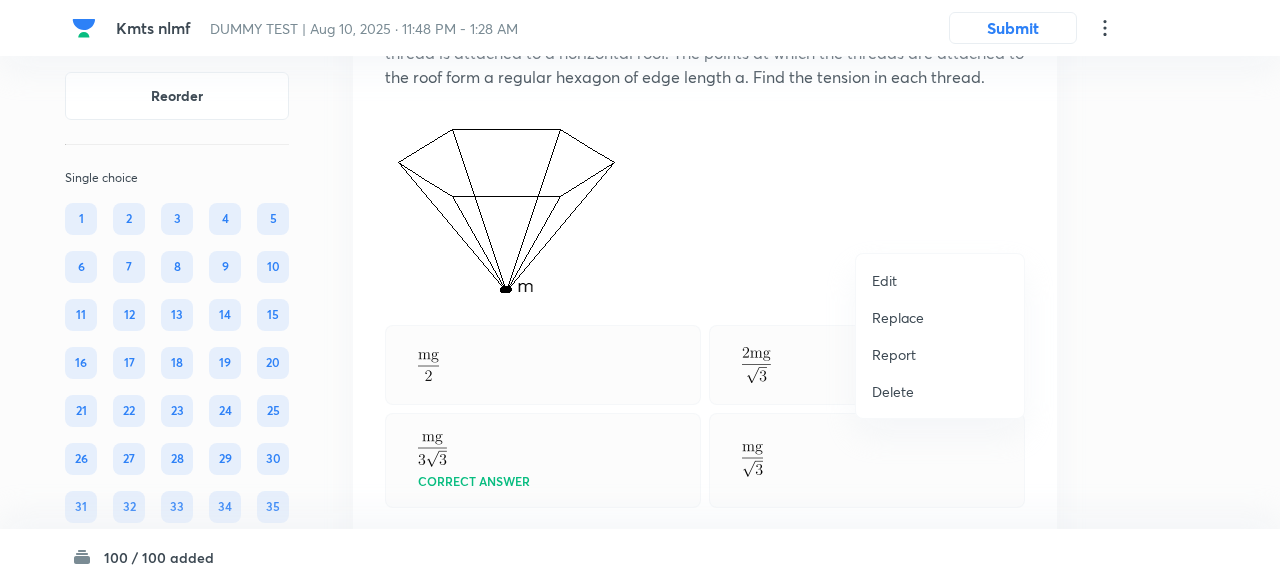 click at bounding box center (640, 292) 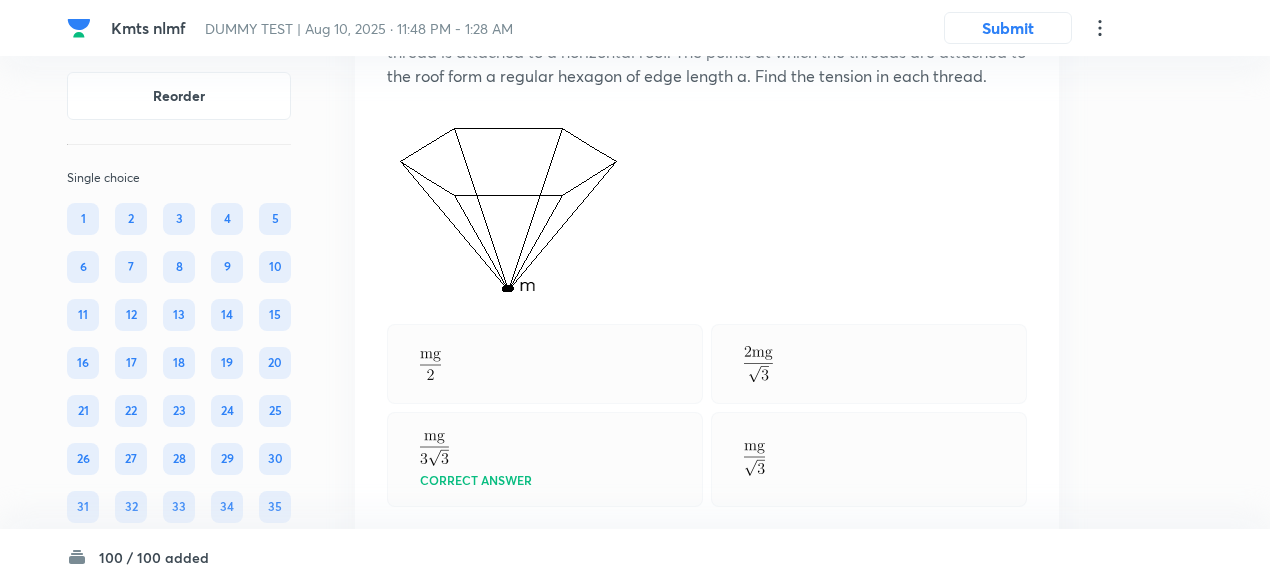 scroll, scrollTop: 29071, scrollLeft: 0, axis: vertical 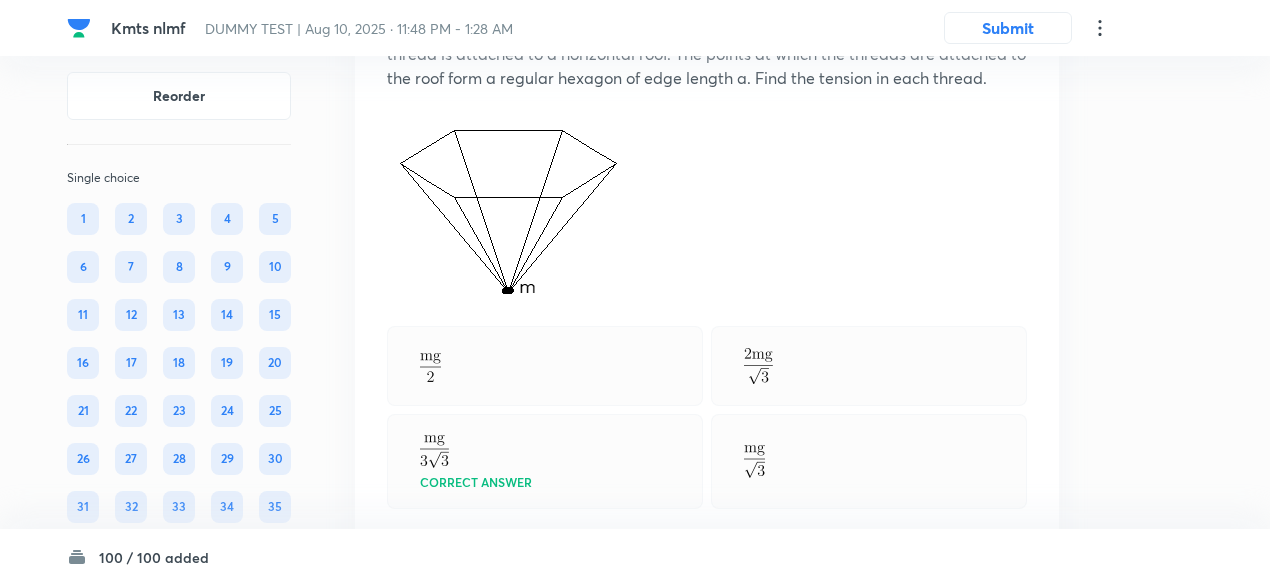 click 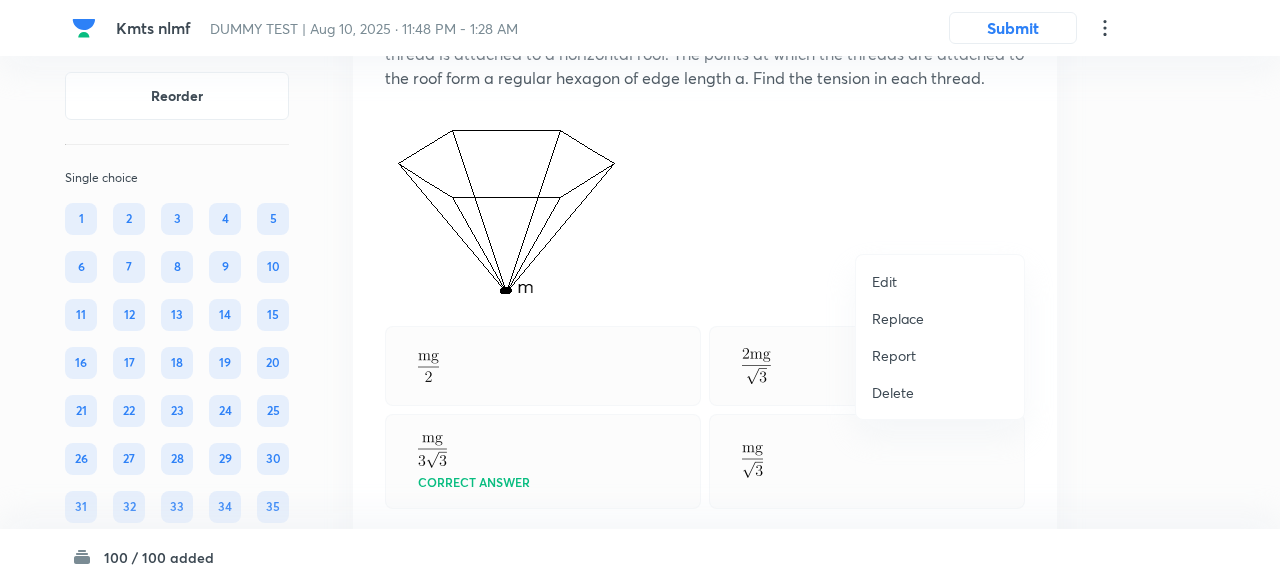 click on "Replace" at bounding box center (898, 318) 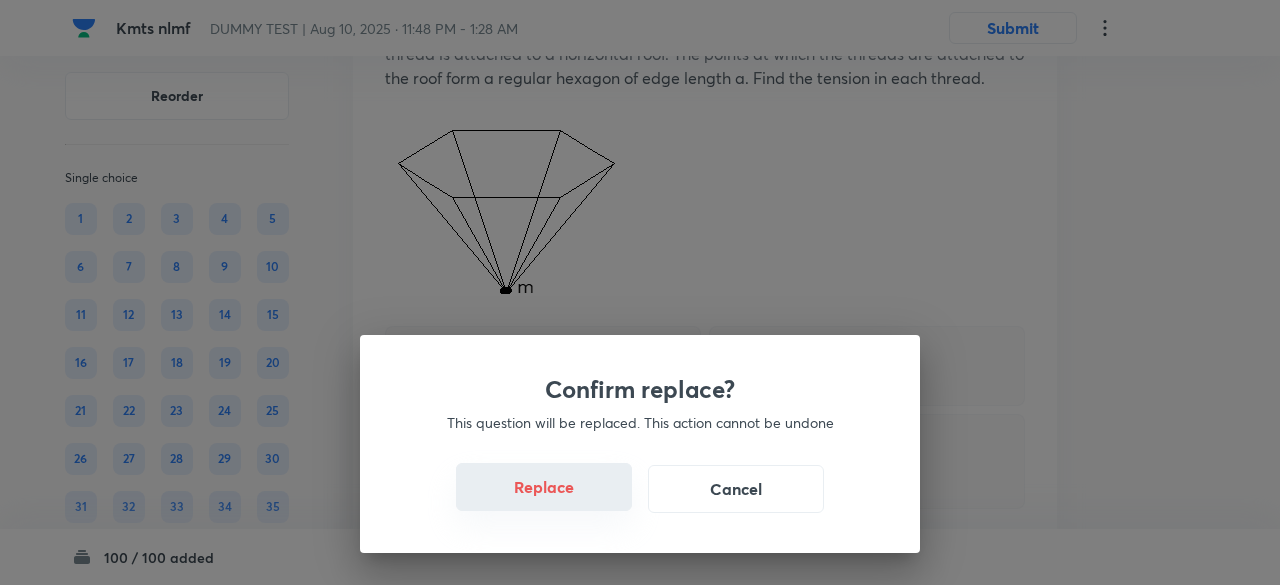 click on "Replace" at bounding box center [544, 487] 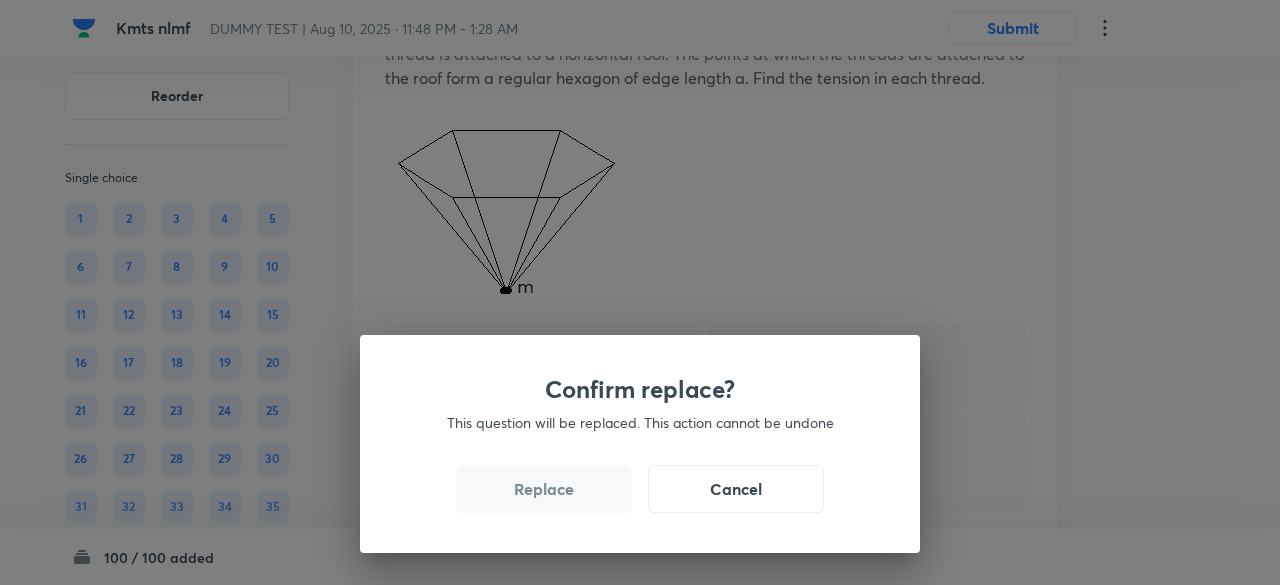 click on "Replace" at bounding box center [544, 489] 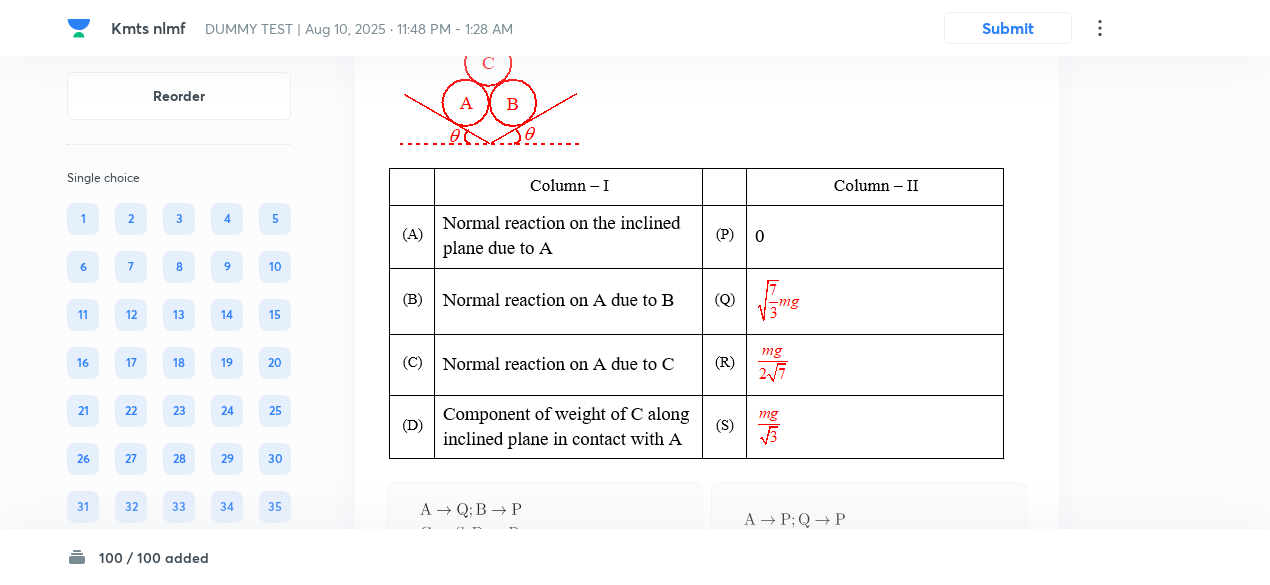 scroll, scrollTop: 29136, scrollLeft: 0, axis: vertical 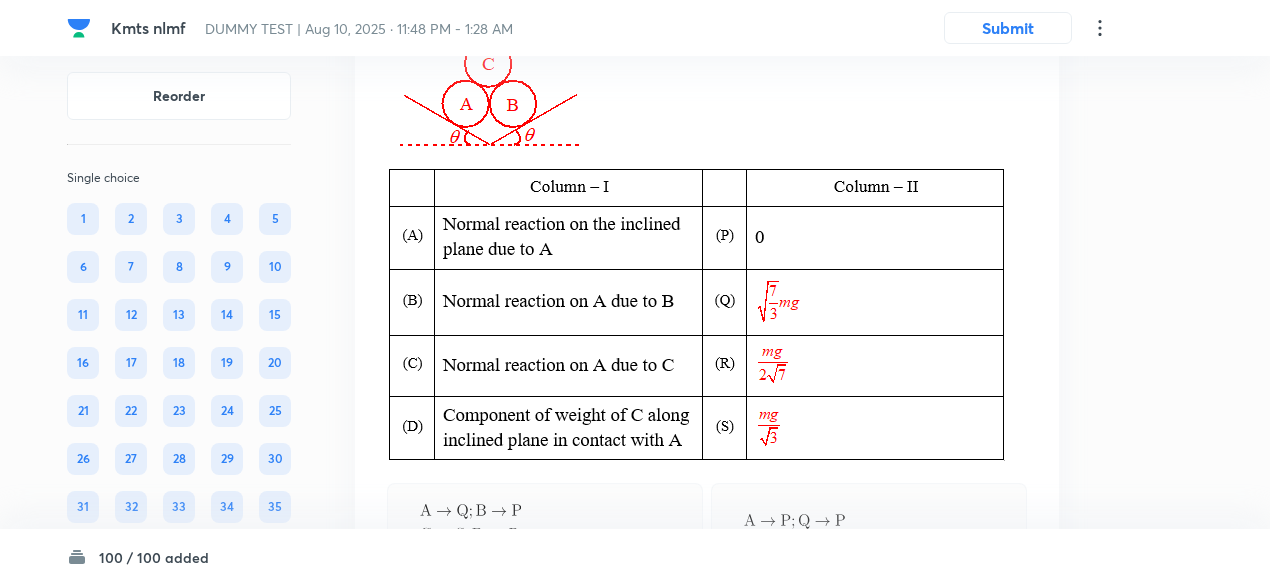 click 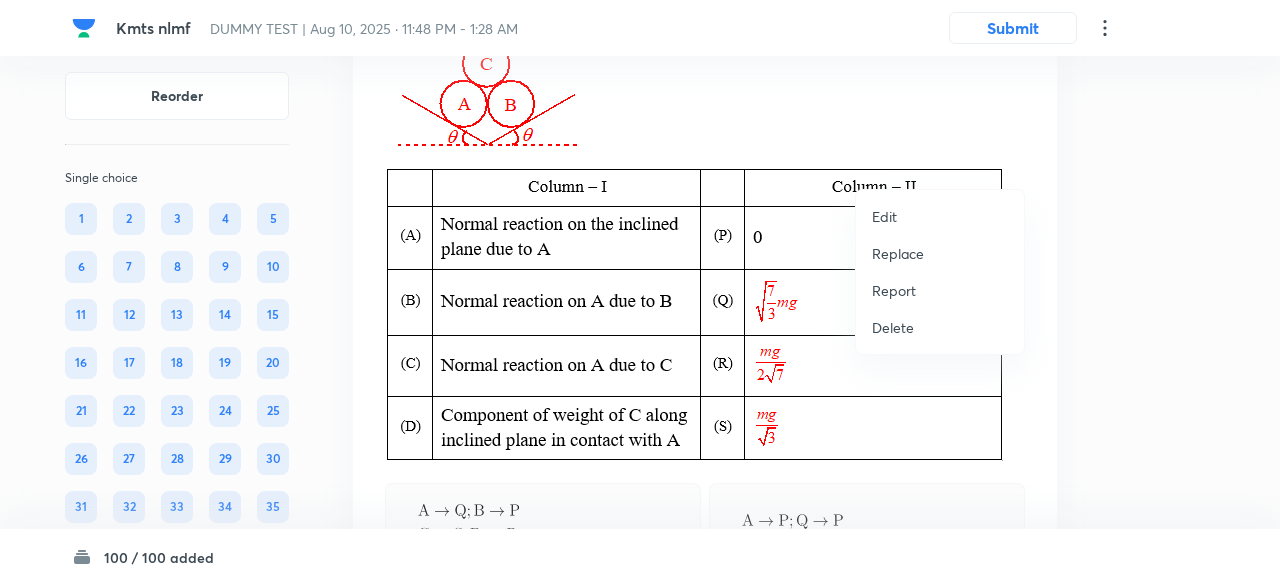 click on "Replace" at bounding box center (898, 253) 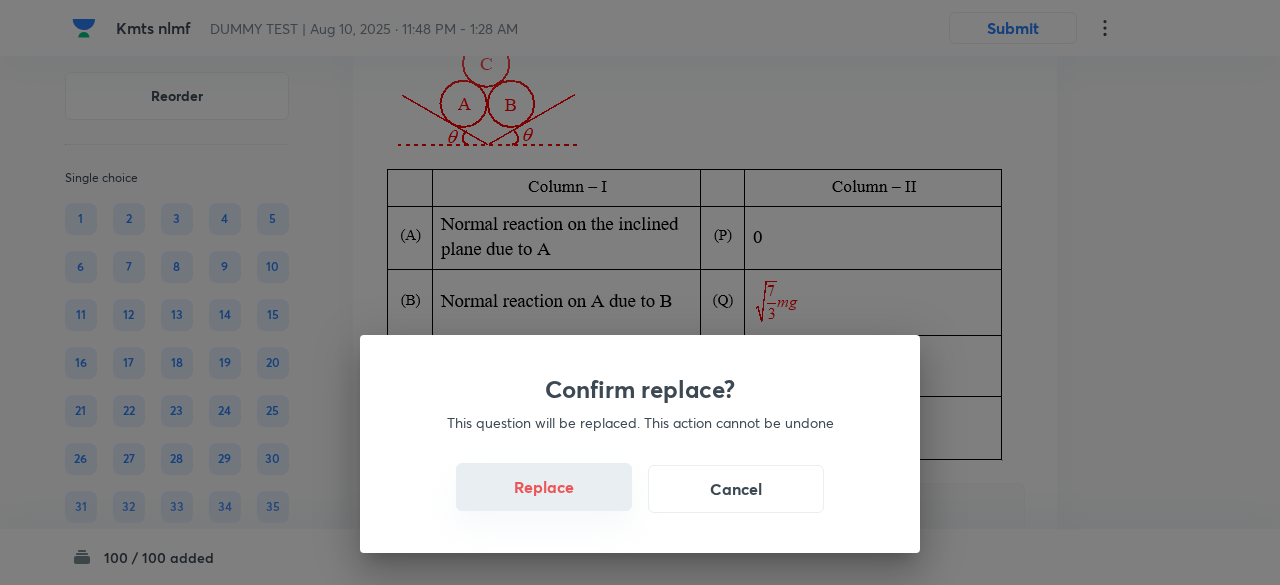 click on "Replace" at bounding box center (544, 487) 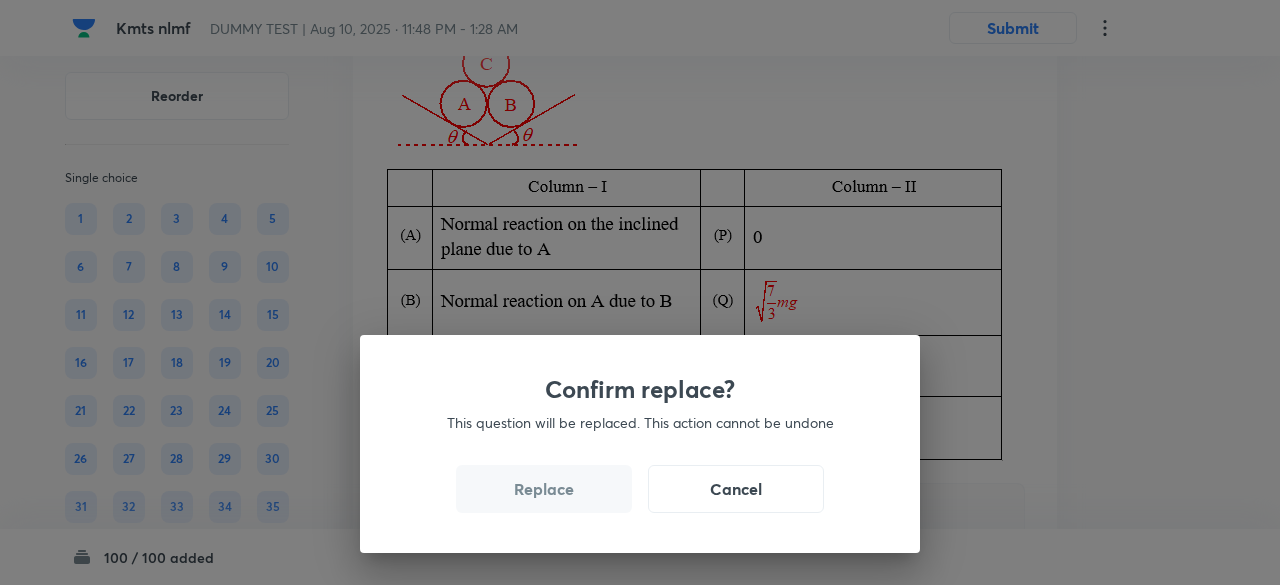 click on "Replace" at bounding box center (544, 489) 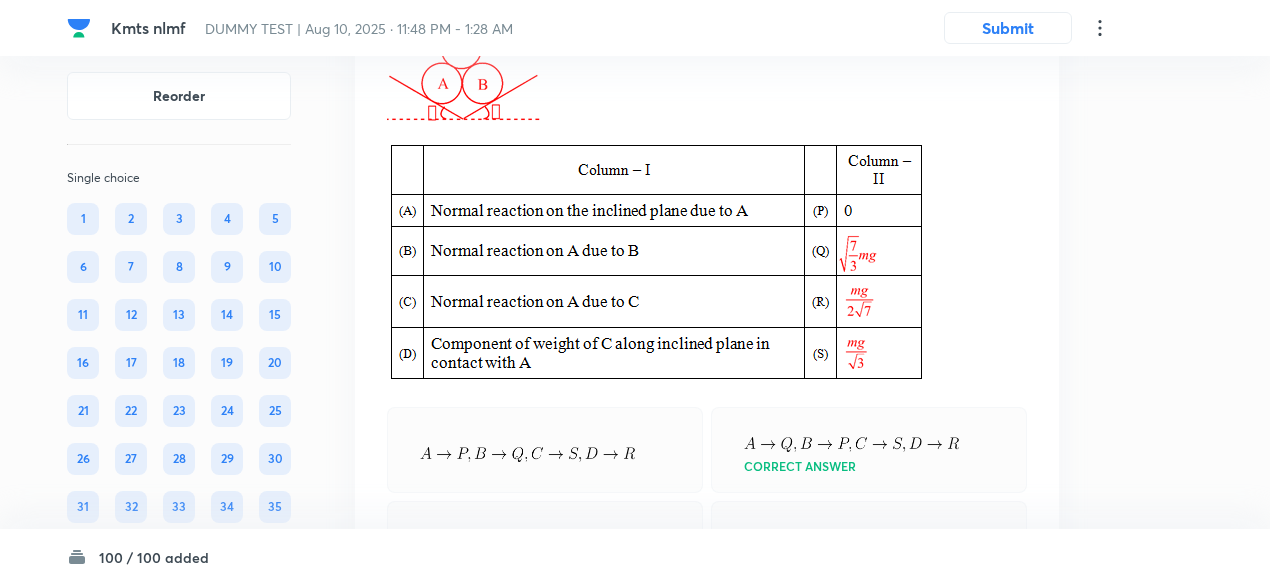 click 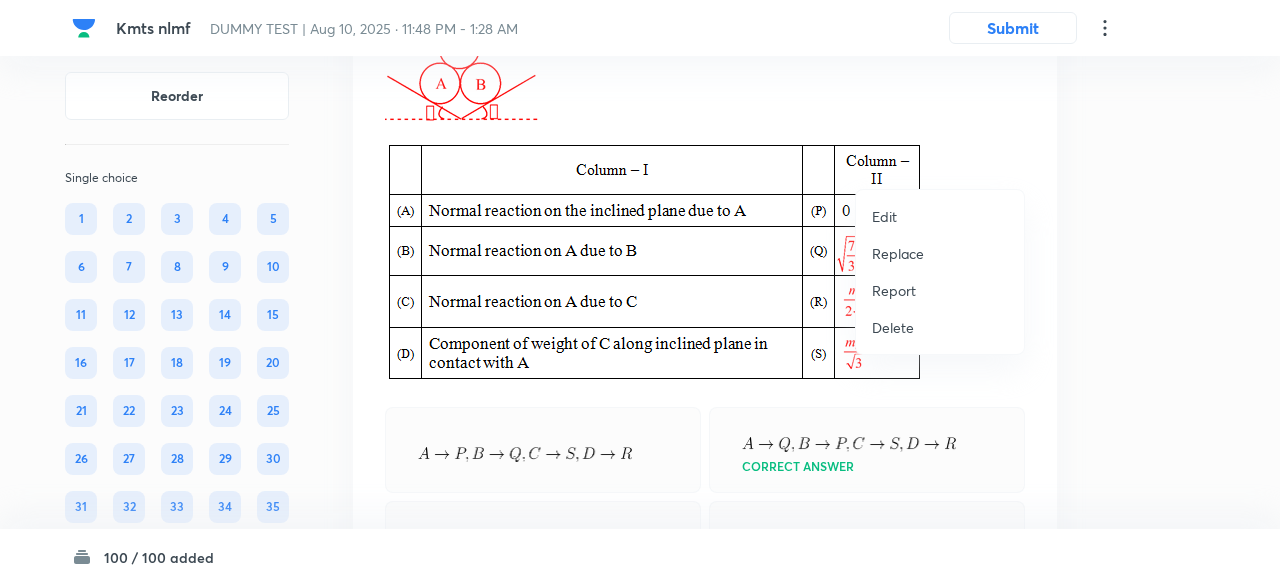 click on "Replace" at bounding box center [898, 253] 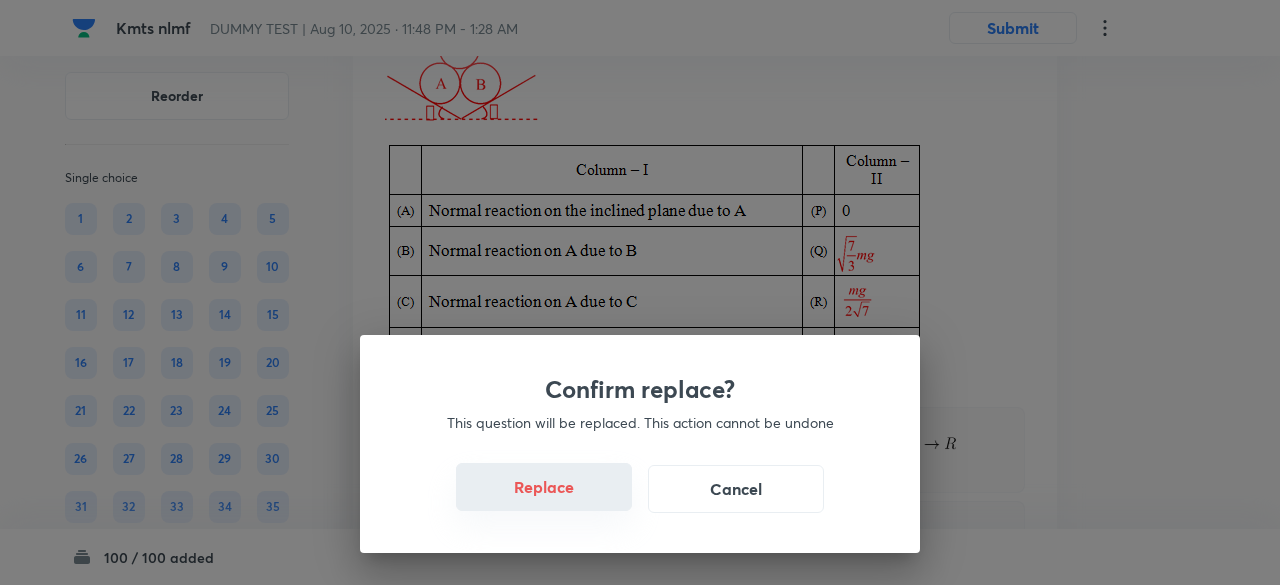 click on "Replace" at bounding box center (544, 487) 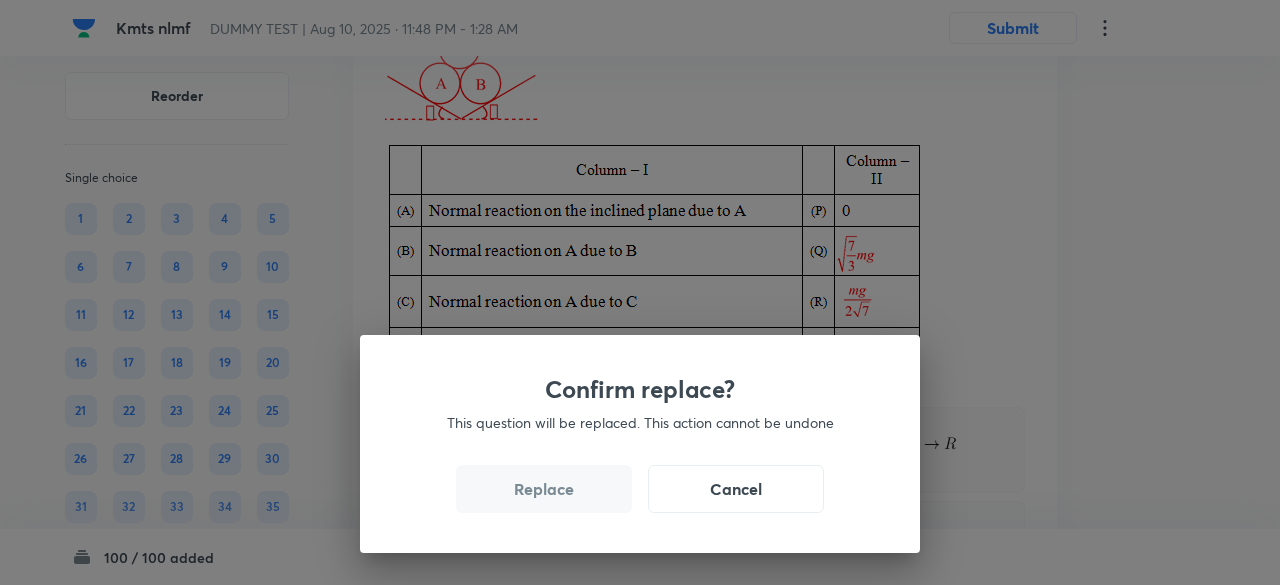 click on "Replace" at bounding box center [544, 489] 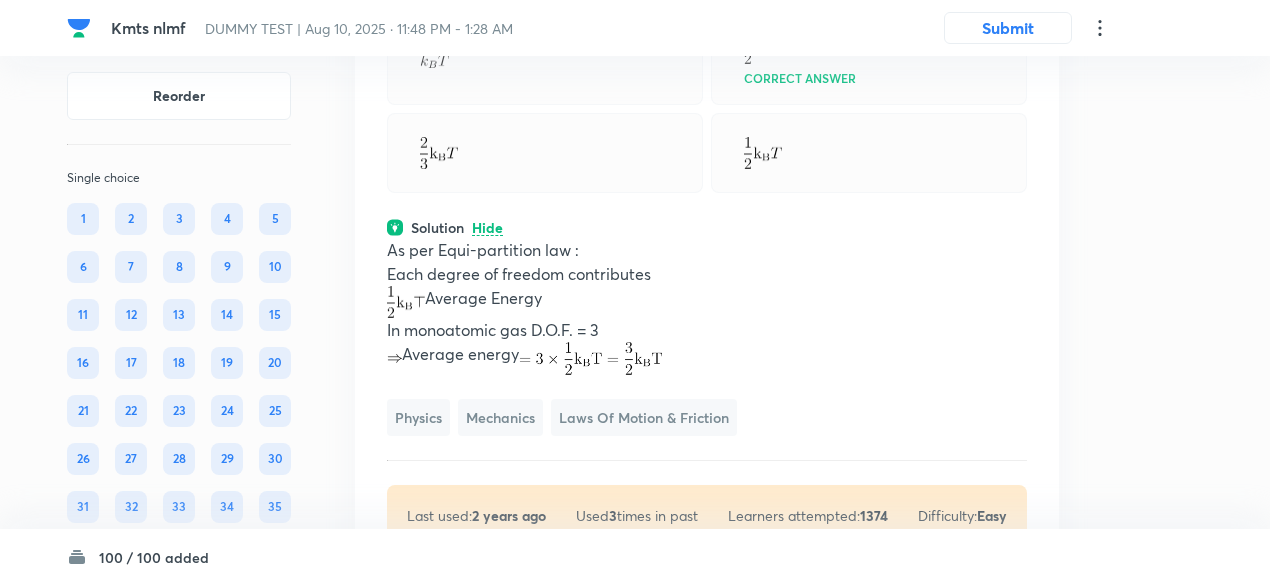 scroll, scrollTop: 29118, scrollLeft: 0, axis: vertical 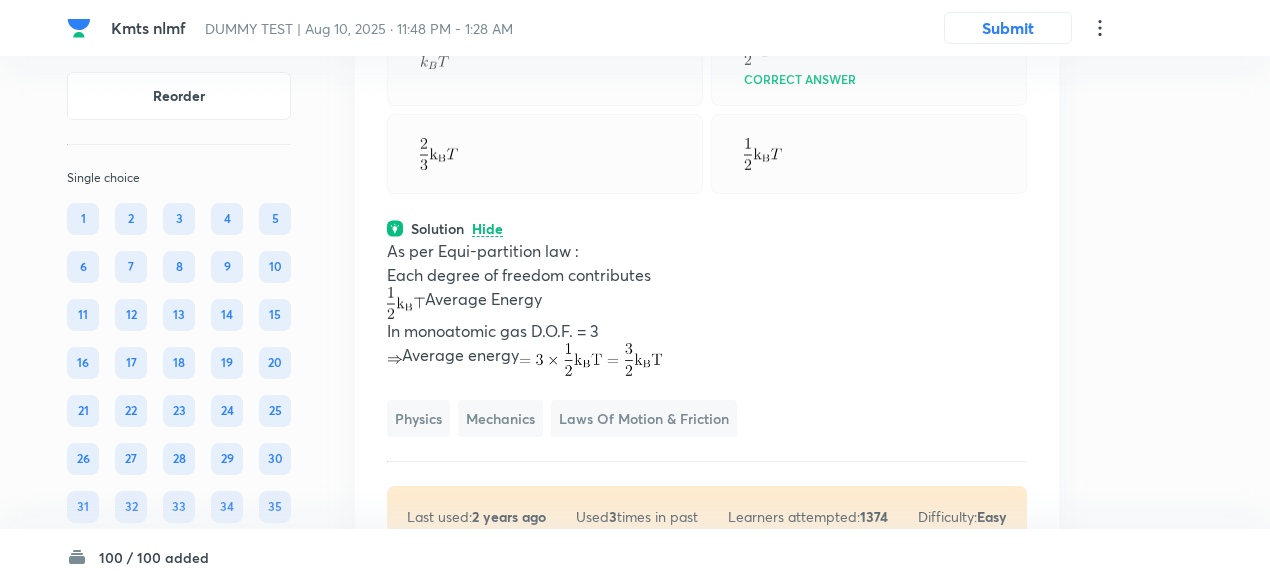 click 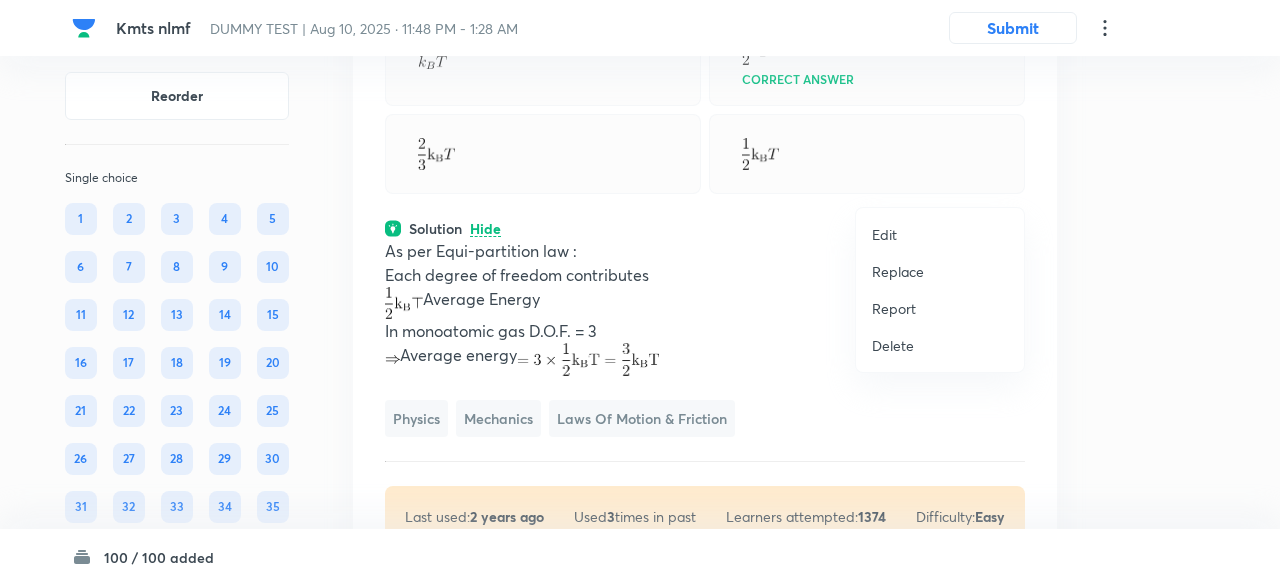 click on "Replace" at bounding box center [898, 271] 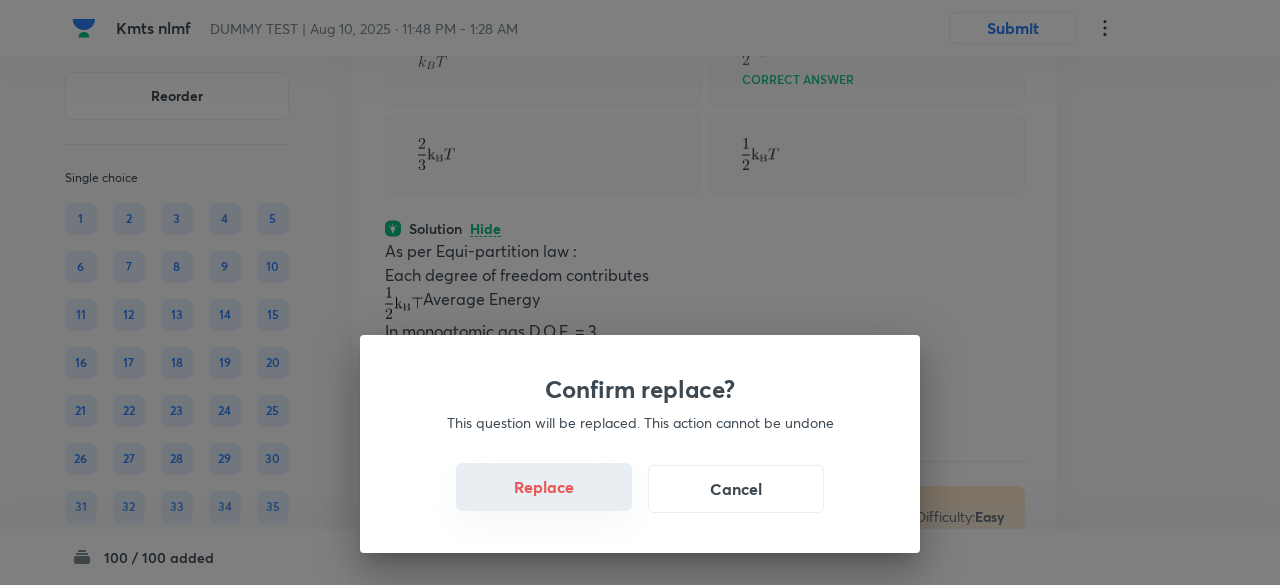 click on "Replace" at bounding box center [544, 487] 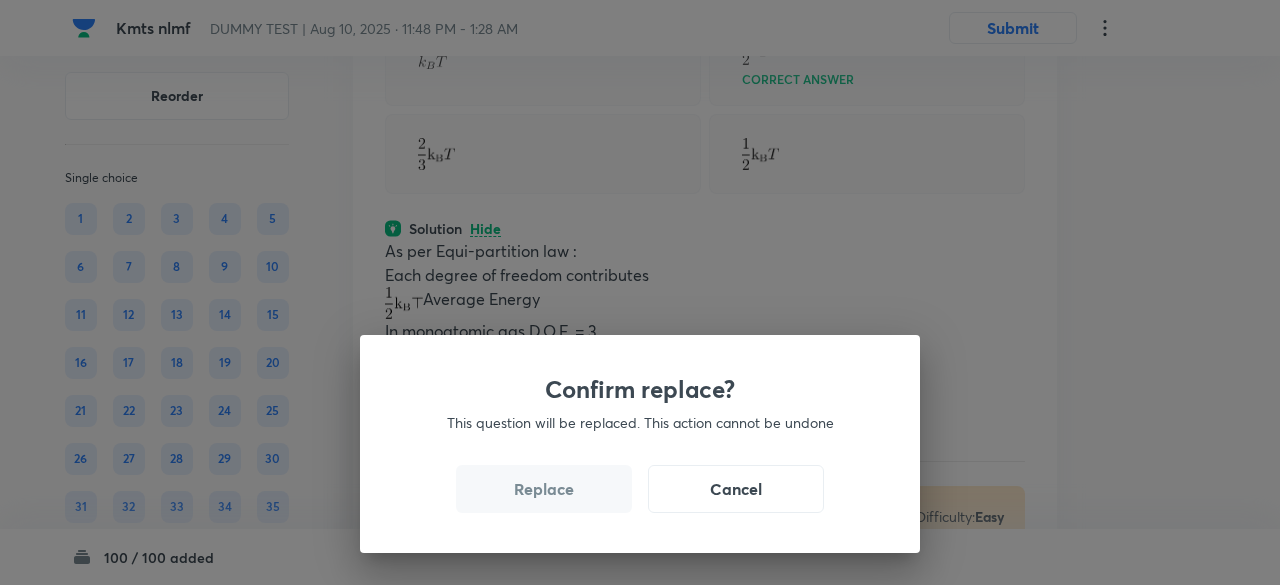 click on "Replace" at bounding box center (544, 489) 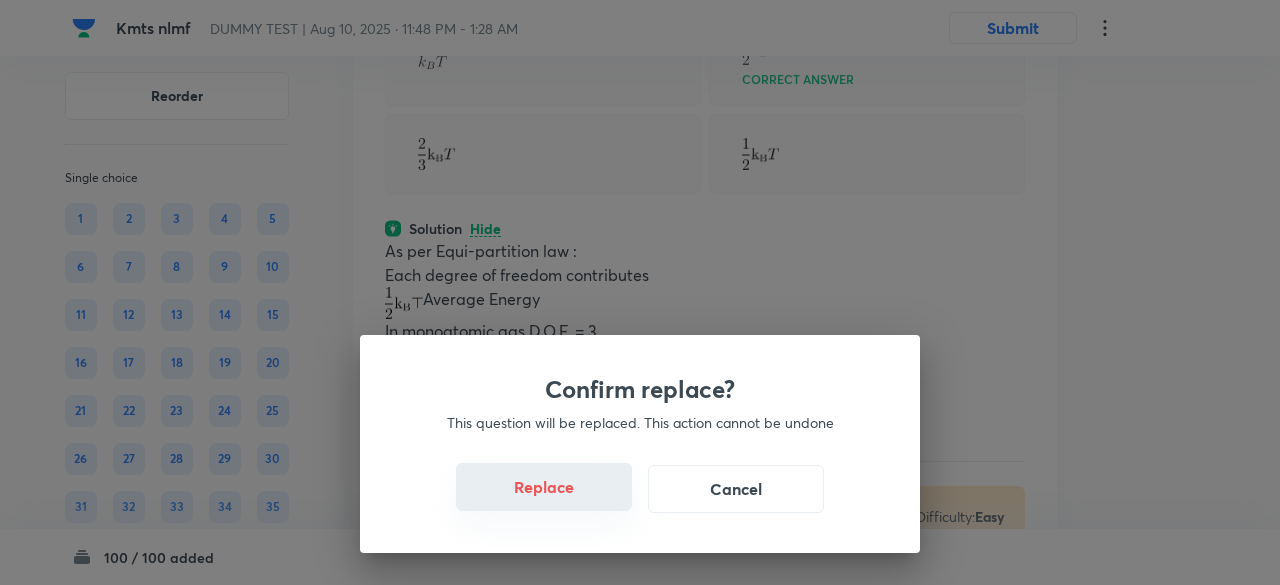 click on "Replace" at bounding box center [544, 487] 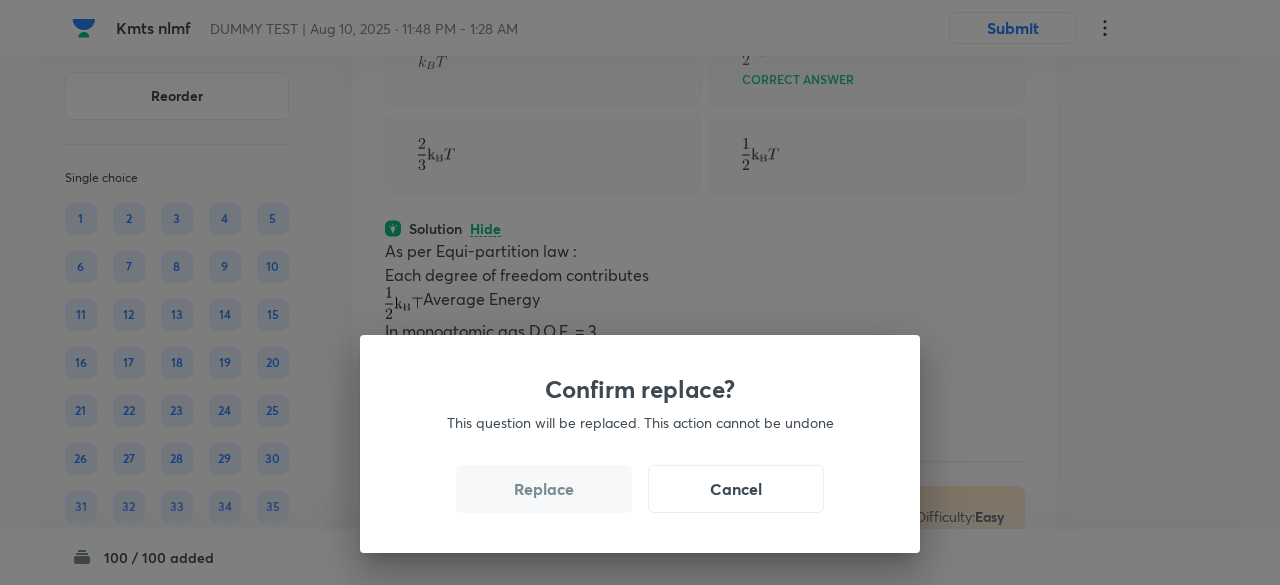 click on "Replace" at bounding box center (544, 489) 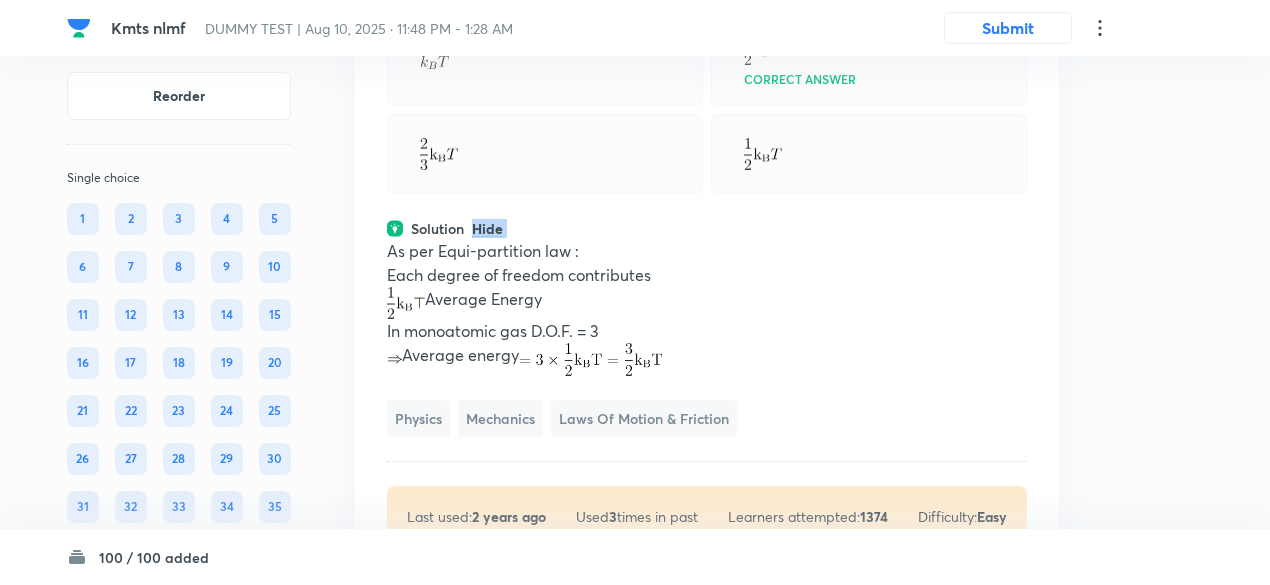 click on "Solution Hide" at bounding box center (707, 228) 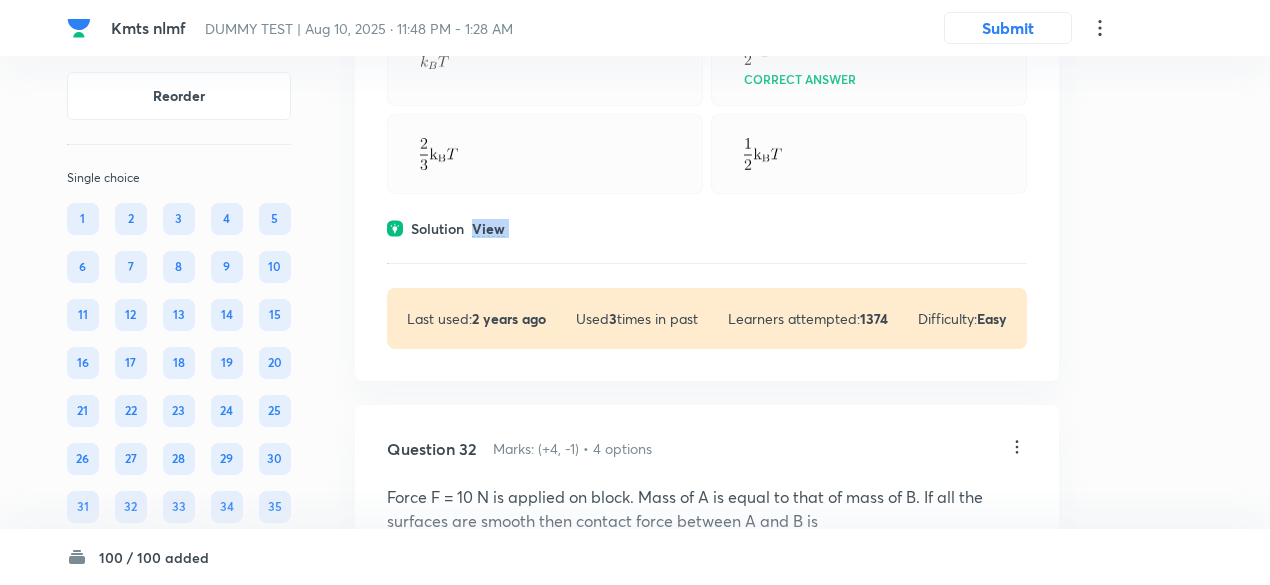 click on "Solution View" at bounding box center [707, 228] 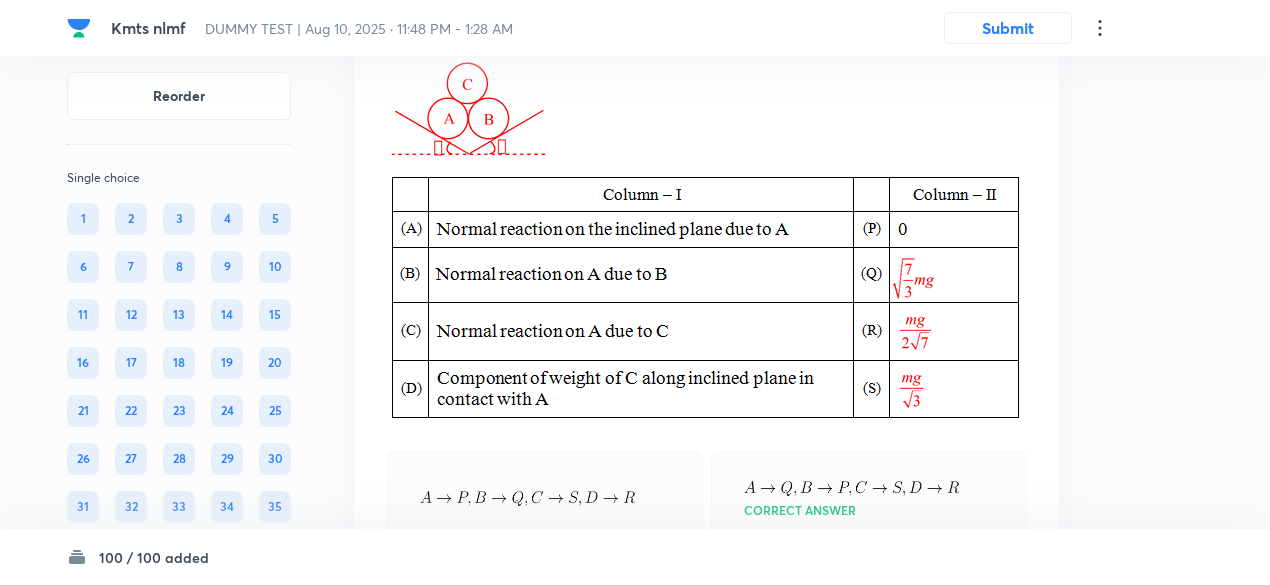 scroll, scrollTop: 29101, scrollLeft: 0, axis: vertical 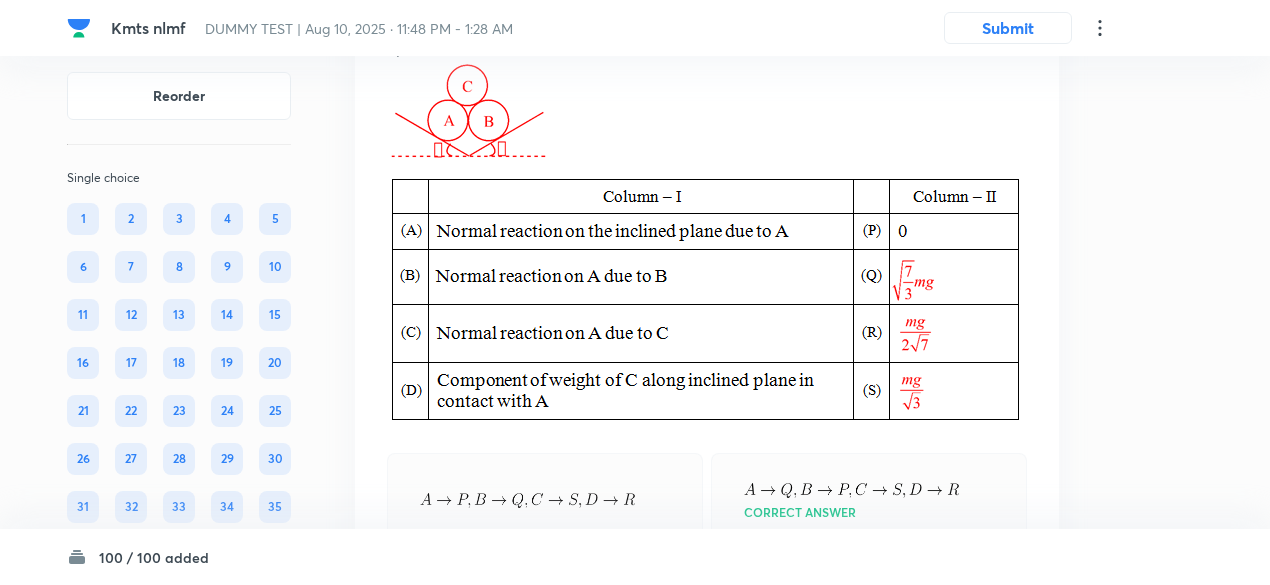 click 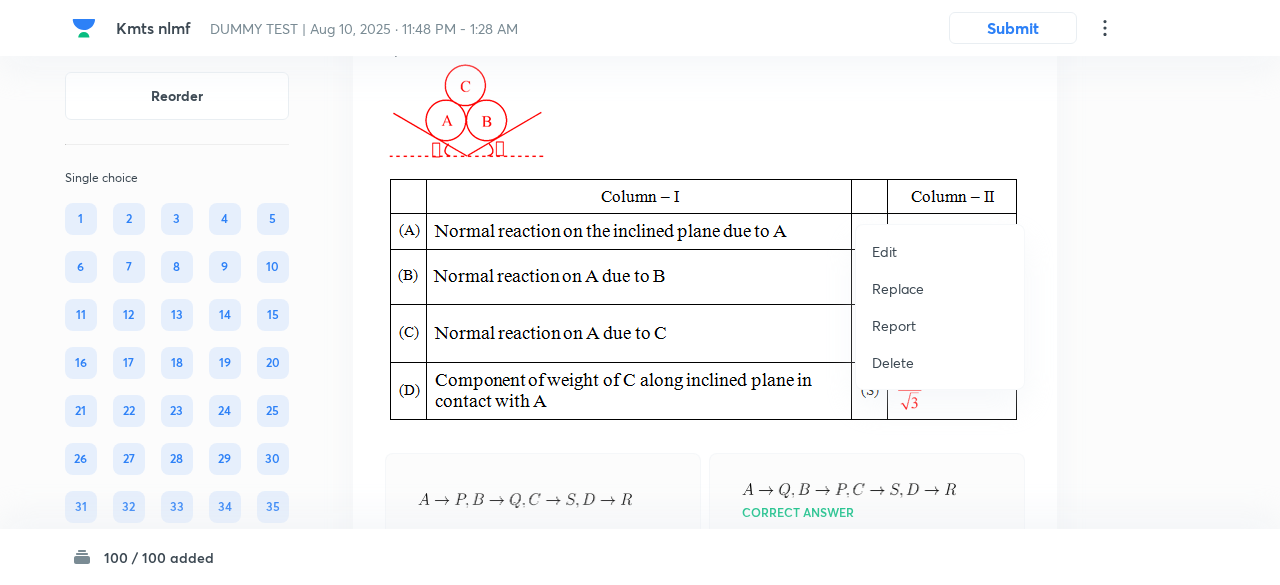 click on "Replace" at bounding box center (898, 288) 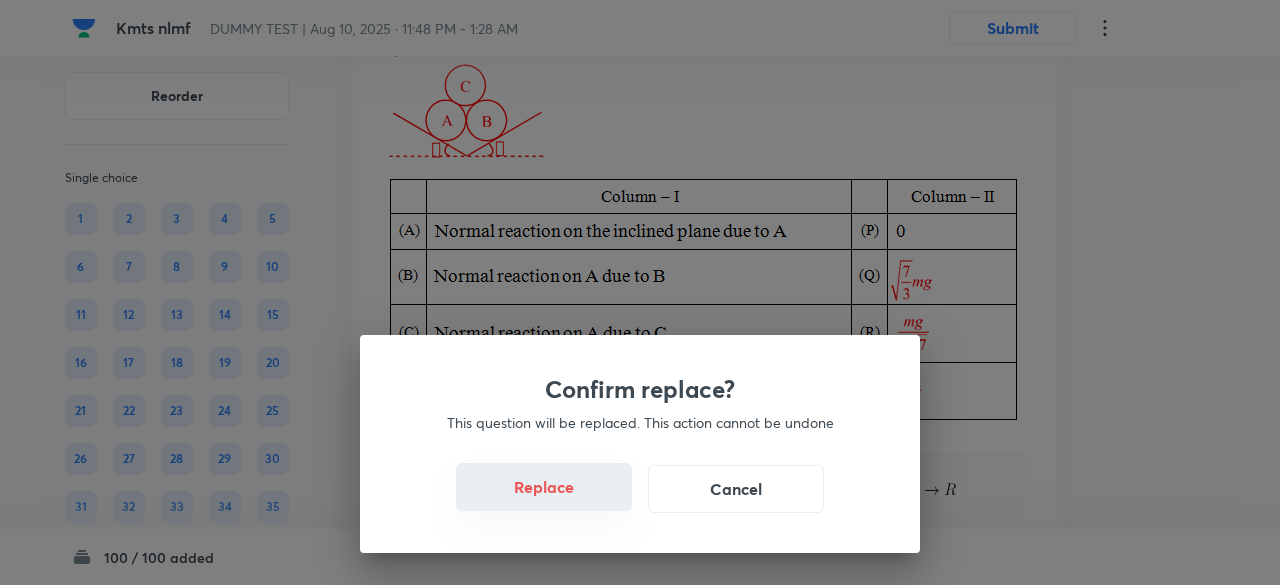 click on "Replace" at bounding box center [544, 487] 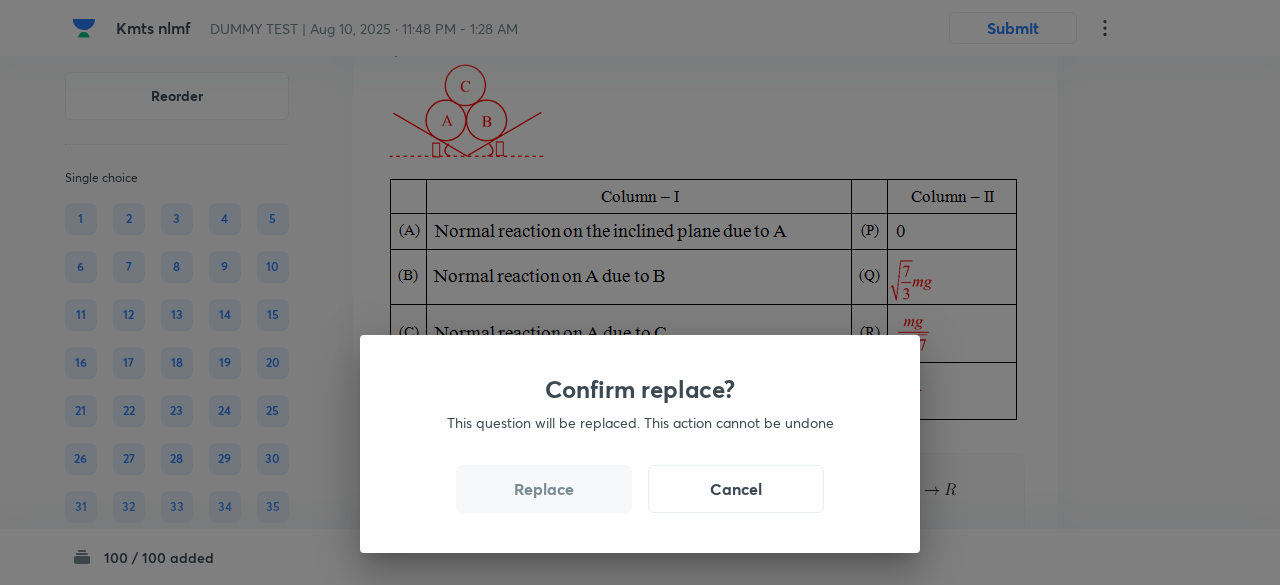 click on "Replace" at bounding box center [544, 489] 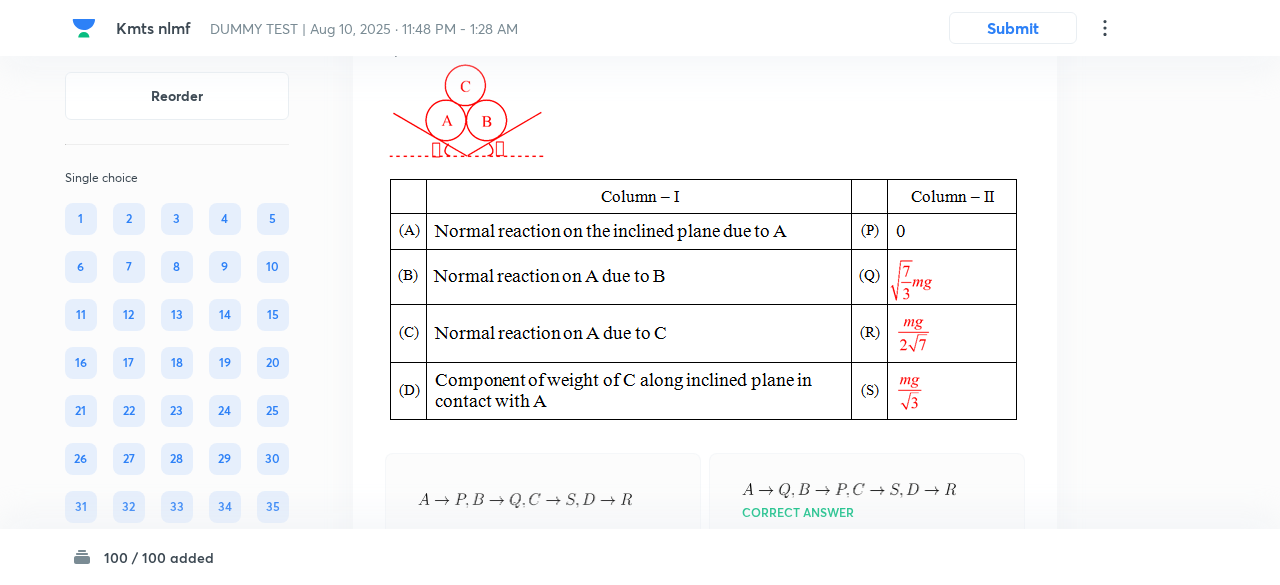 click on "Confirm replace? This question will be replaced. This action cannot be undone Replace Cancel" at bounding box center (640, 877) 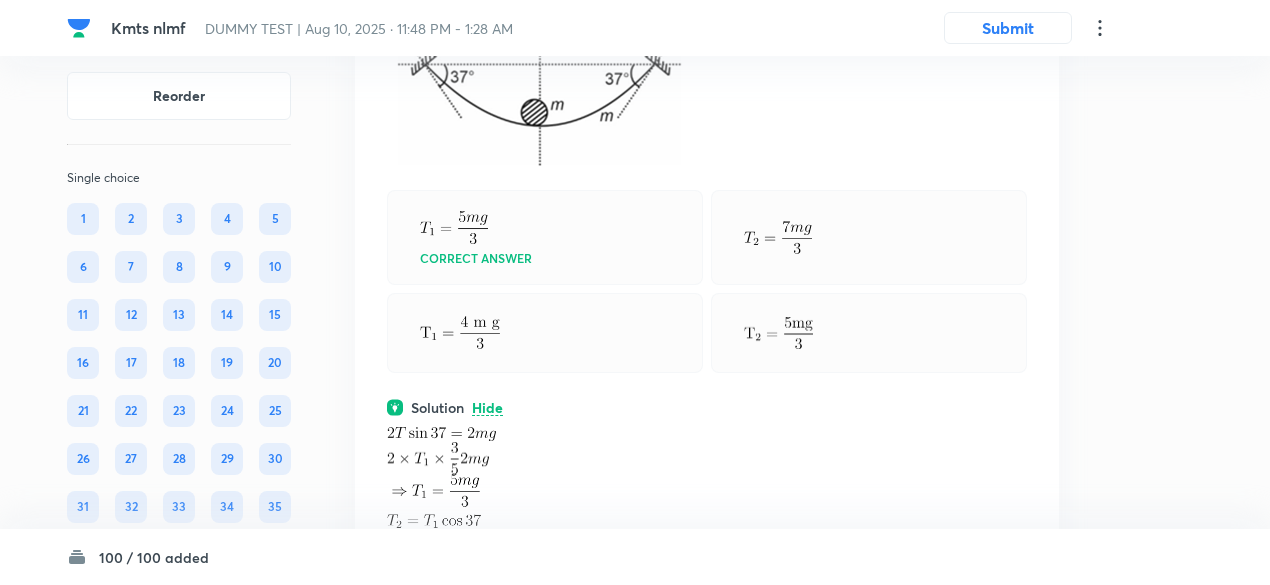 scroll, scrollTop: 29148, scrollLeft: 0, axis: vertical 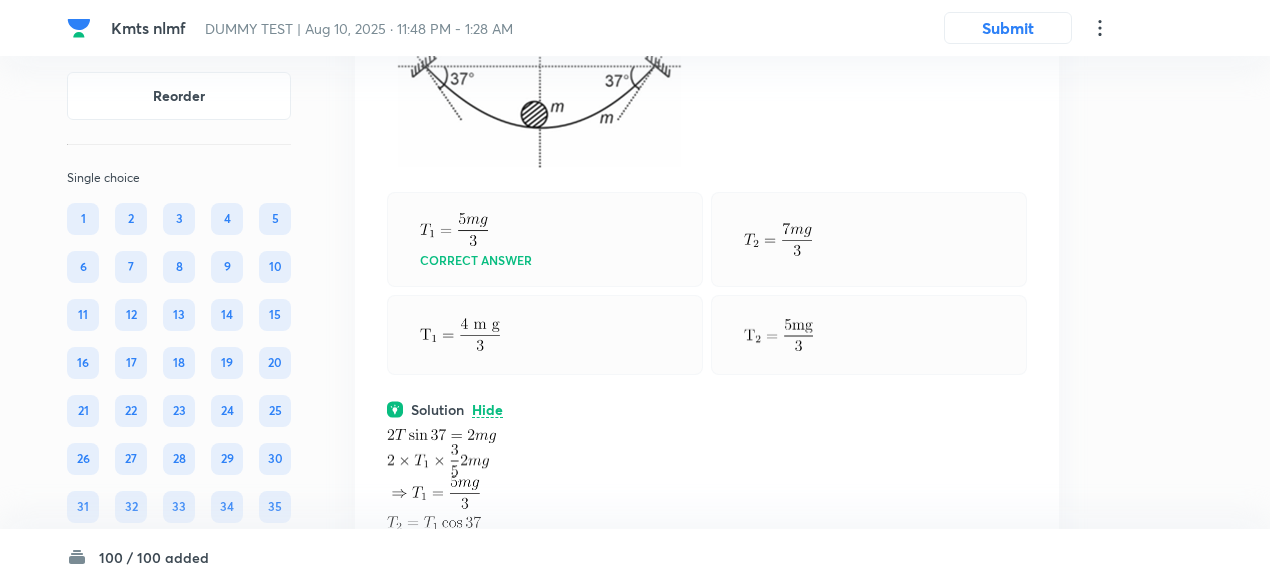 click 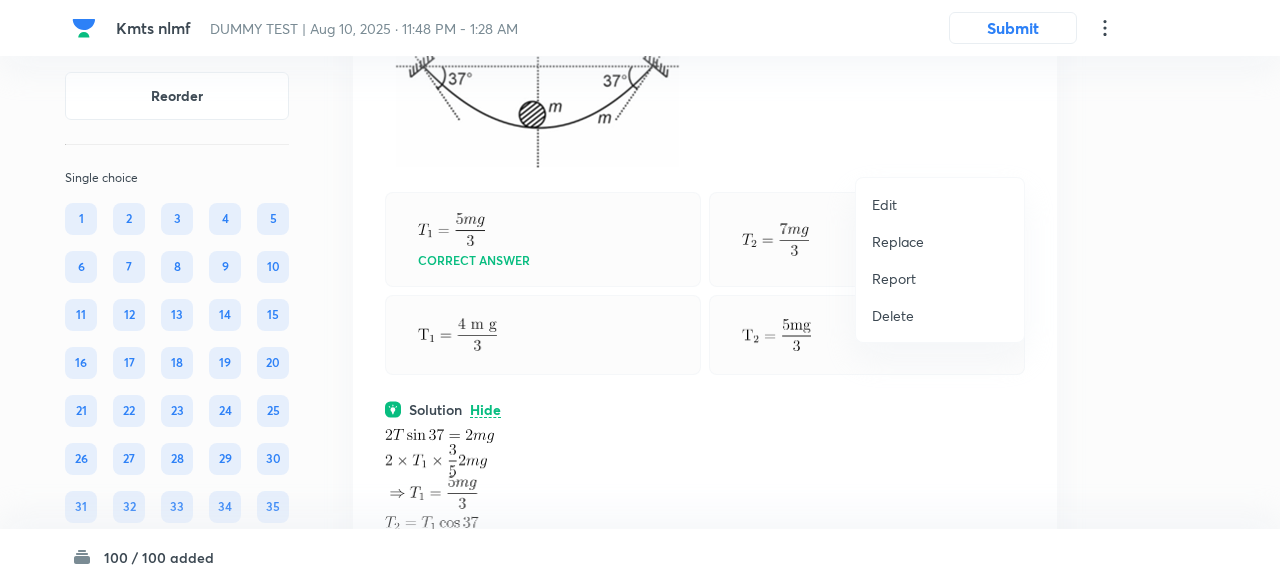 click on "Replace" at bounding box center [898, 241] 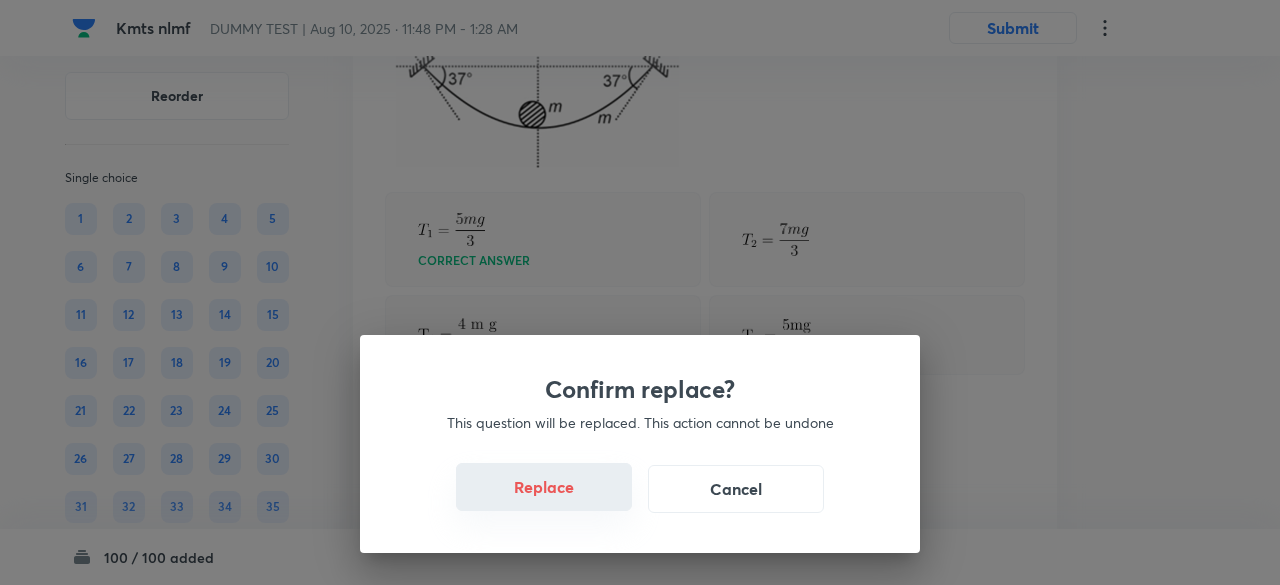 click on "Replace" at bounding box center (544, 487) 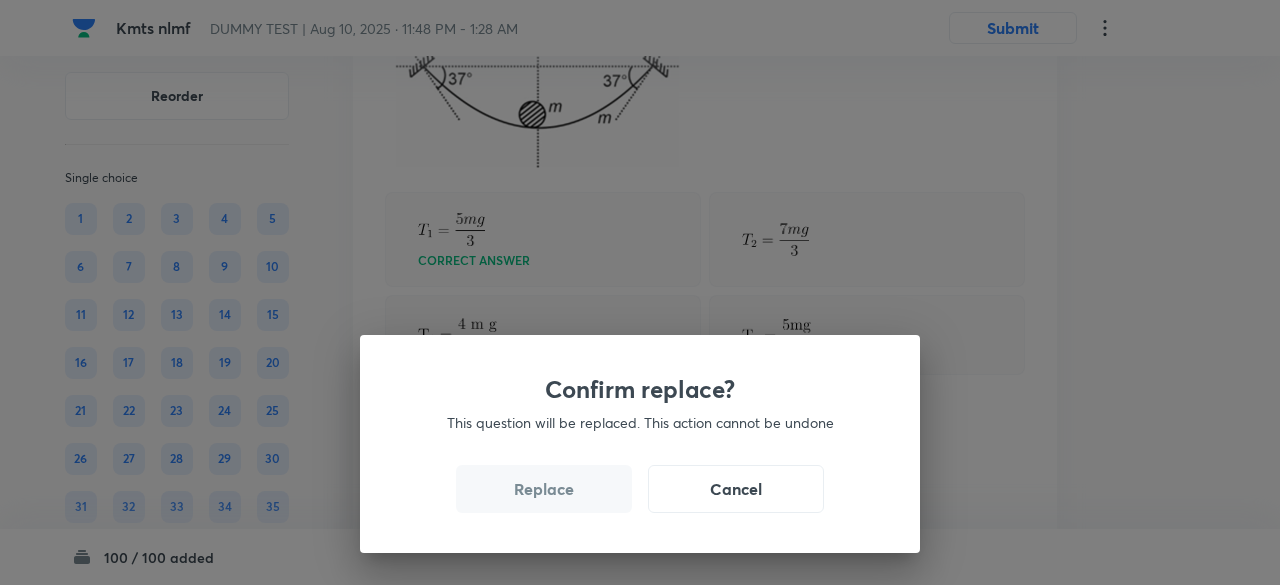 click on "Replace" at bounding box center [544, 489] 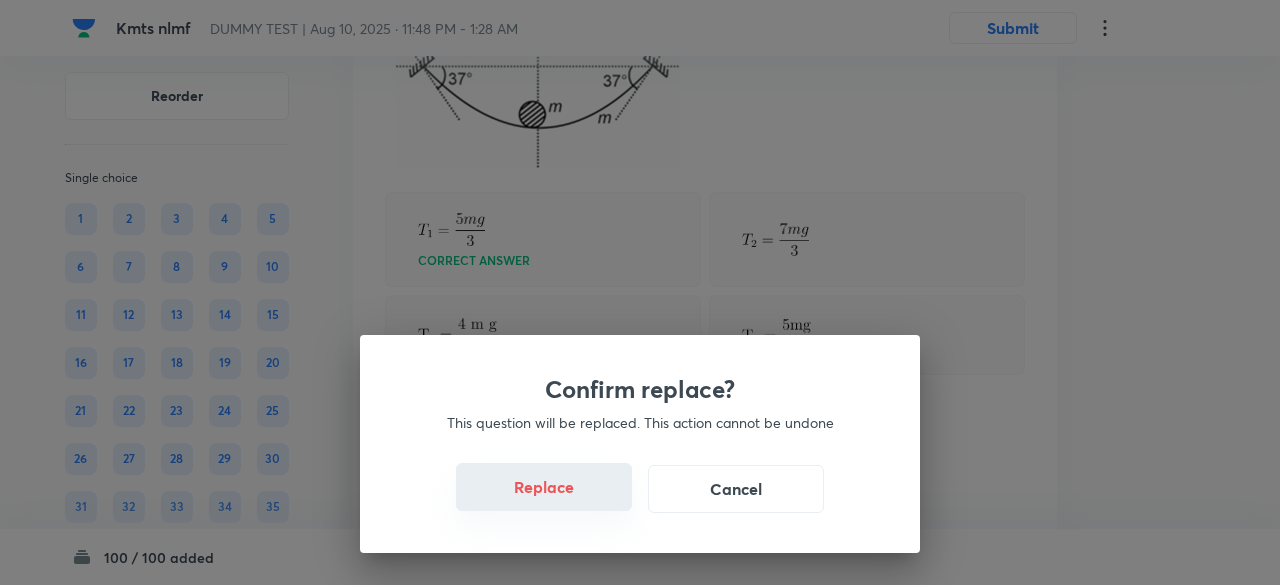 click on "Replace" at bounding box center (544, 487) 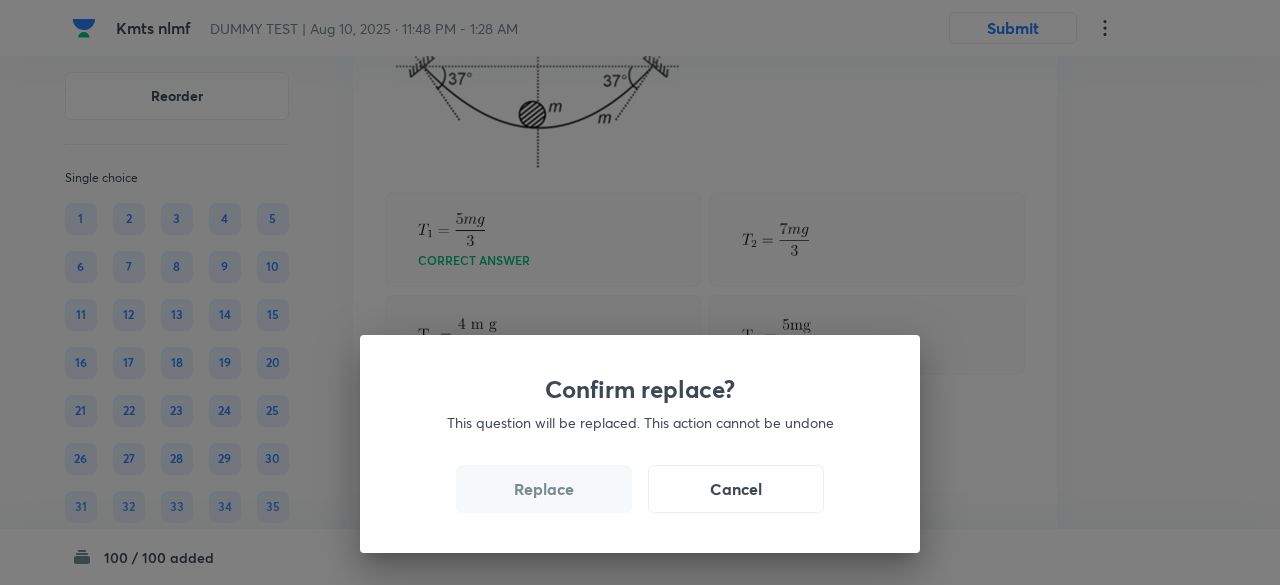 click on "Replace" at bounding box center (544, 489) 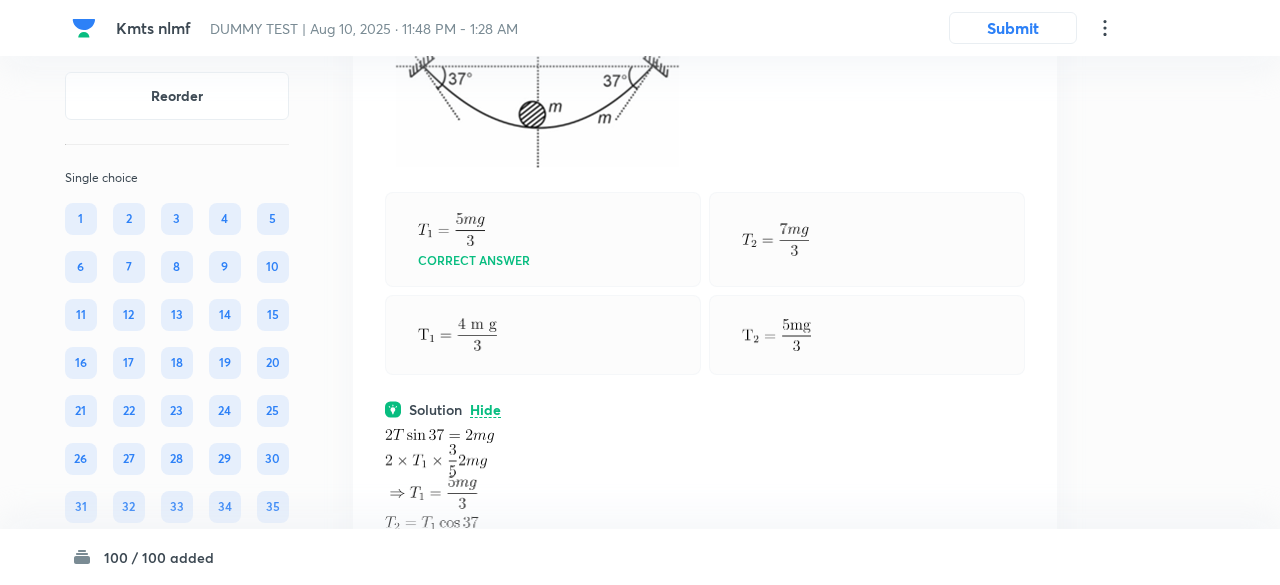 click on "Confirm replace? This question will be replaced. This action cannot be undone Replace Cancel" at bounding box center [640, 1029] 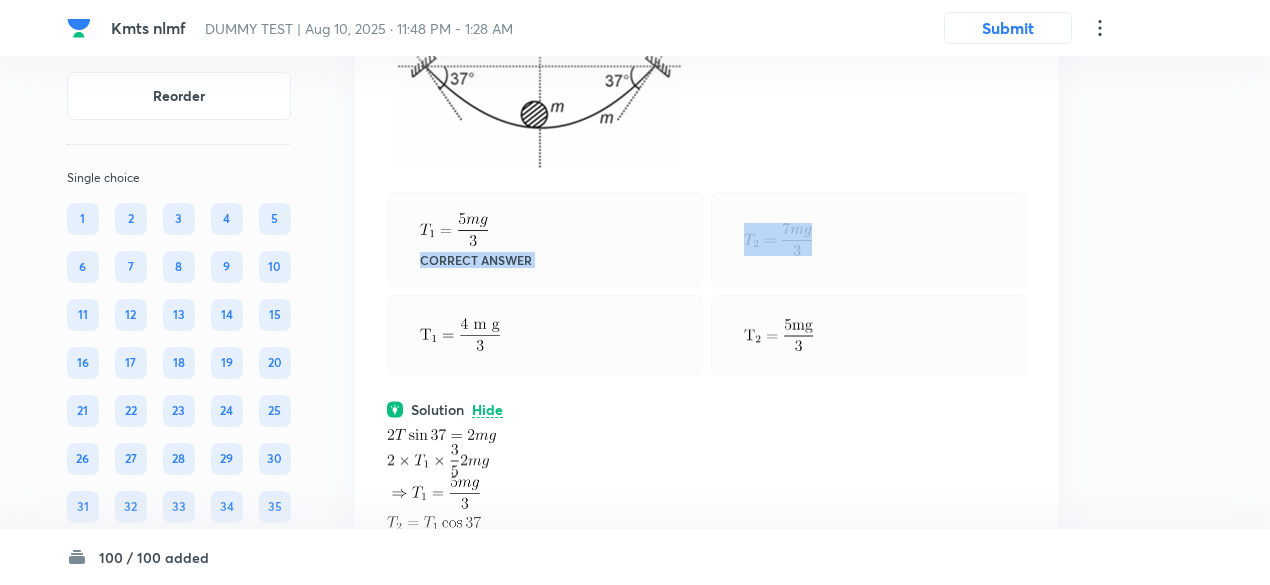 click on "Correct answer" at bounding box center (545, 239) 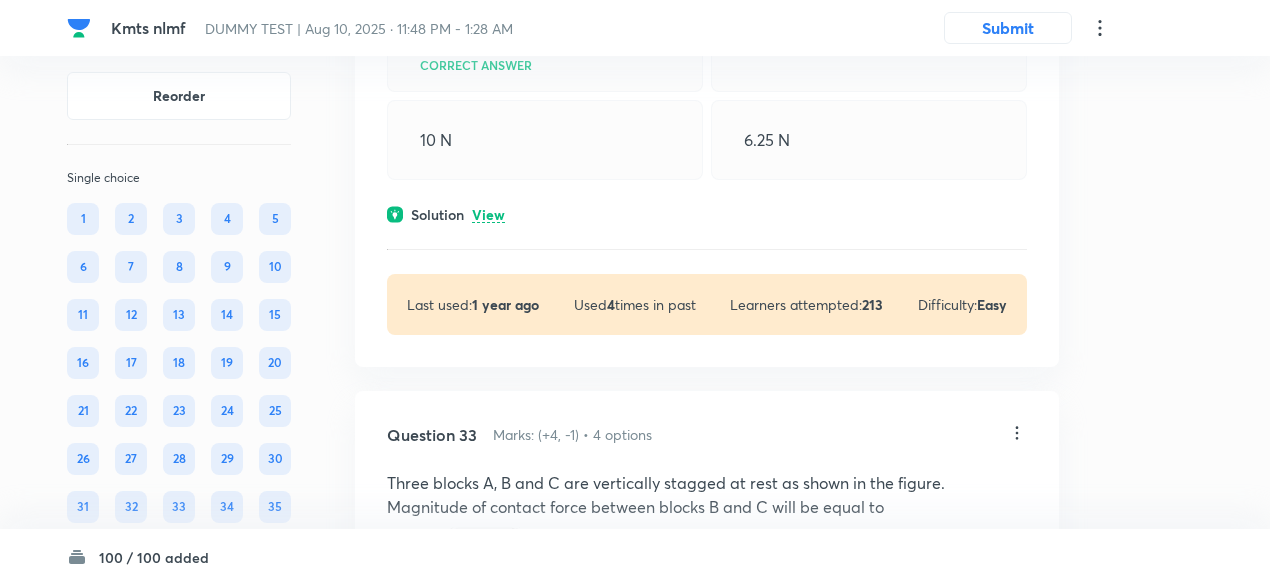 scroll, scrollTop: 30406, scrollLeft: 0, axis: vertical 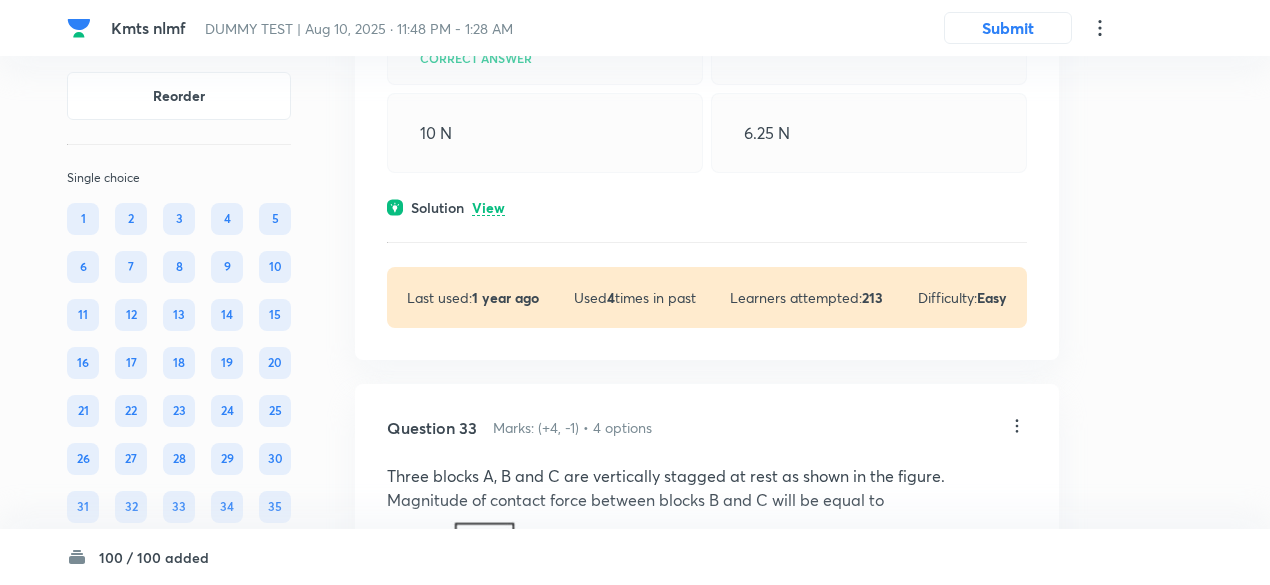 click on "Solution View" at bounding box center (707, 207) 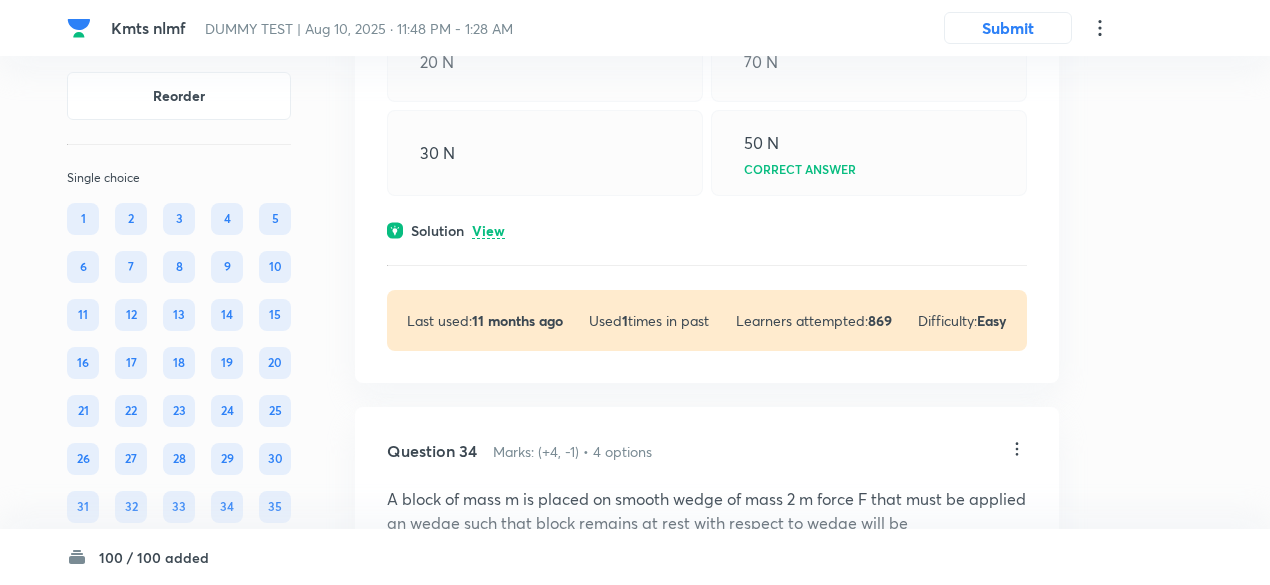 scroll, scrollTop: 31426, scrollLeft: 0, axis: vertical 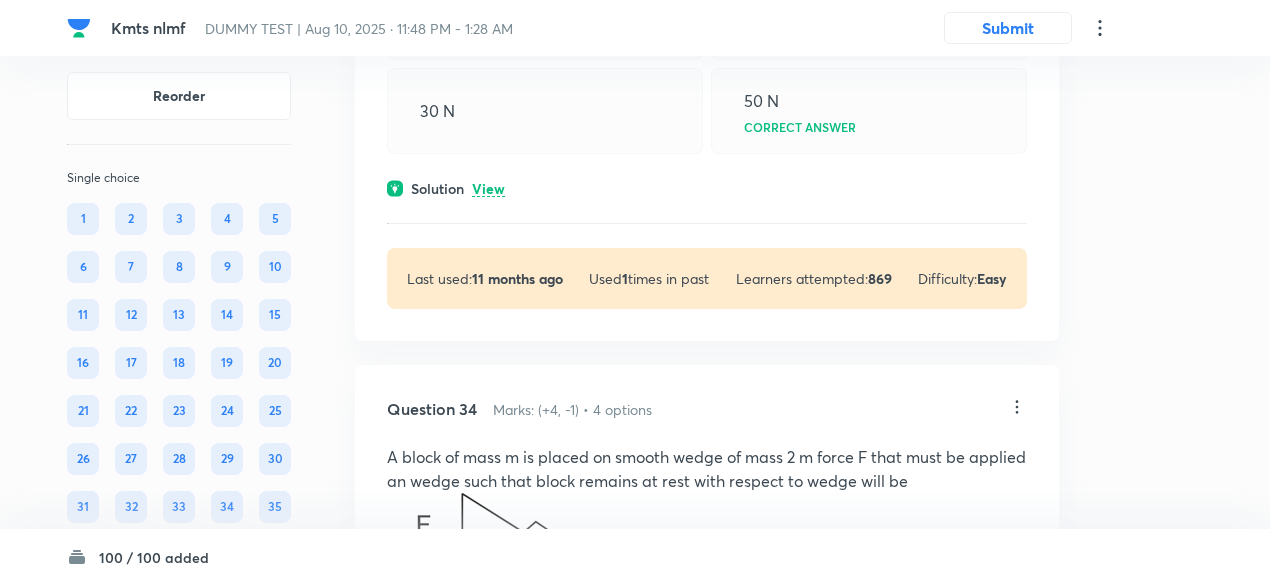click on "View" at bounding box center (488, 189) 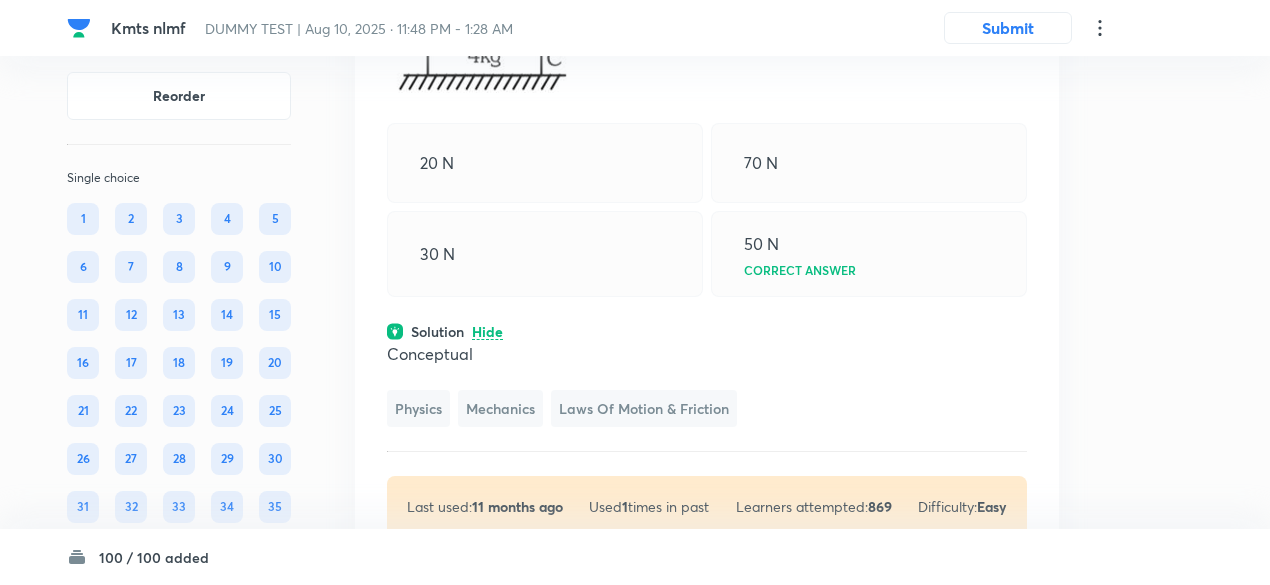 scroll, scrollTop: 31271, scrollLeft: 0, axis: vertical 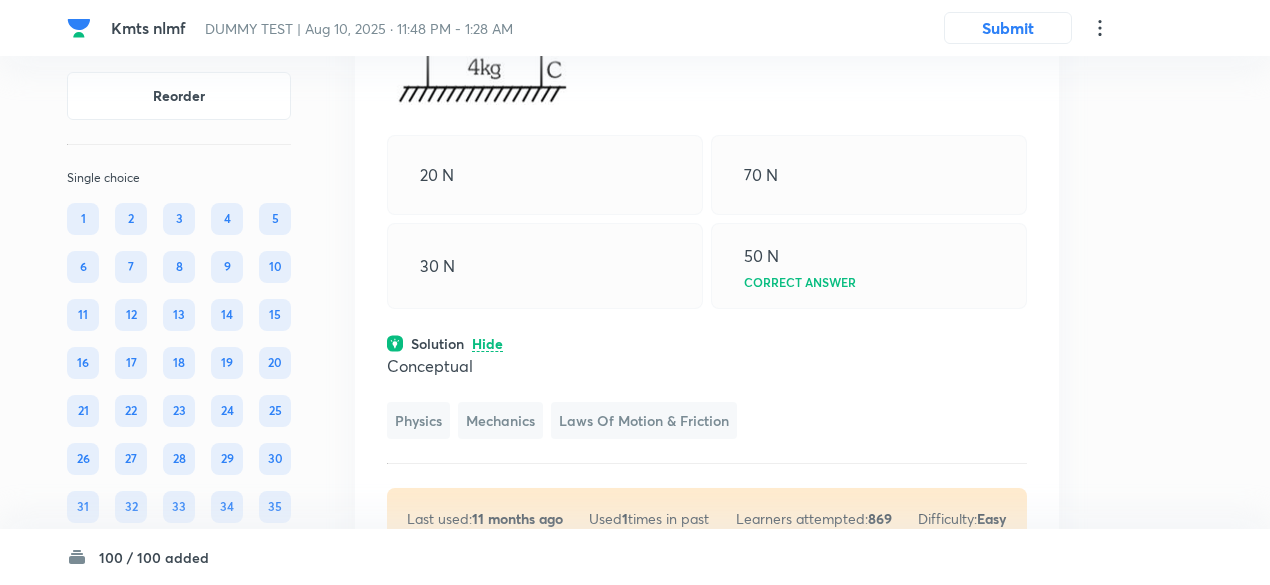 click 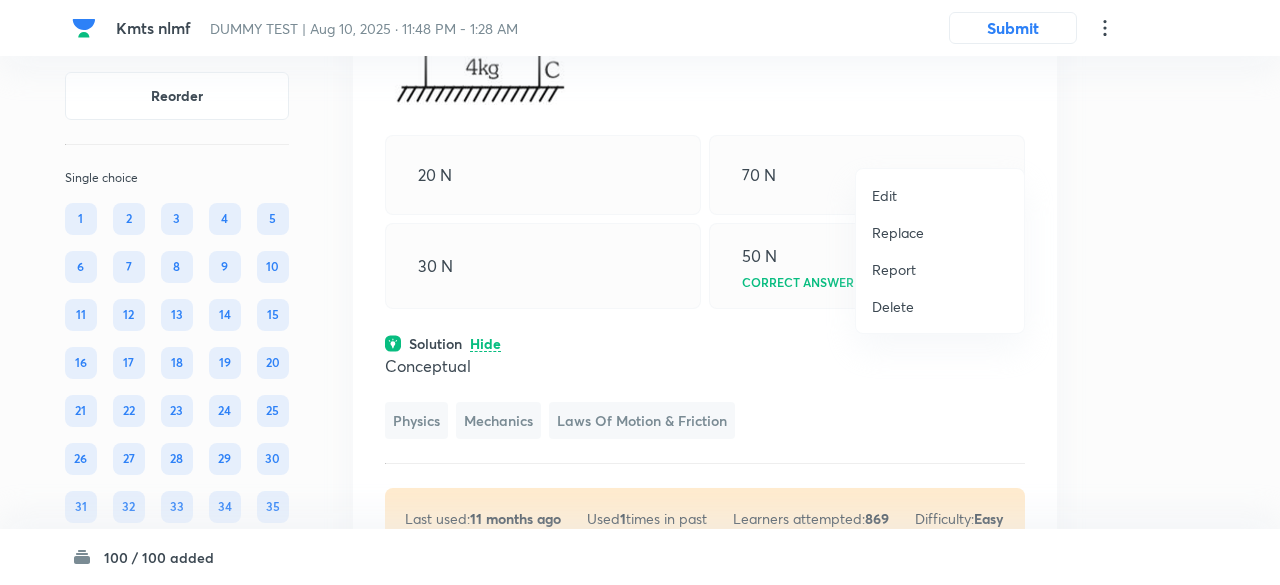 click on "Replace" at bounding box center [898, 232] 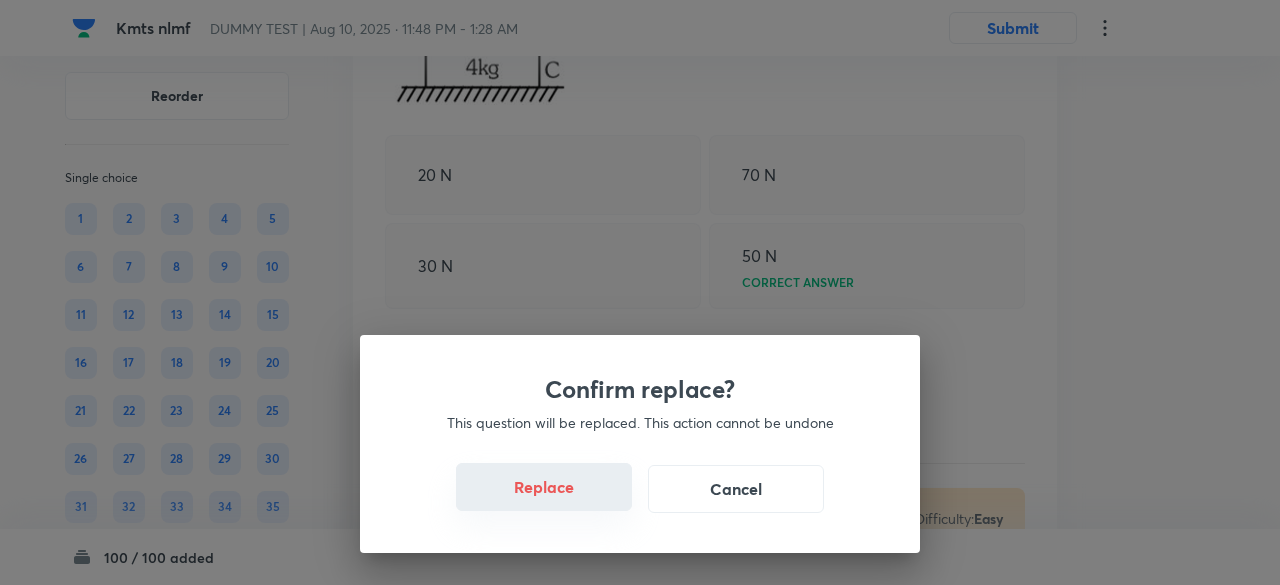 click on "Replace" at bounding box center (544, 487) 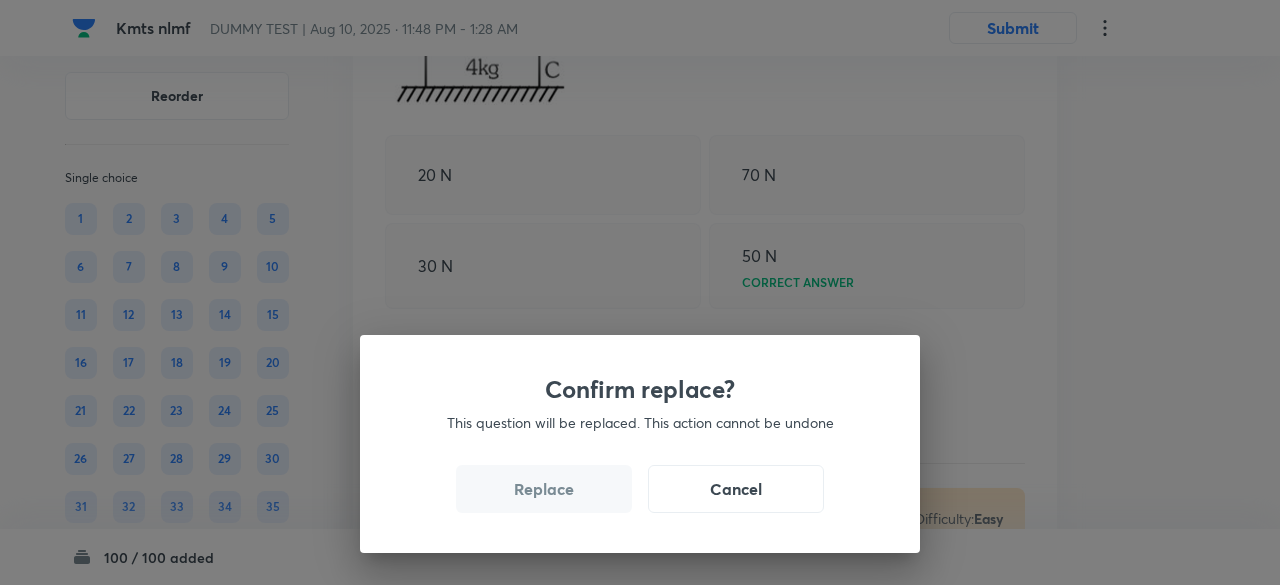 click on "Replace" at bounding box center (544, 489) 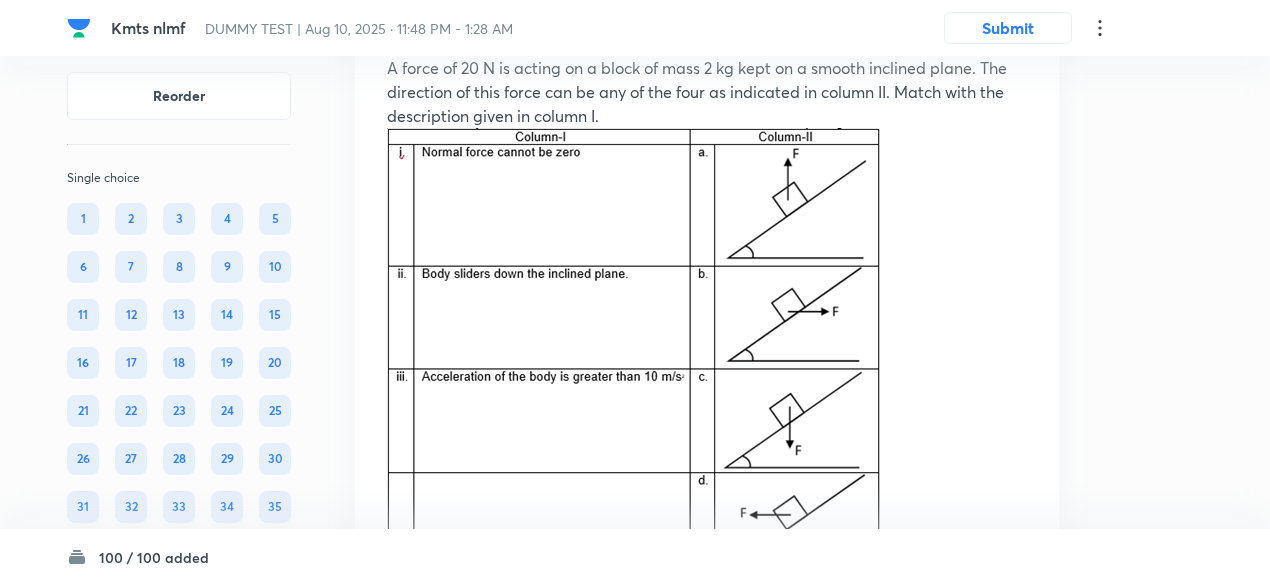 scroll, scrollTop: 31147, scrollLeft: 0, axis: vertical 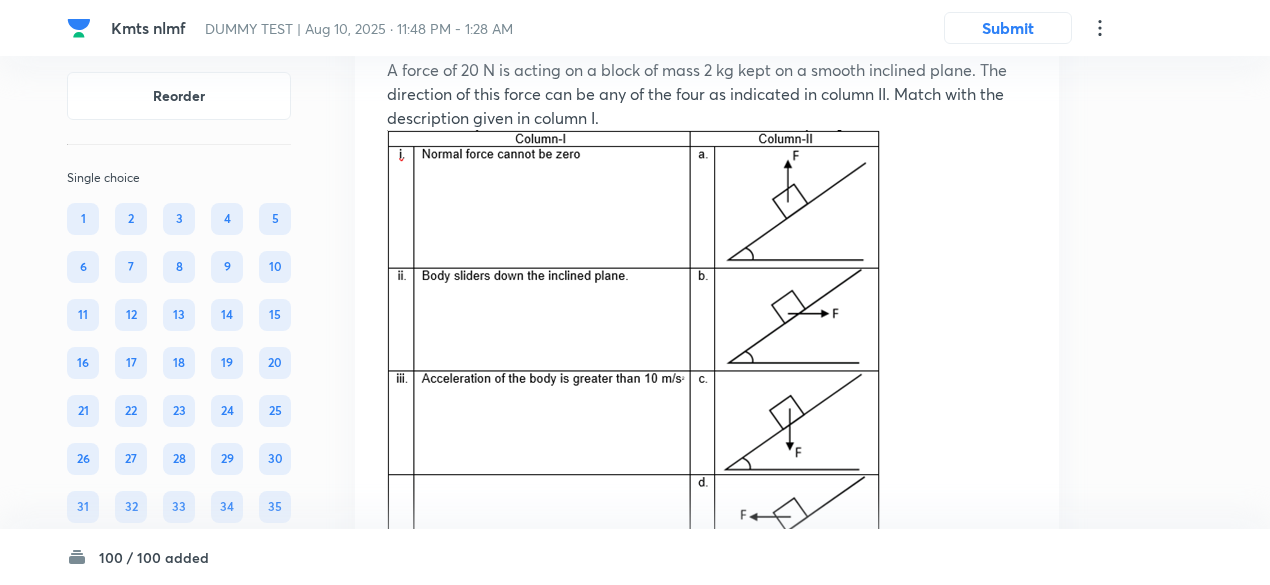 click 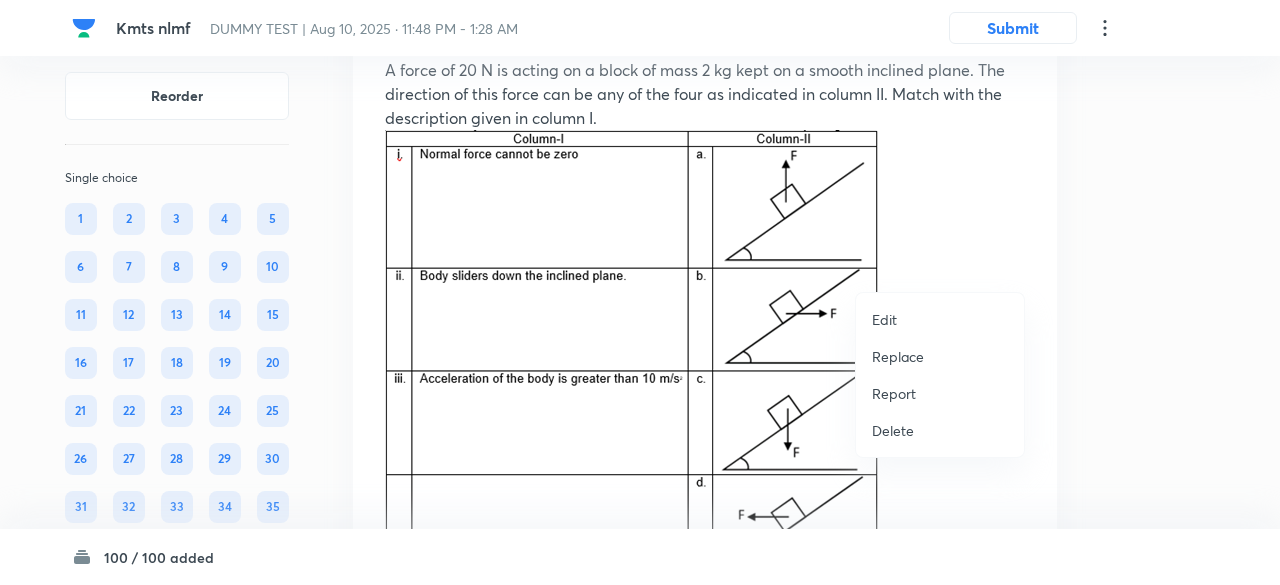 click on "Replace" at bounding box center [898, 356] 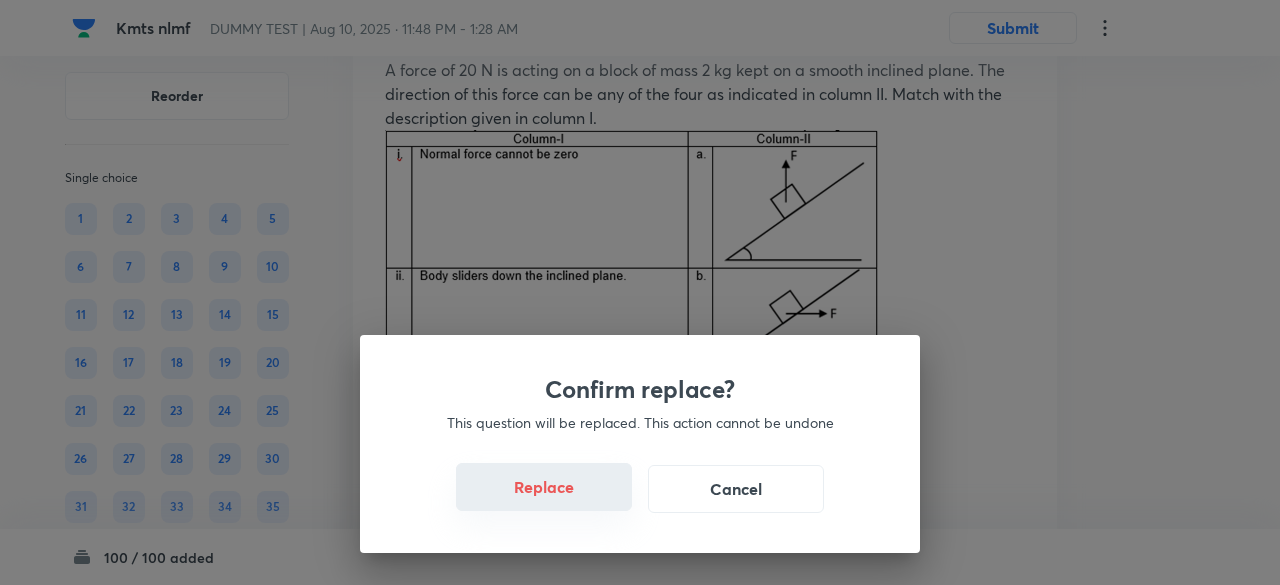 click on "Replace" at bounding box center (544, 487) 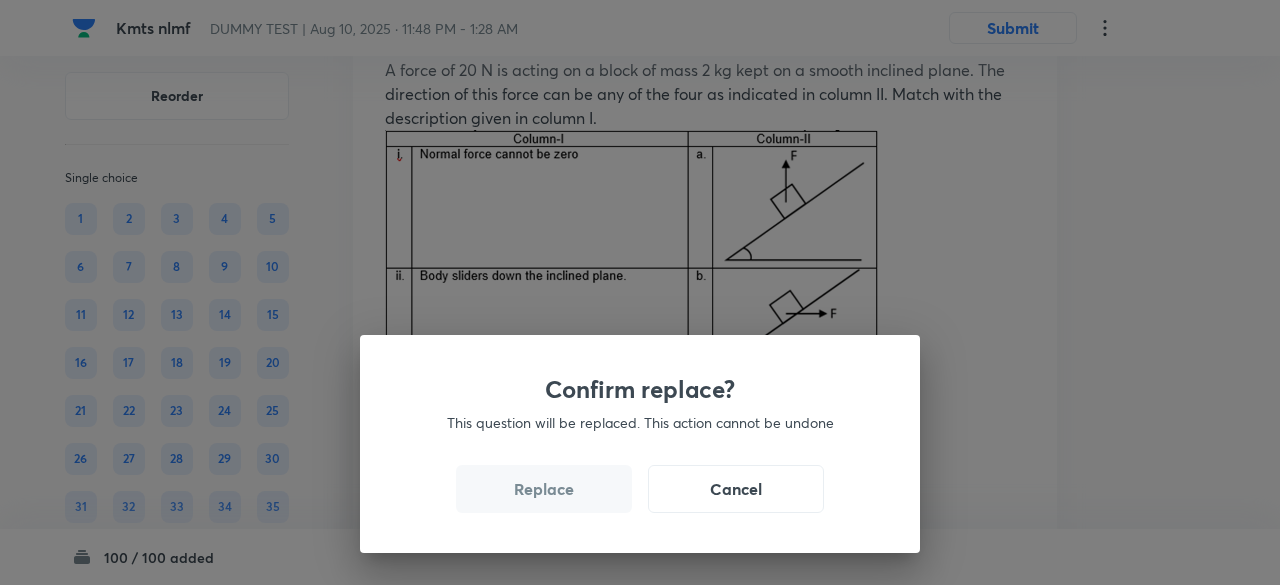 click on "Replace" at bounding box center [544, 489] 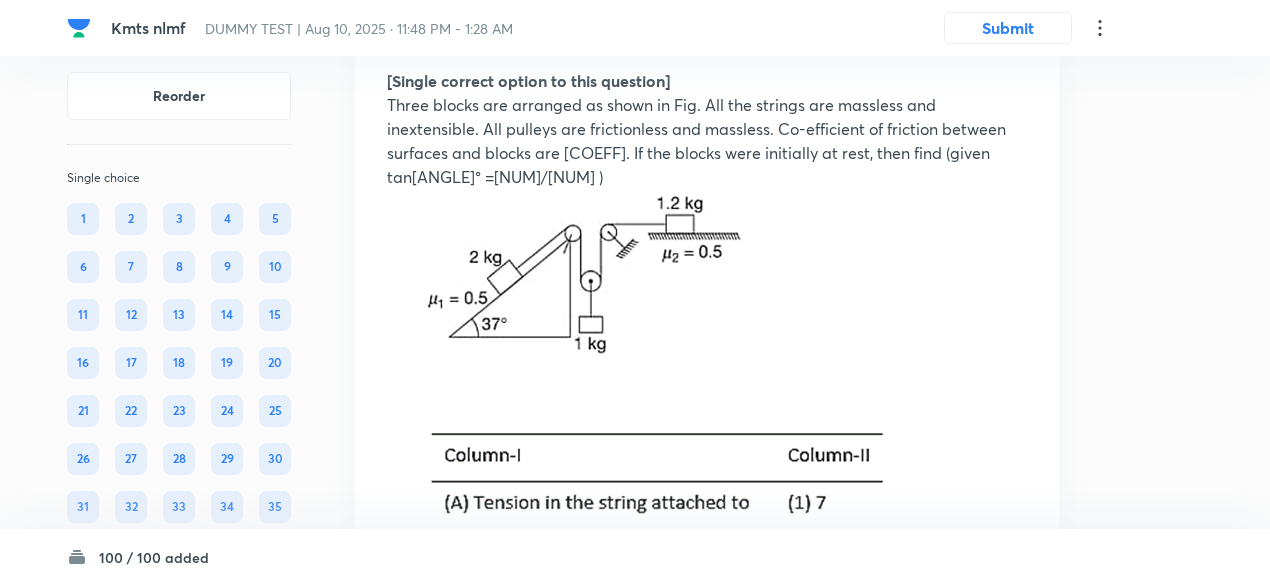 scroll, scrollTop: 31111, scrollLeft: 0, axis: vertical 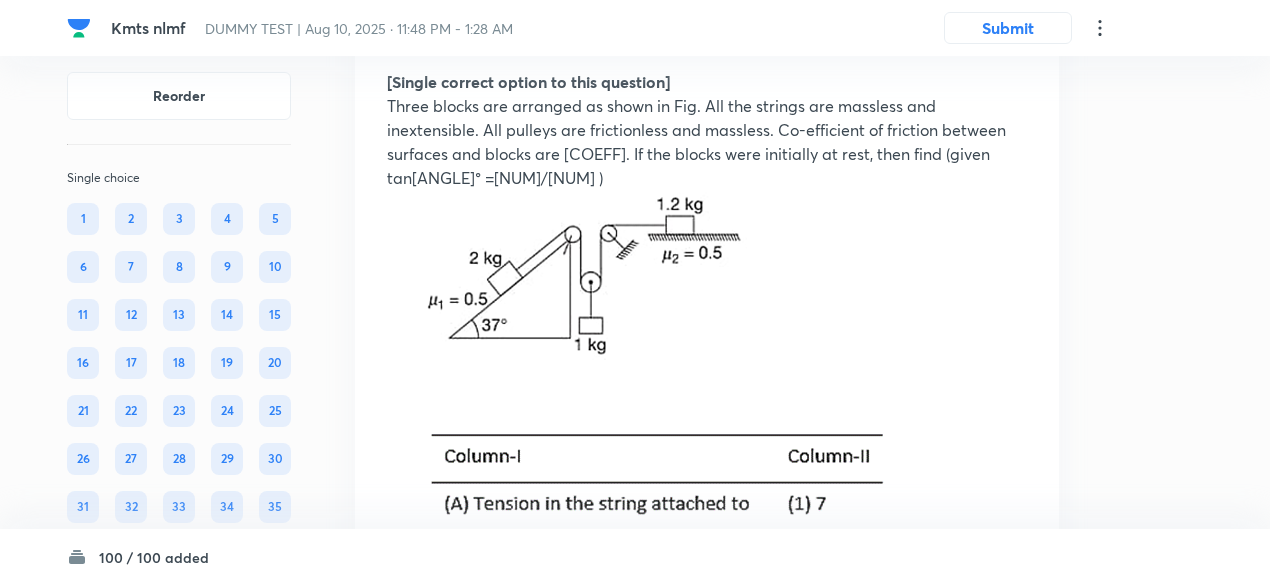 click 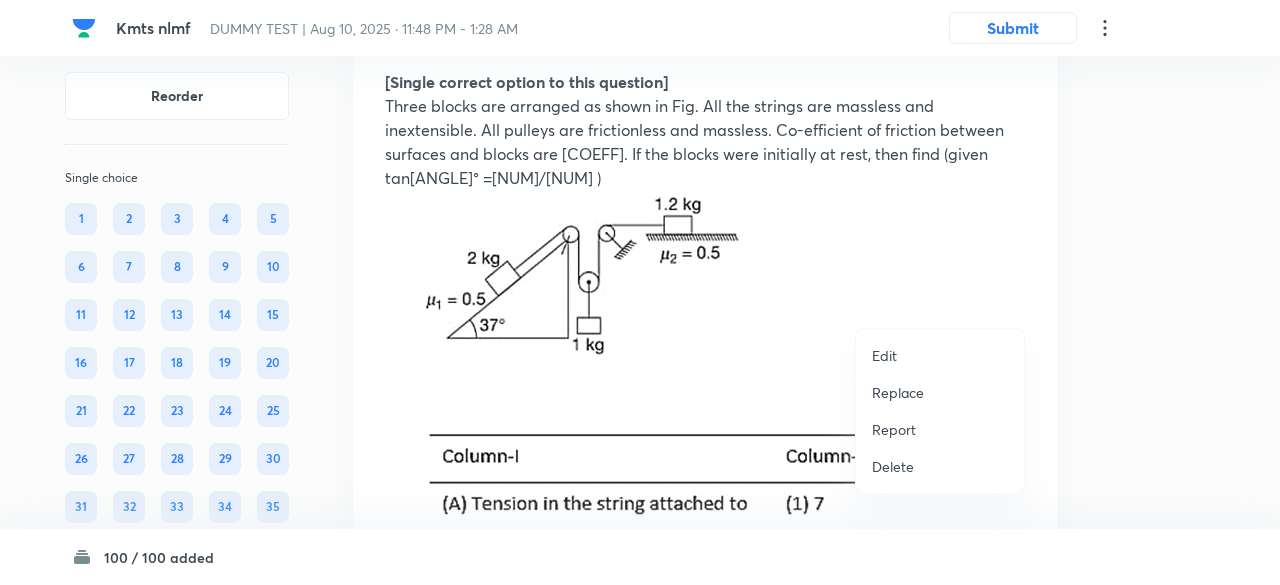 click on "Replace" at bounding box center [898, 392] 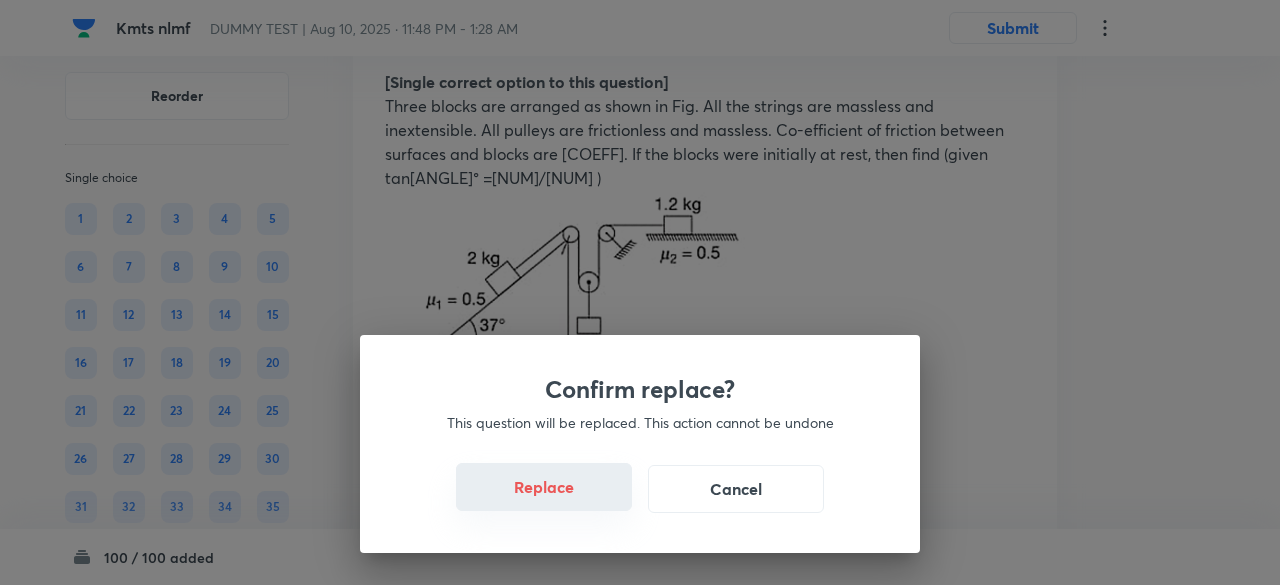 click on "Replace" at bounding box center [544, 487] 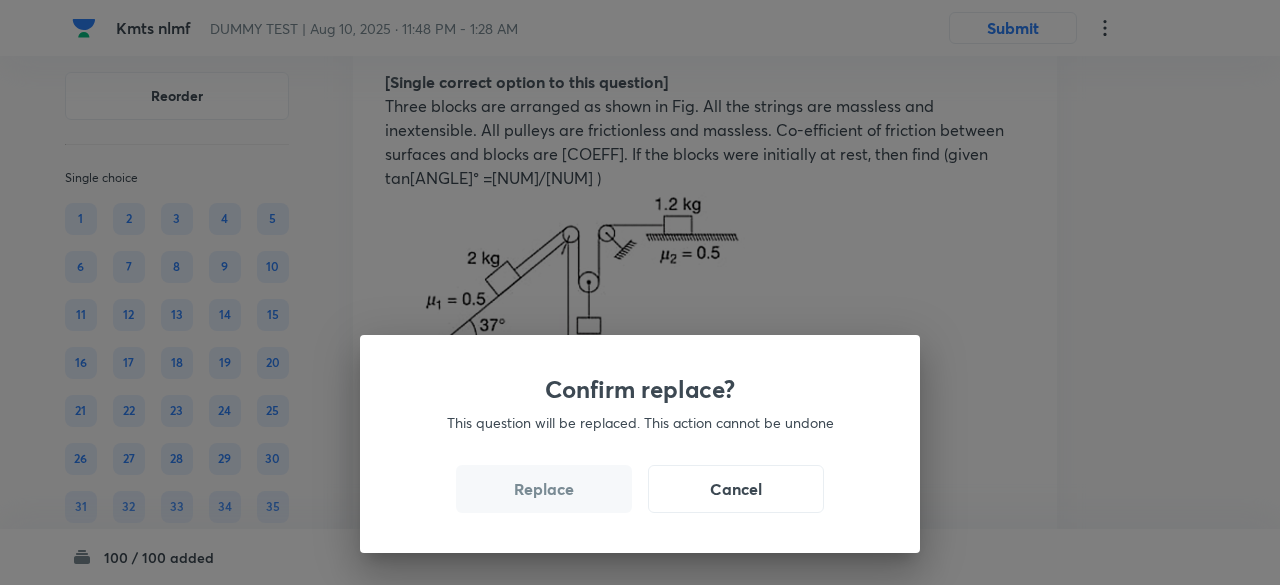 click on "Replace" at bounding box center [544, 489] 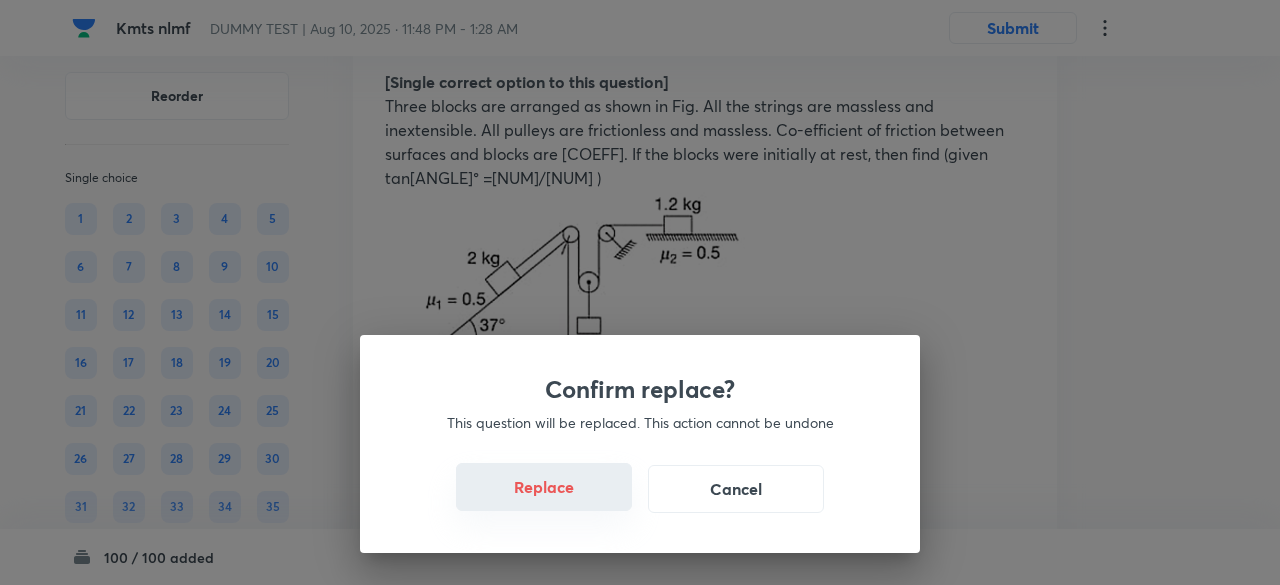 click on "Replace" at bounding box center (544, 487) 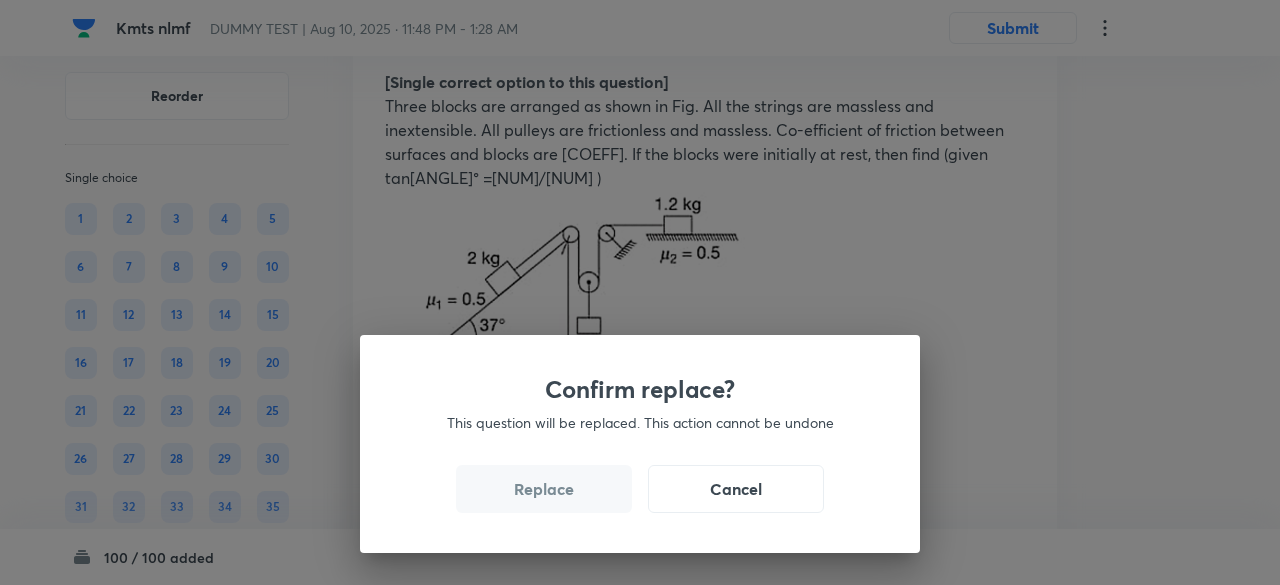 click on "Replace" at bounding box center [544, 489] 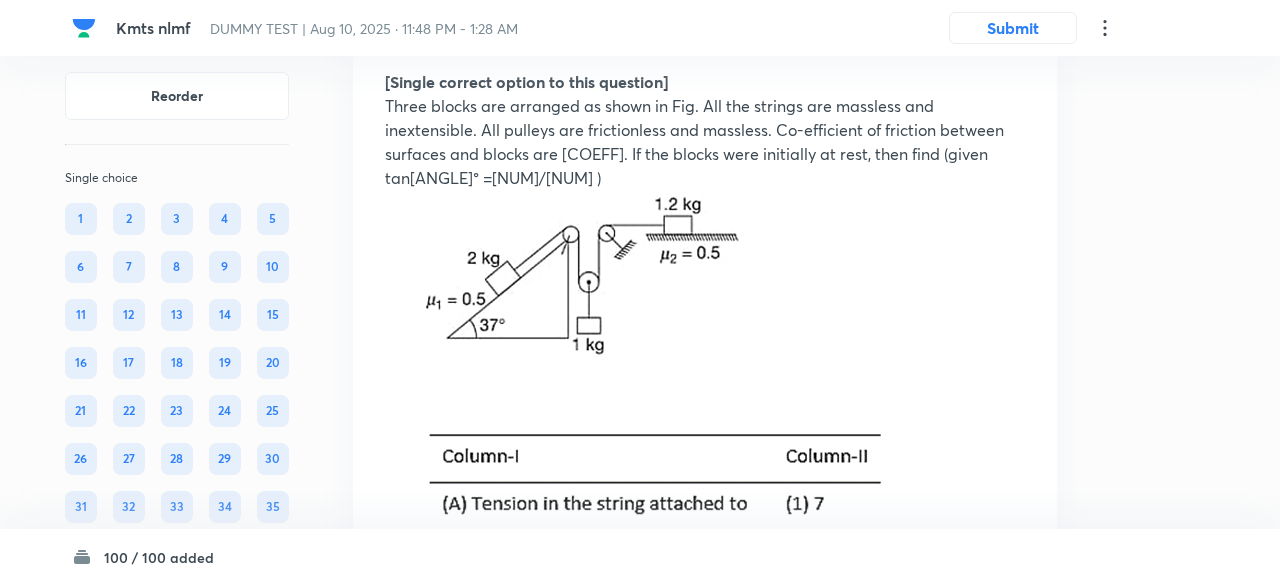 click on "Confirm replace? This question will be replaced. This action cannot be undone Replace Cancel" at bounding box center [640, 1029] 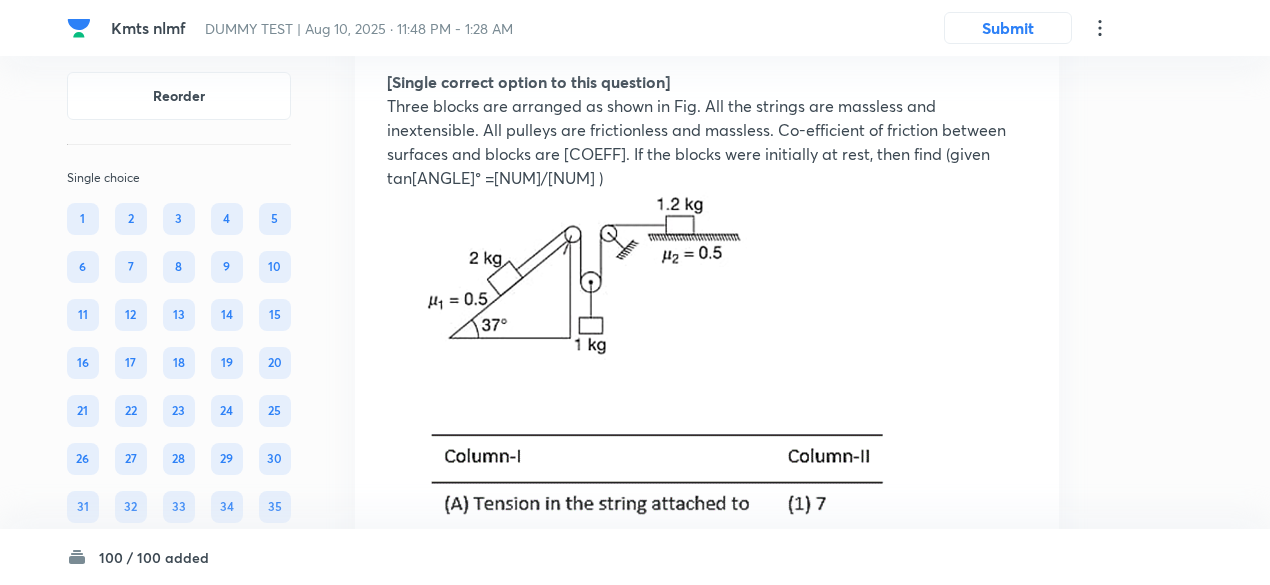 click at bounding box center [578, 277] 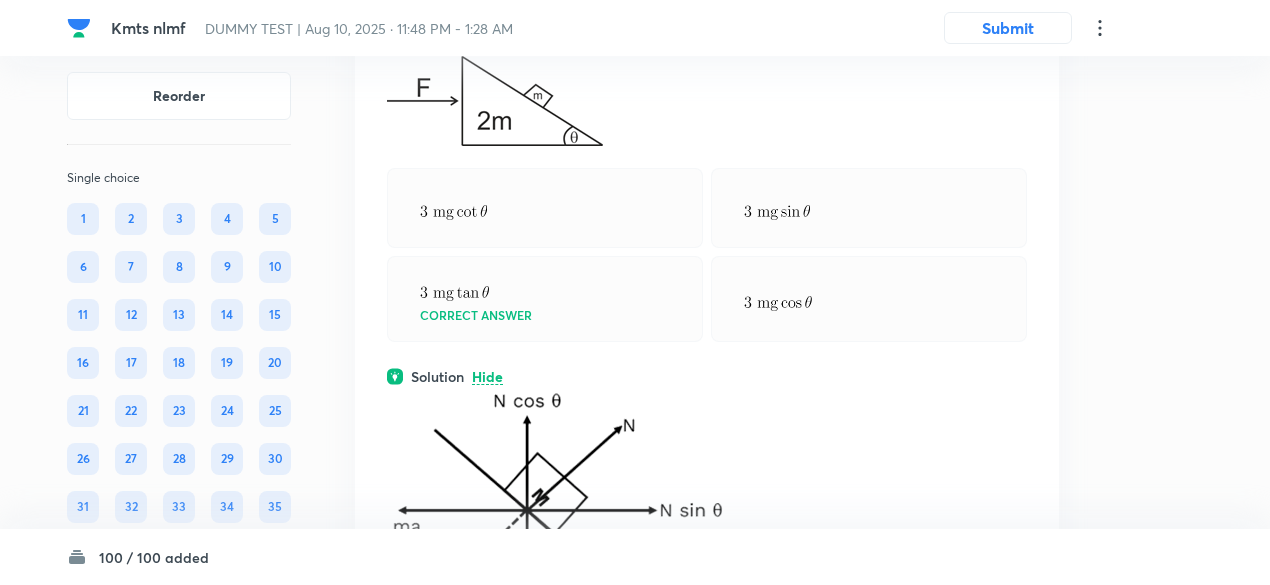 scroll, scrollTop: 32142, scrollLeft: 0, axis: vertical 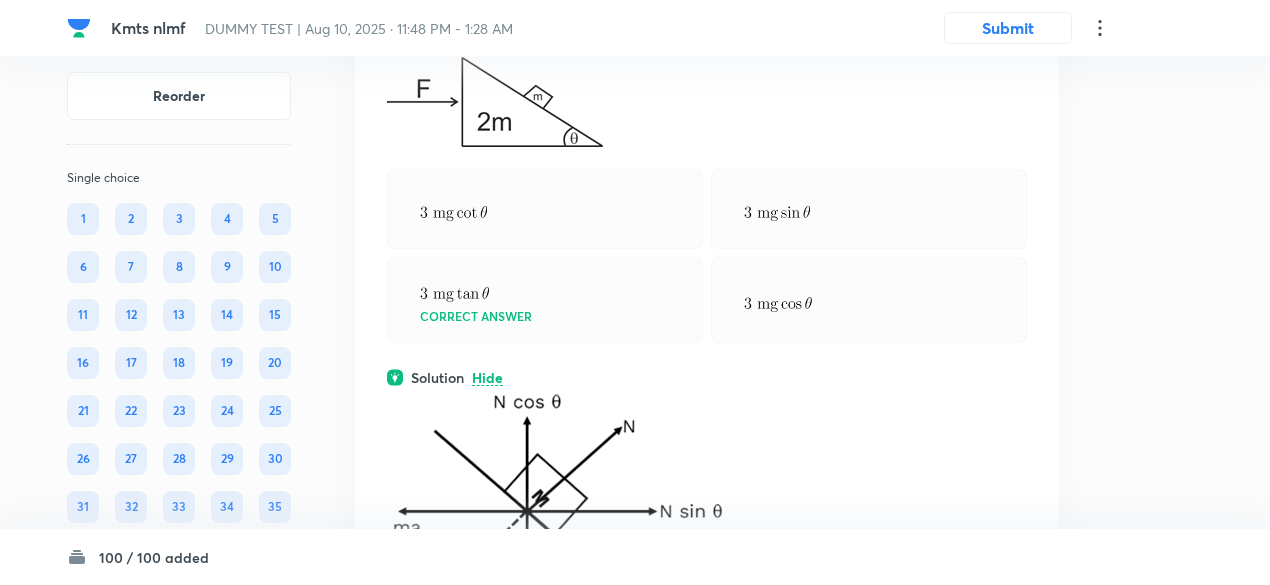 click 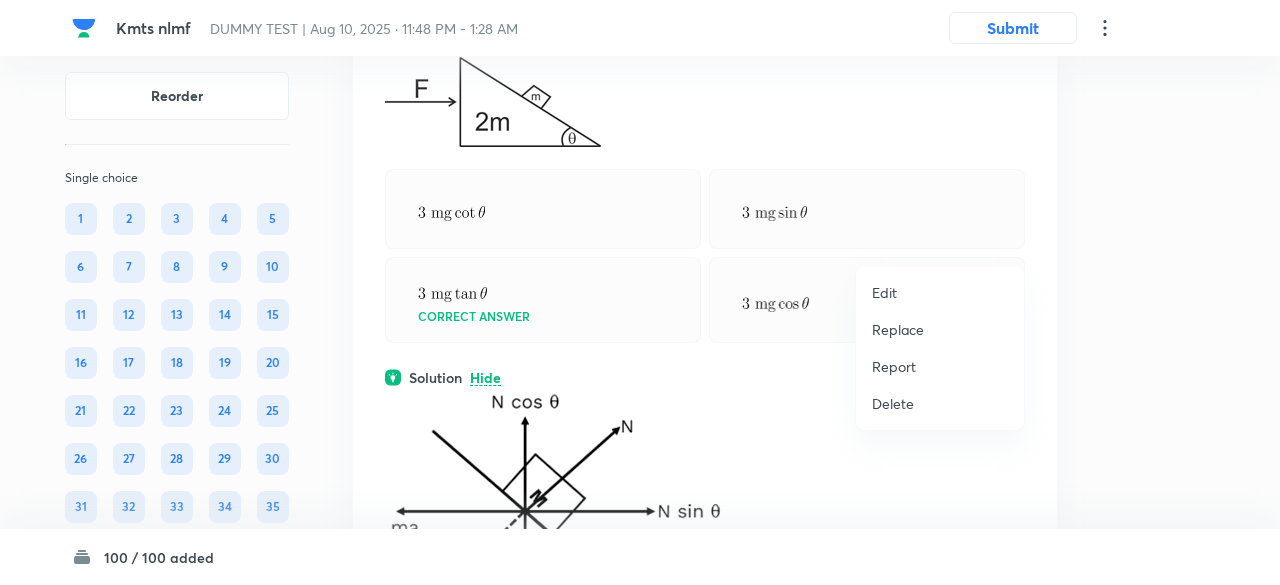 click on "Replace" at bounding box center [898, 329] 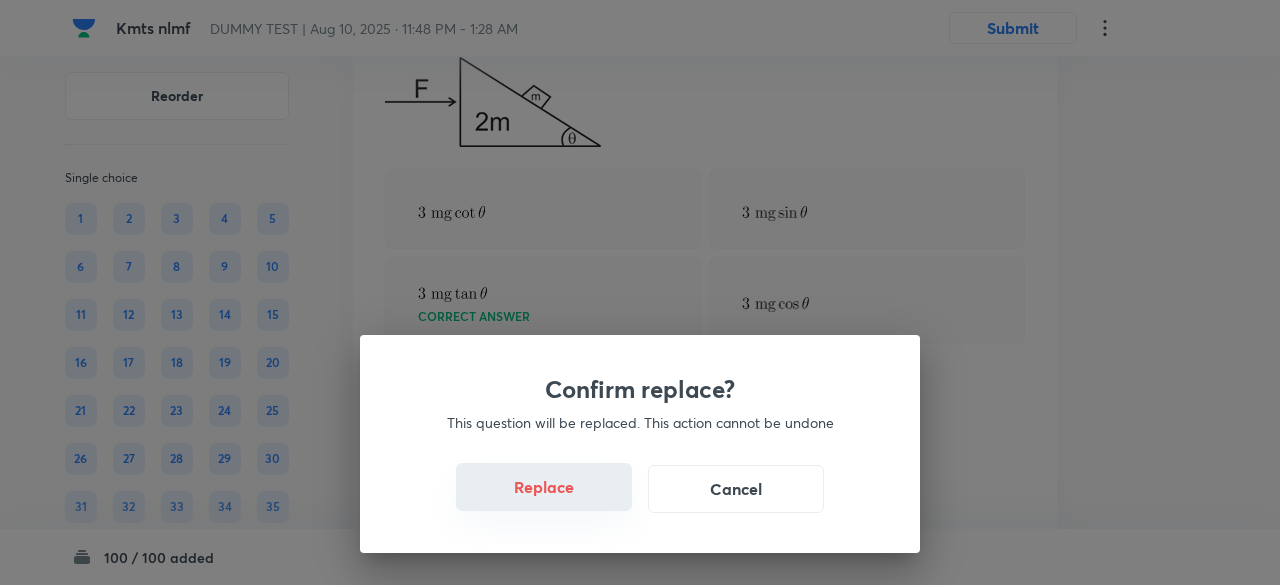 click on "Replace" at bounding box center (544, 487) 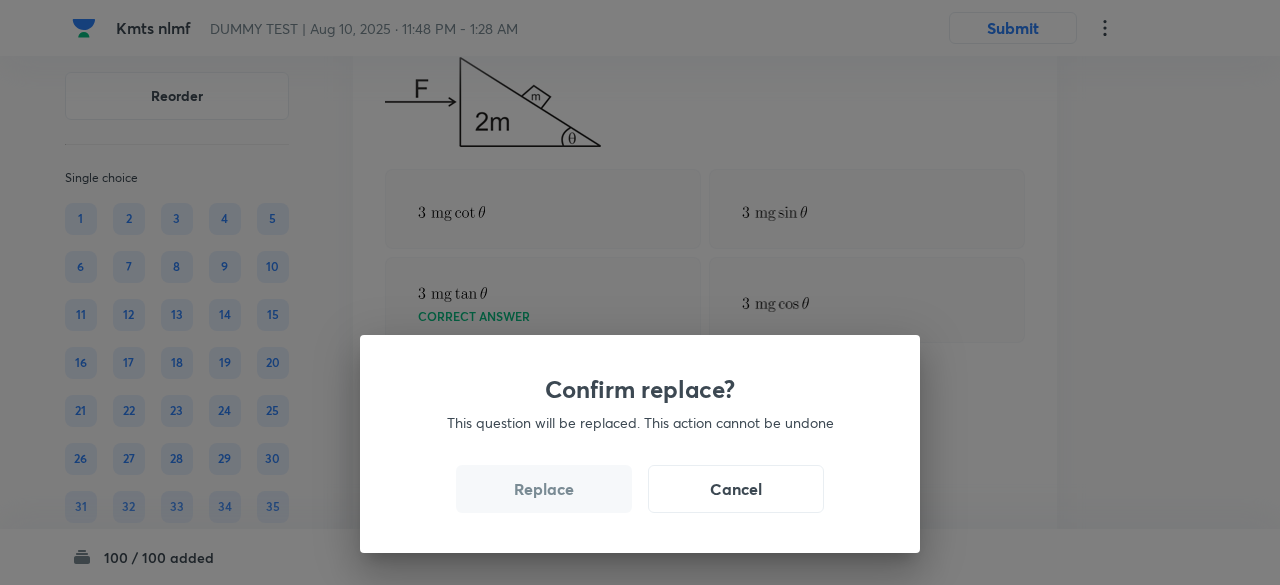 click on "Replace" at bounding box center [544, 489] 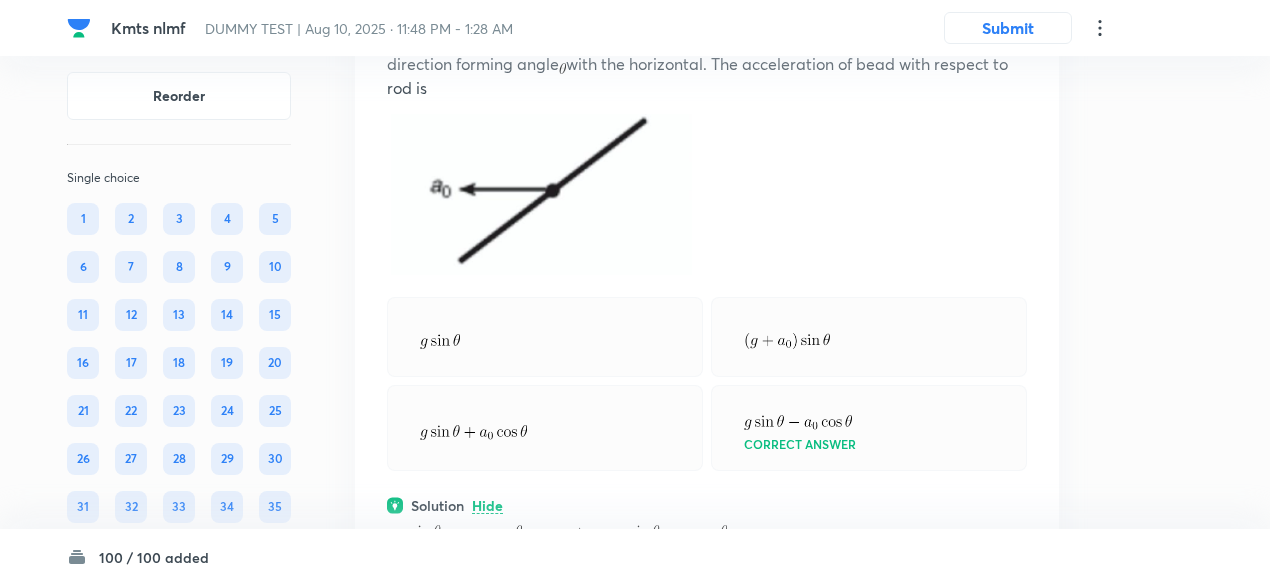 scroll, scrollTop: 32146, scrollLeft: 0, axis: vertical 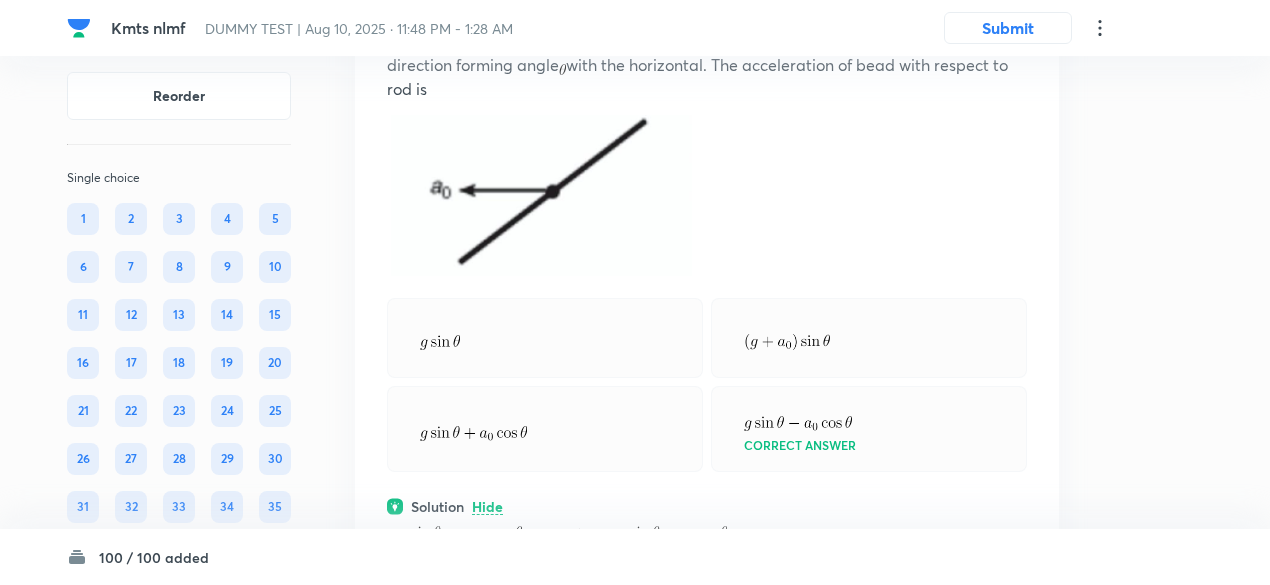 click 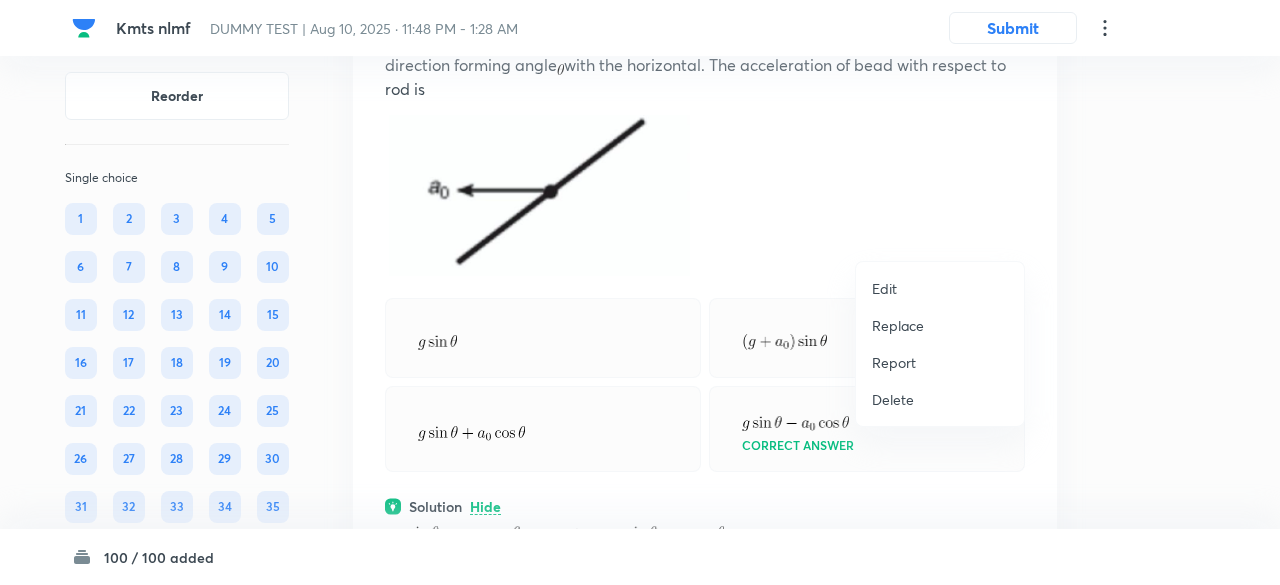 click on "Replace" at bounding box center (898, 325) 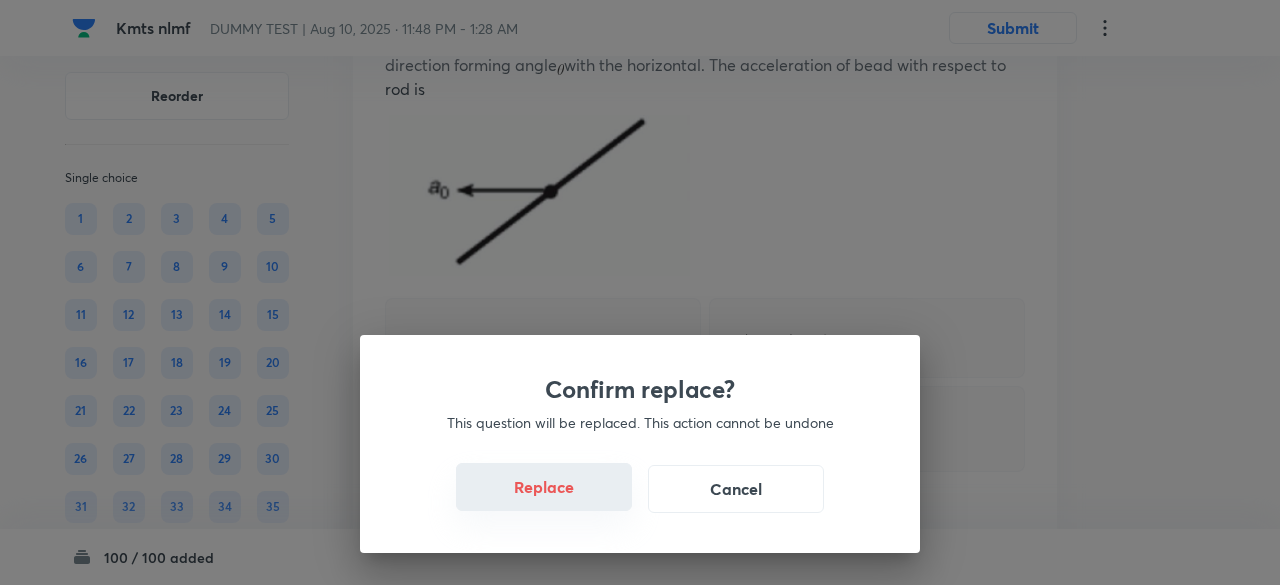 click on "Replace" at bounding box center [544, 487] 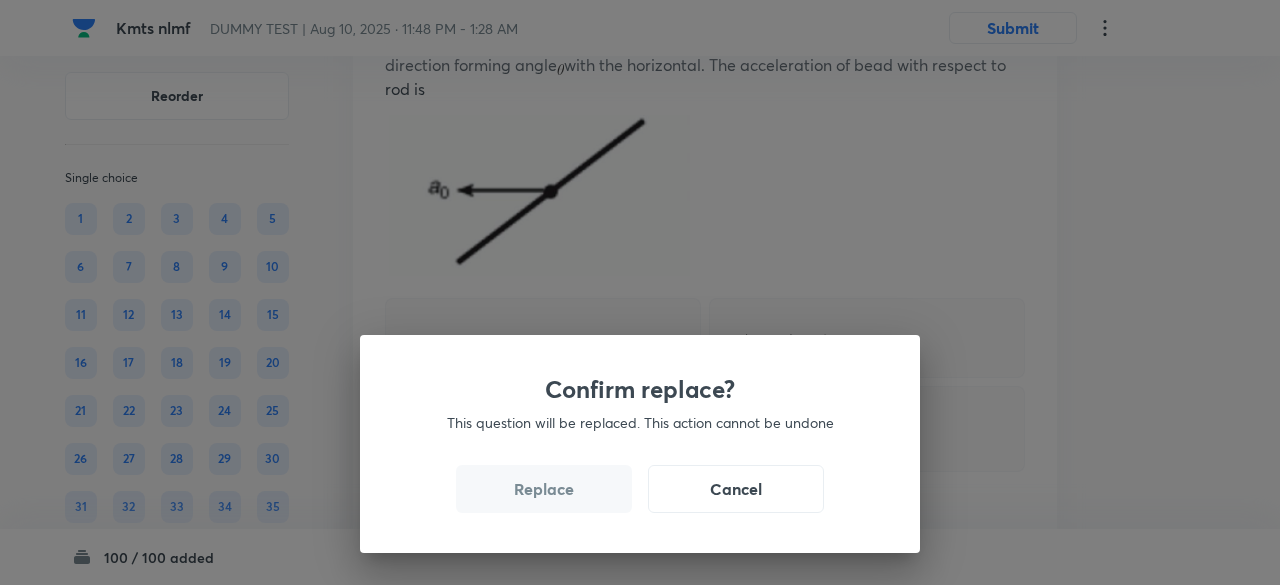 click on "Replace" at bounding box center [544, 489] 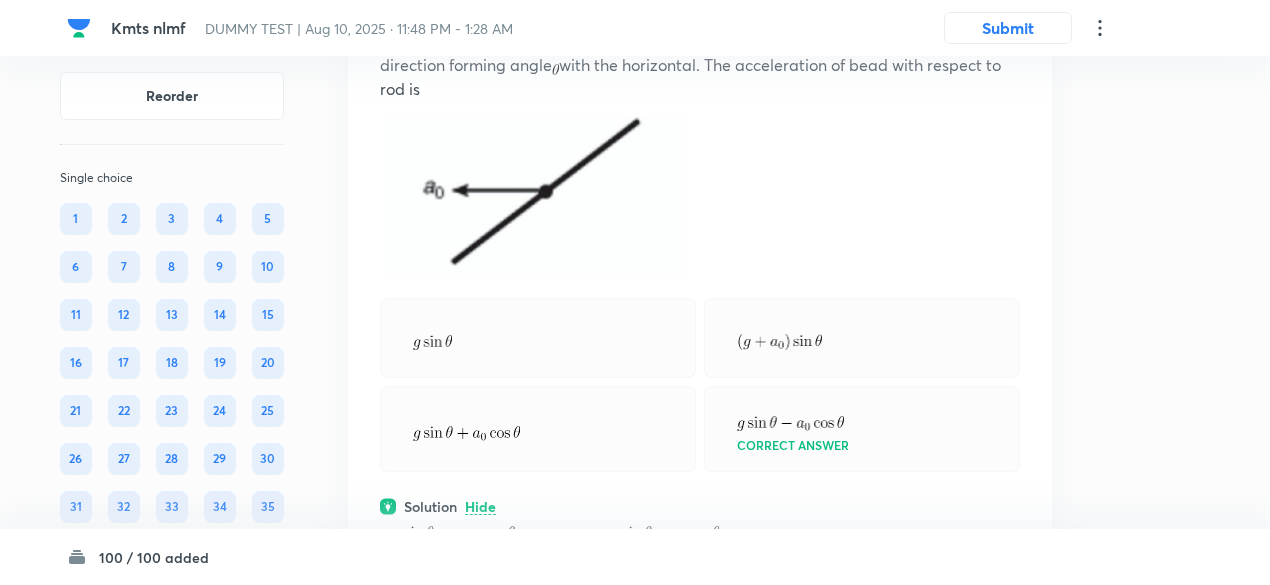 click at bounding box center [543, 188] 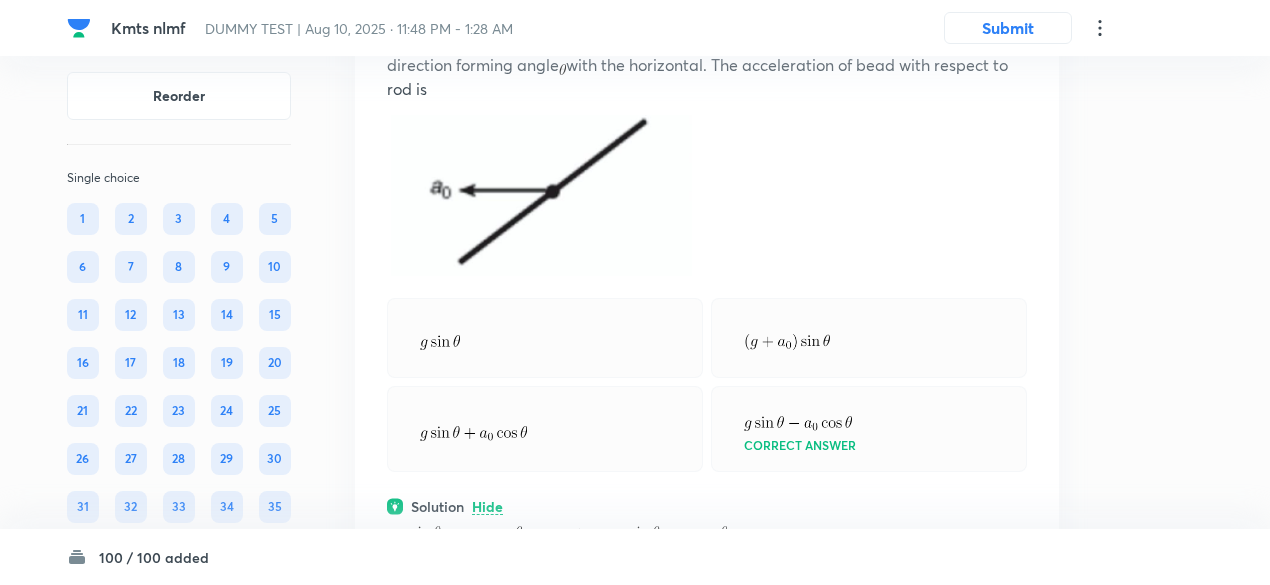 click at bounding box center [550, 188] 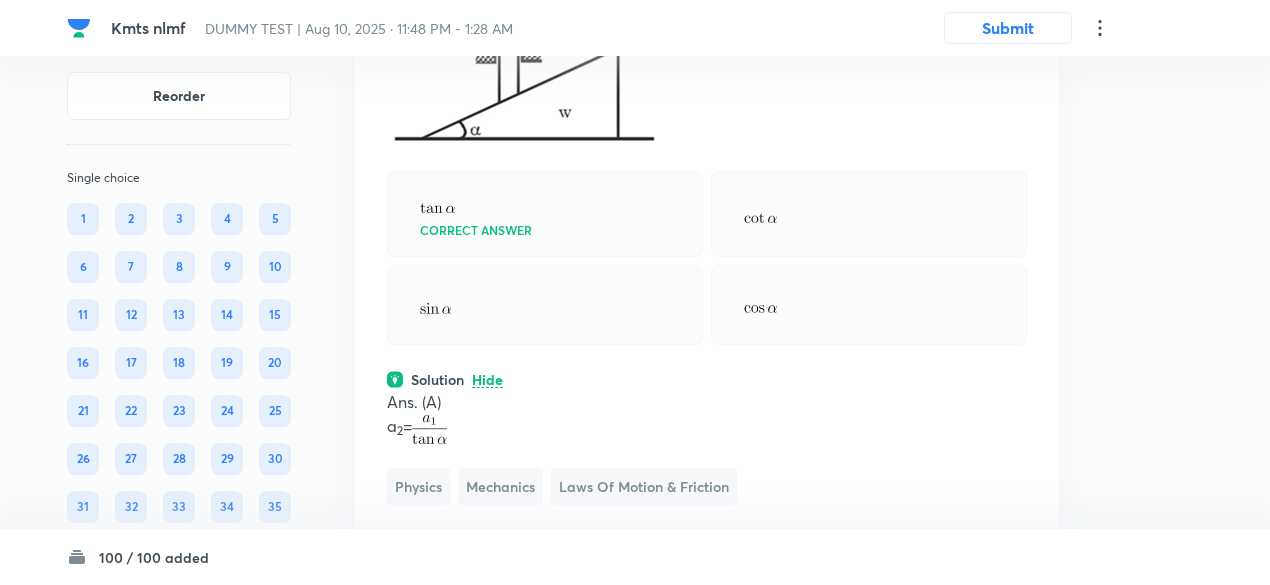 scroll, scrollTop: 34302, scrollLeft: 0, axis: vertical 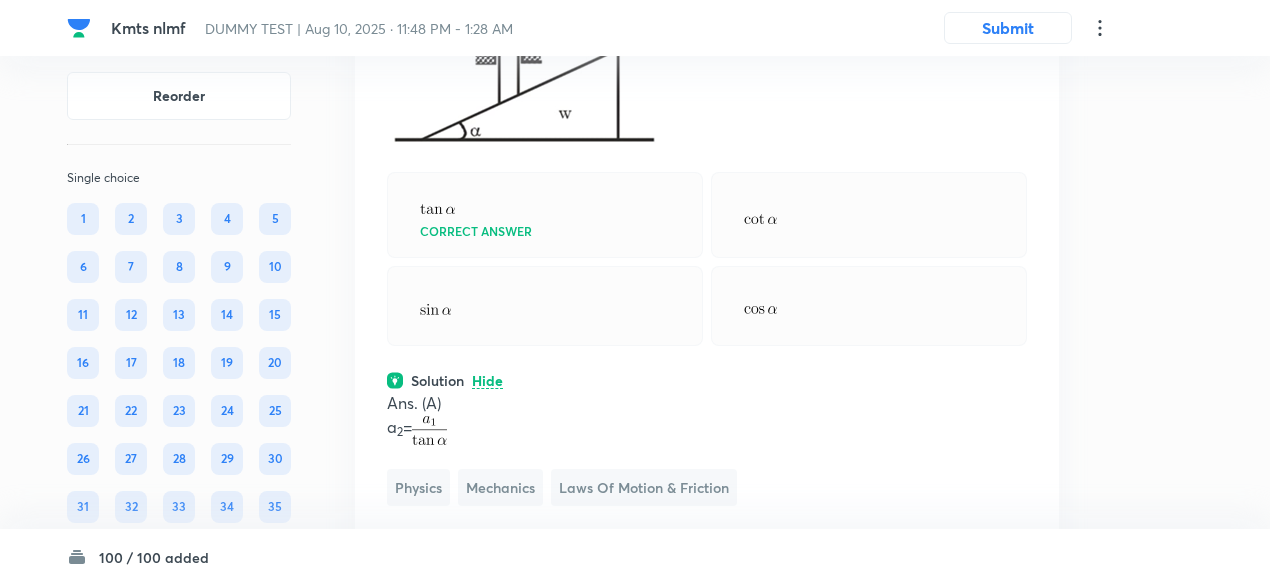 click 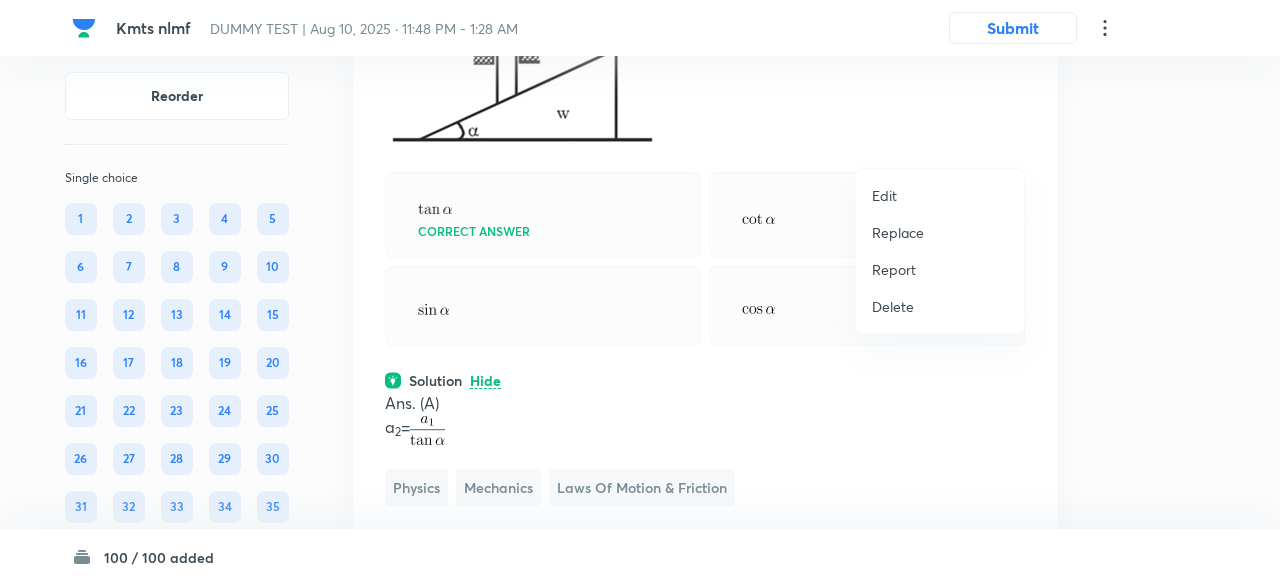 click on "Replace" at bounding box center (898, 232) 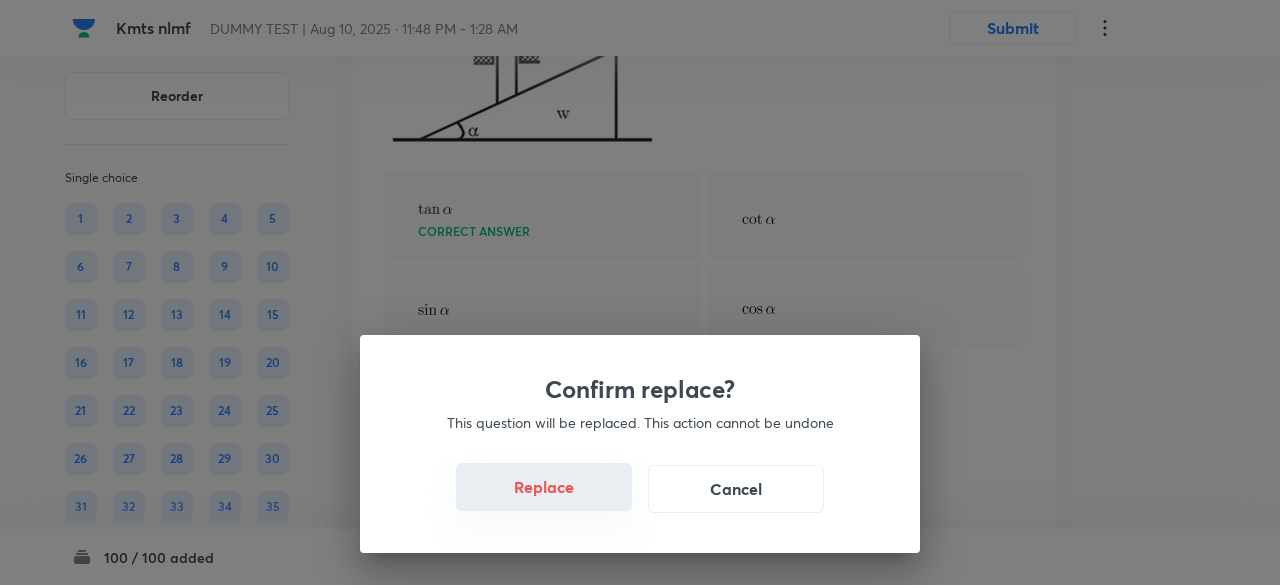 click on "Replace" at bounding box center [544, 487] 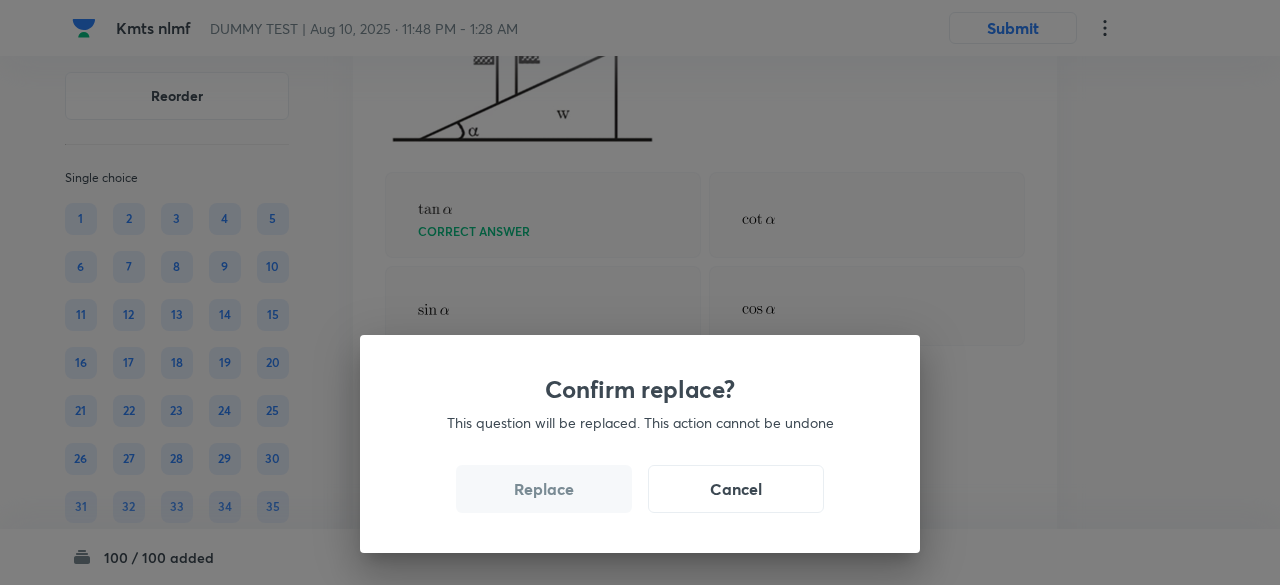 click on "Replace" at bounding box center (544, 489) 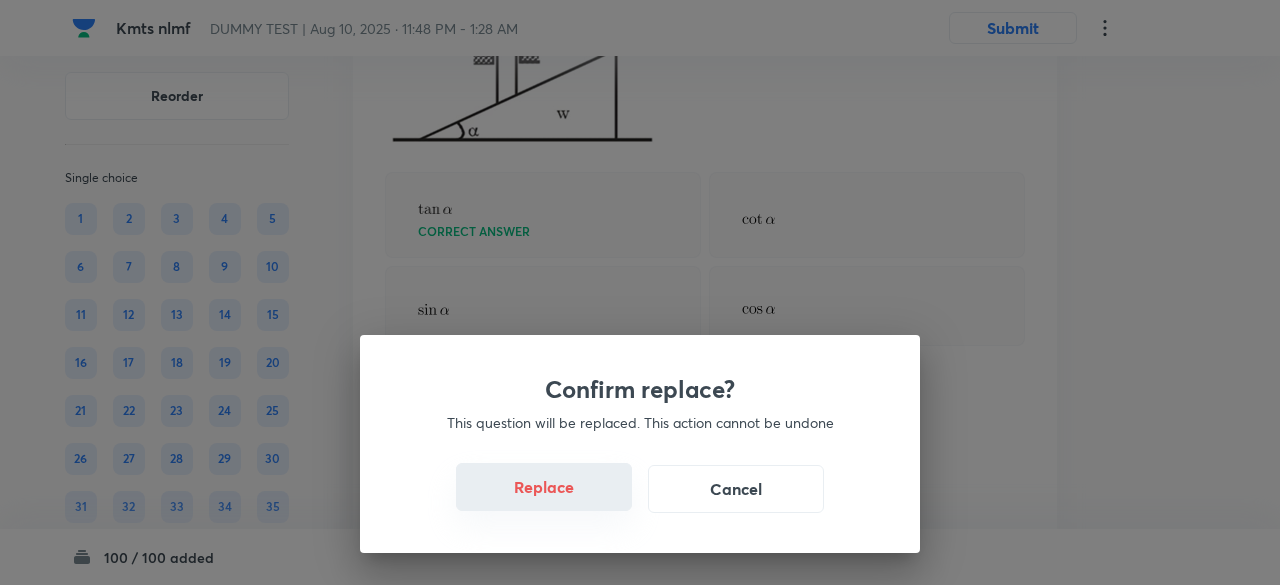 click on "Replace" at bounding box center [544, 487] 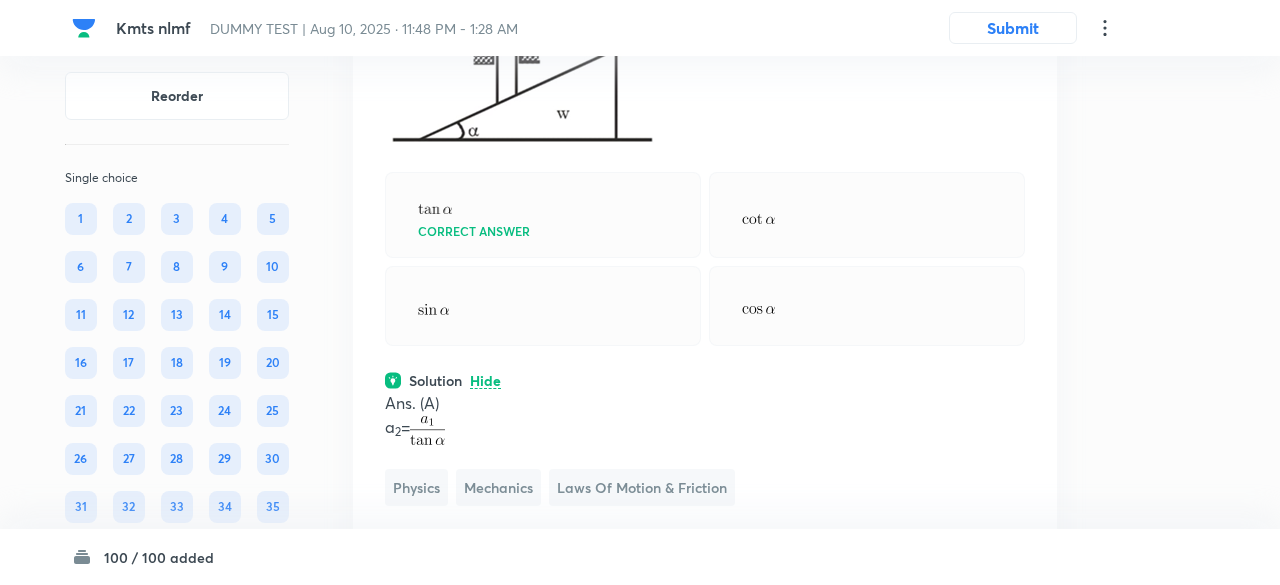 click on "Confirm replace? This question will be replaced. This action cannot be undone Replace Cancel" at bounding box center (640, 877) 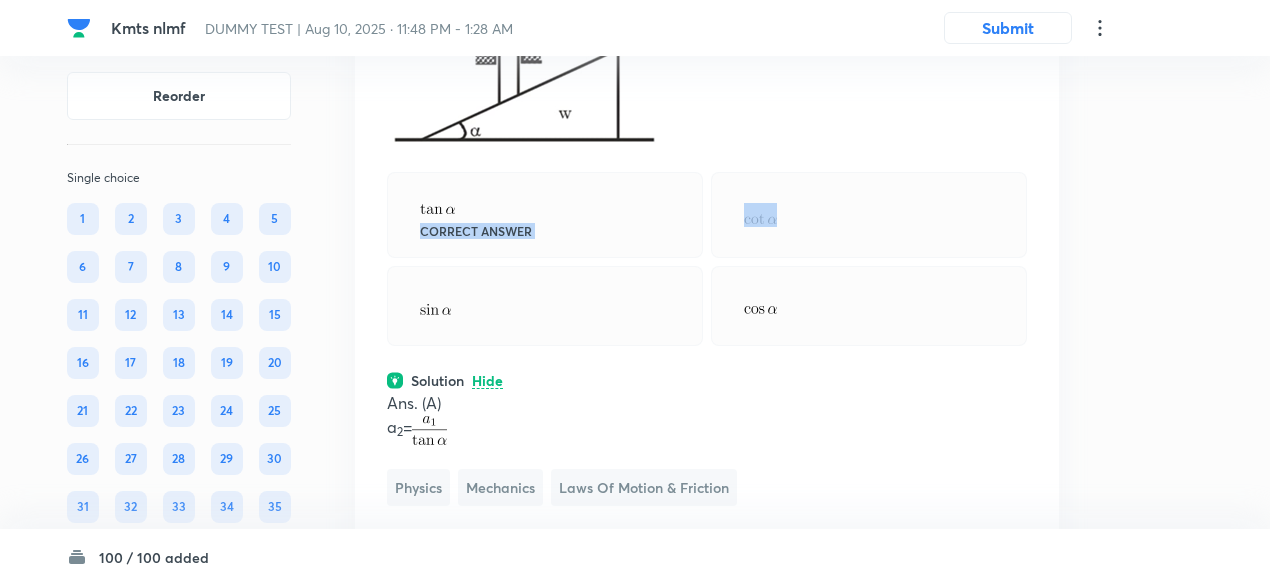 click on "Correct answer" at bounding box center (545, 215) 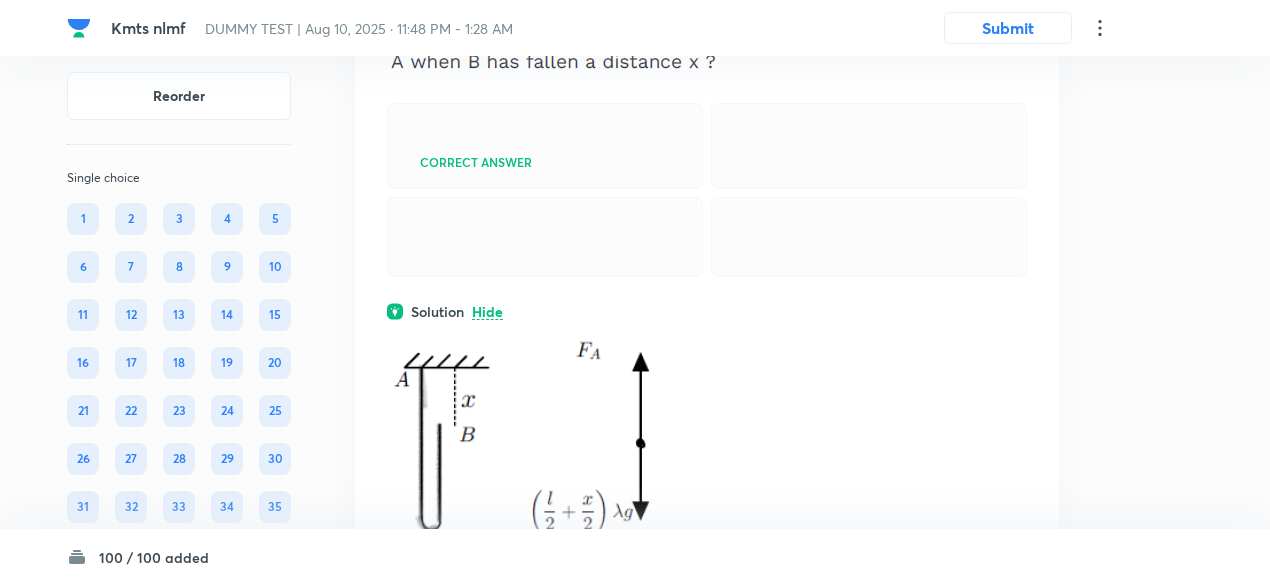 click at bounding box center (545, 237) 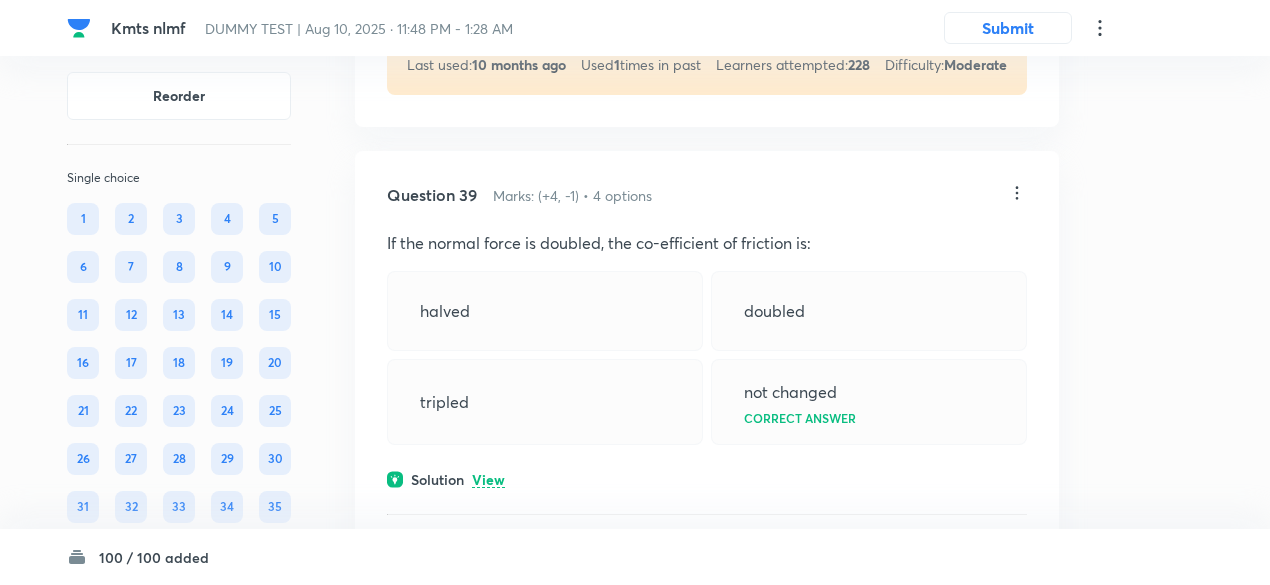 scroll, scrollTop: 36516, scrollLeft: 0, axis: vertical 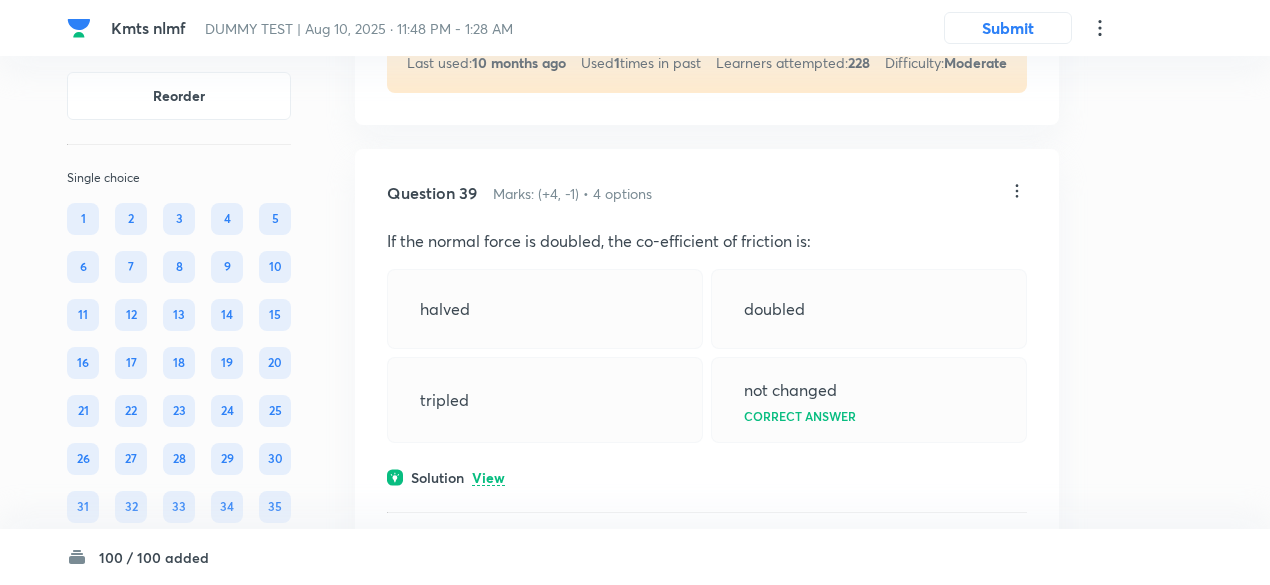 click on "View" at bounding box center [488, -27] 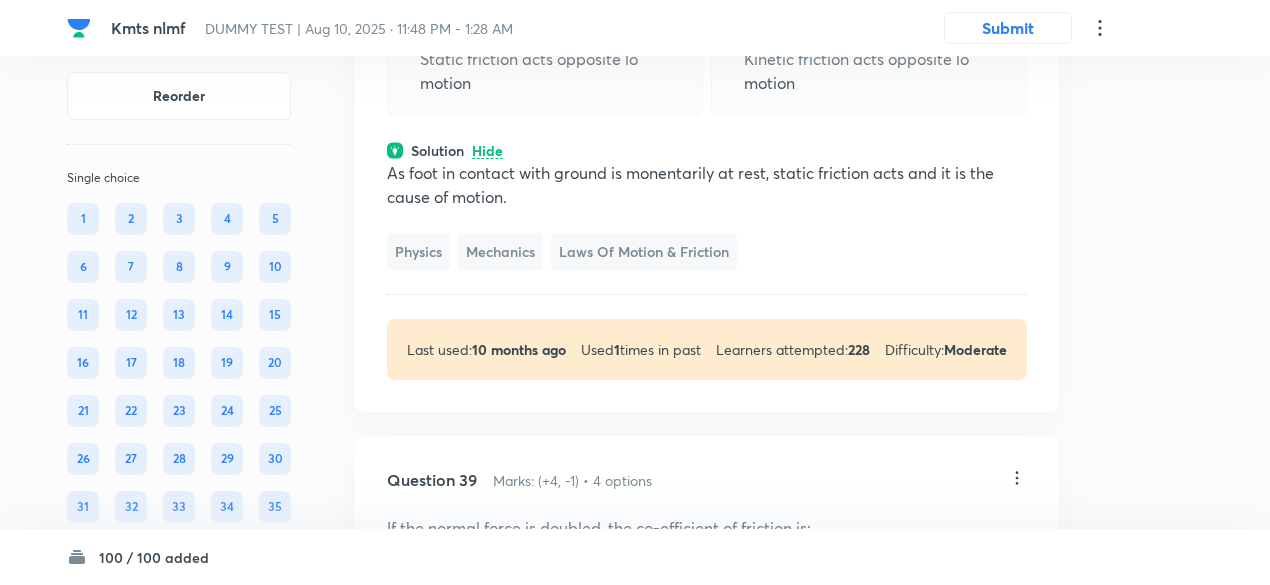 scroll, scrollTop: 36337, scrollLeft: 0, axis: vertical 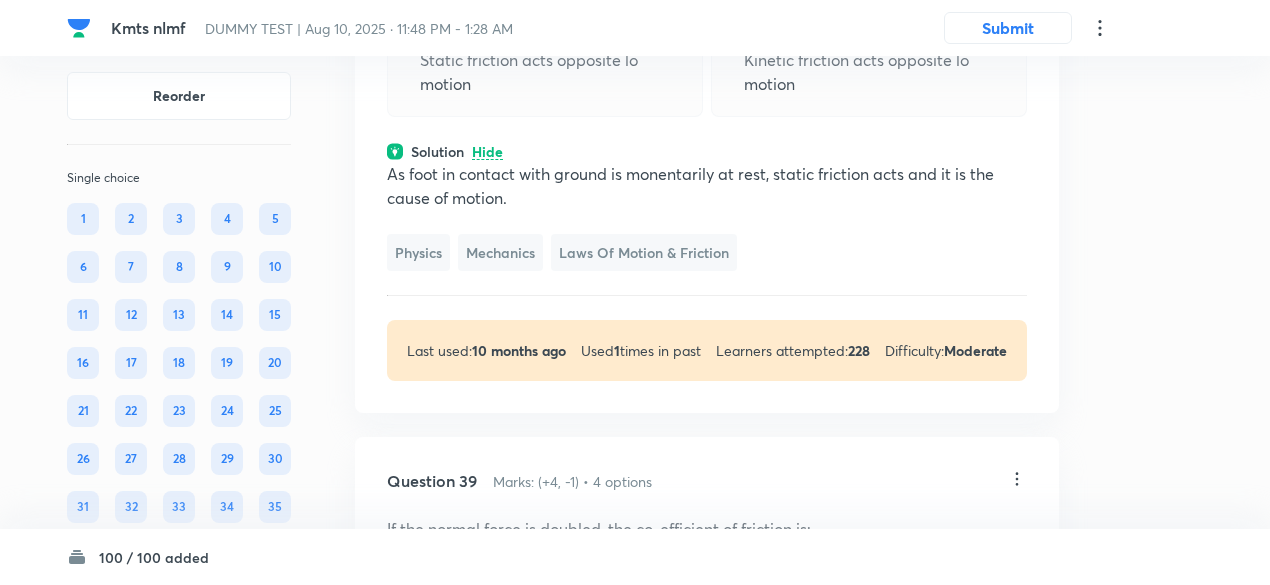 click 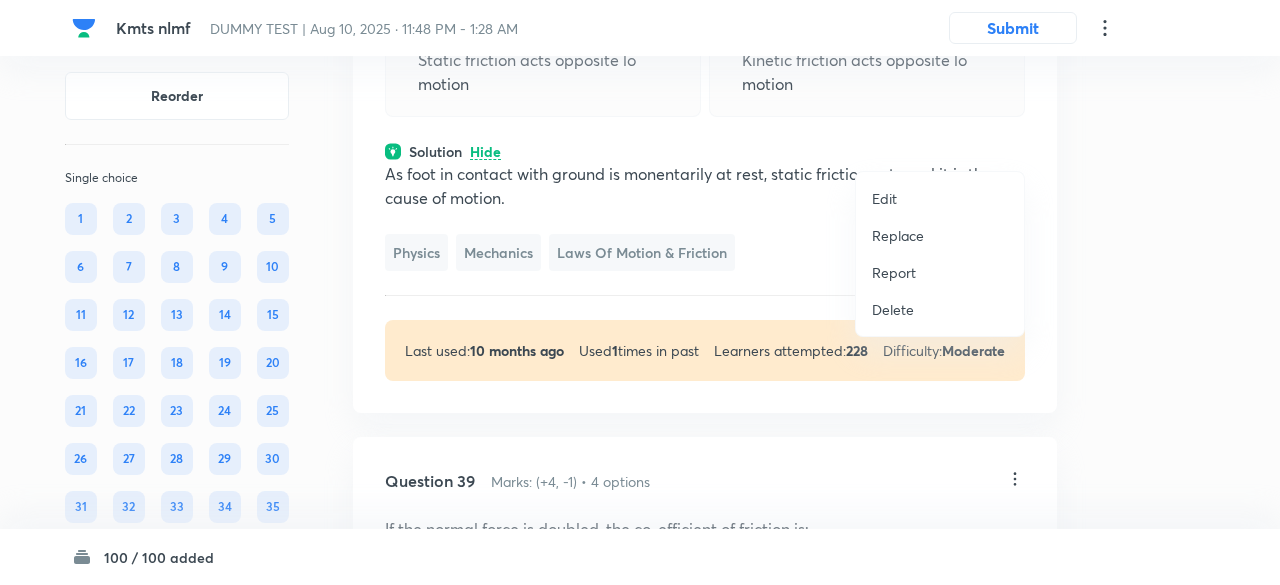 click on "Replace" at bounding box center (898, 235) 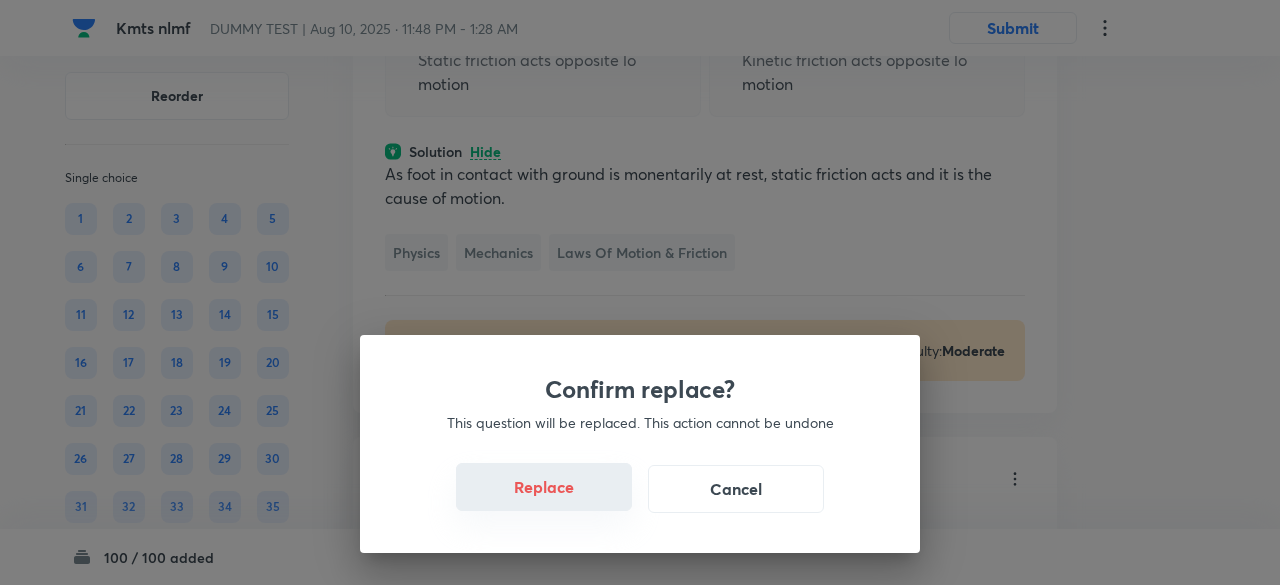 click on "Replace" at bounding box center (544, 487) 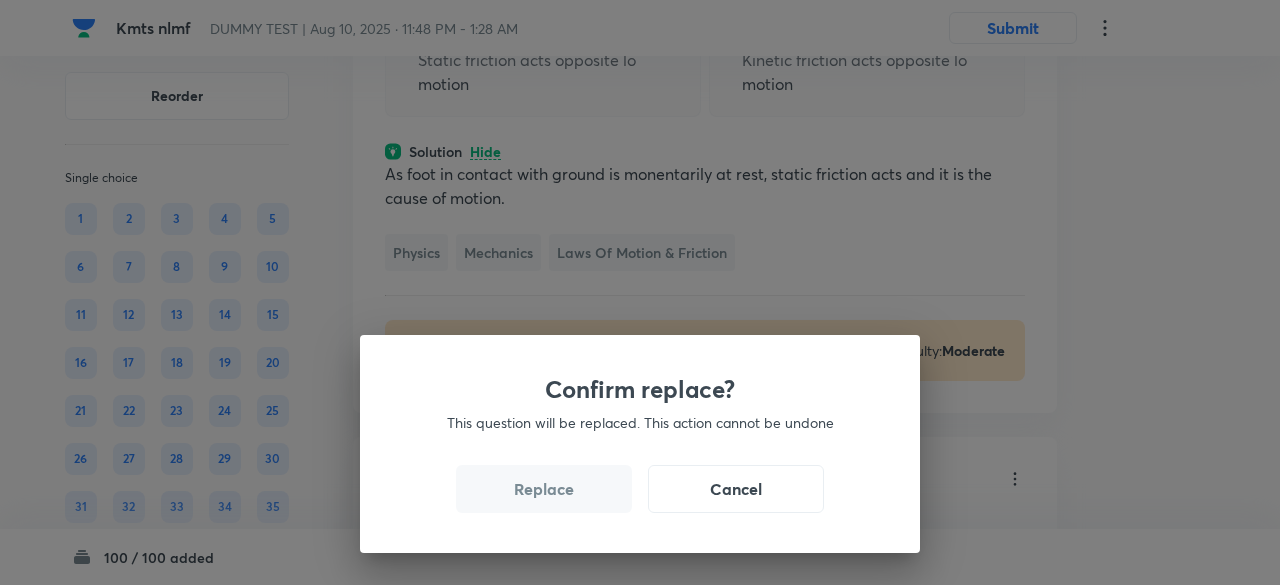 click on "Replace" at bounding box center [544, 489] 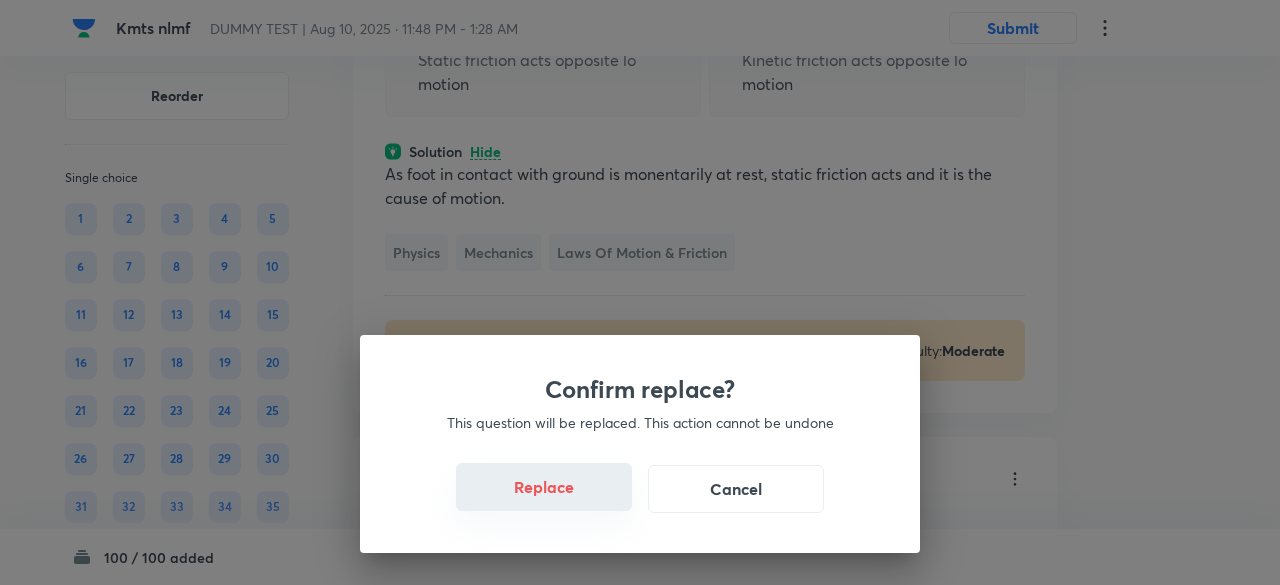 click on "Replace" at bounding box center (544, 487) 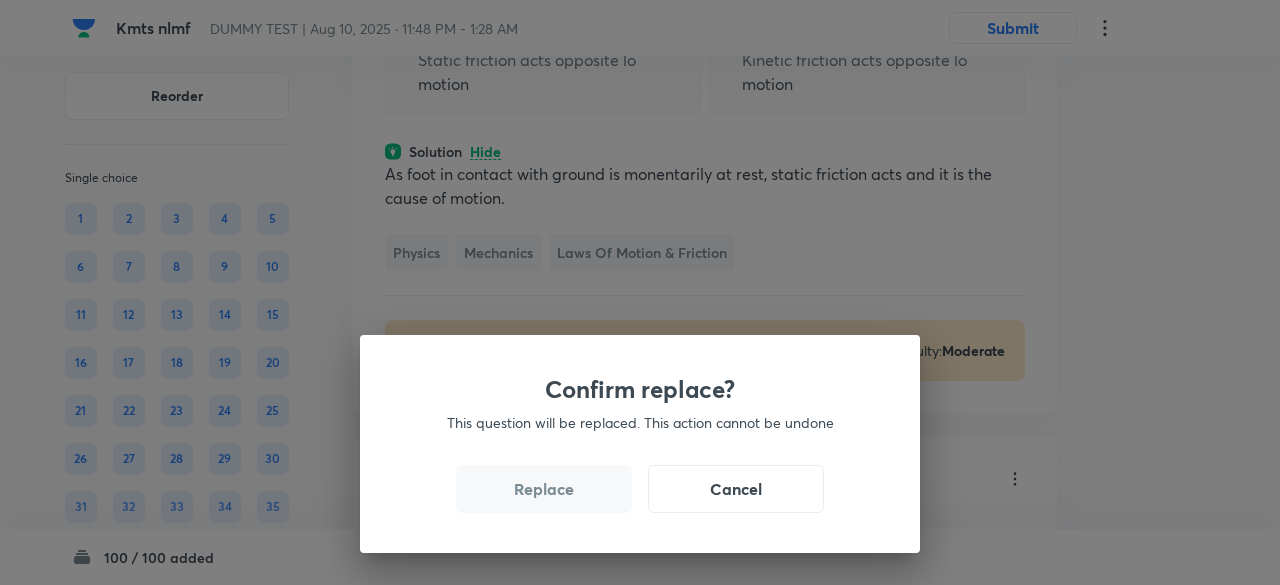 click on "Replace" at bounding box center (544, 489) 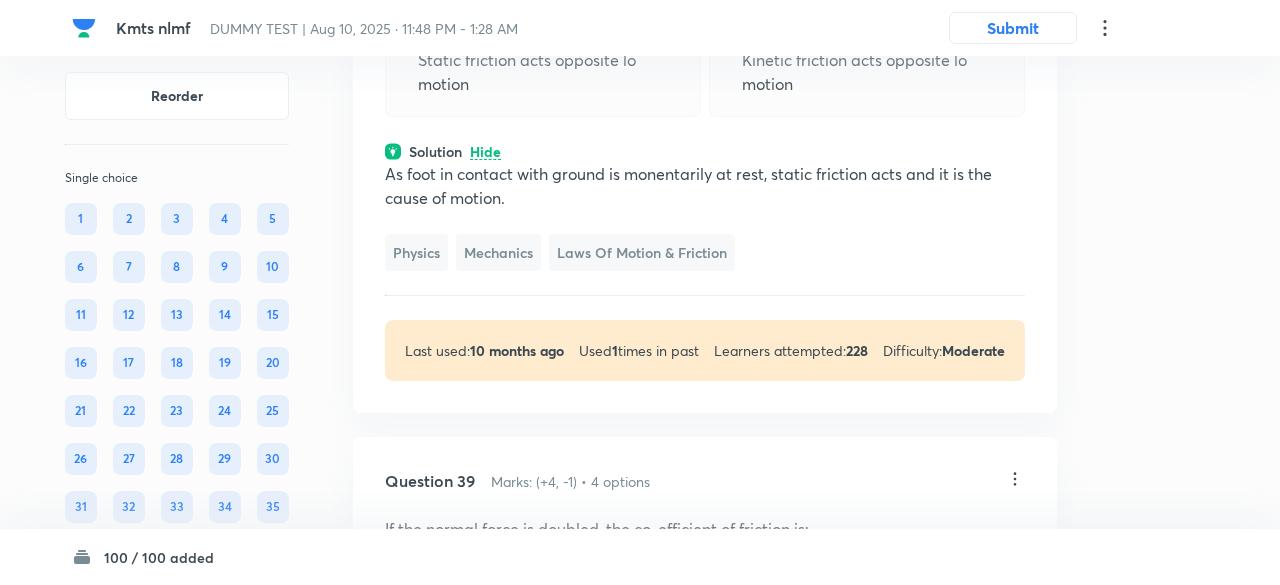 click on "Confirm replace? This question will be replaced. This action cannot be undone Replace Cancel" at bounding box center [640, 877] 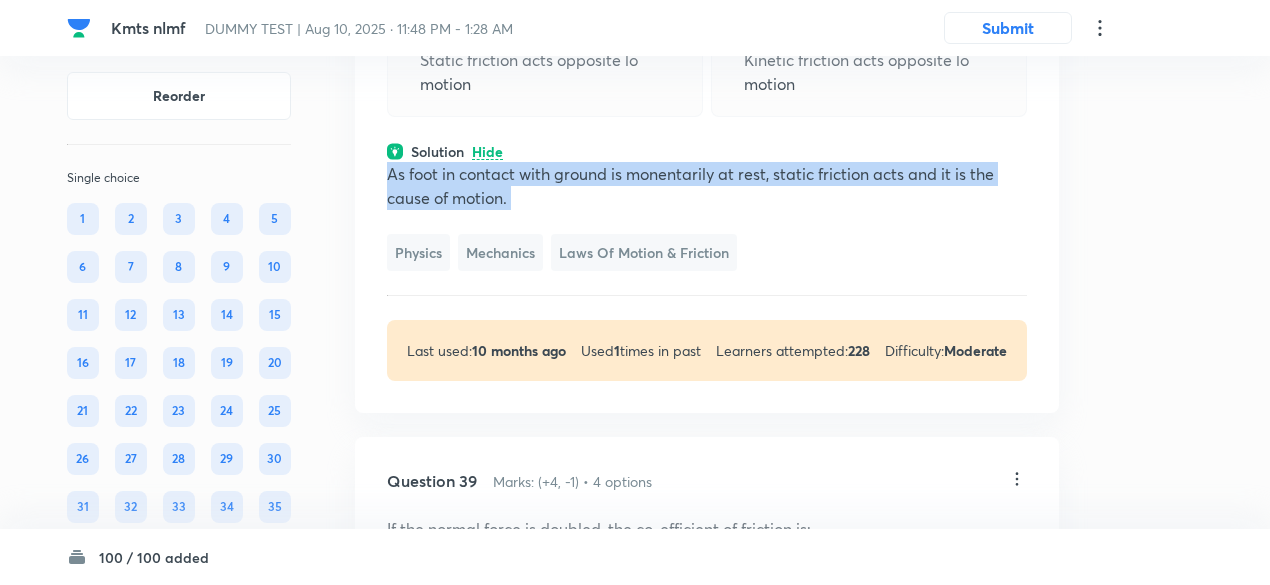 click on "As foot in contact with ground is monentarily at rest, static friction acts and it is the cause of motion." at bounding box center [707, 186] 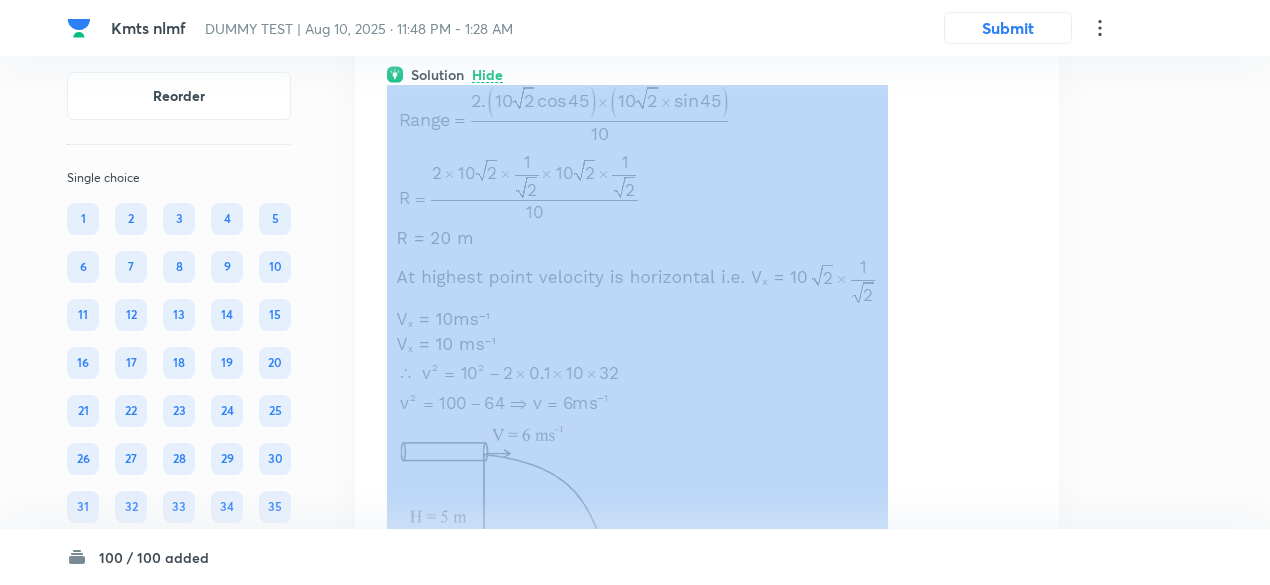 scroll, scrollTop: 36733, scrollLeft: 0, axis: vertical 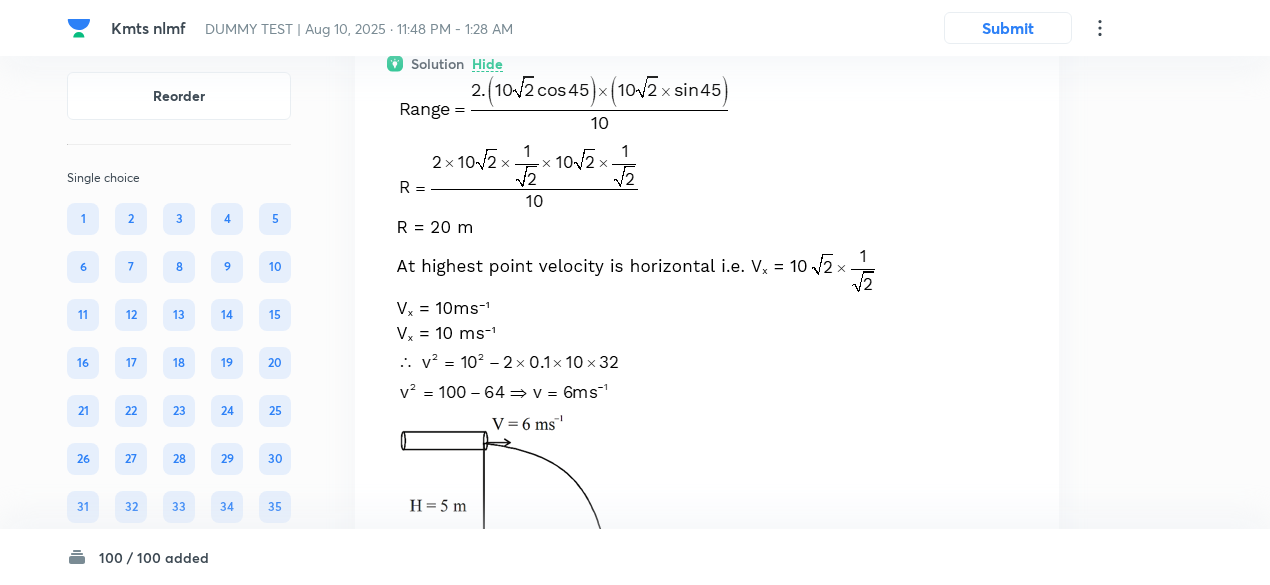click on "Question [NUM] Marks: (+[SCORE], -[SCORE]) • [NUM] options A ball is thrown with a speed of 10ms -1 at an angle of [ANGLE]° with the horizontal. At its highest point of trajectory, a cylindrical tube is placed horizontally such that the ball enters the tube from one side and exit from another. If the coefficient of friction inside the tube is [COEFF] then at what distance from the point of projection ball will land on the ground [Given length of tube is [DISTANCE] m] (Take g = [ACCEL] m/s 2 ). [DISTANCE] m Correct answer [DISTANCE] m [DISTANCE] m [DISTANCE] m Solution Hide Physics Mechanics Laws of Motion & Friction Last used: [TIME] ago Used [NUM] times in past Learners attempted: [NUM] Difficulty: [LEVEL]" at bounding box center (707, 325) 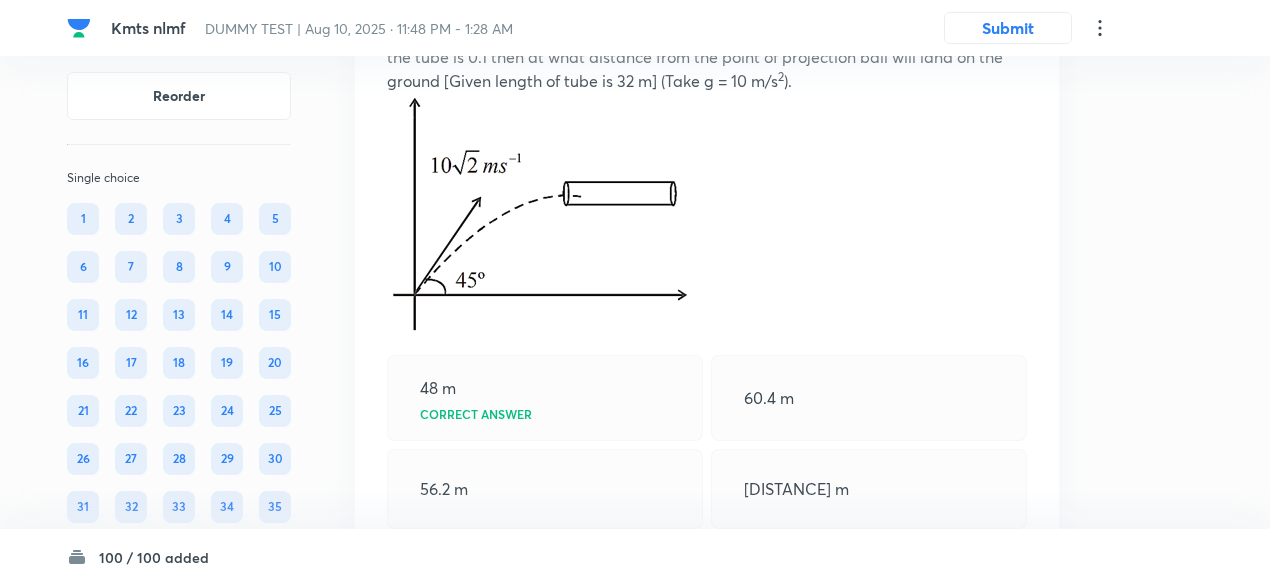 scroll, scrollTop: 36236, scrollLeft: 0, axis: vertical 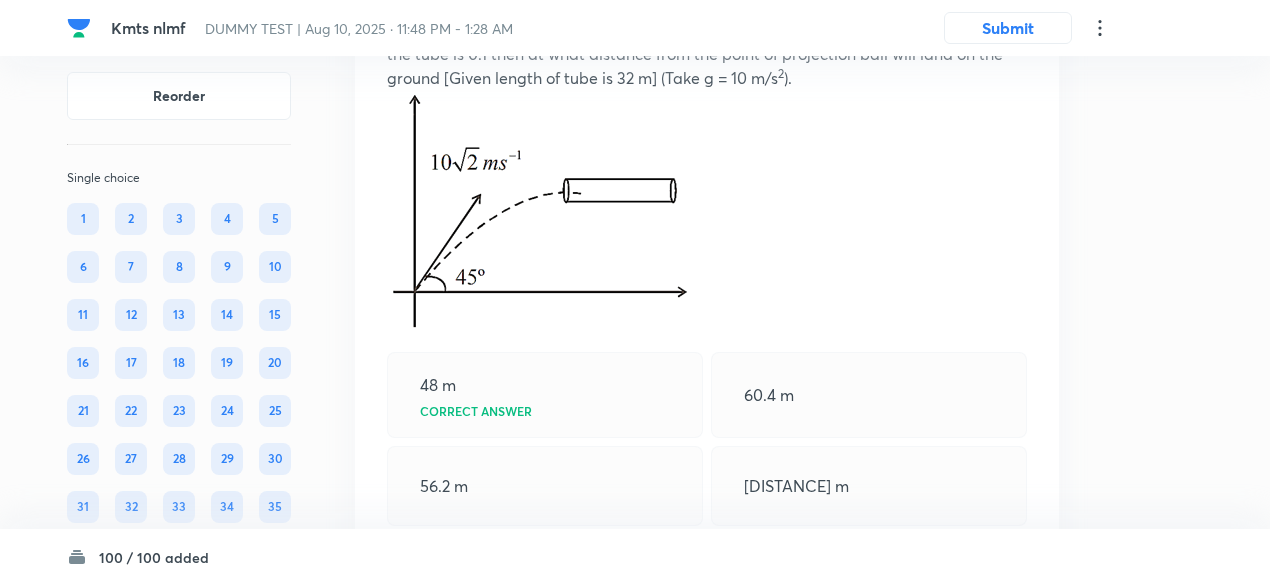 click 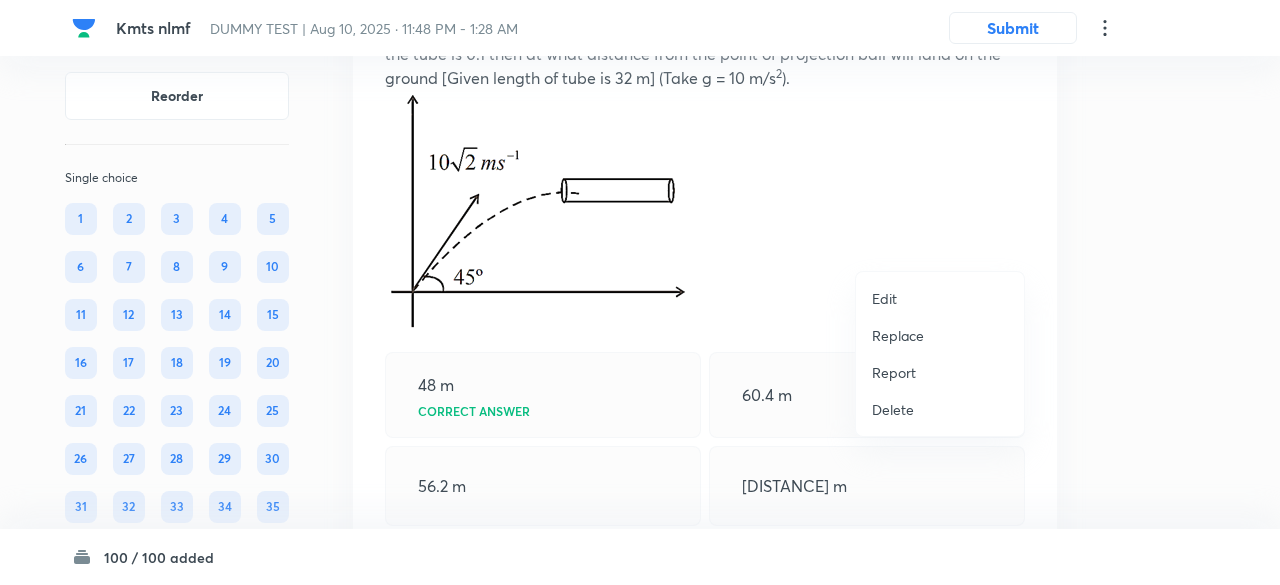 click on "Replace" at bounding box center [898, 335] 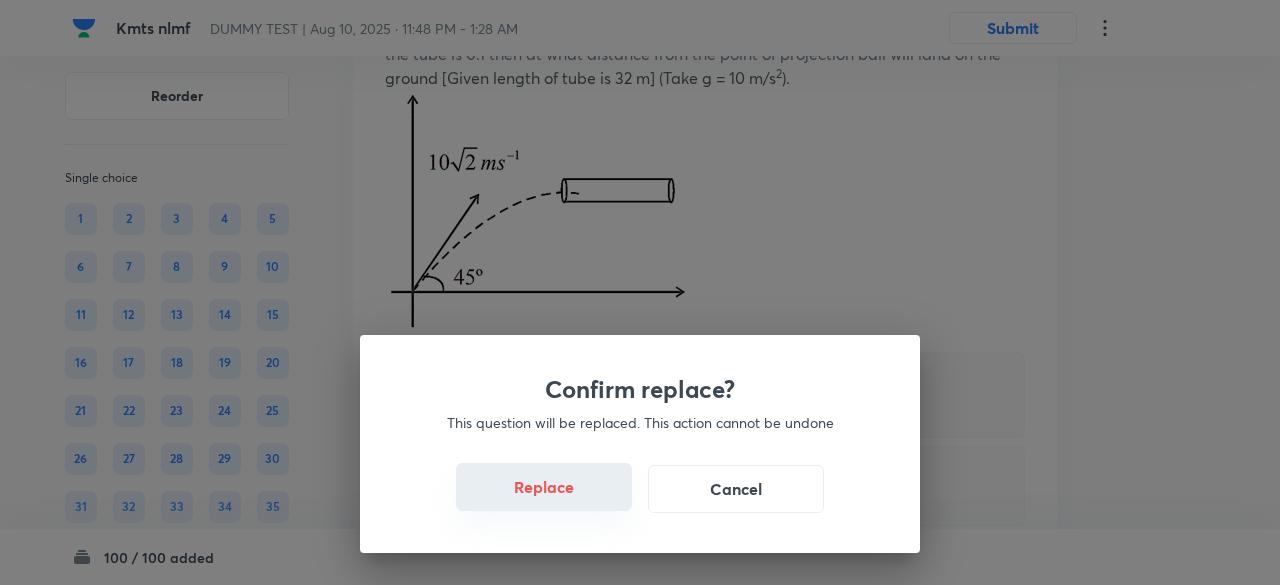click on "Replace" at bounding box center [544, 487] 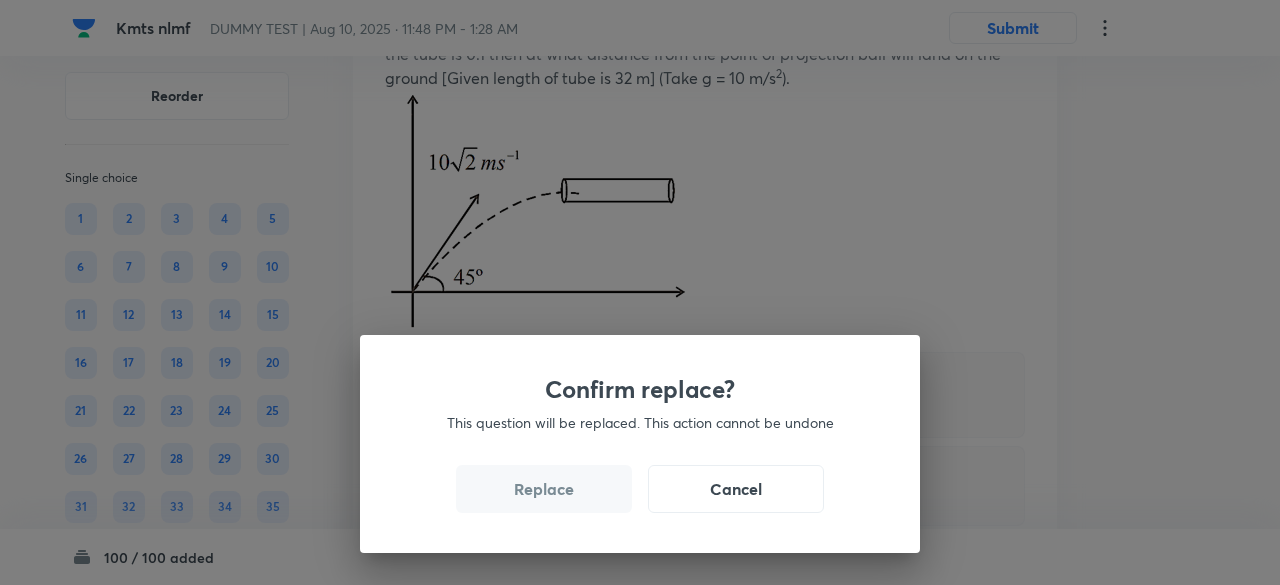 click on "Replace" at bounding box center (544, 489) 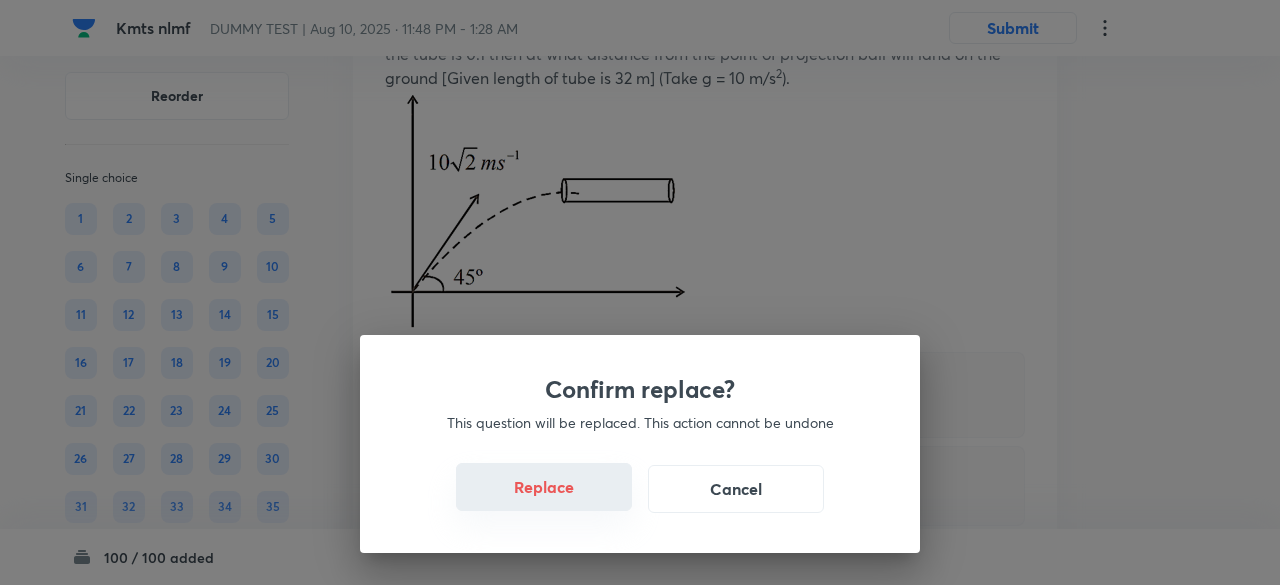 click on "Replace" at bounding box center (544, 487) 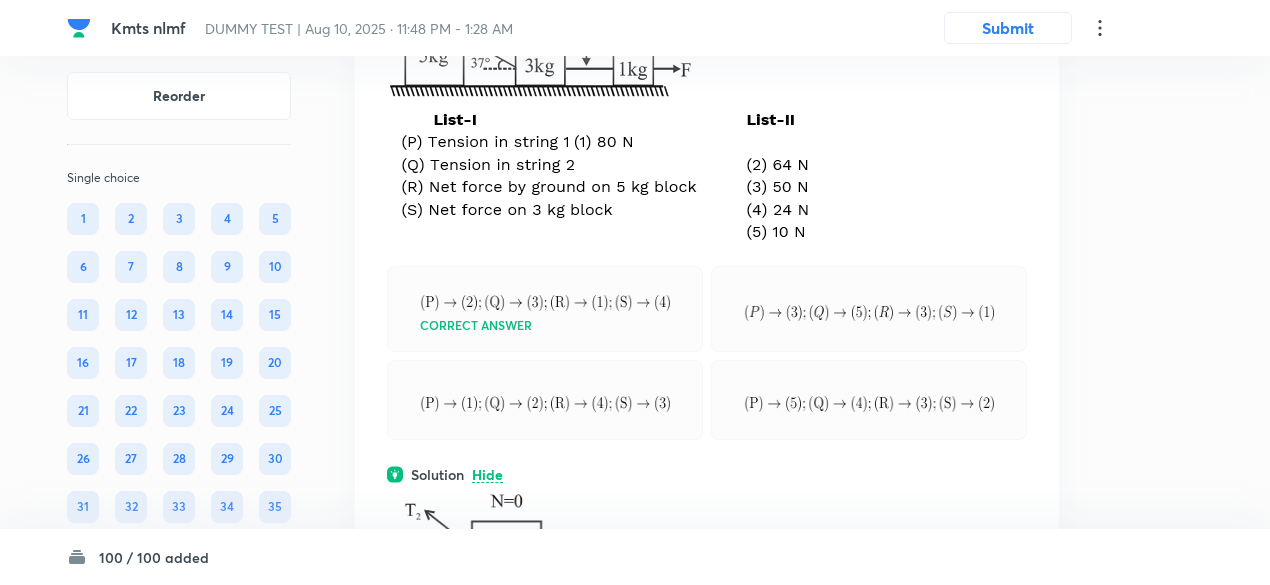 scroll, scrollTop: 36269, scrollLeft: 0, axis: vertical 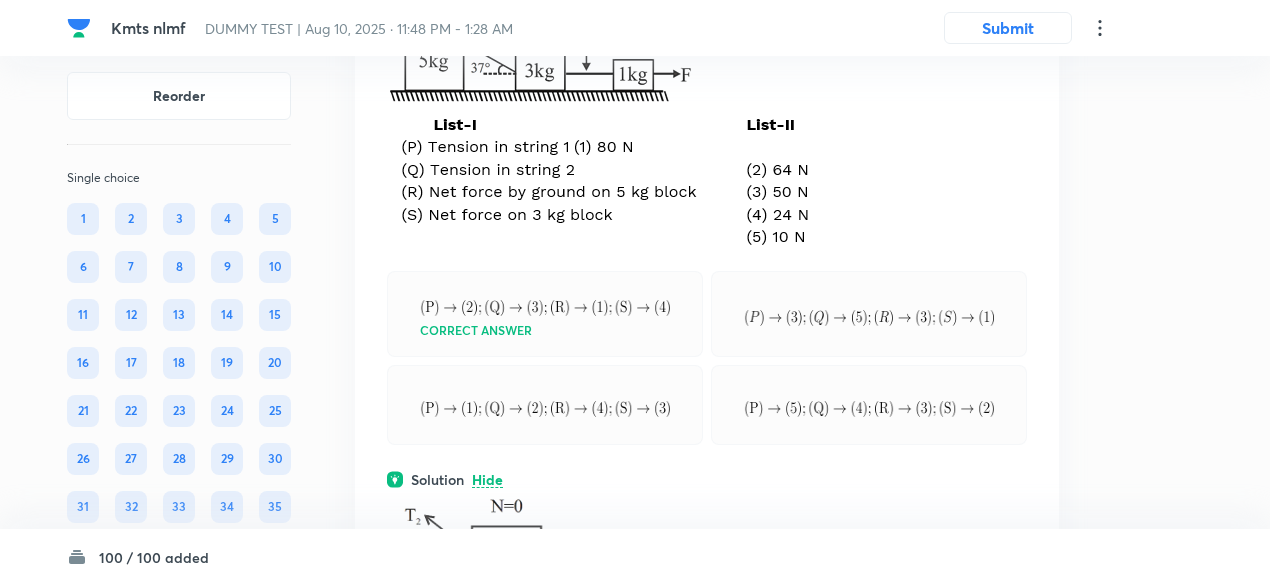 click 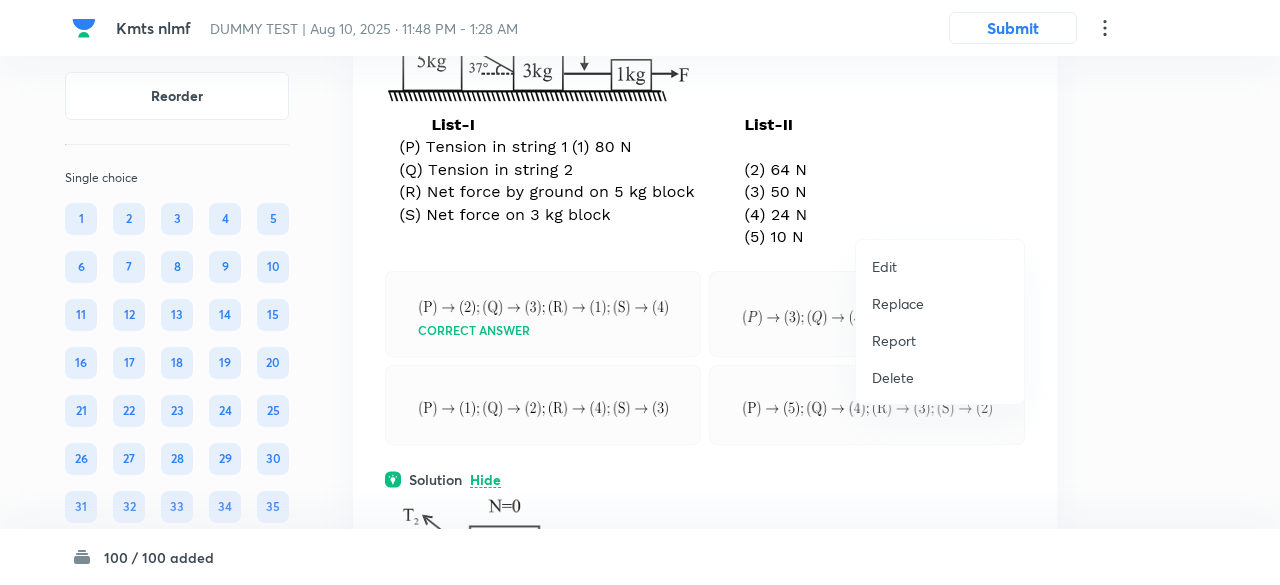 click on "Replace" at bounding box center (898, 303) 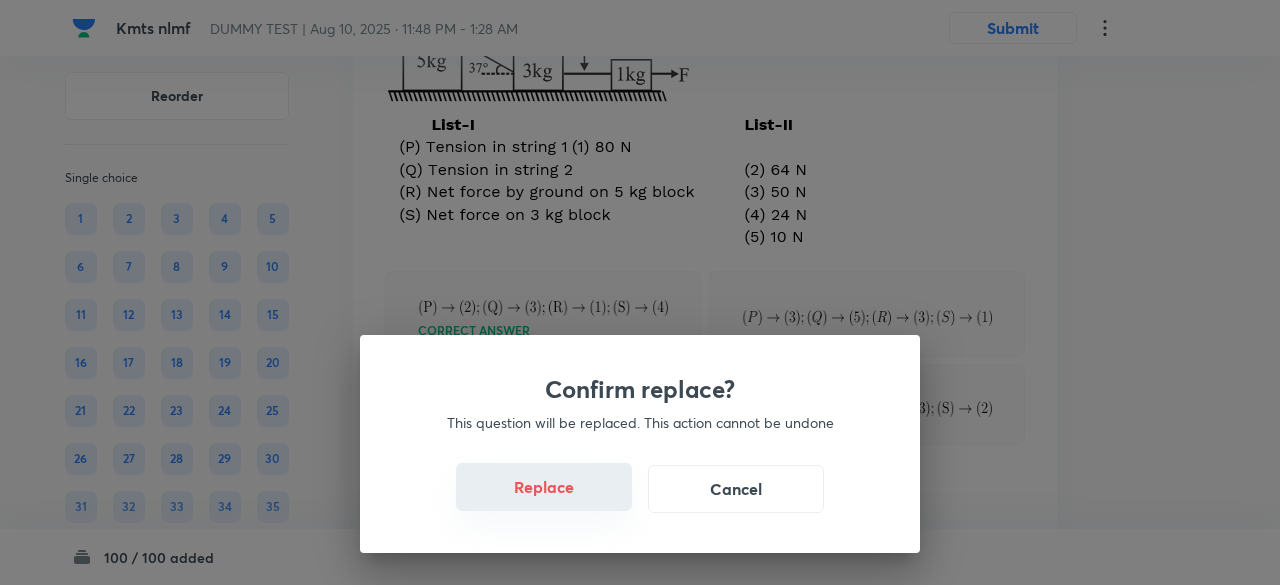 click on "Replace" at bounding box center (544, 487) 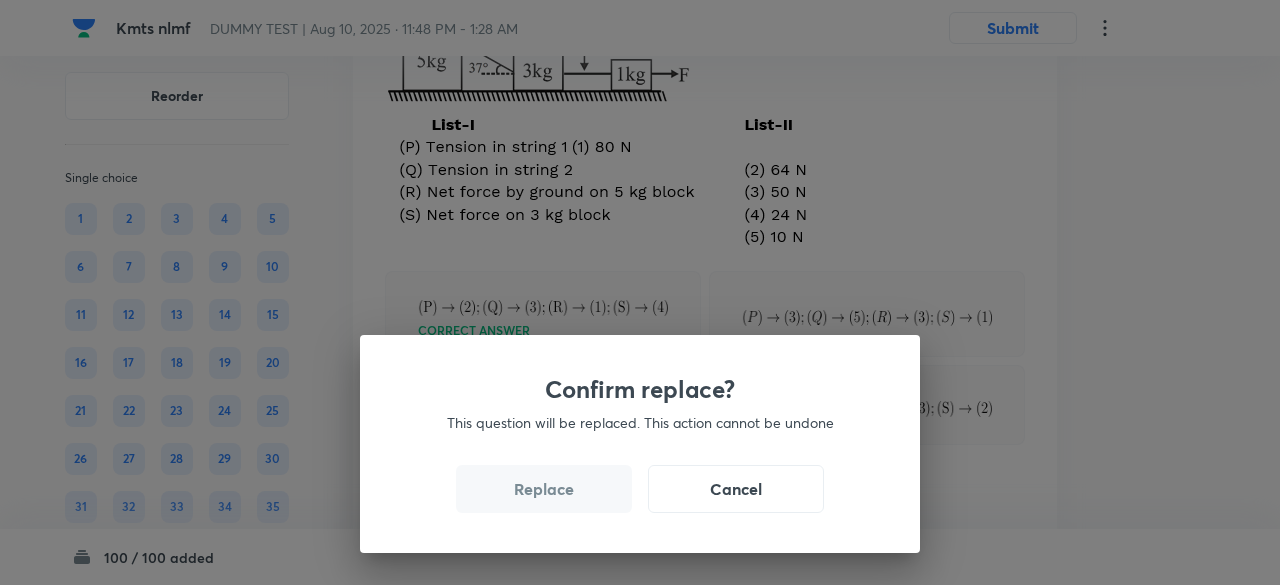 click on "Replace" at bounding box center [544, 489] 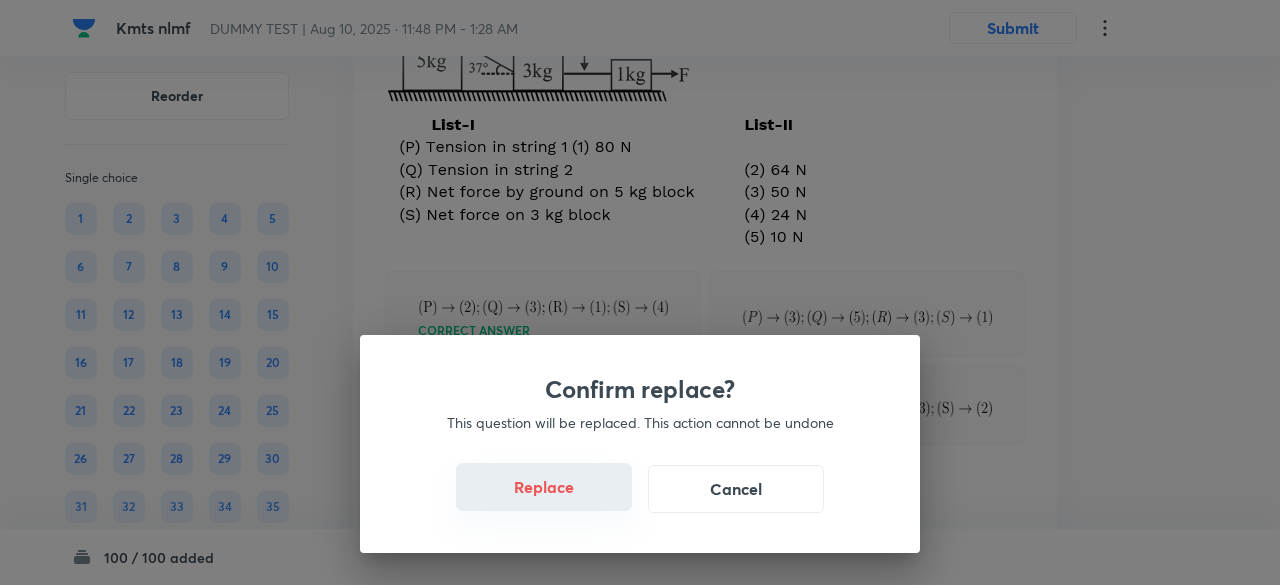 click on "Replace" at bounding box center [544, 487] 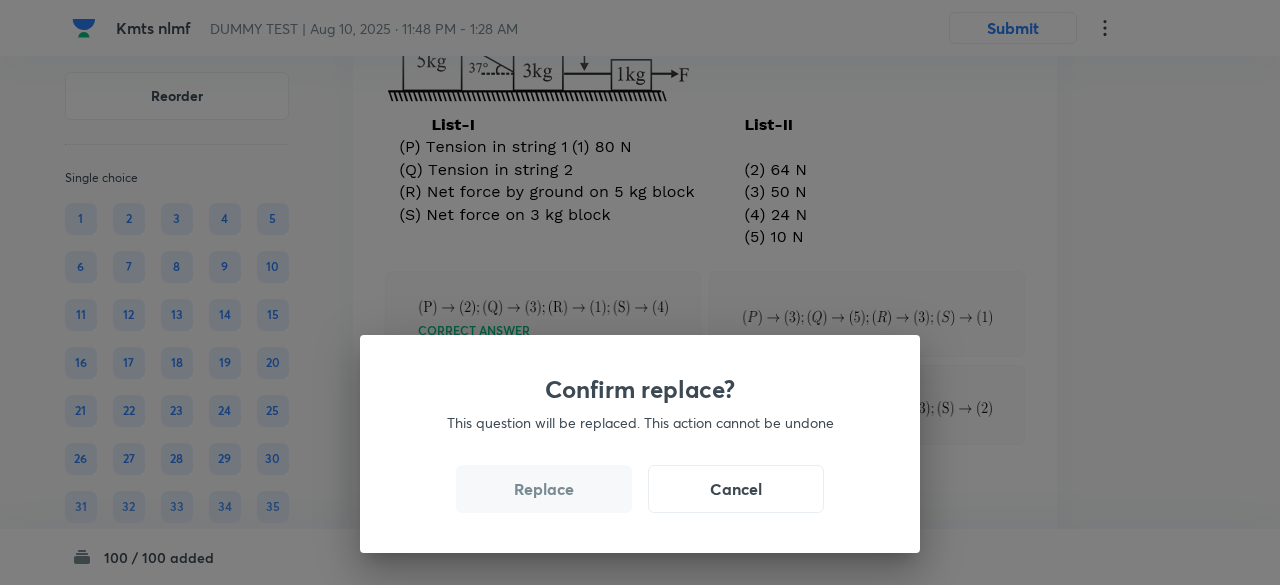 click on "Replace" at bounding box center (544, 489) 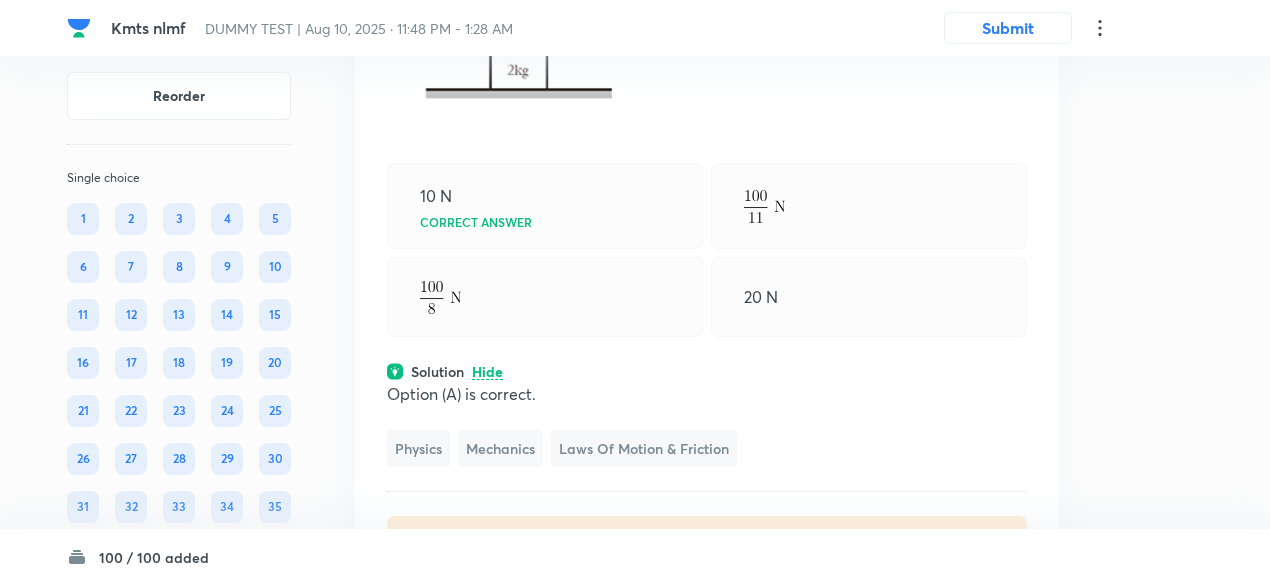 click on "10 N Correct answer" at bounding box center (545, 206) 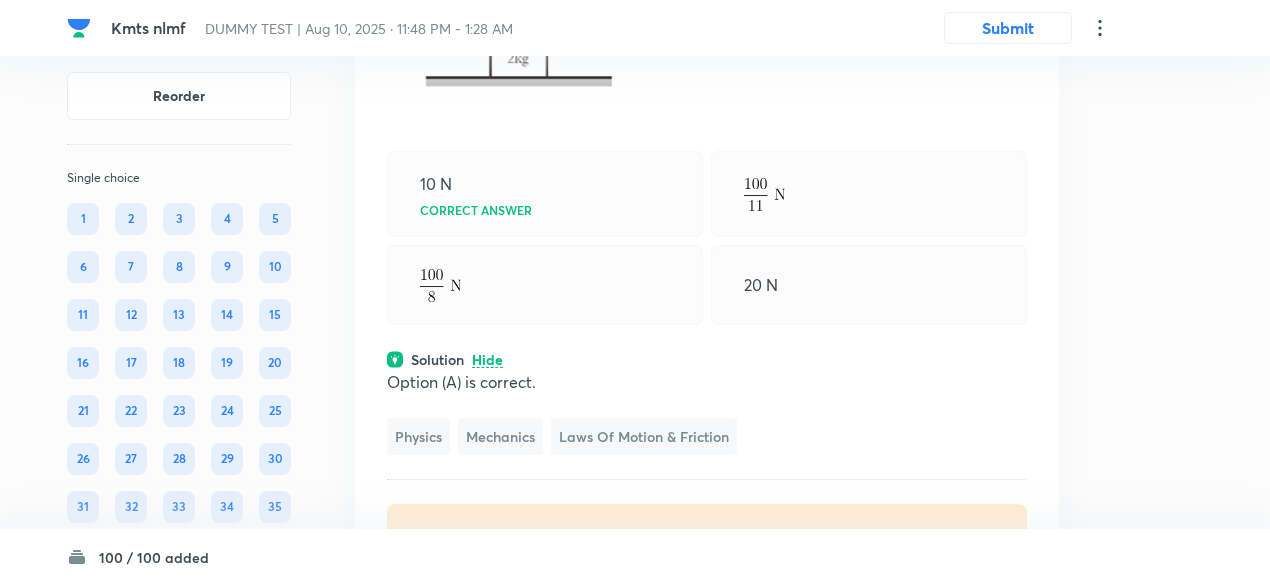 scroll, scrollTop: 36267, scrollLeft: 0, axis: vertical 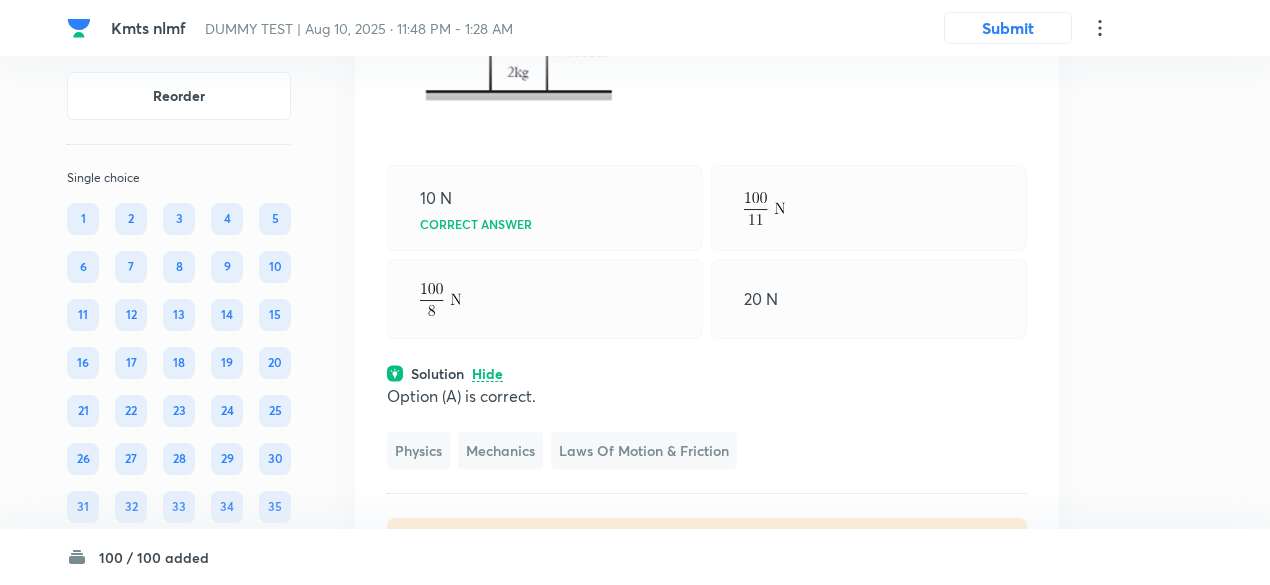 click 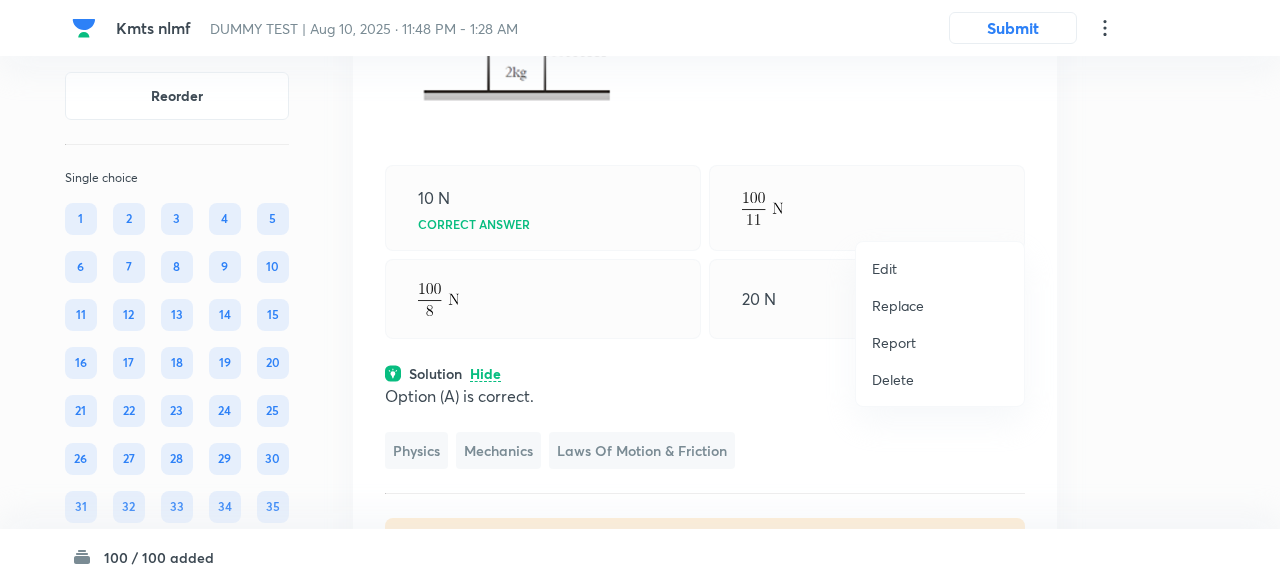 click on "Replace" at bounding box center (898, 305) 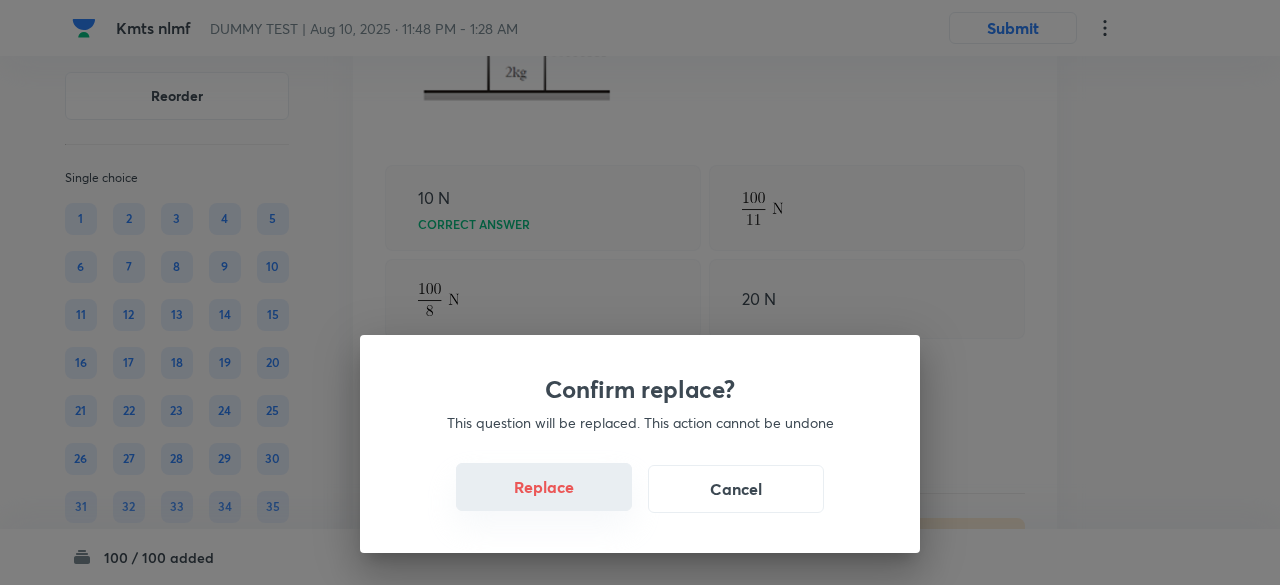 click on "Replace" at bounding box center (544, 487) 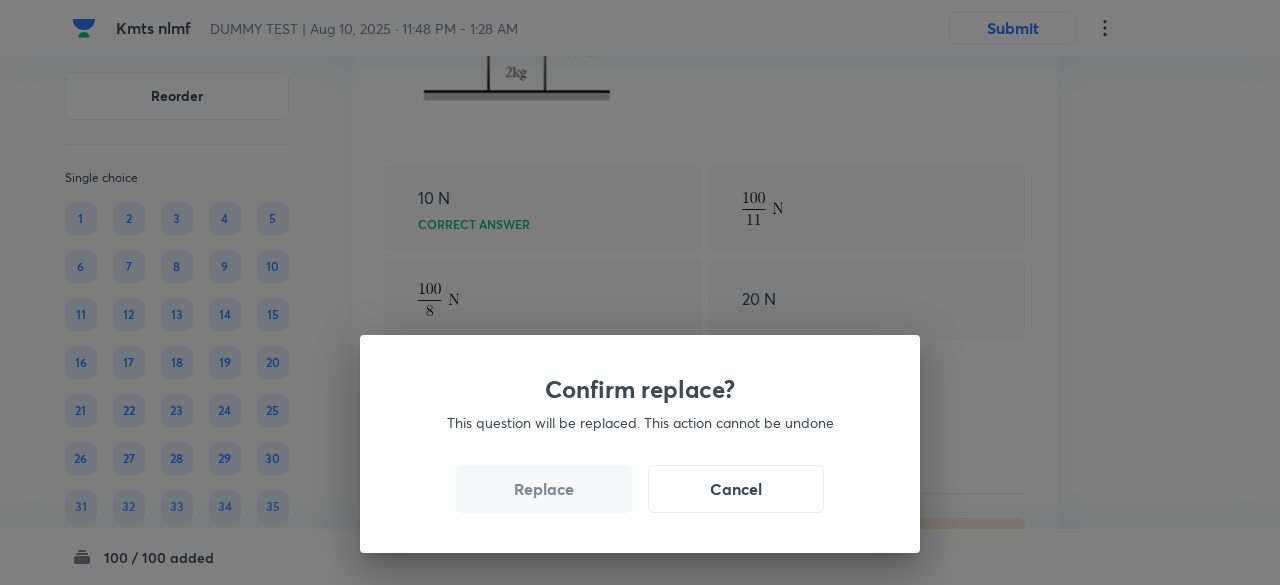 click on "Replace" at bounding box center (544, 489) 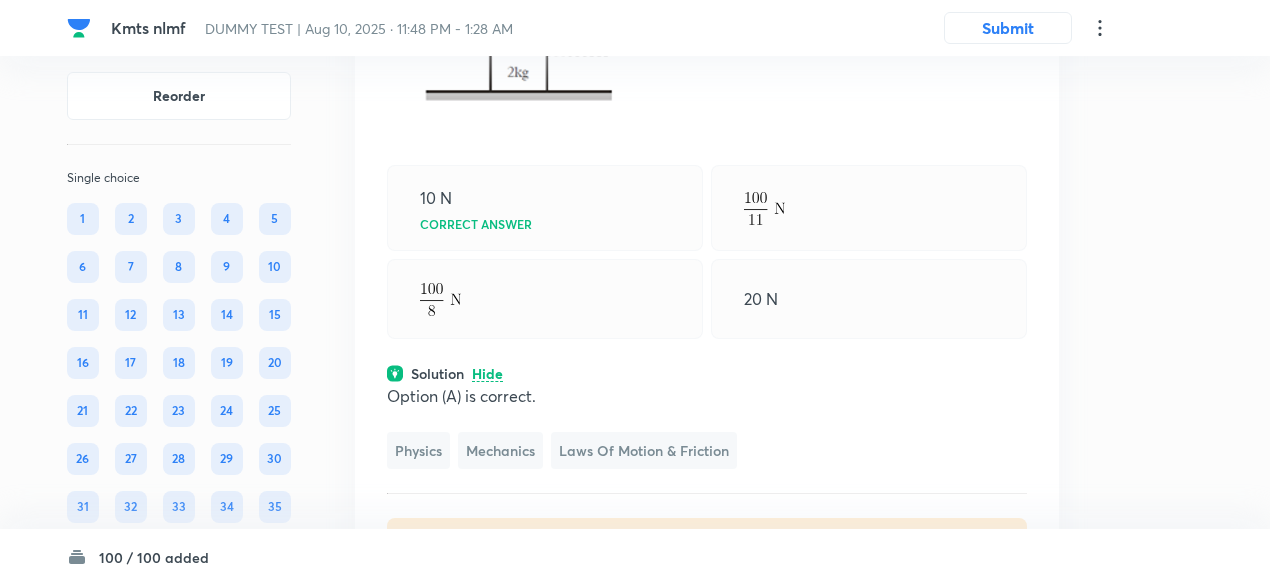 click on "10 N Correct answer" at bounding box center [545, 208] 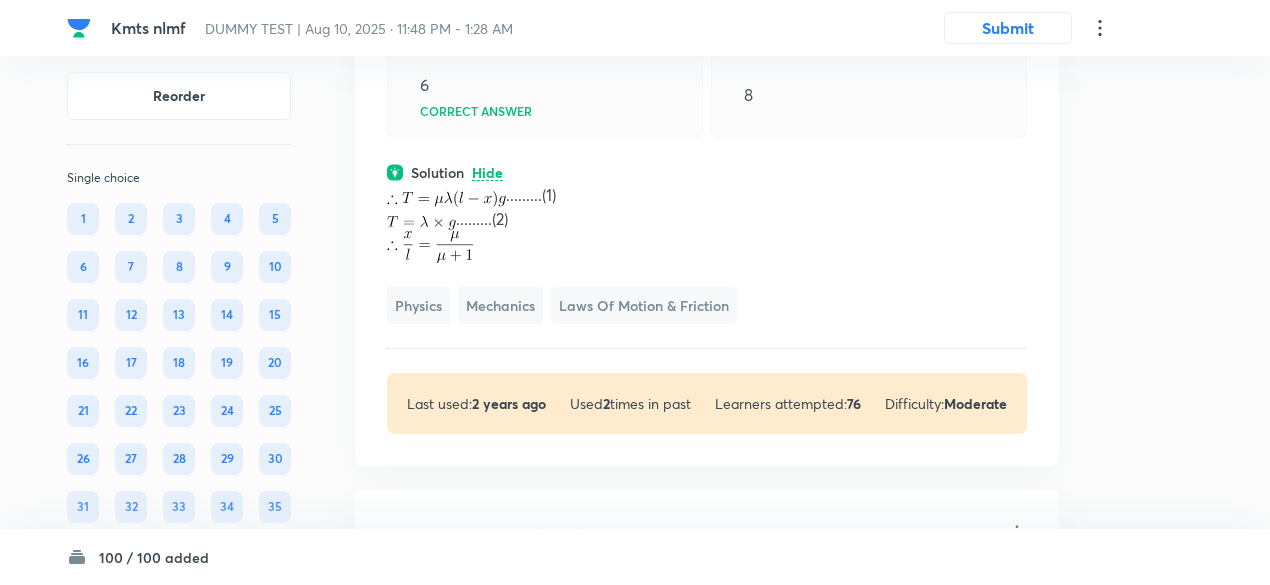 scroll, scrollTop: 36389, scrollLeft: 0, axis: vertical 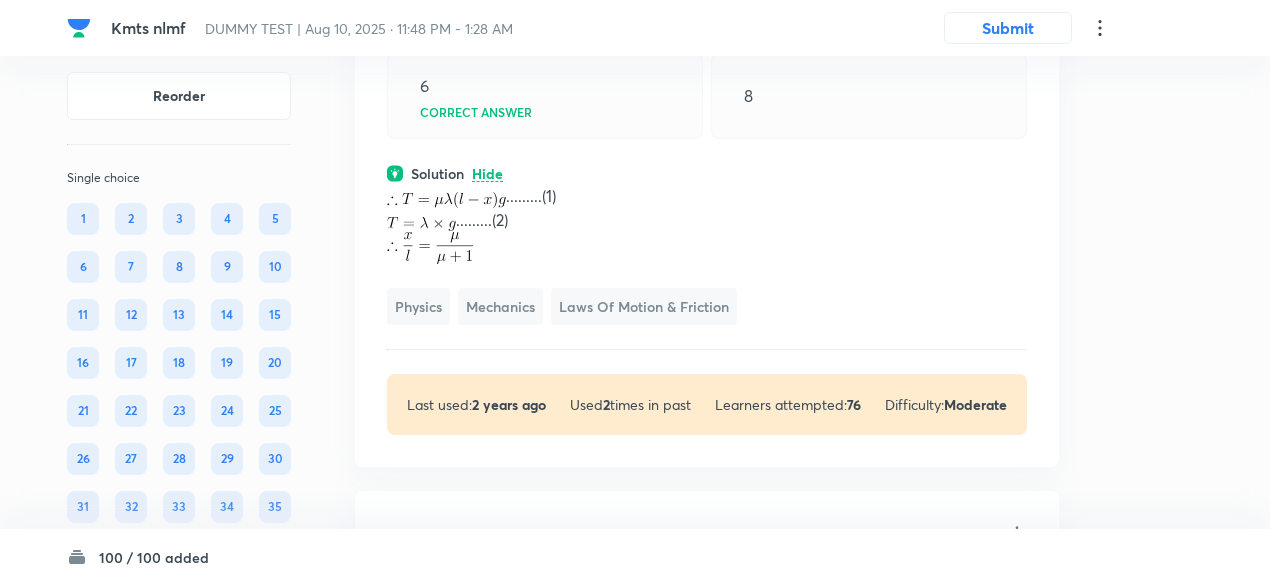 click 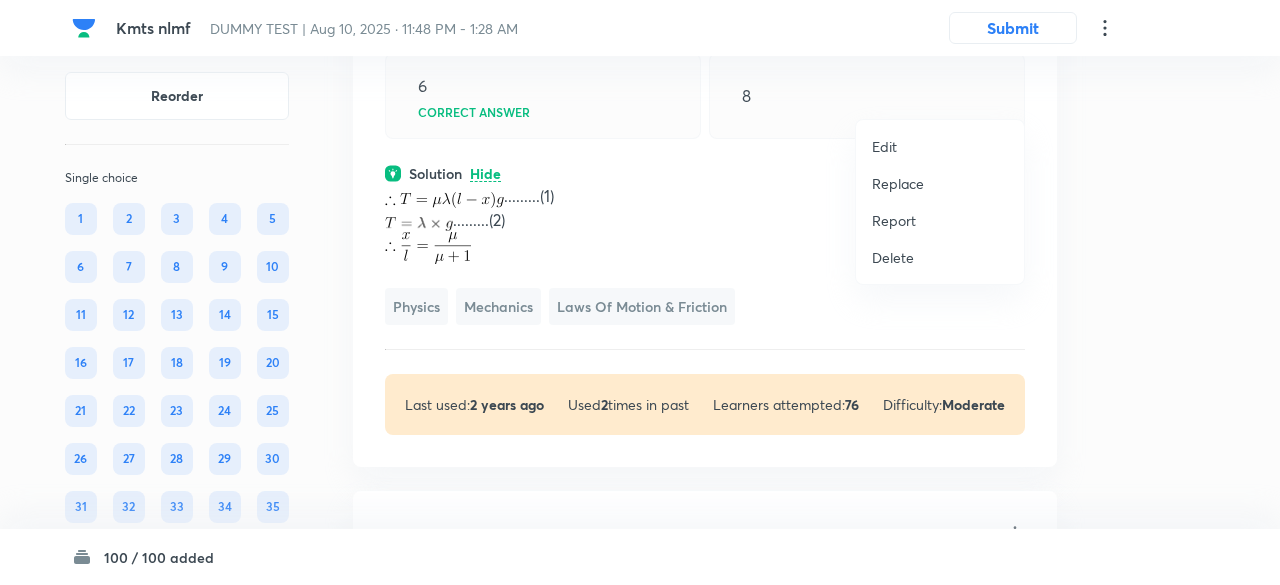 click on "Replace" at bounding box center [898, 183] 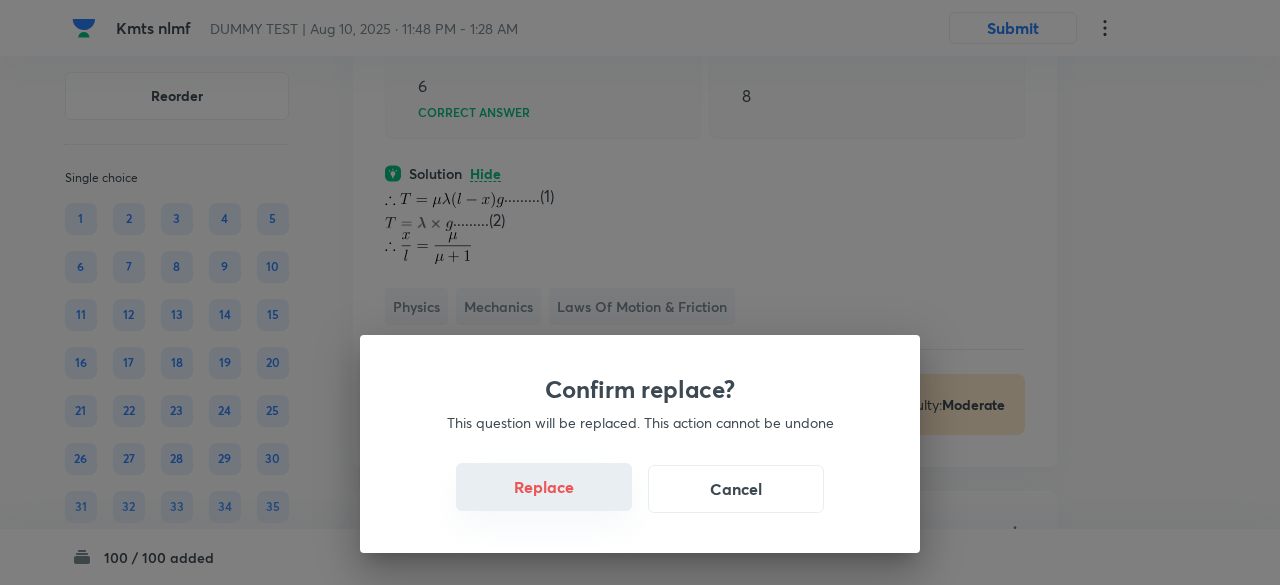 click on "Replace" at bounding box center [544, 487] 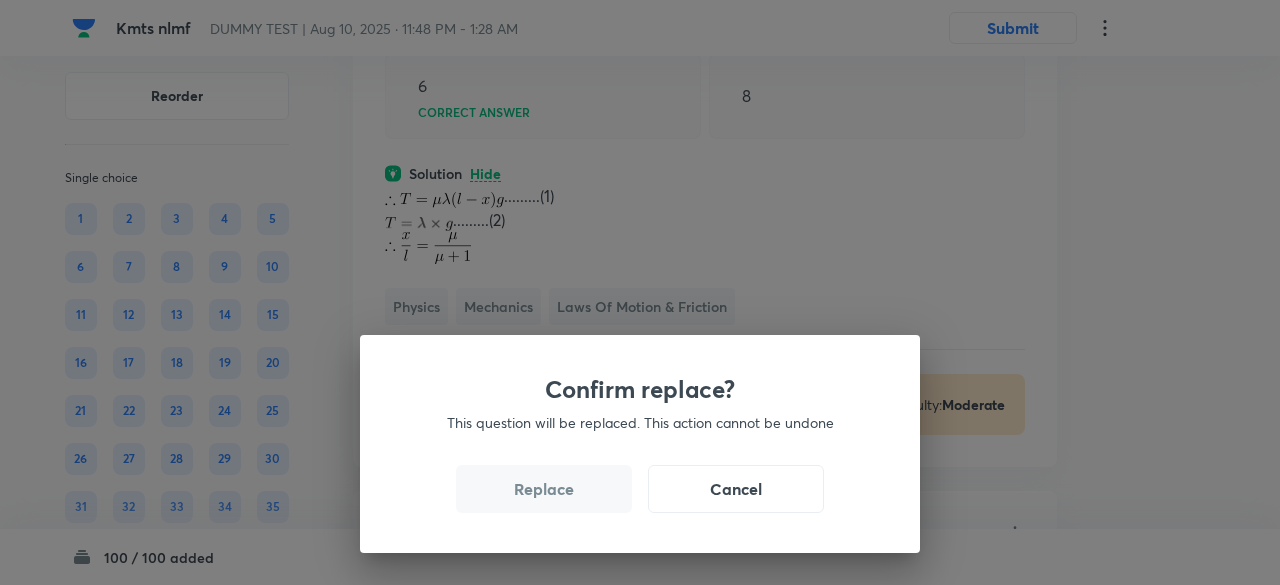 click on "Replace" at bounding box center (544, 489) 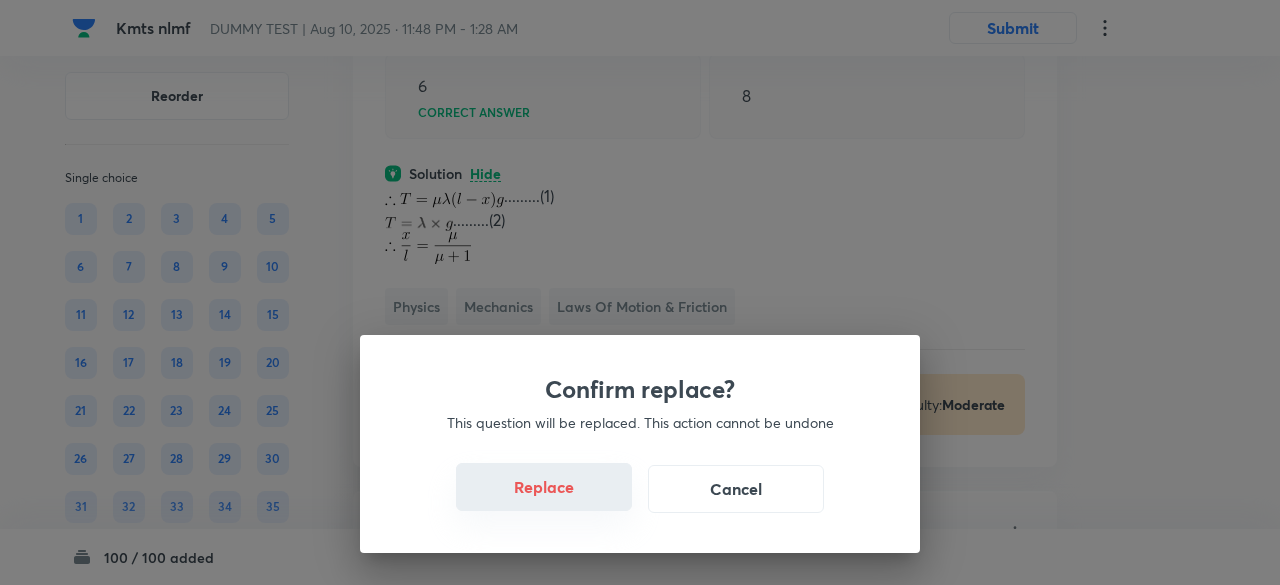 click on "Replace" at bounding box center (544, 487) 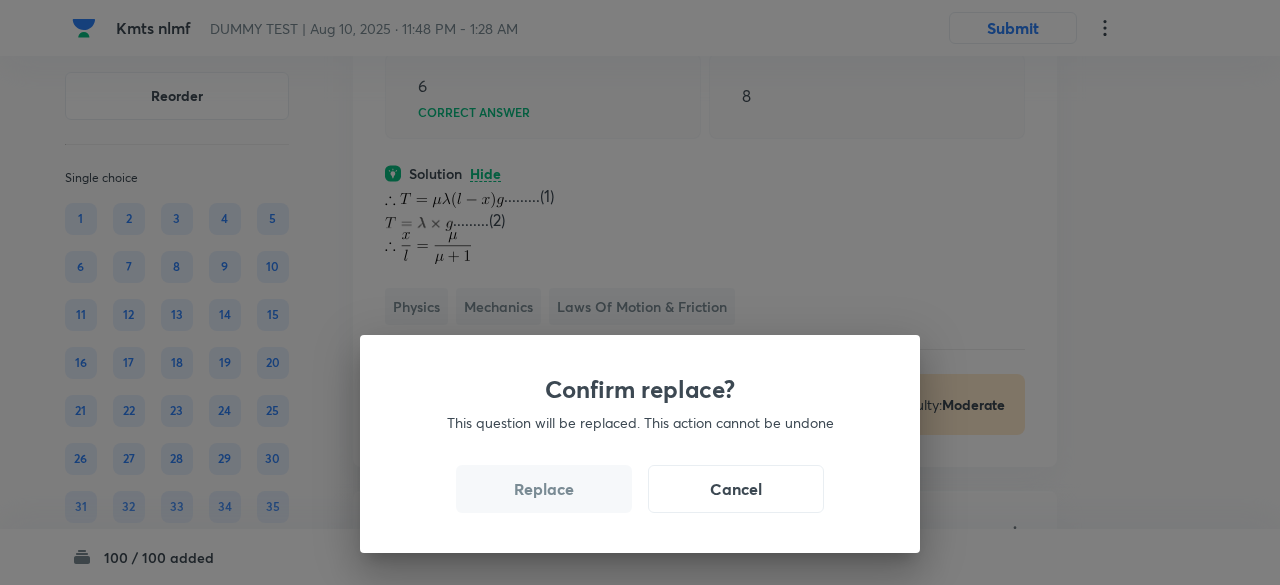 click on "Replace" at bounding box center [544, 489] 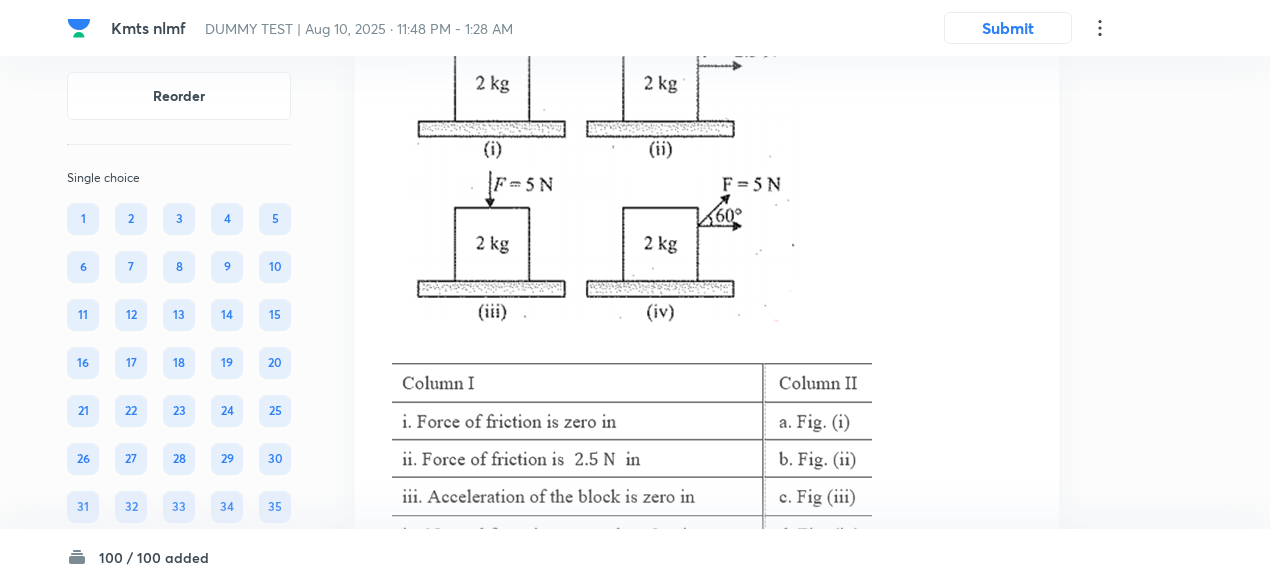 scroll, scrollTop: 36257, scrollLeft: 0, axis: vertical 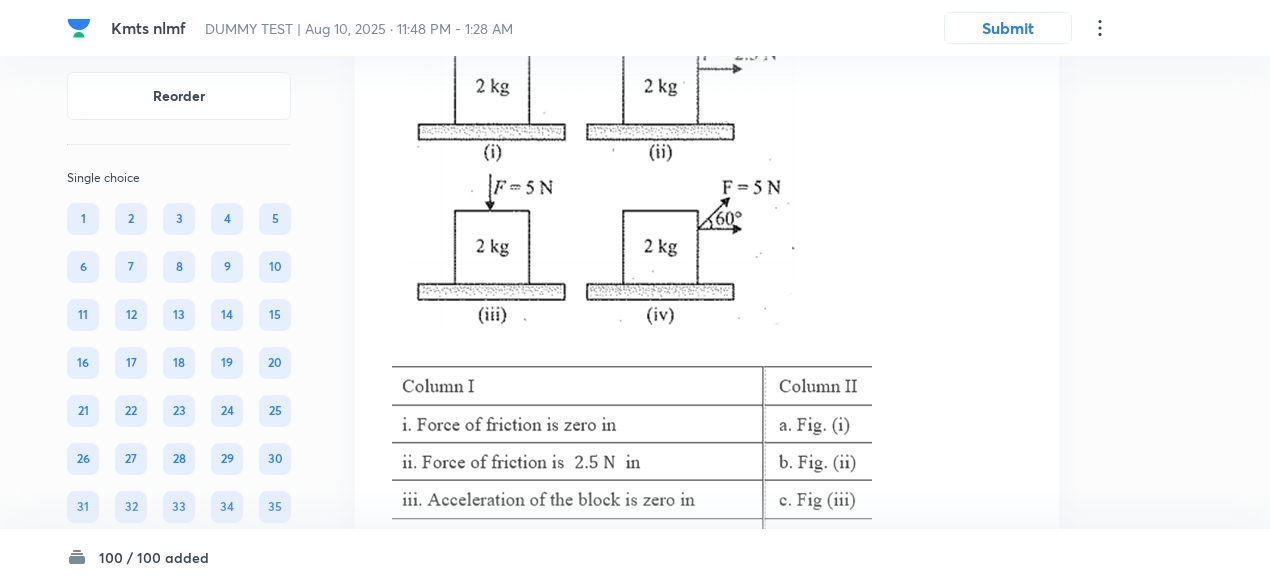 click 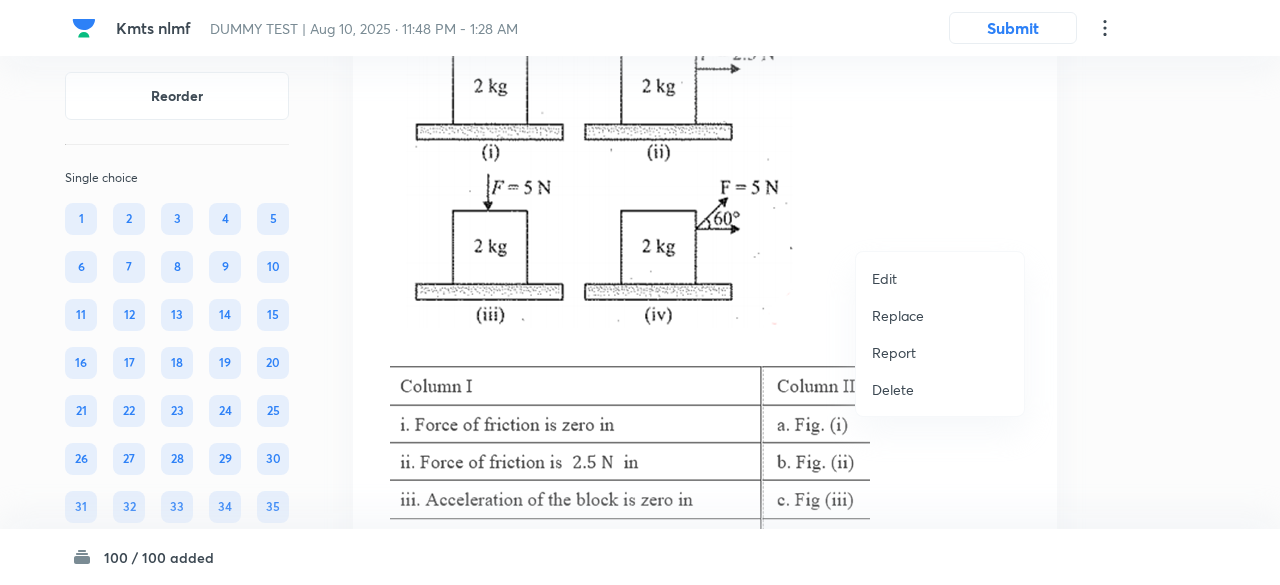 click on "Replace" at bounding box center [898, 315] 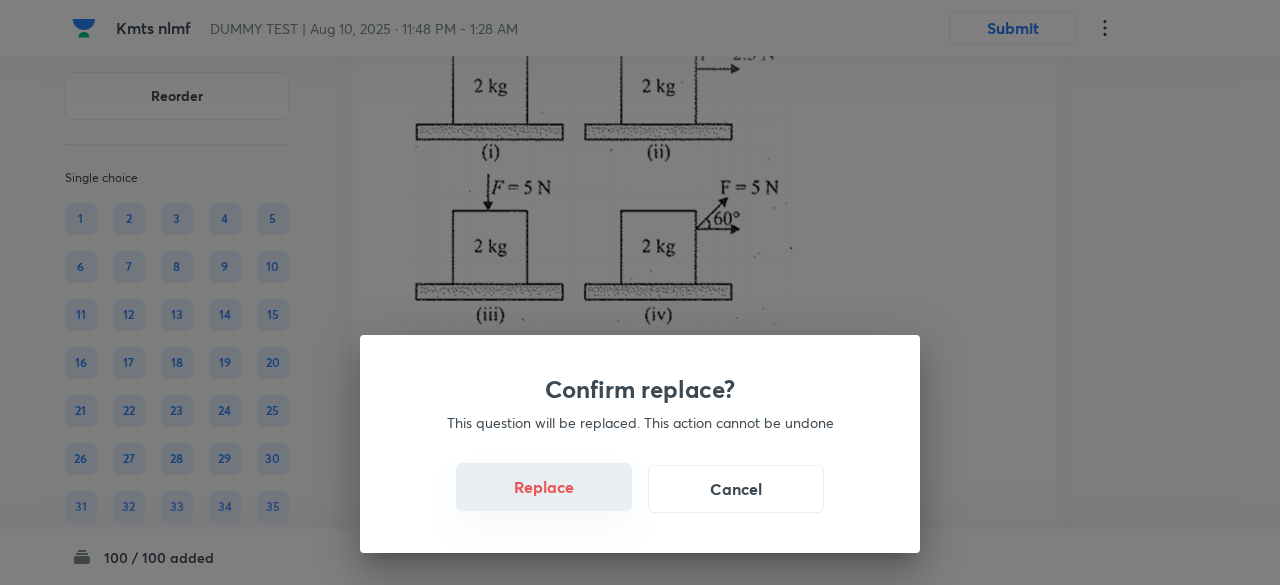 click on "Replace" at bounding box center (544, 487) 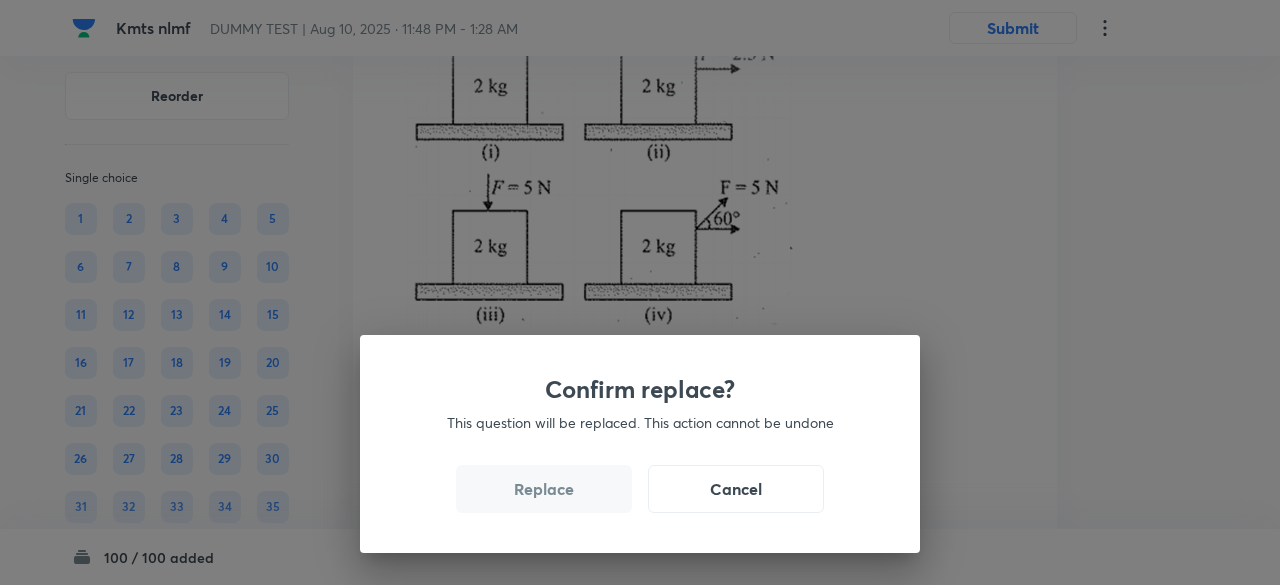 click on "Replace" at bounding box center [544, 489] 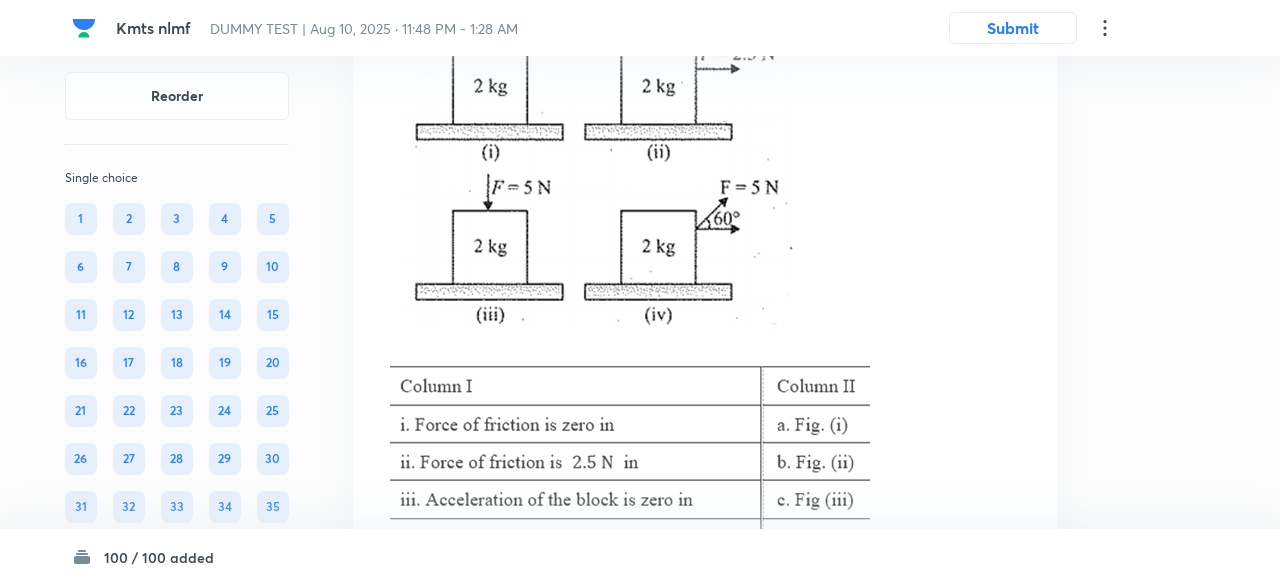click on "Confirm replace? This question will be replaced. This action cannot be undone Replace Cancel" at bounding box center [640, 292] 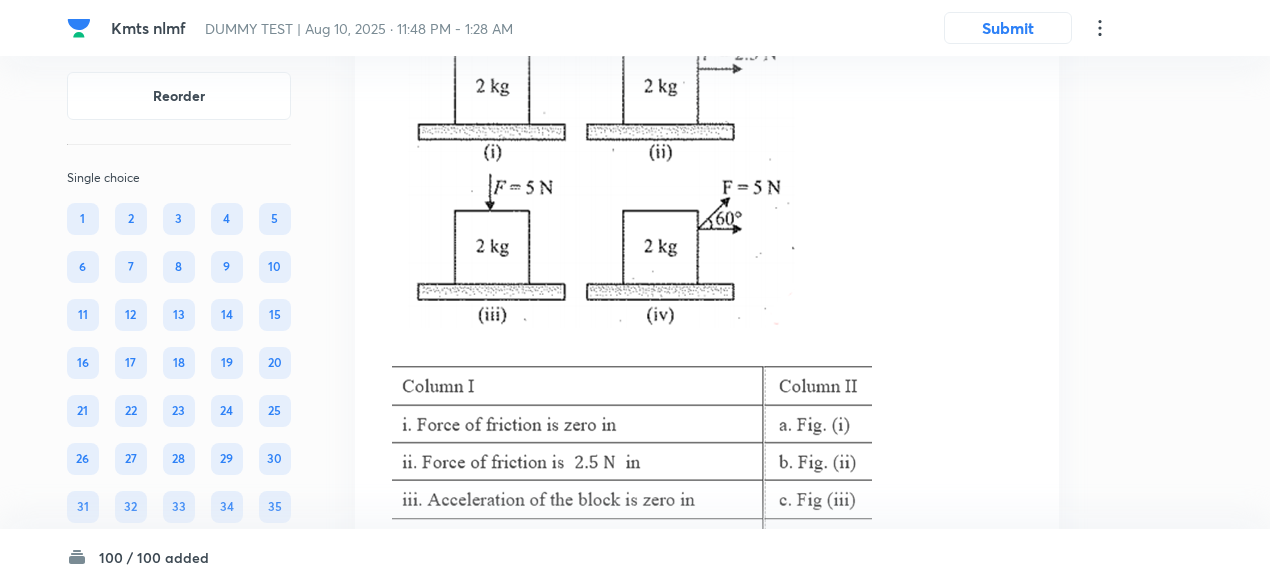 click at bounding box center (592, 184) 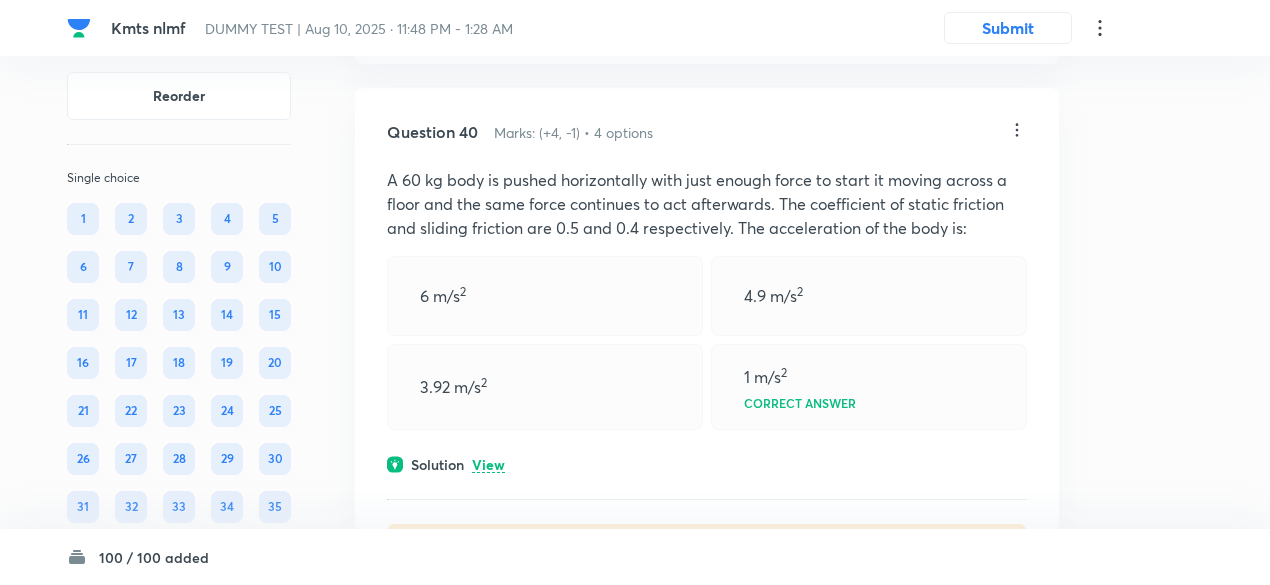scroll, scrollTop: 37596, scrollLeft: 0, axis: vertical 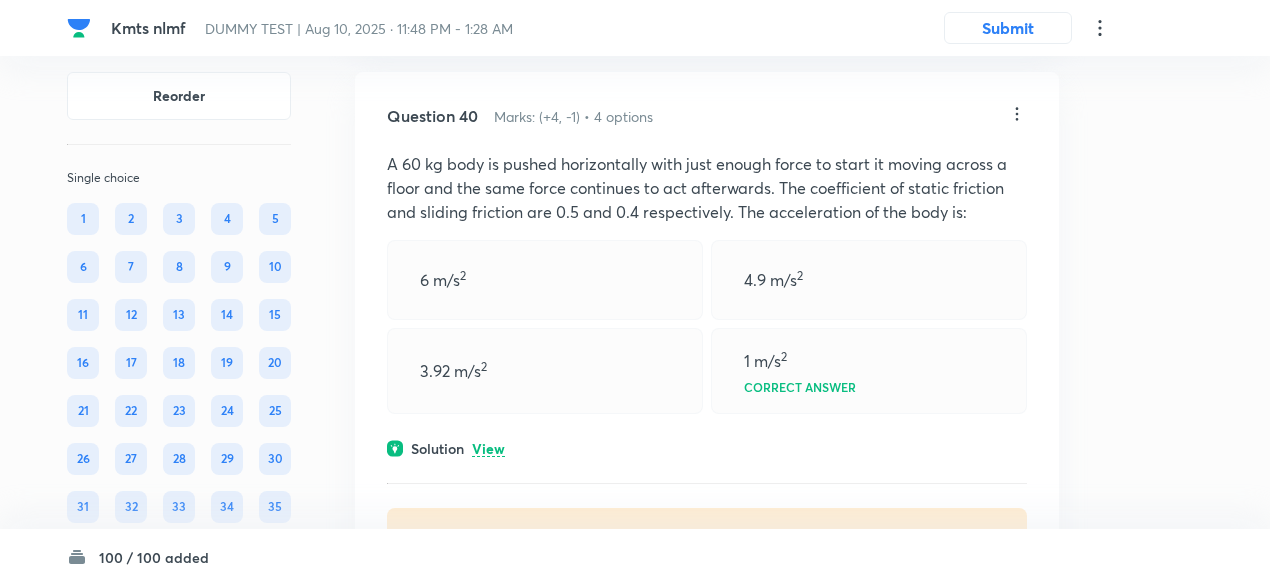 click on "View" at bounding box center (488, -104) 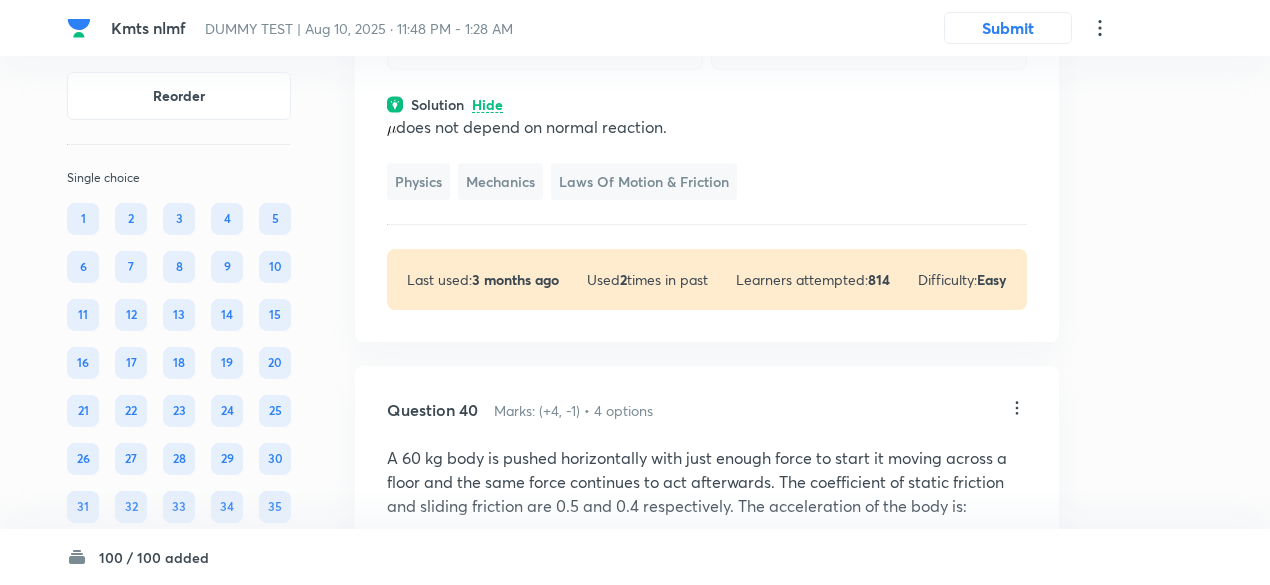 scroll, scrollTop: 37376, scrollLeft: 0, axis: vertical 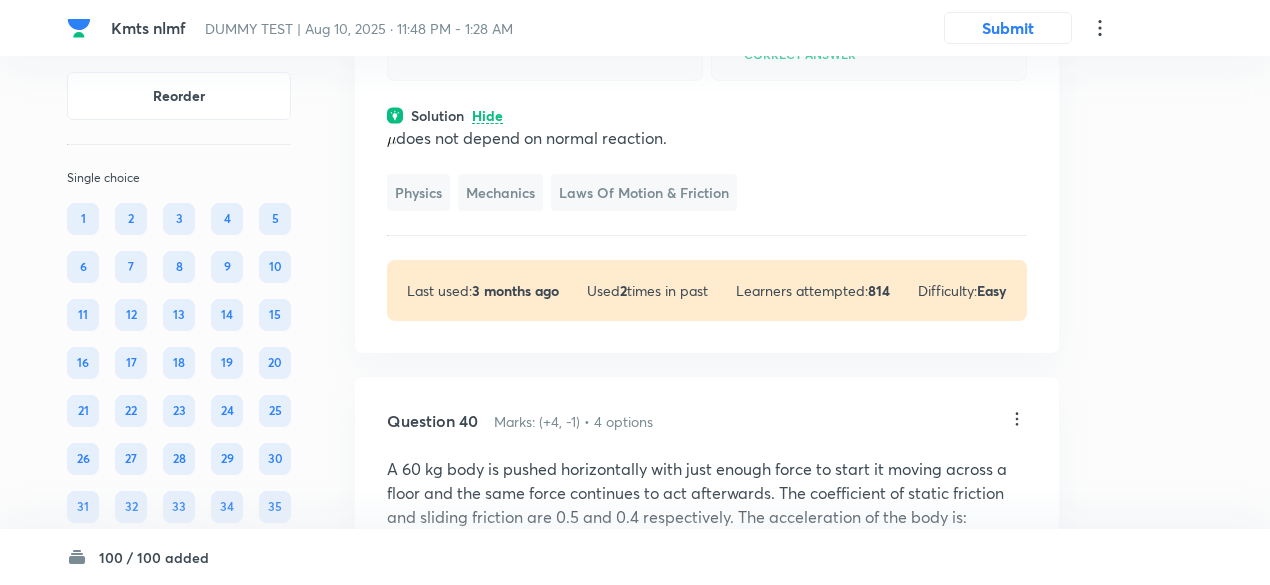 click 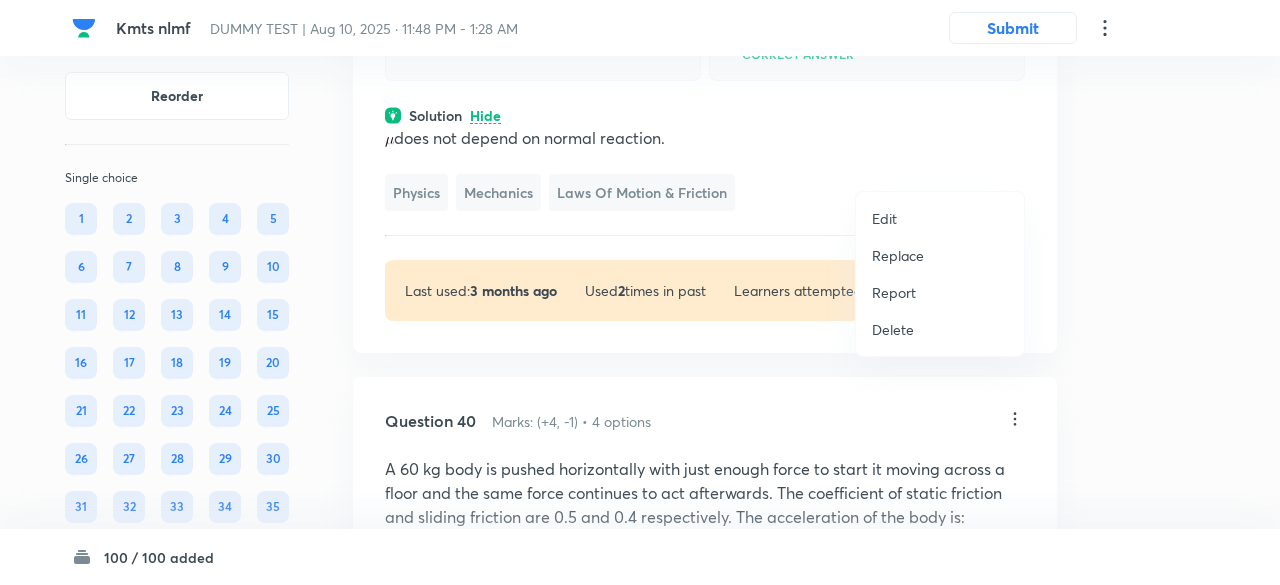 click on "Replace" at bounding box center (898, 255) 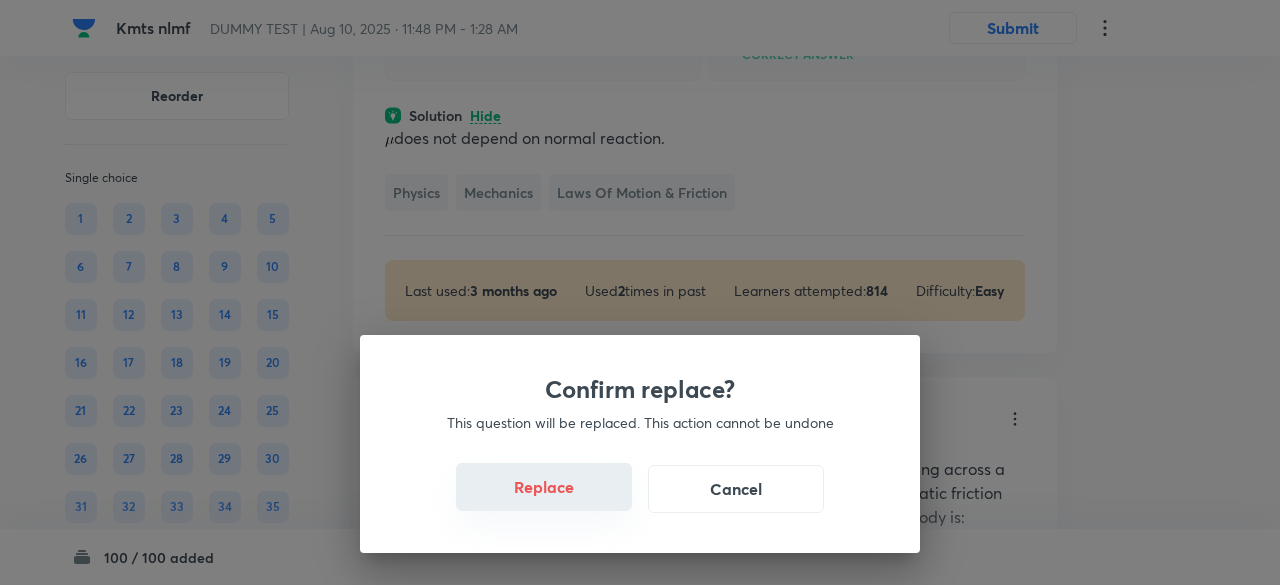 click on "Replace" at bounding box center [544, 487] 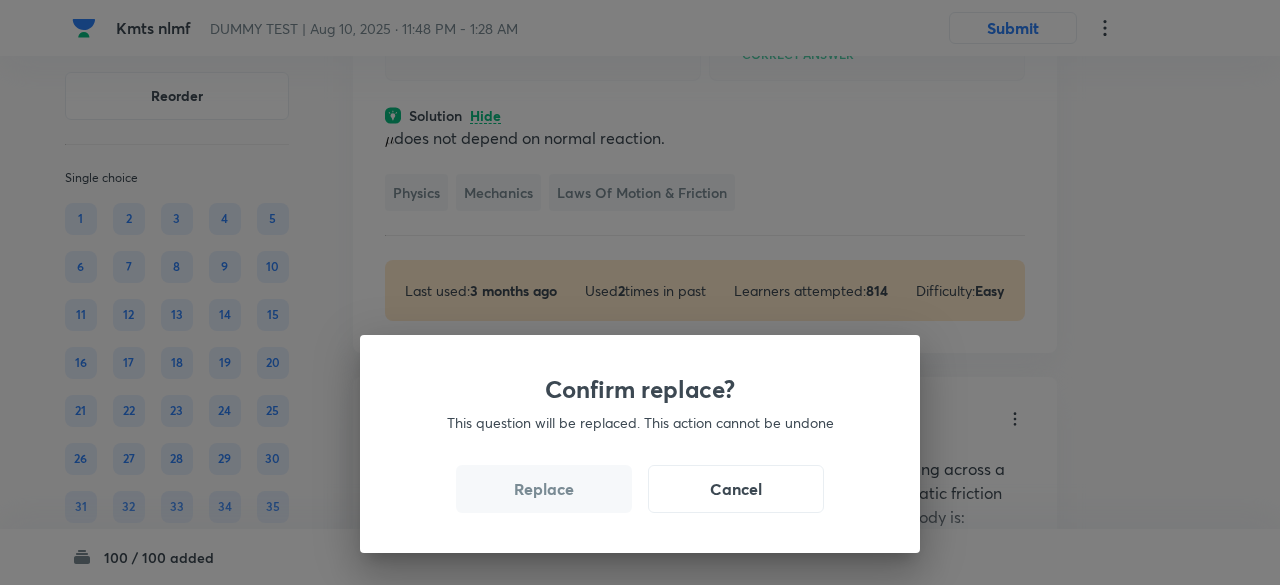 click on "Replace" at bounding box center (544, 489) 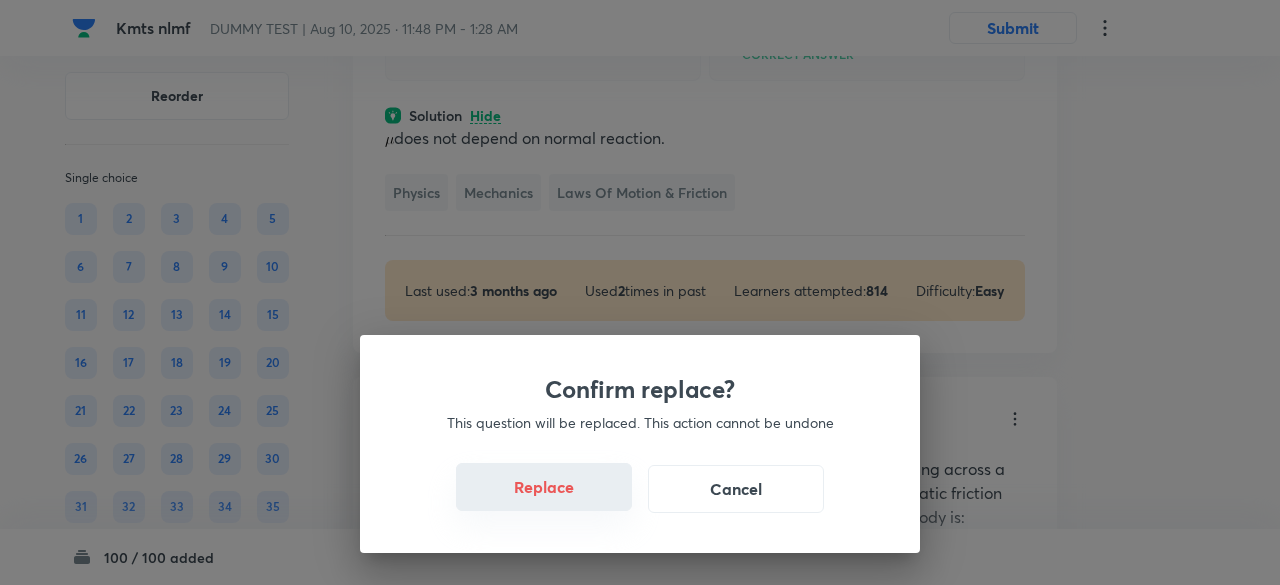 click on "Replace" at bounding box center (544, 487) 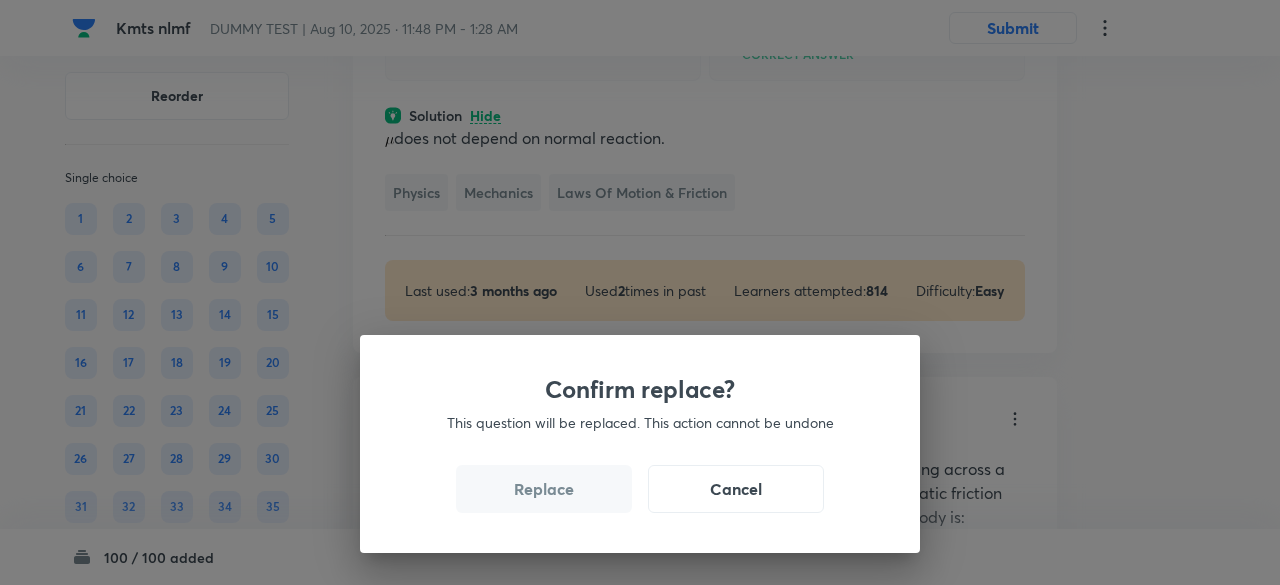 click on "Replace" at bounding box center (544, 489) 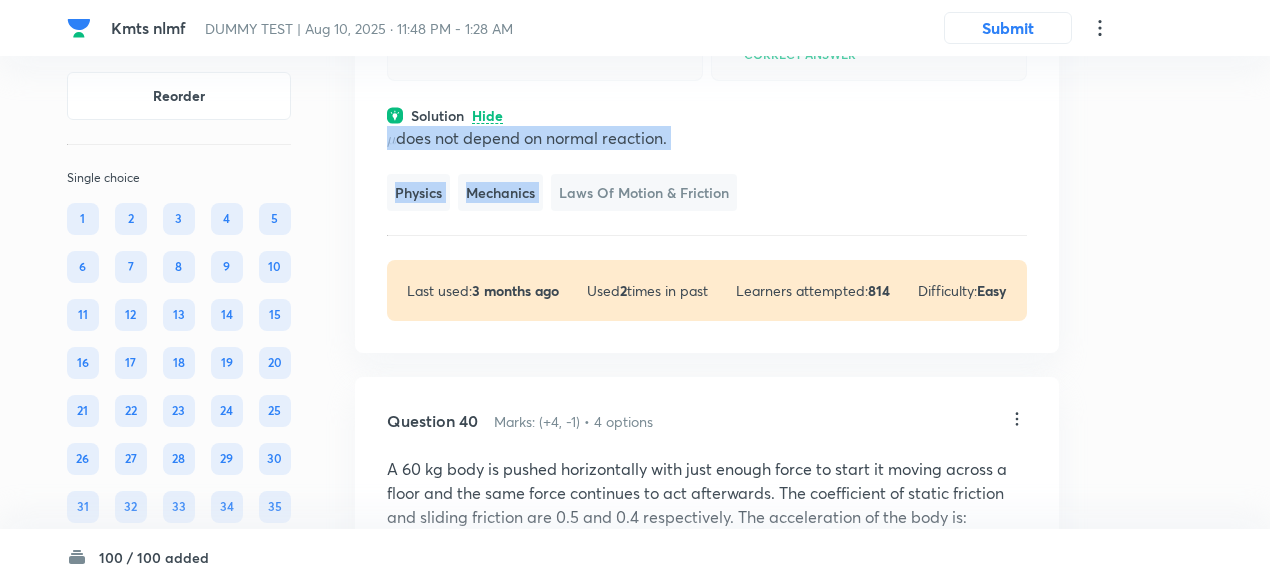click on "does not depend on normal reaction. Physics Mechanics Laws of Motion & Friction" at bounding box center [707, 168] 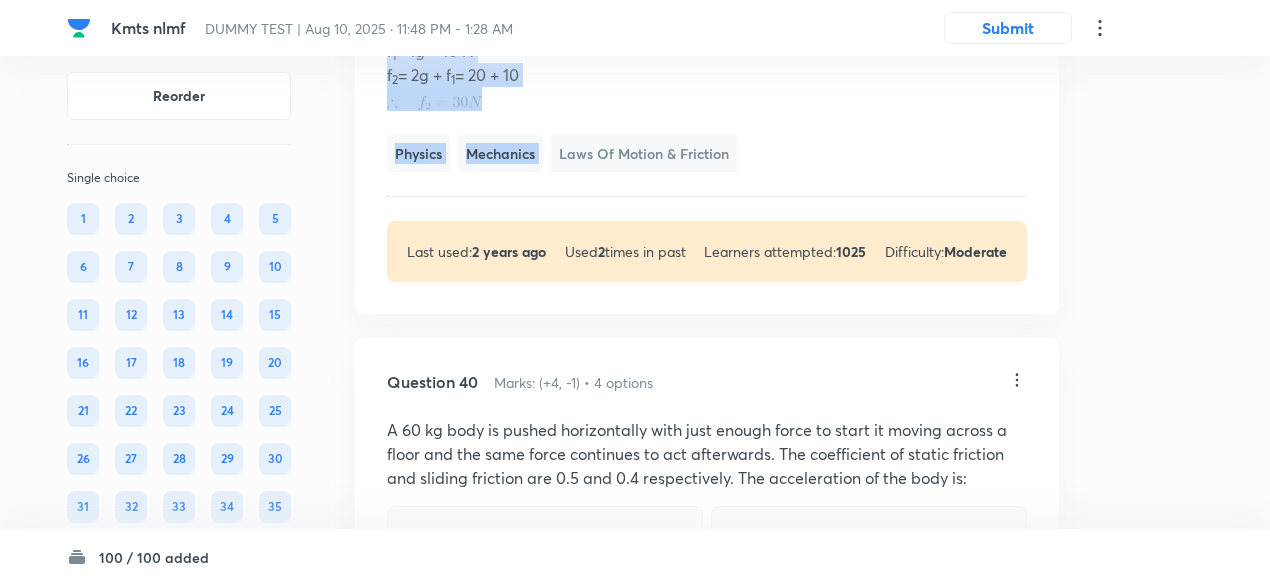 scroll, scrollTop: 37793, scrollLeft: 0, axis: vertical 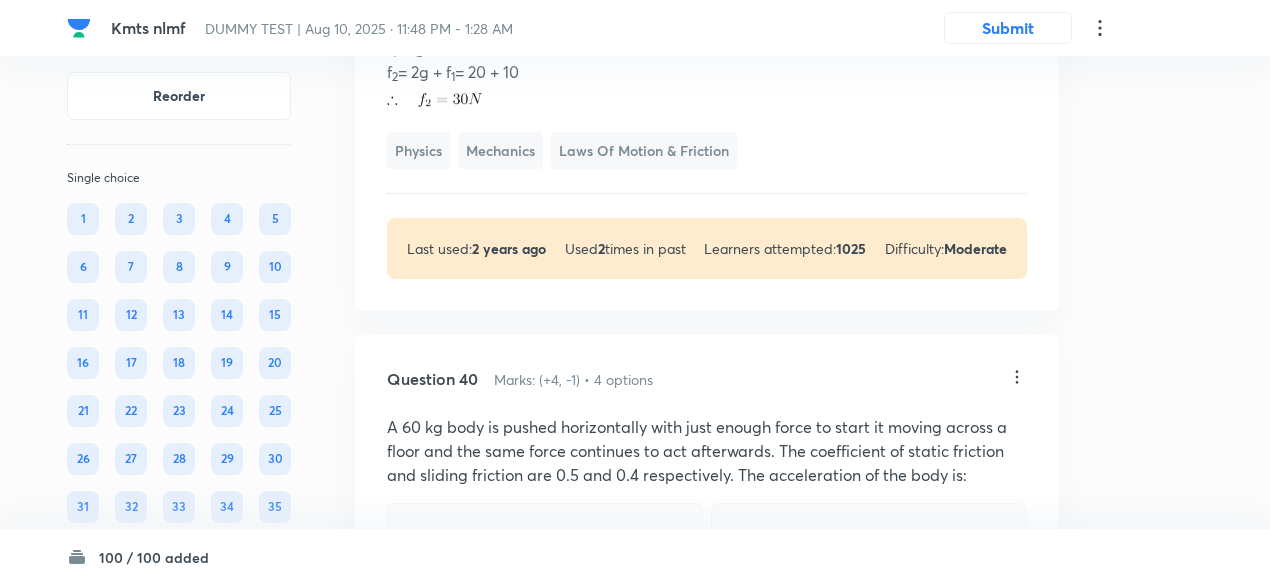 click on "f 1 = [MASS]g = [FORCE] N" at bounding box center [707, 48] 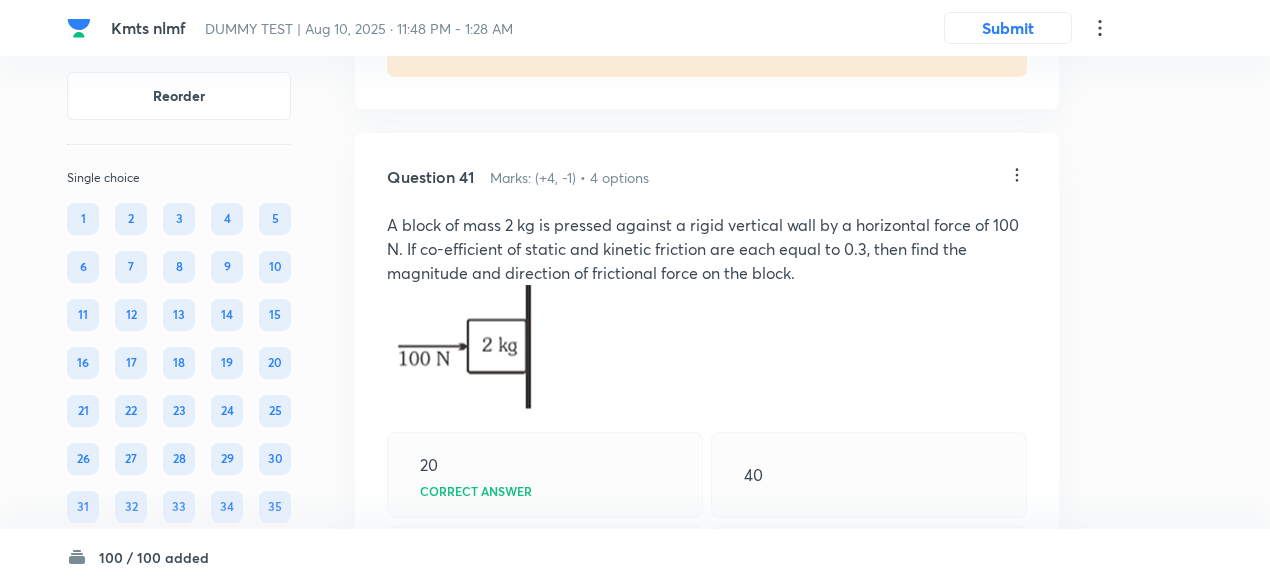 scroll, scrollTop: 38567, scrollLeft: 0, axis: vertical 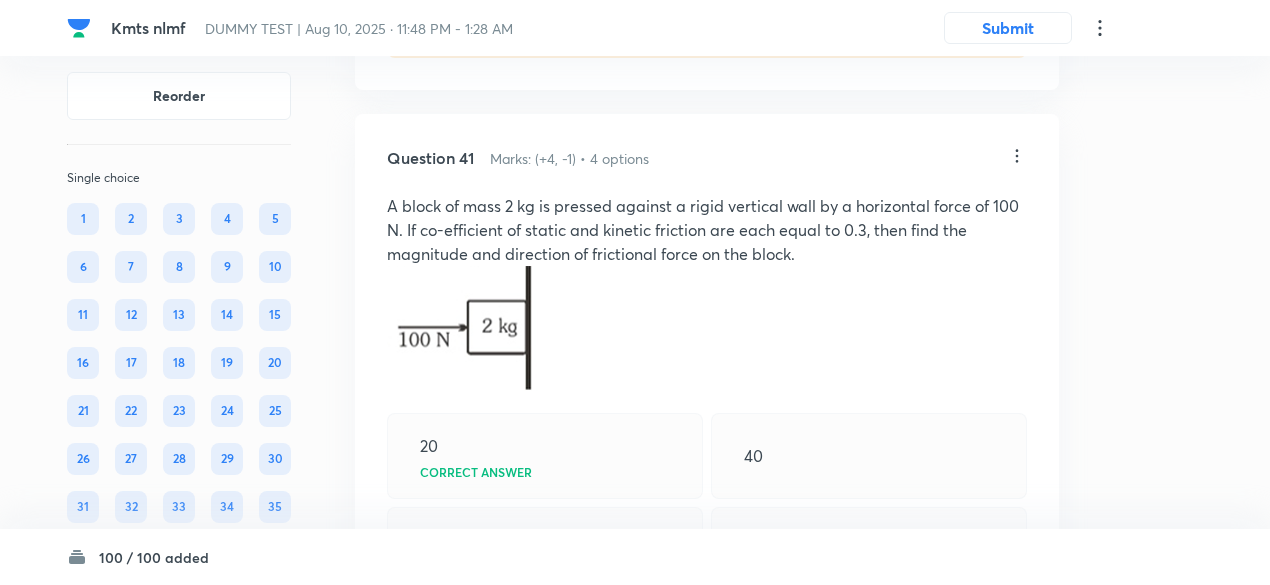 click on "Solution View" at bounding box center [707, -63] 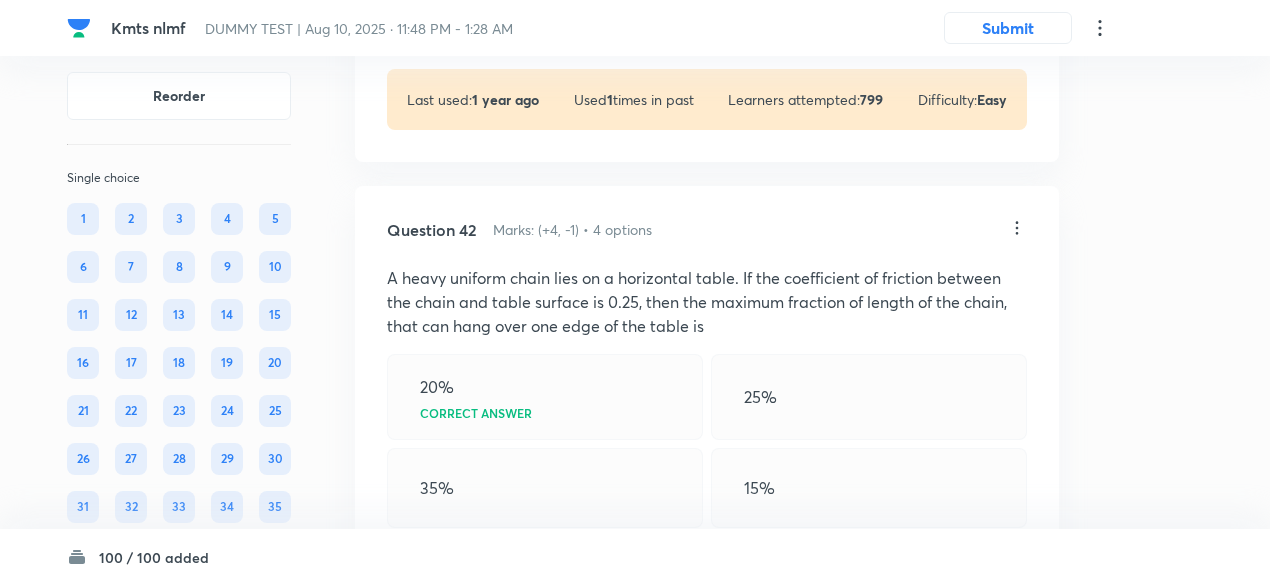 scroll, scrollTop: 39393, scrollLeft: 0, axis: vertical 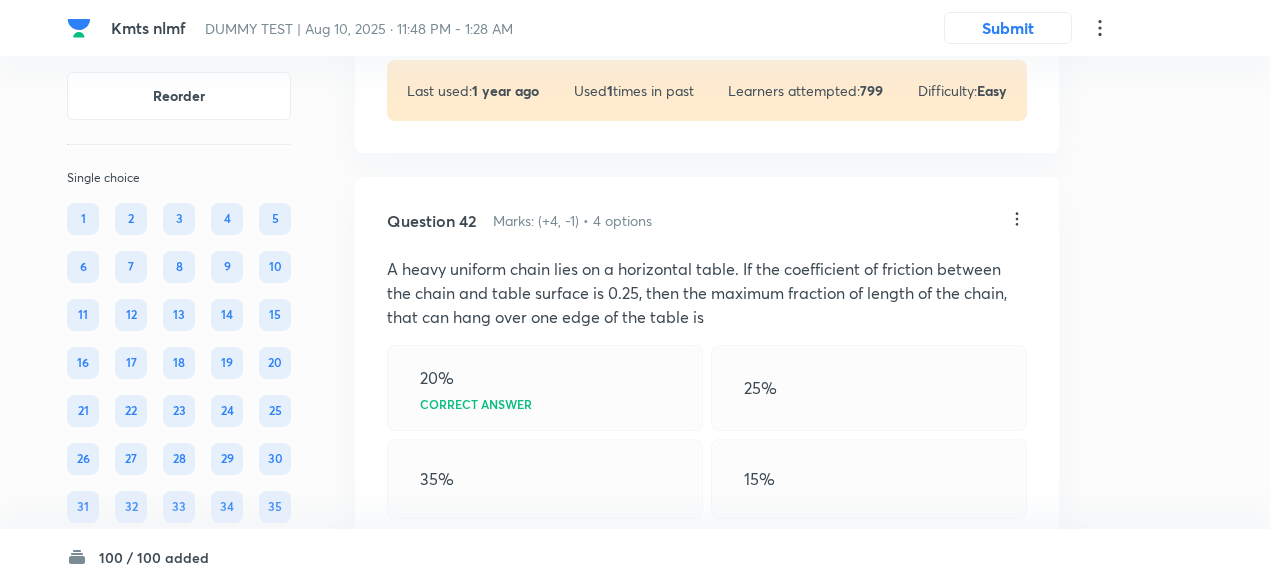 click on "View" at bounding box center (488, 1) 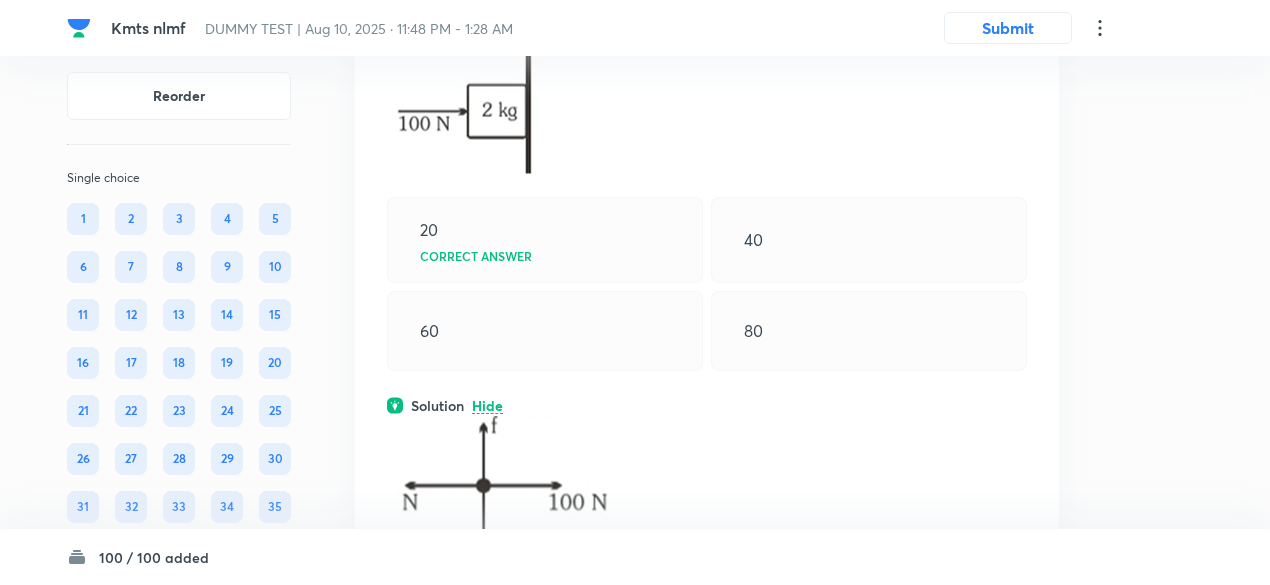 scroll, scrollTop: 38981, scrollLeft: 0, axis: vertical 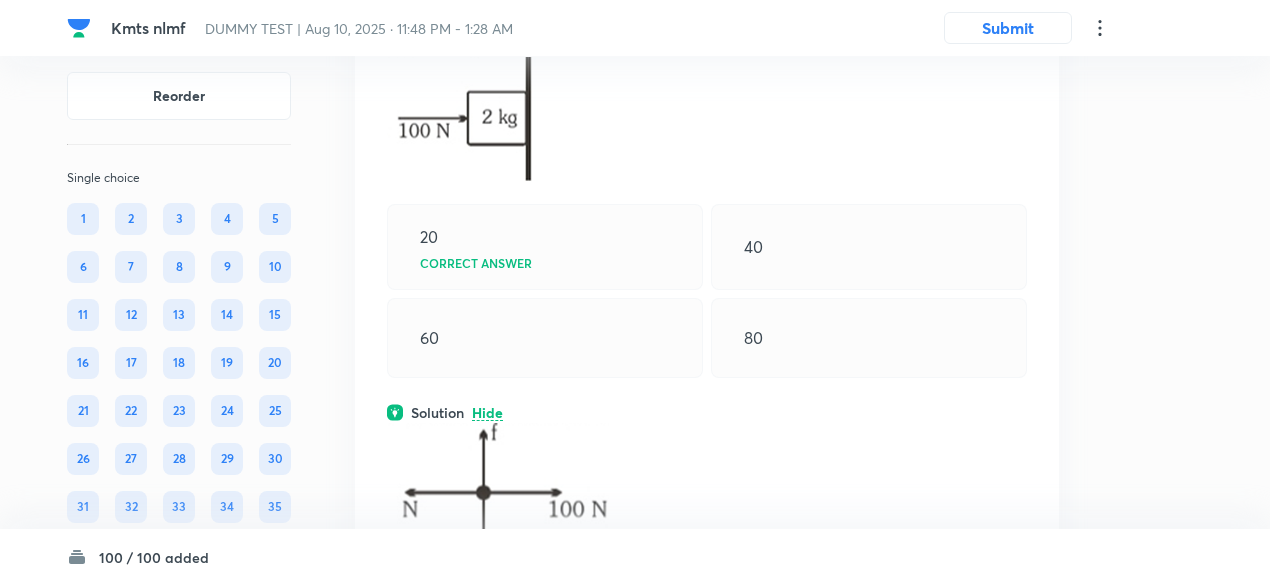 click 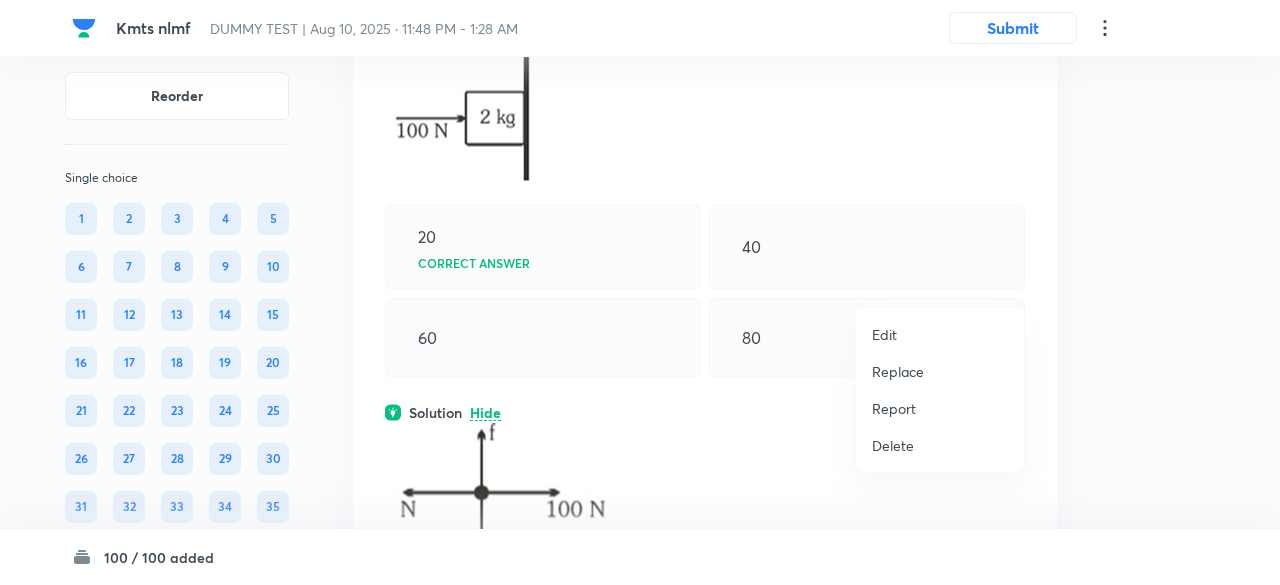 click on "Replace" at bounding box center [898, 371] 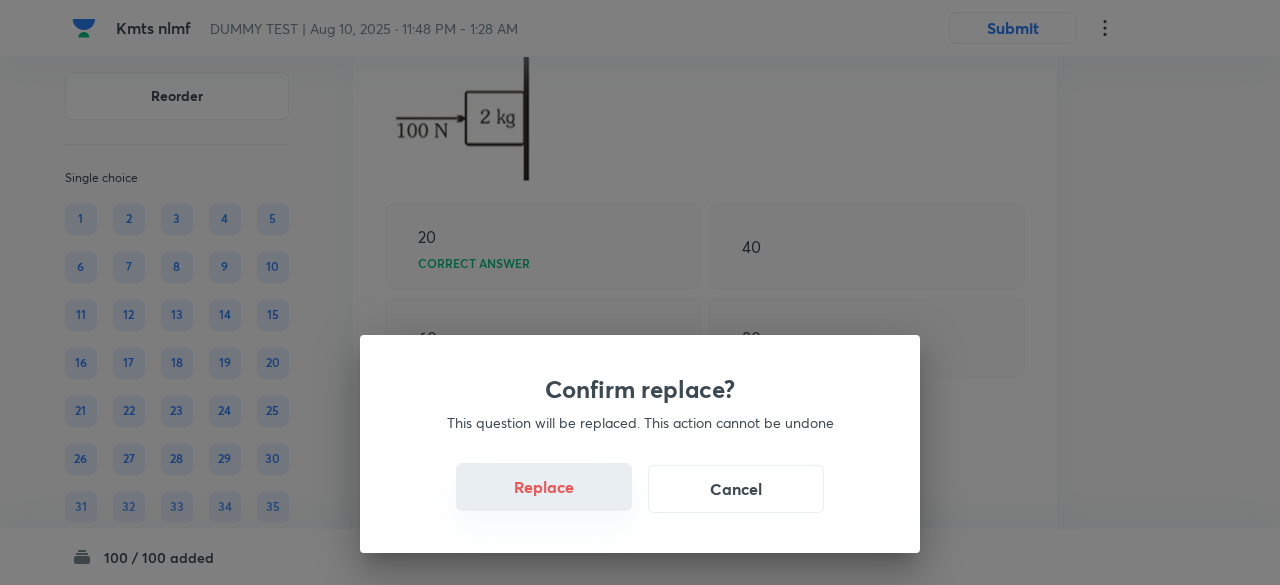 click on "Replace" at bounding box center [544, 487] 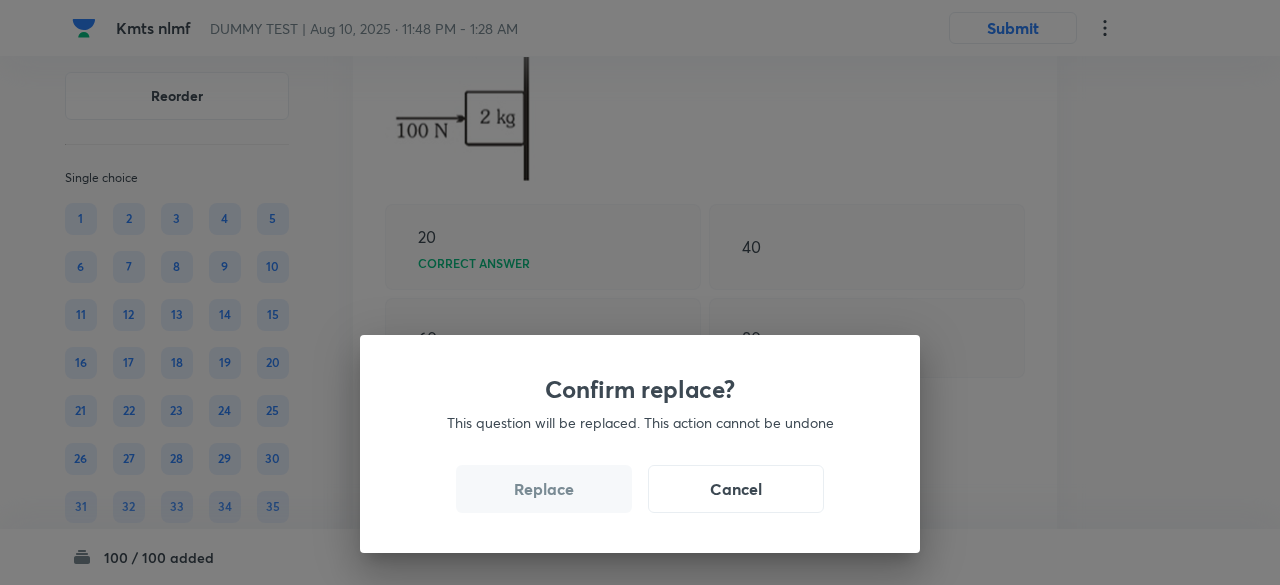 click on "Replace" at bounding box center [544, 489] 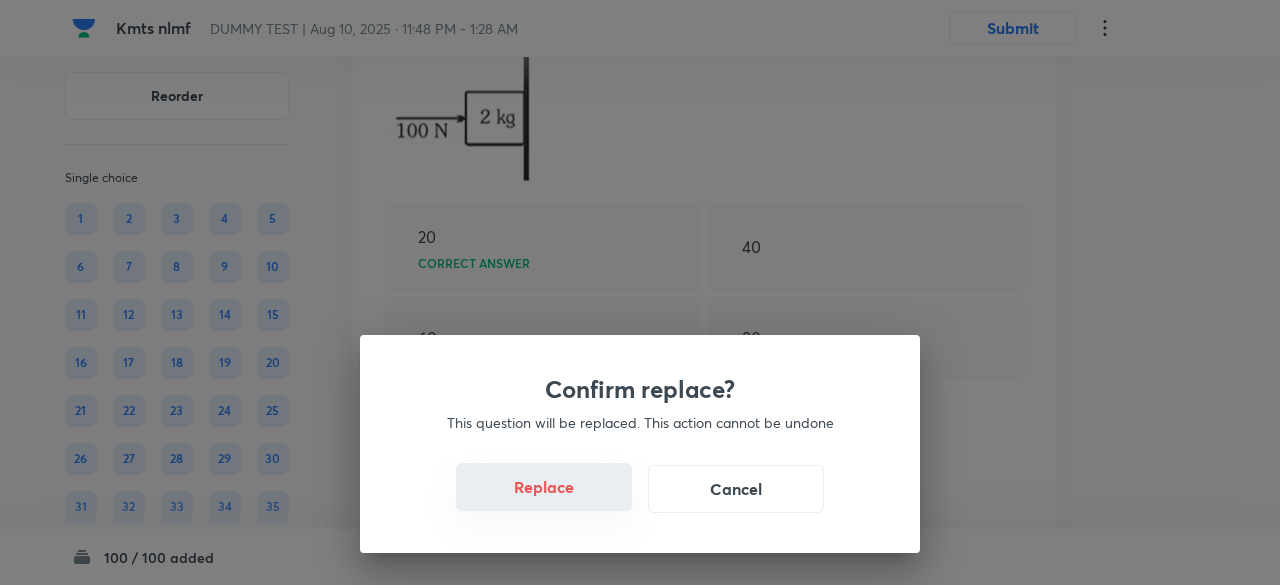 click on "Replace" at bounding box center [544, 487] 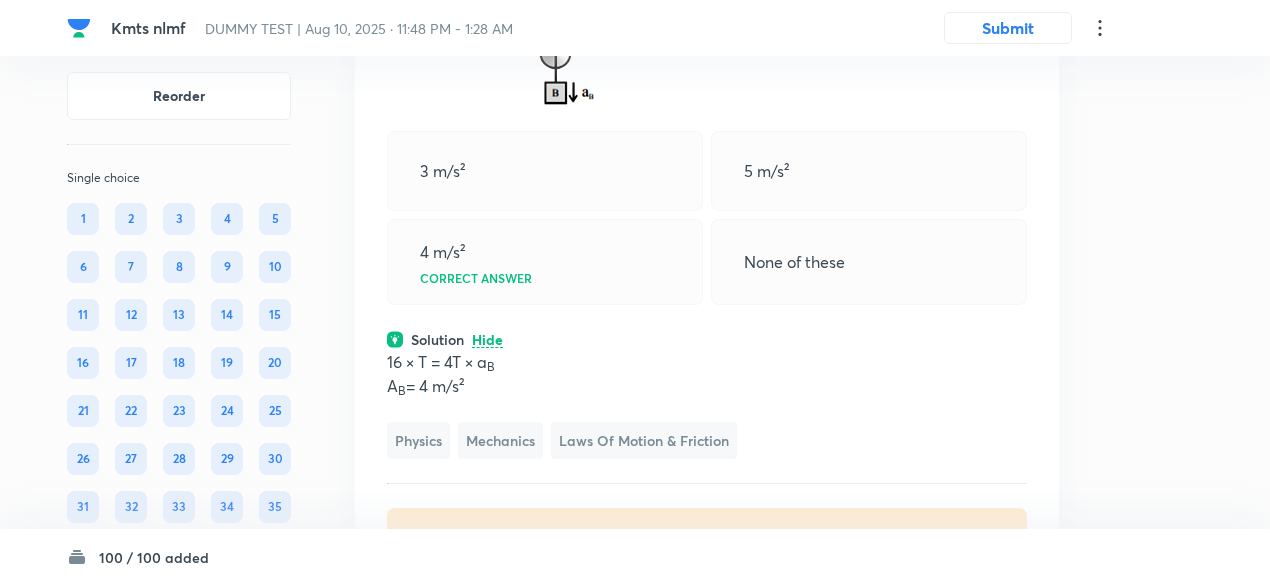 scroll, scrollTop: 39083, scrollLeft: 0, axis: vertical 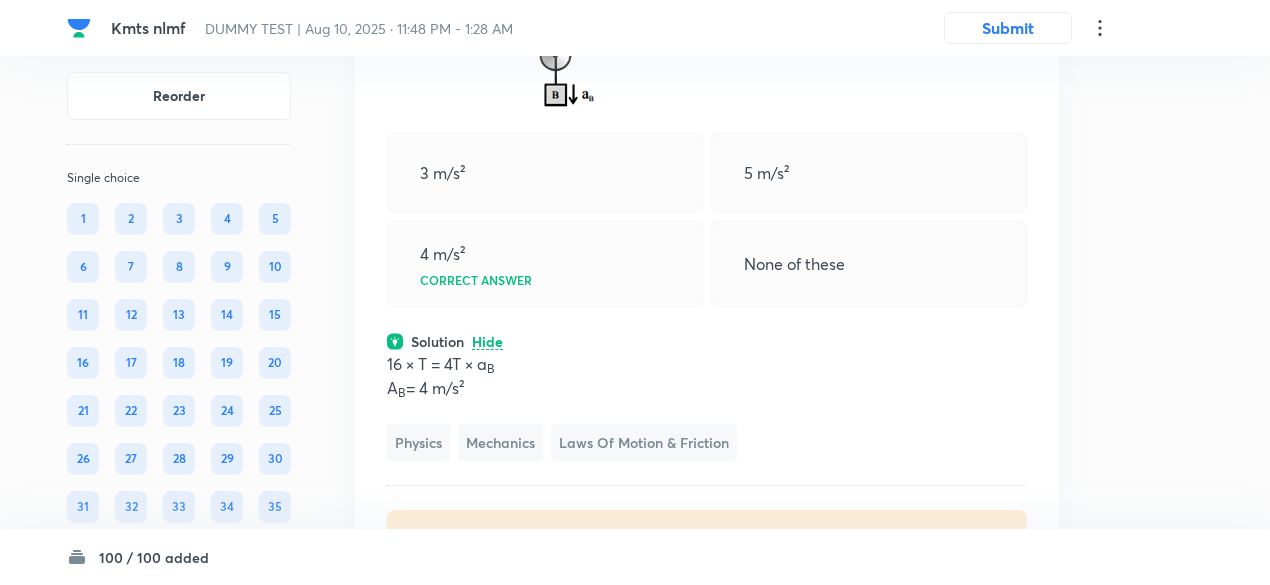 click 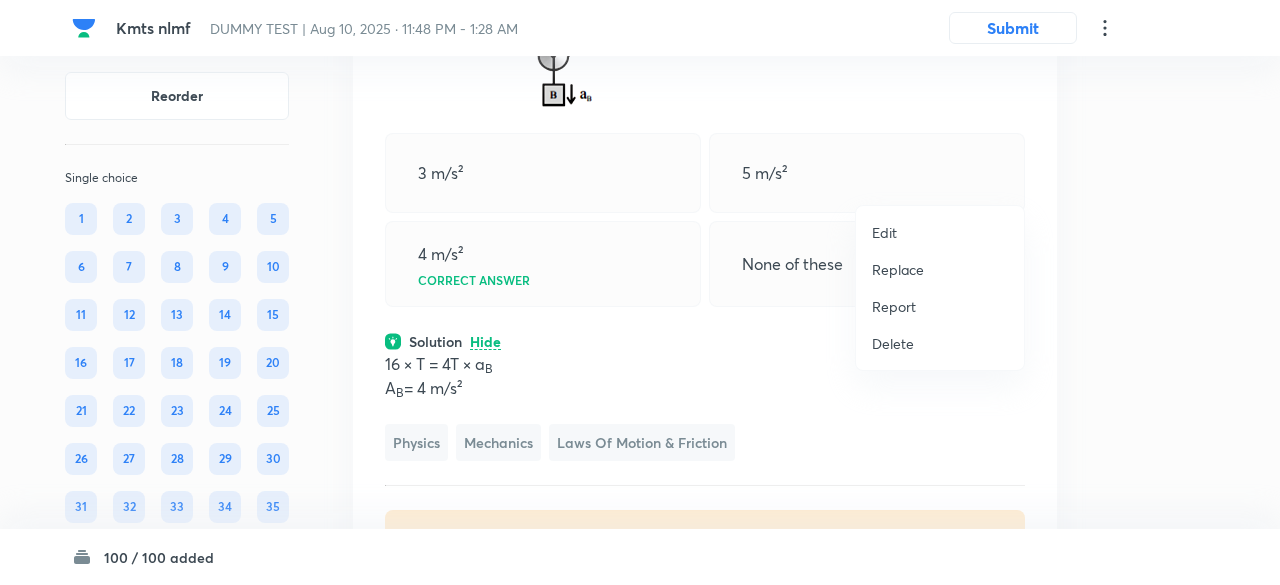 click on "Replace" at bounding box center (898, 269) 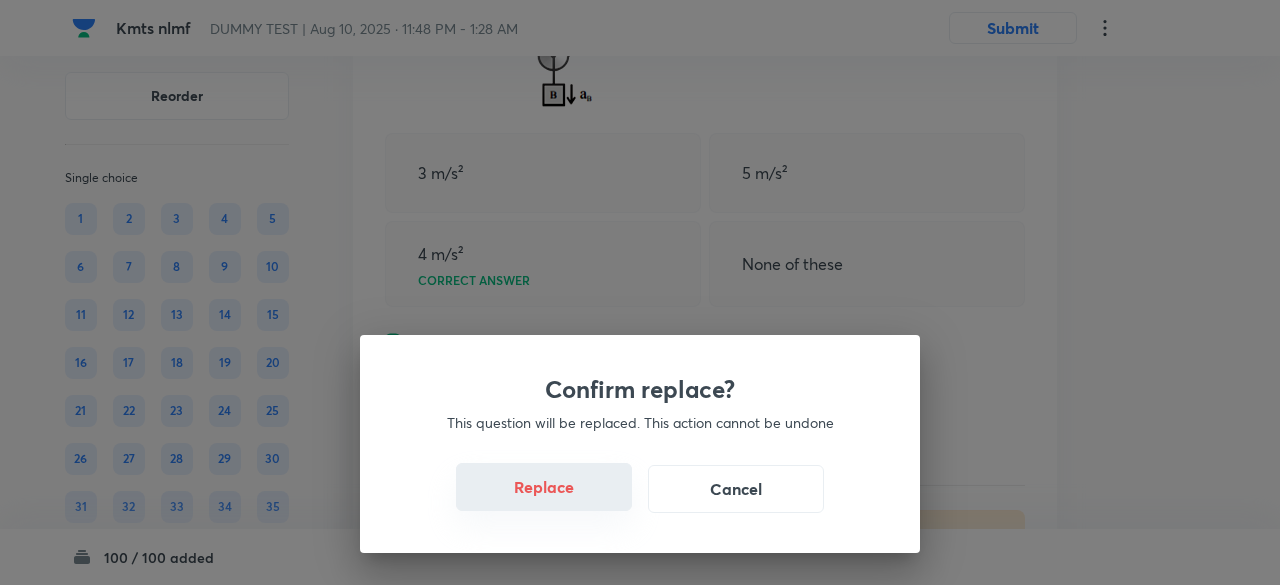 click on "Replace" at bounding box center (544, 487) 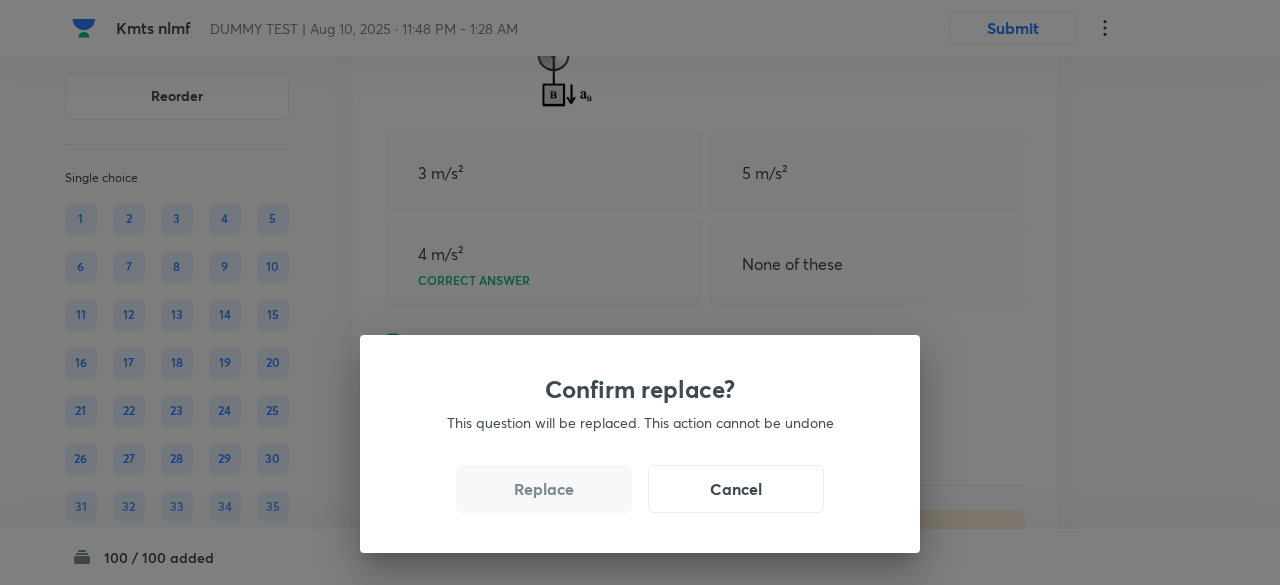 click on "Replace" at bounding box center (544, 489) 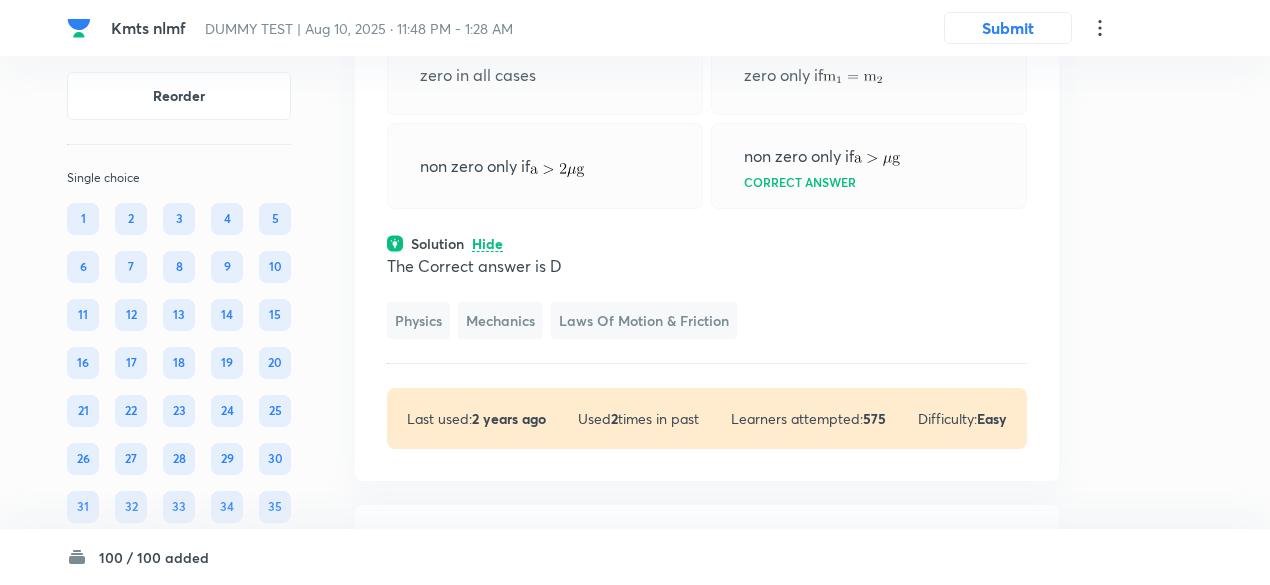 scroll, scrollTop: 39087, scrollLeft: 0, axis: vertical 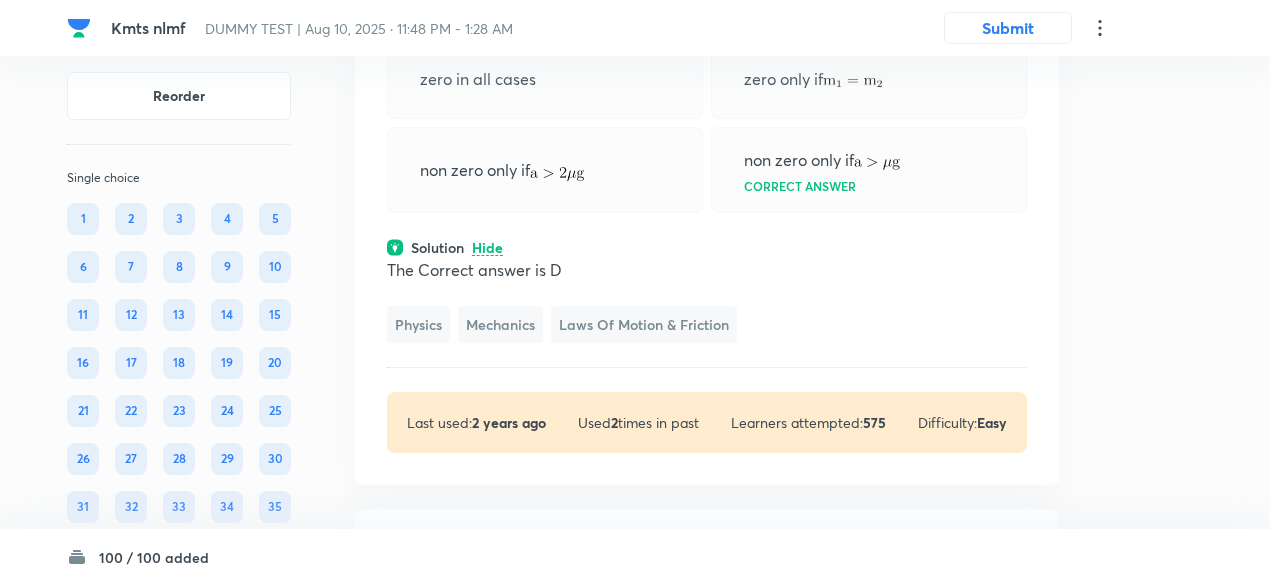 click 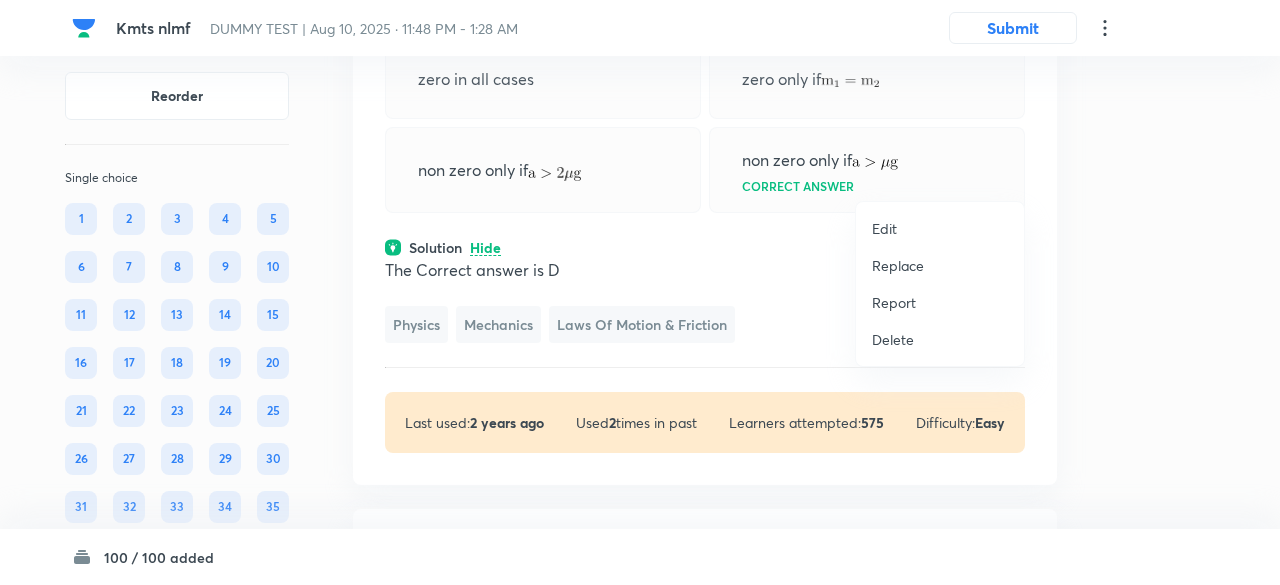 click on "Replace" at bounding box center (898, 265) 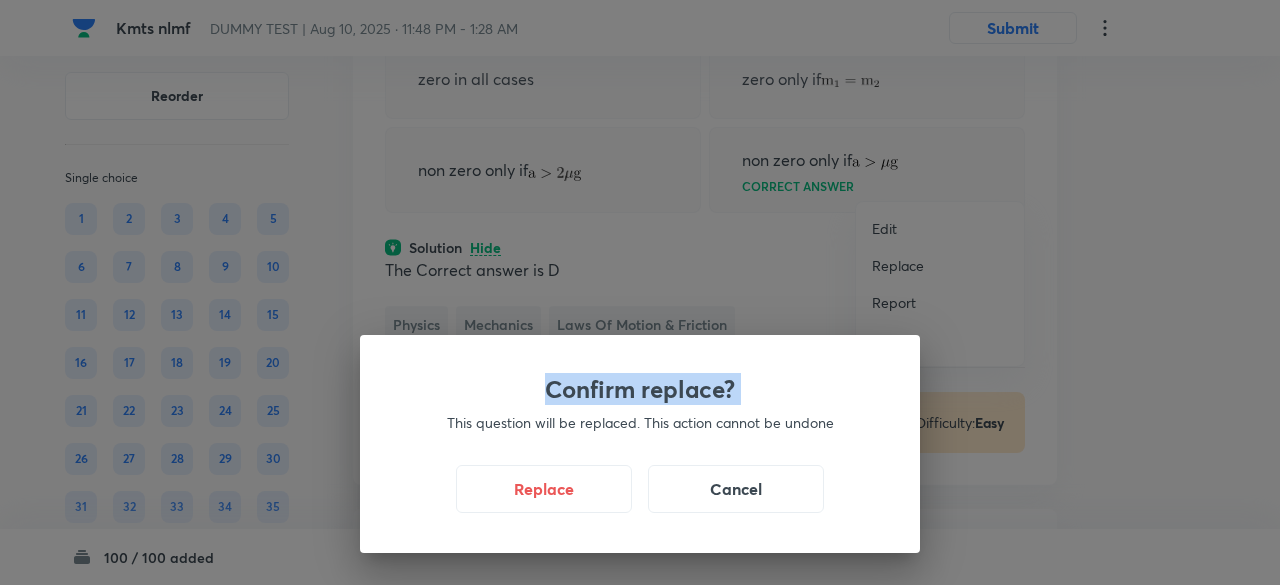 drag, startPoint x: 908, startPoint y: 259, endPoint x: 505, endPoint y: 446, distance: 444.27243 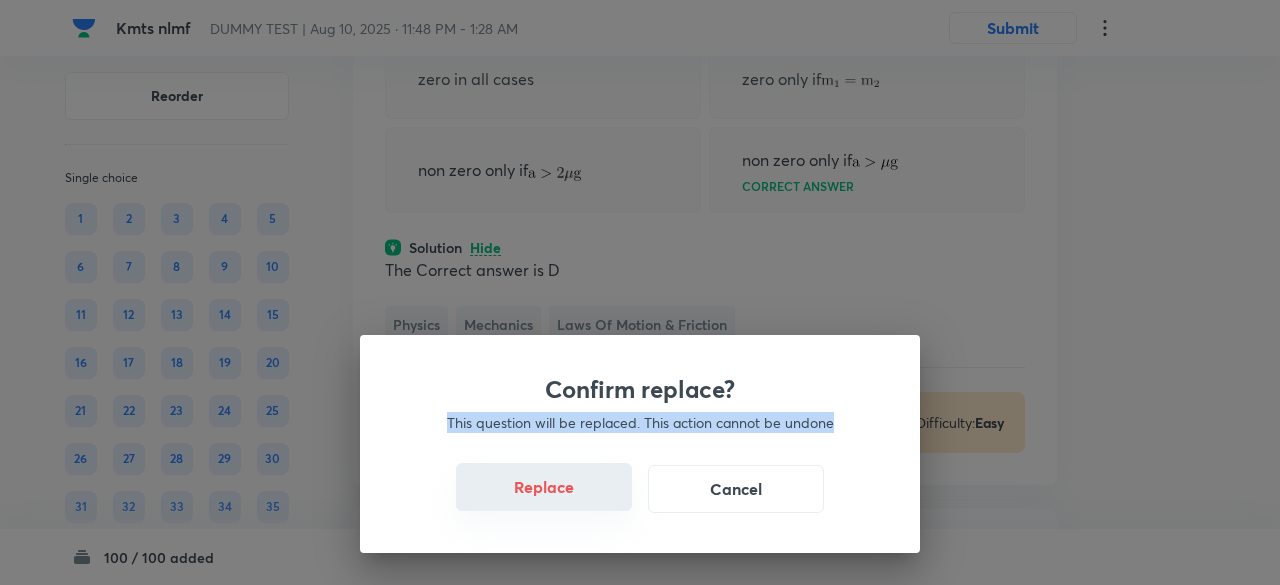click on "Replace" at bounding box center (544, 487) 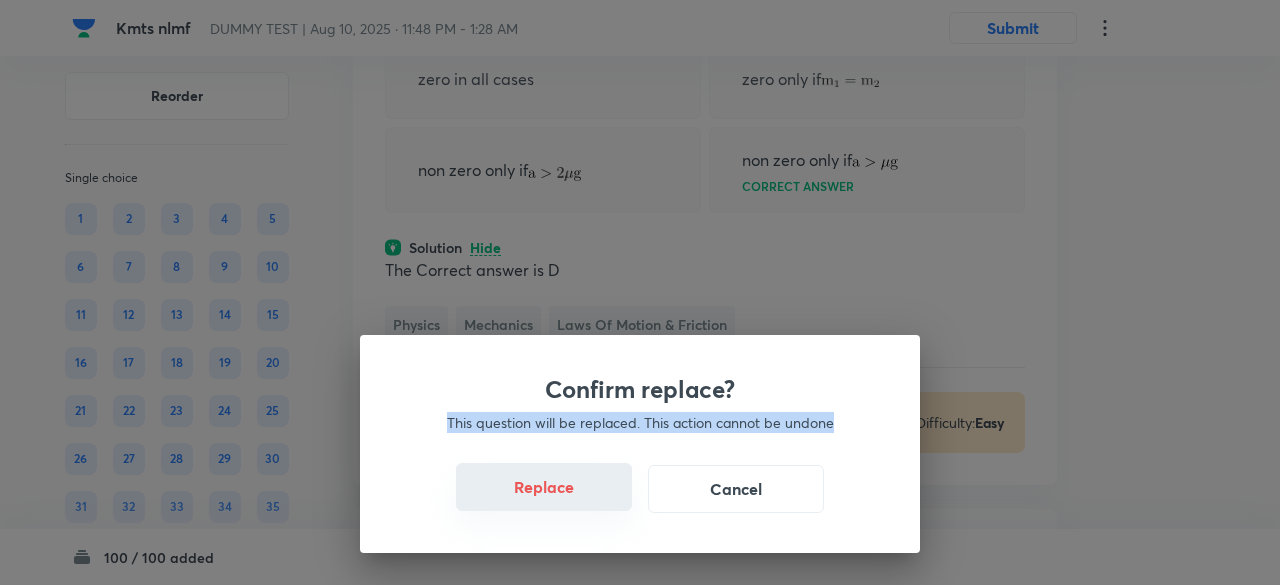 click on "Replace" at bounding box center [544, 487] 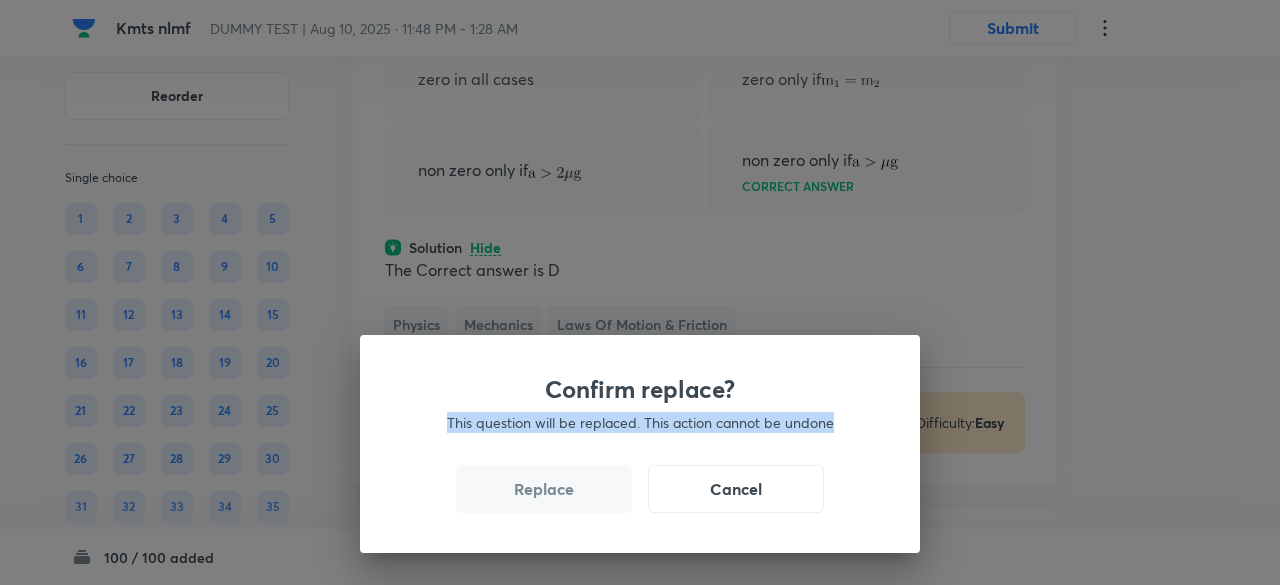 click on "Replace" at bounding box center [544, 489] 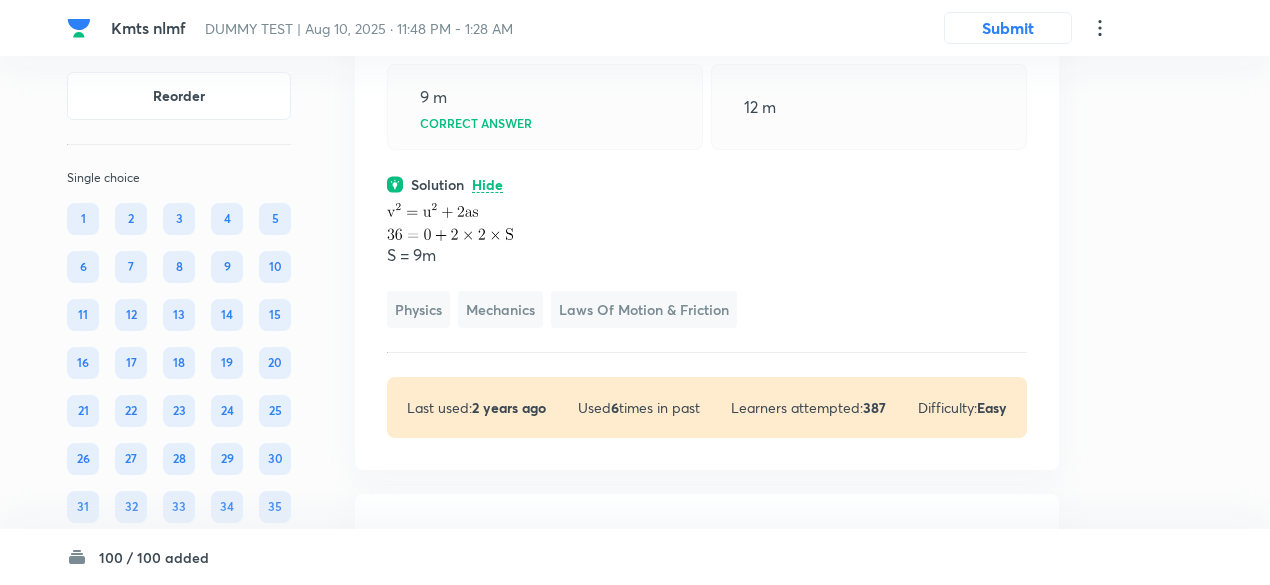 scroll, scrollTop: 39093, scrollLeft: 0, axis: vertical 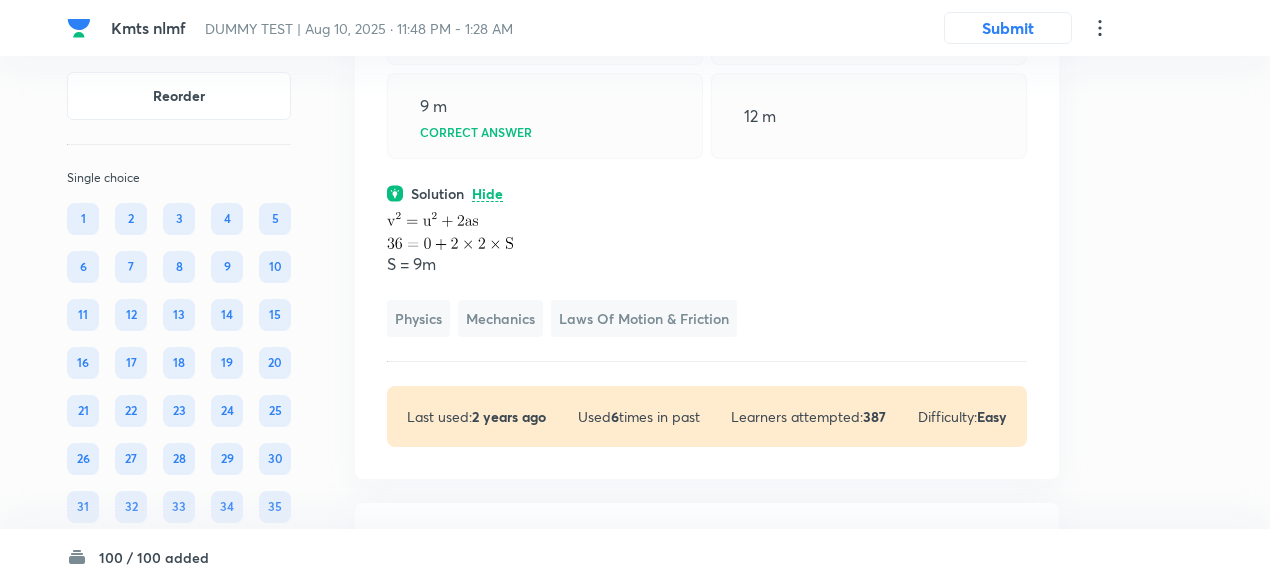 click 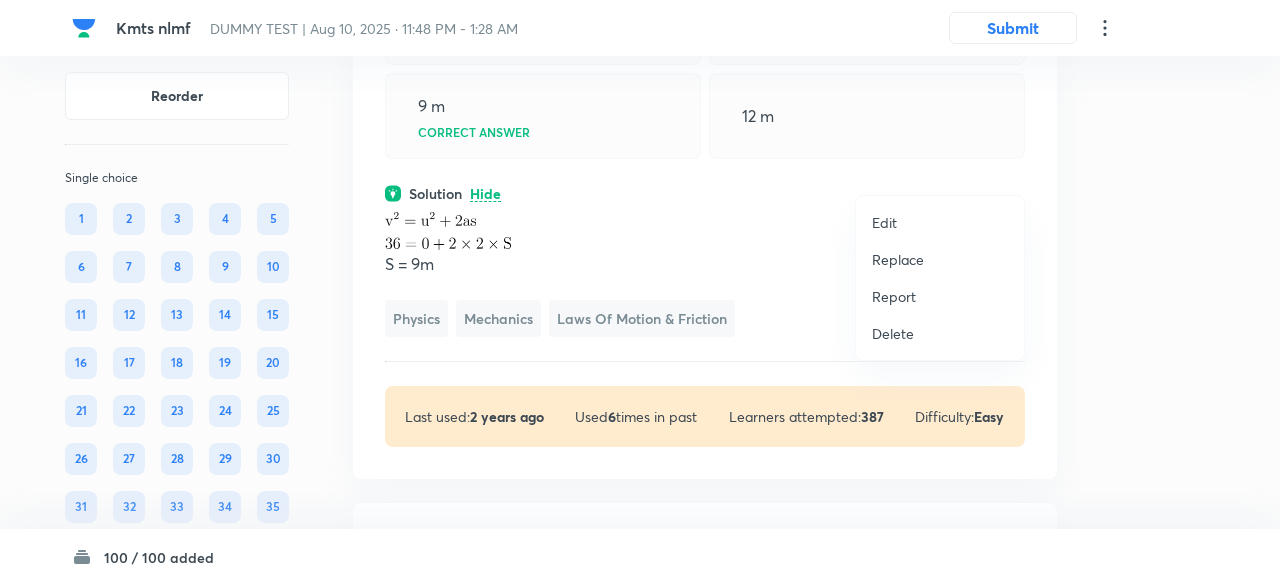 click on "Replace" at bounding box center (898, 259) 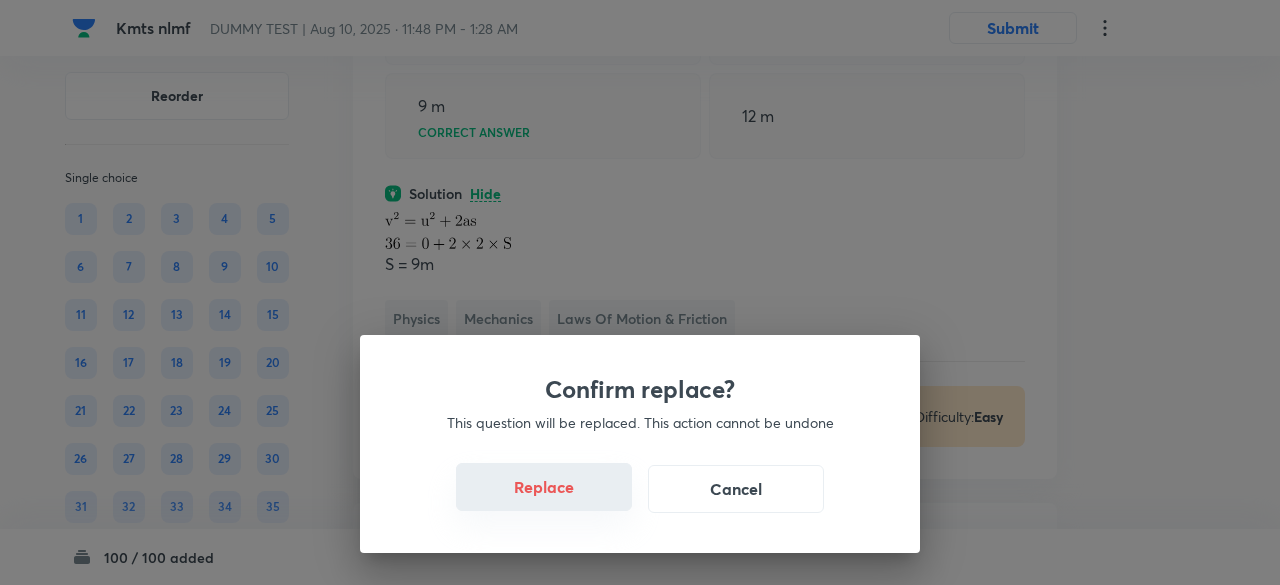 click on "Replace" at bounding box center [544, 487] 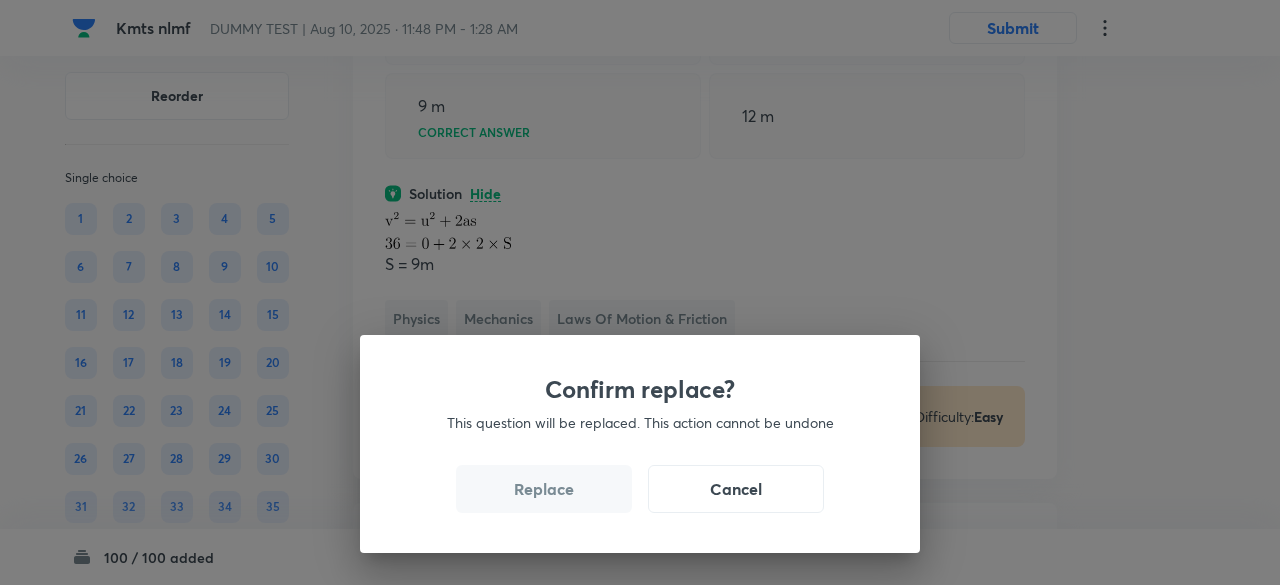 click on "Replace" at bounding box center [544, 489] 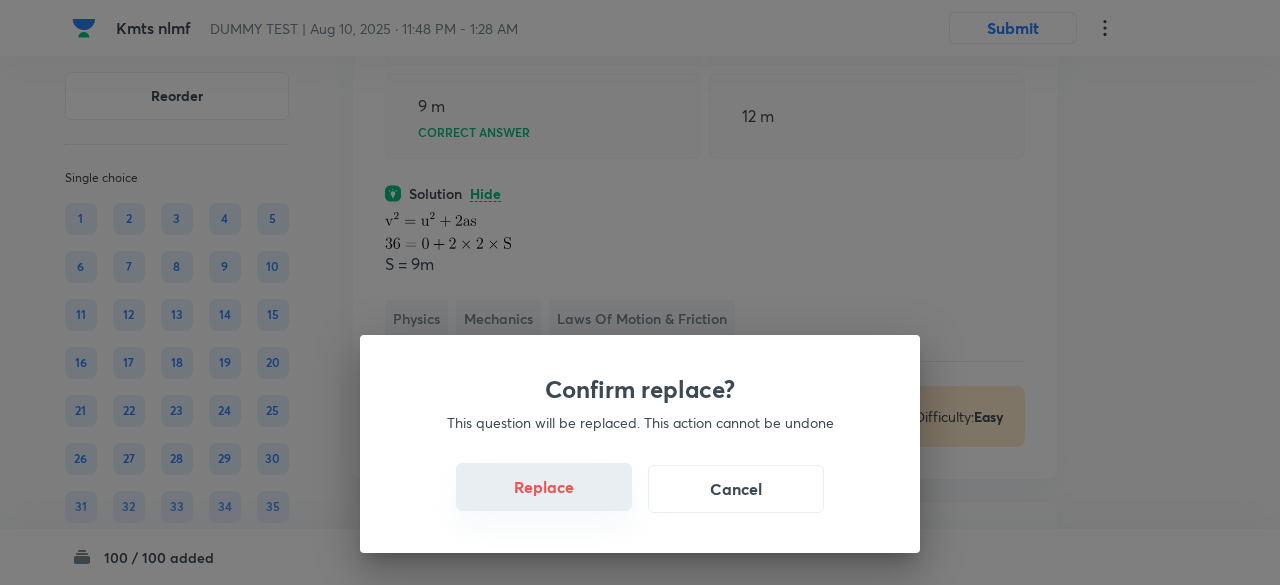 click on "Replace" at bounding box center [544, 487] 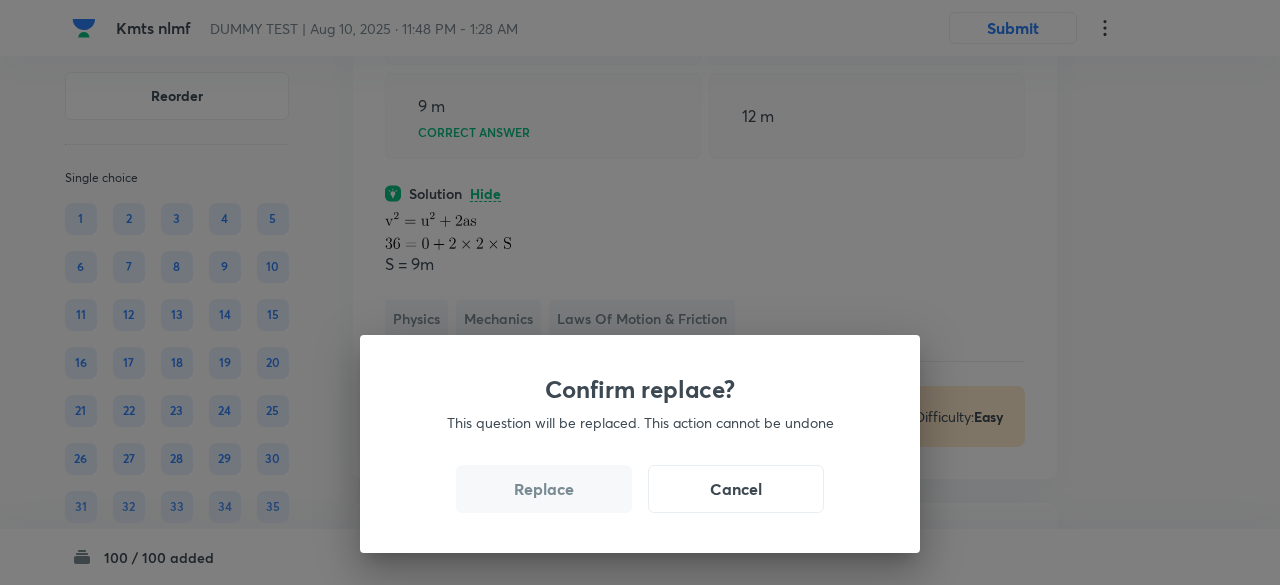 click on "Replace" at bounding box center (544, 489) 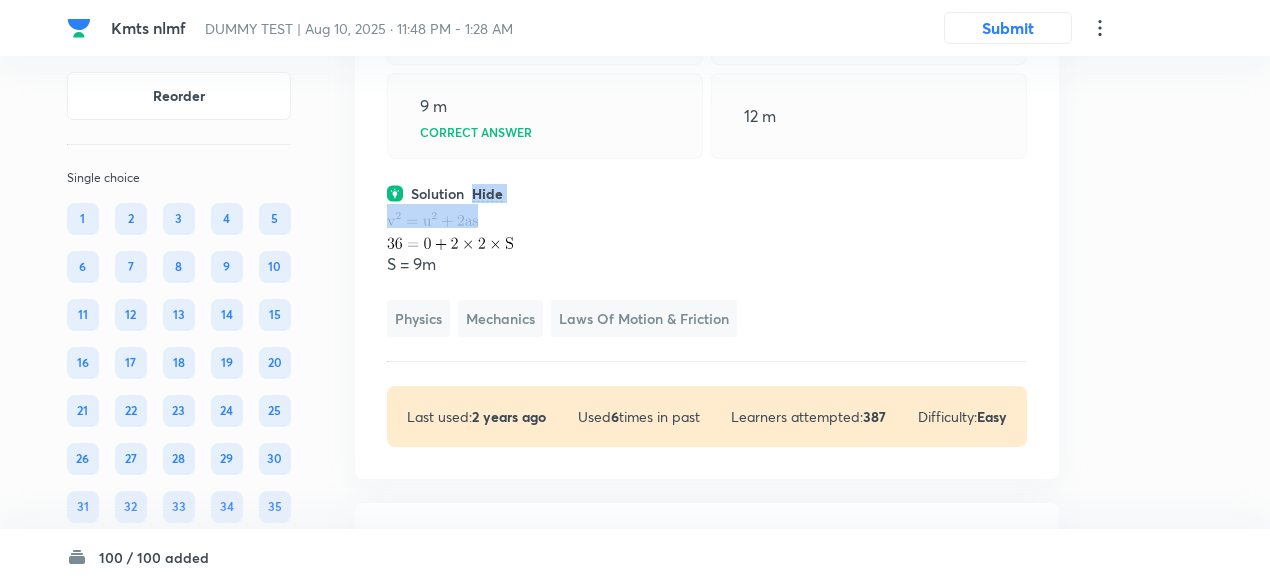 click on "Question 41 Marks: (+4, -1) • 4 options (Note-This question has 4 options in which only one option is correct) A block of mass m is gently placed over a massive plank moving horizontally over a smooth surface with velocity 6 m/s . The coefficient of friction between the block and plank is 0.2 . The distance travelled by the block till it slide on the plank is (g = 10 m/s 2 ) 4m 6 m 9 m Correct answer 12 m Solution Hide S = 9m Physics Mechanics Laws of Motion & Friction Last used: 2 years ago Used 6 times in past Learners attempted: 387 Difficulty: Easy" at bounding box center [707, 136] 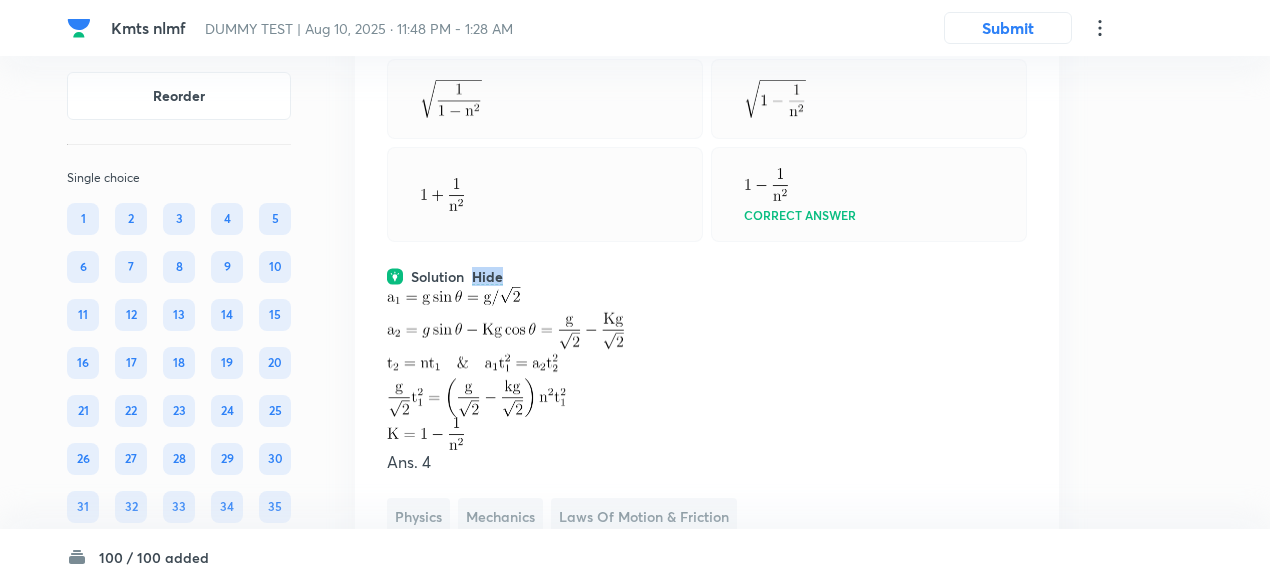 scroll, scrollTop: 39042, scrollLeft: 0, axis: vertical 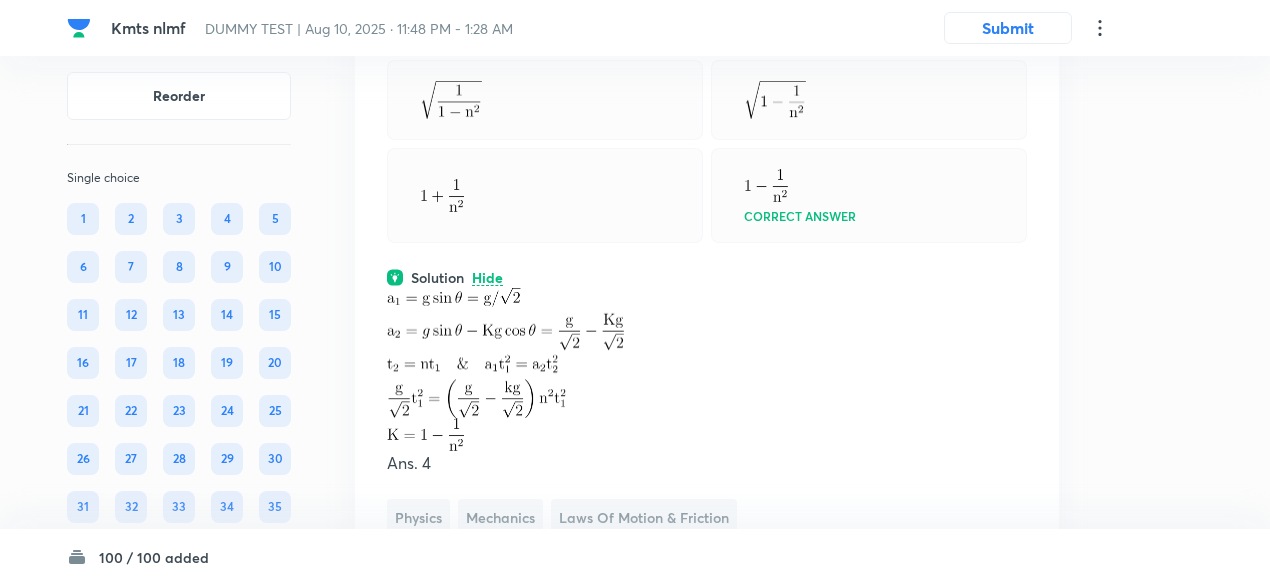 click 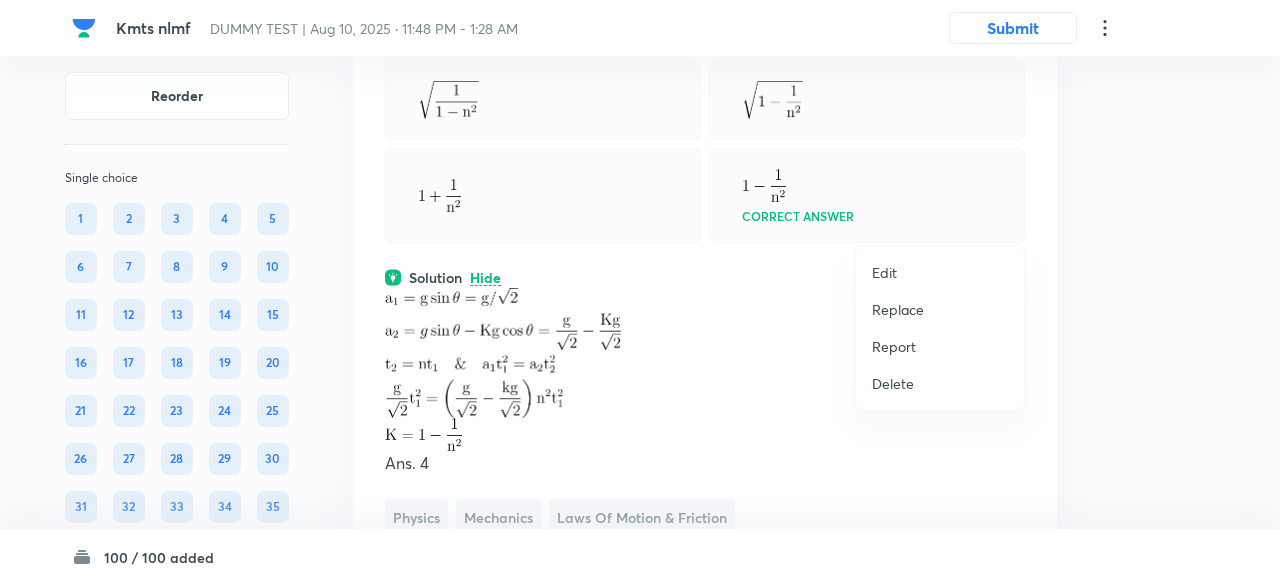click on "Replace" at bounding box center (898, 309) 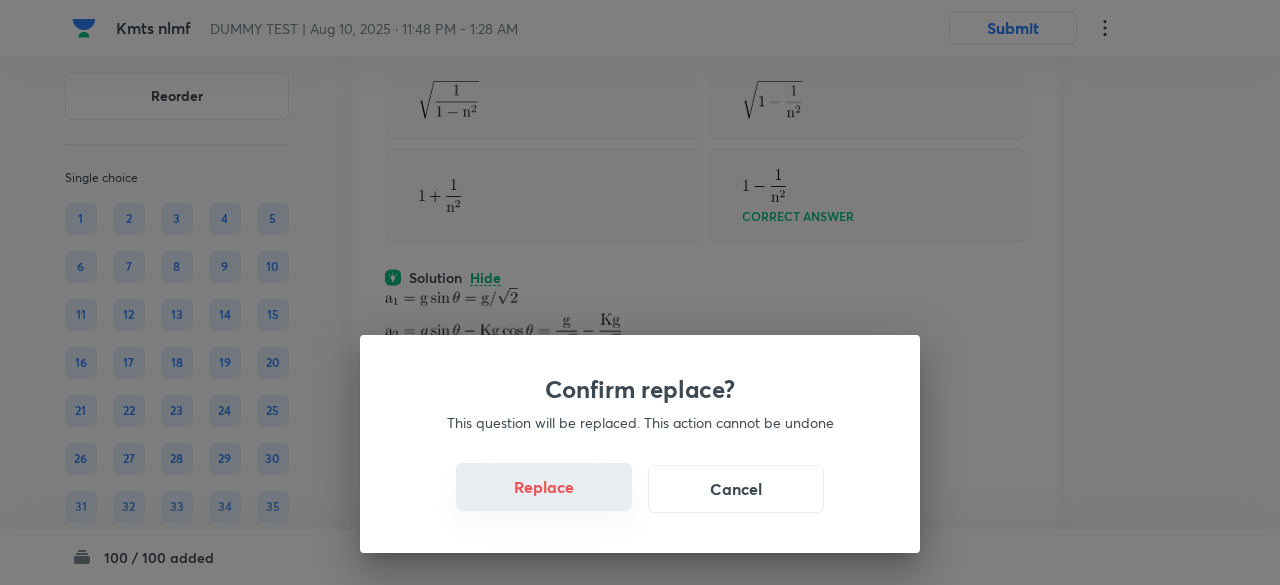 click on "Replace" at bounding box center [544, 487] 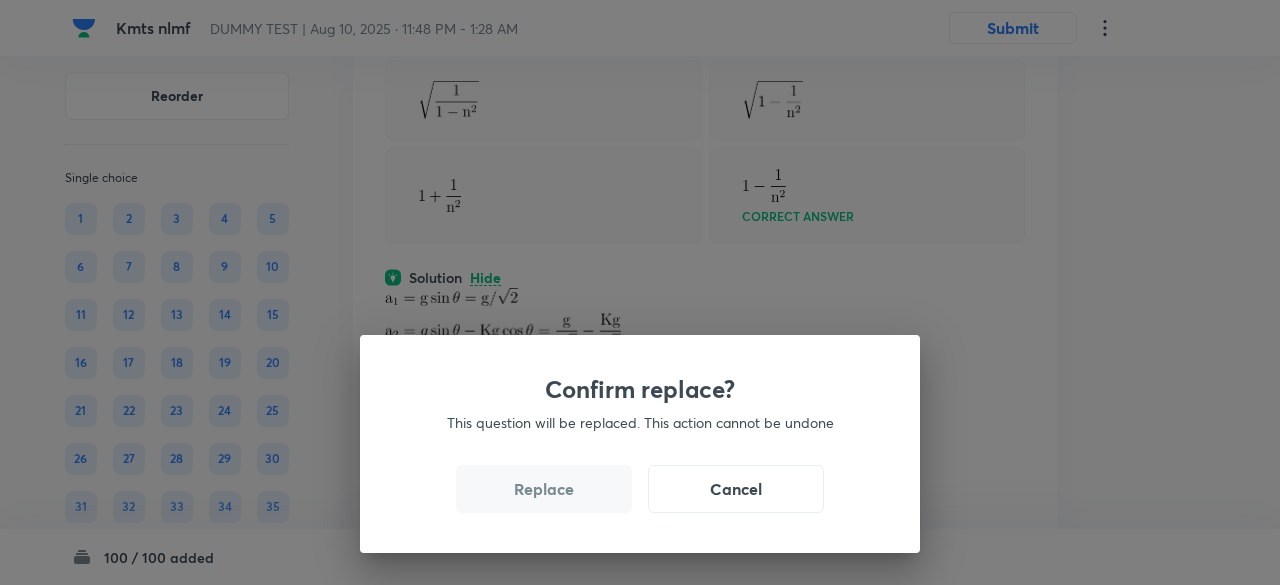 click on "Replace" at bounding box center [544, 489] 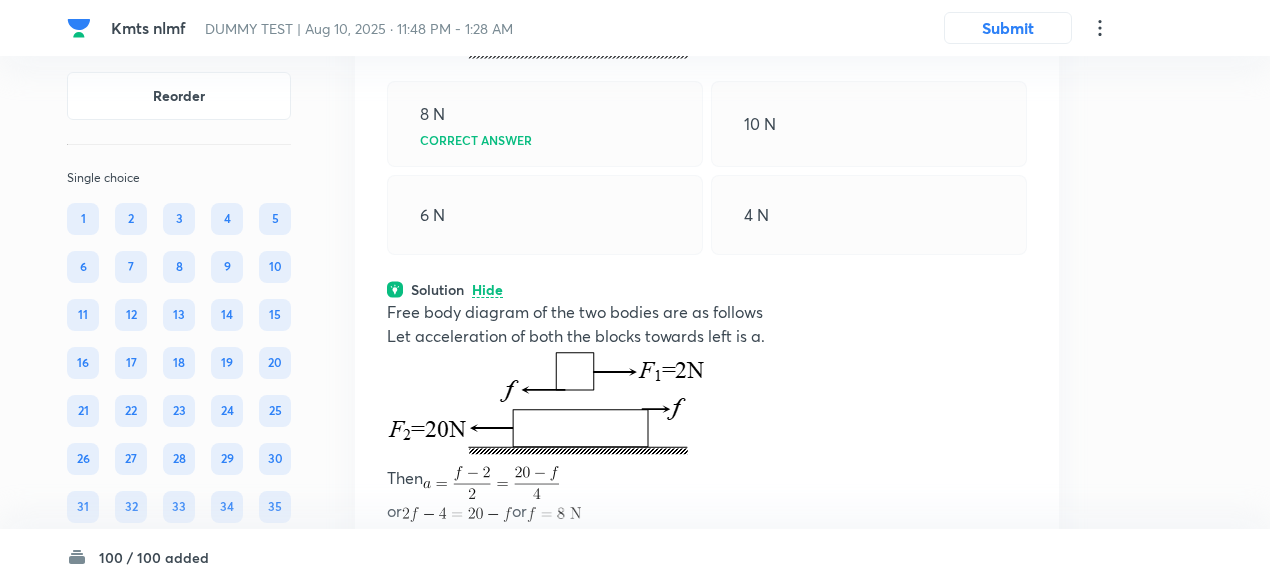 click on "6 N" at bounding box center [545, 215] 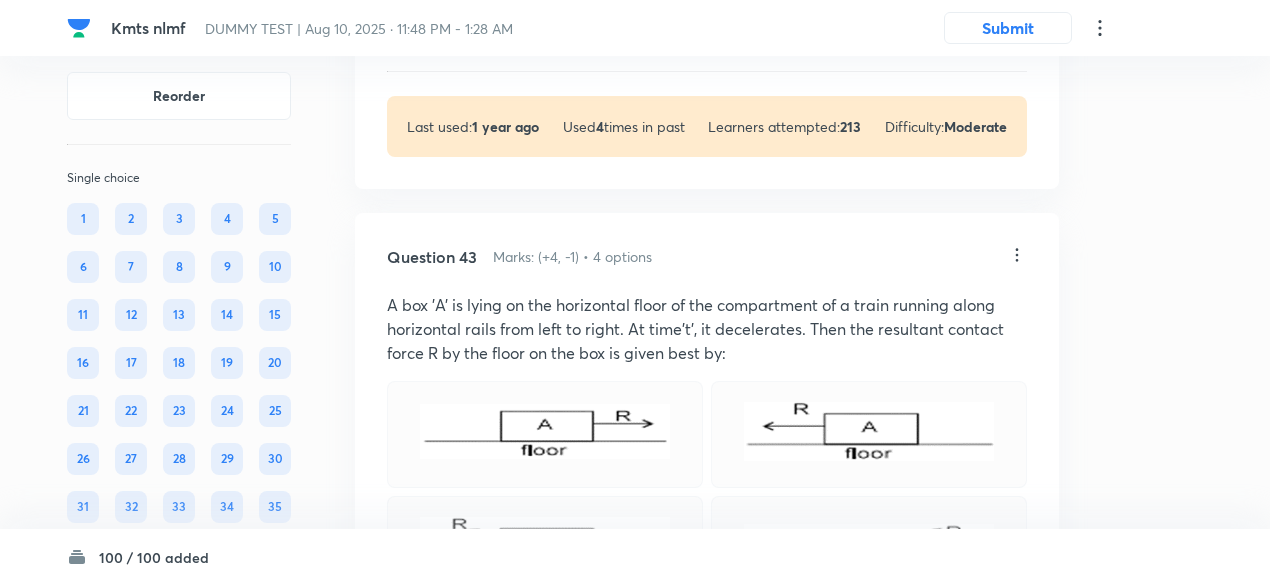 scroll, scrollTop: 40205, scrollLeft: 0, axis: vertical 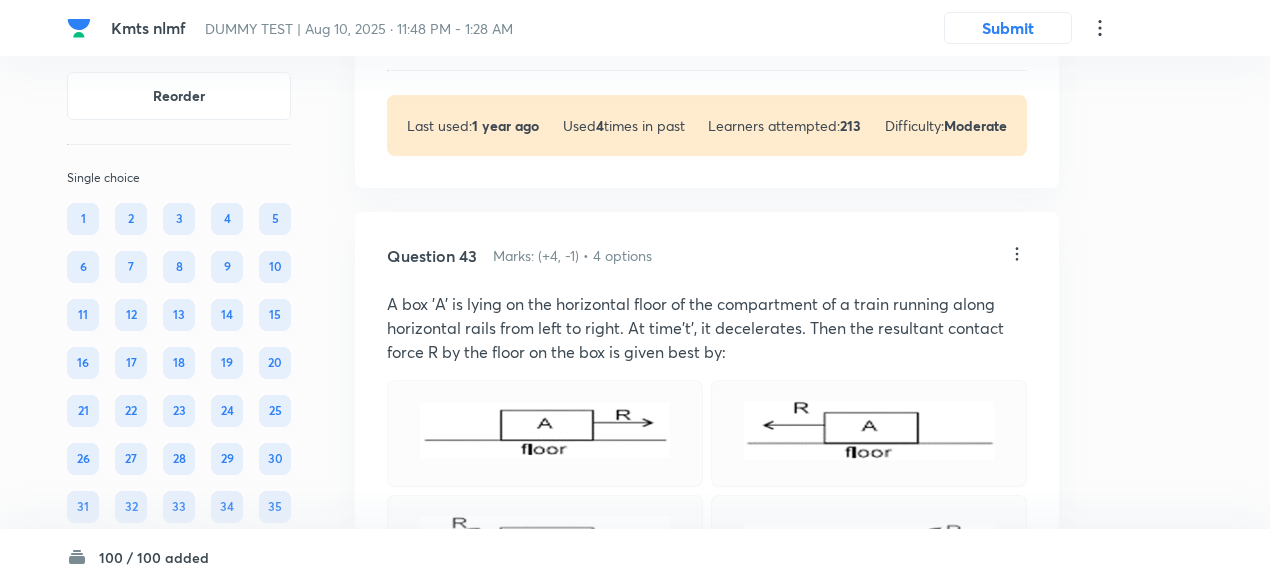click on "View" at bounding box center (488, 36) 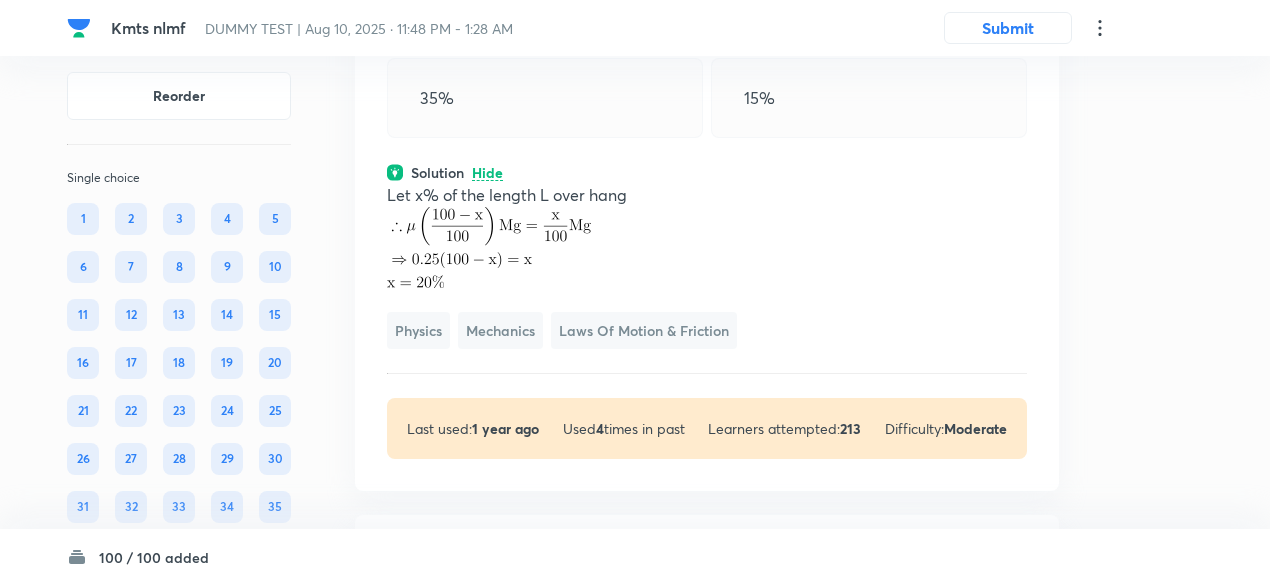 scroll, scrollTop: 40065, scrollLeft: 0, axis: vertical 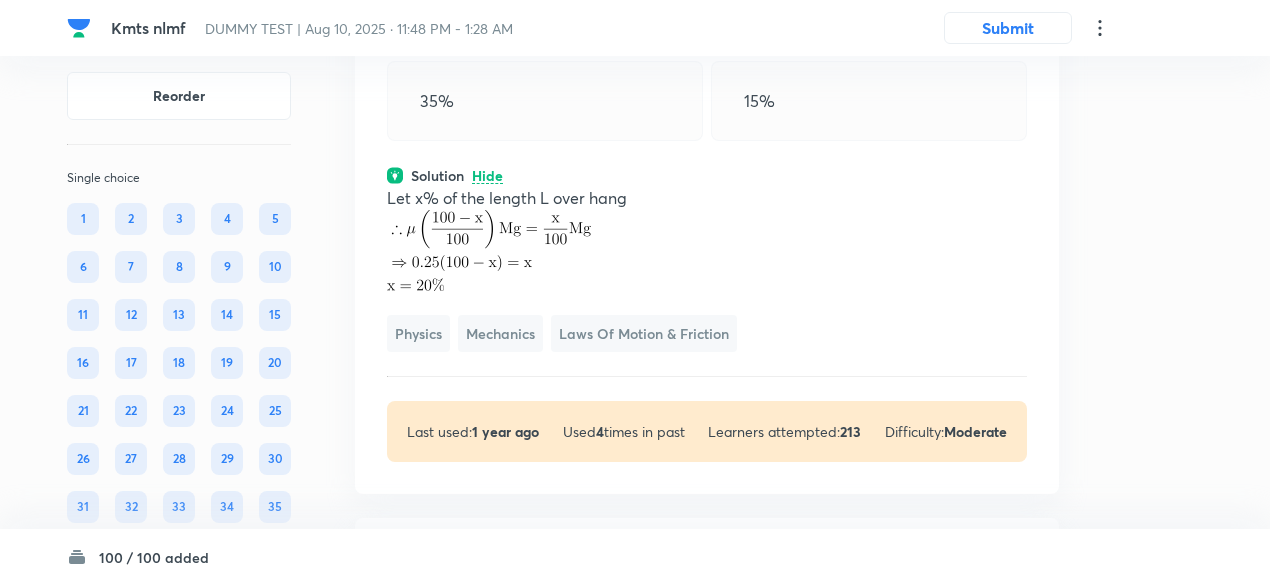 click 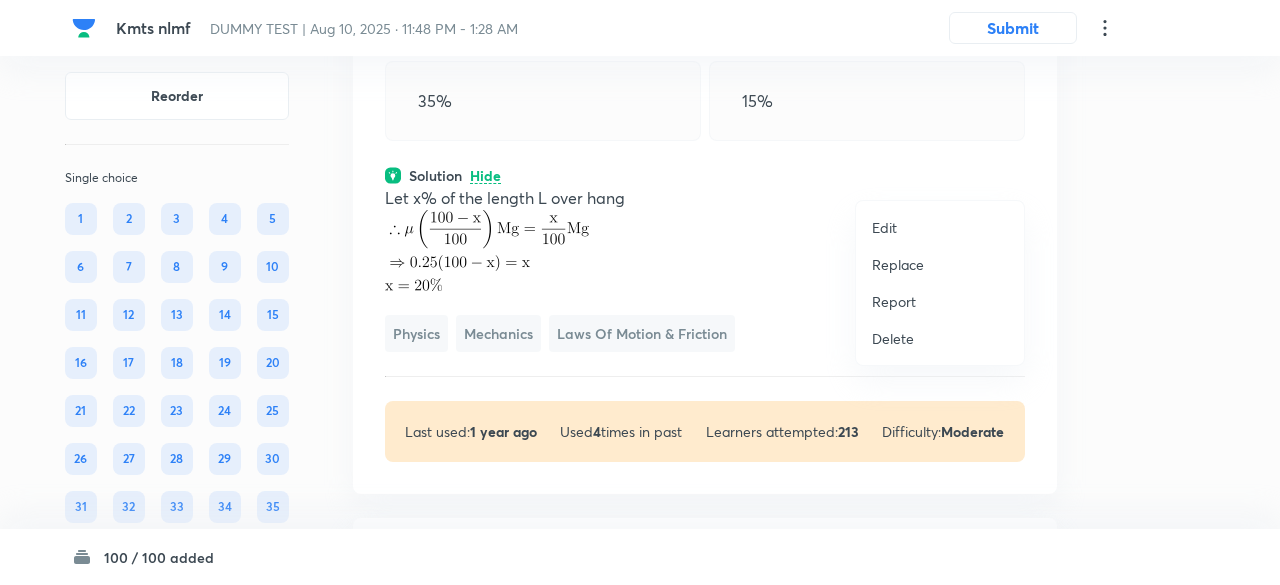 click on "Replace" at bounding box center (898, 264) 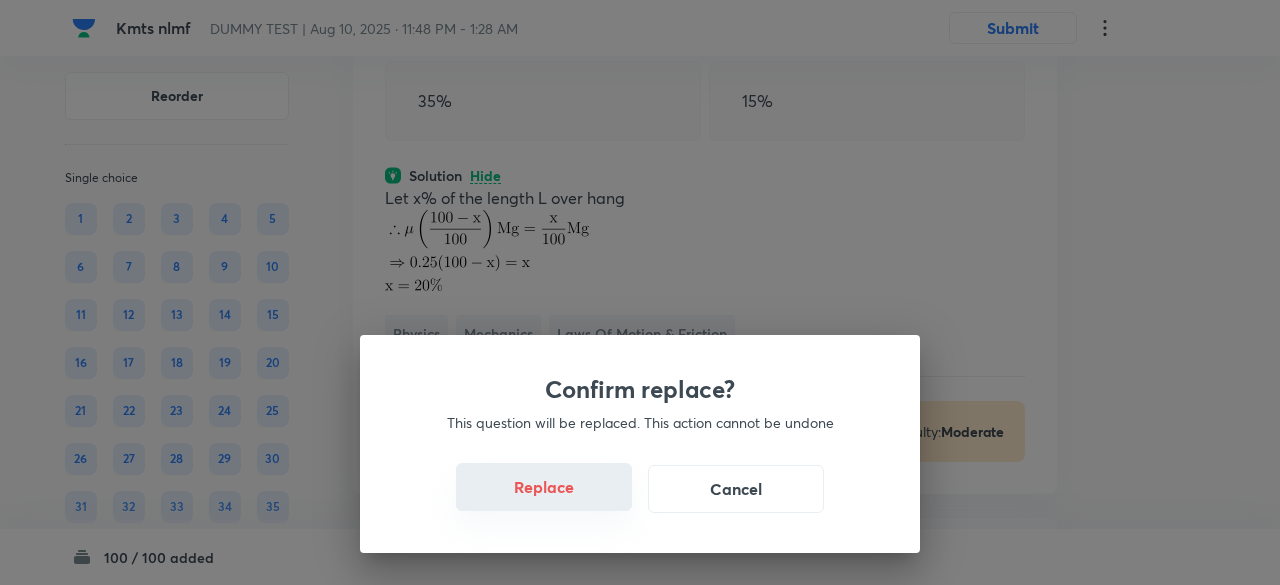 click on "Replace" at bounding box center (544, 487) 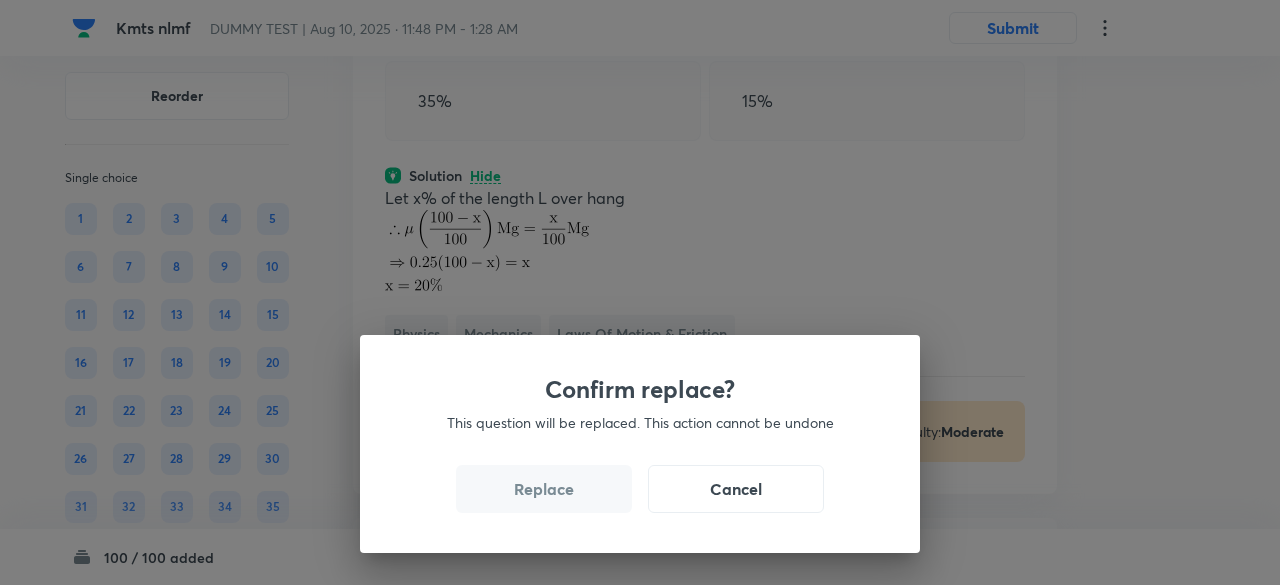 click on "Replace" at bounding box center (544, 489) 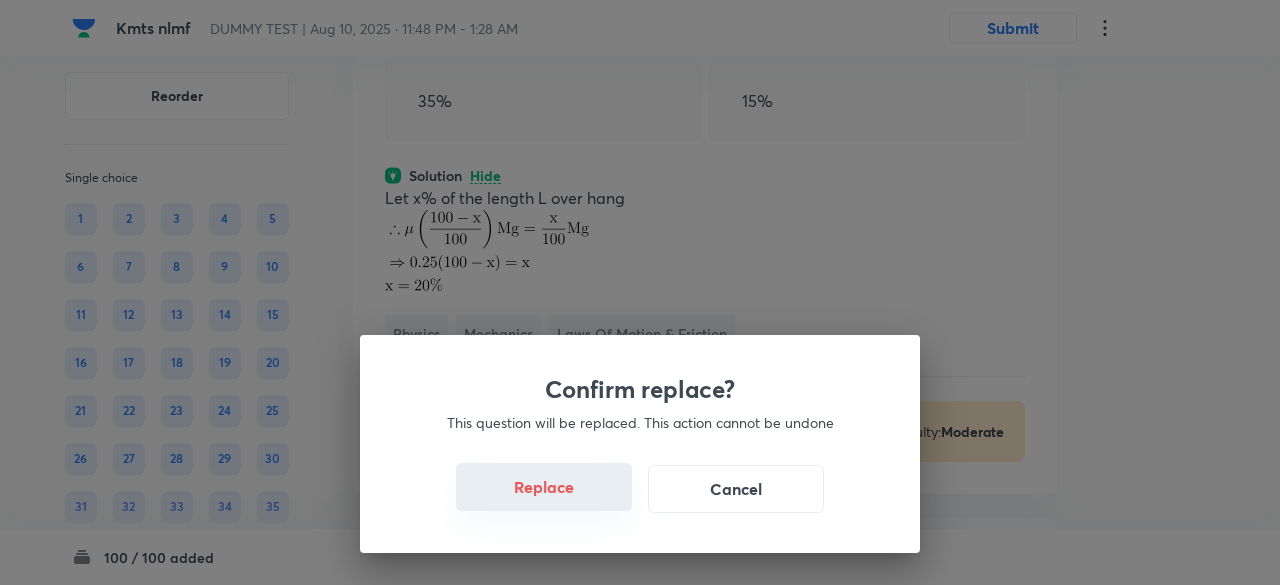 click on "Replace" at bounding box center (544, 487) 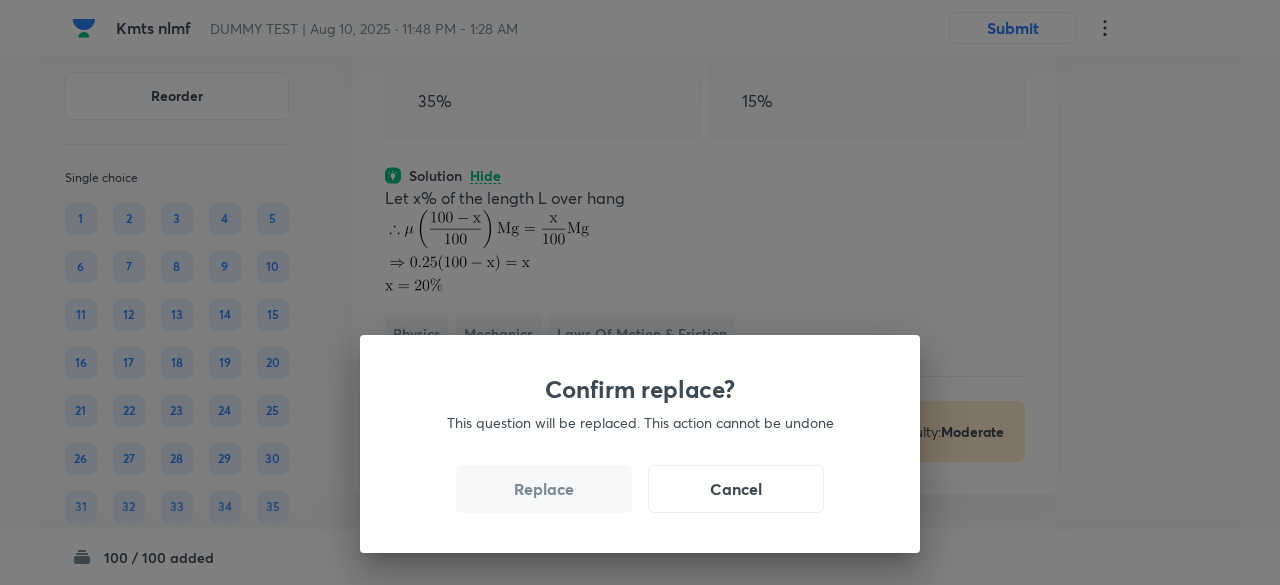 click on "Replace" at bounding box center (544, 489) 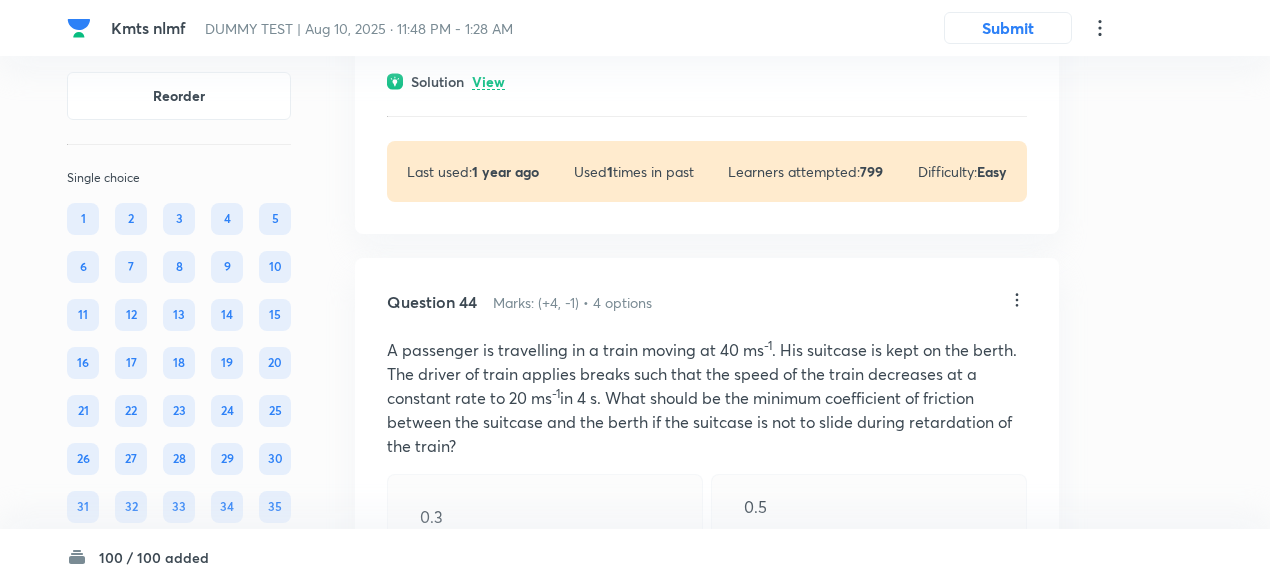 scroll, scrollTop: 41521, scrollLeft: 0, axis: vertical 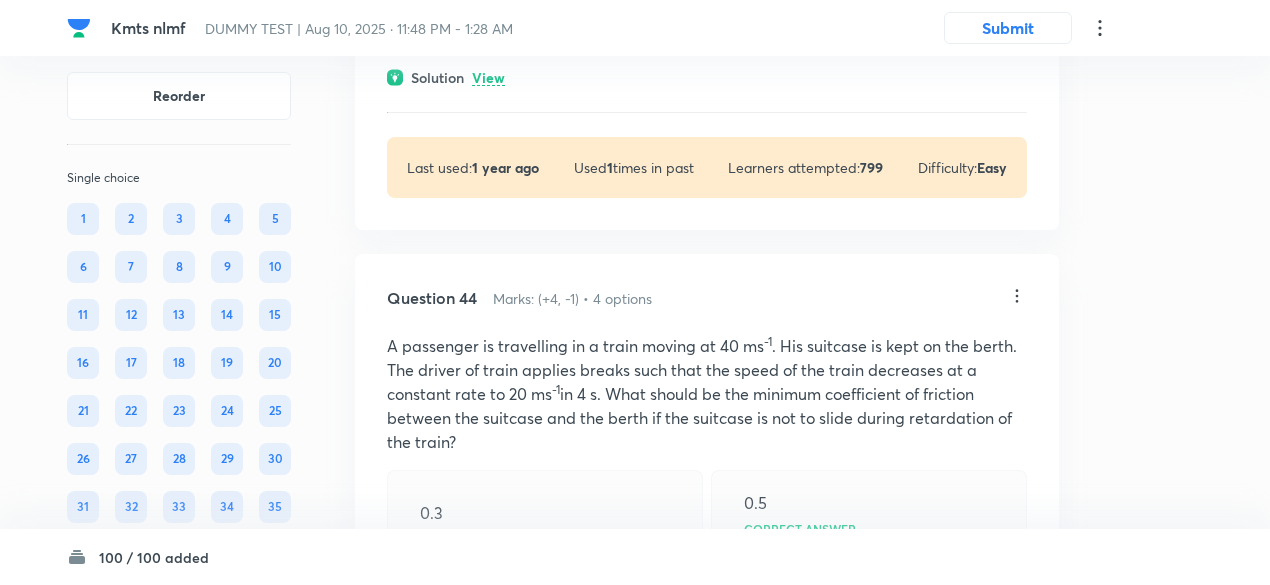 click on "Solution View" at bounding box center [707, 77] 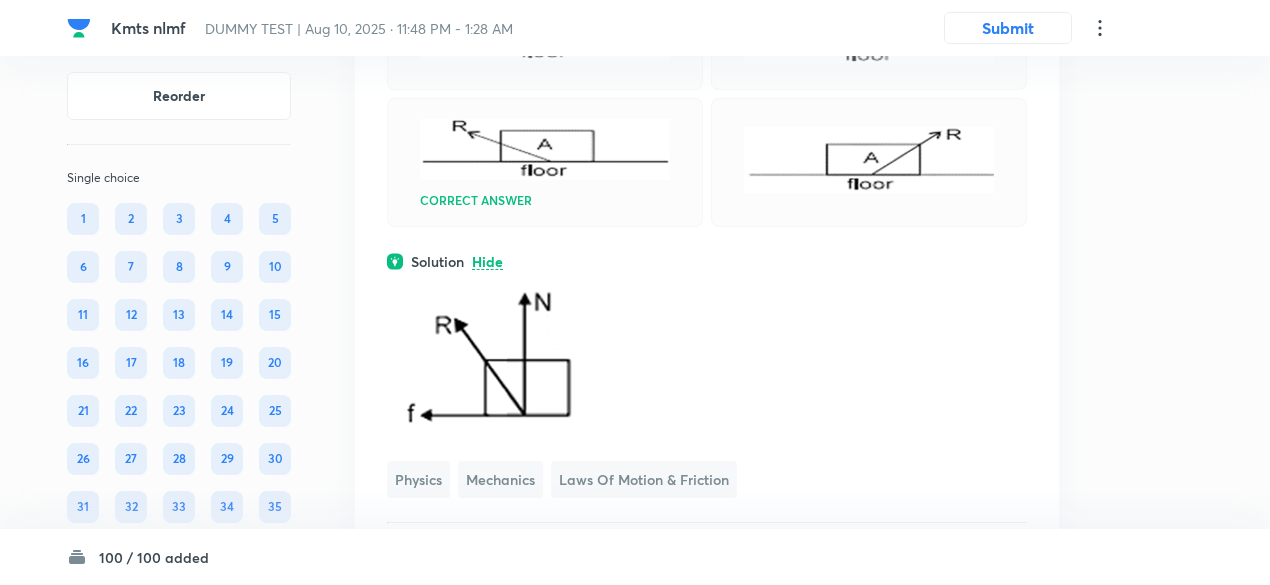 scroll, scrollTop: 41333, scrollLeft: 0, axis: vertical 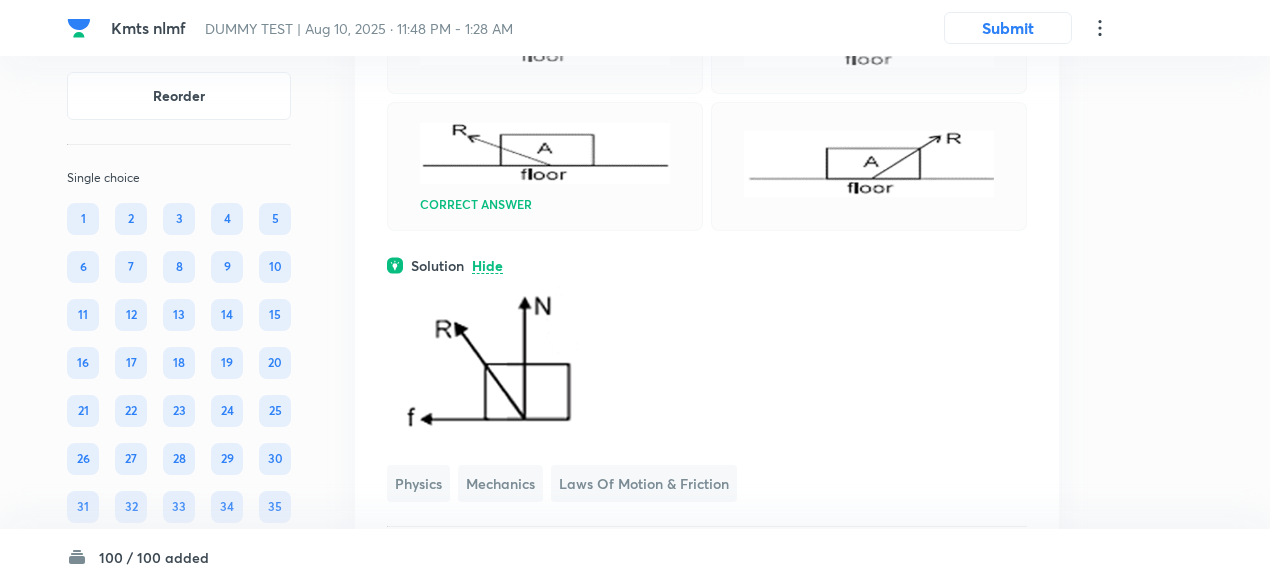 click 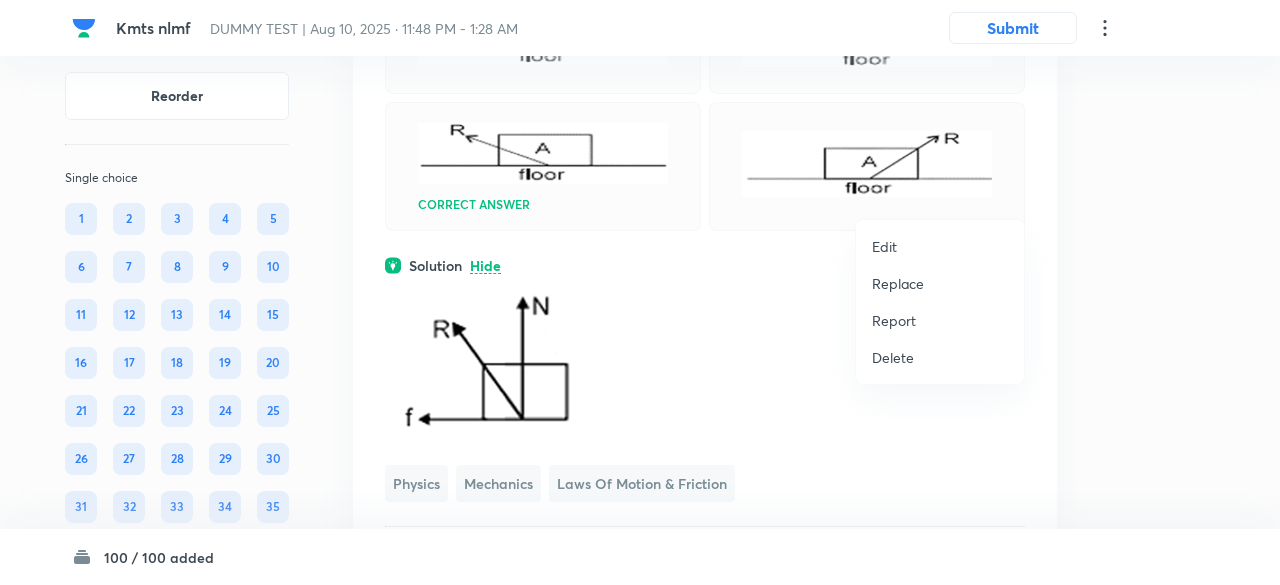 click on "Replace" at bounding box center (898, 283) 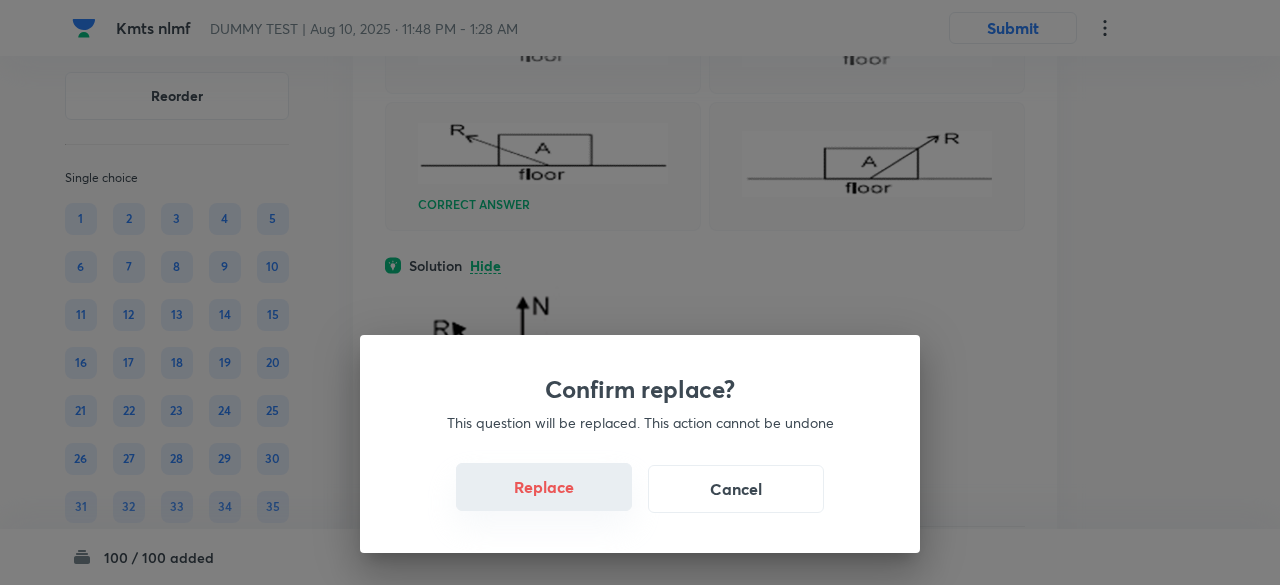click on "Replace" at bounding box center [544, 487] 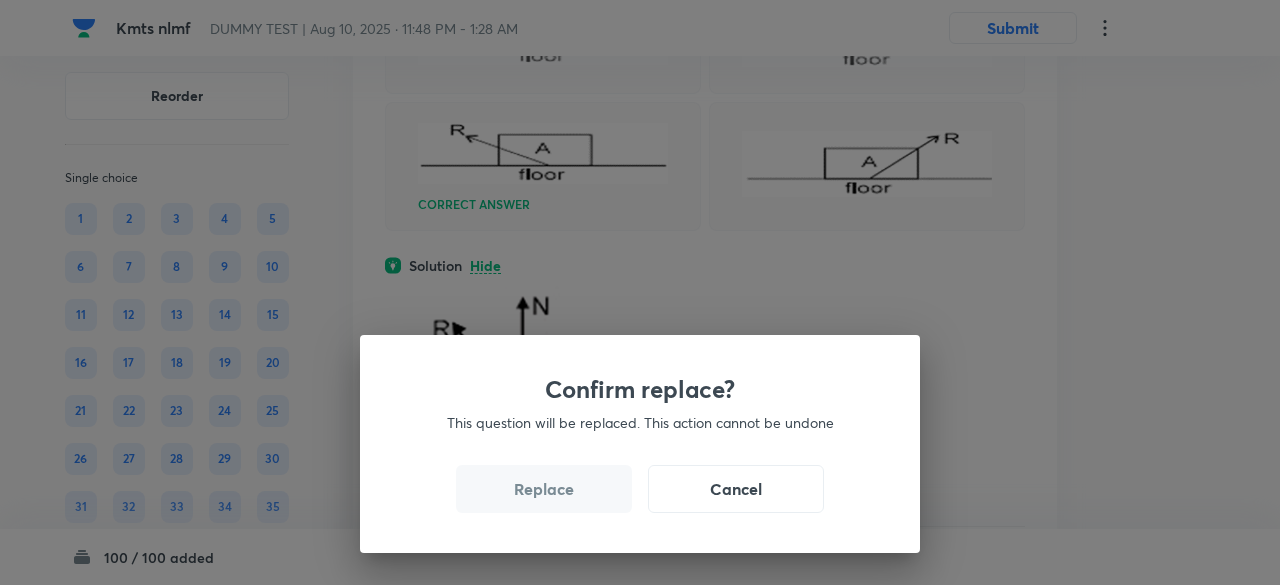 click on "Replace" at bounding box center [544, 489] 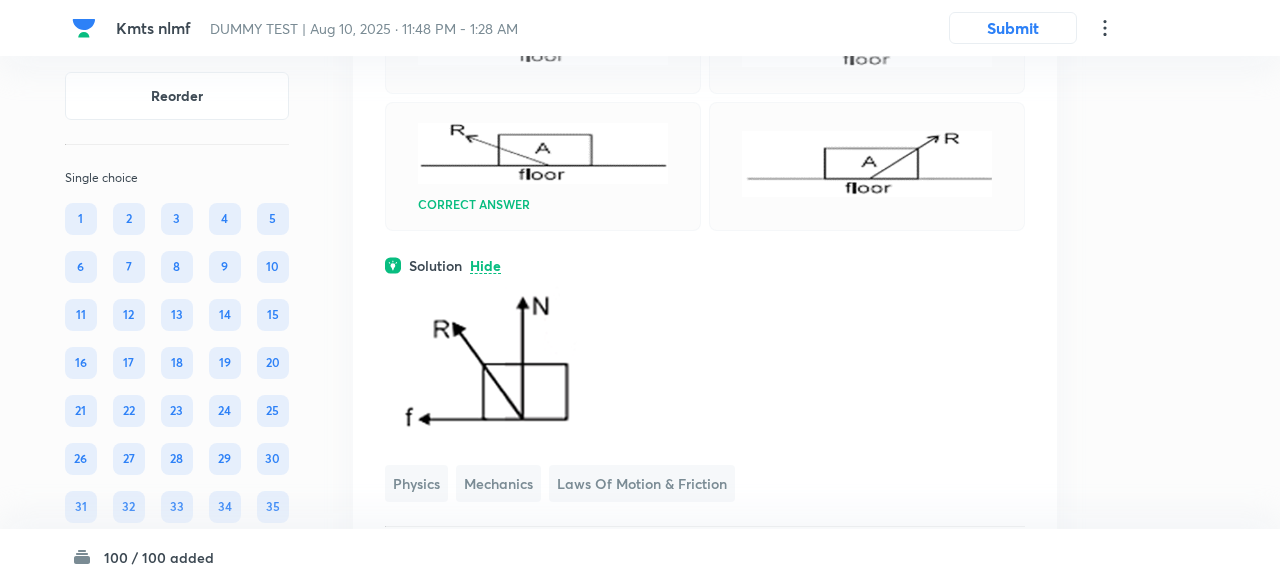 click on "Confirm replace? This question will be replaced. This action cannot be undone Replace Cancel" at bounding box center [640, 1029] 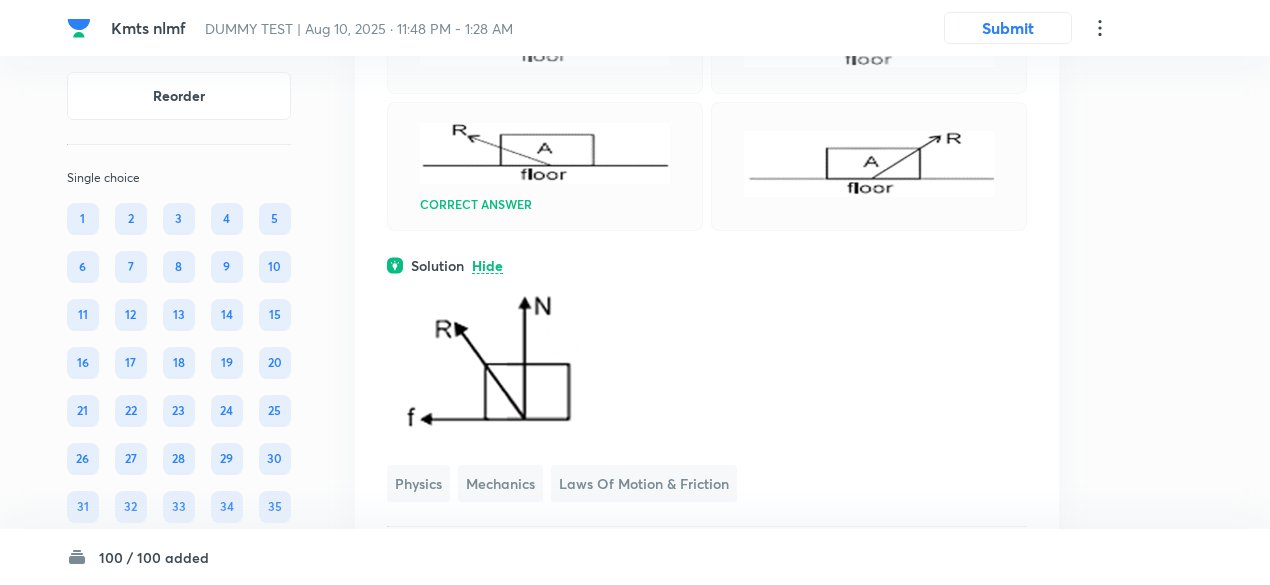 click at bounding box center [545, 153] 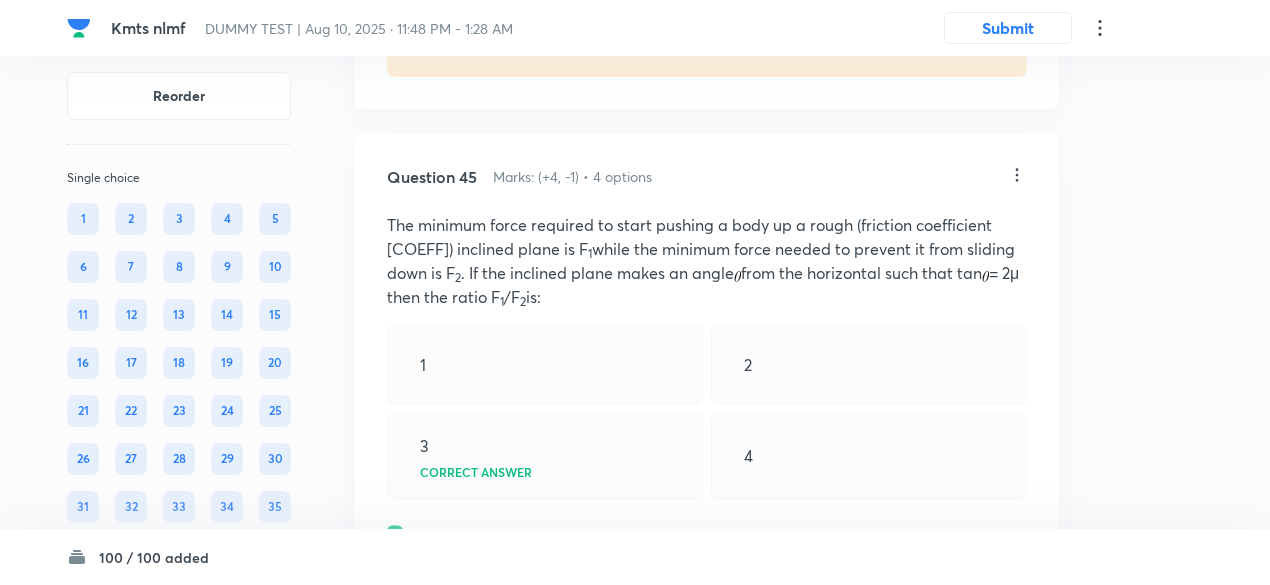 scroll, scrollTop: 42450, scrollLeft: 0, axis: vertical 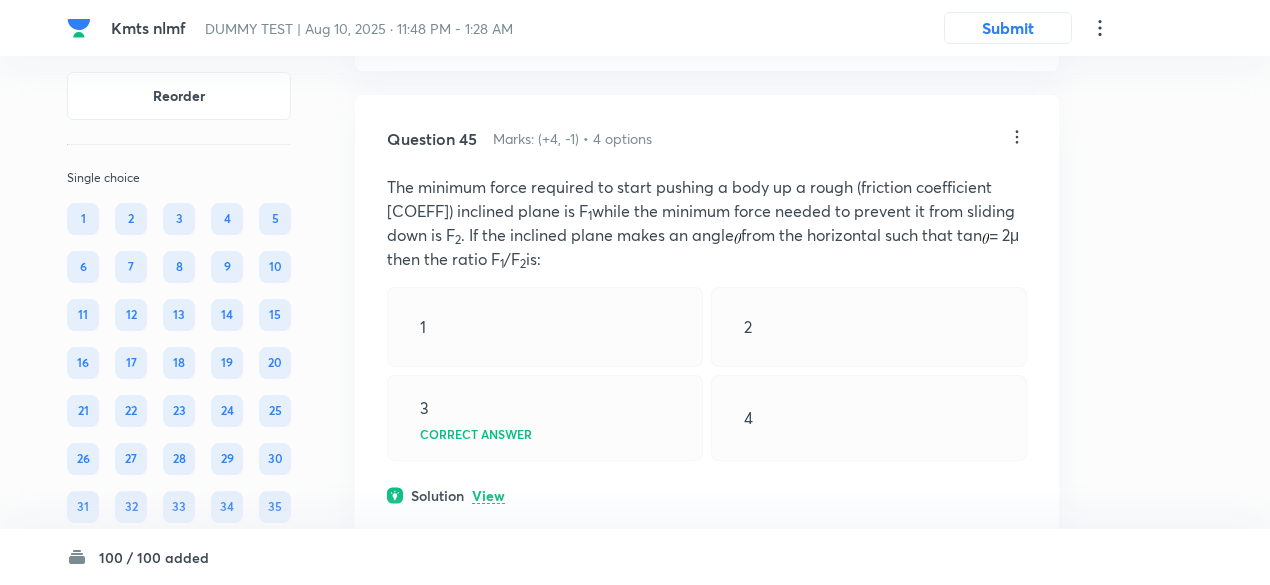 click on "View" at bounding box center (488, -81) 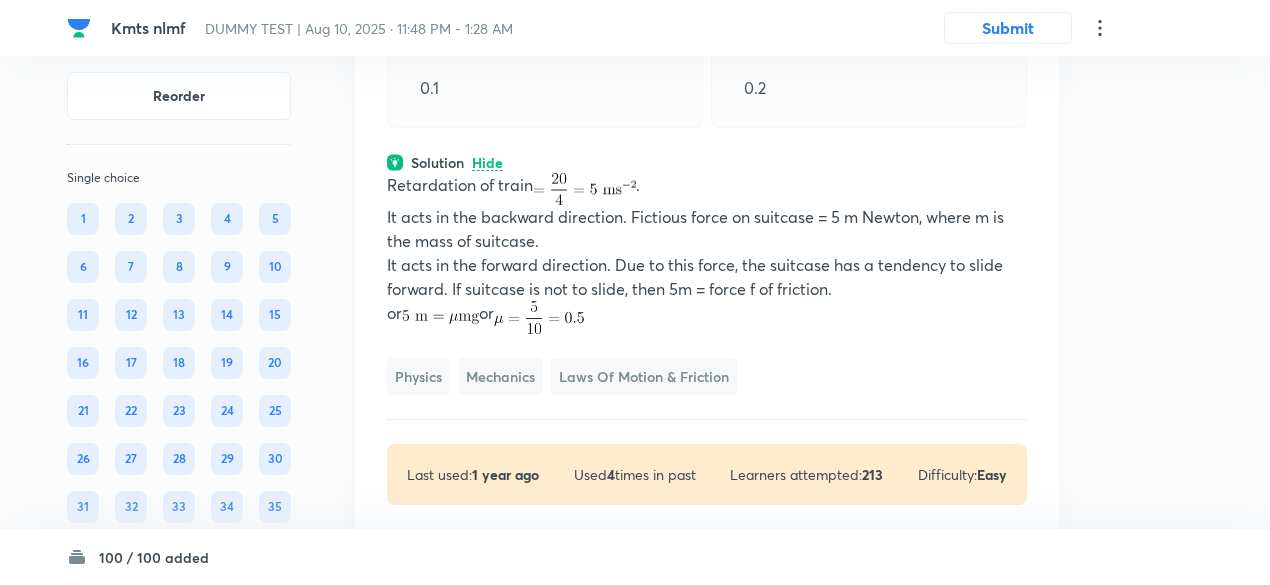 scroll, scrollTop: 42204, scrollLeft: 0, axis: vertical 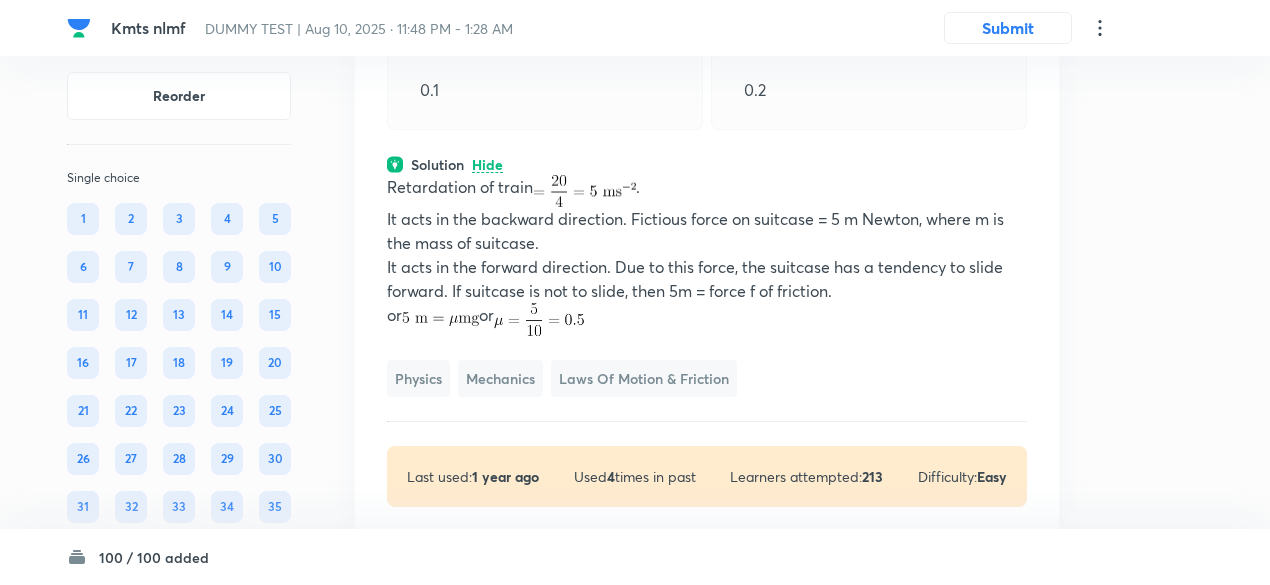 click 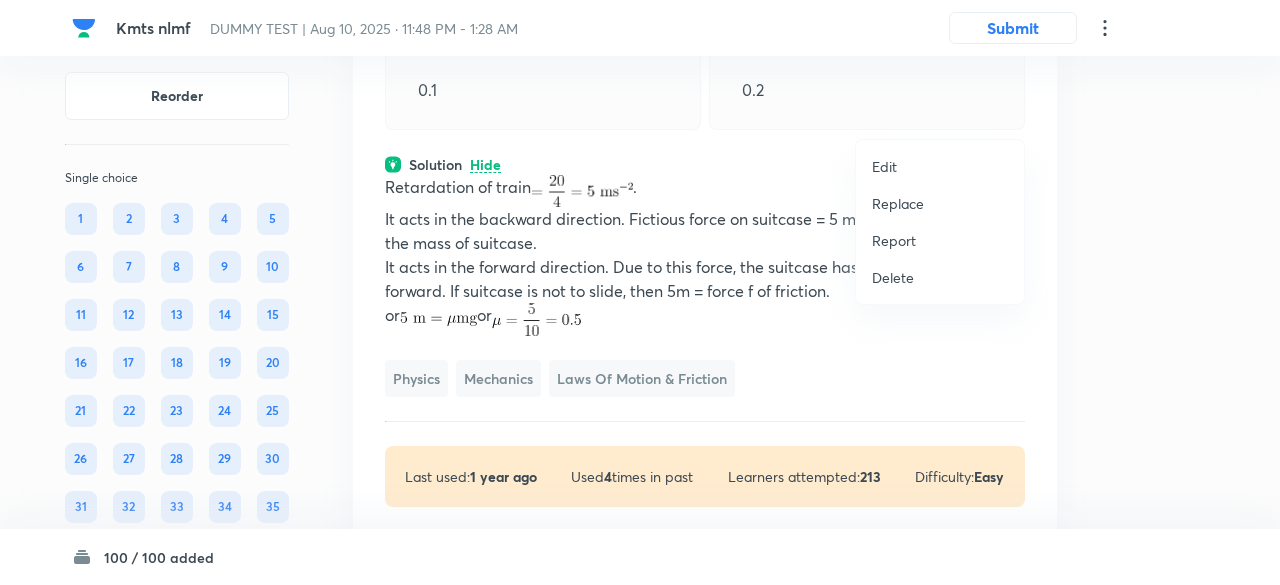 click on "Replace" at bounding box center (898, 203) 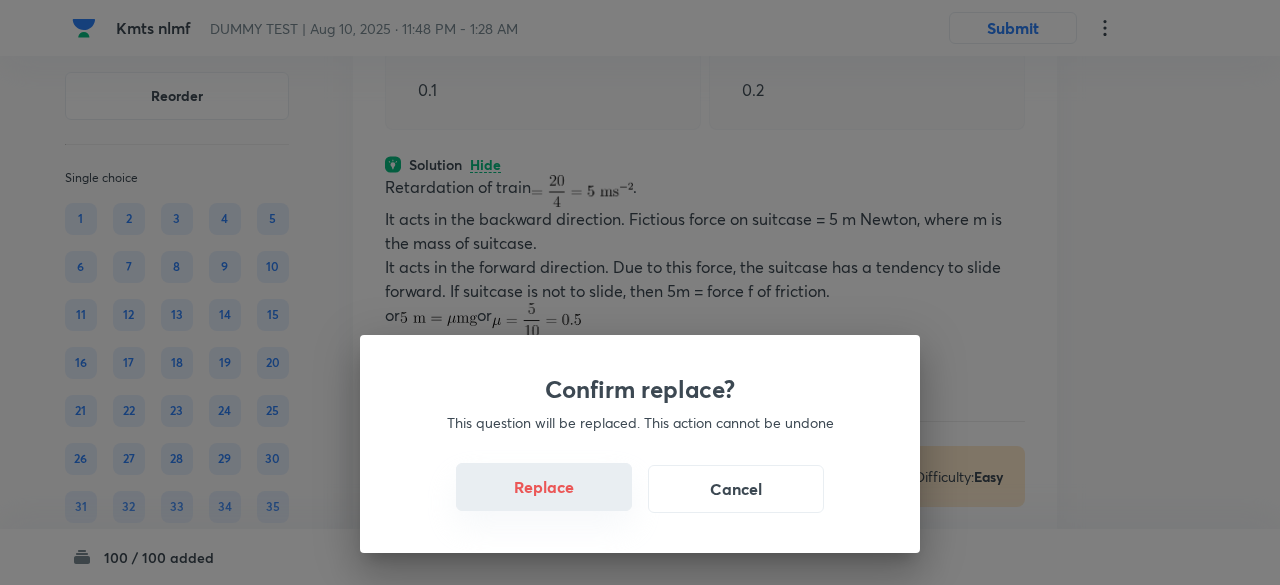 click on "Replace" at bounding box center (544, 487) 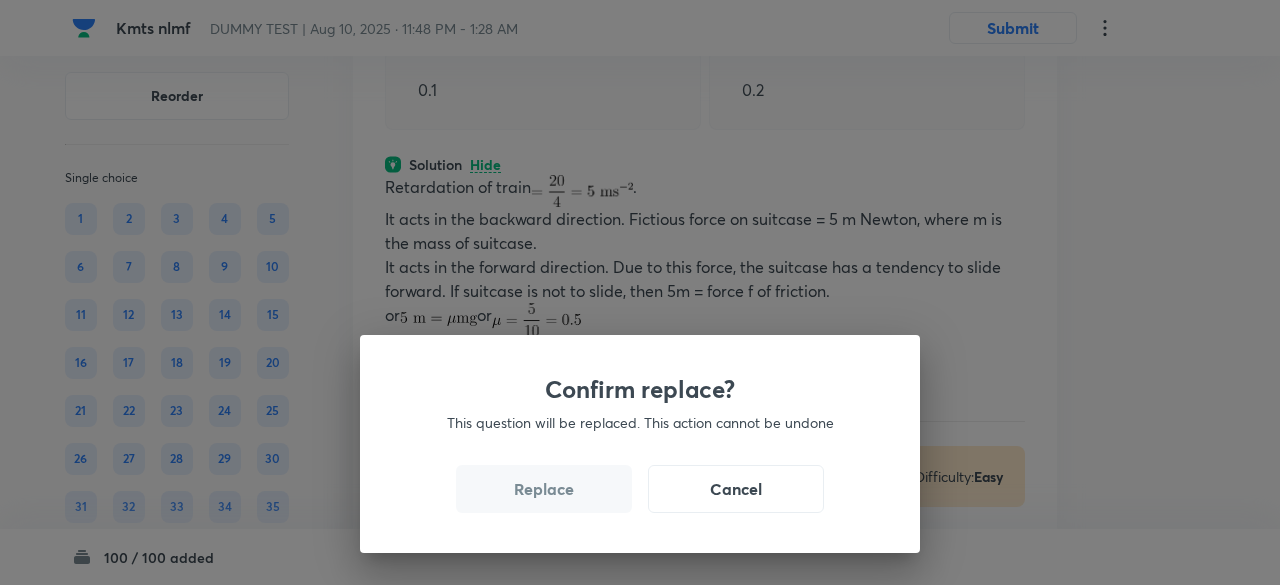 click on "Replace" at bounding box center [544, 489] 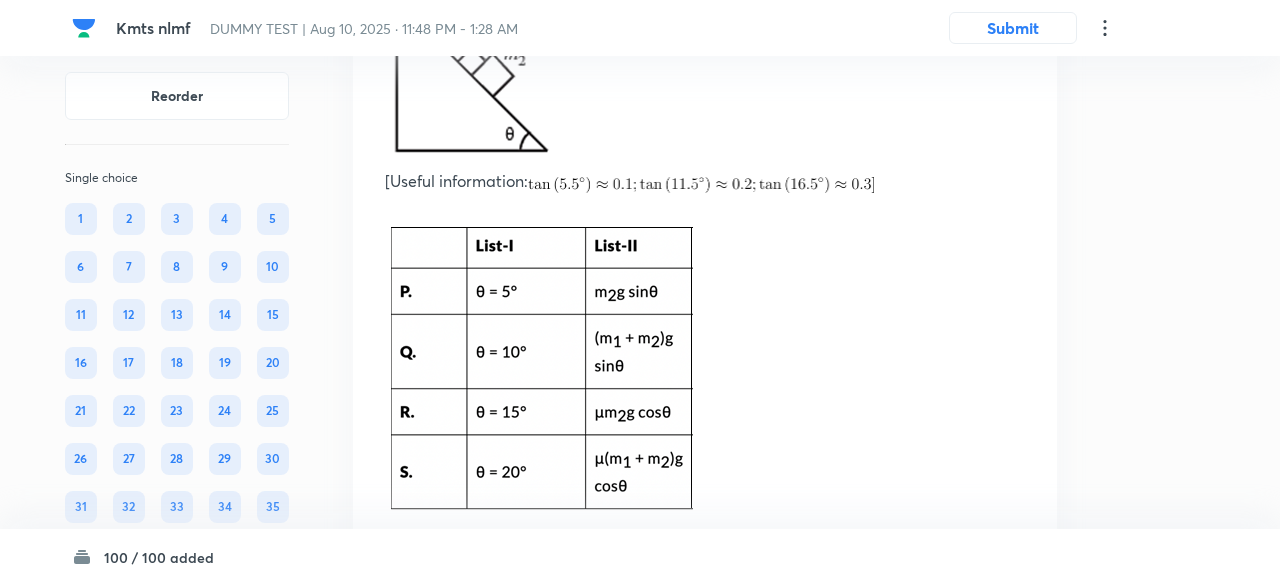 click on "Confirm replace? This question will be replaced. This action cannot be undone Replace Cancel" at bounding box center [640, 877] 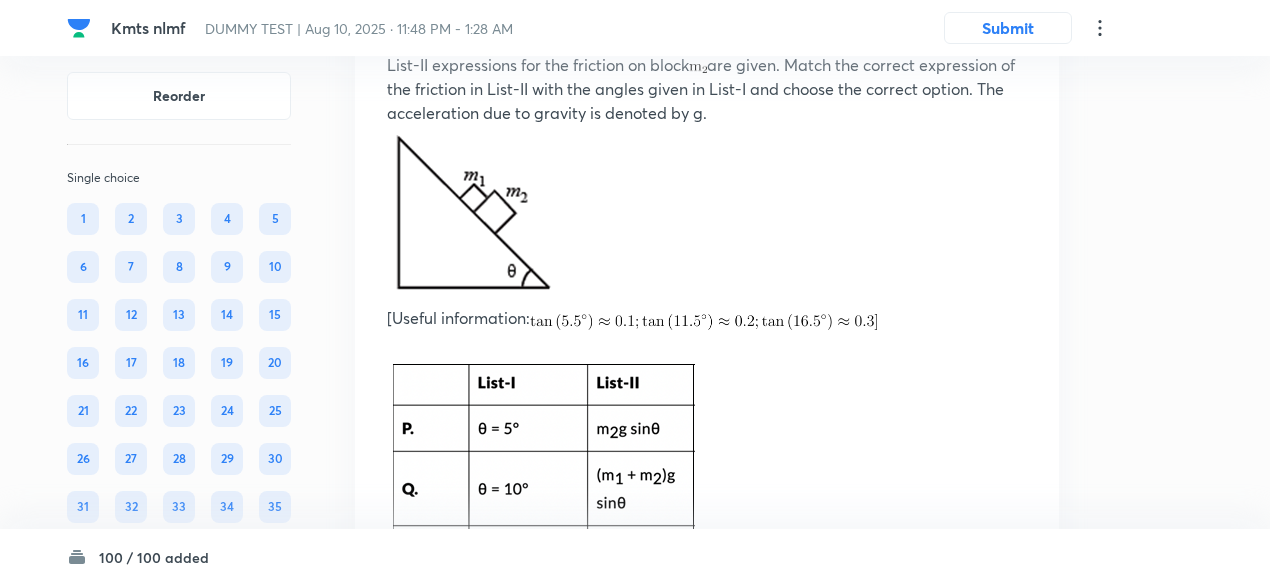 scroll, scrollTop: 42062, scrollLeft: 0, axis: vertical 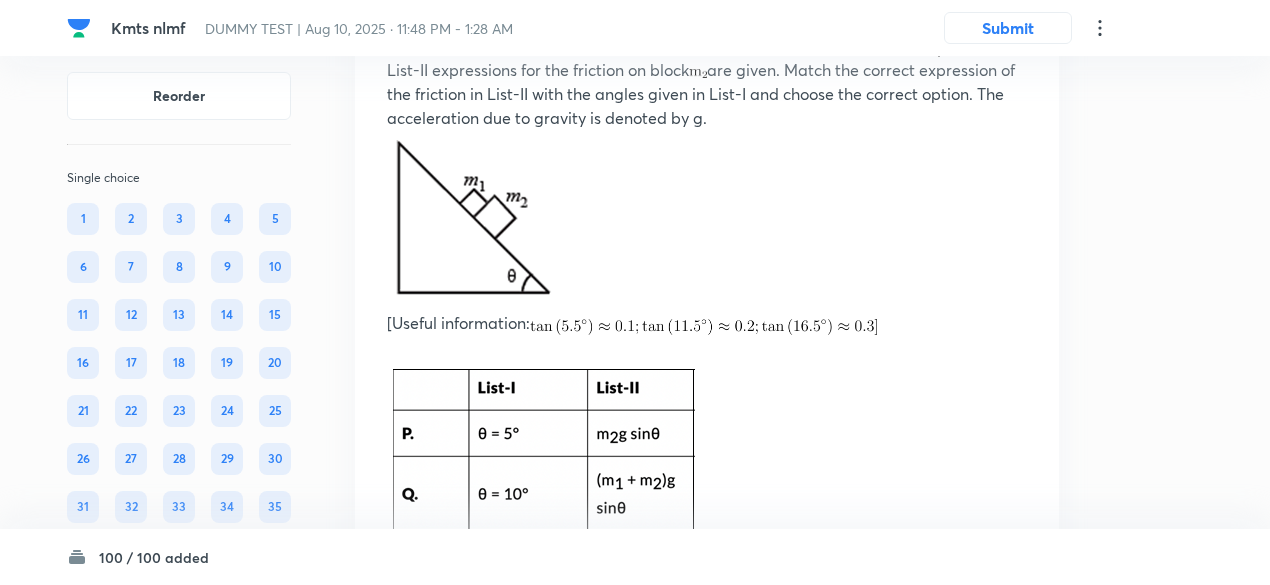 click 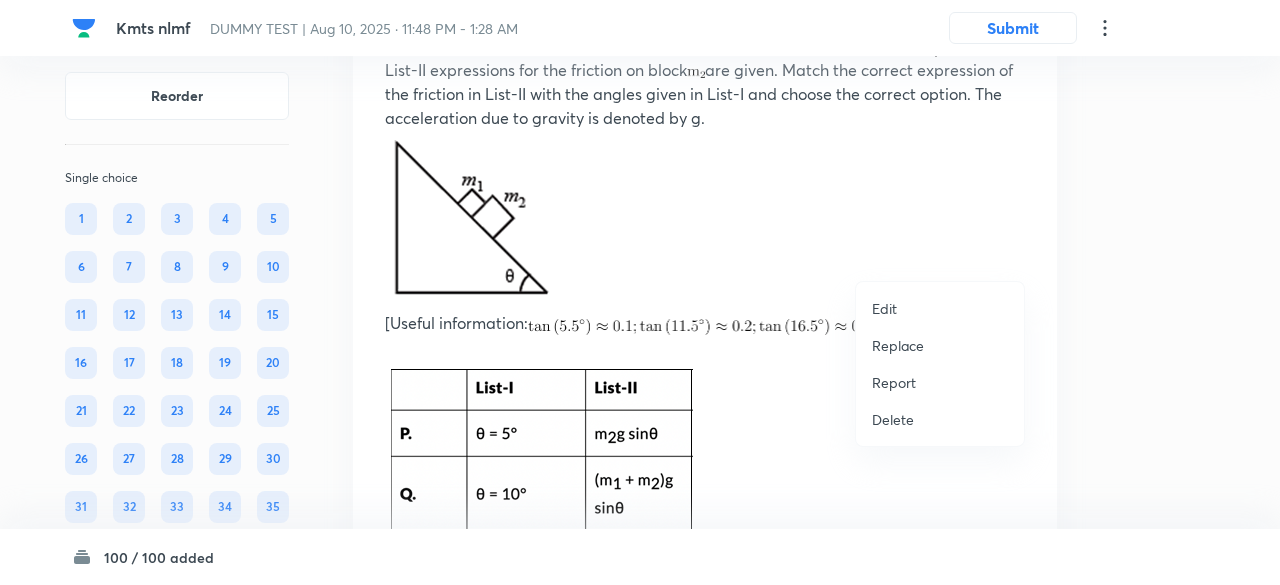 click on "Replace" at bounding box center (898, 345) 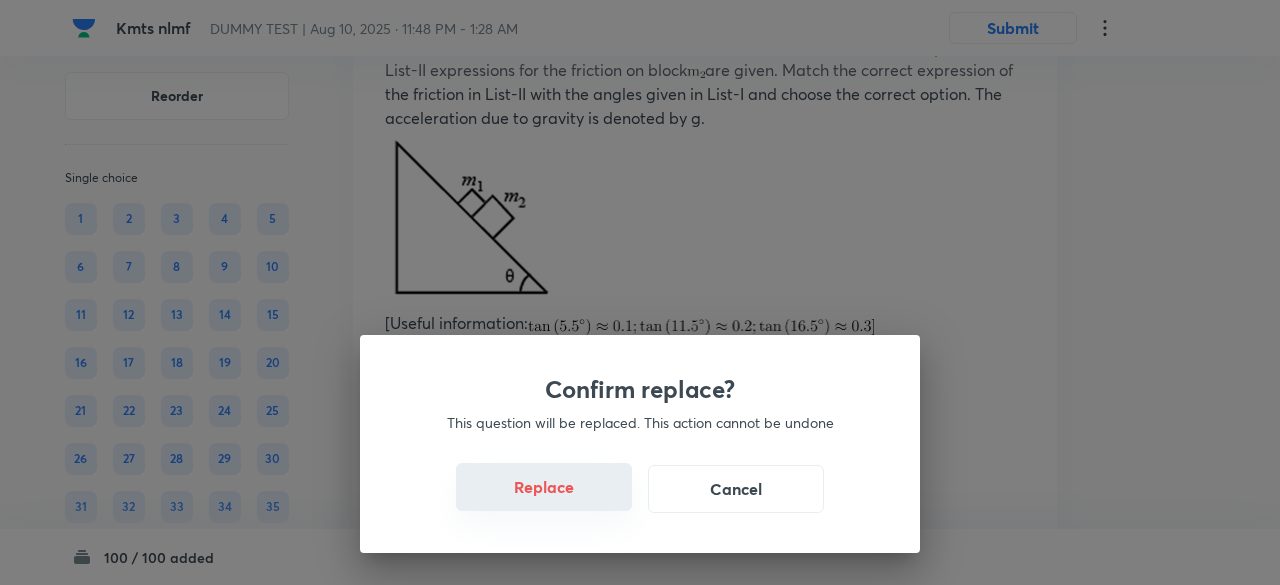 click on "Replace" at bounding box center [544, 487] 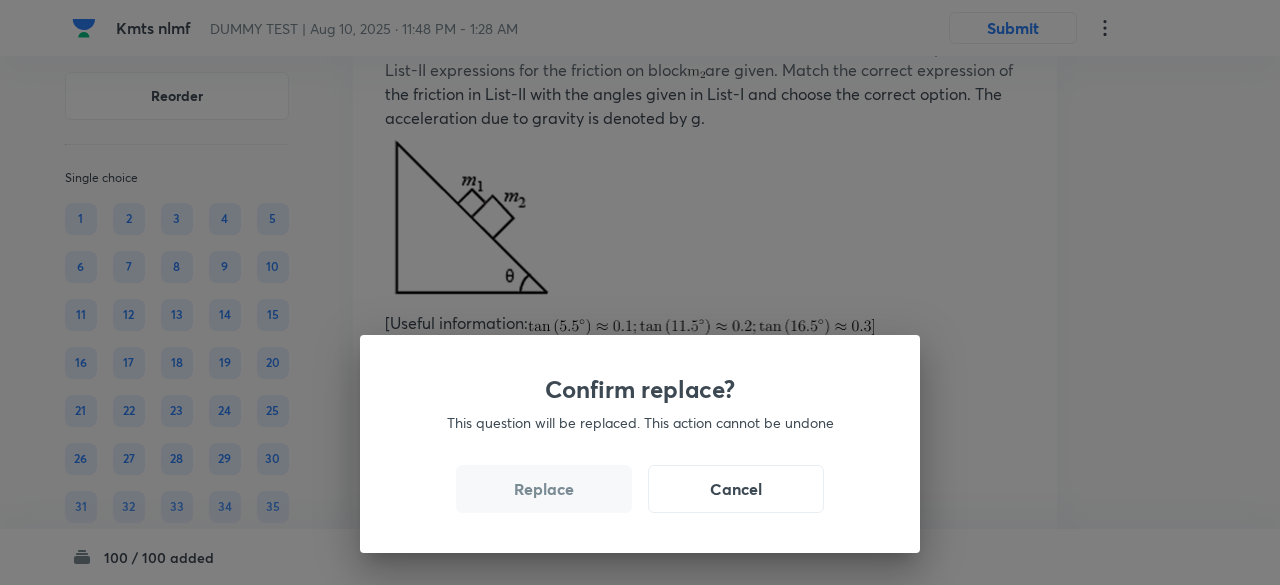 click on "Replace" at bounding box center [544, 489] 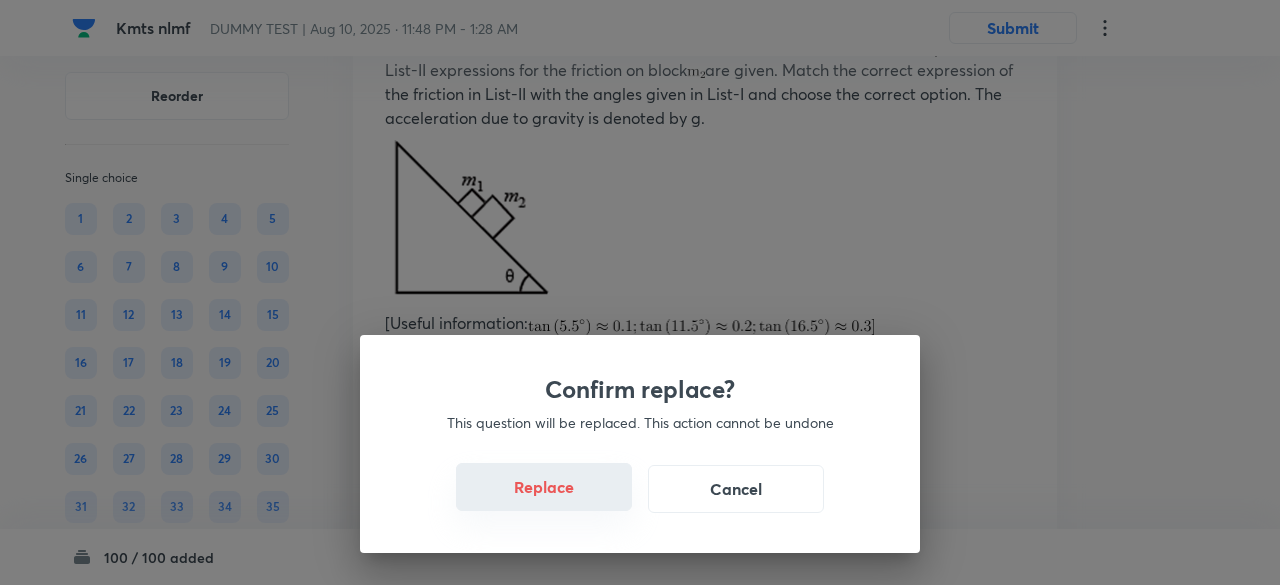 click on "Replace" at bounding box center [544, 487] 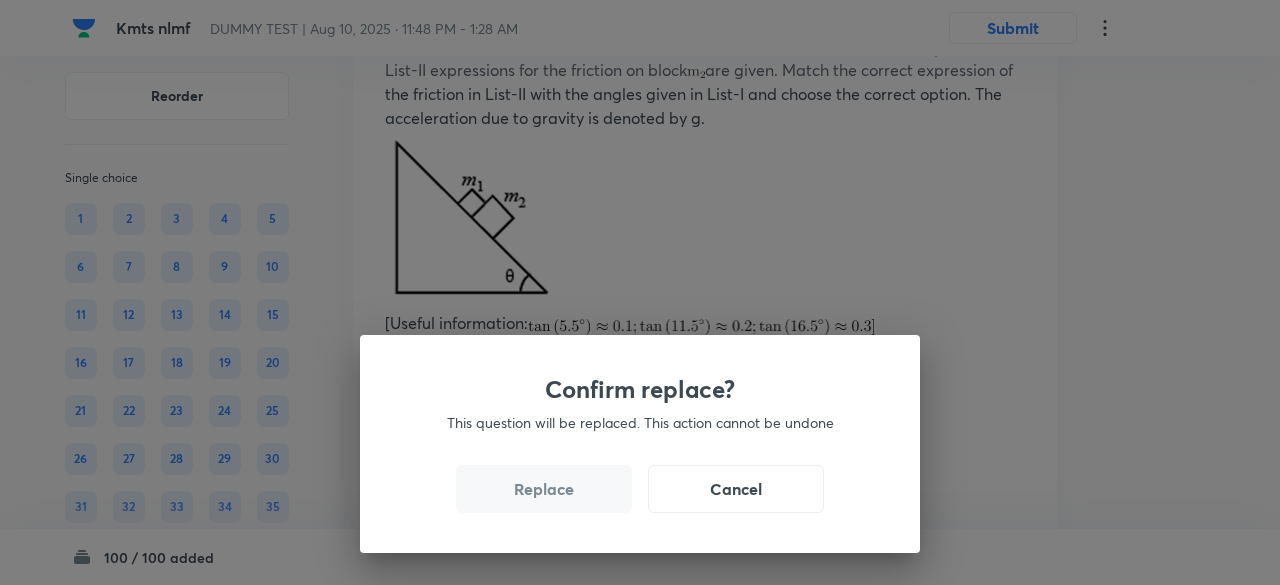 click on "Replace" at bounding box center [544, 489] 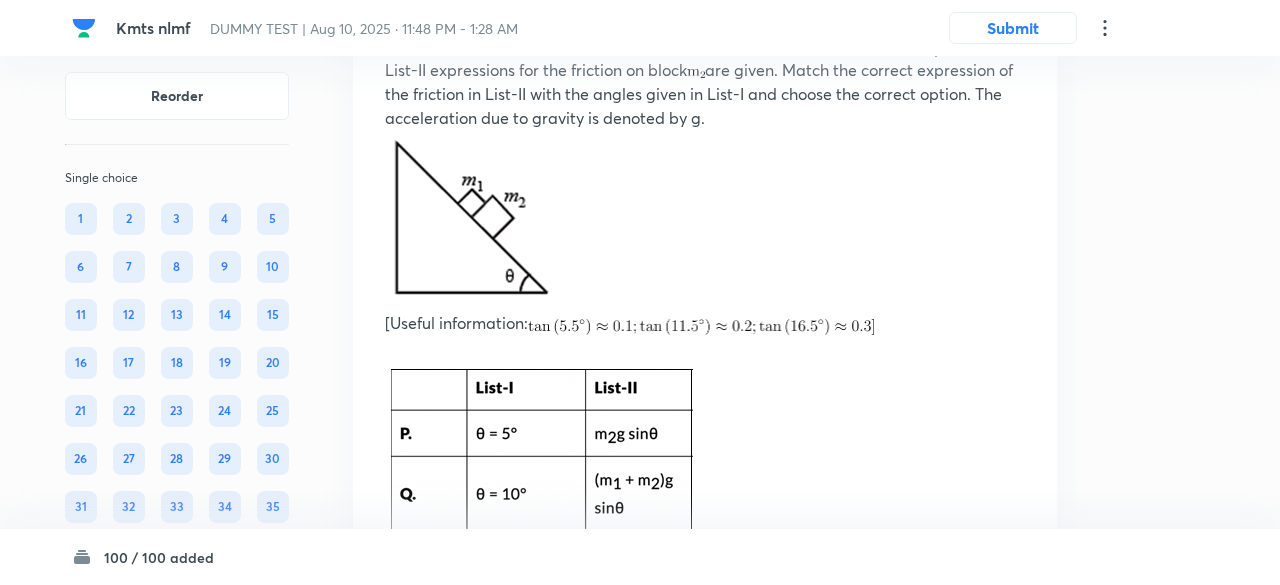 click on "Confirm replace? This question will be replaced. This action cannot be undone Replace Cancel" at bounding box center (640, 292) 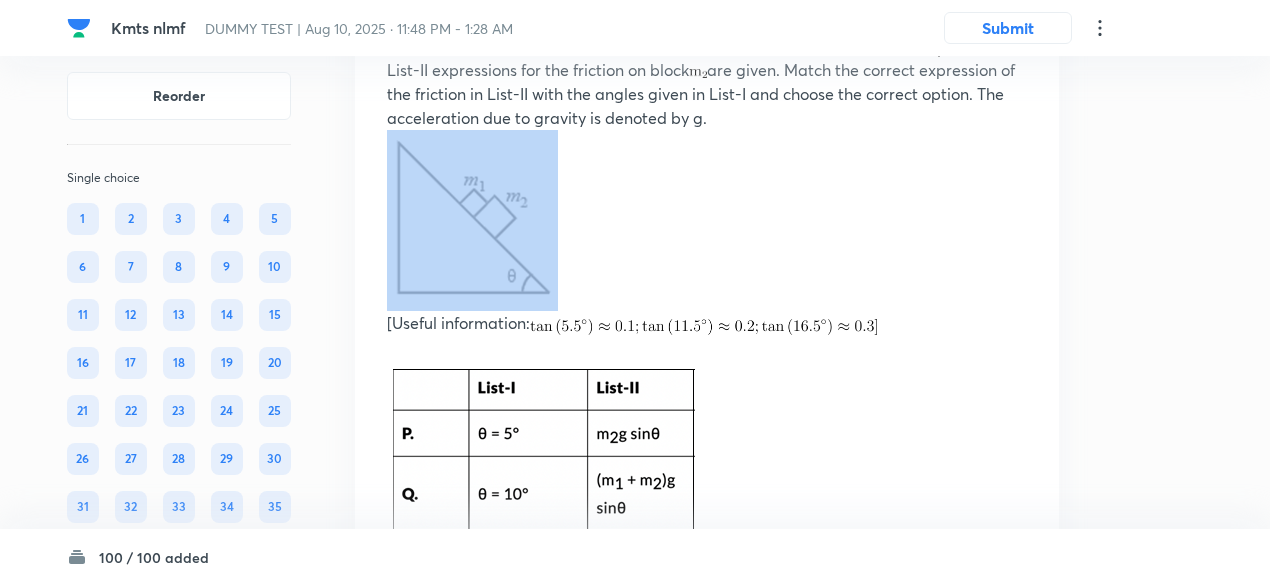 click at bounding box center [707, 220] 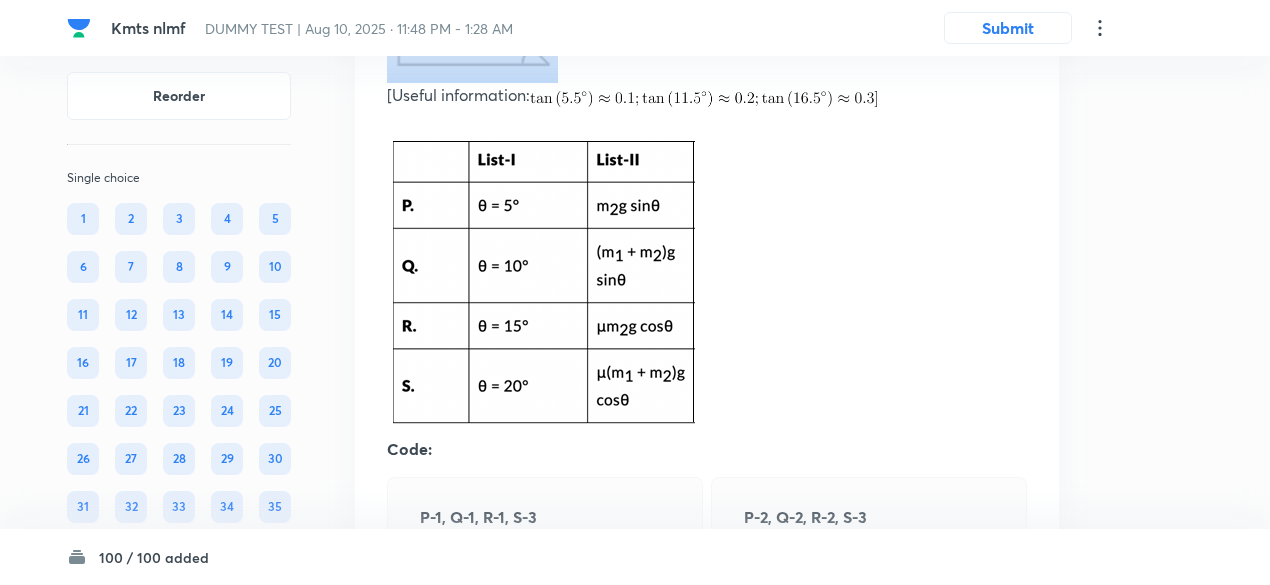 scroll, scrollTop: 42298, scrollLeft: 0, axis: vertical 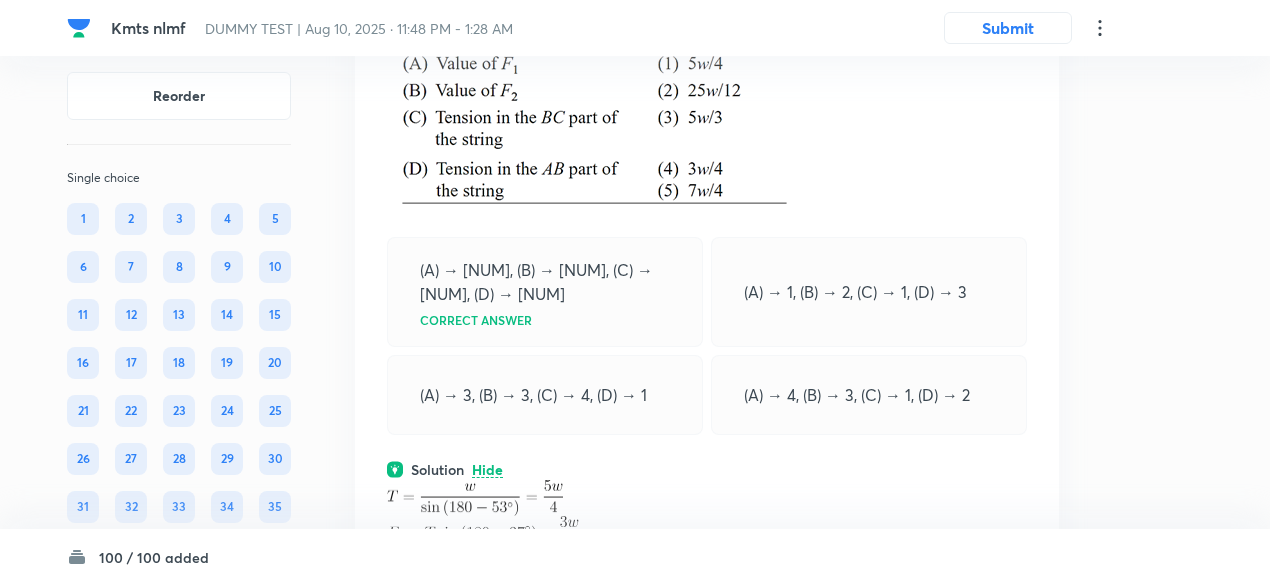 click on "Question [NUM] Marks: (+[SCORE], -[SCORE]) • [NUM] options (This question have [NUM] options in which only [NUM] option is correct) In the arrangement shown, a block of weight w is attached at one end of a massless inextensible string ABC, which is fixed at the roof at point A. Two horizontal forces [FORCE] and [FORCE] one applied on the string at points [POINT] and [POINT] , respectively (A) → [NUM], (B) → [NUM], (C) → [NUM], (D) → [NUM] Correct answer (A) → [NUM], (B) → [NUM], (C) → [NUM], (D) → [NUM] (A) → [NUM], (B) → [NUM], (C) → [NUM], (D) → [NUM] (A) → [NUM], (B) → [NUM], (C) → [NUM], (D) → [NUM] Solution Hide and Physics Mechanics Laws of Motion & Friction Last used: [TIME] ago Used [NUM] times in past Learners attempted: [NUM] Difficulty: [LEVEL]" at bounding box center (707, 313) 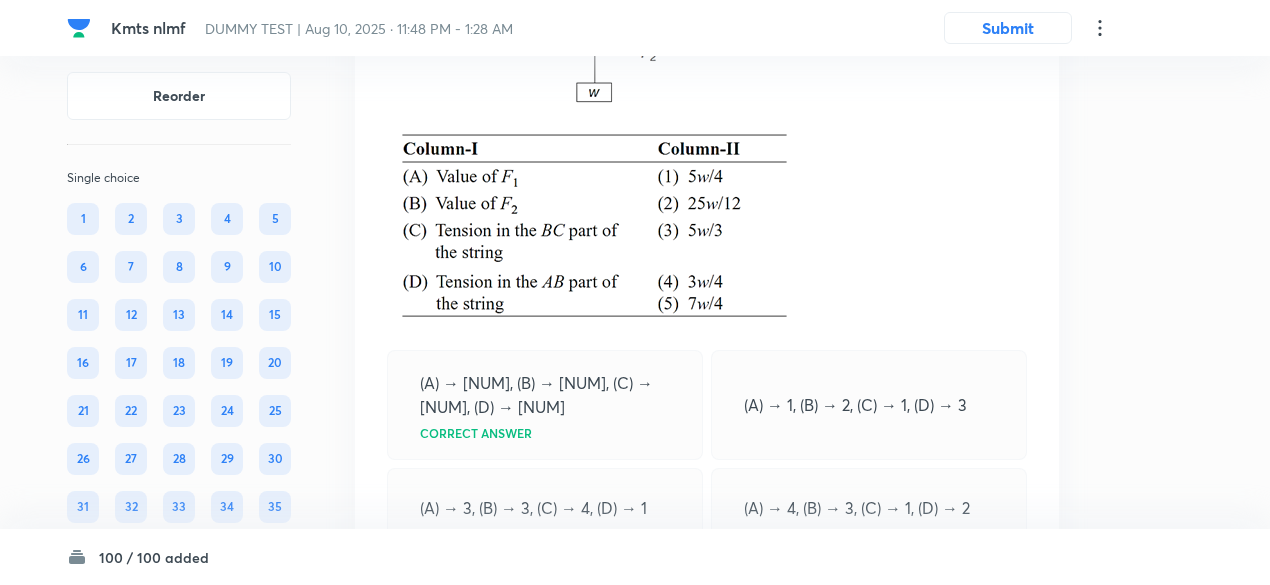 scroll, scrollTop: 42183, scrollLeft: 0, axis: vertical 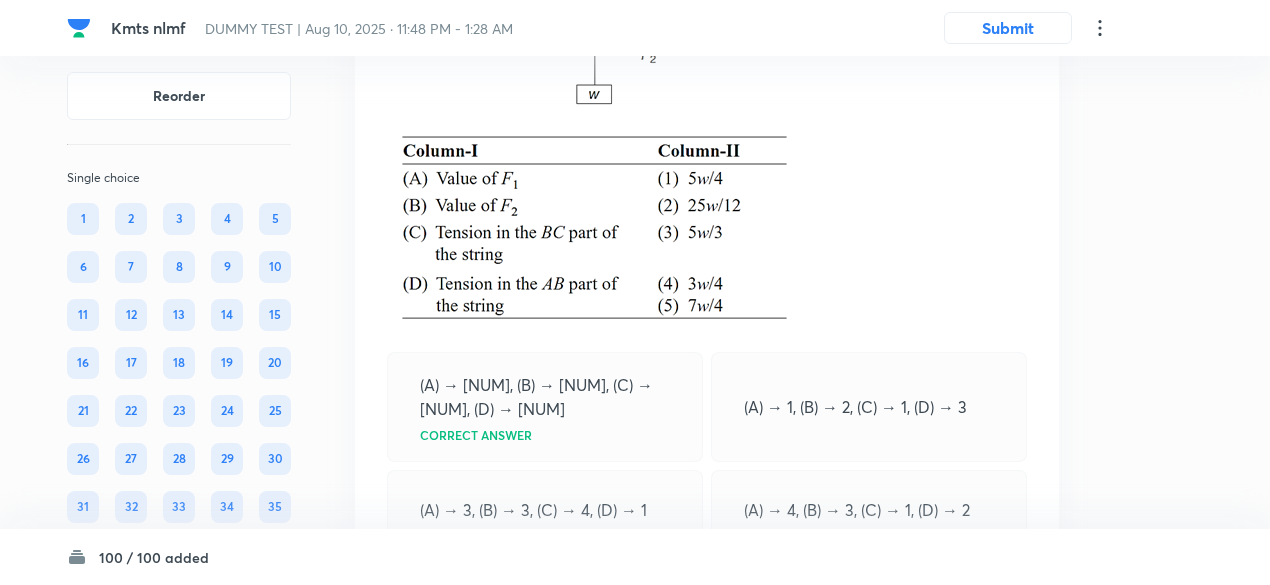 click 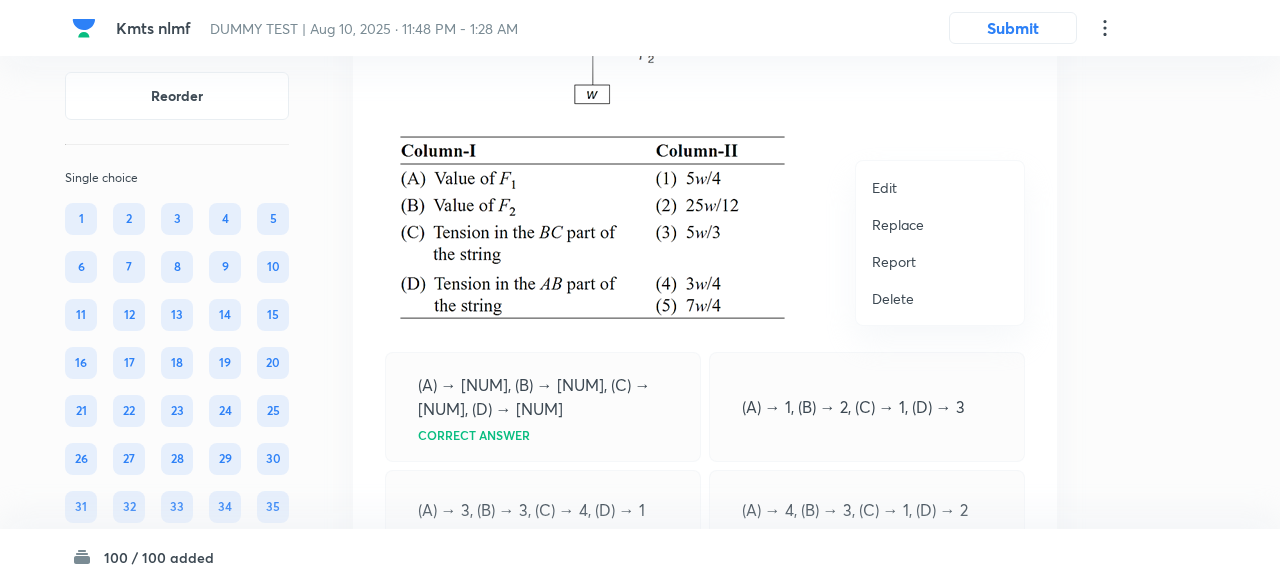 click on "Replace" at bounding box center (898, 224) 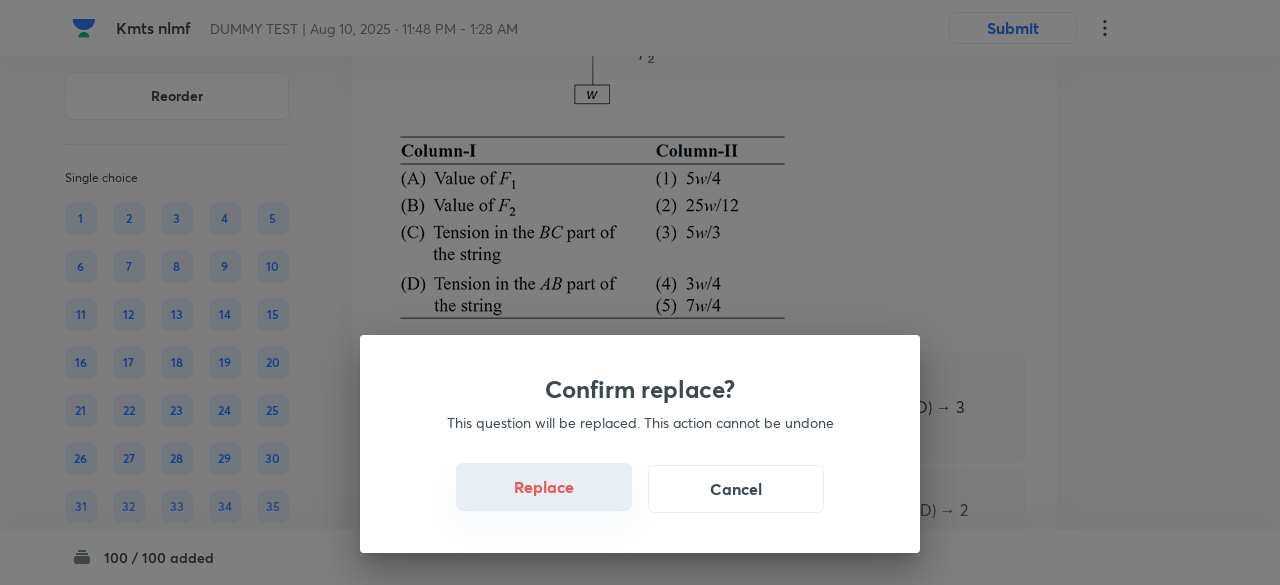 click on "Replace" at bounding box center (544, 487) 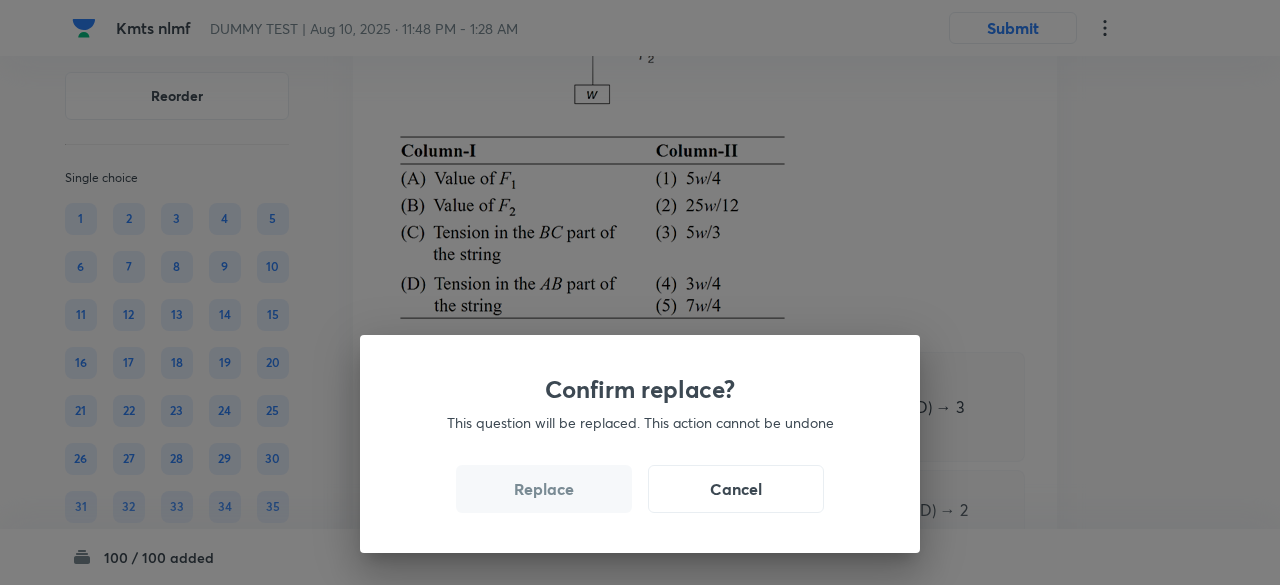 click on "Replace" at bounding box center [544, 489] 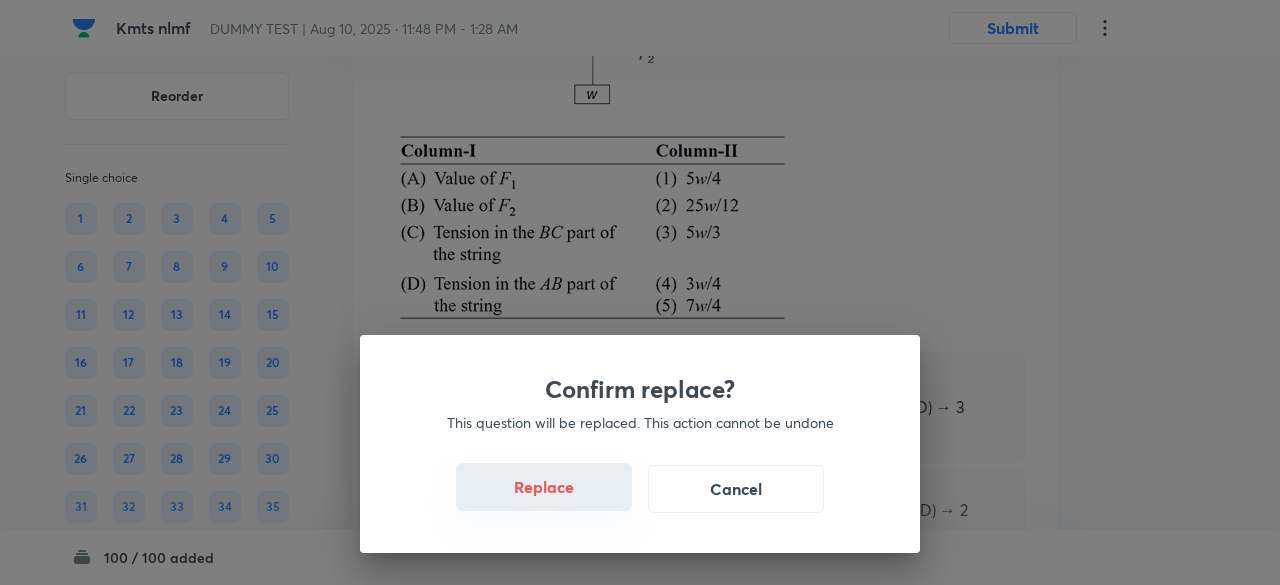 click on "Replace" at bounding box center [544, 487] 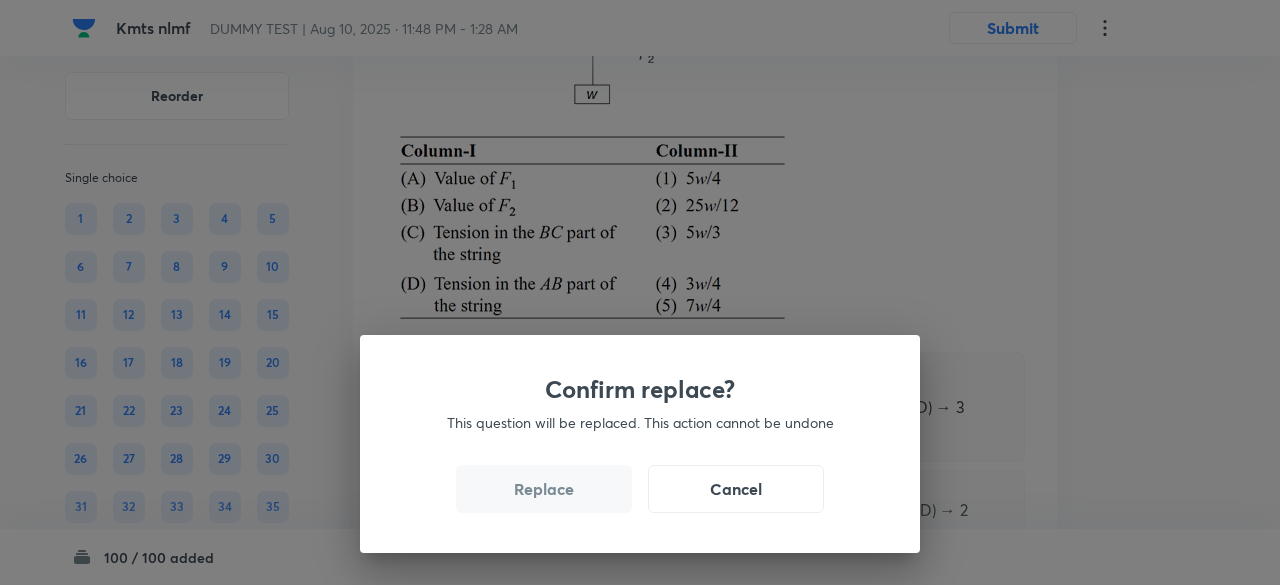 click on "Replace" at bounding box center [544, 489] 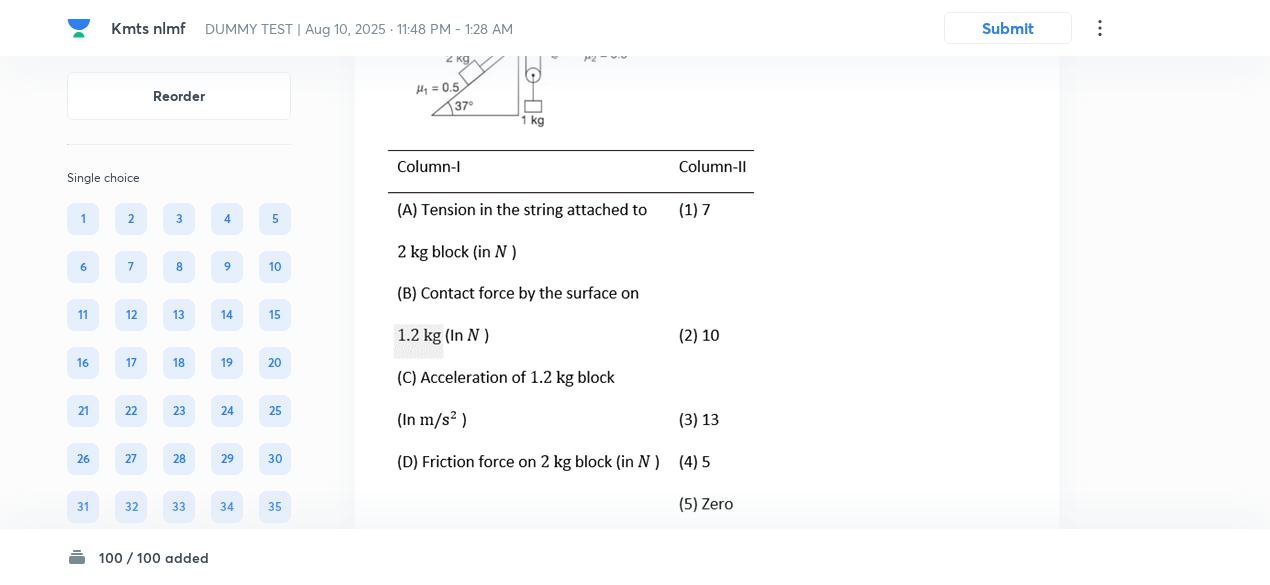 click 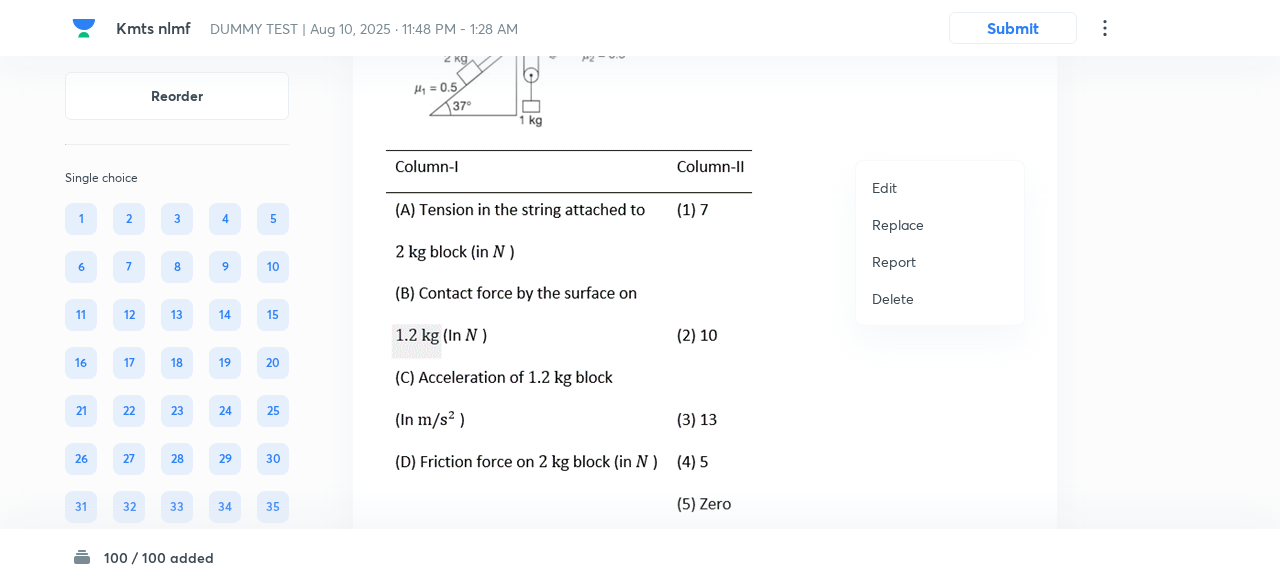 click on "Replace" at bounding box center [898, 224] 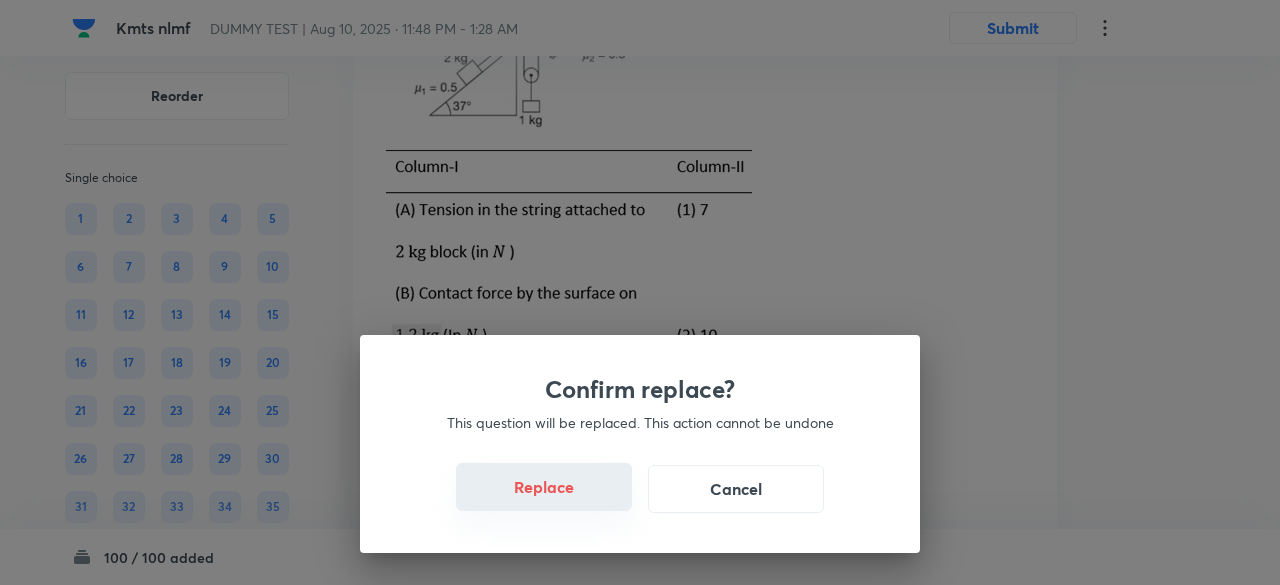 click on "Replace" at bounding box center [544, 487] 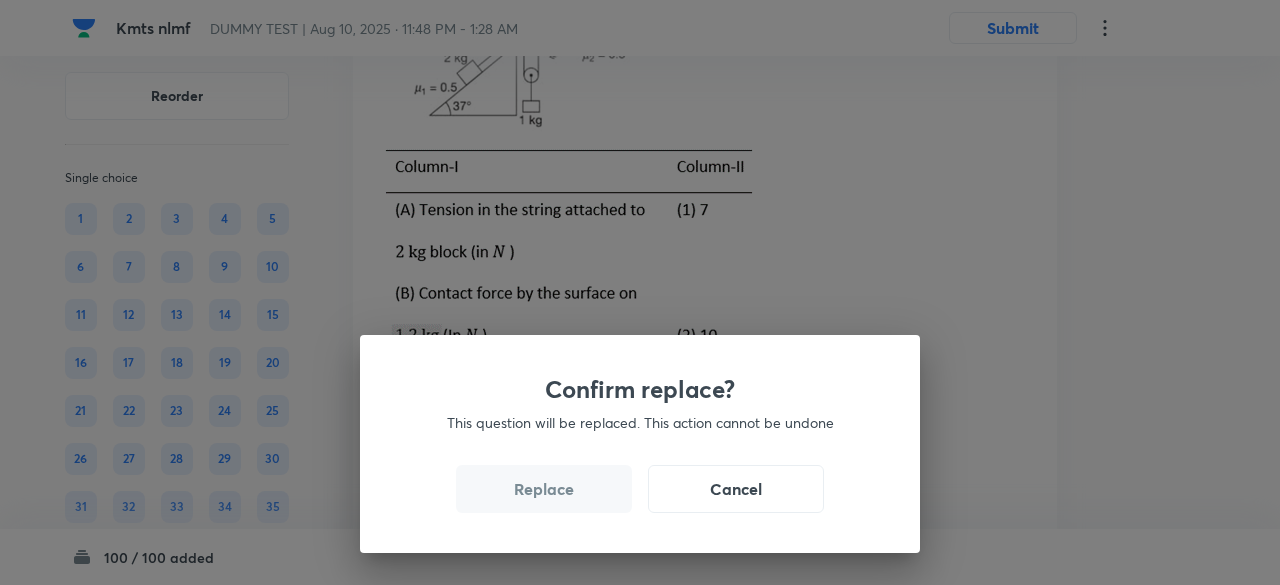 click on "Replace" at bounding box center (544, 489) 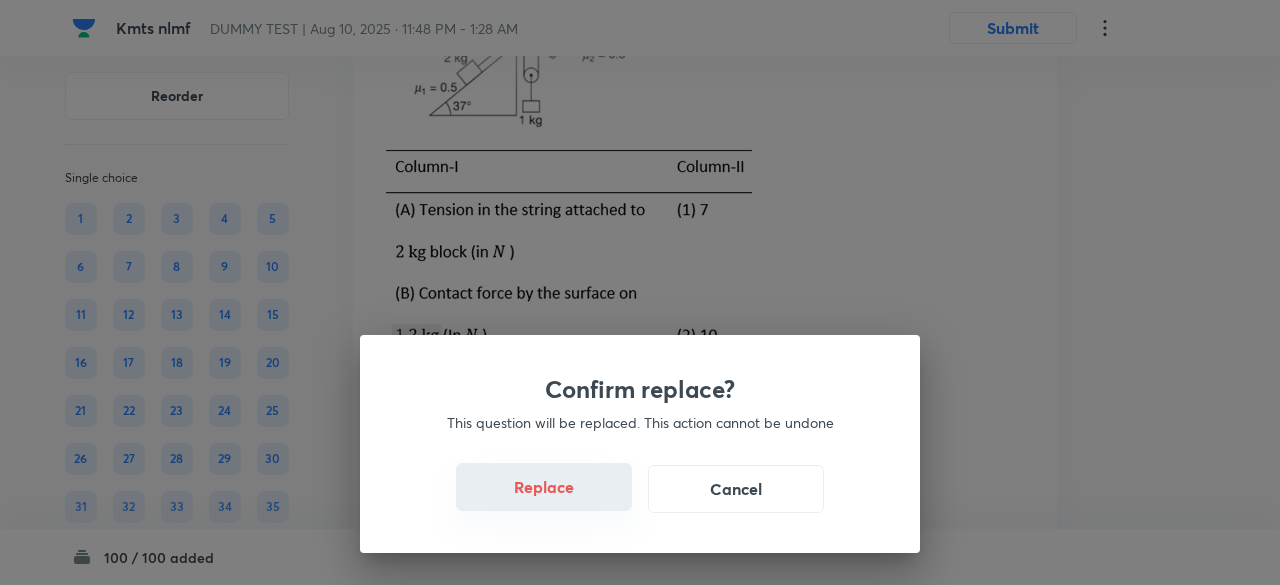 click on "Replace" at bounding box center (544, 487) 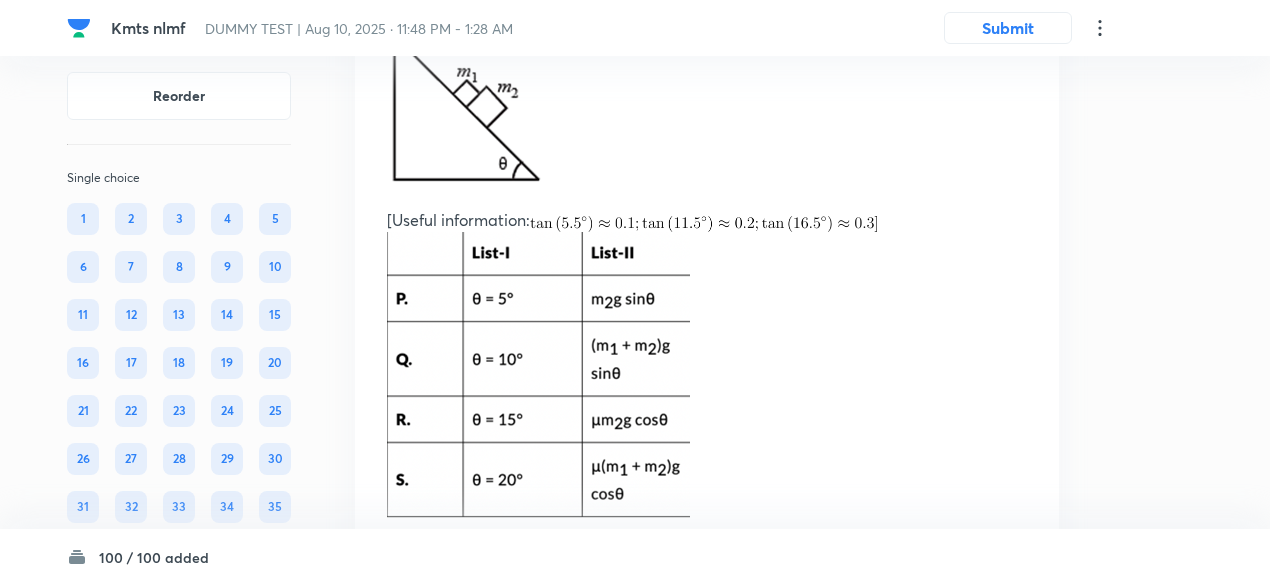 click 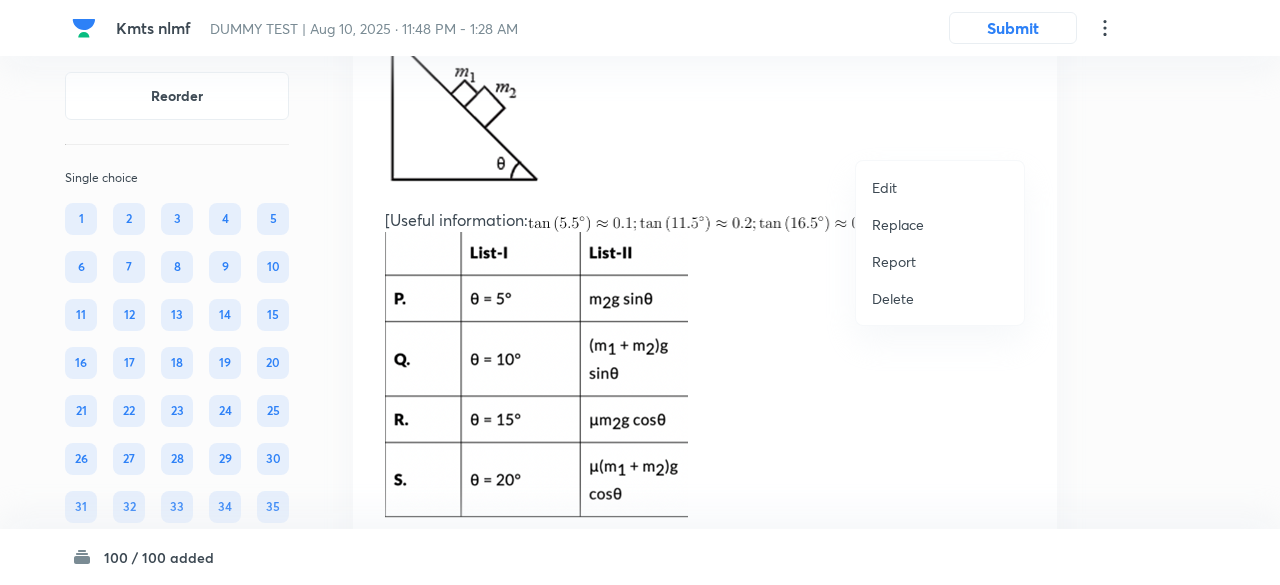 click on "Replace" at bounding box center (898, 224) 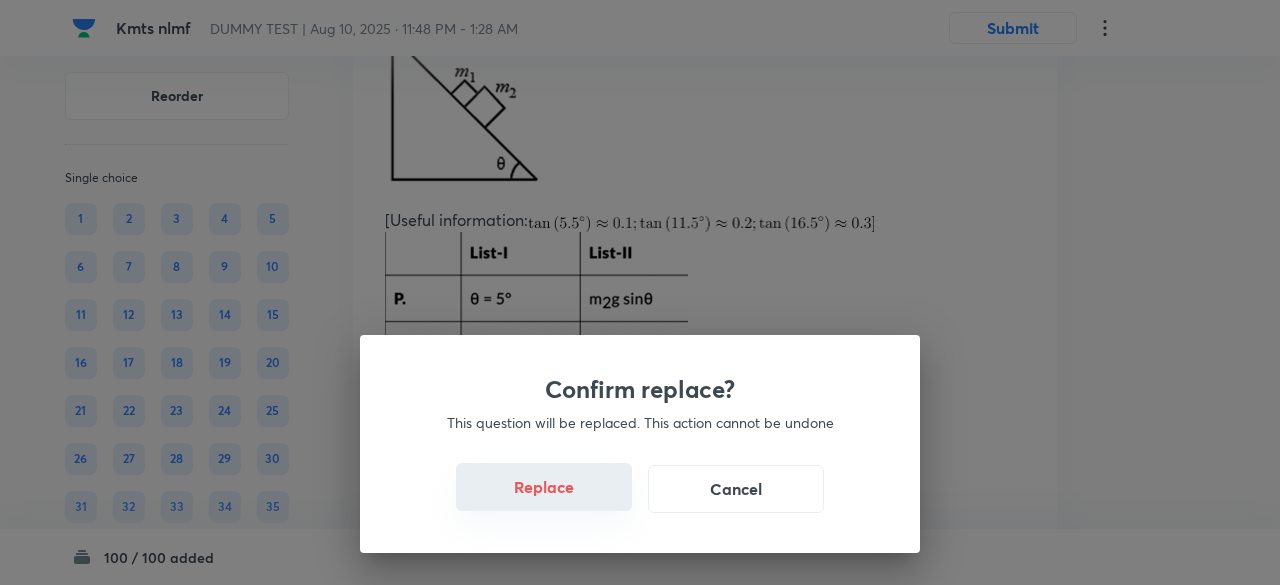 click on "Replace" at bounding box center (544, 487) 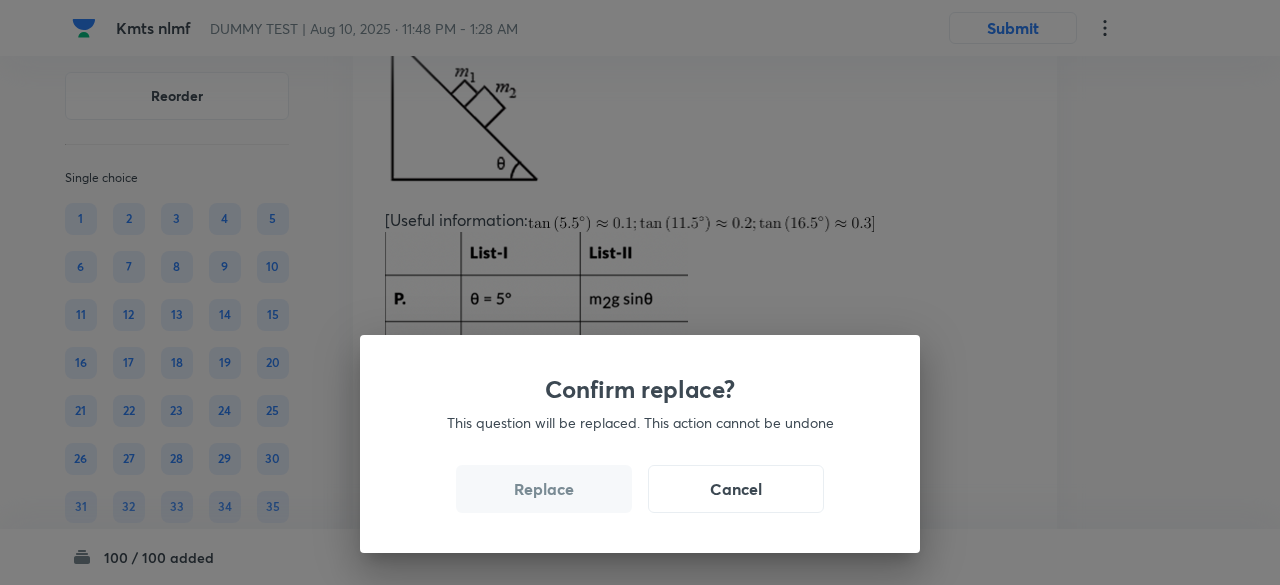 click on "Replace" at bounding box center (544, 489) 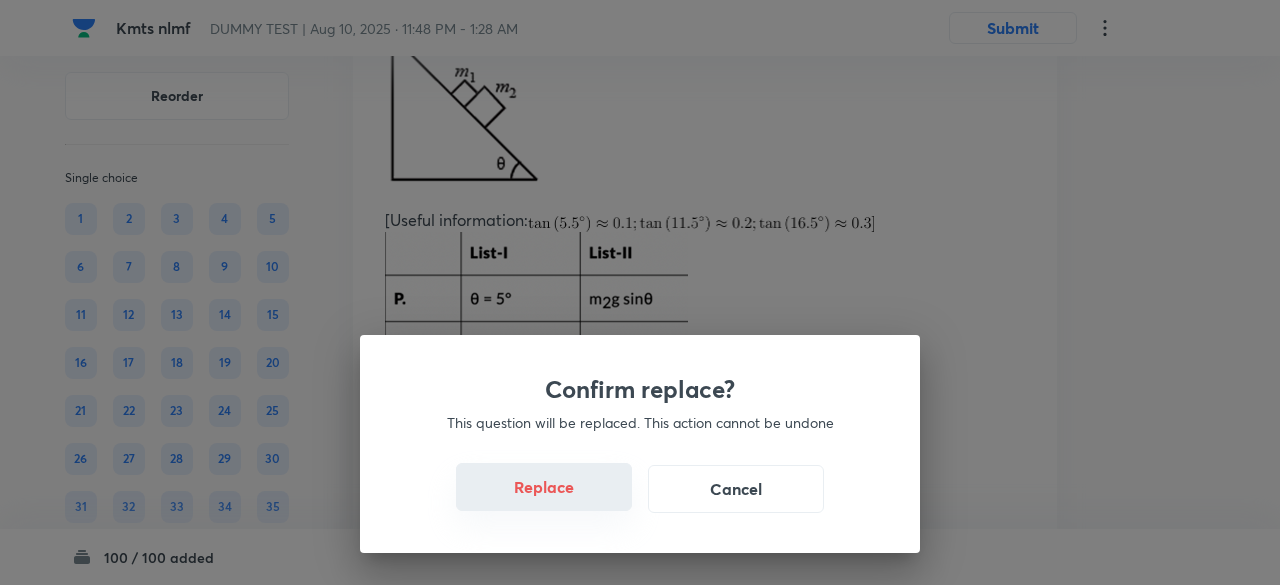 click on "Replace" at bounding box center [544, 487] 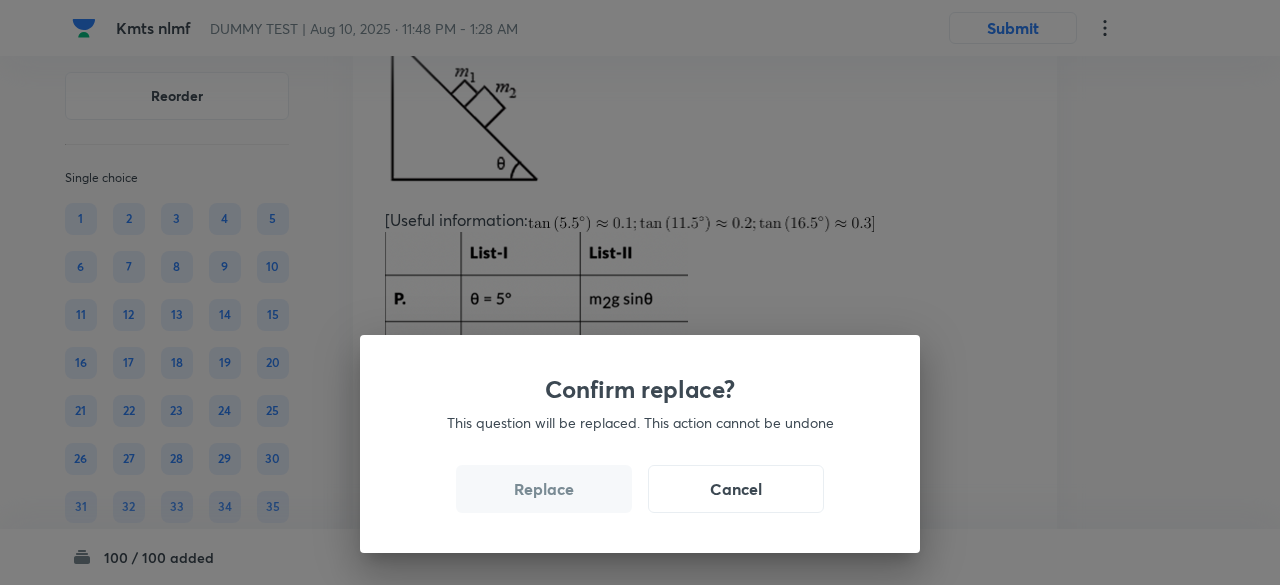 click on "Replace" at bounding box center [544, 489] 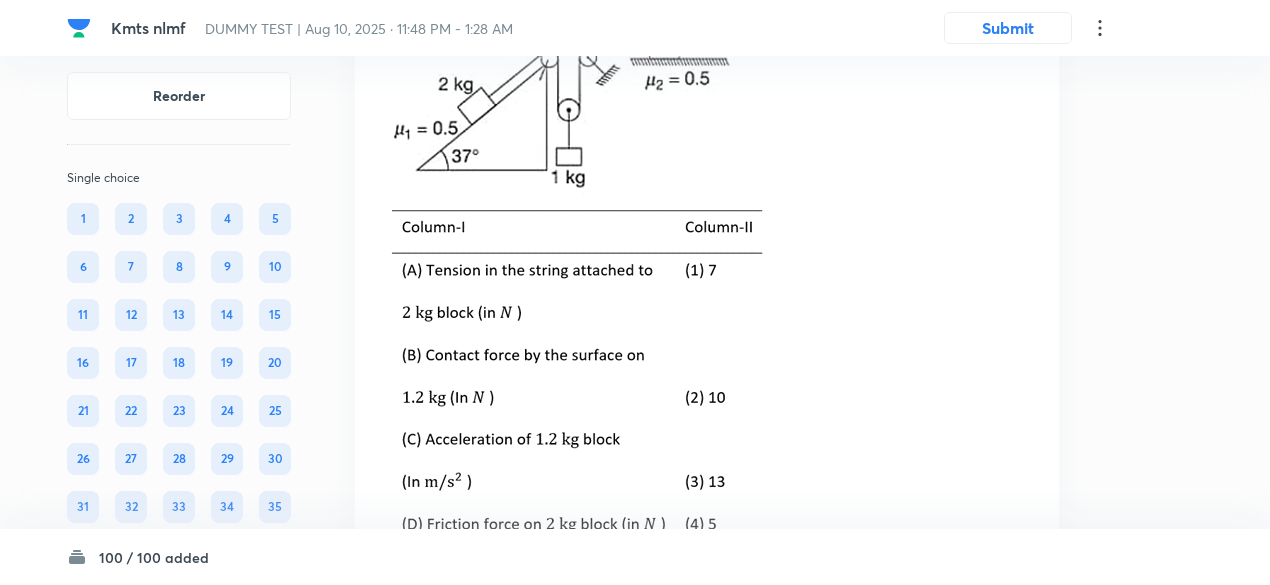 scroll, scrollTop: 42132, scrollLeft: 0, axis: vertical 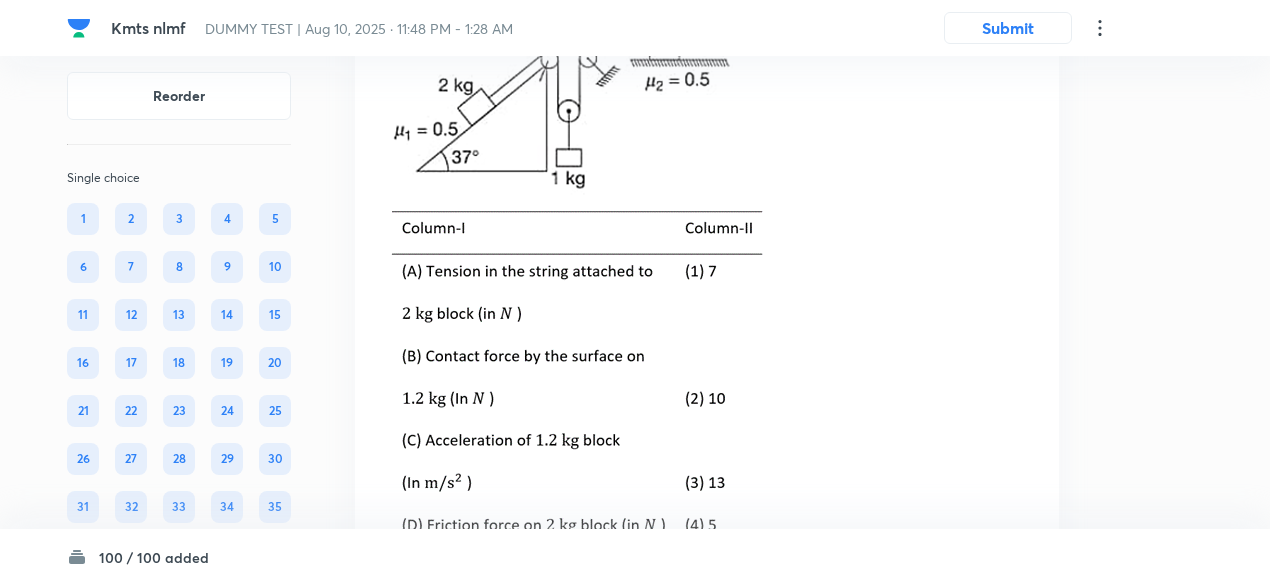 click 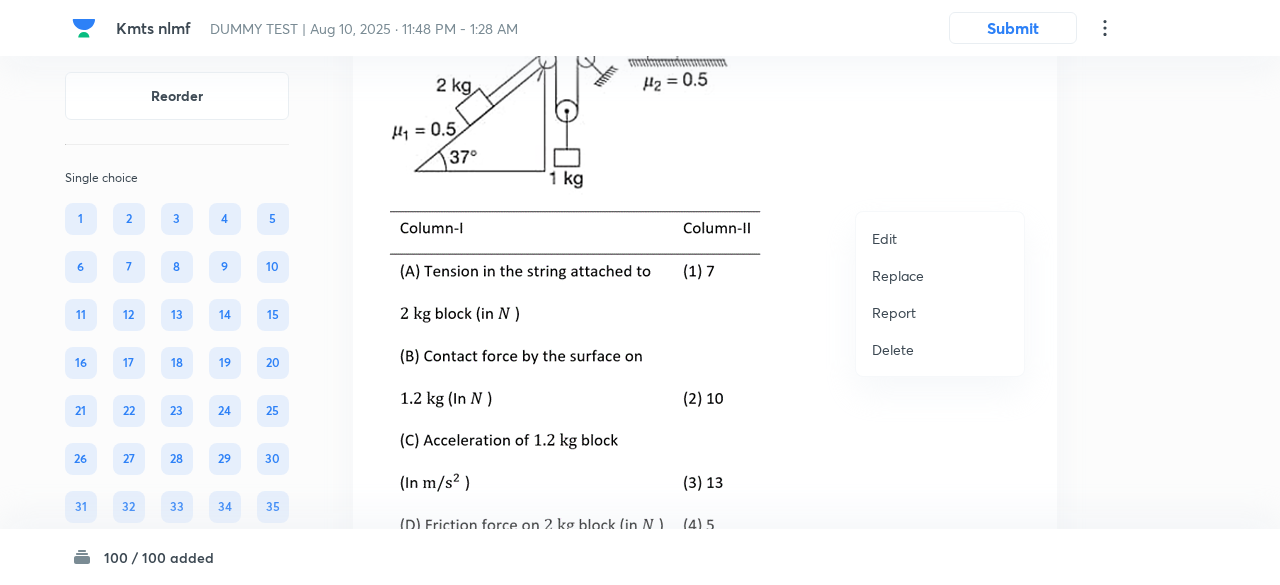 click on "Replace" at bounding box center [898, 275] 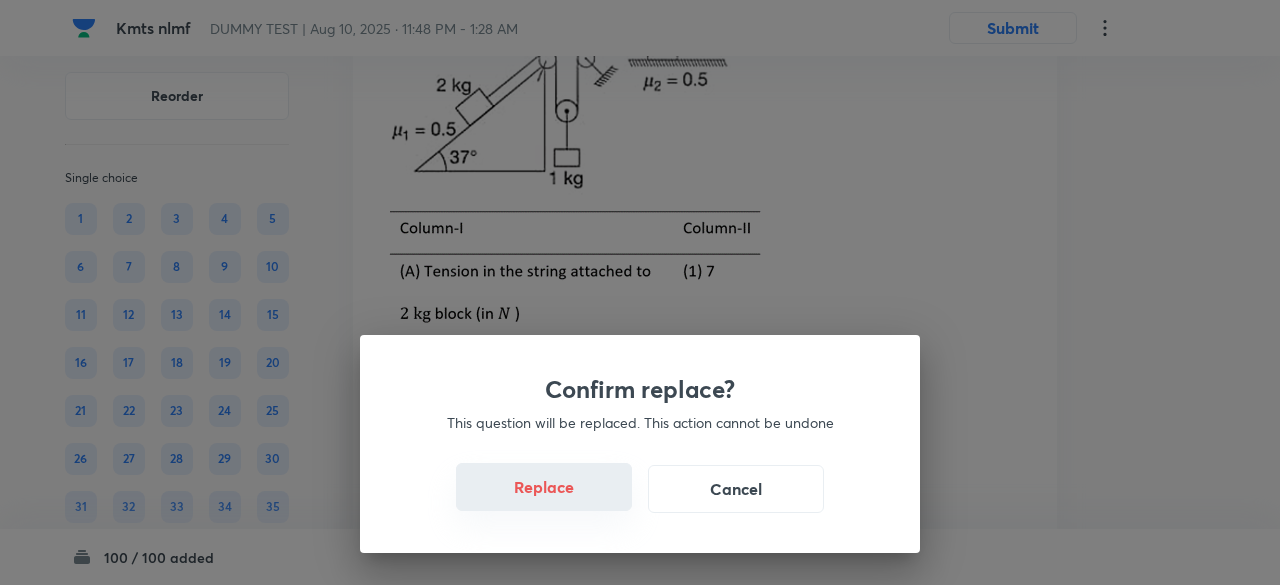 click on "Replace" at bounding box center [544, 487] 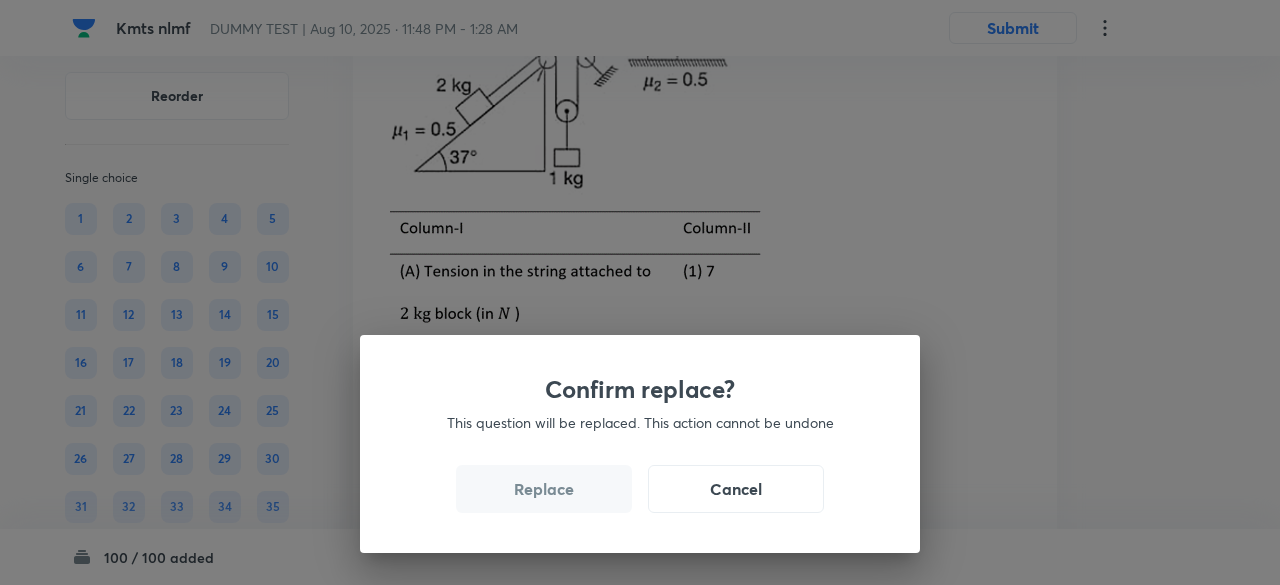 click on "Replace" at bounding box center [544, 489] 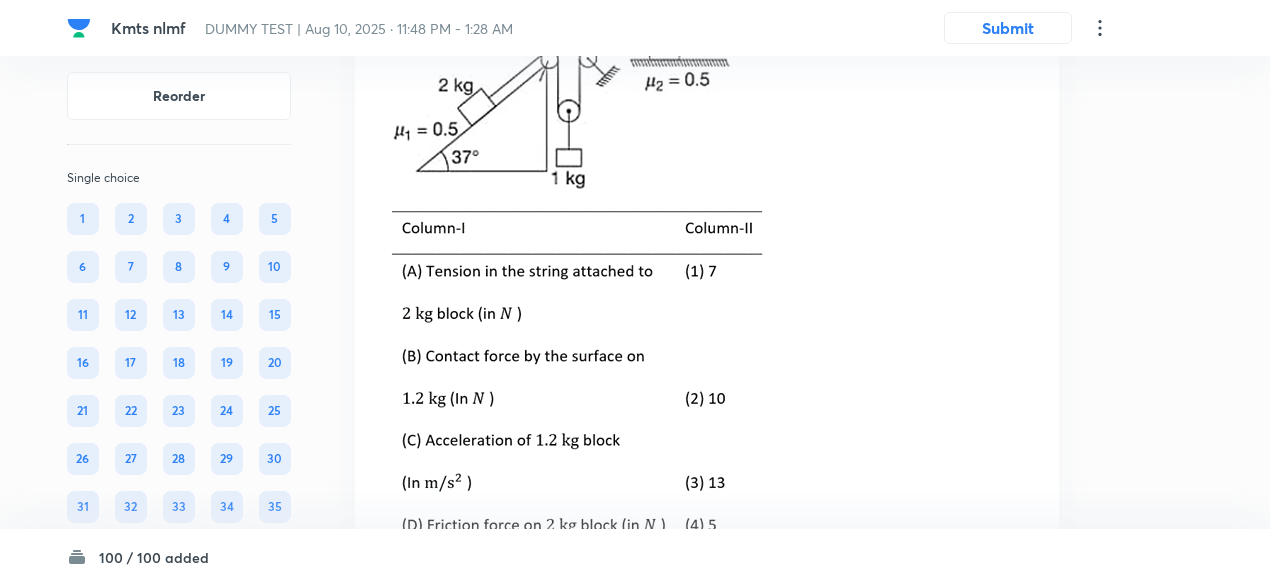 click at bounding box center (561, 105) 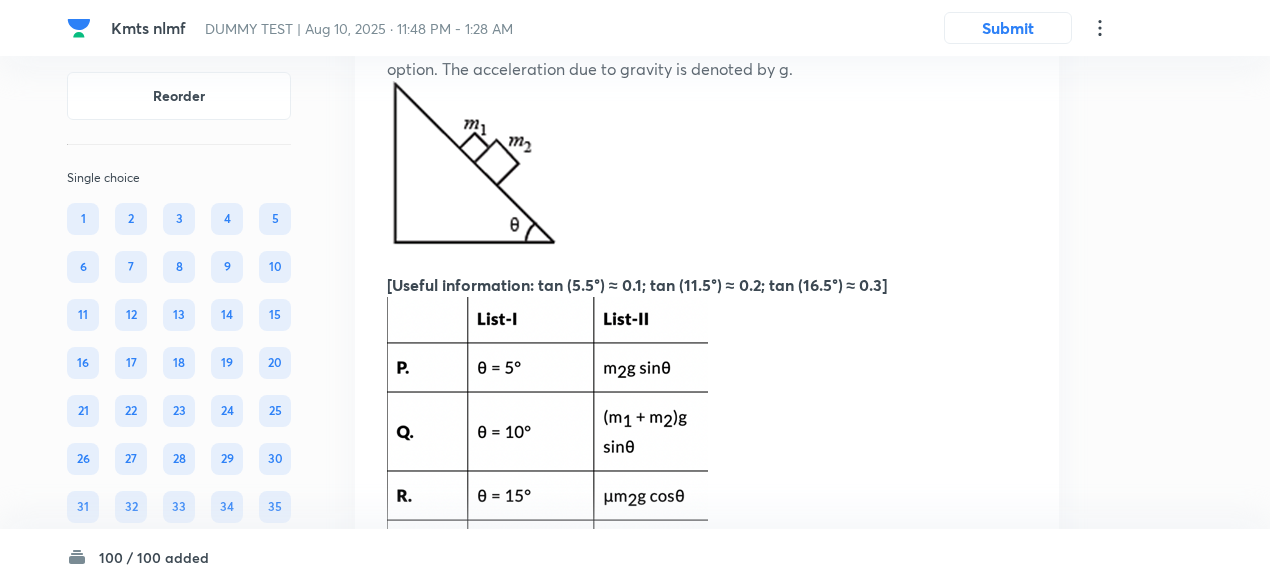 scroll, scrollTop: 42126, scrollLeft: 0, axis: vertical 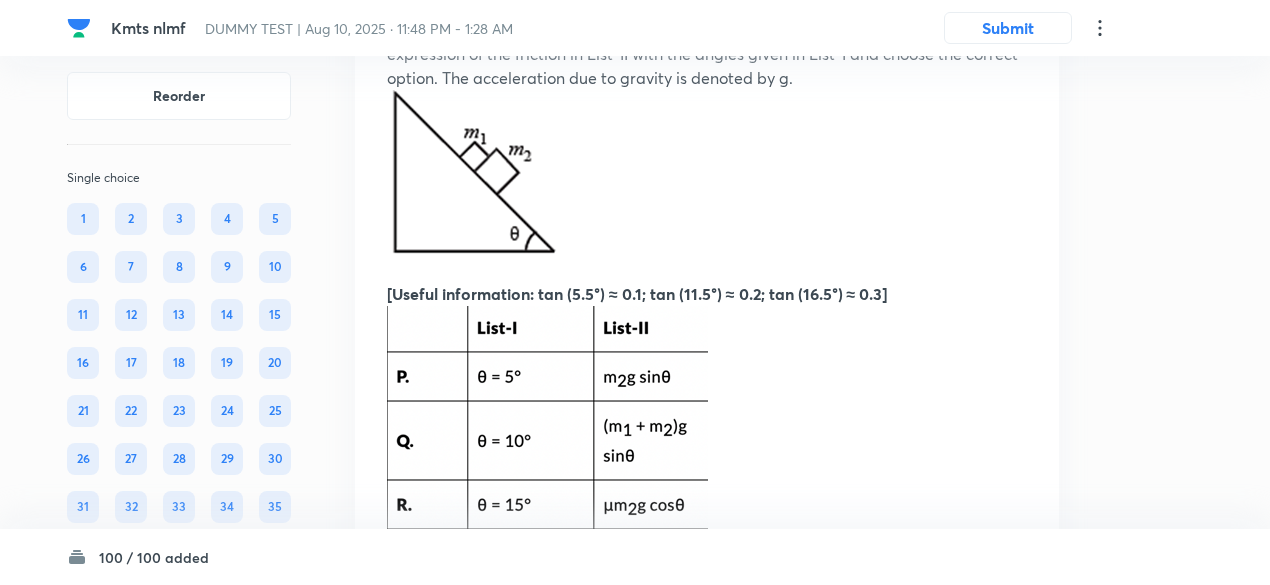 click 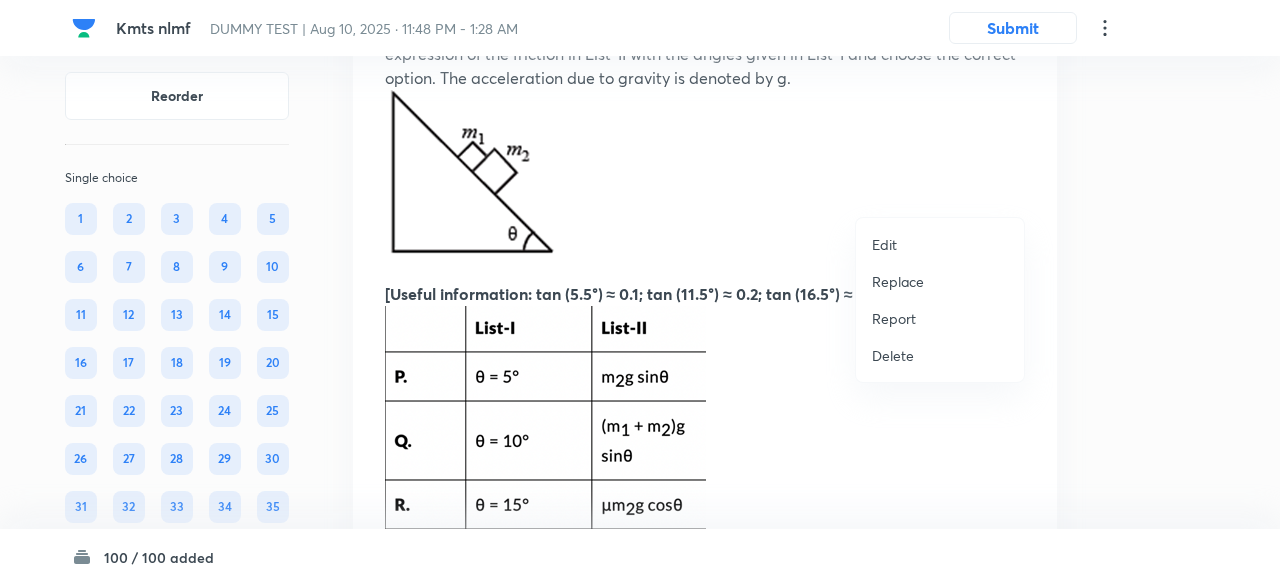 click on "Replace" at bounding box center [898, 281] 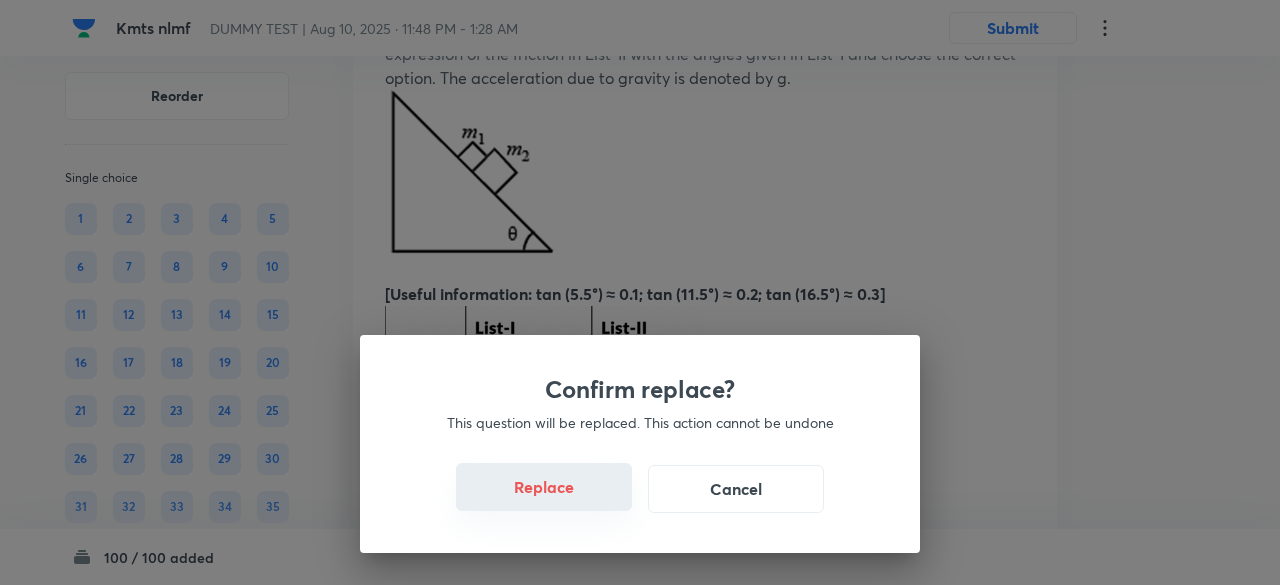 click on "Replace" at bounding box center (544, 487) 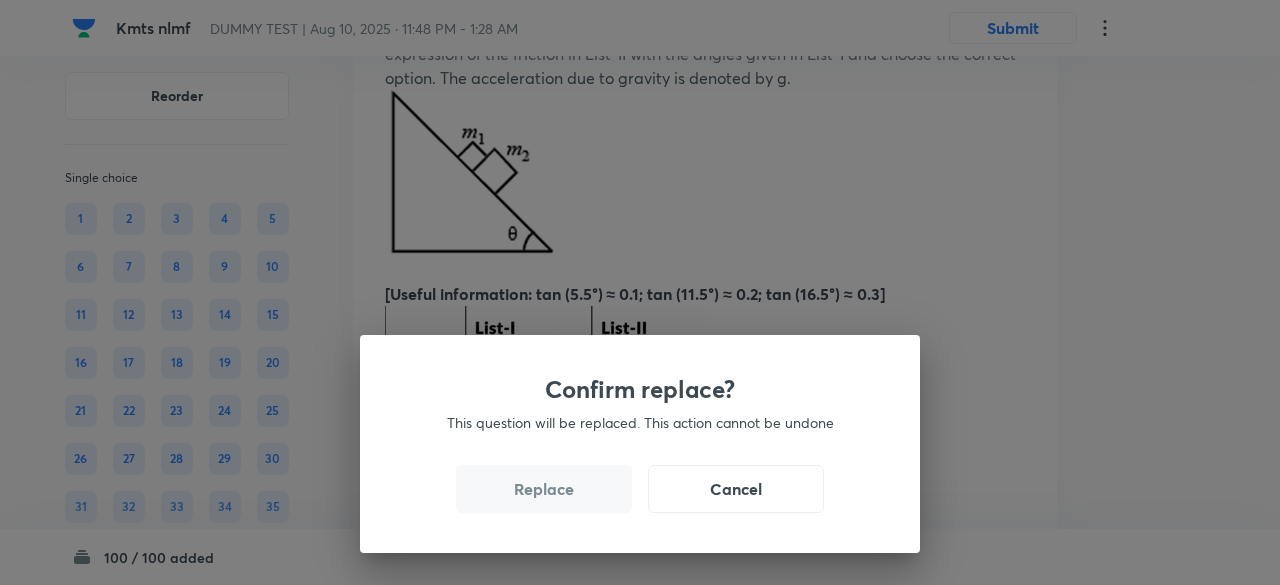 click on "Replace" at bounding box center [544, 489] 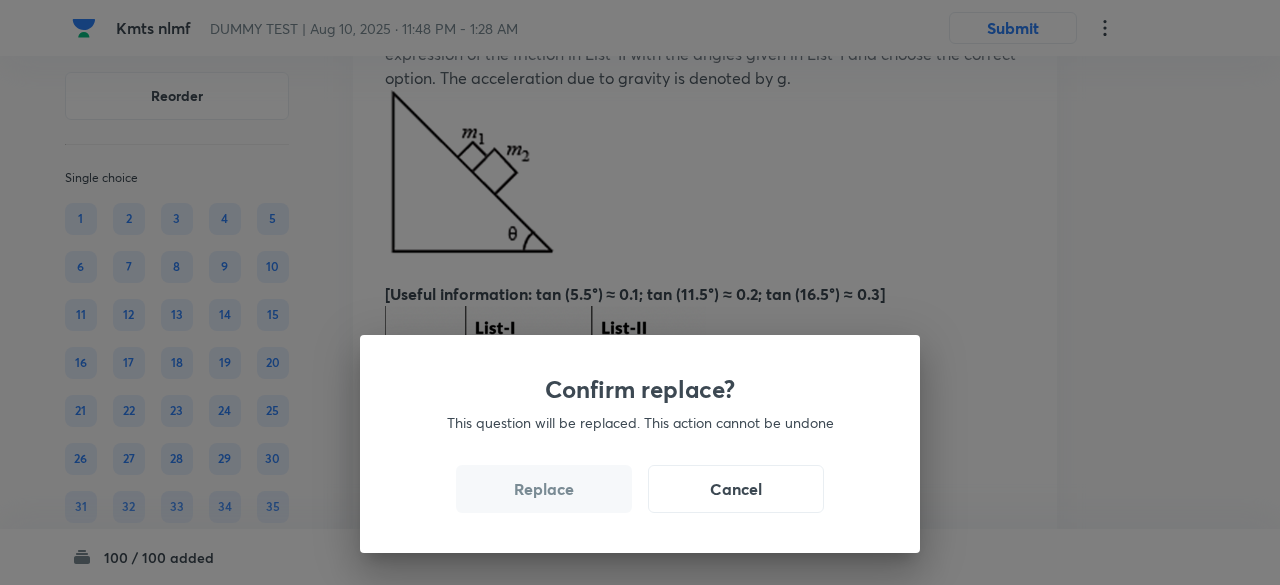 click on "Replace" at bounding box center [544, 489] 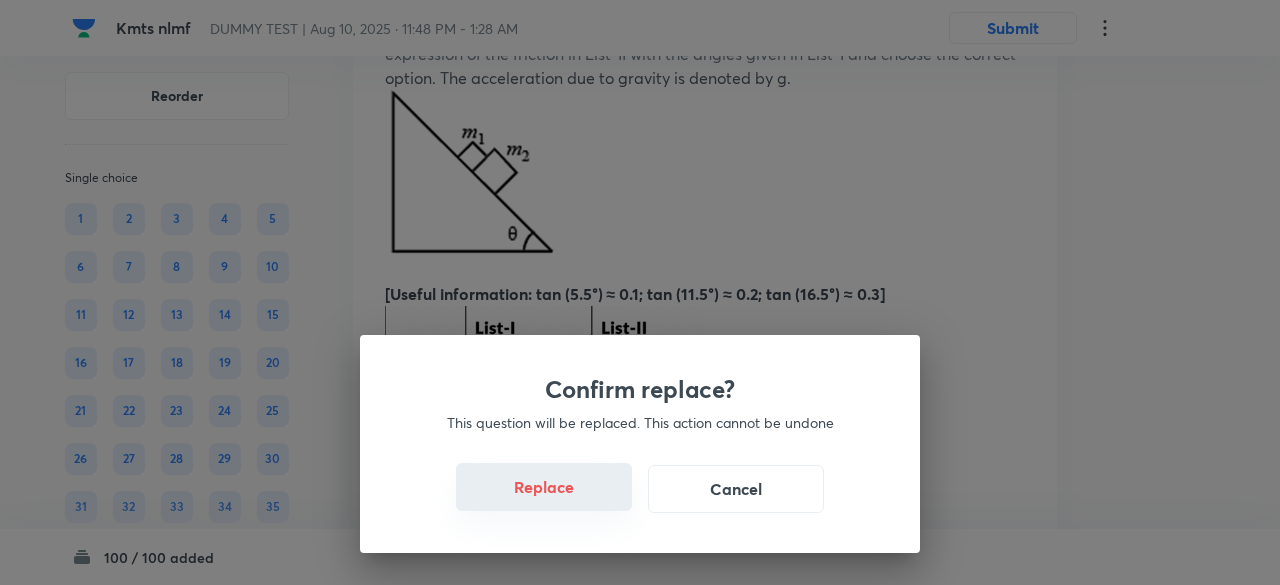 click on "Replace" at bounding box center (544, 487) 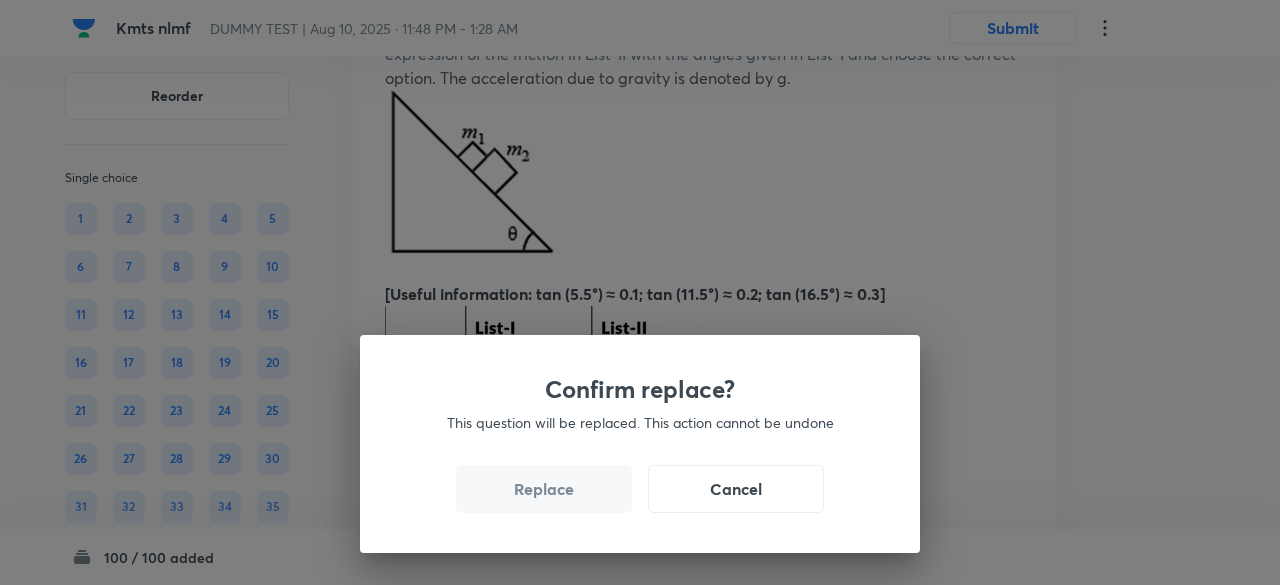click on "Replace" at bounding box center [544, 489] 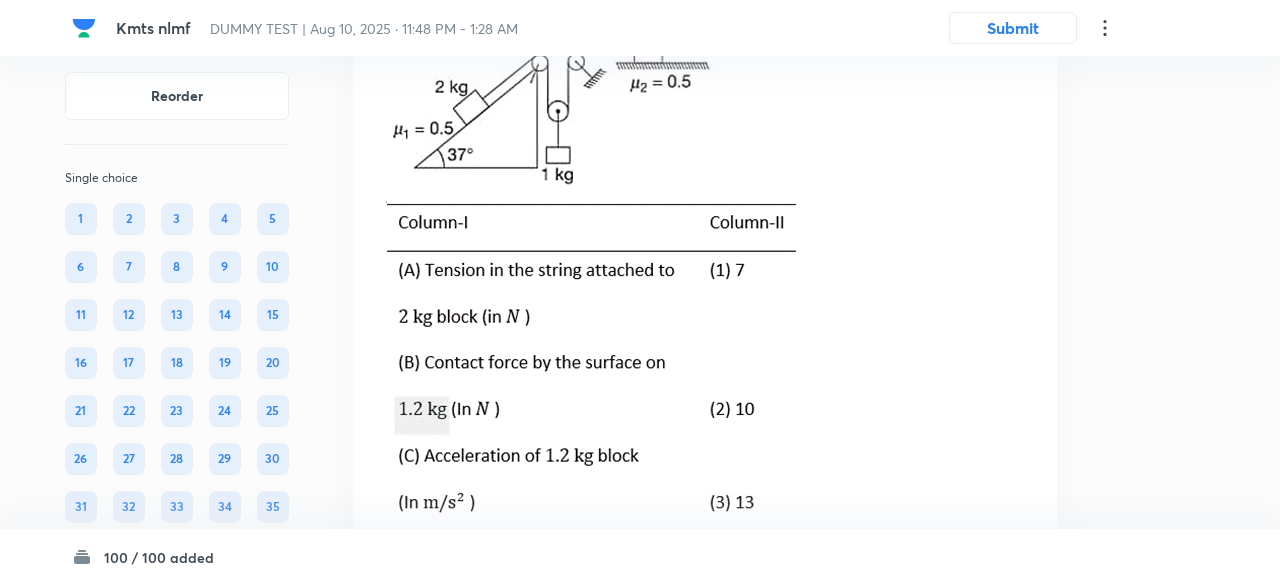 click on "Confirm replace? This question will be replaced. This action cannot be undone Replace Cancel" at bounding box center [640, 877] 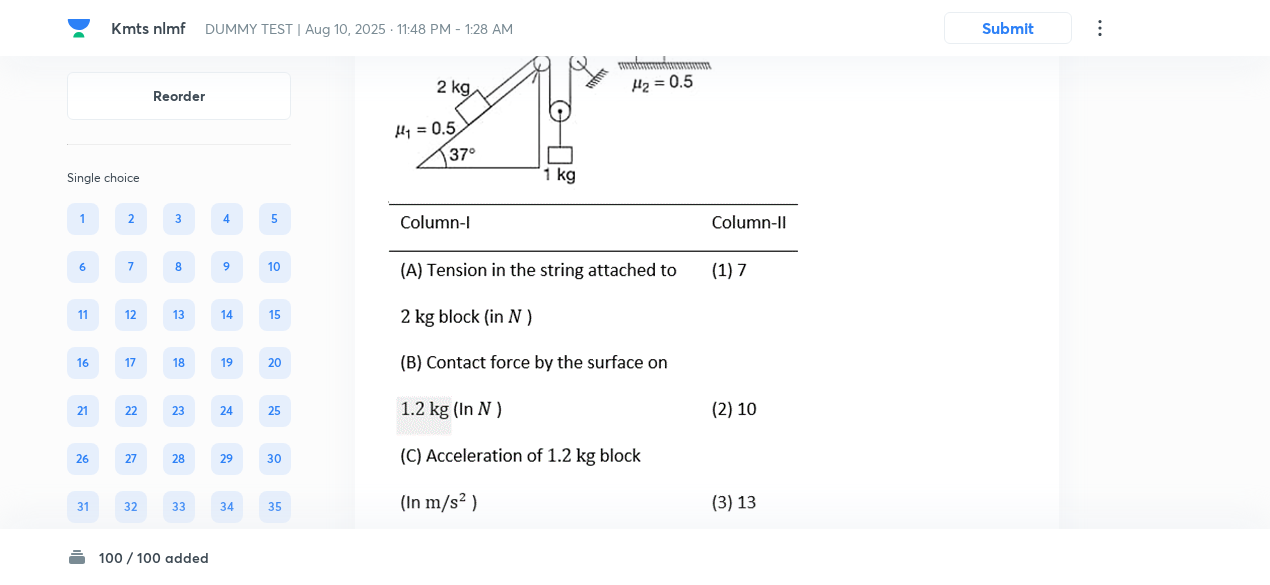 click on "(A)   (B)   (C)   (D)  Correct answer" at bounding box center (707, 740) 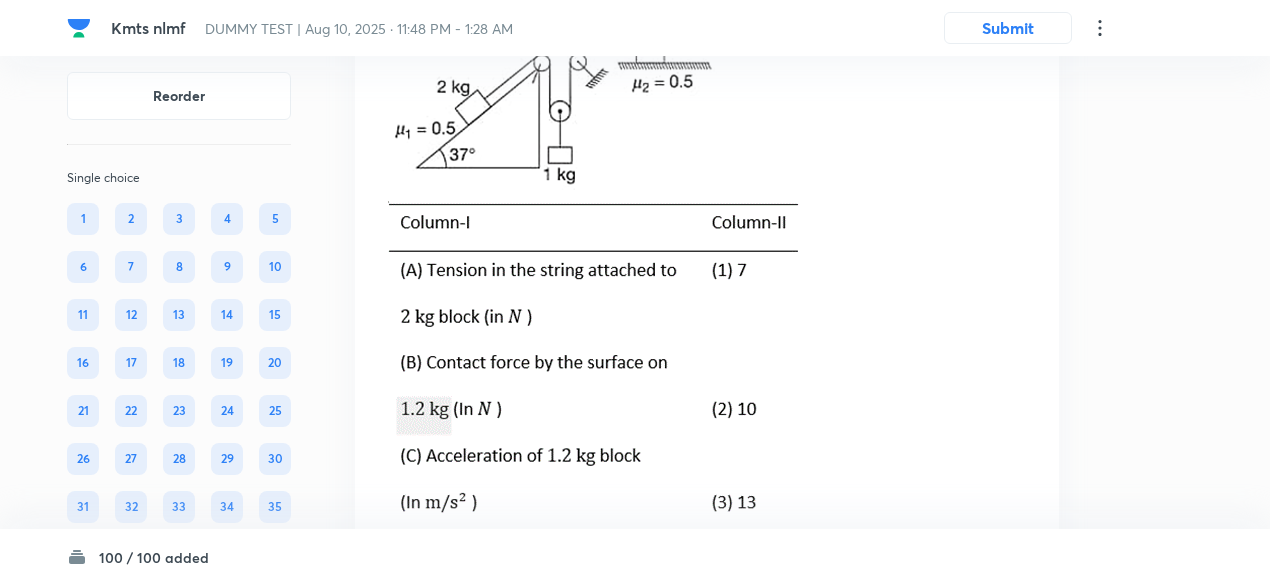 click 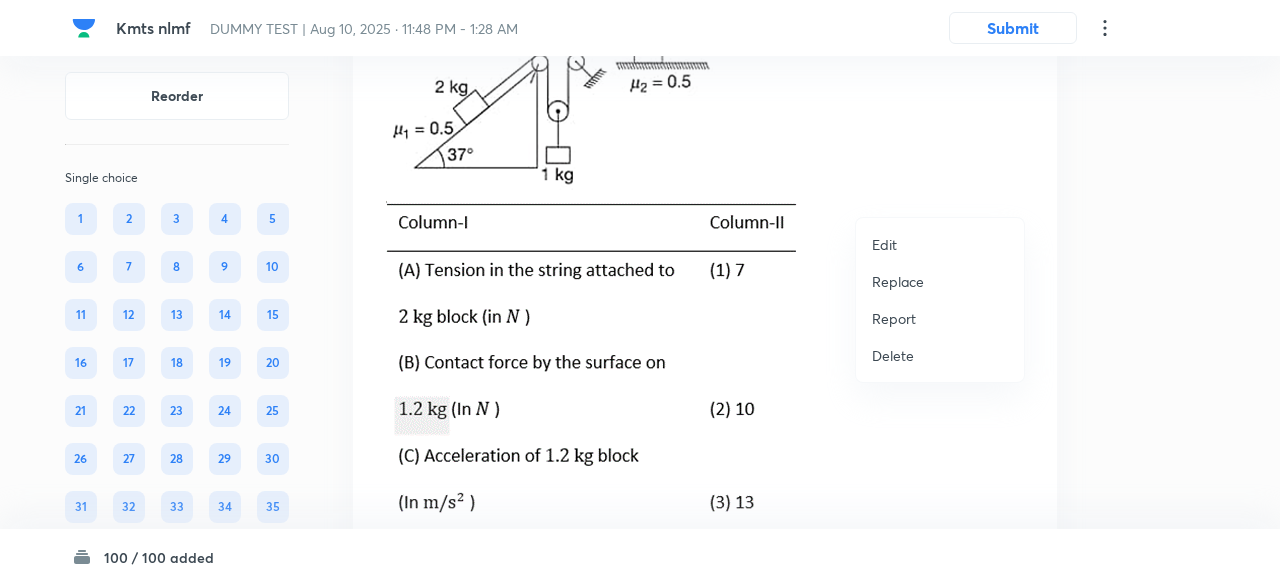 click on "Replace" at bounding box center [898, 281] 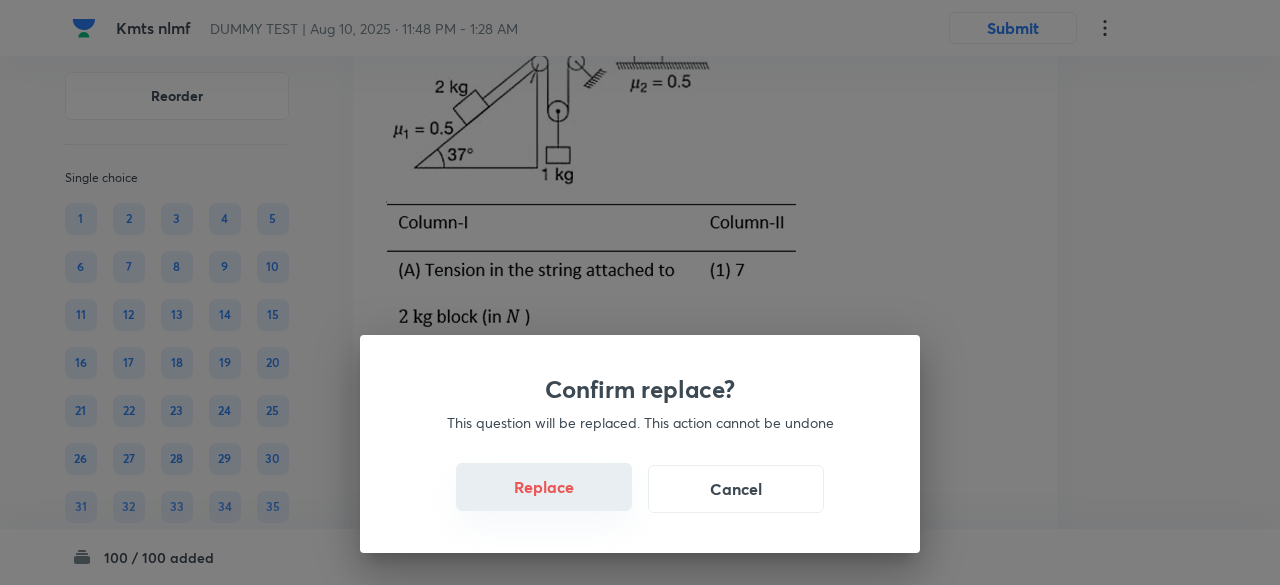 click on "Replace" at bounding box center [544, 487] 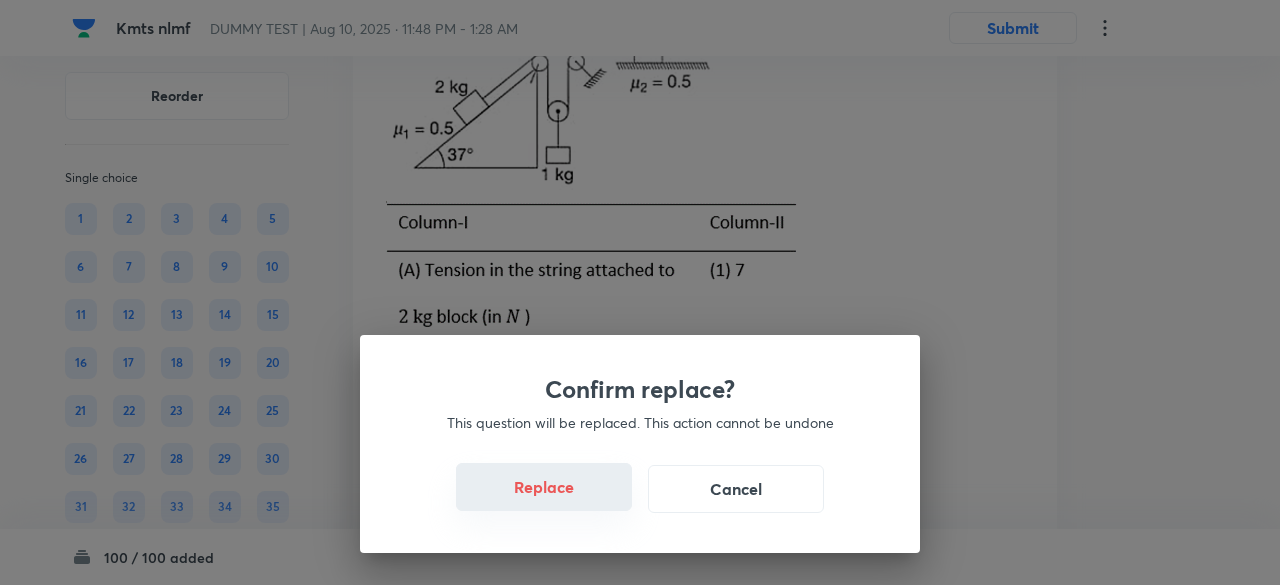 click on "Replace" at bounding box center (544, 487) 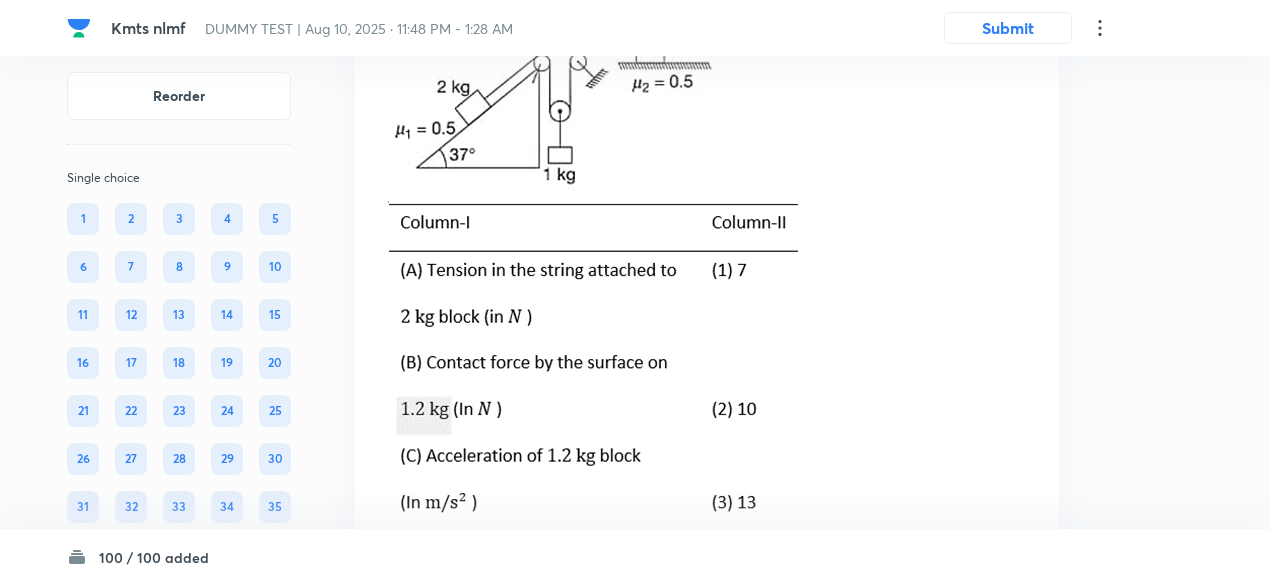 click at bounding box center [552, 106] 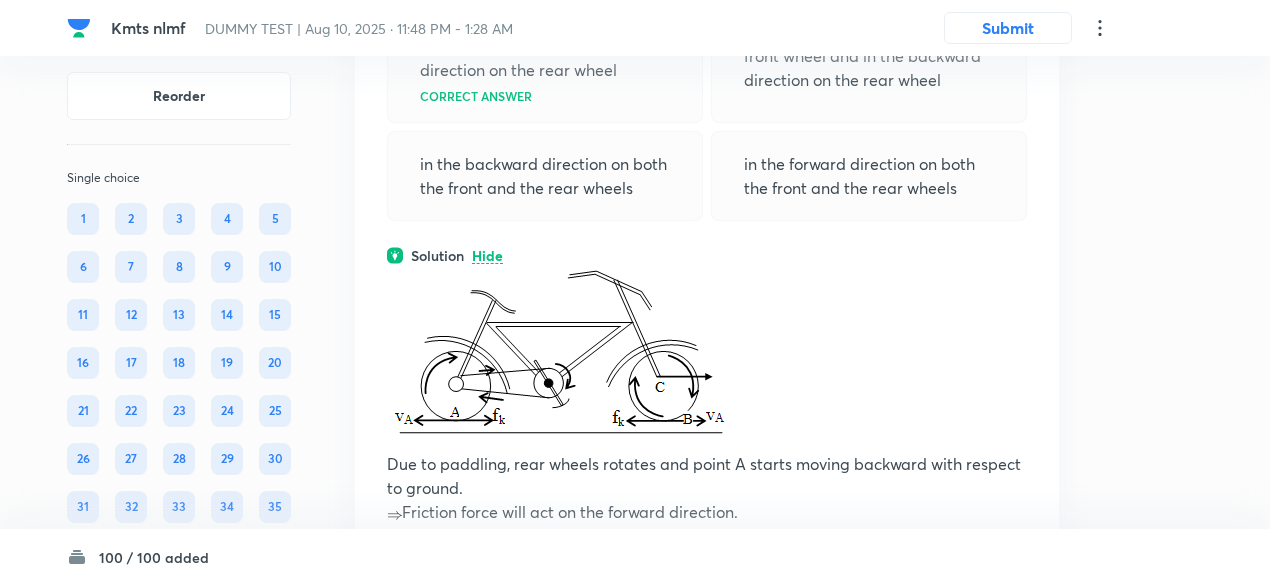 scroll, scrollTop: 42122, scrollLeft: 0, axis: vertical 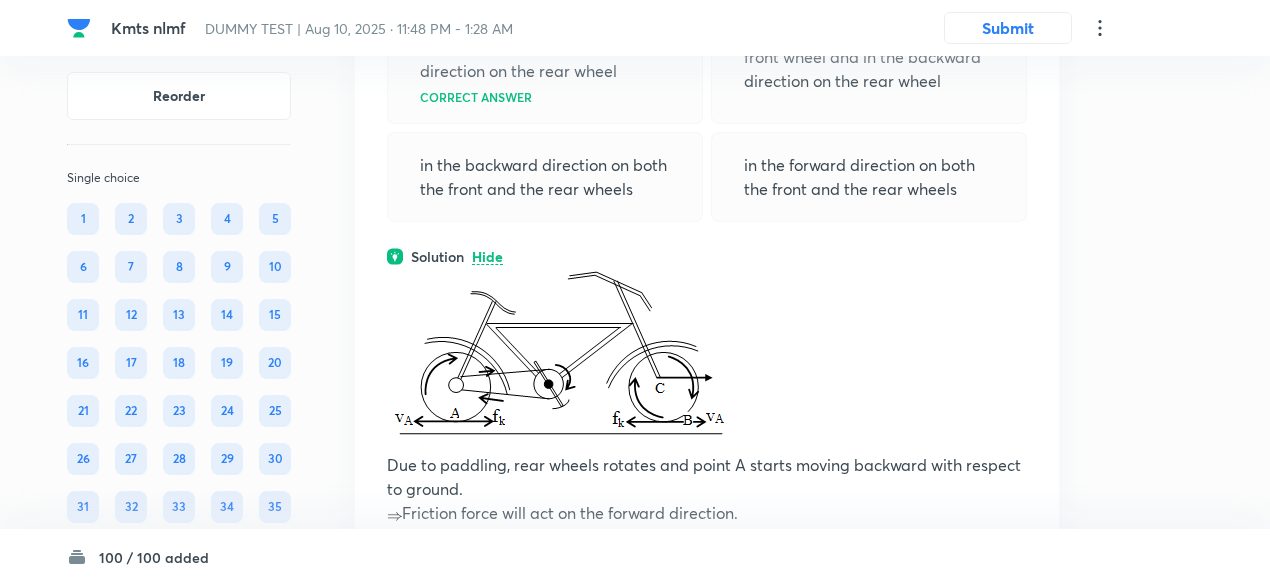 click 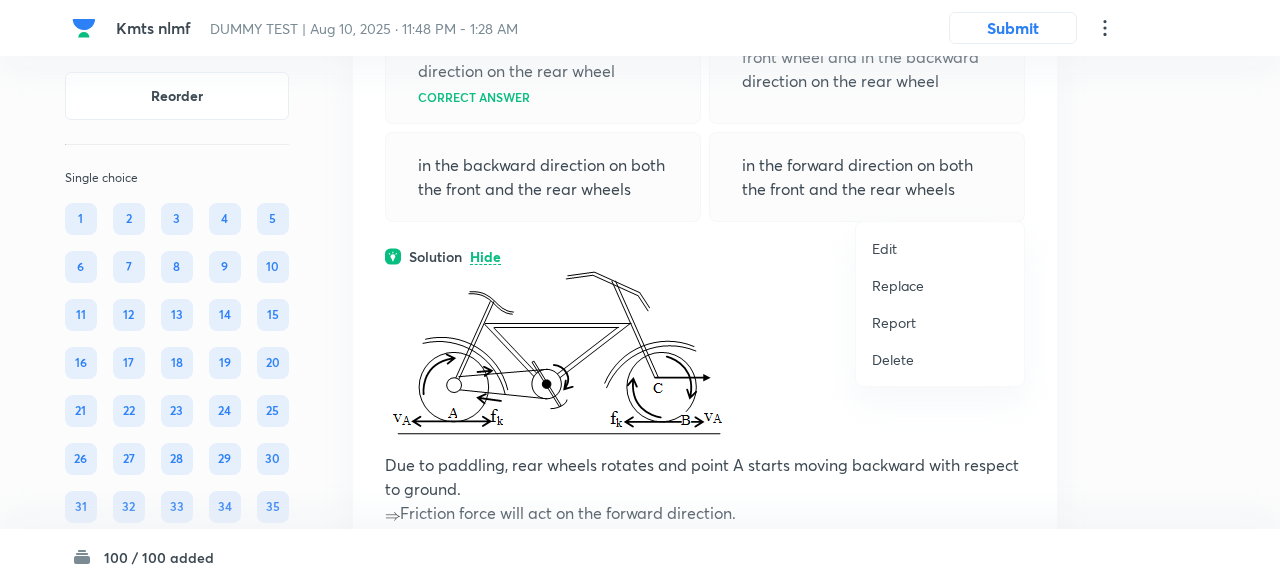 click on "Replace" at bounding box center (898, 285) 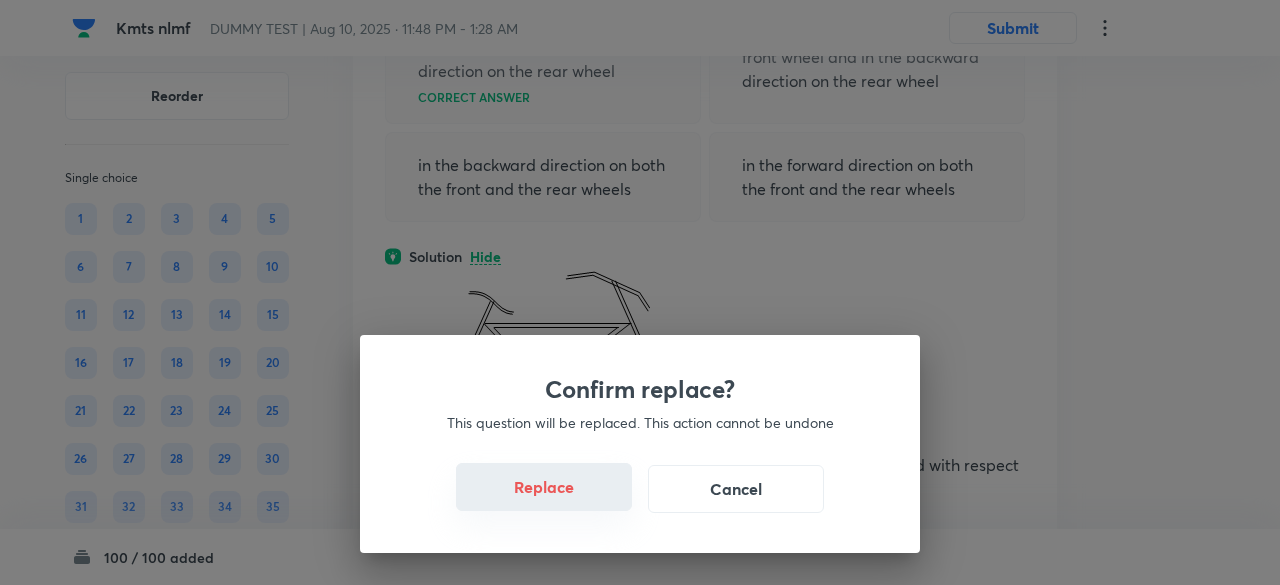 click on "Replace" at bounding box center [544, 487] 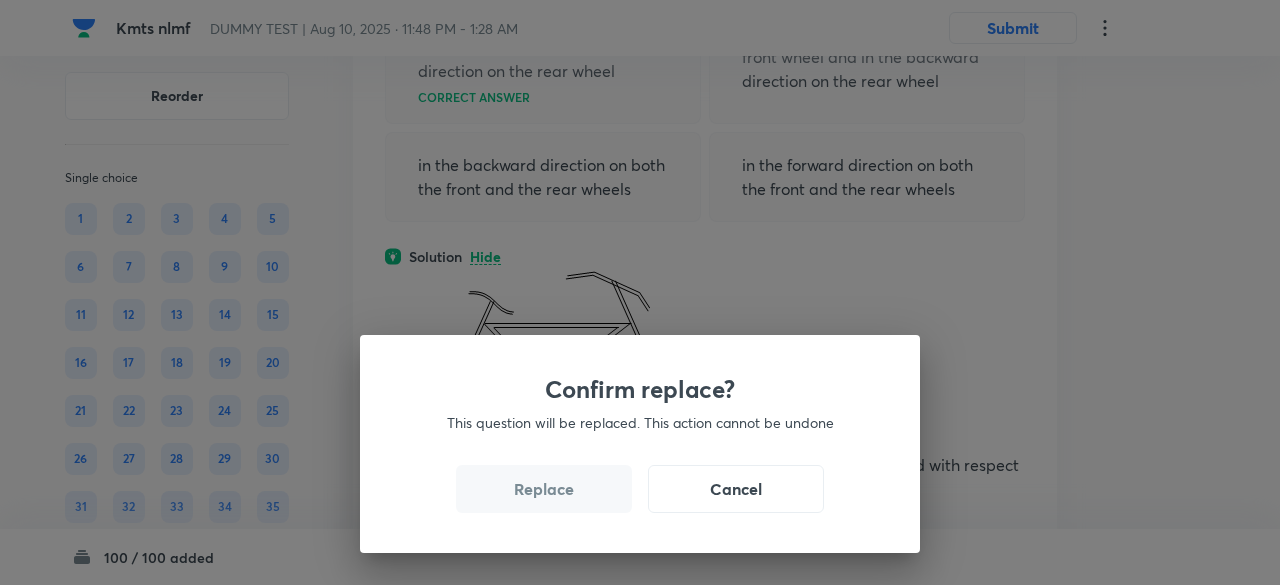 click on "Replace" at bounding box center [544, 489] 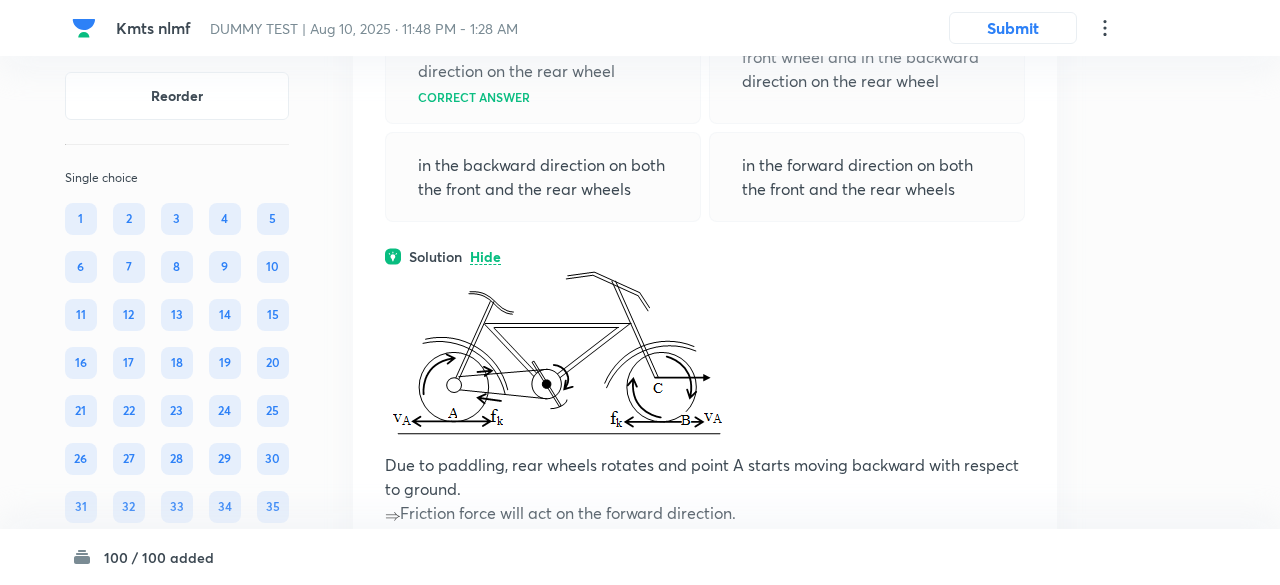 click on "Confirm replace? This question will be replaced. This action cannot be undone Replace Cancel" at bounding box center (640, 292) 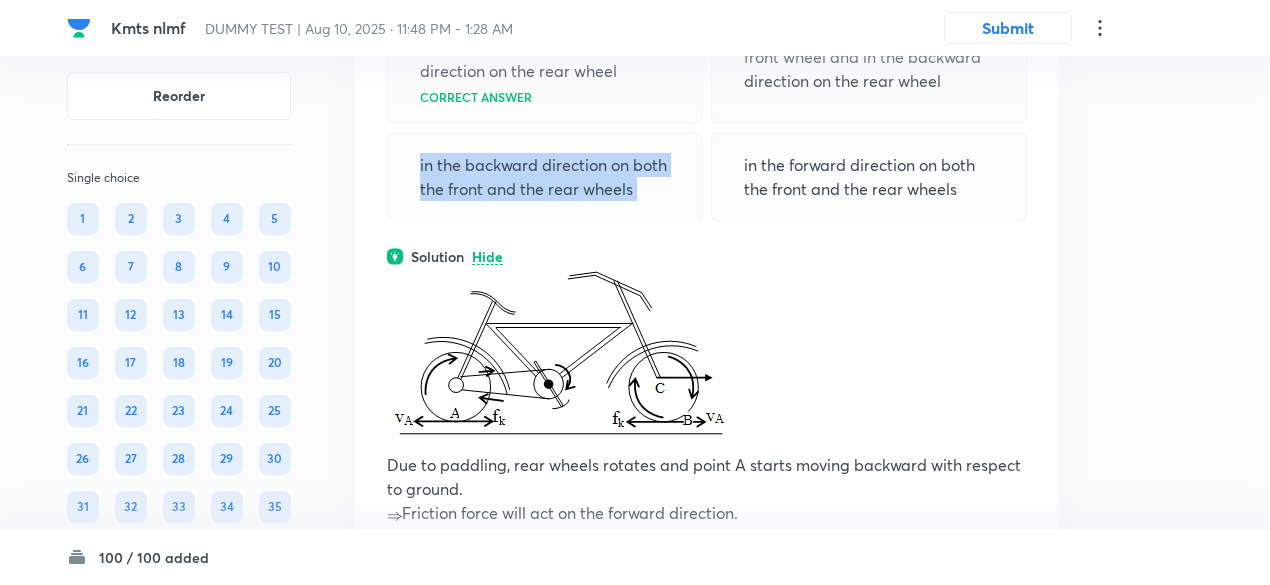 click on "in the backward direction on both the front and the rear wheels" at bounding box center (545, 177) 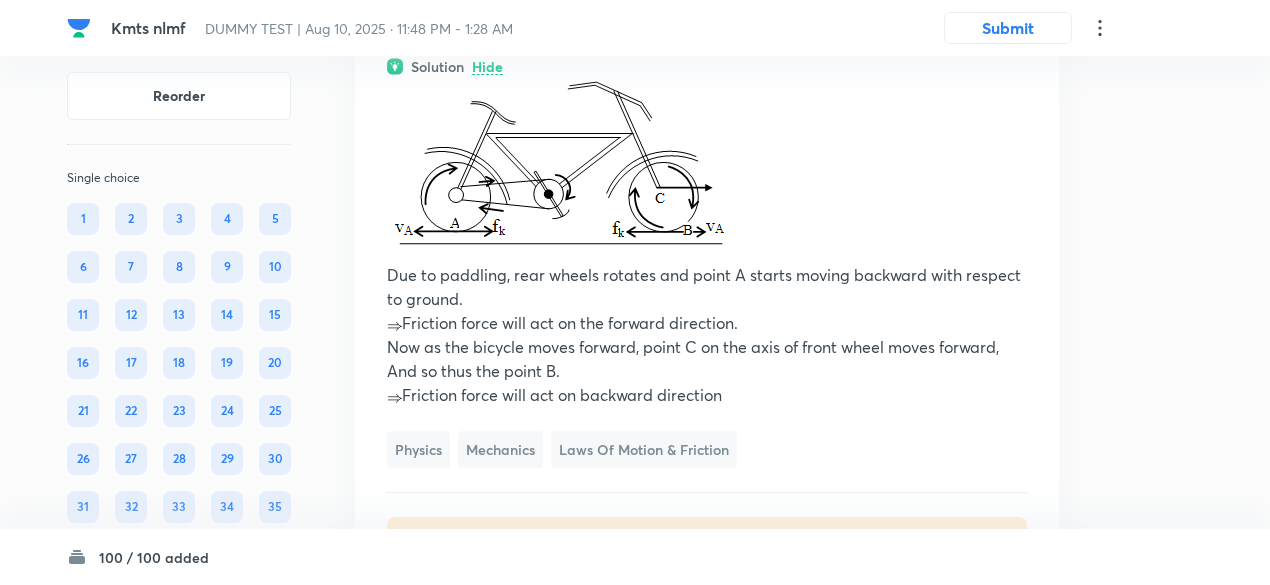 click on "Solution Hide" at bounding box center [707, 66] 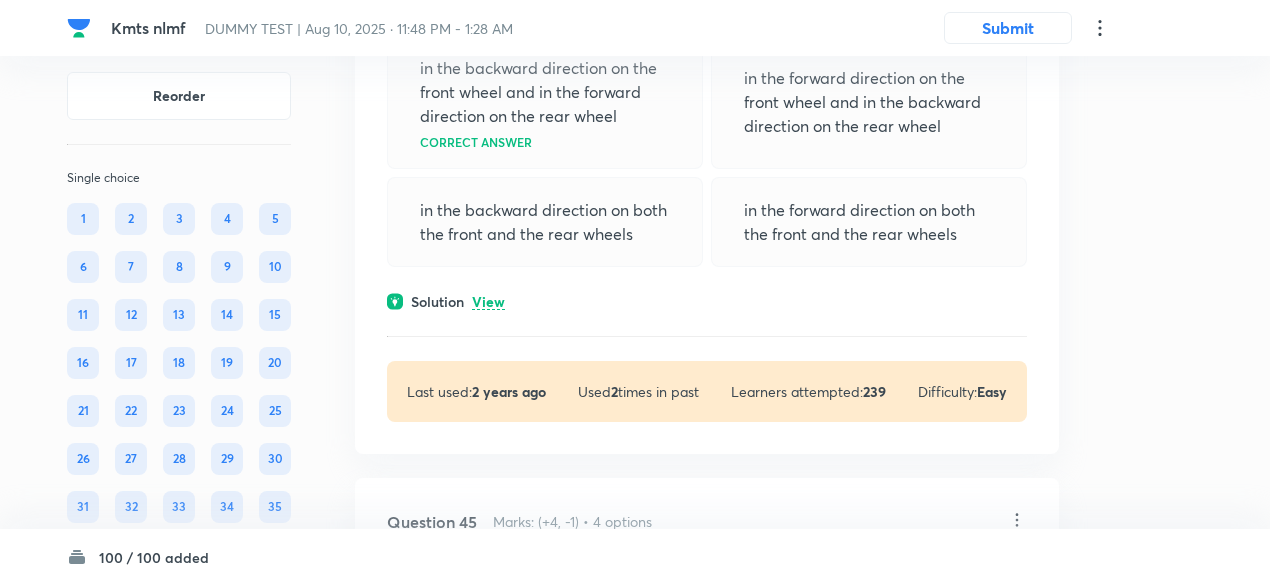 scroll, scrollTop: 42052, scrollLeft: 0, axis: vertical 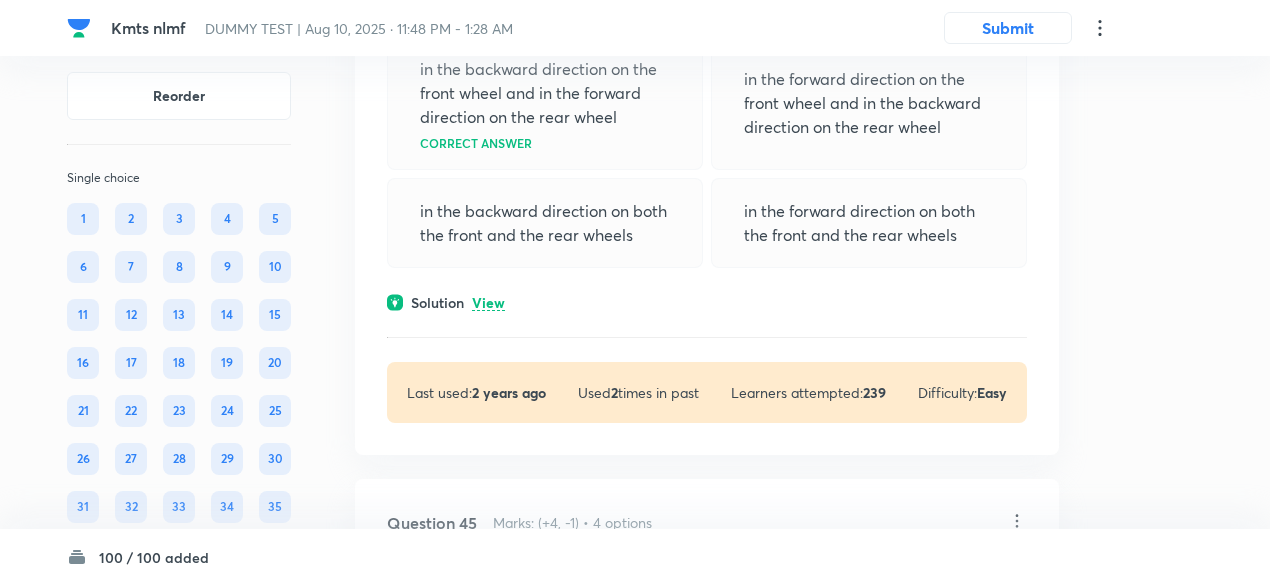 click 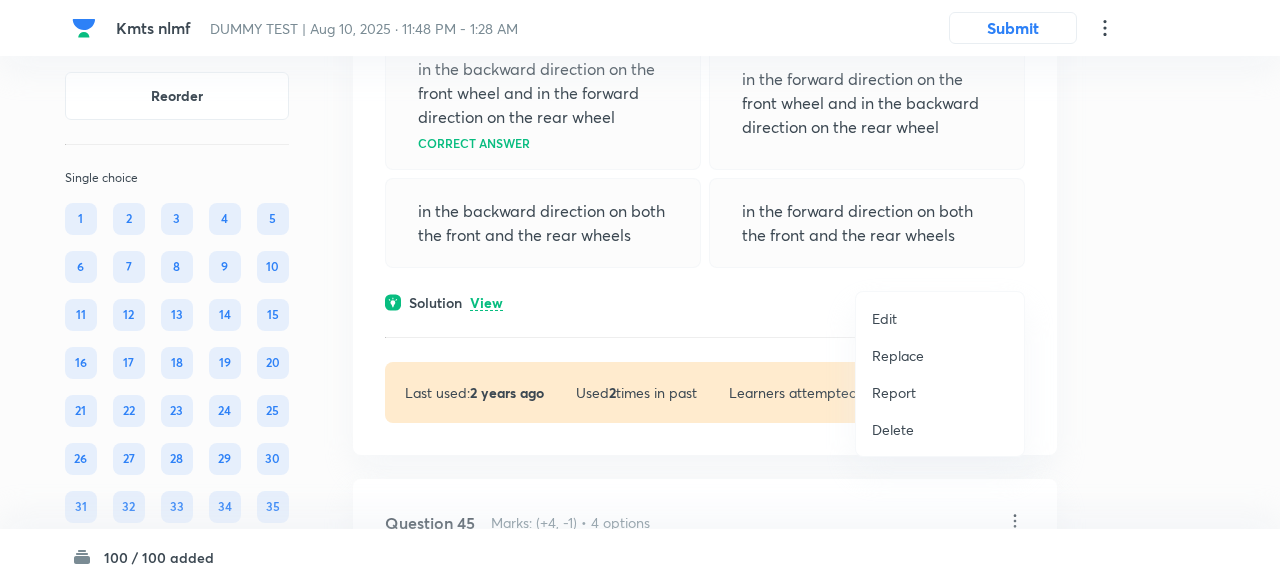 click on "Replace" at bounding box center (898, 355) 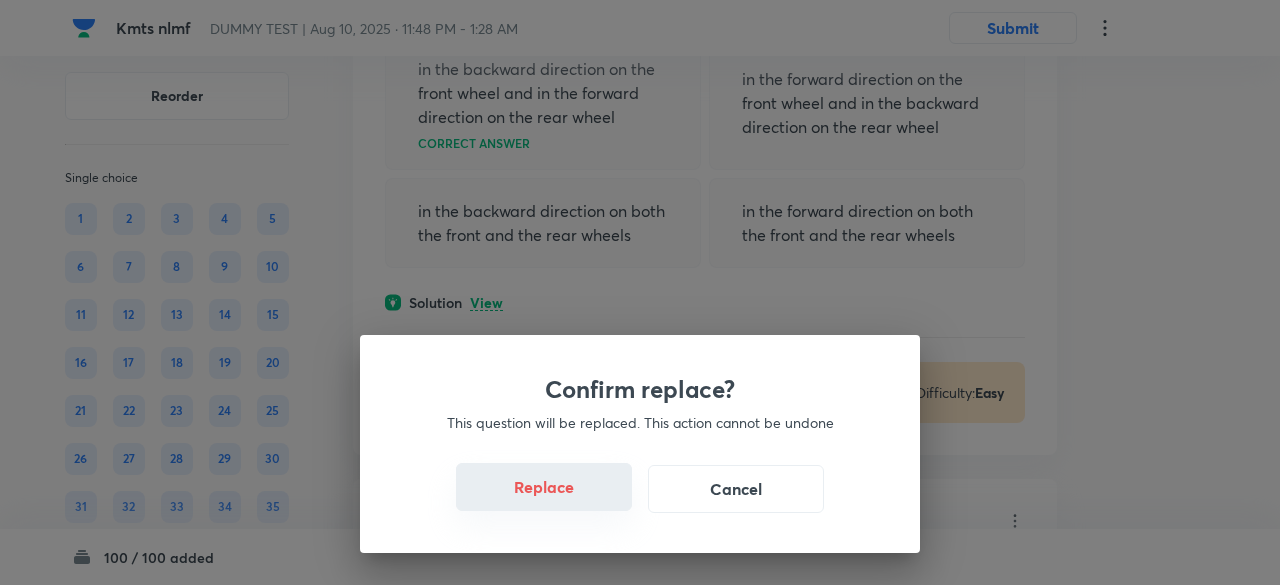 click on "Replace" at bounding box center (544, 487) 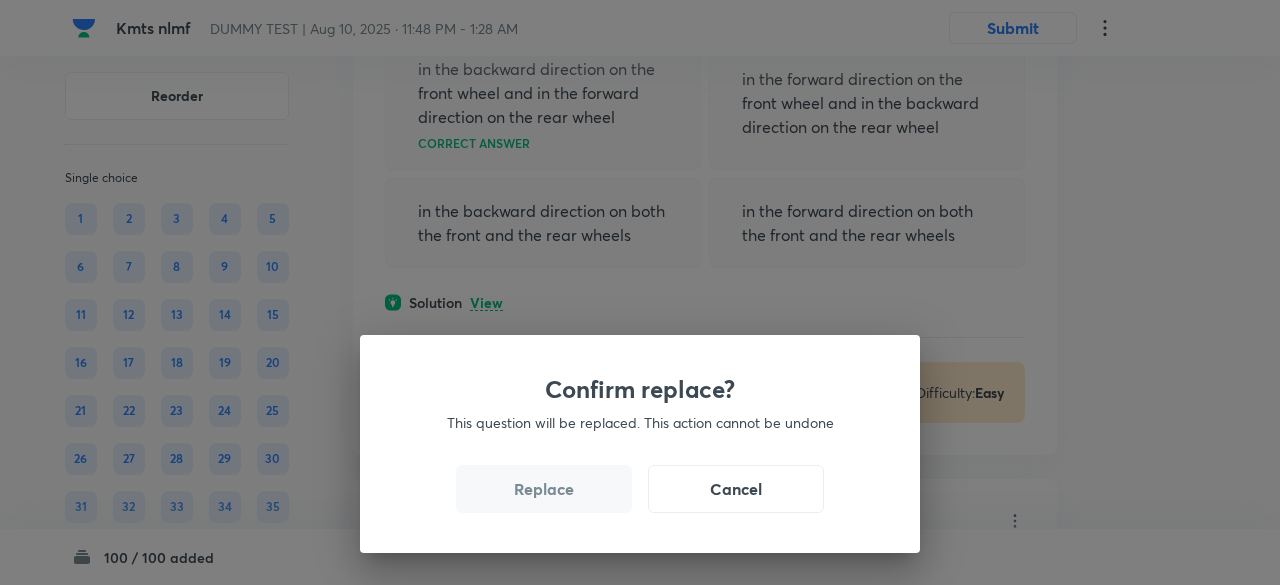 click on "Replace" at bounding box center [544, 489] 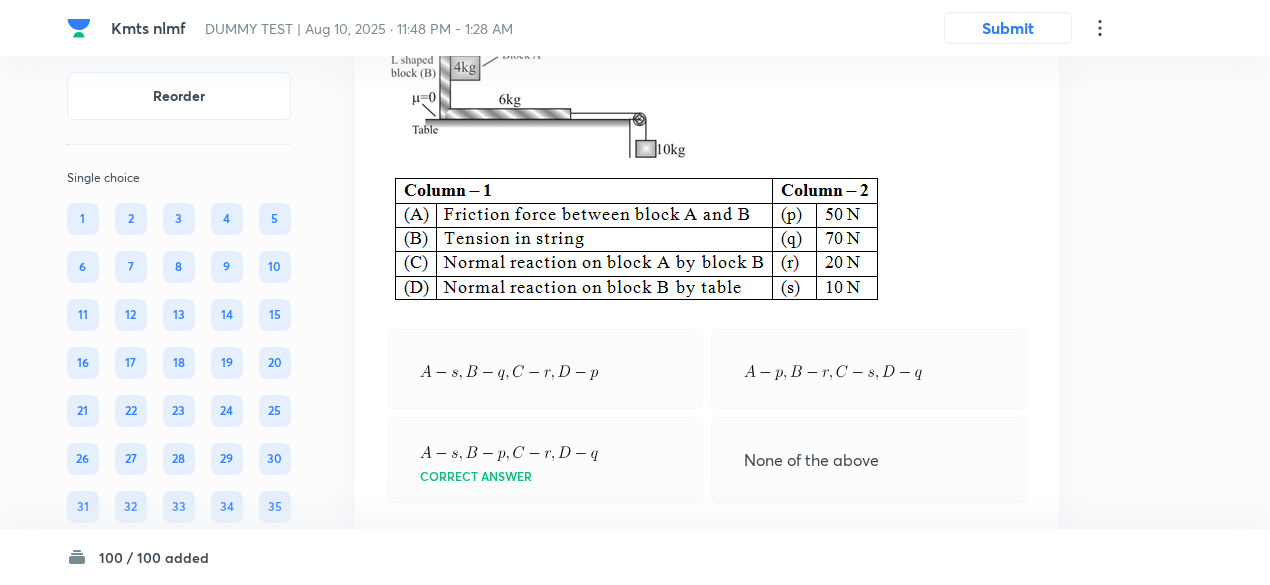 click on "Correct answer None of the above" at bounding box center [707, 416] 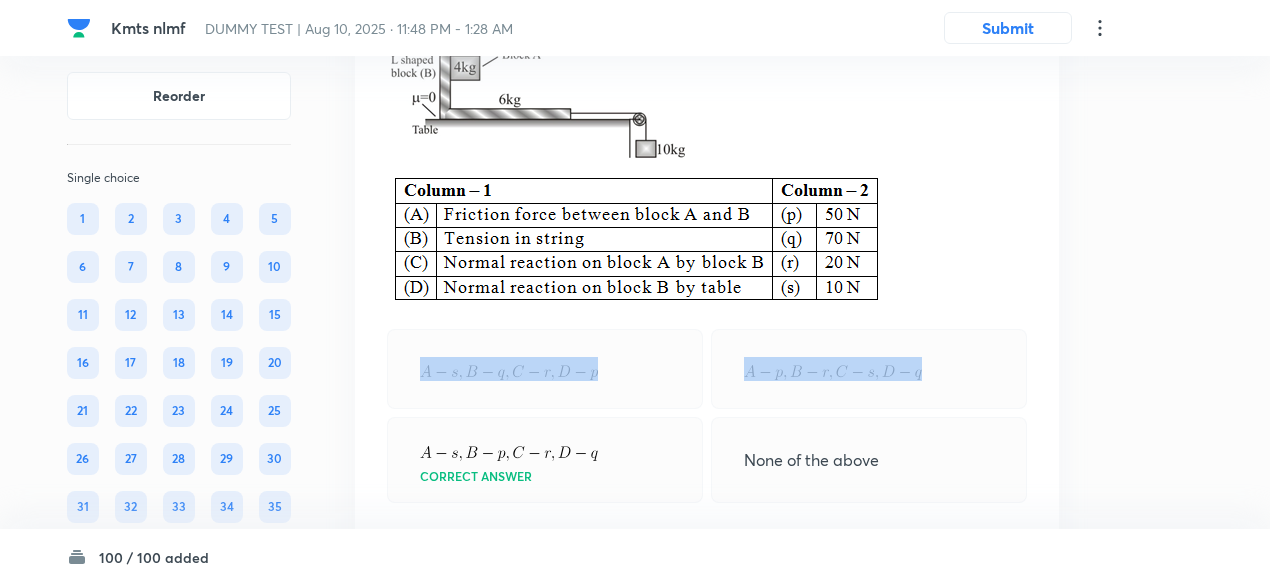 click on "Question 44 Marks: (+4, -1) • 4 options Configuration of L shaped block and two other blocks are shown. System is set free to move. At any moment, match the following parameters. (g = 10 m/s 2 ) Correct answer None of the above Solution View Last used: 2 years ago Used 2 times in past Learners attempted: 17 Difficulty: Easy" at bounding box center [707, 291] 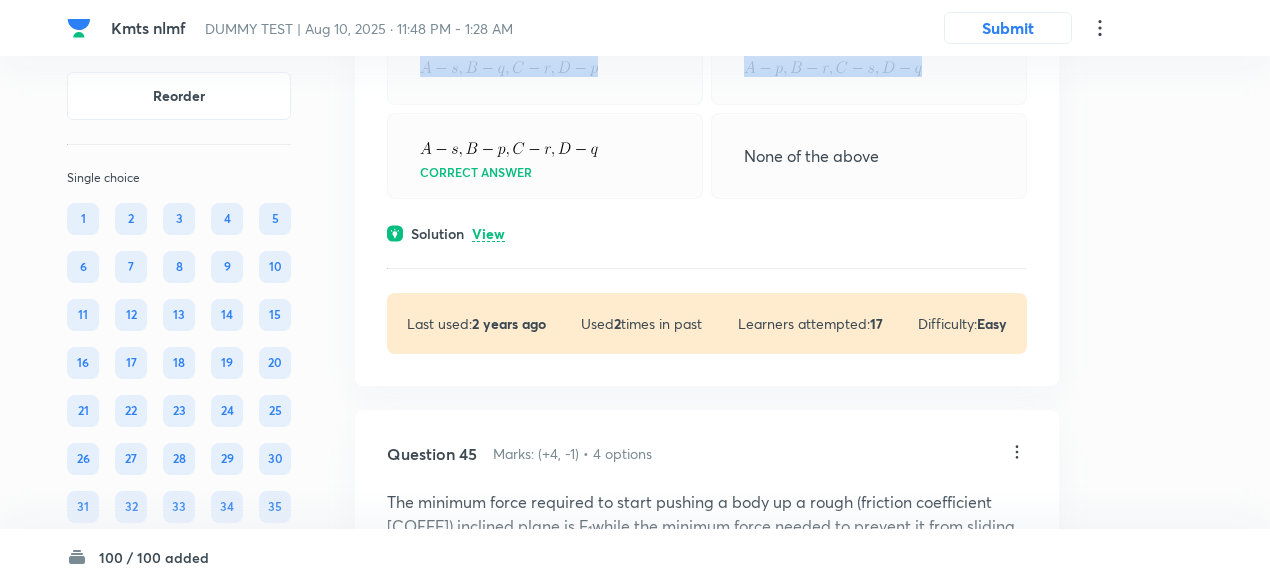 scroll, scrollTop: 42357, scrollLeft: 0, axis: vertical 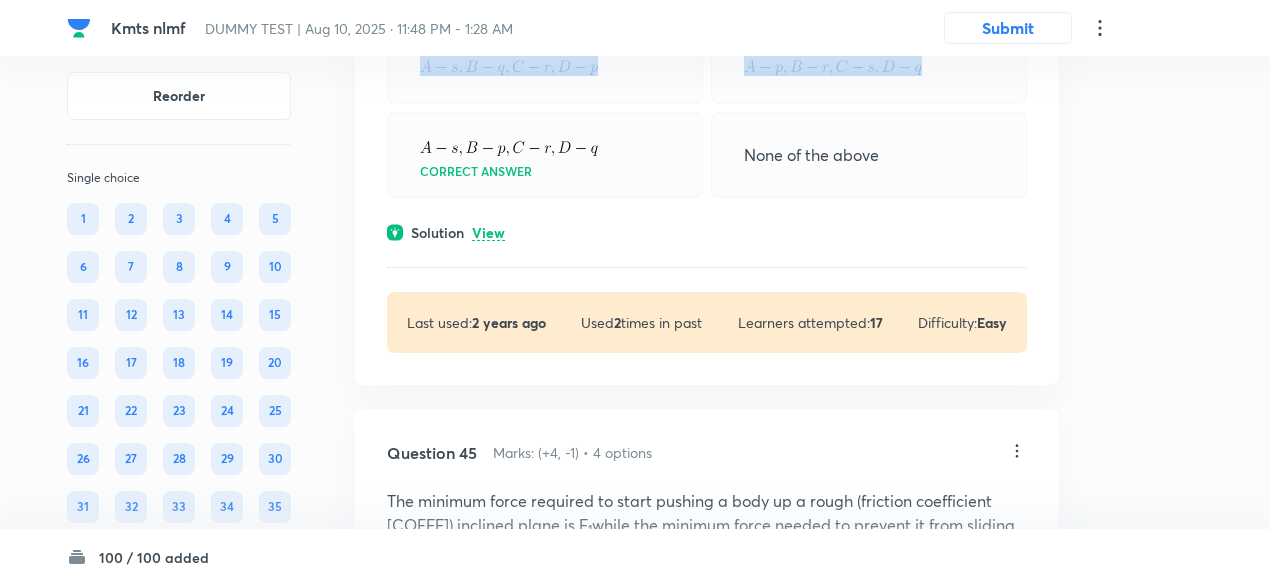 click at bounding box center [545, 64] 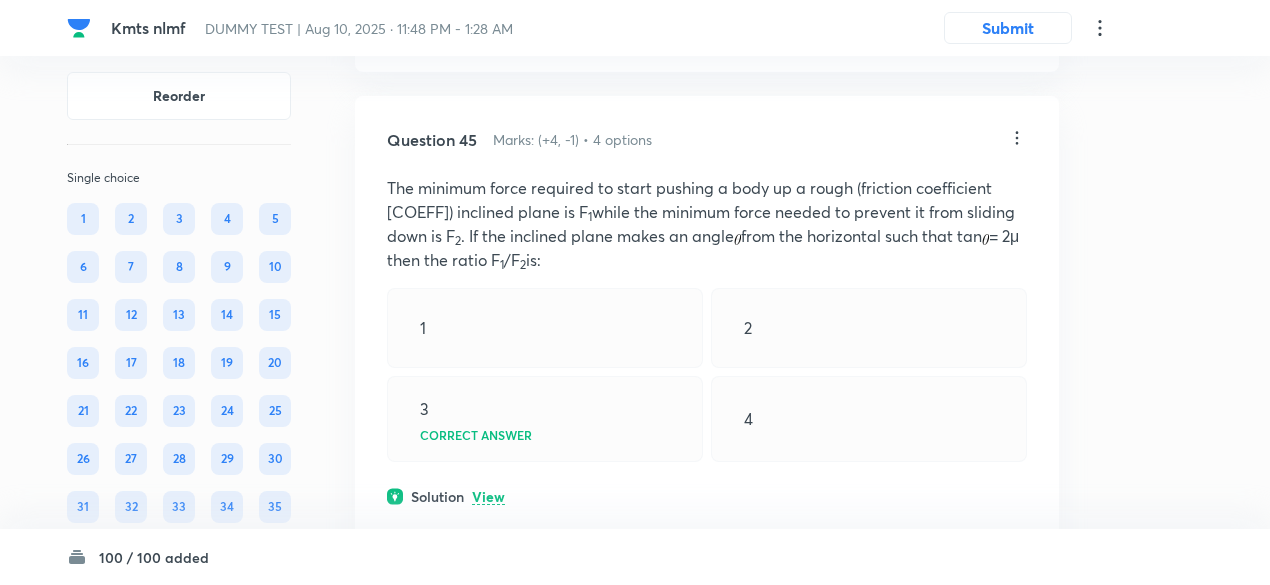 scroll, scrollTop: 42671, scrollLeft: 0, axis: vertical 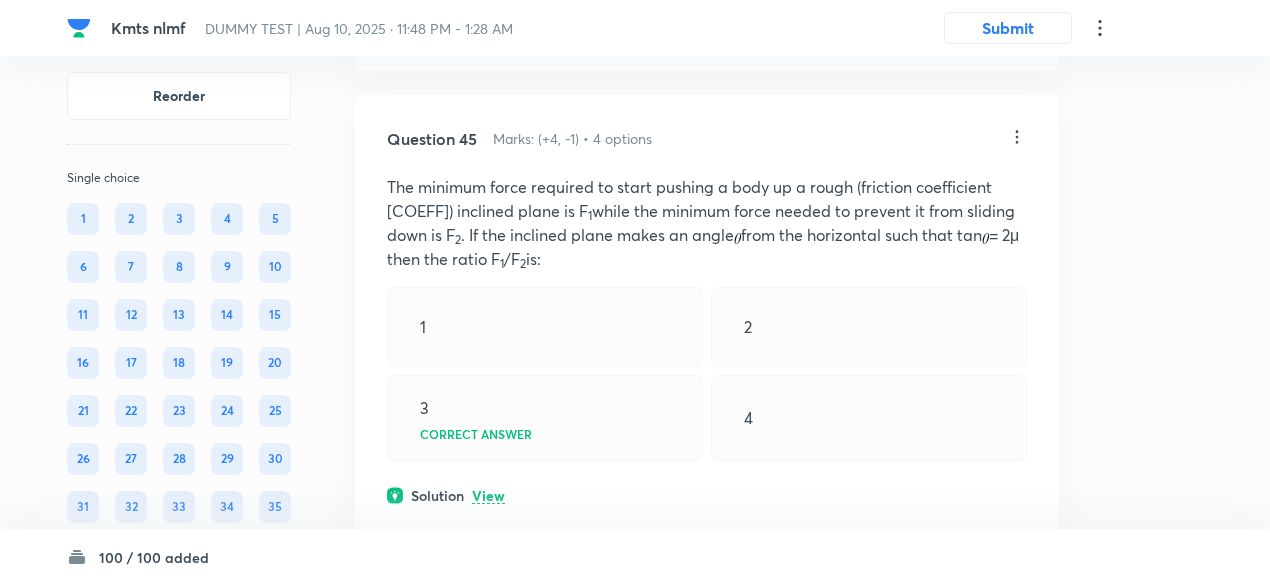 click on "View" at bounding box center [488, -81] 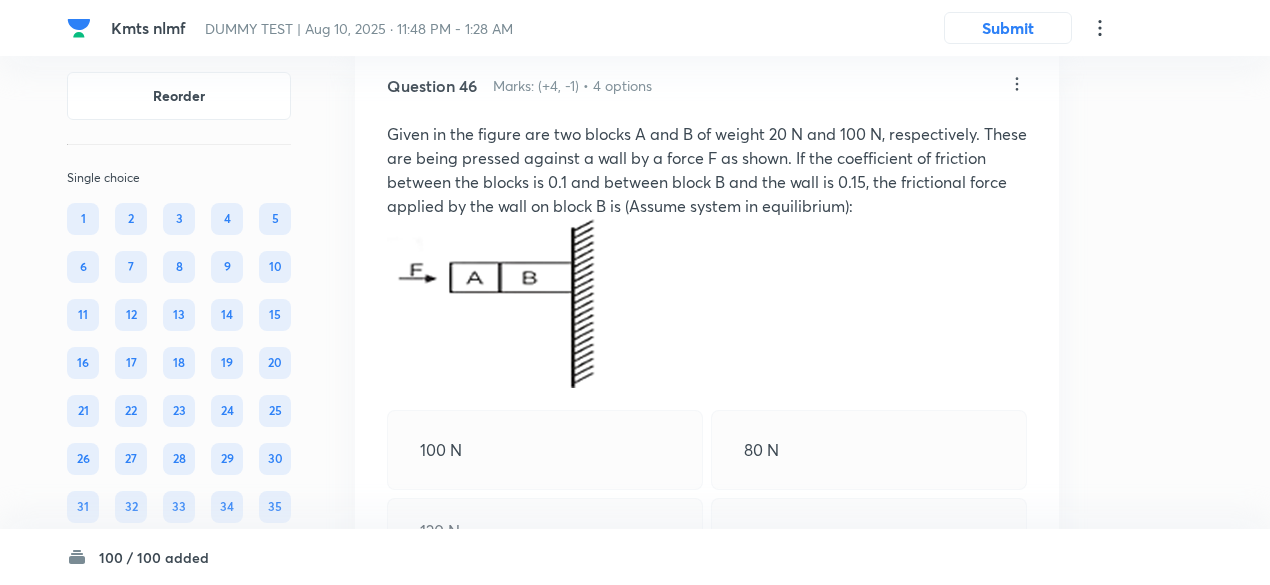 scroll, scrollTop: 43532, scrollLeft: 0, axis: vertical 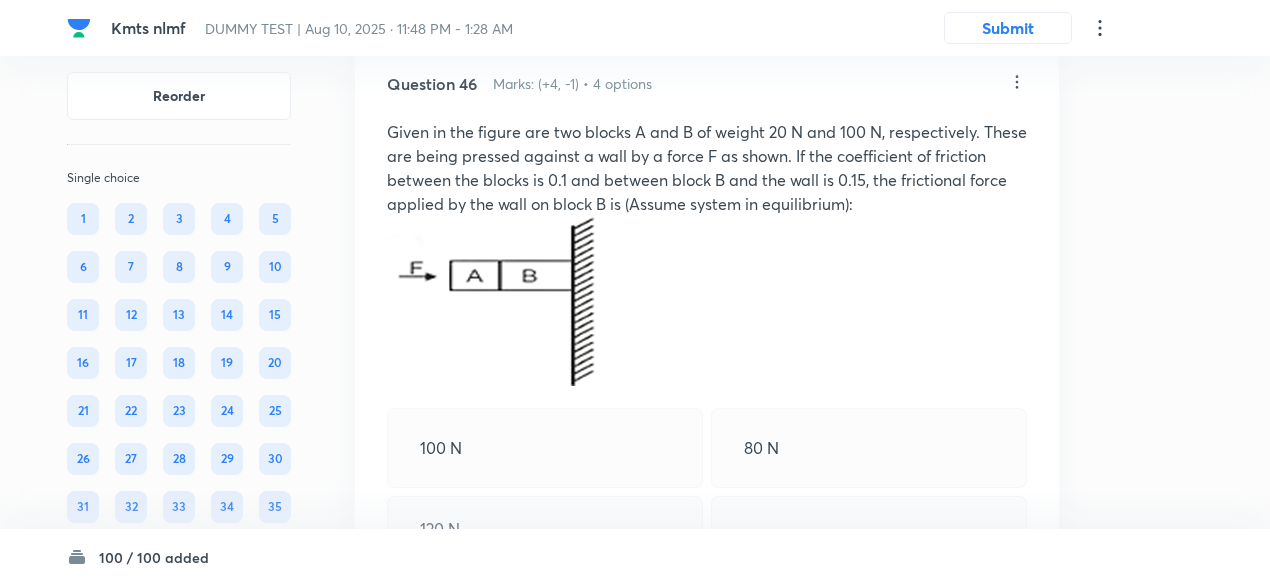 click on "View" at bounding box center [488, -136] 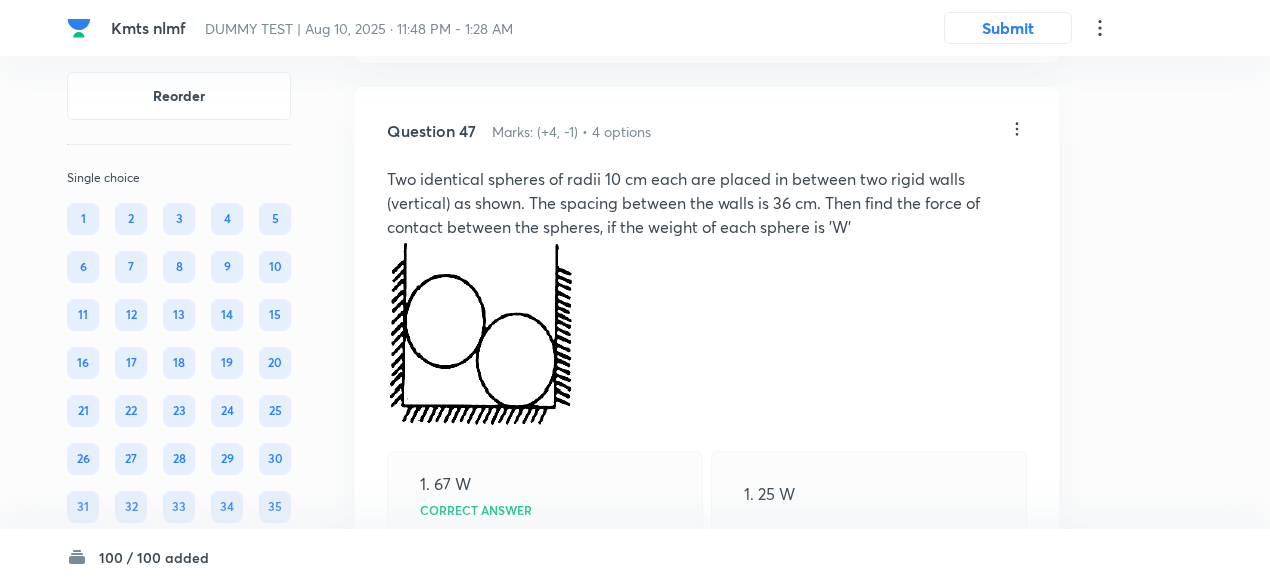 scroll, scrollTop: 44608, scrollLeft: 0, axis: vertical 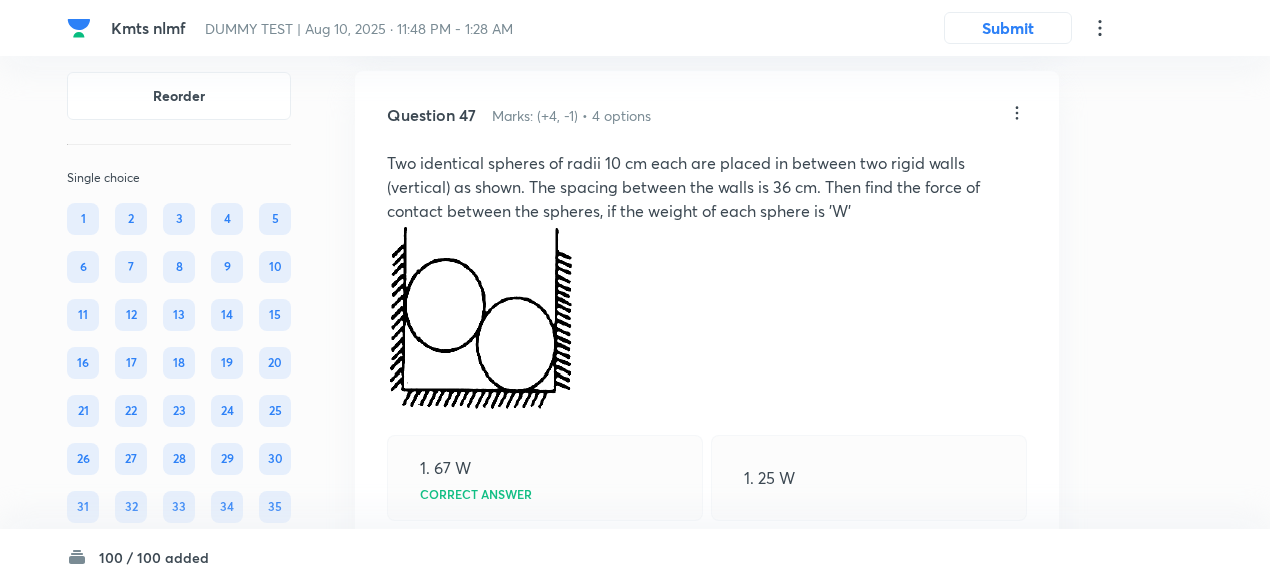 click on "View" at bounding box center [488, -105] 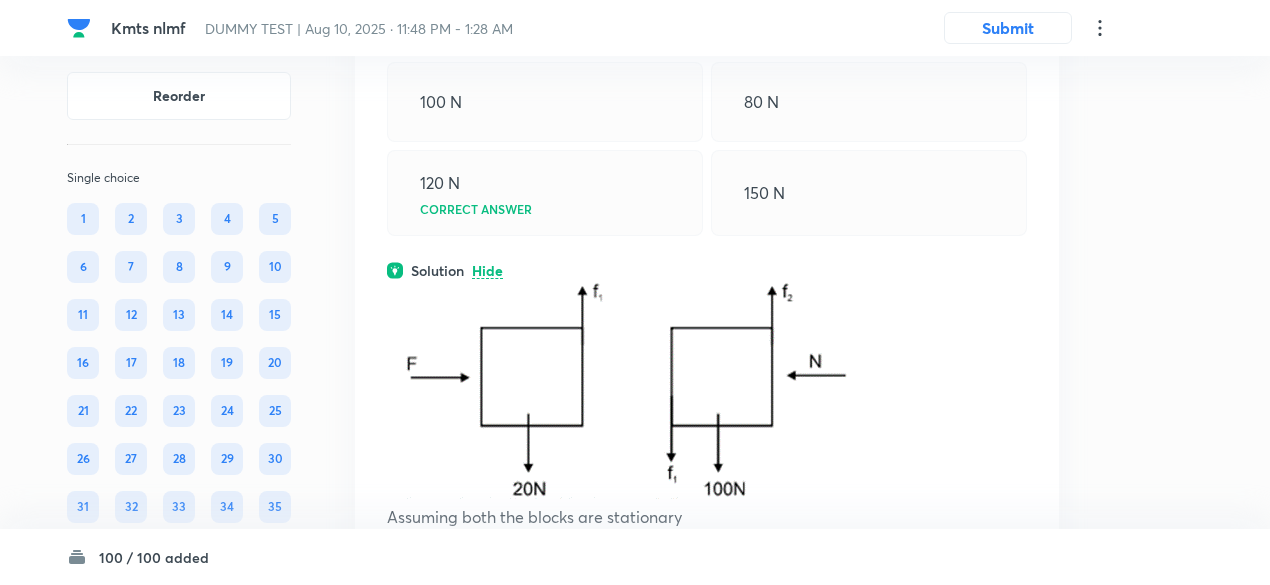scroll, scrollTop: 44228, scrollLeft: 0, axis: vertical 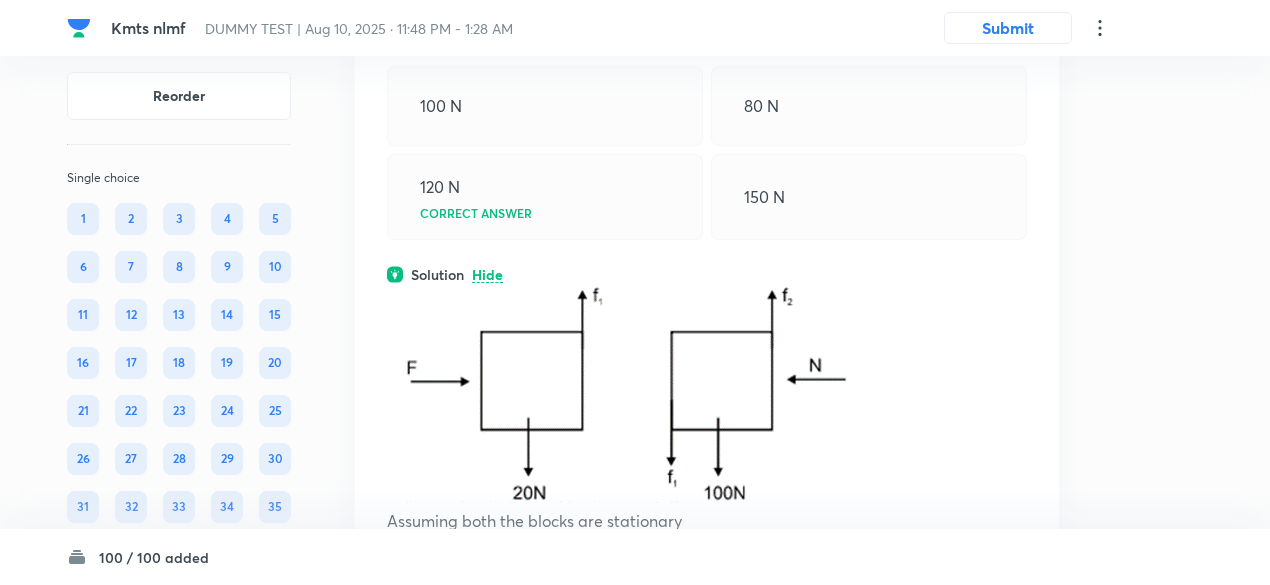 click 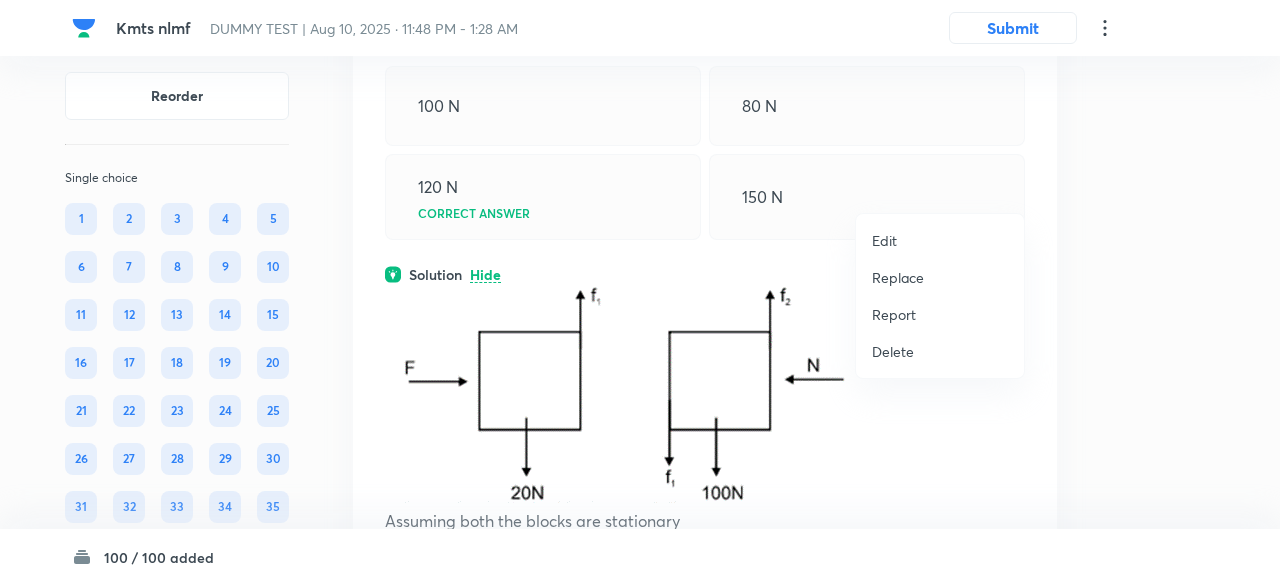 click on "Replace" at bounding box center [898, 277] 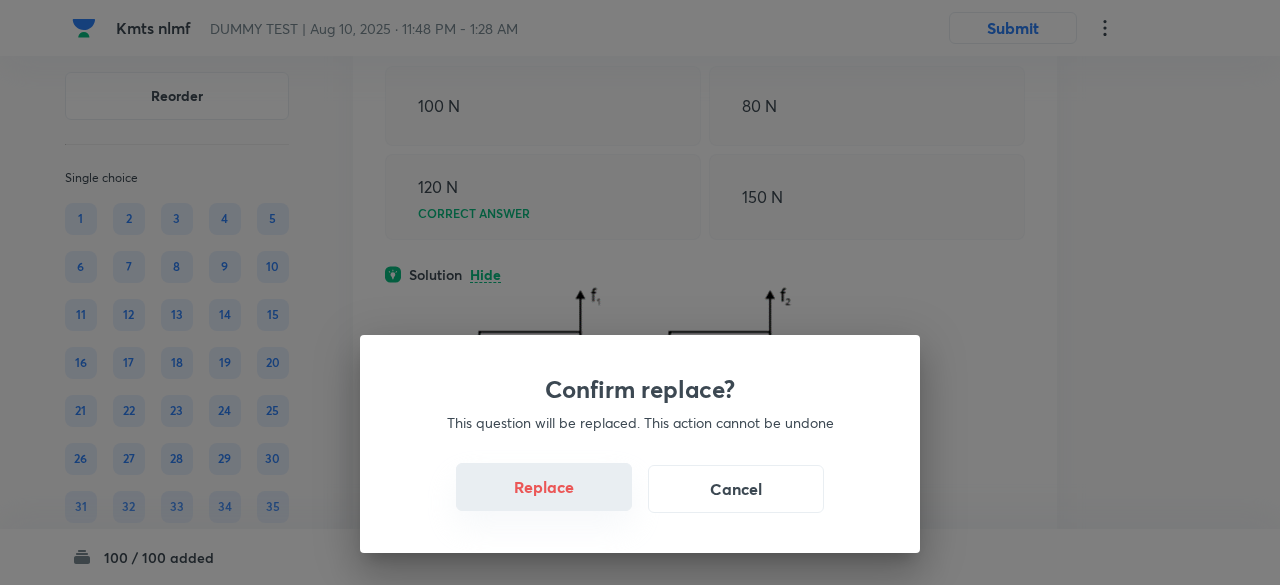 click on "Replace" at bounding box center (544, 487) 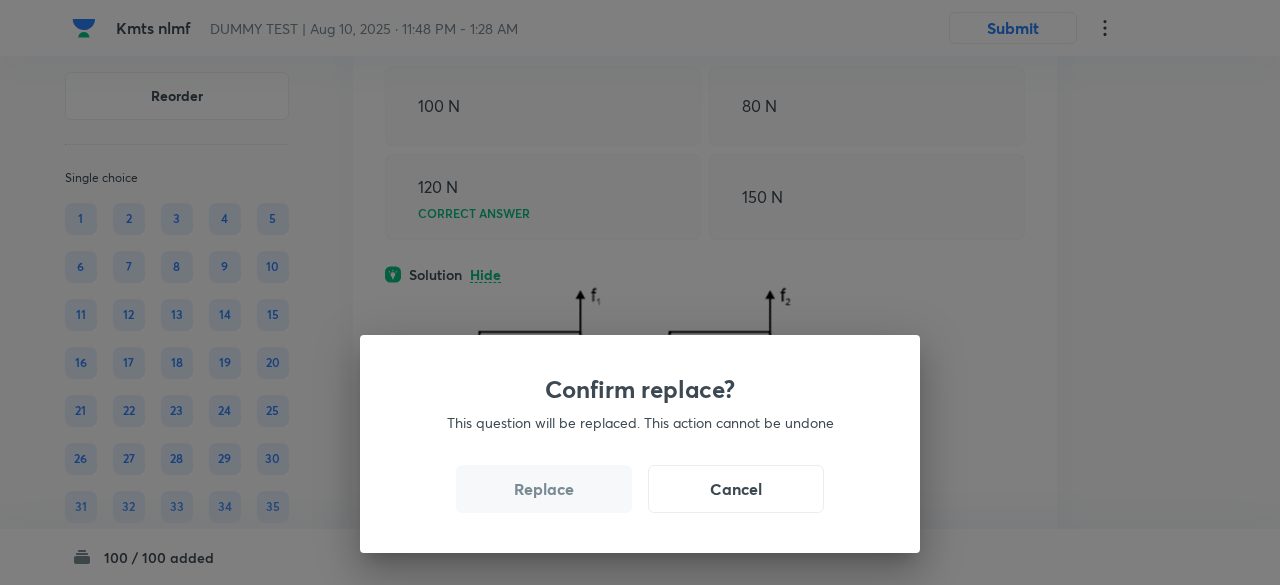 click on "Replace" at bounding box center [544, 489] 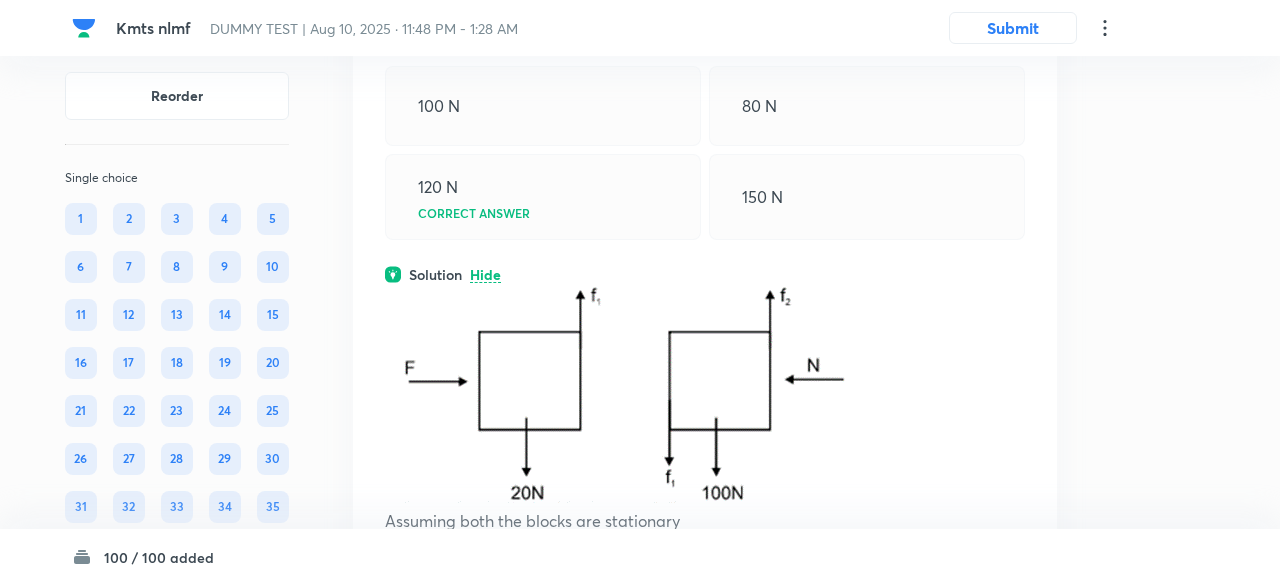 click on "Confirm replace? This question will be replaced. This action cannot be undone Replace Cancel" at bounding box center [640, 877] 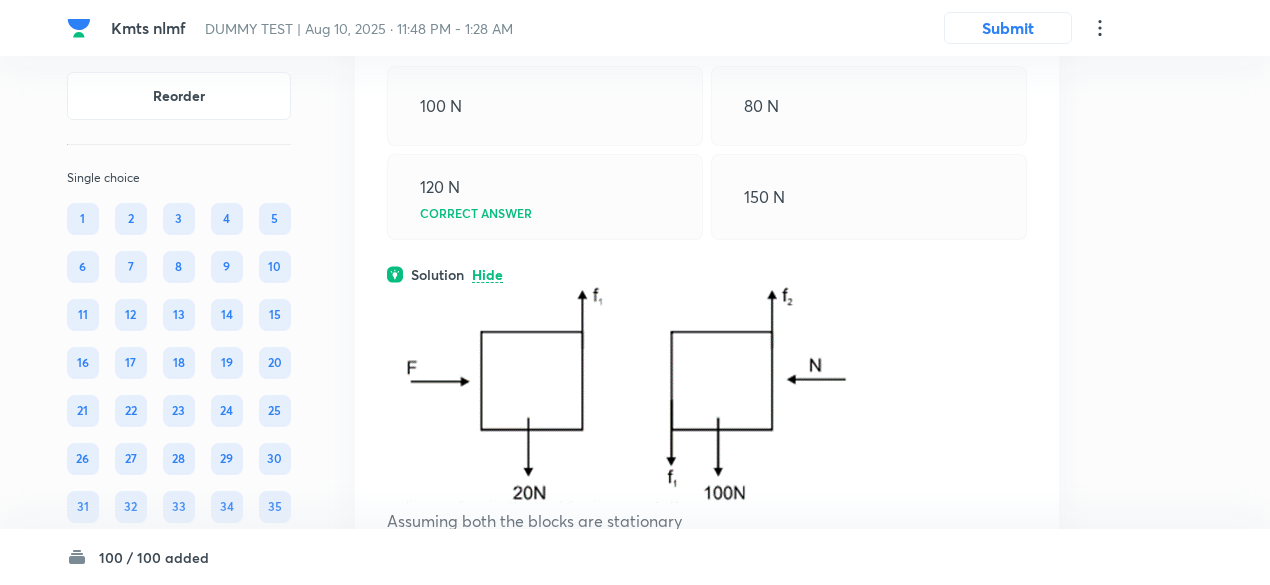 click at bounding box center [707, -38] 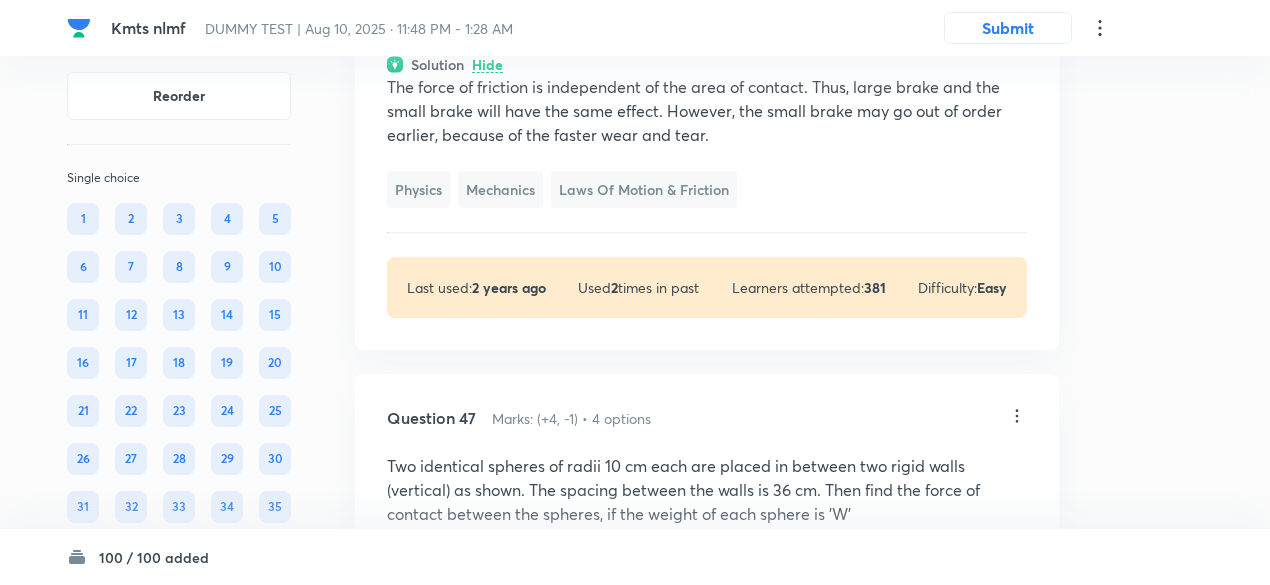 click 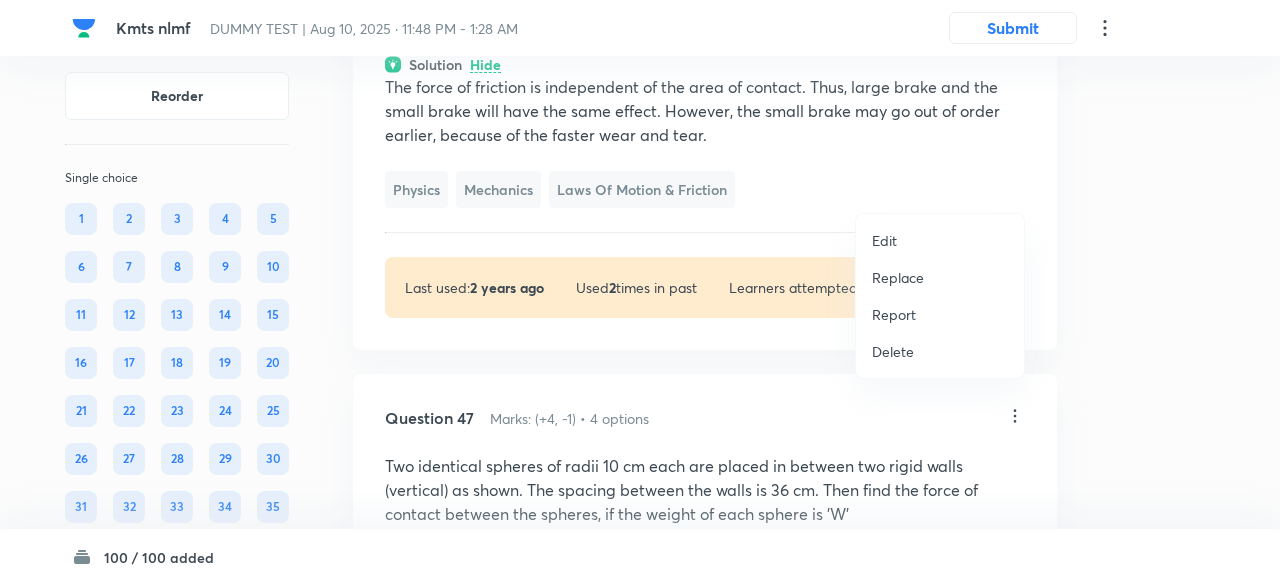 click on "Replace" at bounding box center [898, 277] 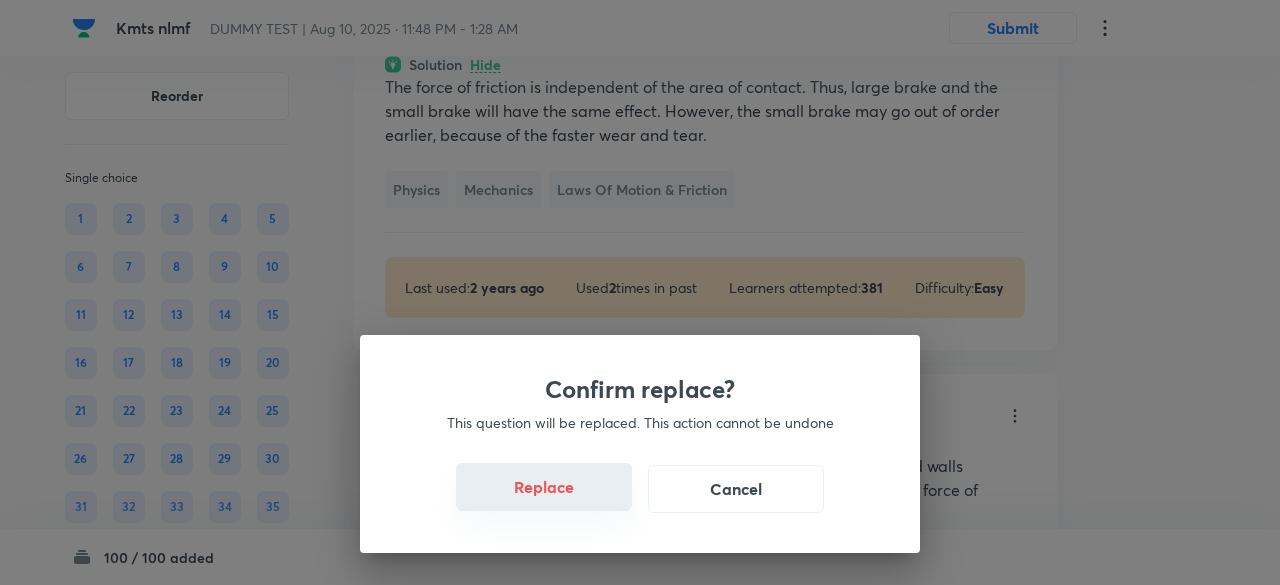 click on "Replace" at bounding box center (544, 487) 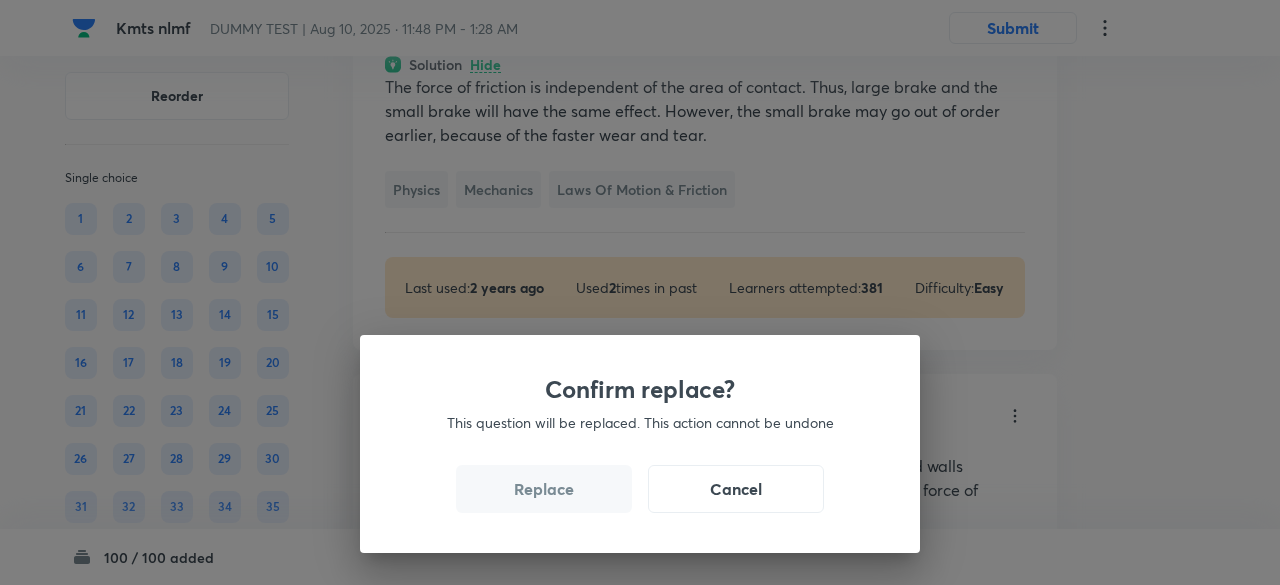 click on "Replace" at bounding box center (544, 489) 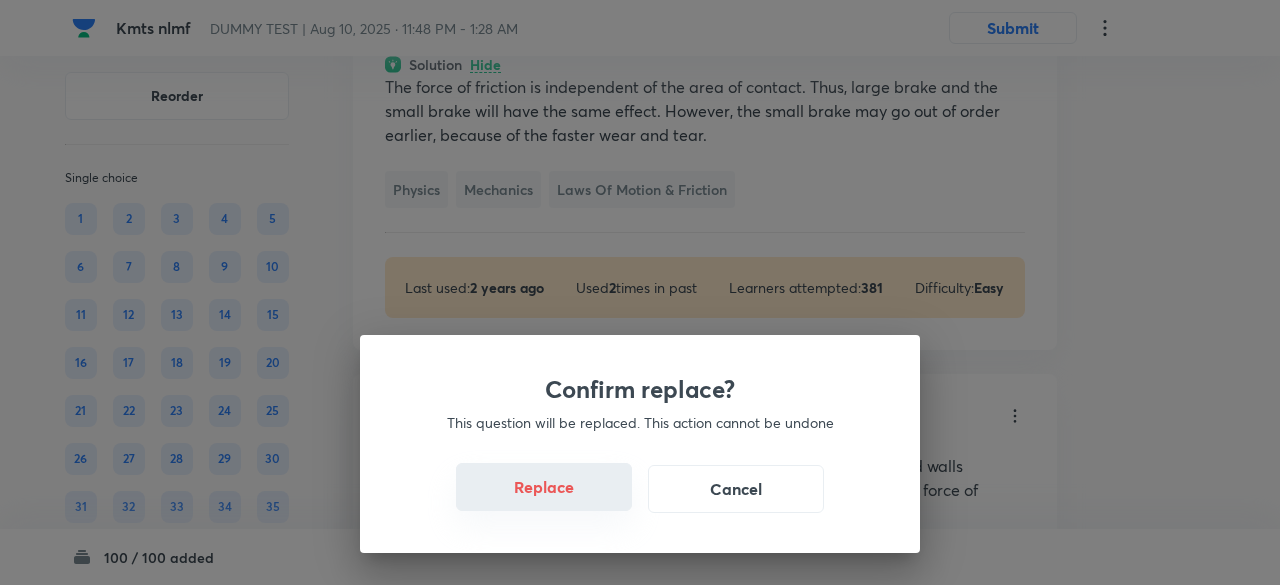 click on "Replace" at bounding box center [544, 487] 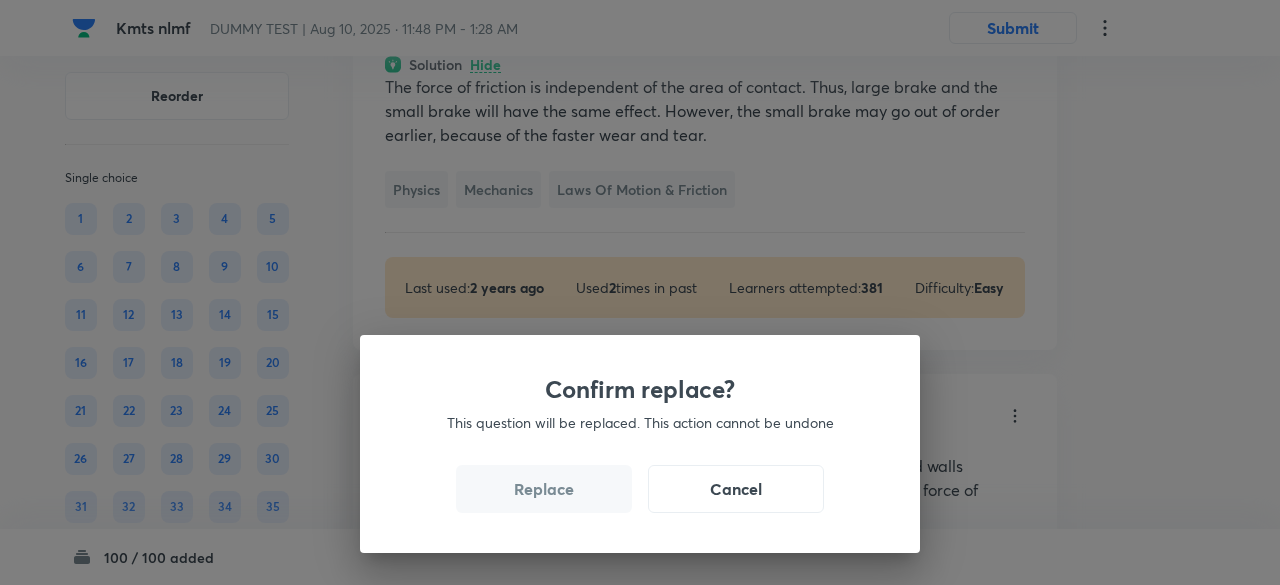 click on "Replace" at bounding box center [544, 489] 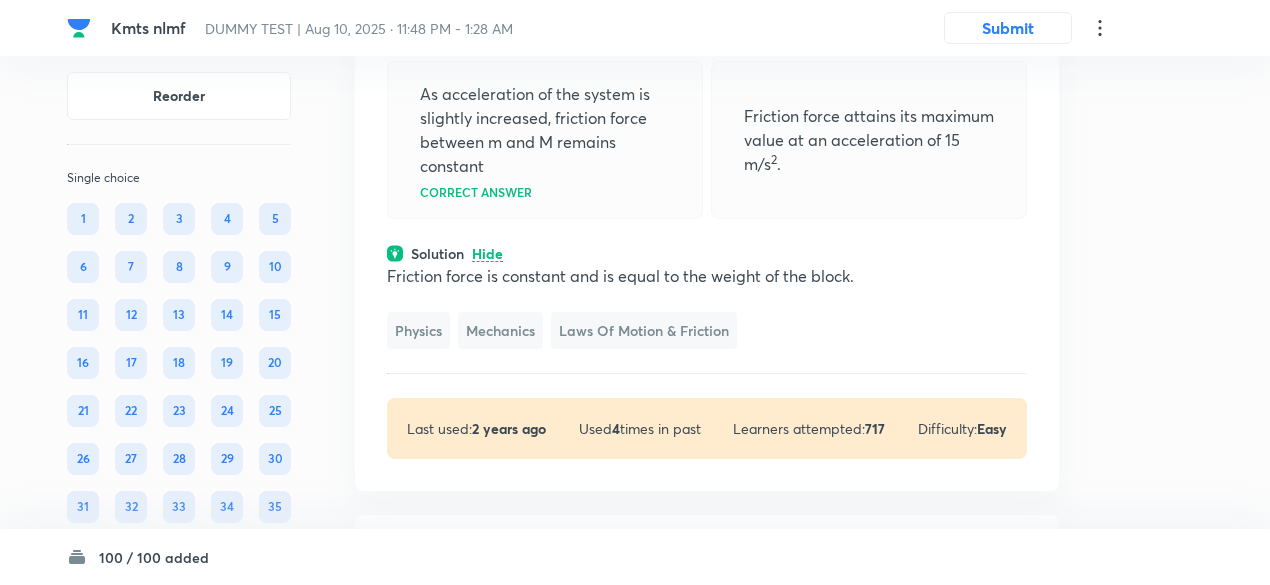 scroll, scrollTop: 44256, scrollLeft: 0, axis: vertical 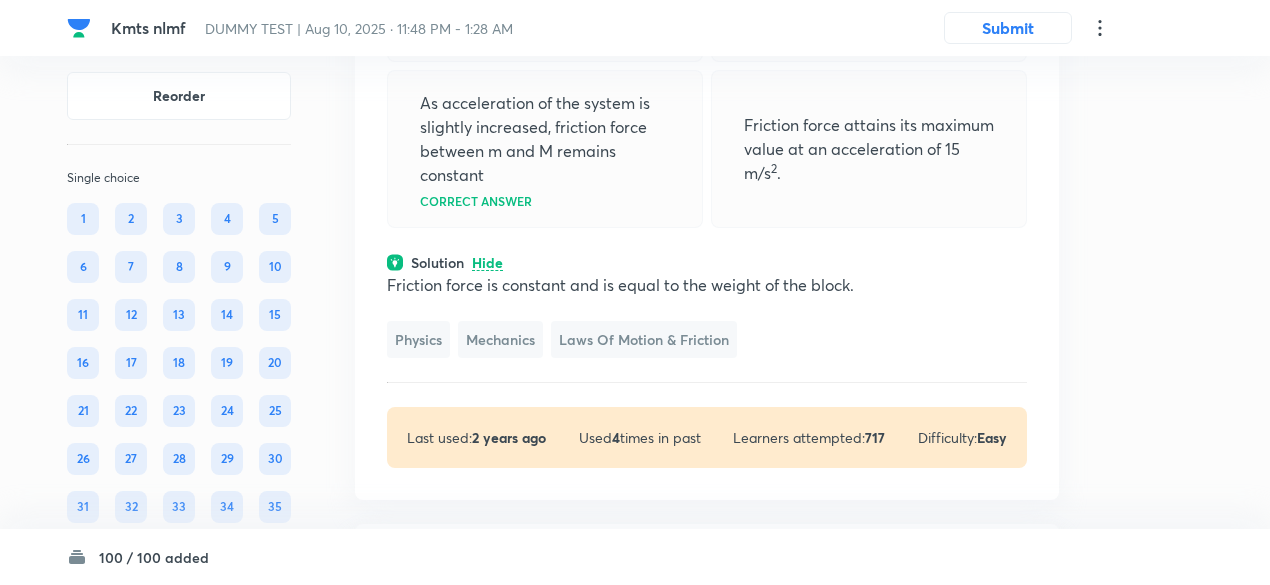 click 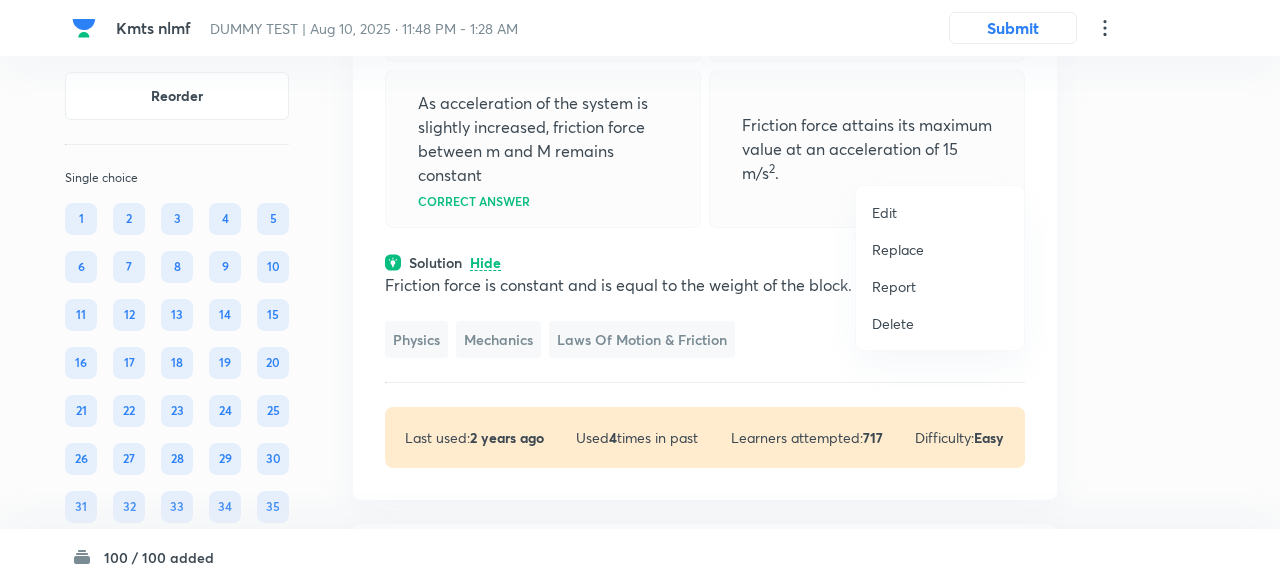click on "Replace" at bounding box center [898, 249] 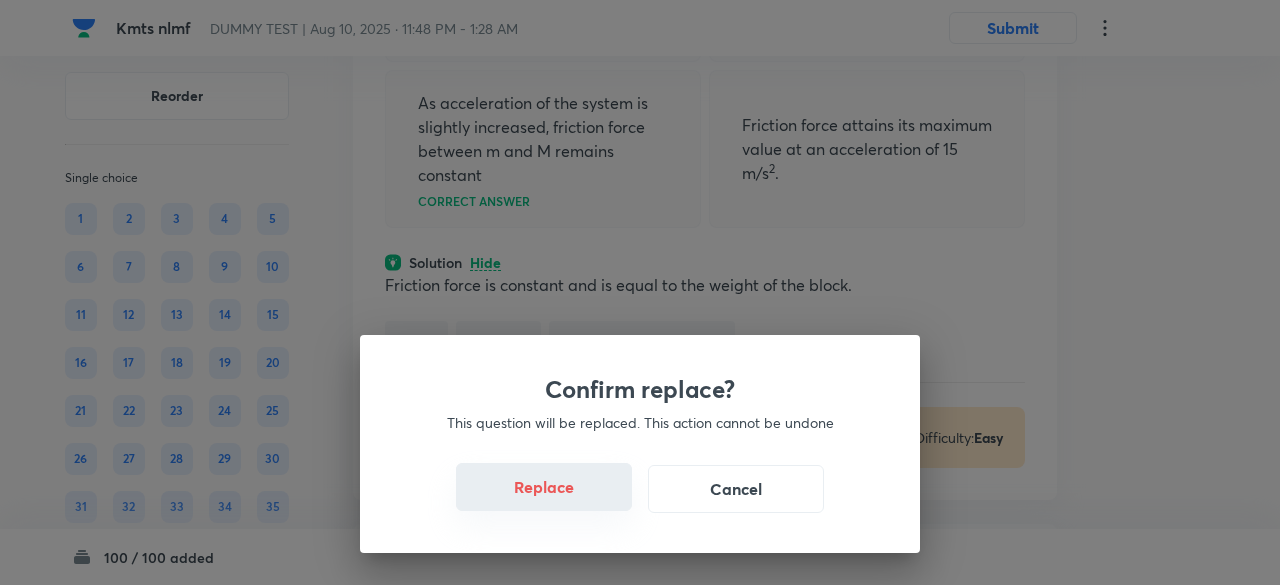 click on "Replace" at bounding box center (544, 487) 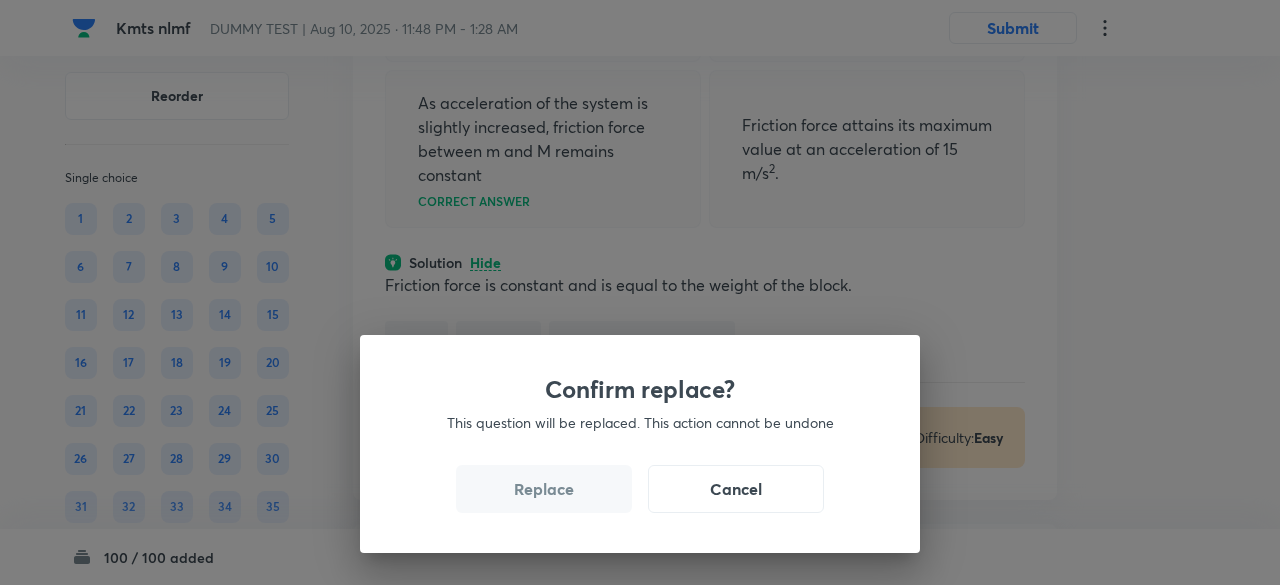 click on "Replace" at bounding box center [544, 489] 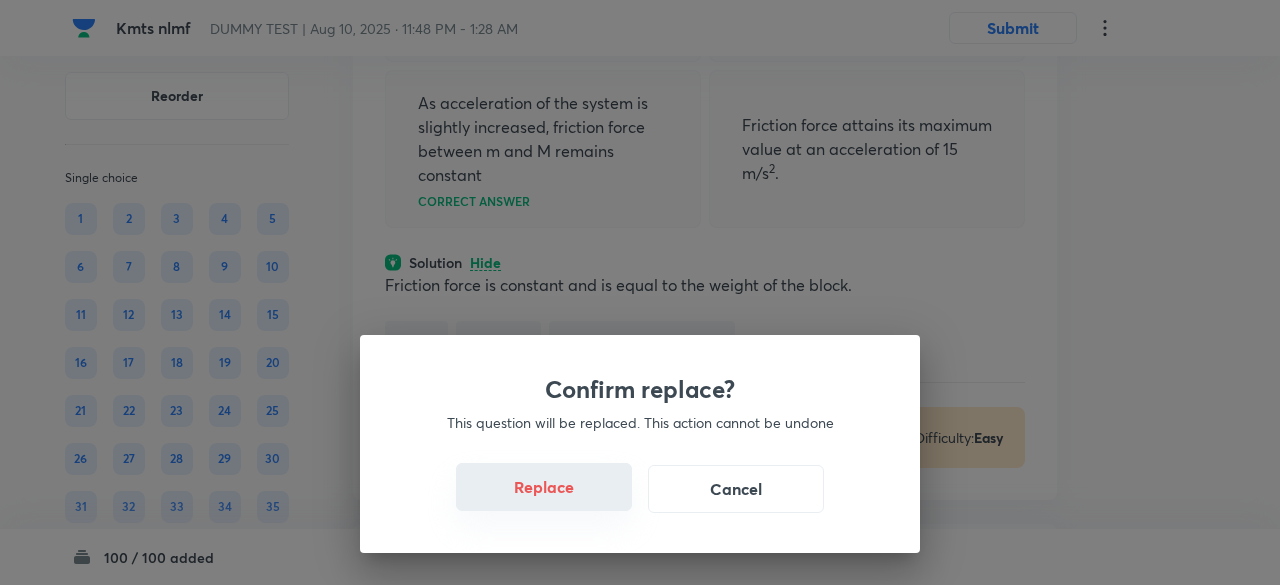 click on "Replace" at bounding box center (544, 487) 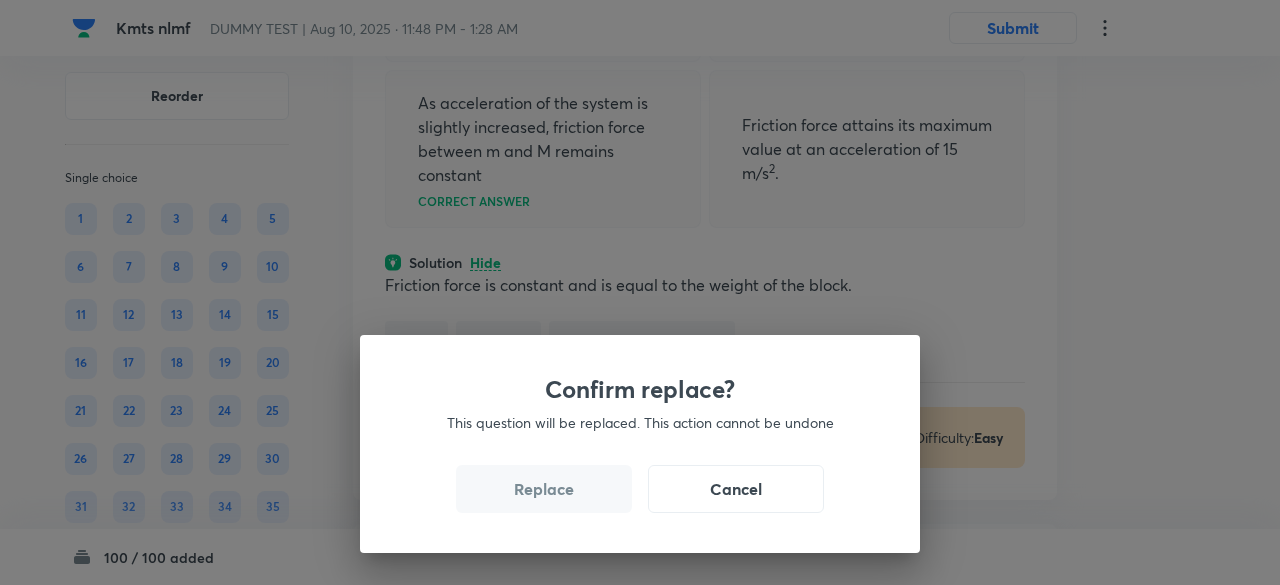click on "Replace" at bounding box center [544, 489] 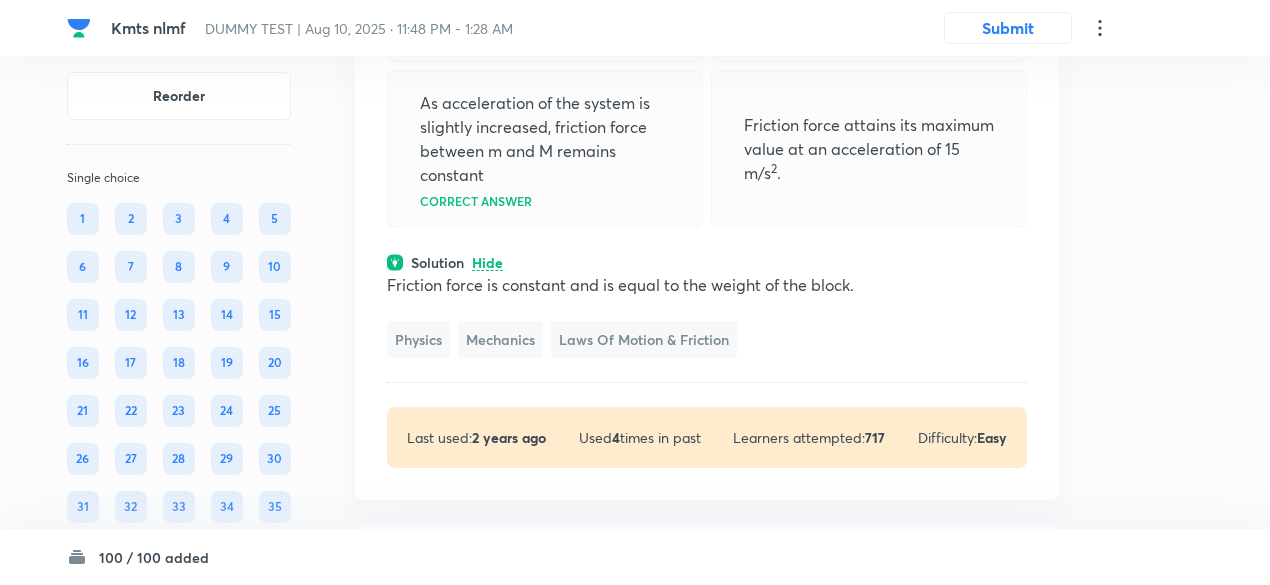 click on "As acceleration of the system is slightly increased, friction force between m and M will increase." at bounding box center [545, 5] 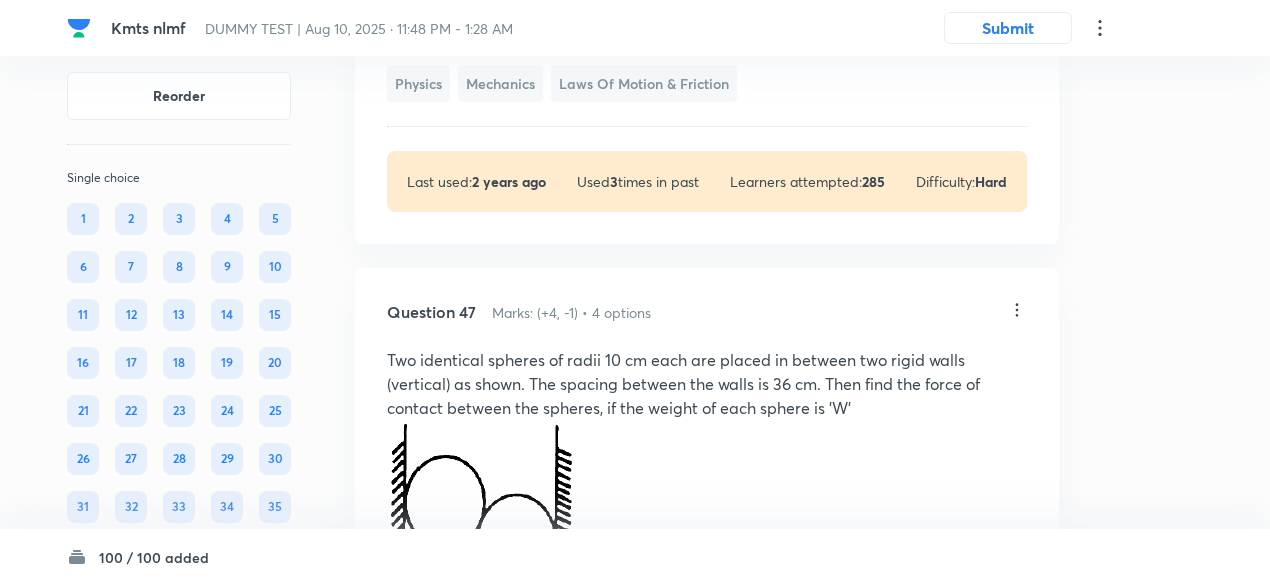 click on "16 N Correct answer" at bounding box center (545, -143) 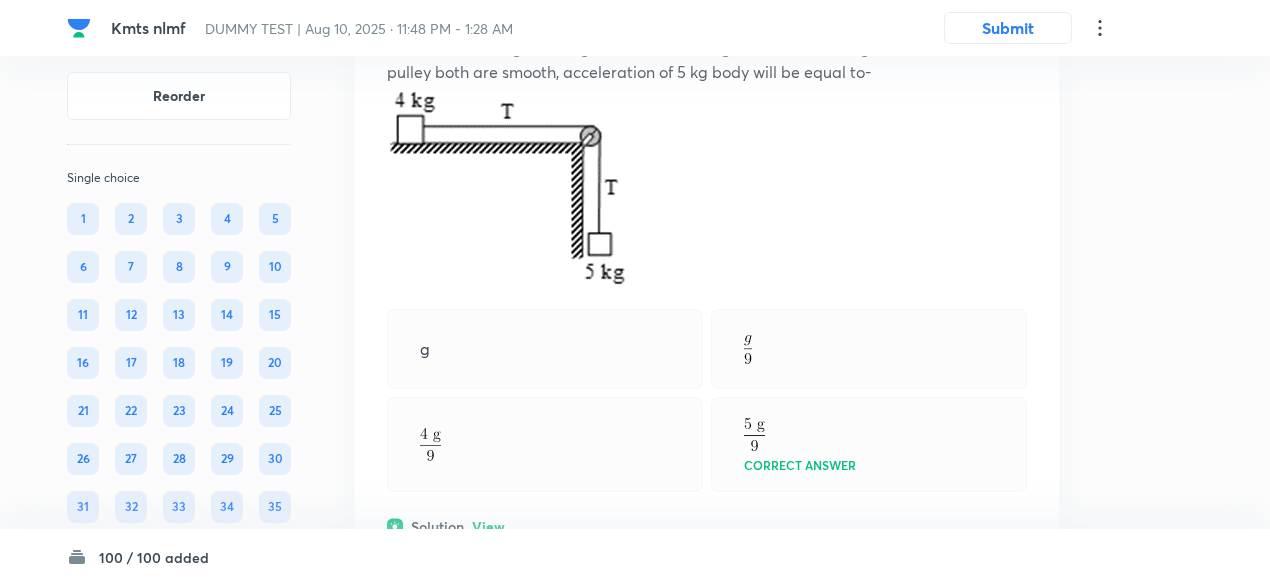 scroll, scrollTop: 45540, scrollLeft: 0, axis: vertical 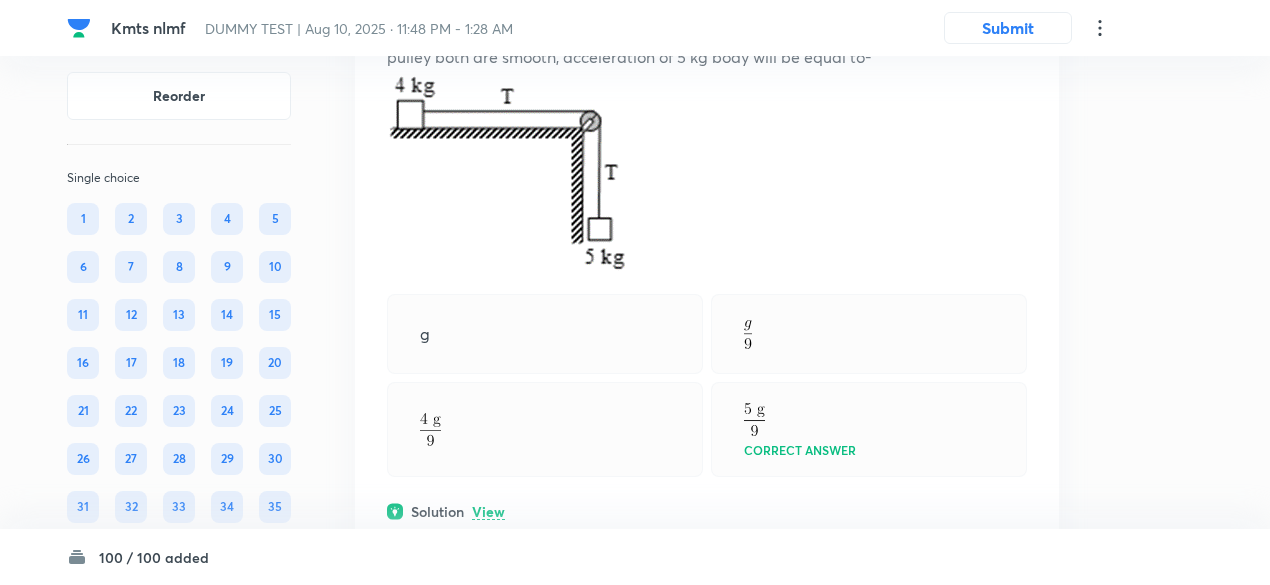 click on "View" at bounding box center [488, -235] 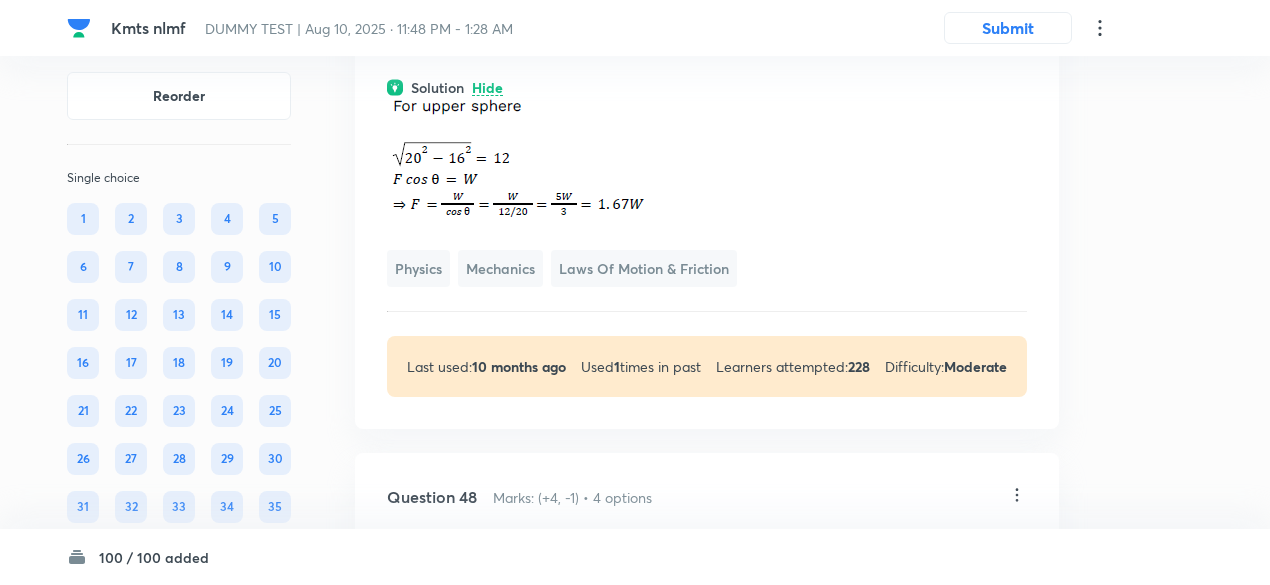 scroll, scrollTop: 45193, scrollLeft: 0, axis: vertical 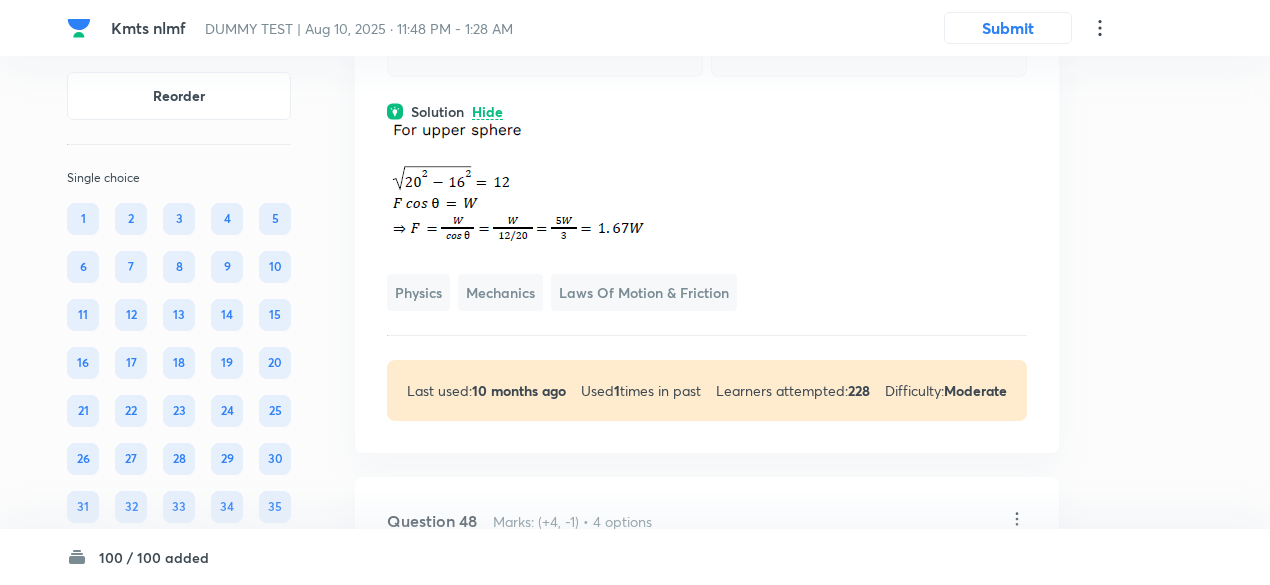 click 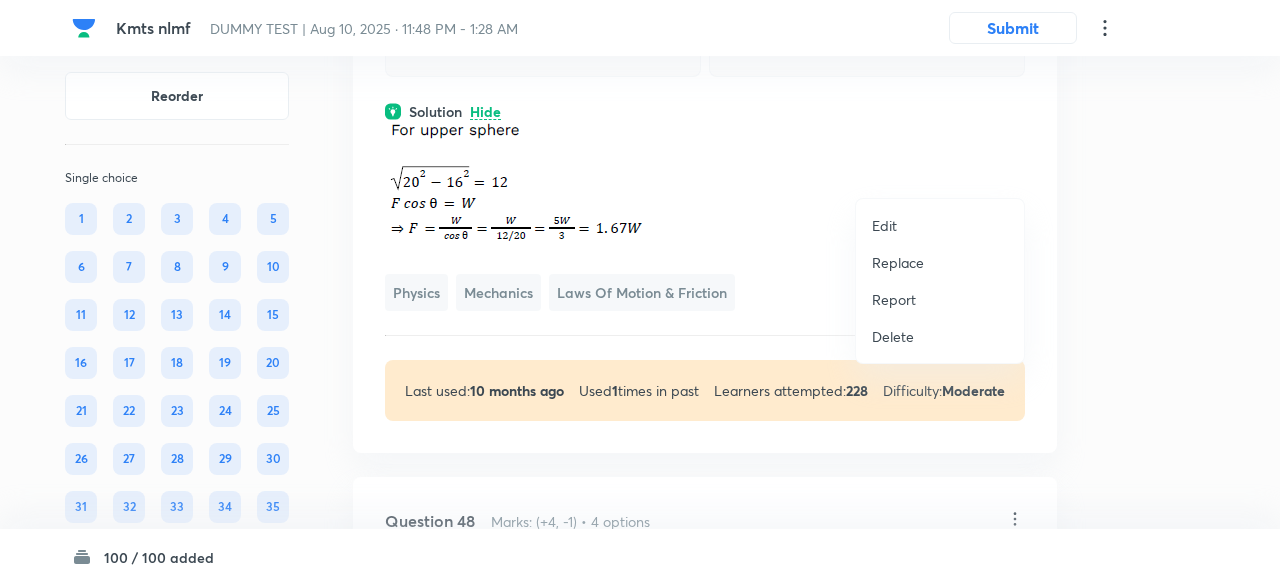 click on "Replace" at bounding box center (898, 262) 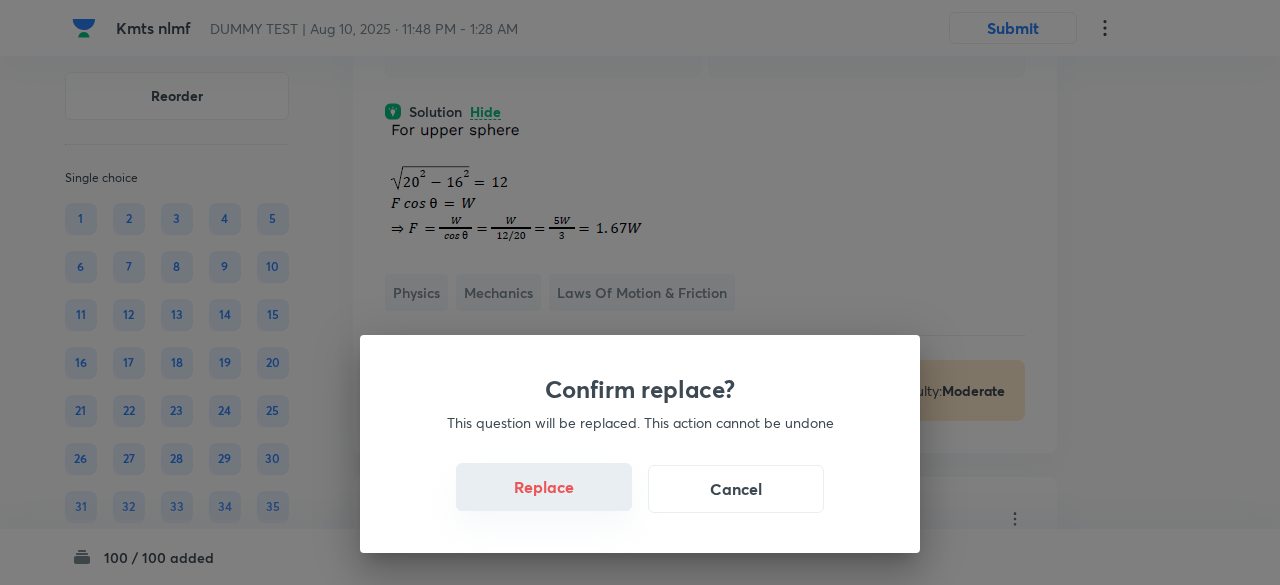 click on "Replace" at bounding box center [544, 487] 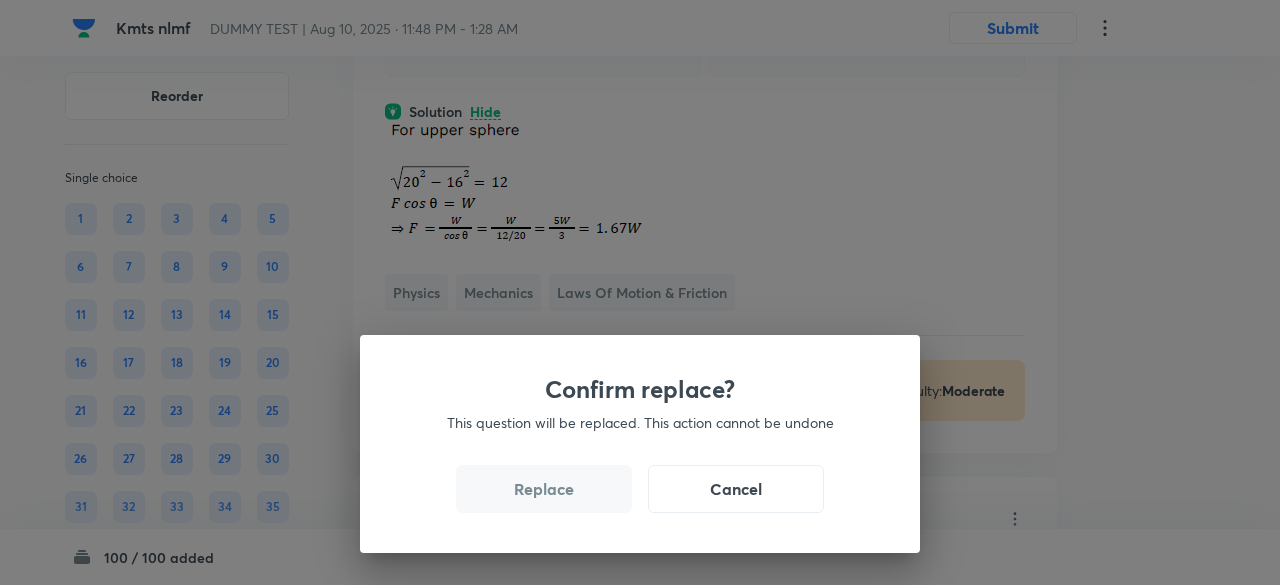 click on "Replace" at bounding box center [544, 489] 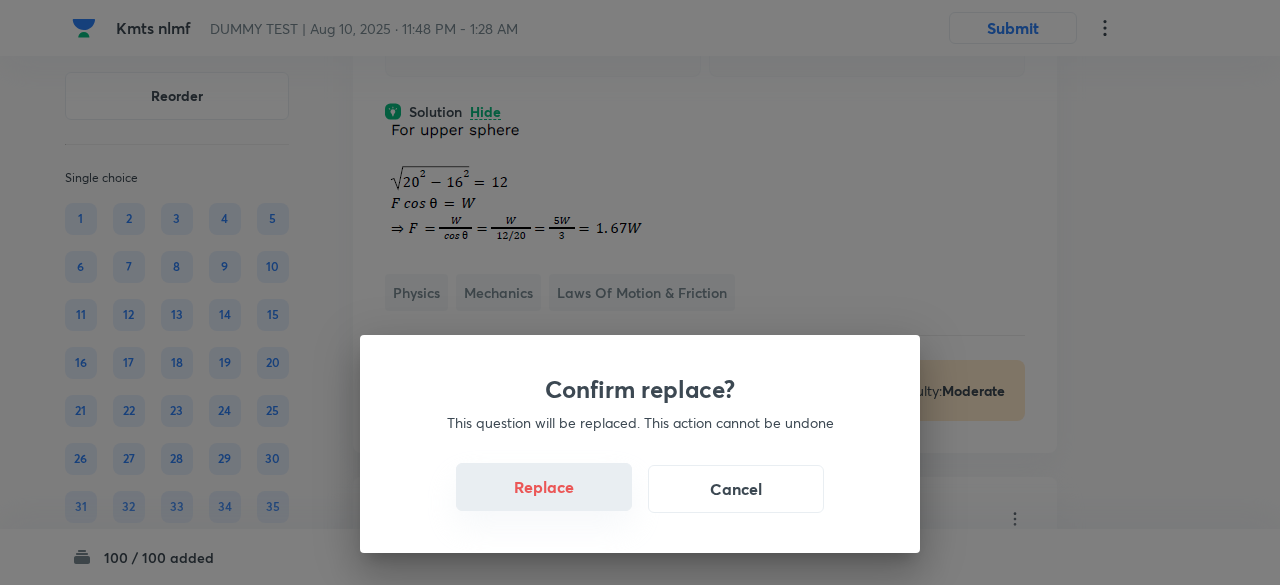 click on "Replace" at bounding box center (544, 487) 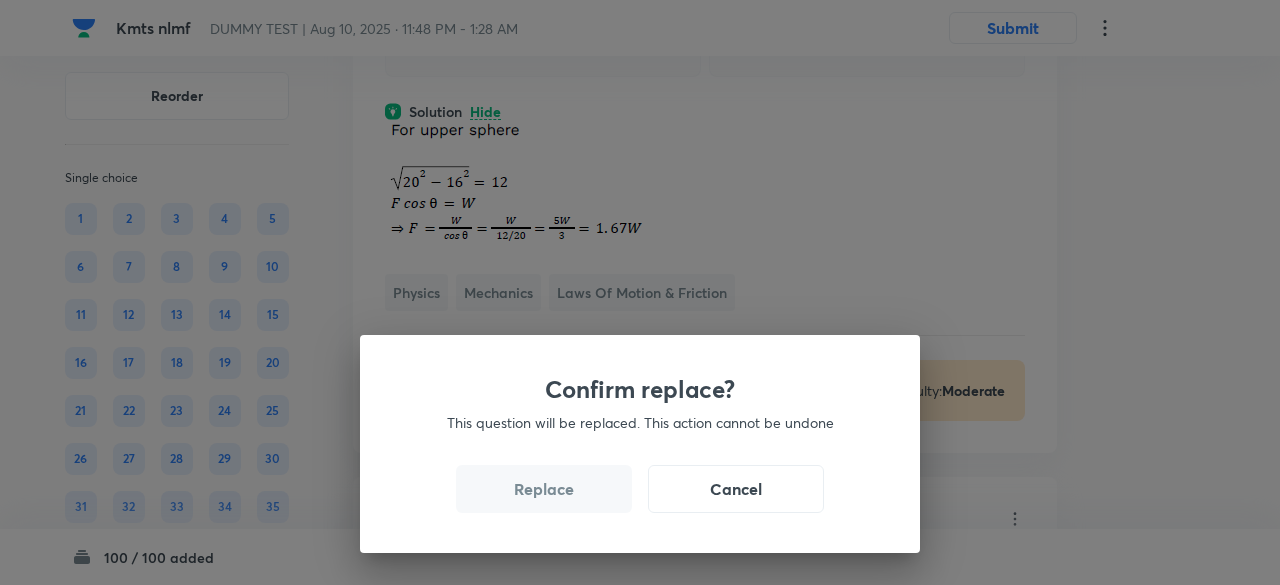 click on "Replace" at bounding box center [544, 489] 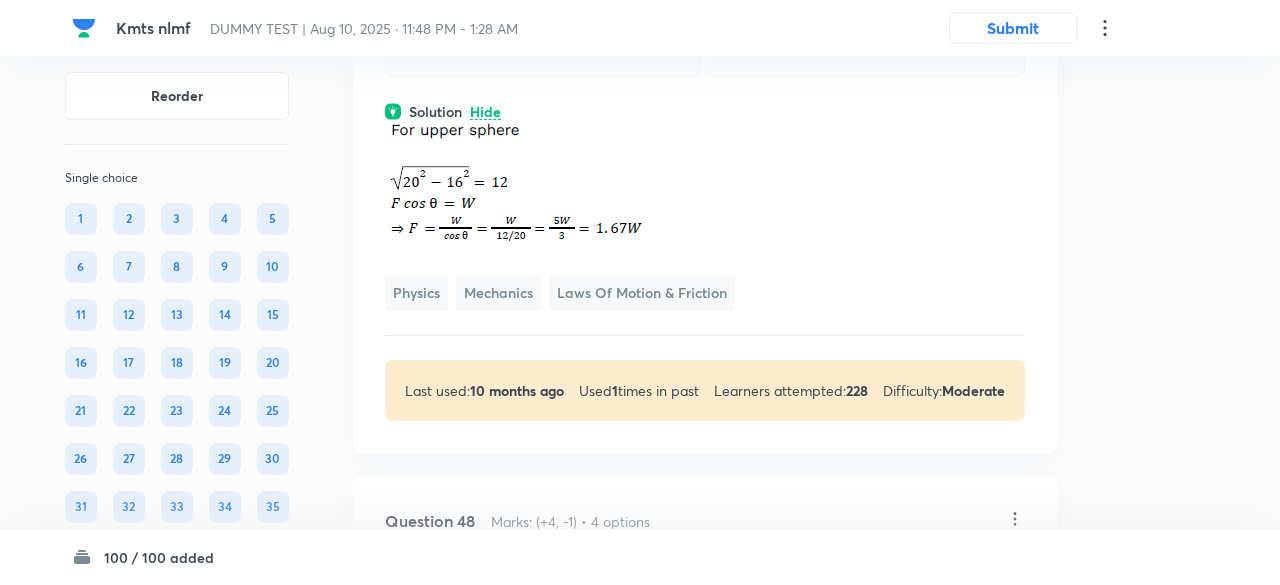 click on "Confirm replace? This question will be replaced. This action cannot be undone Replace Cancel" at bounding box center [640, 877] 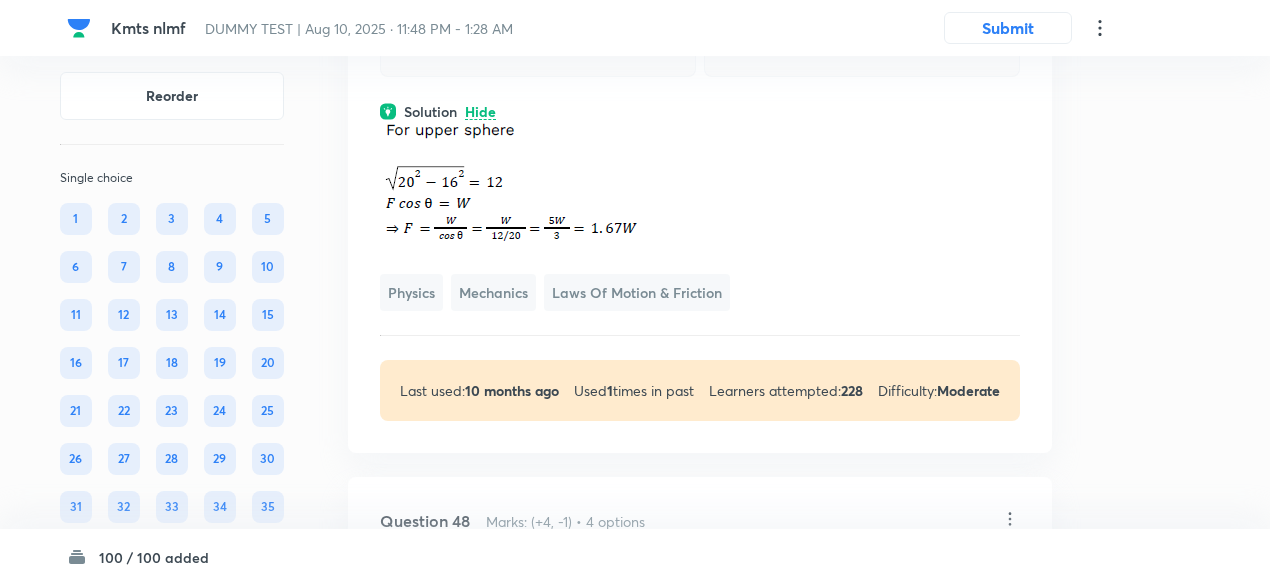 click on "1. 67 W Correct answer" at bounding box center (538, -54) 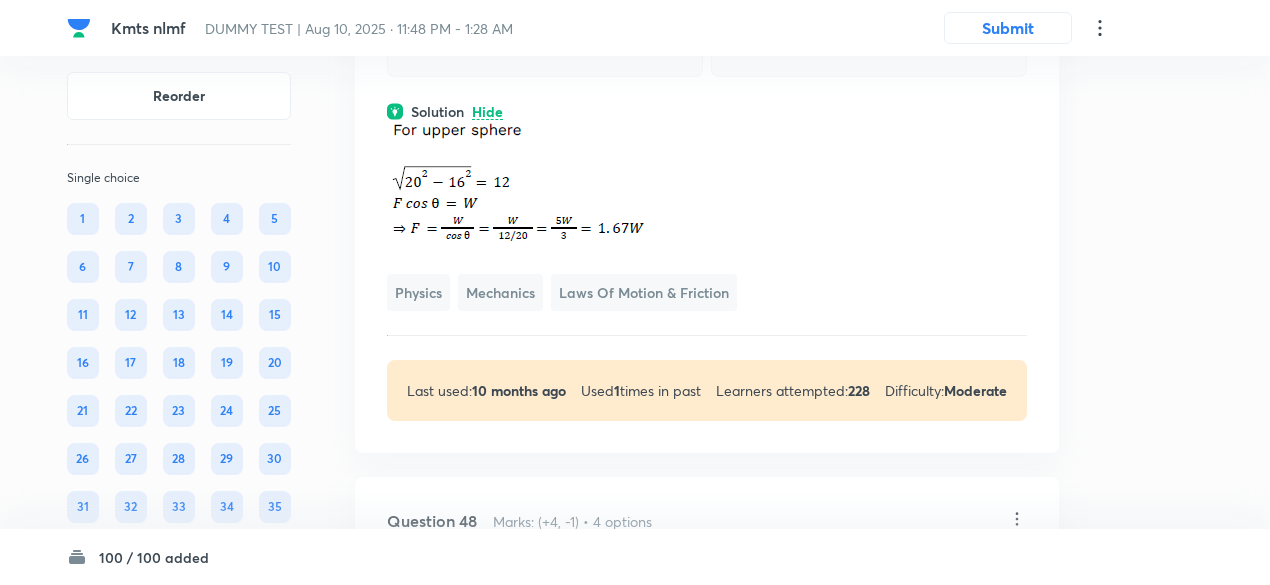 click on "1. 67 W Correct answer" at bounding box center [545, -54] 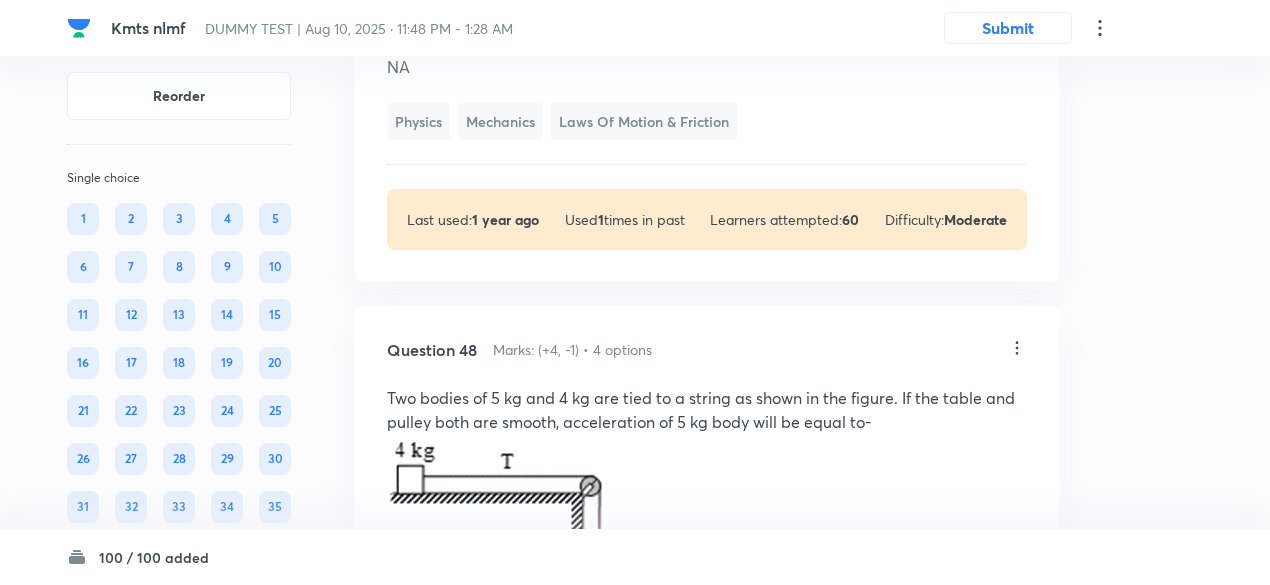 click on "Correct answer" at bounding box center (545, -126) 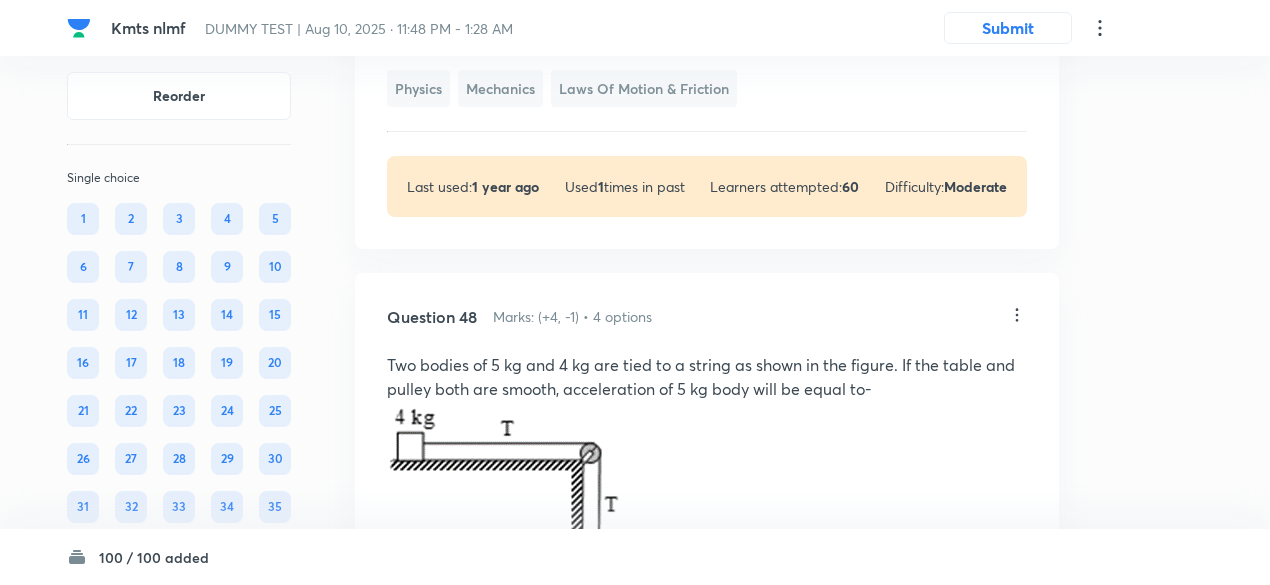 scroll, scrollTop: 45221, scrollLeft: 0, axis: vertical 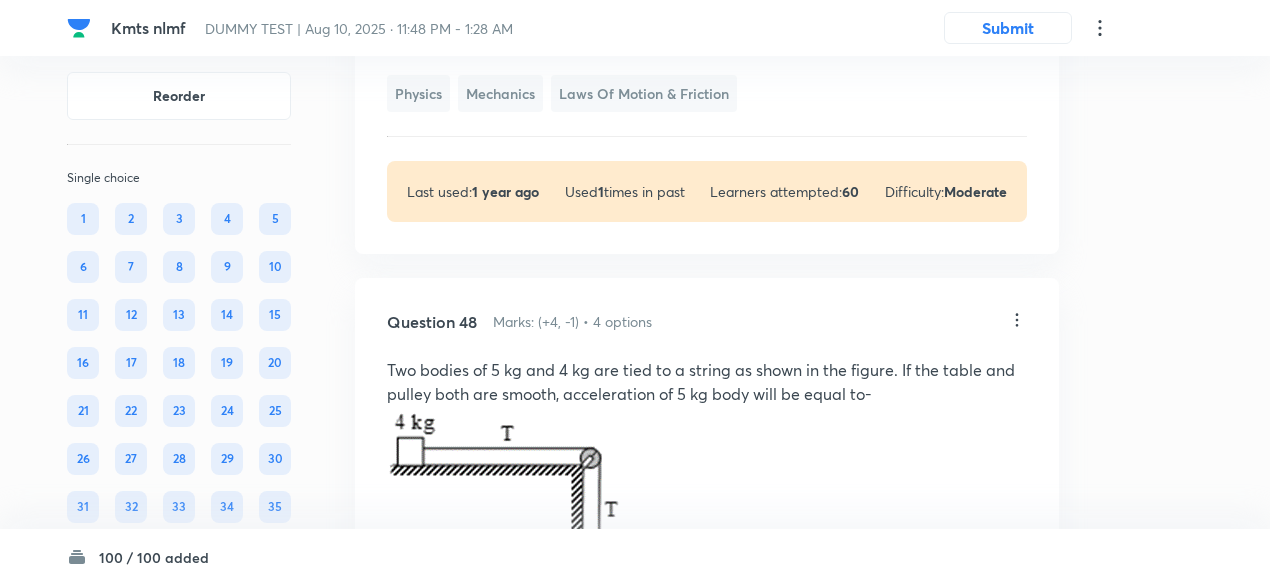 click 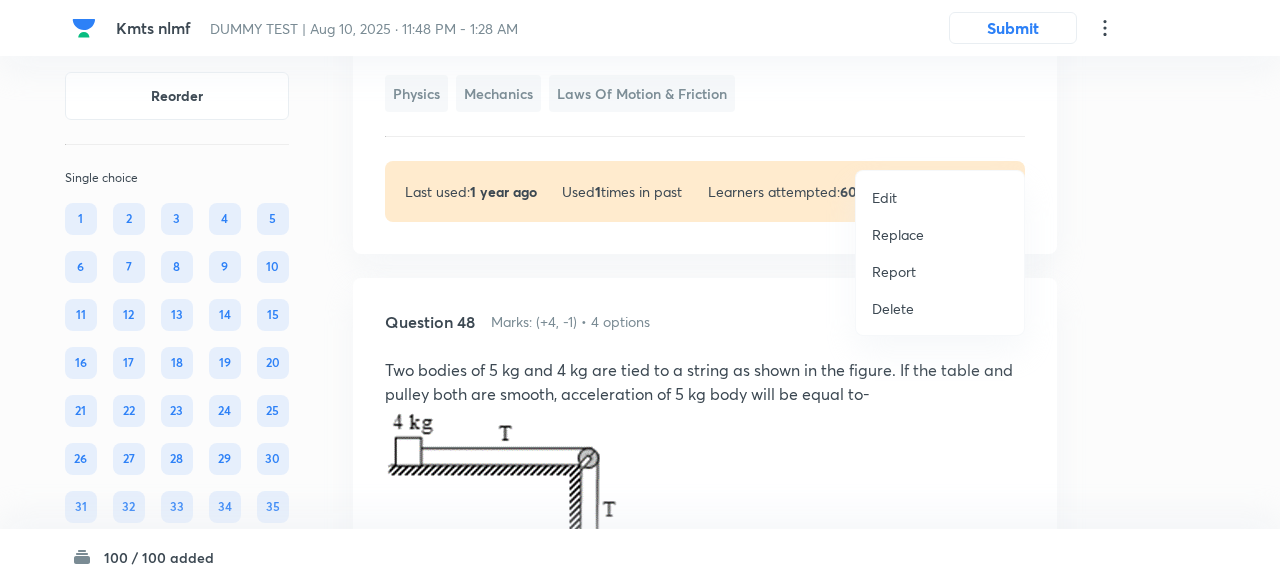 click on "Replace" at bounding box center (898, 234) 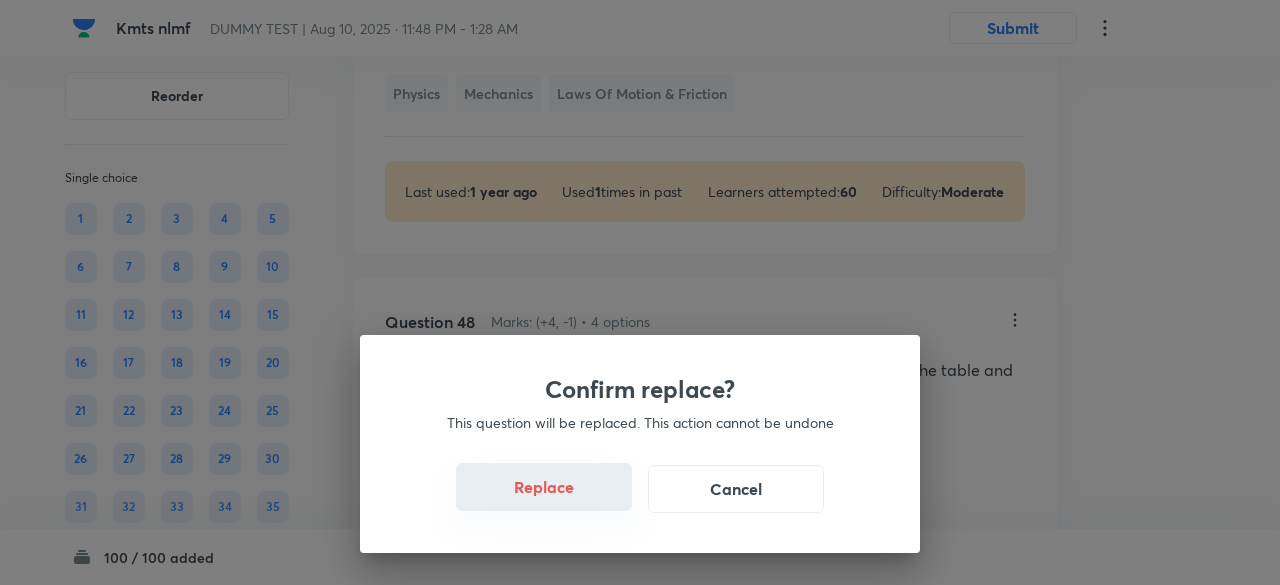 click on "Replace" at bounding box center (544, 487) 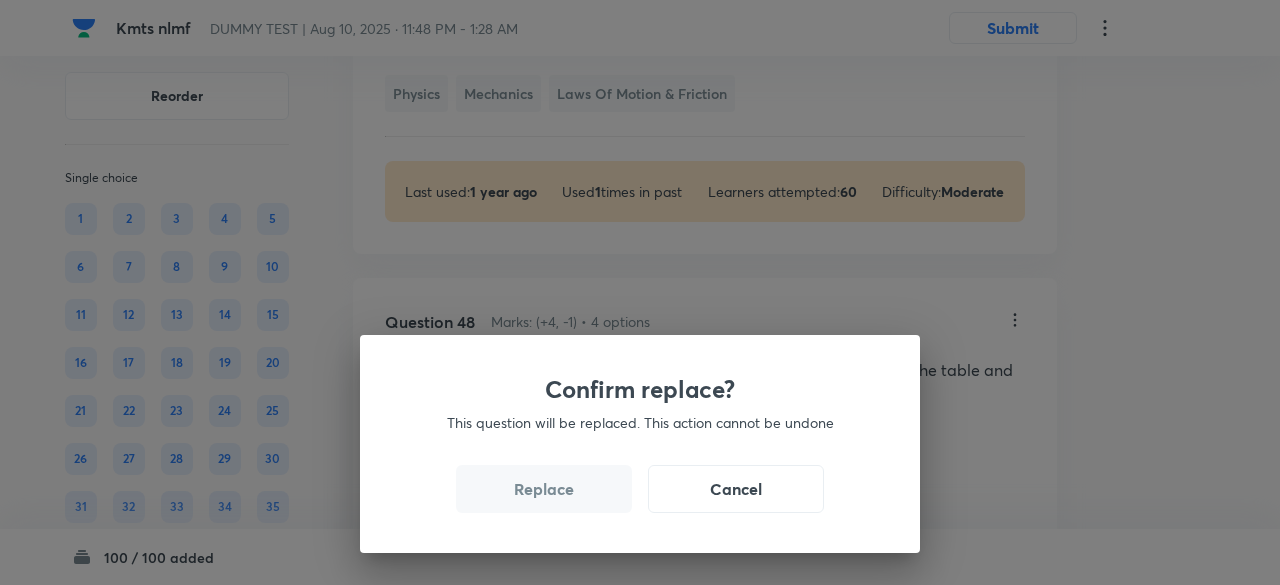 click on "Replace" at bounding box center [544, 489] 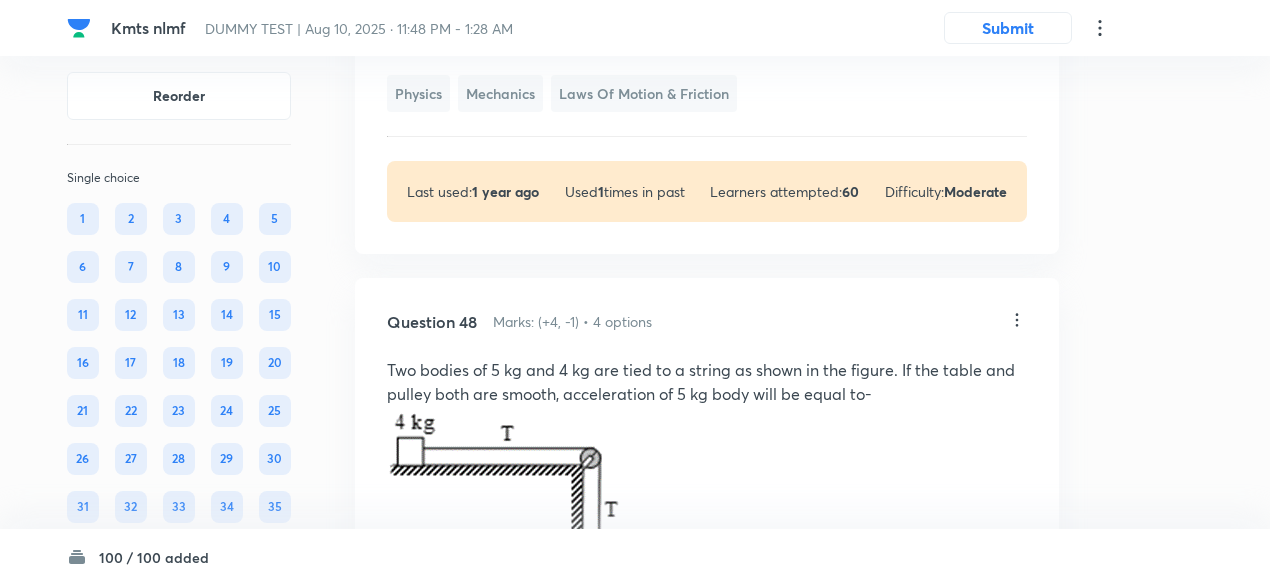 click at bounding box center (545, -58) 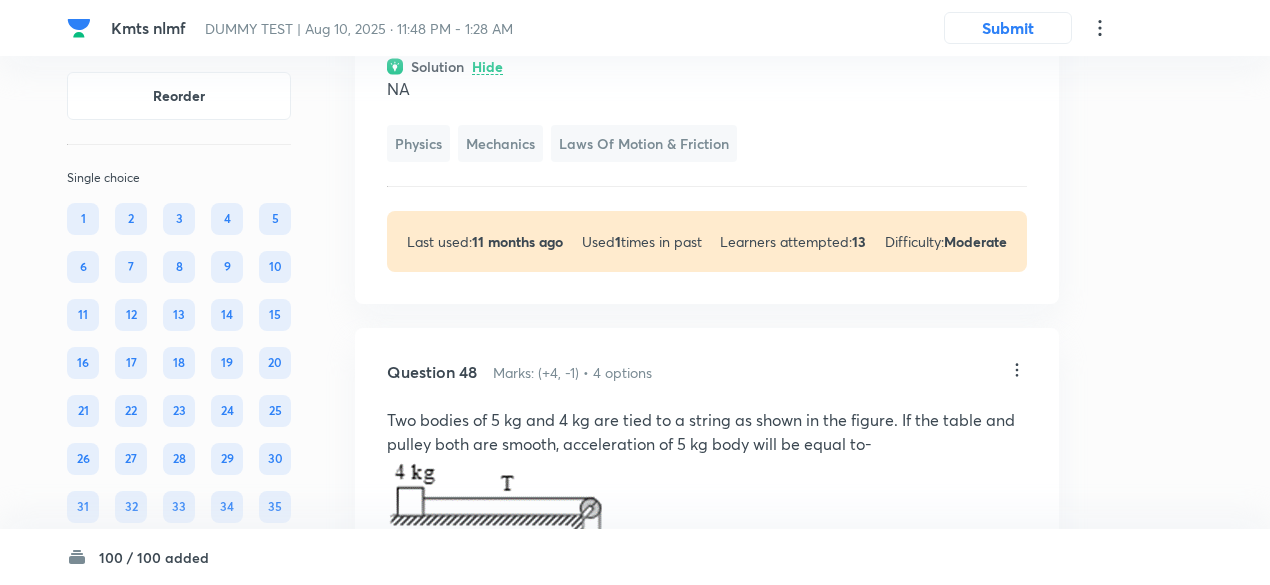 scroll, scrollTop: 45146, scrollLeft: 0, axis: vertical 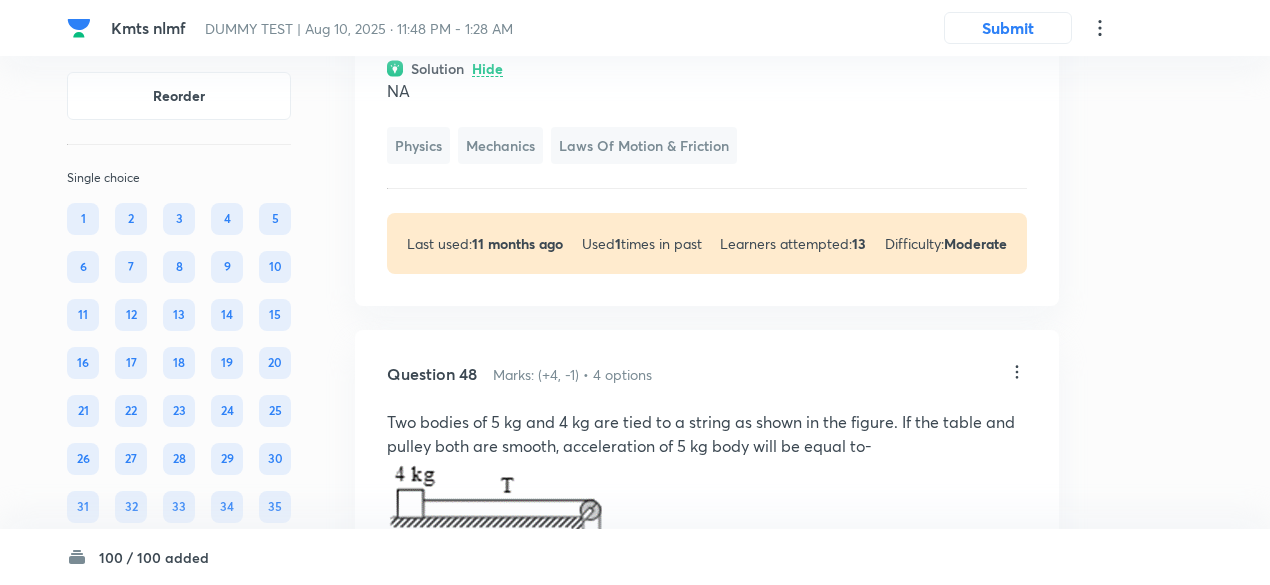 click 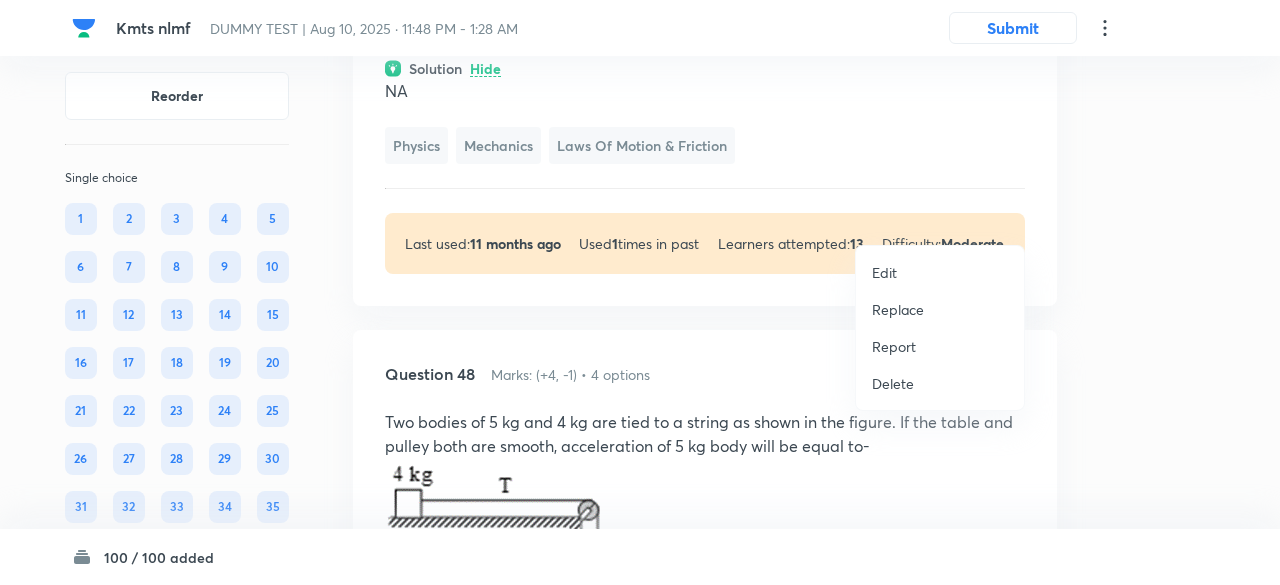 click on "Replace" at bounding box center [898, 309] 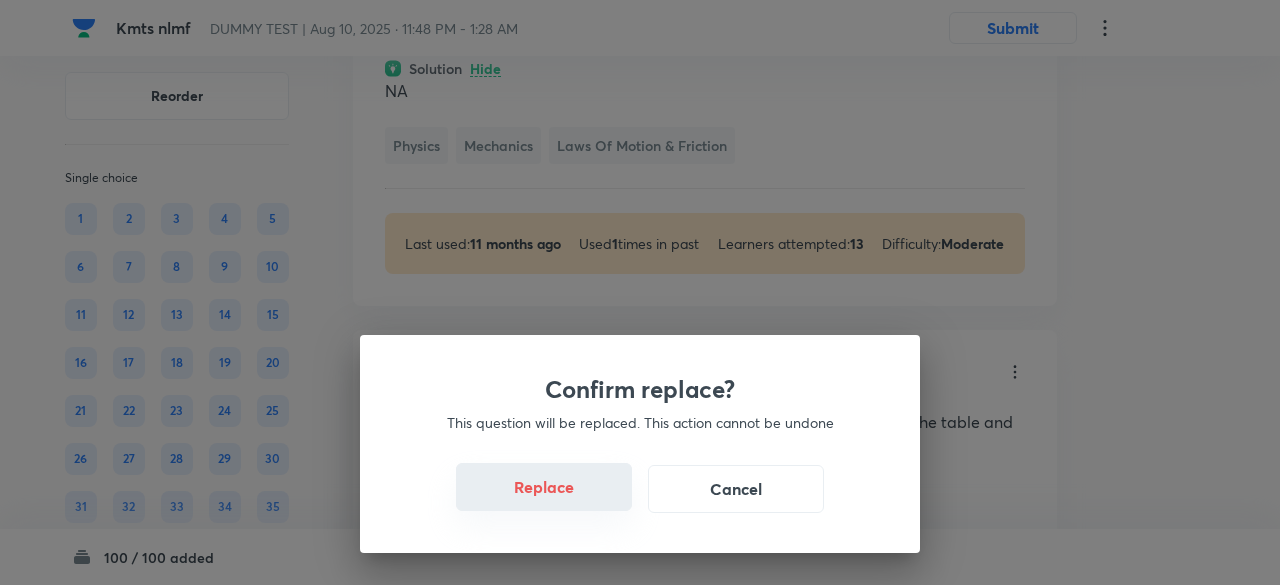 click on "Replace" at bounding box center [544, 487] 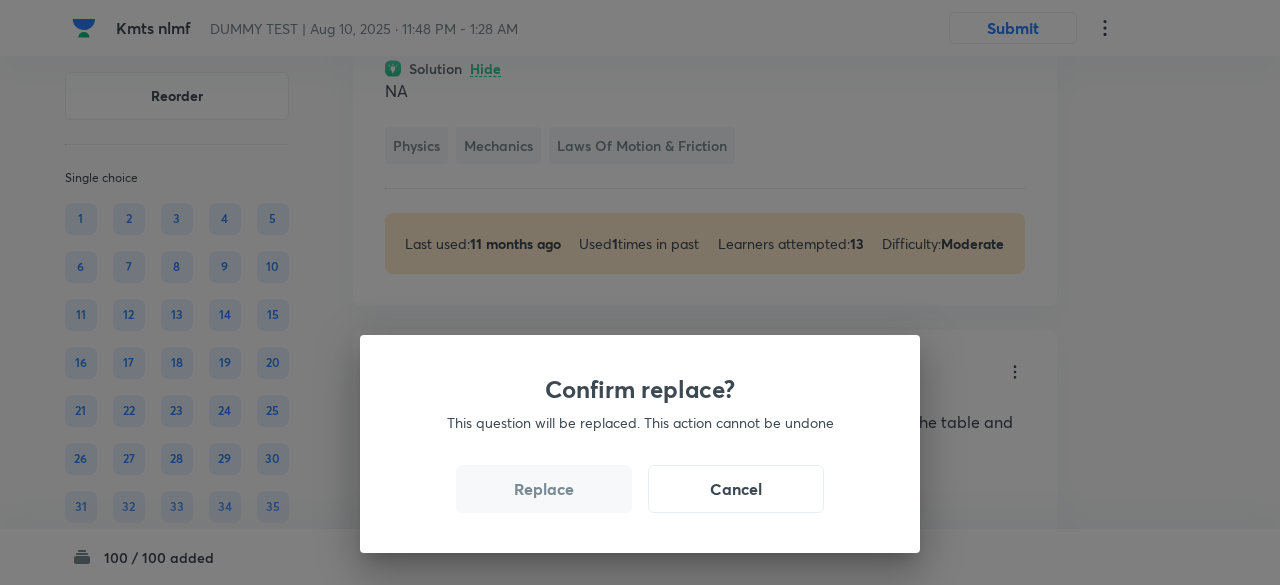 click on "Replace" at bounding box center (544, 489) 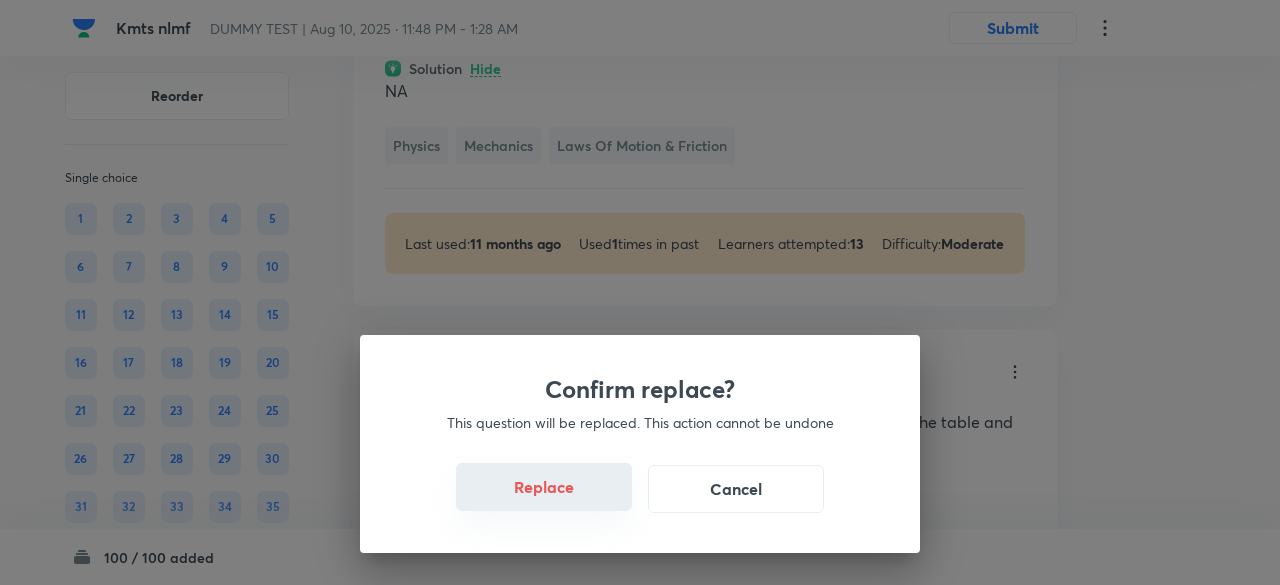 click on "Replace" at bounding box center (544, 487) 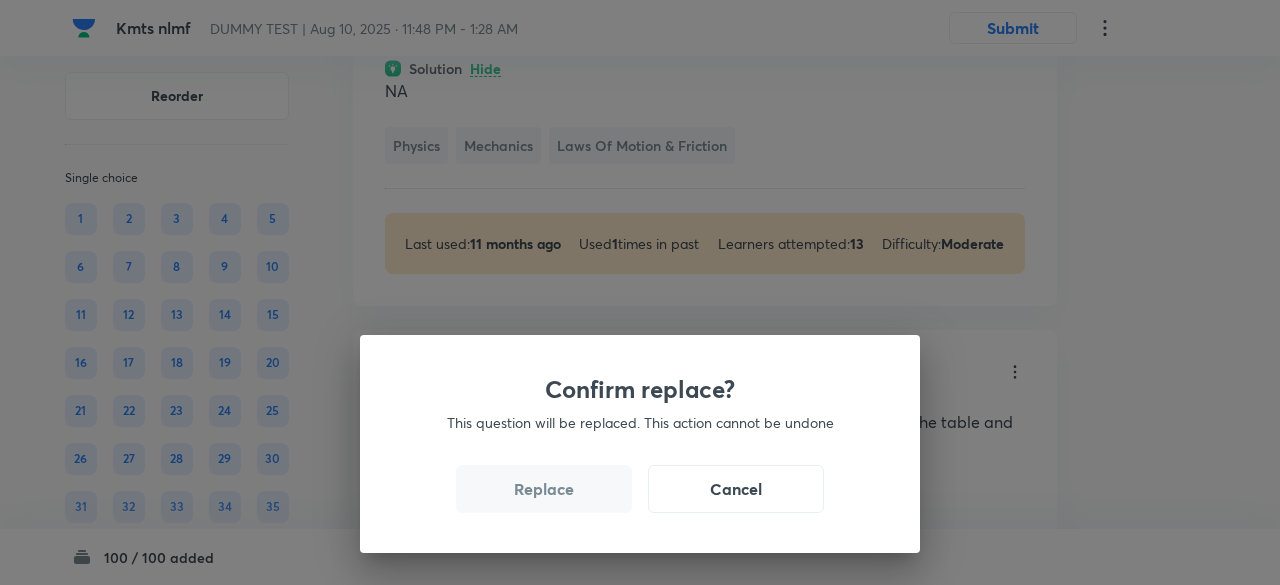click on "Replace" at bounding box center [544, 489] 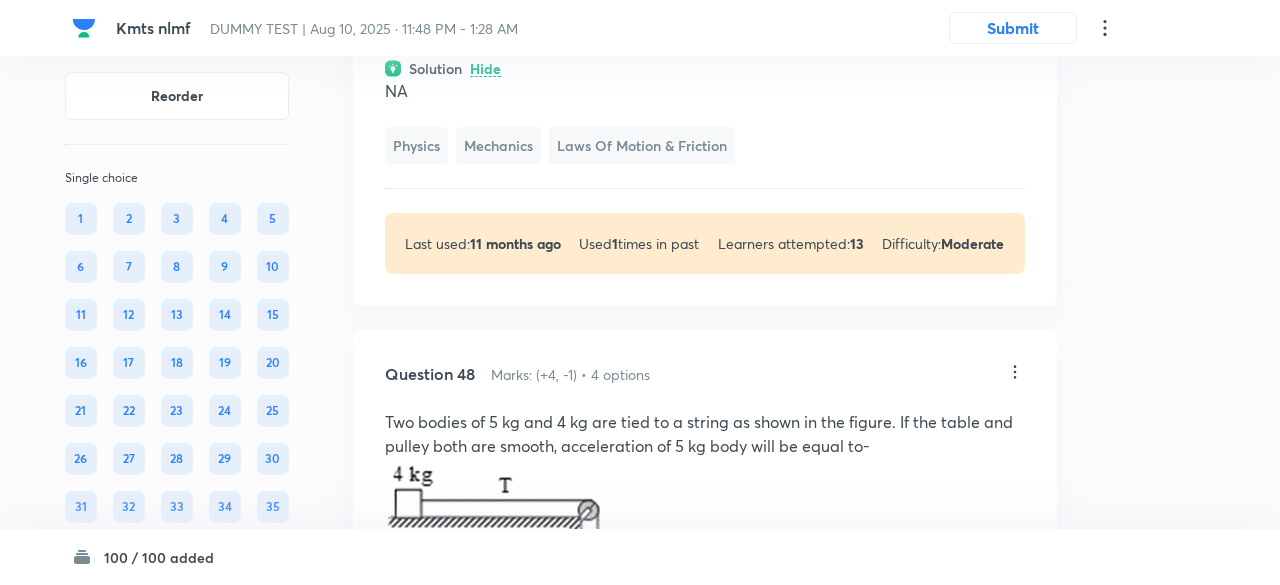 click on "Confirm replace? This question will be replaced. This action cannot be undone Replace Cancel" at bounding box center (640, 877) 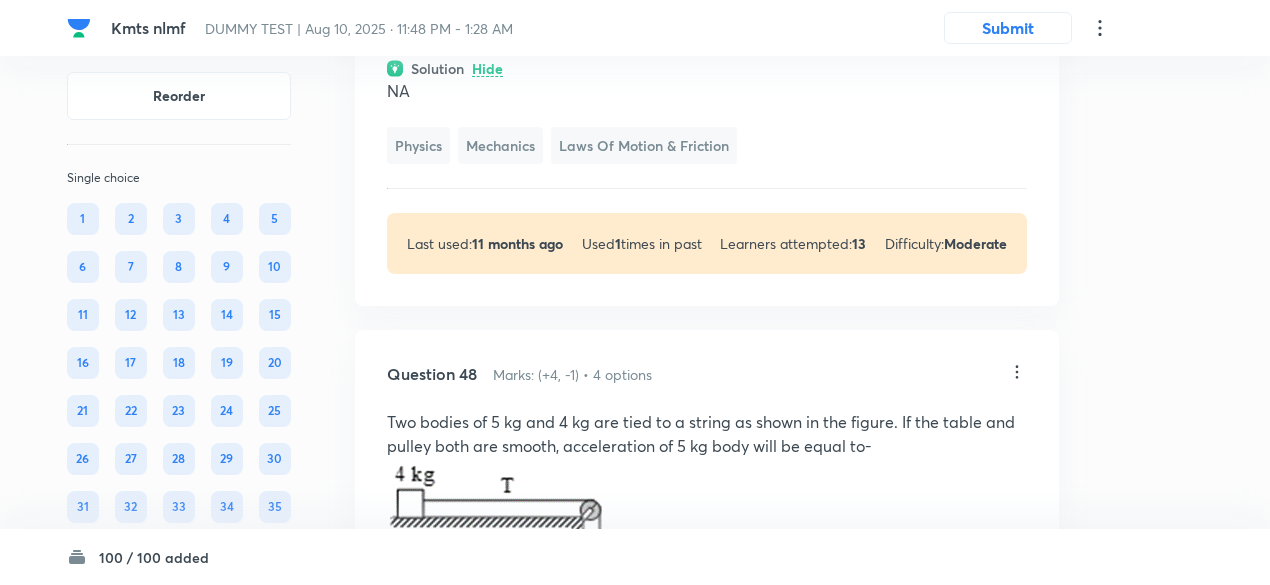 click on "µ g" at bounding box center [545, -100] 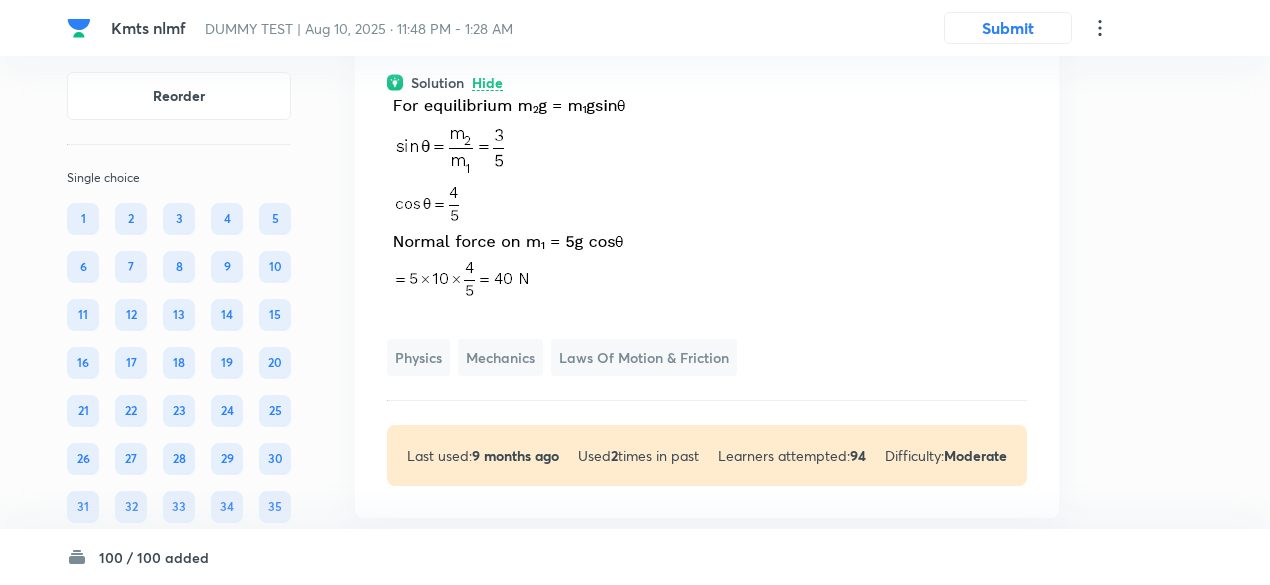 click at bounding box center [707, -190] 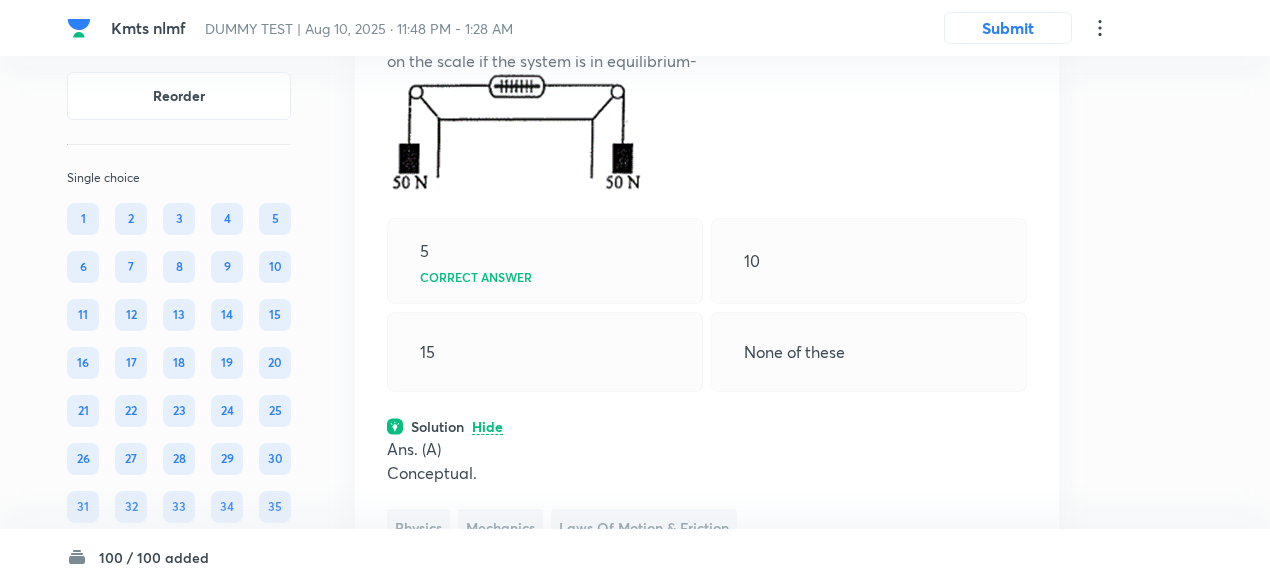 scroll, scrollTop: 46500, scrollLeft: 0, axis: vertical 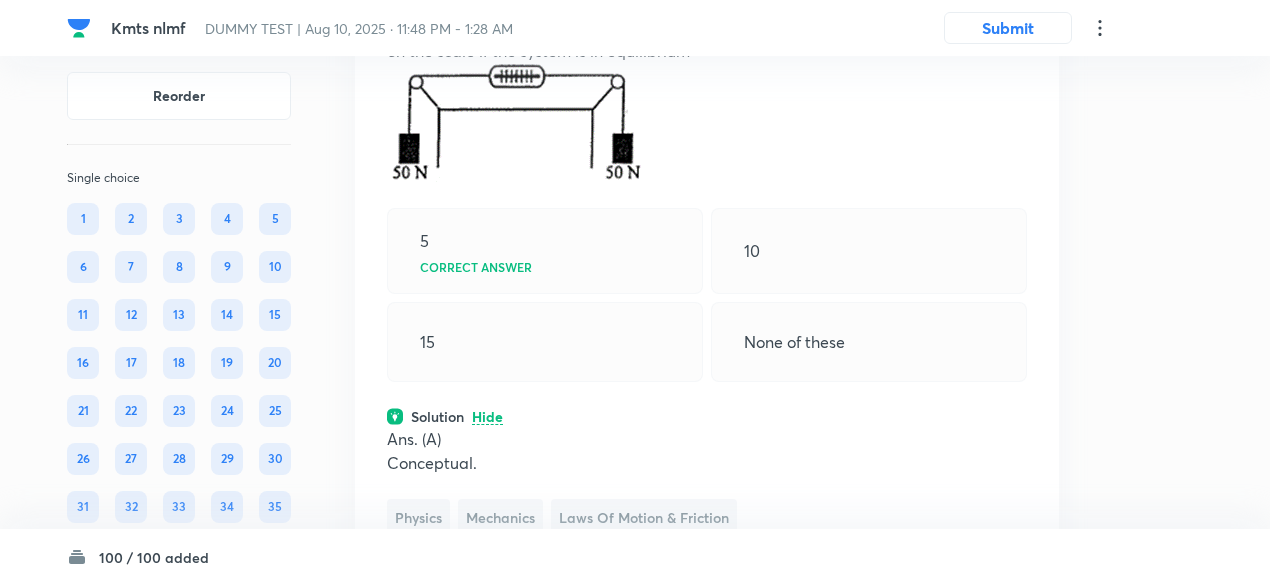 click on "View" at bounding box center [488, -241] 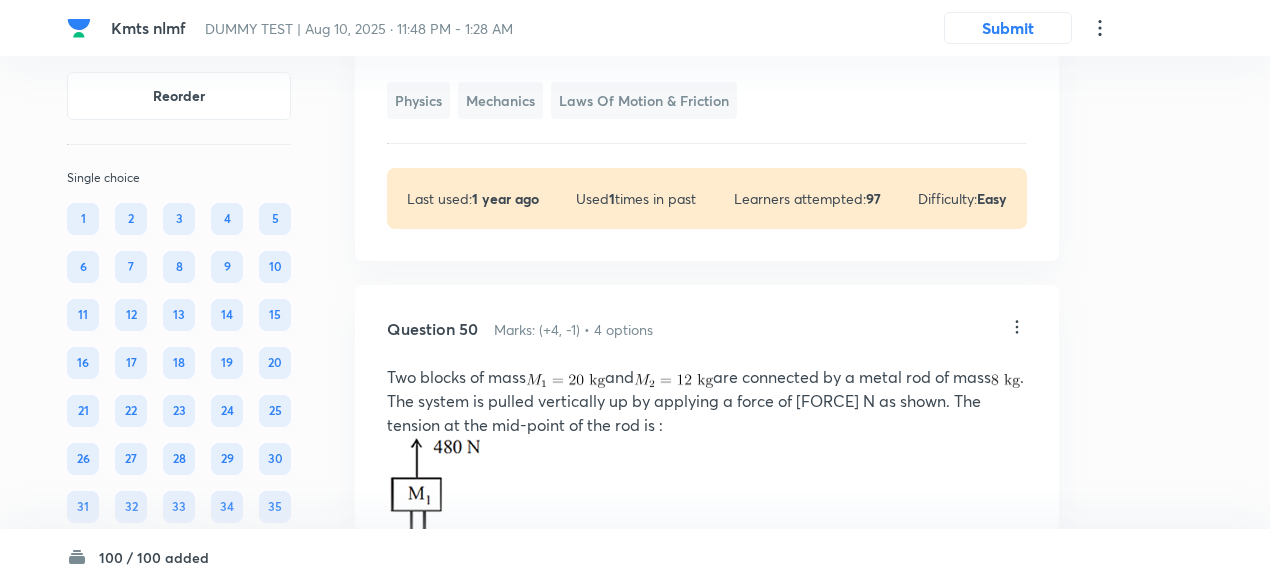 scroll, scrollTop: 47128, scrollLeft: 0, axis: vertical 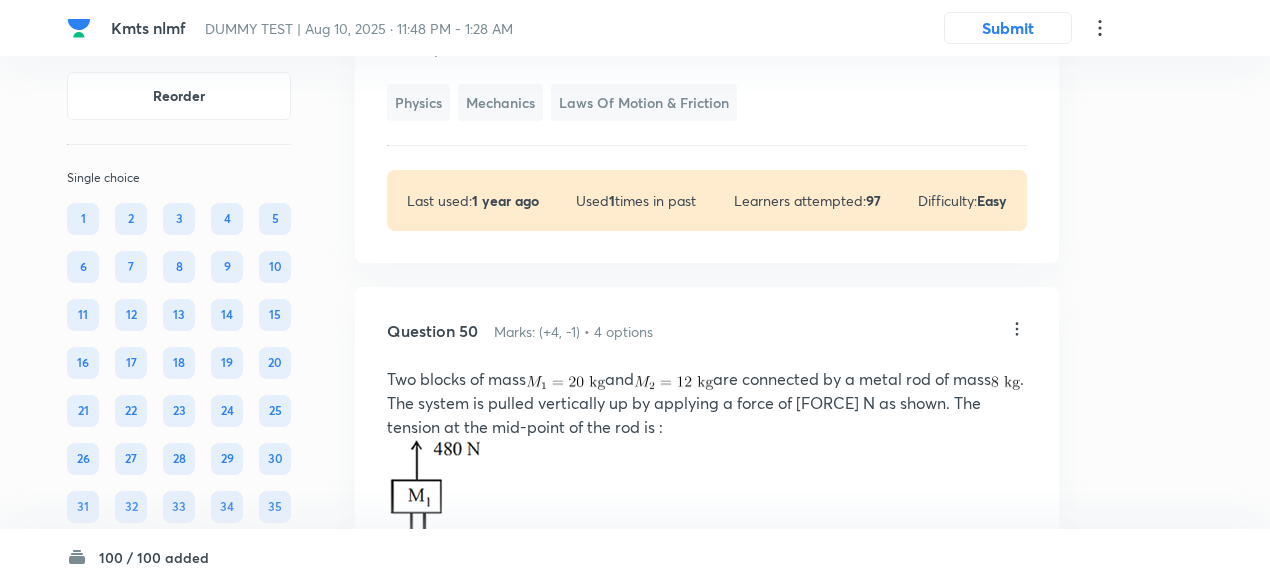 click 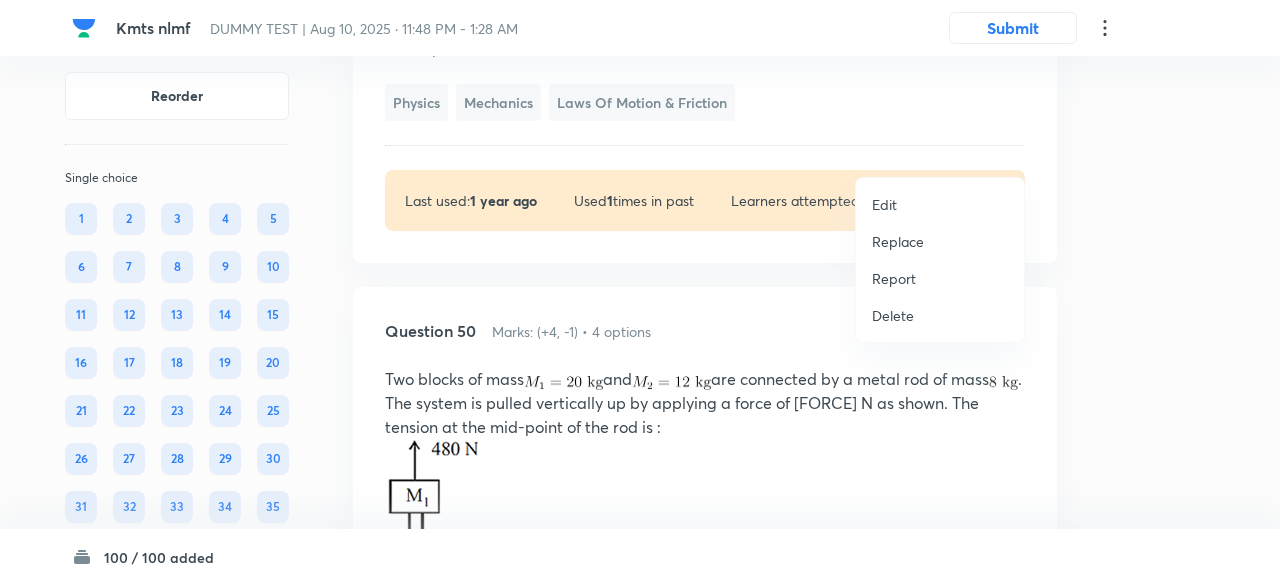 click on "Replace" at bounding box center (898, 241) 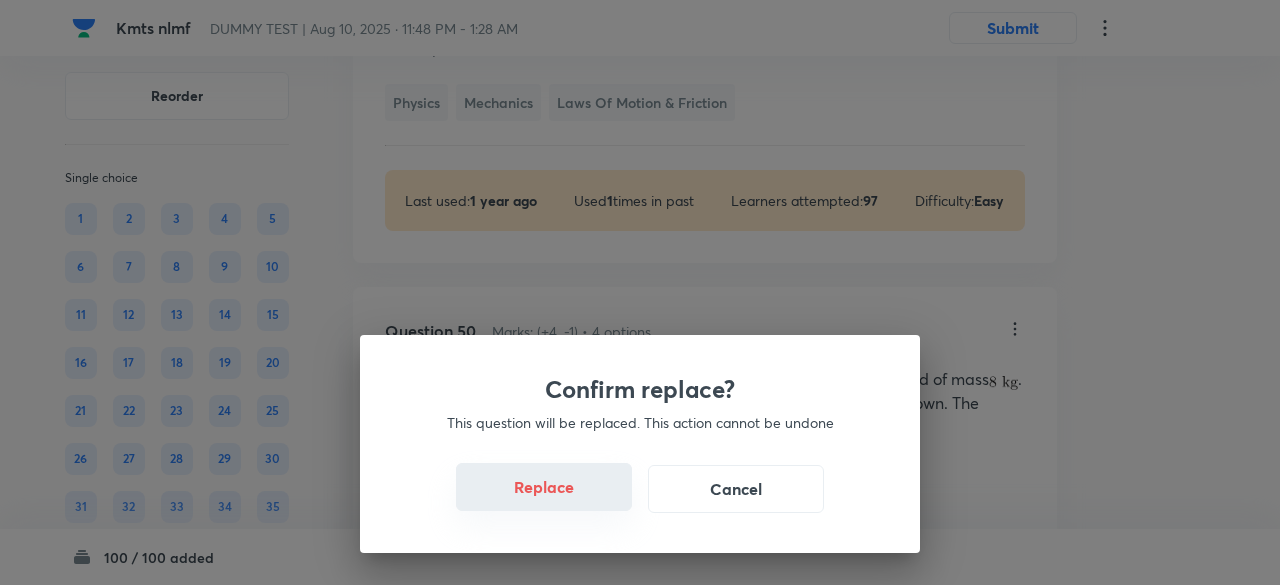 click on "Replace" at bounding box center (544, 487) 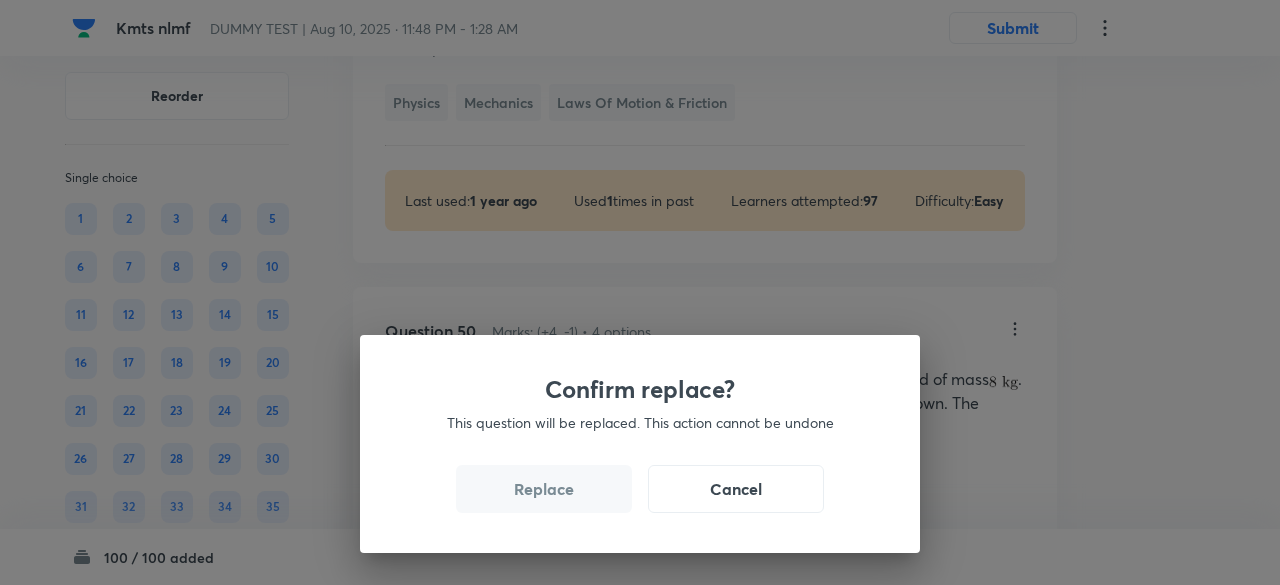 click on "Replace" at bounding box center (544, 489) 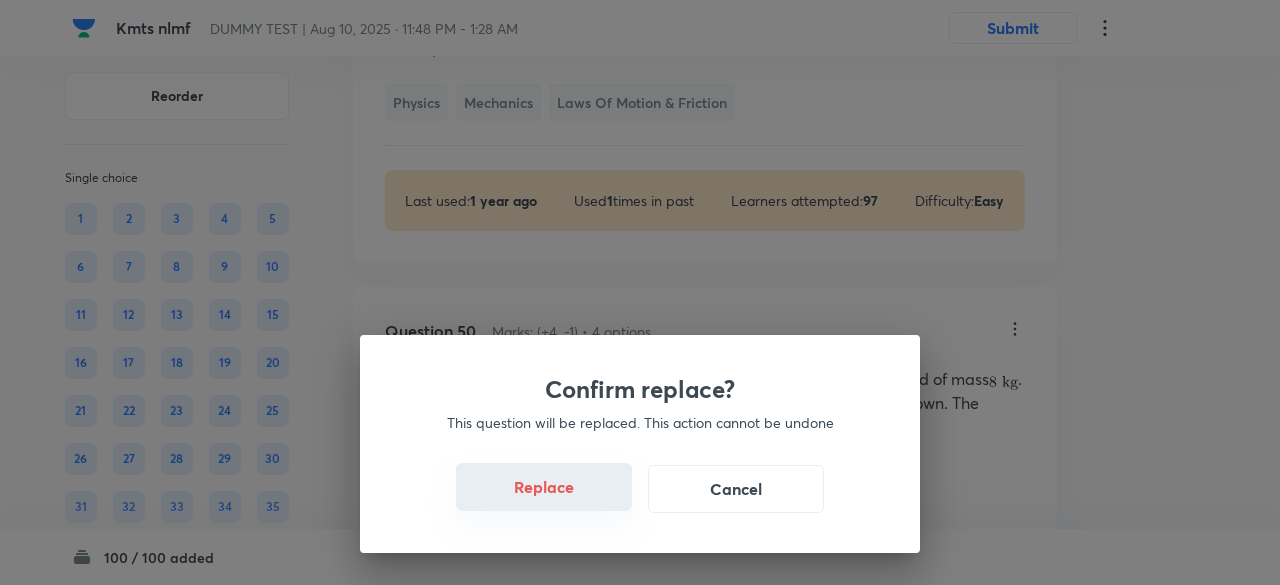 click on "Replace" at bounding box center [544, 487] 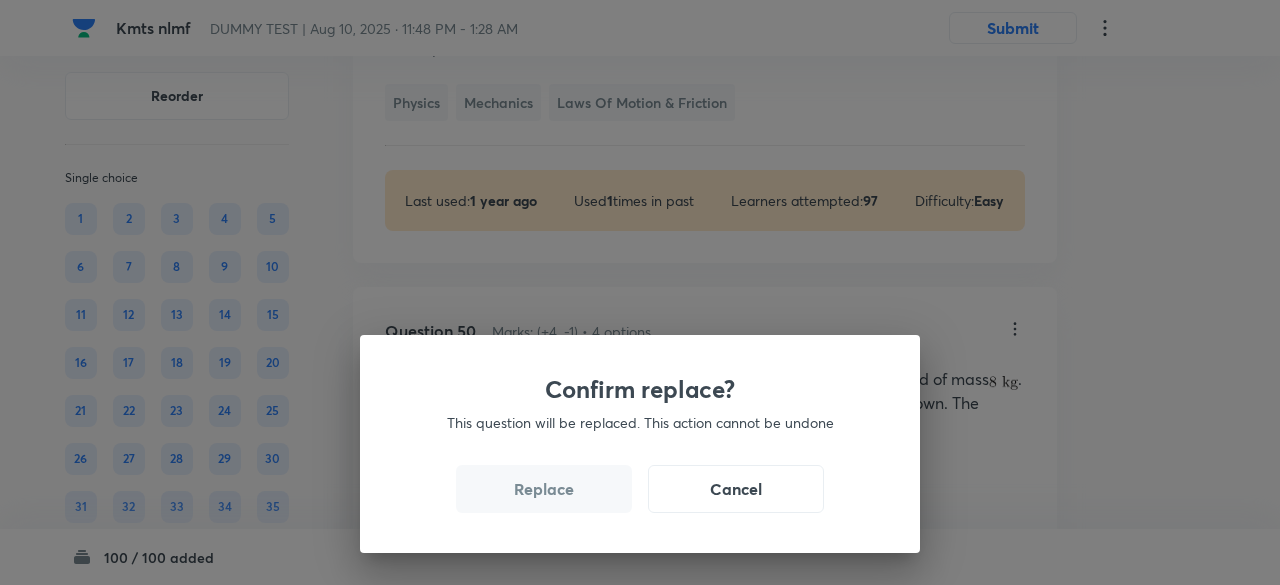 click on "Replace" at bounding box center [544, 489] 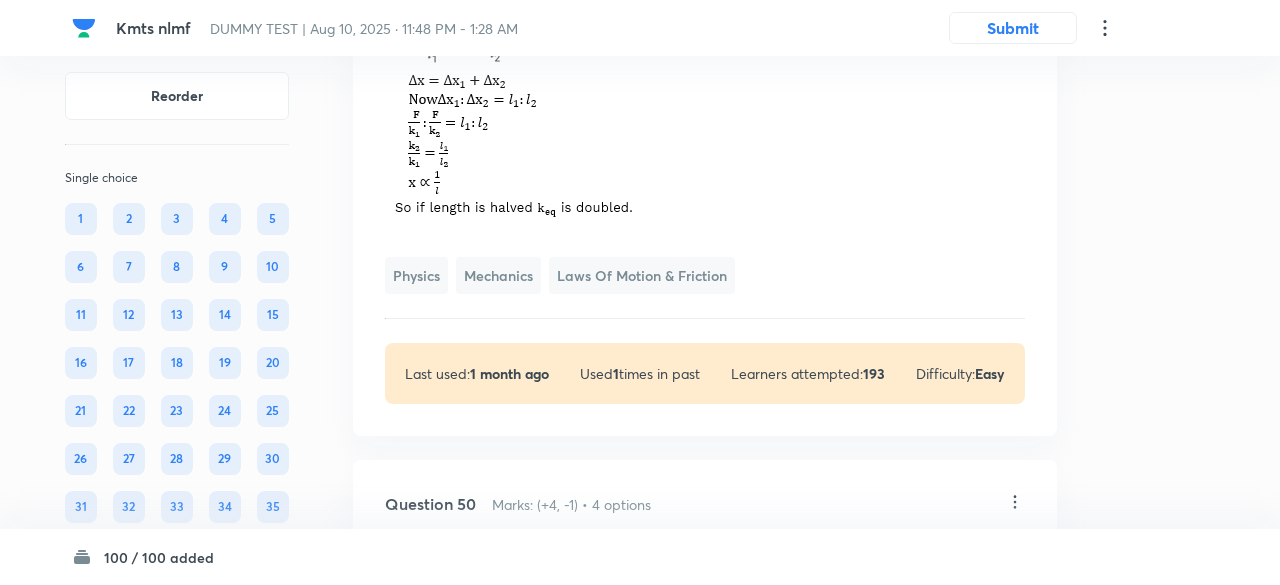 click on "Confirm replace? This question will be replaced. This action cannot be undone Replace Cancel" at bounding box center (640, 1029) 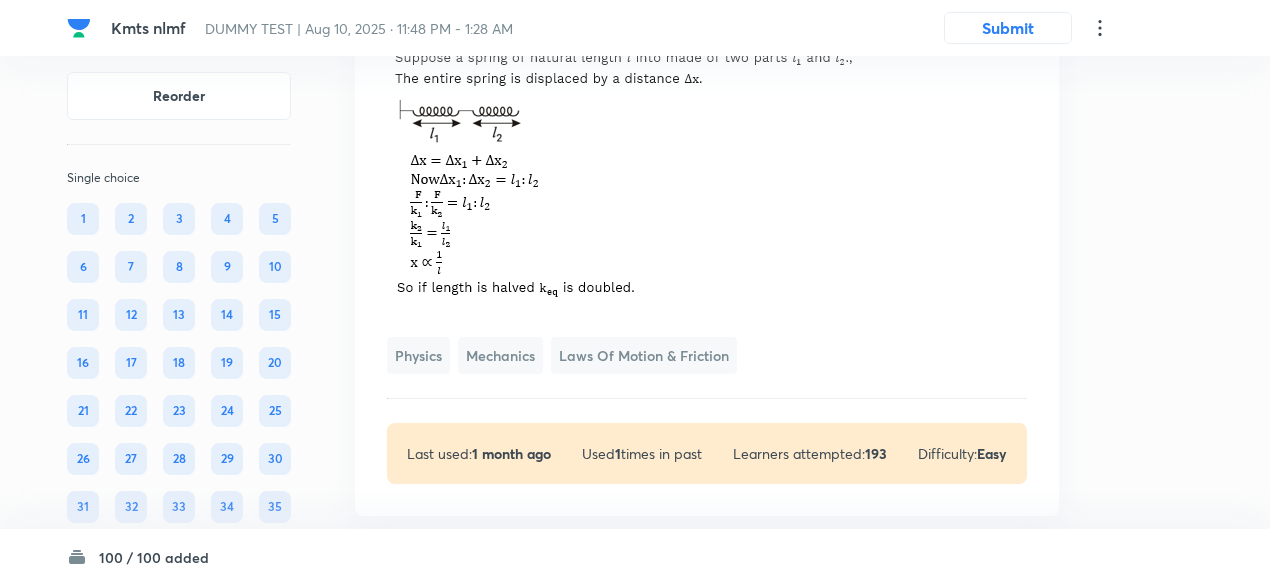 scroll, scrollTop: 47045, scrollLeft: 0, axis: vertical 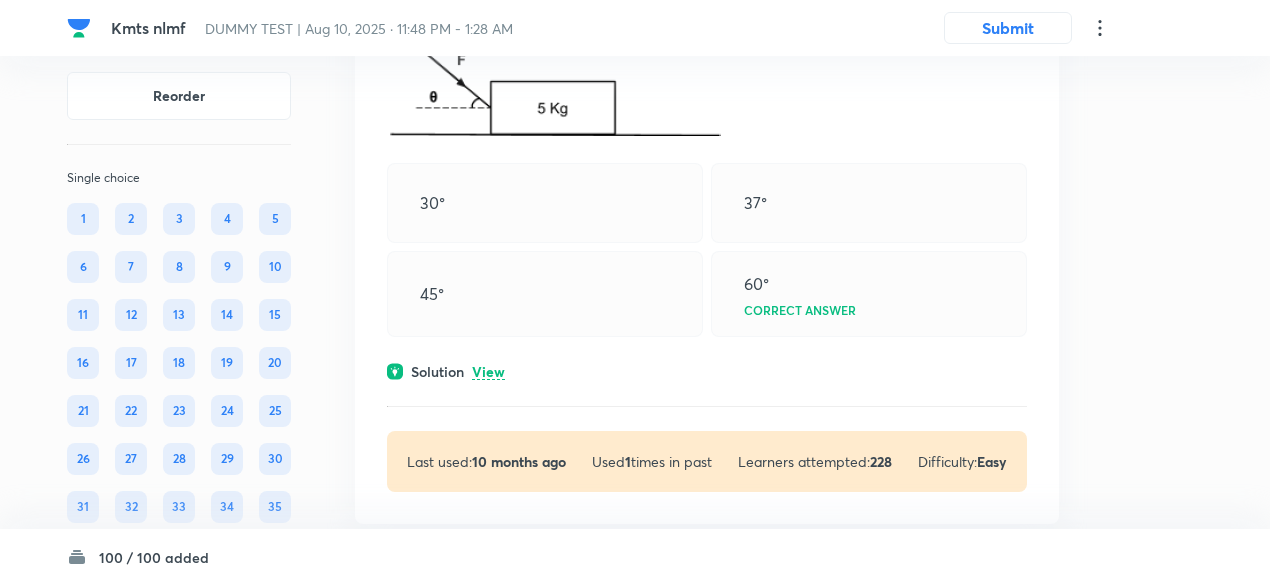 drag, startPoint x: 492, startPoint y: 345, endPoint x: 492, endPoint y: 375, distance: 30 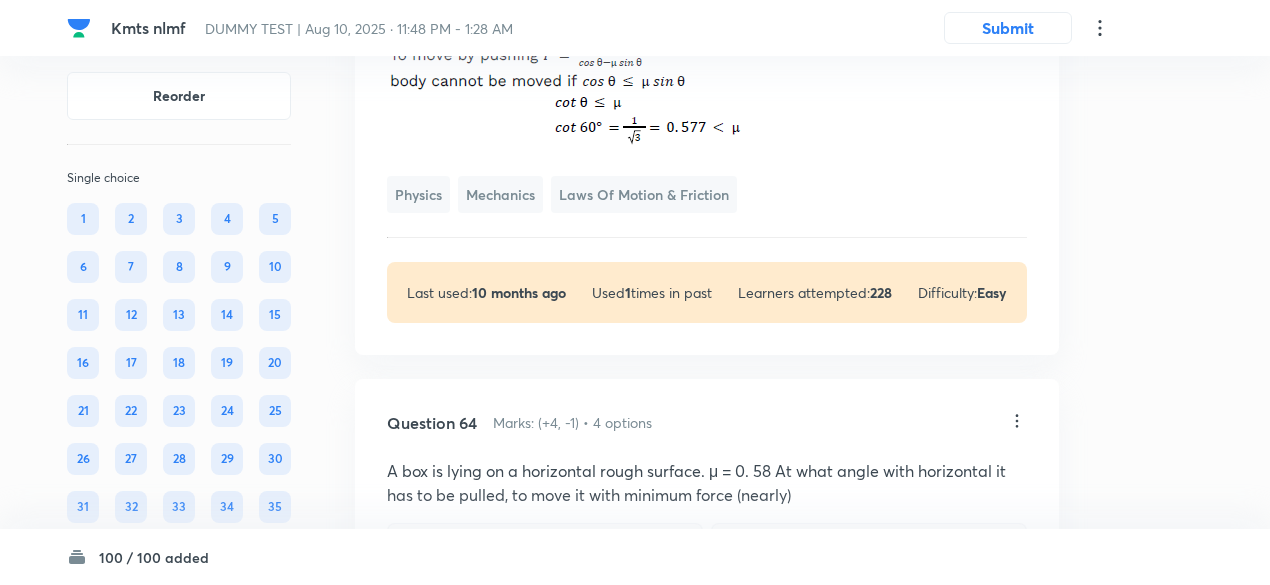 scroll, scrollTop: 61058, scrollLeft: 0, axis: vertical 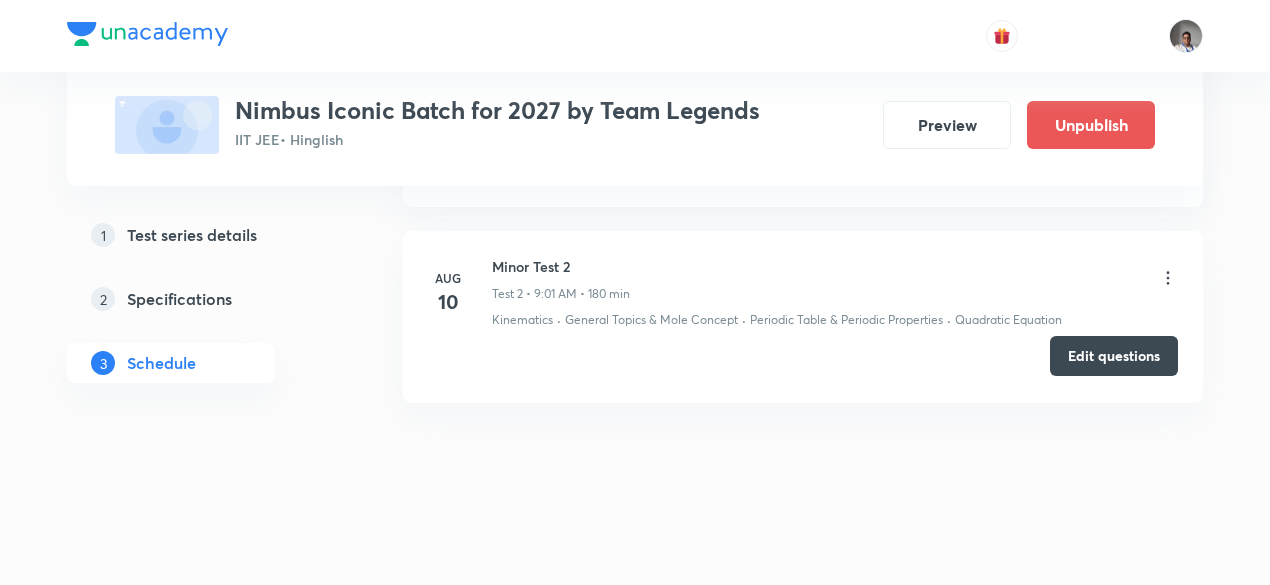 click on "Edit questions" at bounding box center [1114, 356] 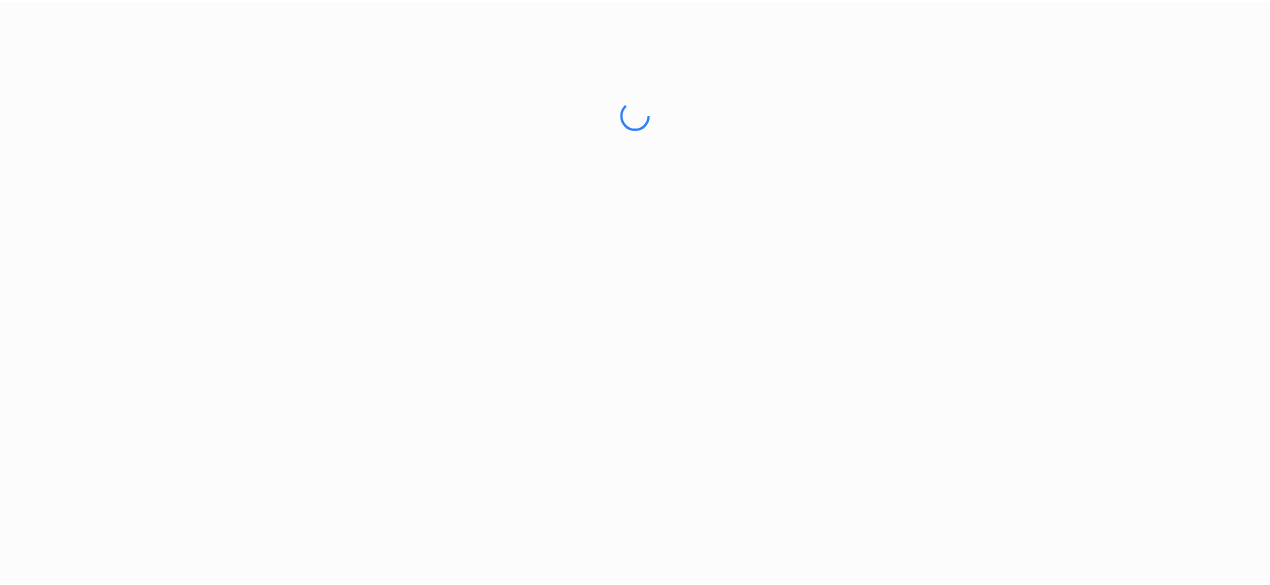 scroll, scrollTop: 0, scrollLeft: 0, axis: both 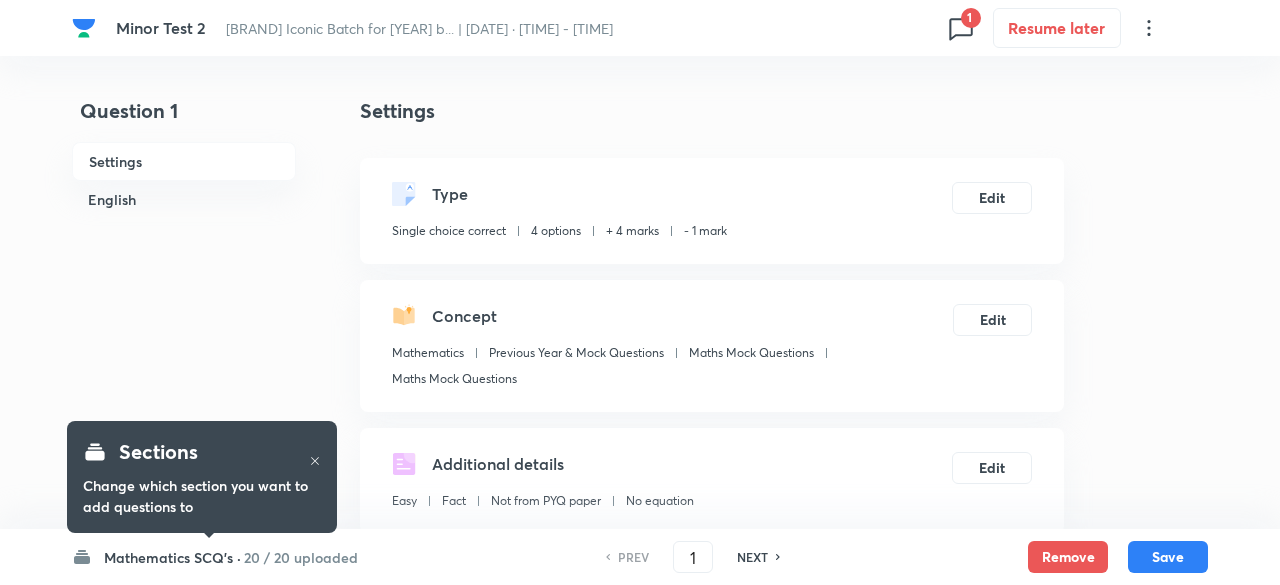checkbox on "true" 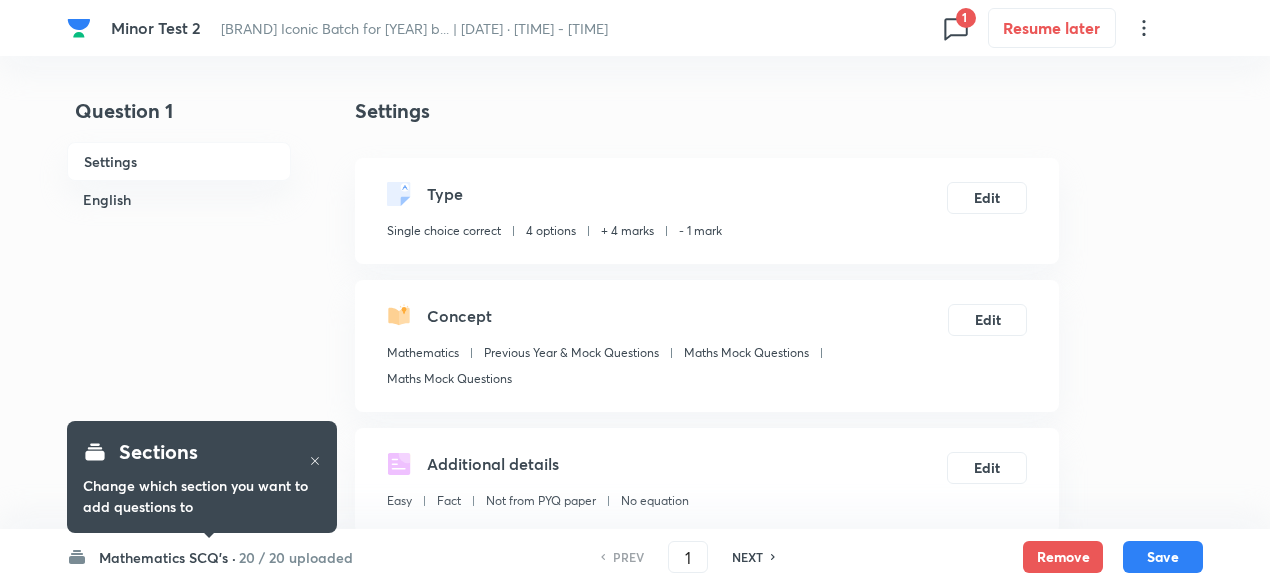 scroll, scrollTop: 0, scrollLeft: 0, axis: both 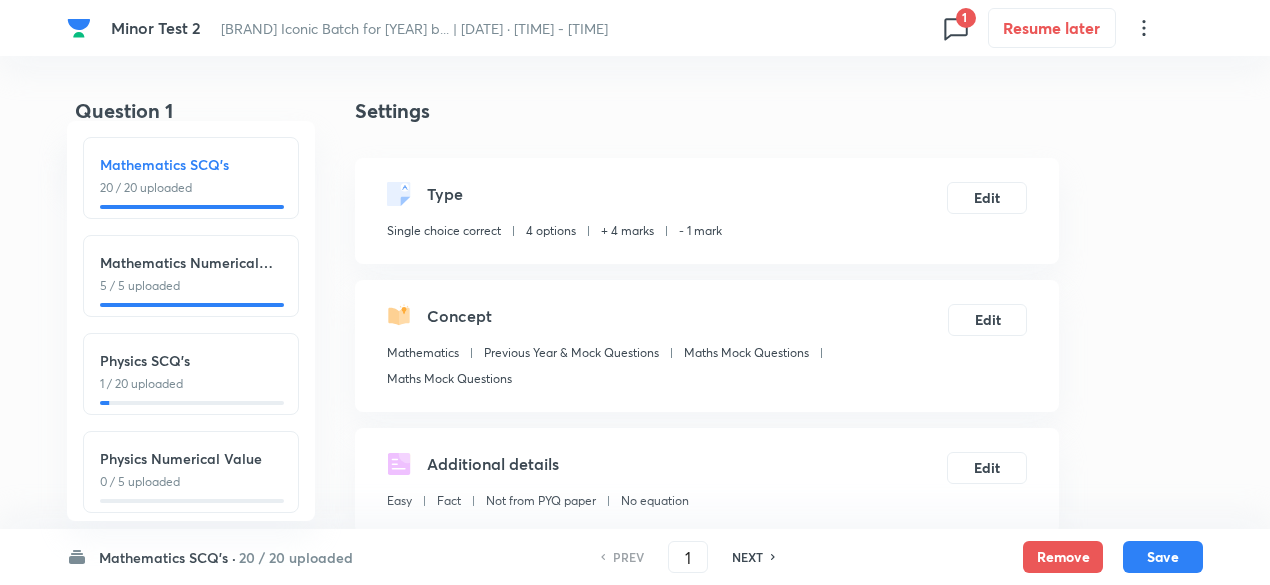 click on "1 / 20 uploaded" at bounding box center [191, 384] 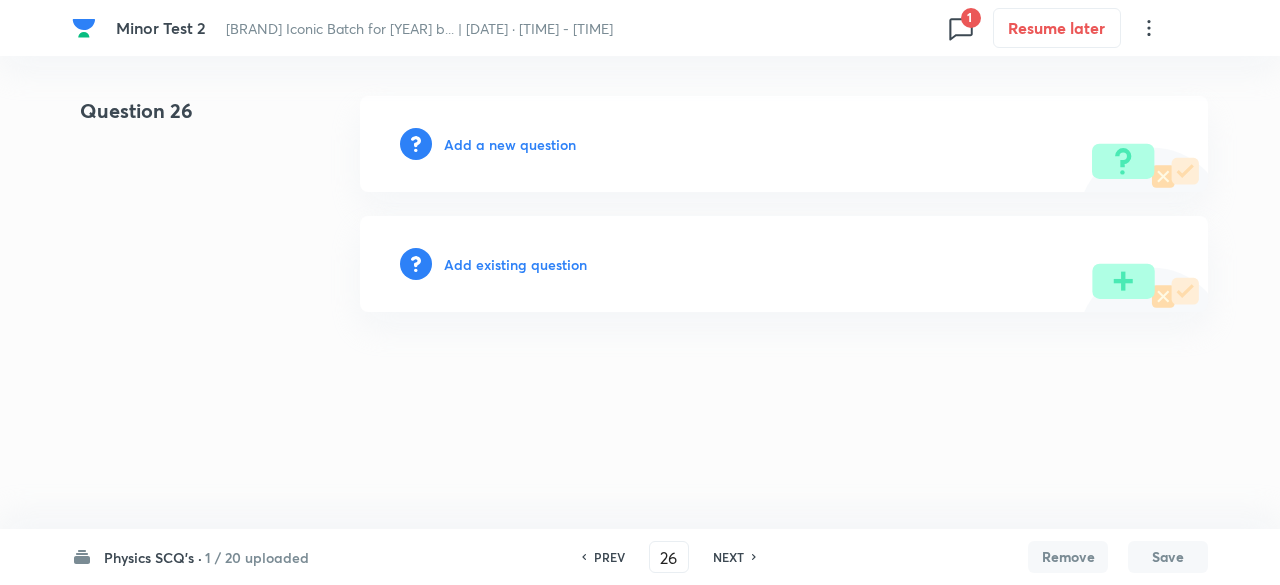 click on "NEXT" at bounding box center (728, 557) 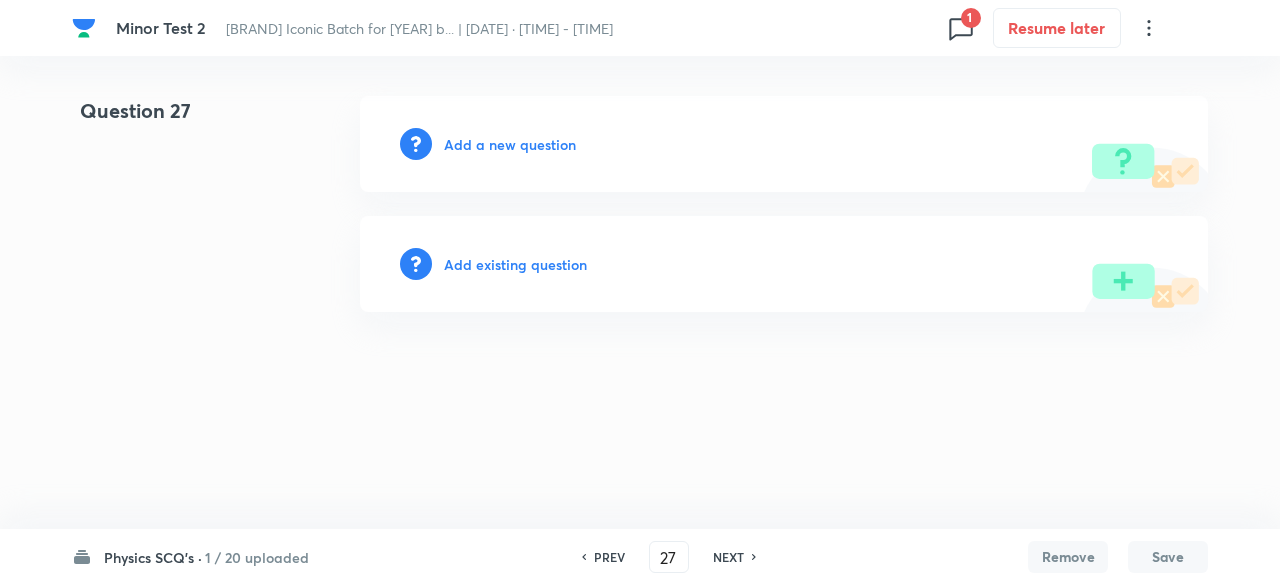 click on "NEXT" at bounding box center (728, 557) 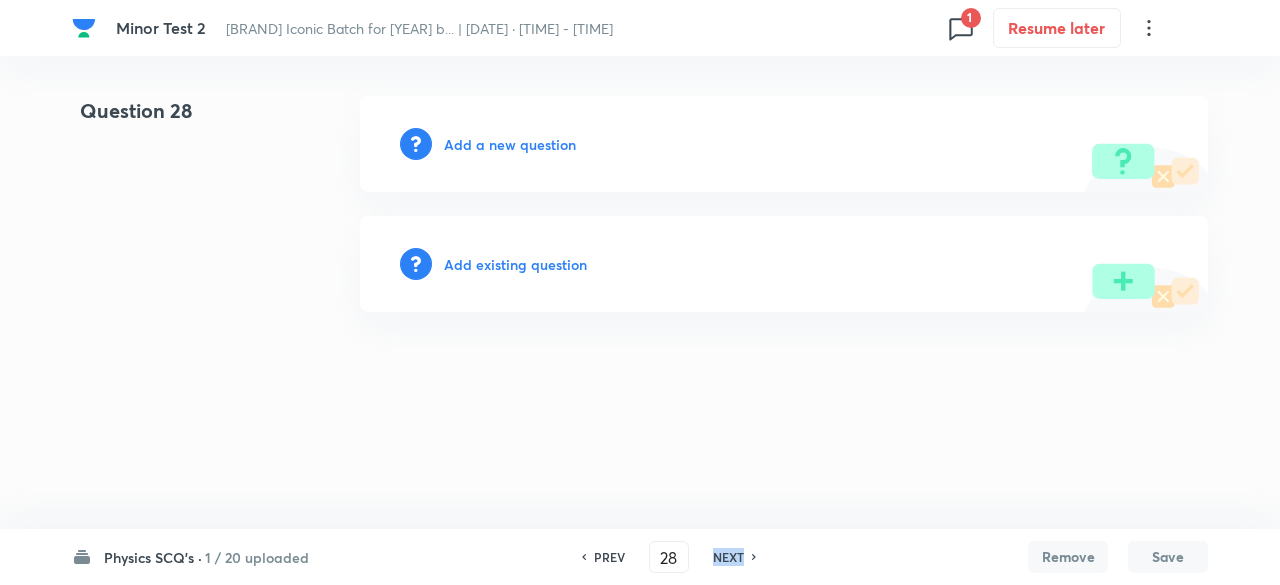 click on "NEXT" at bounding box center [728, 557] 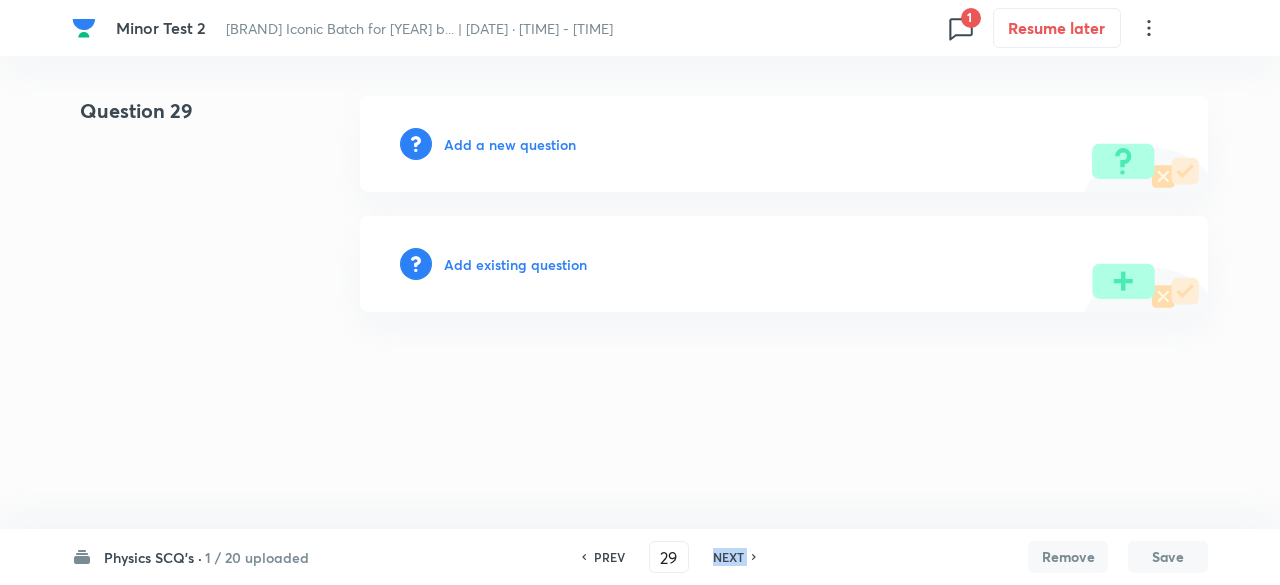 click on "NEXT" at bounding box center [728, 557] 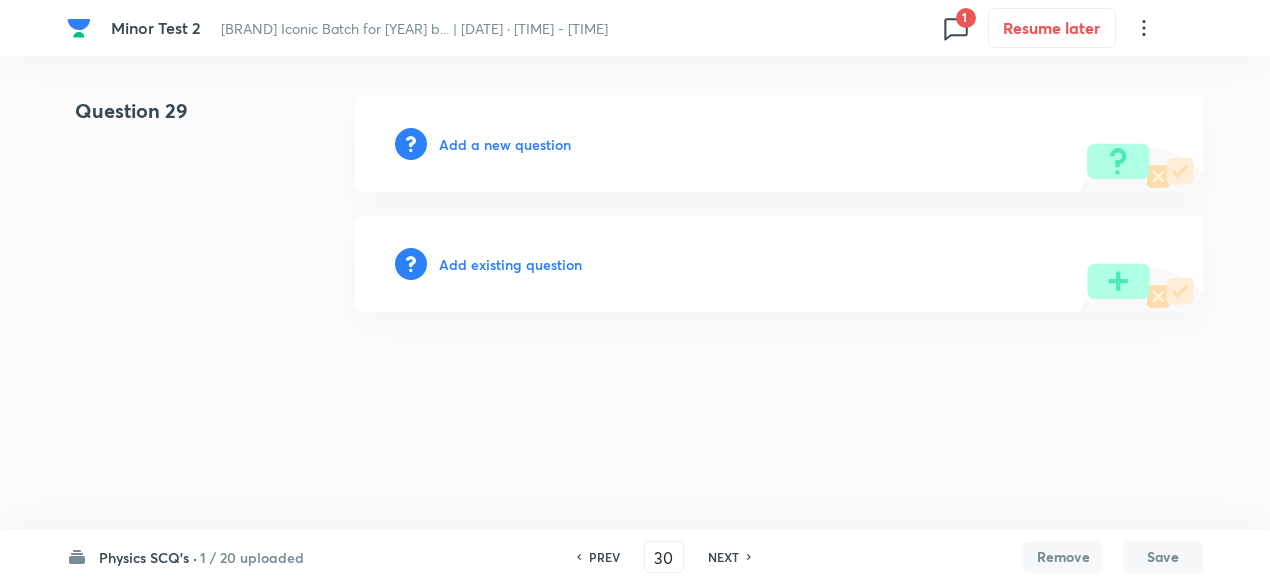 click on "NEXT" at bounding box center (723, 557) 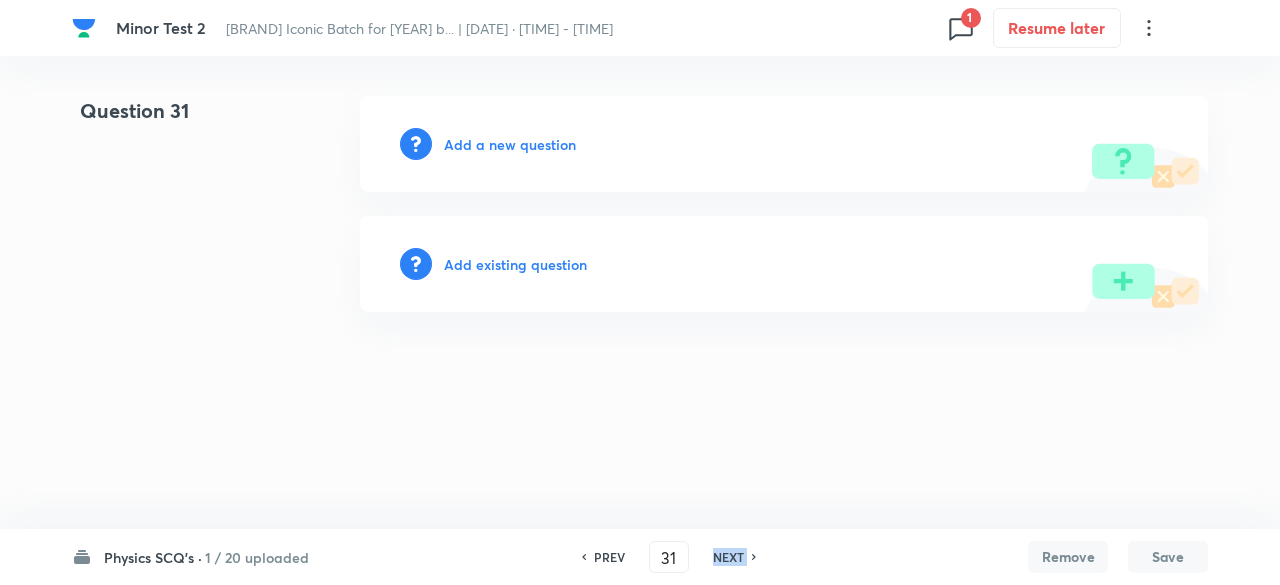 click on "NEXT" at bounding box center (728, 557) 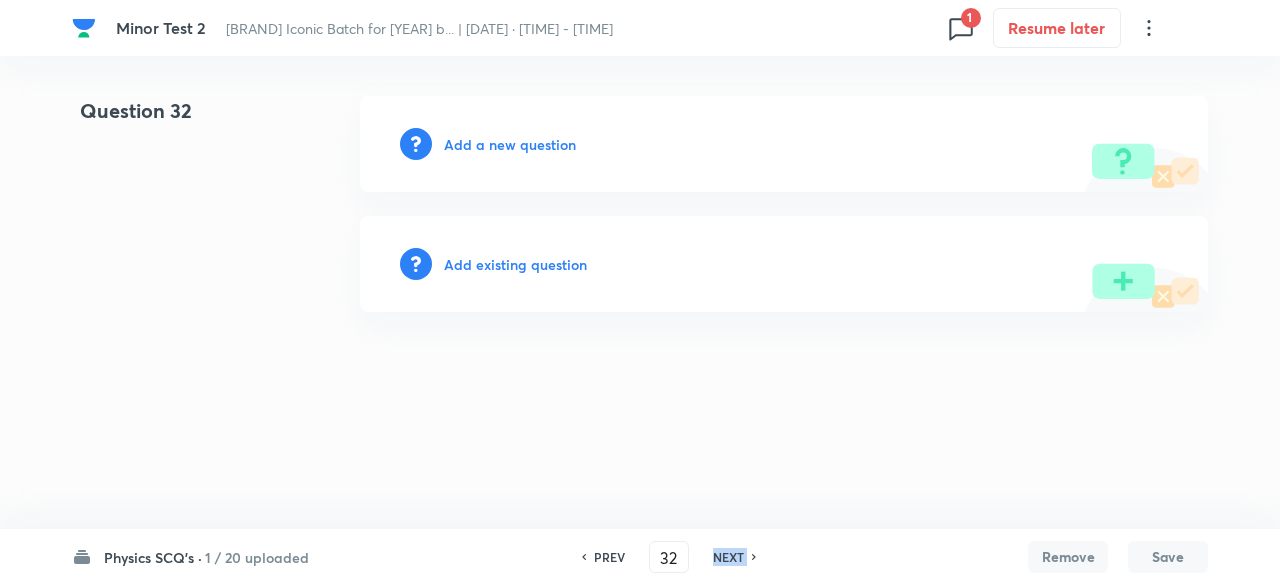click on "NEXT" at bounding box center (728, 557) 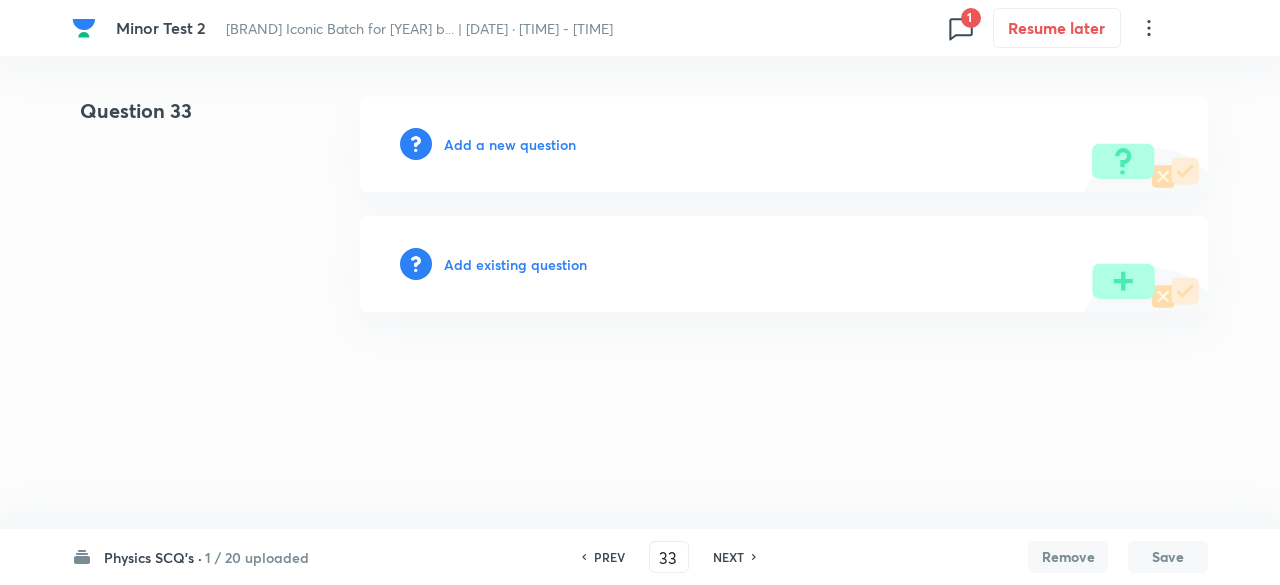 click on "PREV" at bounding box center (609, 557) 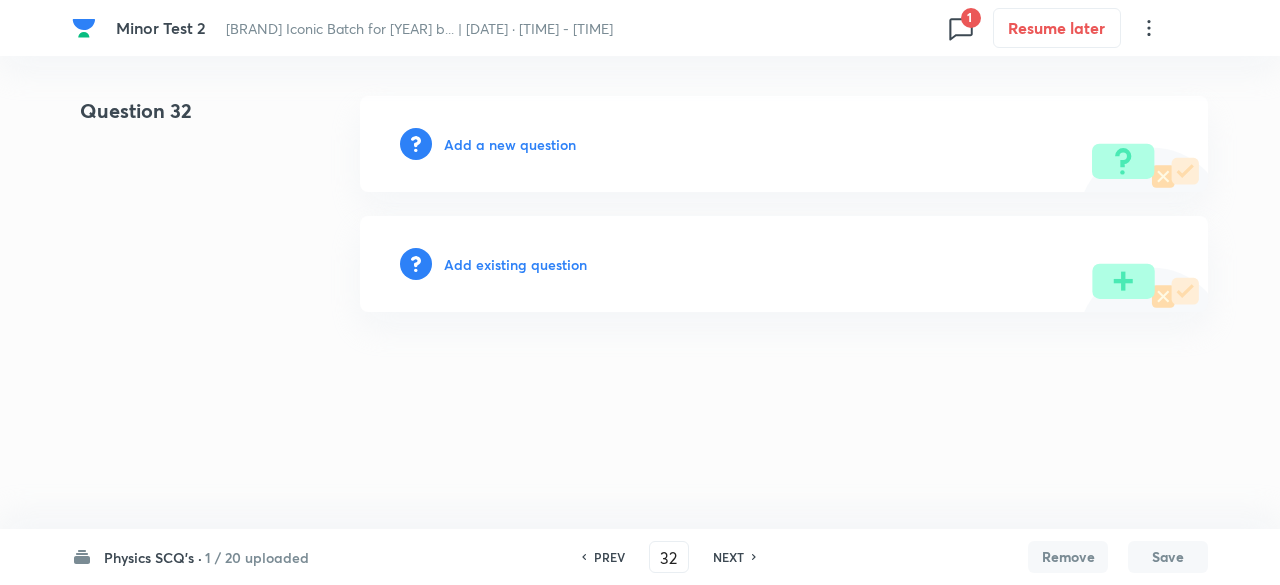 click on "PREV" at bounding box center (609, 557) 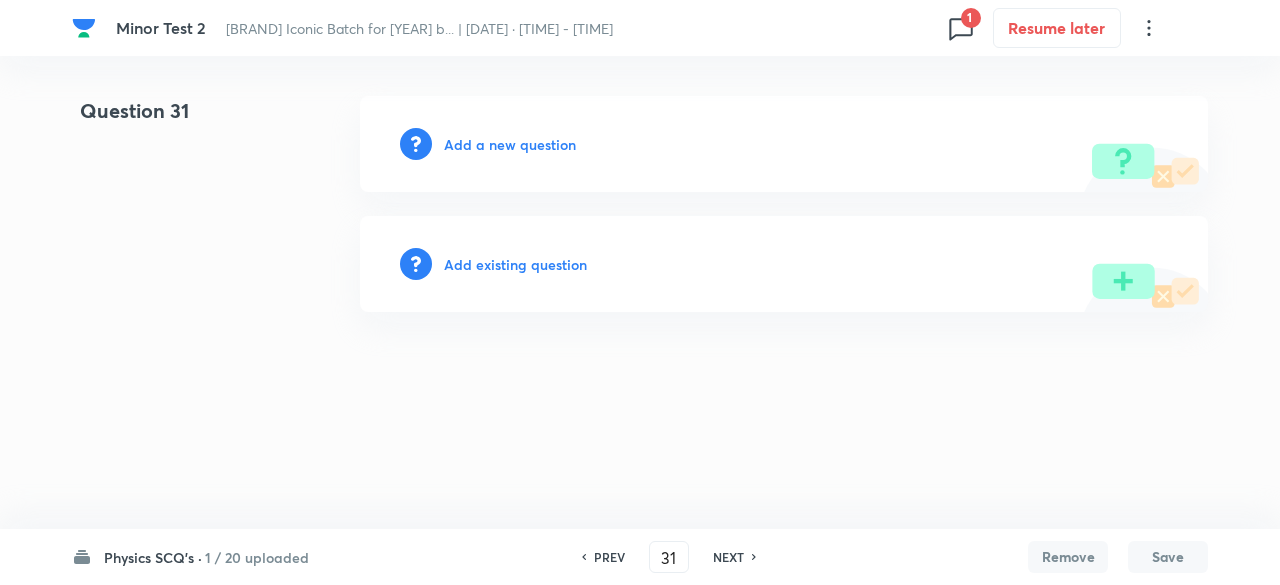 click on "PREV" at bounding box center (609, 557) 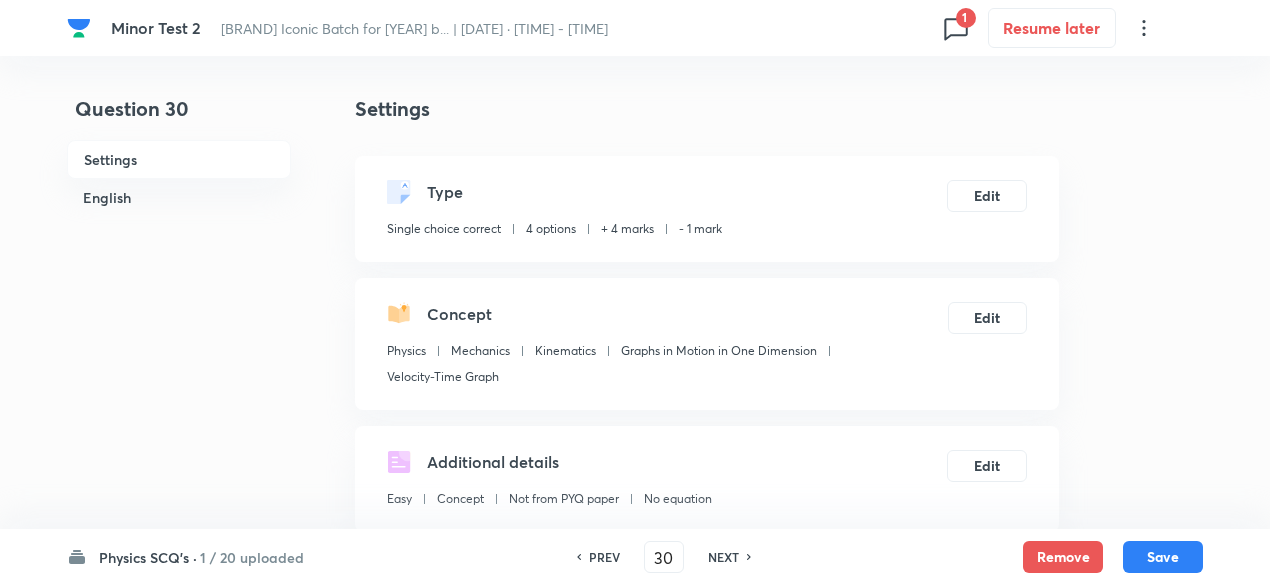 scroll, scrollTop: 0, scrollLeft: 0, axis: both 